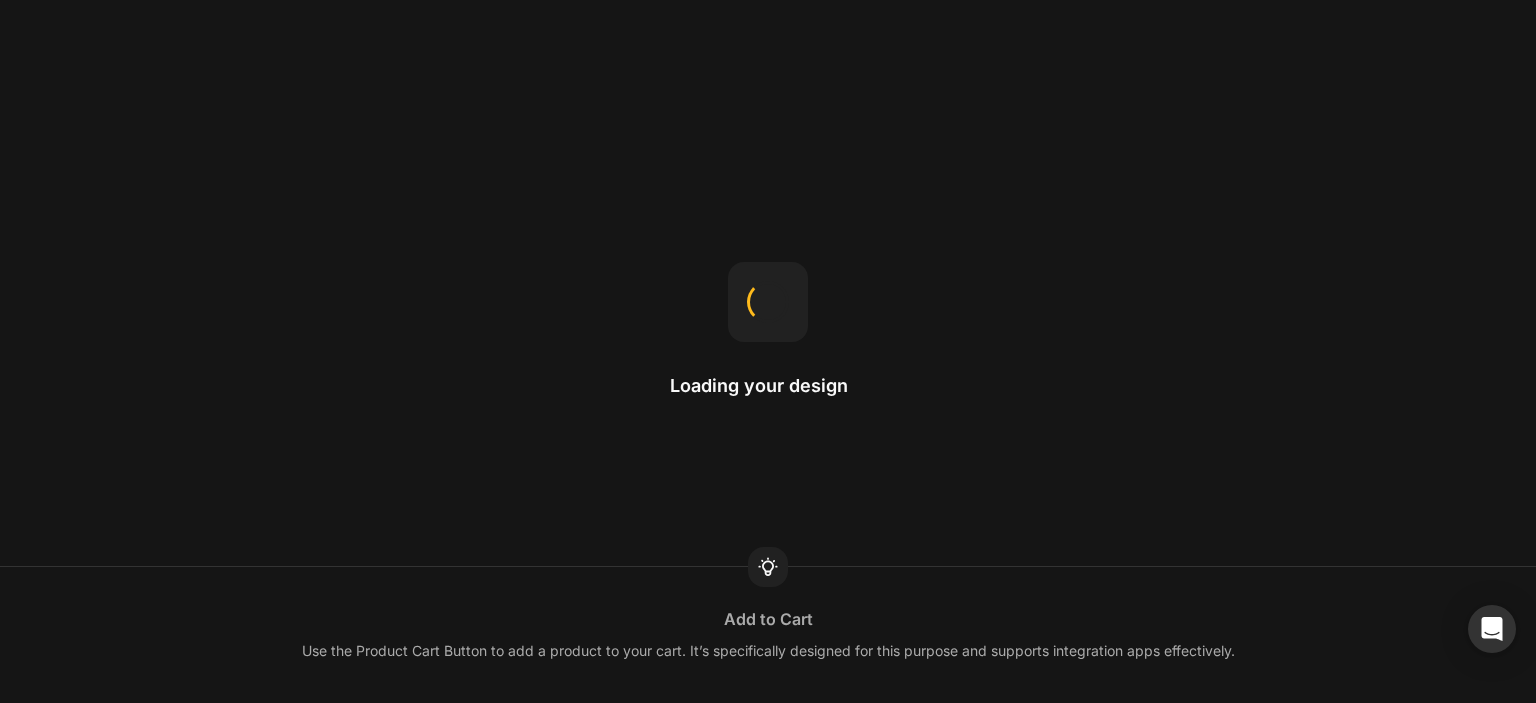scroll, scrollTop: 0, scrollLeft: 0, axis: both 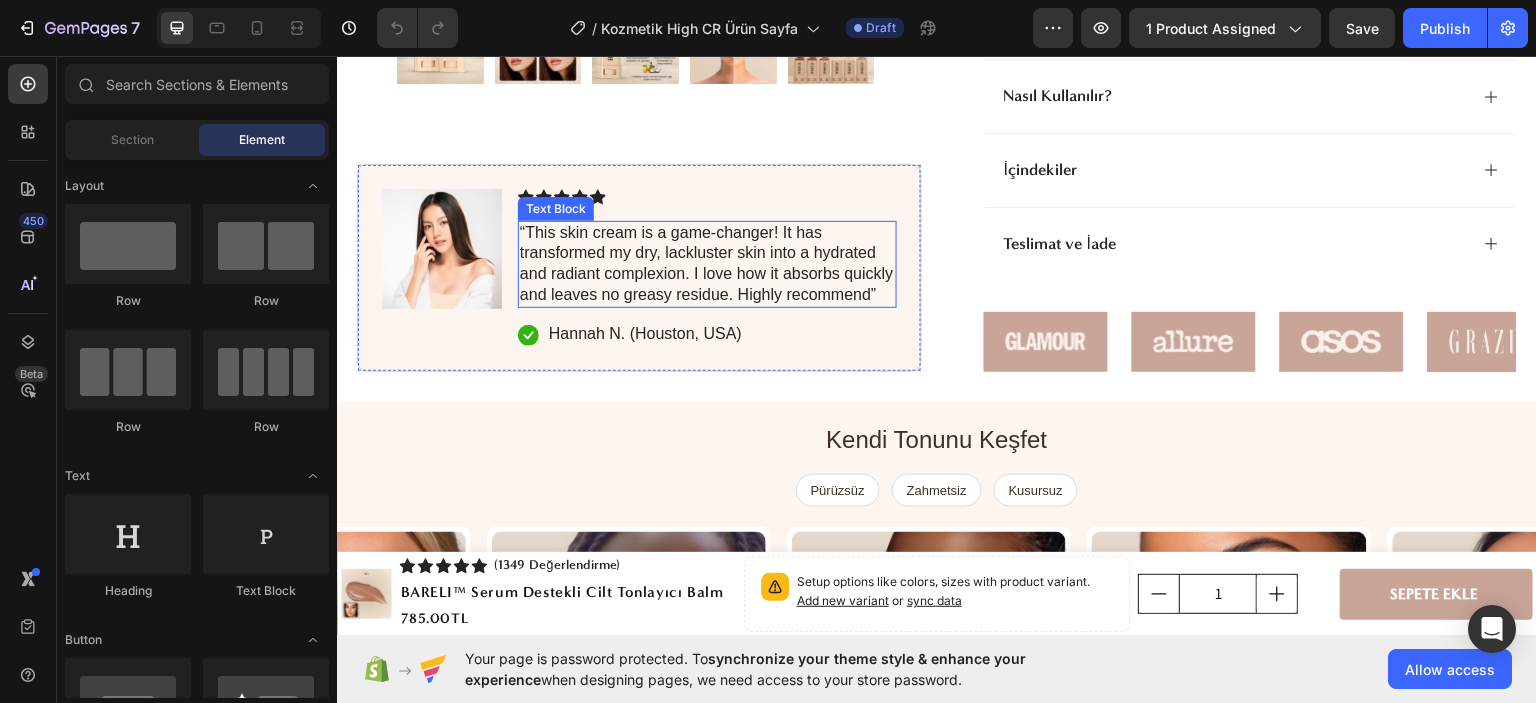 click on "“This skin cream is a game-changer! It has transformed my dry, lackluster skin into a hydrated and radiant complexion. I love how it absorbs quickly and leaves no greasy residue. Highly recommend”" at bounding box center [707, 263] 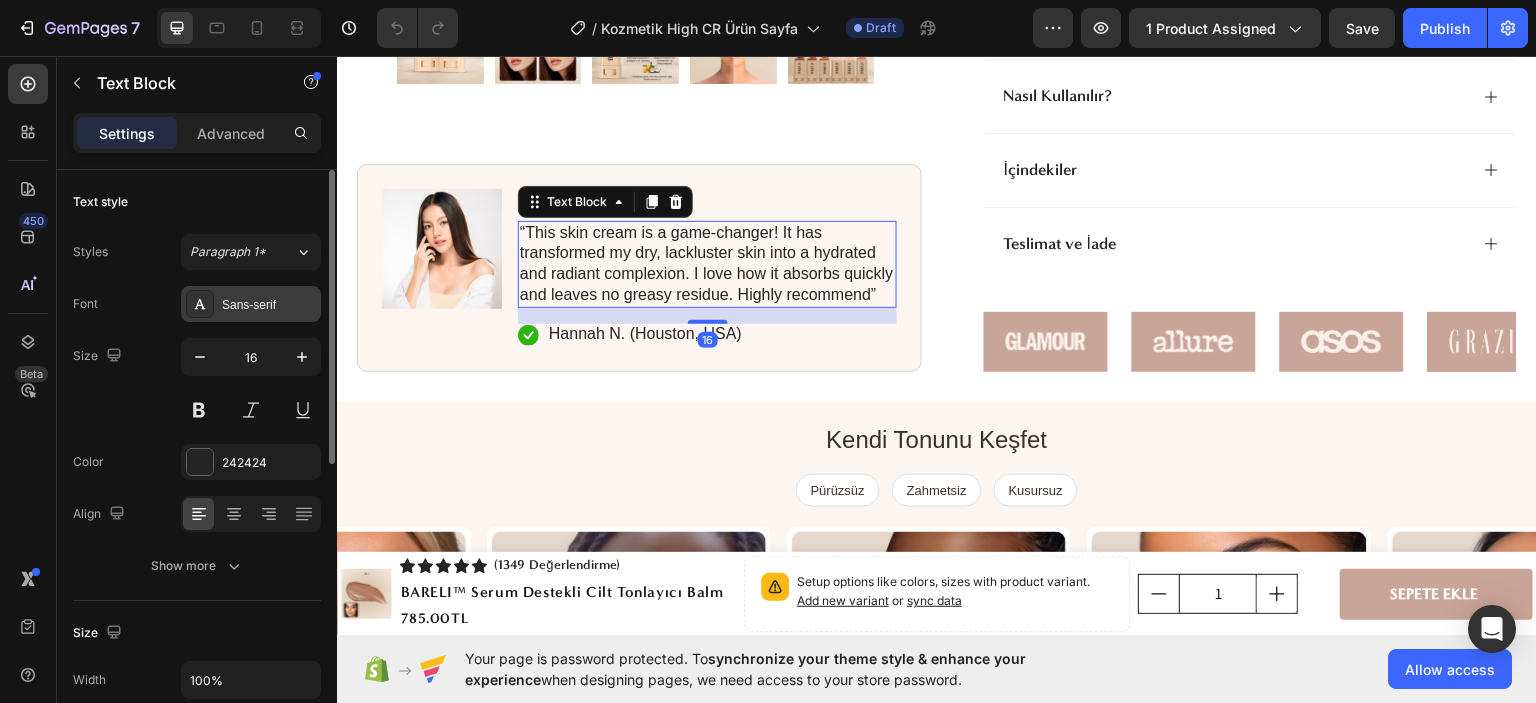 click on "Sans-serif" at bounding box center [269, 305] 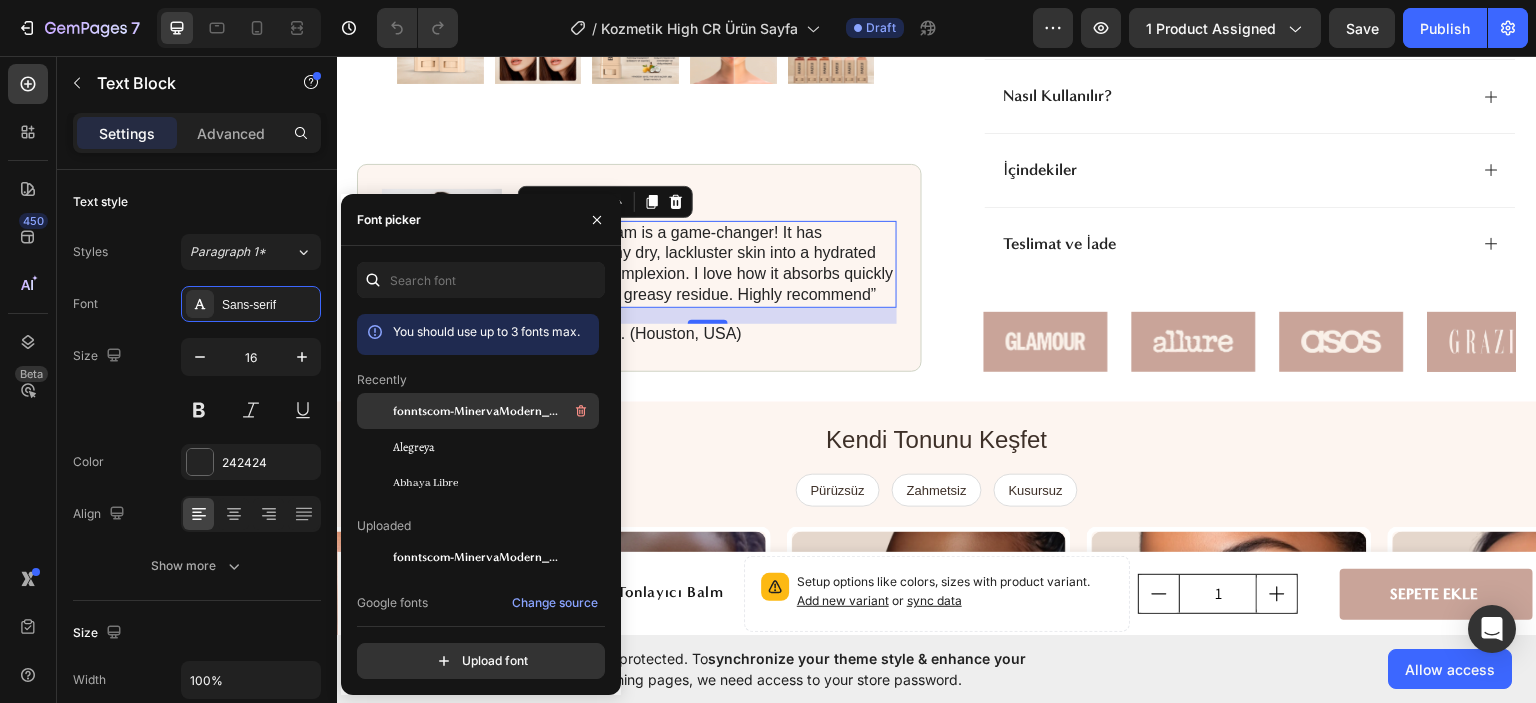 click on "fonntscom-MinervaModern_Bold" at bounding box center [476, 411] 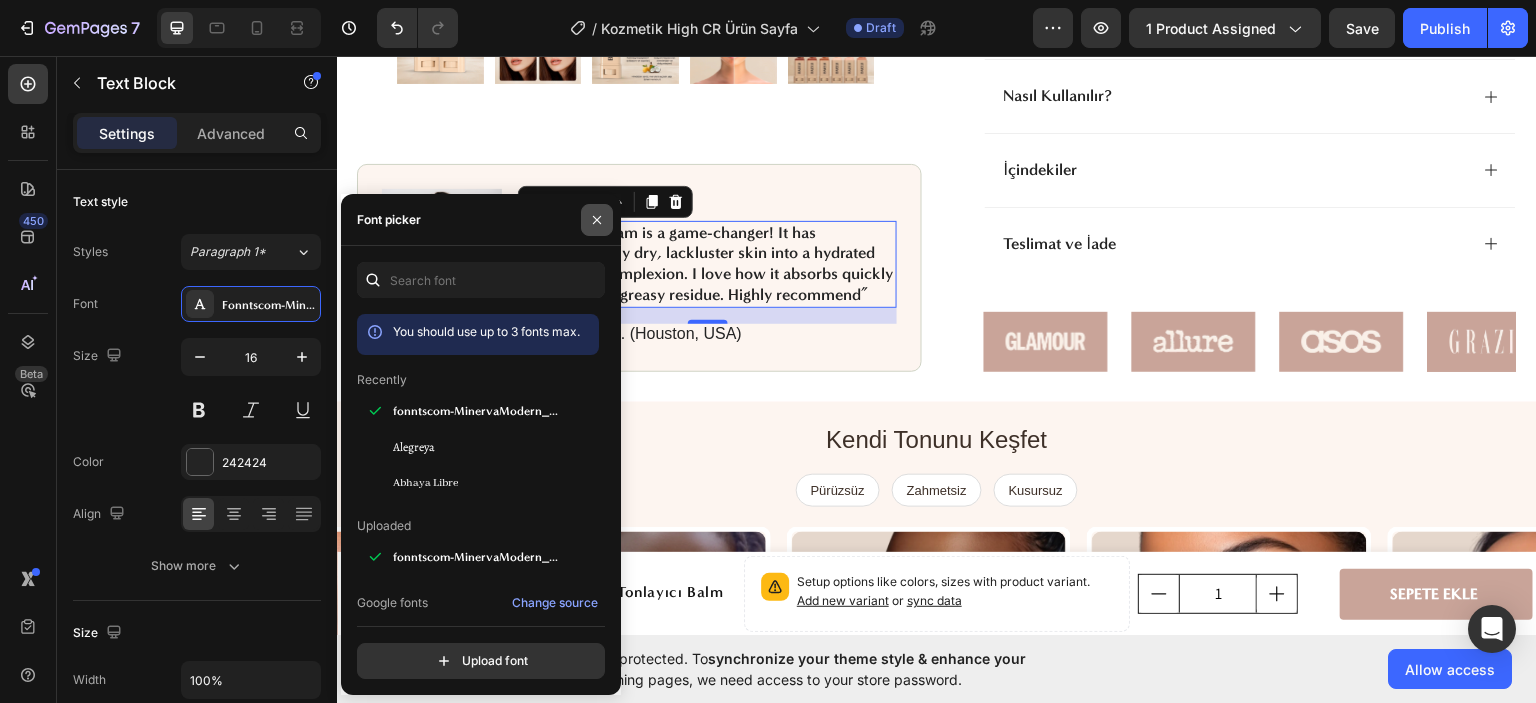 click at bounding box center [597, 220] 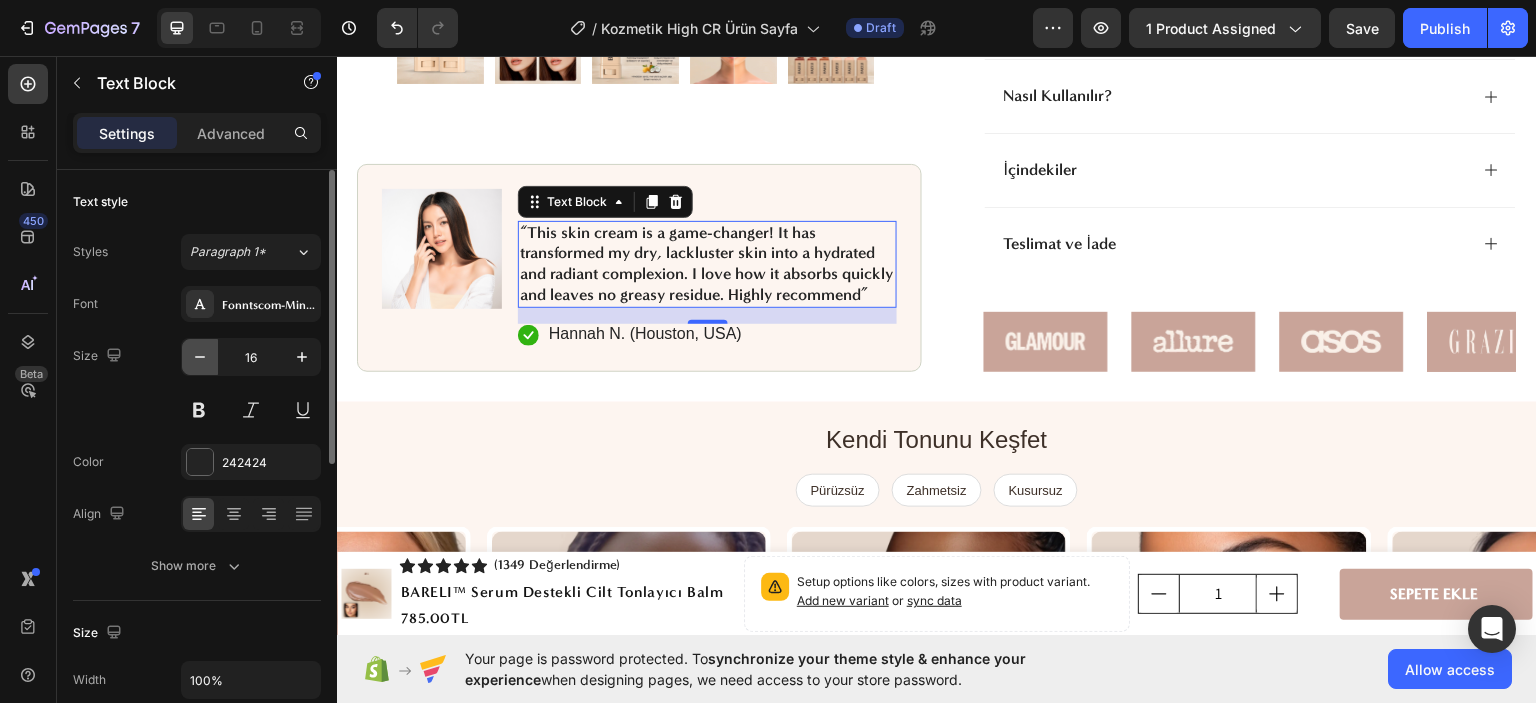 click 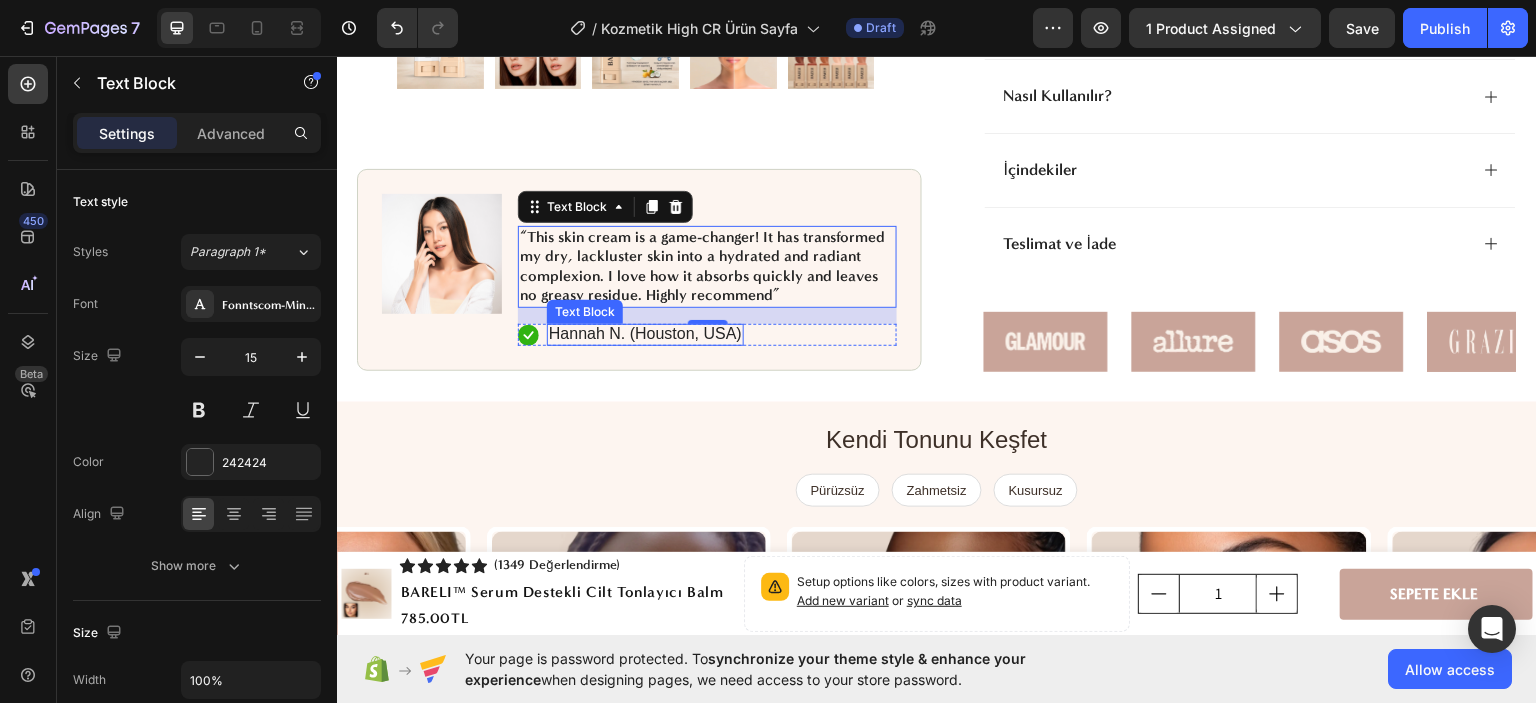 click on "Hannah N. (Houston, USA)" at bounding box center [645, 333] 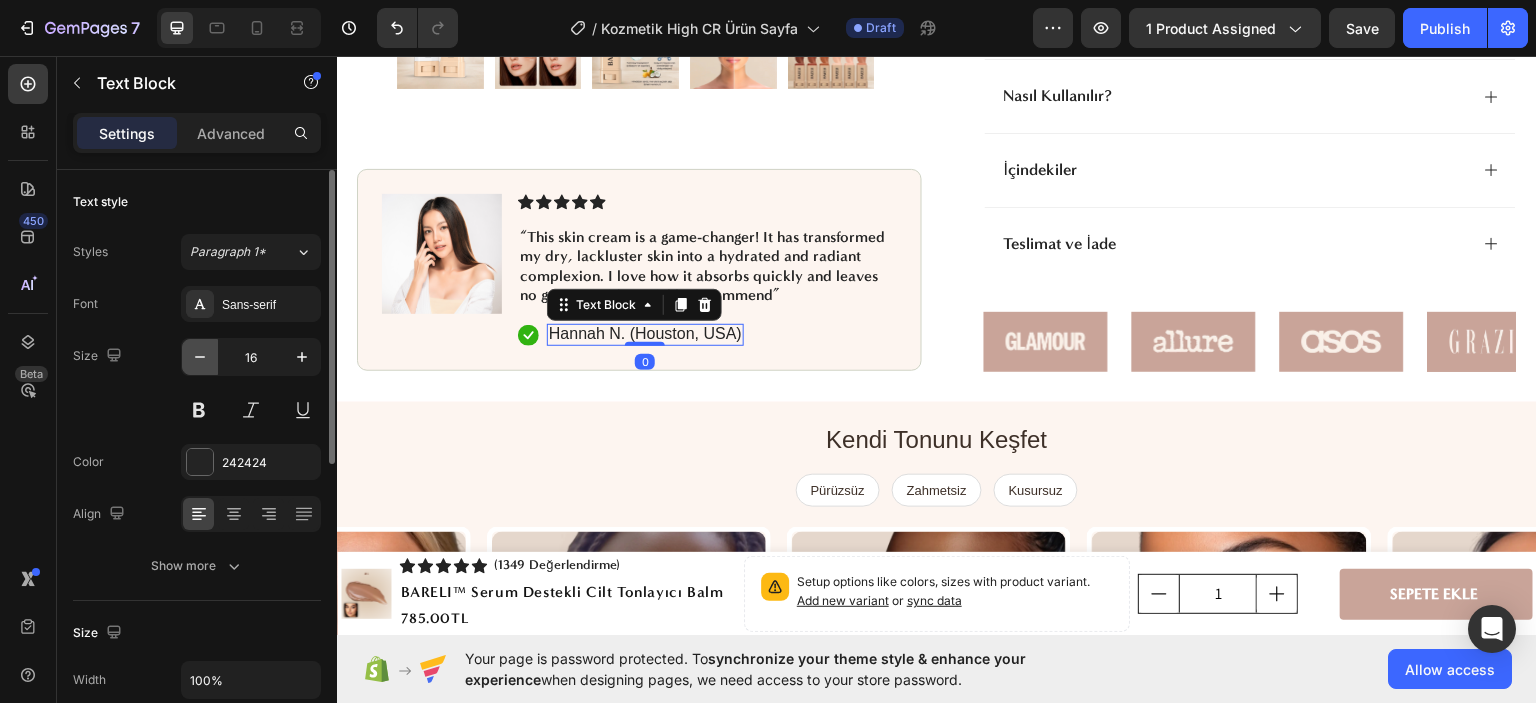 click 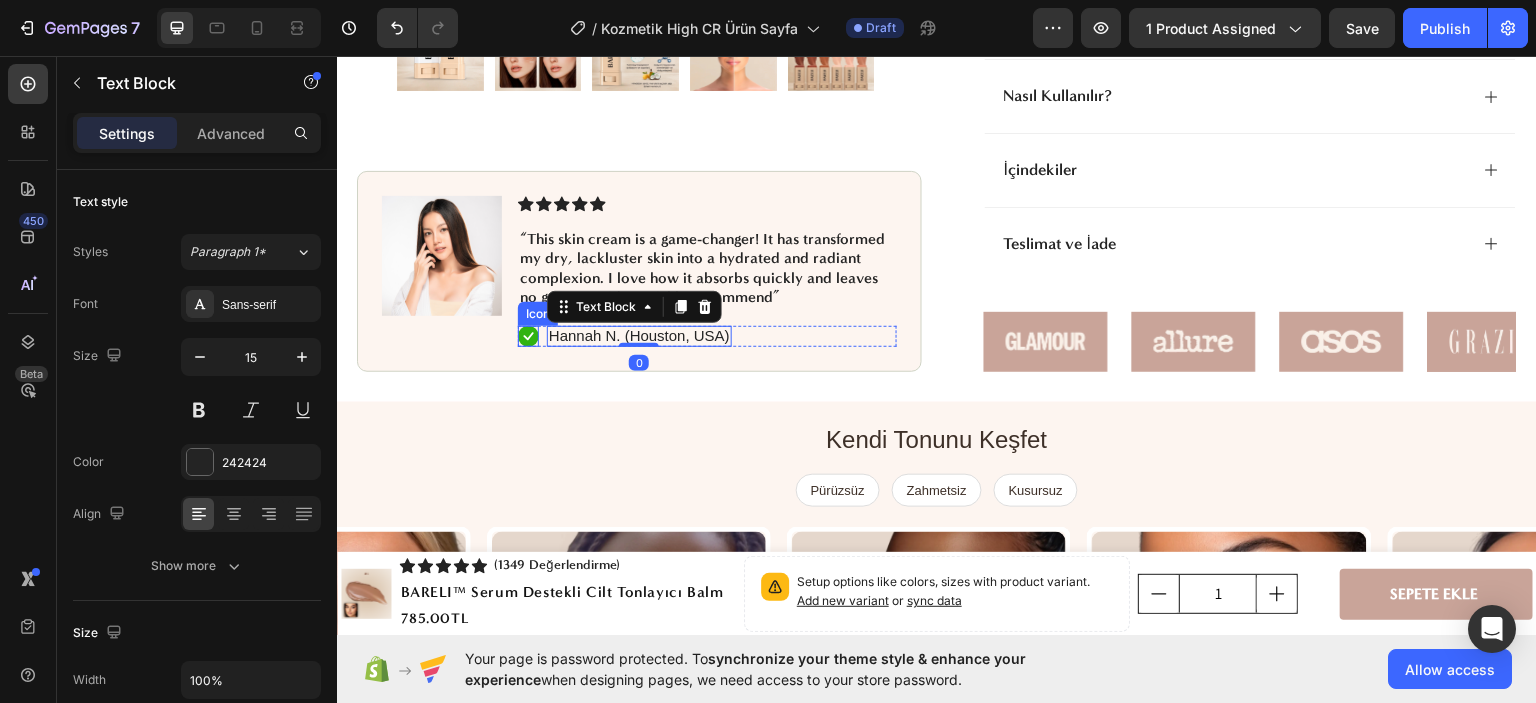 click 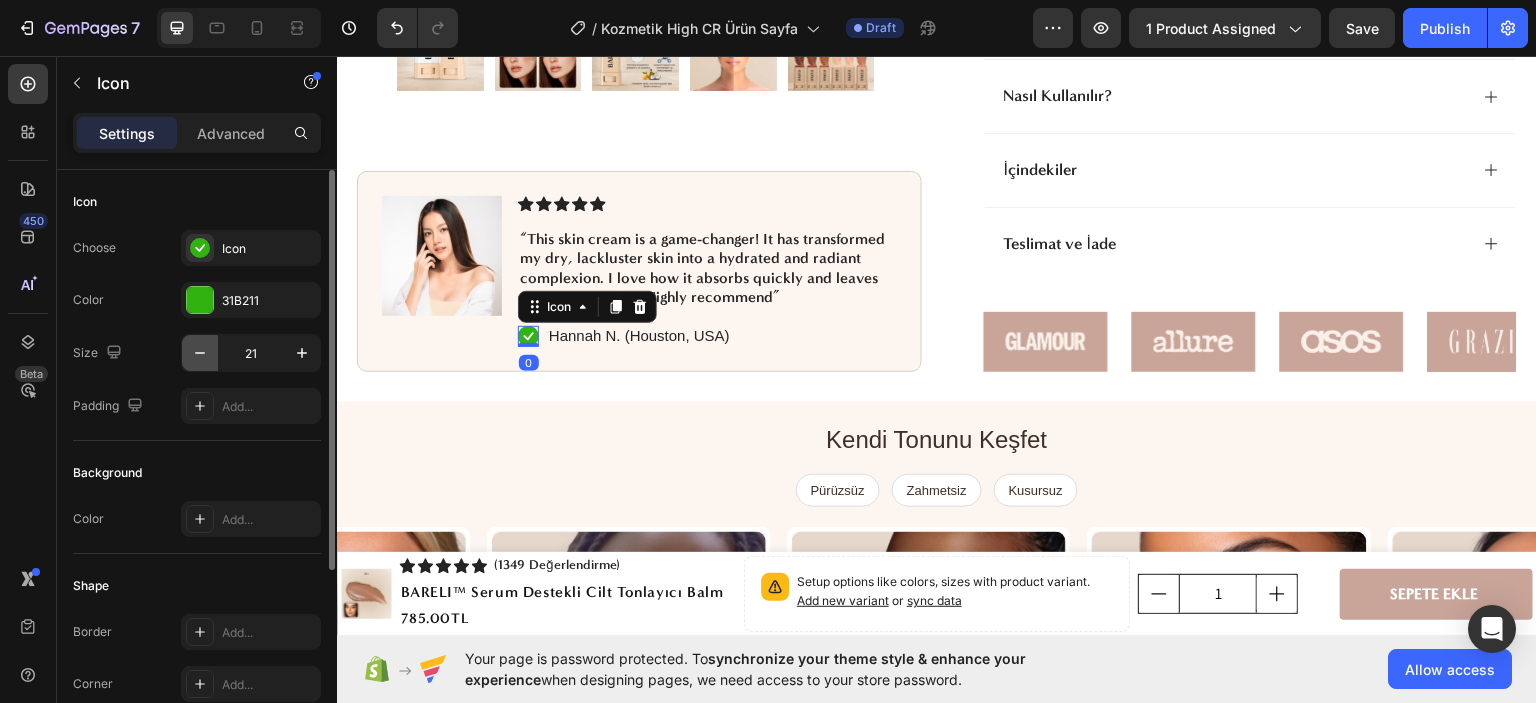 click 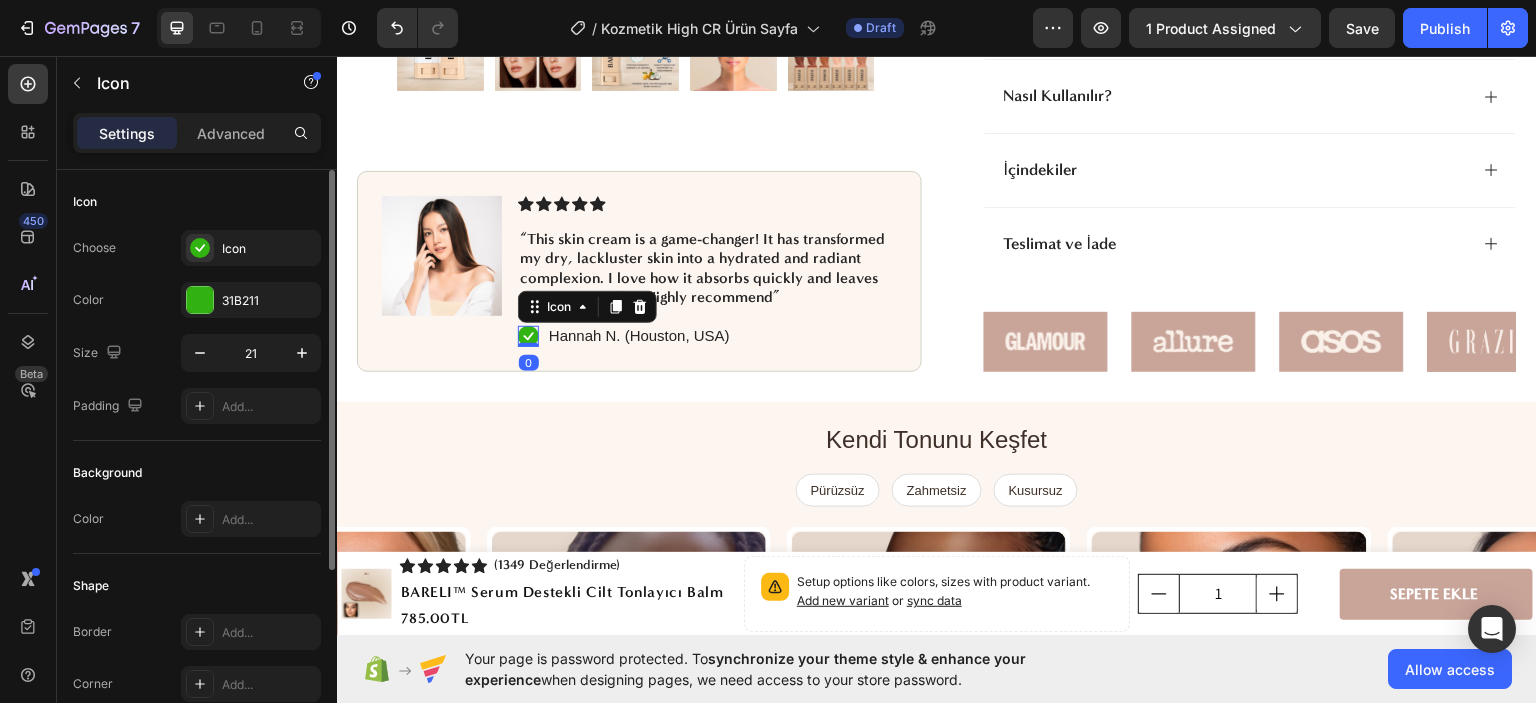 type on "20" 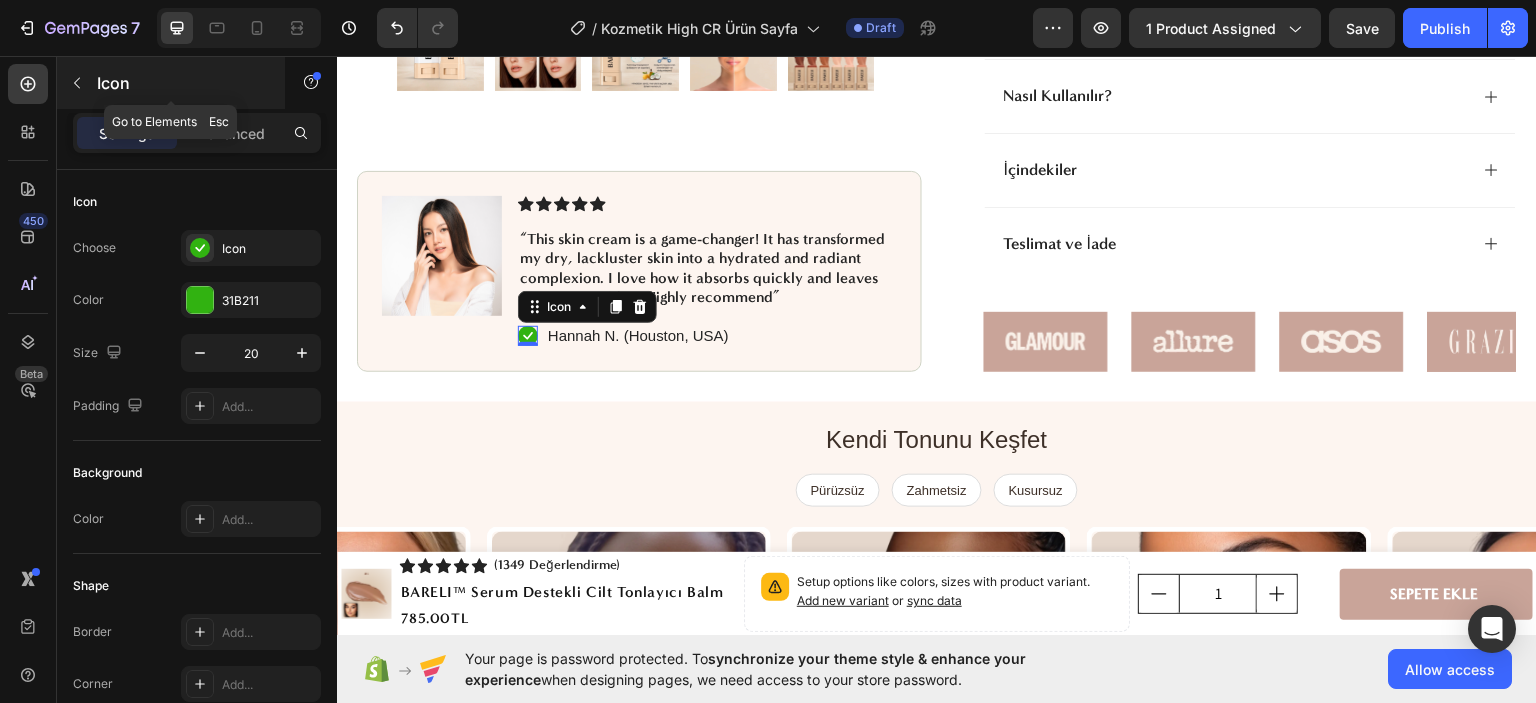 click at bounding box center [77, 83] 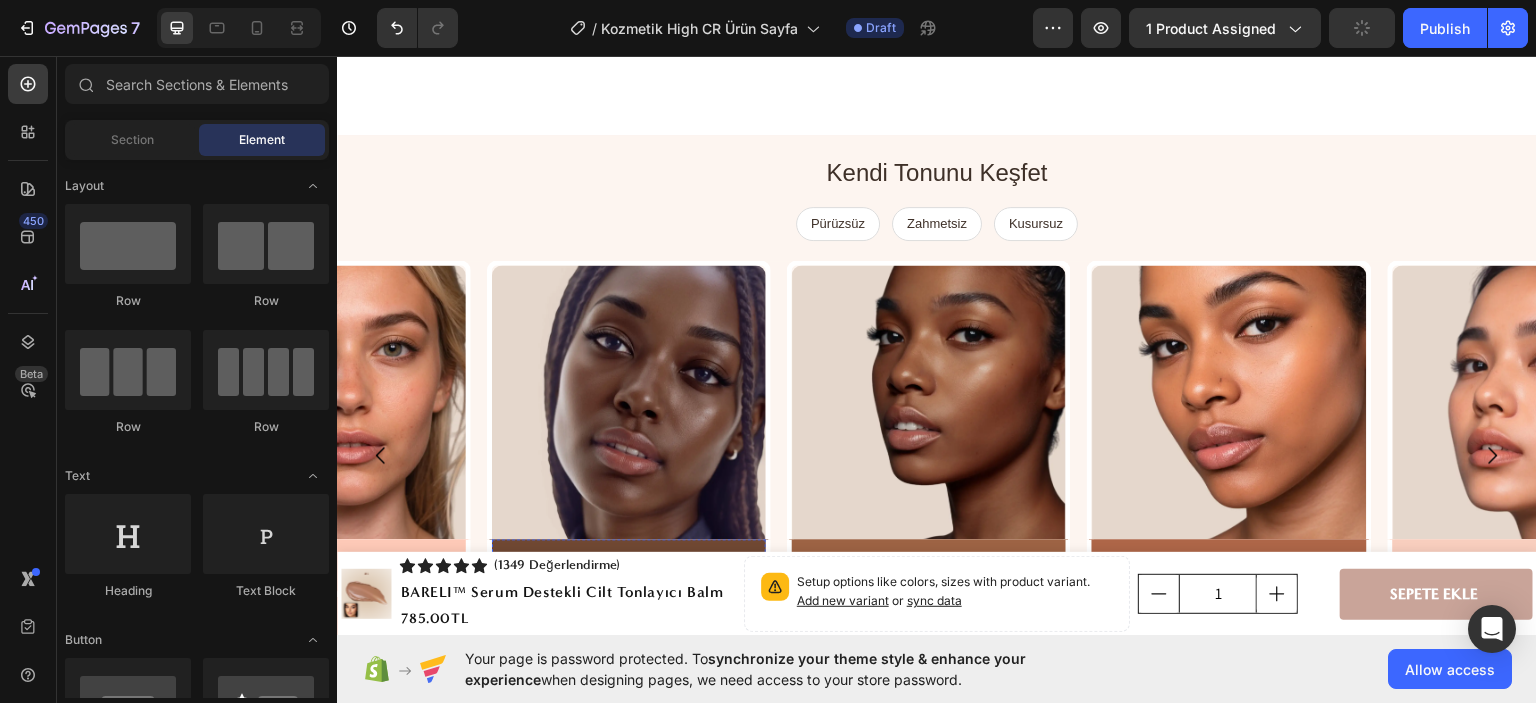 scroll, scrollTop: 1800, scrollLeft: 0, axis: vertical 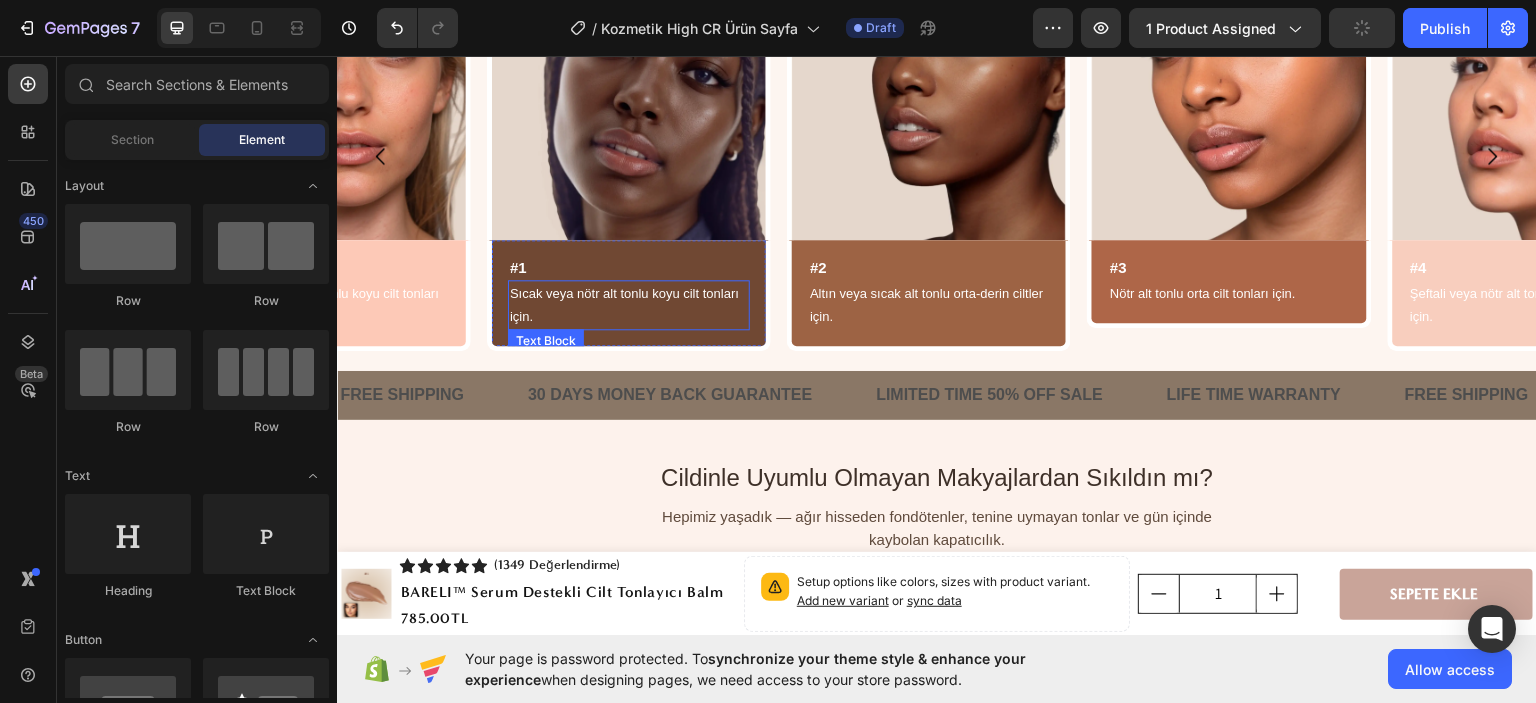 click on "Sıcak veya nötr alt tonlu koyu cilt tonları için." at bounding box center (629, 304) 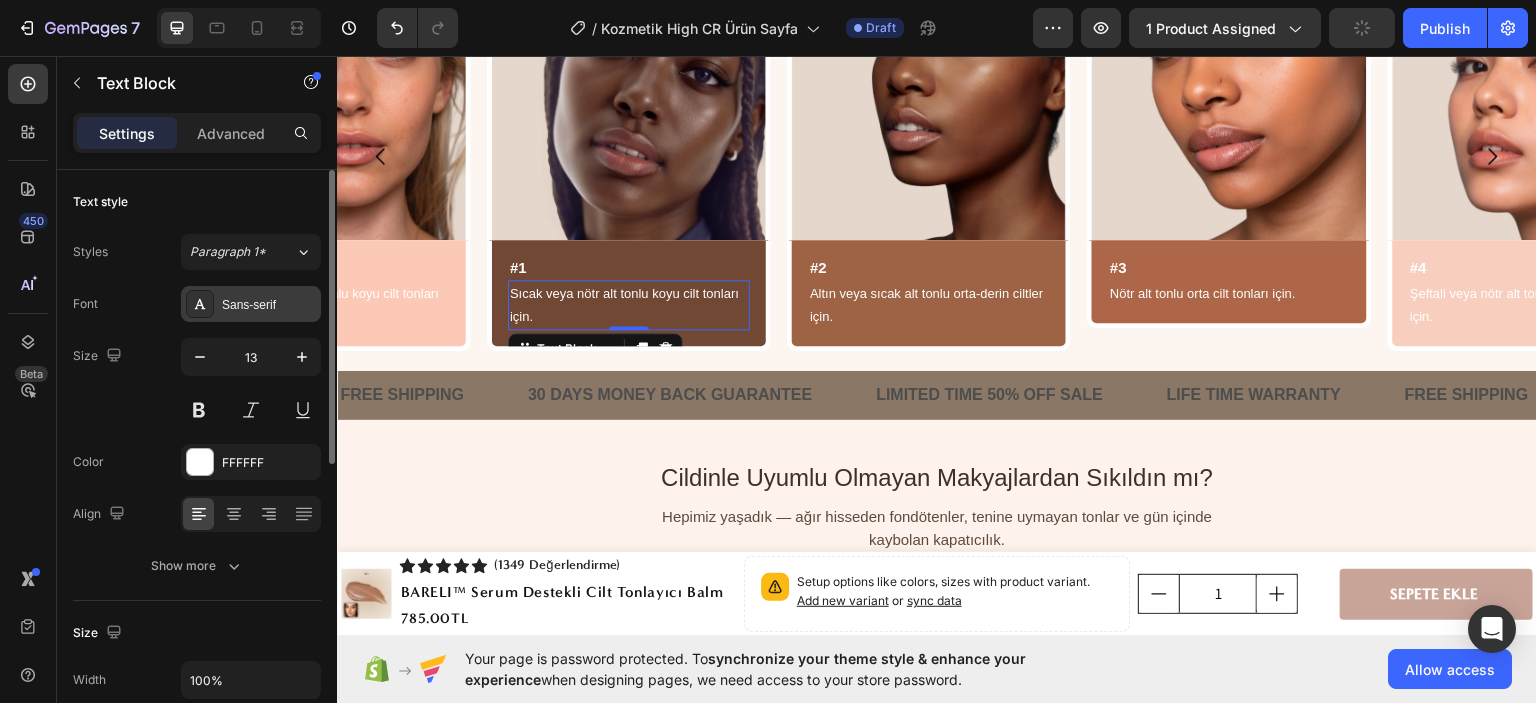 click on "Sans-serif" at bounding box center (251, 304) 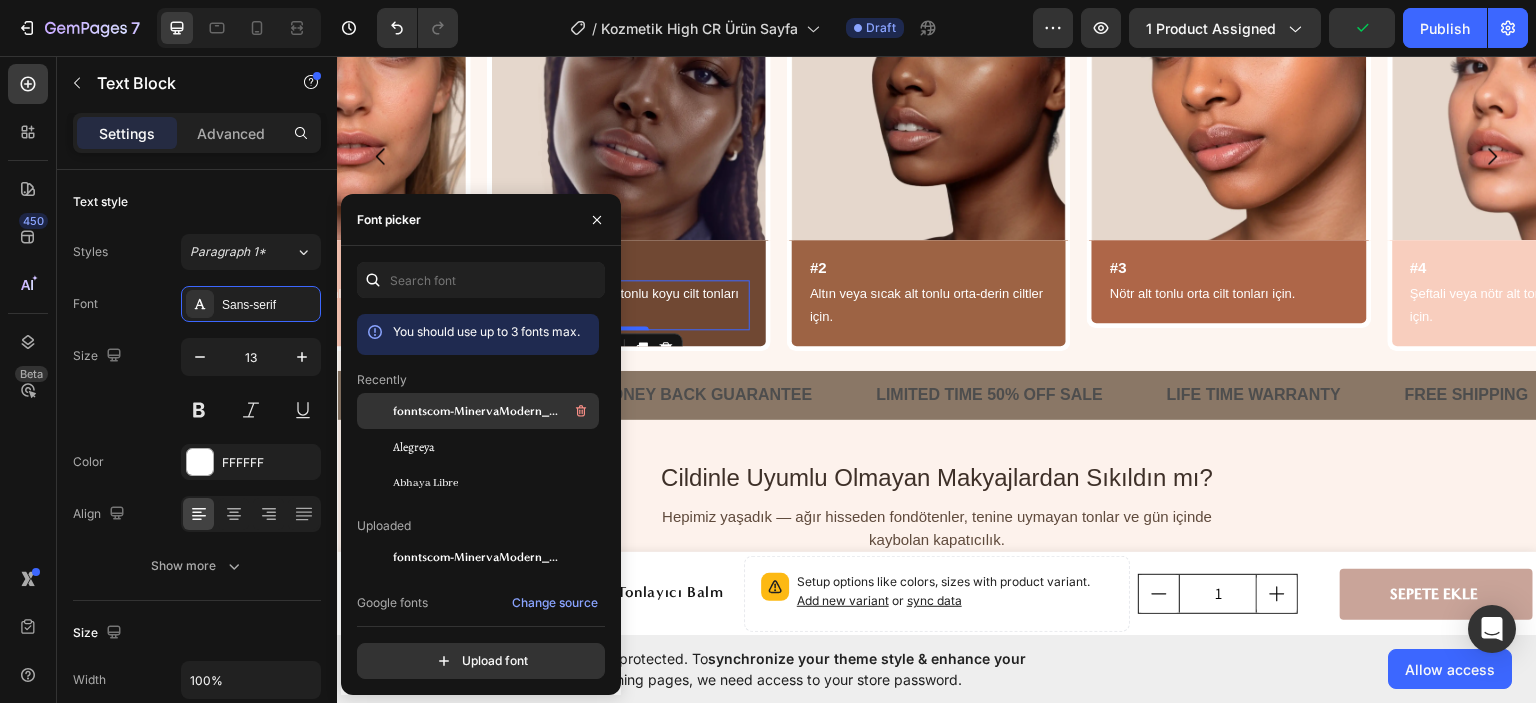 click on "fonntscom-MinervaModern_Bold" at bounding box center (476, 411) 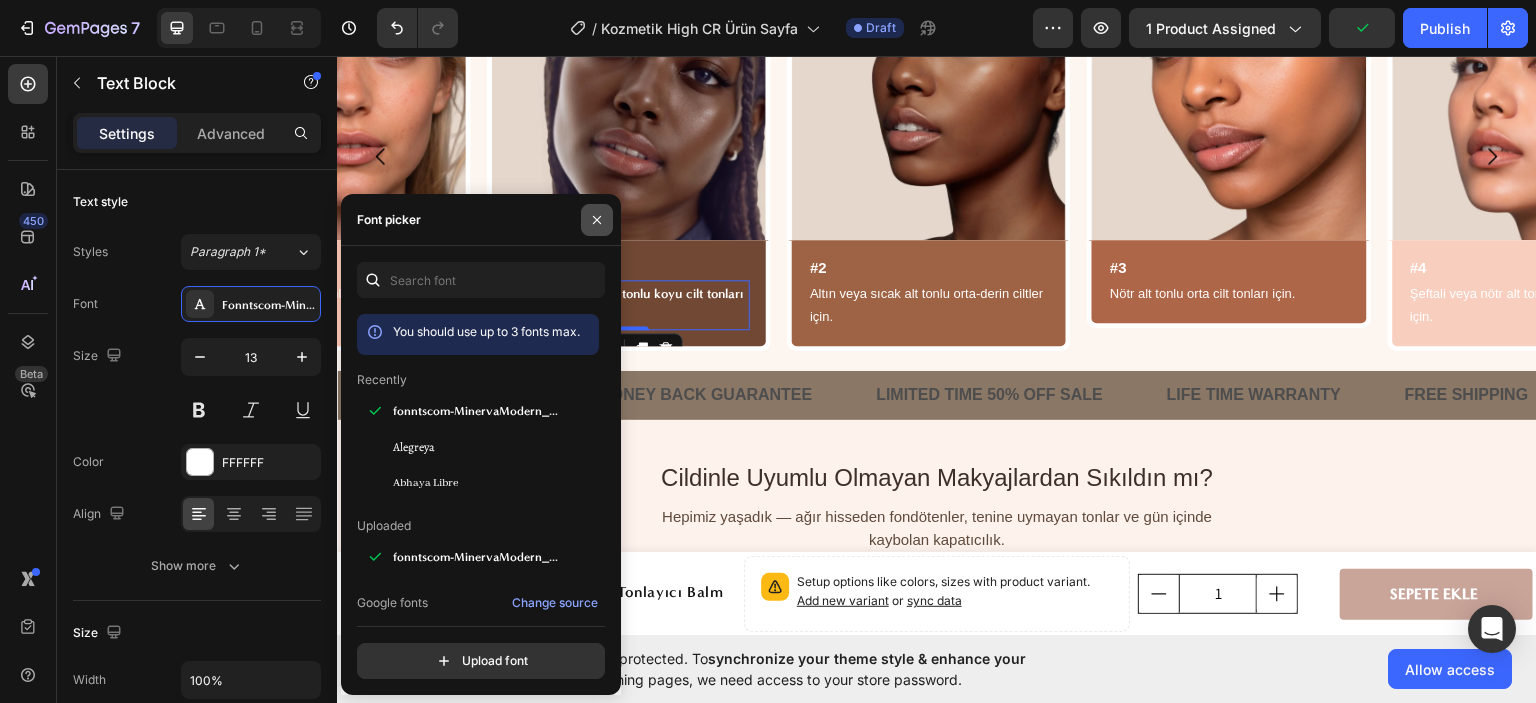 drag, startPoint x: 586, startPoint y: 209, endPoint x: 91, endPoint y: 268, distance: 498.50375 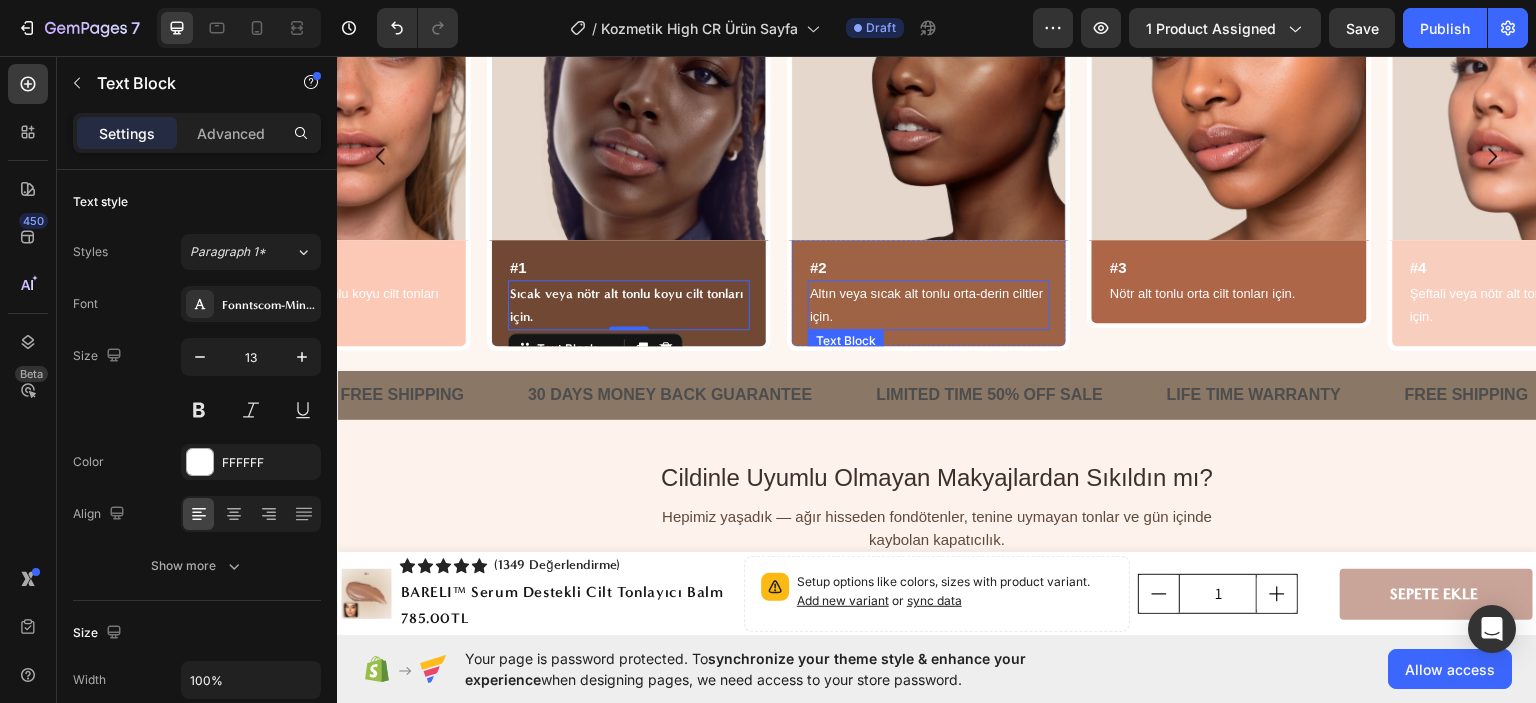 click on "Altın veya sıcak alt tonlu orta-derin ciltler için." at bounding box center [929, 304] 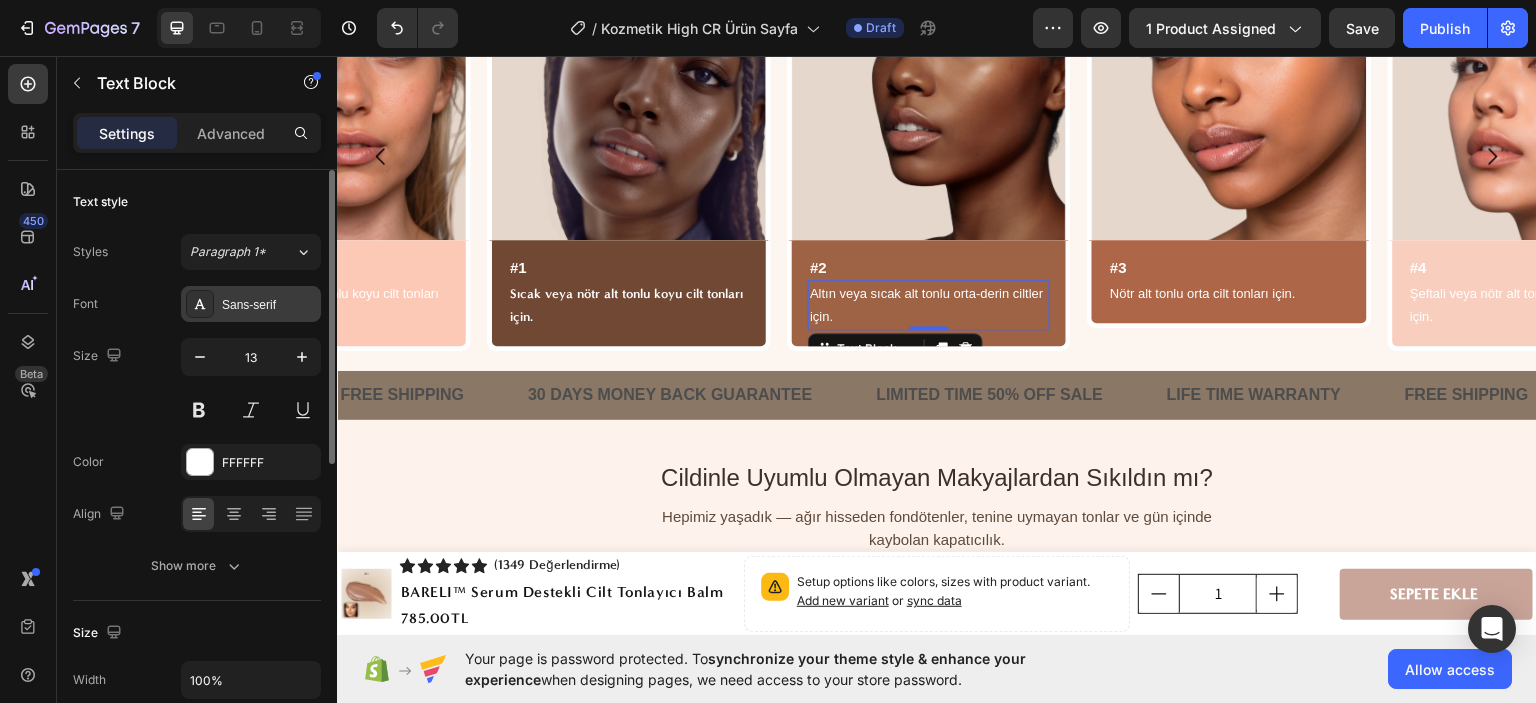 click on "Sans-serif" at bounding box center (251, 304) 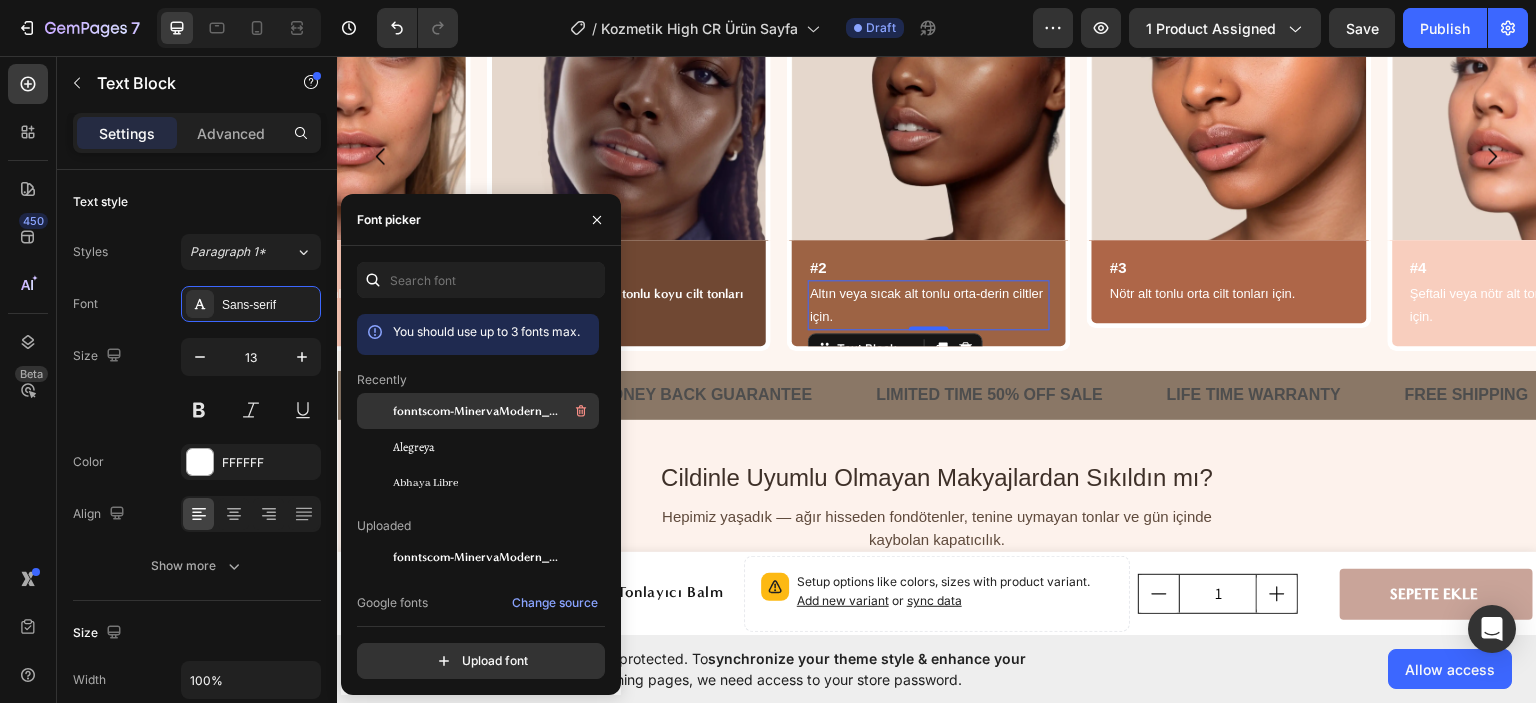 click on "fonntscom-MinervaModern_Bold" at bounding box center [494, 411] 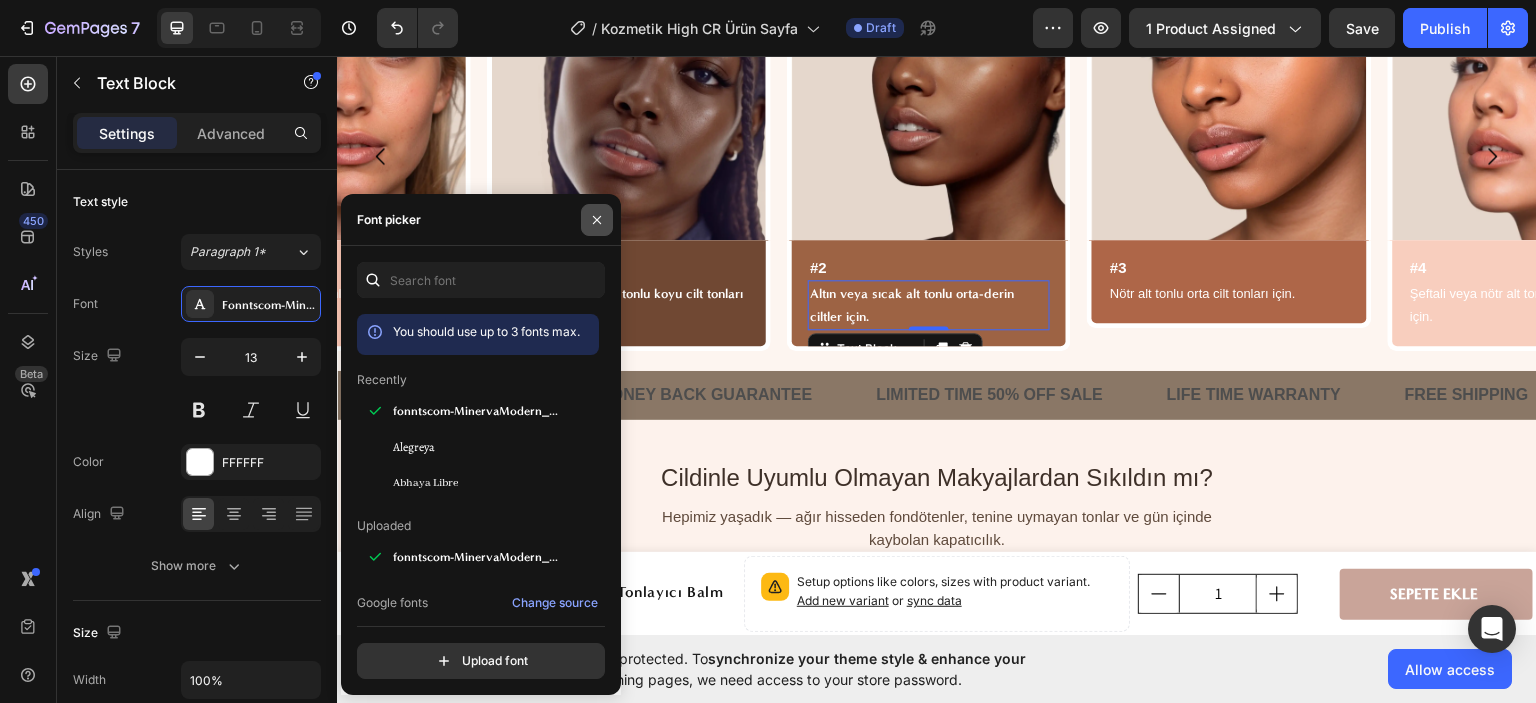 click at bounding box center [597, 220] 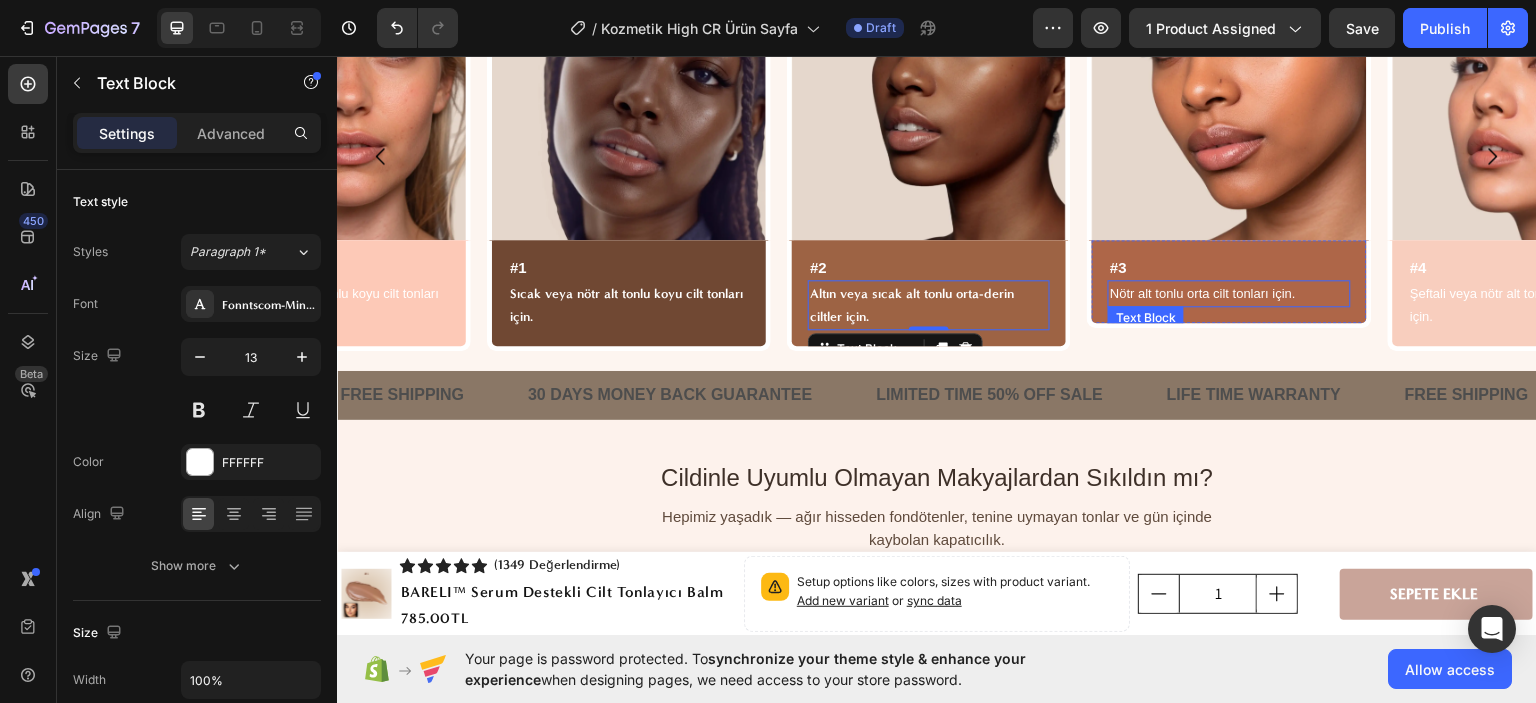 click on "Nötr alt tonlu orta cilt tonları için." at bounding box center (1229, 292) 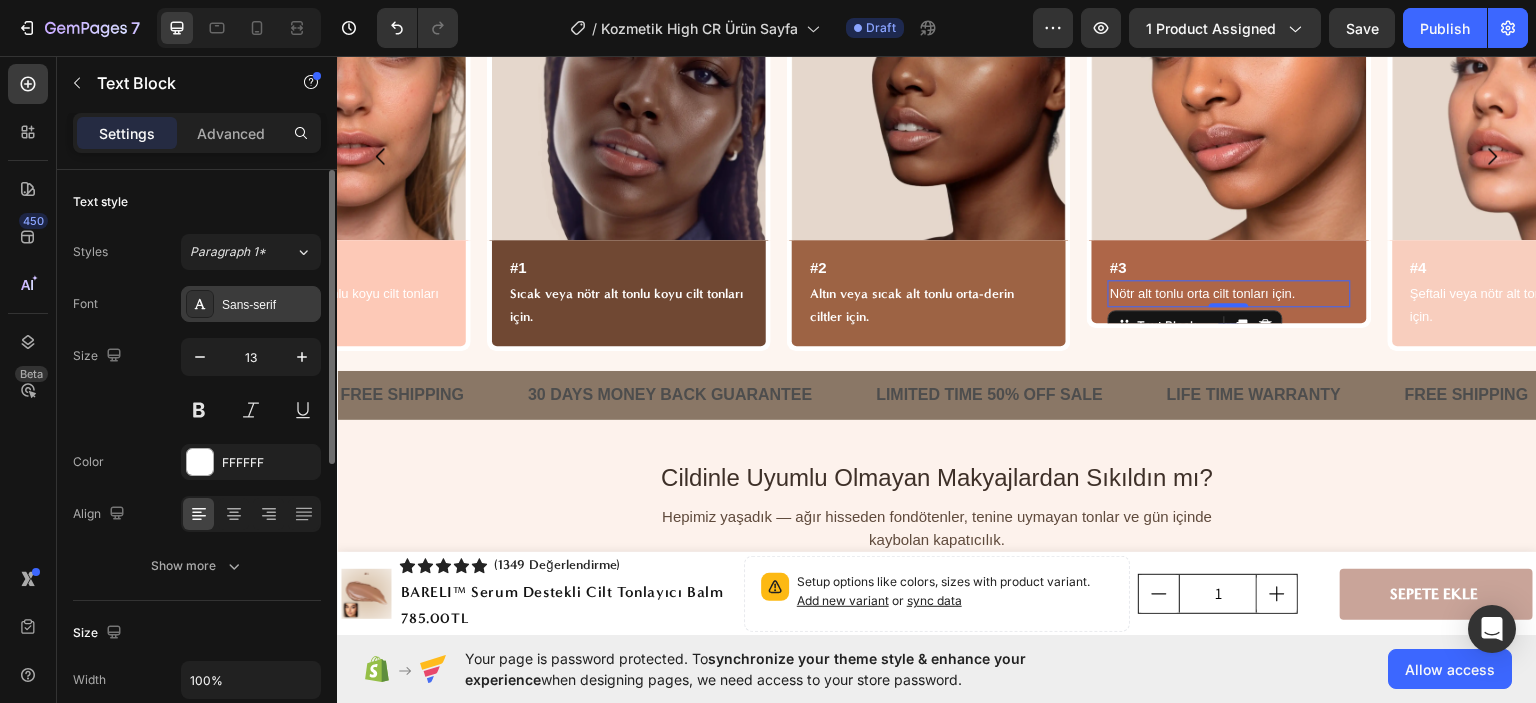 click on "Sans-serif" at bounding box center (269, 305) 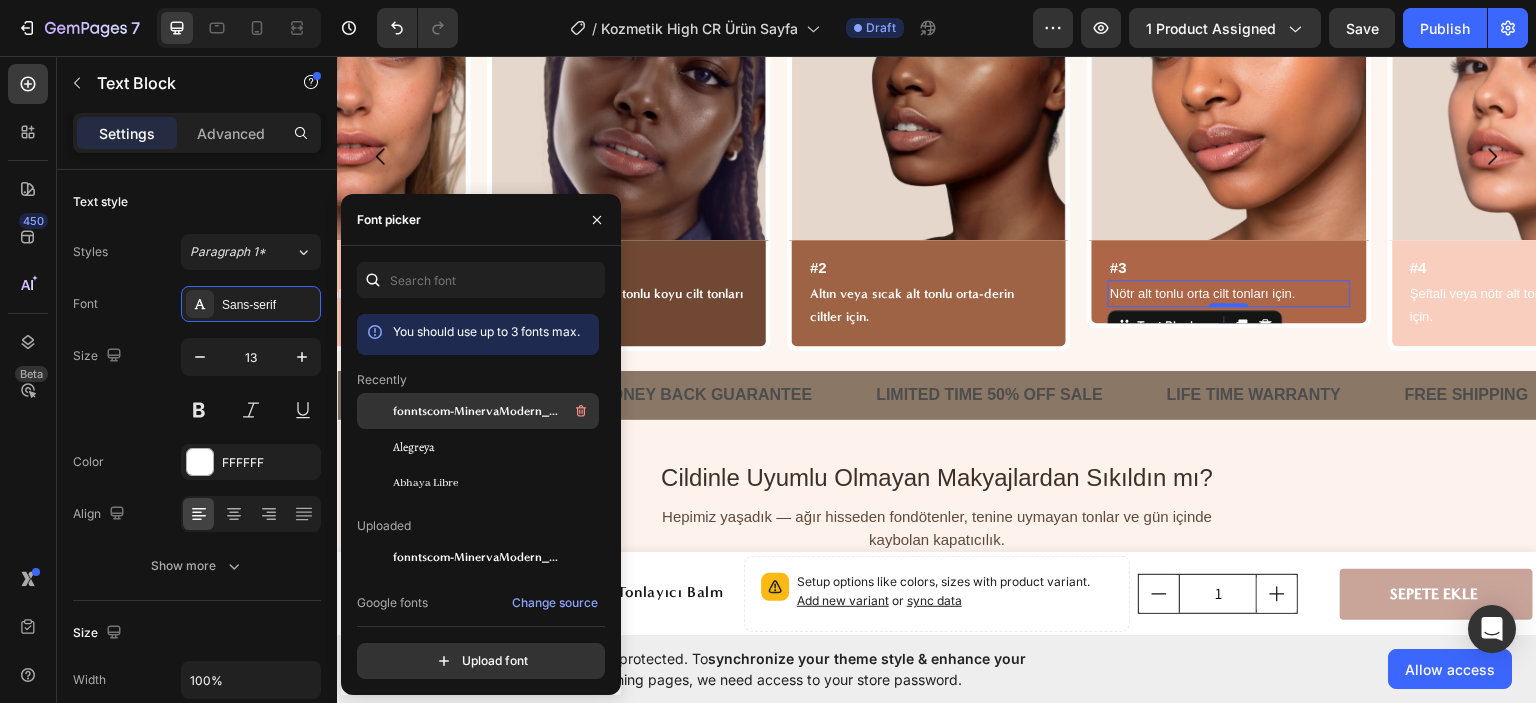 click on "fonntscom-MinervaModern_Bold" at bounding box center (476, 411) 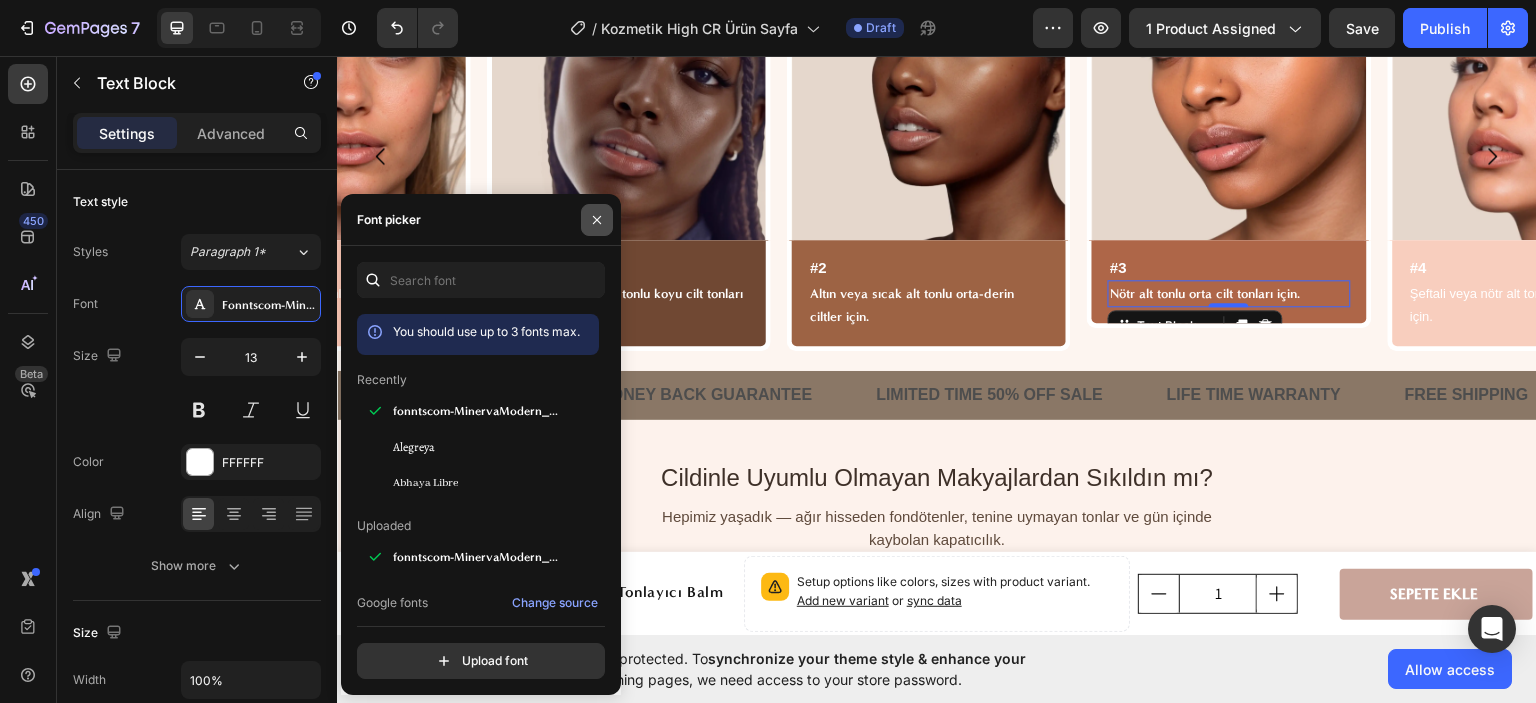 click 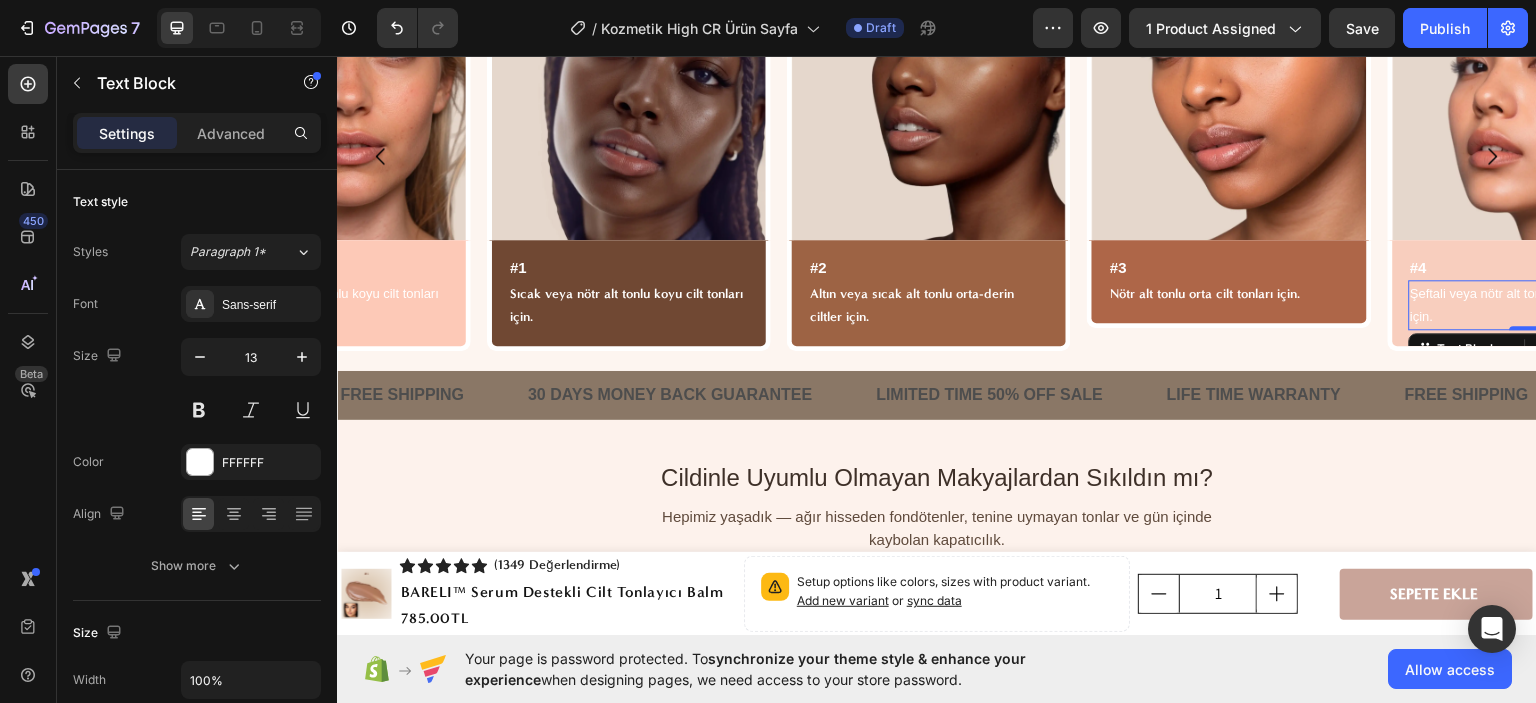 click on "Şeftali veya nötr alt tonlu açık ten tonları için." at bounding box center [1530, 304] 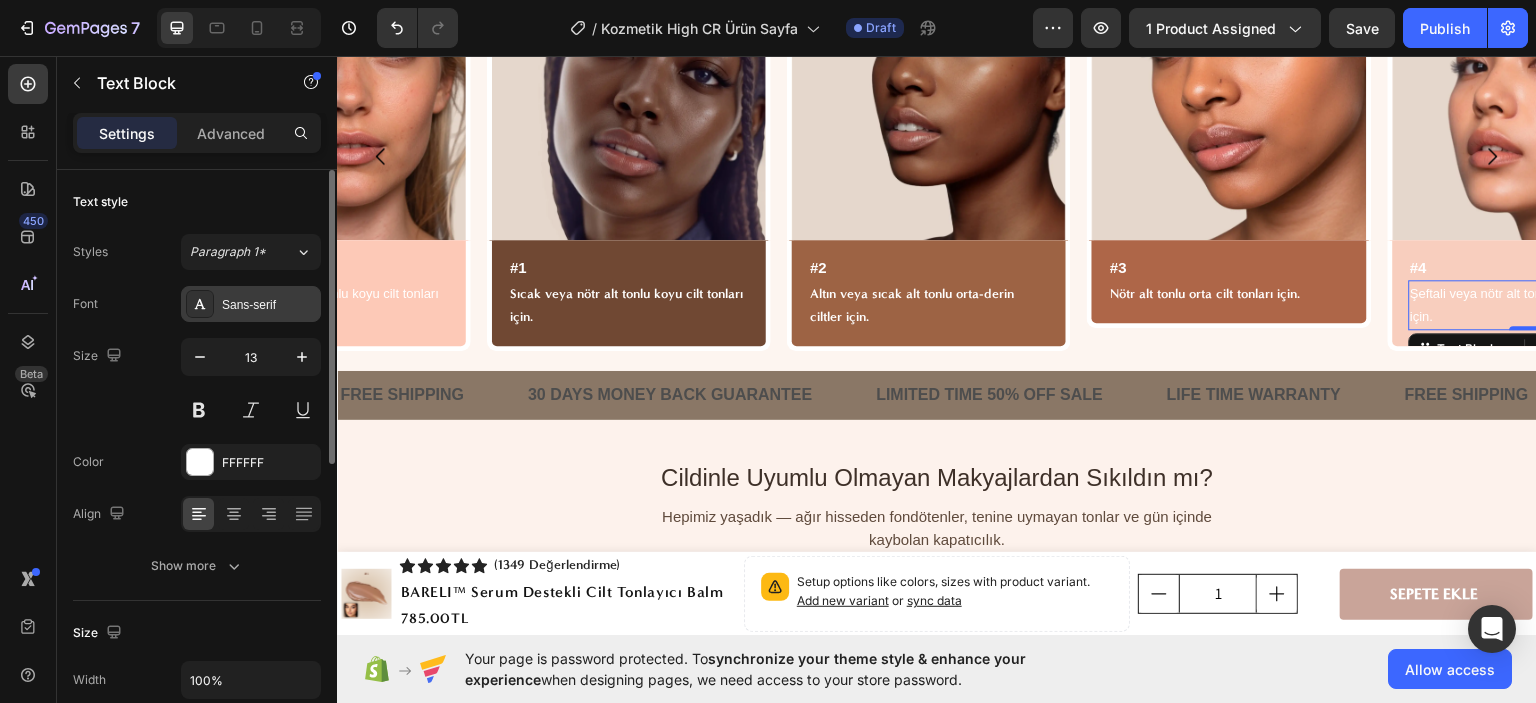 click on "Sans-serif" at bounding box center [269, 305] 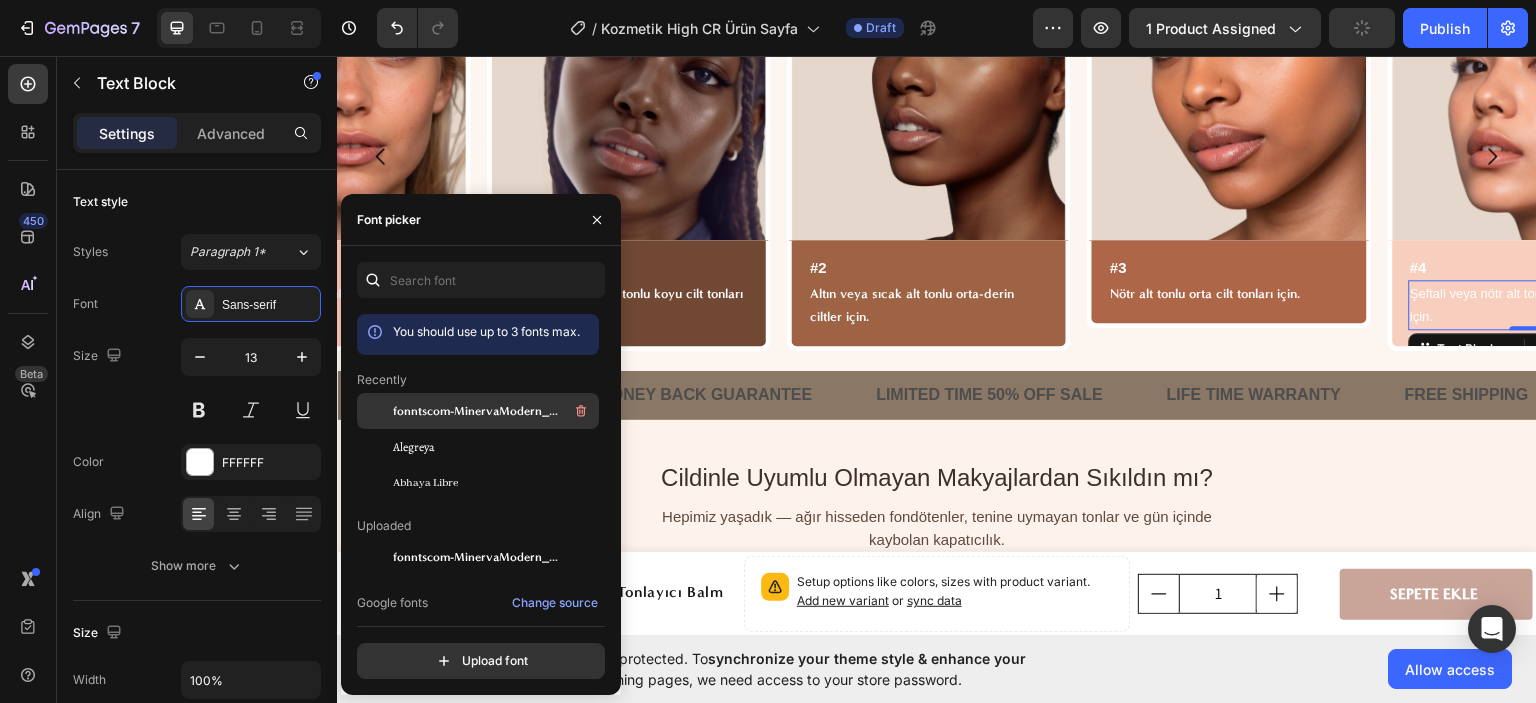 click on "fonntscom-MinervaModern_Bold" at bounding box center (476, 411) 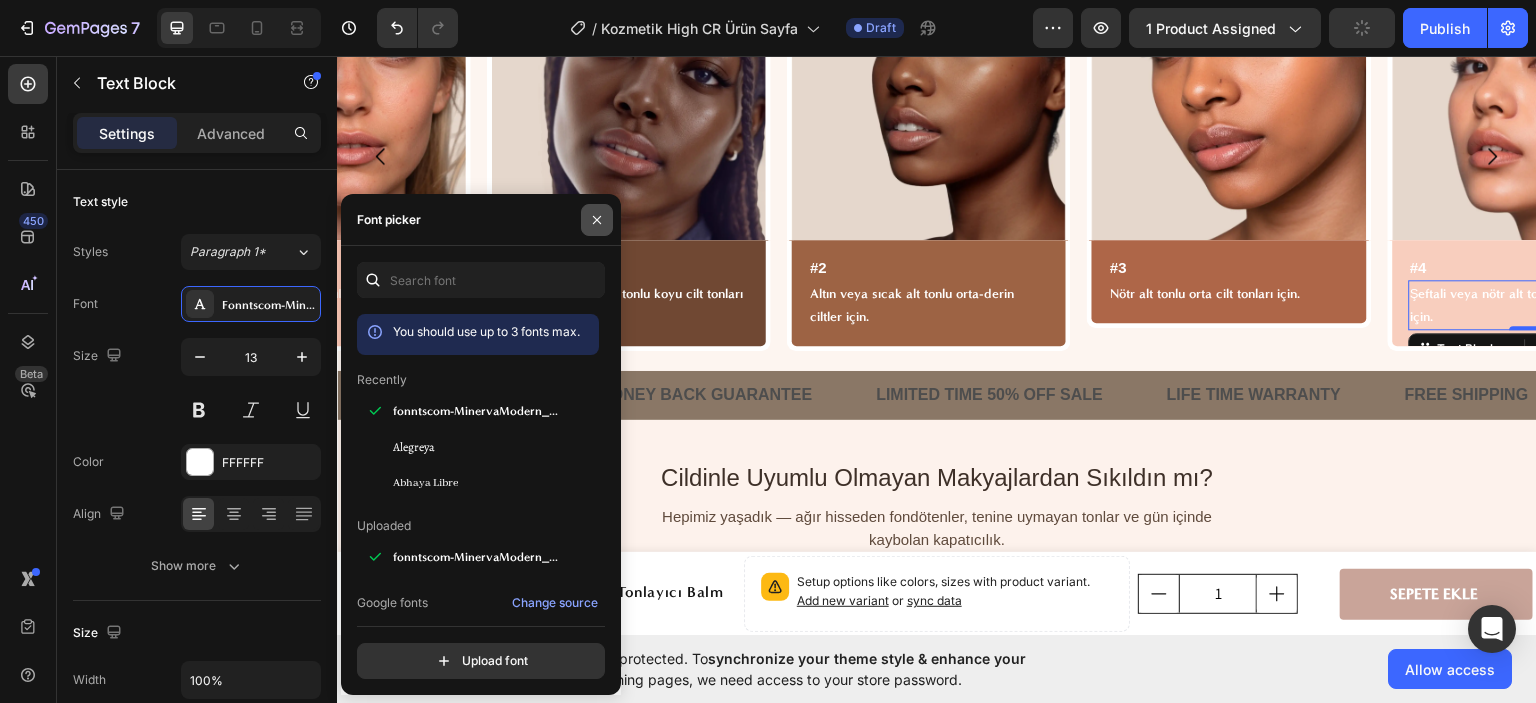 click 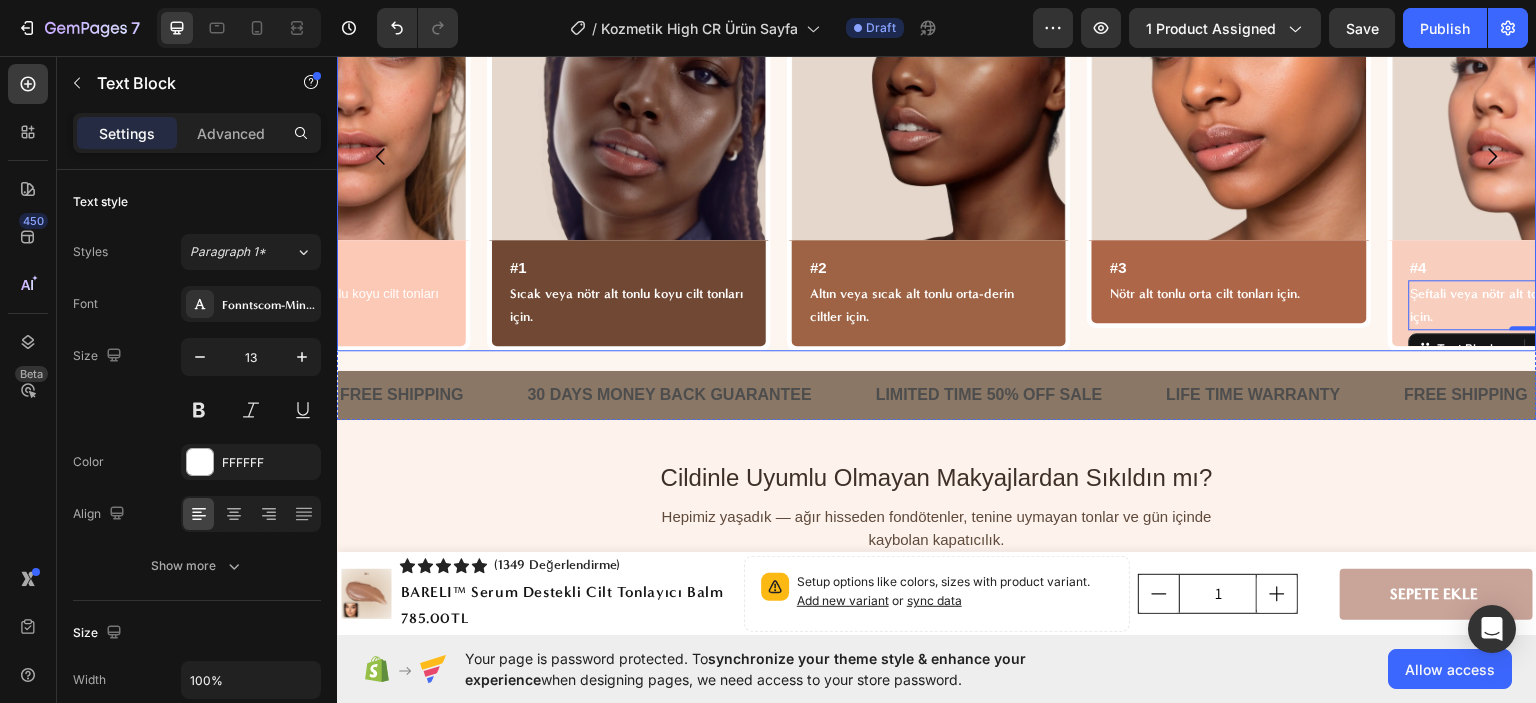 click 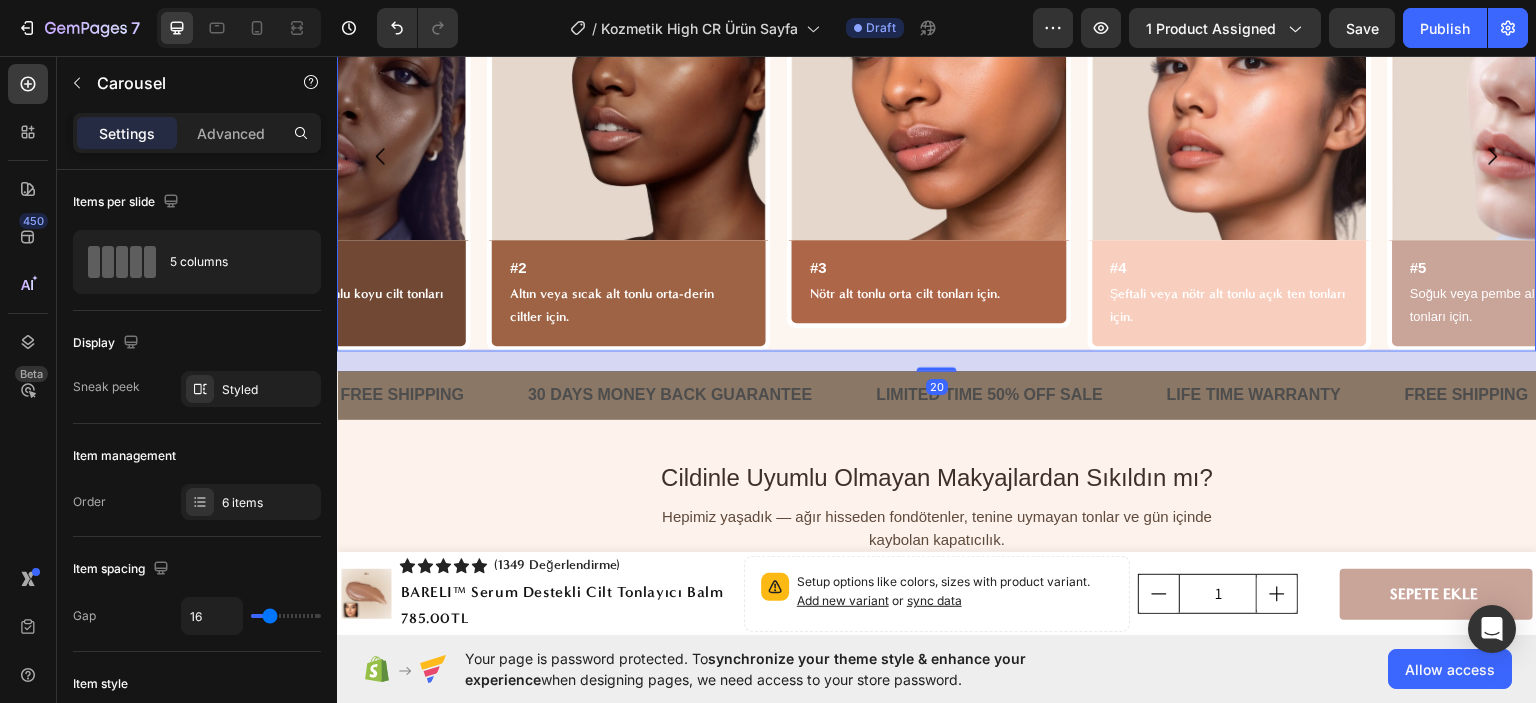 click 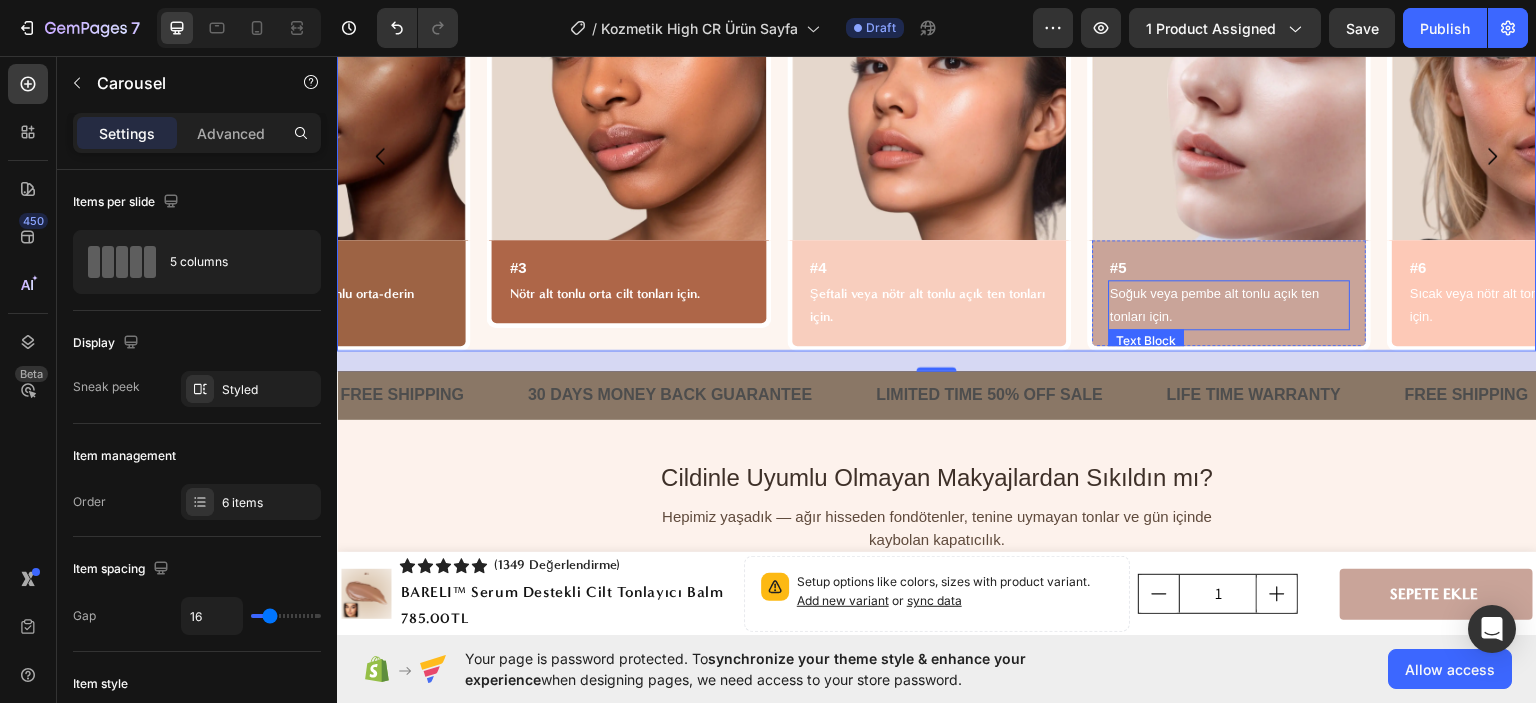 click on "Soğuk veya pembe alt tonlu açık ten tonları için." at bounding box center [1229, 304] 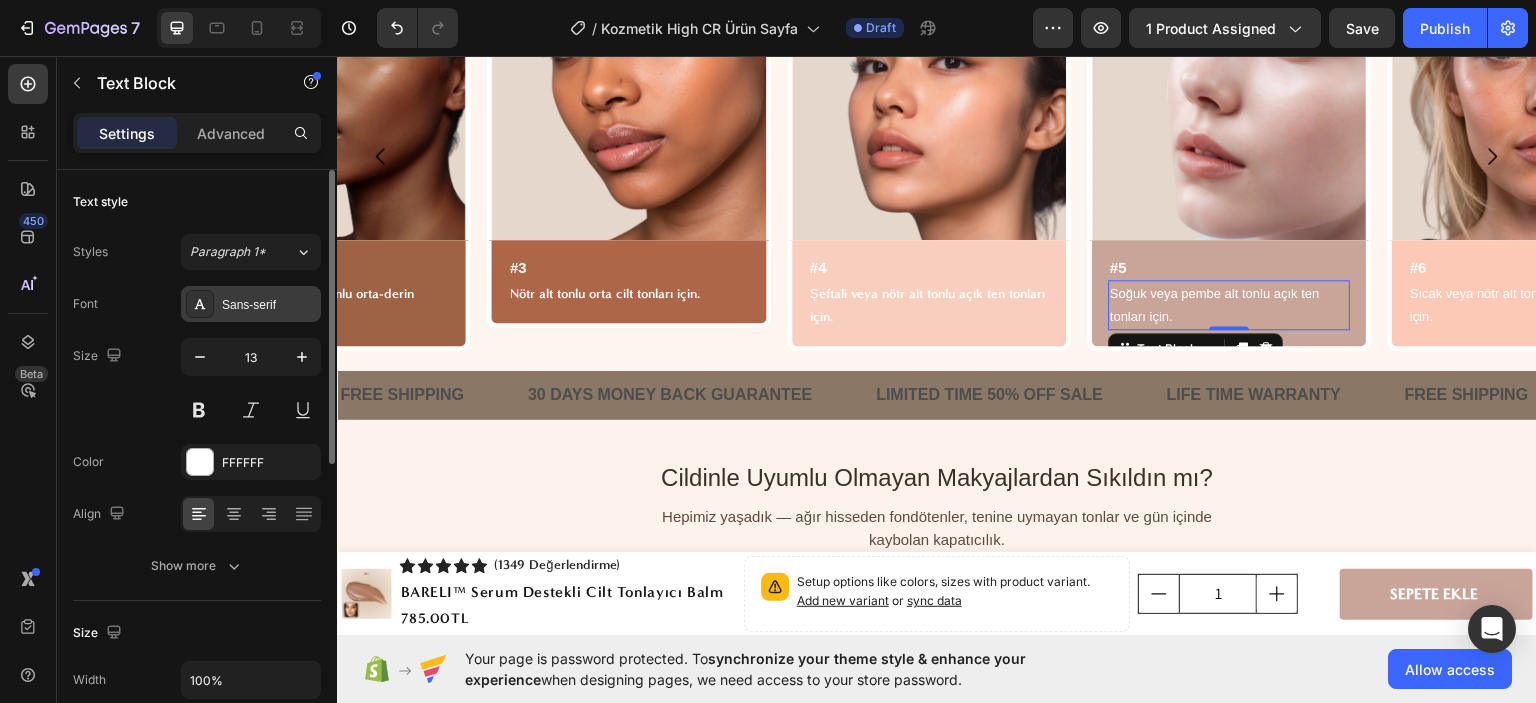 click at bounding box center [200, 304] 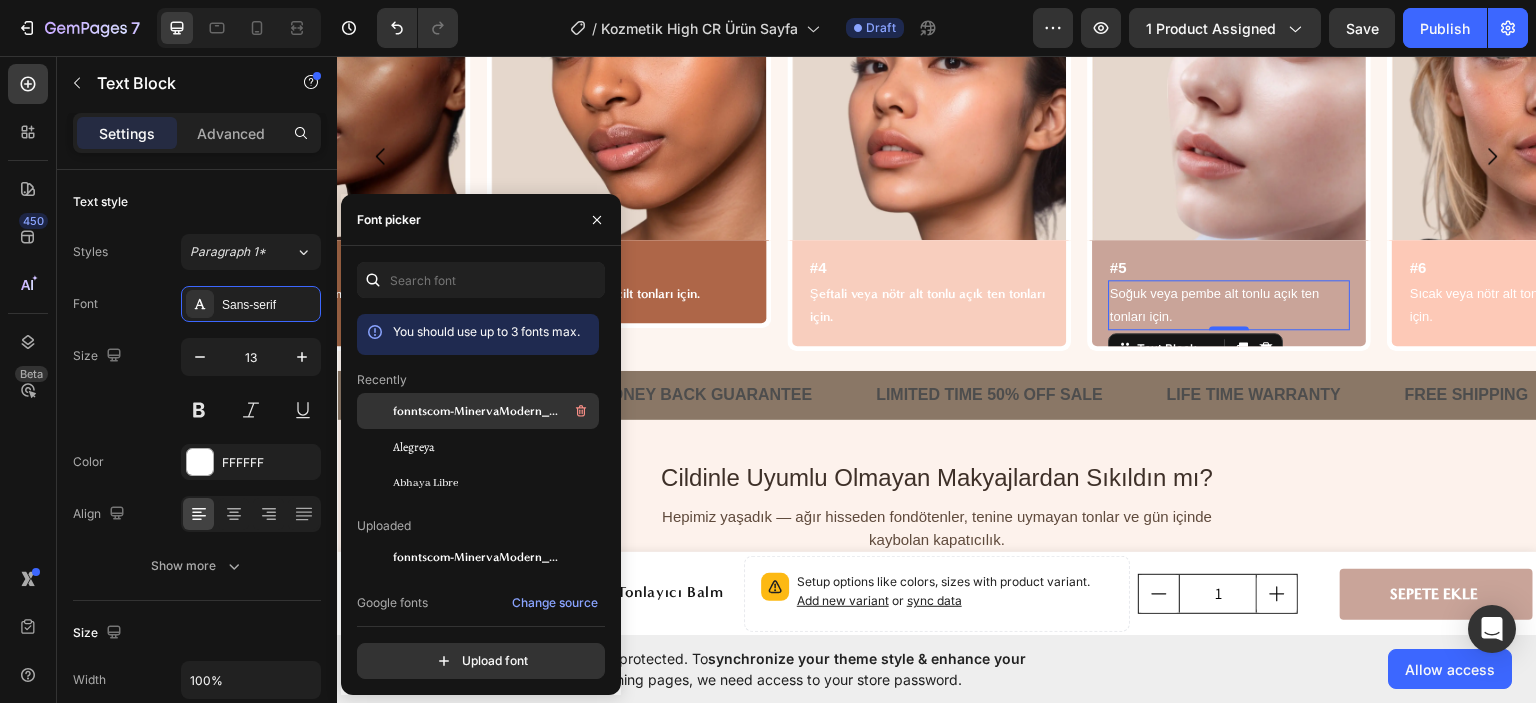 click on "fonntscom-MinervaModern_Bold" at bounding box center (476, 411) 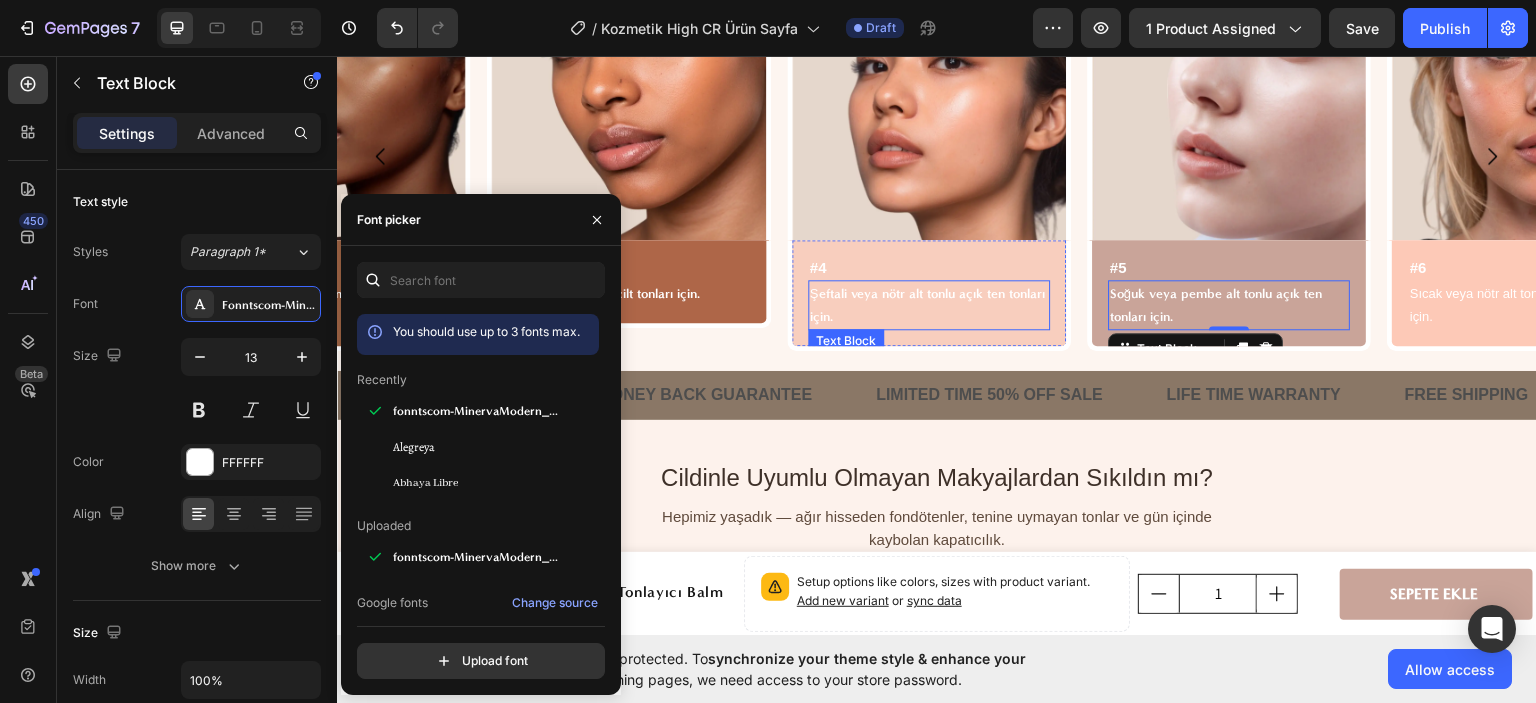 click on "Şeftali veya nötr alt tonlu açık ten tonları için." at bounding box center (929, 304) 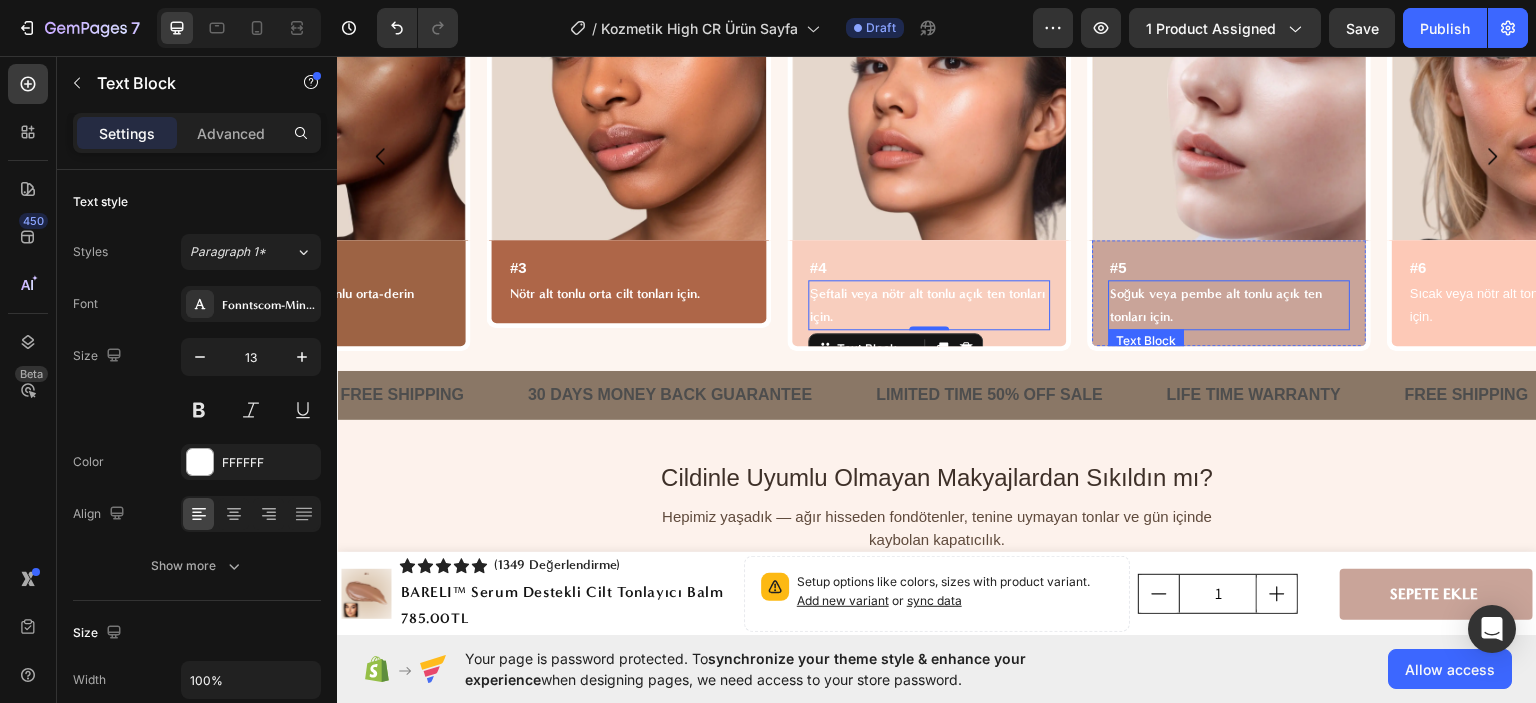 click on "Soğuk veya pembe alt tonlu açık ten tonları için." at bounding box center (1229, 304) 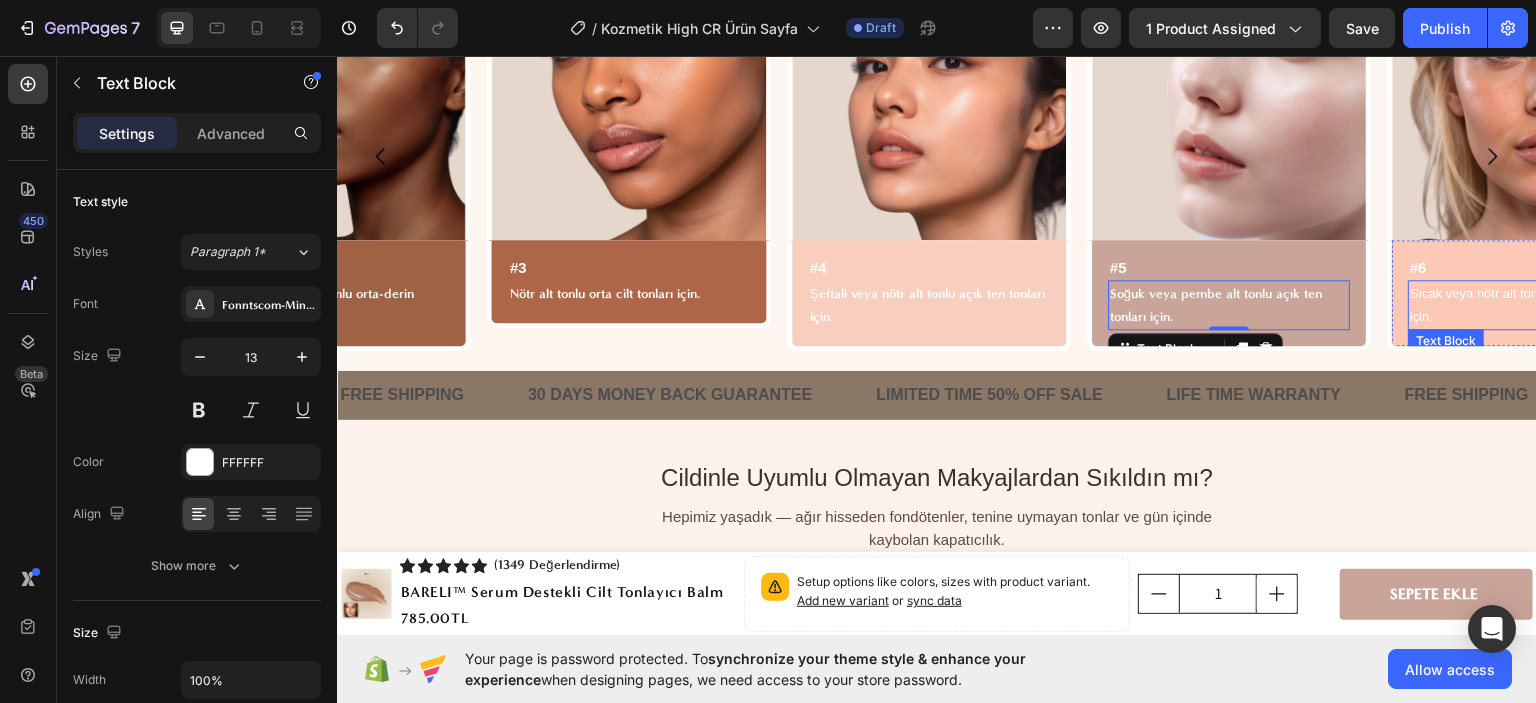 click on "Sıcak veya nötr alt tonlu koyu cilt tonları için." at bounding box center (1530, 304) 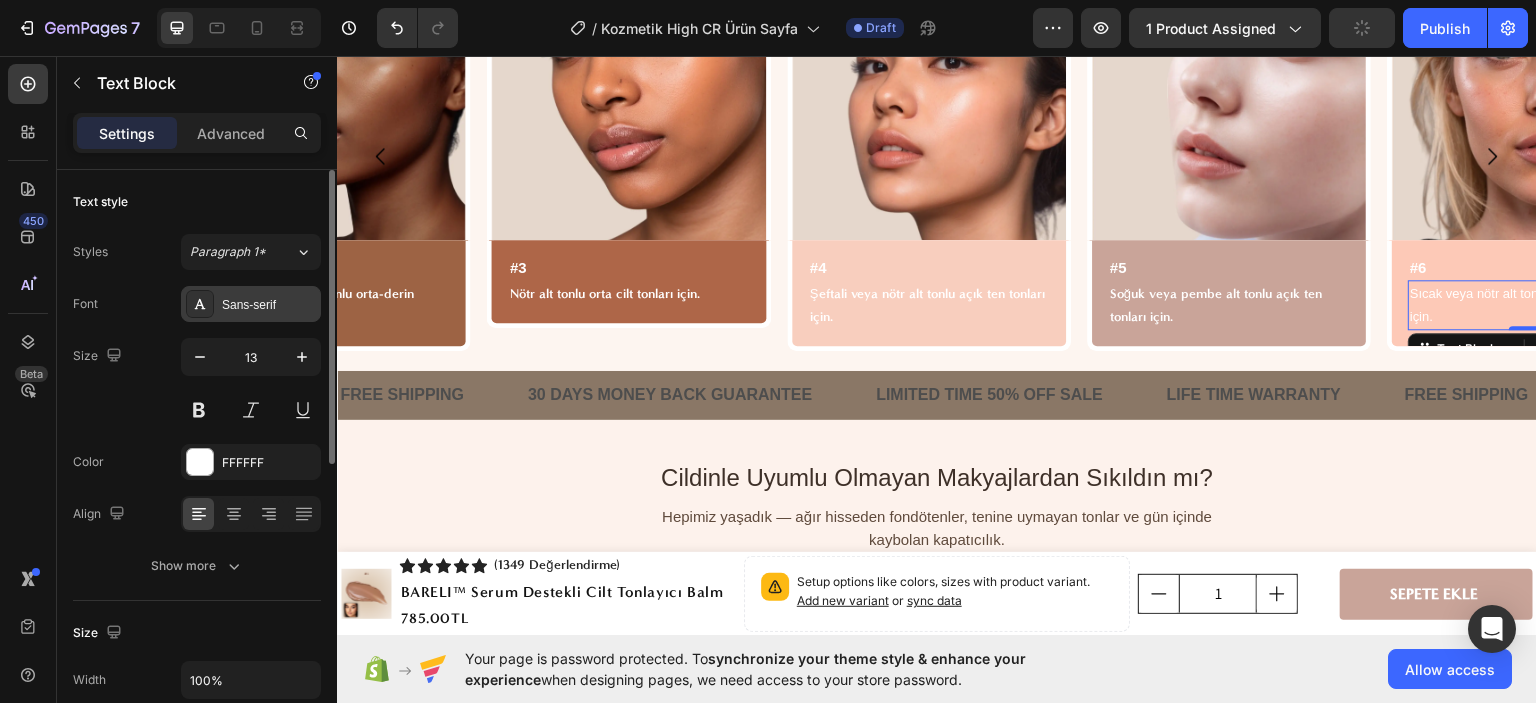 click at bounding box center (200, 304) 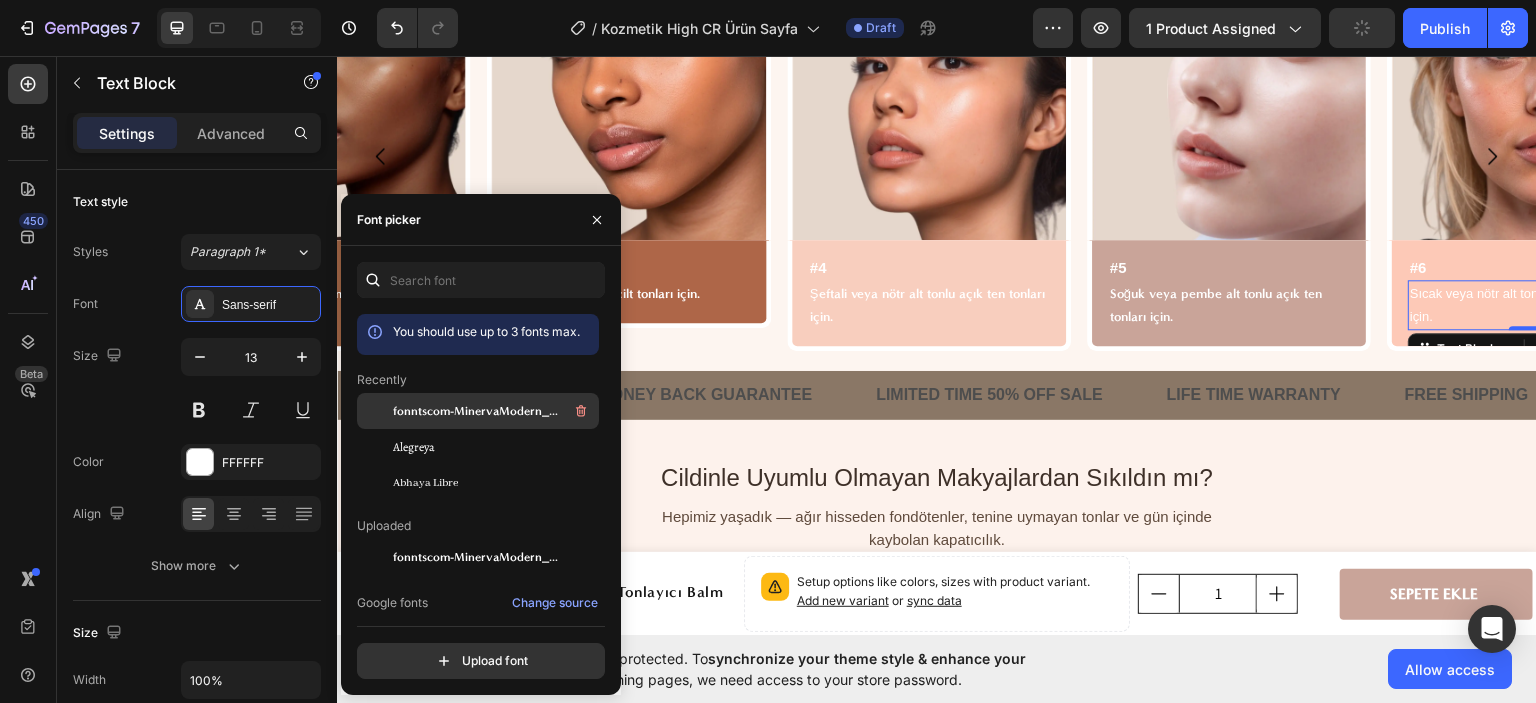 click on "fonntscom-MinervaModern_Bold" at bounding box center (476, 411) 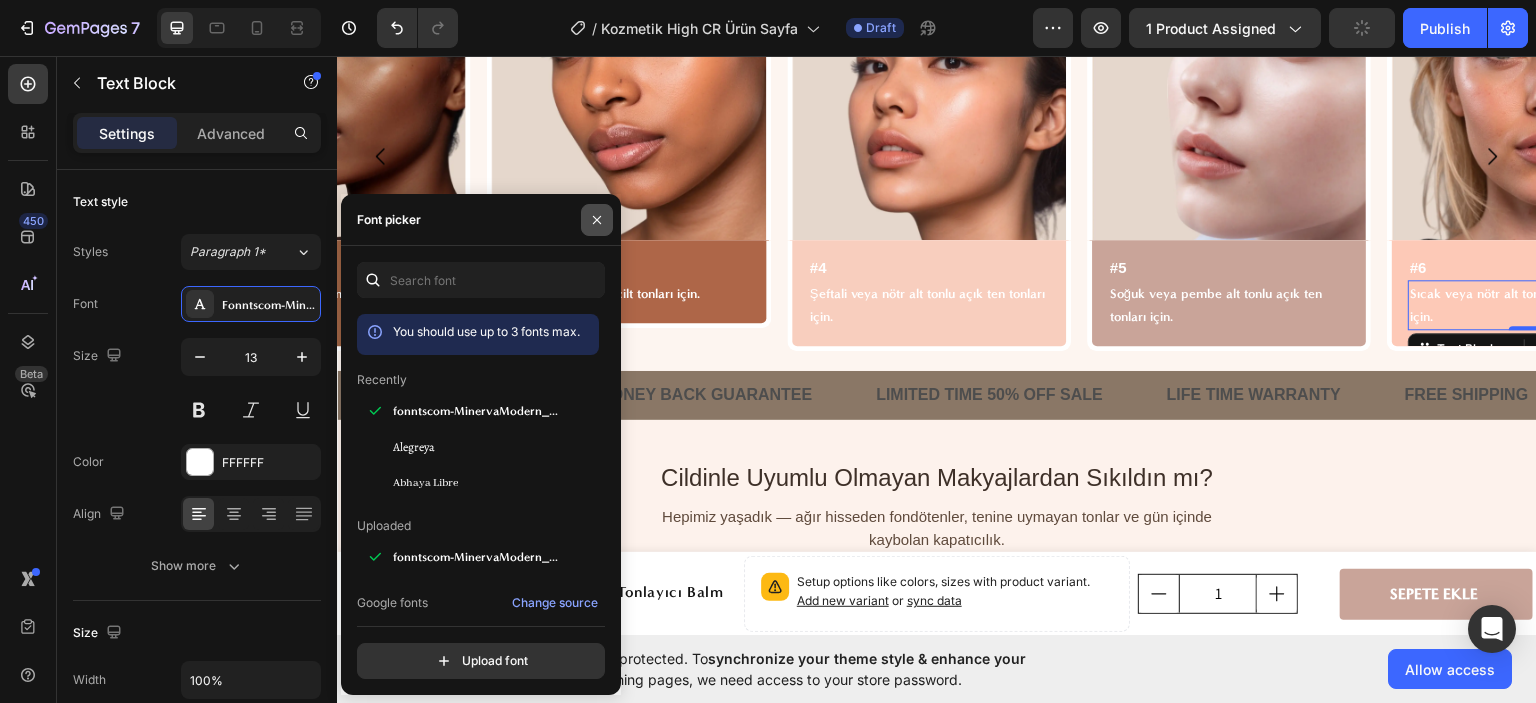 click 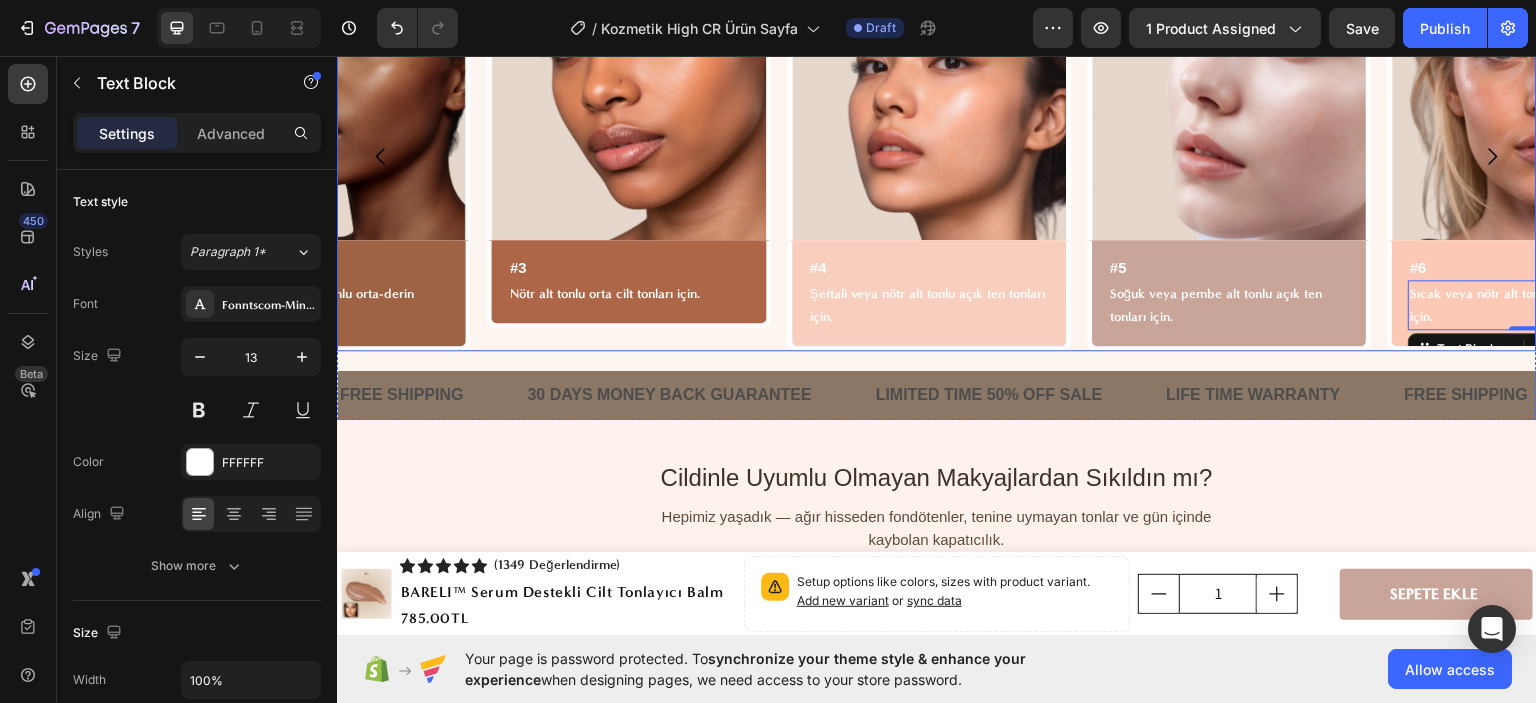 click 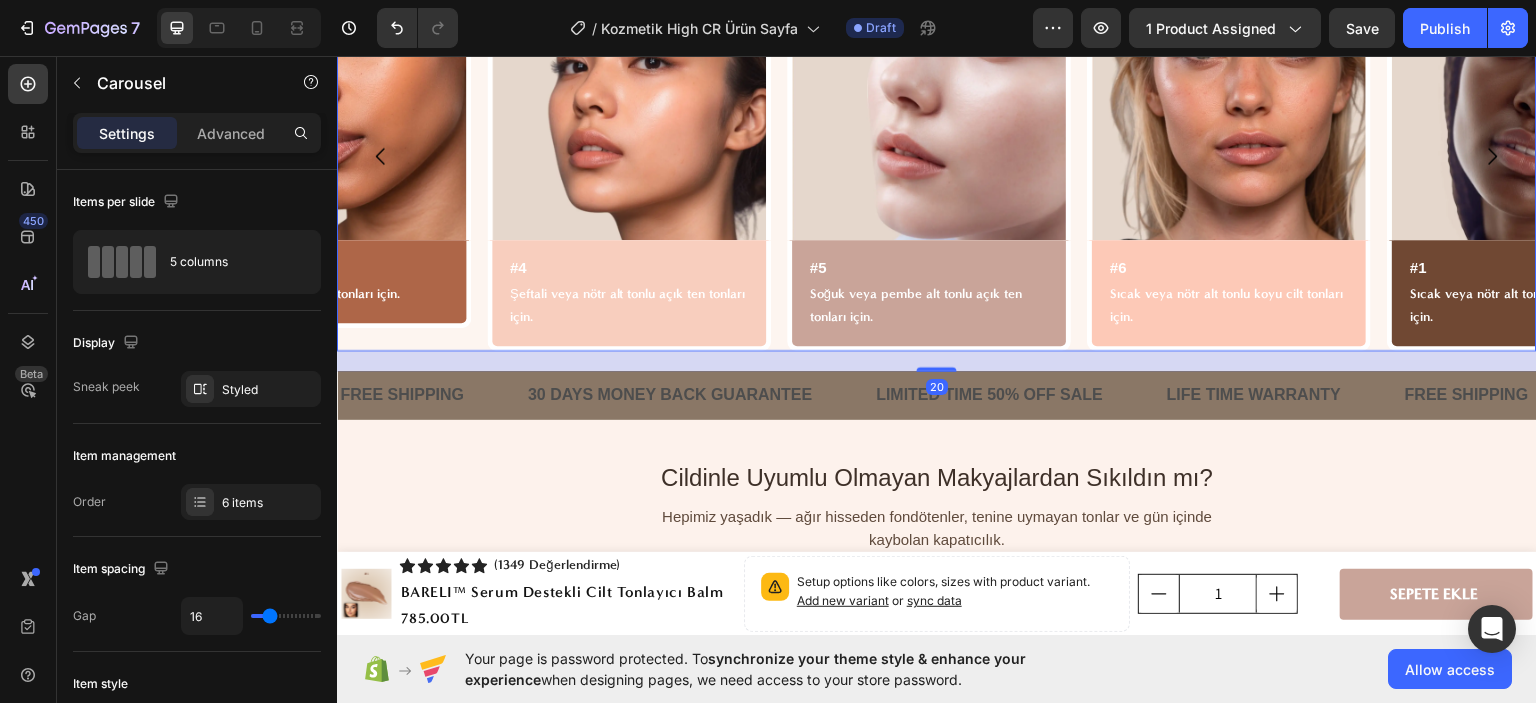 click 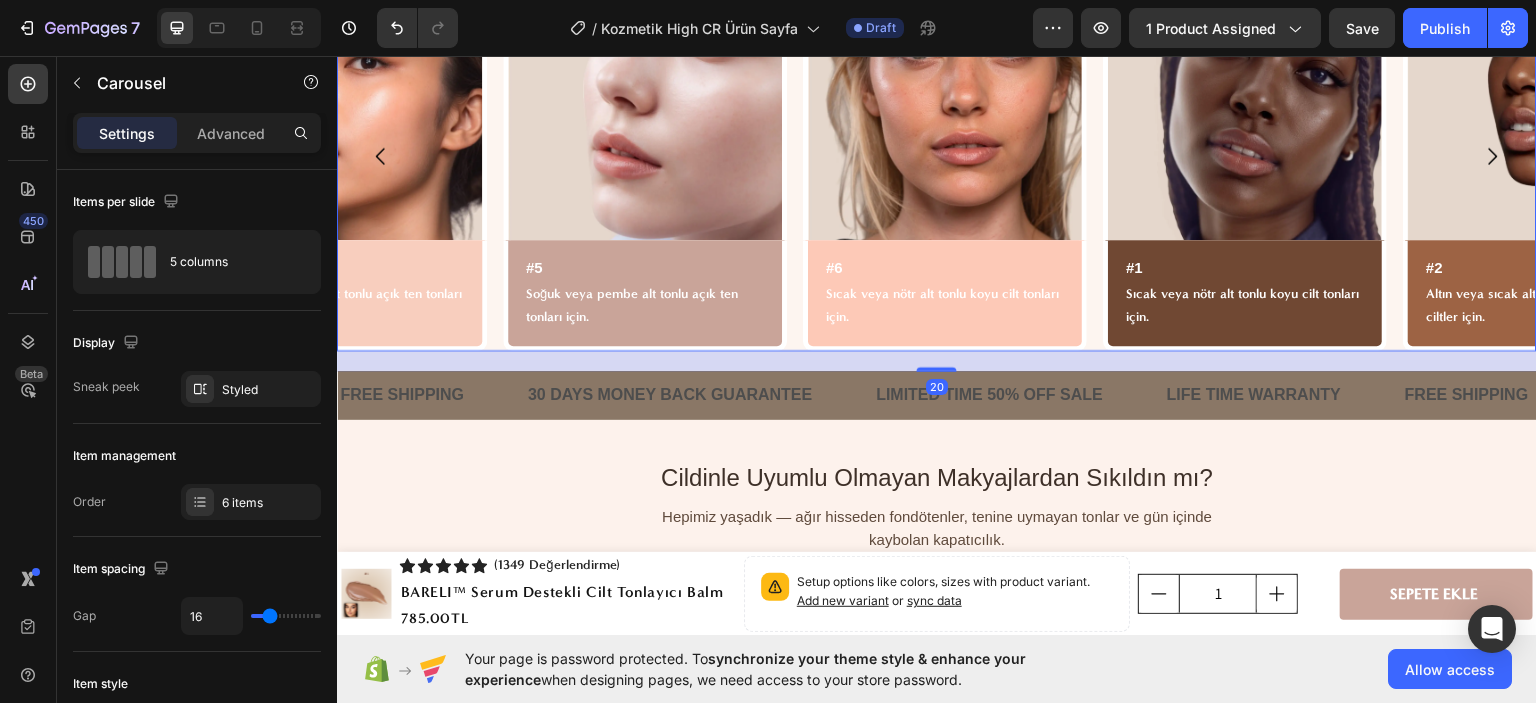 click 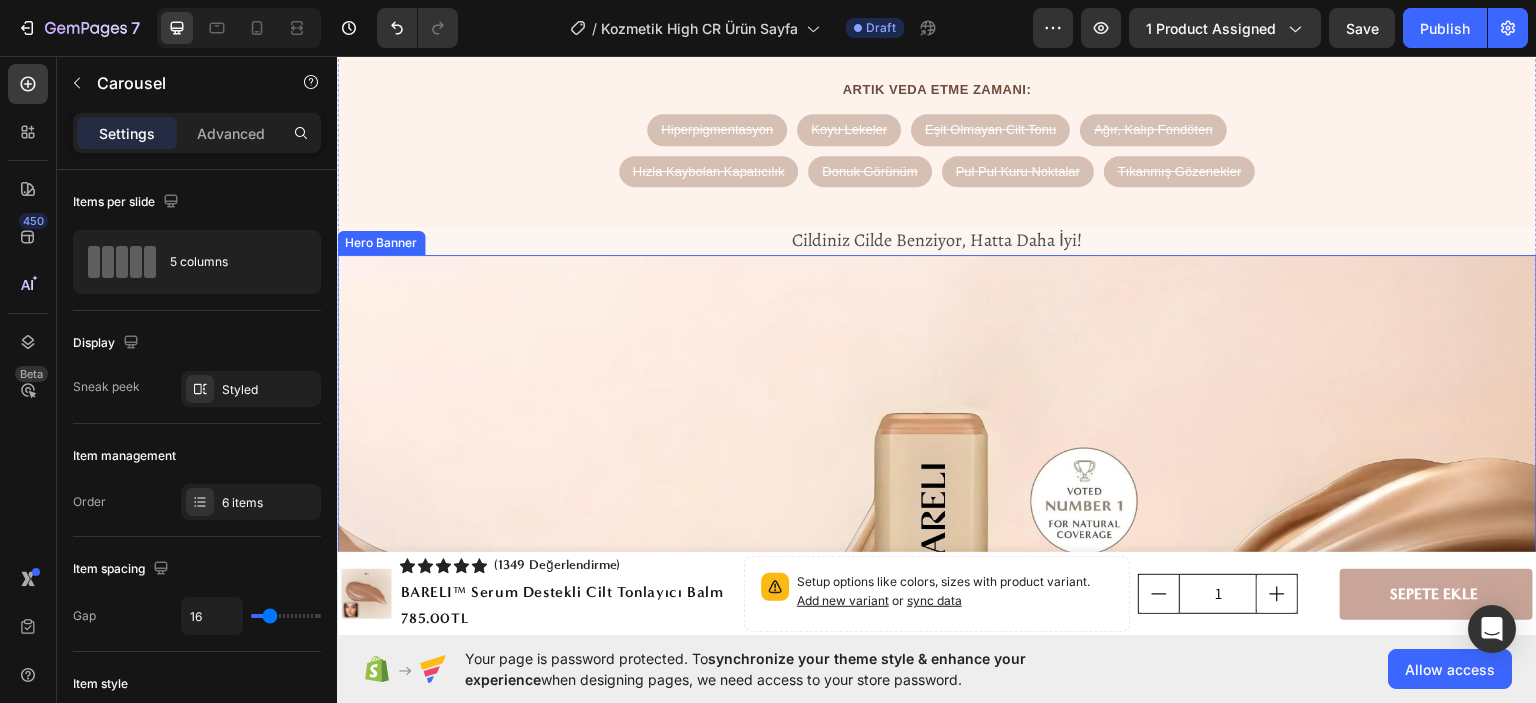 scroll, scrollTop: 2300, scrollLeft: 0, axis: vertical 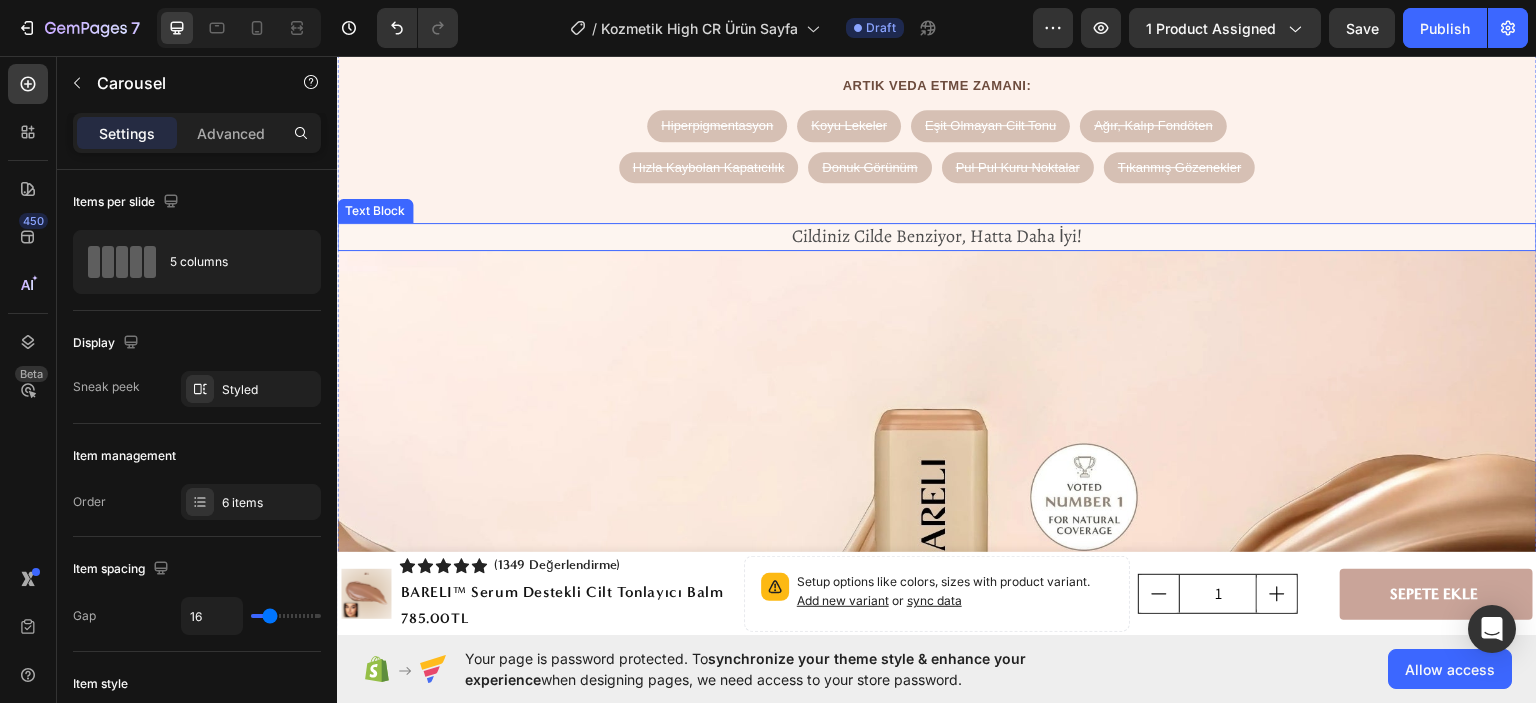 click on "Cildiniz Cilde Benziyor, Hatta Daha İyi!" at bounding box center [937, 235] 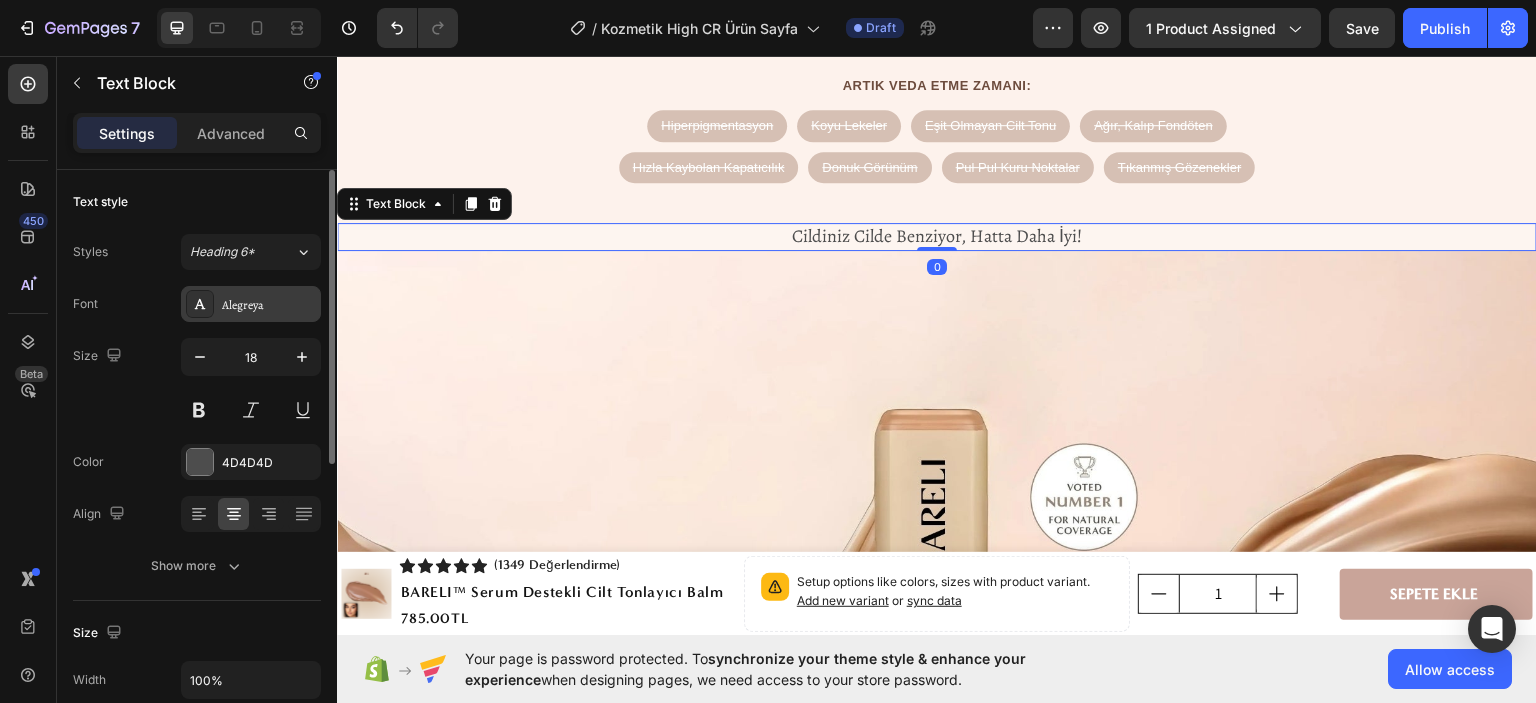click on "Alegreya" at bounding box center [269, 305] 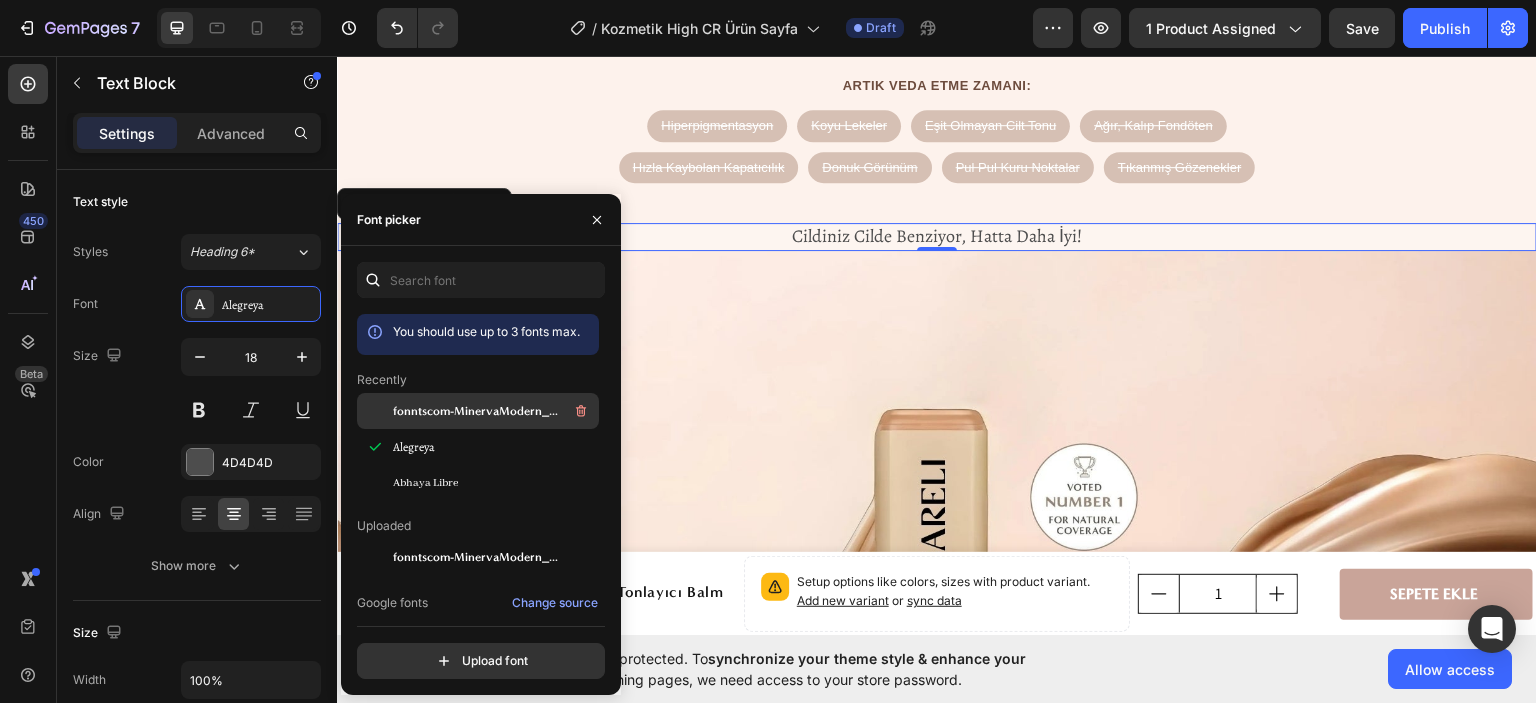 click on "fonntscom-MinervaModern_Bold" at bounding box center (494, 411) 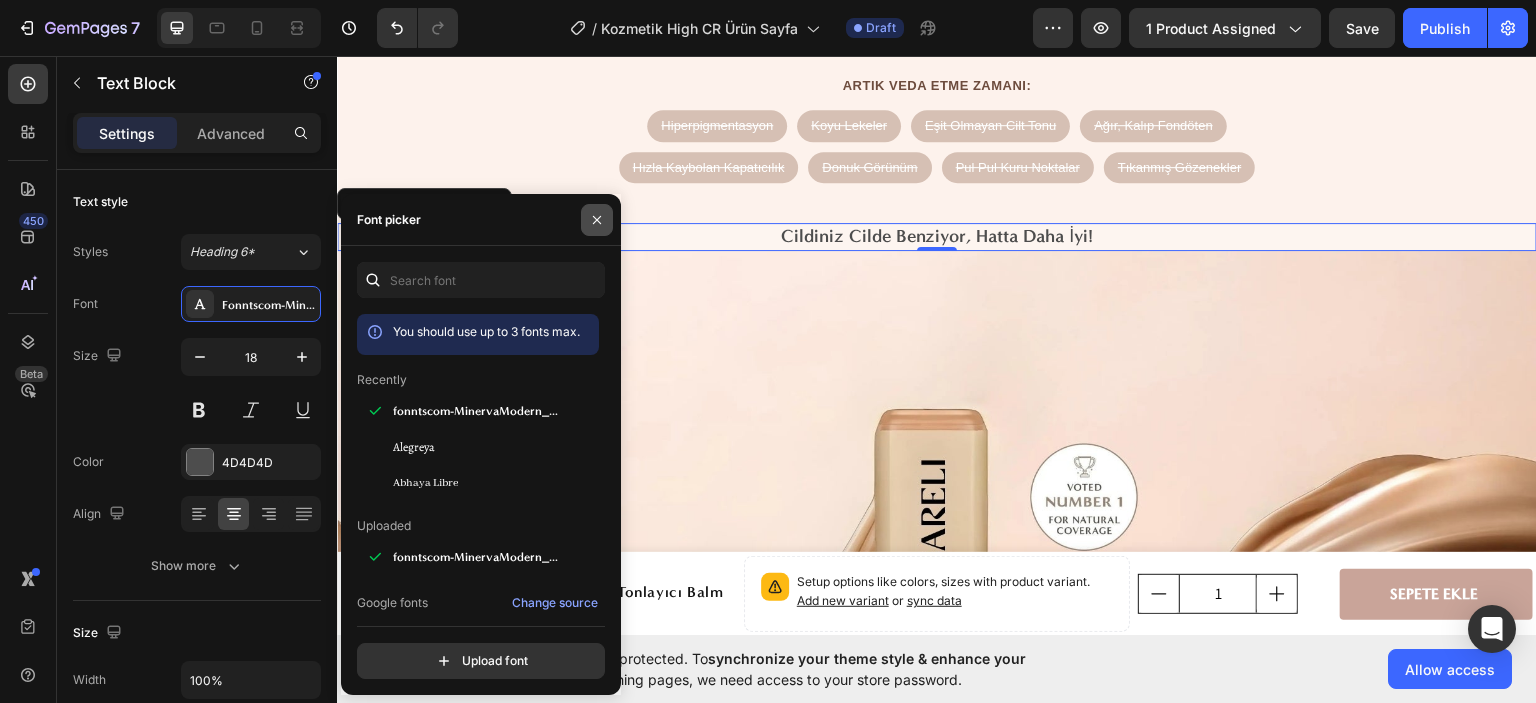 drag, startPoint x: 586, startPoint y: 219, endPoint x: 7, endPoint y: 276, distance: 581.79895 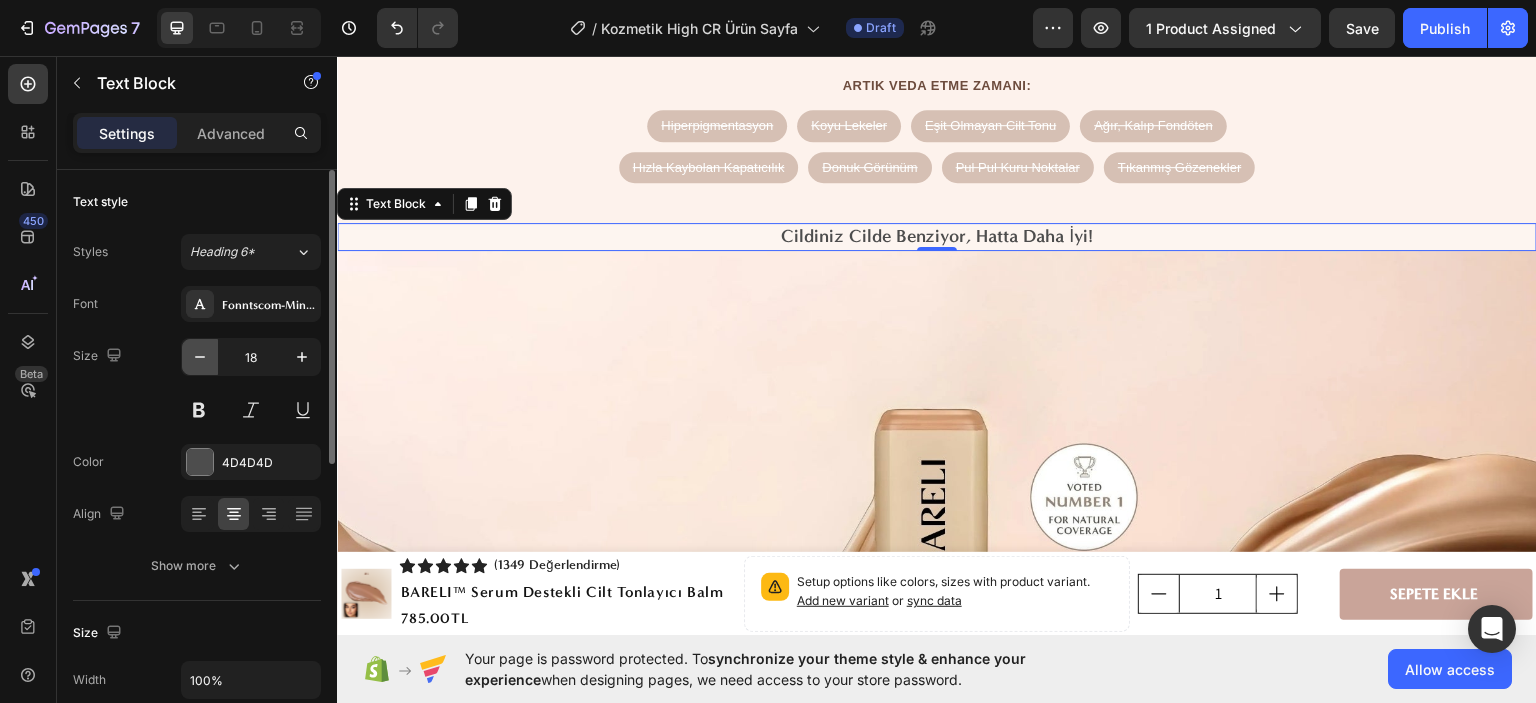 click 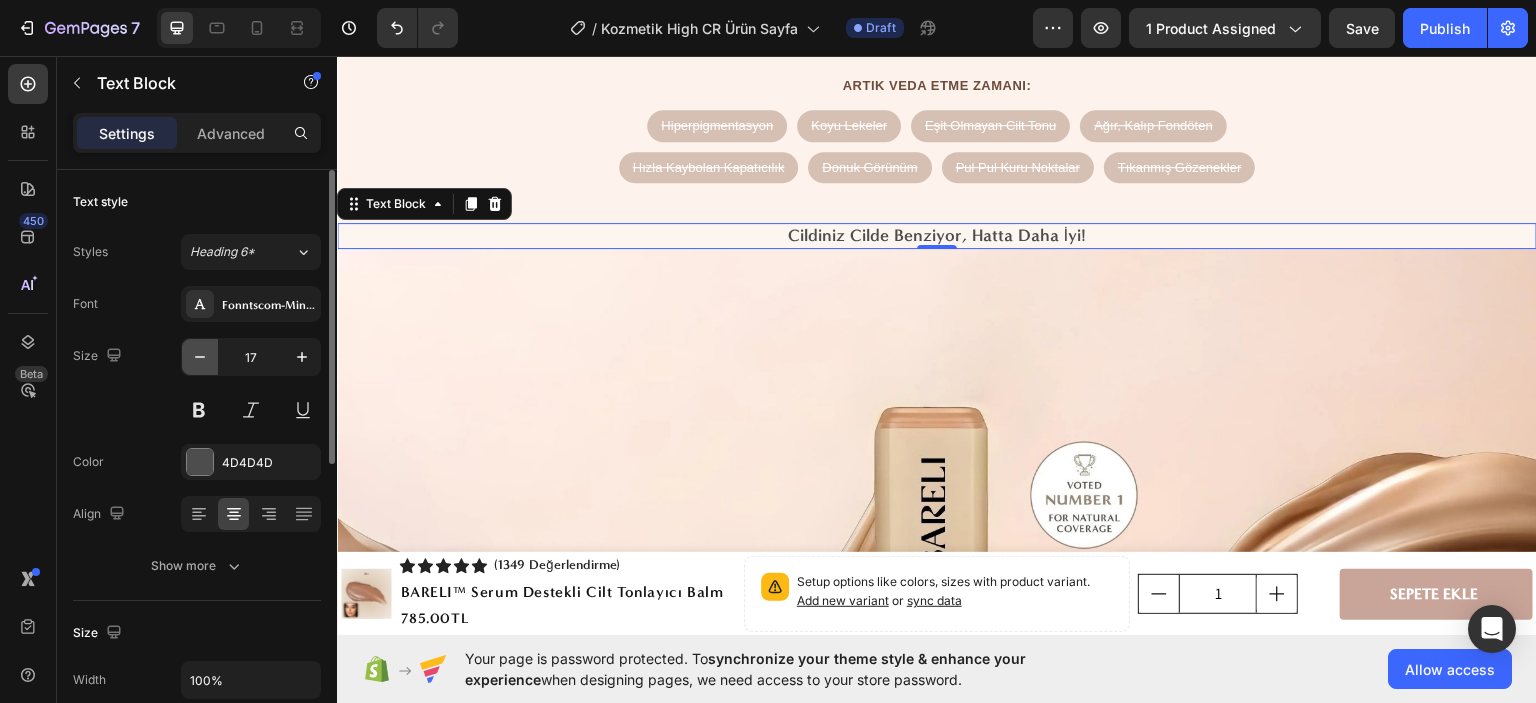 click 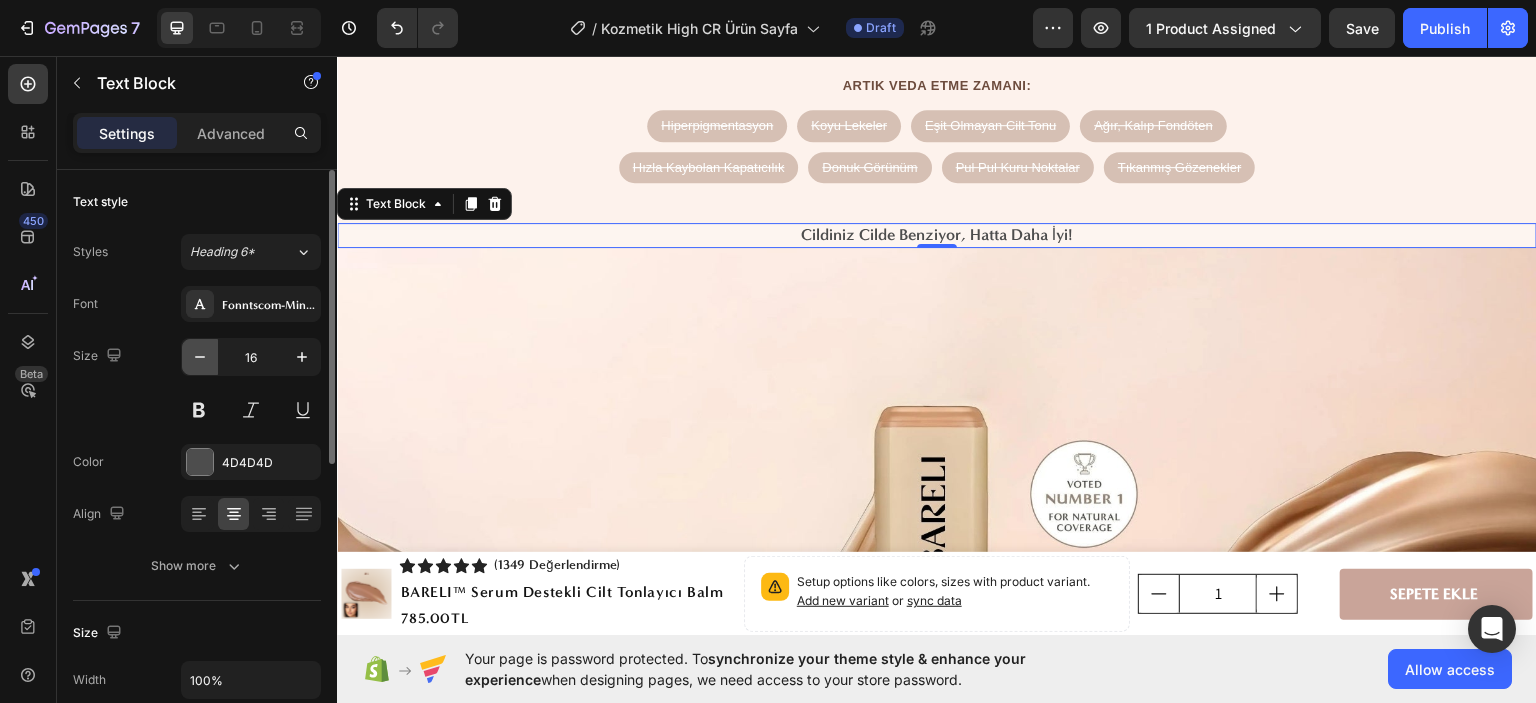 click 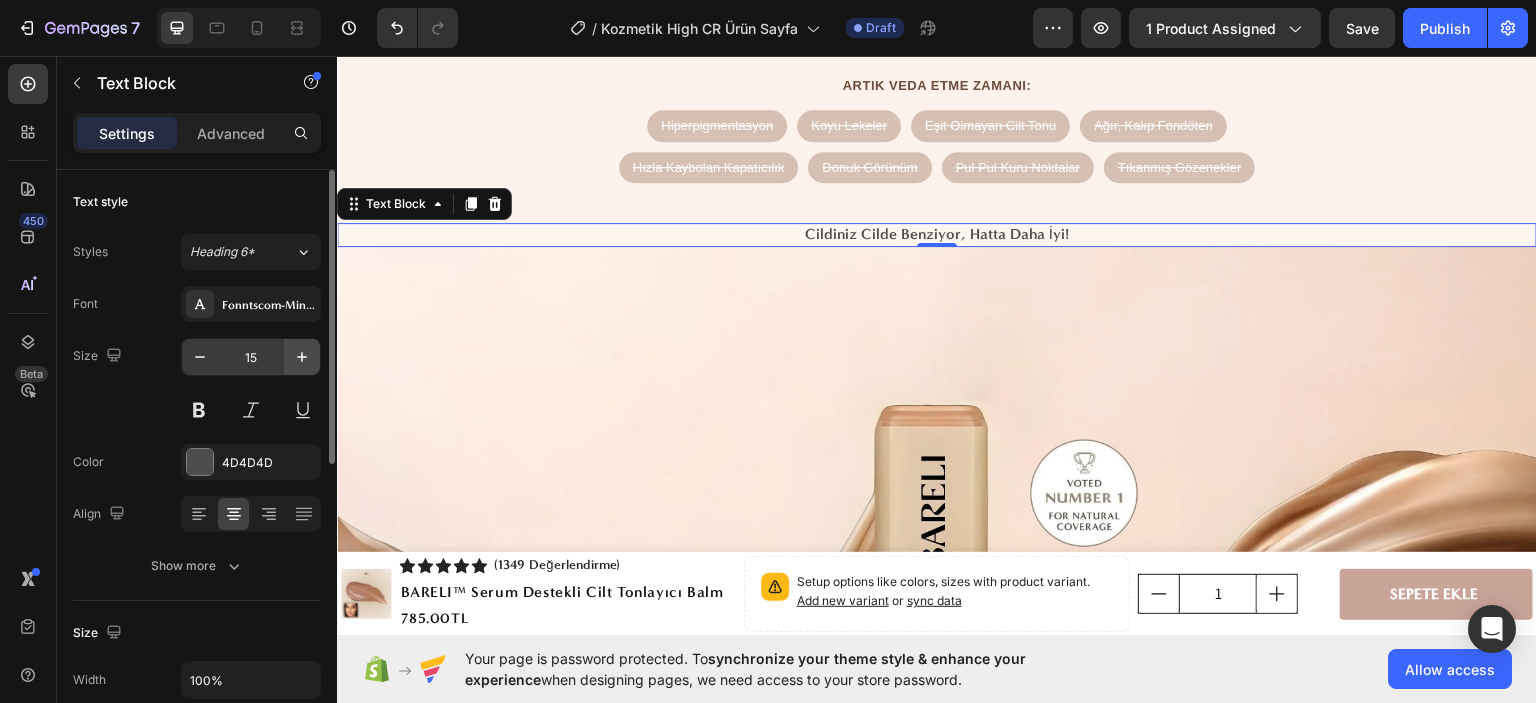 click 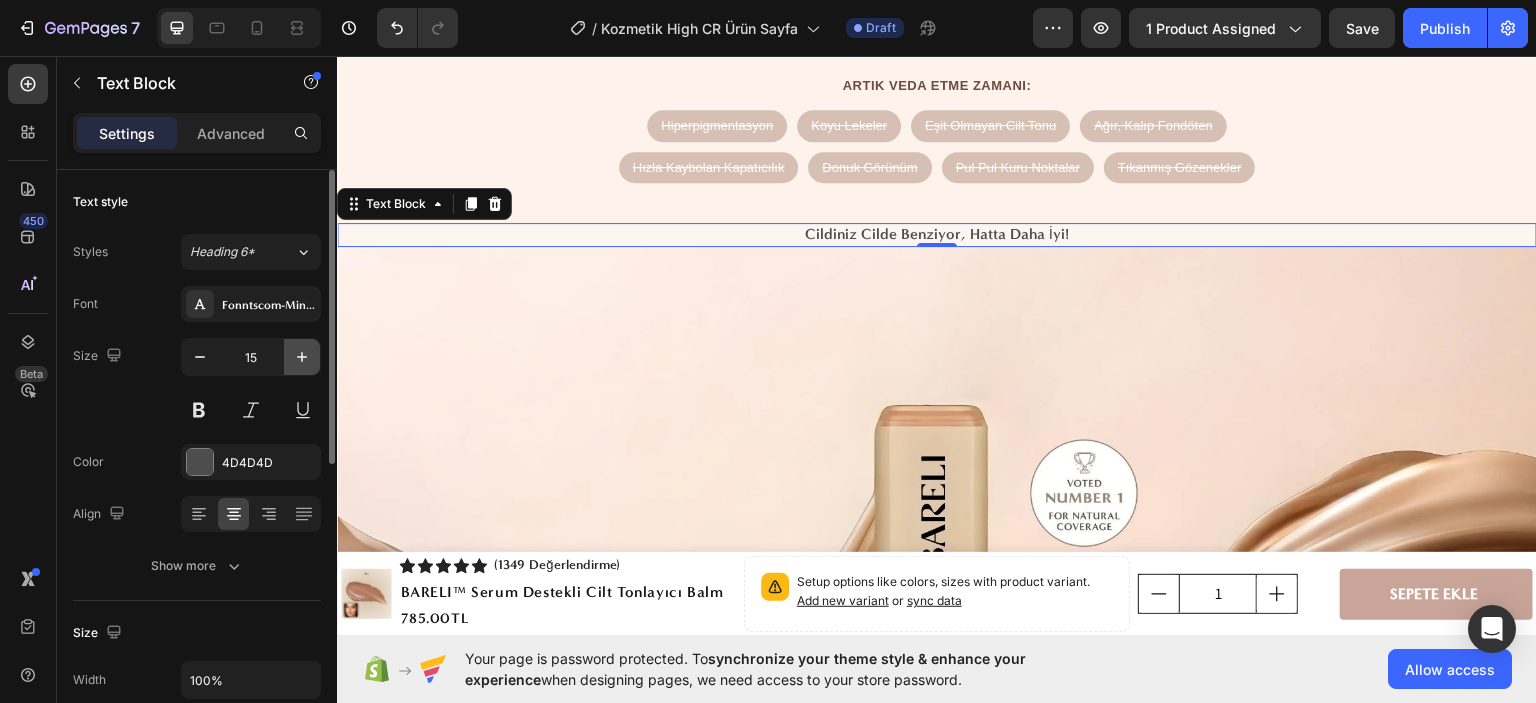 type on "16" 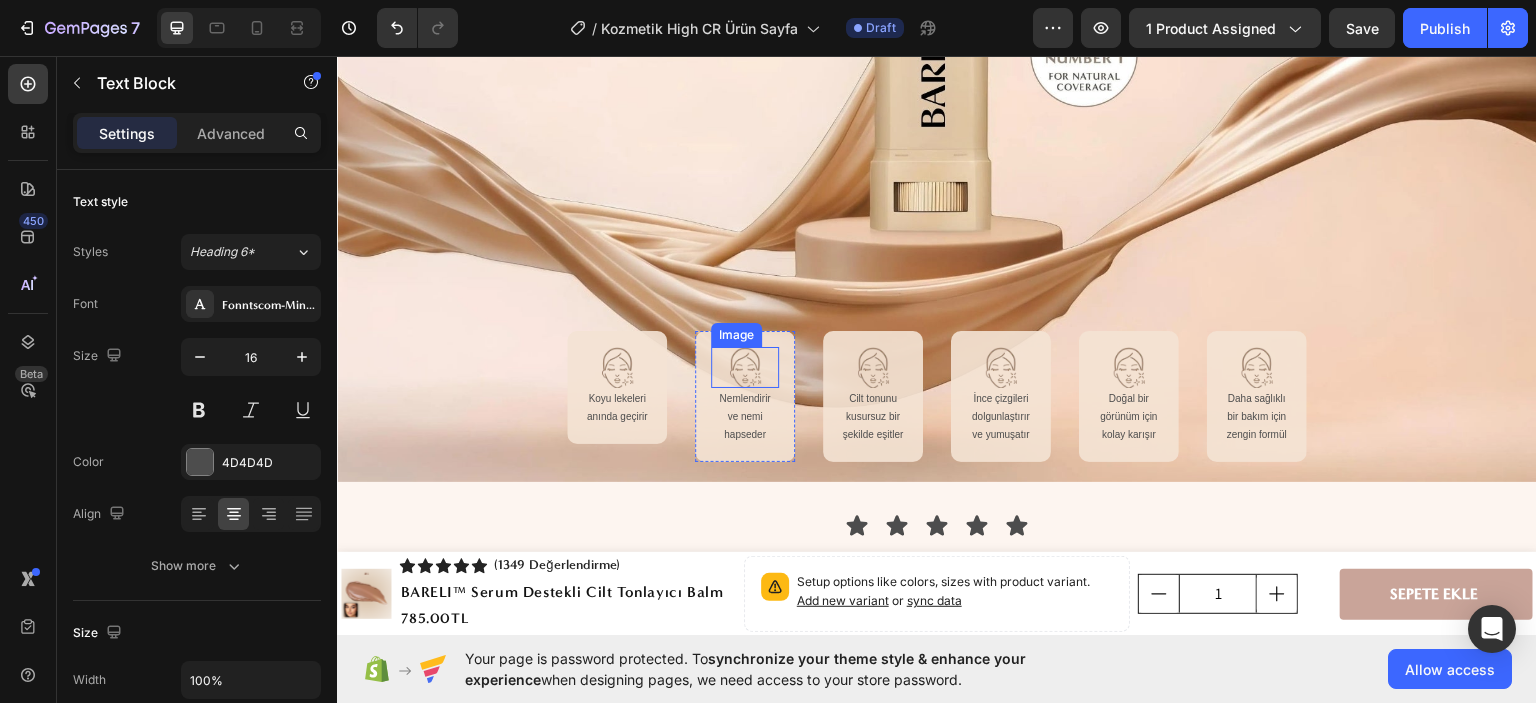 scroll, scrollTop: 2800, scrollLeft: 0, axis: vertical 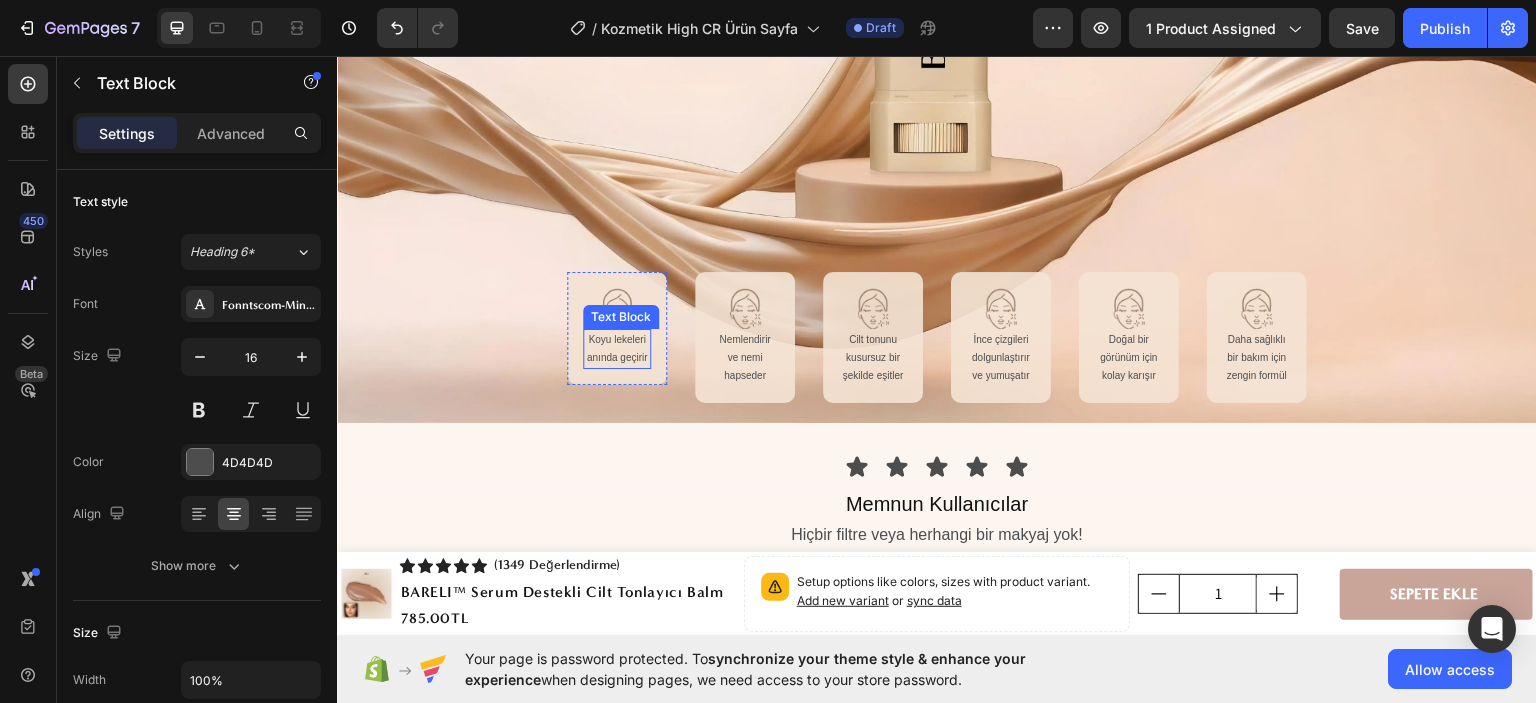 click on "Koyu lekeleri anında geçirir" at bounding box center (617, 348) 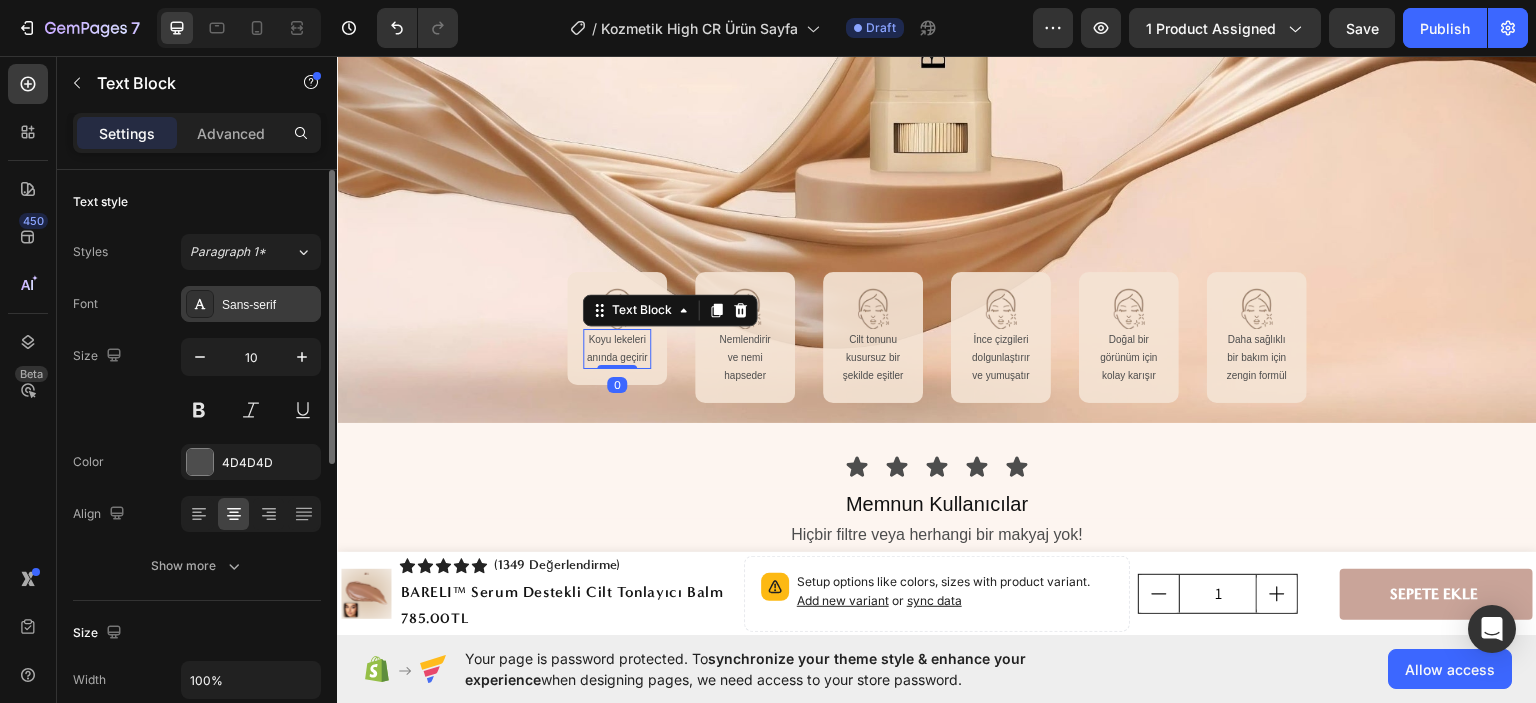 click on "Sans-serif" at bounding box center [269, 305] 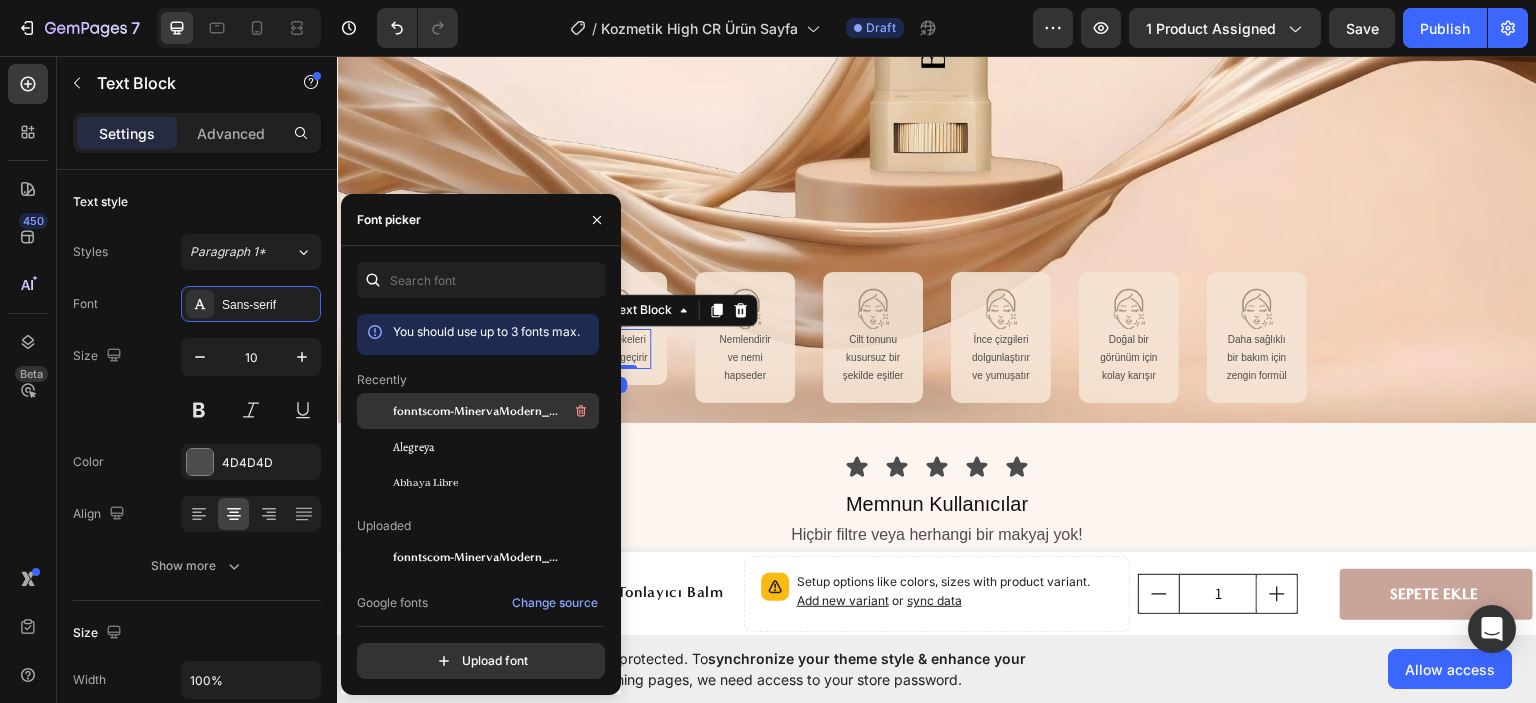 click on "fonntscom-MinervaModern_Bold" at bounding box center [476, 411] 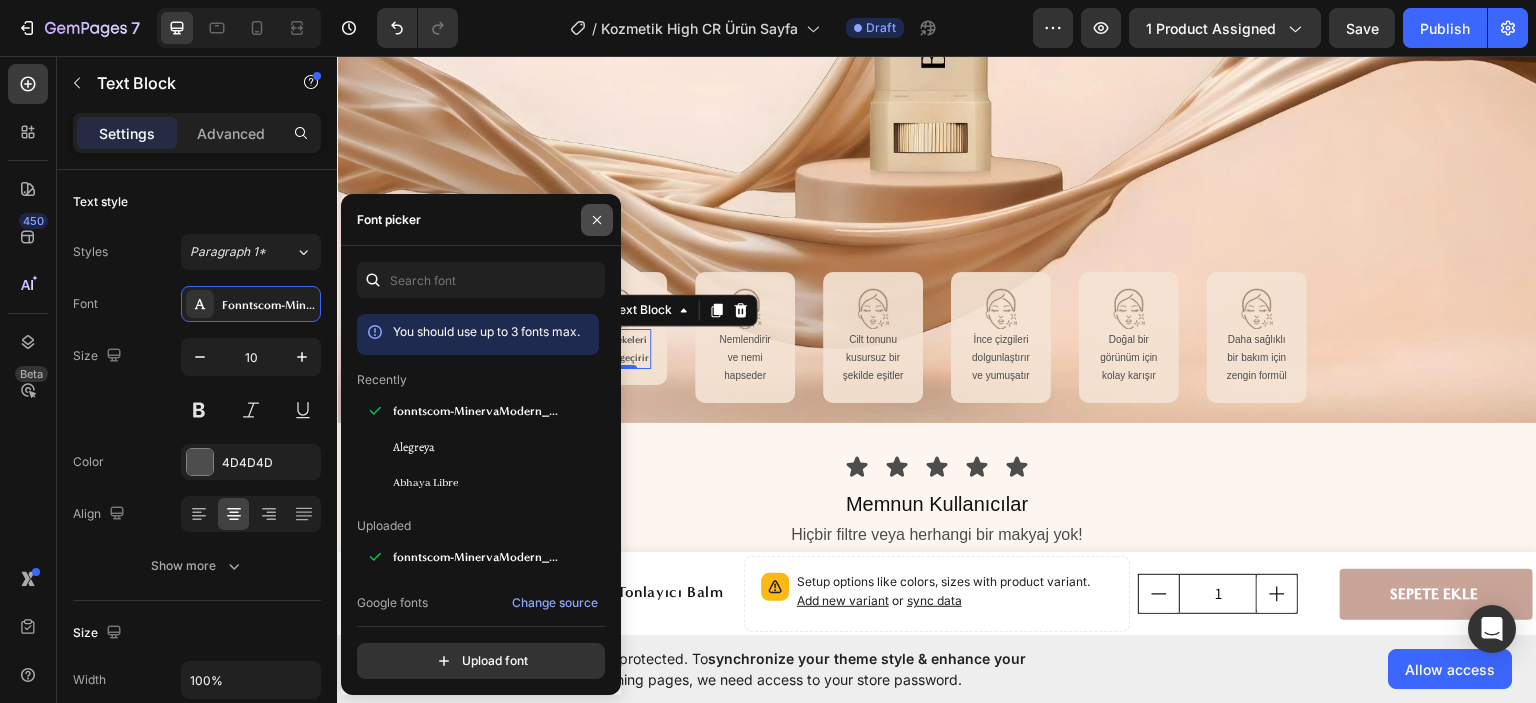 click at bounding box center (597, 220) 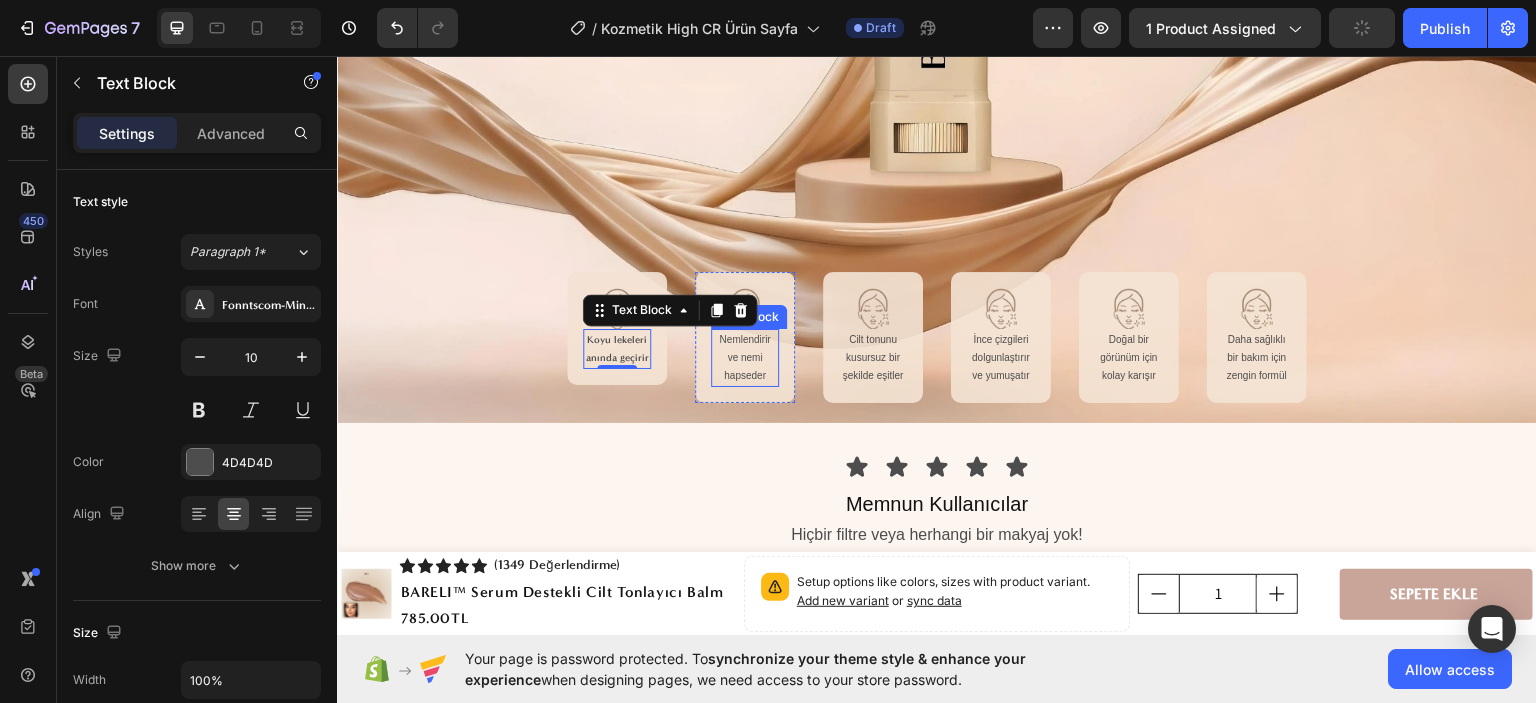 click on "Nemlendirir ve nemi hapseder" at bounding box center (745, 357) 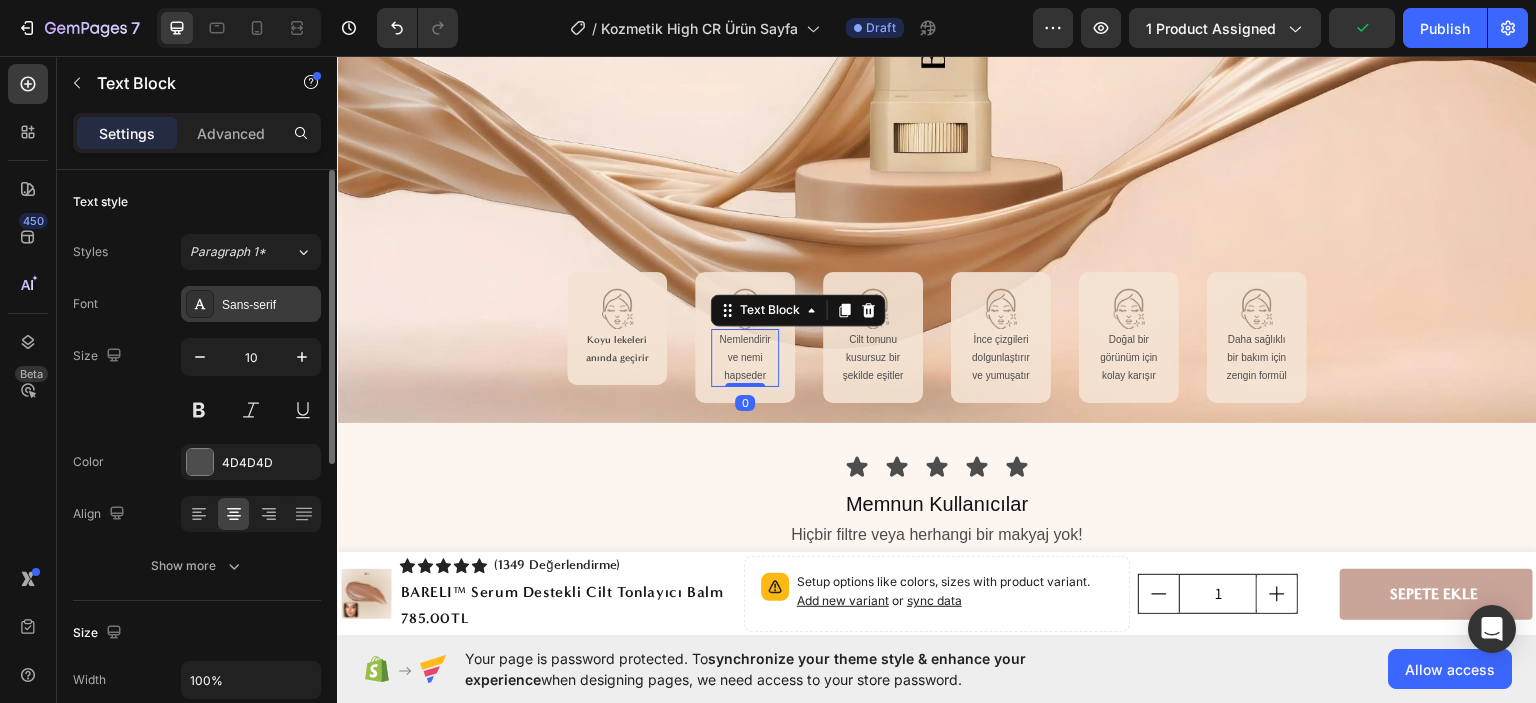 click on "Sans-serif" at bounding box center (269, 305) 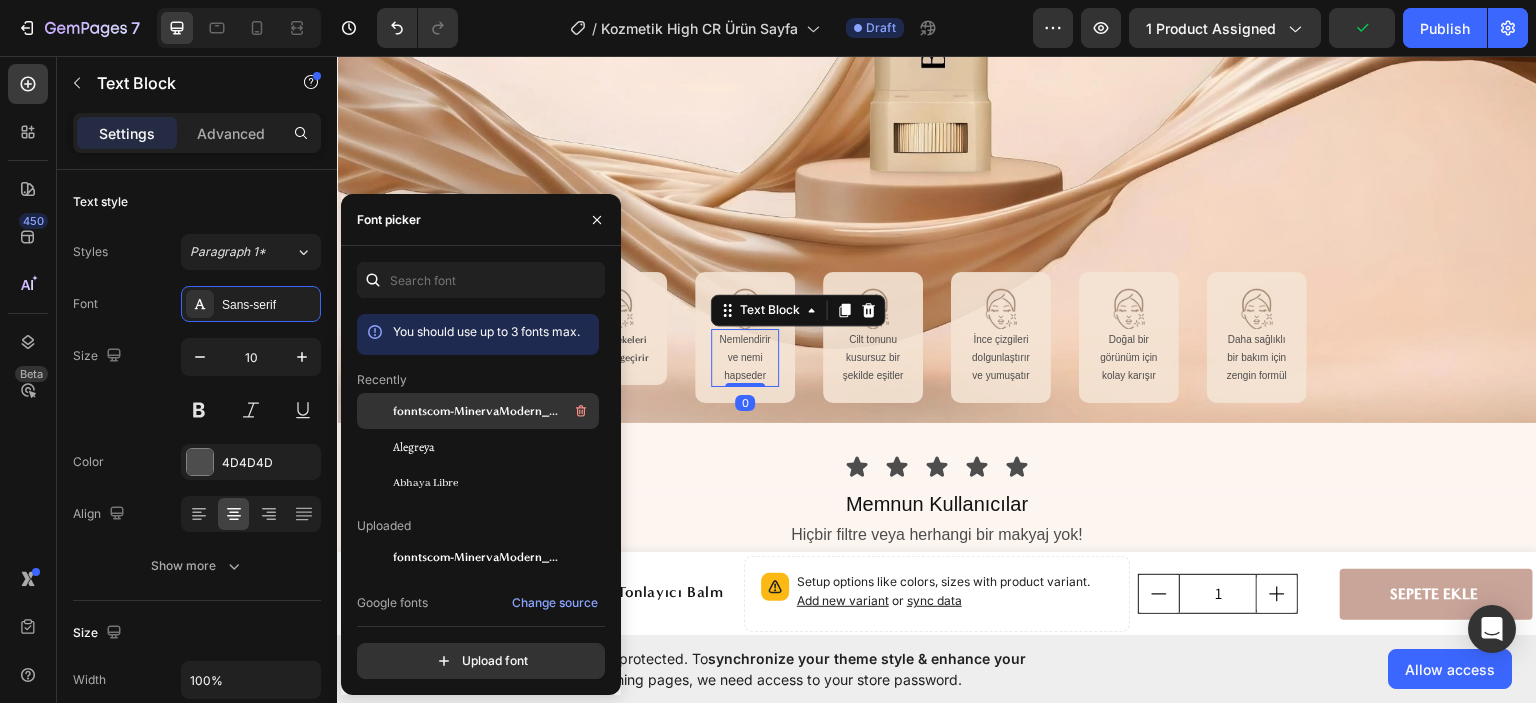 click on "fonntscom-MinervaModern_Bold" at bounding box center [476, 411] 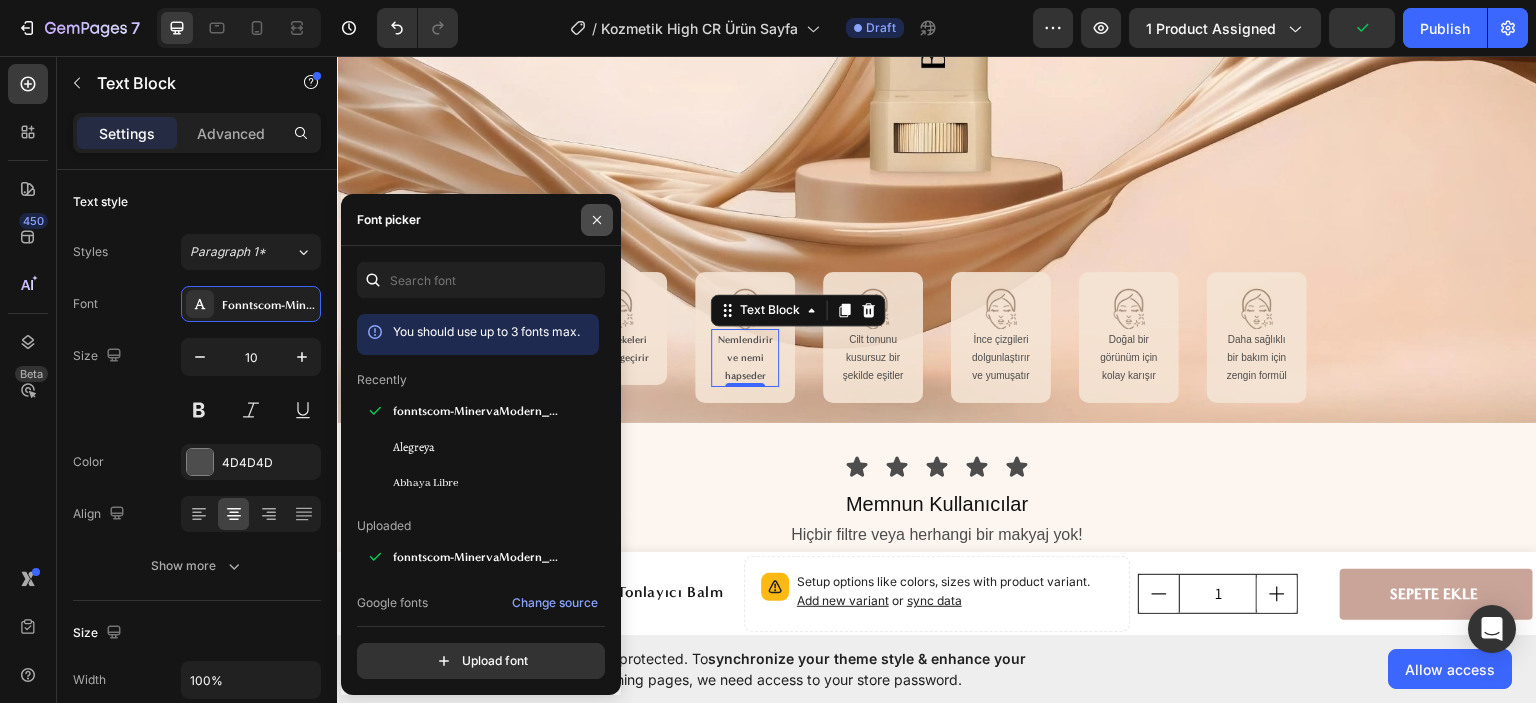 click at bounding box center (597, 220) 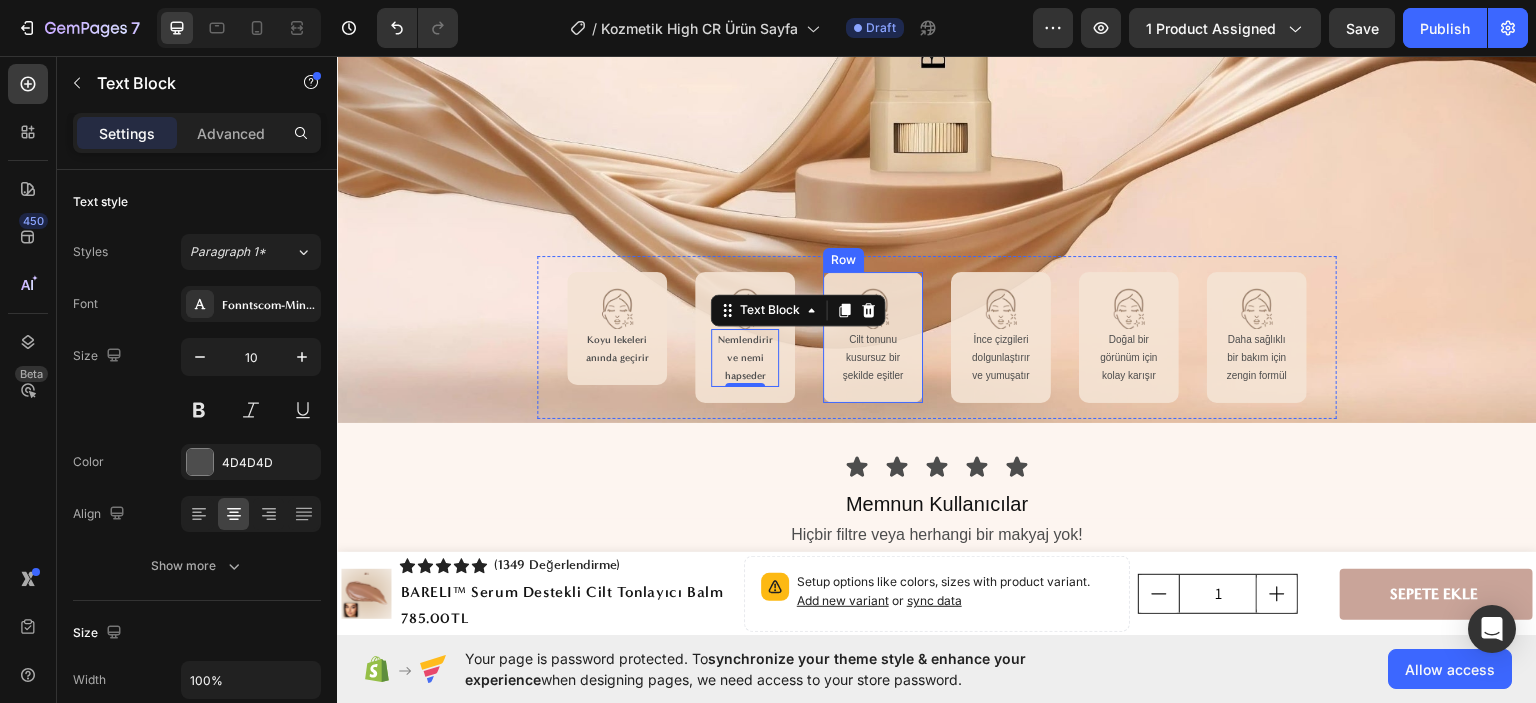 click on "Cilt tonunu kusursuz bir şekilde eşitler" at bounding box center (873, 357) 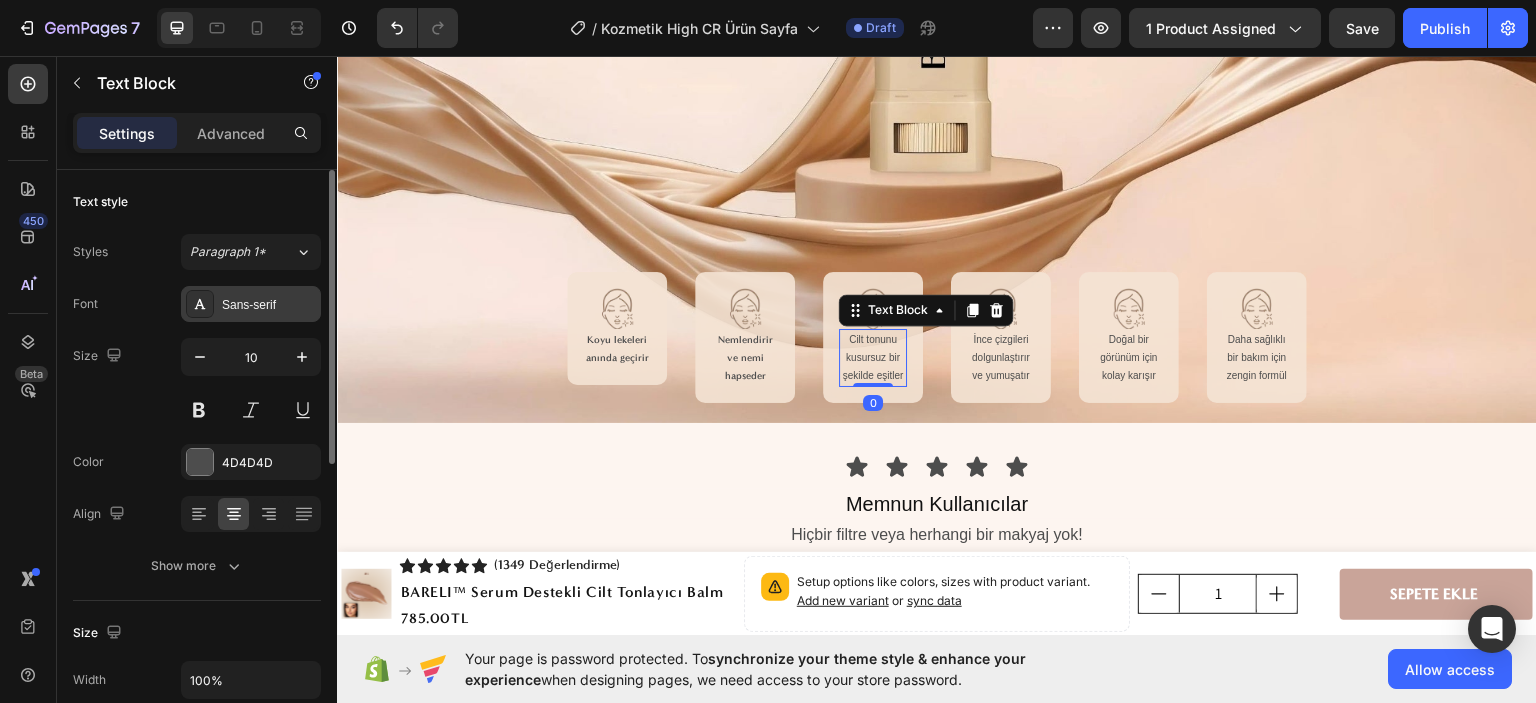 click on "Sans-serif" at bounding box center [269, 305] 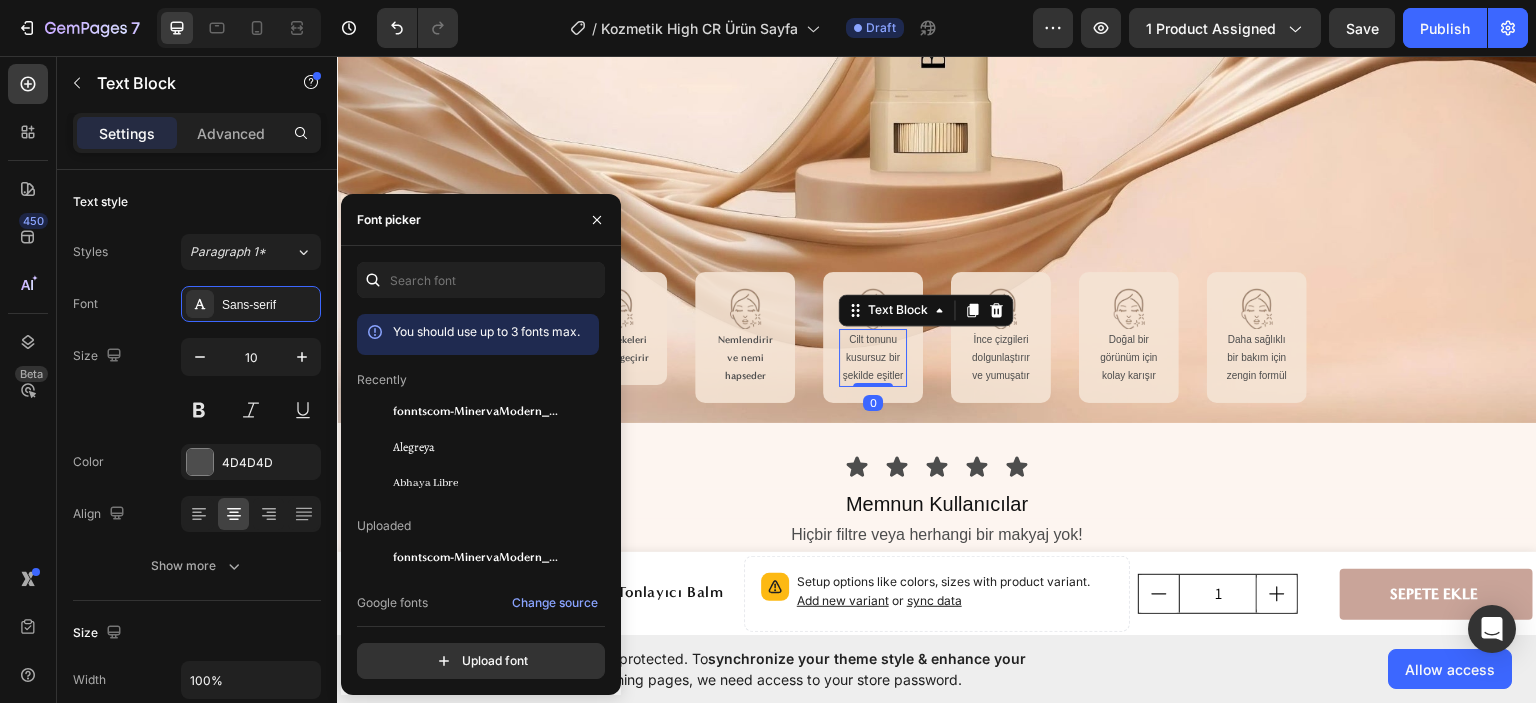 click on "Recently" at bounding box center [382, 380] 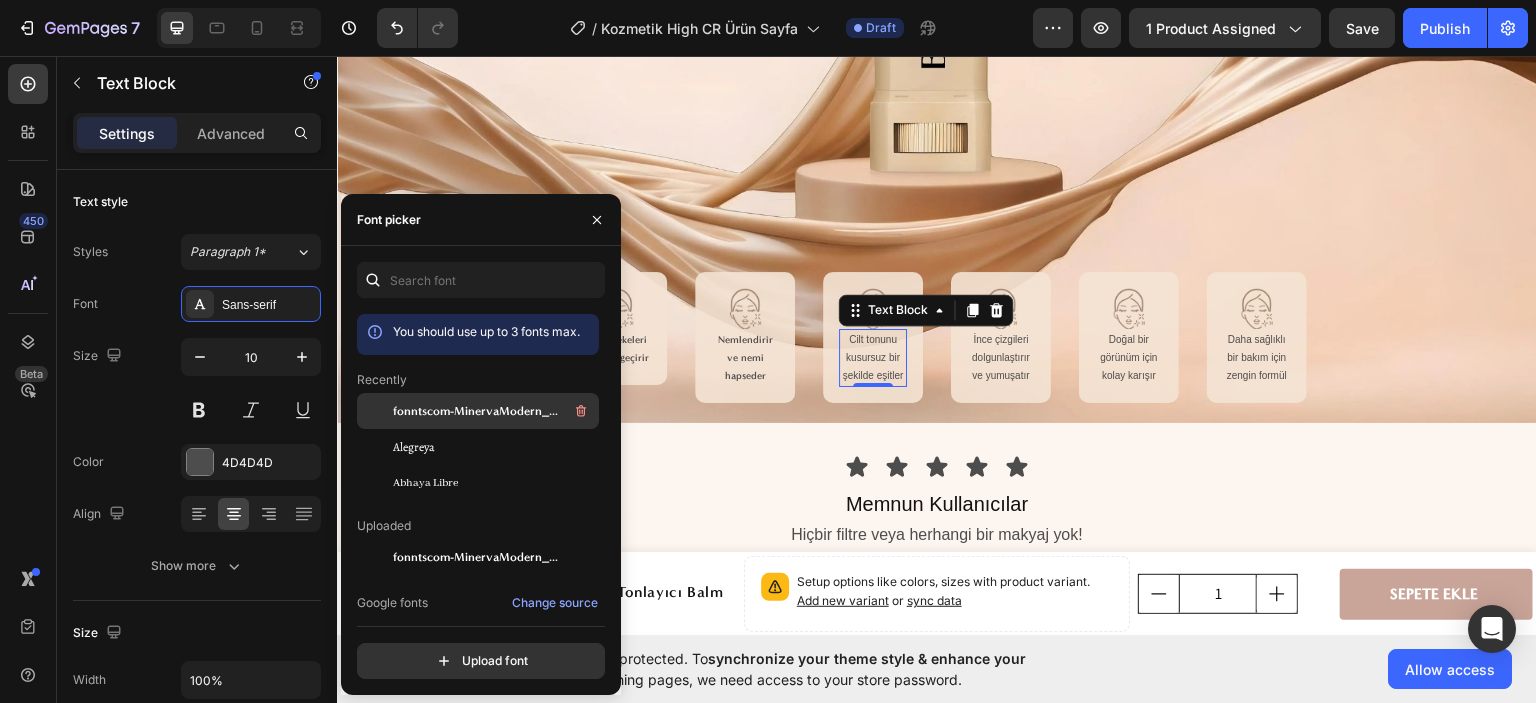 click on "fonntscom-MinervaModern_Bold" at bounding box center [476, 411] 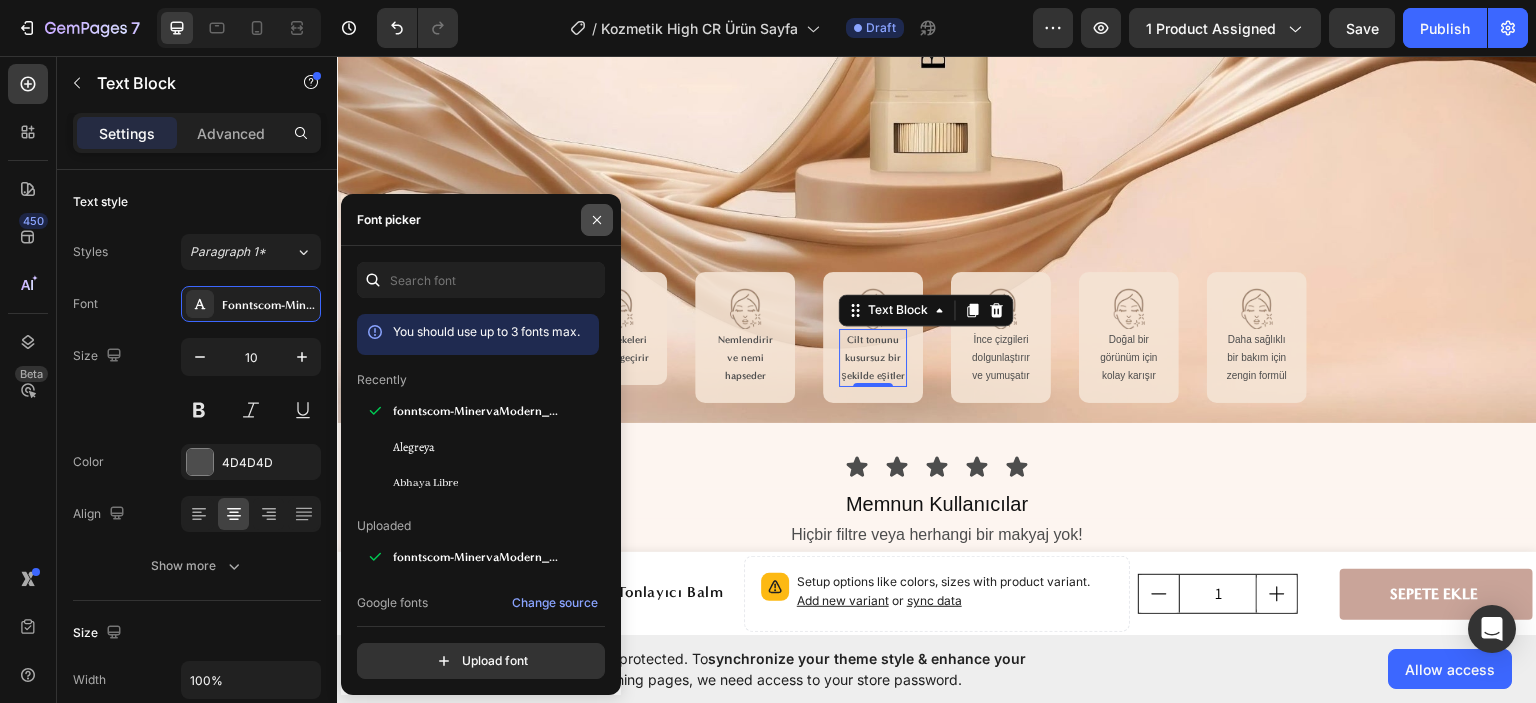 click 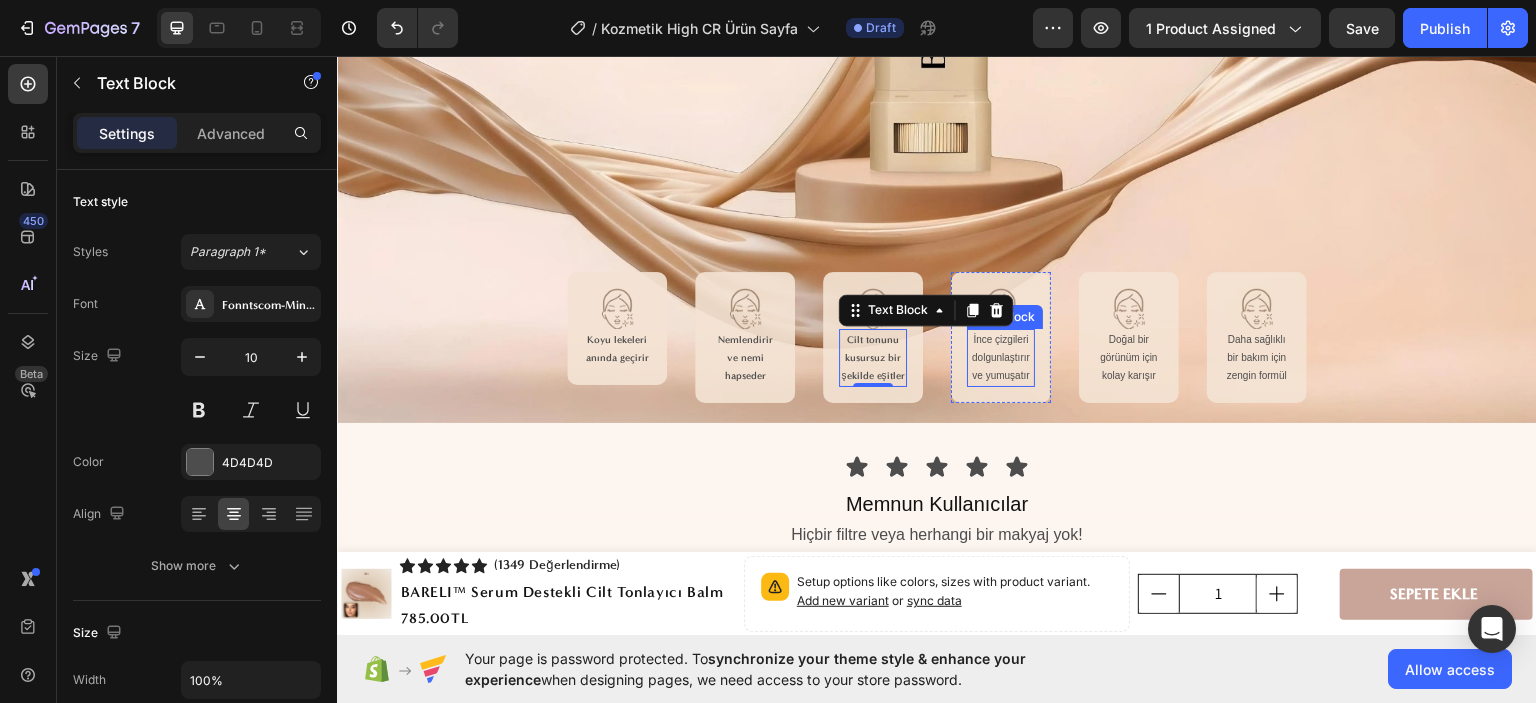 click on "İnce çizgileri dolgunlaştırır ve yumuşatır" at bounding box center (1001, 357) 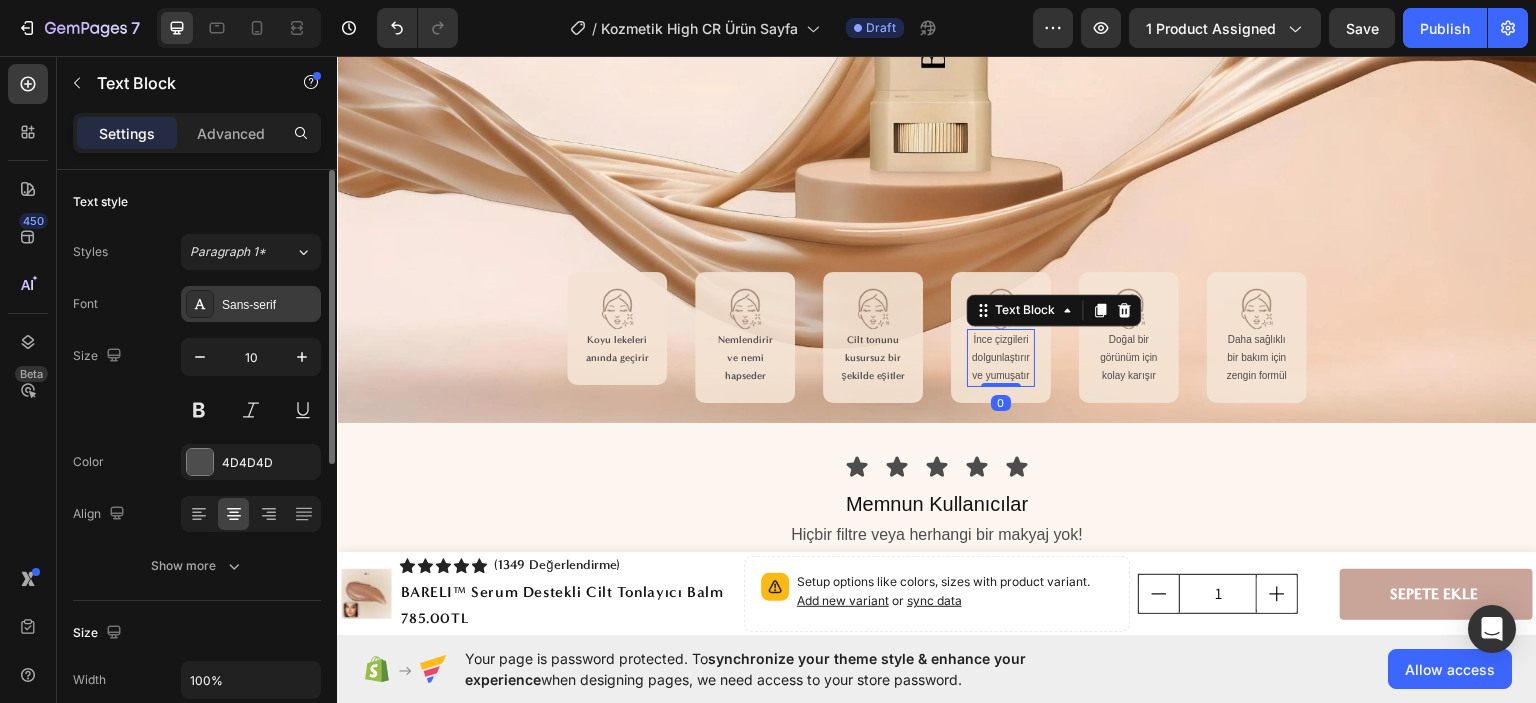click on "Sans-serif" at bounding box center (251, 304) 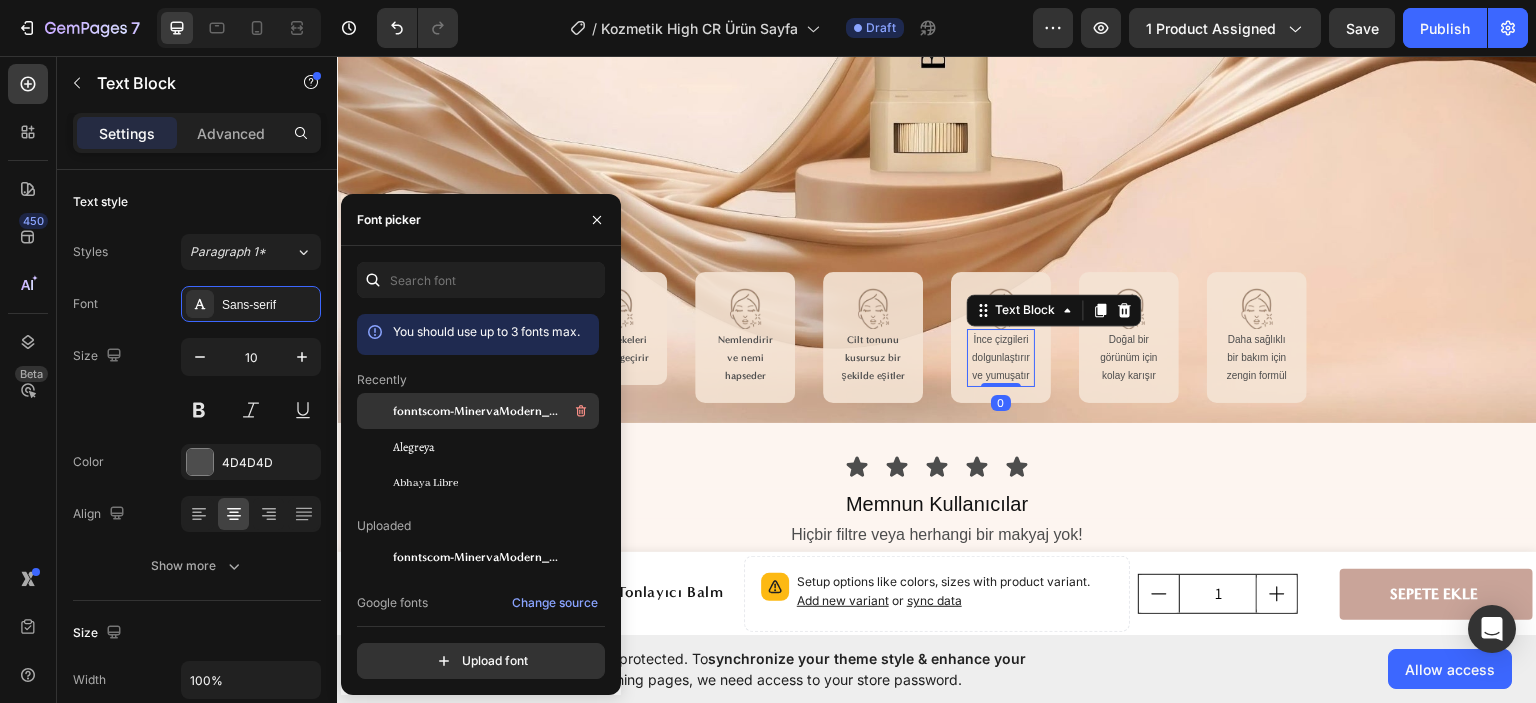 click on "fonntscom-MinervaModern_Bold" at bounding box center (476, 411) 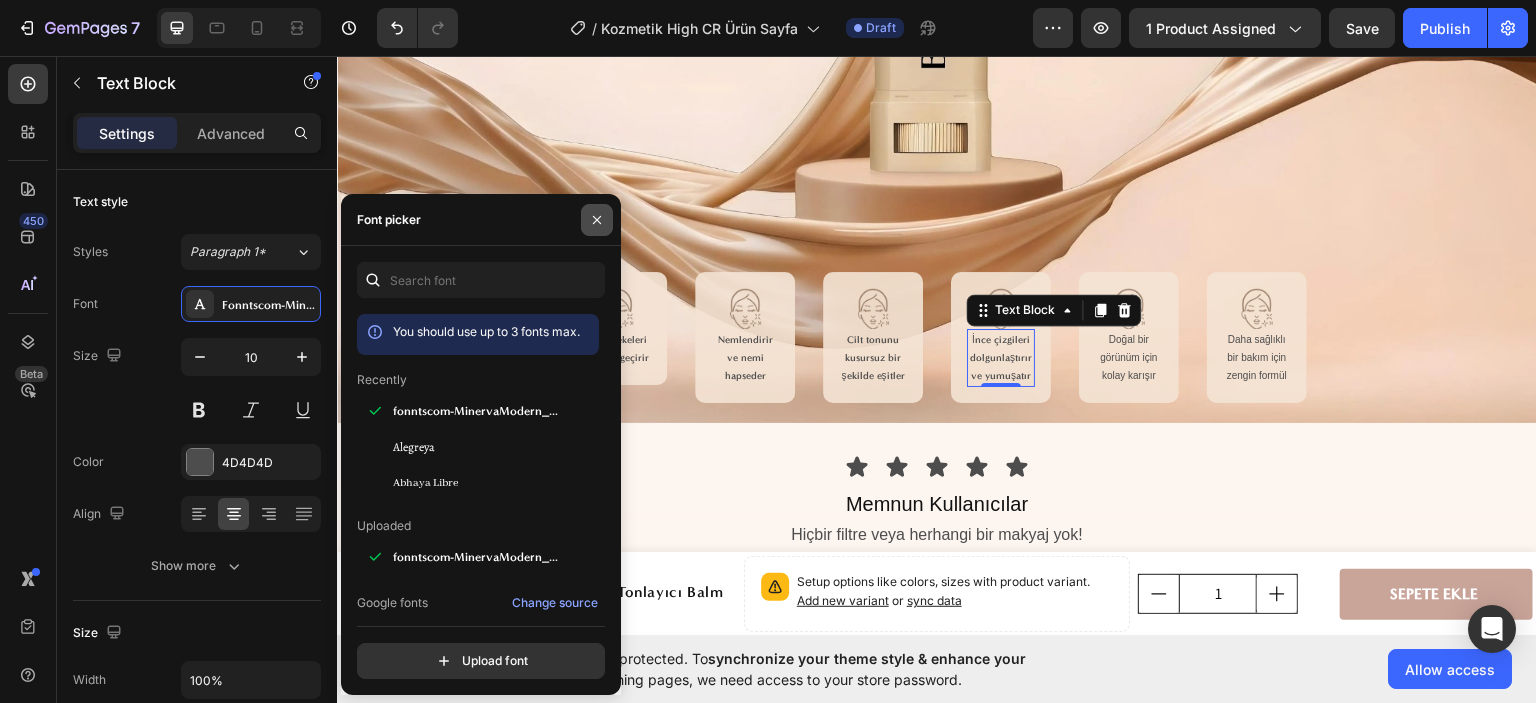 click 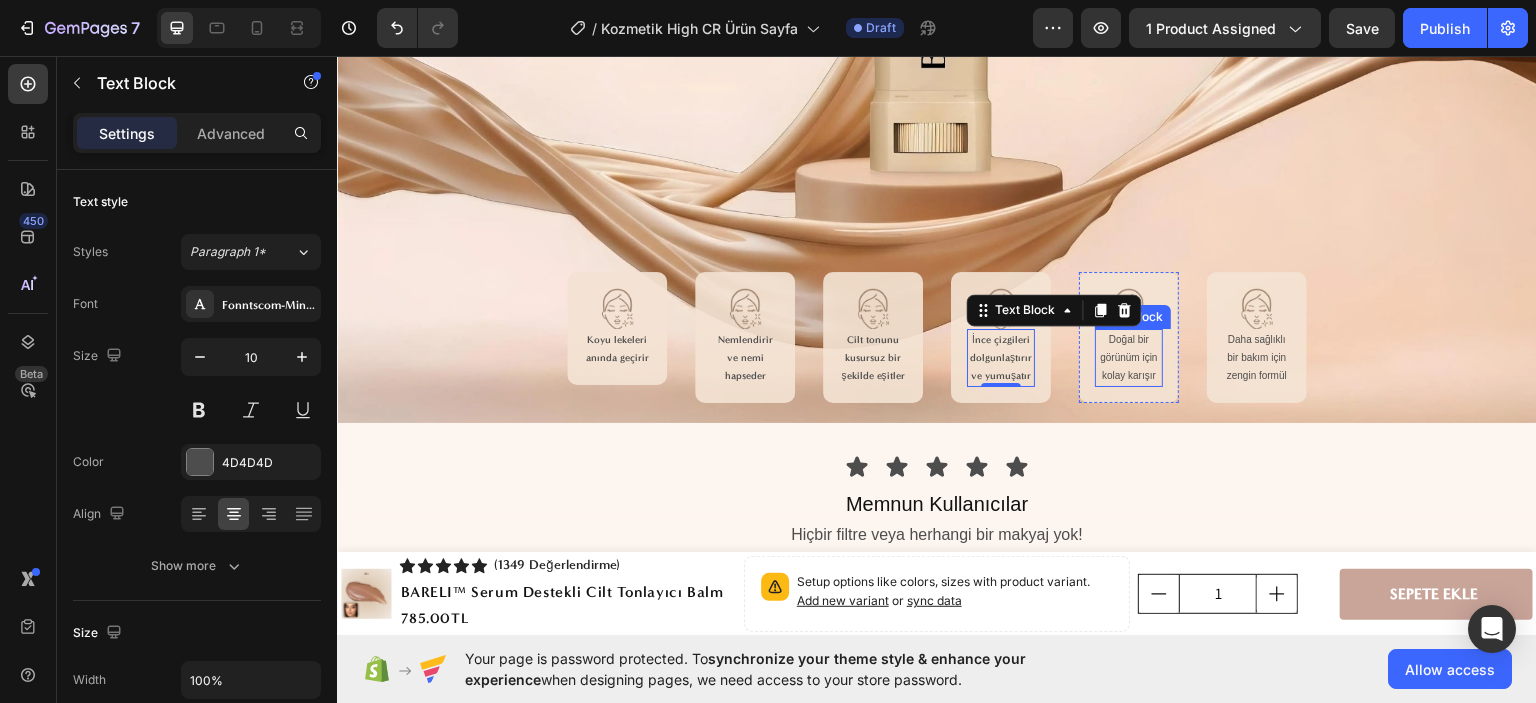 click on "Doğal bir görünüm için kolay karışır" at bounding box center [1129, 357] 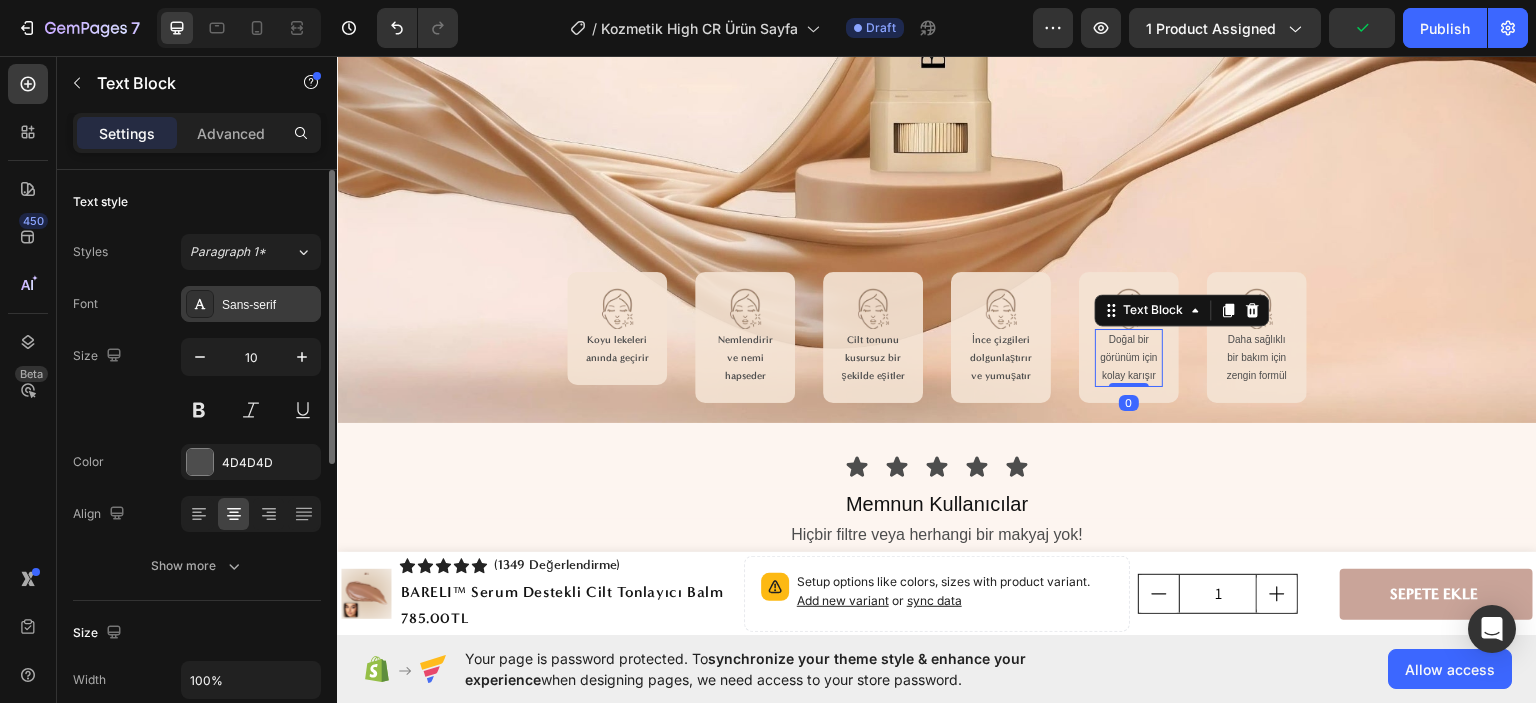 click on "Sans-serif" at bounding box center [269, 305] 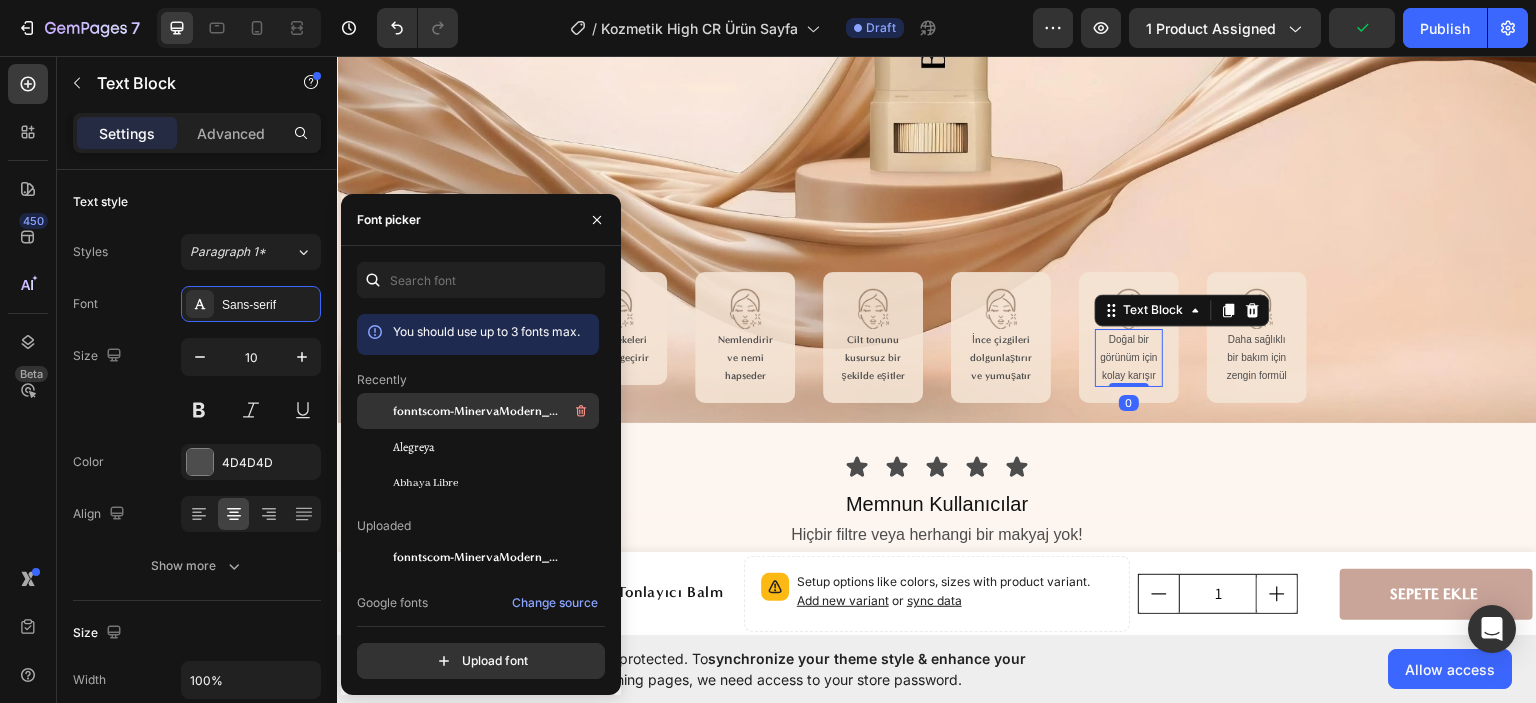 click on "fonntscom-MinervaModern_Bold" at bounding box center [494, 411] 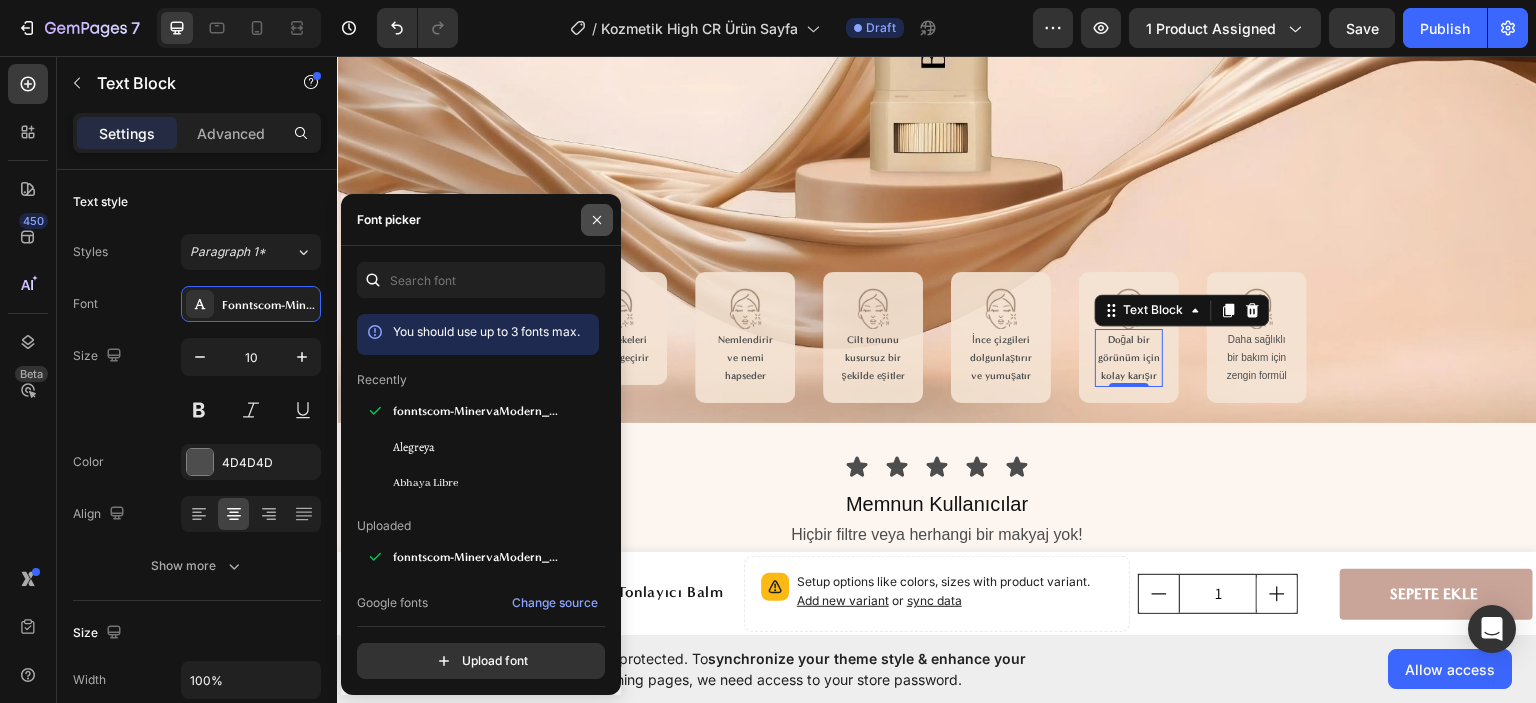 click at bounding box center [597, 220] 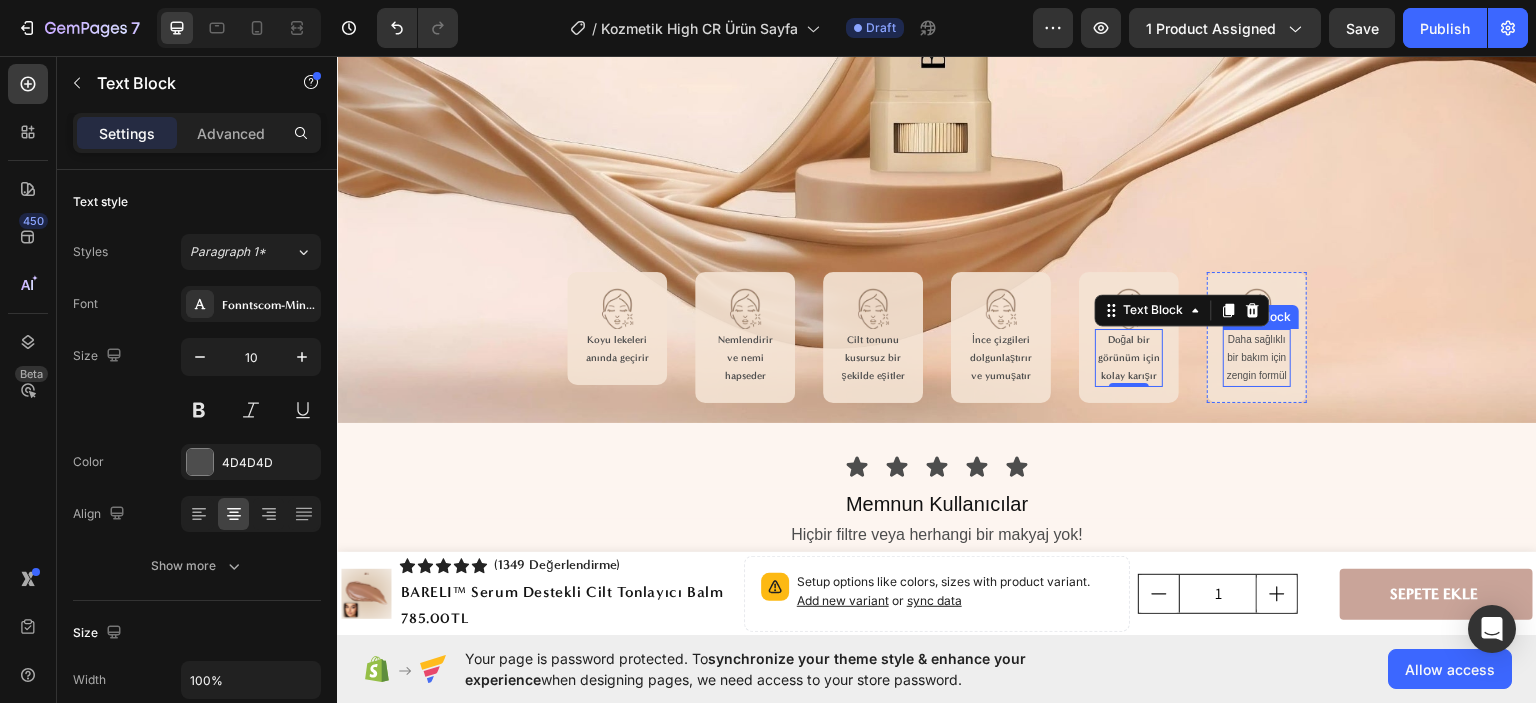 click on "Daha sağlıklı bir bakım için zengin formül" at bounding box center [1257, 357] 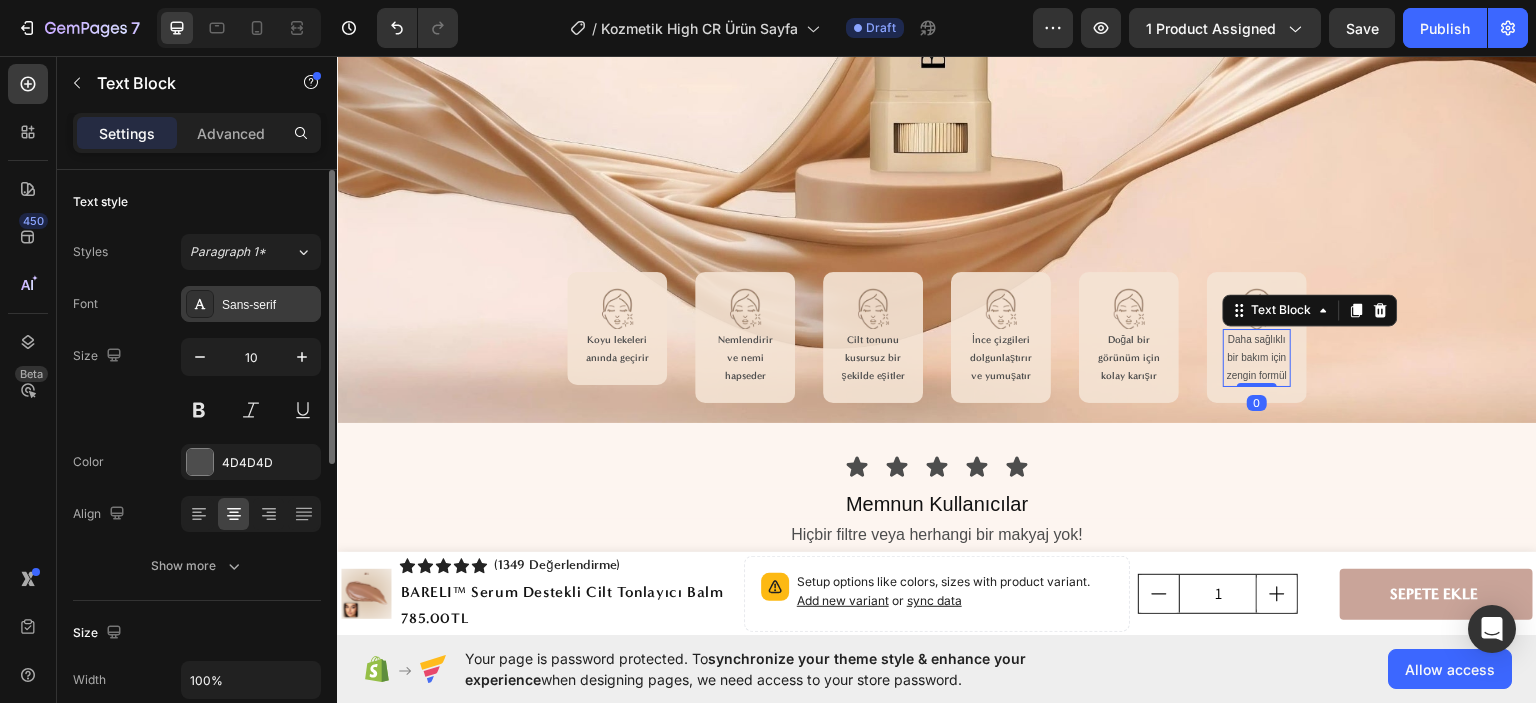 click on "Sans-serif" at bounding box center (269, 305) 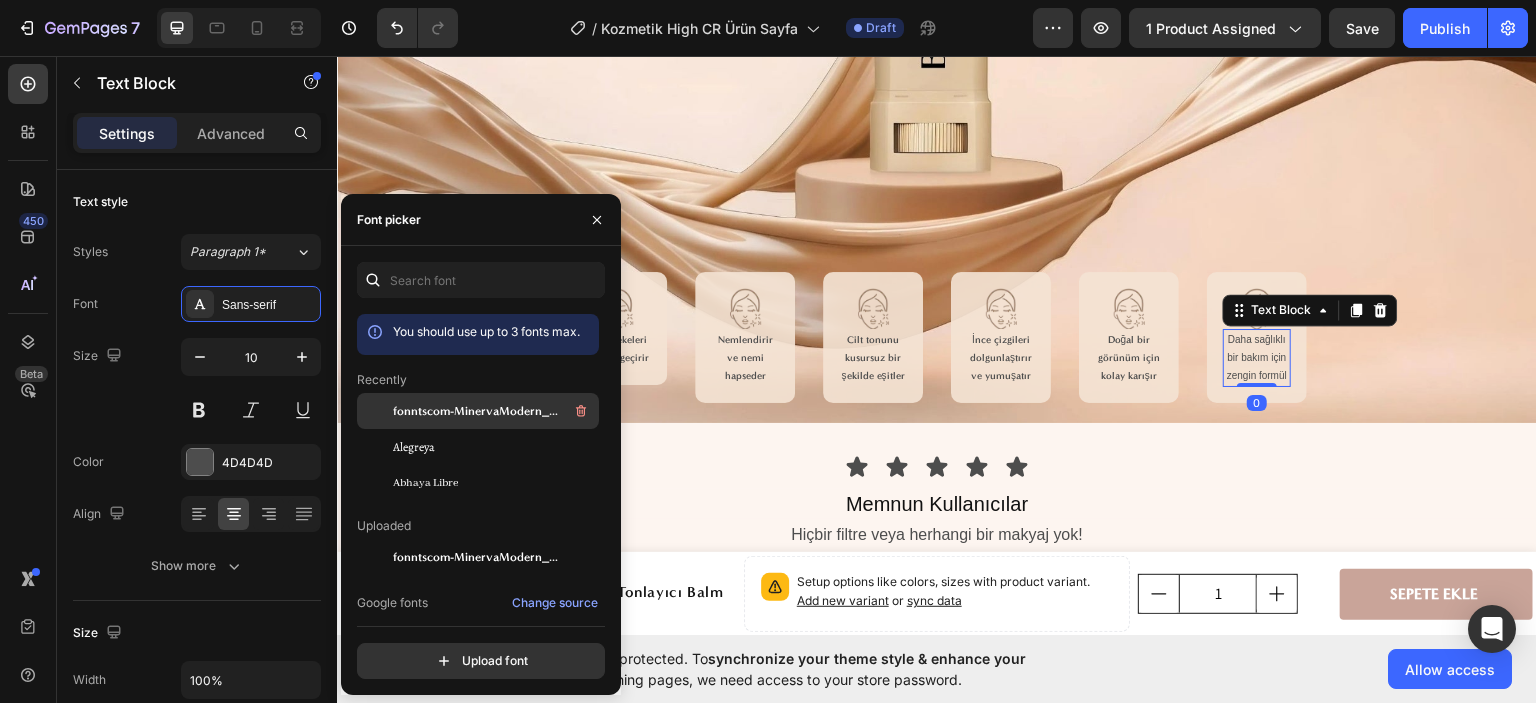 click on "fonntscom-MinervaModern_Bold" at bounding box center (476, 411) 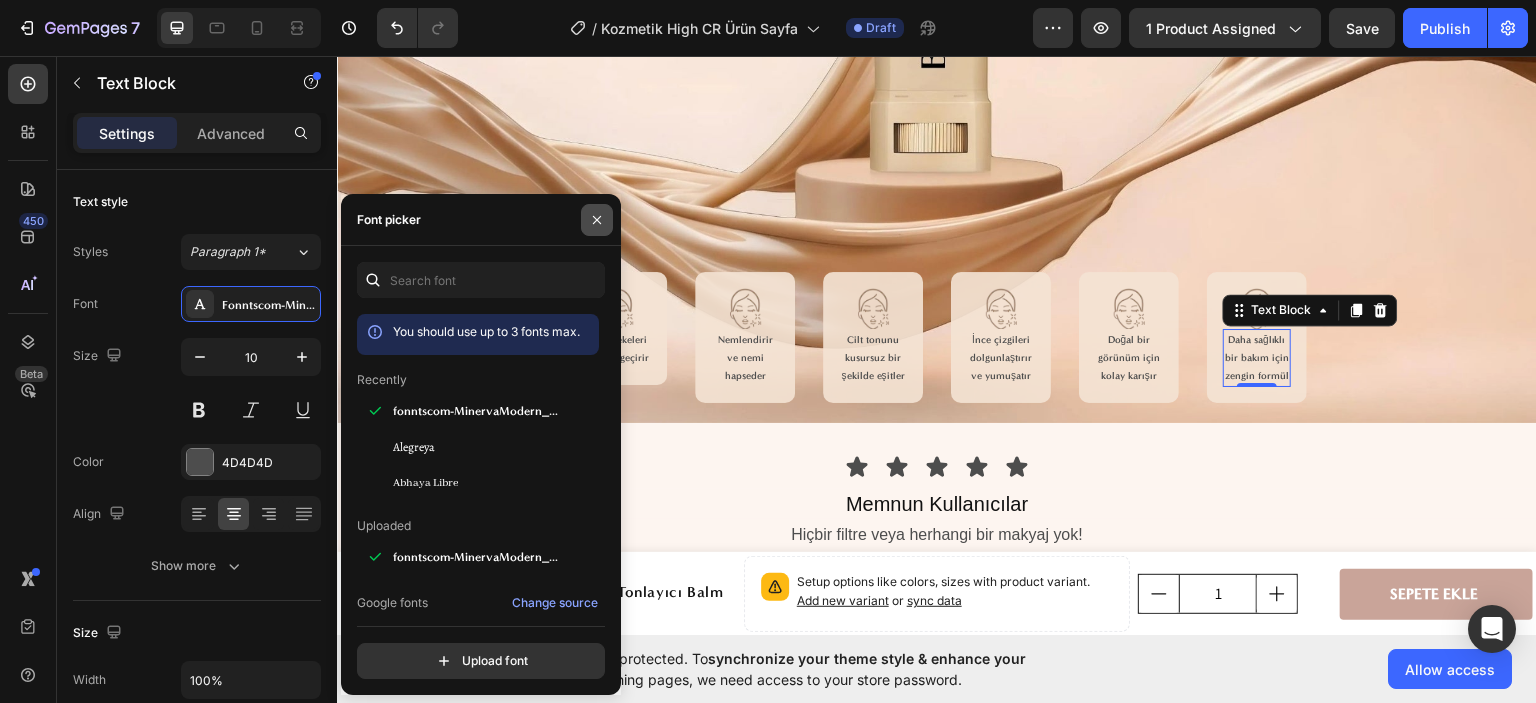 click 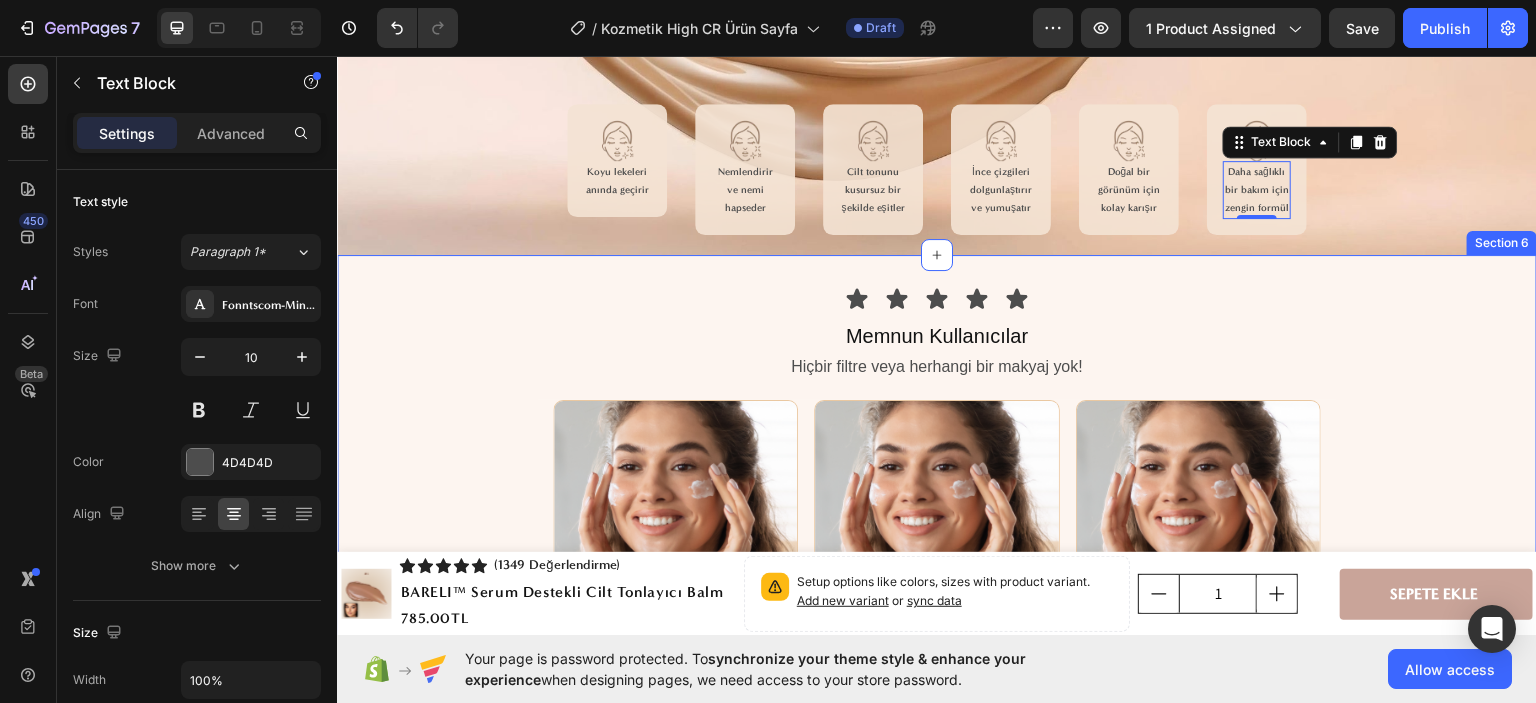 scroll, scrollTop: 3100, scrollLeft: 0, axis: vertical 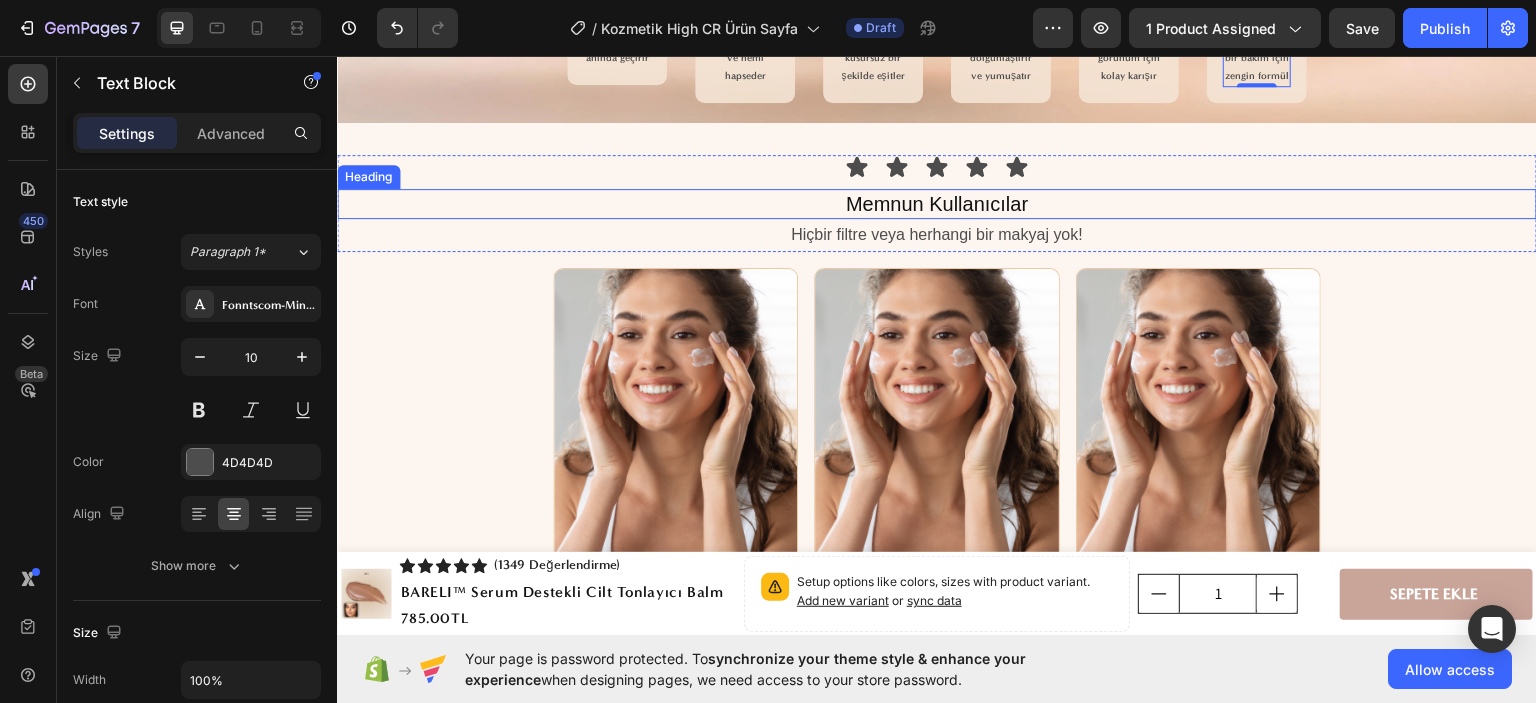 click on "Memnun Kullanıcılar" at bounding box center [937, 203] 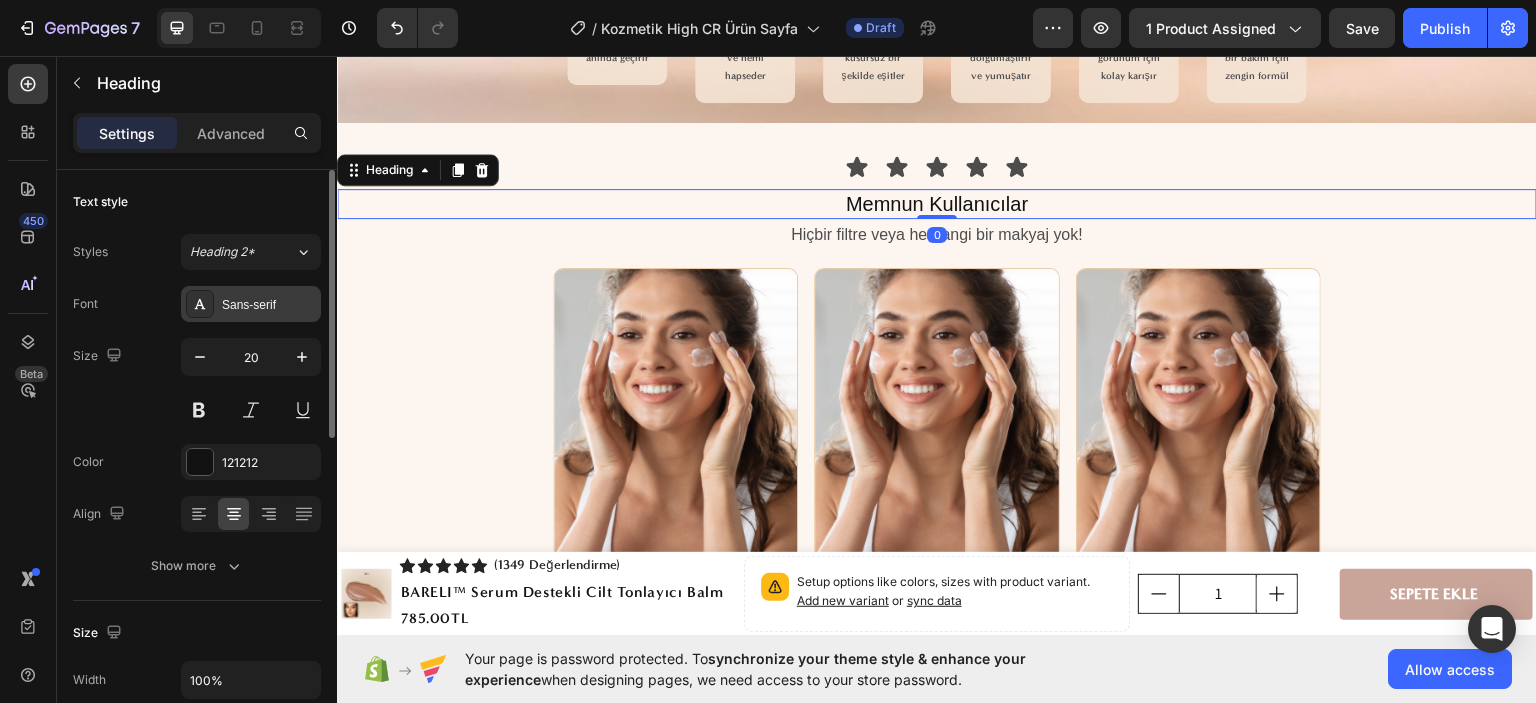 drag, startPoint x: 257, startPoint y: 307, endPoint x: 300, endPoint y: 313, distance: 43.416588 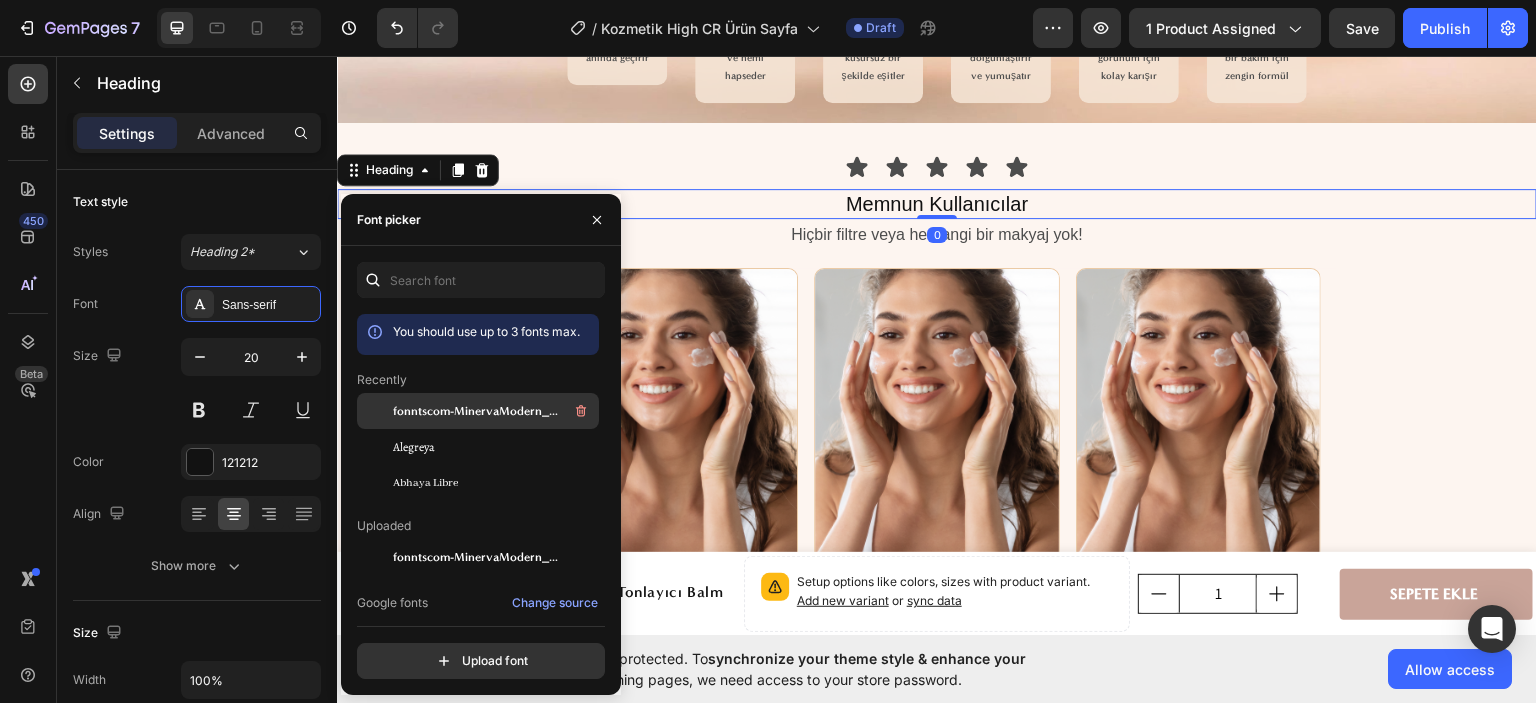 click on "fonntscom-MinervaModern_Bold" at bounding box center (476, 411) 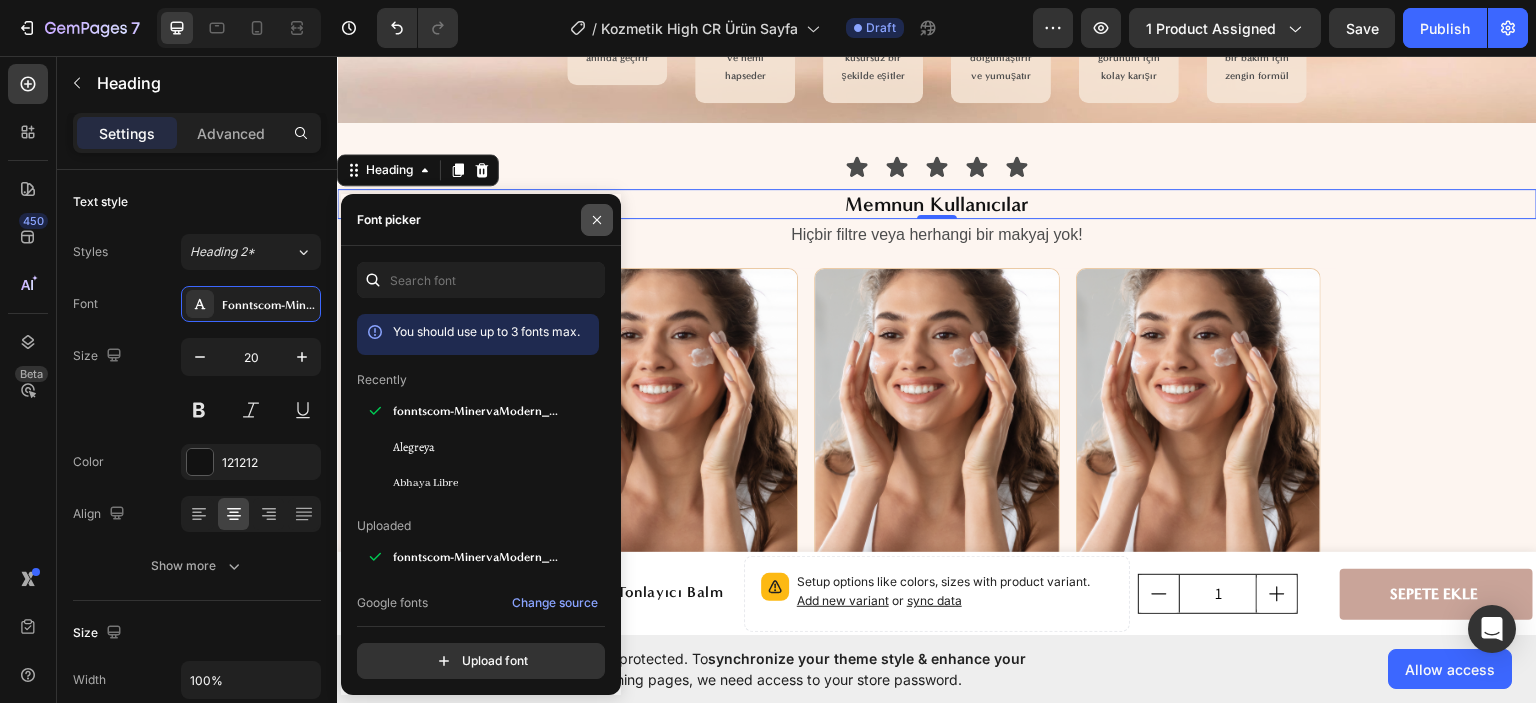 click 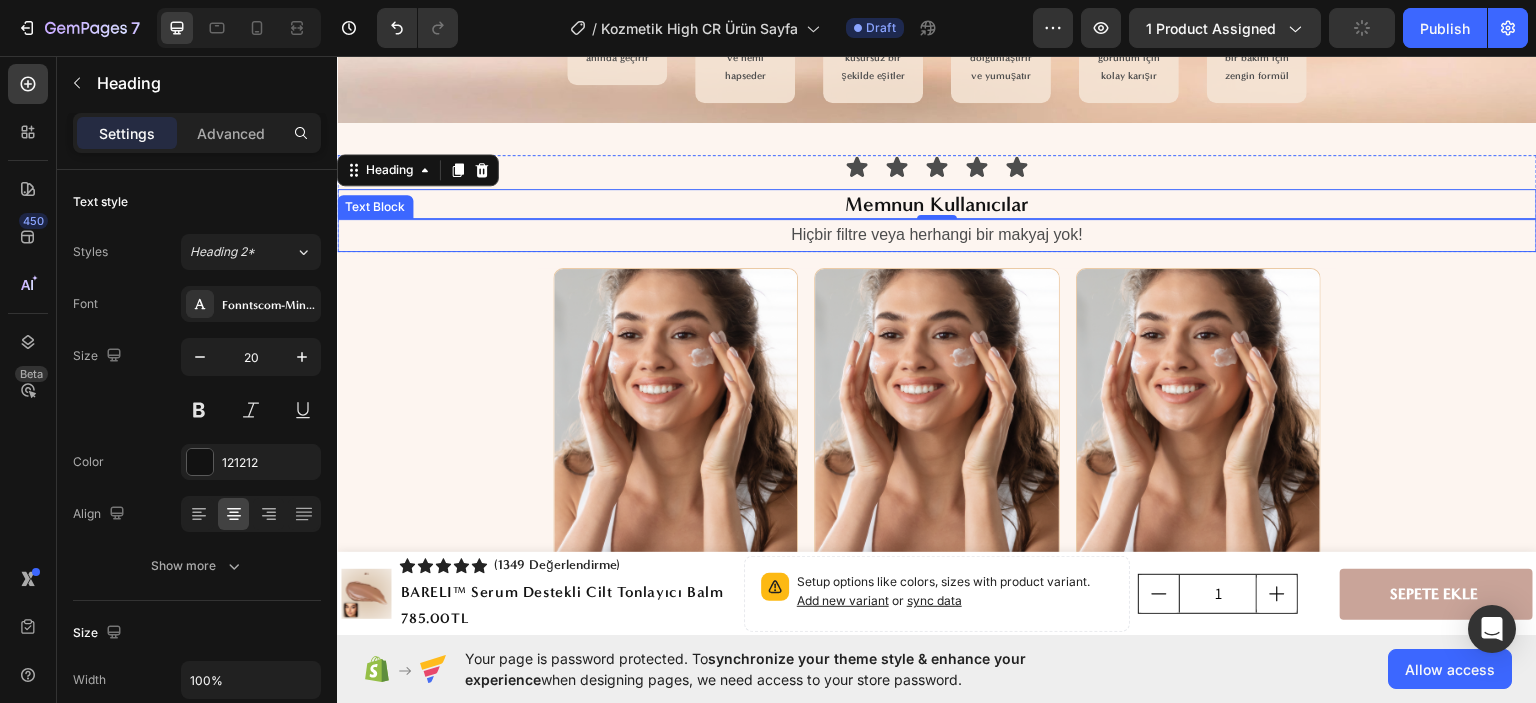 click on "Hiçbir filtre veya herhangi bir makyaj yok!" at bounding box center [937, 234] 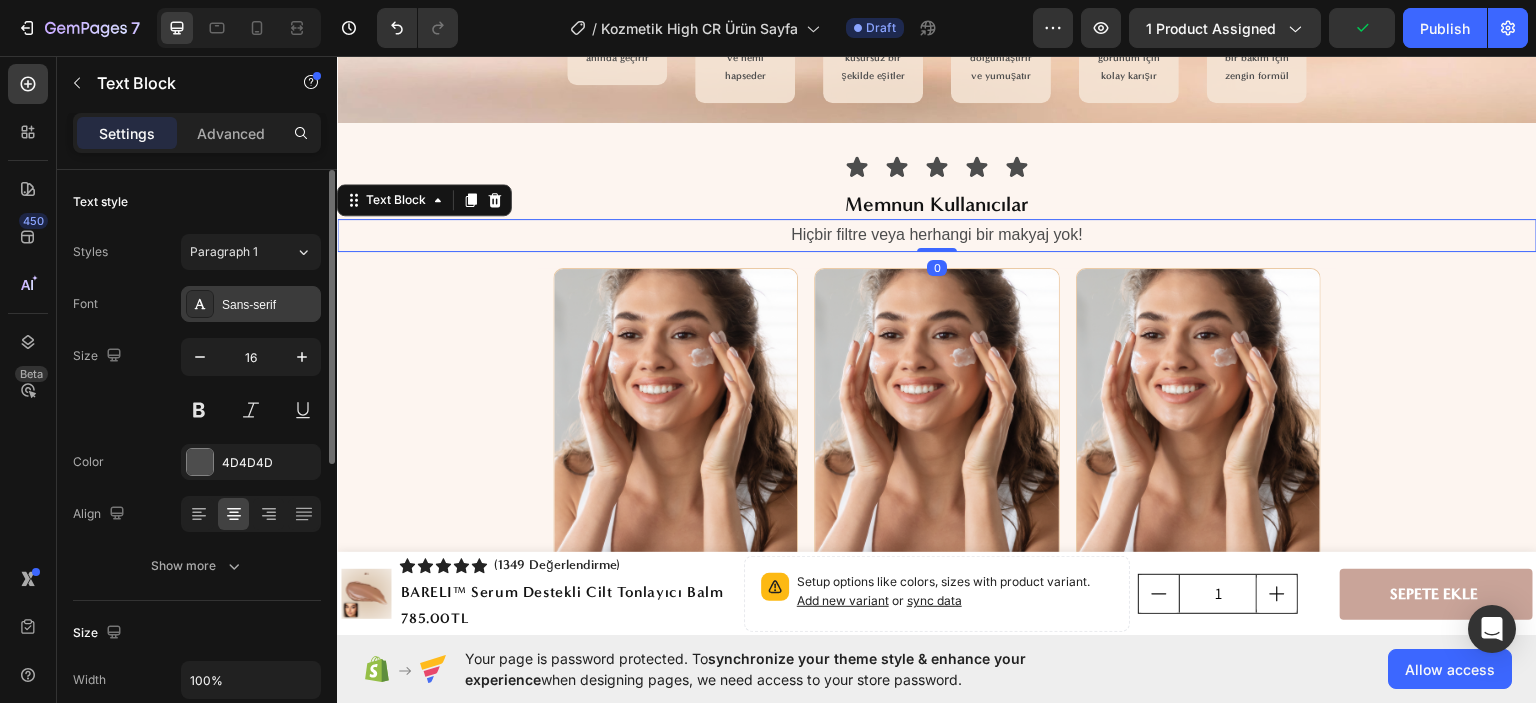 click on "Sans-serif" at bounding box center [269, 305] 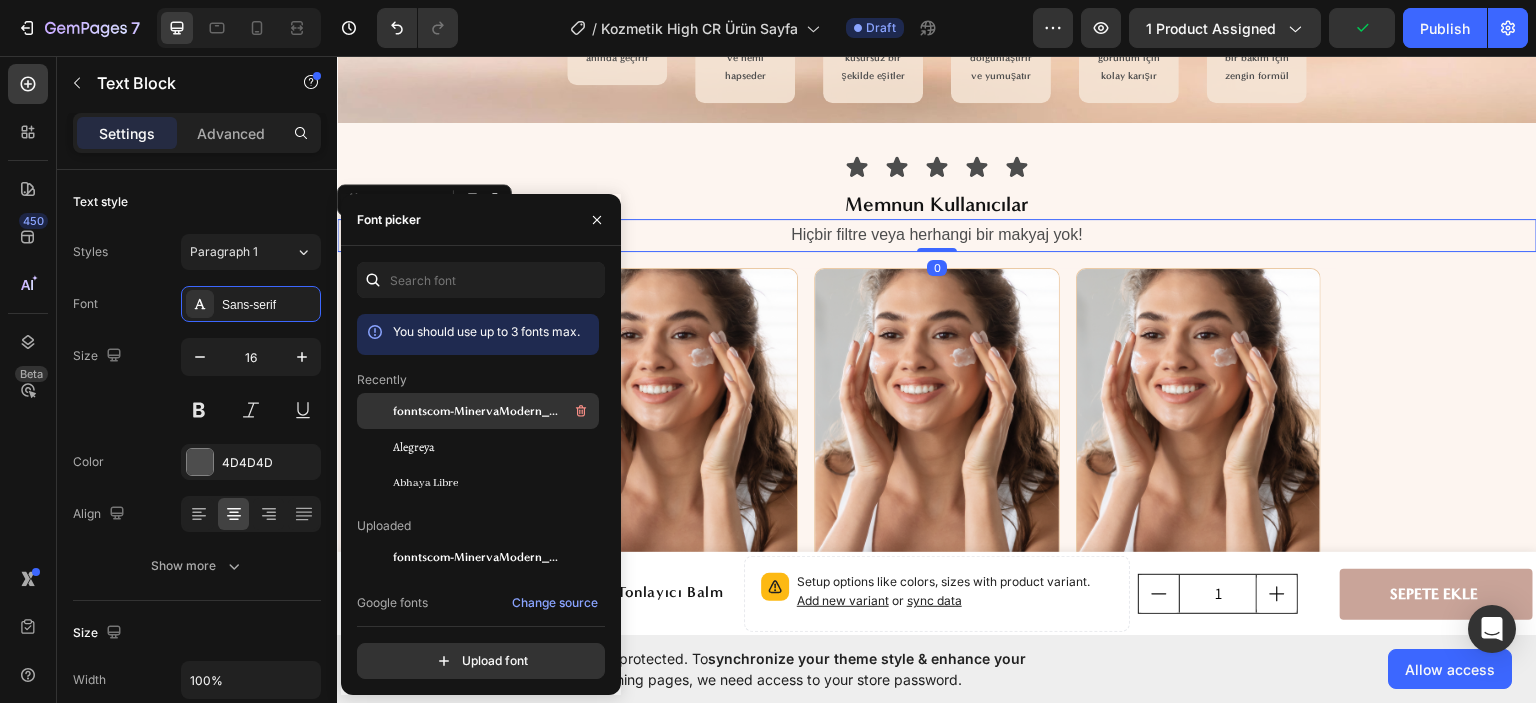 click on "fonntscom-MinervaModern_Bold" at bounding box center (476, 411) 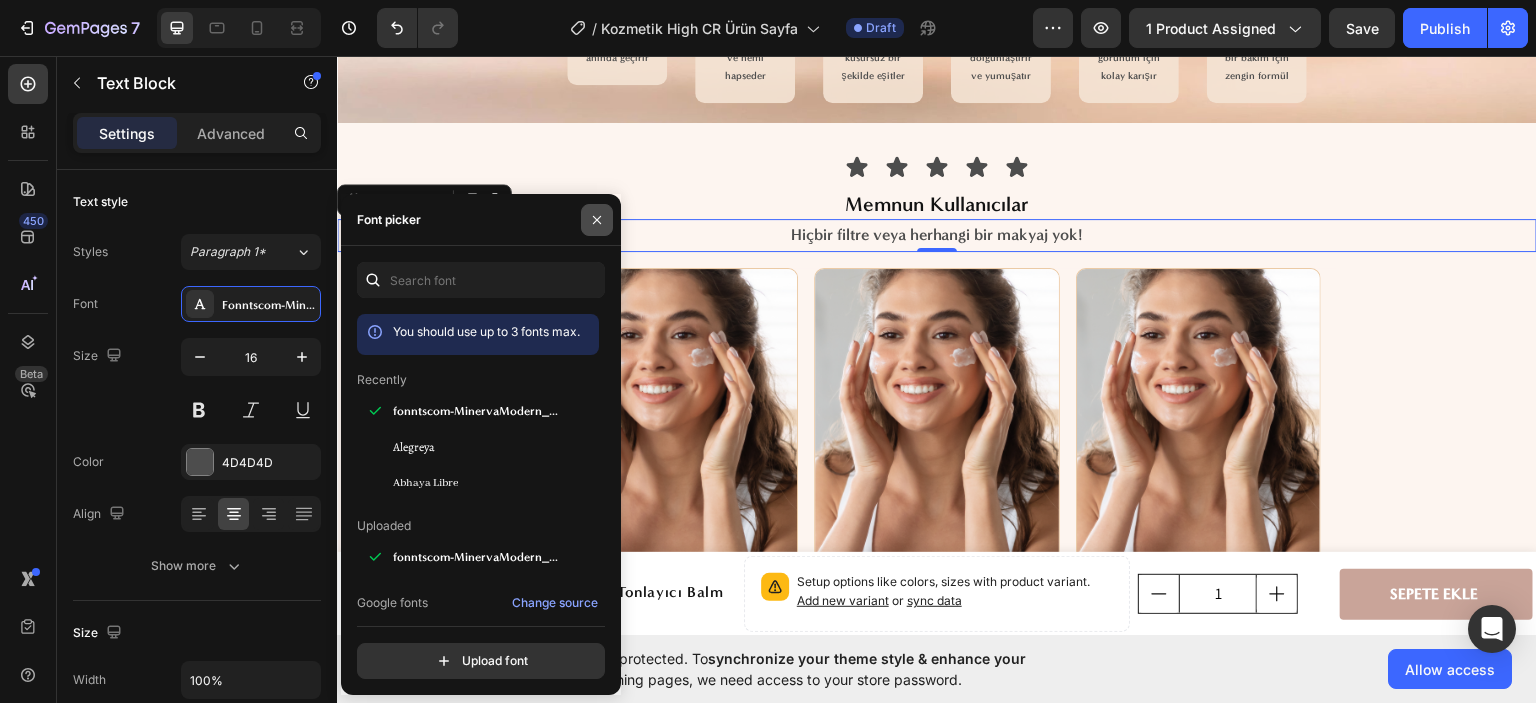click 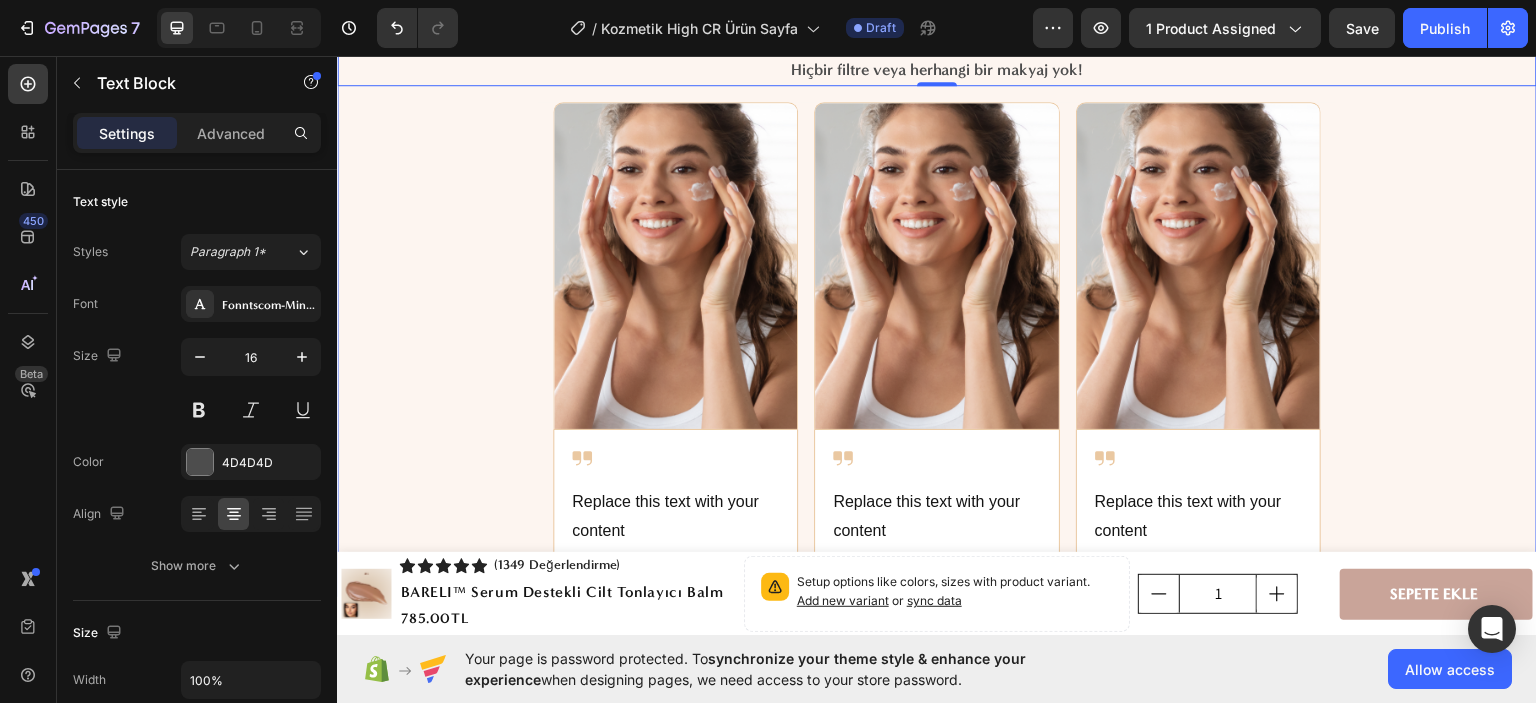 scroll, scrollTop: 3400, scrollLeft: 0, axis: vertical 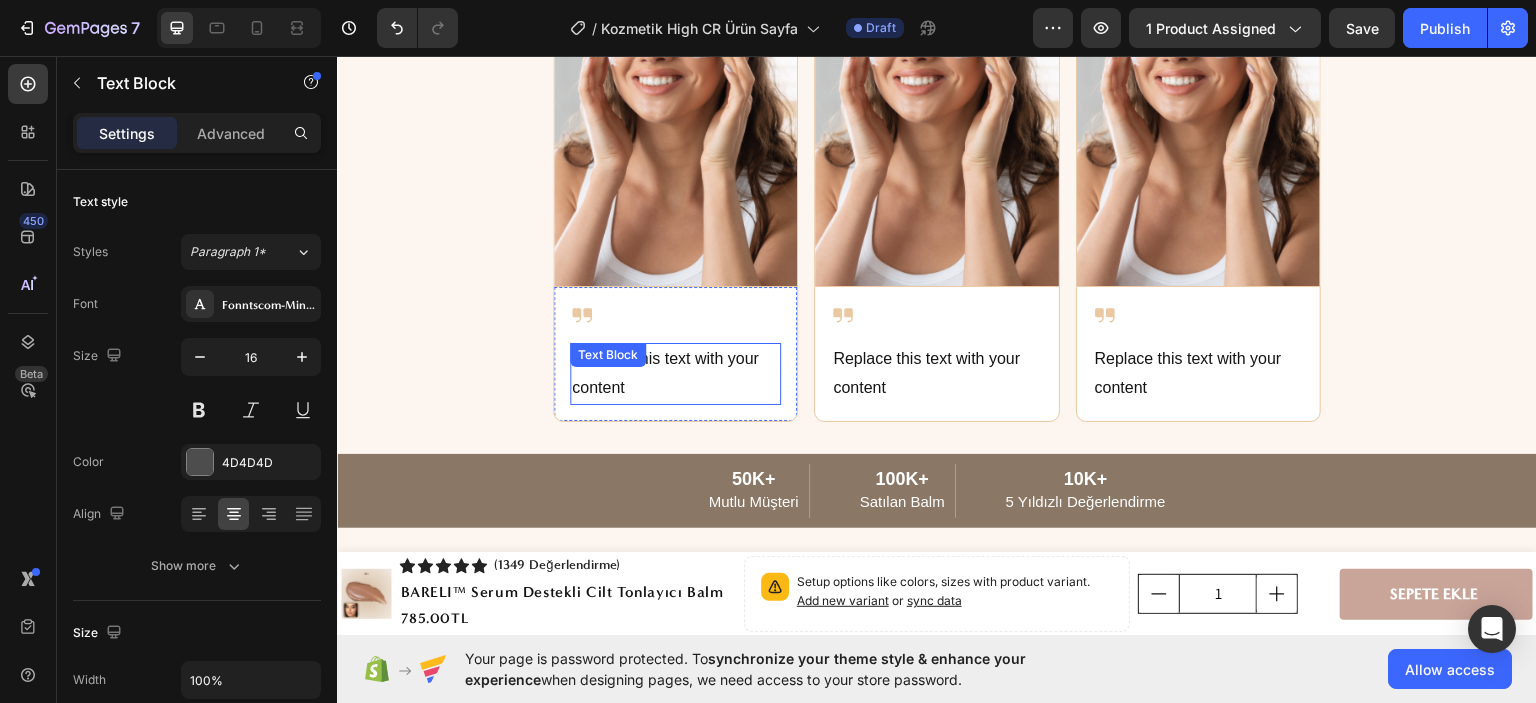 click on "Replace this text with your content" at bounding box center [675, 373] 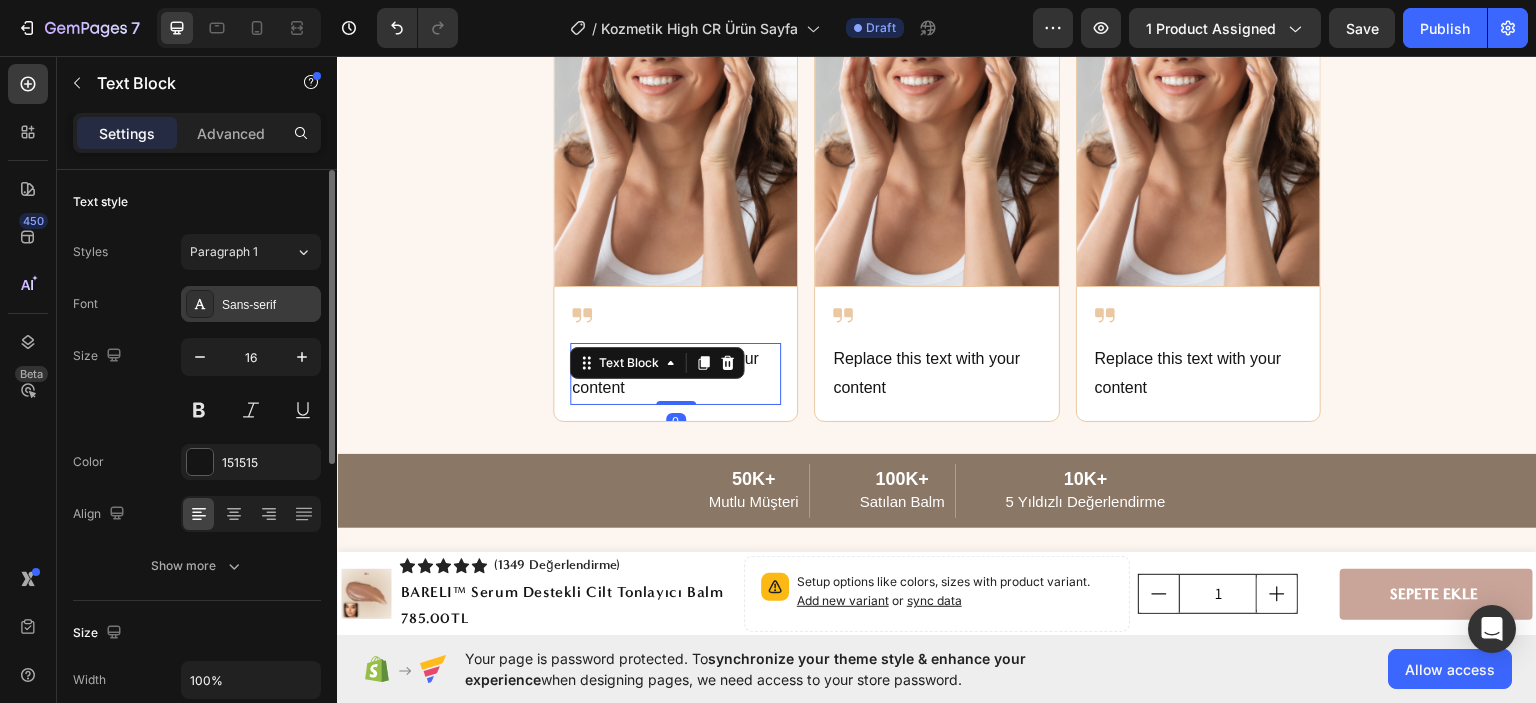 click on "Sans-serif" at bounding box center [251, 304] 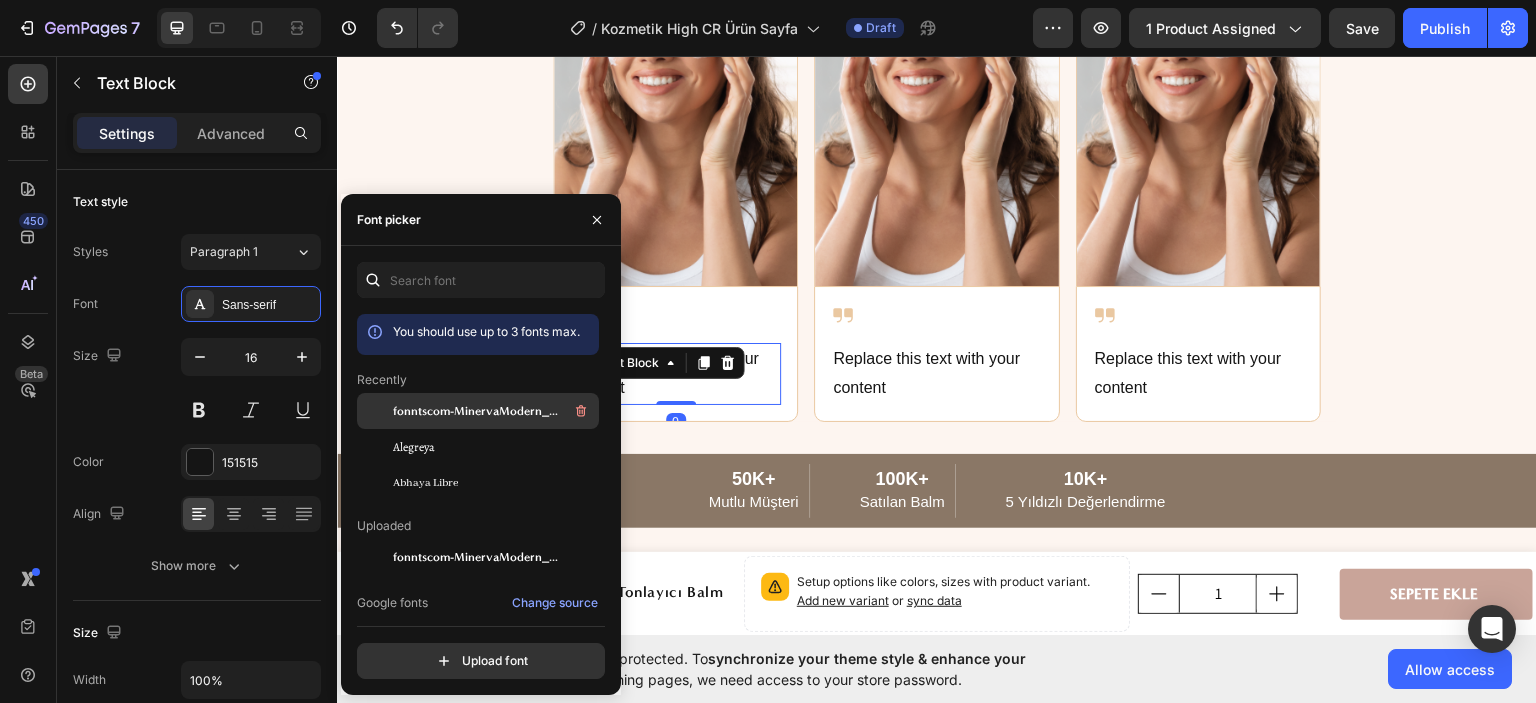 click on "fonntscom-MinervaModern_Bold" at bounding box center (494, 411) 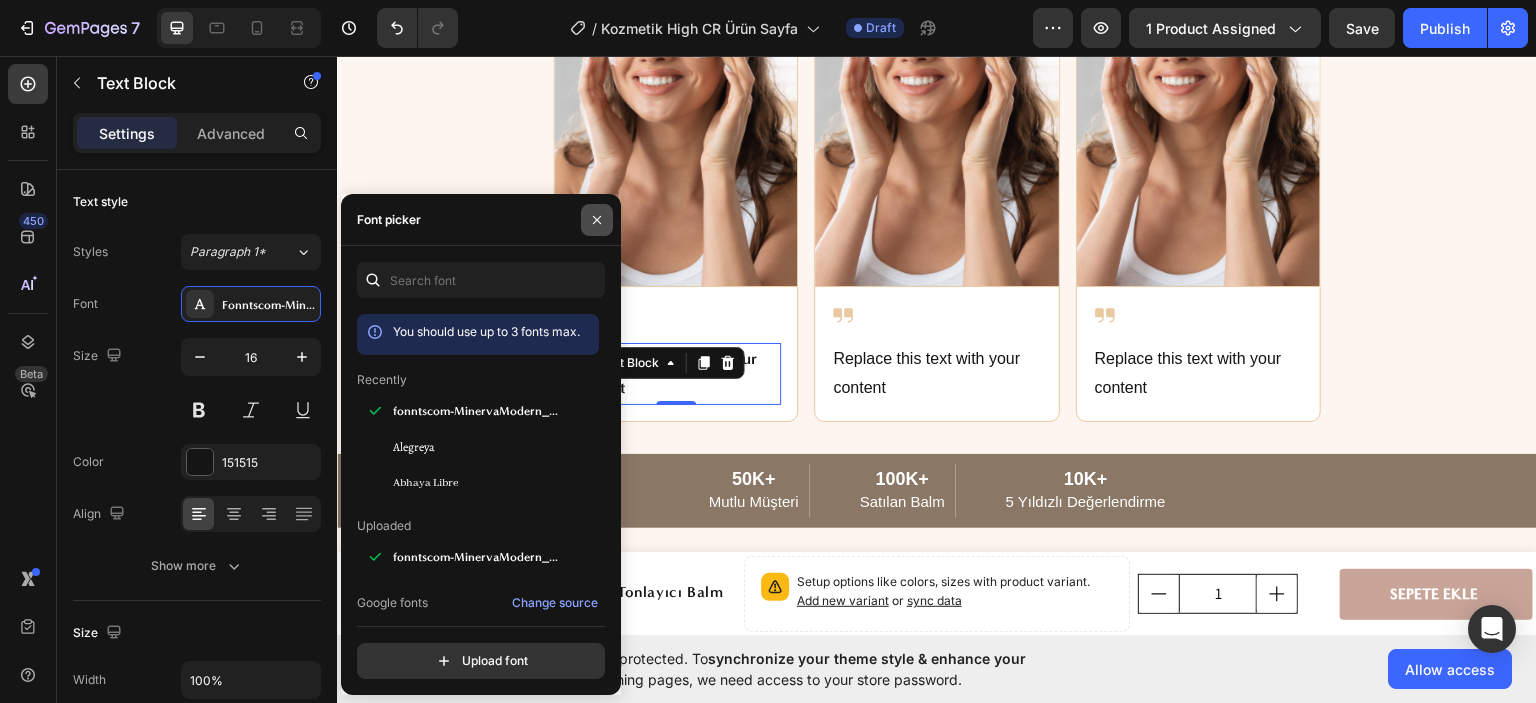 click at bounding box center [597, 220] 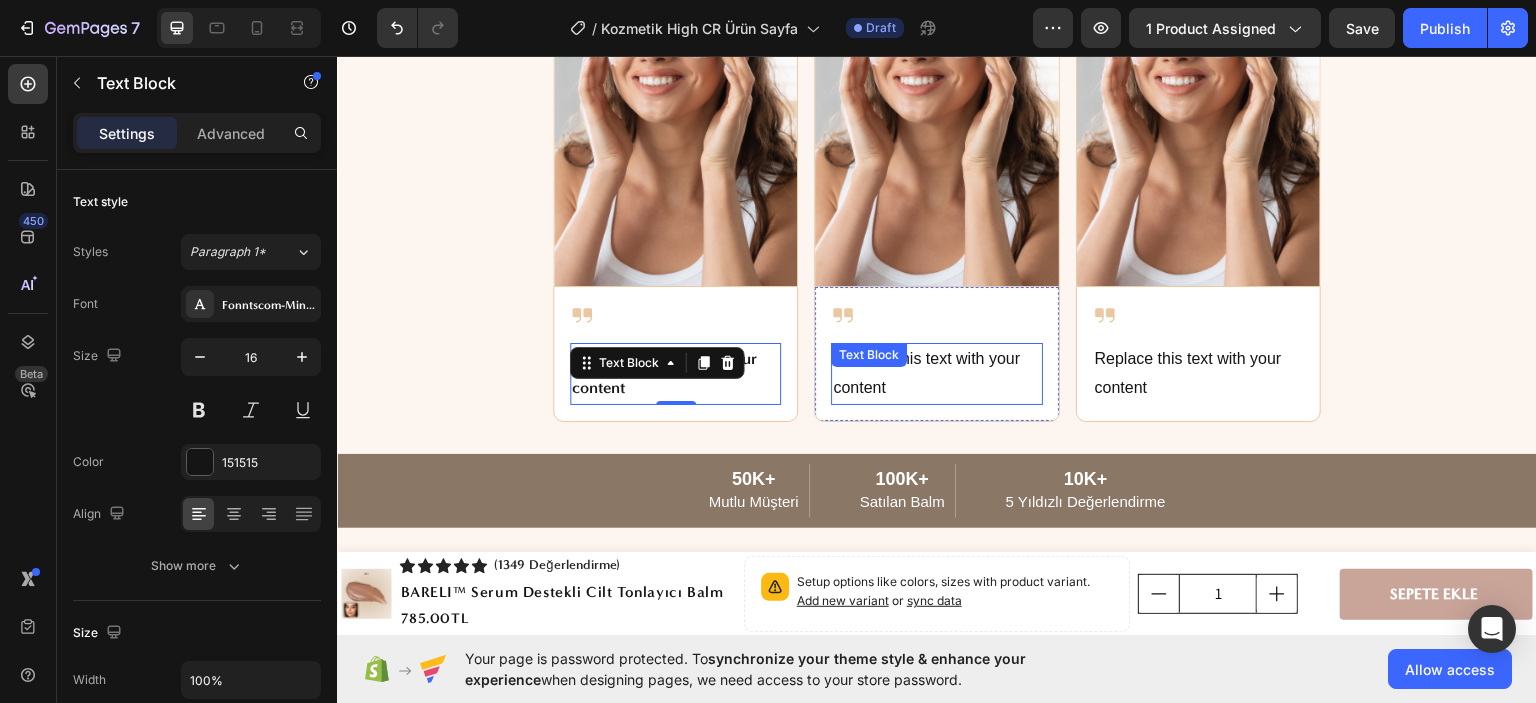 click on "Replace this text with your content" at bounding box center [936, 373] 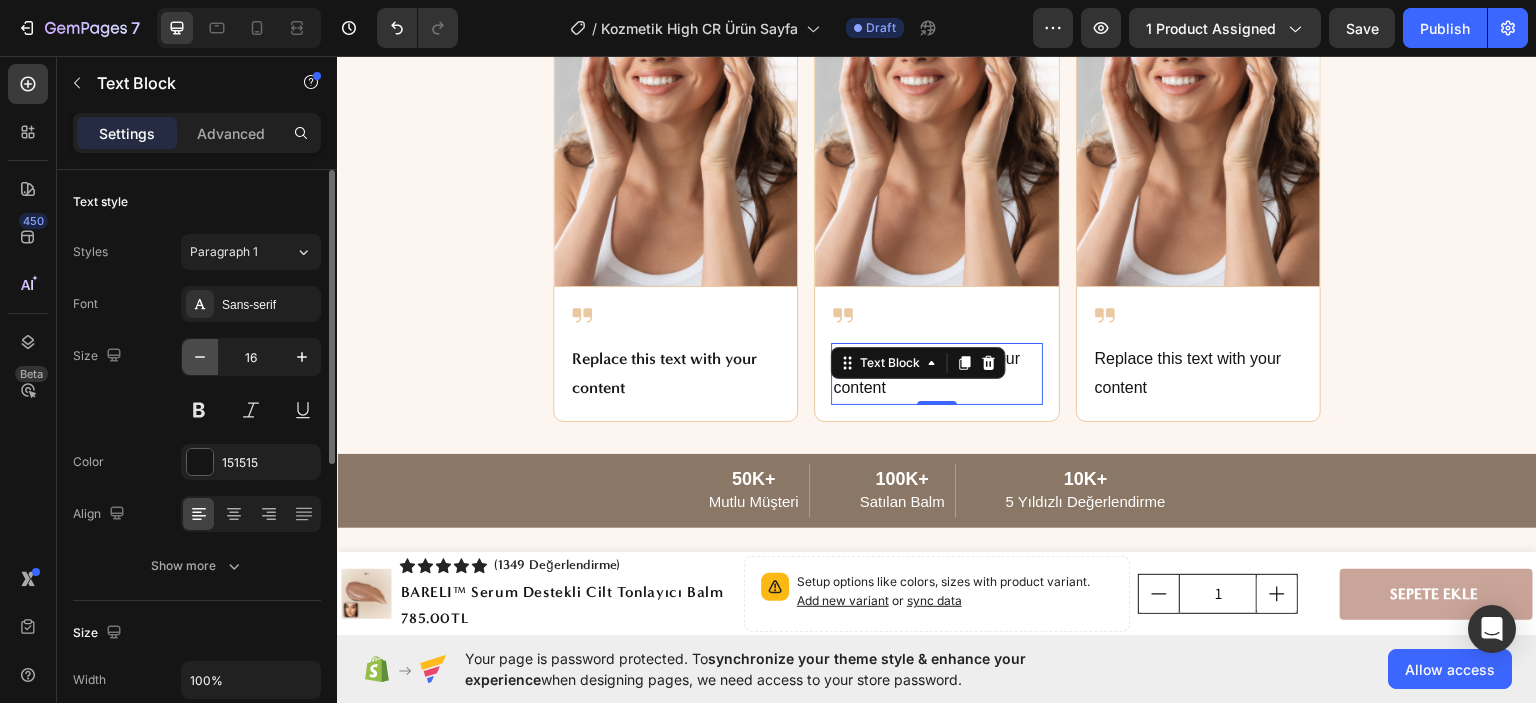 click 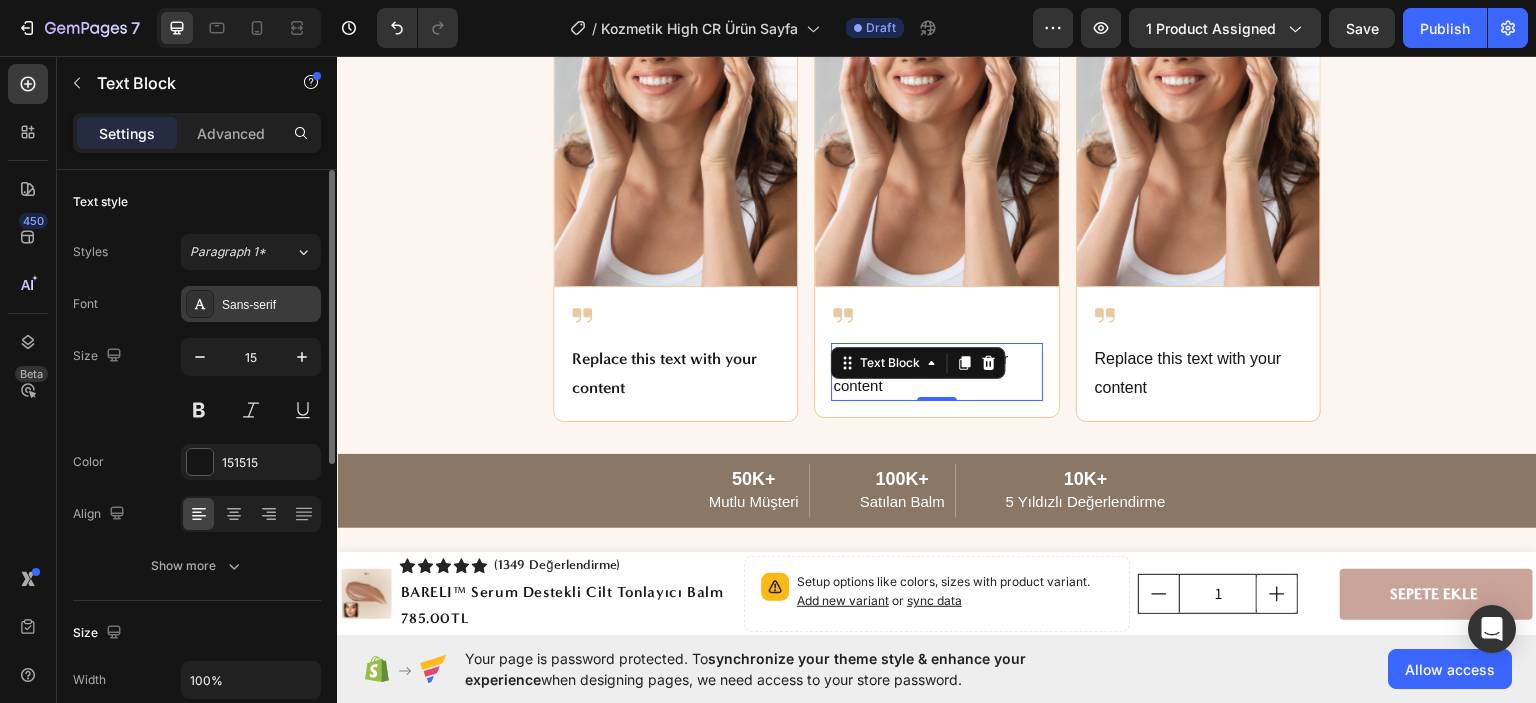 click on "Sans-serif" at bounding box center (269, 305) 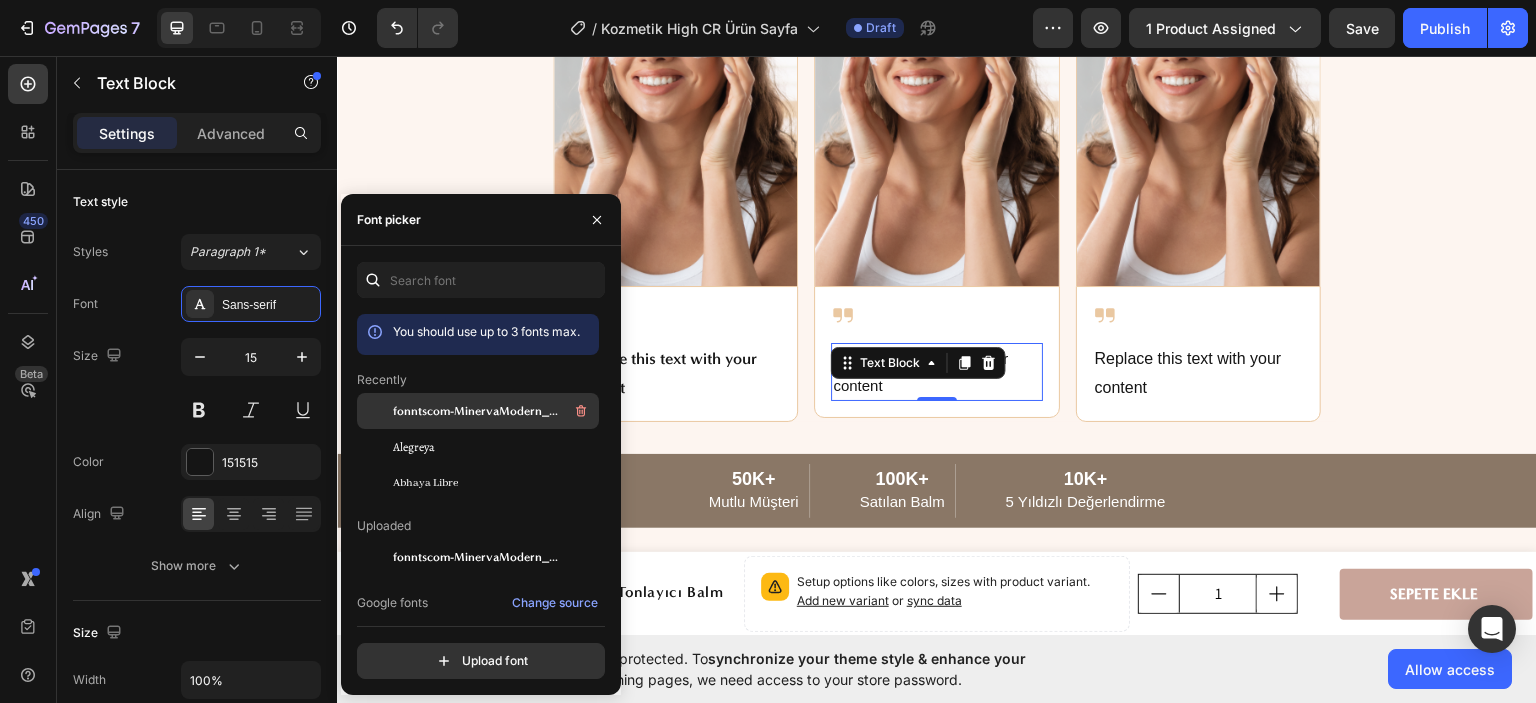 click on "fonntscom-MinervaModern_Bold" at bounding box center [476, 411] 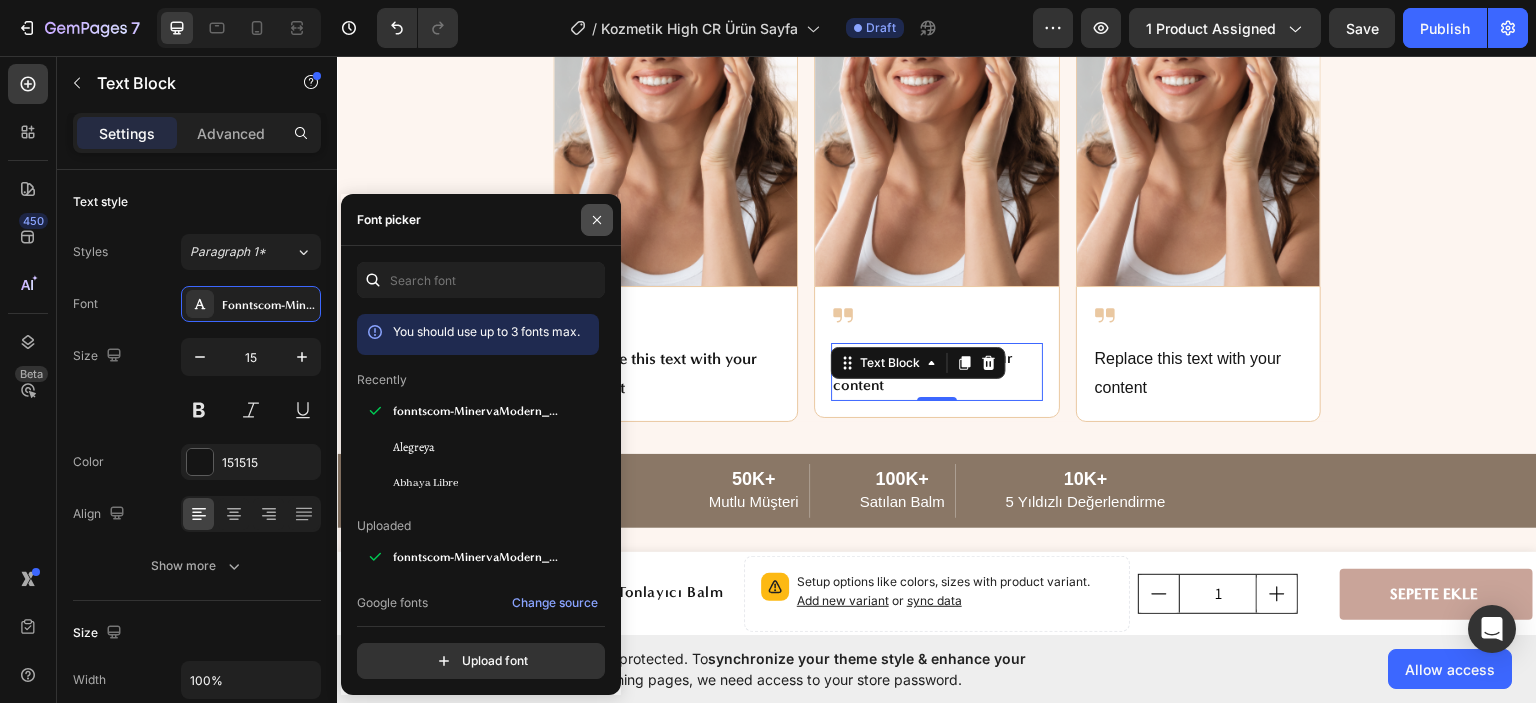 click 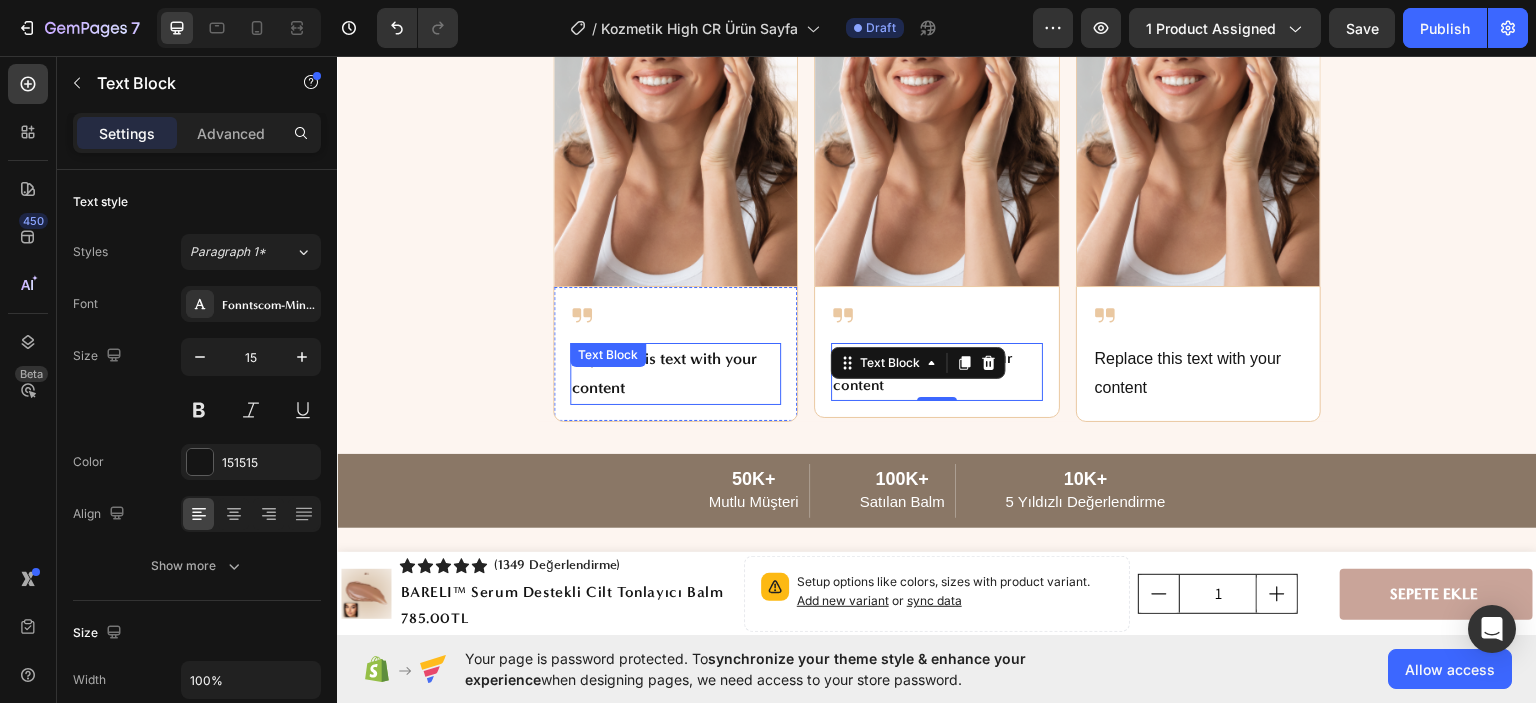 click on "Text Block" at bounding box center (608, 354) 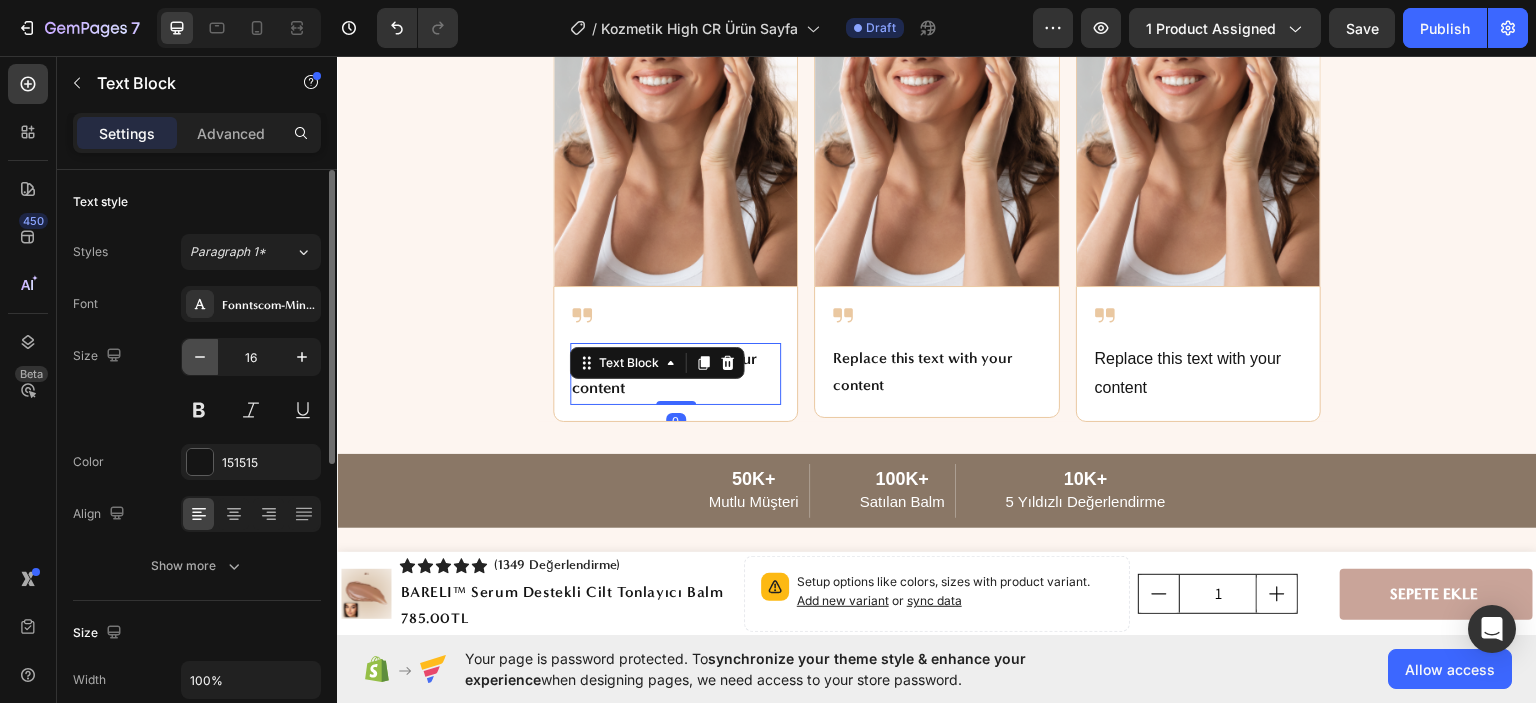 click 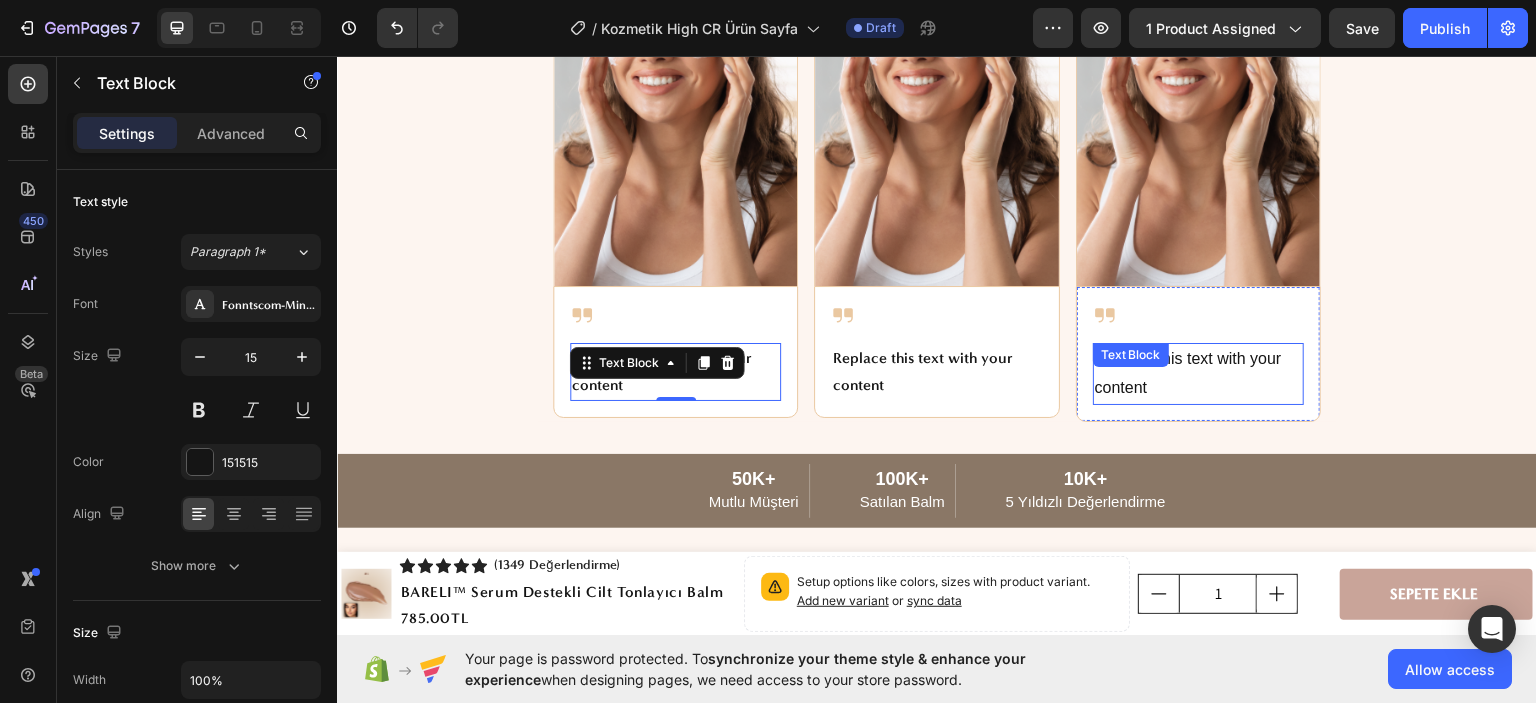 click on "Replace this text with your content Text Block" at bounding box center [1198, 373] 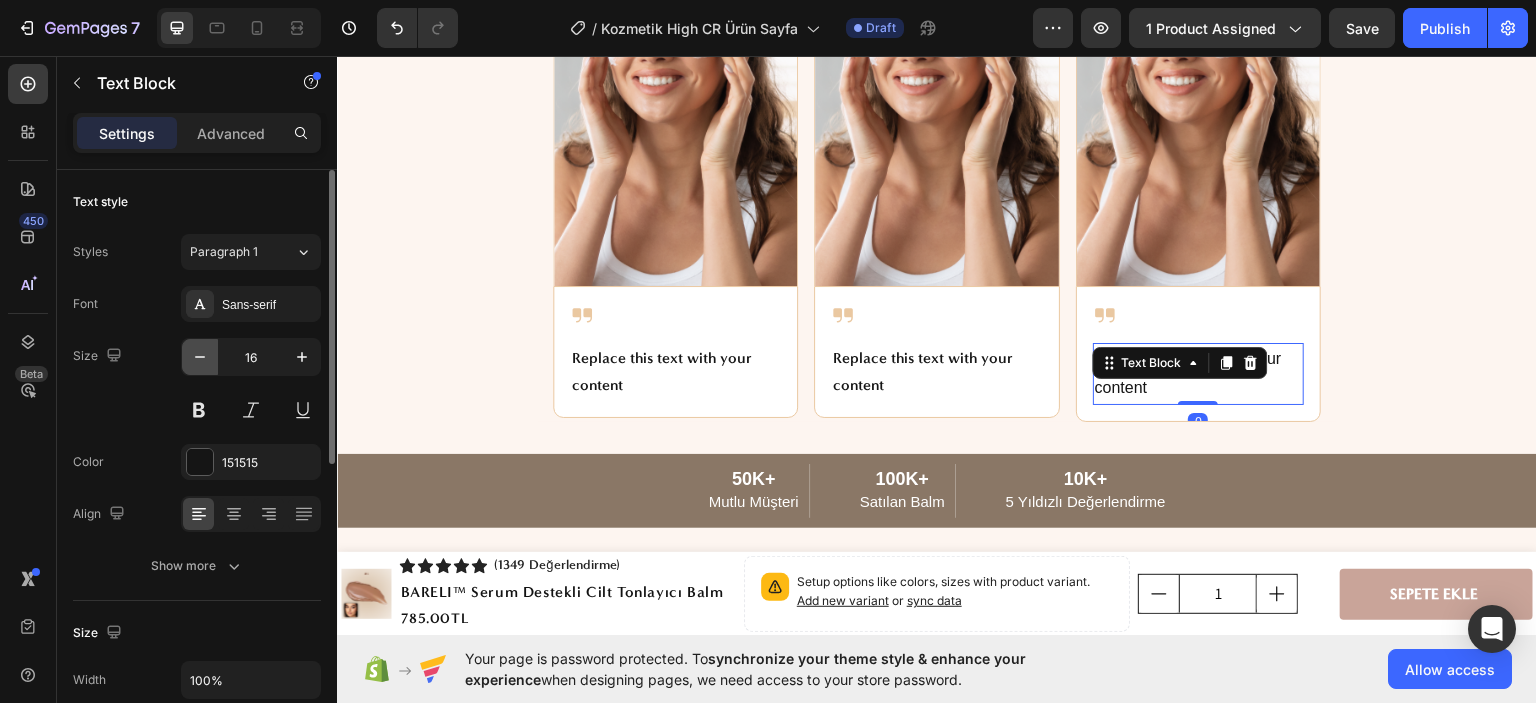 click at bounding box center [200, 357] 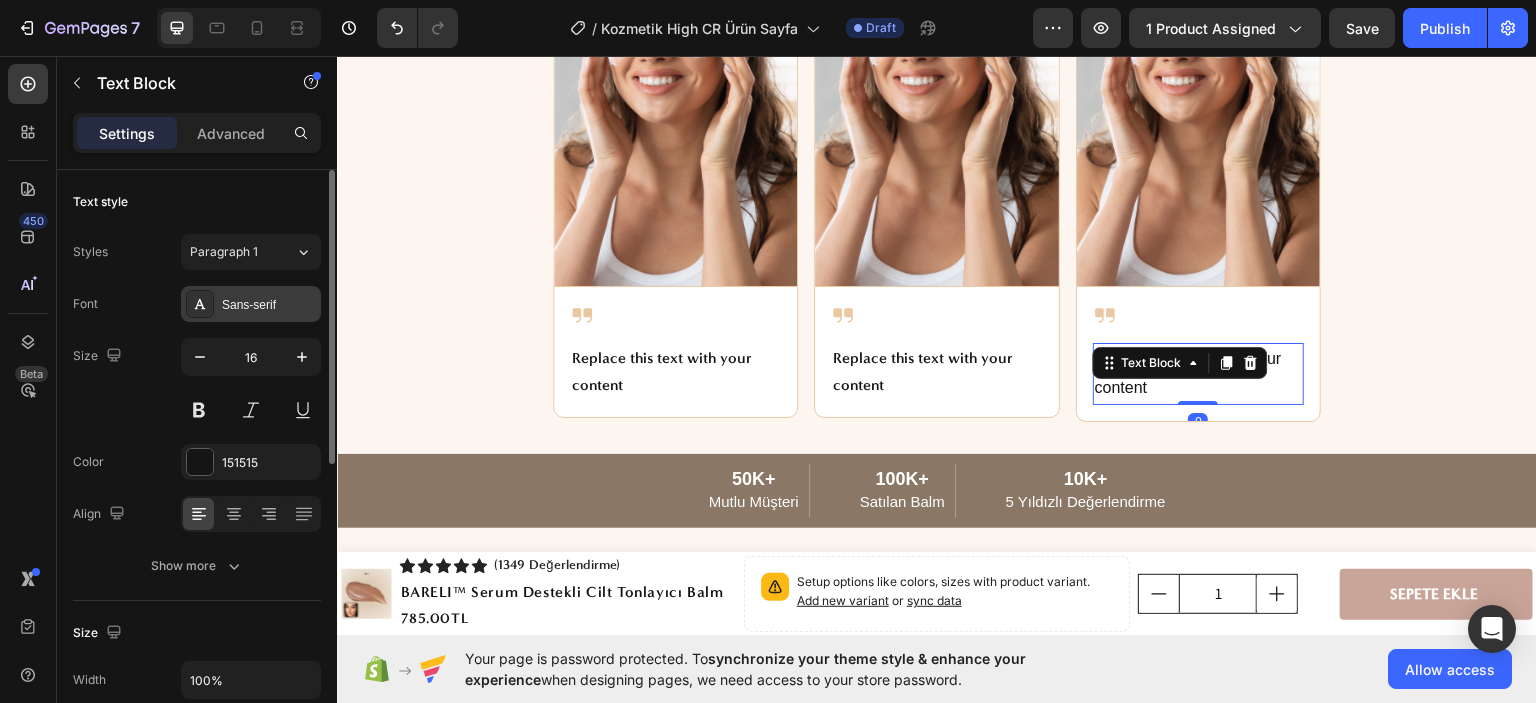 type on "15" 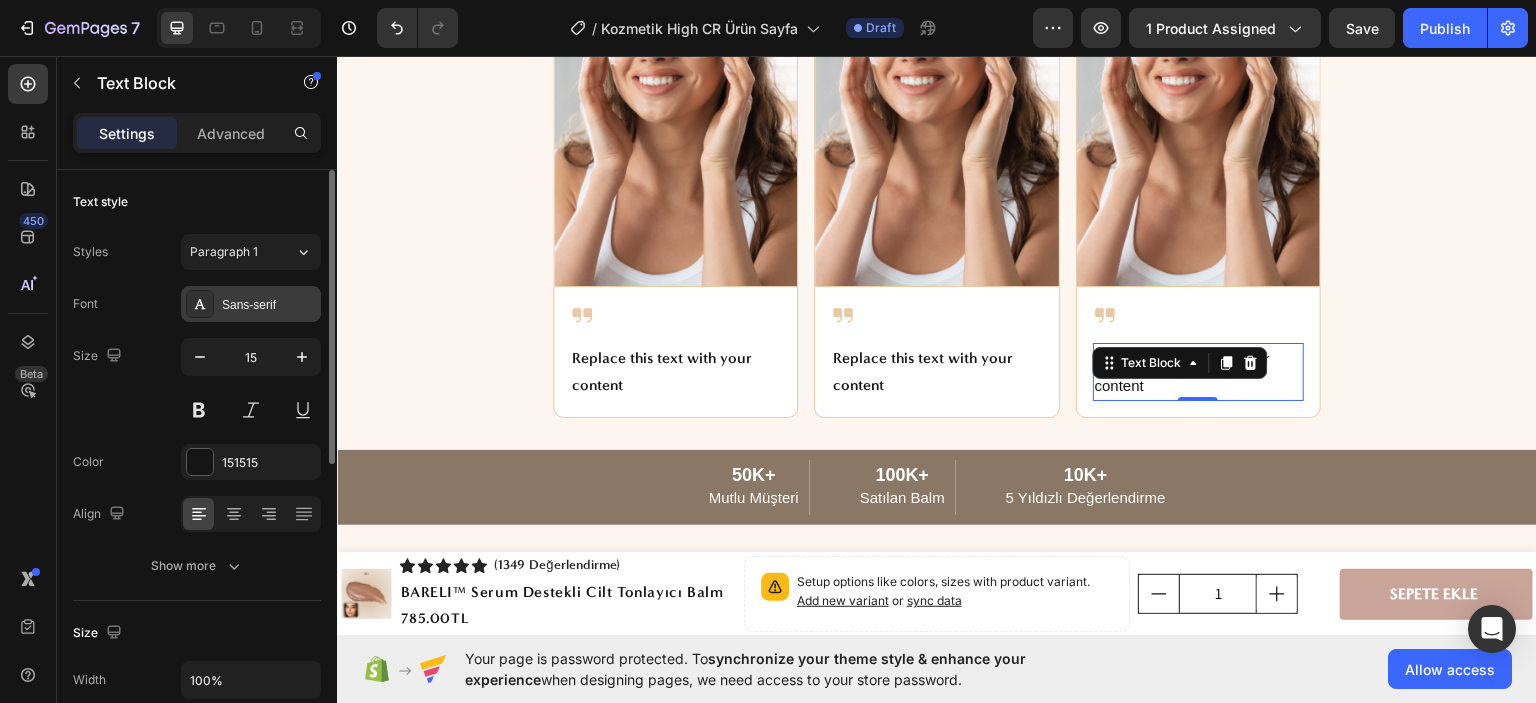 click on "Sans-serif" at bounding box center (251, 304) 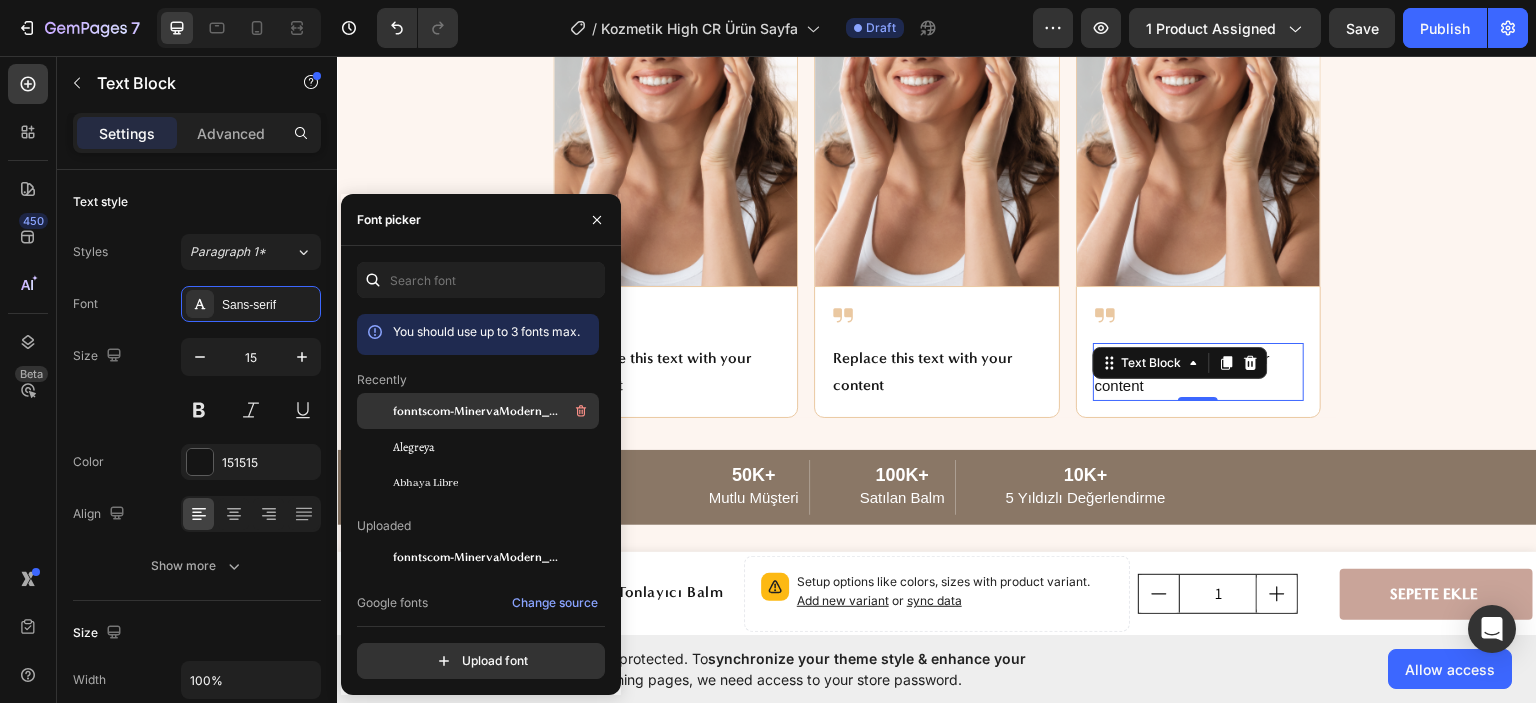 click on "fonntscom-MinervaModern_Bold" at bounding box center [476, 411] 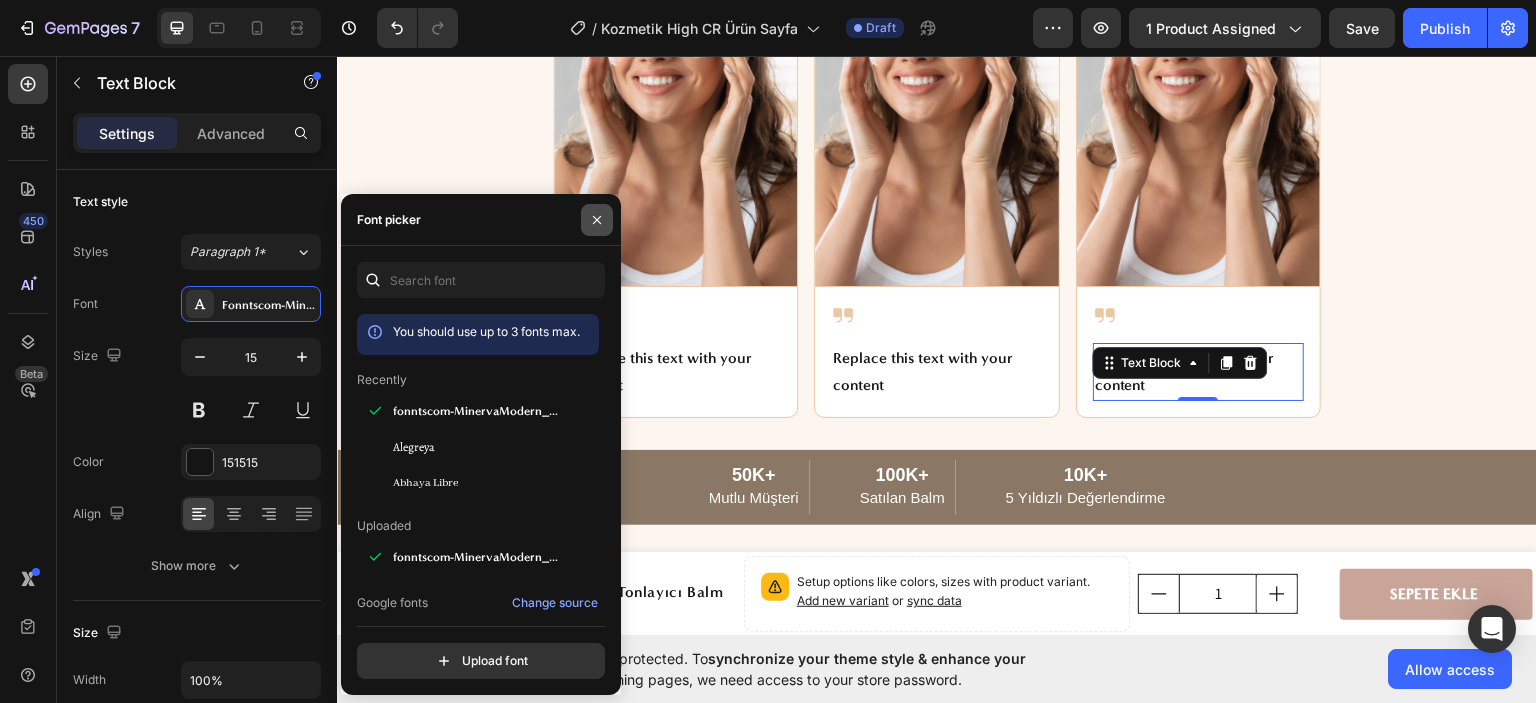 drag, startPoint x: 600, startPoint y: 227, endPoint x: 268, endPoint y: 247, distance: 332.60187 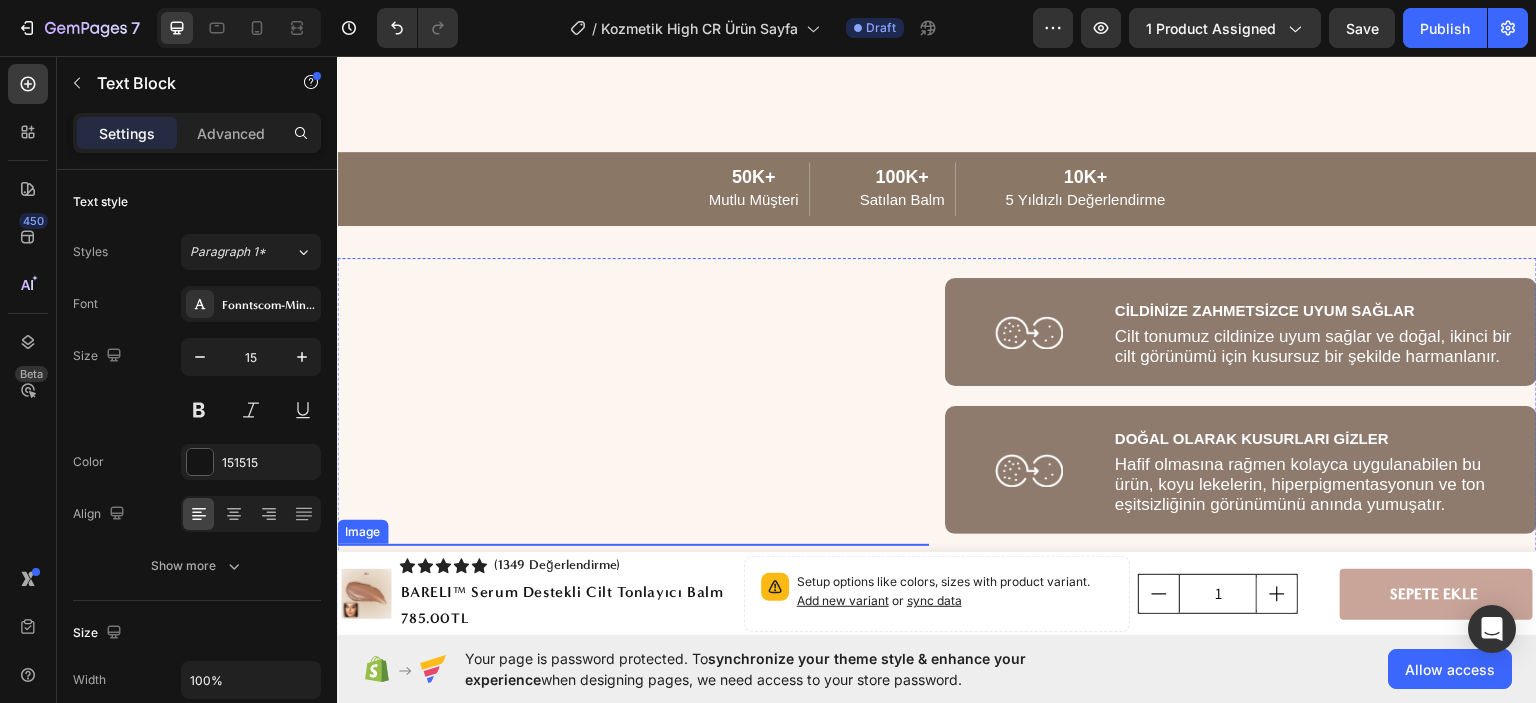 scroll, scrollTop: 3800, scrollLeft: 0, axis: vertical 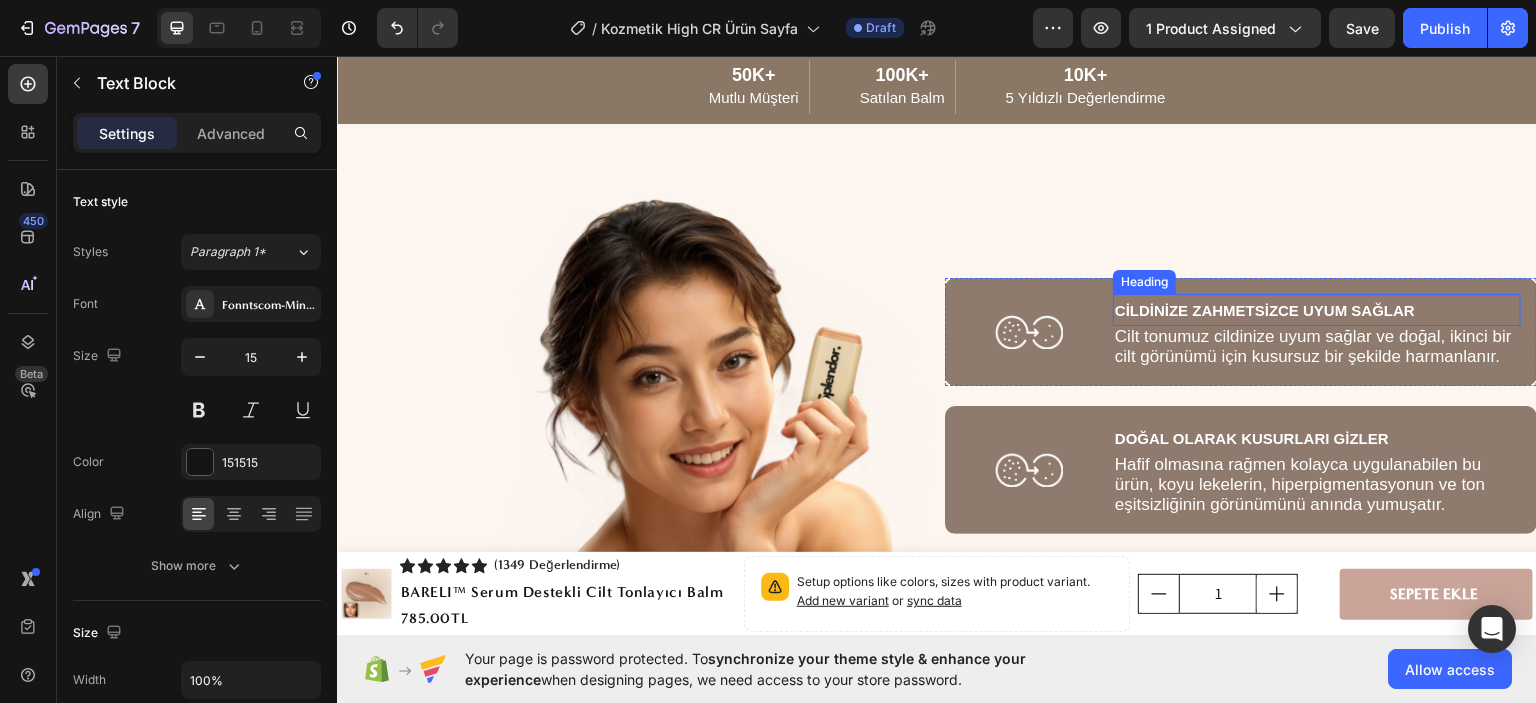 click on "CİLDİNİZE ZAHMETSİZCE UYUM SAĞLAR" at bounding box center (1265, 309) 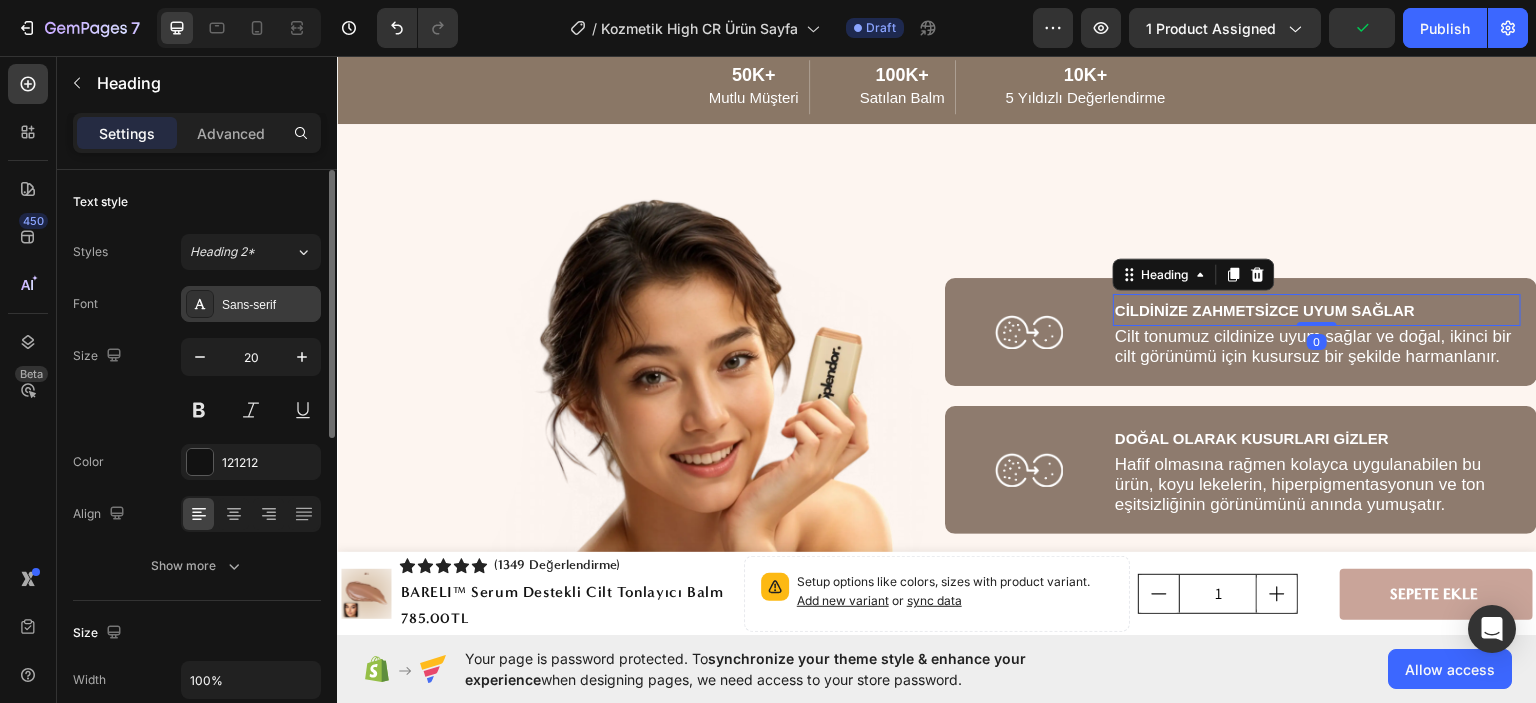 click on "Sans-serif" at bounding box center [269, 305] 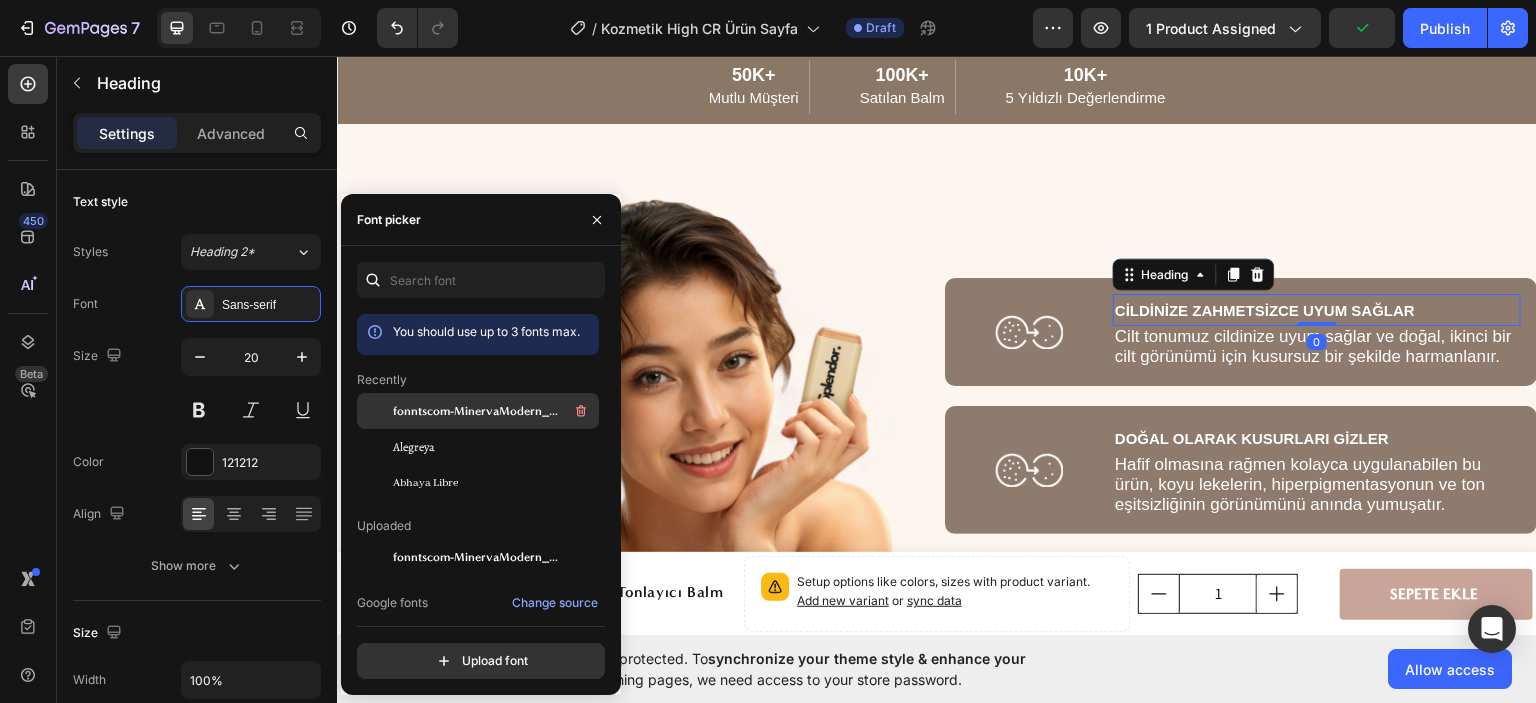 click on "fonntscom-MinervaModern_Bold" 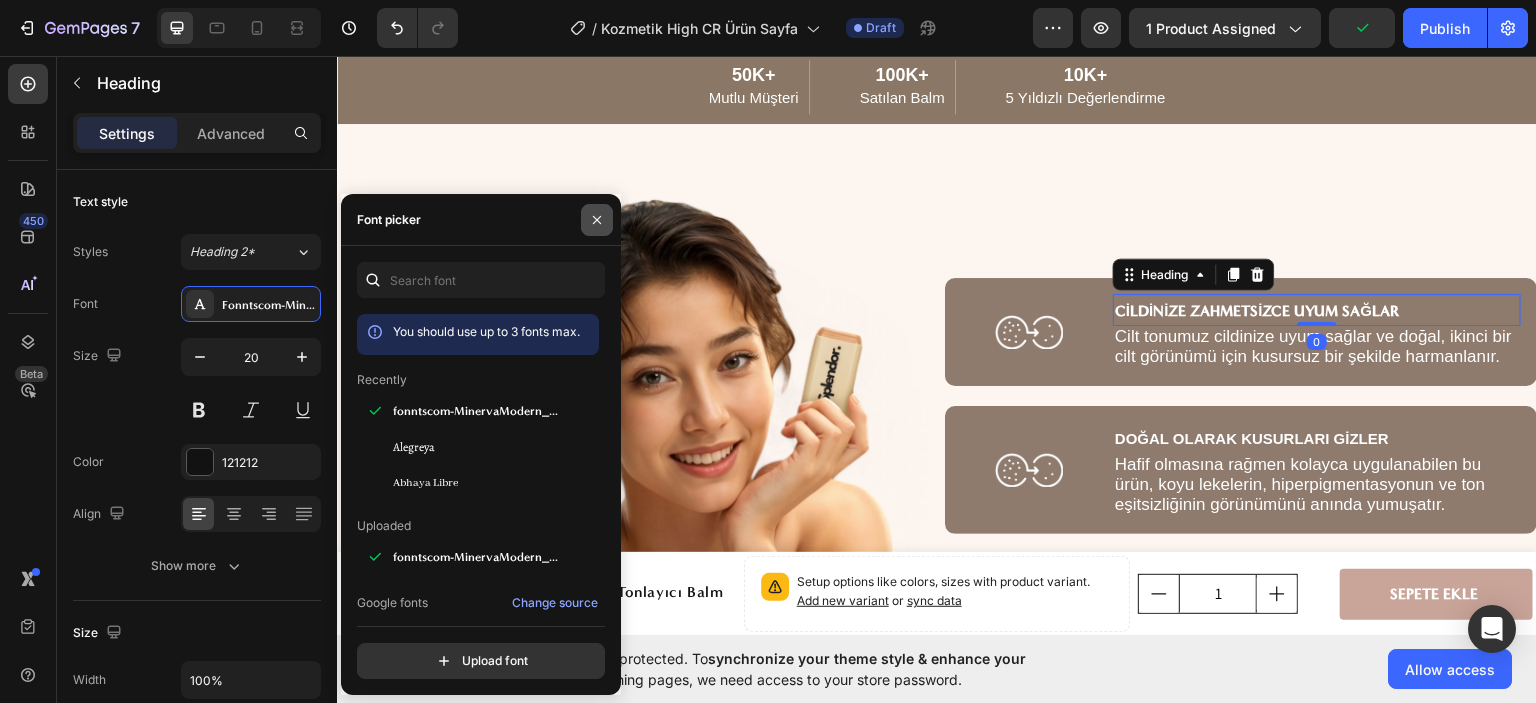 click 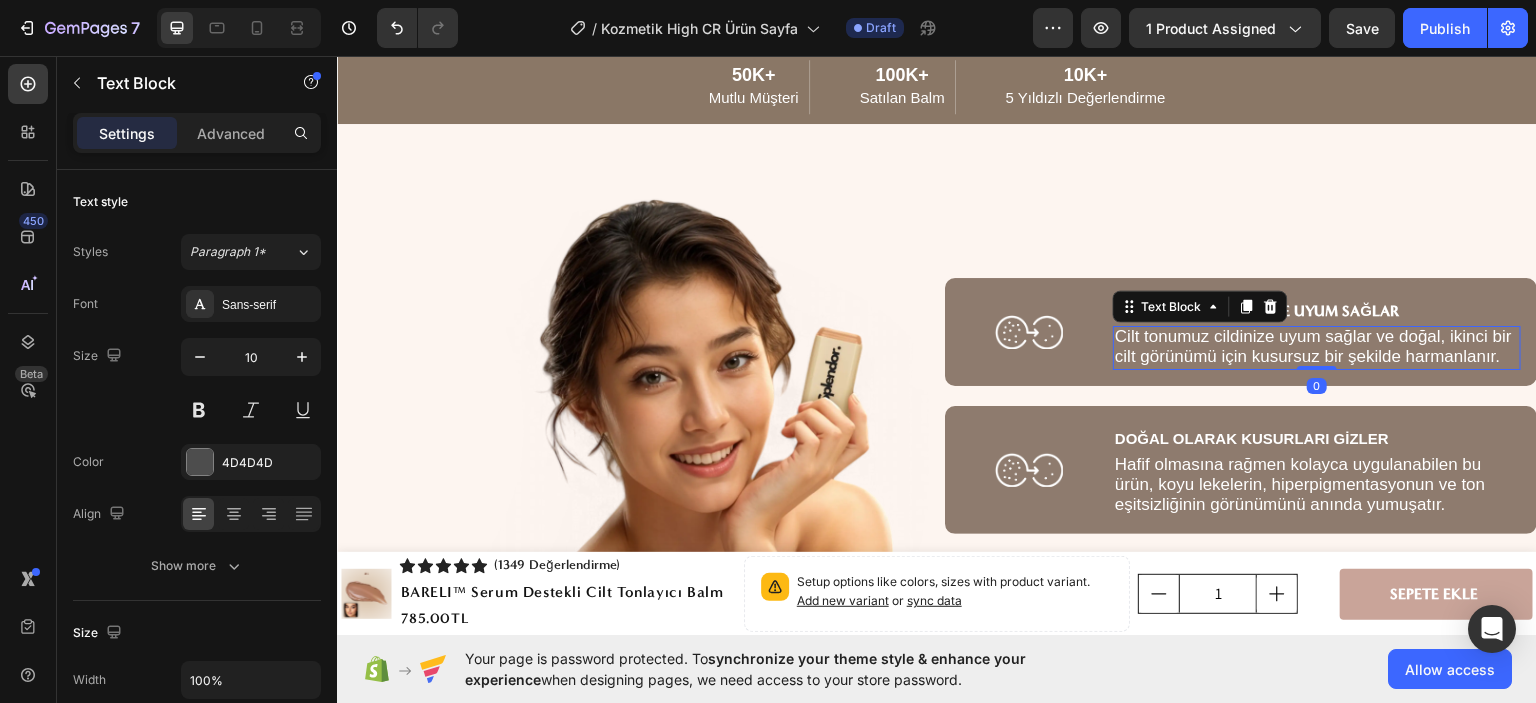 click on "Cilt tonumuz cildinize uyum sağlar ve doğal, ikinci bir cilt görünümü için kusursuz bir şekilde harmanlanır." at bounding box center [1313, 345] 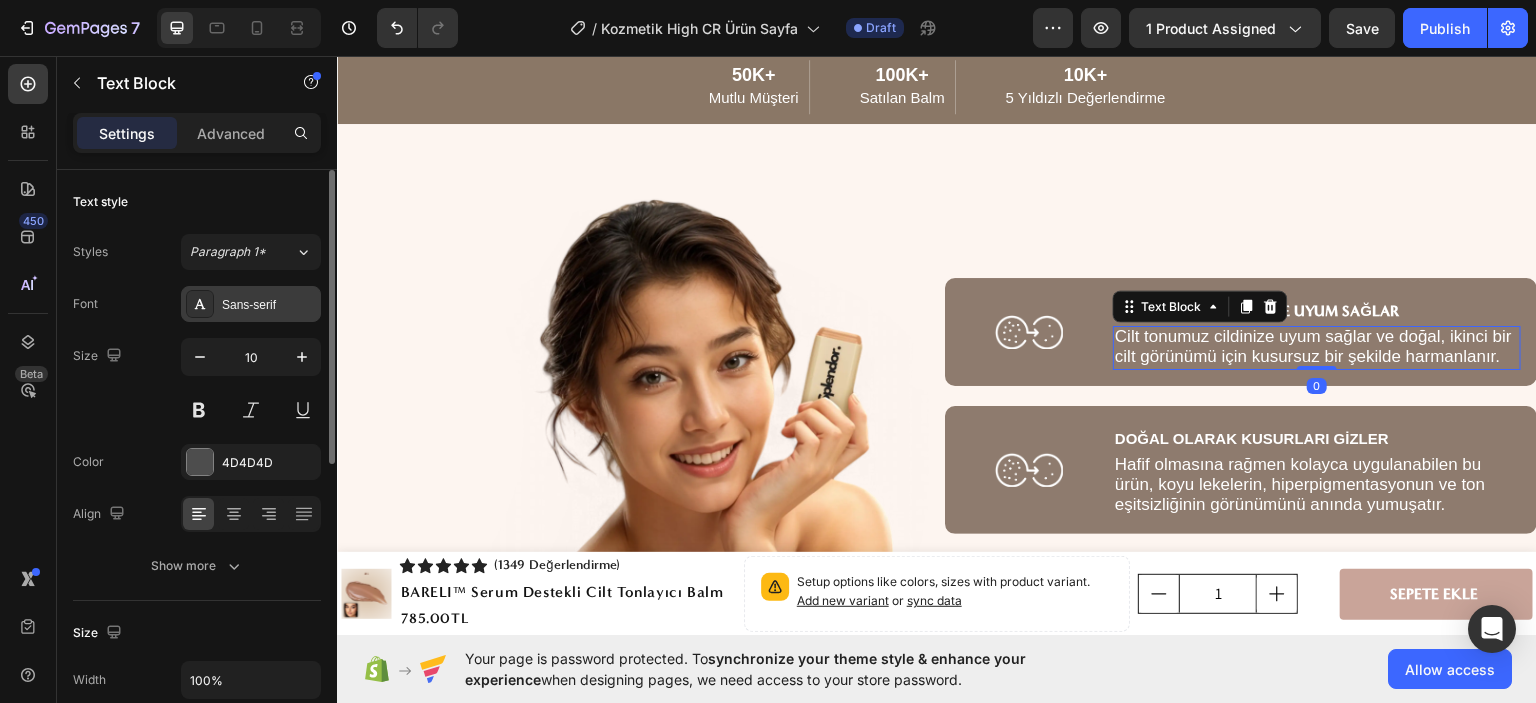 click on "Sans-serif" at bounding box center [269, 305] 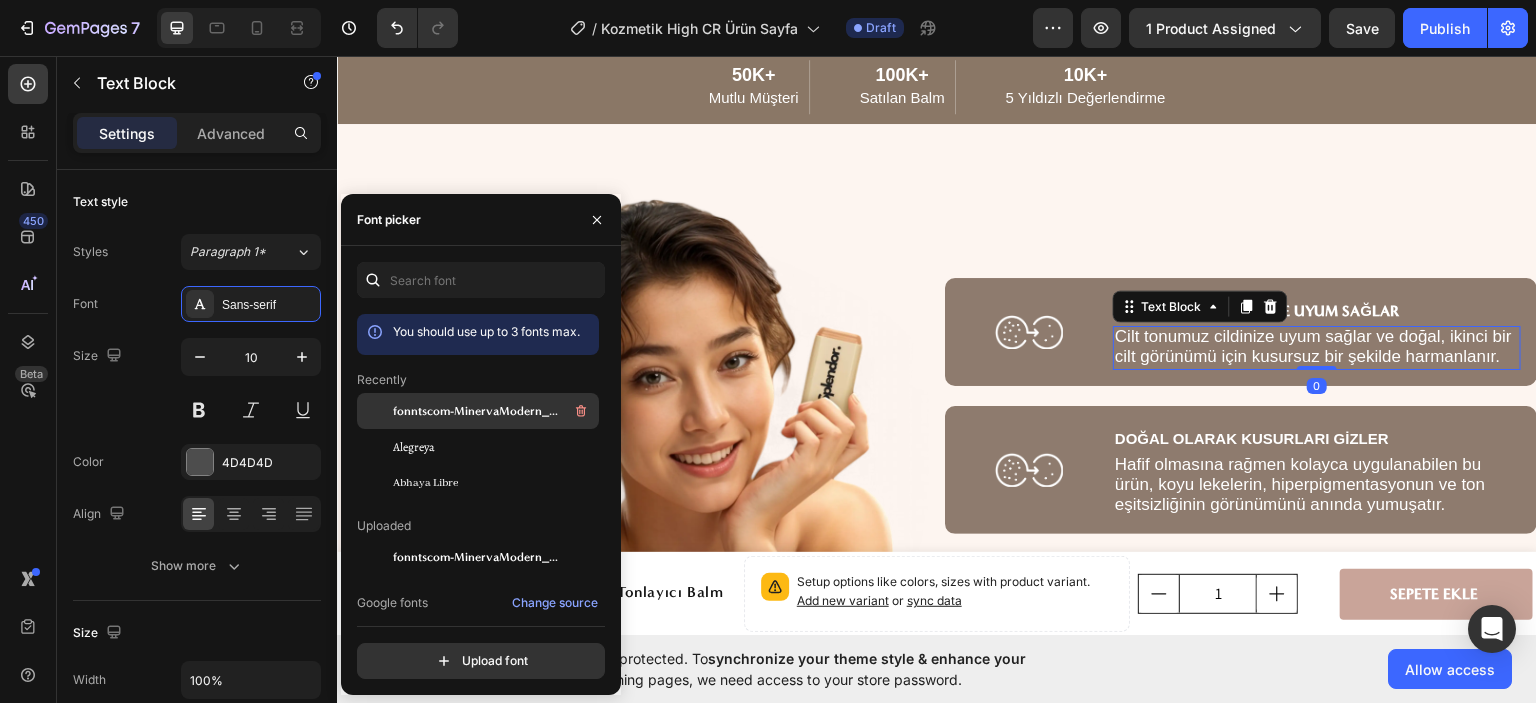 click on "fonntscom-MinervaModern_Bold" at bounding box center [476, 411] 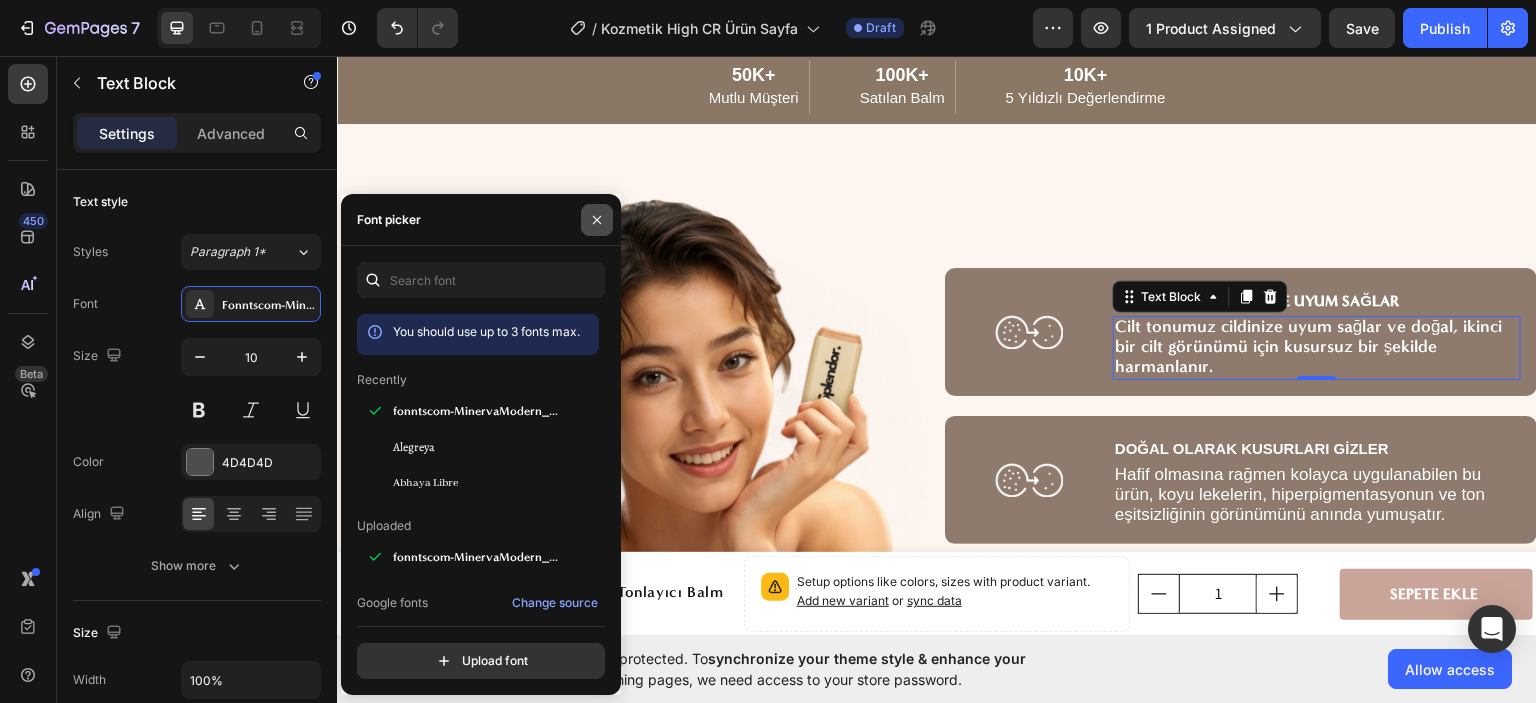 click 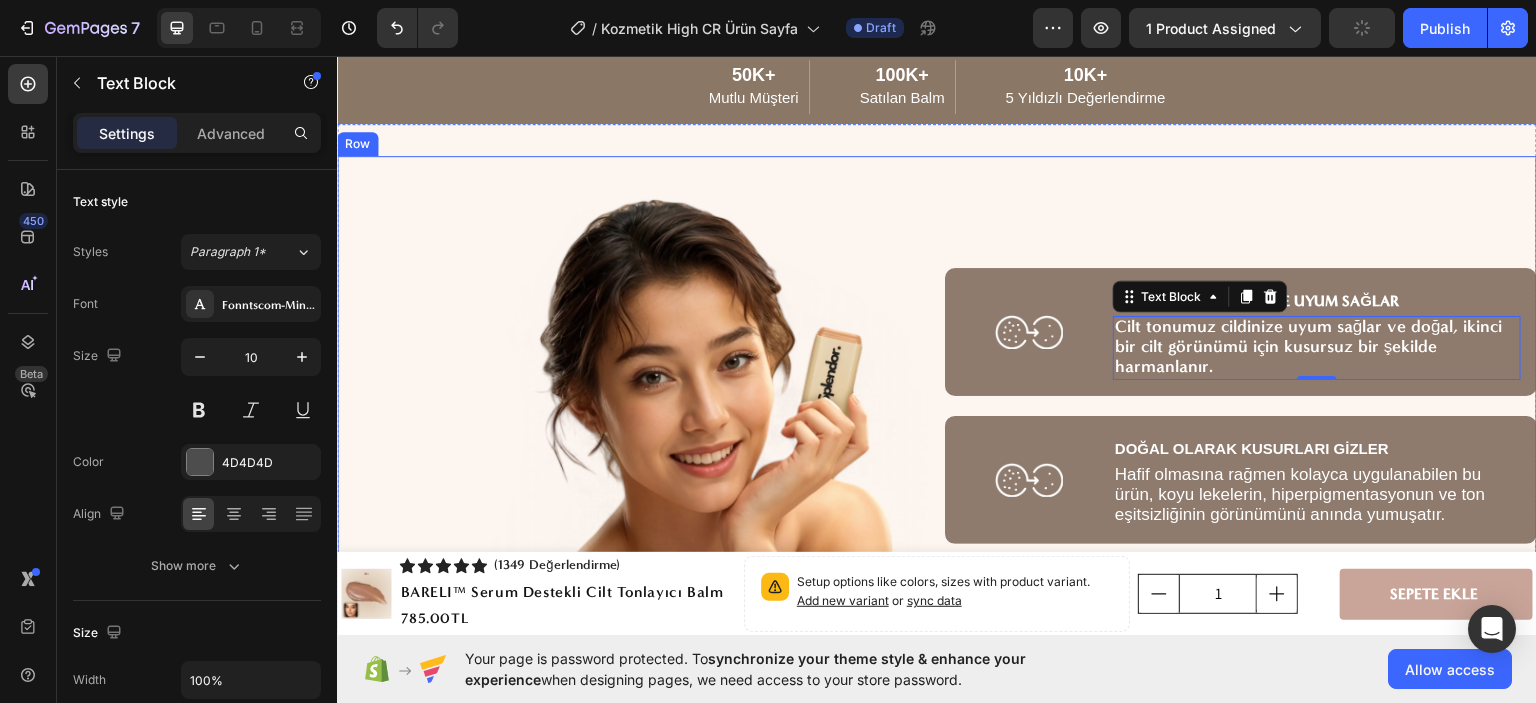 scroll, scrollTop: 4000, scrollLeft: 0, axis: vertical 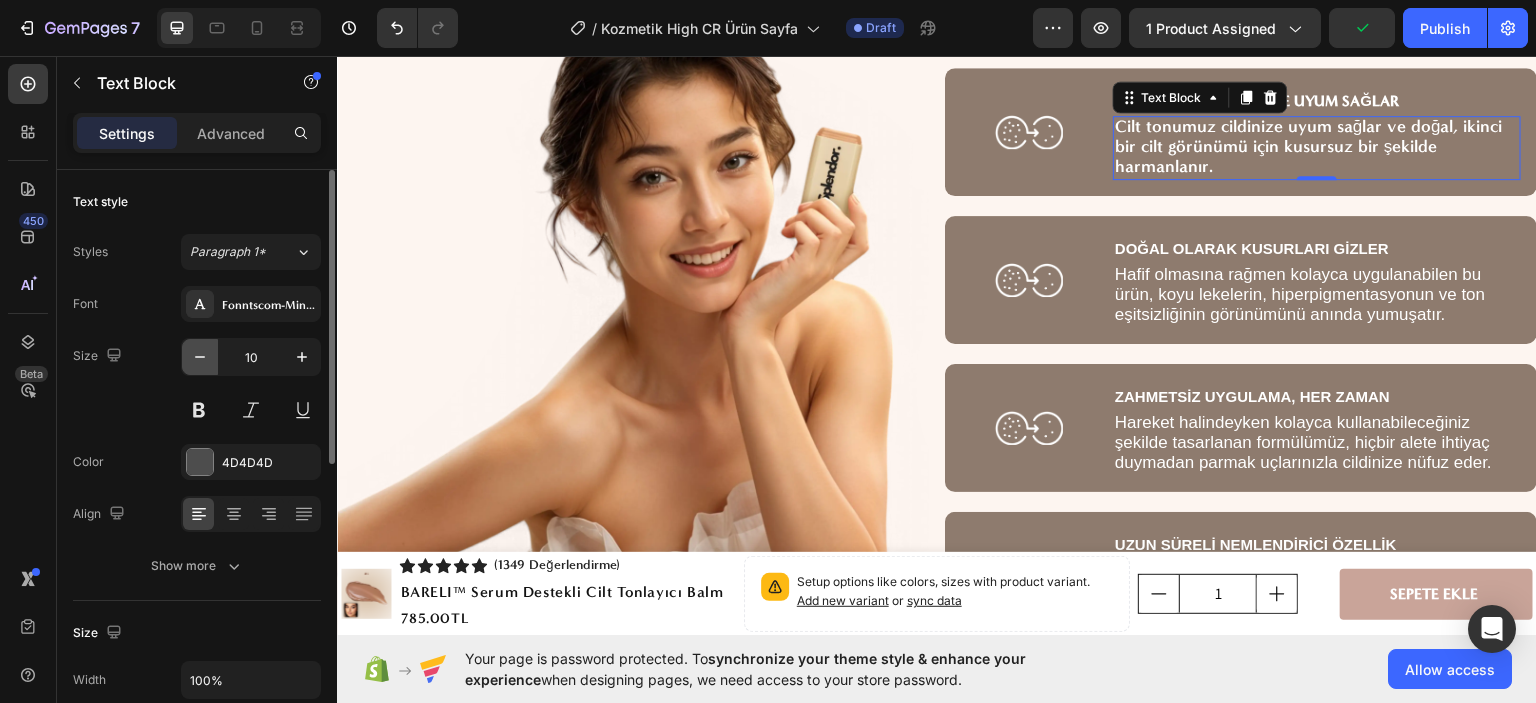 click 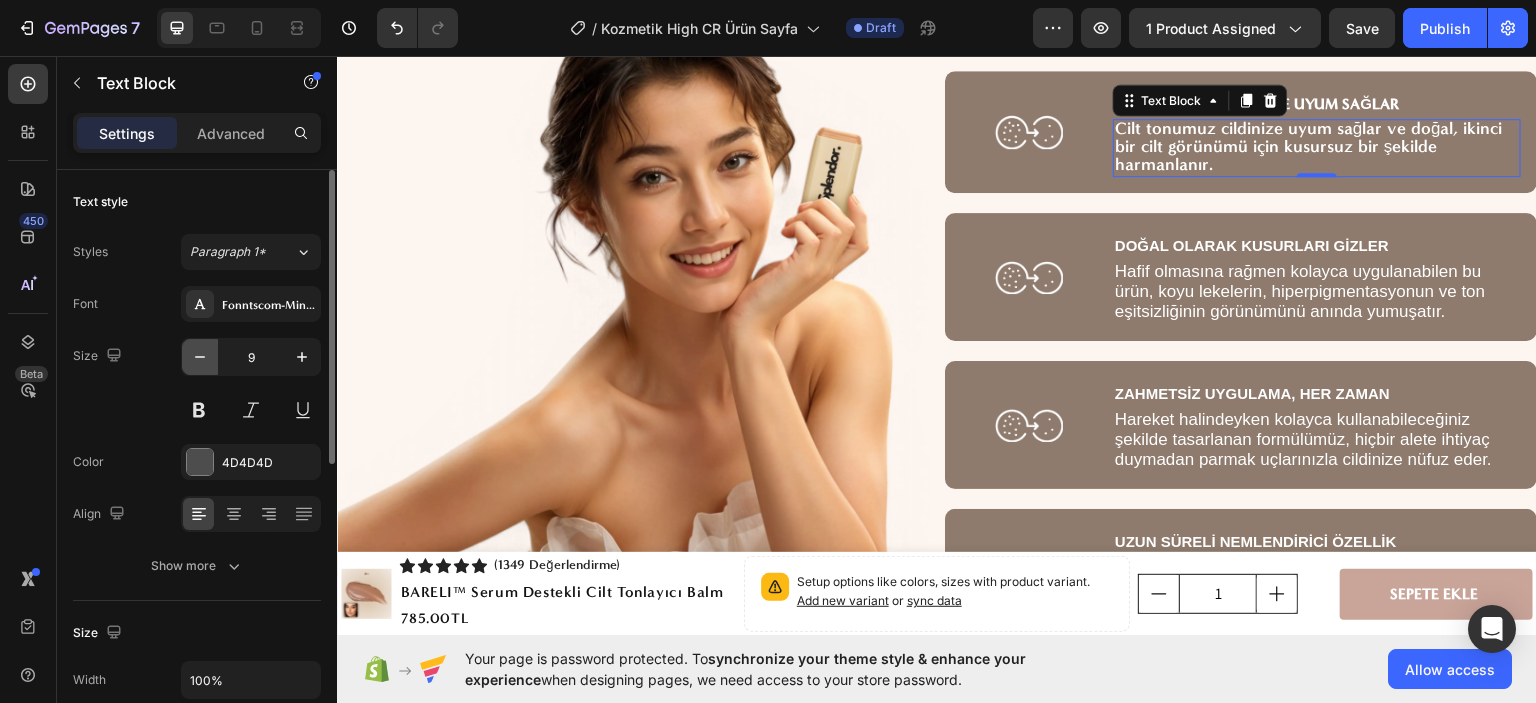click 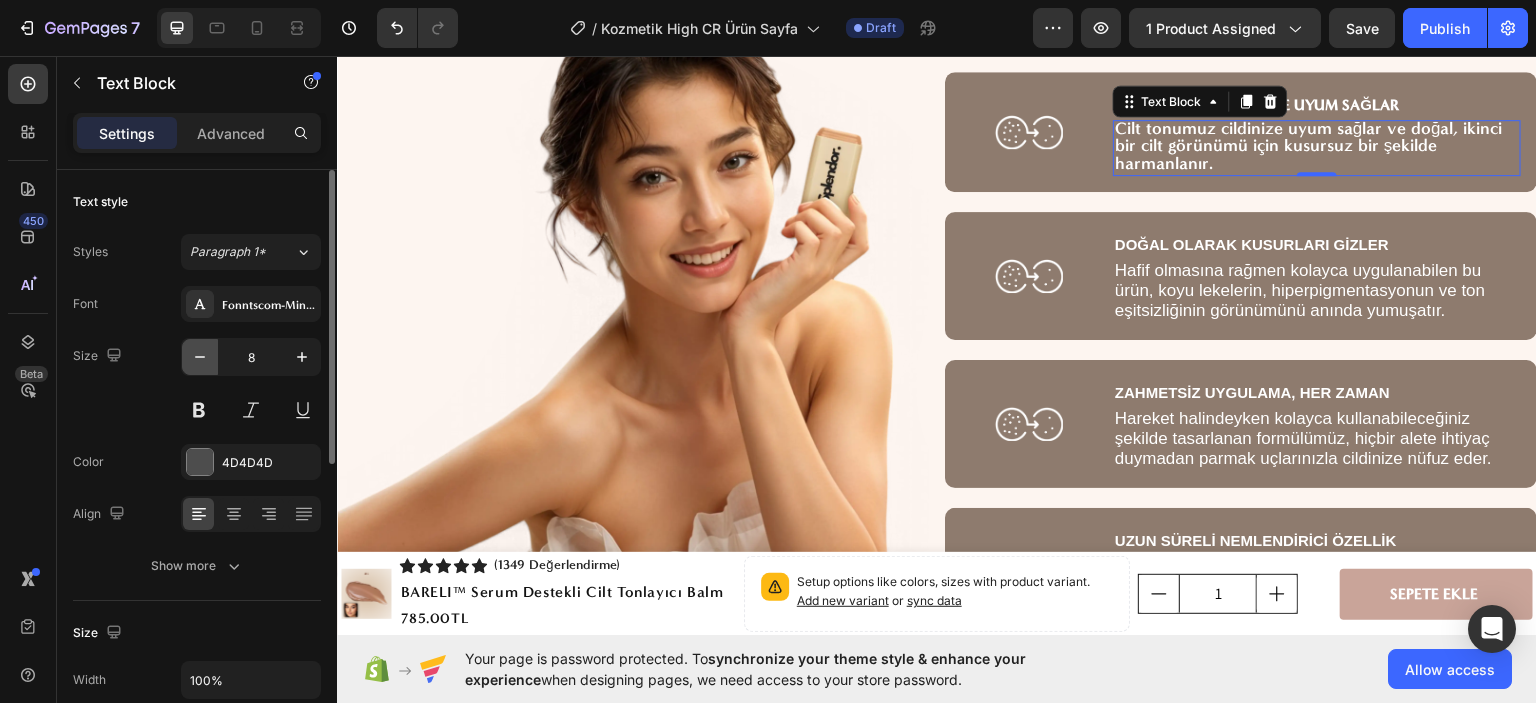 click 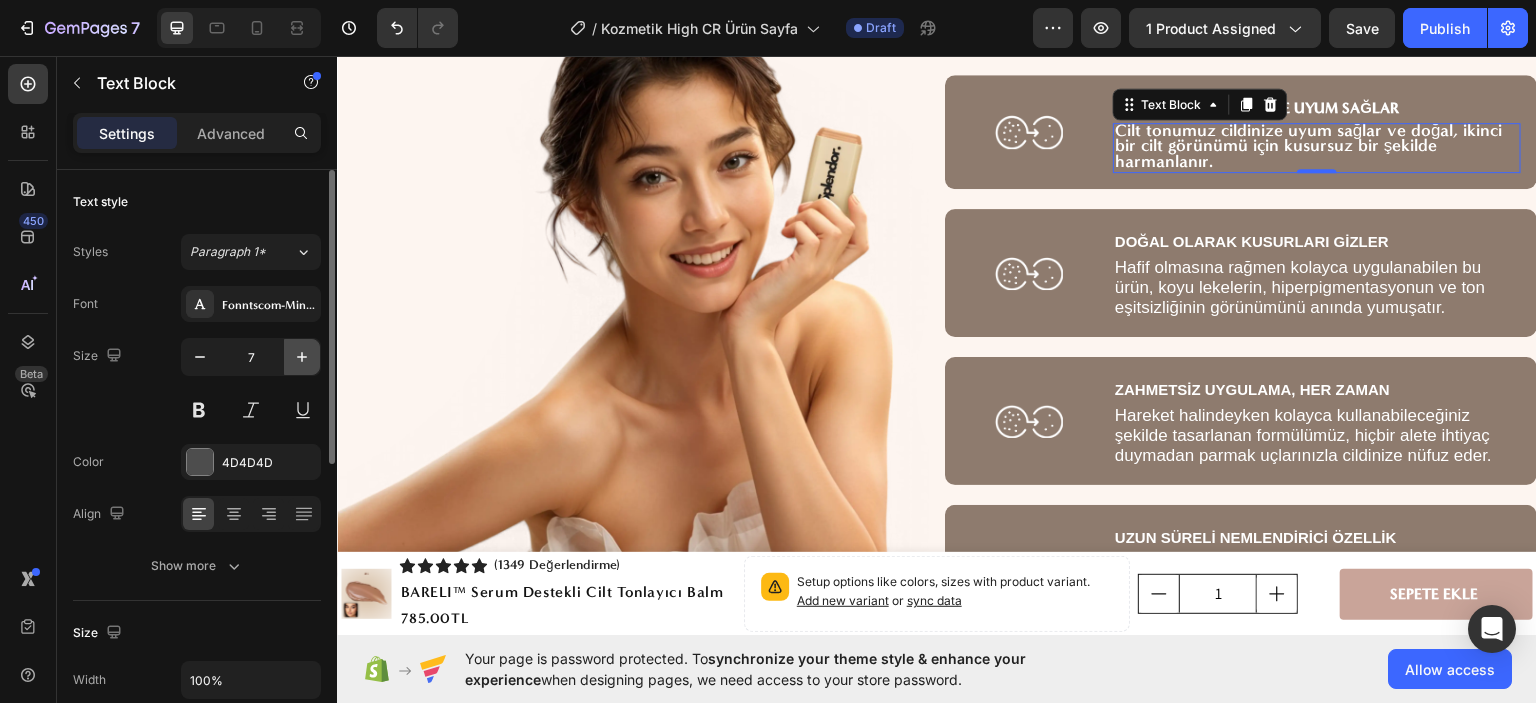click 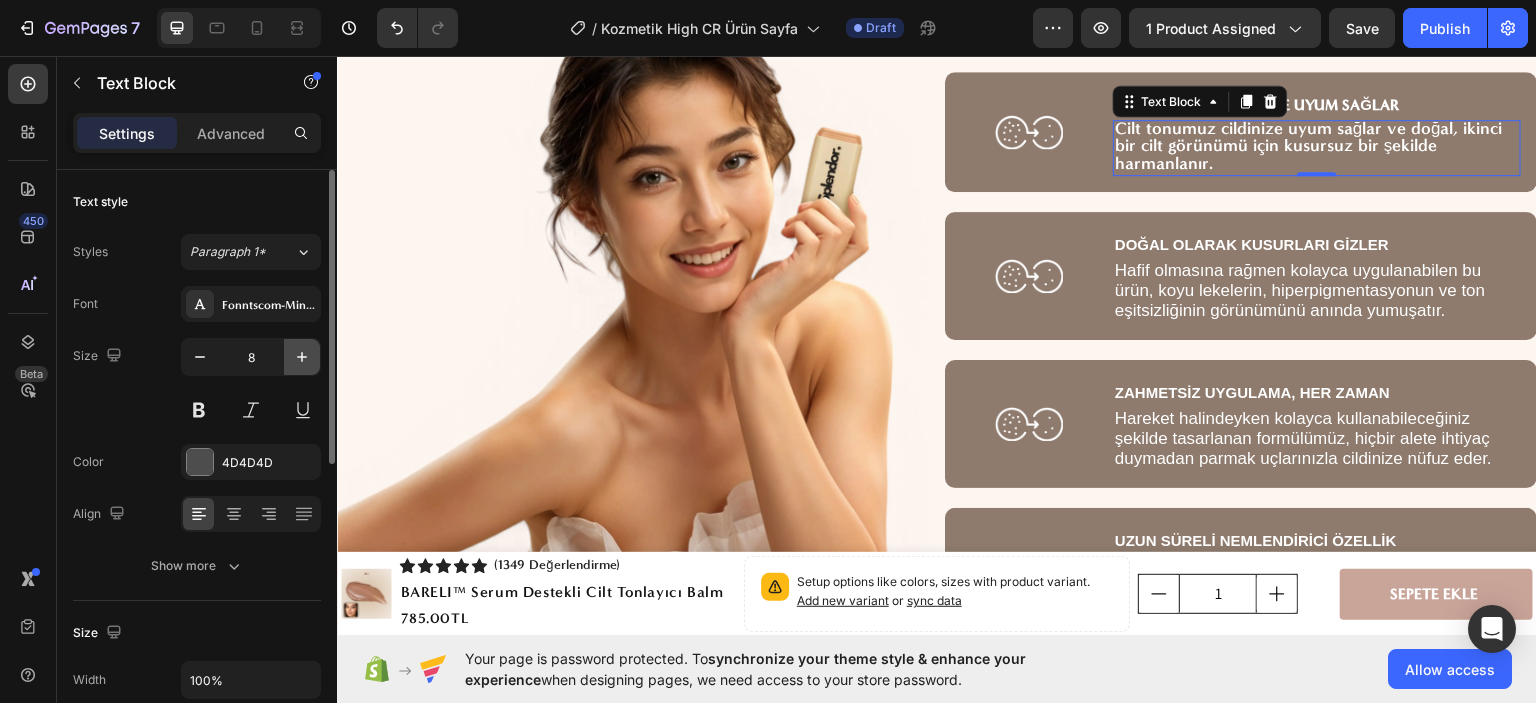 click 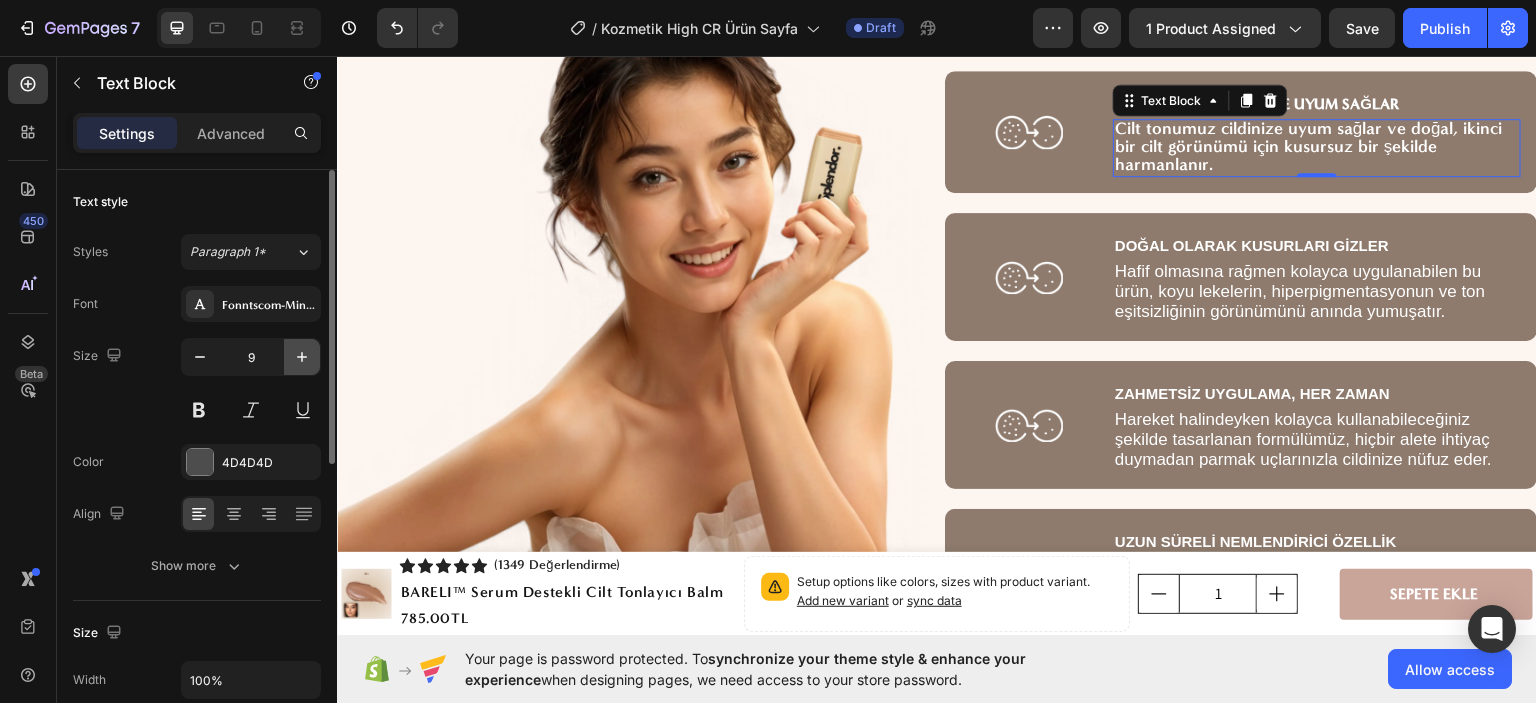 click 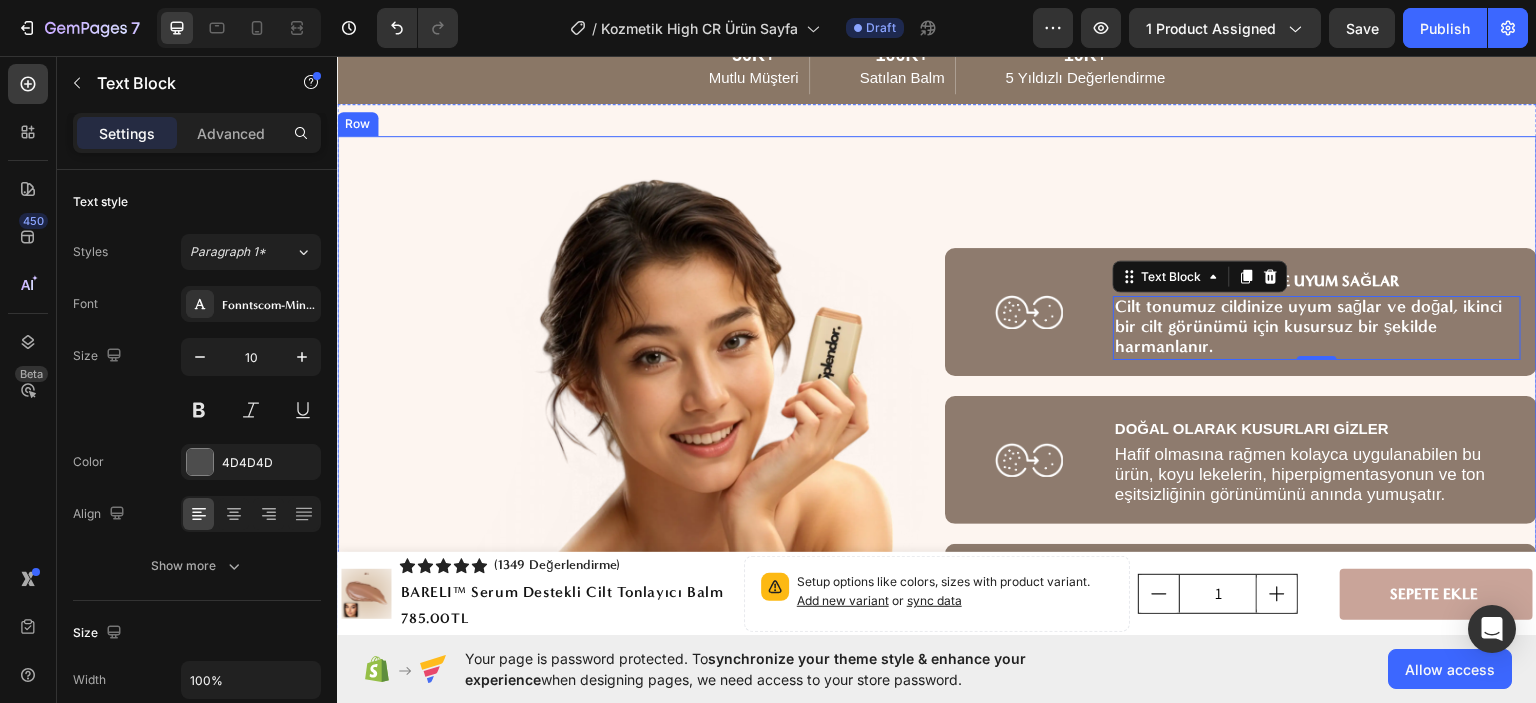 scroll, scrollTop: 3900, scrollLeft: 0, axis: vertical 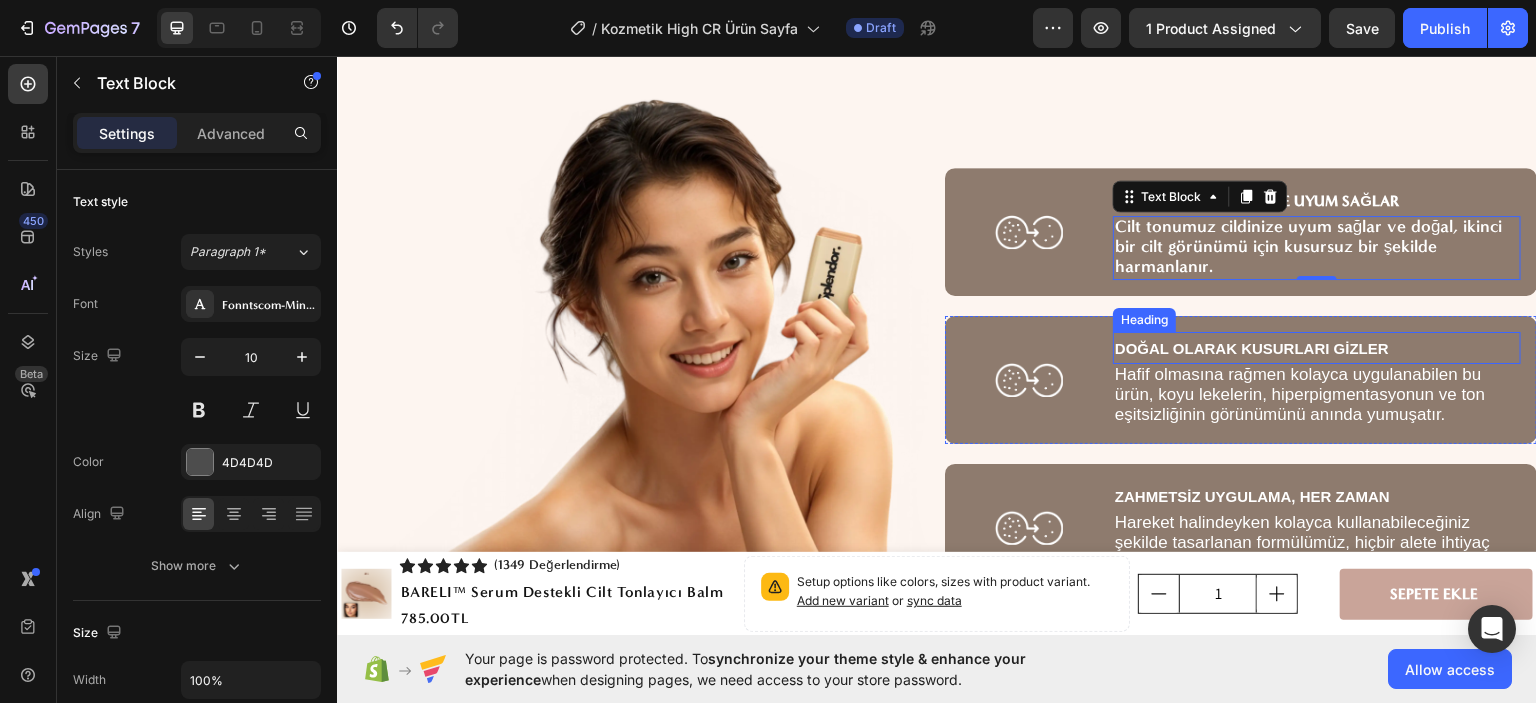 click on "DOĞAL OLARAK KUSURLARI GİZLER" at bounding box center (1252, 347) 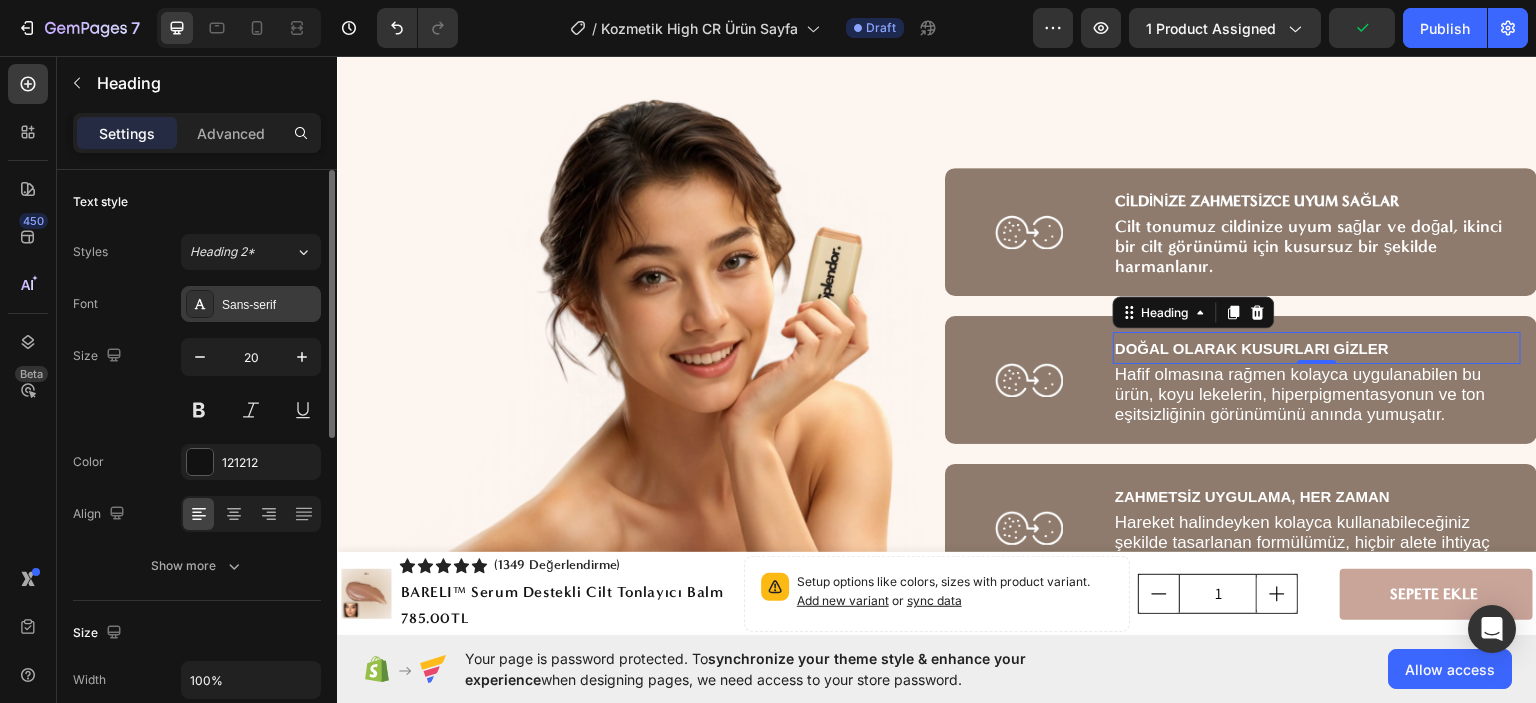 click on "Sans-serif" at bounding box center [269, 305] 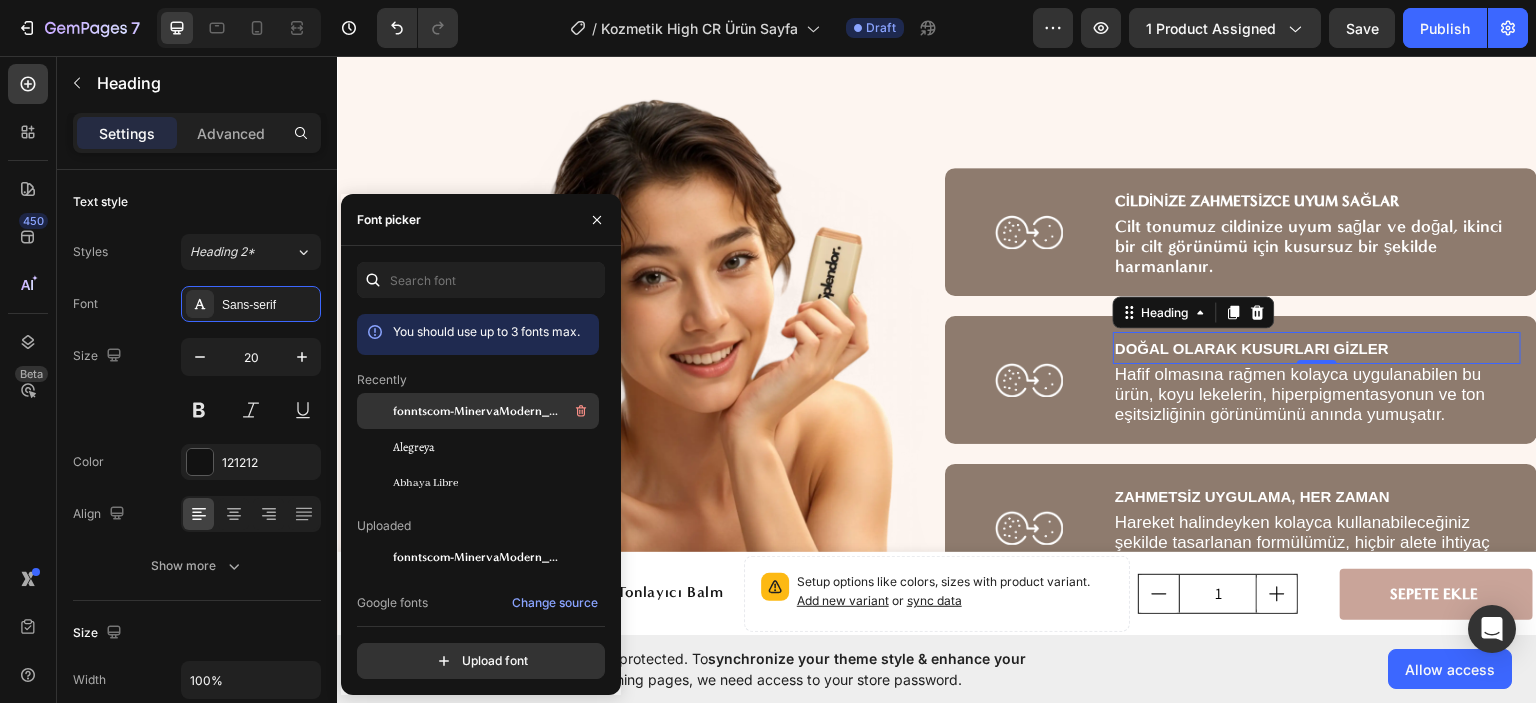 click on "fonntscom-MinervaModern_Bold" at bounding box center (476, 411) 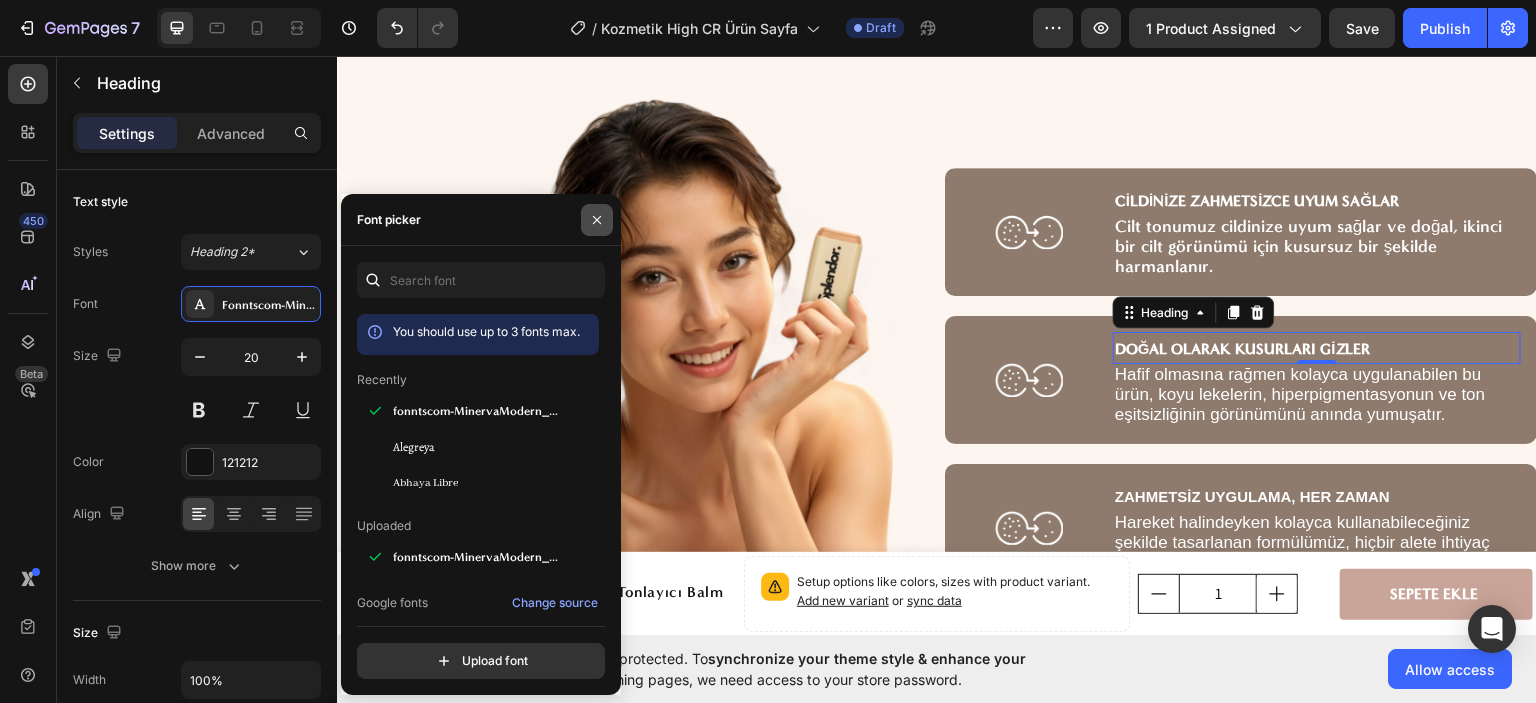 click 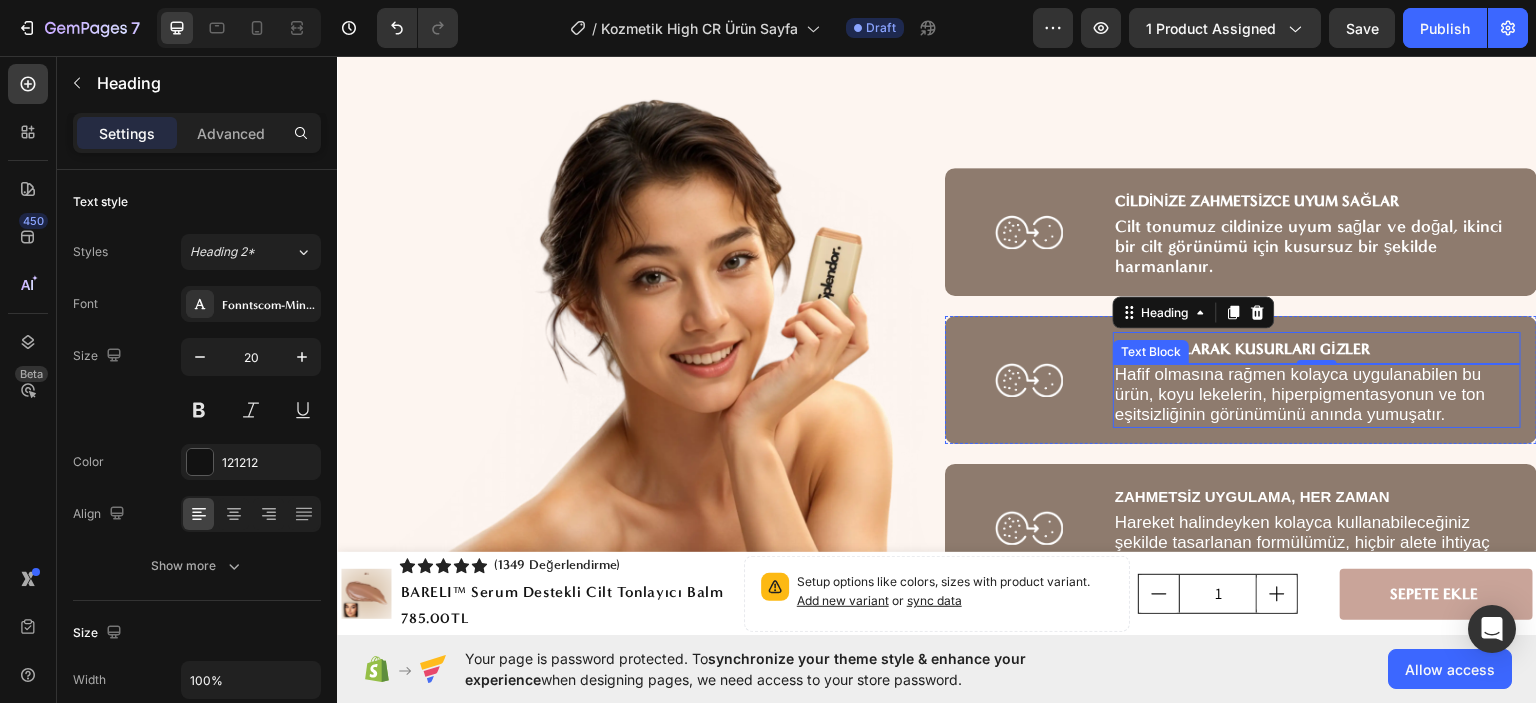 click on "Hafif olmasına rağmen kolayca uygulanabilen bu ürün, koyu lekelerin, hiperpigmentasyonun ve ton eşitsizliğinin görünümünü anında yumuşatır." at bounding box center (1300, 393) 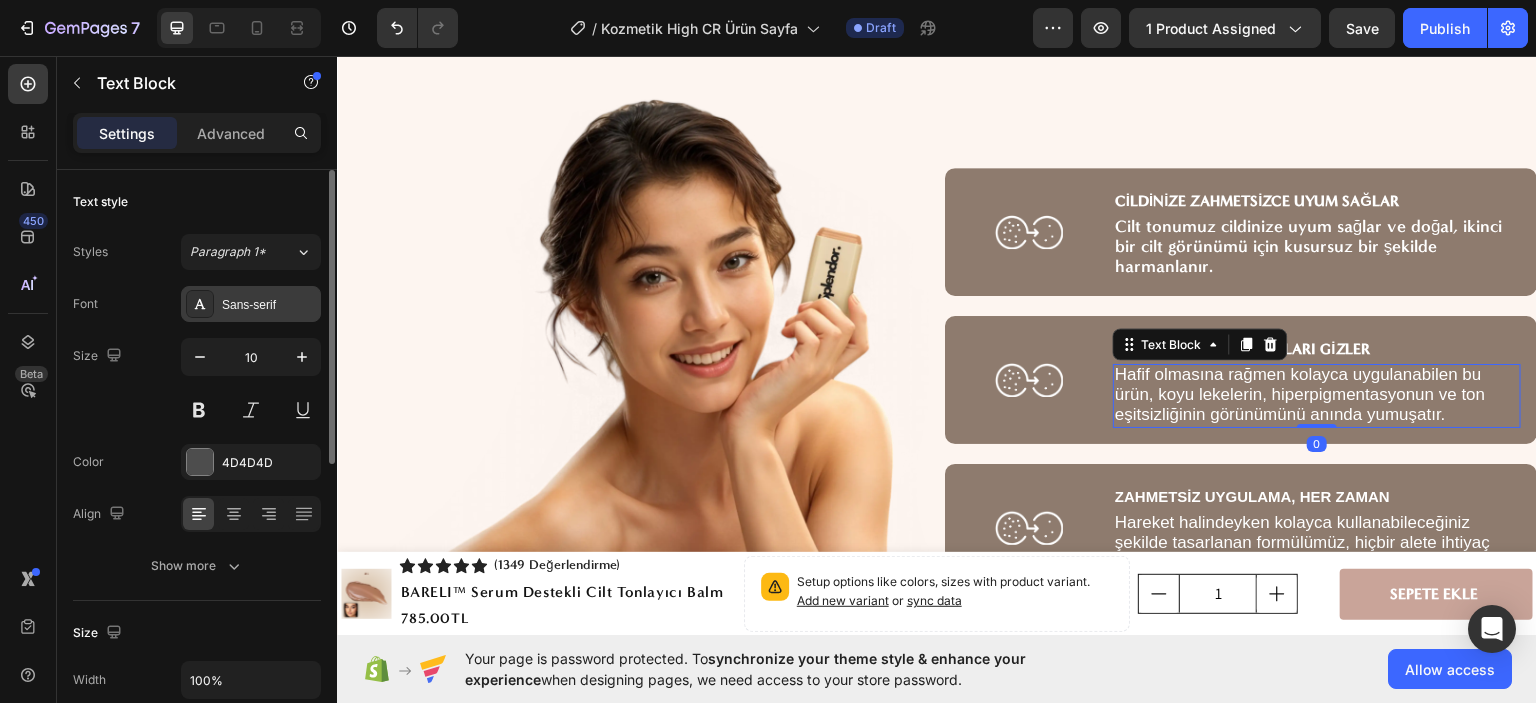 click on "Sans-serif" at bounding box center [269, 305] 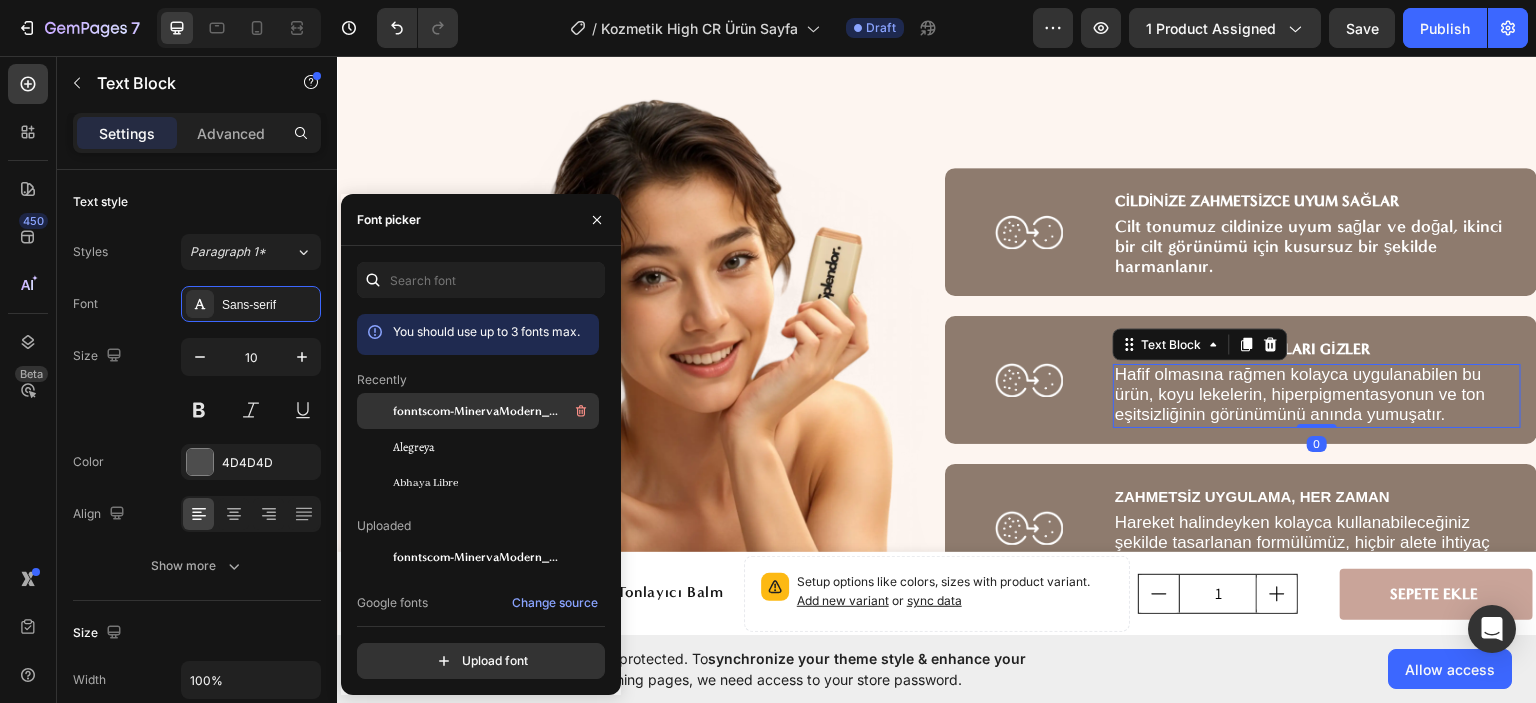 click on "fonntscom-MinervaModern_Bold" at bounding box center (476, 411) 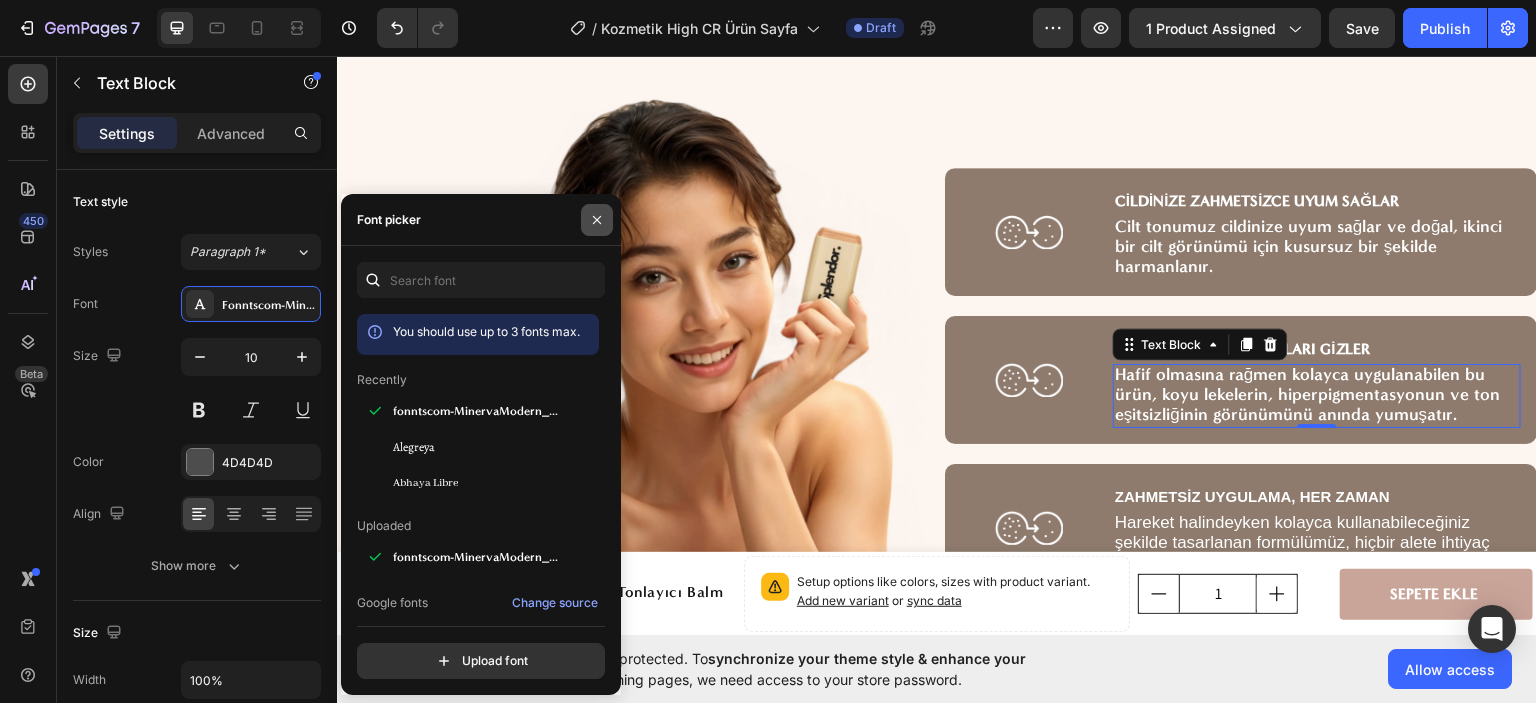 click at bounding box center [597, 220] 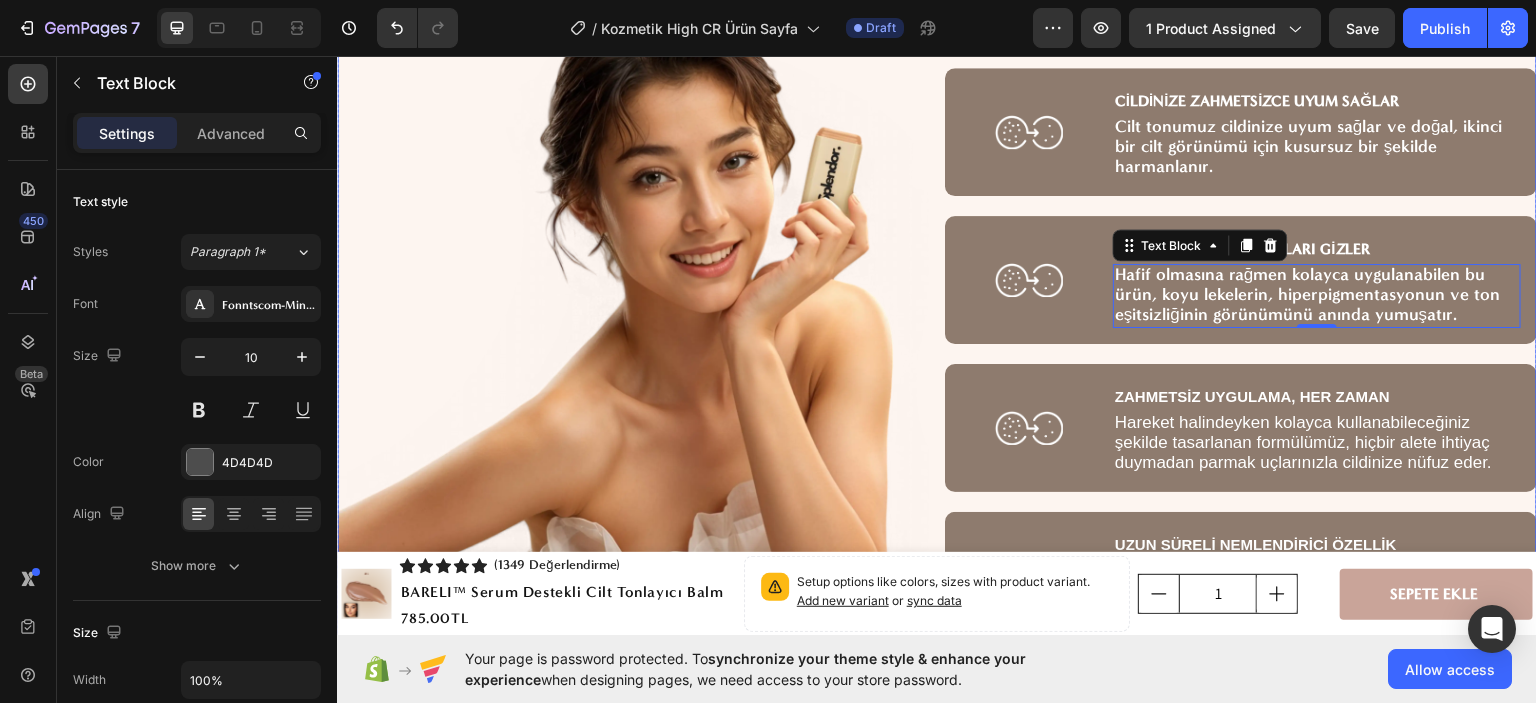 scroll, scrollTop: 4100, scrollLeft: 0, axis: vertical 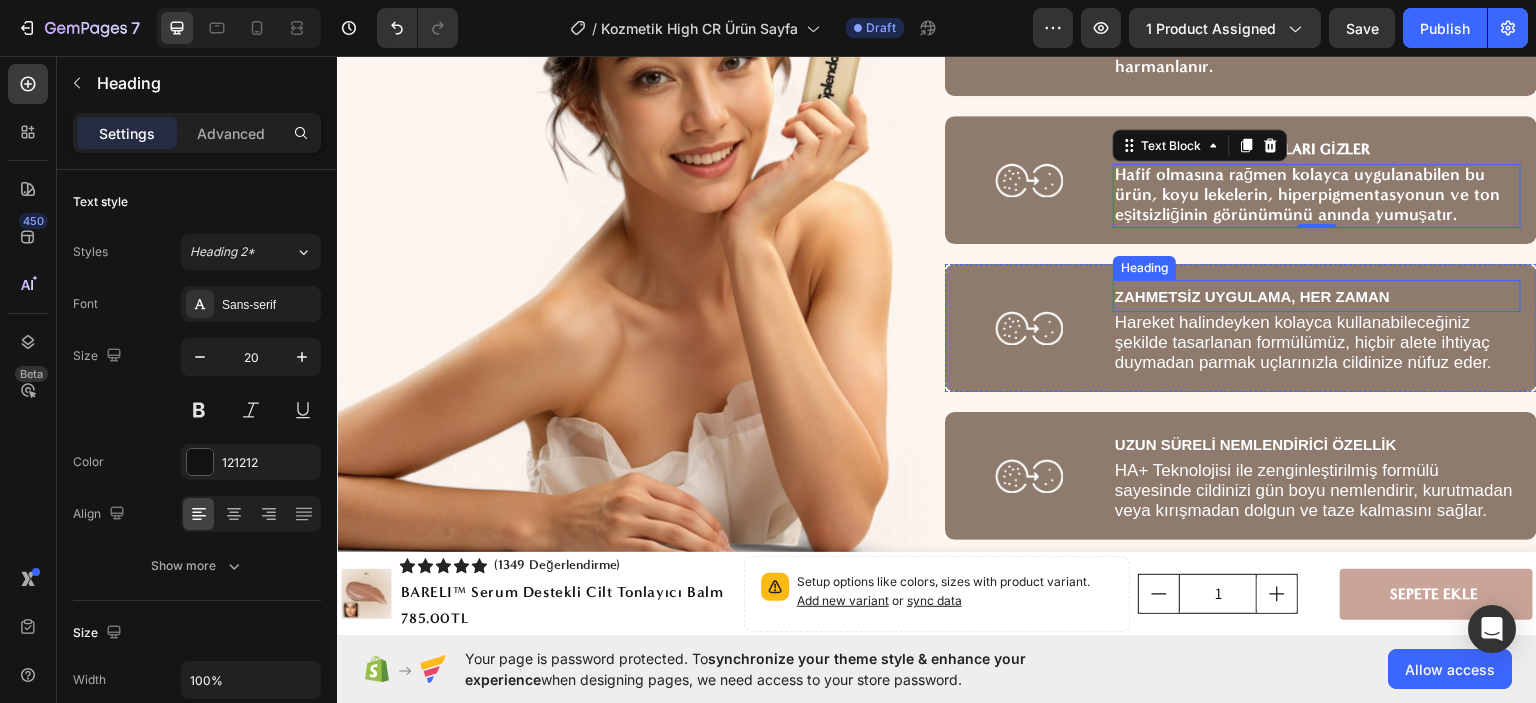 click on "ZAHMETSİZ UYGULAMA, HER ZAMAN" at bounding box center [1252, 295] 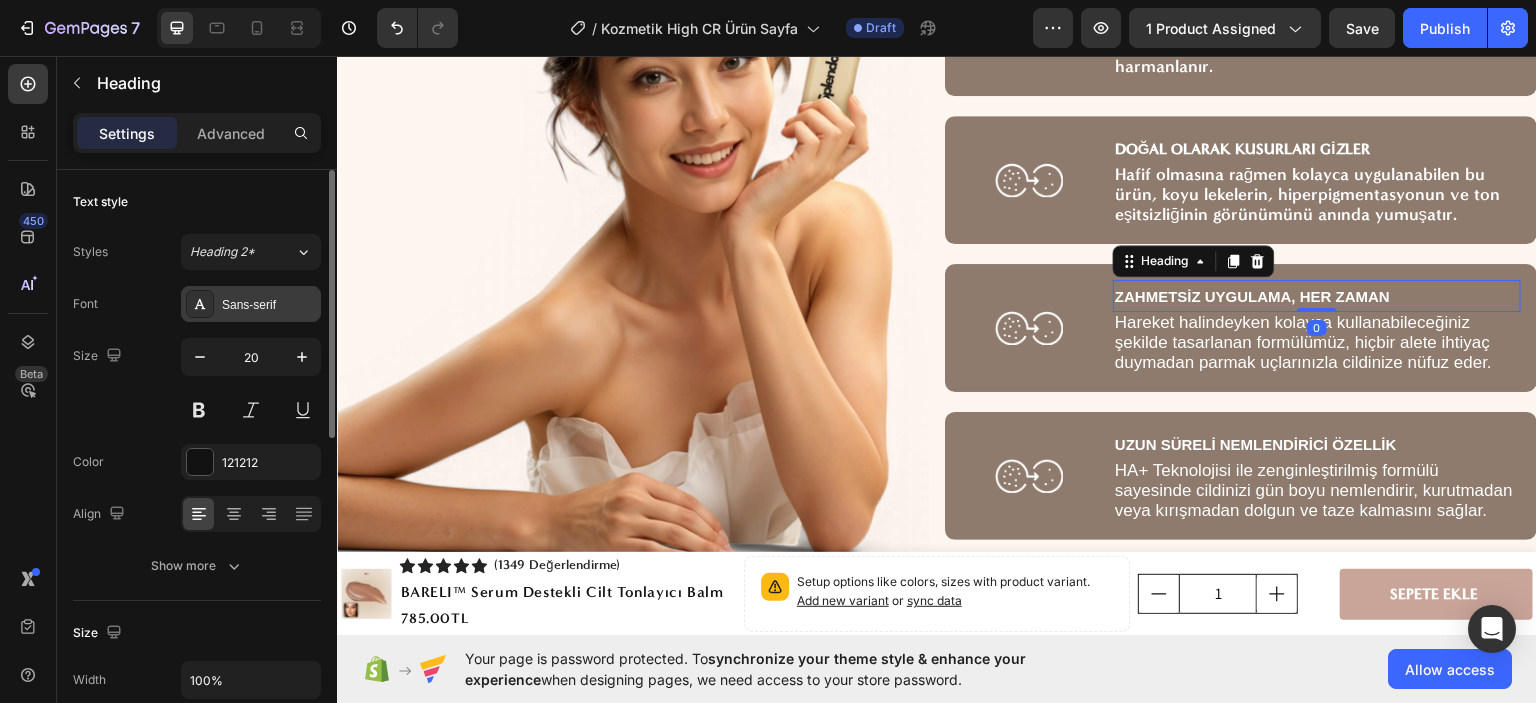 click on "Sans-serif" at bounding box center (251, 304) 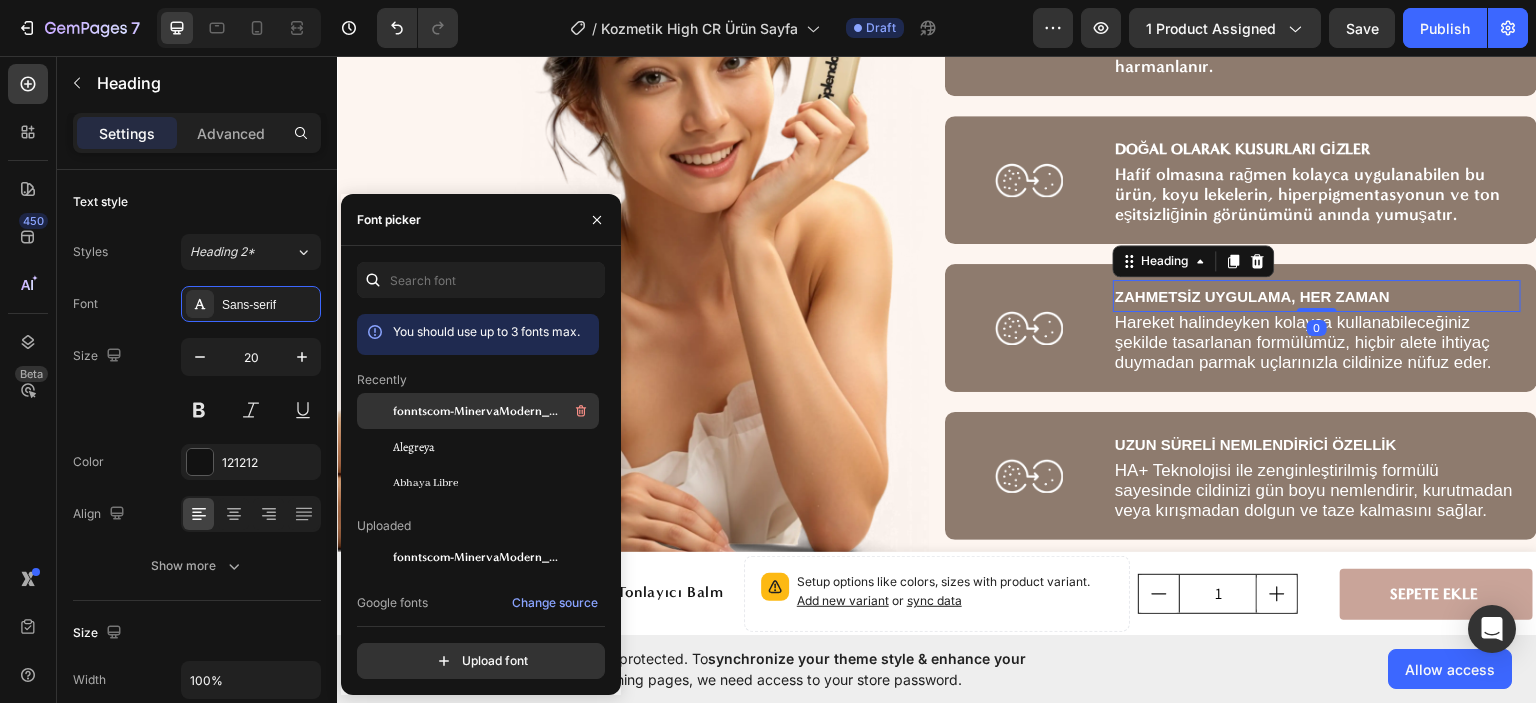 drag, startPoint x: 448, startPoint y: 406, endPoint x: 486, endPoint y: 394, distance: 39.849716 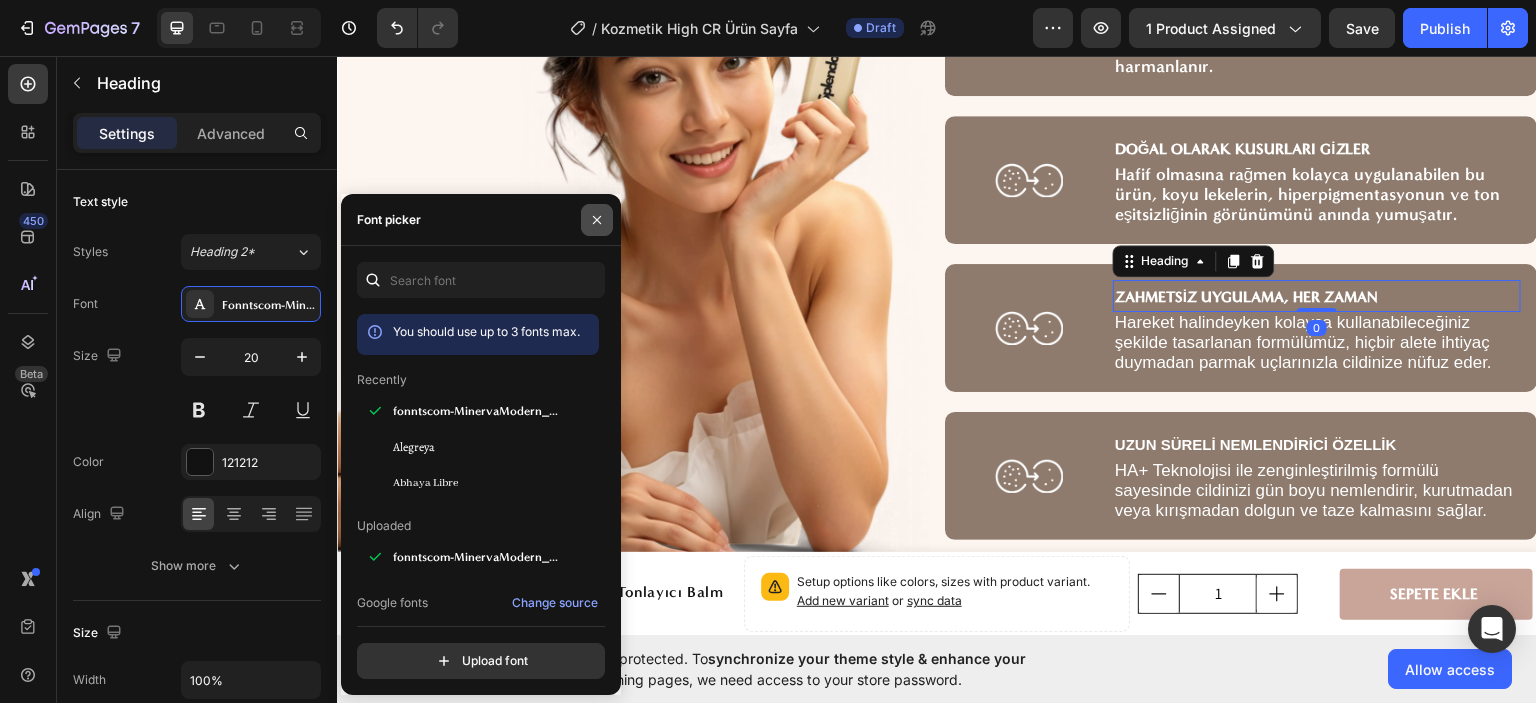 click 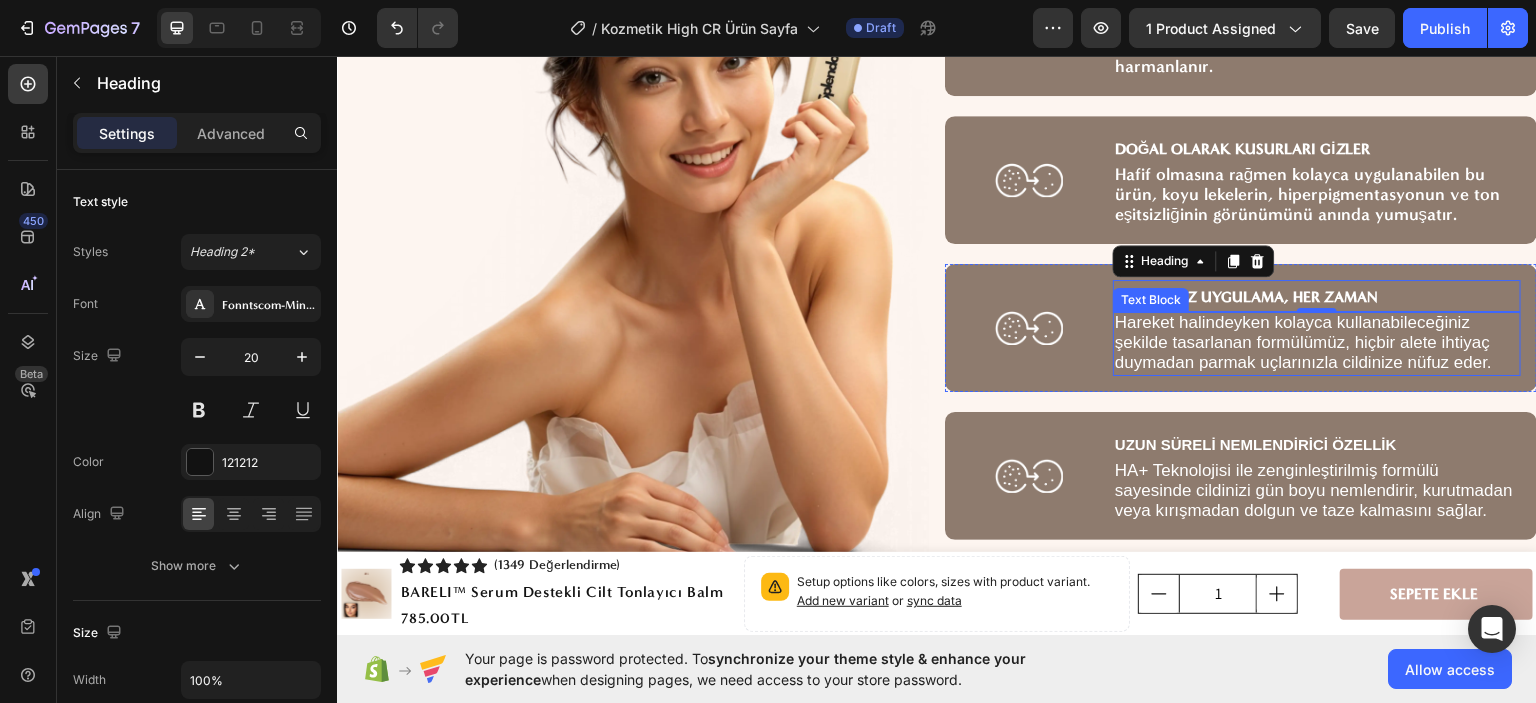 click on "Hareket halindeyken kolayca kullanabileceğiniz şekilde tasarlanan formülümüz, hiçbir alete ihtiyaç duymadan parmak uçlarınızla cildinize nüfuz eder." at bounding box center [1303, 341] 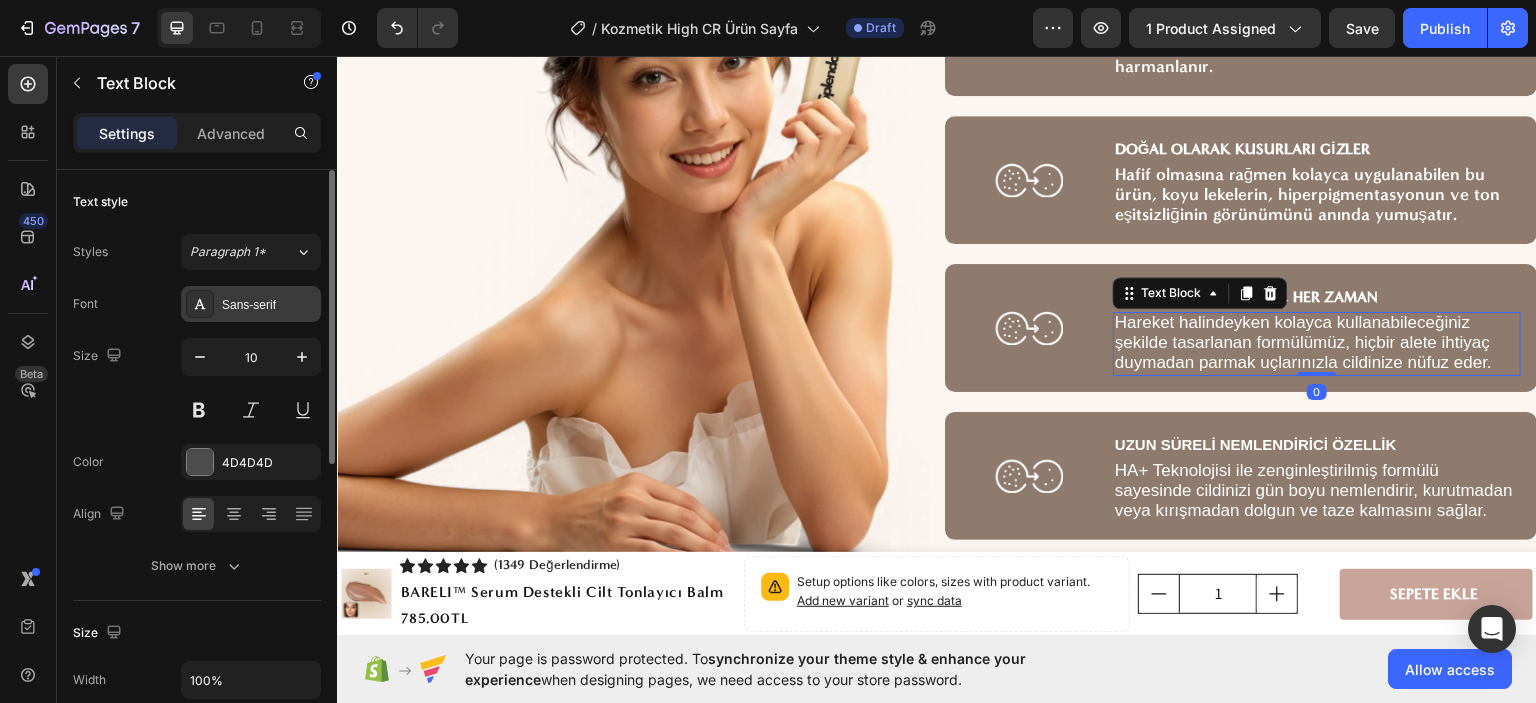 click on "Sans-serif" at bounding box center [269, 305] 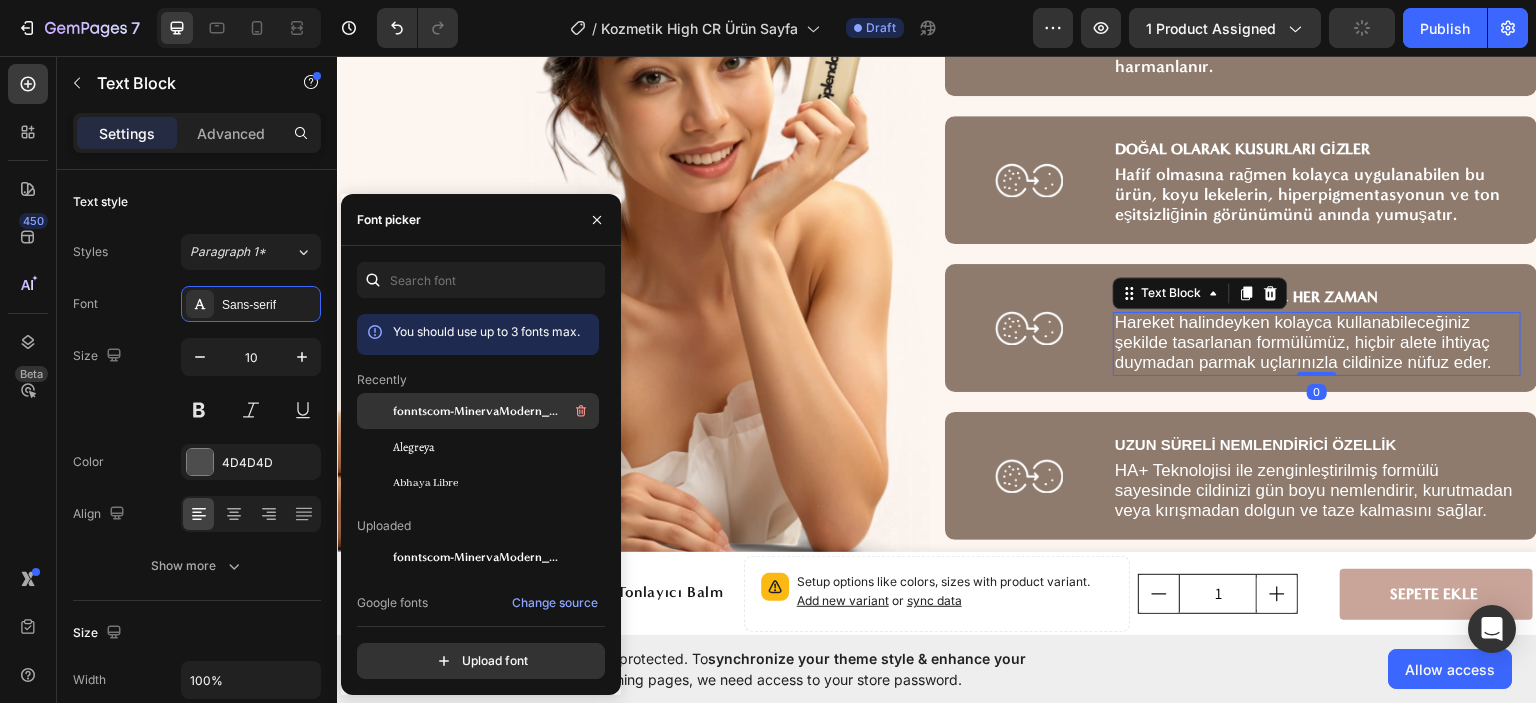 click on "fonntscom-MinervaModern_Bold" at bounding box center (476, 411) 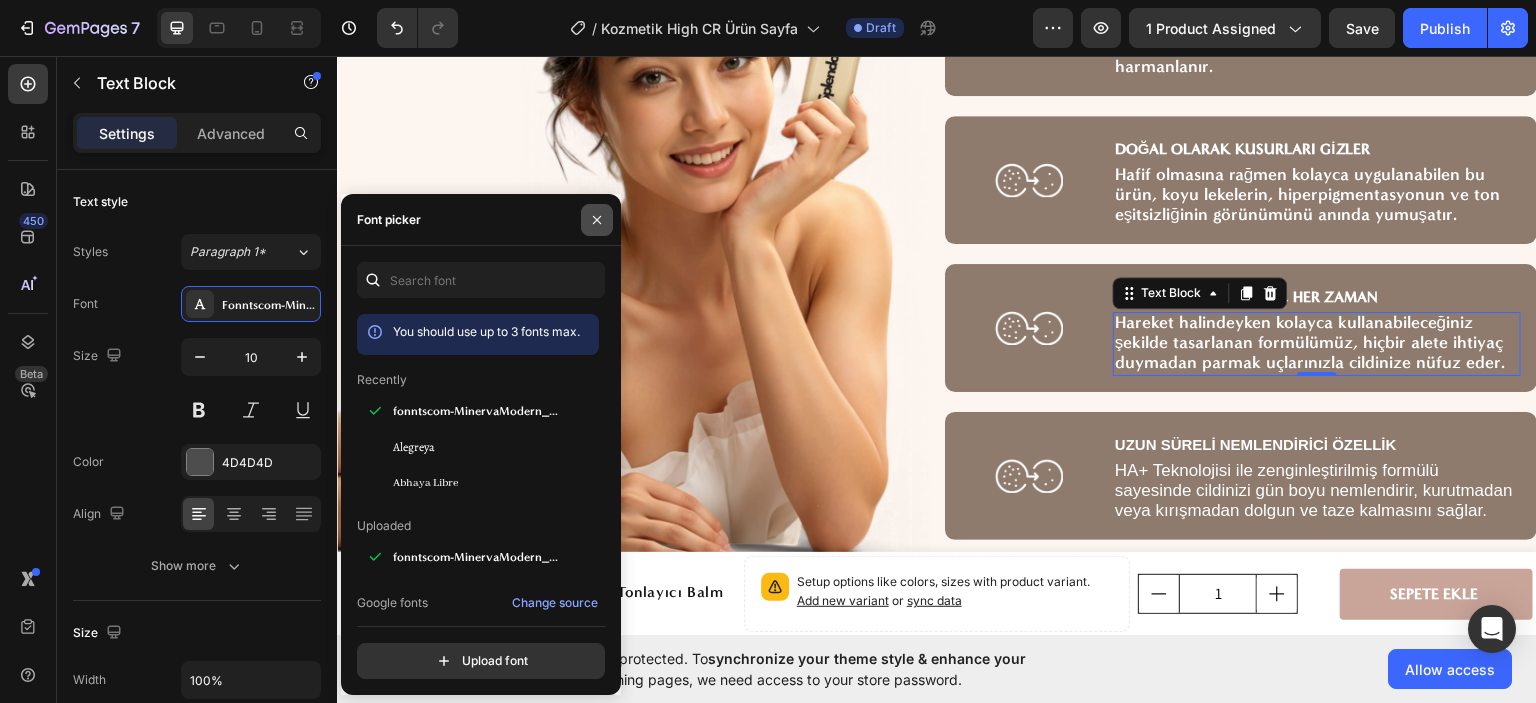 click at bounding box center [597, 220] 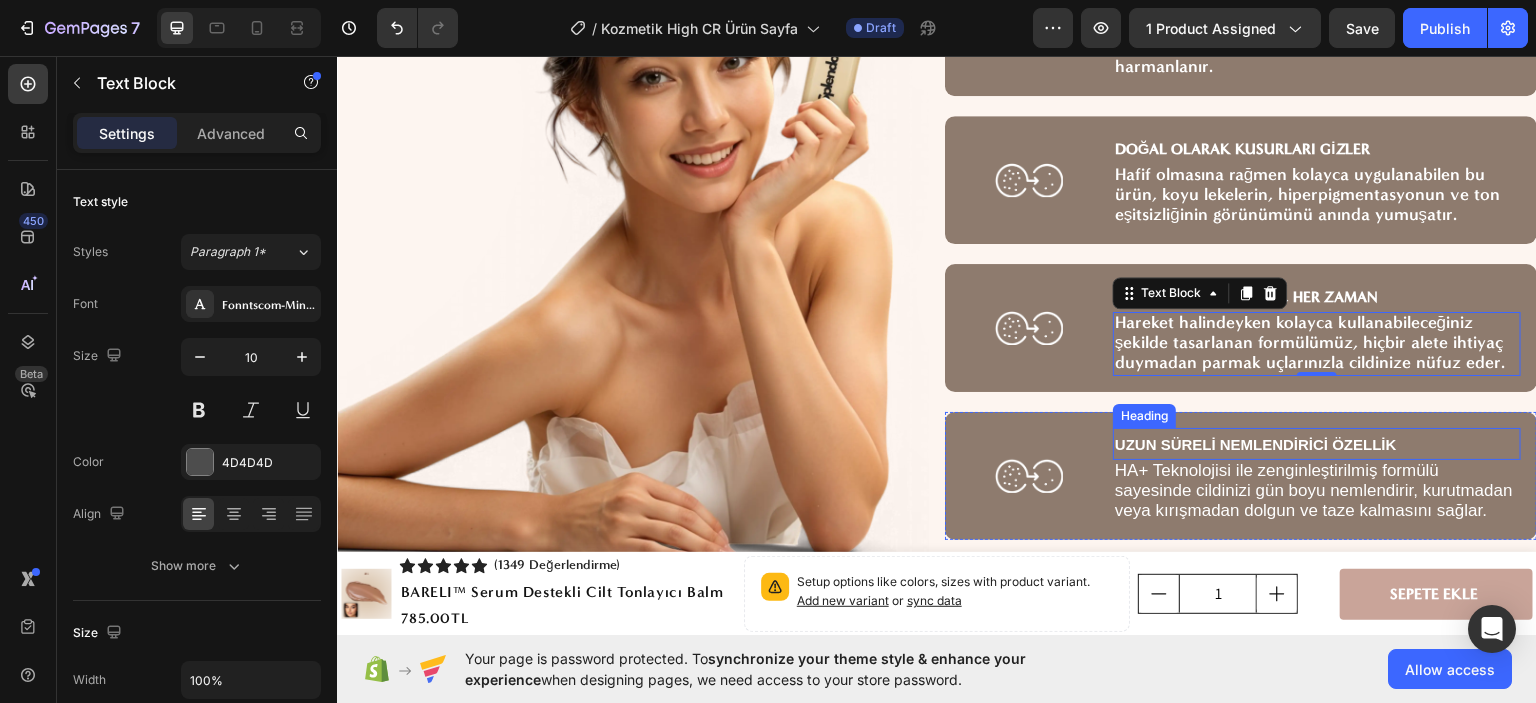 click on "UZUN SÜRELİ NEMLENDİRİCİ ÖZELLİK" at bounding box center (1256, 443) 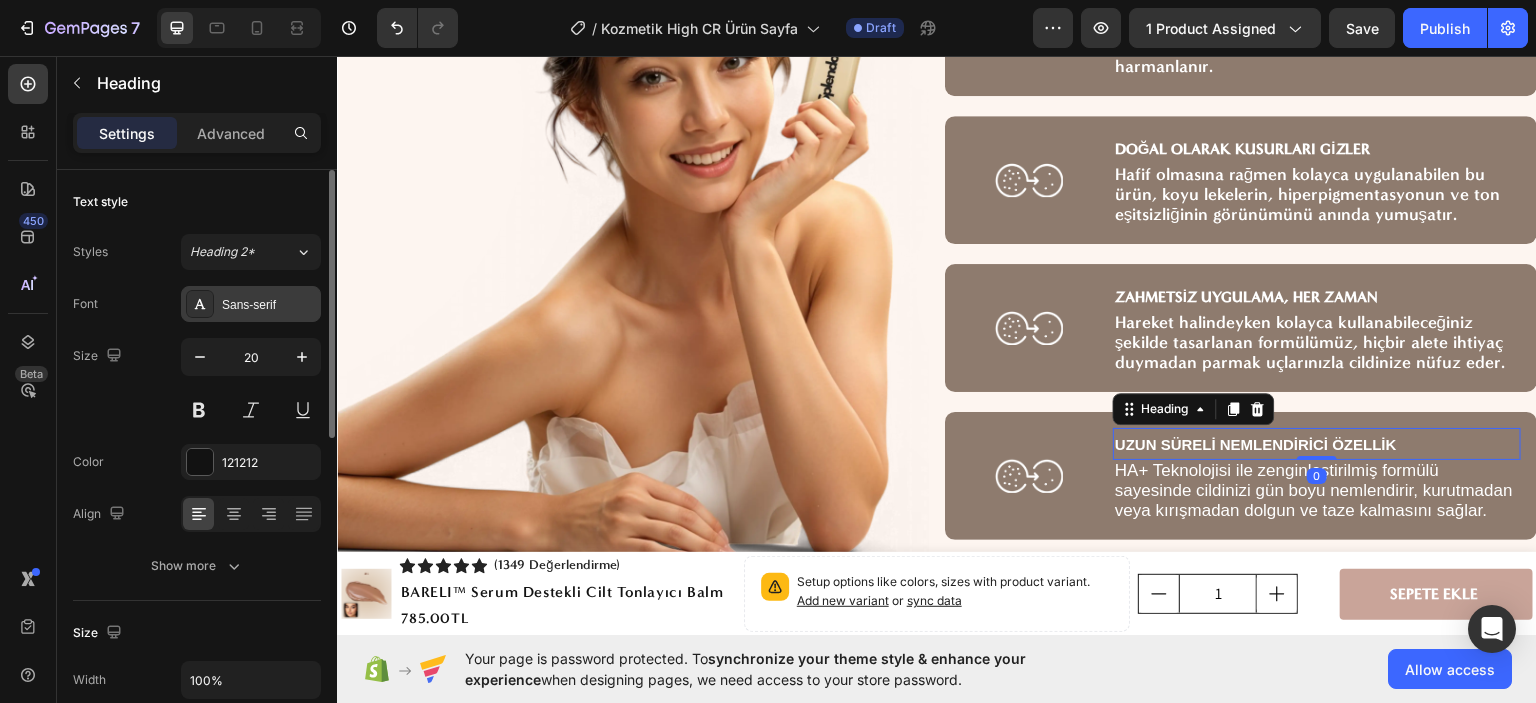 click on "Sans-serif" at bounding box center (269, 305) 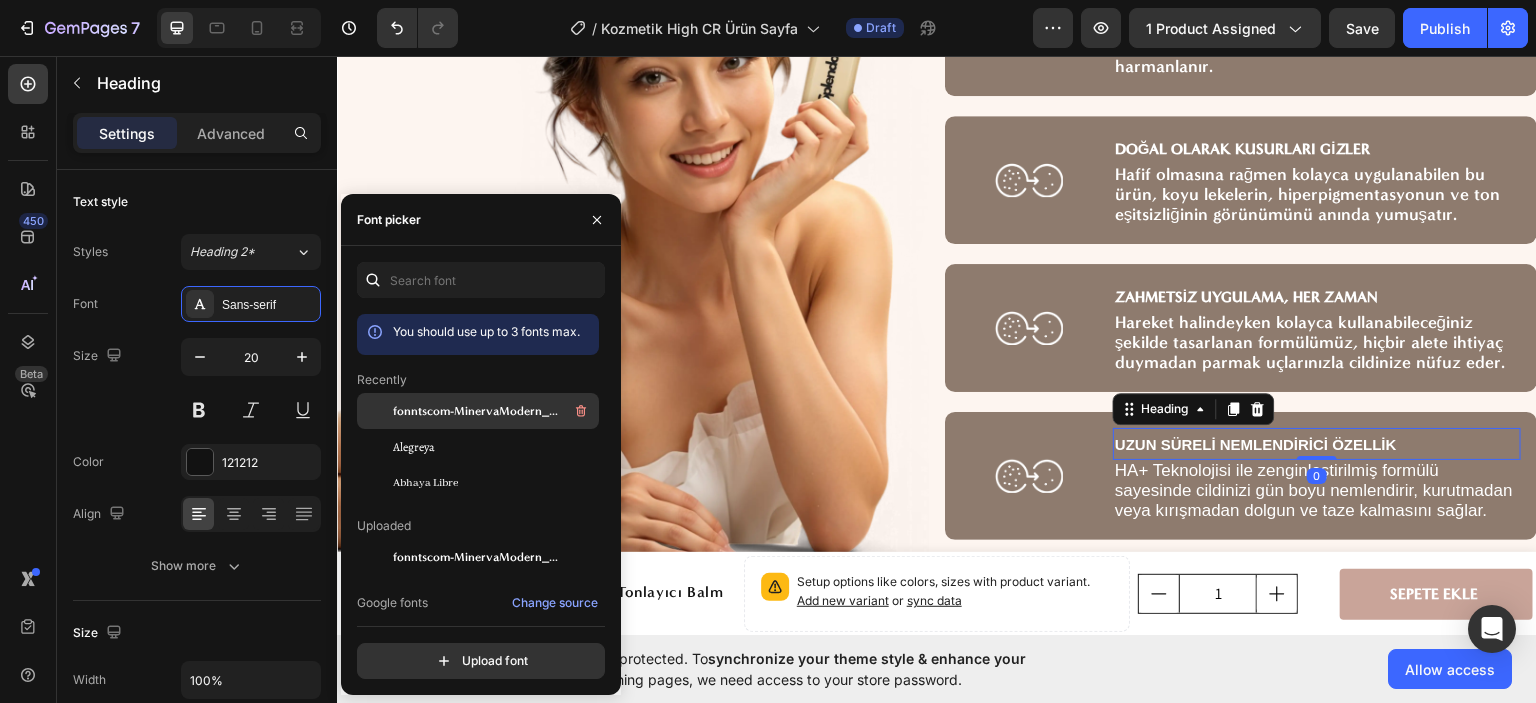 click on "fonntscom-MinervaModern_Bold" at bounding box center [476, 411] 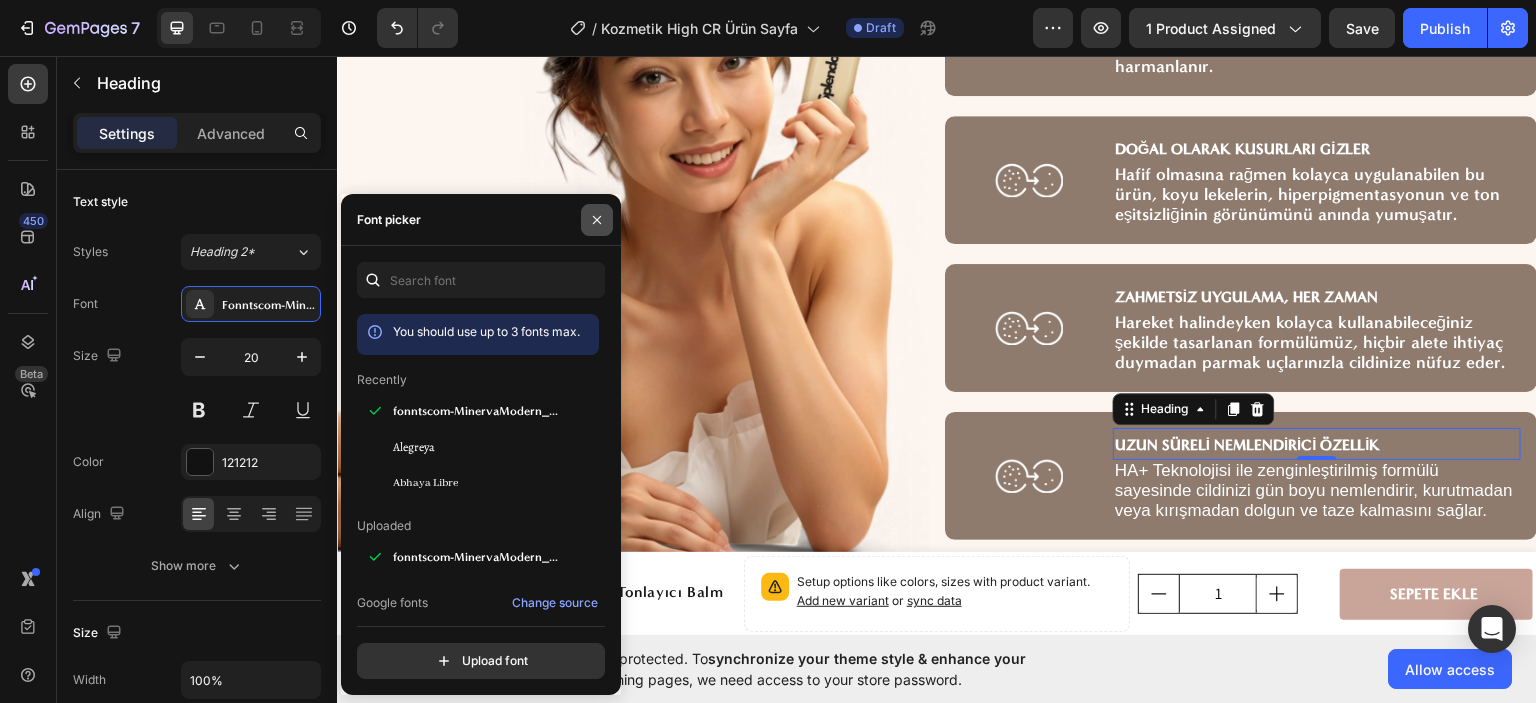 click at bounding box center [597, 220] 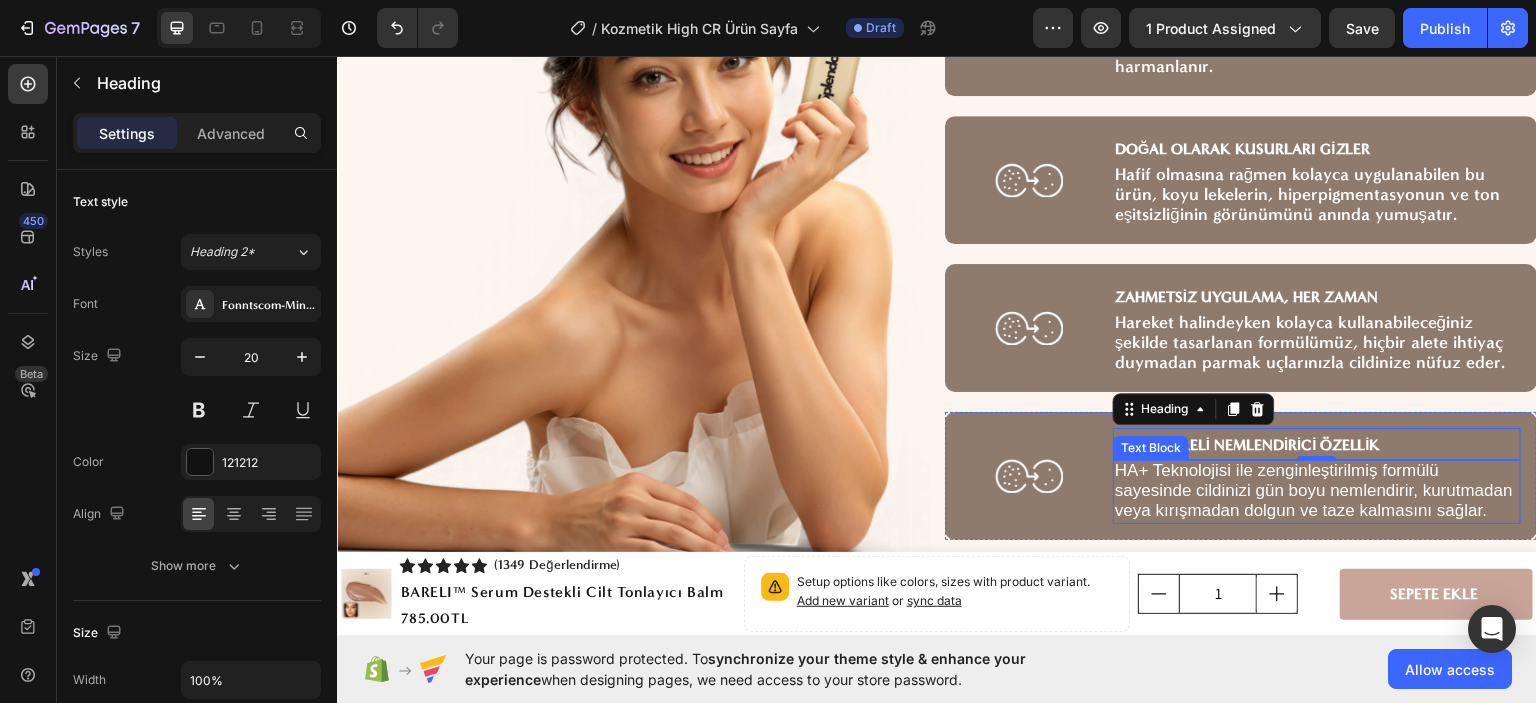 click on "HA+ Teknolojisi ile zenginleştirilmiş formülü sayesinde cildinizi gün boyu nemlendirir, kurutmadan veya kırışmadan dolgun ve taze kalmasını sağlar." at bounding box center (1314, 489) 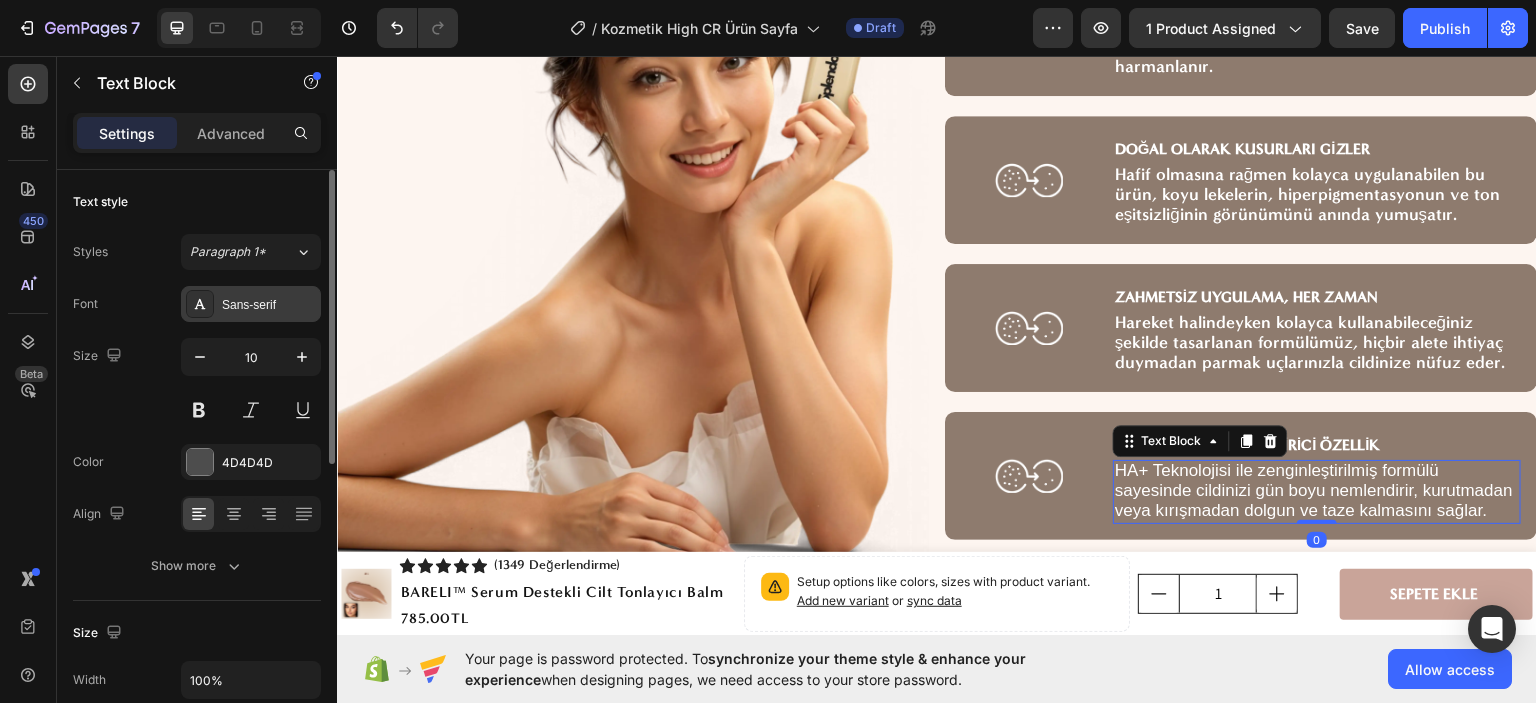 click on "Sans-serif" at bounding box center (251, 304) 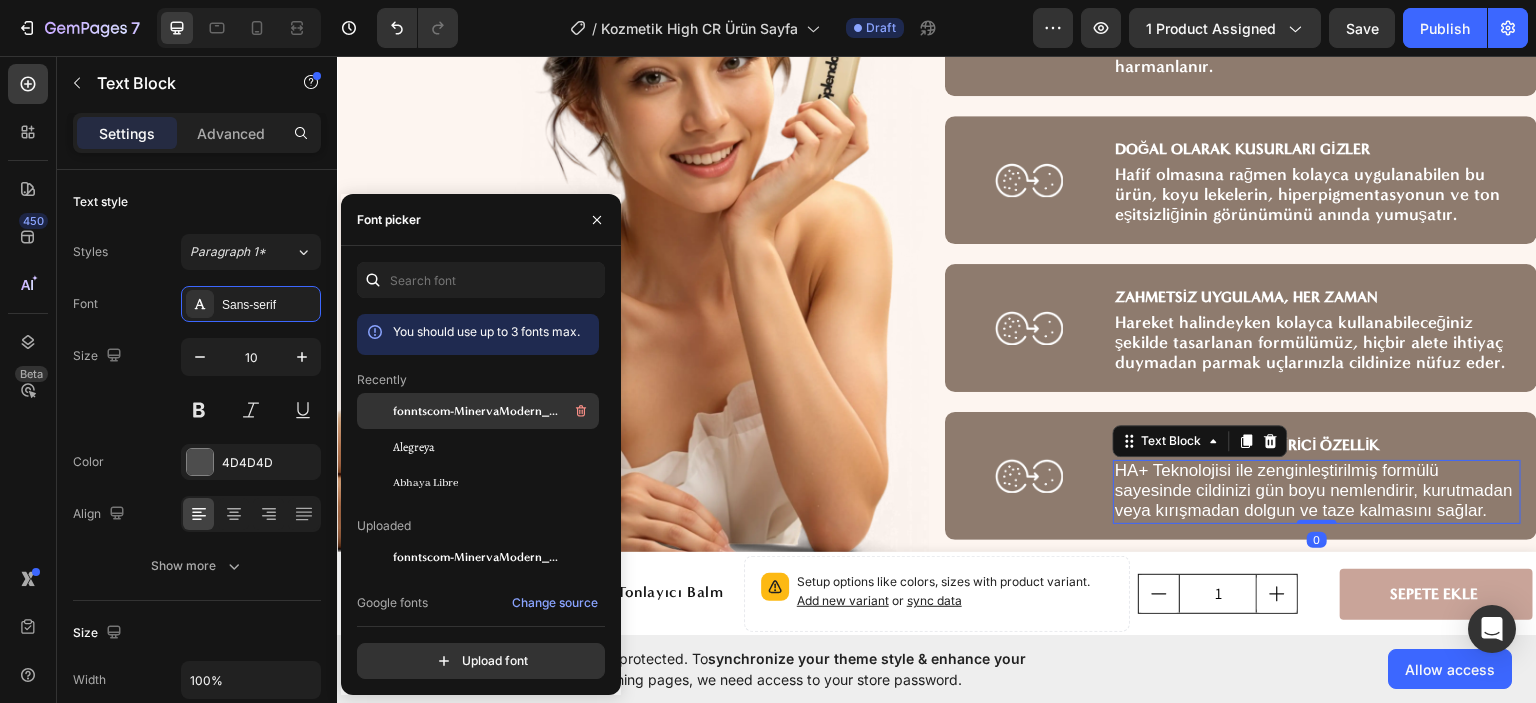 click on "fonntscom-MinervaModern_Bold" at bounding box center (476, 411) 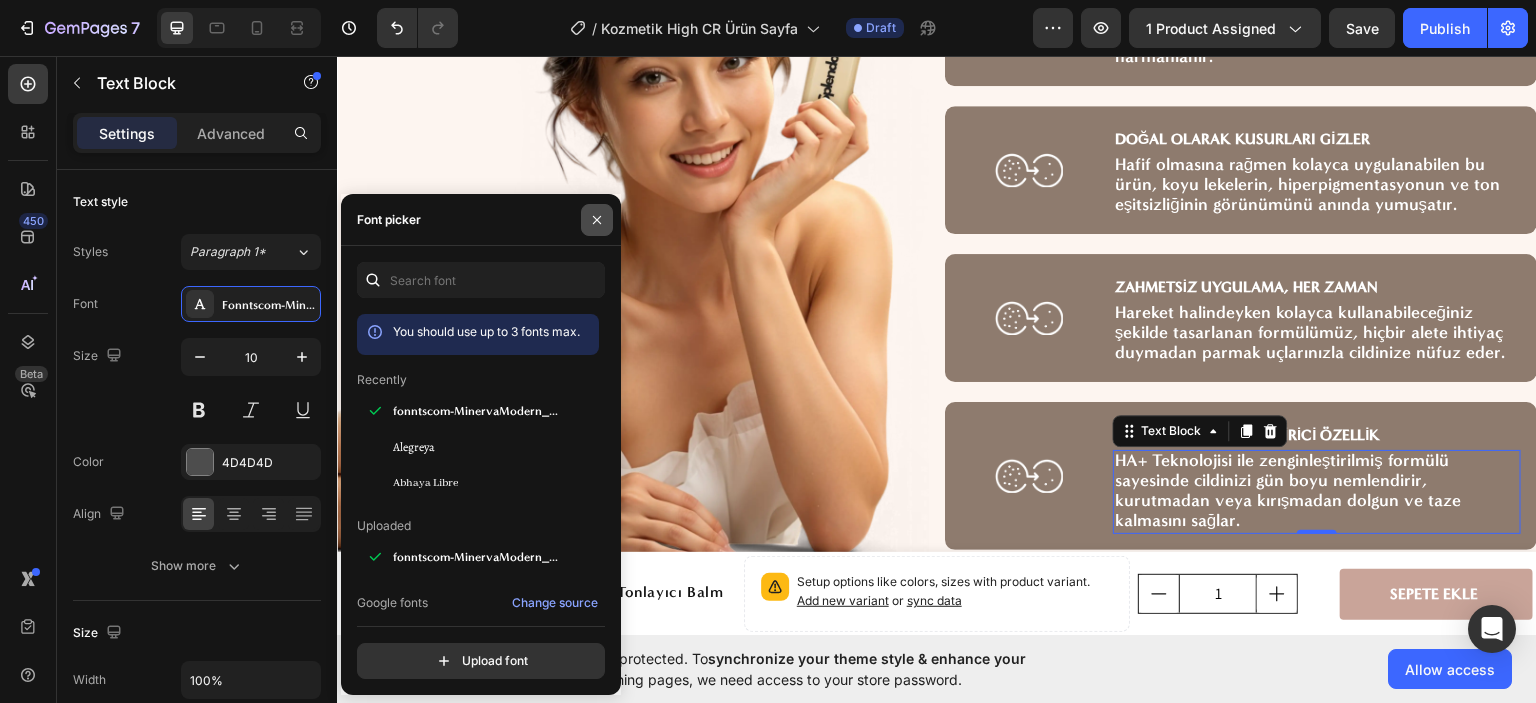 click 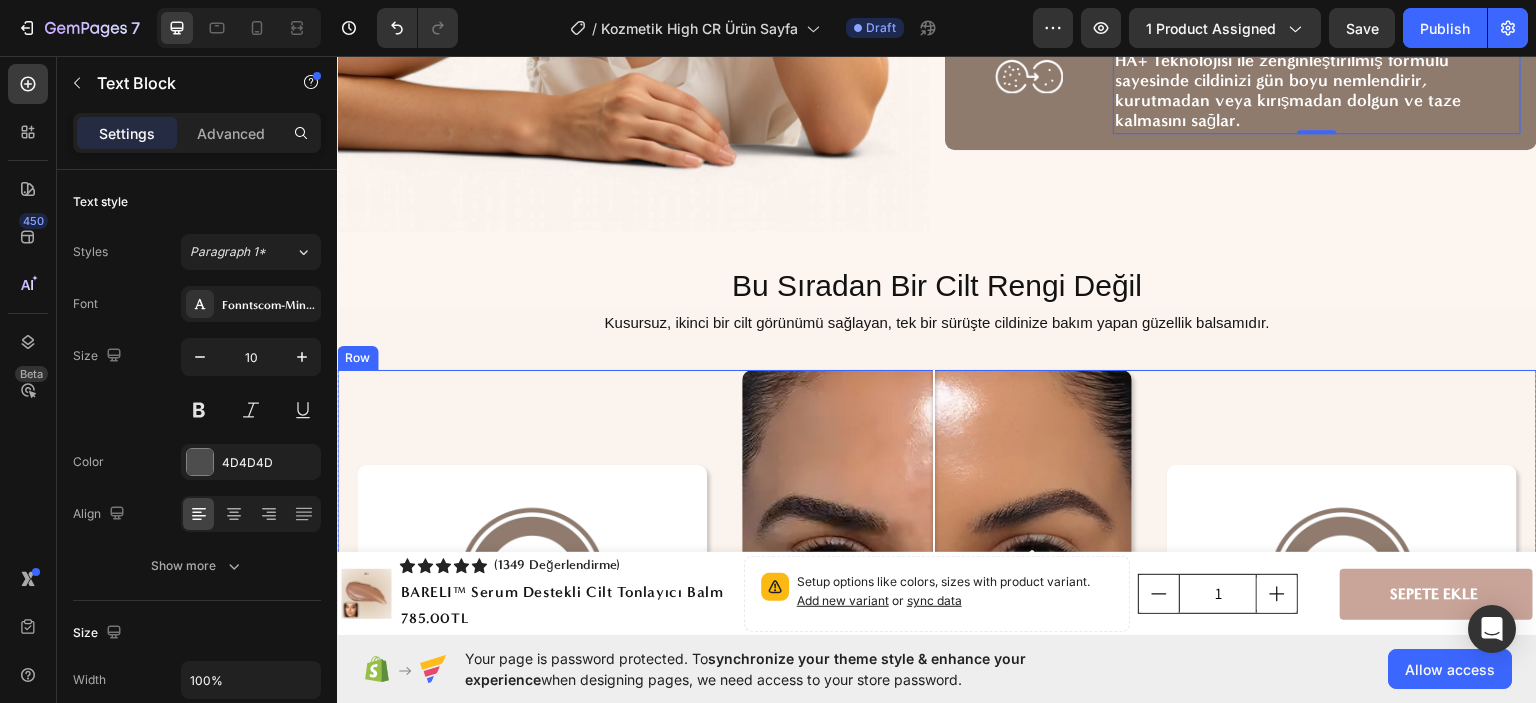 scroll, scrollTop: 4400, scrollLeft: 0, axis: vertical 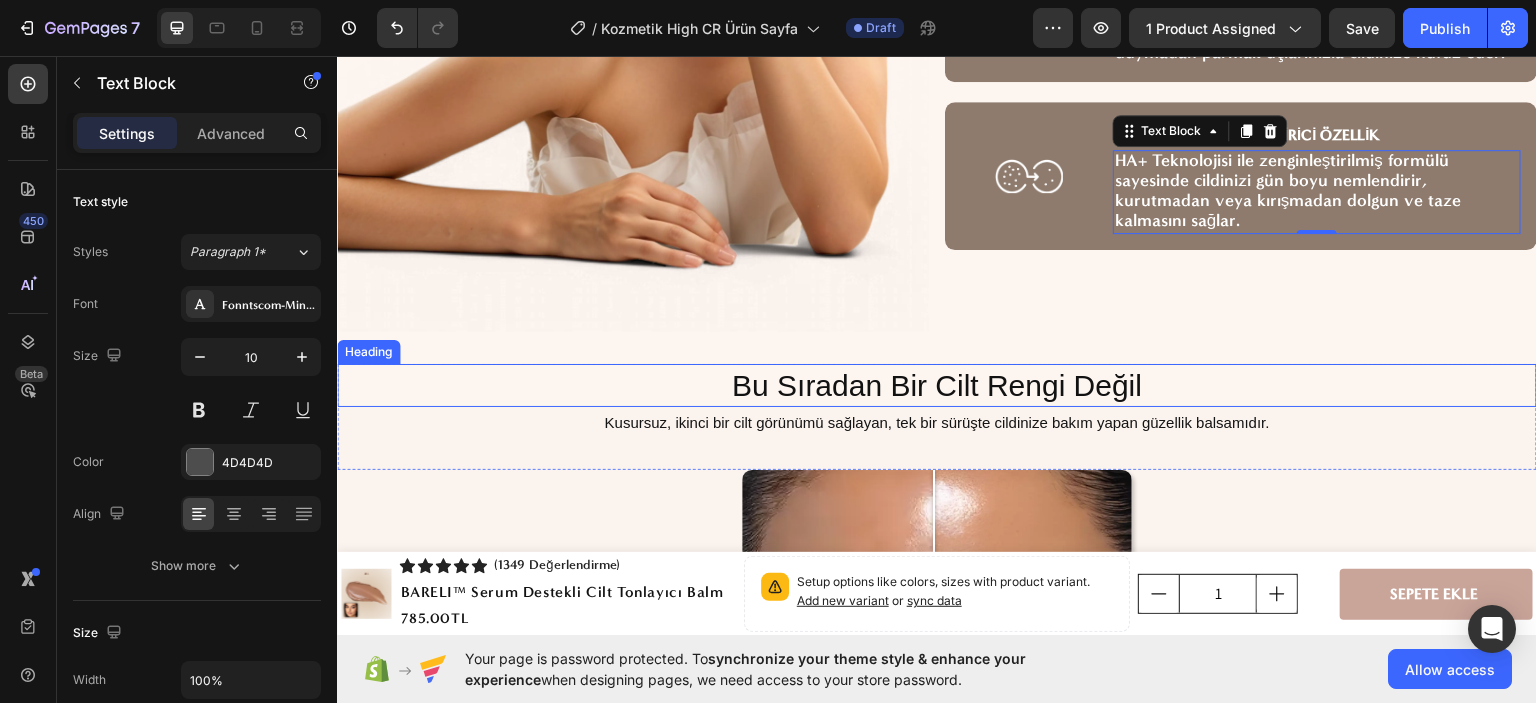 click on "Bu Sıradan Bir Cilt Rengi Değil" at bounding box center [937, 384] 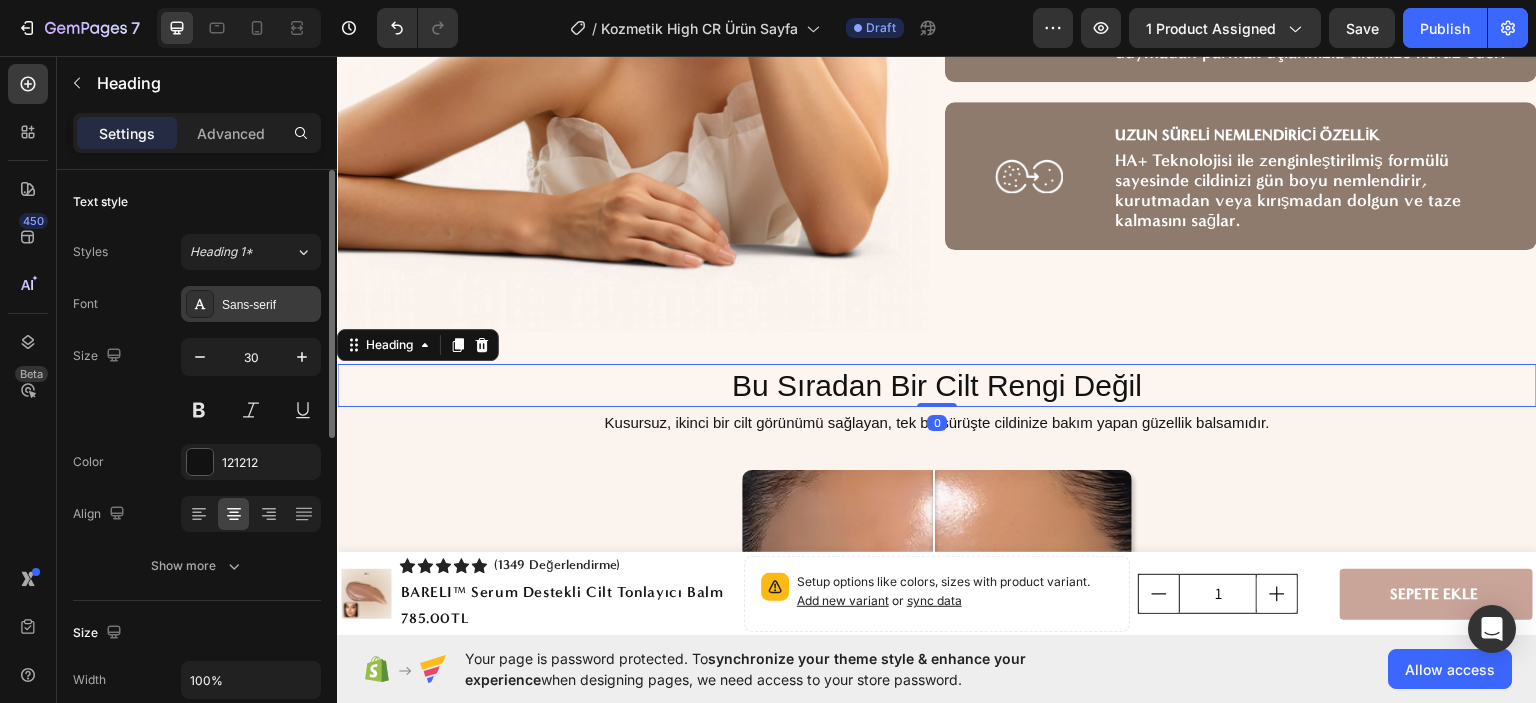 click on "Sans-serif" at bounding box center [269, 305] 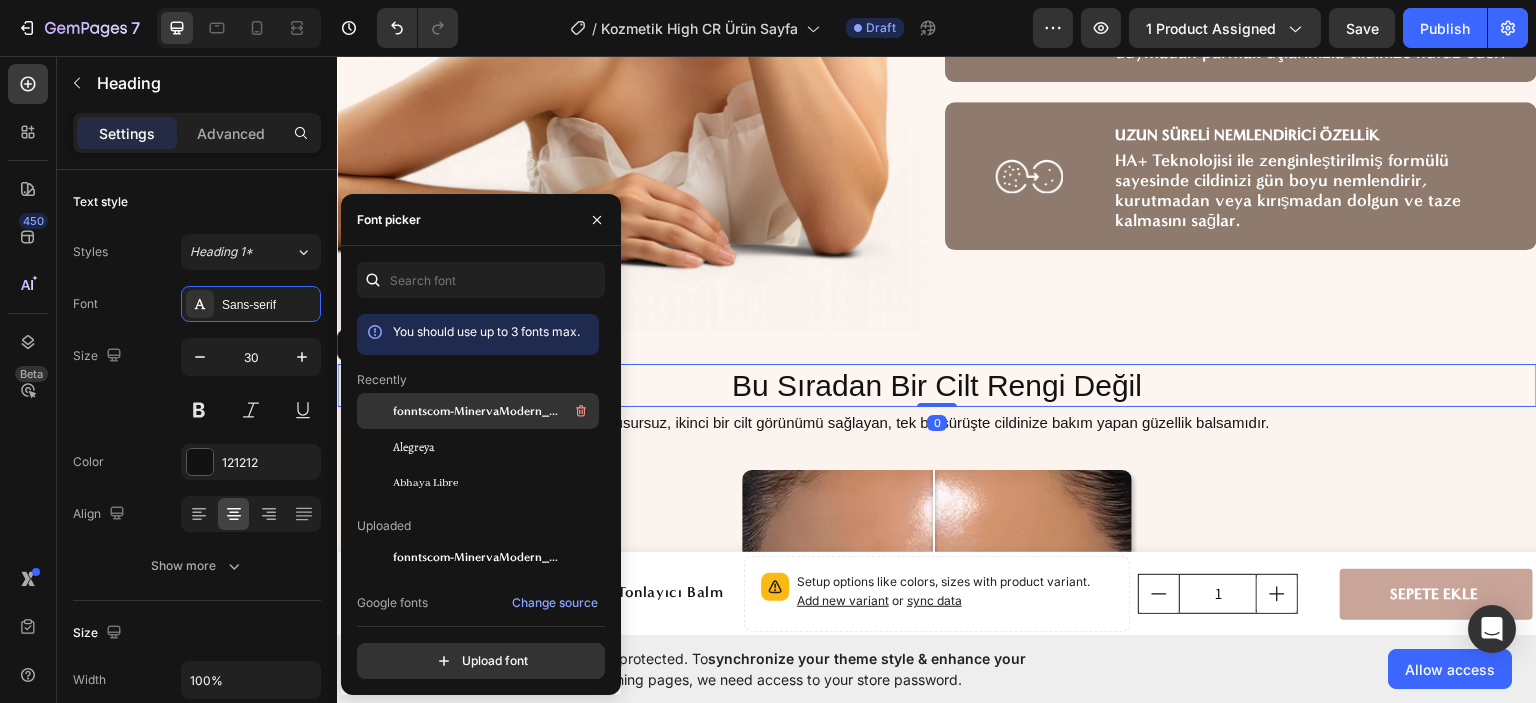 click on "fonntscom-MinervaModern_Bold" at bounding box center [476, 411] 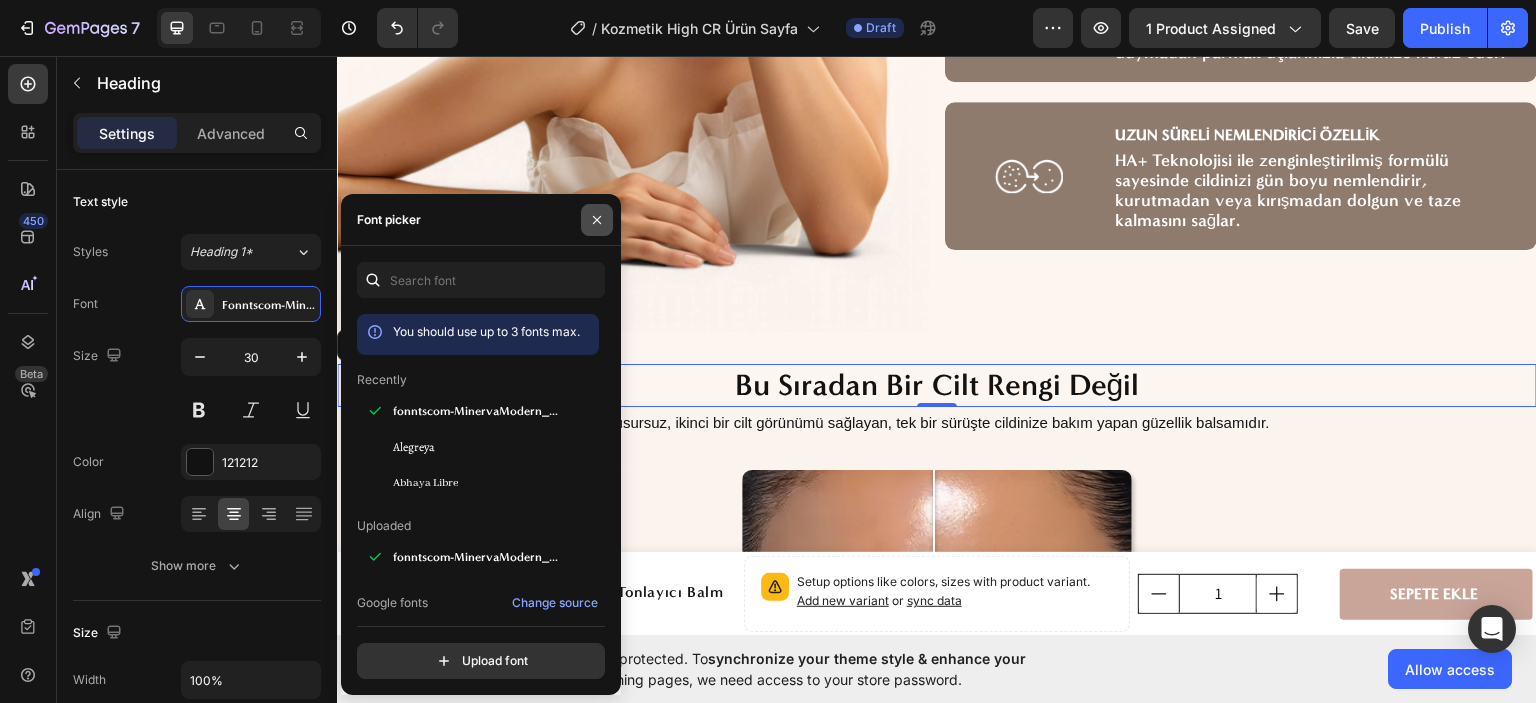 click at bounding box center (597, 220) 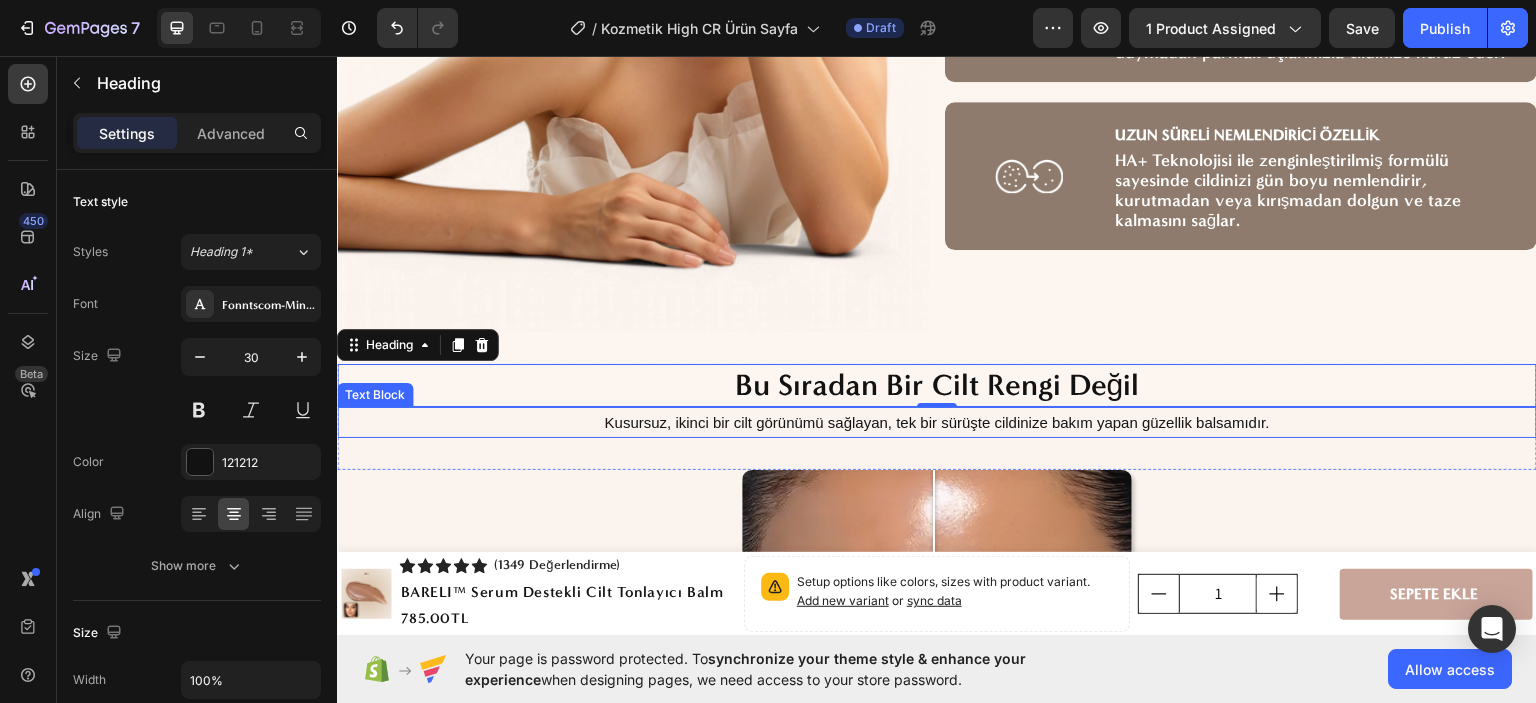 click on "Kusursuz, ikinci bir cilt görünümü sağlayan, tek bir sürüşte cildinize bakım yapan güzellik balsamıdır." at bounding box center (937, 421) 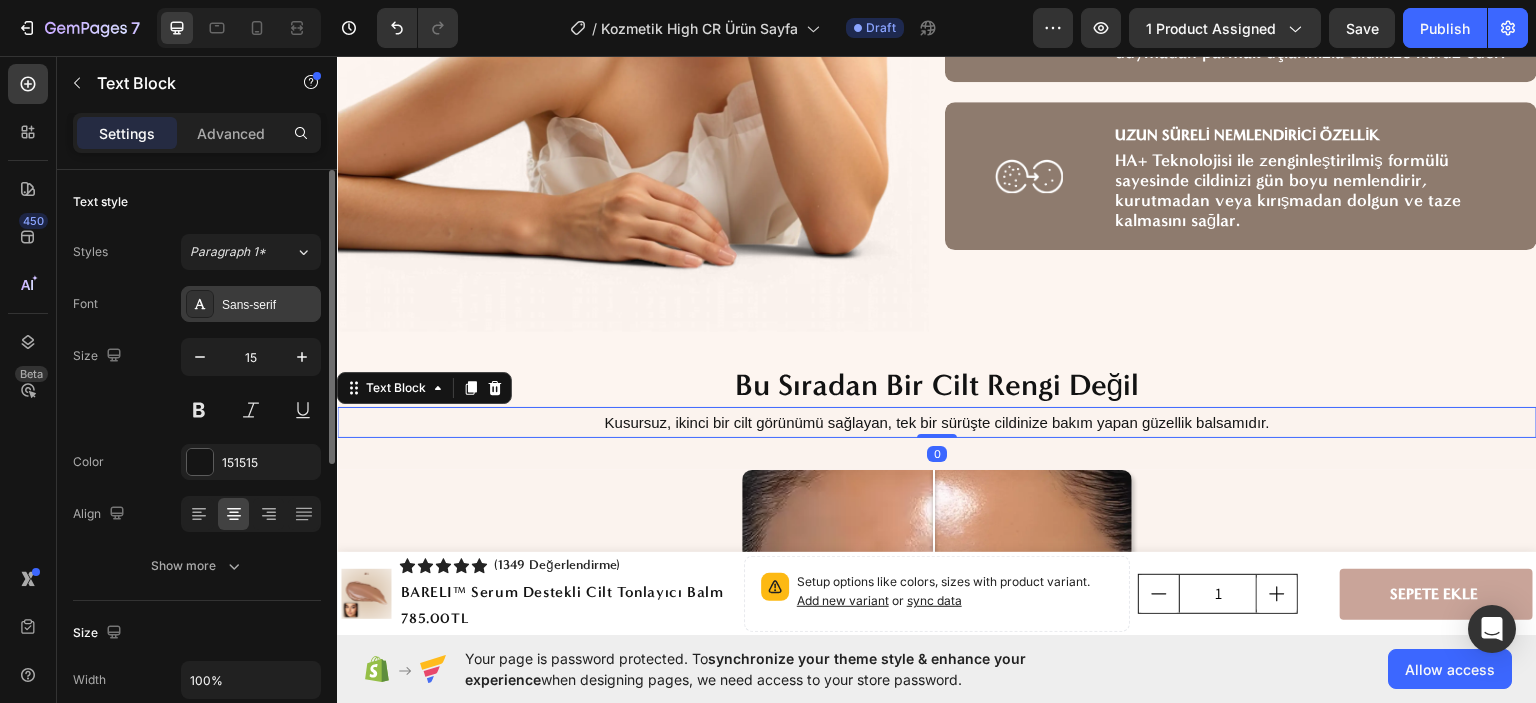 click on "Sans-serif" at bounding box center [269, 305] 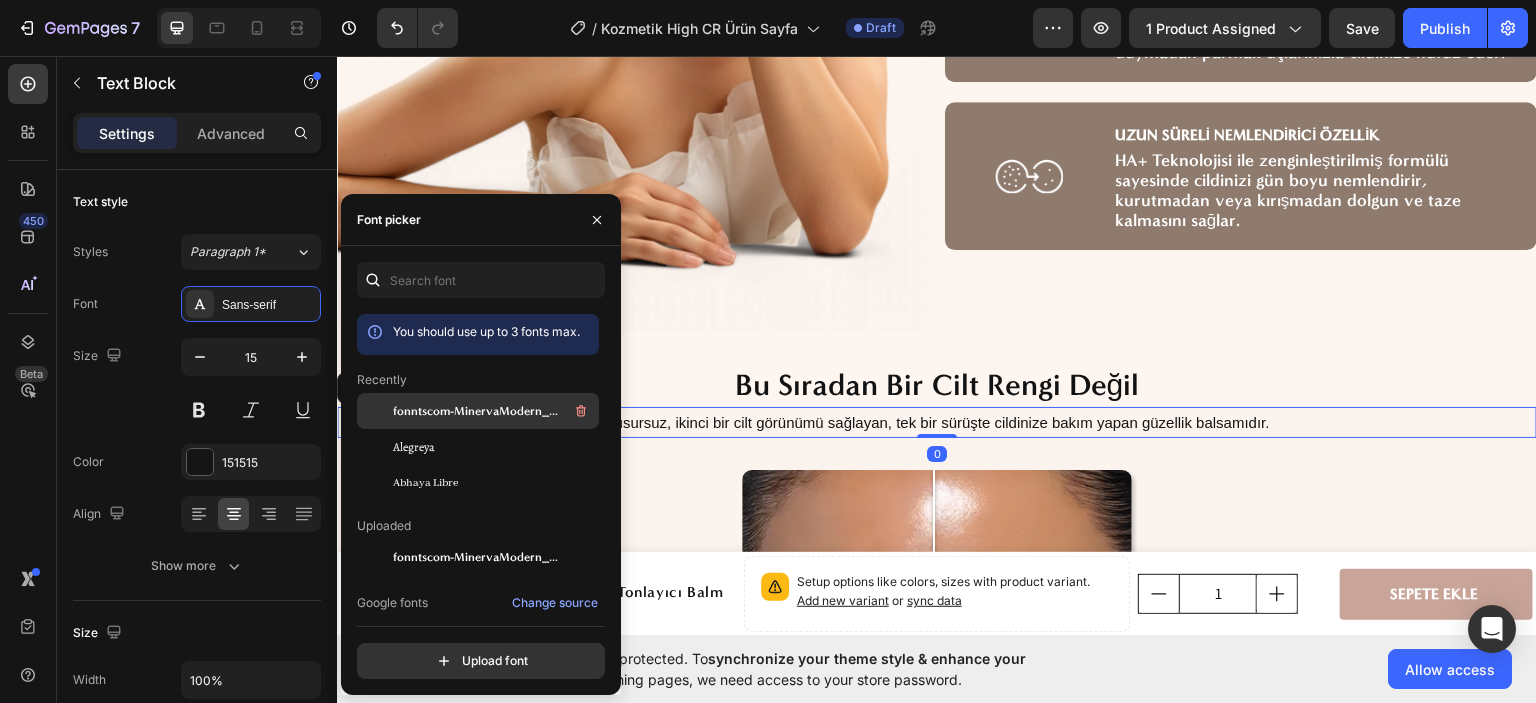 click on "fonntscom-MinervaModern_Bold" at bounding box center (476, 411) 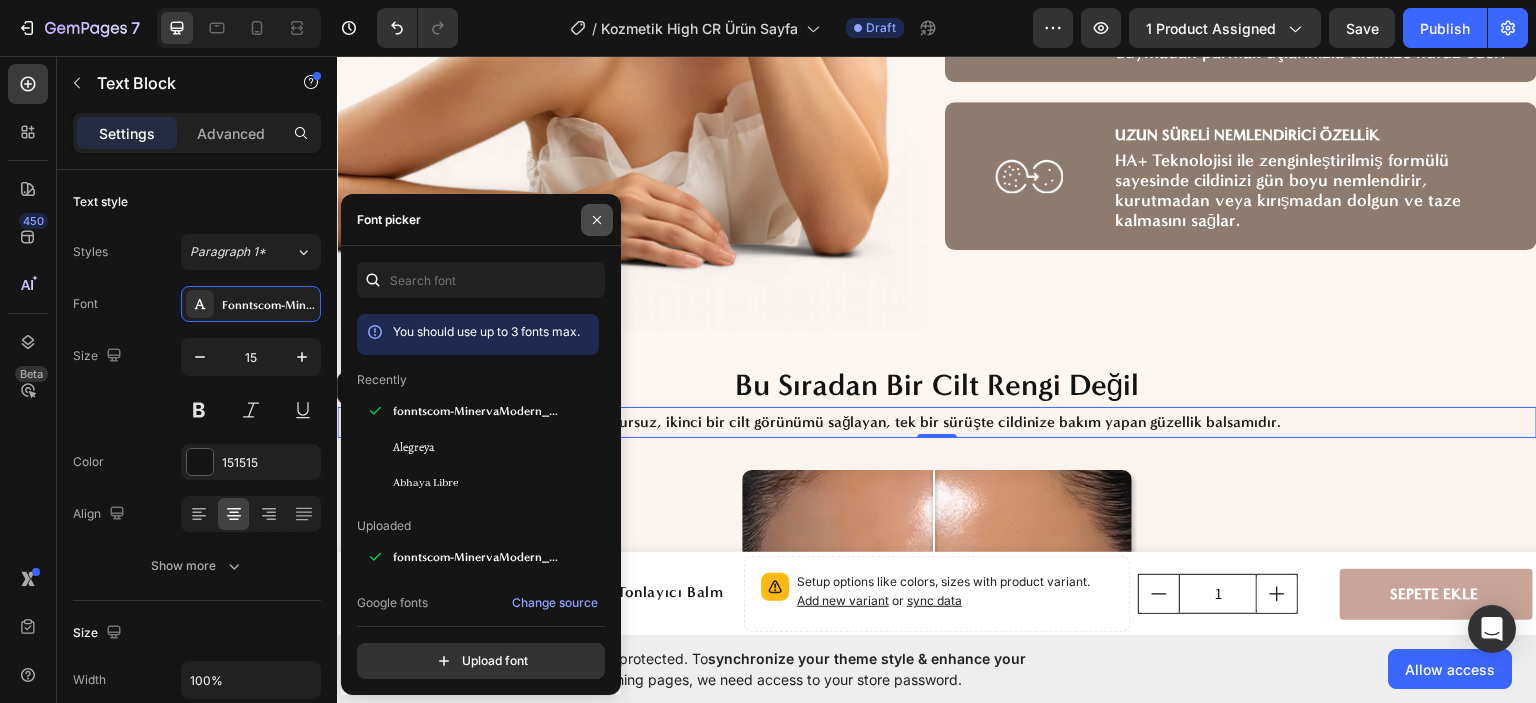 click 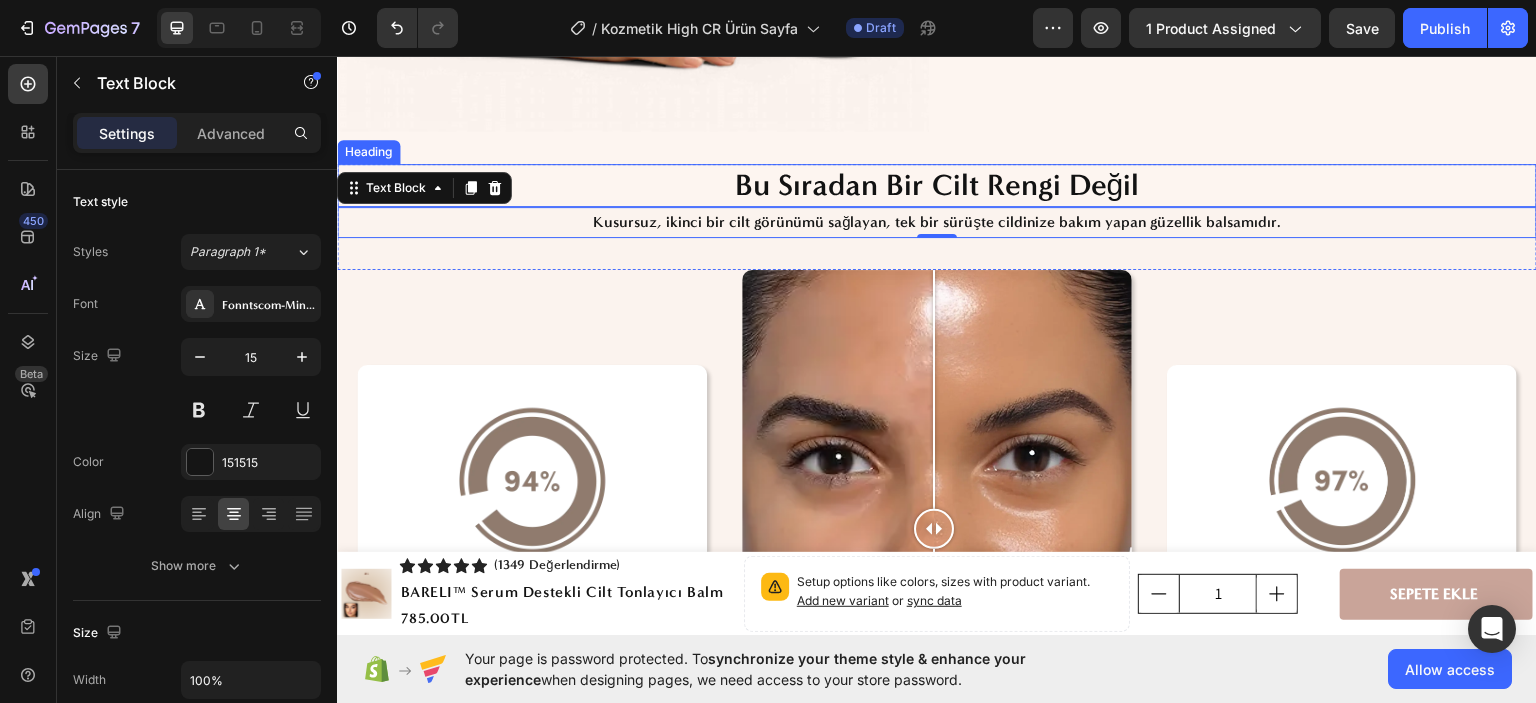 scroll, scrollTop: 4800, scrollLeft: 0, axis: vertical 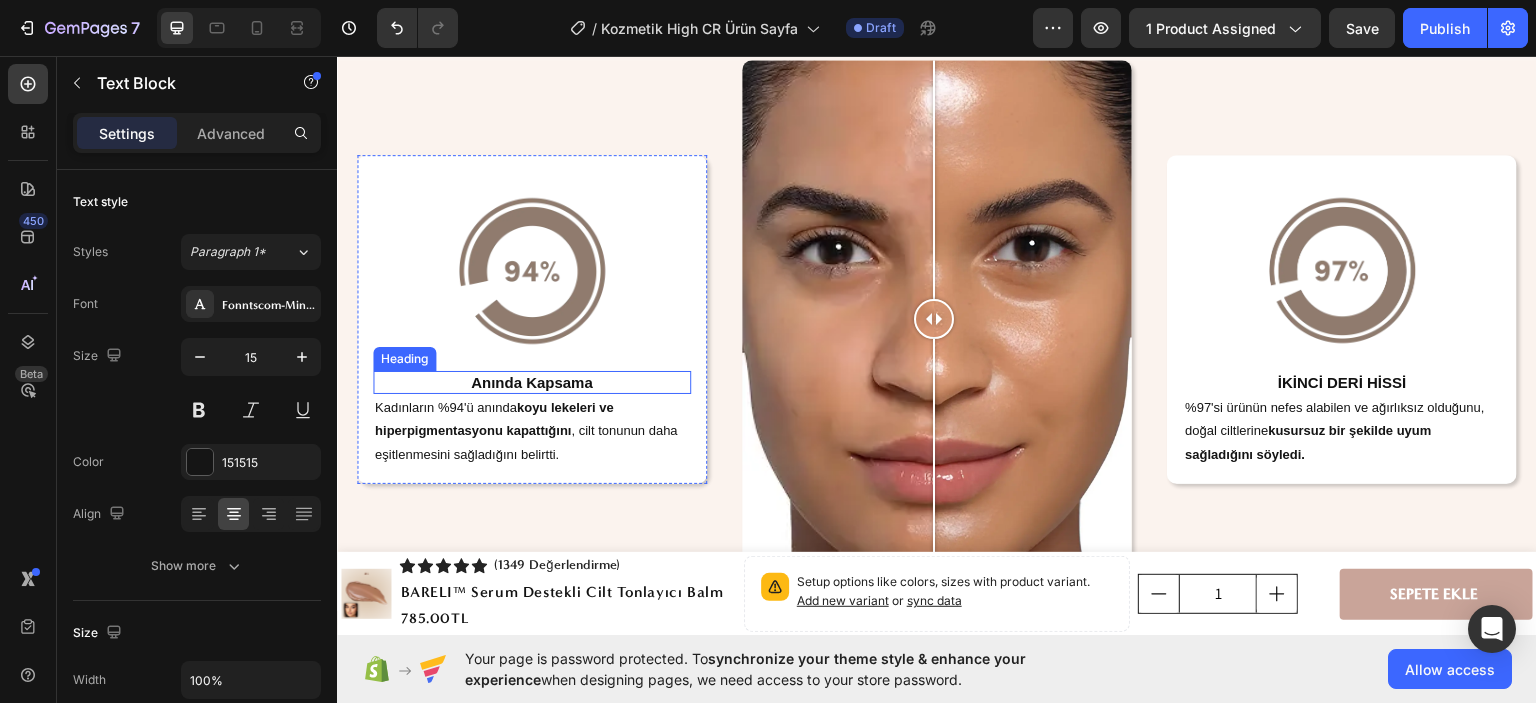 click on "Anında Kapsama" at bounding box center (532, 382) 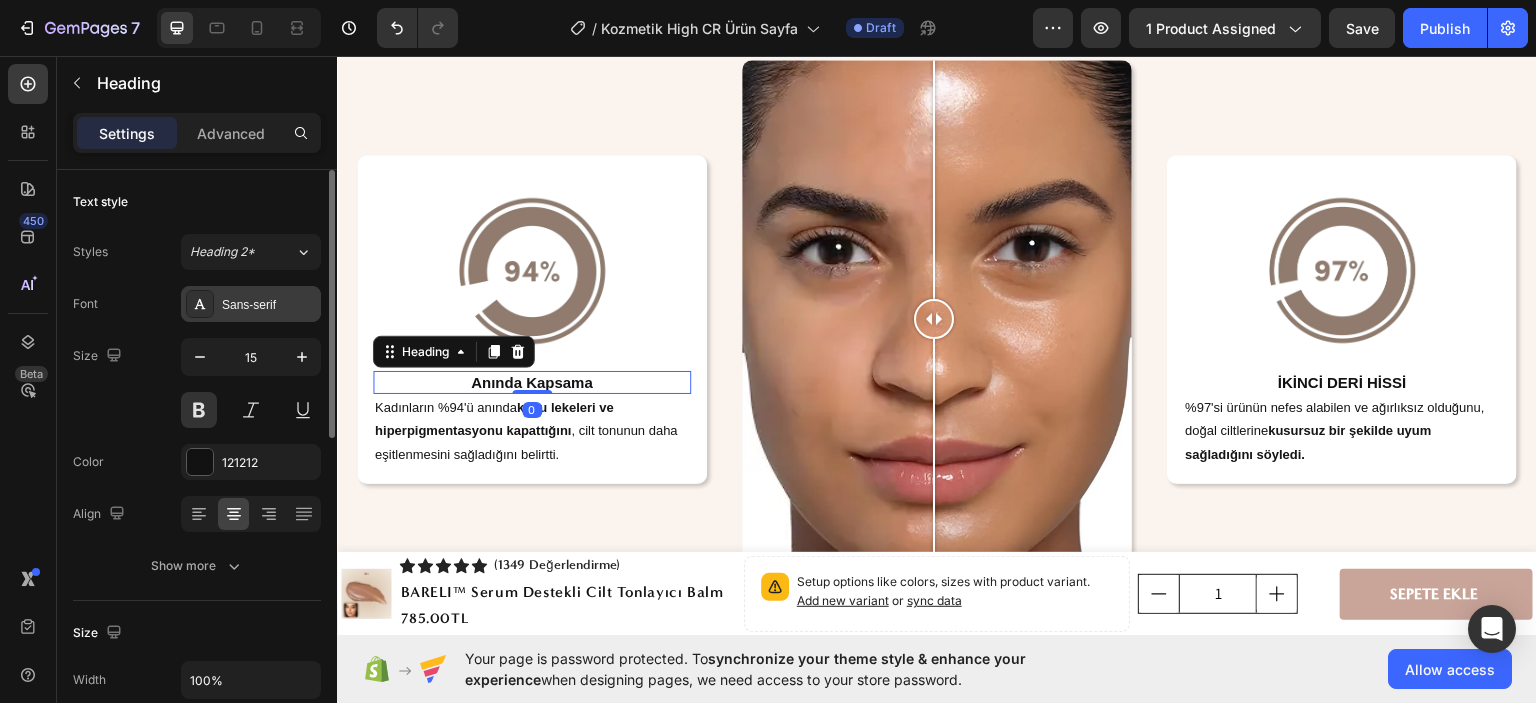 click on "Sans-serif" at bounding box center [269, 305] 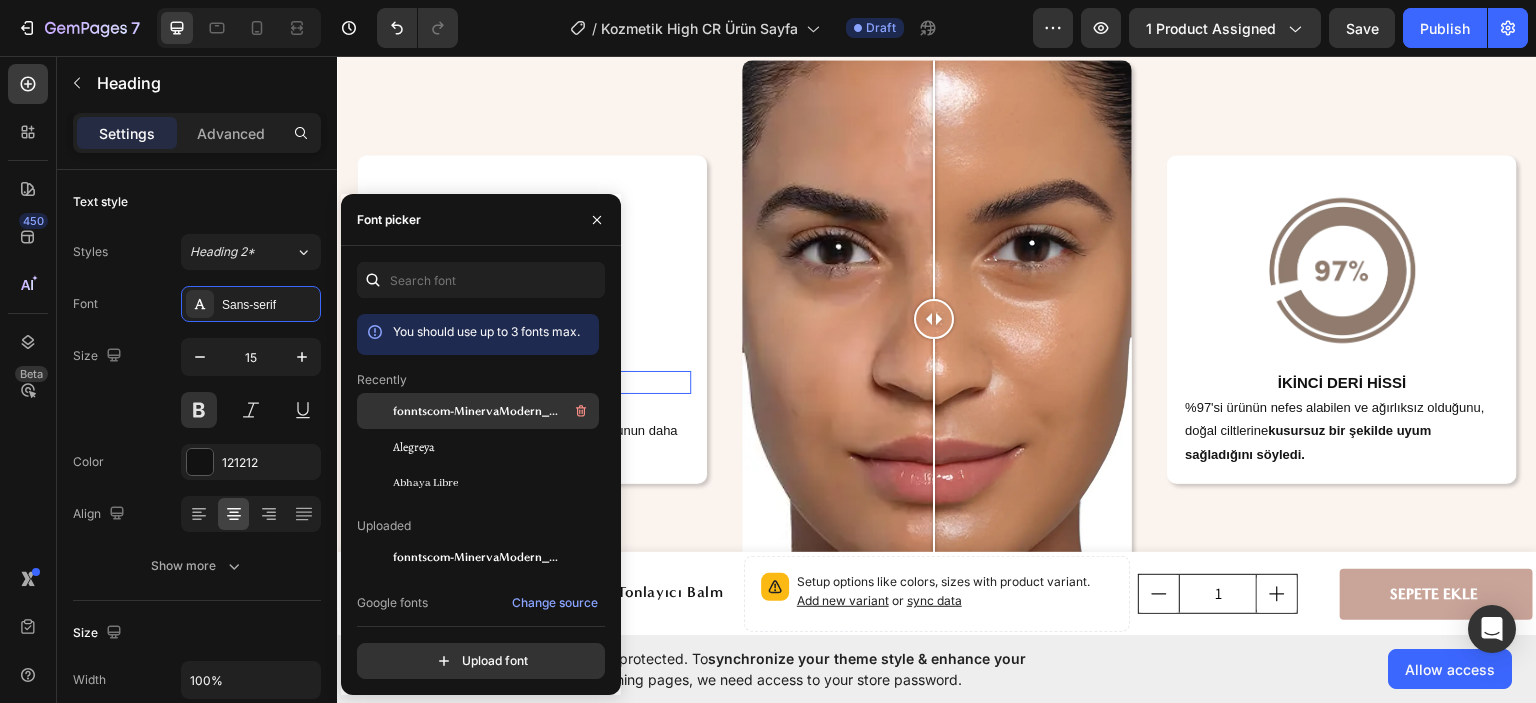 click on "fonntscom-MinervaModern_Bold" at bounding box center (476, 411) 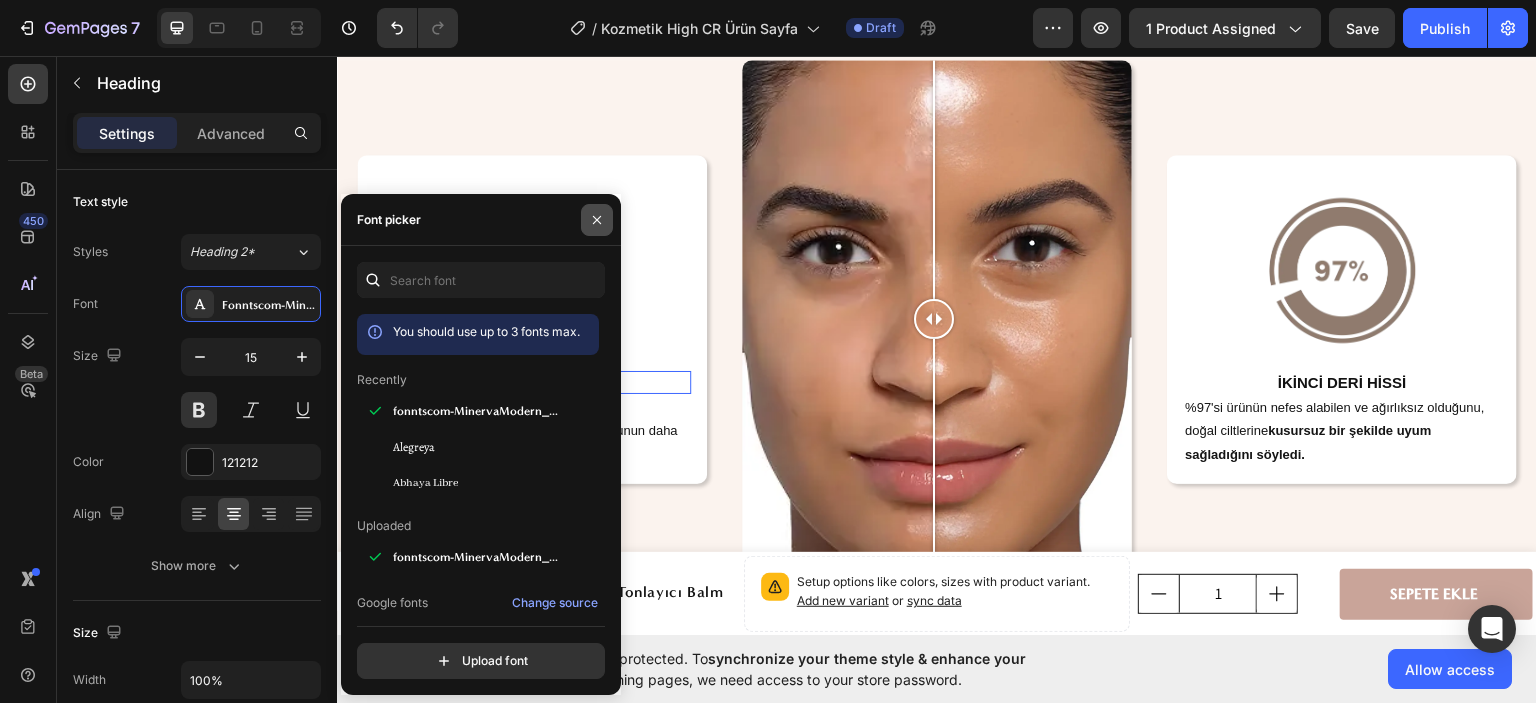 click at bounding box center [597, 220] 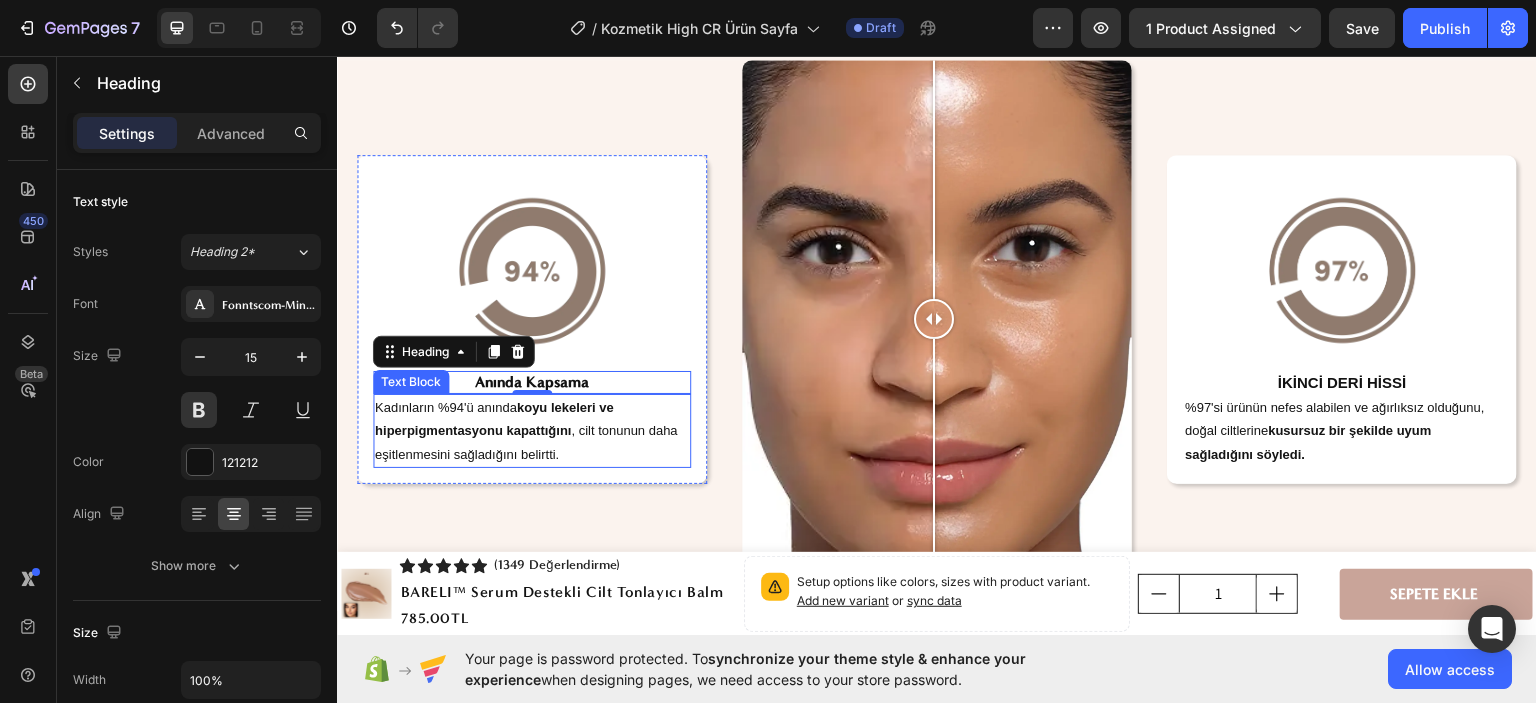 click on "Kadınların %94'ü anında  koyu lekeleri ve hiperpigmentasyonu kapattığını  , cilt tonunun daha eşitlenmesini sağladığını belirtti." at bounding box center (532, 430) 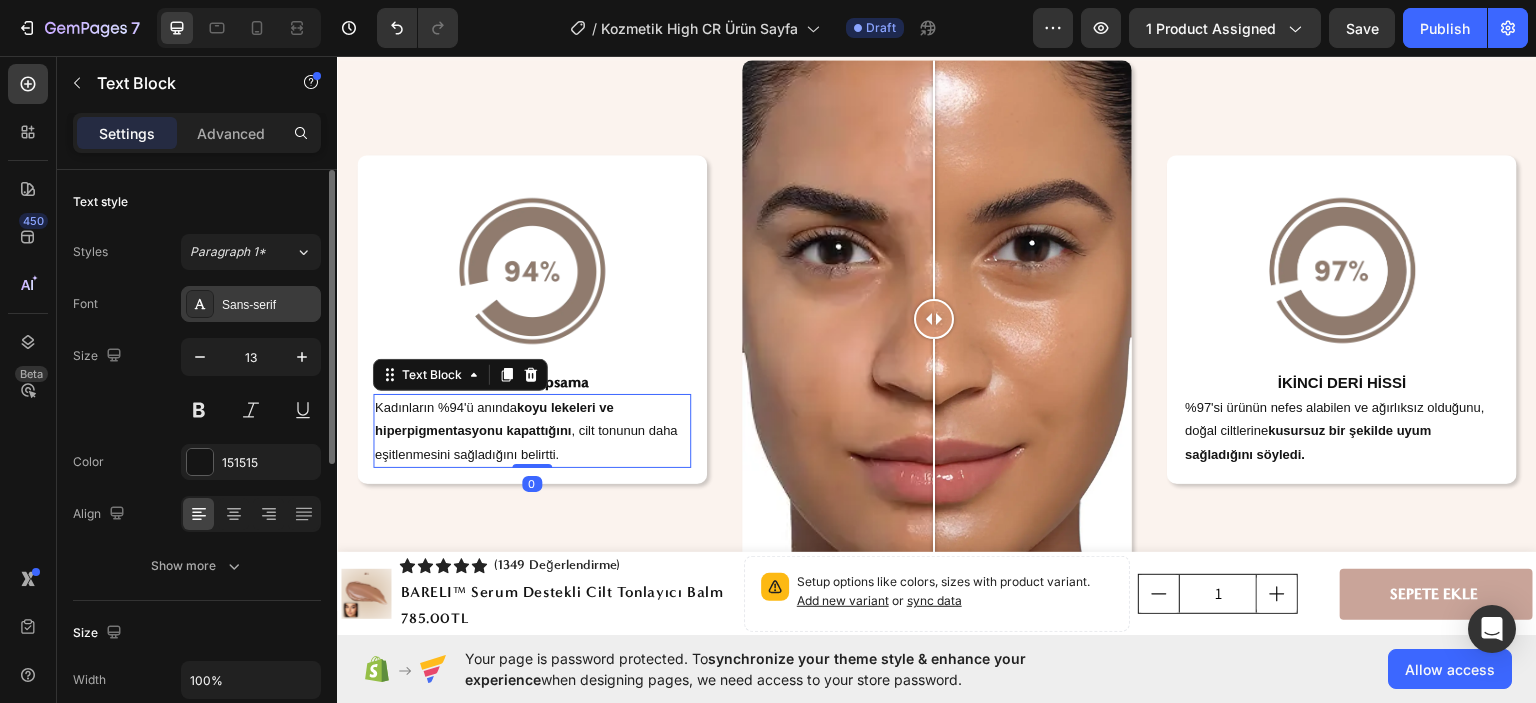 click on "Sans-serif" at bounding box center (269, 305) 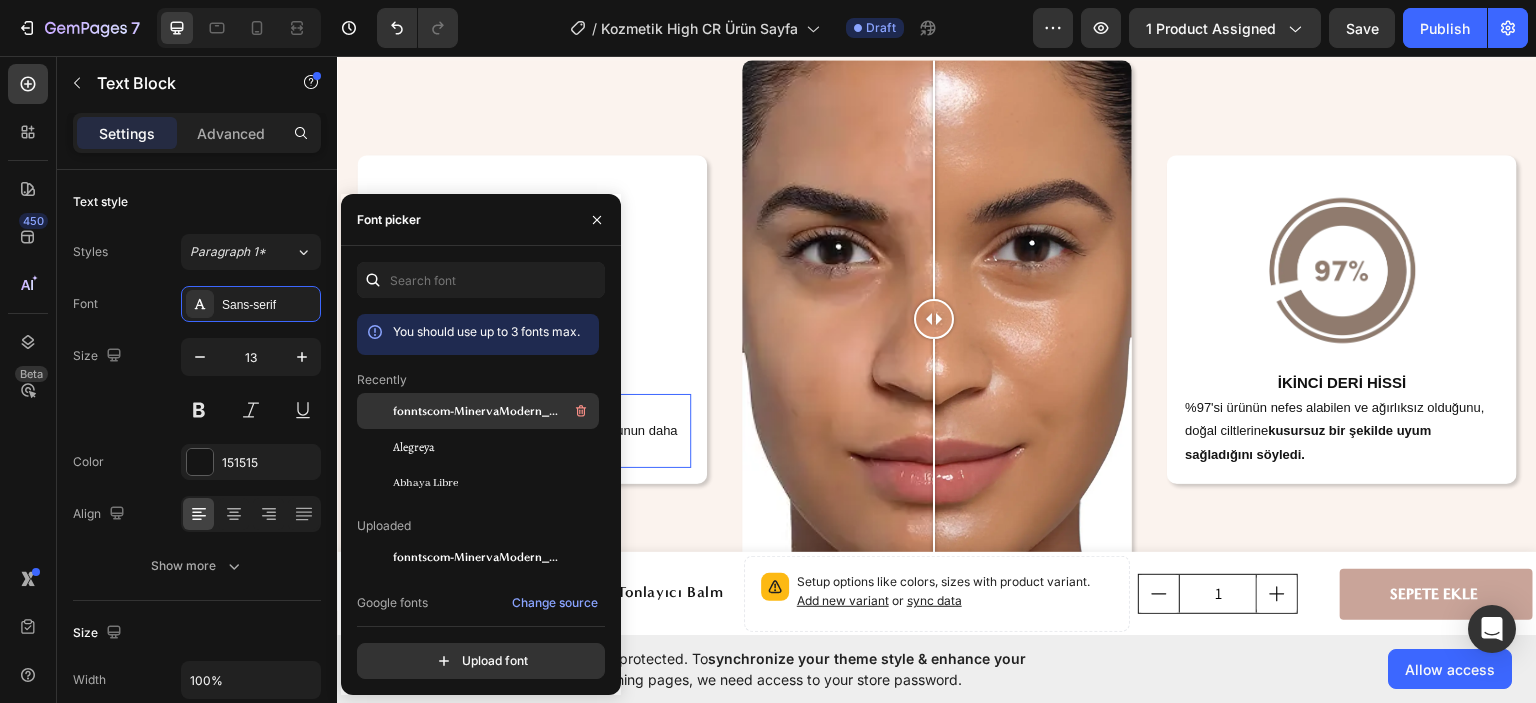 click on "fonntscom-MinervaModern_Bold" at bounding box center [476, 411] 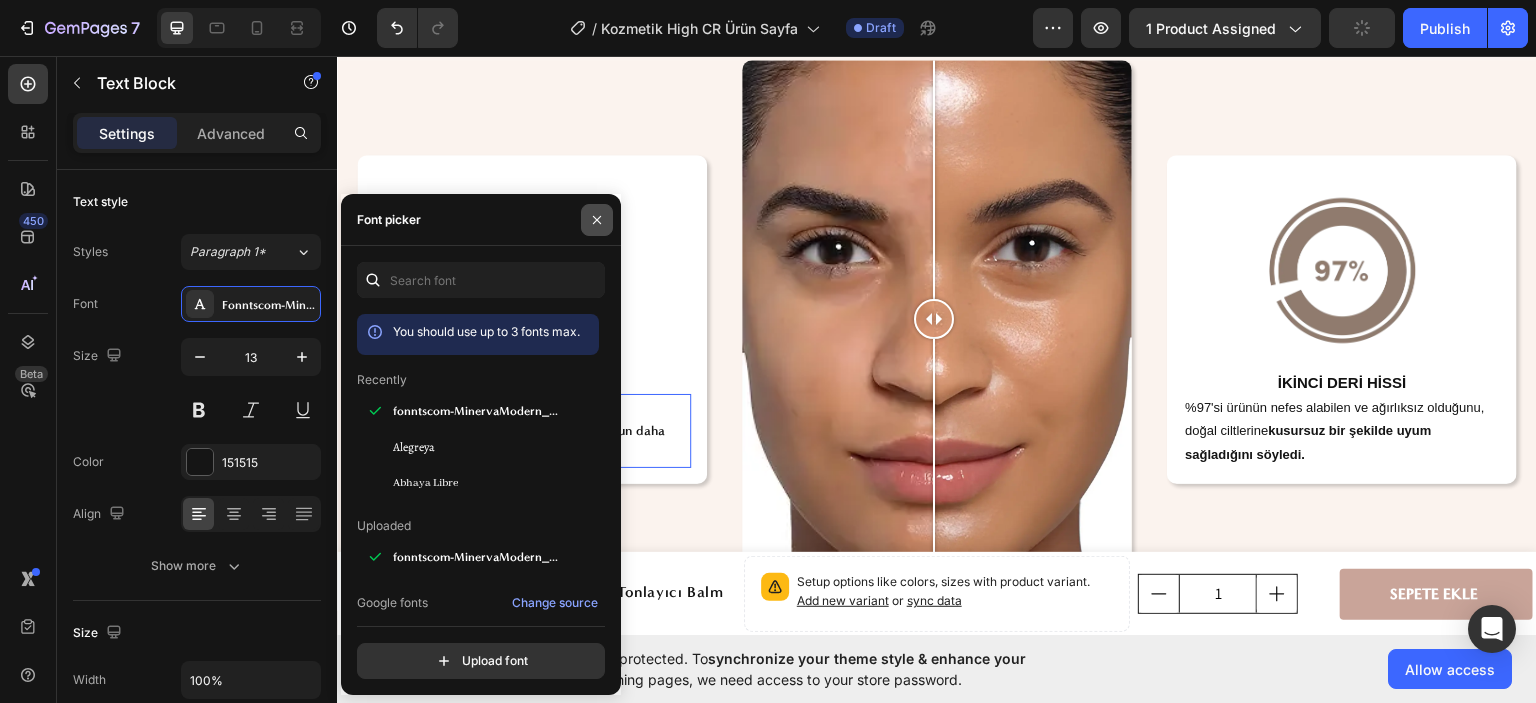 click 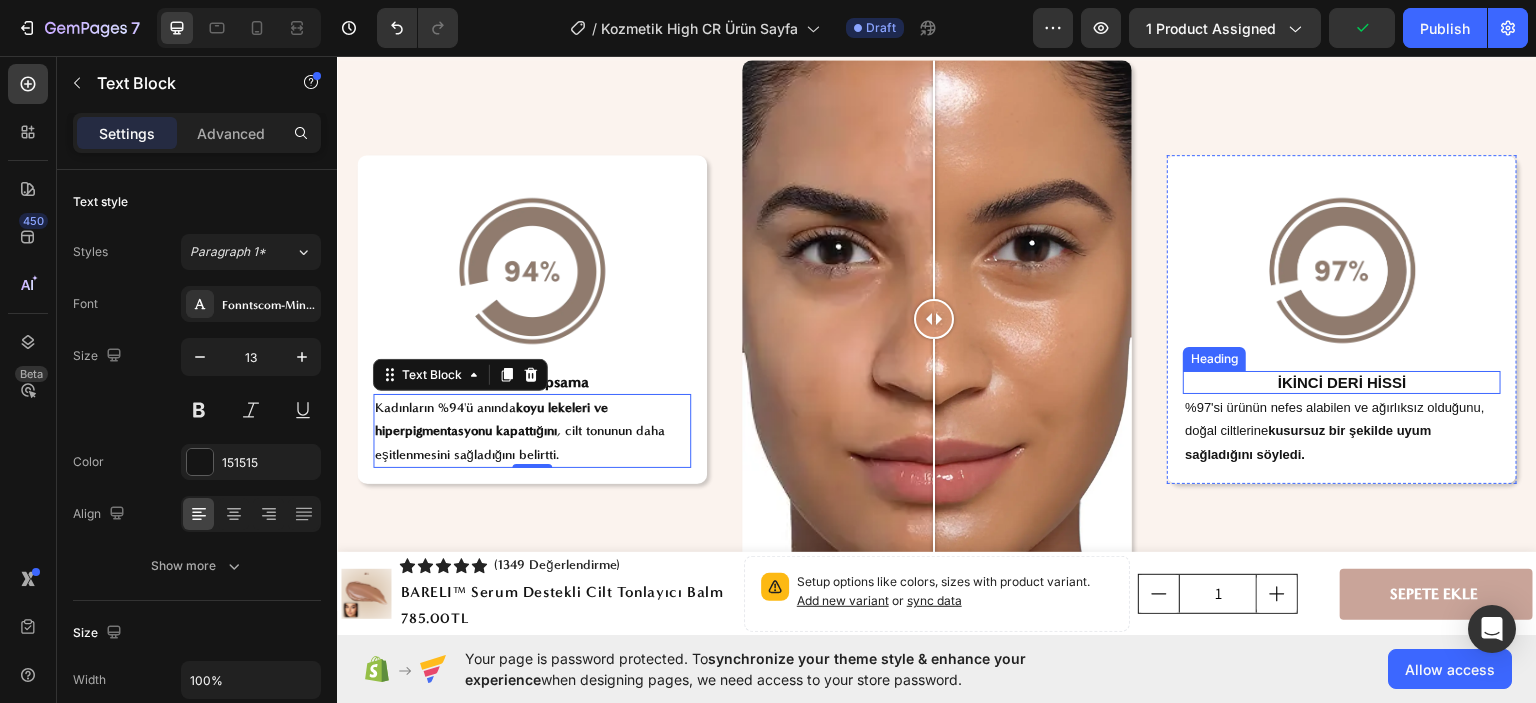 click on "İKİNCİ DERİ HİSSİ" at bounding box center [1342, 382] 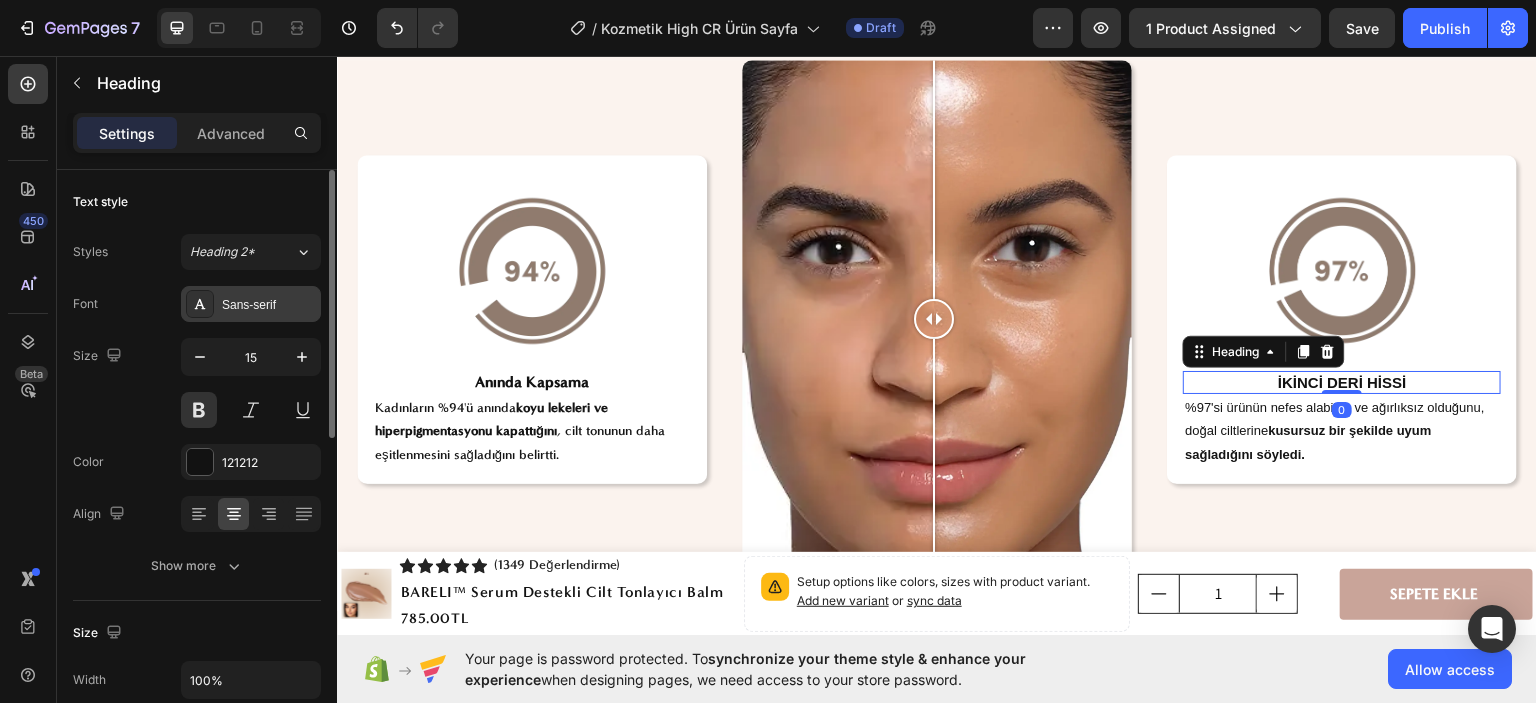 click on "Sans-serif" at bounding box center (269, 305) 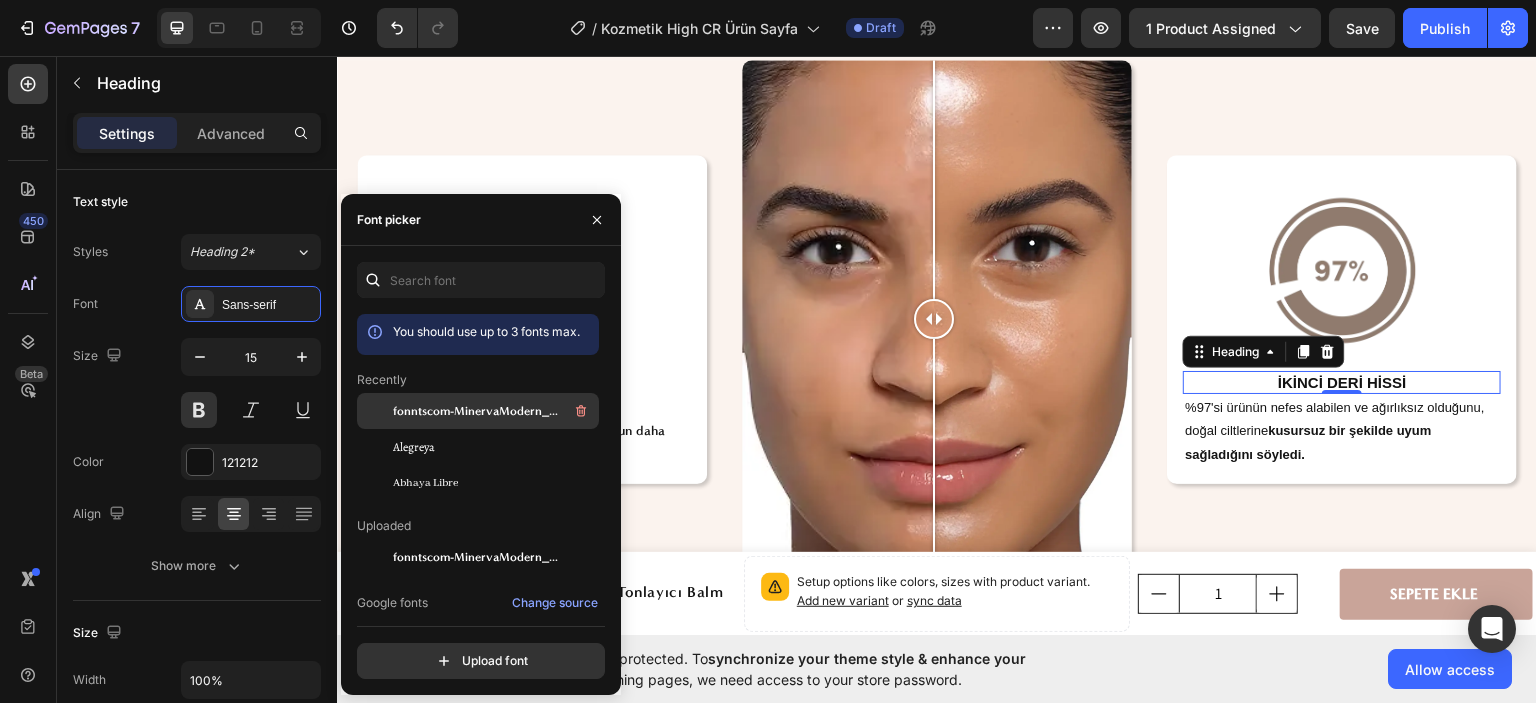 click on "fonntscom-MinervaModern_Bold" at bounding box center [476, 411] 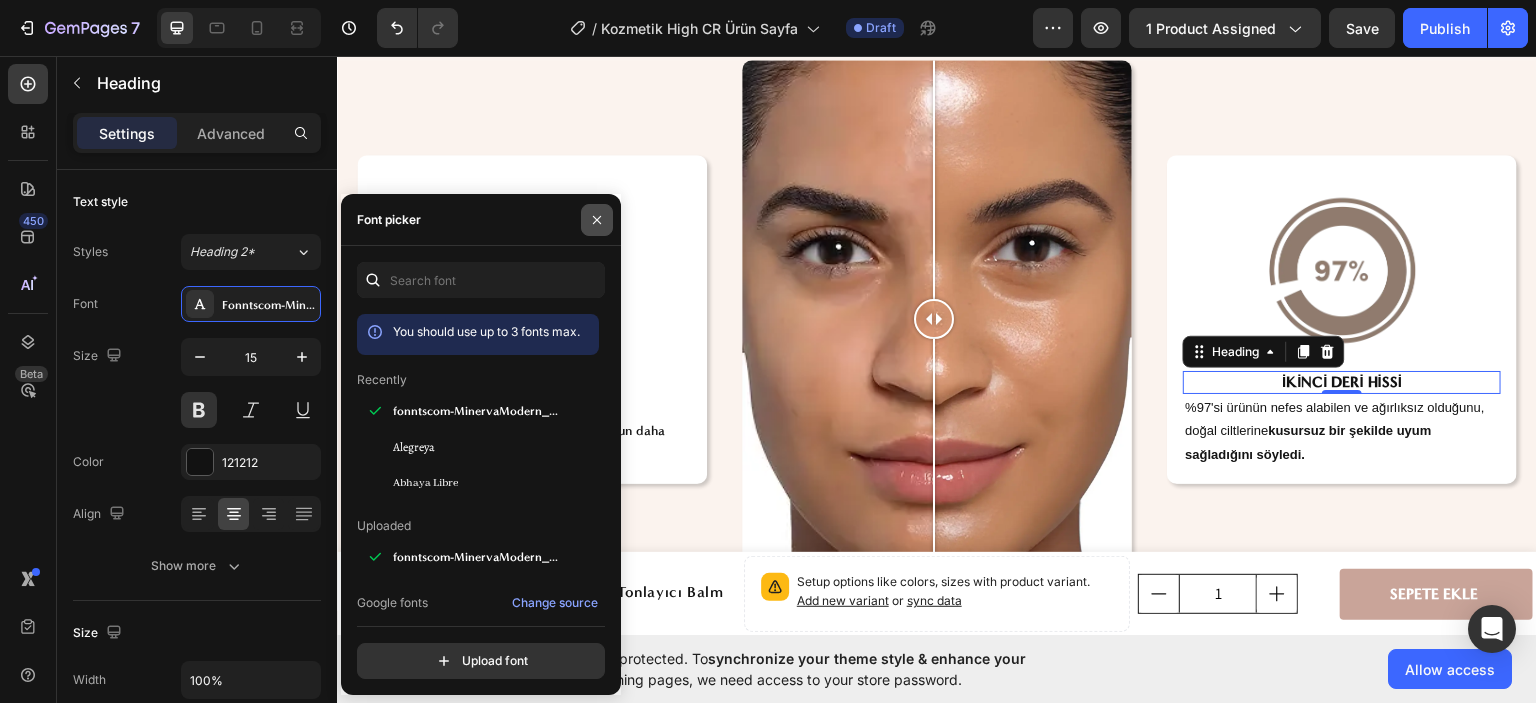 click at bounding box center [597, 220] 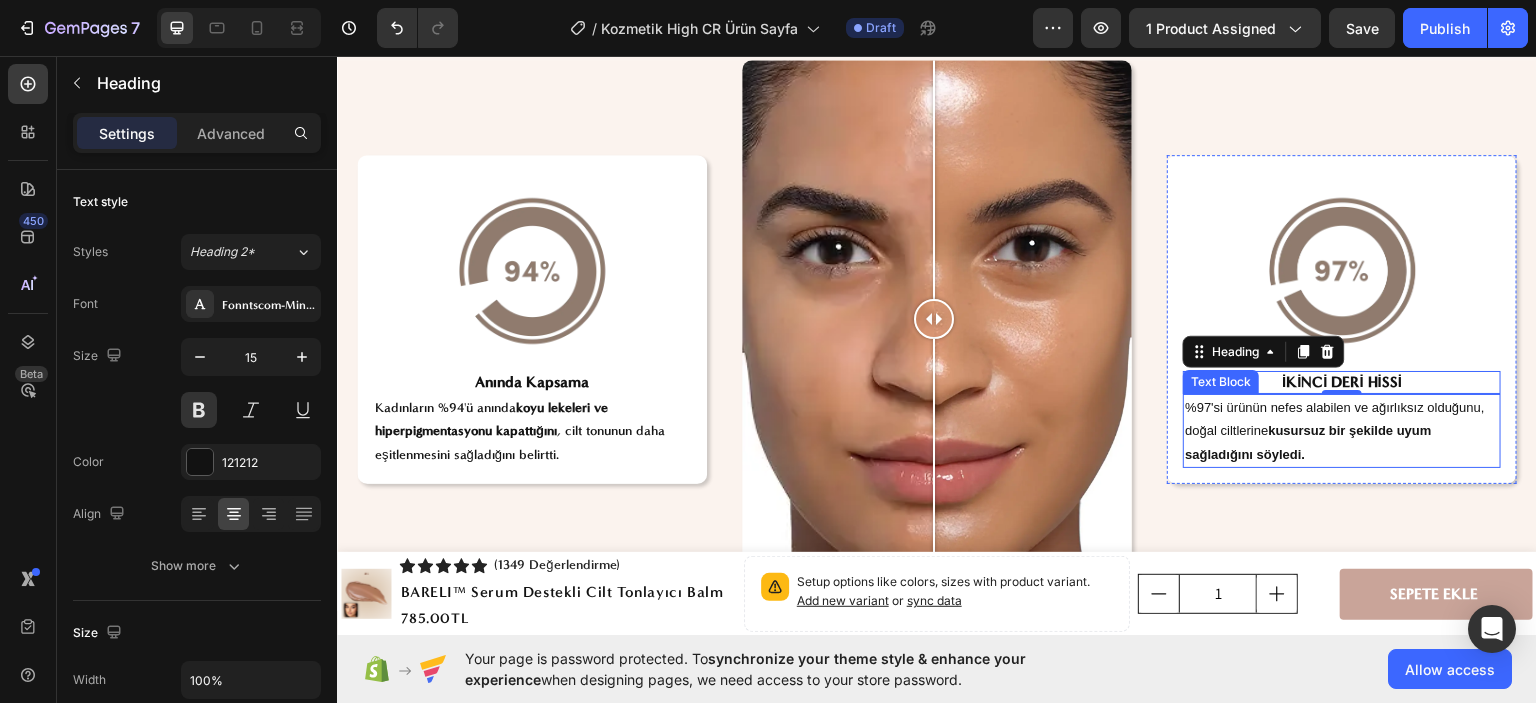 click on "kusursuz bir şekilde uyum sağladığını söyledi." at bounding box center [1308, 441] 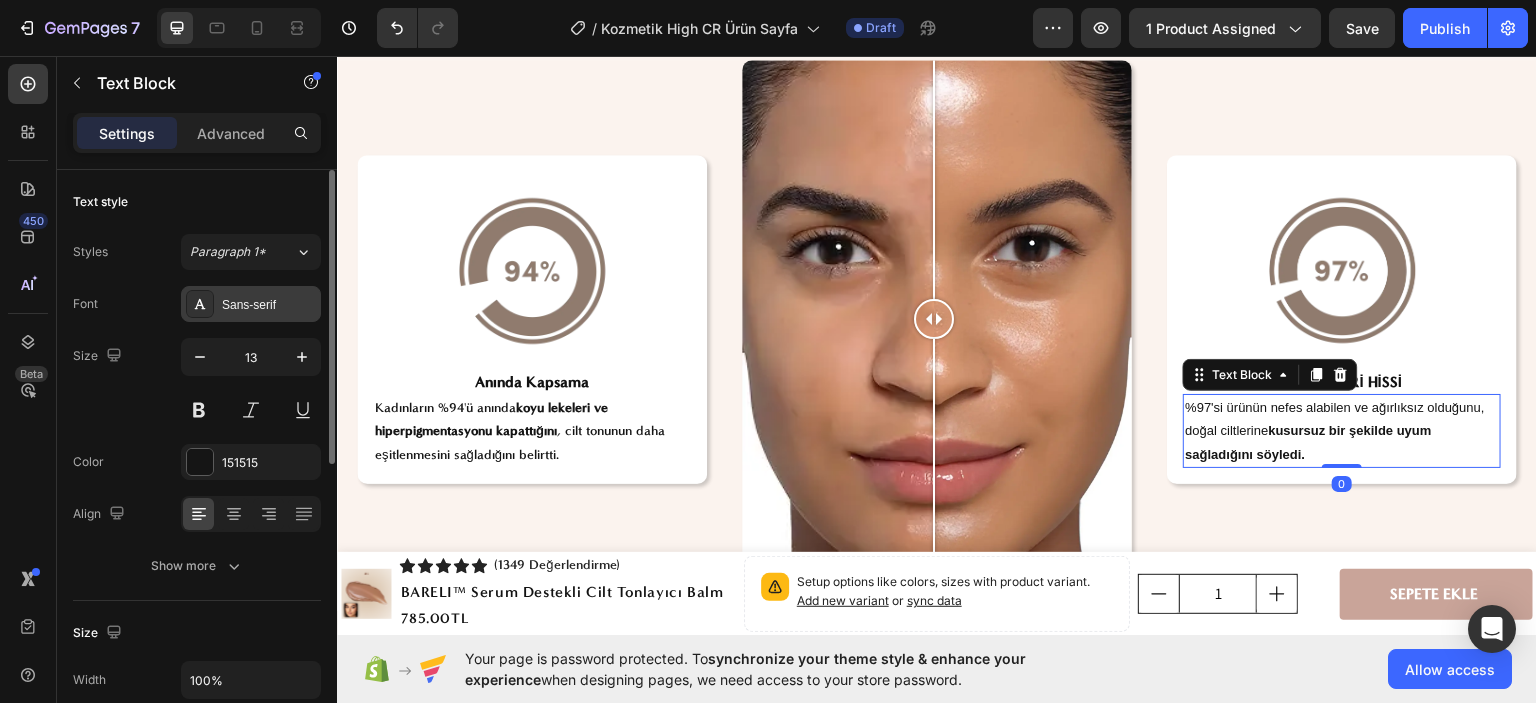 click on "Sans-serif" at bounding box center (269, 305) 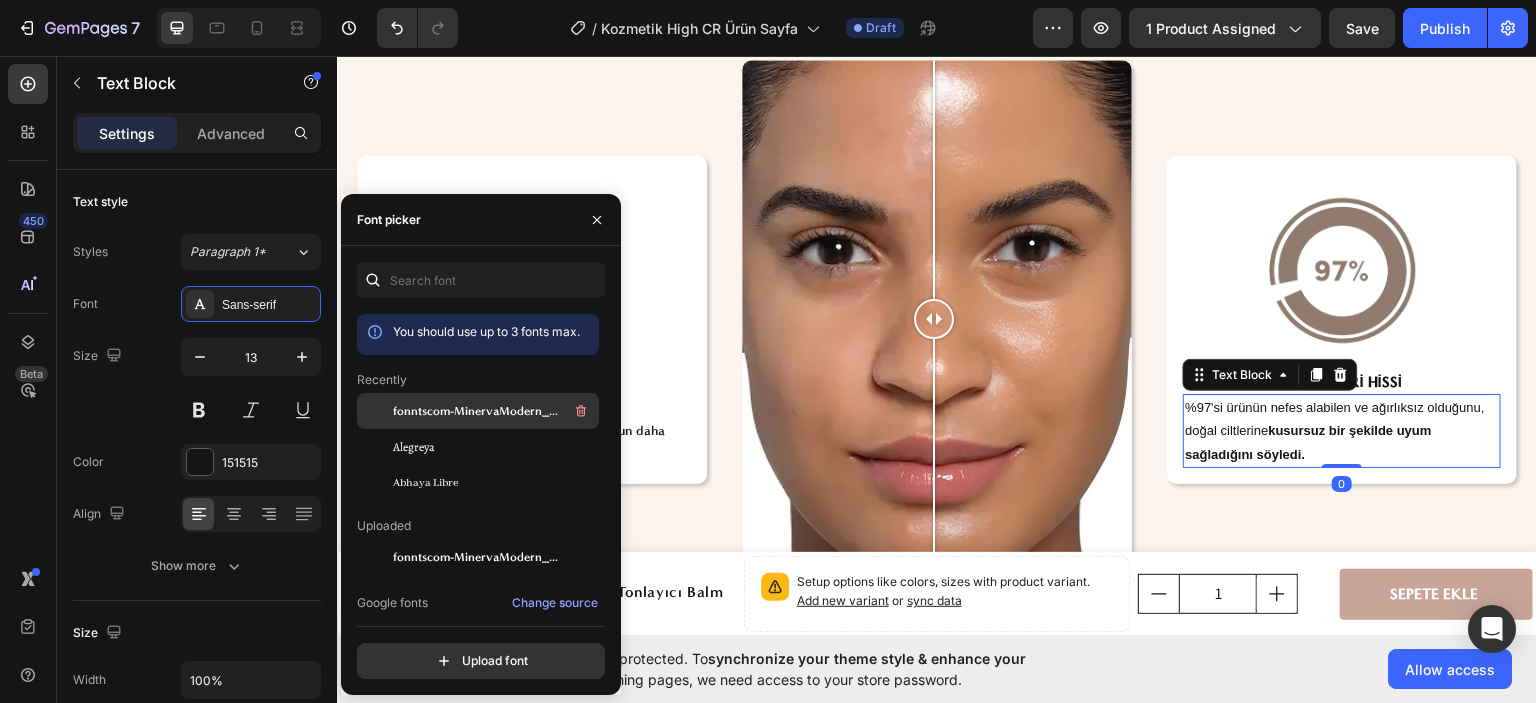 click on "fonntscom-MinervaModern_Bold" 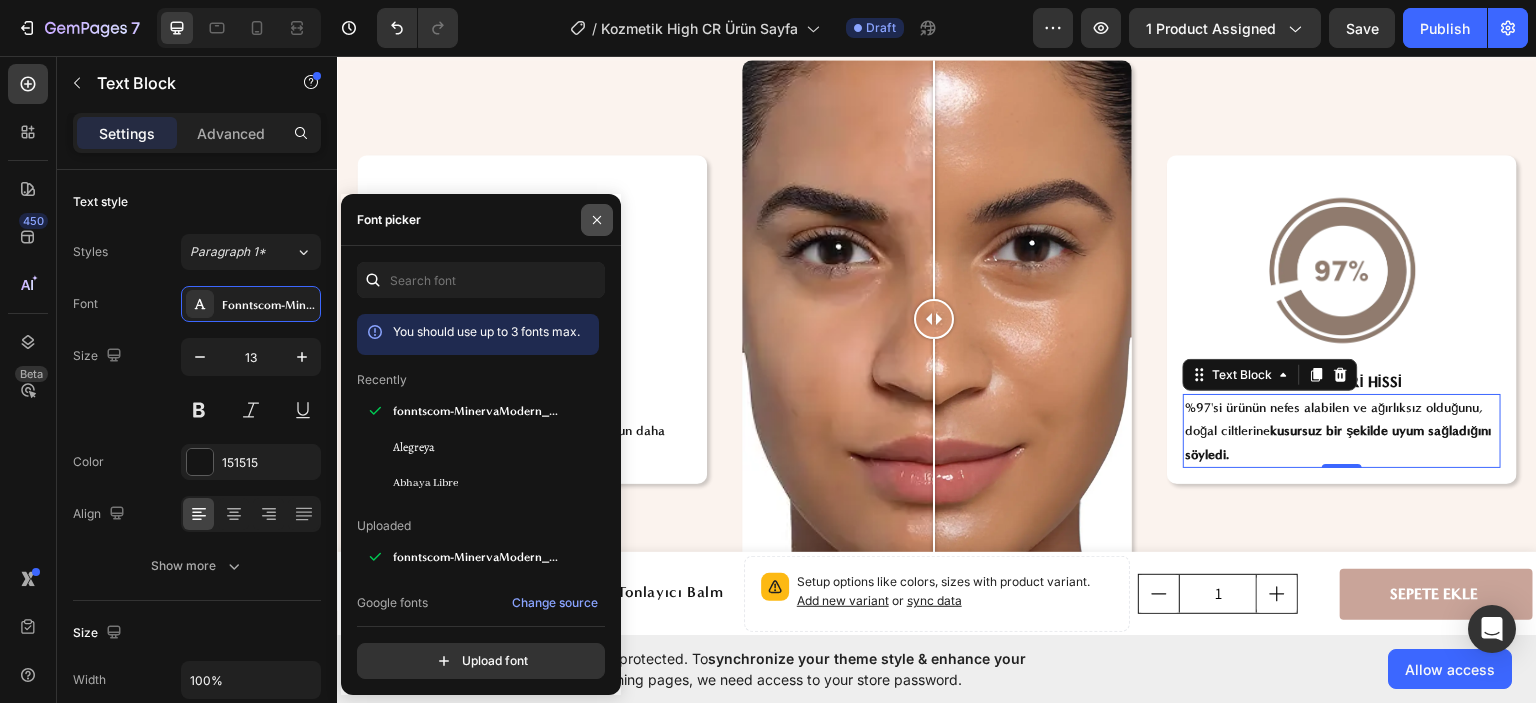 click at bounding box center (597, 220) 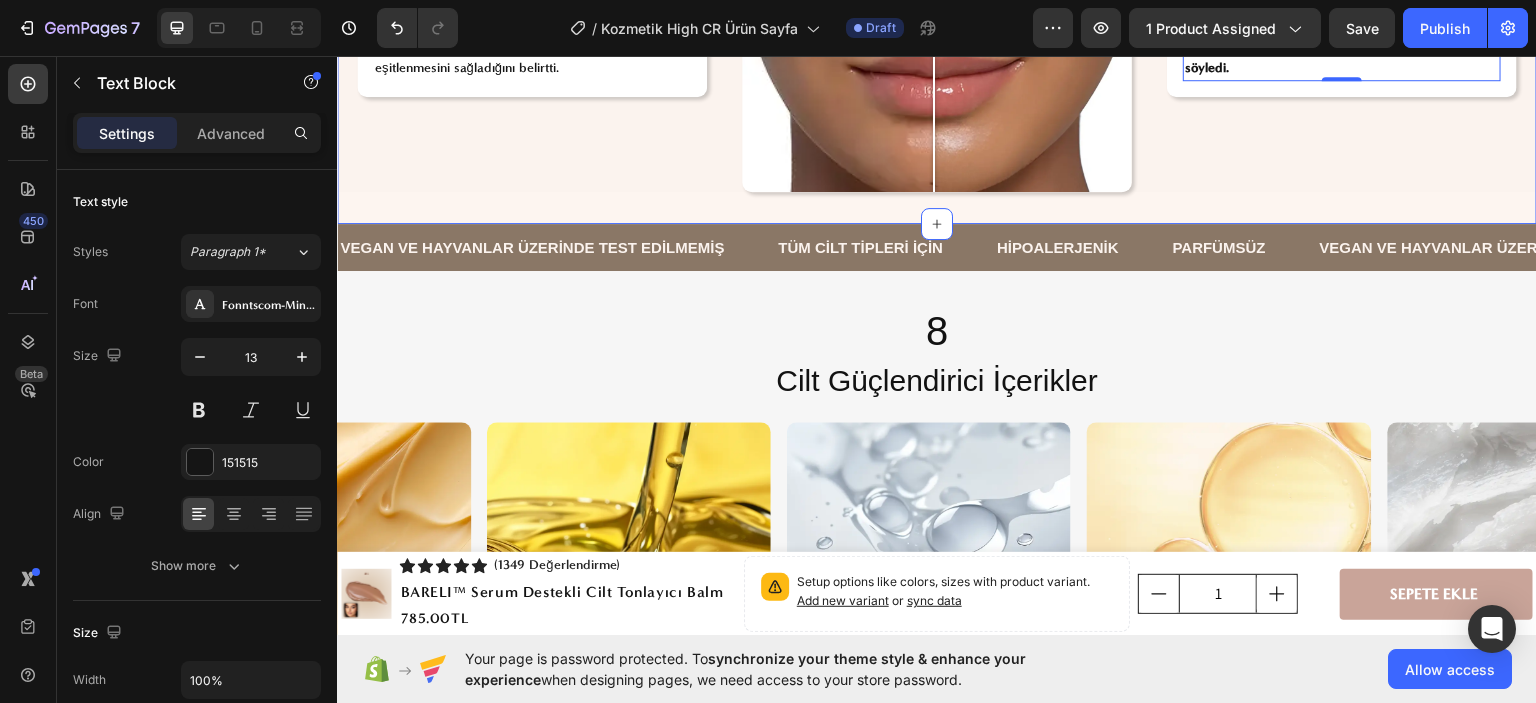 scroll, scrollTop: 5200, scrollLeft: 0, axis: vertical 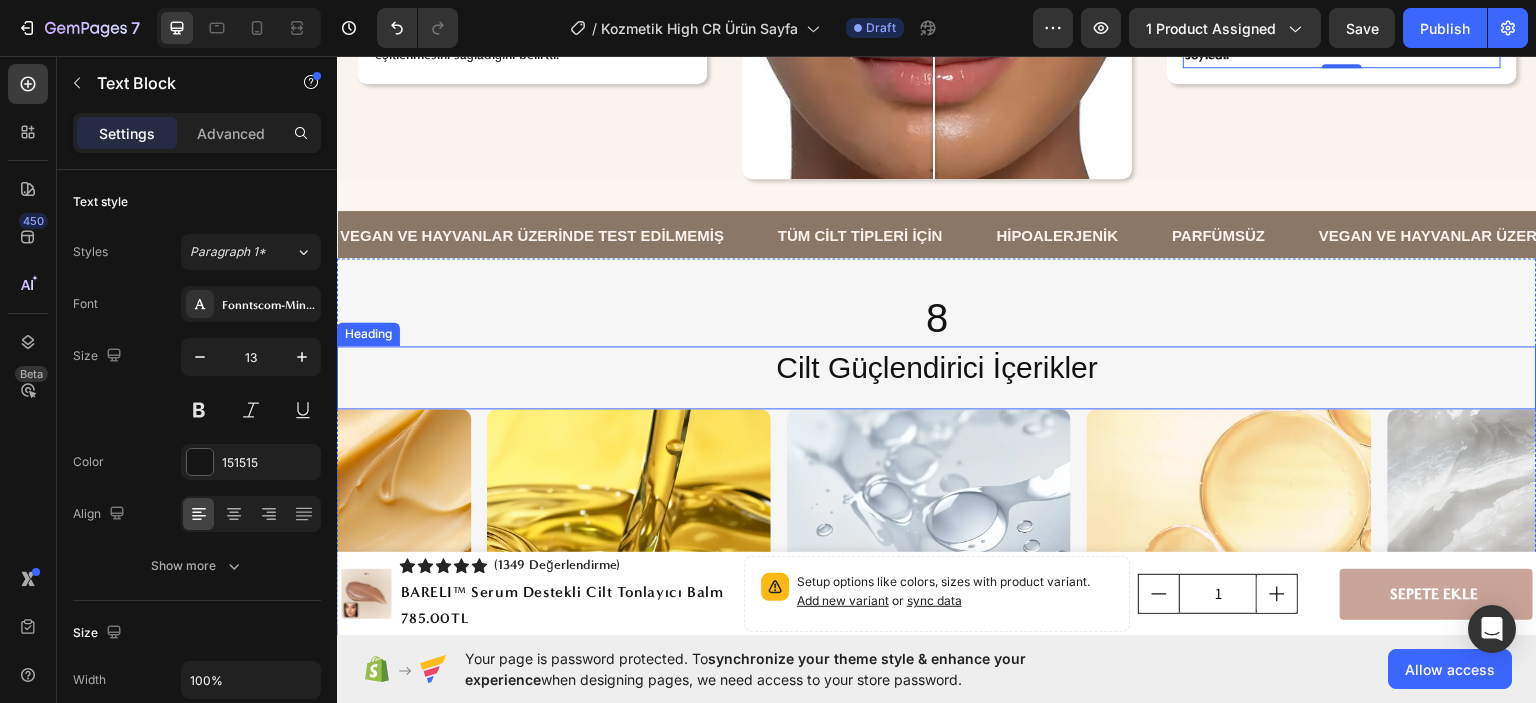 click on "Cilt Güçlendirici İçerikler" at bounding box center (937, 366) 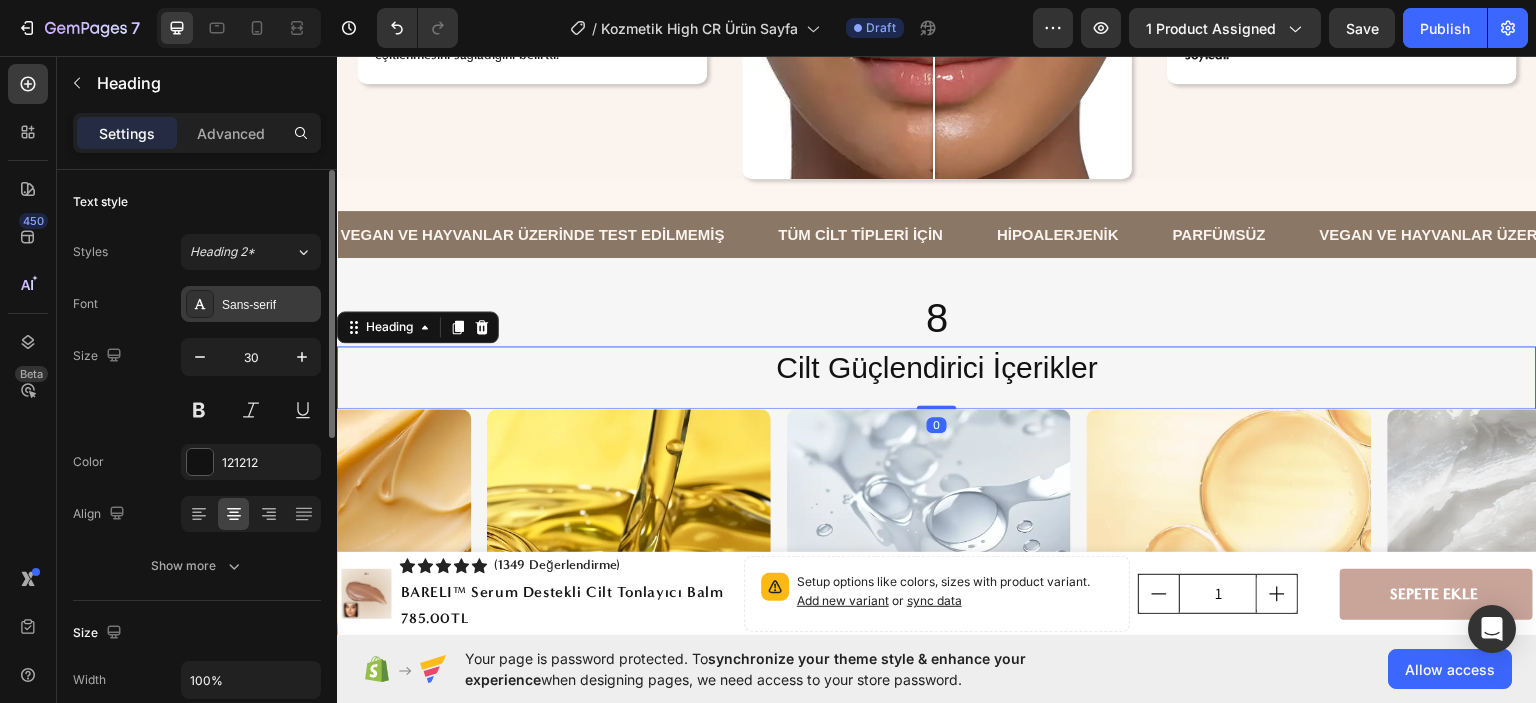 click on "Sans-serif" at bounding box center [269, 305] 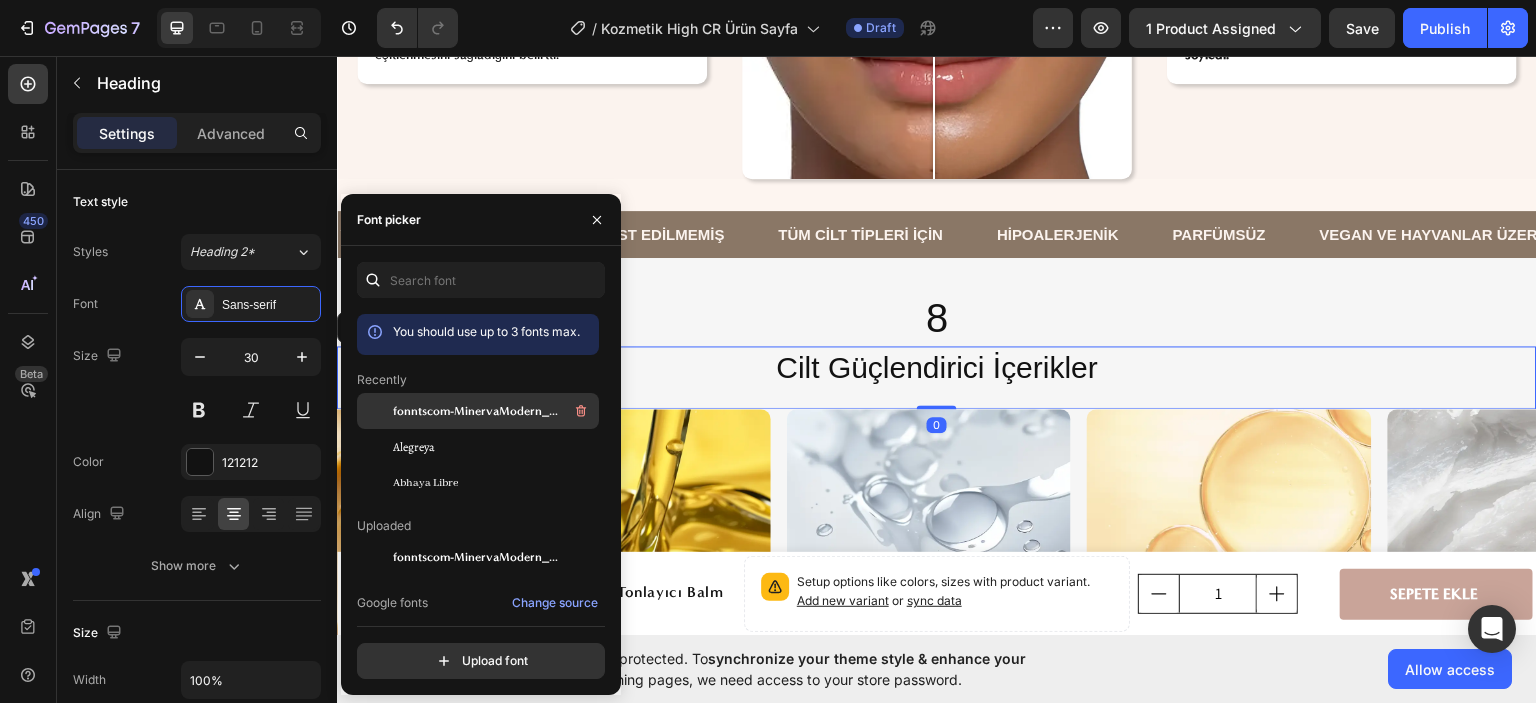 click on "fonntscom-MinervaModern_Bold" at bounding box center (476, 411) 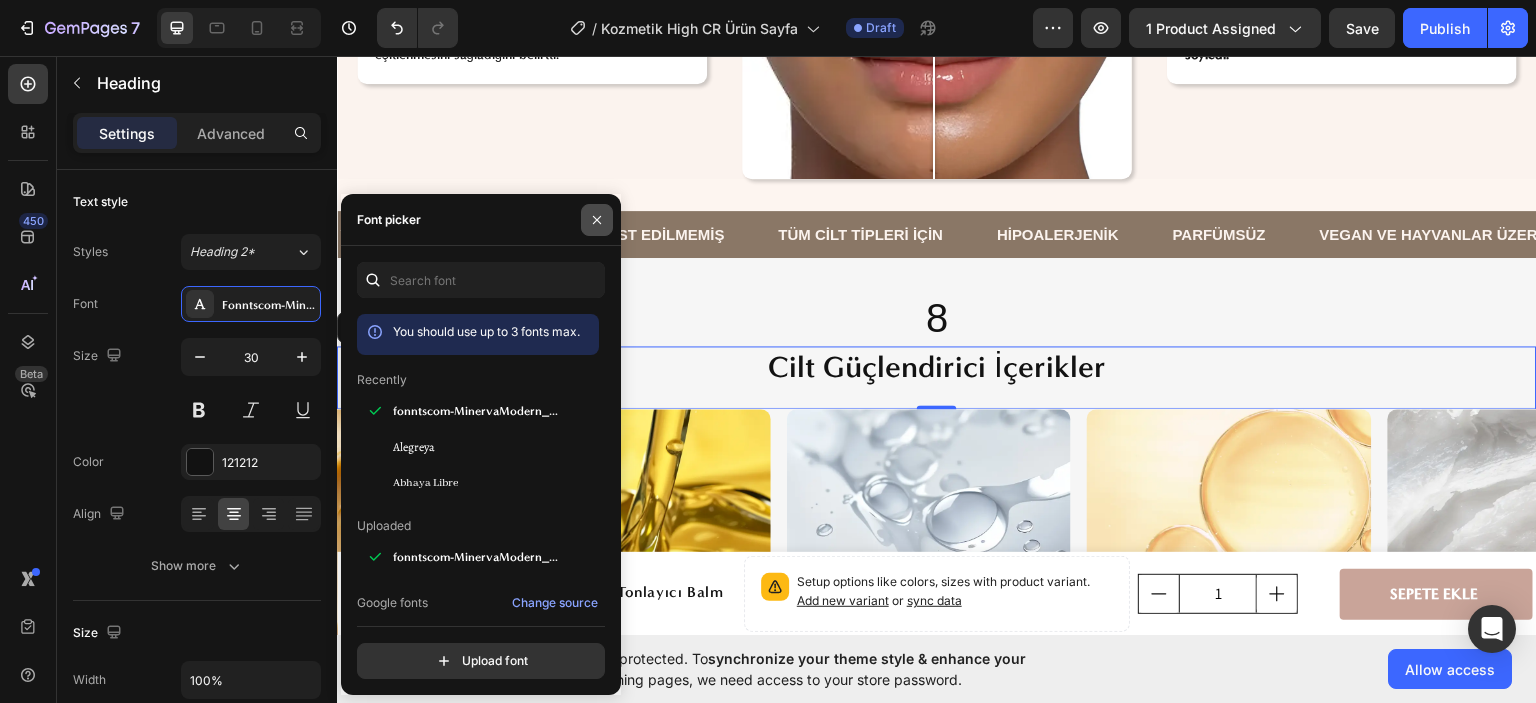 click 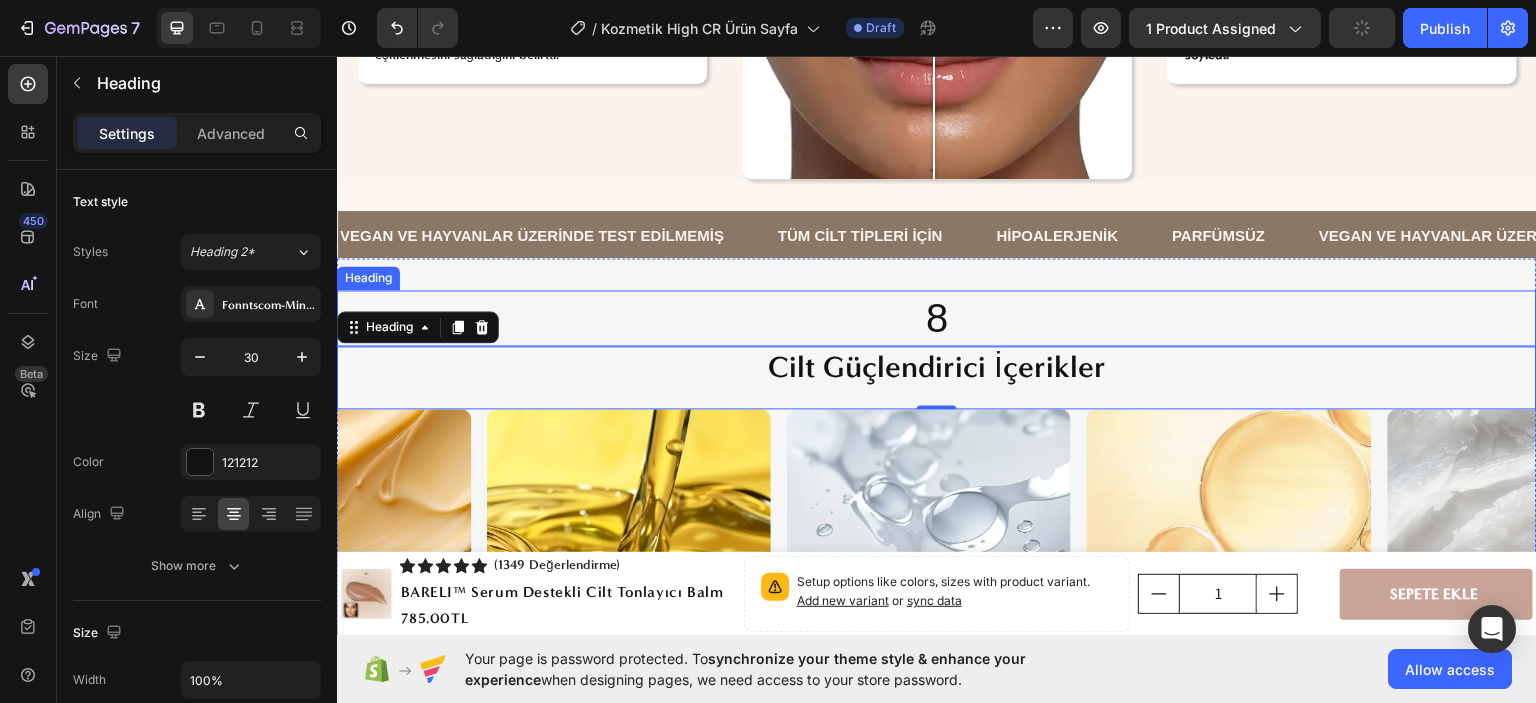 click on "8" at bounding box center [937, 317] 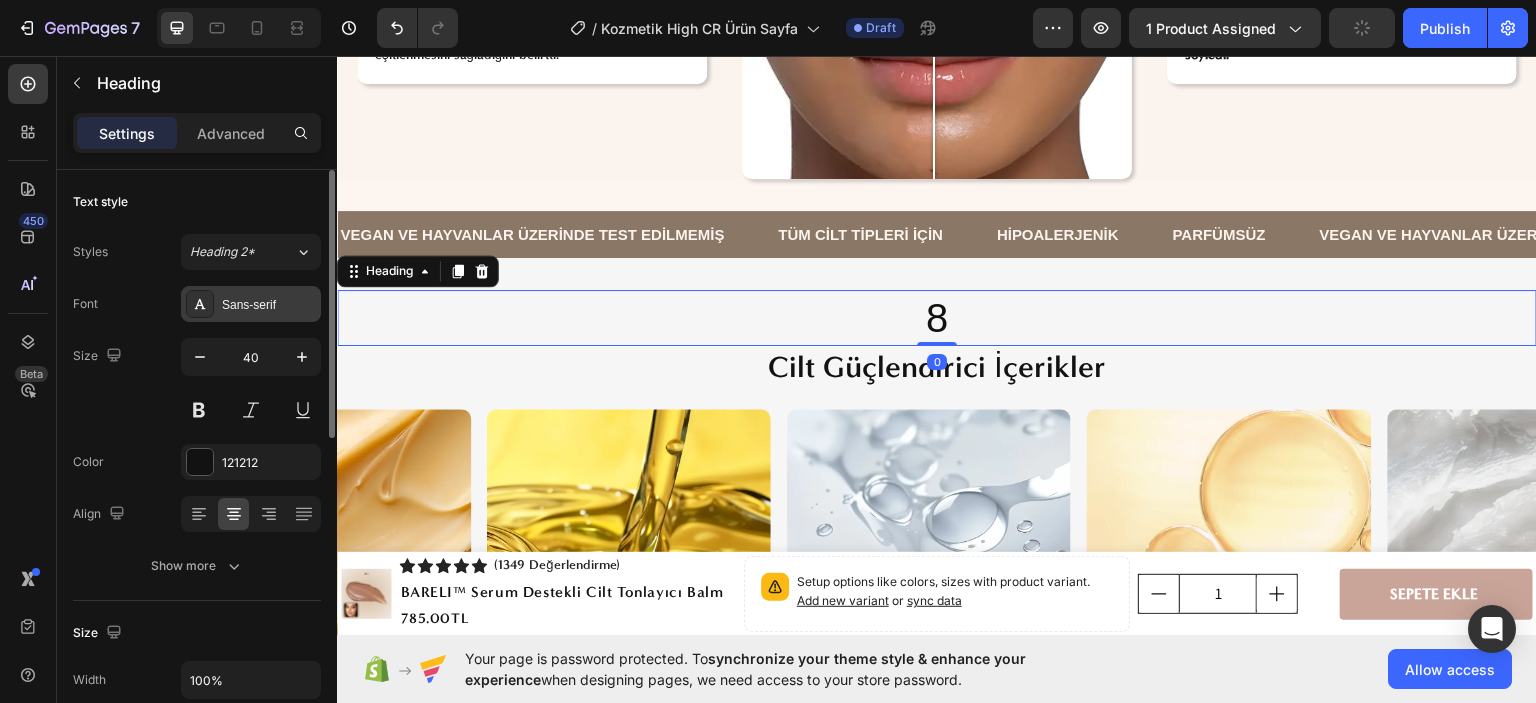click on "Sans-serif" at bounding box center (251, 304) 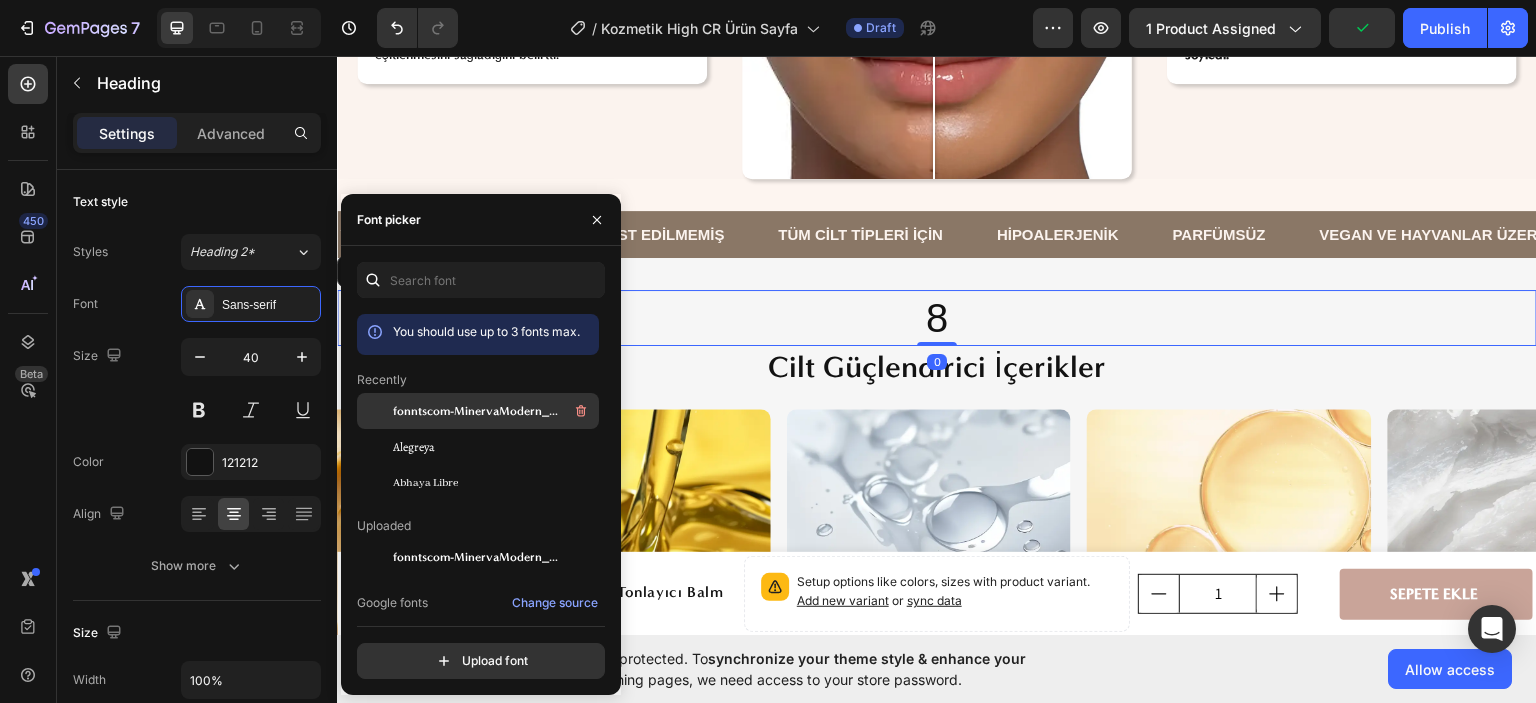 click on "fonntscom-MinervaModern_Bold" at bounding box center (476, 411) 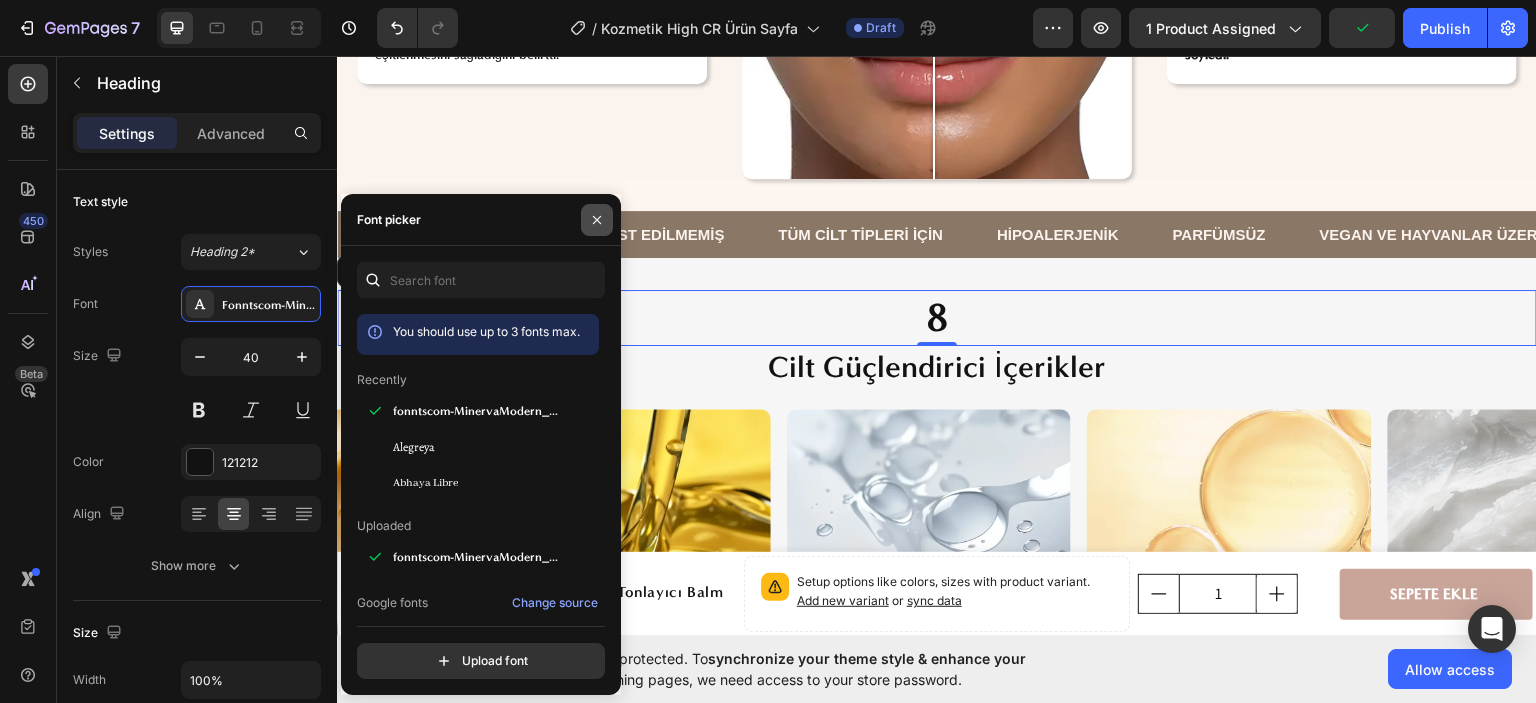 click at bounding box center (597, 220) 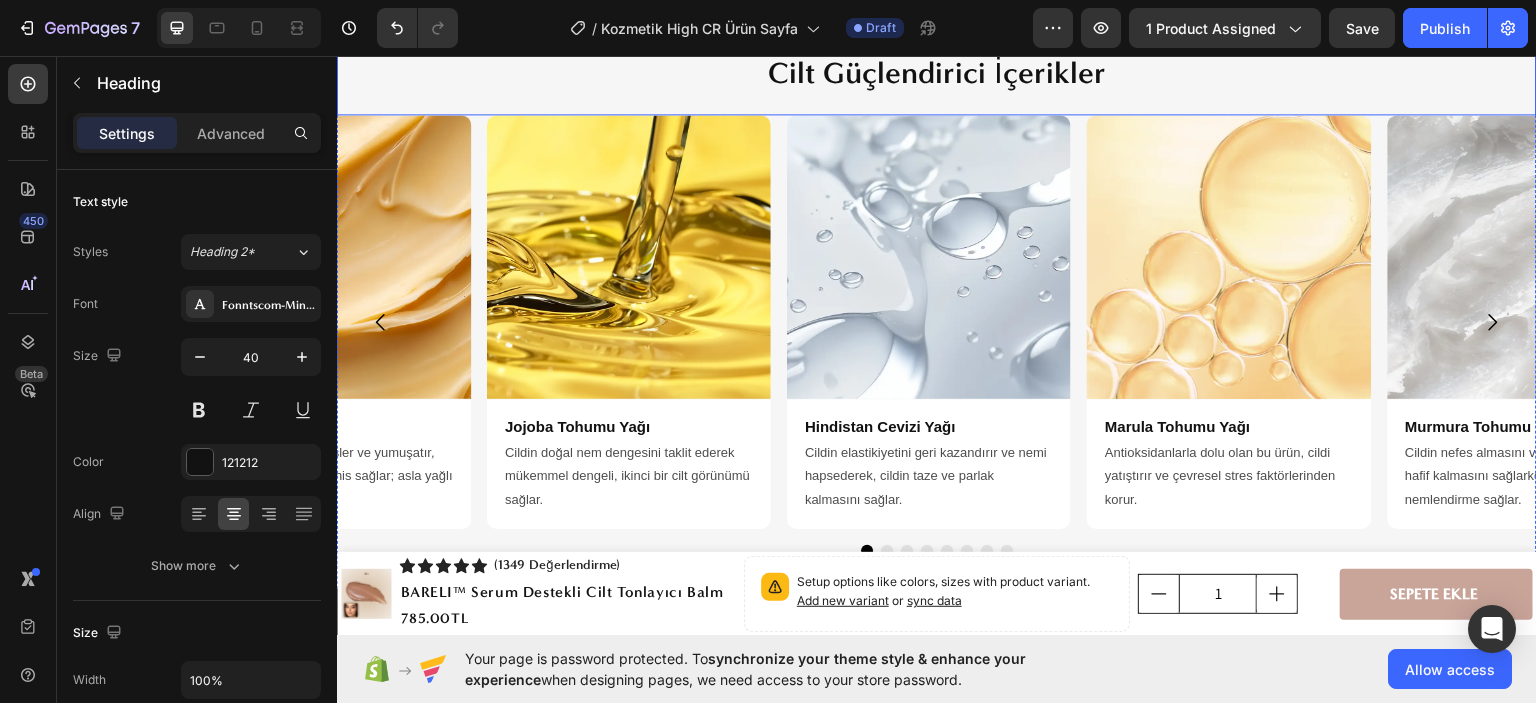 scroll, scrollTop: 5600, scrollLeft: 0, axis: vertical 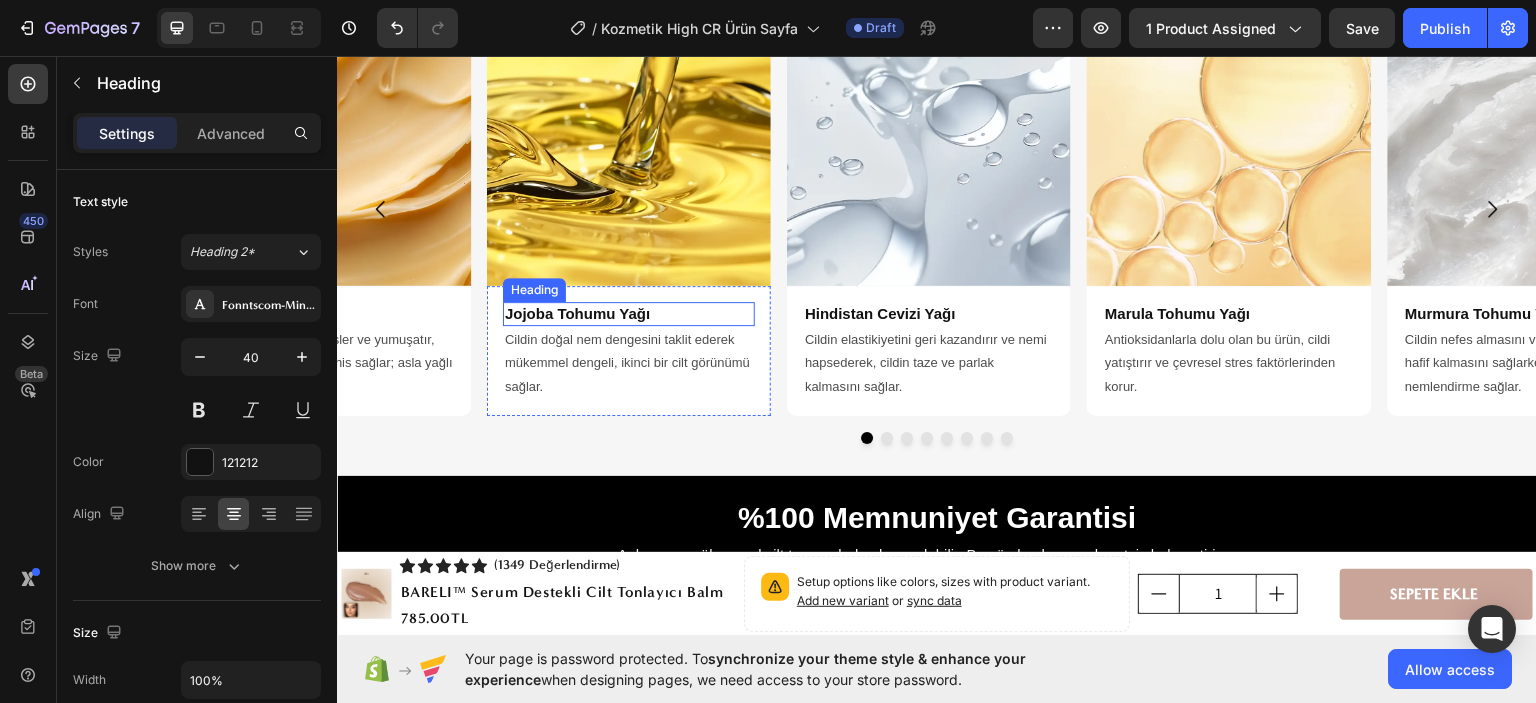 click on "Jojoba Tohumu Yağı" at bounding box center (629, 313) 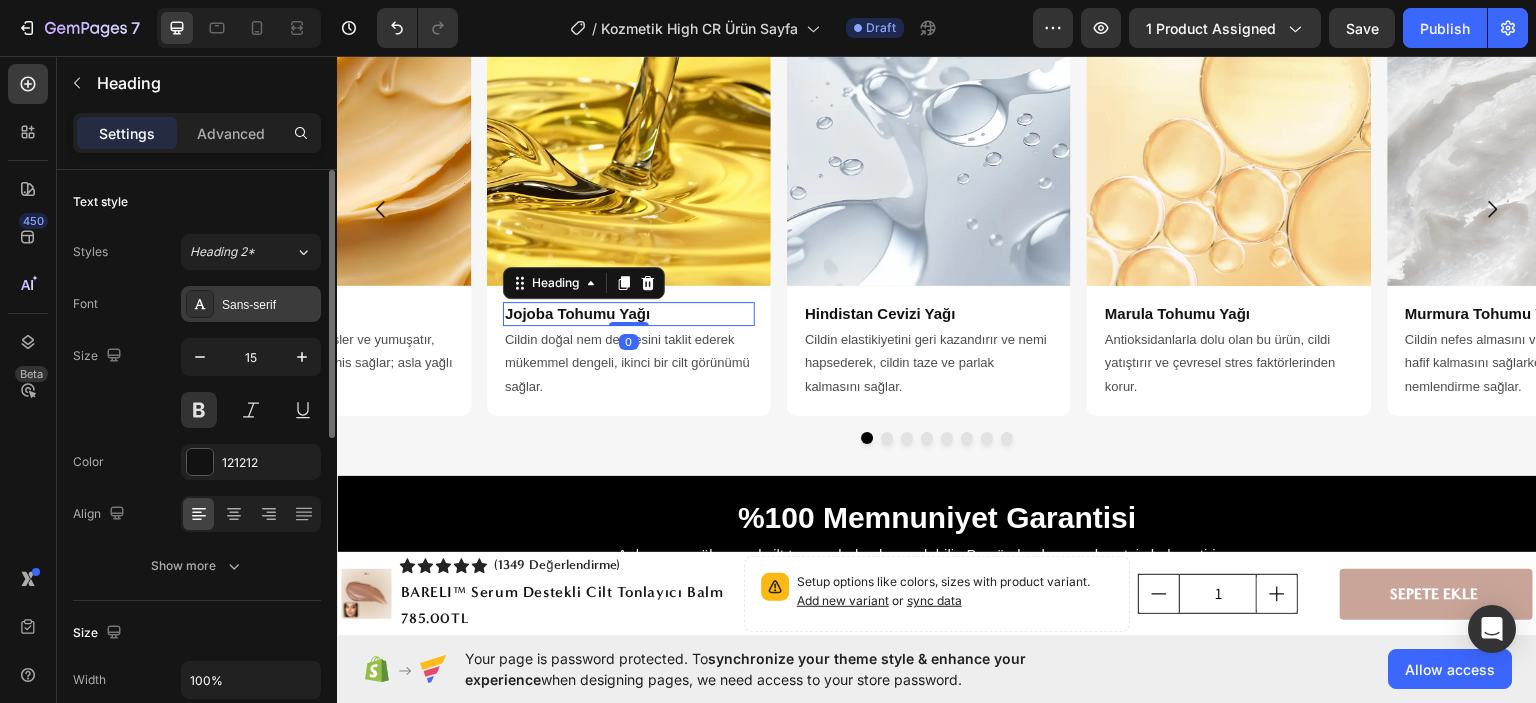 click on "Sans-serif" at bounding box center [269, 305] 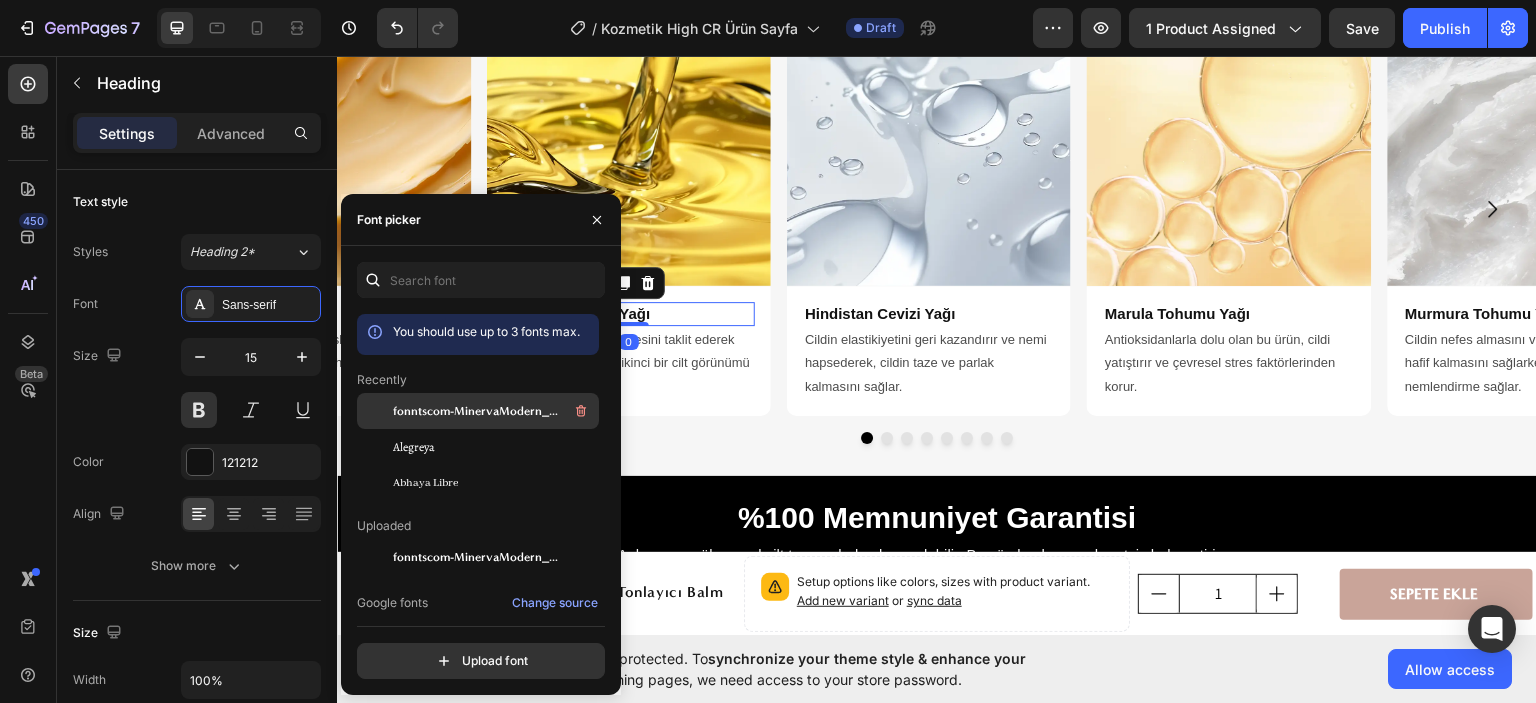 click on "fonntscom-MinervaModern_Bold" at bounding box center (476, 411) 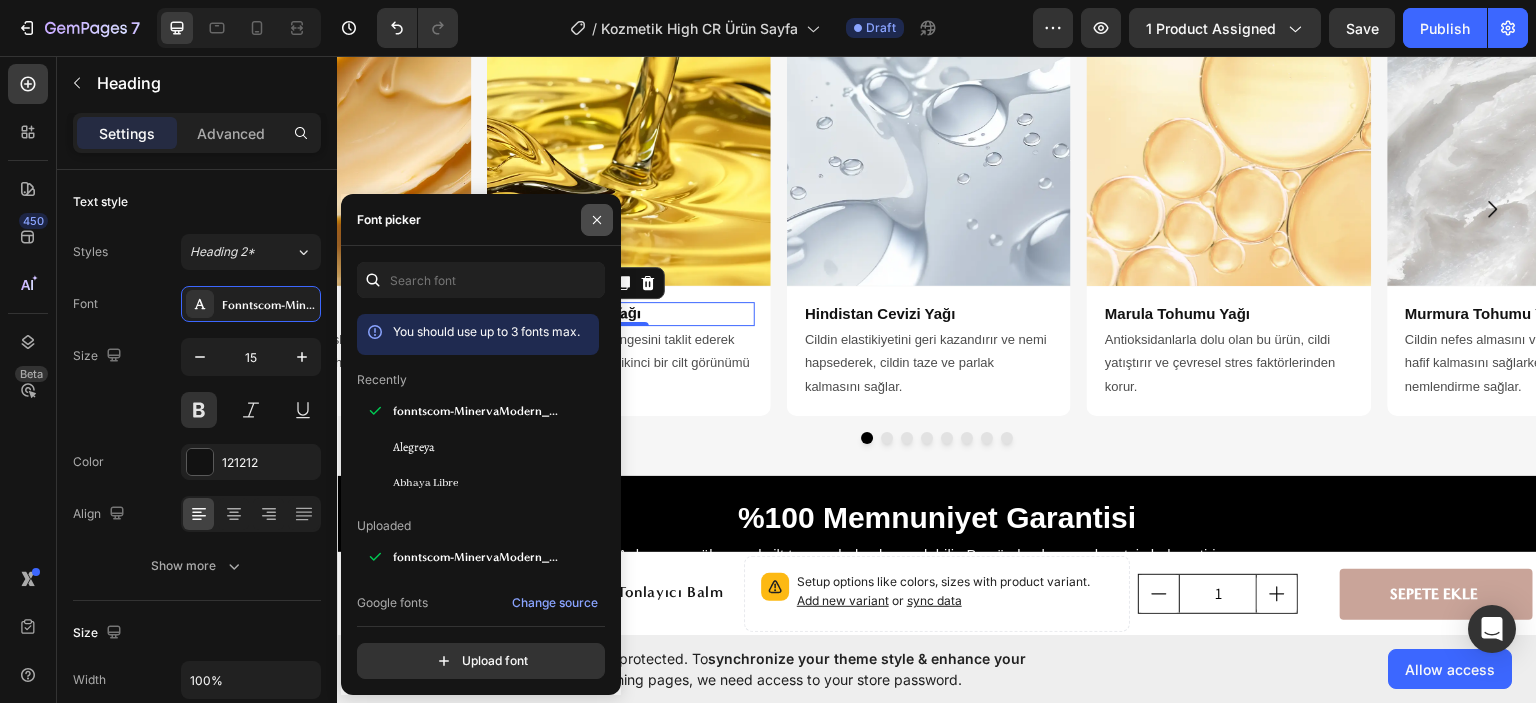click at bounding box center (597, 220) 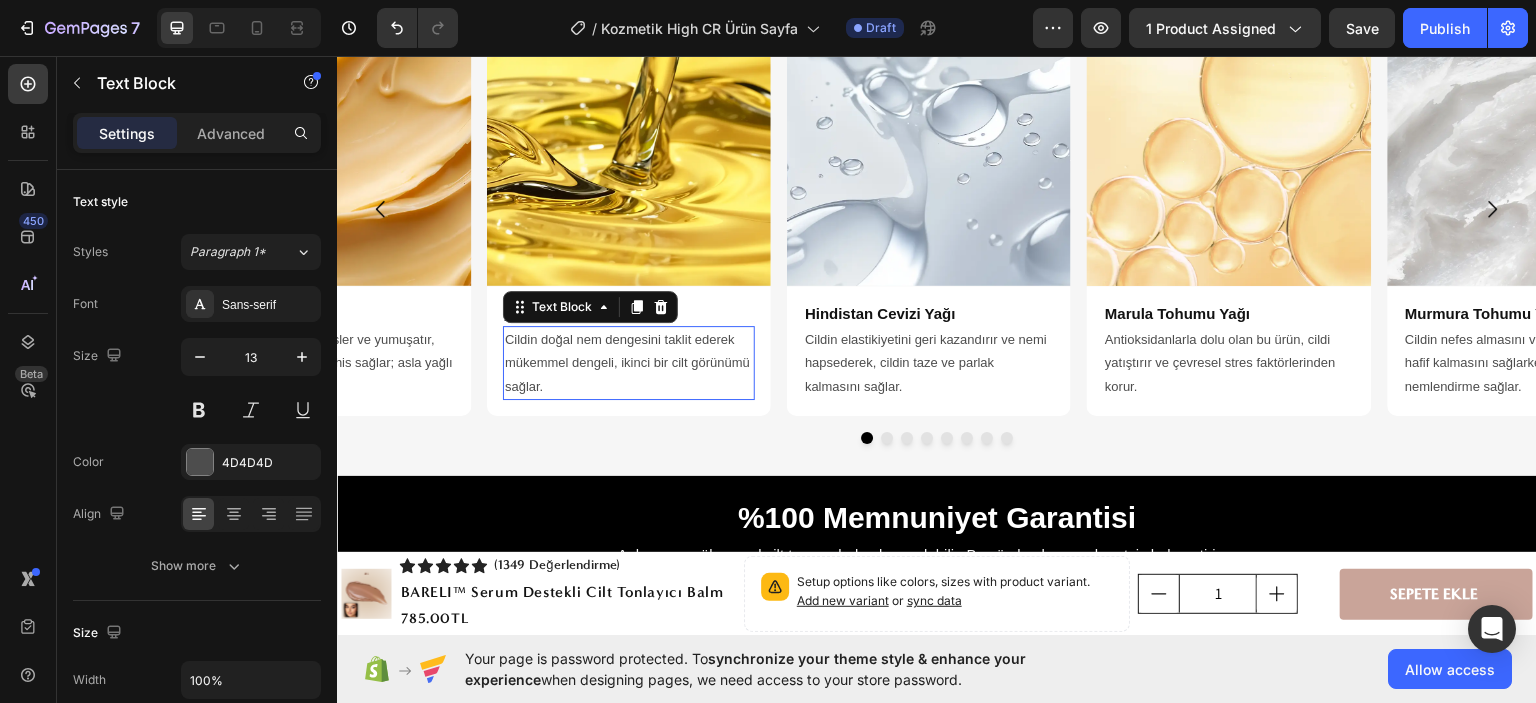 click on "Cildin doğal nem dengesini taklit ederek mükemmel dengeli, ikinci bir cilt görünümü sağlar." at bounding box center (629, 362) 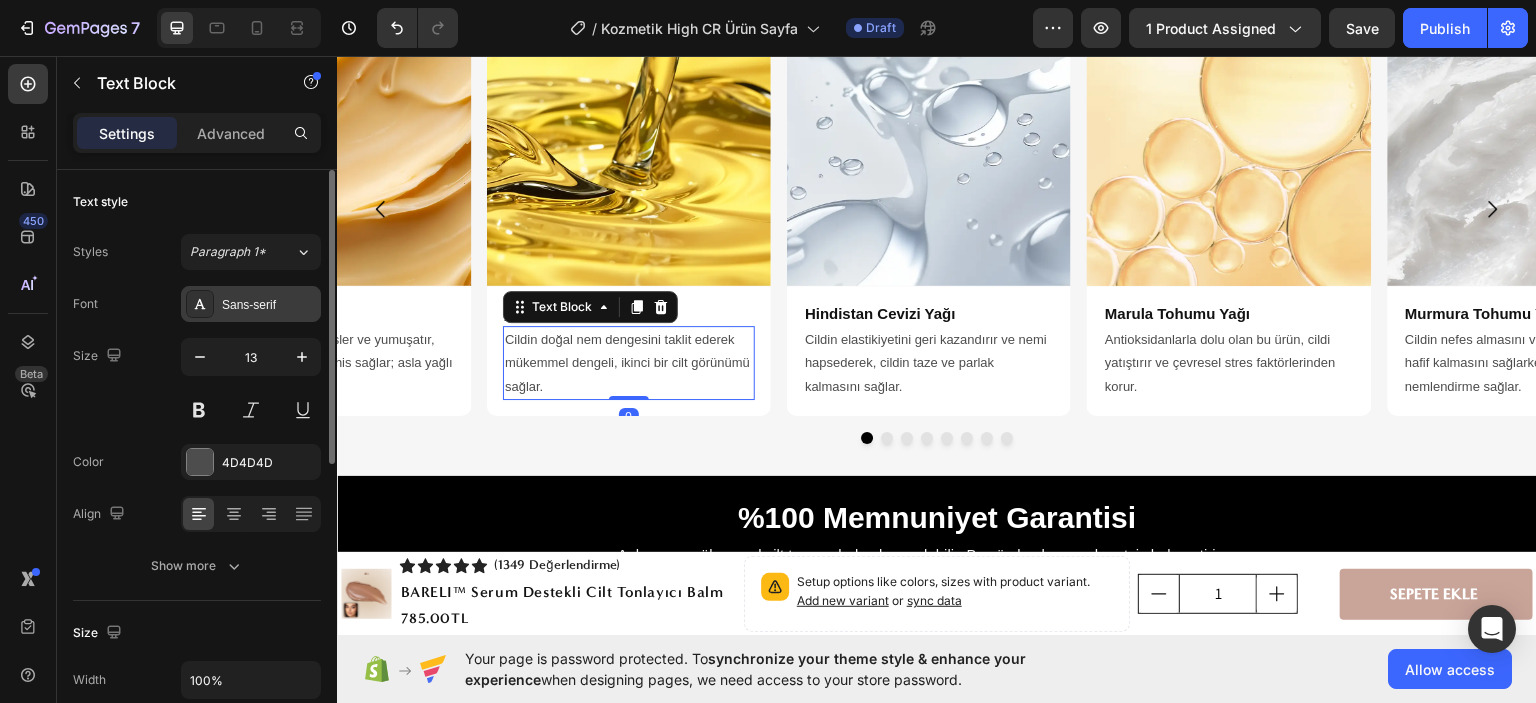 click on "Sans-serif" at bounding box center (269, 305) 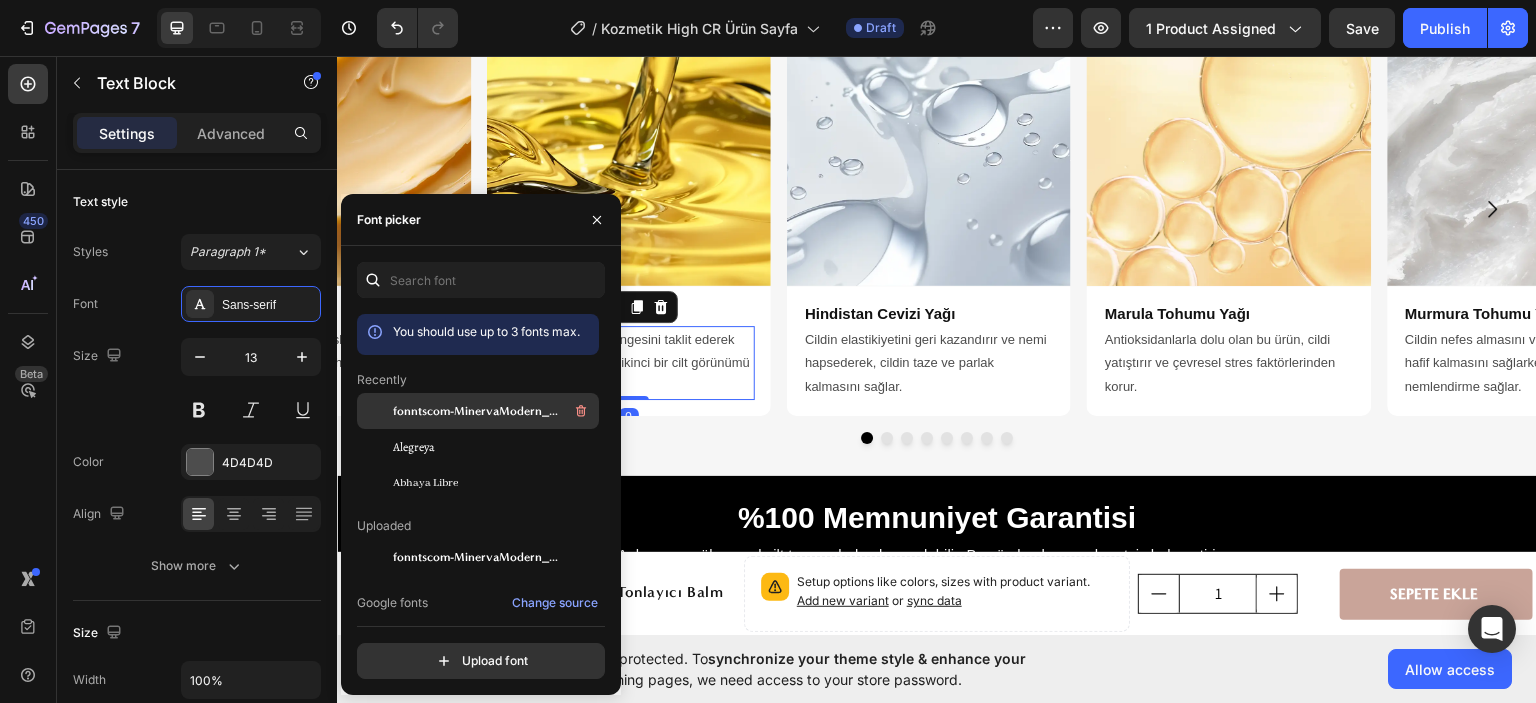 click on "fonntscom-MinervaModern_Bold" at bounding box center [476, 411] 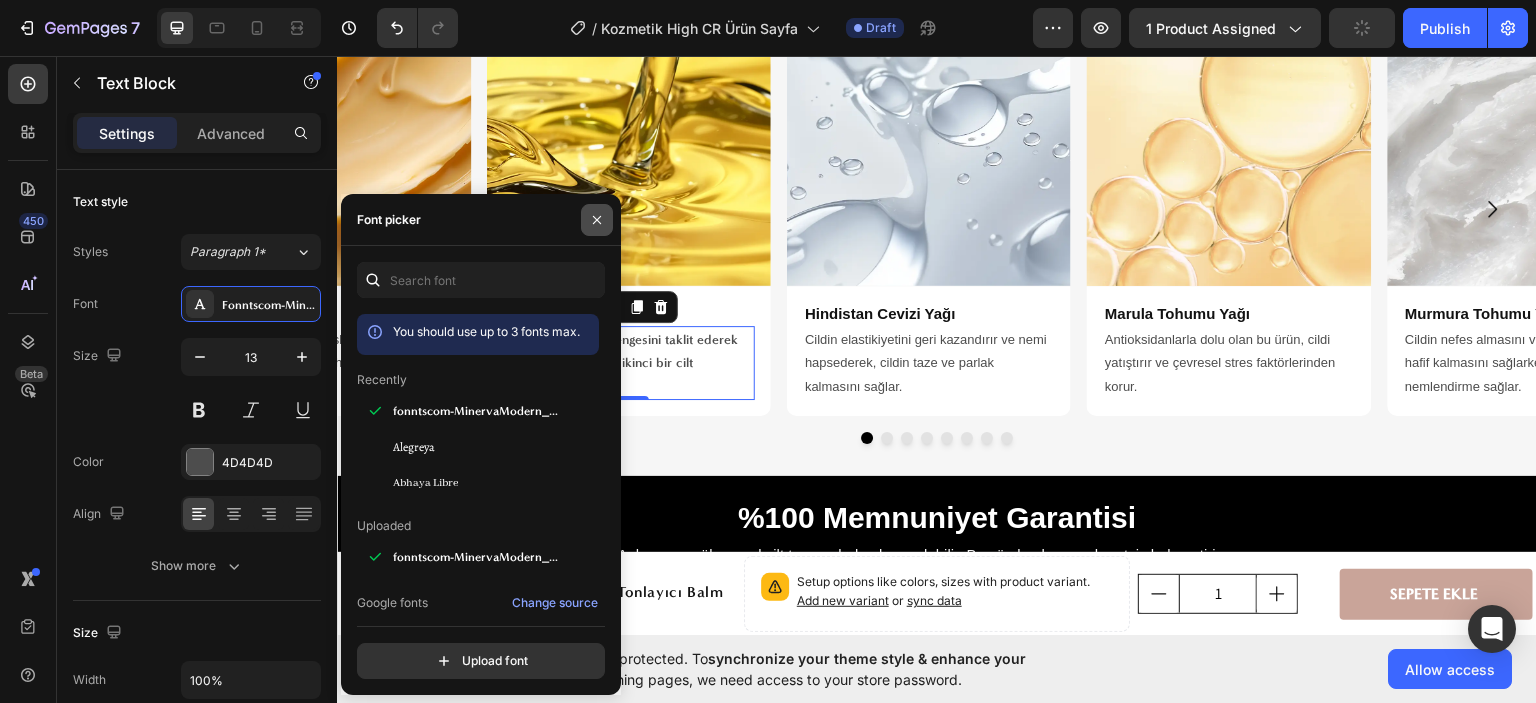 click at bounding box center [597, 220] 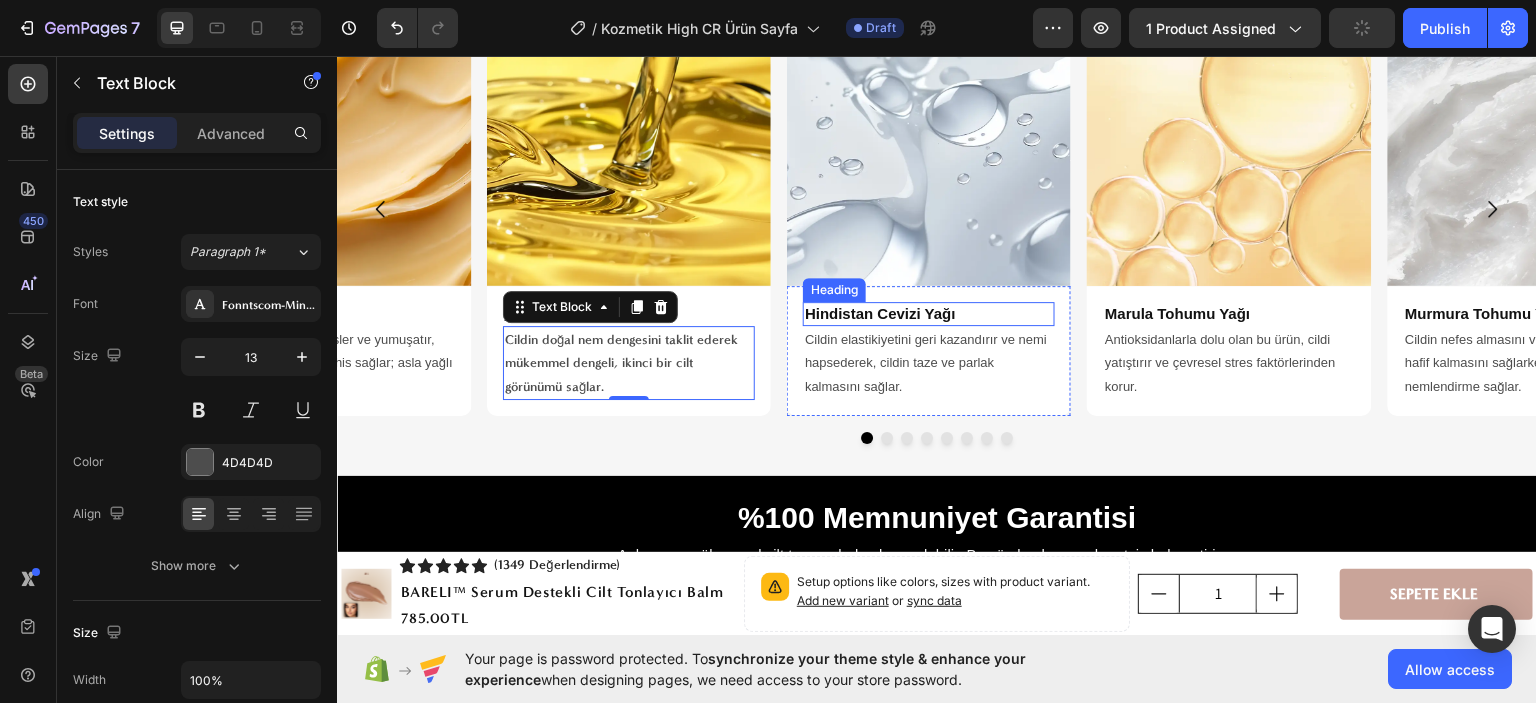 click on "Hindistan Cevizi Yağı" at bounding box center (929, 313) 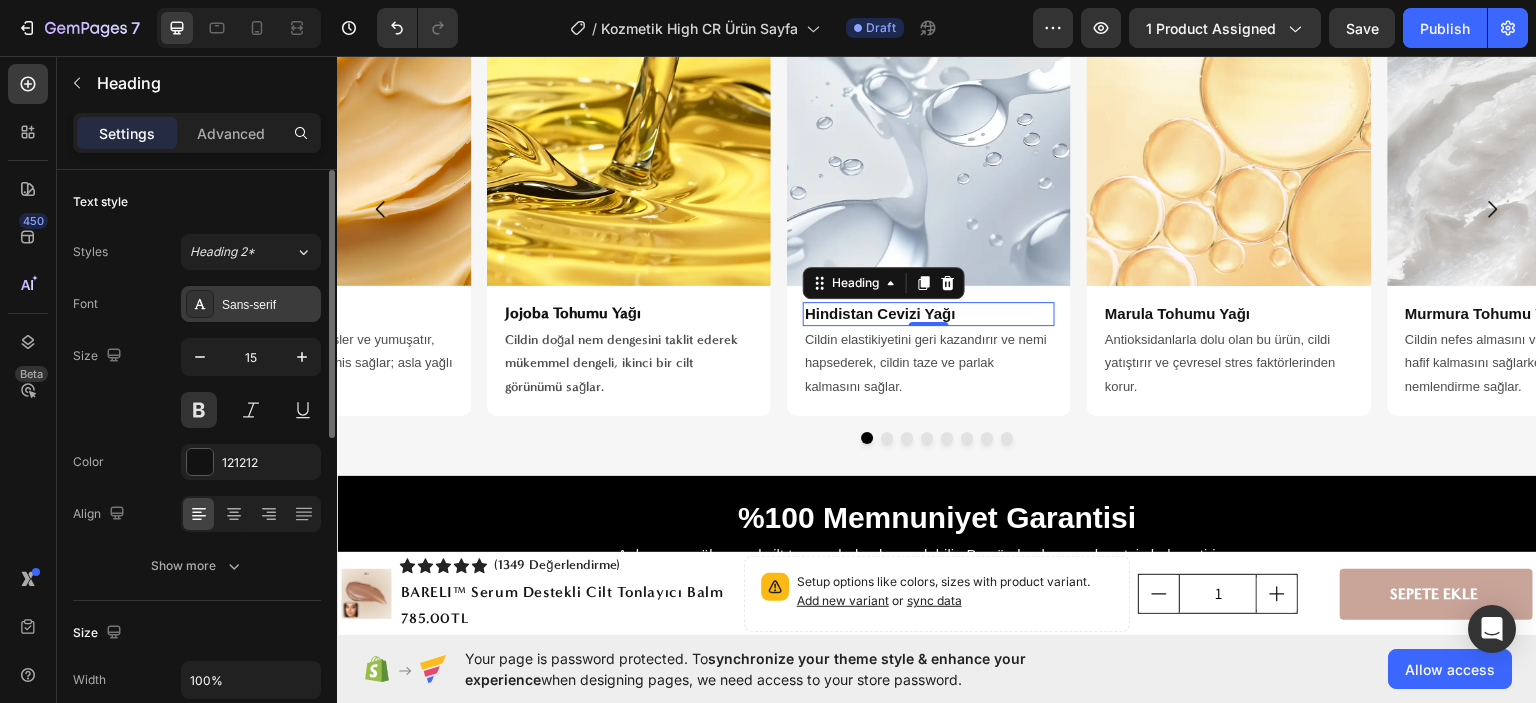 click on "Sans-serif" at bounding box center (269, 305) 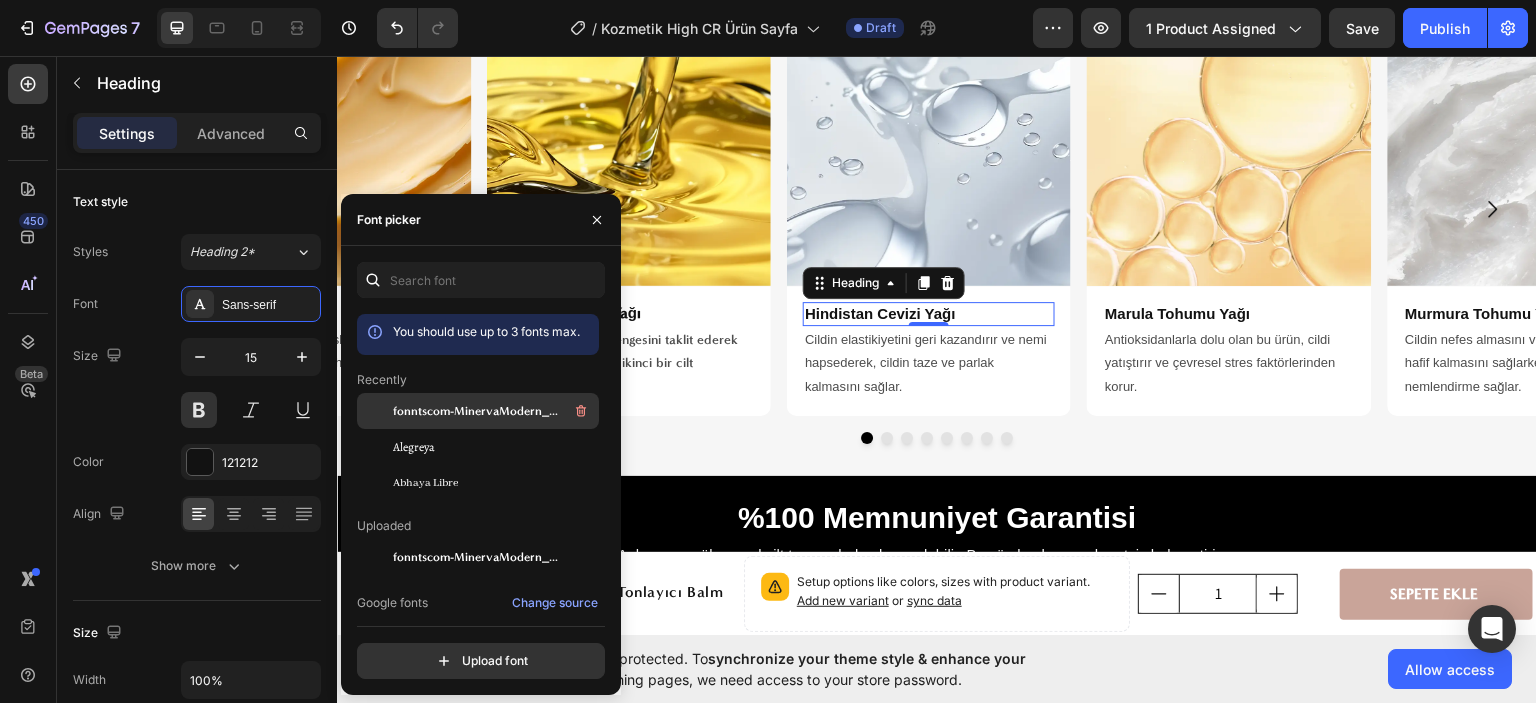 click on "fonntscom-MinervaModern_Bold" at bounding box center [476, 411] 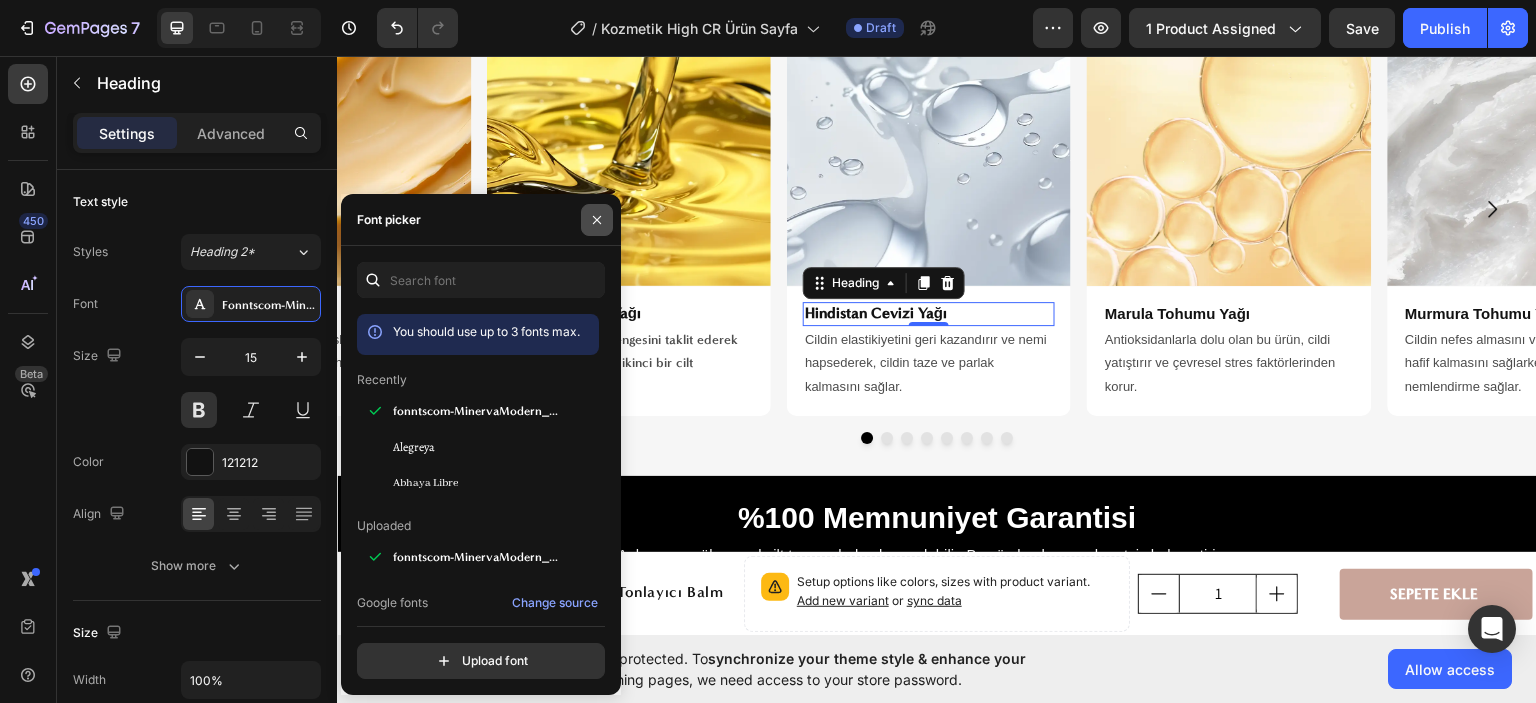 click 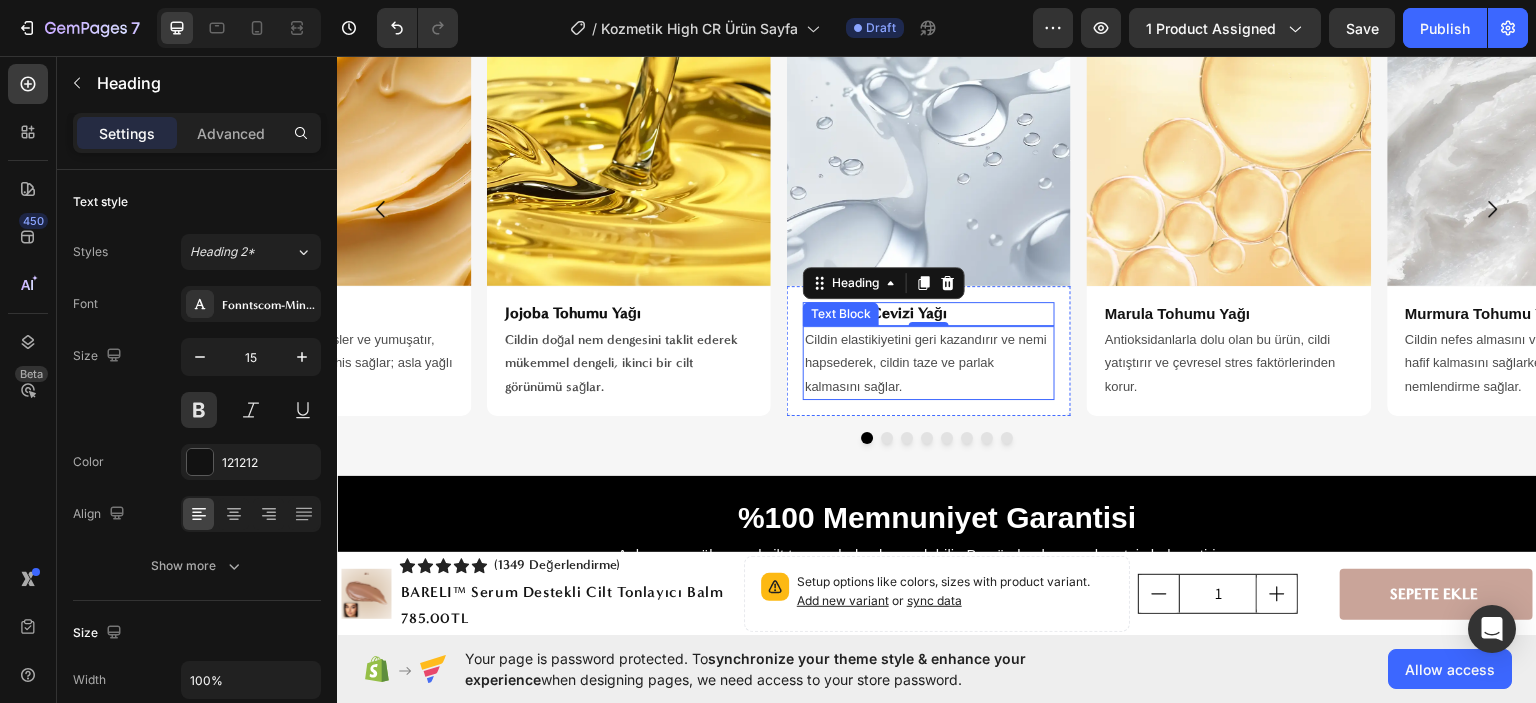 click on "Cildin elastikiyetini geri kazandırır ve nemi hapsederek, cildin taze ve parlak kalmasını sağlar." at bounding box center (929, 362) 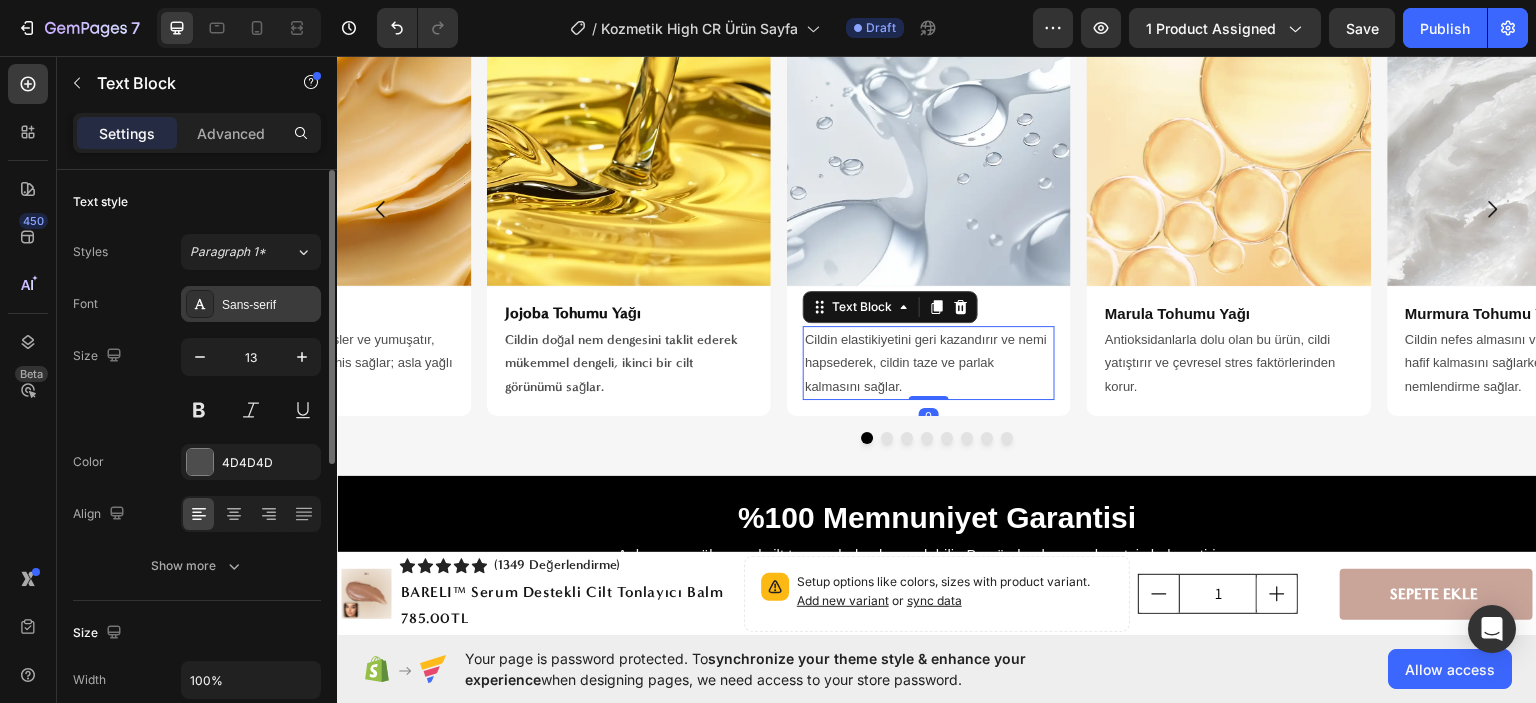 click on "Sans-serif" at bounding box center [269, 305] 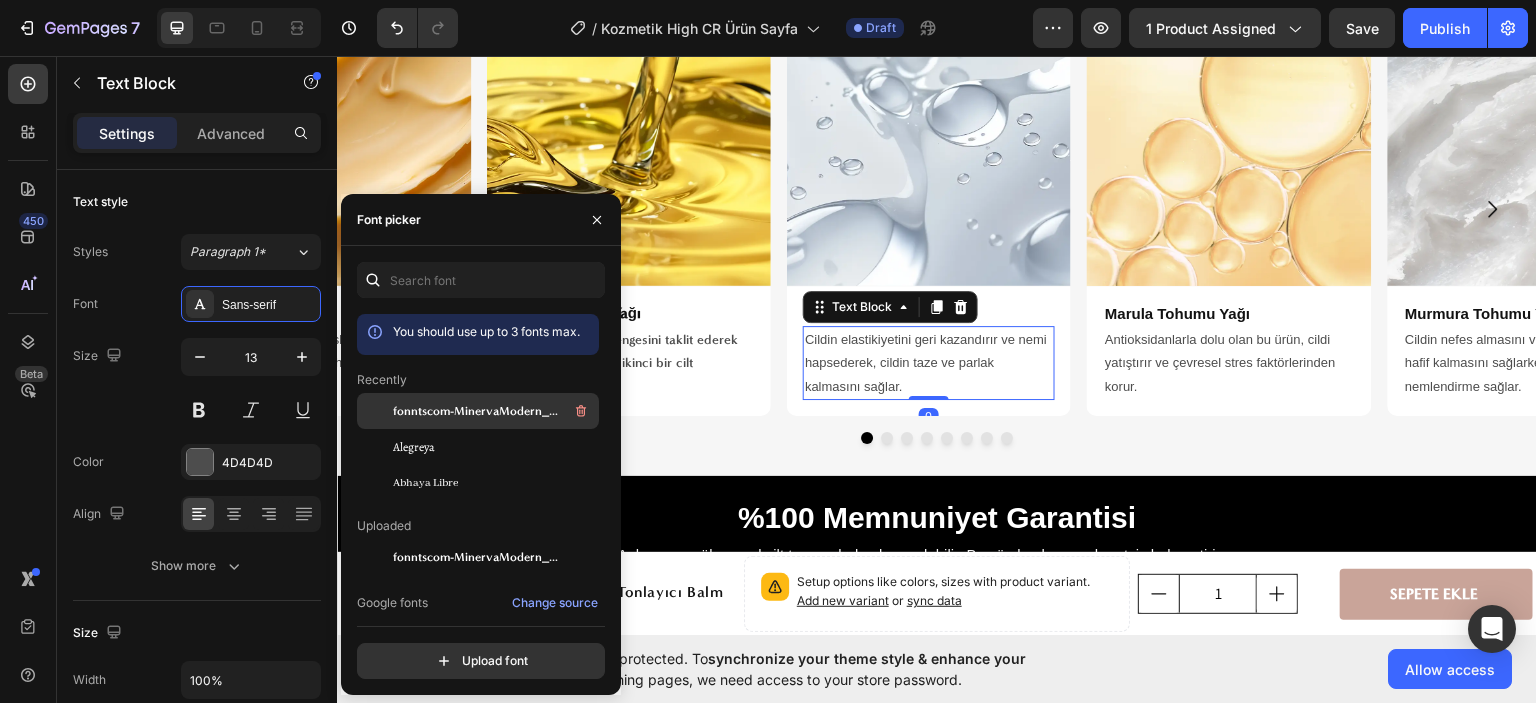 click on "fonntscom-MinervaModern_Bold" at bounding box center [476, 411] 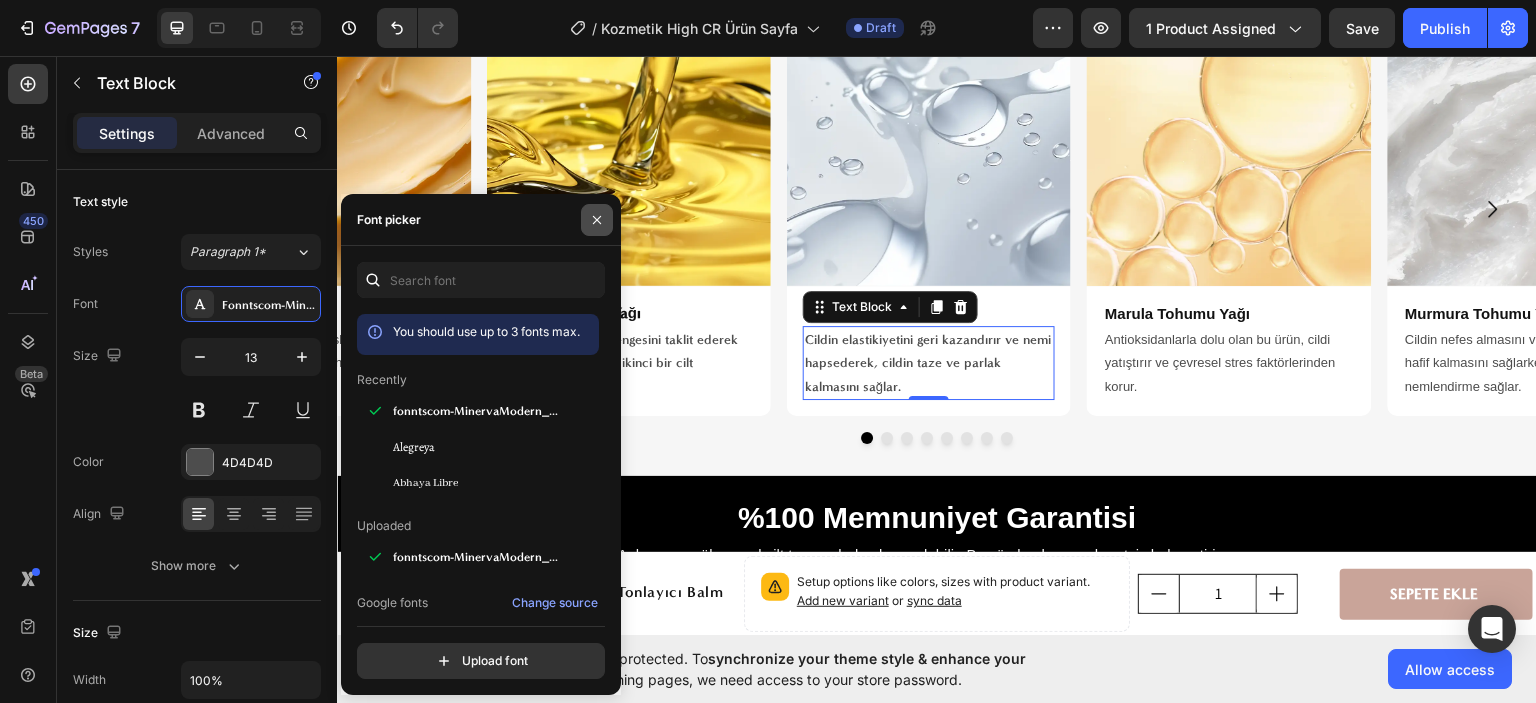 click 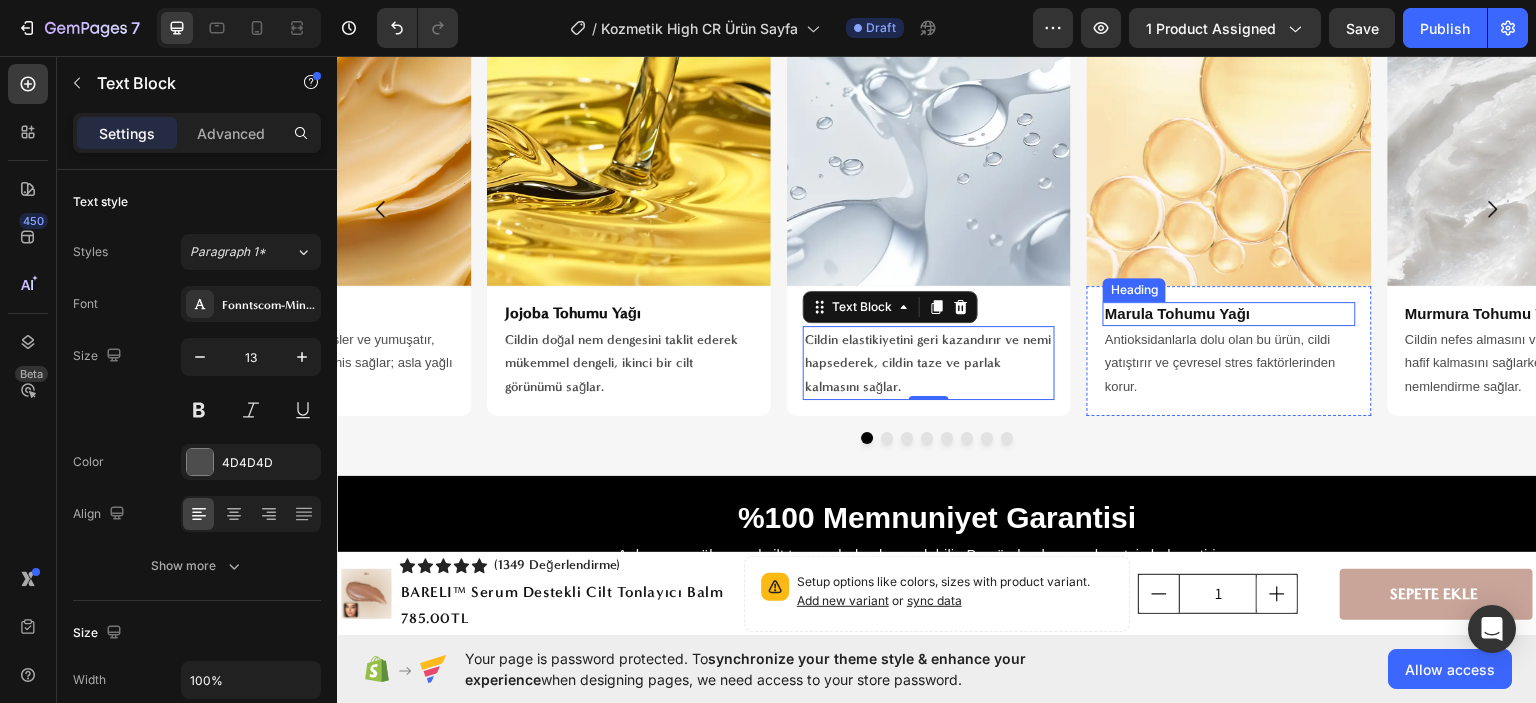 click on "Marula Tohumu Yağı" at bounding box center [1229, 313] 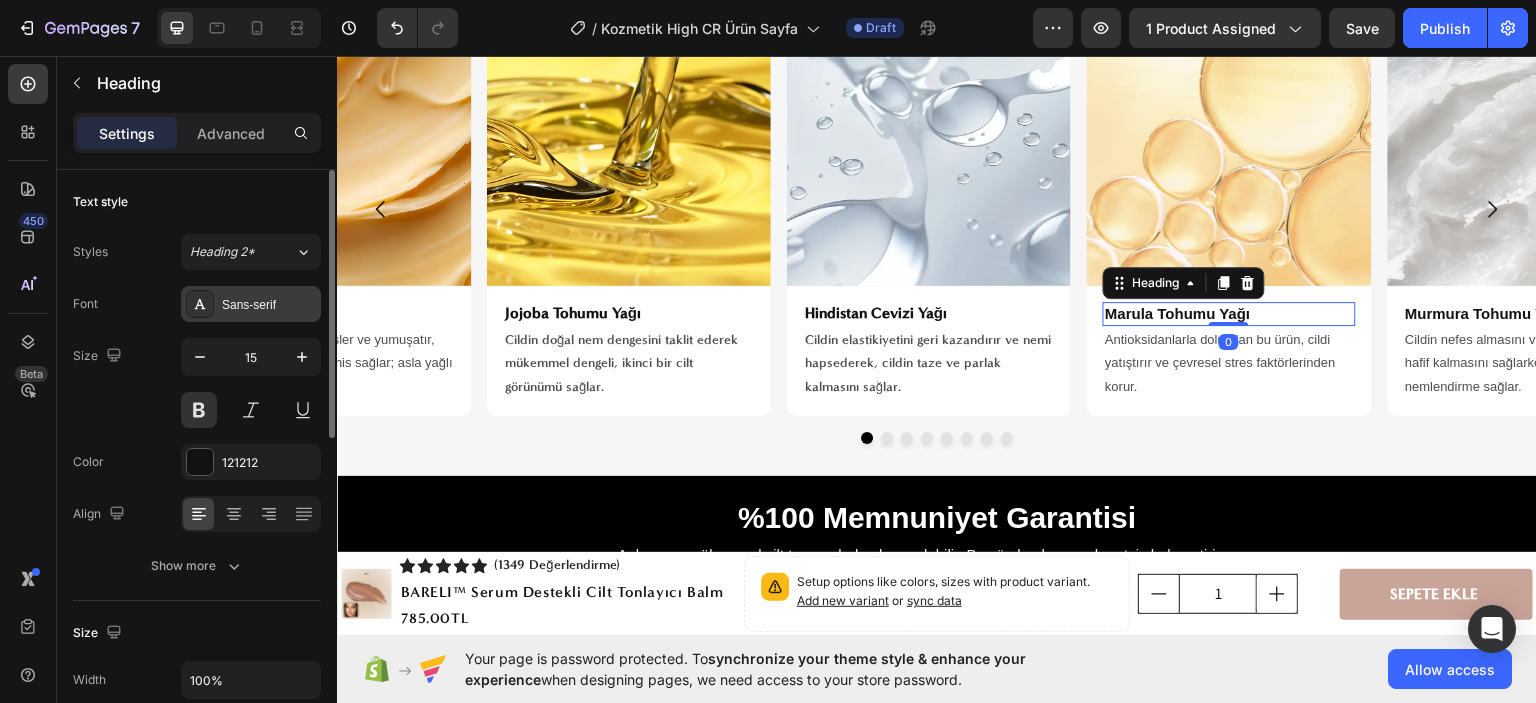 click on "Sans-serif" at bounding box center (269, 305) 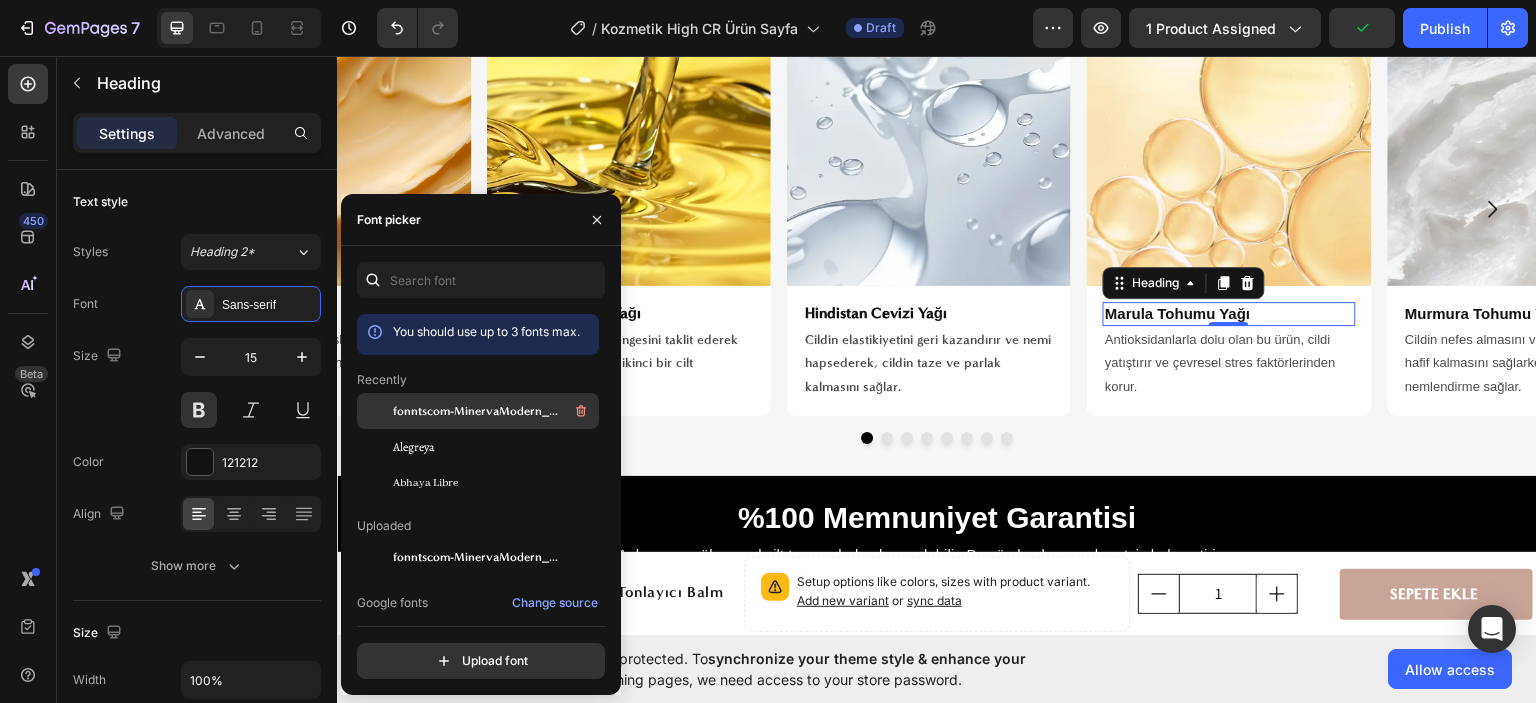 click on "fonntscom-MinervaModern_Bold" at bounding box center (476, 411) 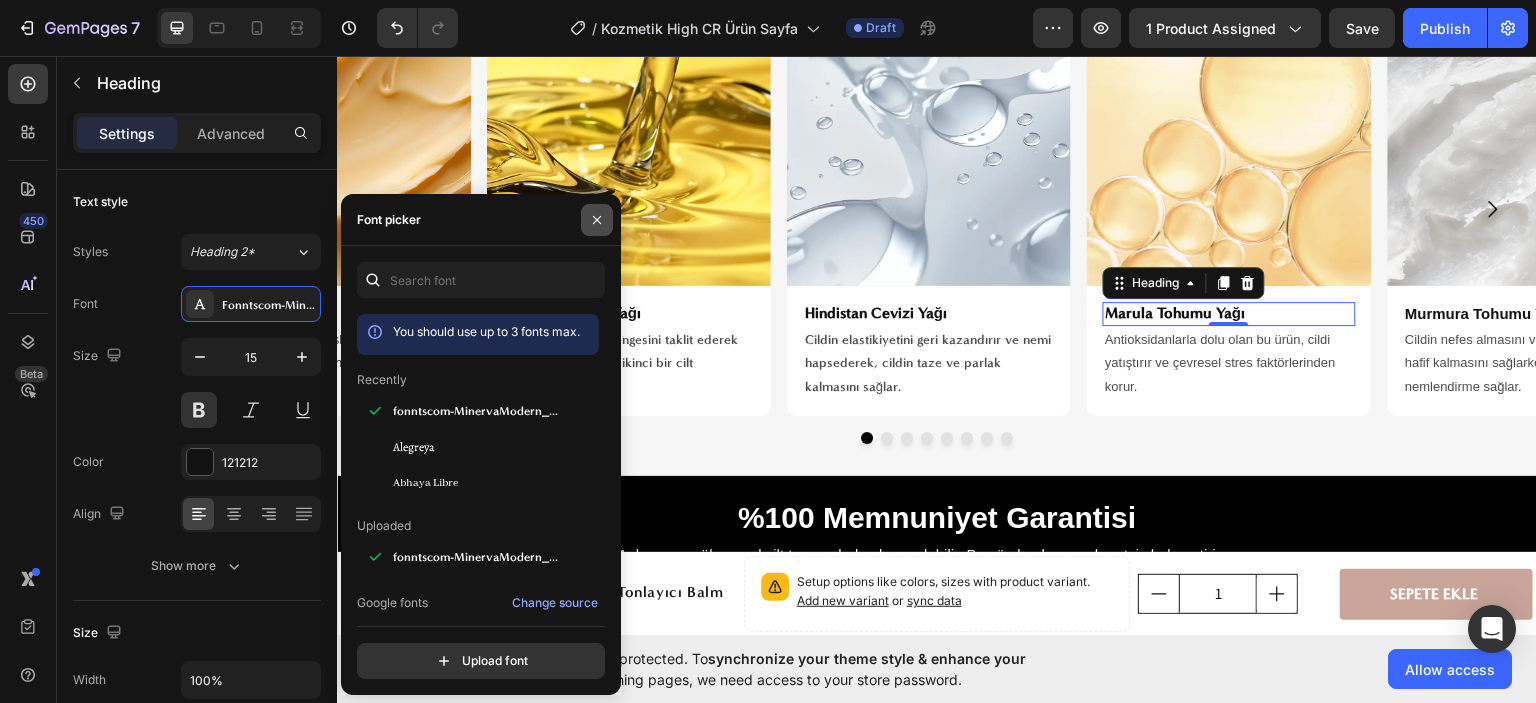 click at bounding box center (597, 220) 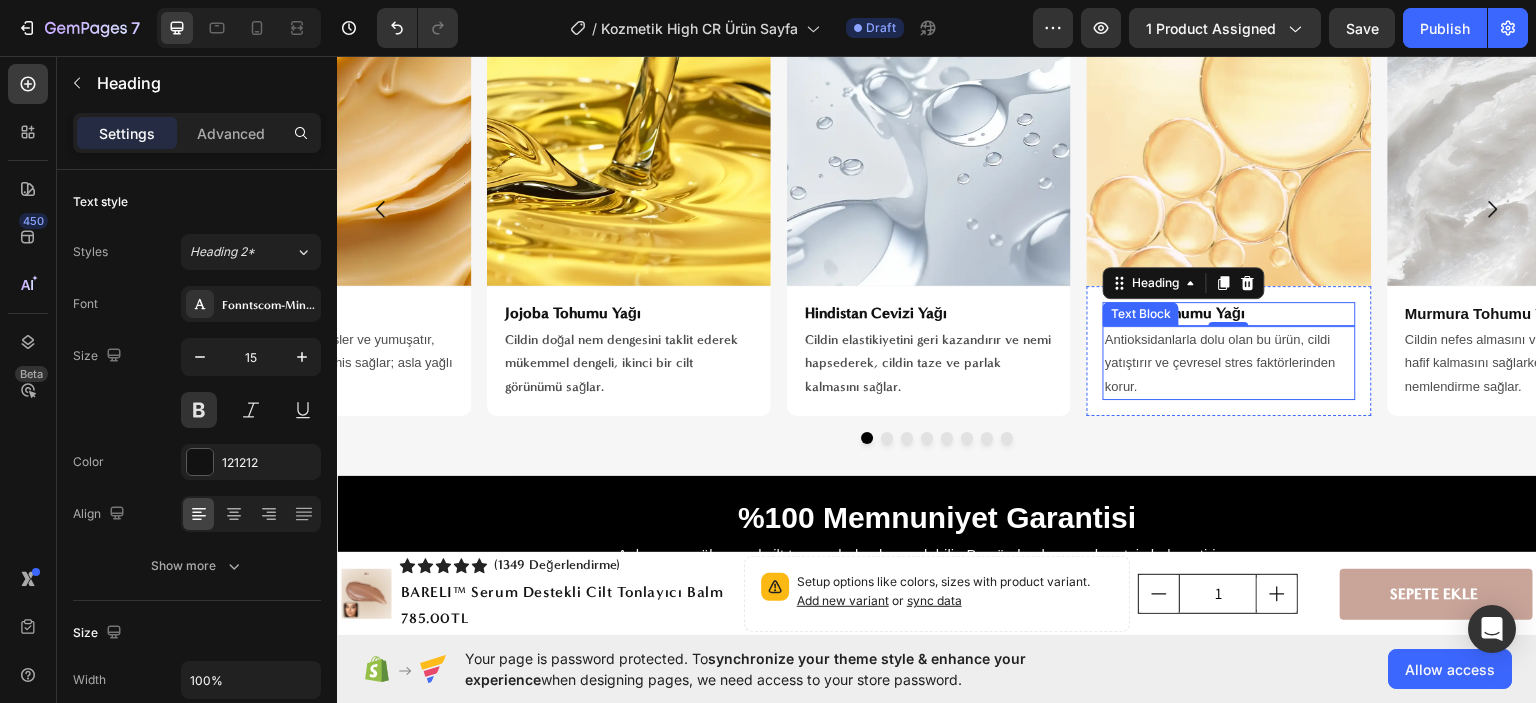 click on "Antioksidanlarla dolu olan bu ürün, cildi yatıştırır ve çevresel stres faktörlerinden korur." at bounding box center (1229, 362) 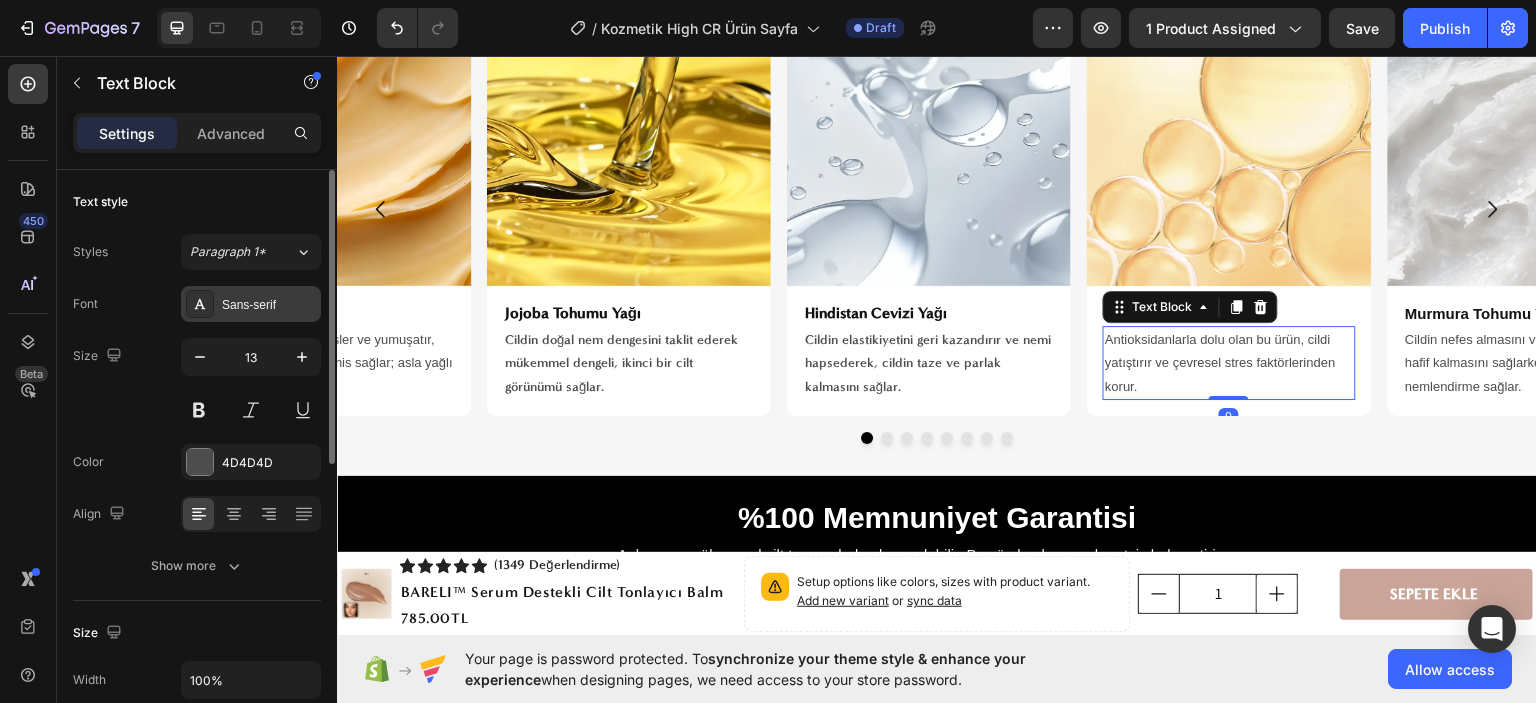 click on "Sans-serif" at bounding box center (269, 305) 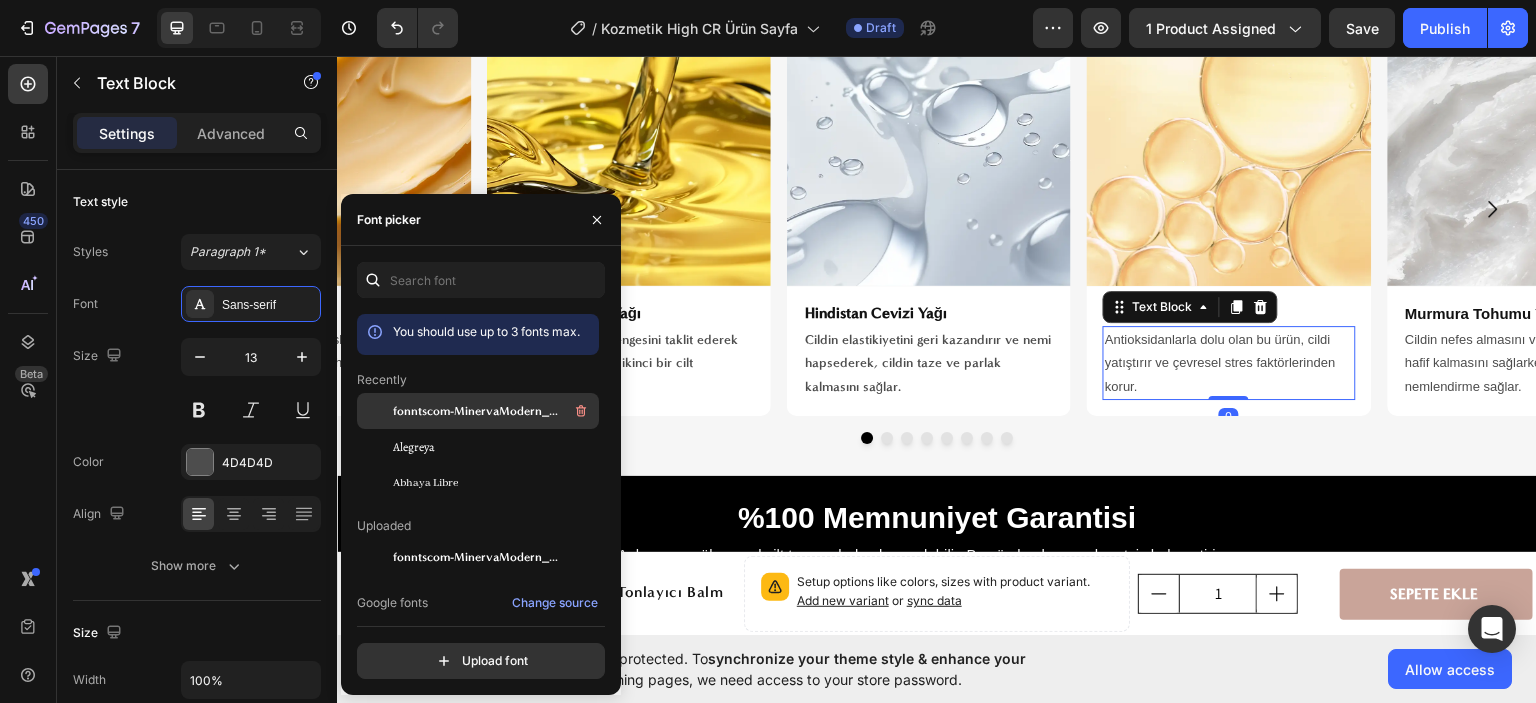 click on "fonntscom-MinervaModern_Bold" at bounding box center (476, 411) 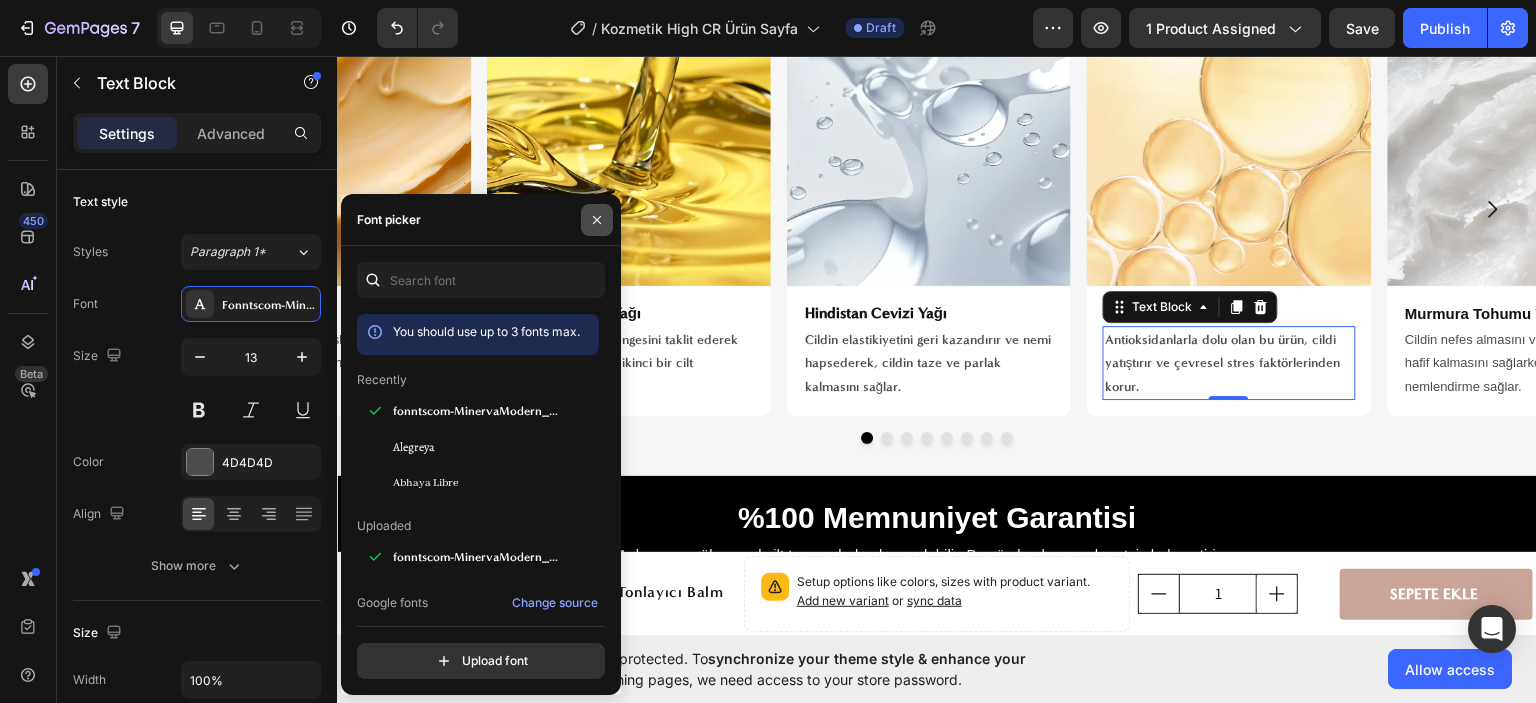click at bounding box center [597, 220] 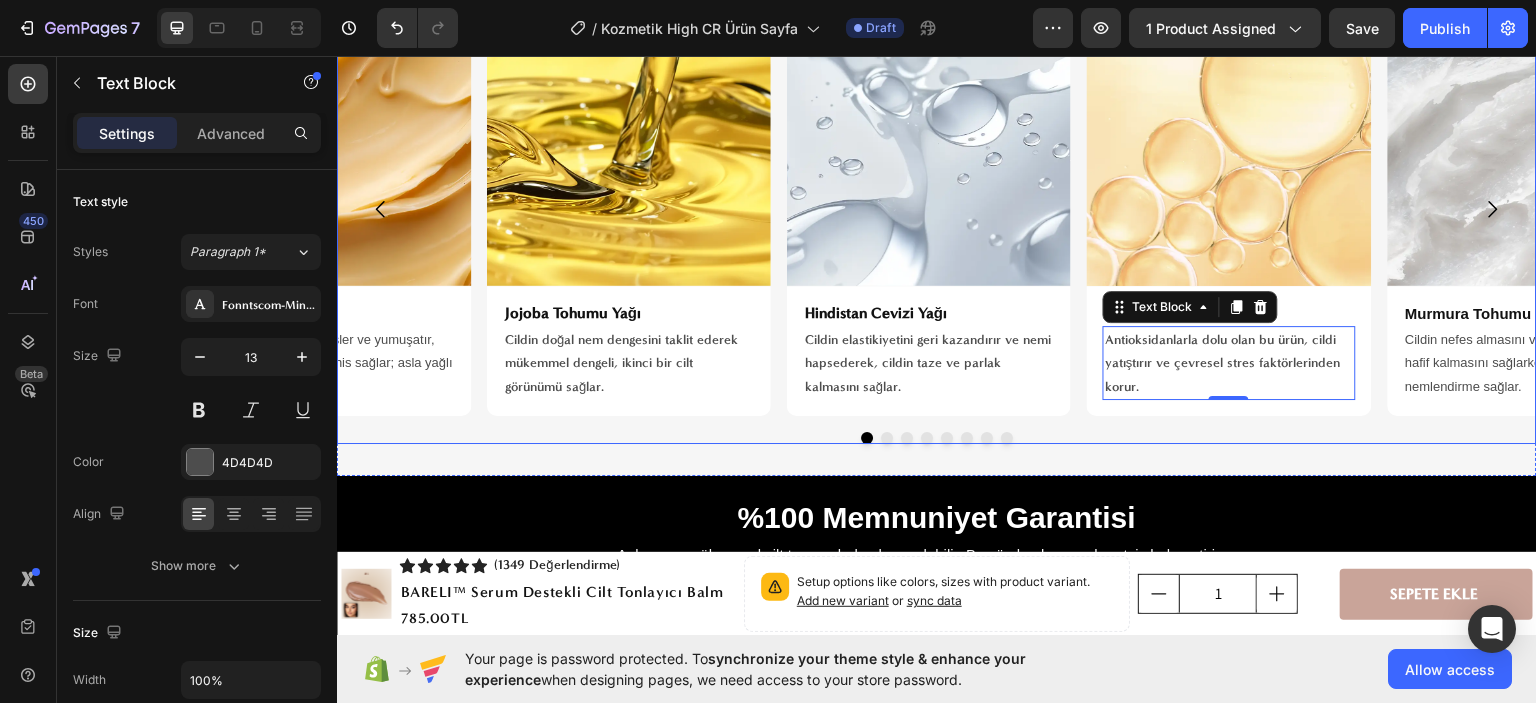 click 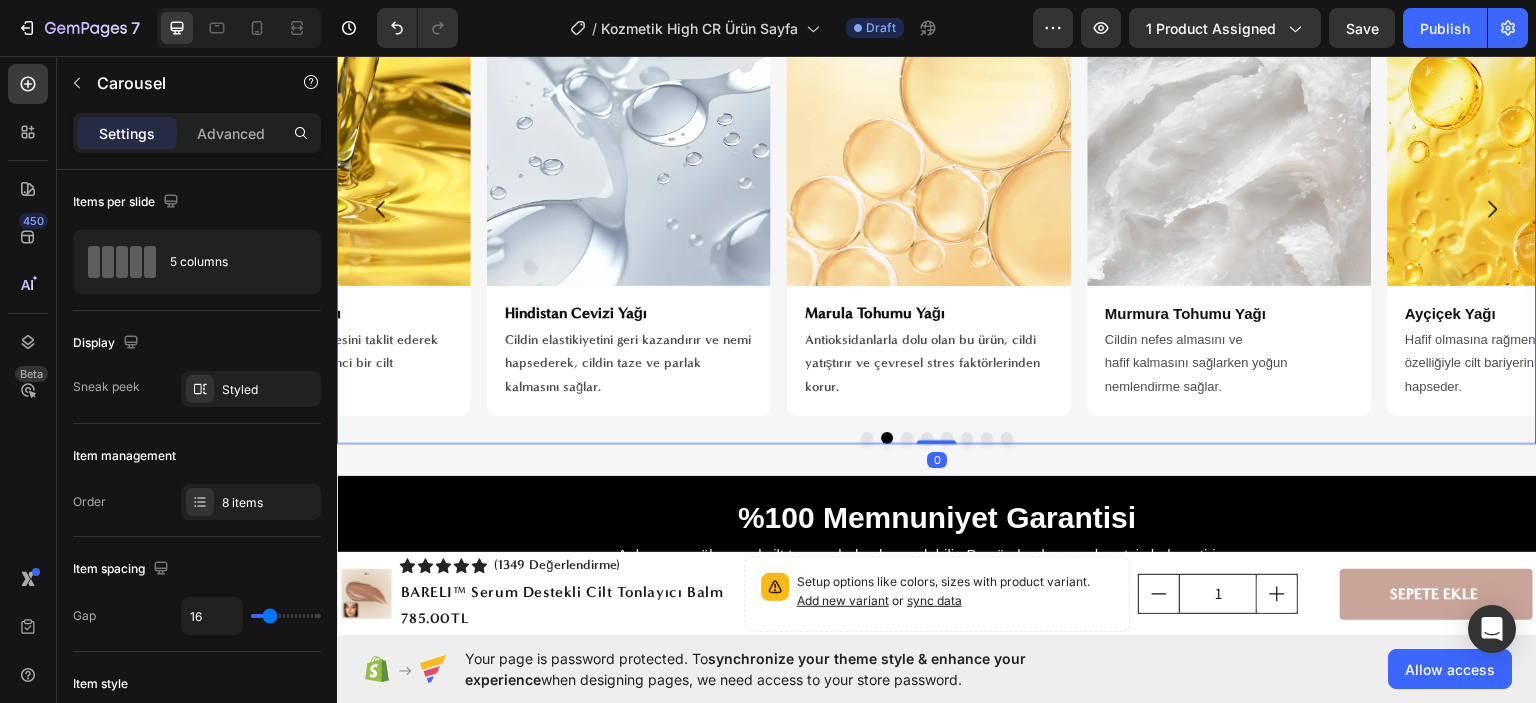 click 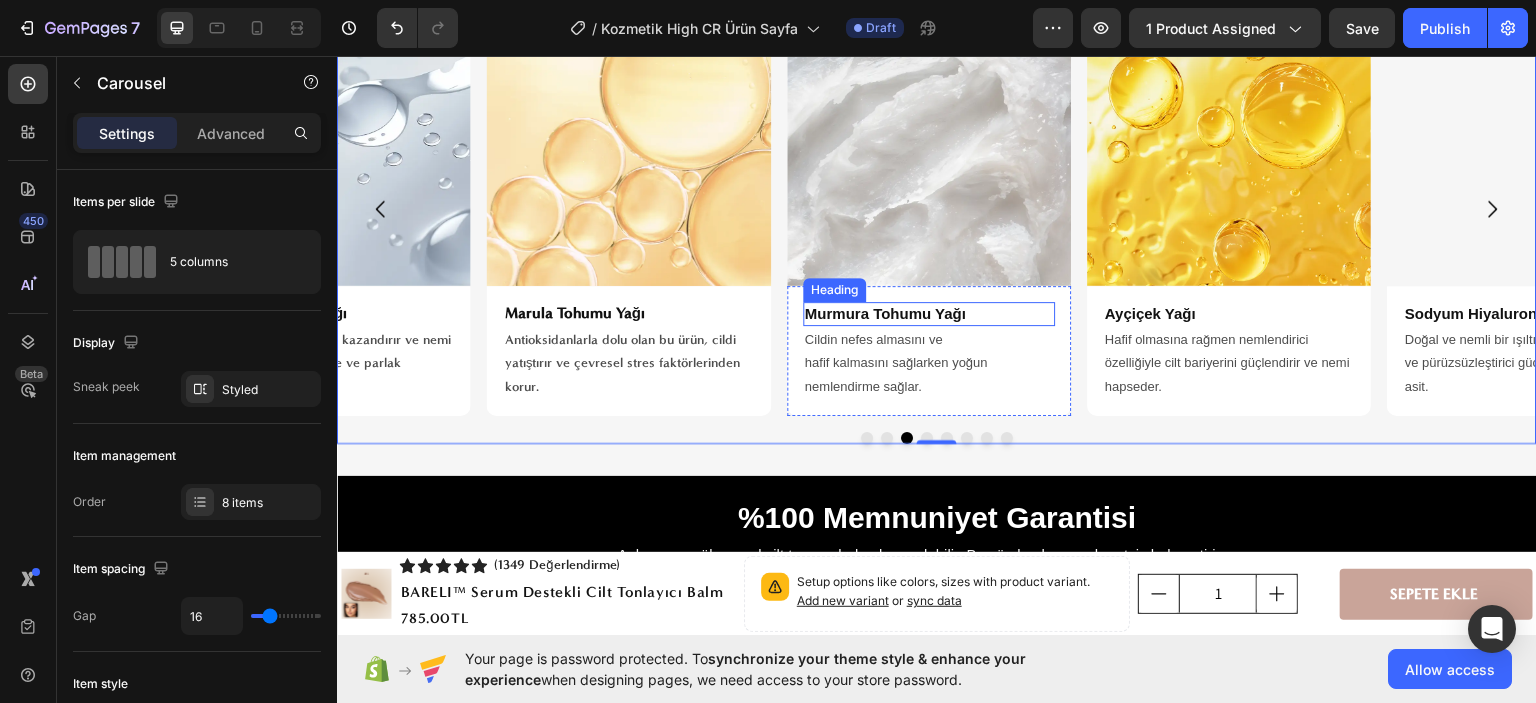 click on "Murmura Tohumu Yağı" at bounding box center (929, 313) 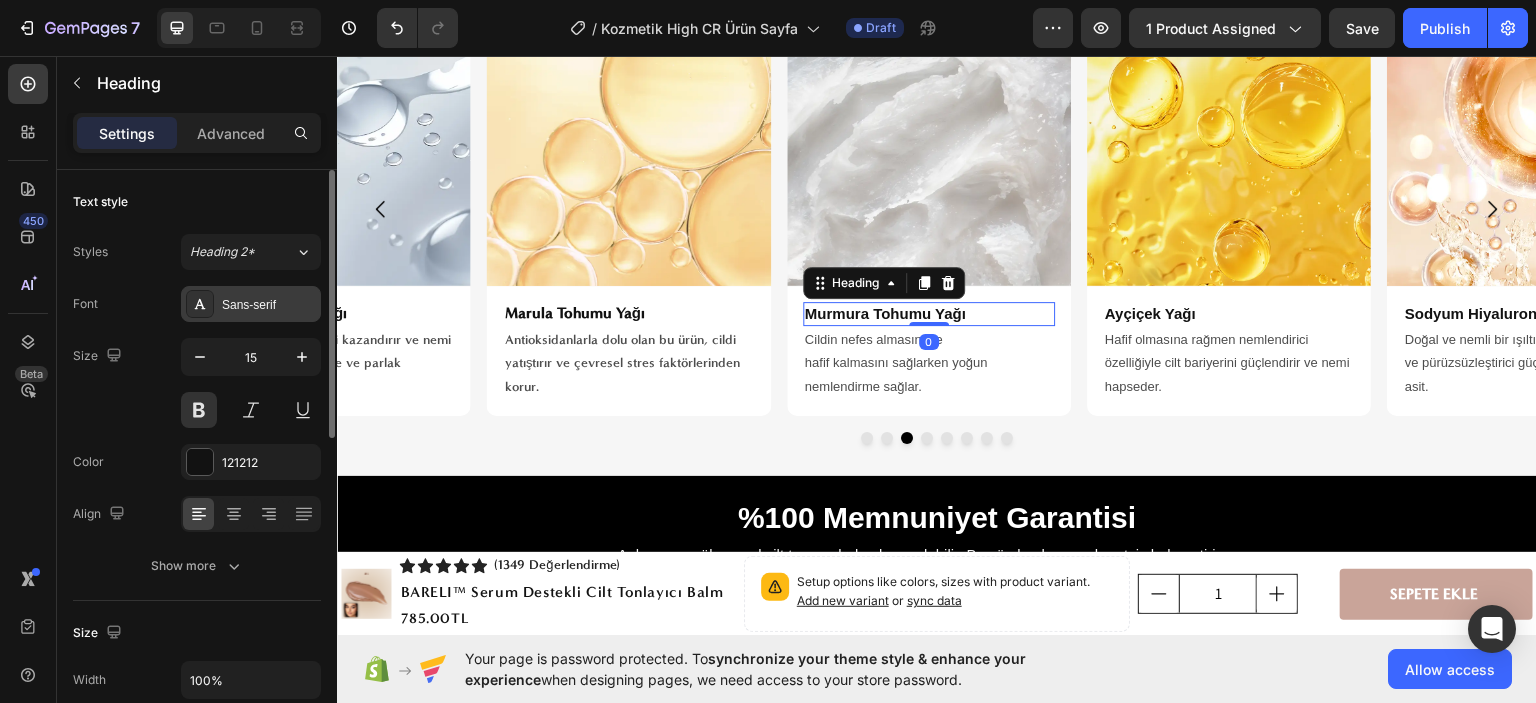 click on "Sans-serif" at bounding box center [251, 304] 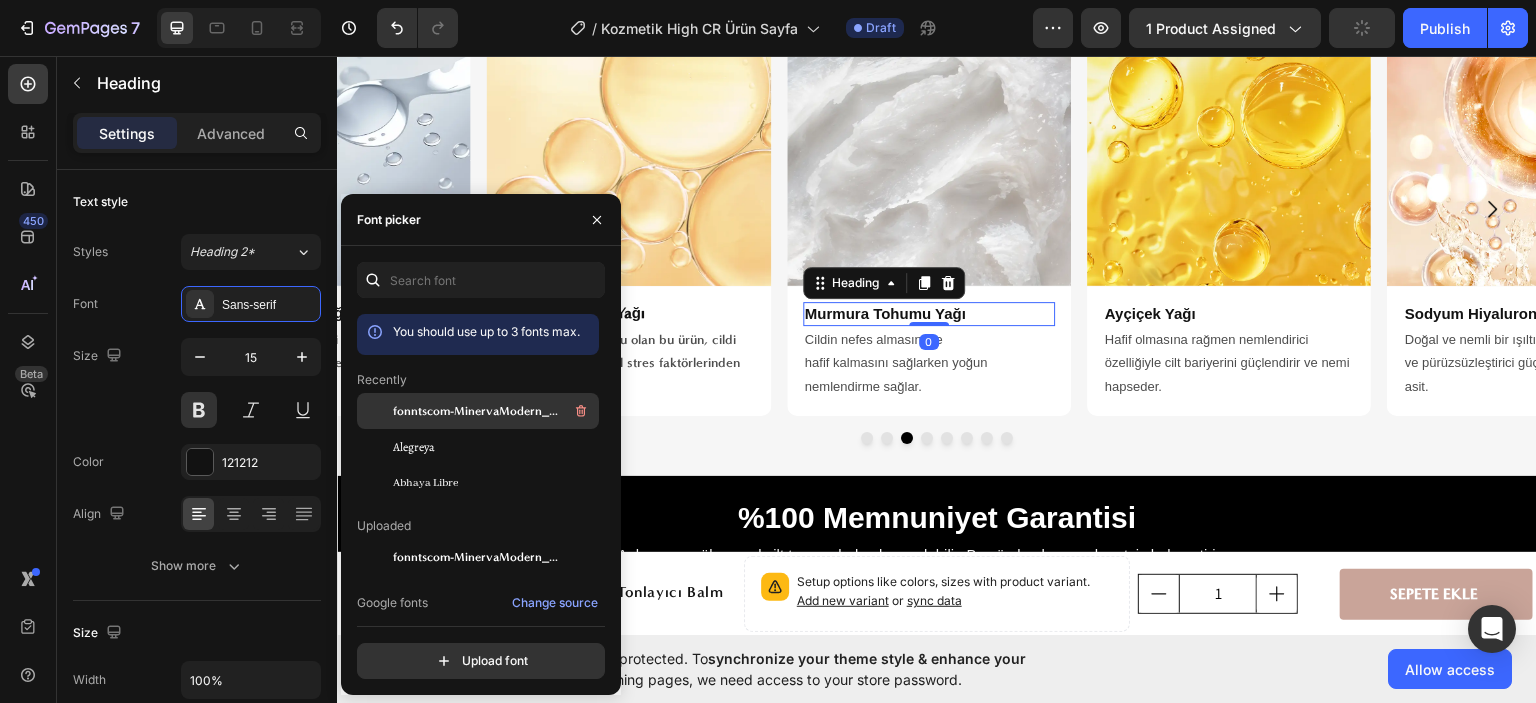 click on "fonntscom-MinervaModern_Bold" at bounding box center (494, 411) 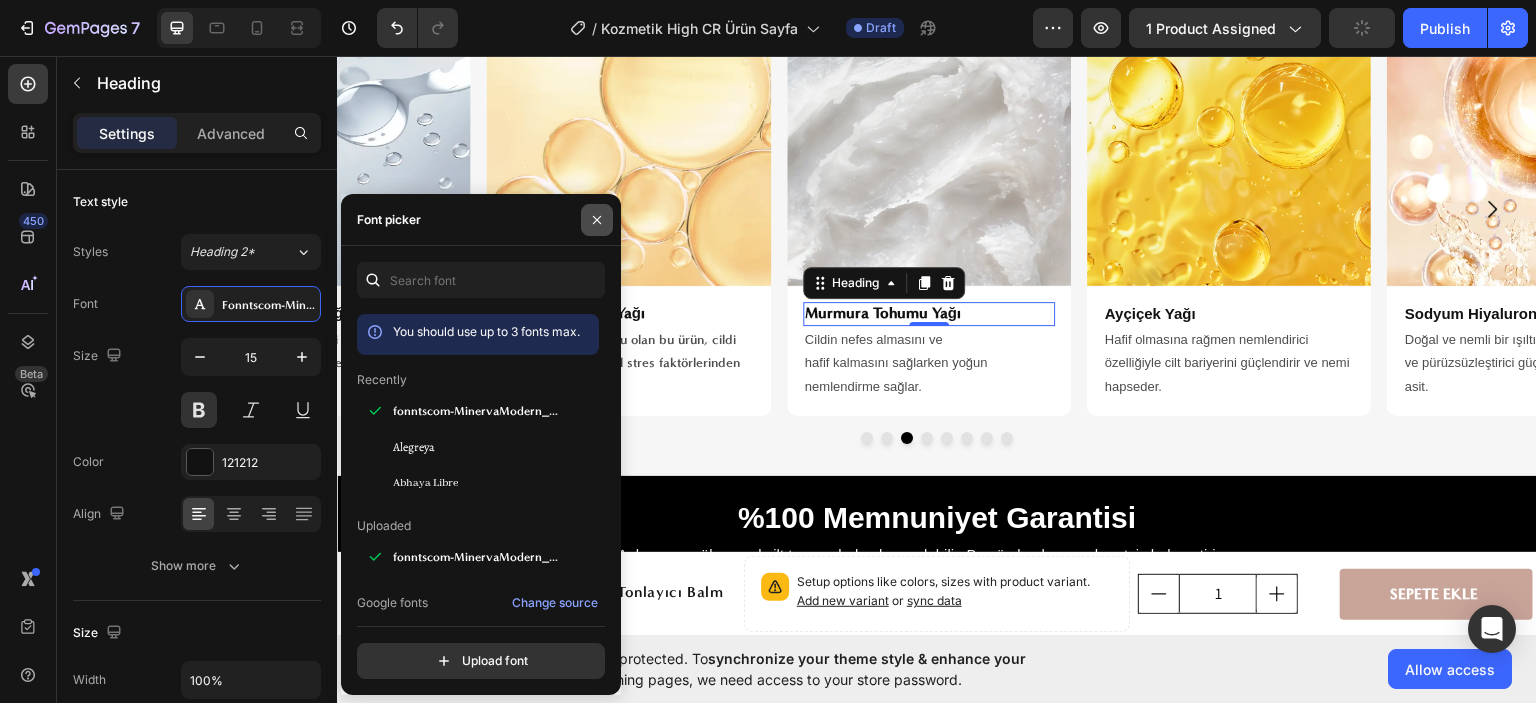 drag, startPoint x: 607, startPoint y: 219, endPoint x: 494, endPoint y: 296, distance: 136.74063 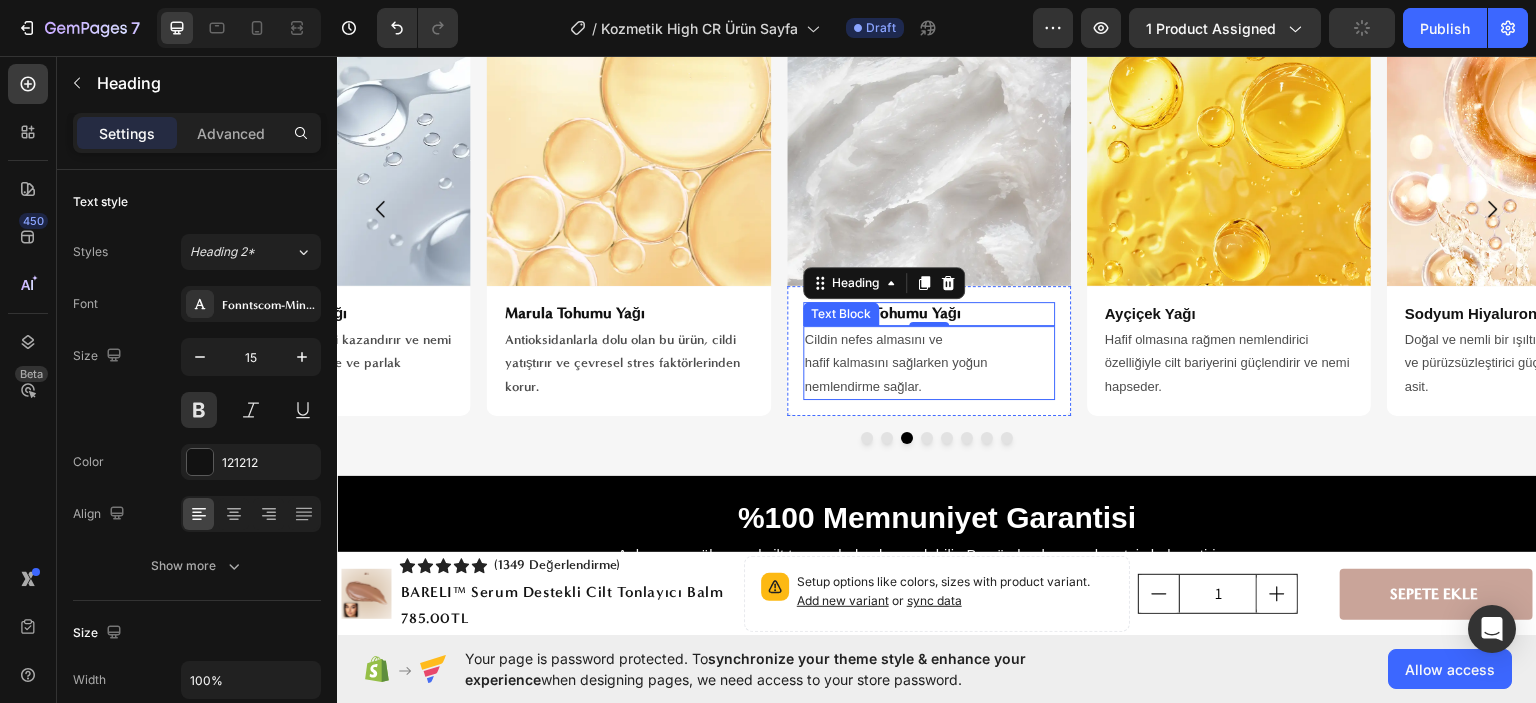 click on "hafif kalmasını sağlarken yoğun nemlendirme sağlar." at bounding box center (929, 373) 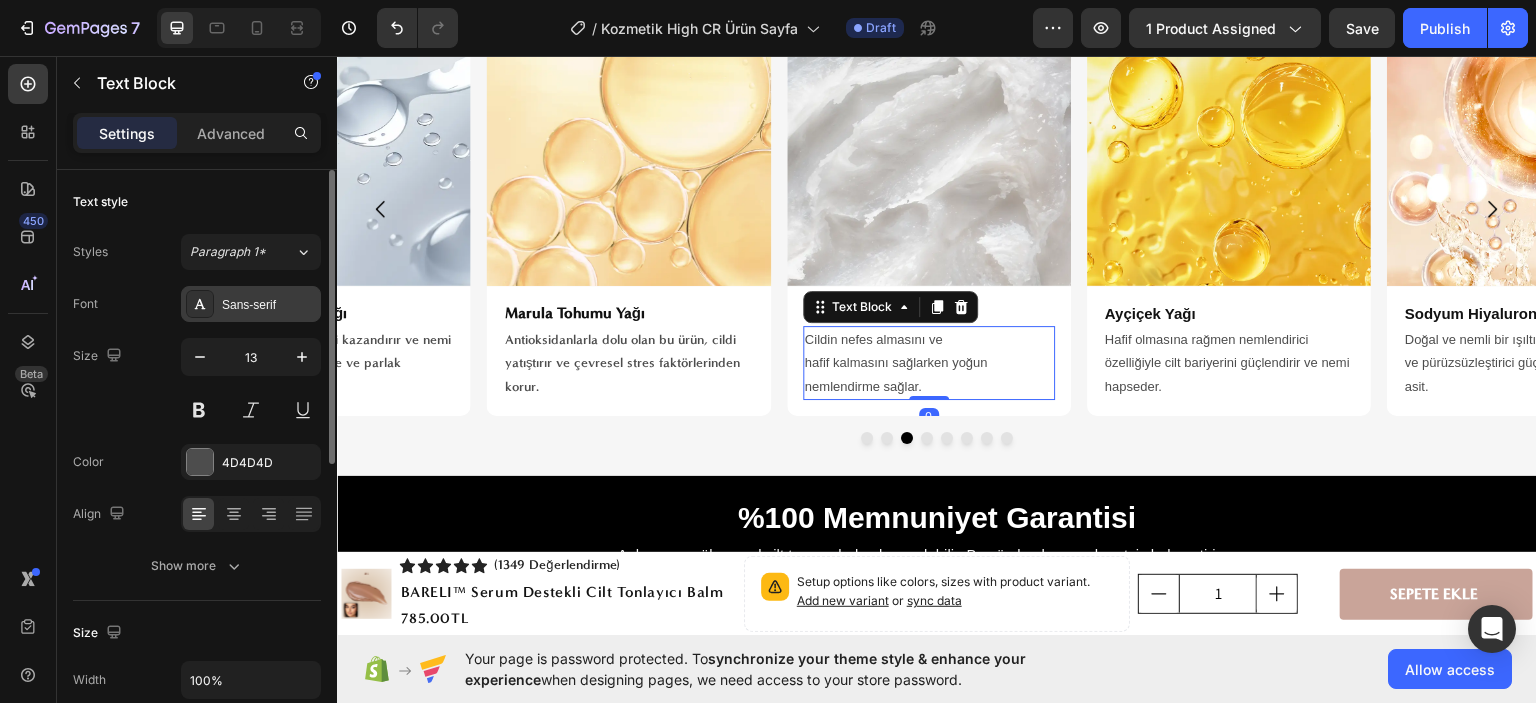 click on "Sans-serif" at bounding box center [269, 305] 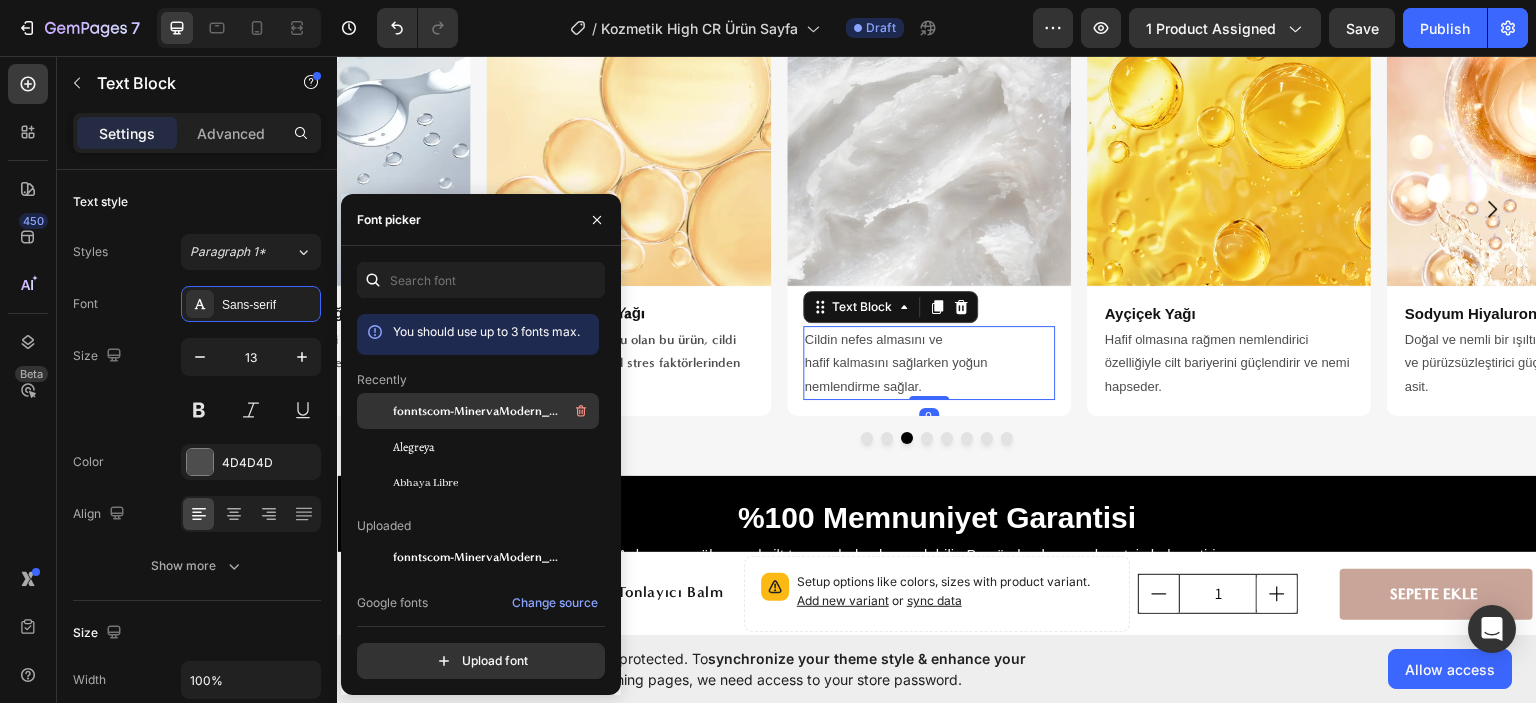 click on "fonntscom-MinervaModern_Bold" at bounding box center [476, 411] 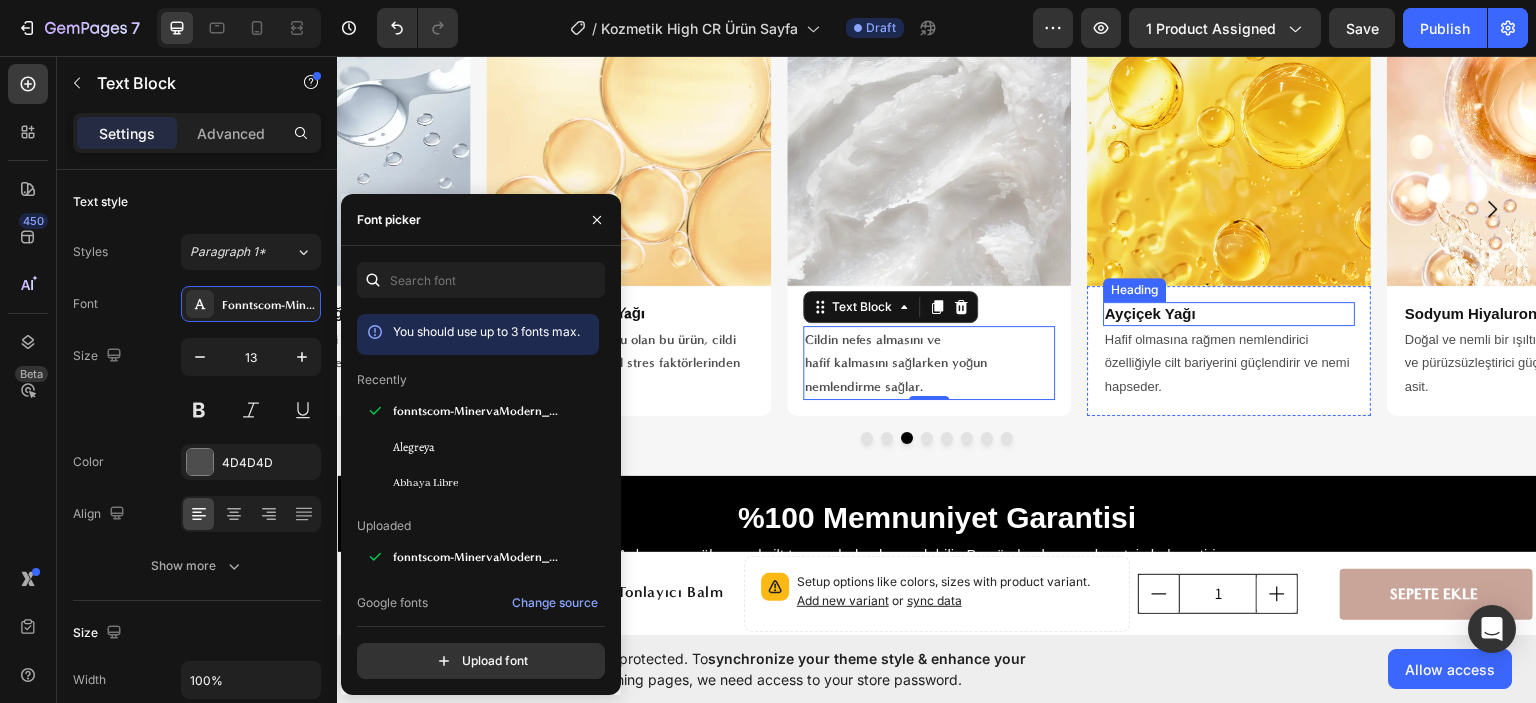 click on "Ayçiçek Yağı" at bounding box center [1229, 313] 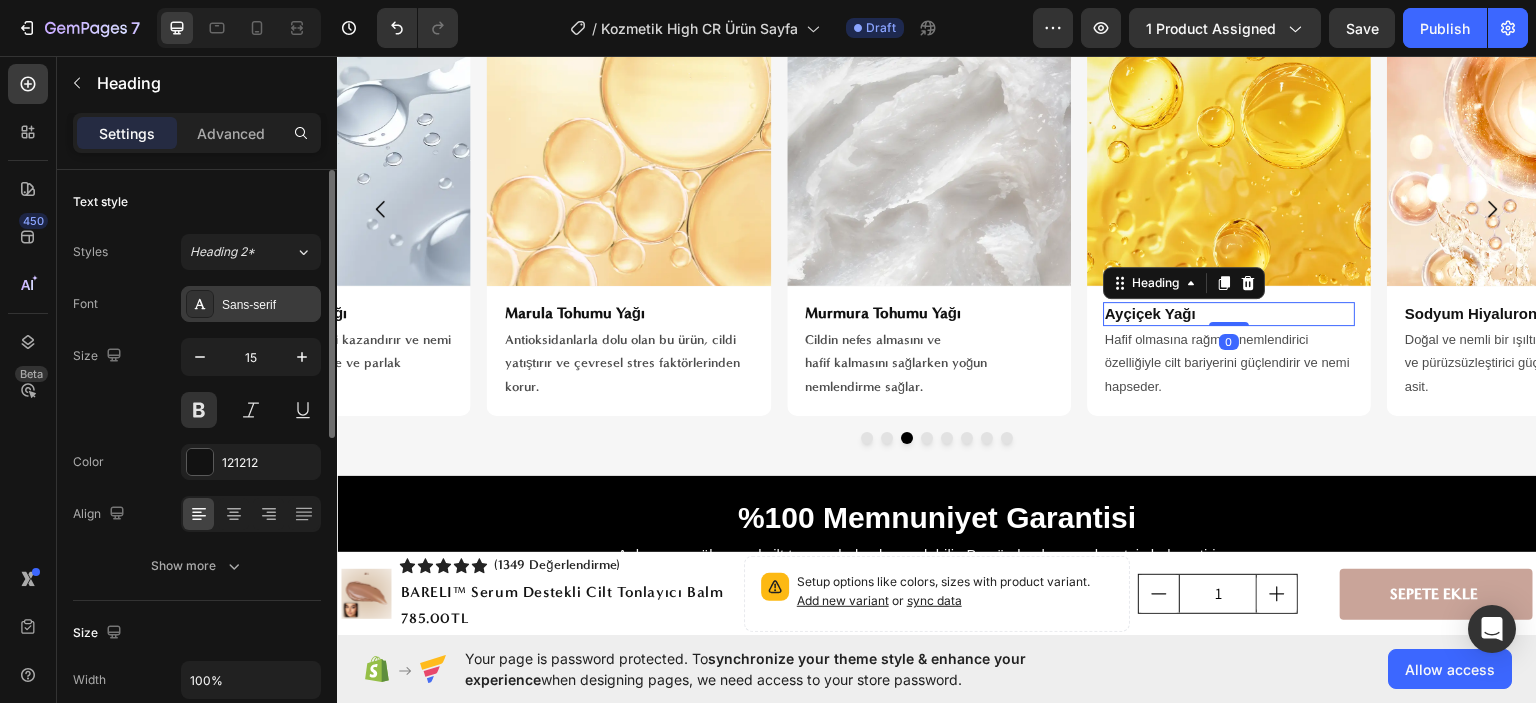 click on "Sans-serif" at bounding box center (269, 305) 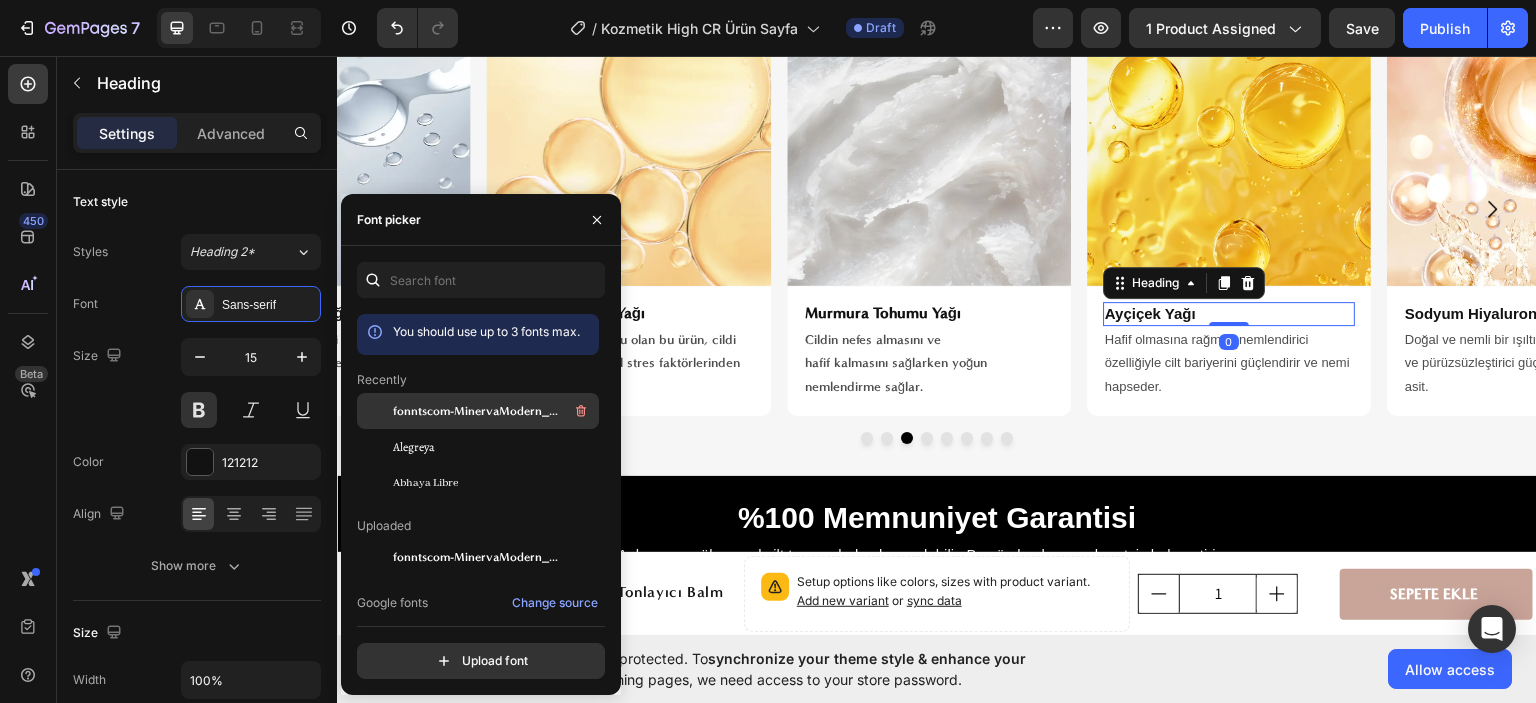 click on "fonntscom-MinervaModern_Bold" at bounding box center (476, 411) 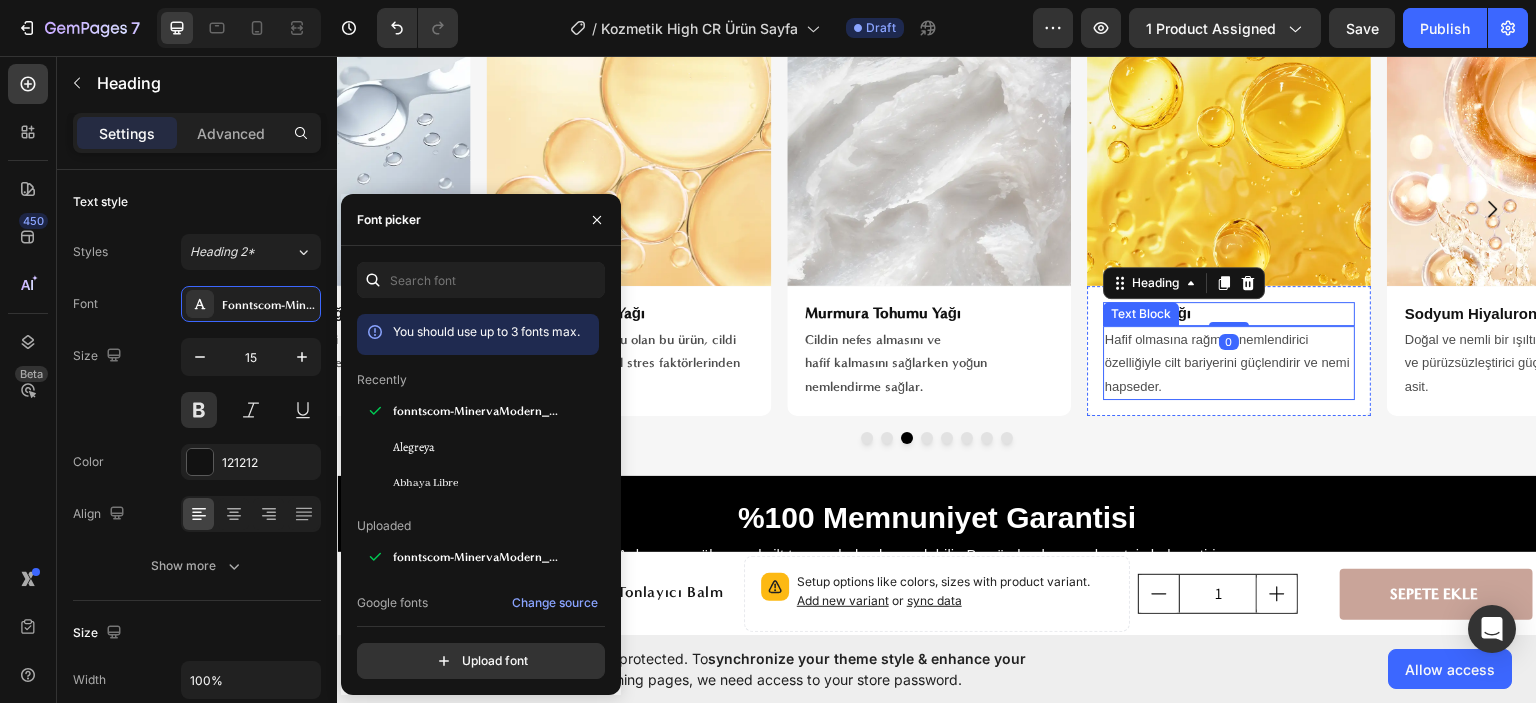 click on "Hafif olmasına rağmen nemlendirici özelliğiyle cilt bariyerini güçlendirir ve nemi hapseder." at bounding box center [1229, 362] 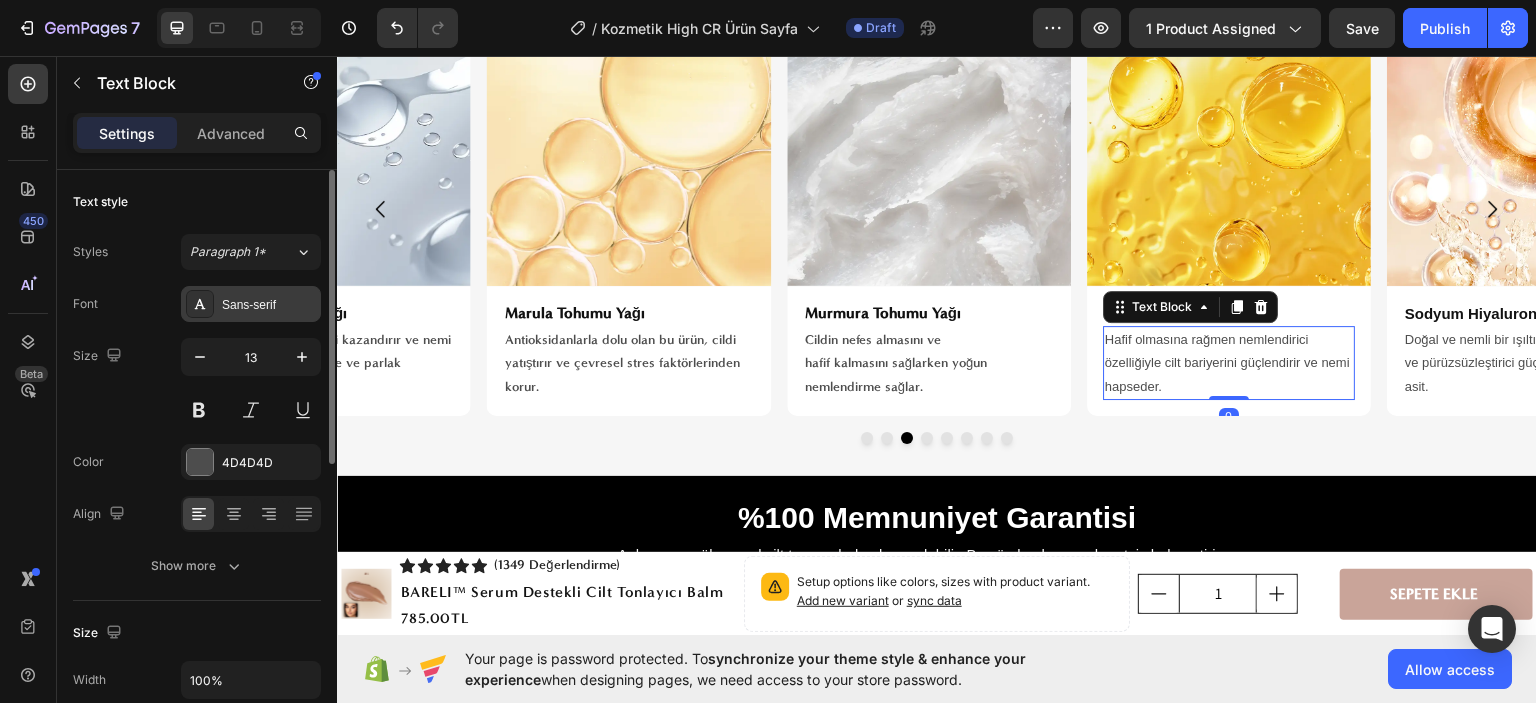 click on "Sans-serif" at bounding box center (269, 305) 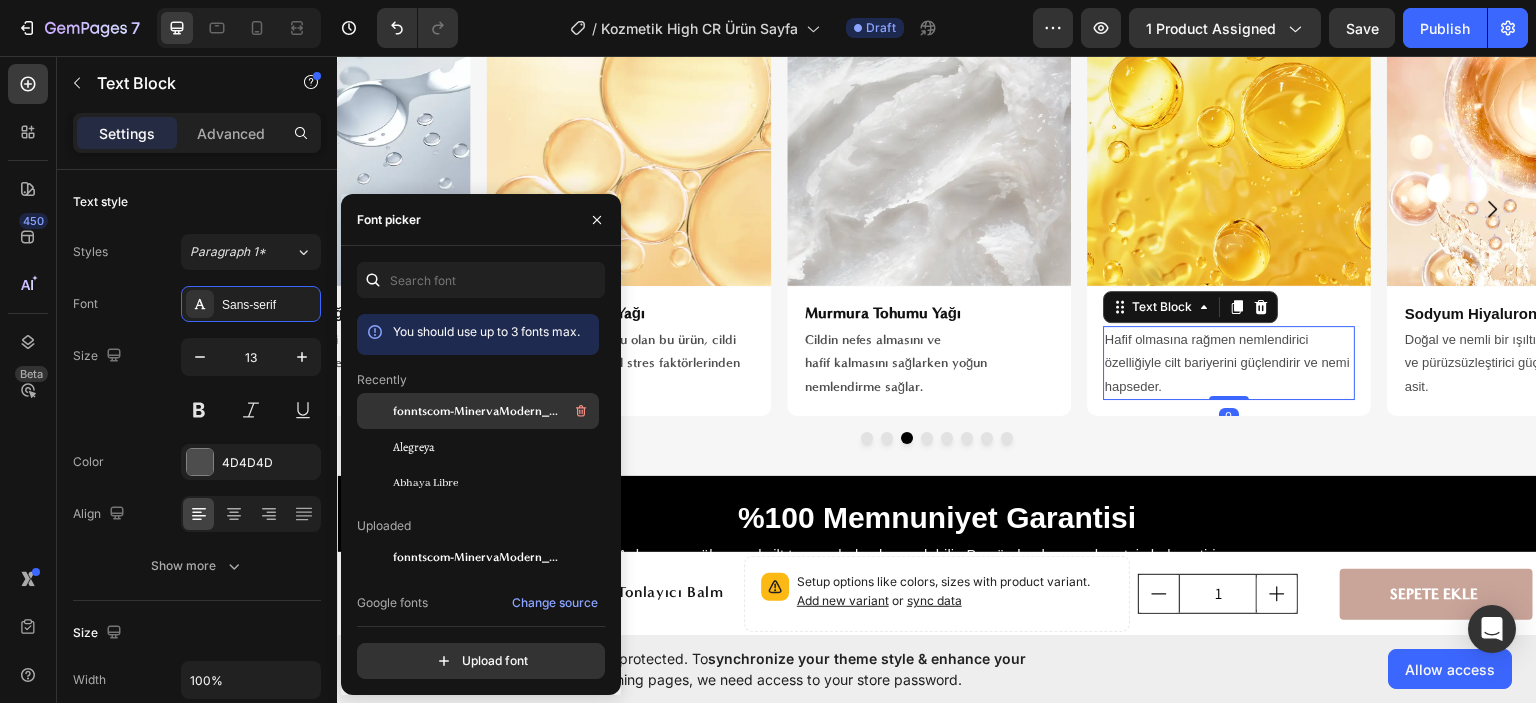 click on "fonntscom-MinervaModern_Bold" at bounding box center [476, 411] 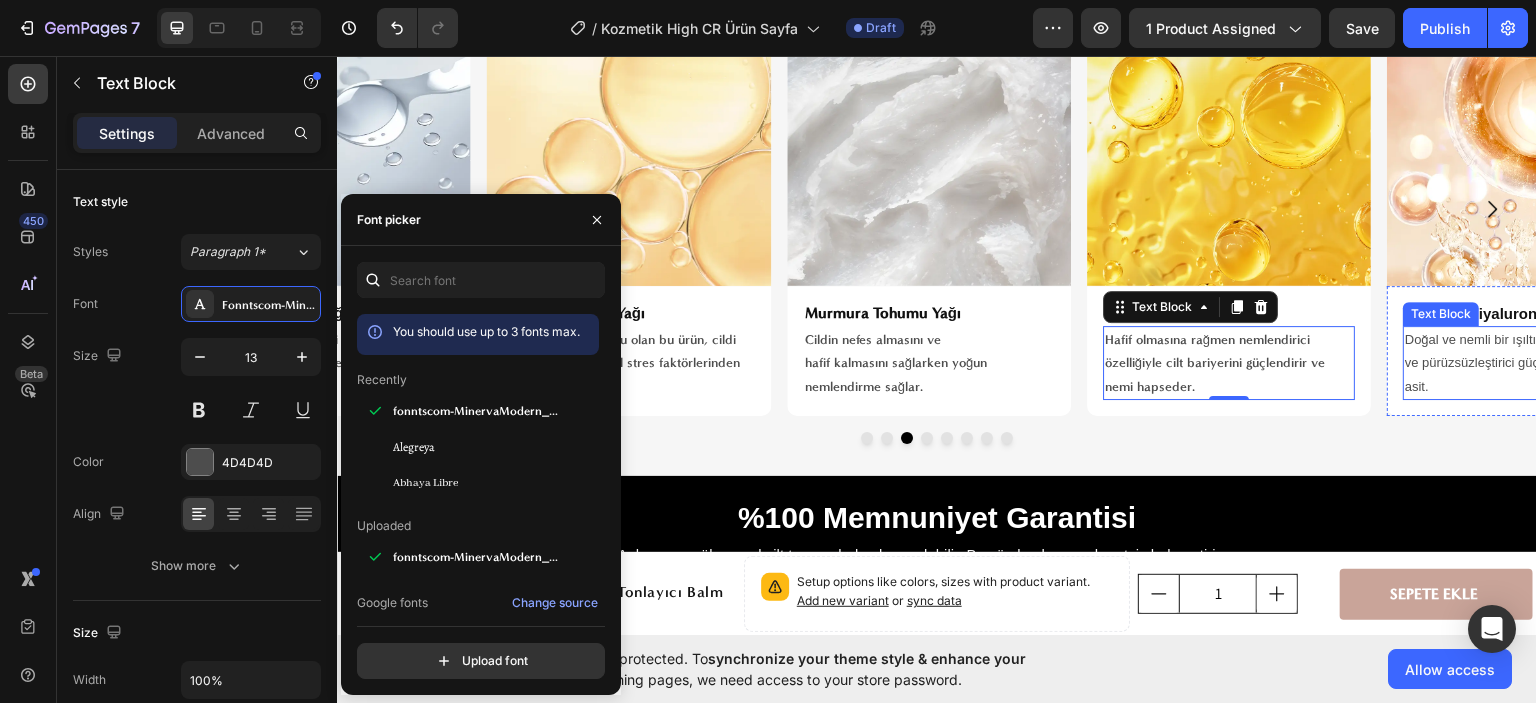 click on "Text Block" at bounding box center (1442, 313) 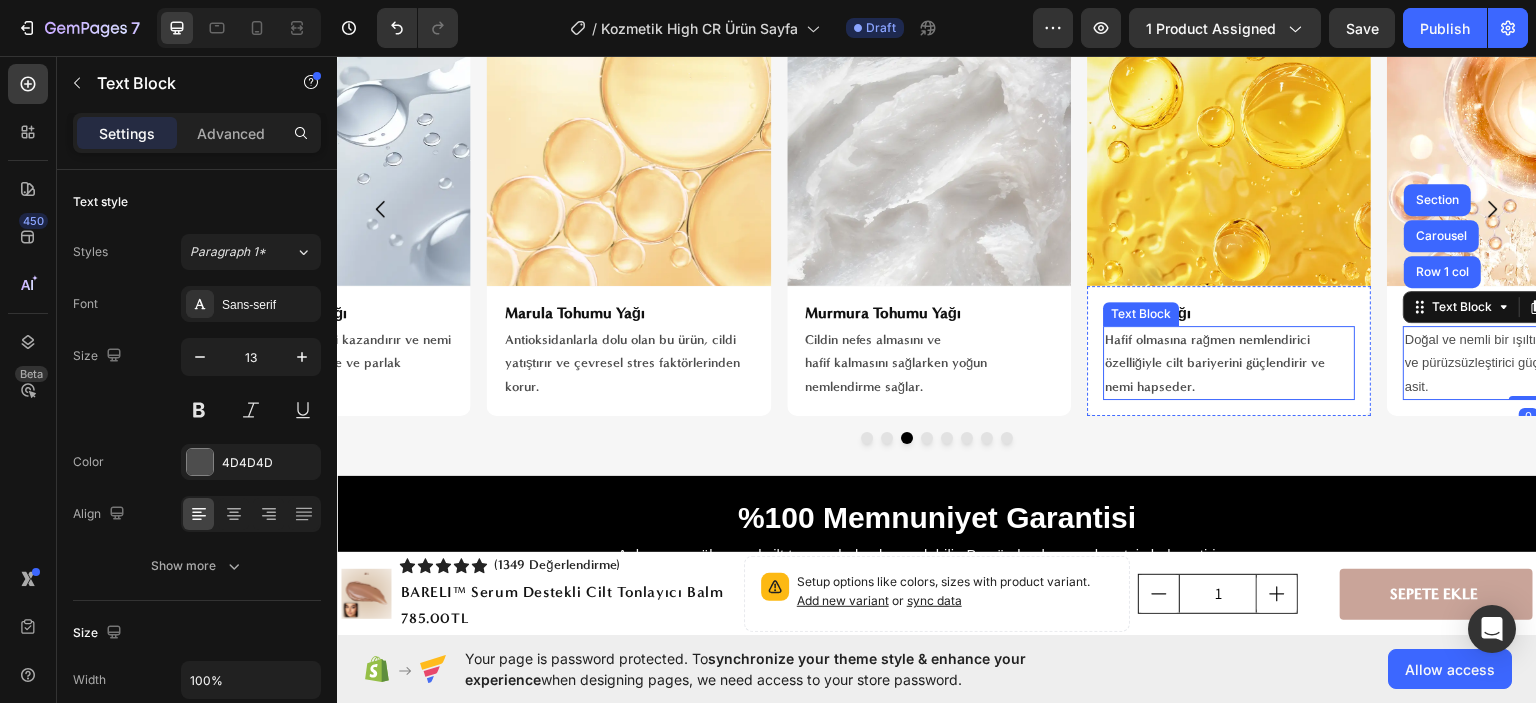 click on "Hafif olmasına rağmen nemlendirici özelliğiyle cilt bariyerini güçlendirir ve nemi hapseder." at bounding box center (1229, 362) 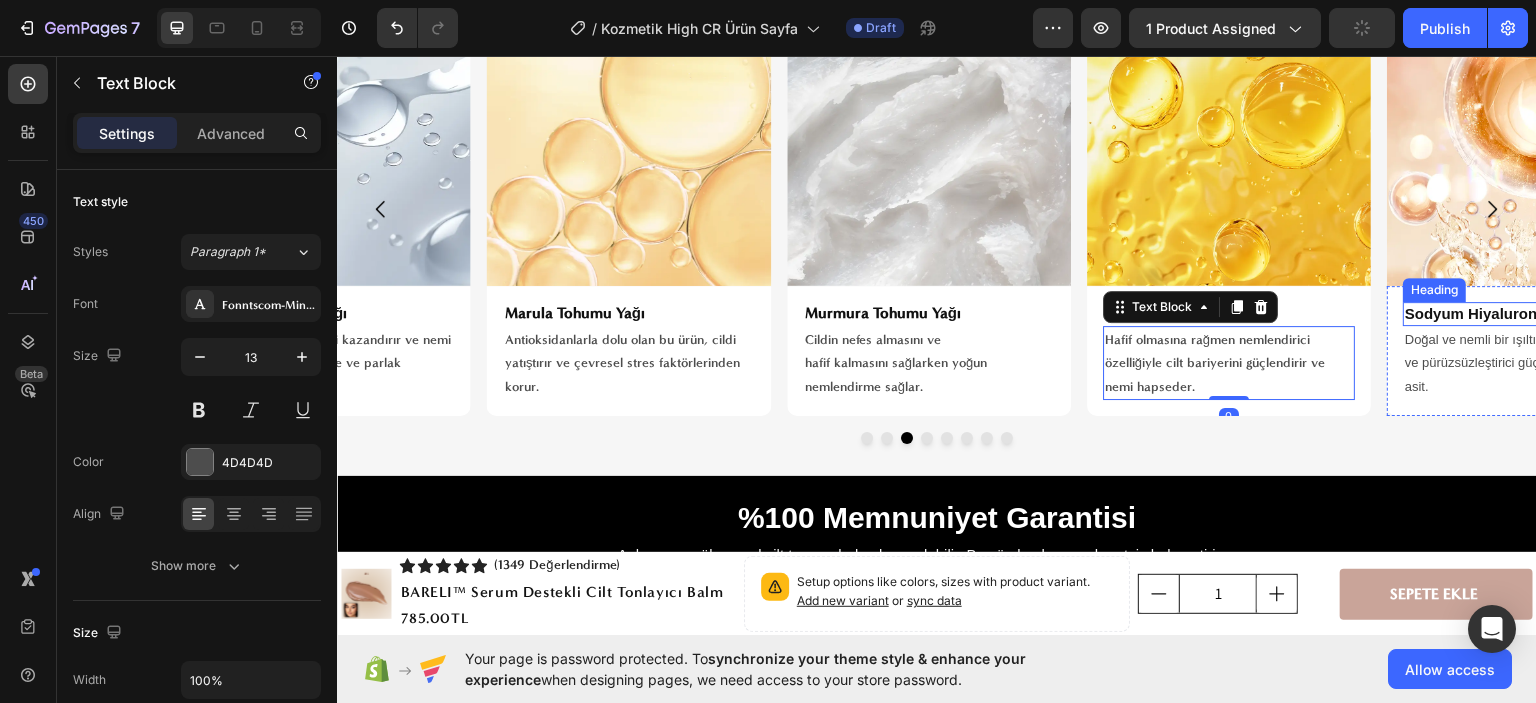 click on "Sodyum Hiyaluronat" at bounding box center [1530, 313] 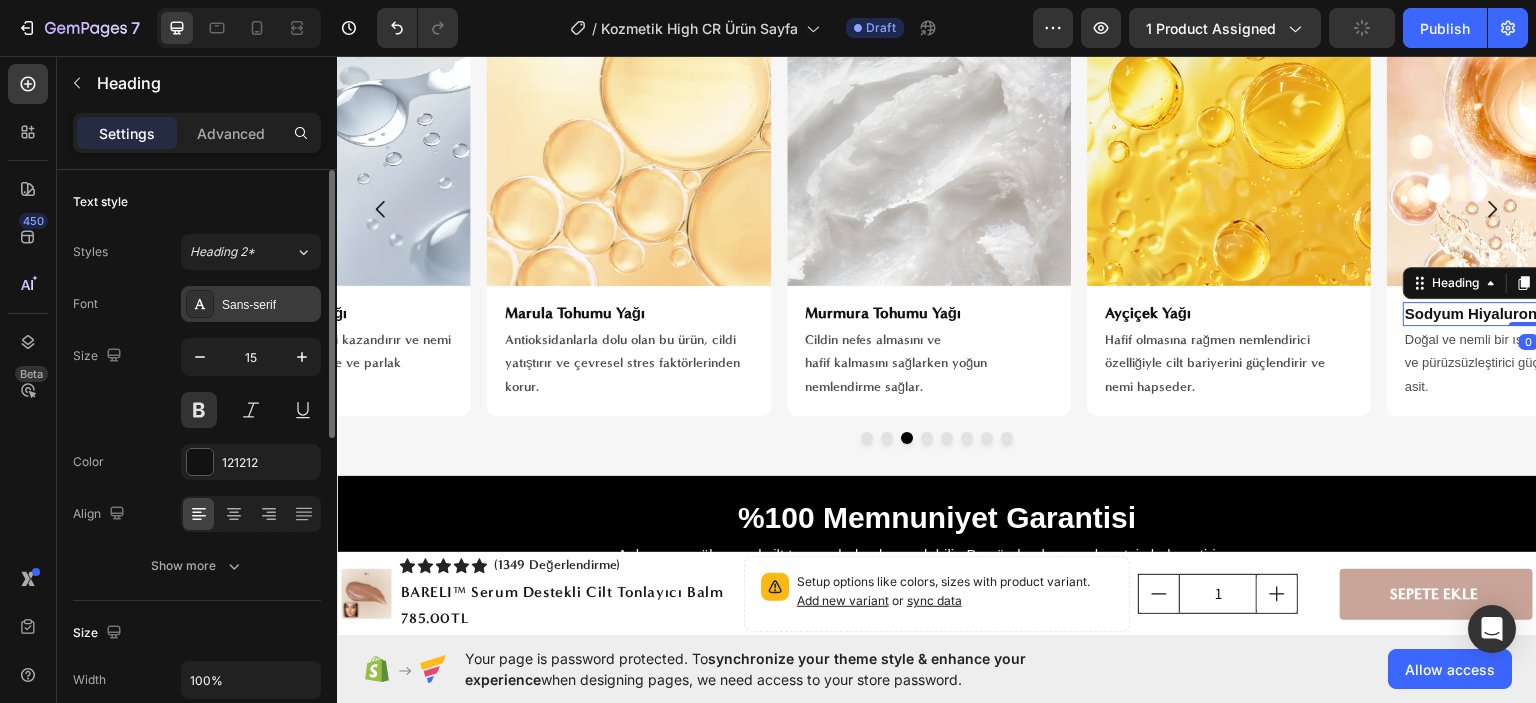 click on "Sans-serif" at bounding box center (251, 304) 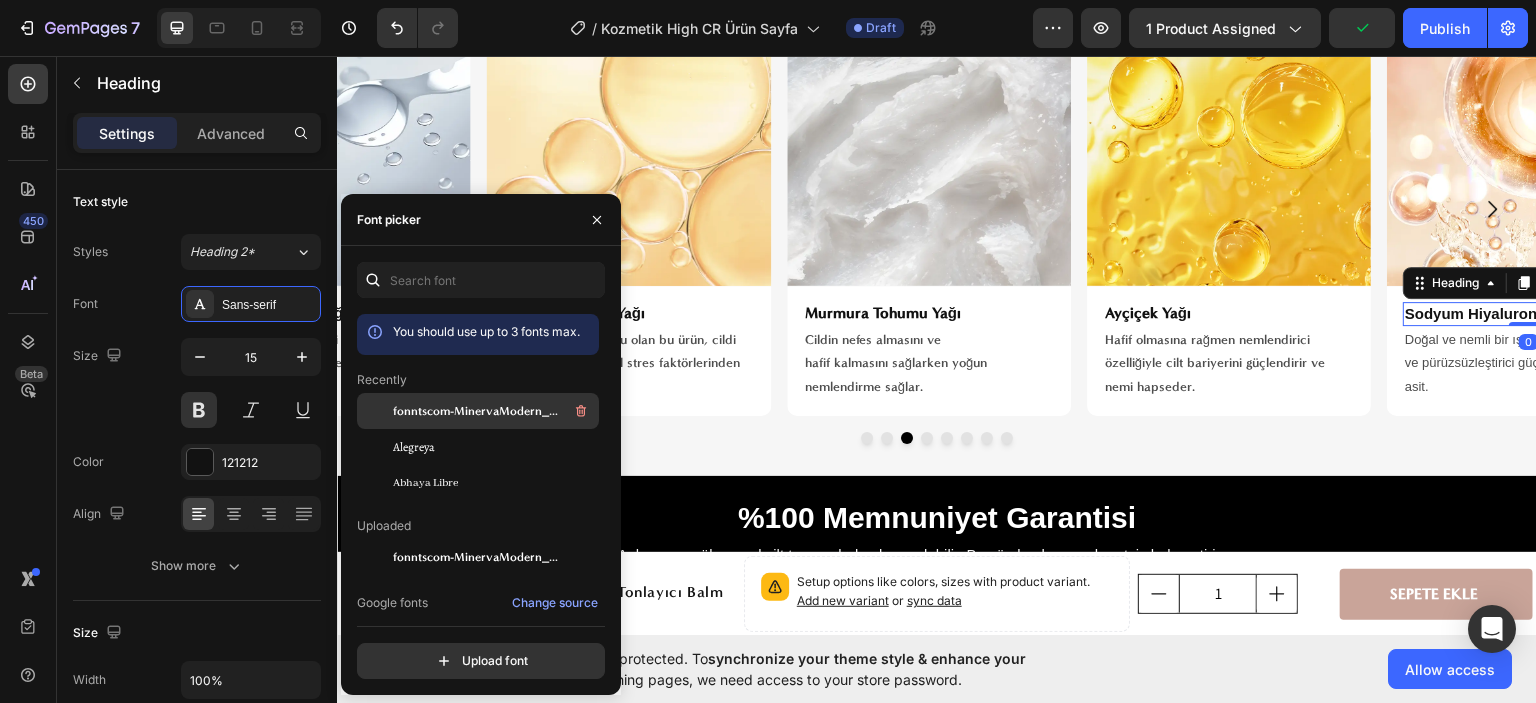 click on "fonntscom-MinervaModern_Bold" at bounding box center (476, 411) 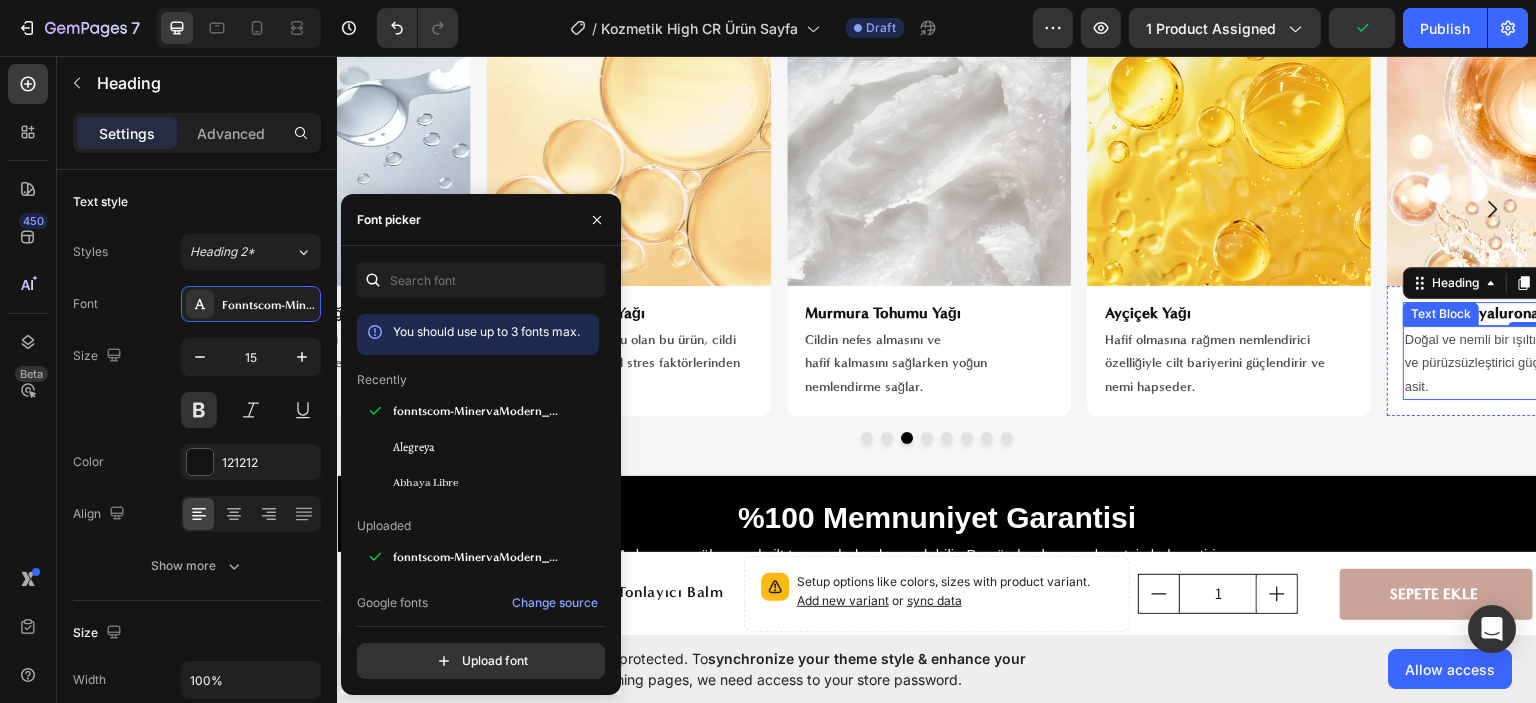 click on "Doğal ve nemli bir ışıltı için dolgunlaştırıcı ve pürüzsüzleştirici güçlü bir hyaluronik asit." at bounding box center (1530, 362) 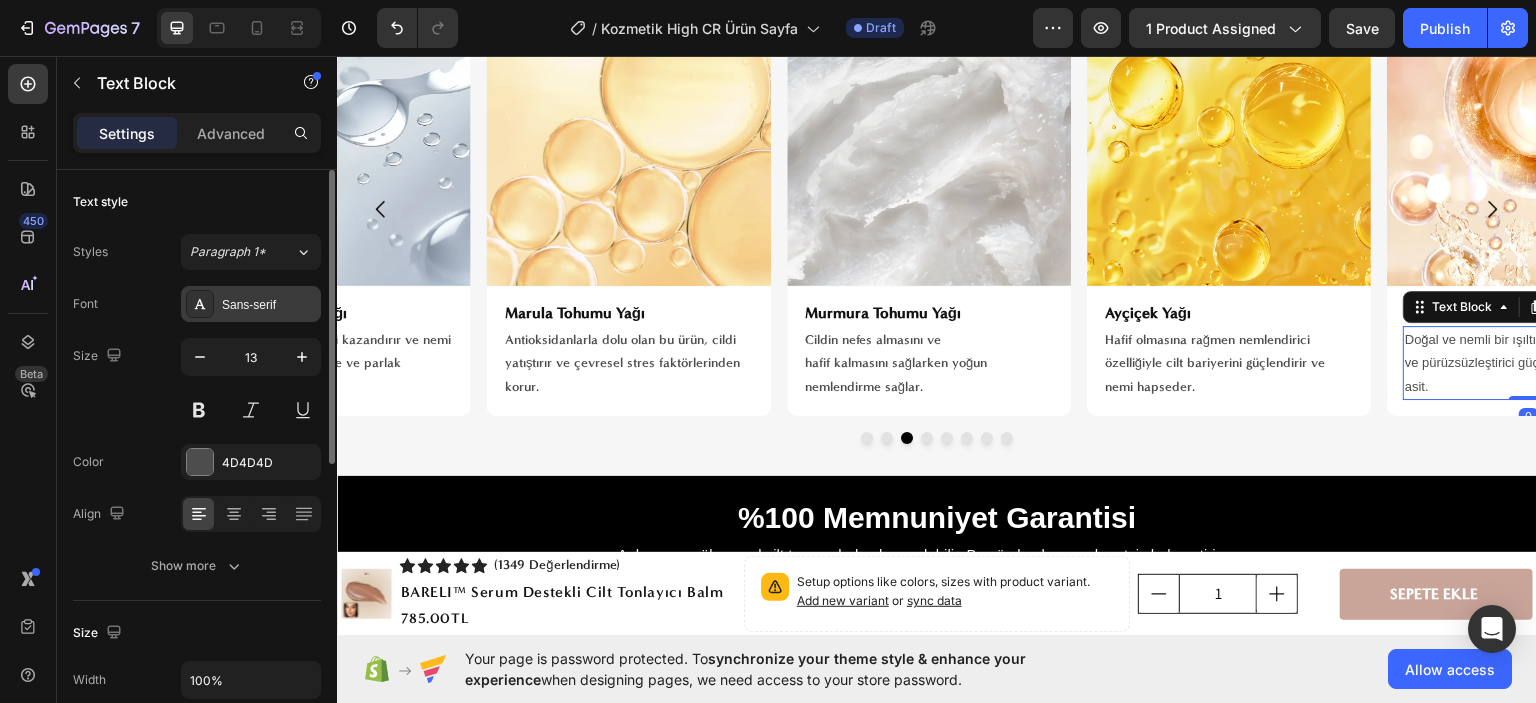 click on "Sans-serif" at bounding box center [269, 305] 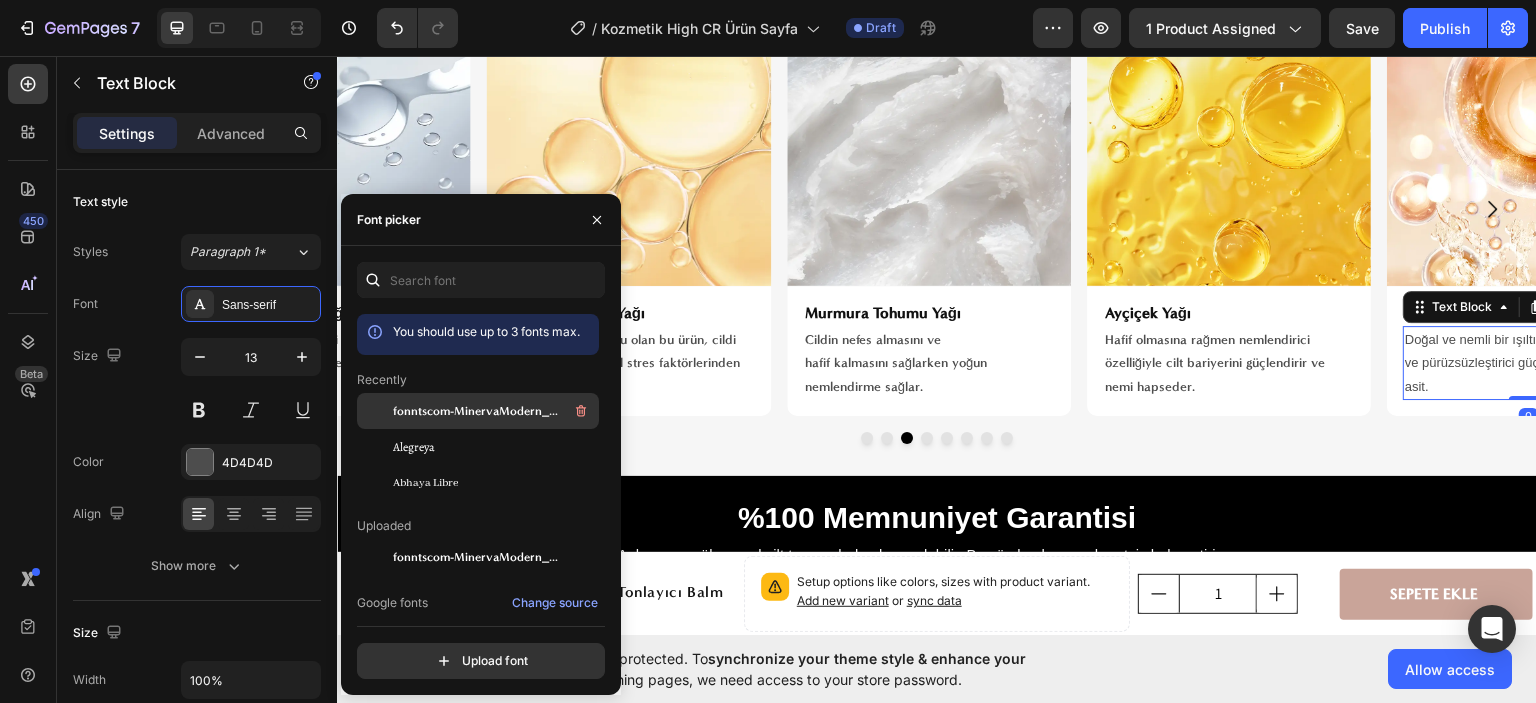 click on "fonntscom-MinervaModern_Bold" at bounding box center [476, 411] 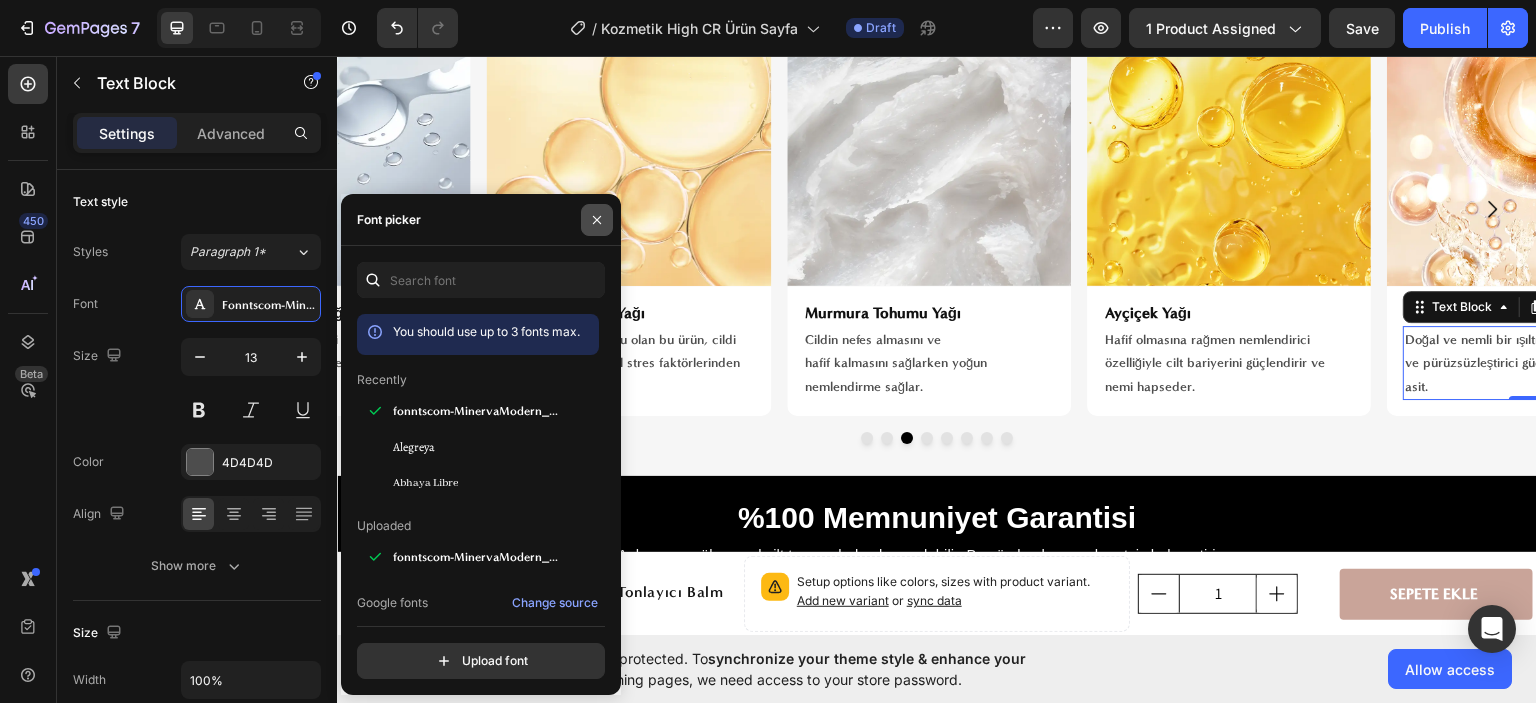 click at bounding box center [597, 220] 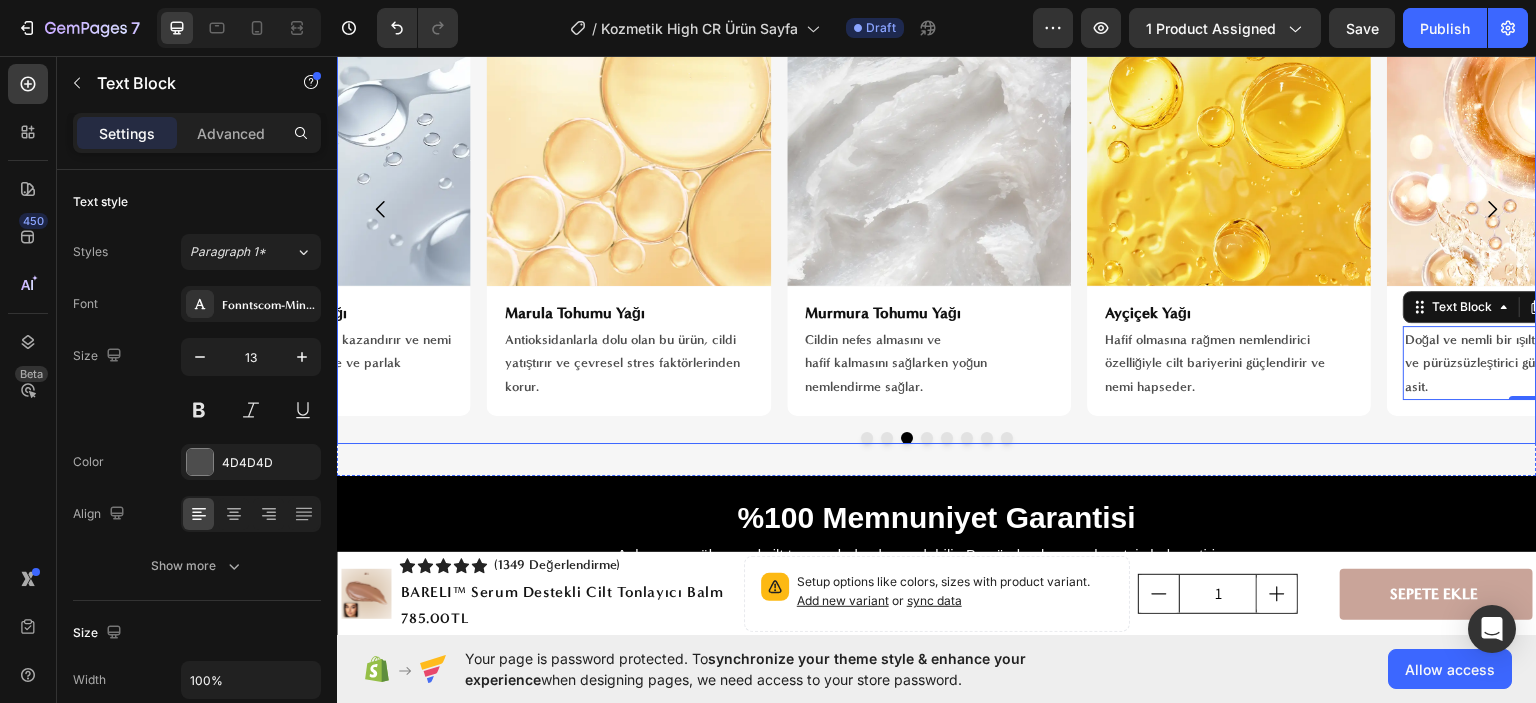 click 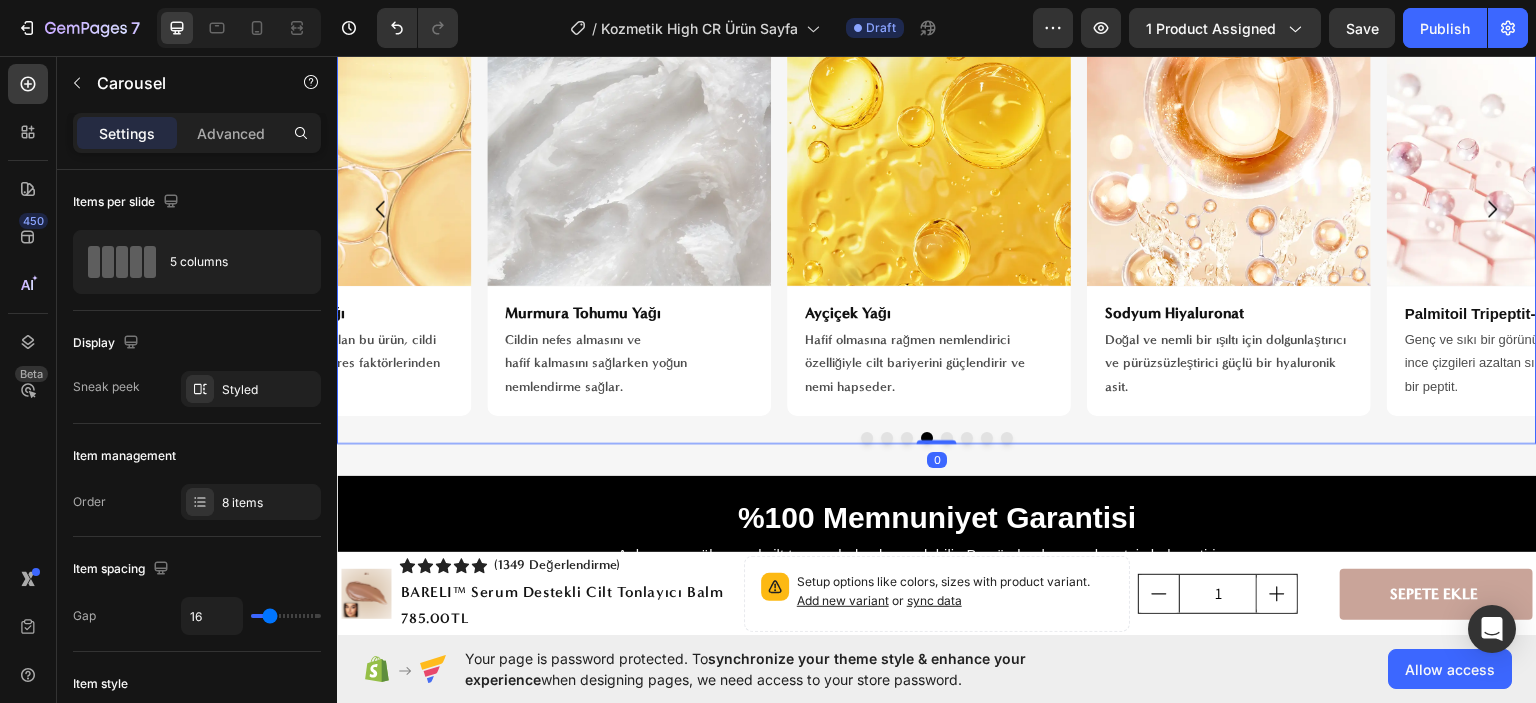 click 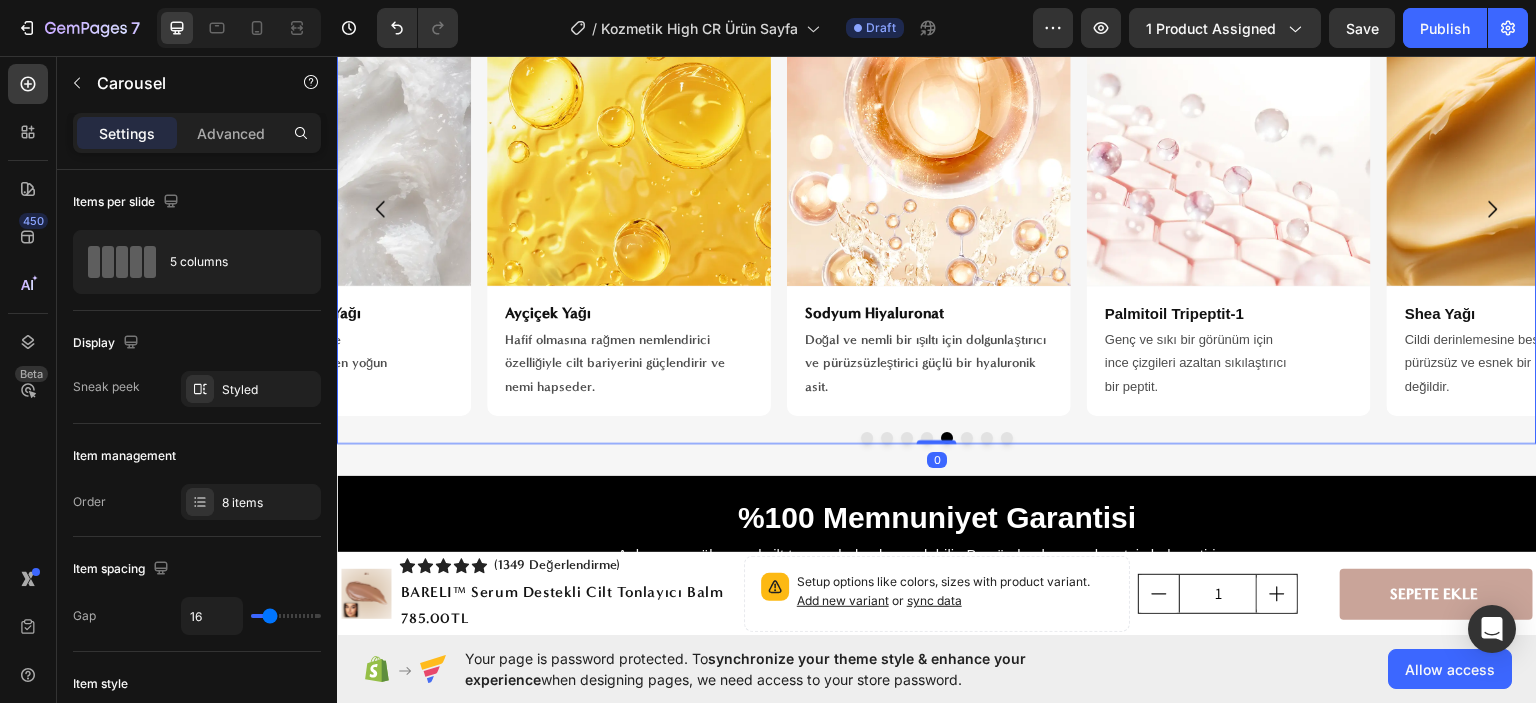 click 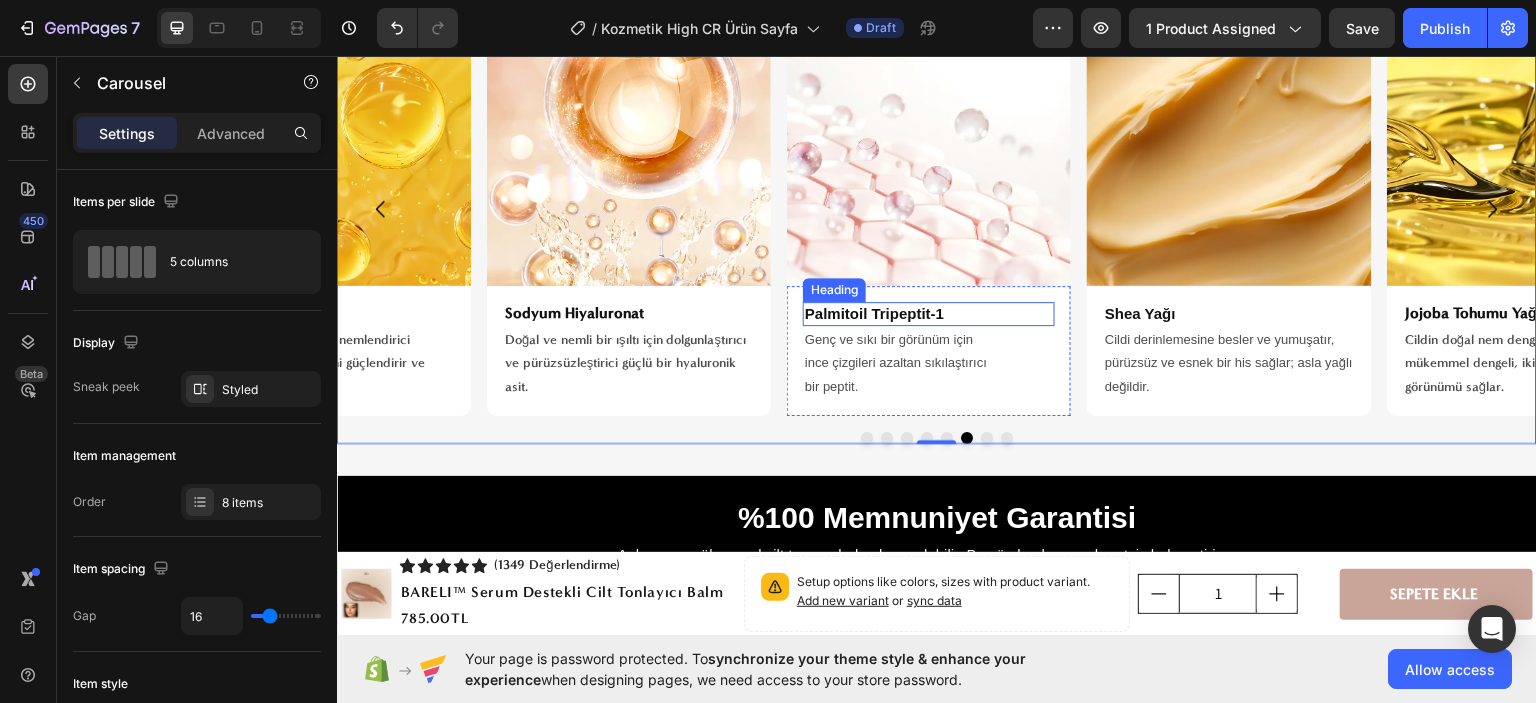 click on "Palmitoil Tripeptit-1" at bounding box center (929, 313) 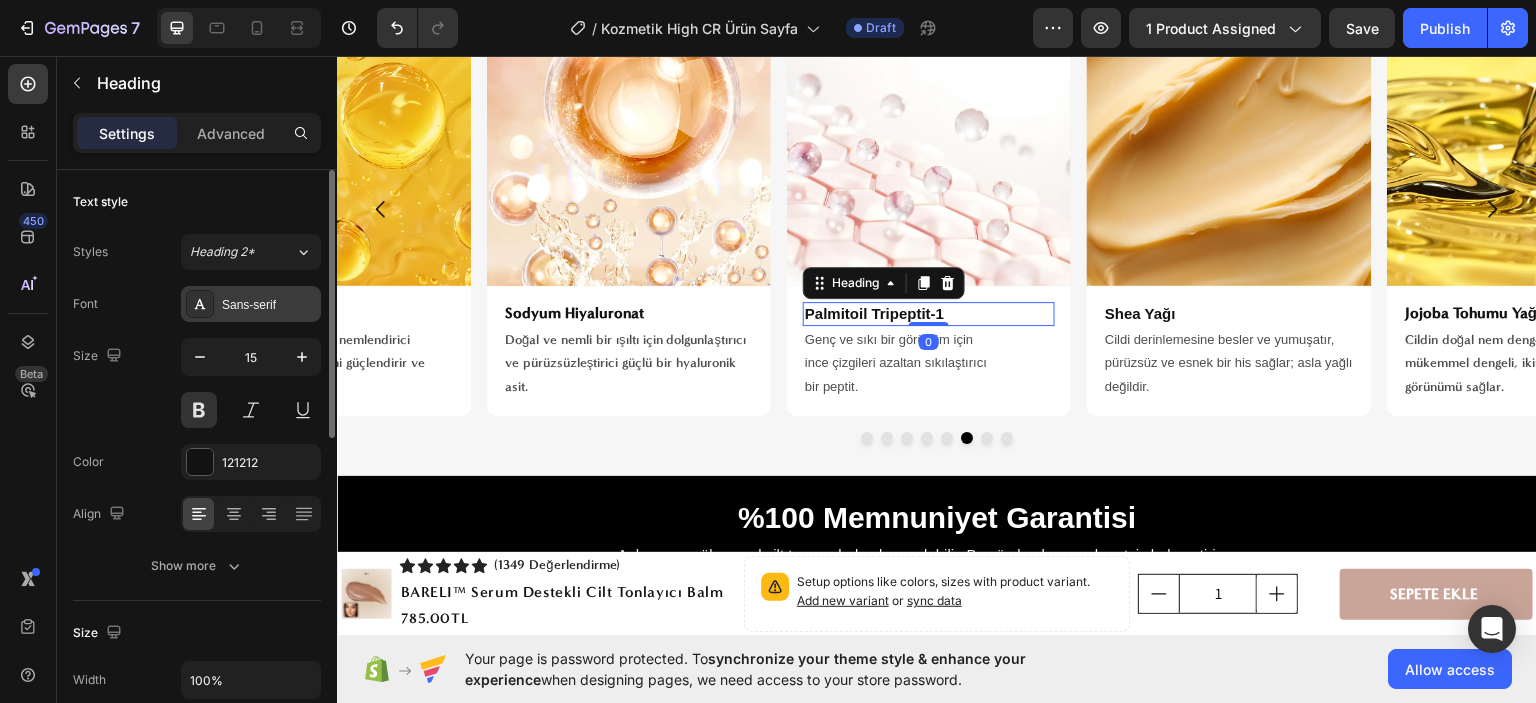 click on "Sans-serif" at bounding box center [251, 304] 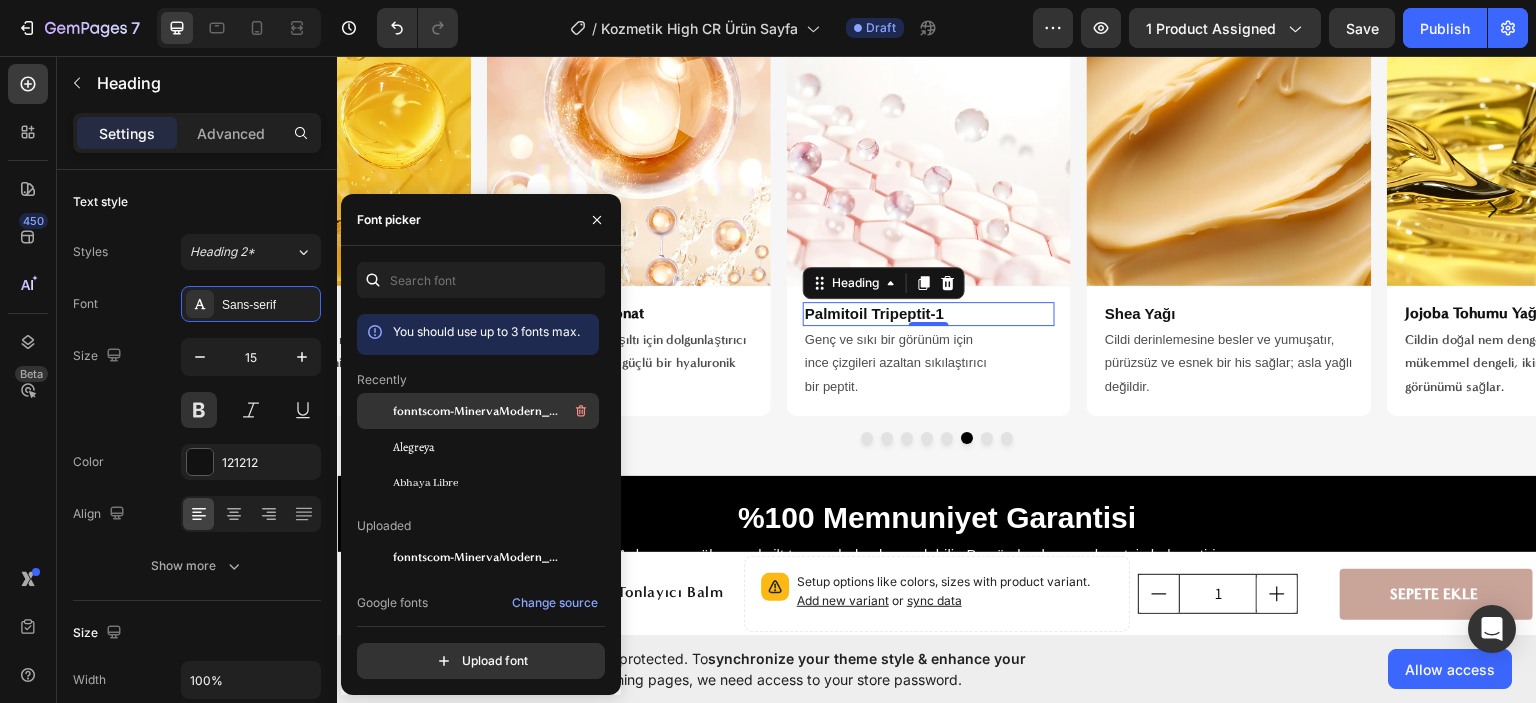 click on "fonntscom-MinervaModern_Bold" at bounding box center (476, 411) 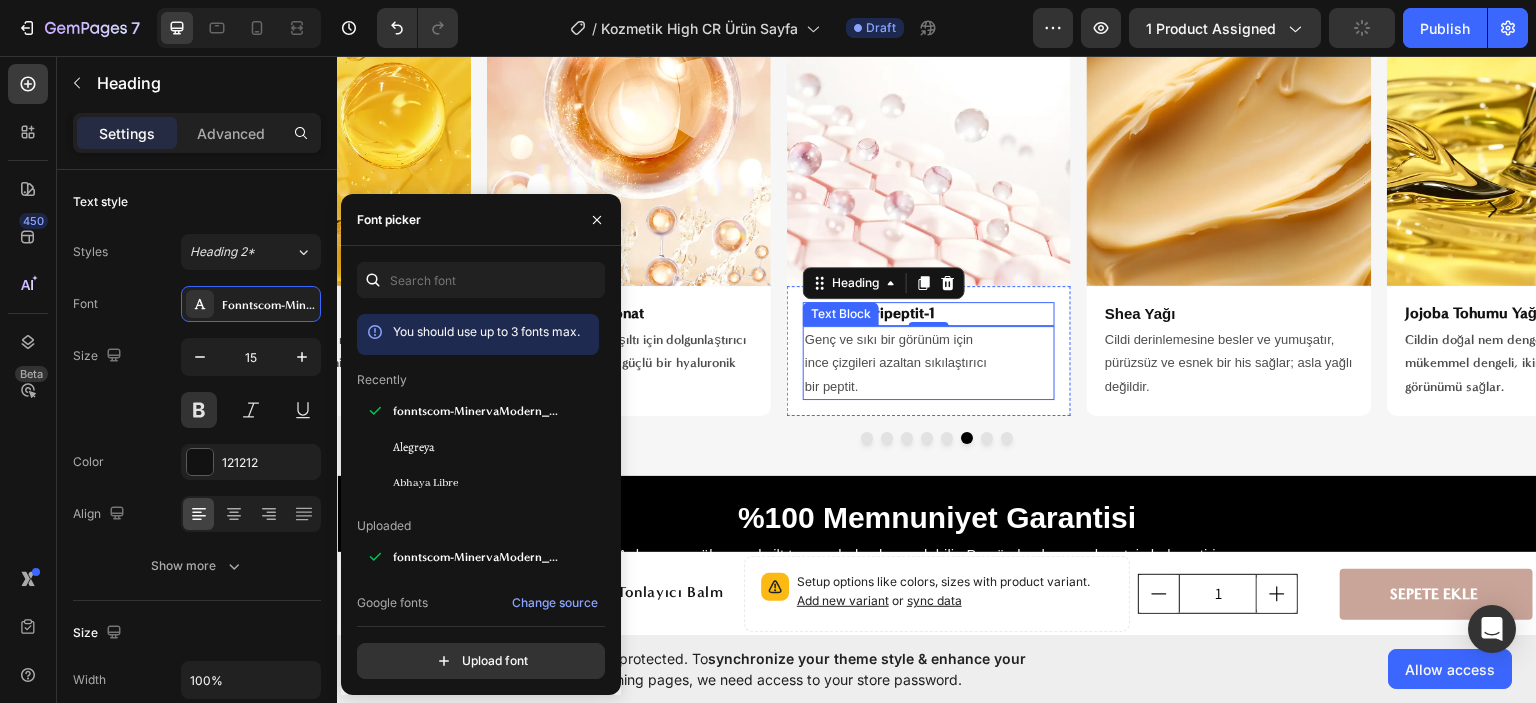 click on "ince çizgileri azaltan sıkılaştırıcı" at bounding box center (929, 361) 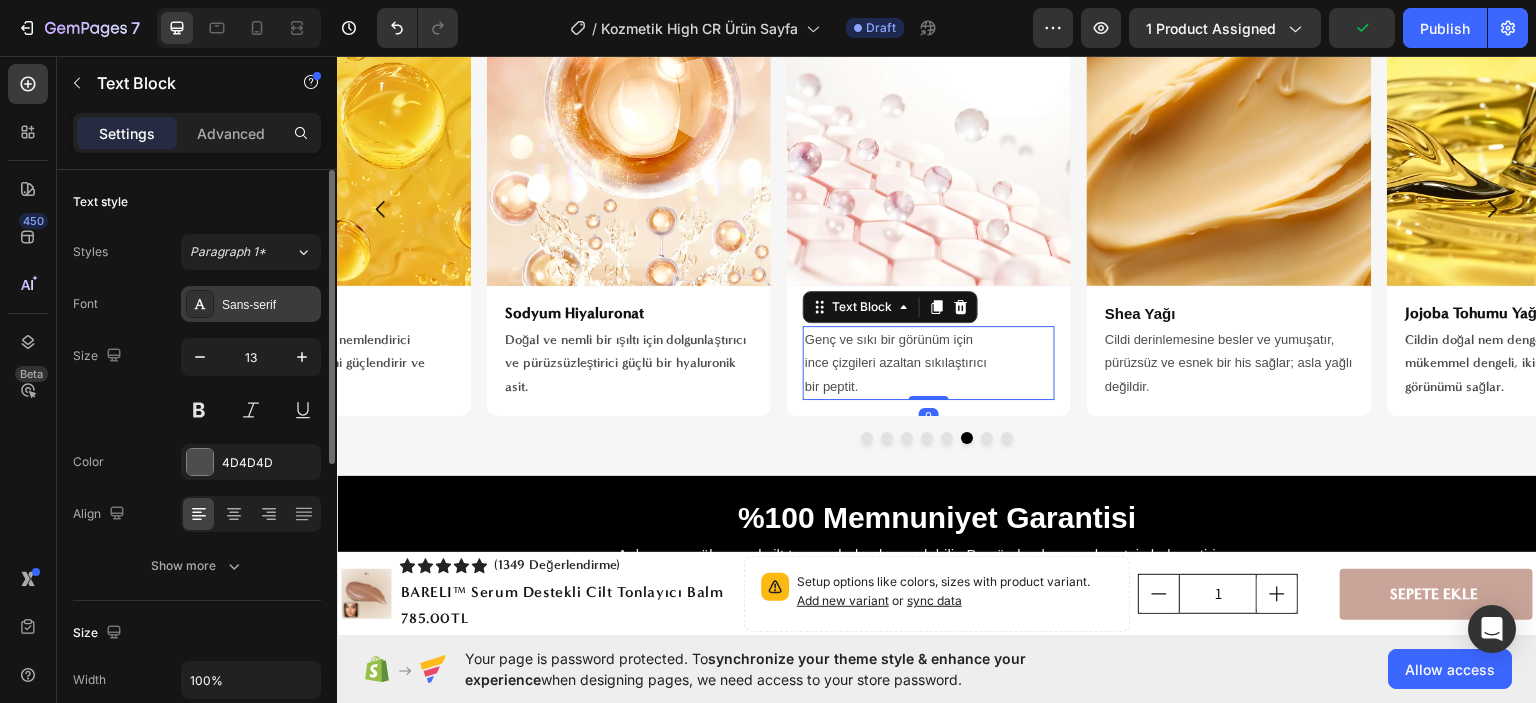 click on "Sans-serif" at bounding box center [251, 304] 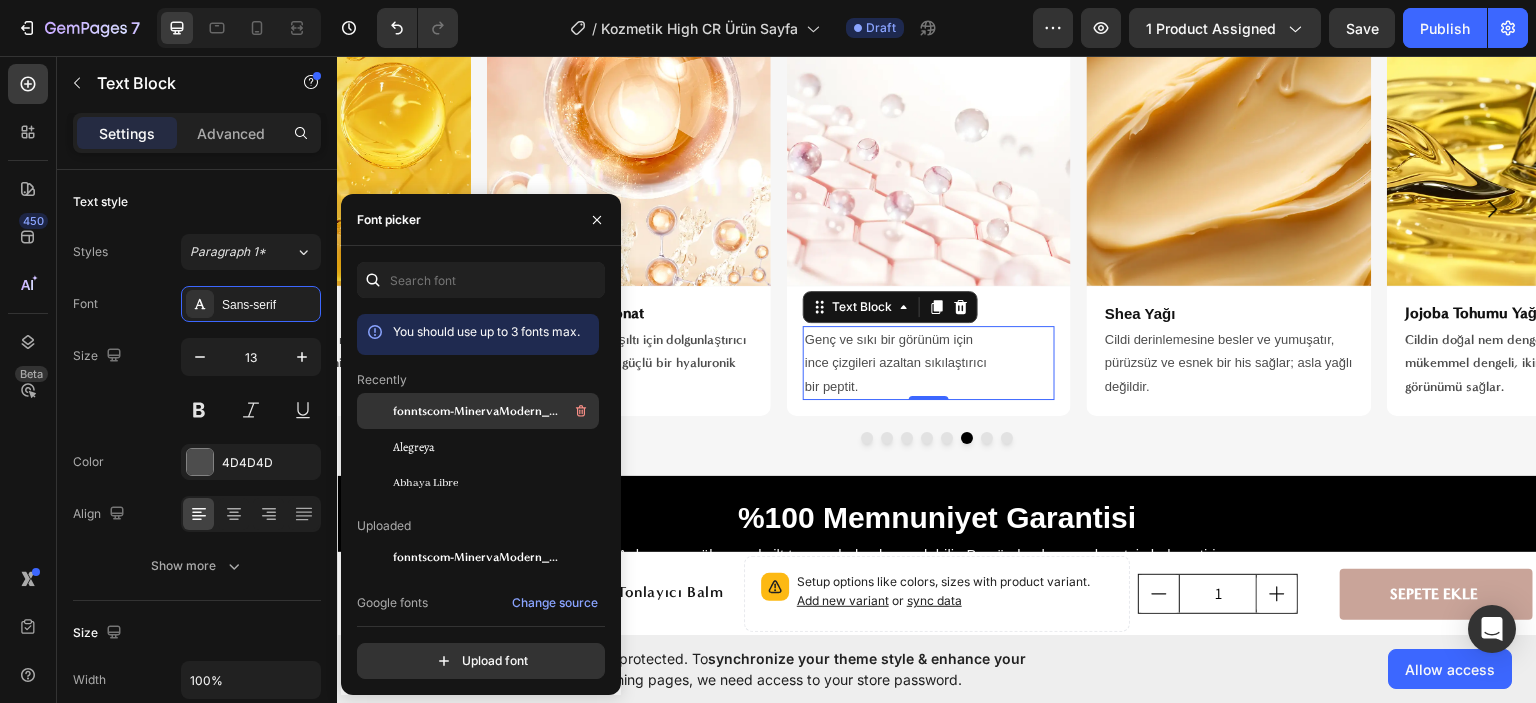click on "fonntscom-MinervaModern_Bold" at bounding box center [476, 411] 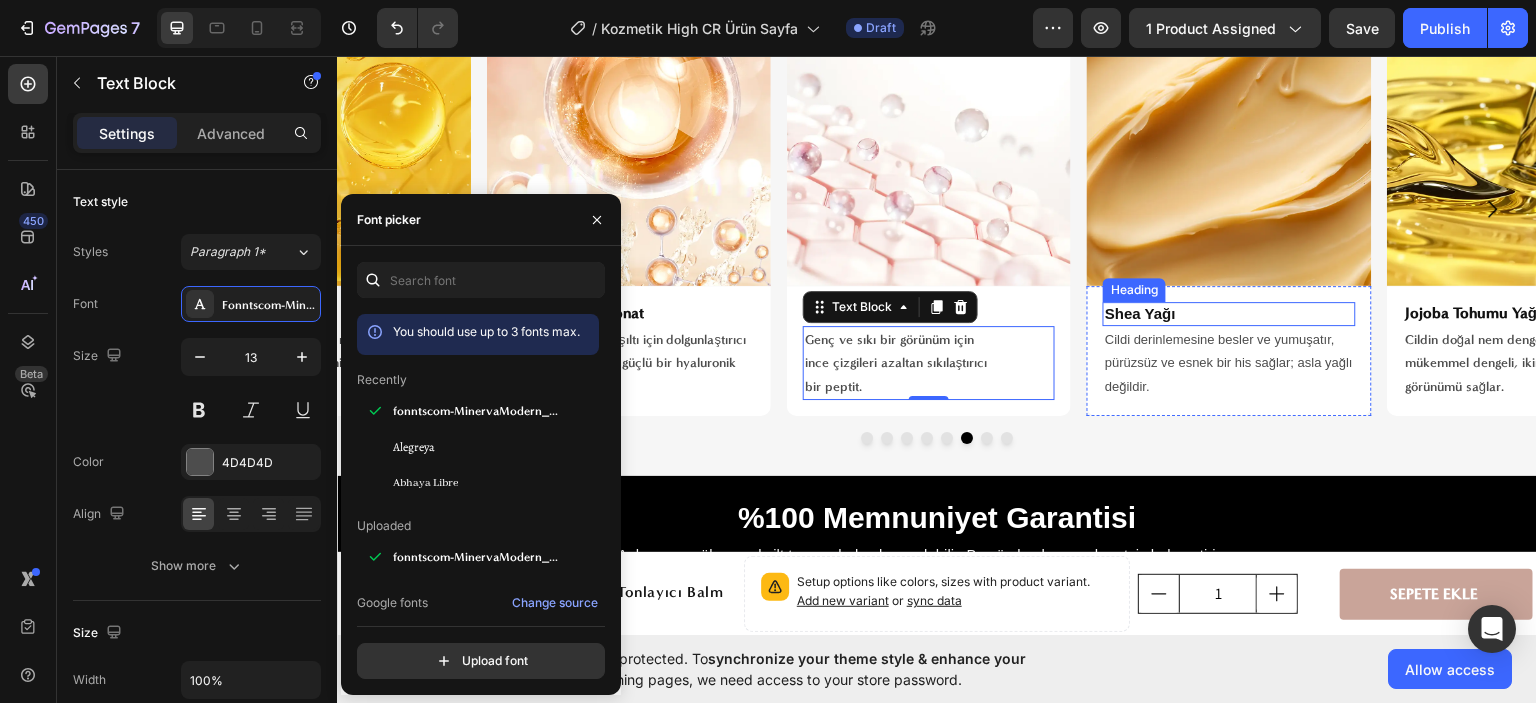 click on "Shea Yağı" at bounding box center [1229, 313] 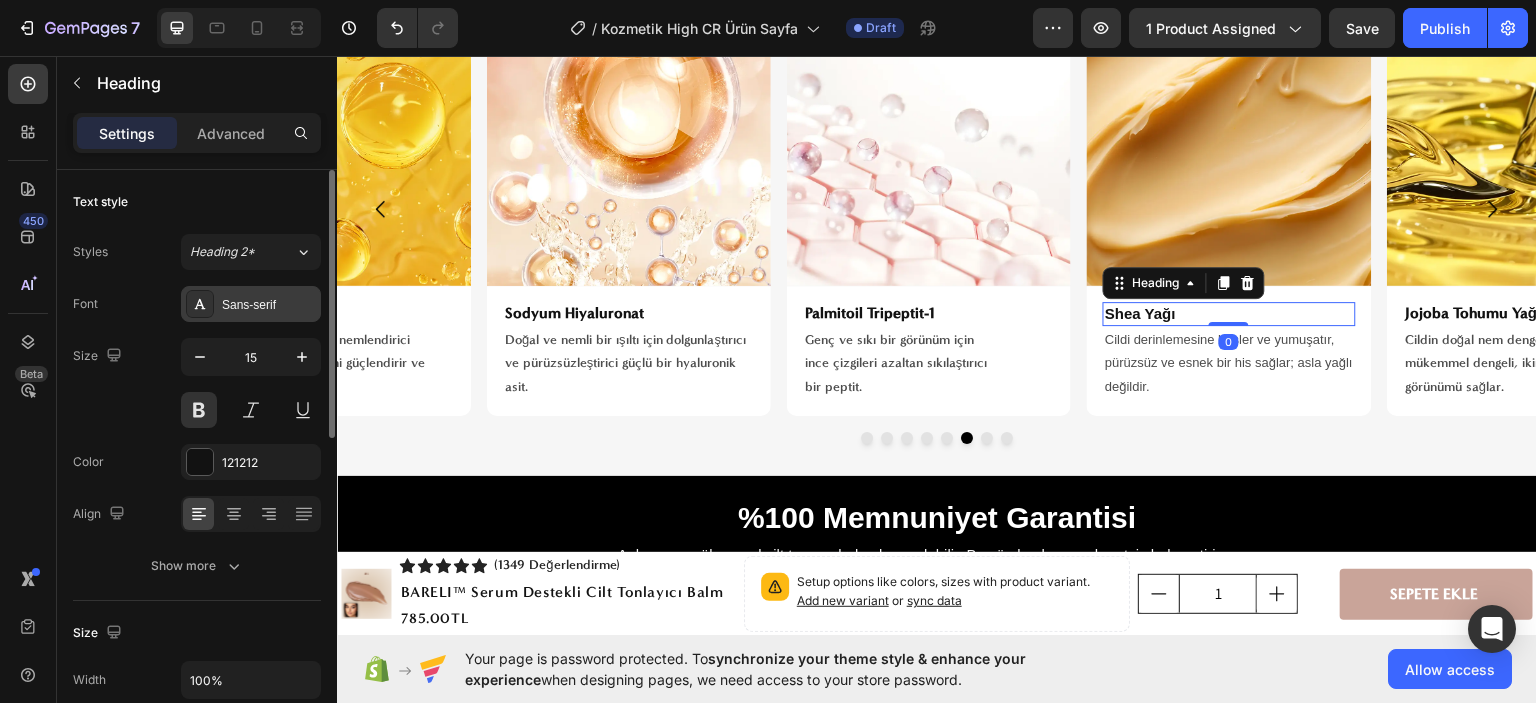 click on "Sans-serif" at bounding box center [269, 305] 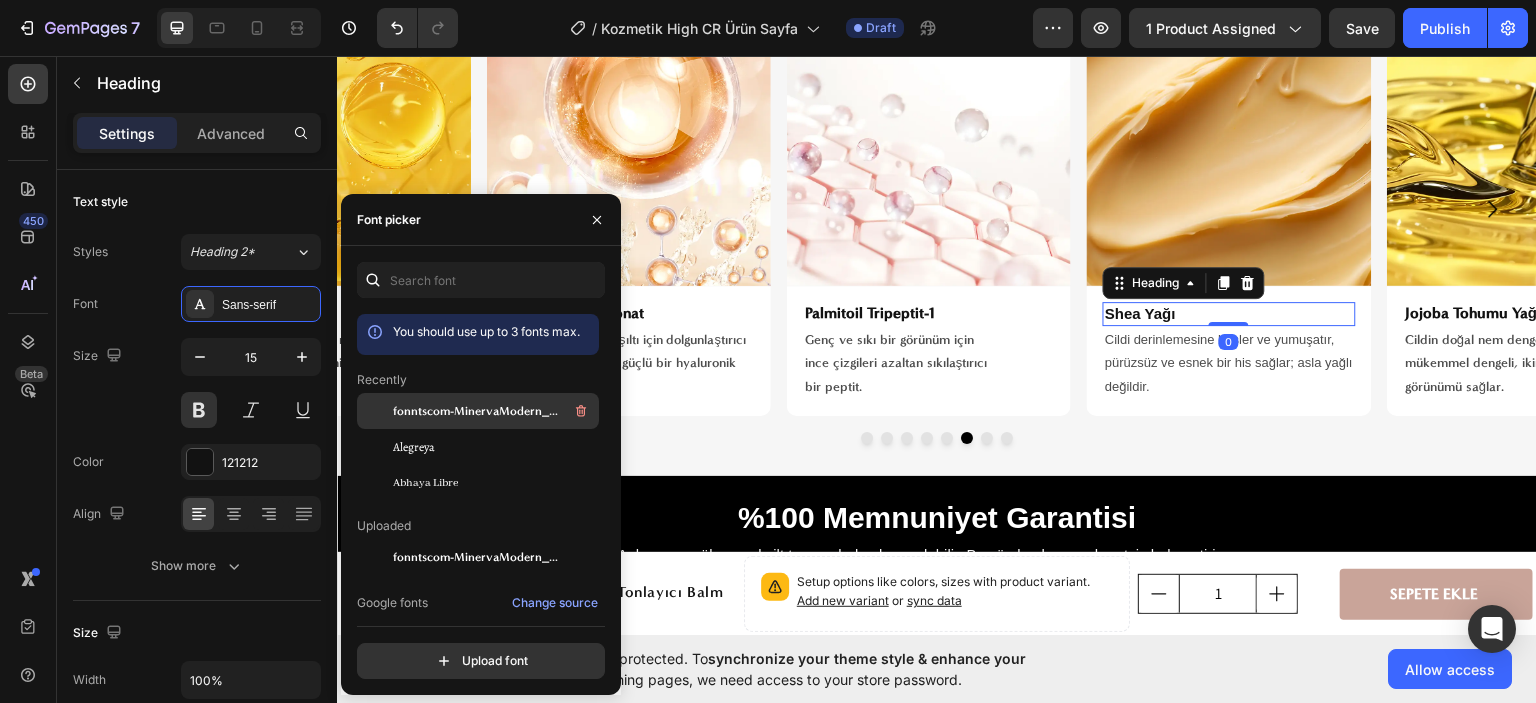 click on "fonntscom-MinervaModern_Bold" at bounding box center (476, 411) 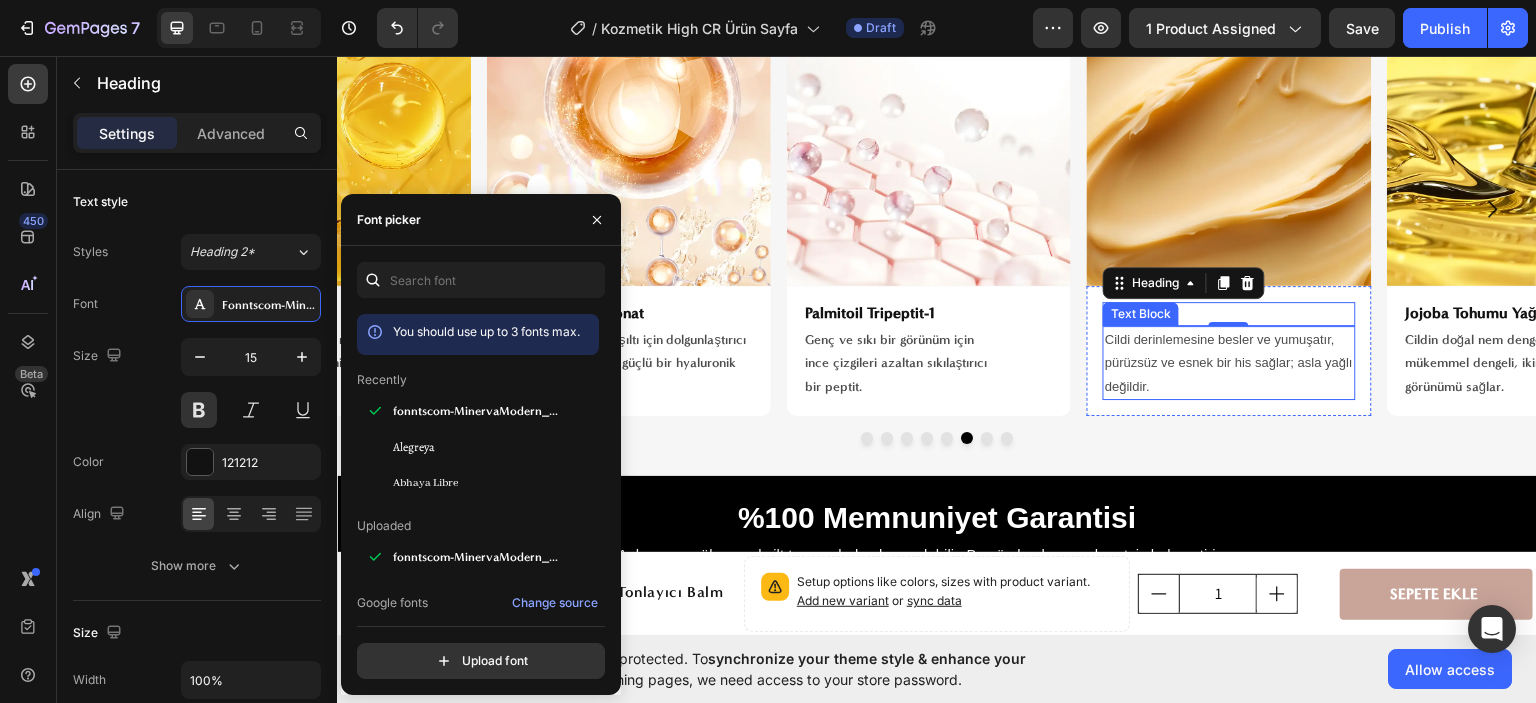 click on "Cildi derinlemesine besler ve yumuşatır, pürüzsüz ve esnek bir his sağlar; asla yağlı değildir." at bounding box center (1229, 362) 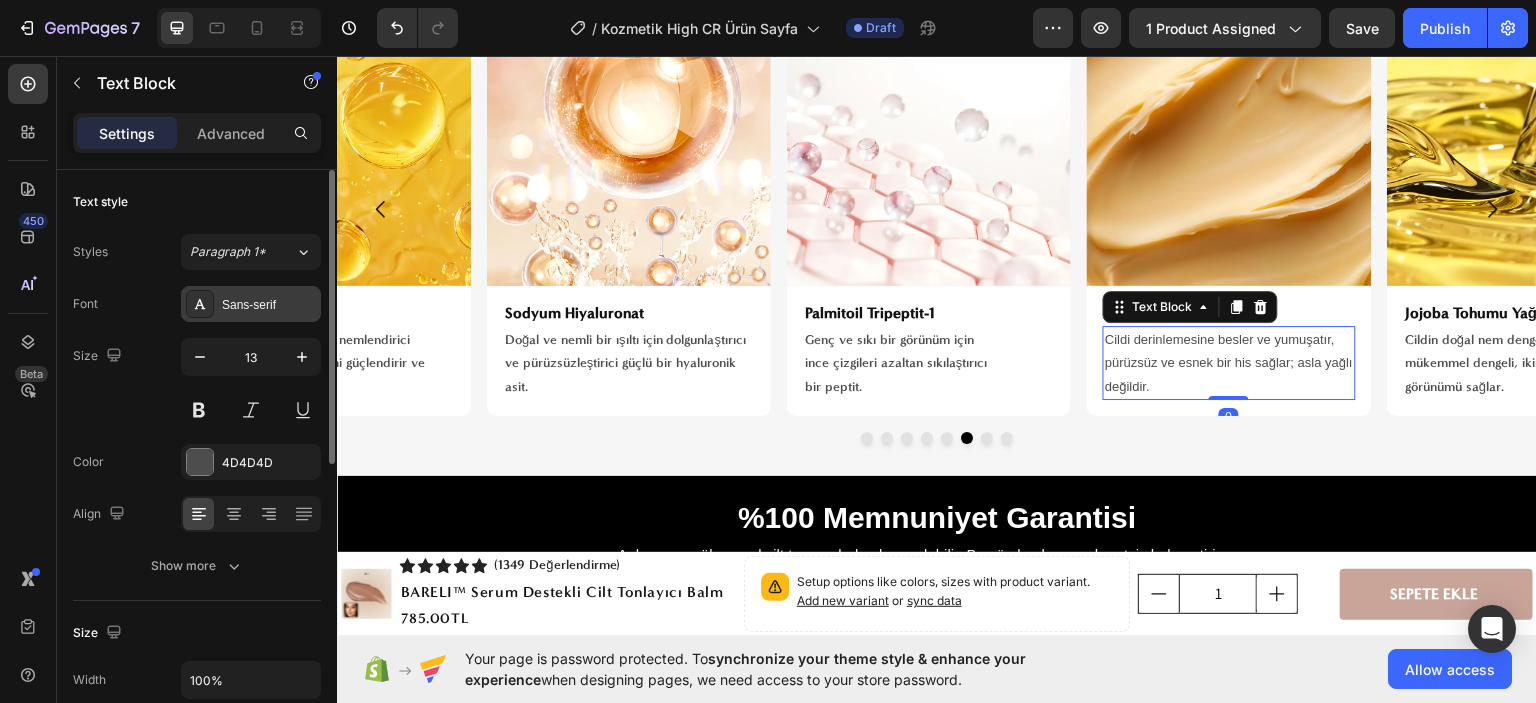 click on "Sans-serif" at bounding box center (269, 305) 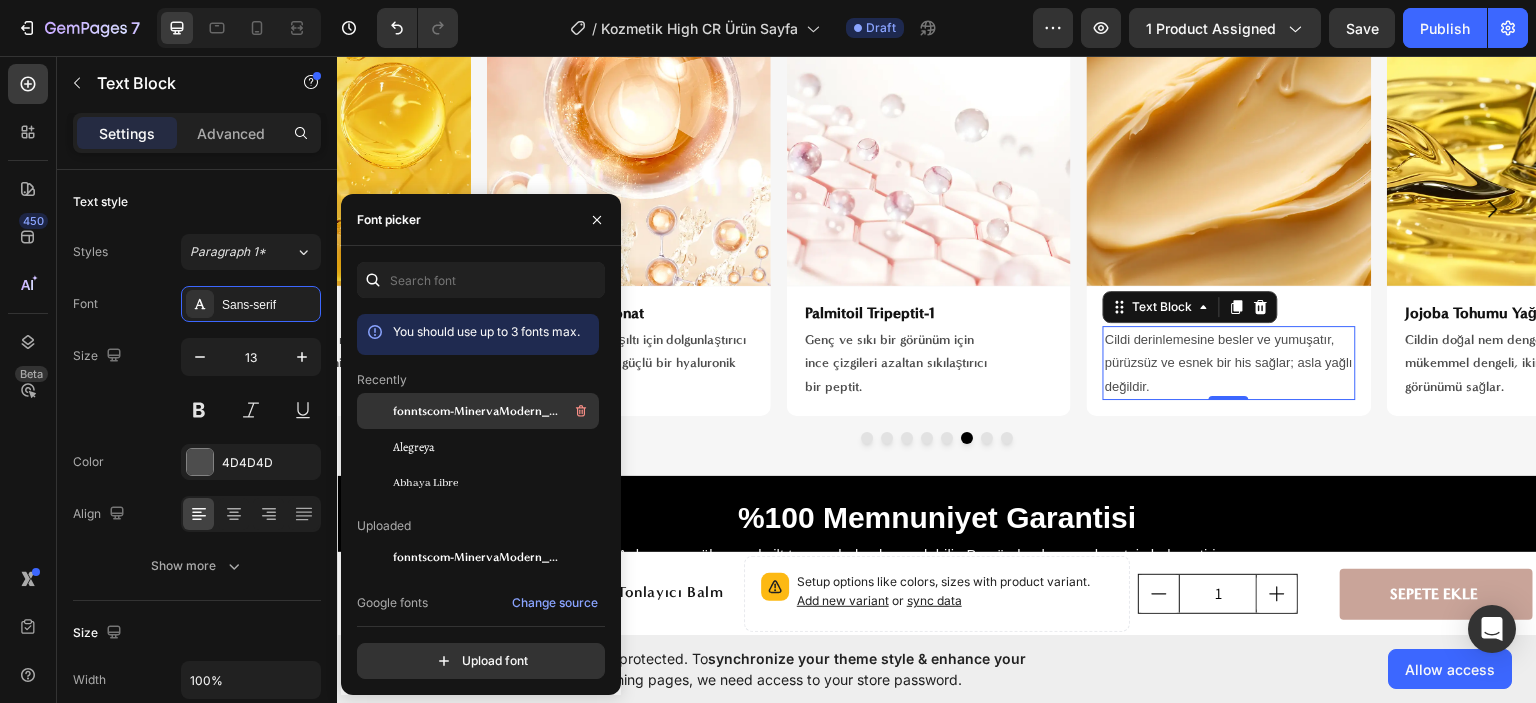 click on "fonntscom-MinervaModern_Bold" at bounding box center (476, 411) 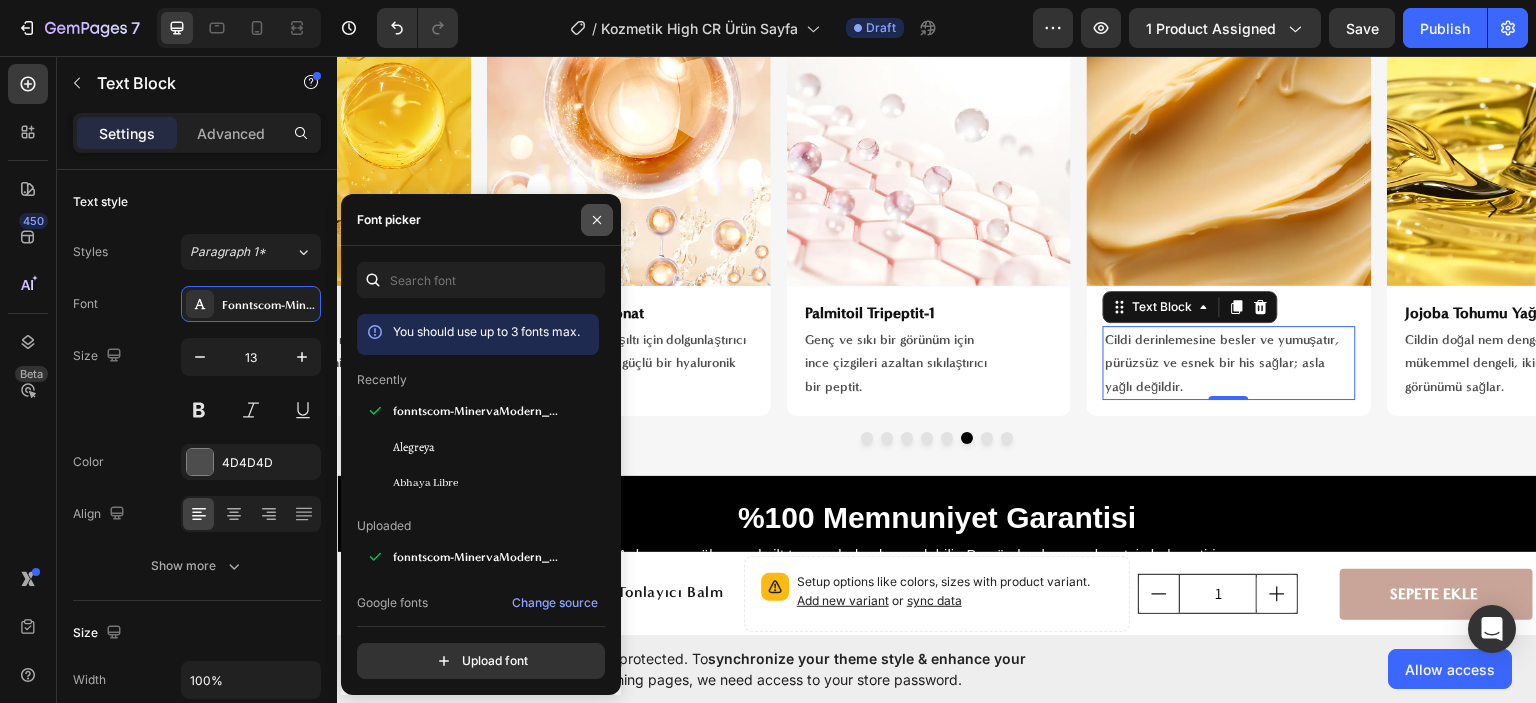 click 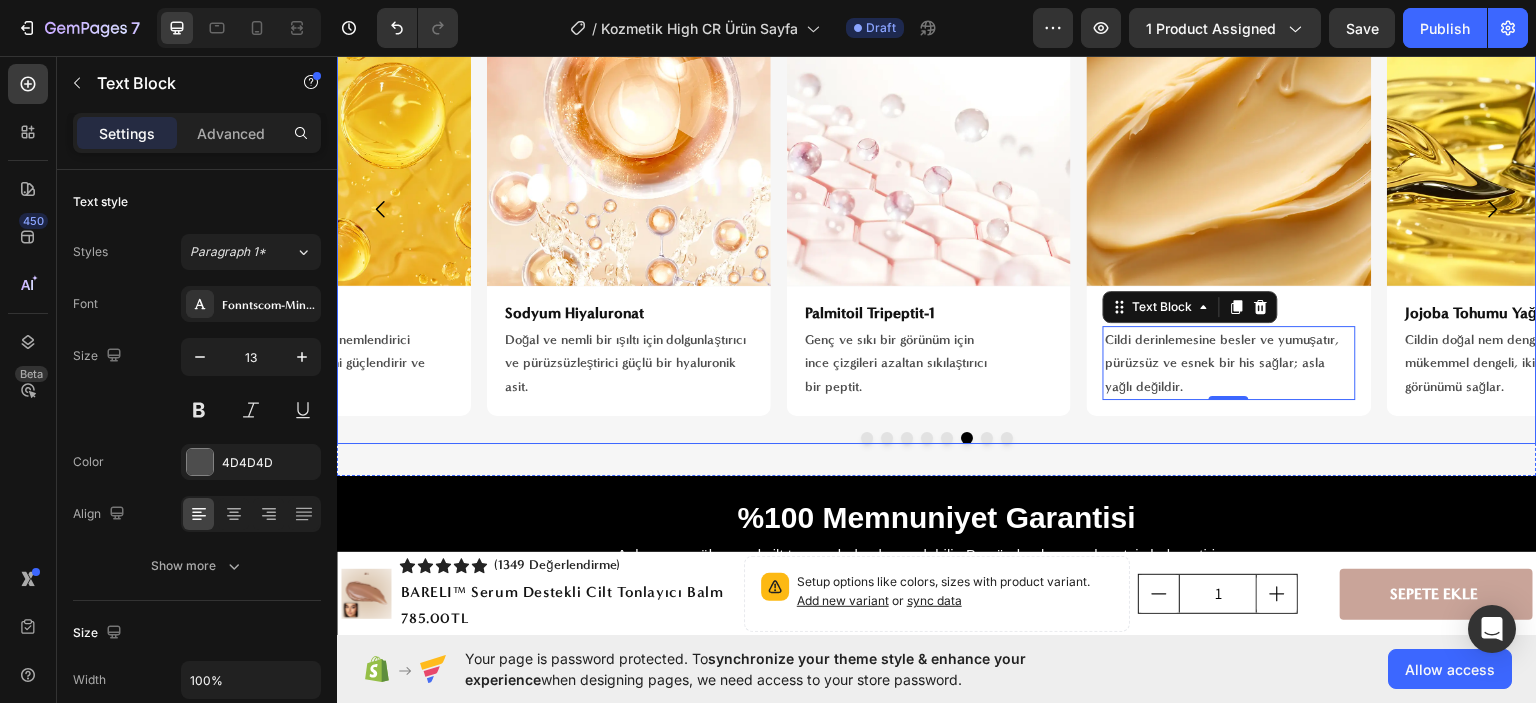 click 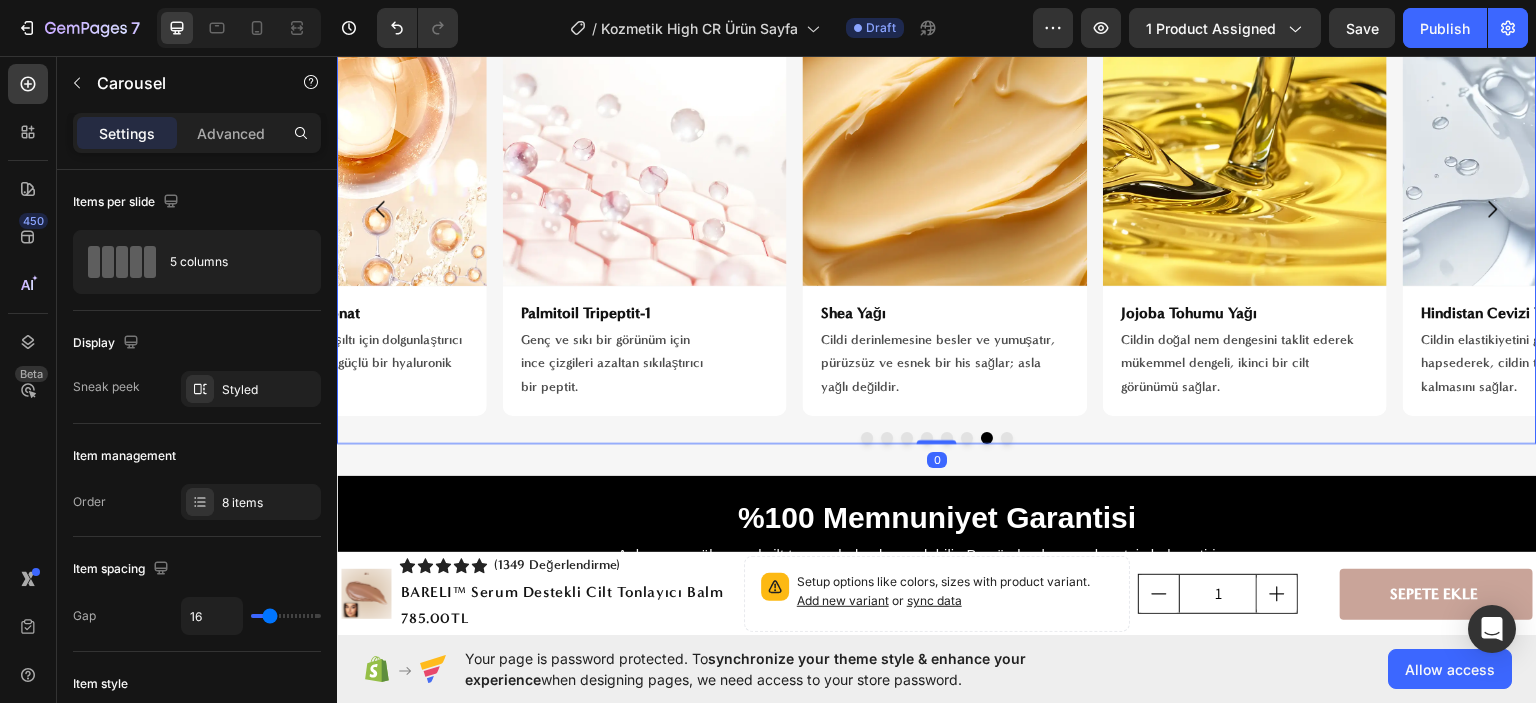 click 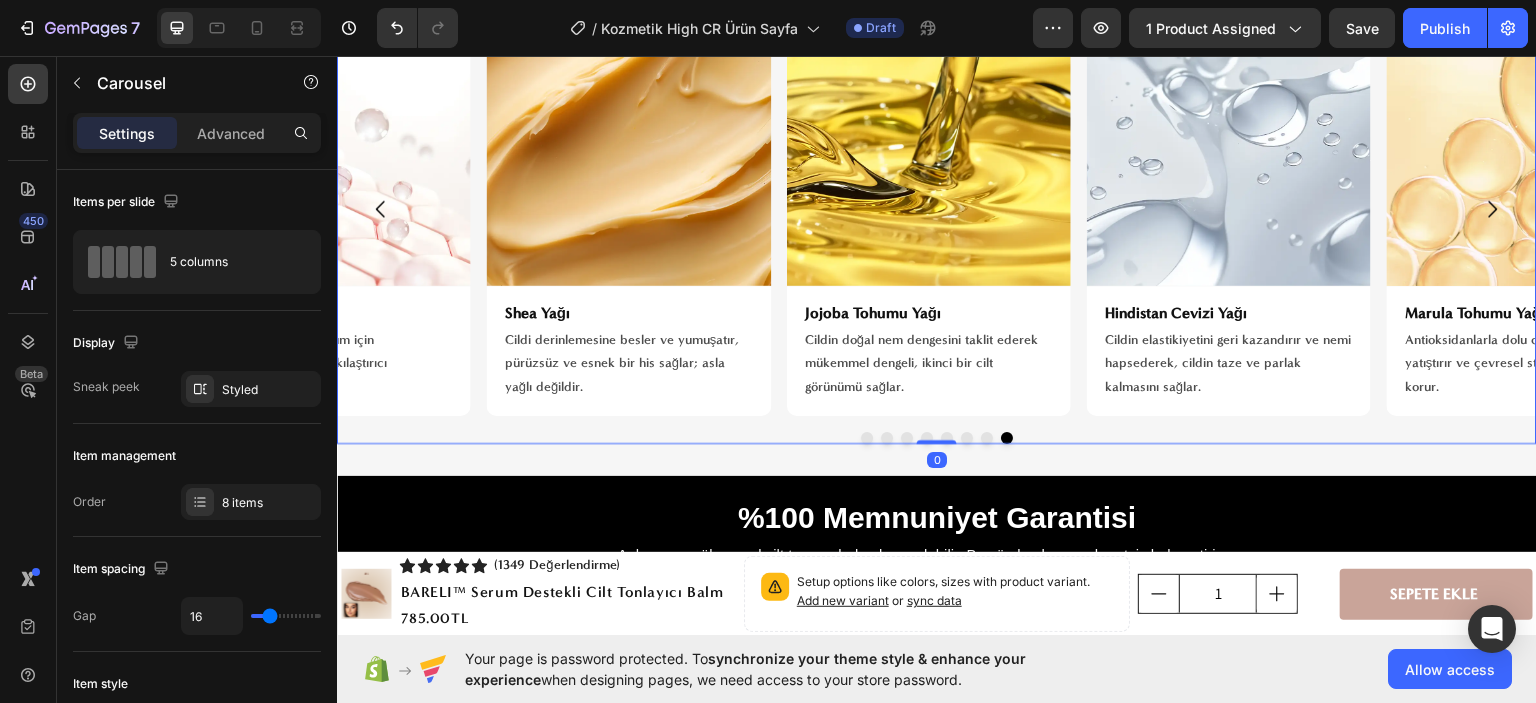 click 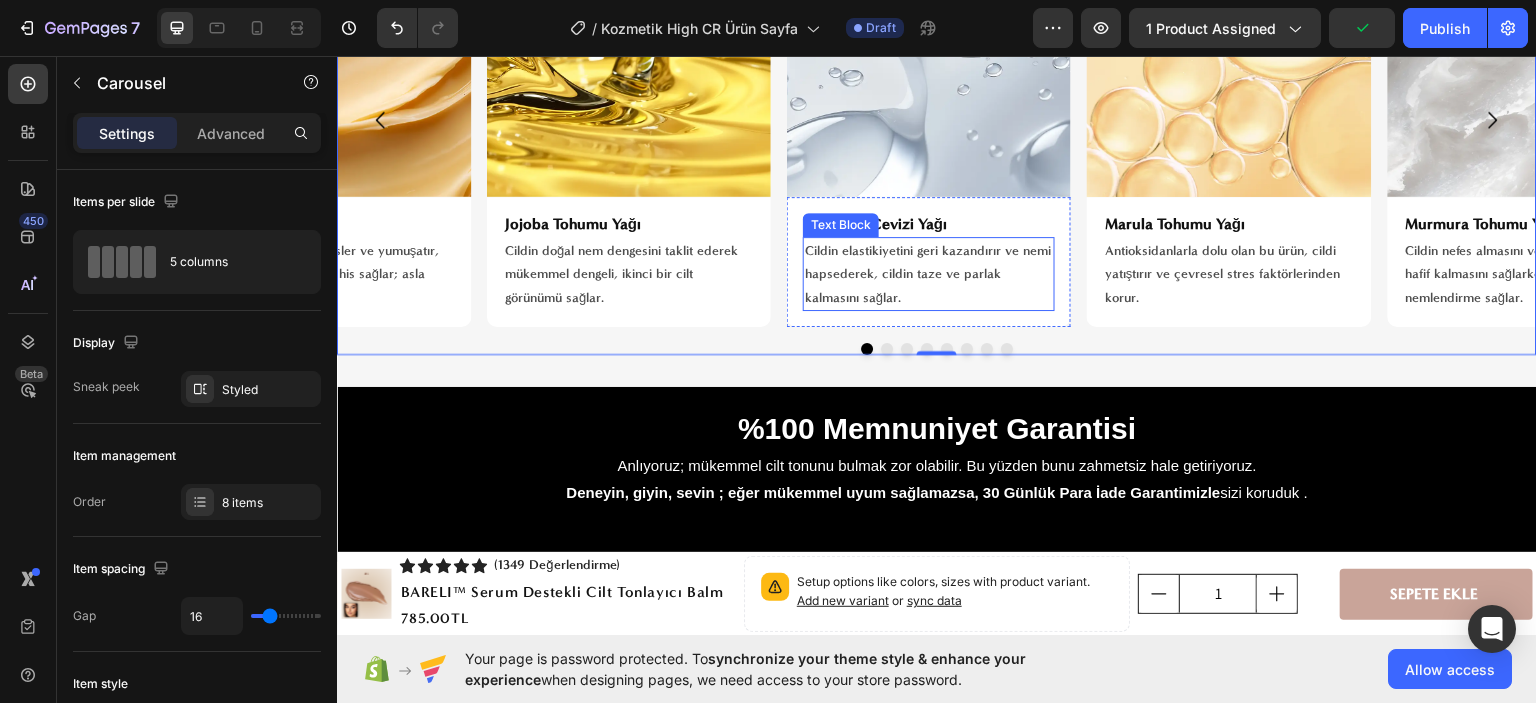 scroll, scrollTop: 5800, scrollLeft: 0, axis: vertical 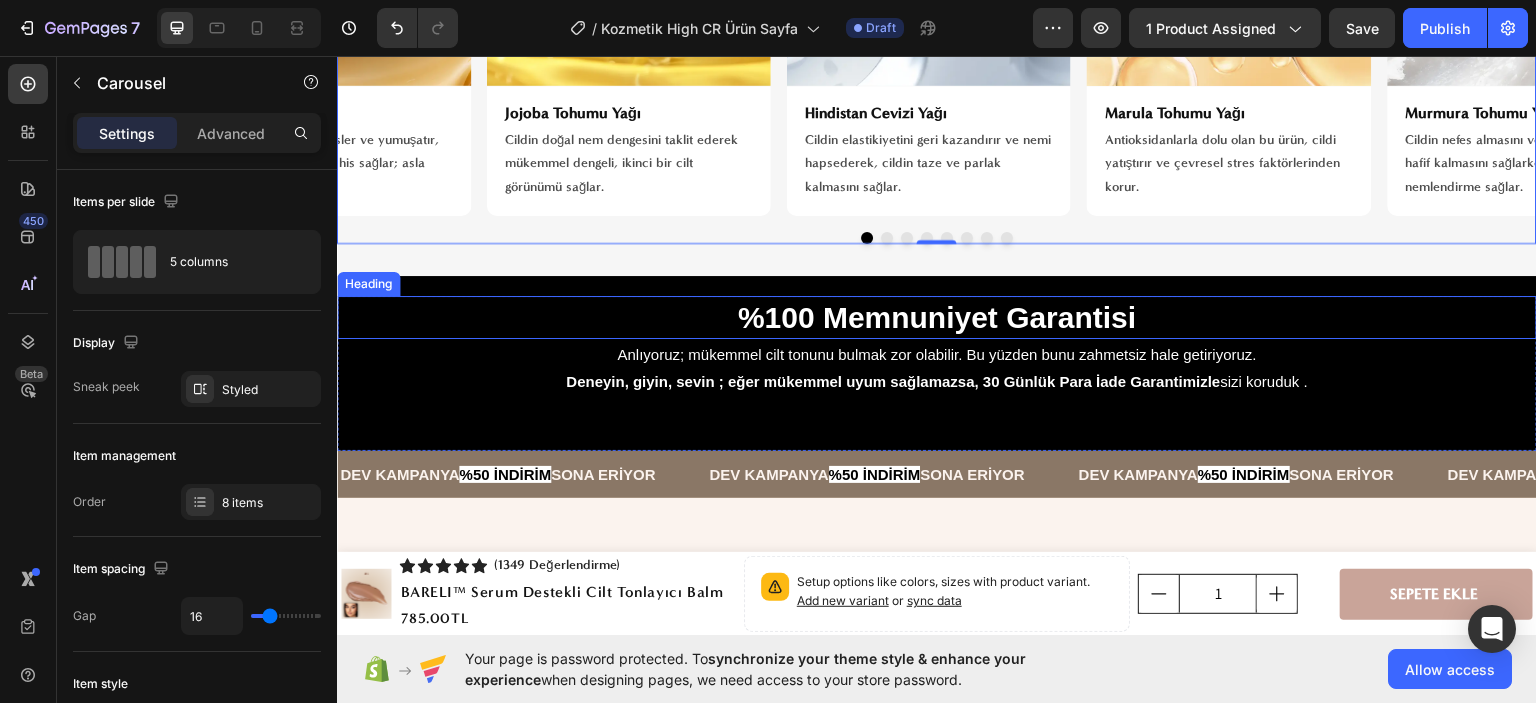 click on "%100 Memnuniyet Garantisi" at bounding box center [937, 316] 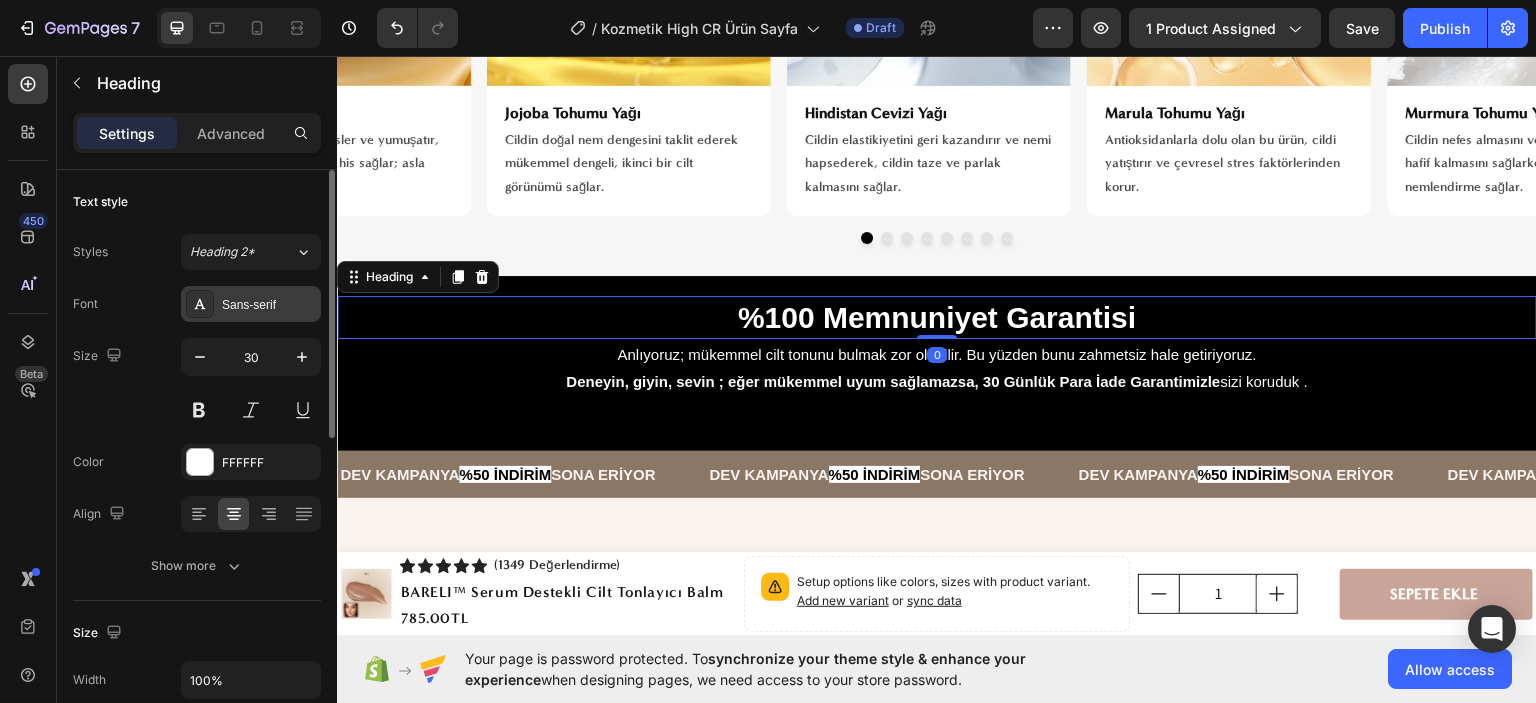 click on "Sans-serif" at bounding box center [269, 305] 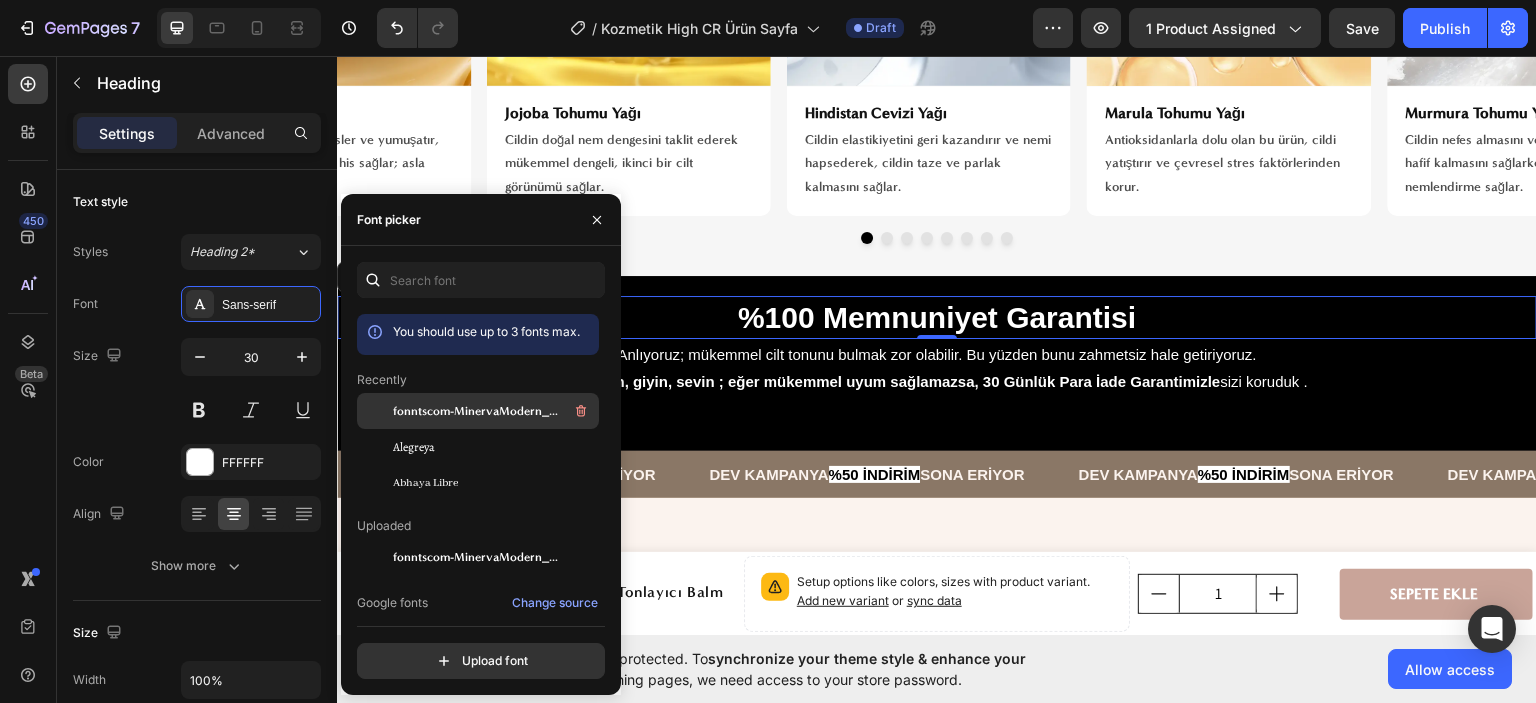 click on "fonntscom-MinervaModern_Bold" at bounding box center (476, 411) 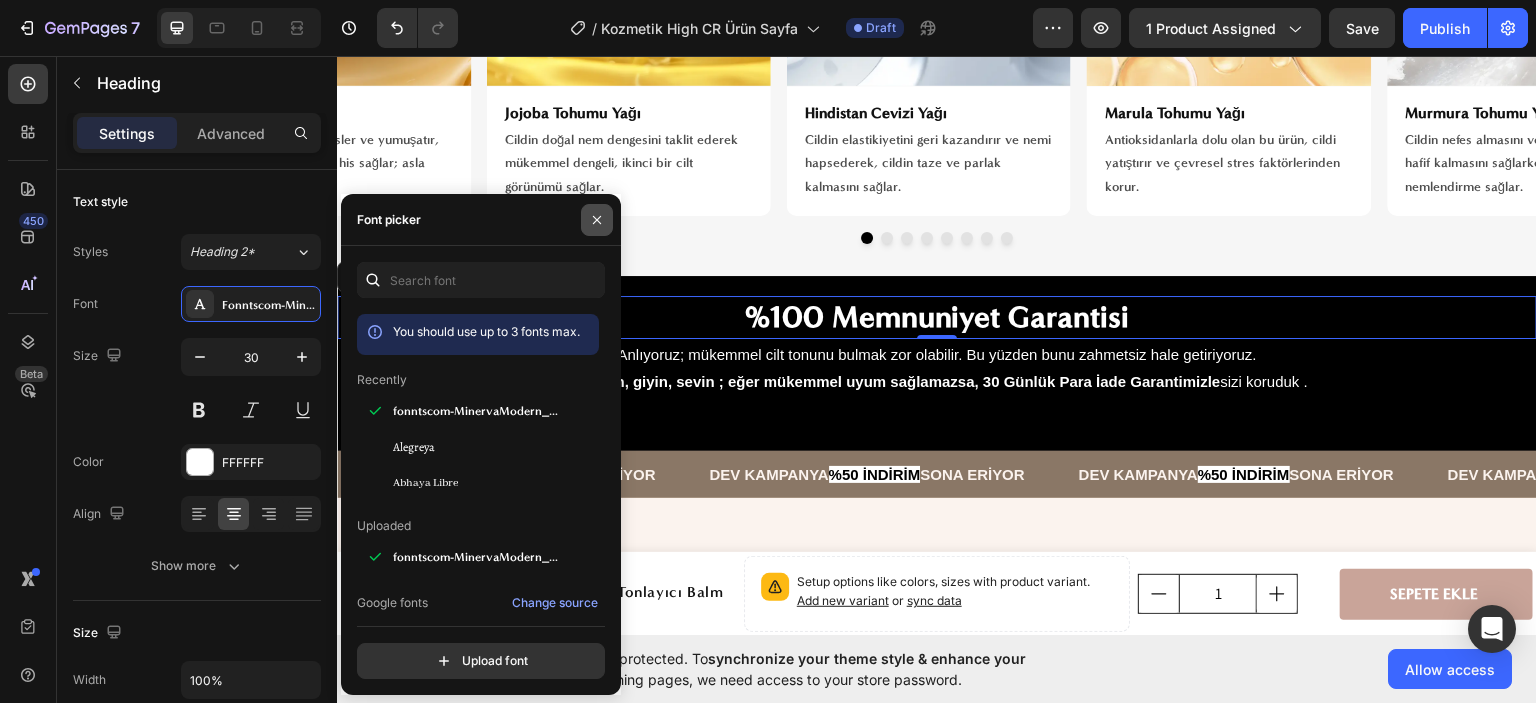 click 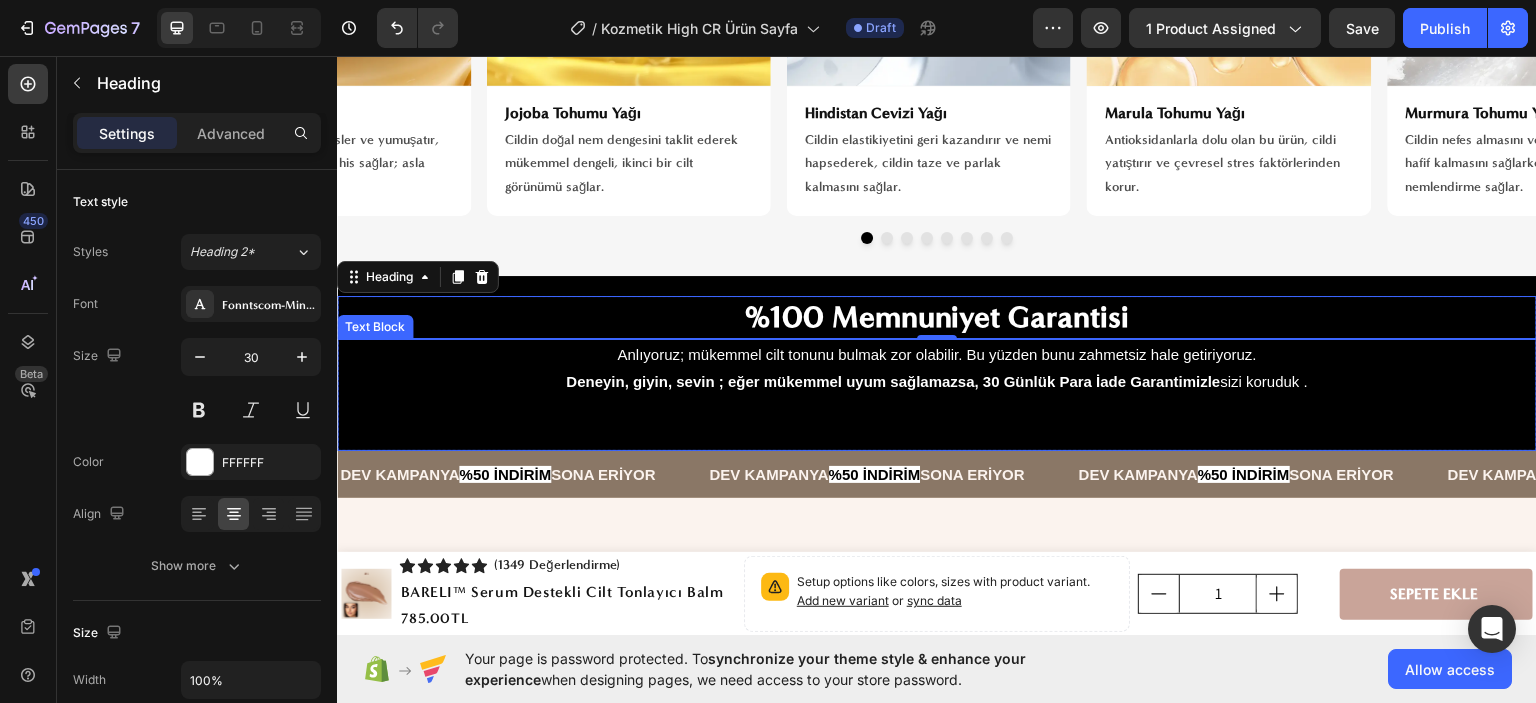 click on "Deneyin, giyin, sevin ; eğer mükemmel uyum sağlamazsa, [NUMBER] Günlük Para İade Garantimizle" at bounding box center (893, 380) 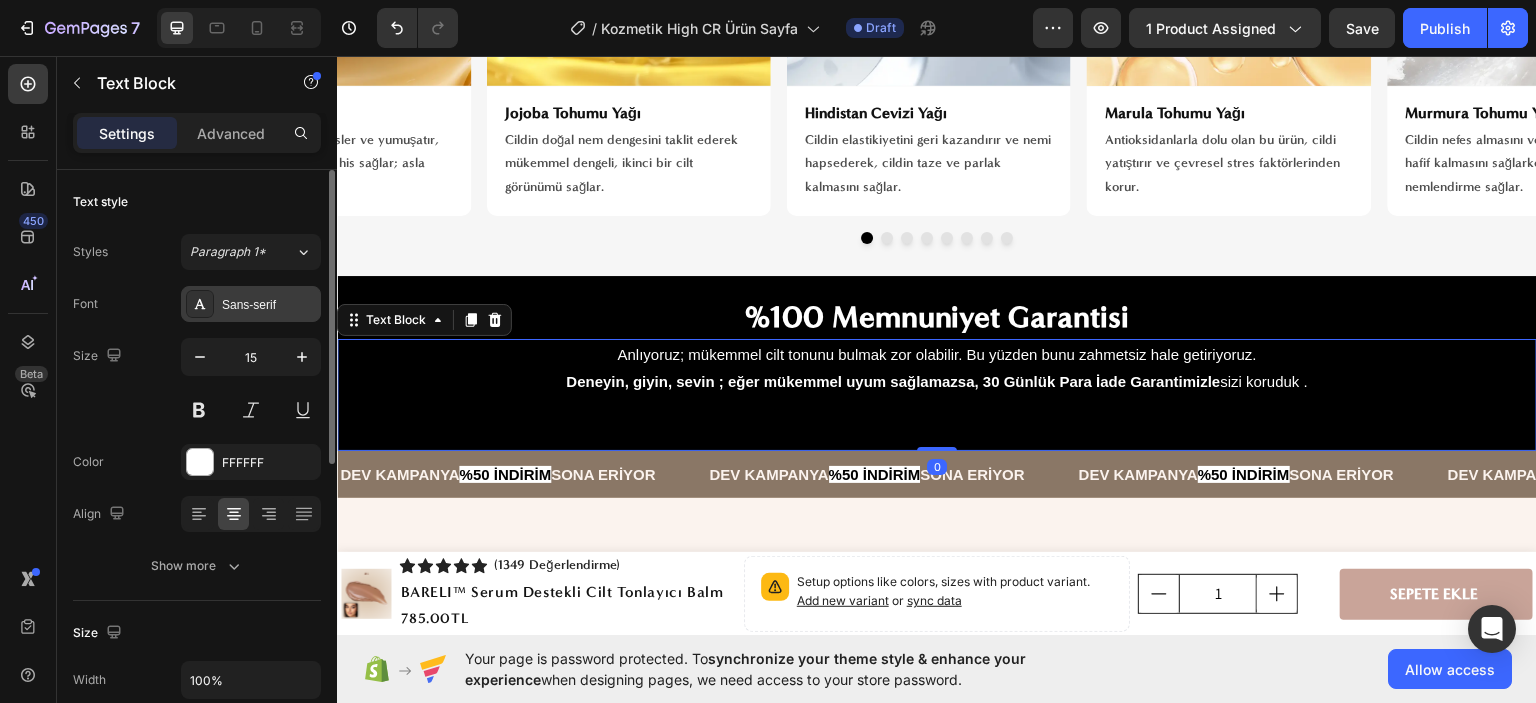click on "Sans-serif" at bounding box center [251, 304] 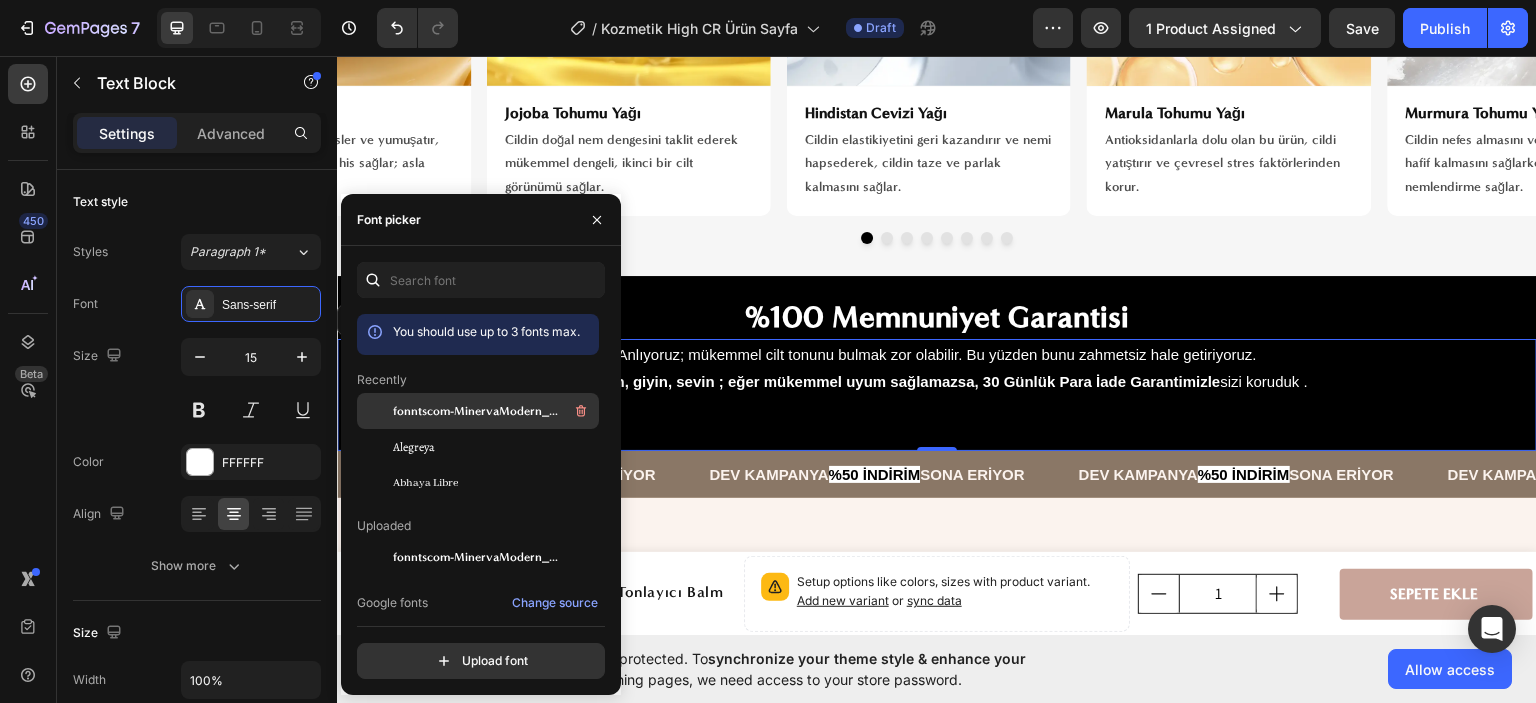 click on "fonntscom-MinervaModern_Bold" at bounding box center (476, 411) 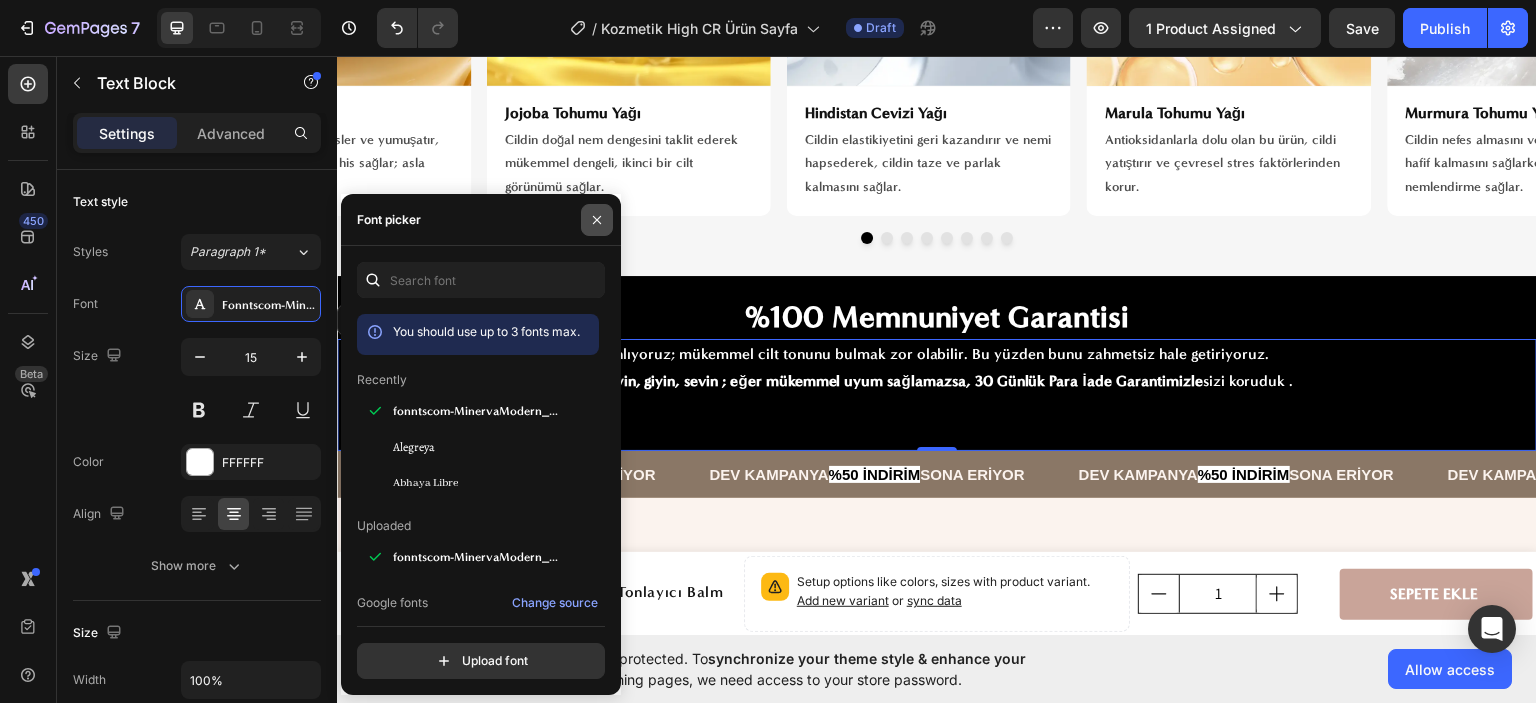 click at bounding box center (597, 220) 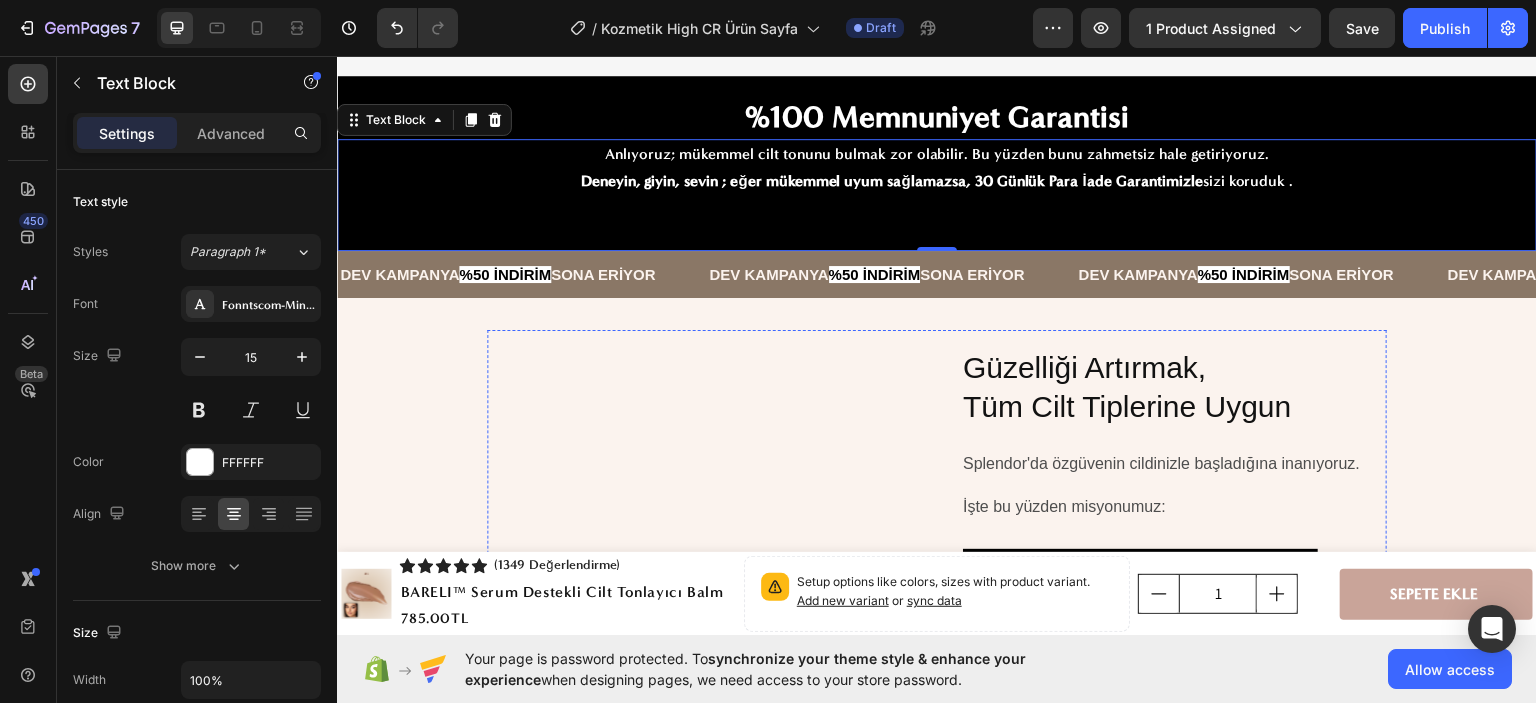 scroll, scrollTop: 6200, scrollLeft: 0, axis: vertical 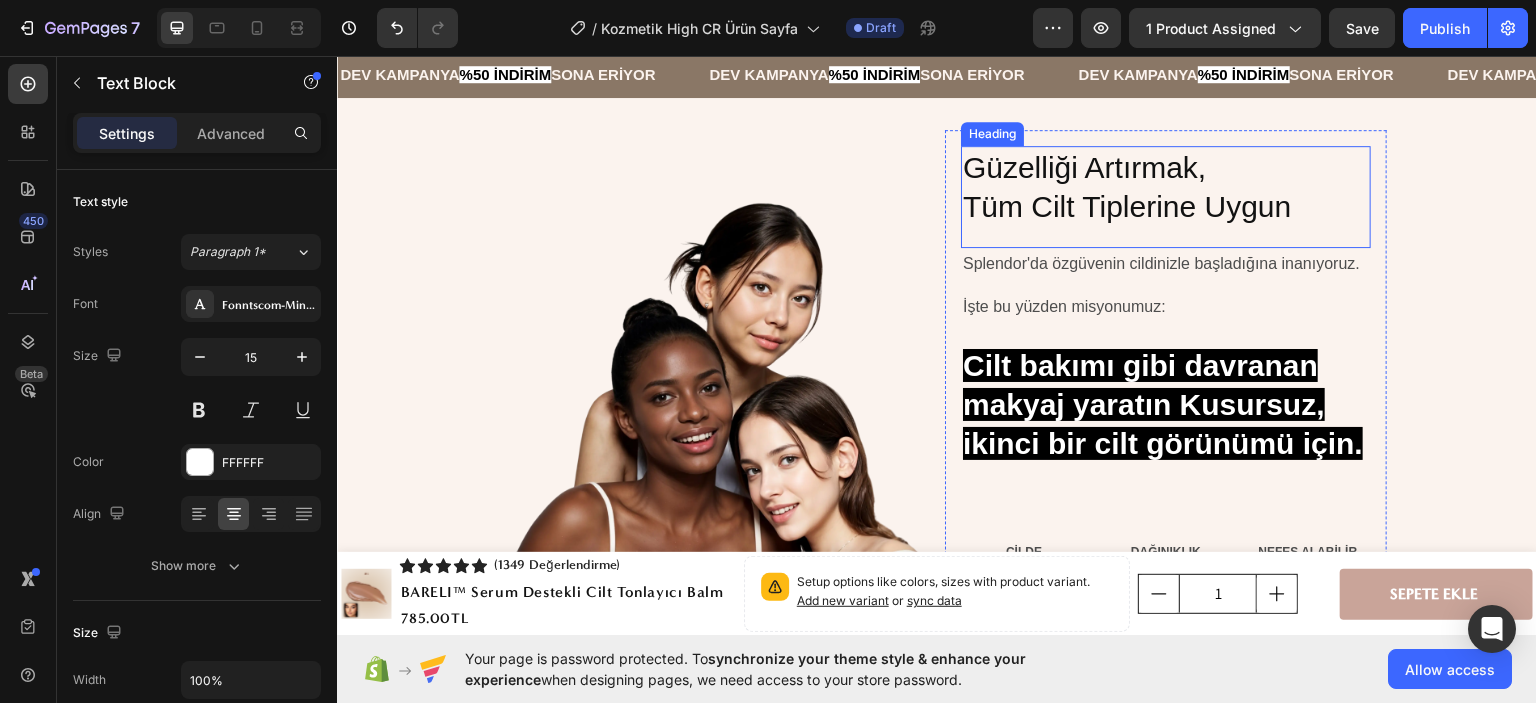 click on "Güzelliği Artırmak, Tüm Cilt Tiplerine Uygun" at bounding box center (1166, 186) 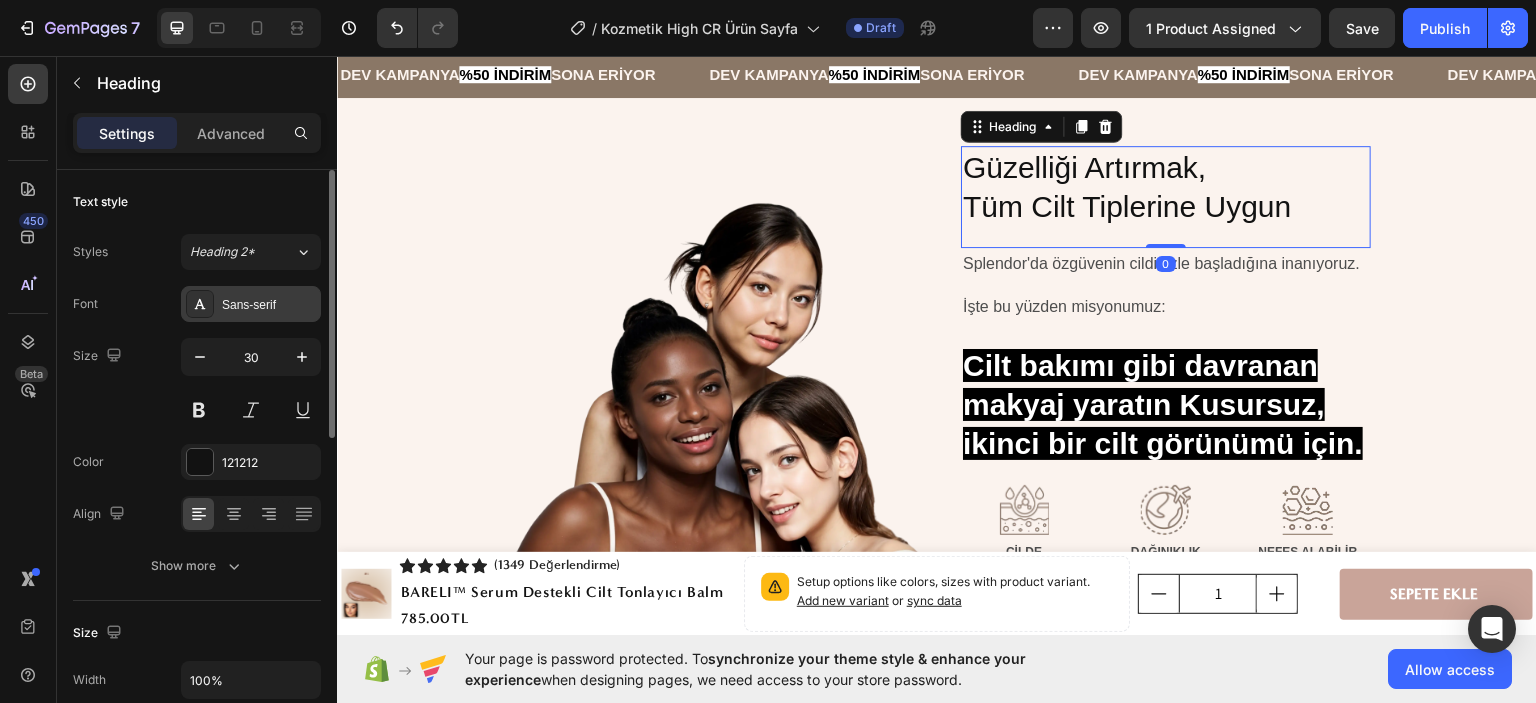 click on "Sans-serif" at bounding box center [269, 305] 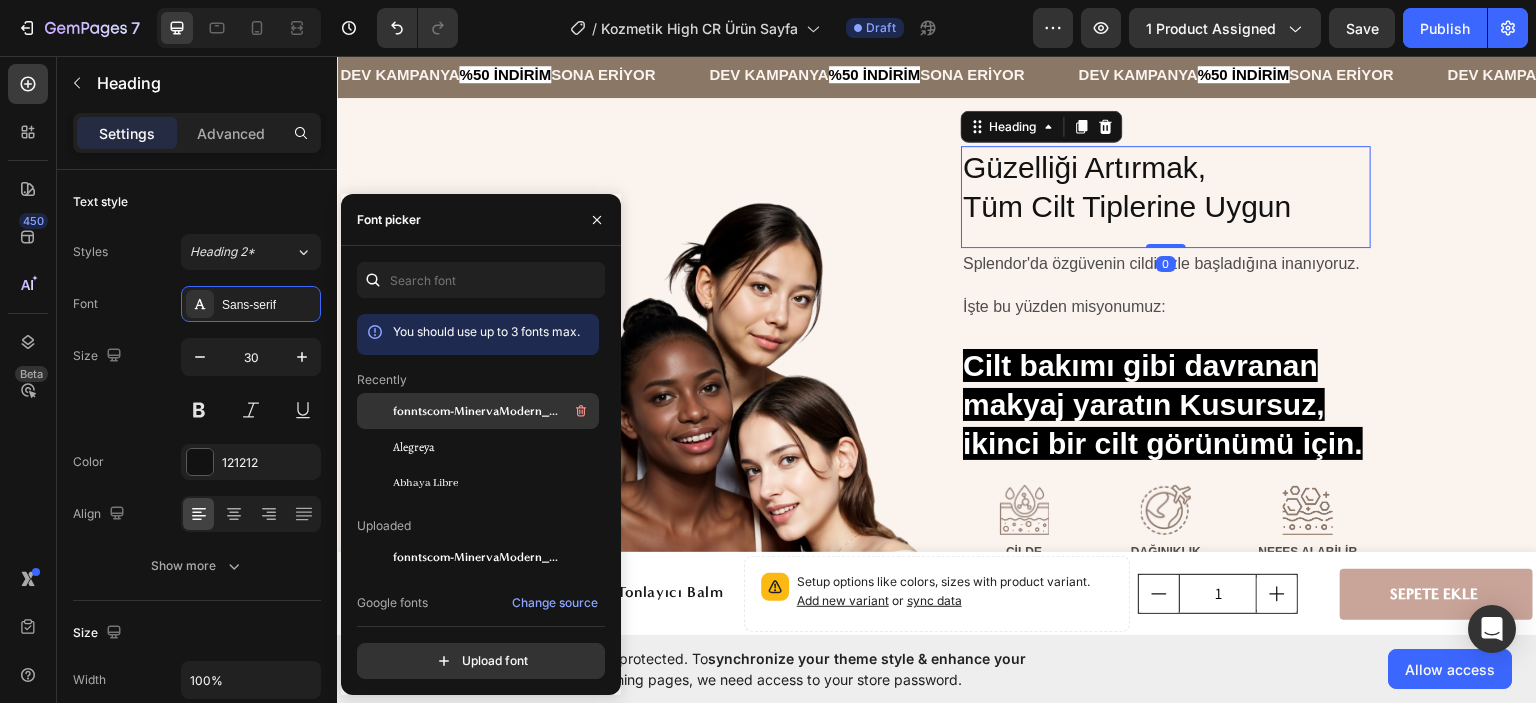 click on "fonntscom-MinervaModern_Bold" at bounding box center [476, 411] 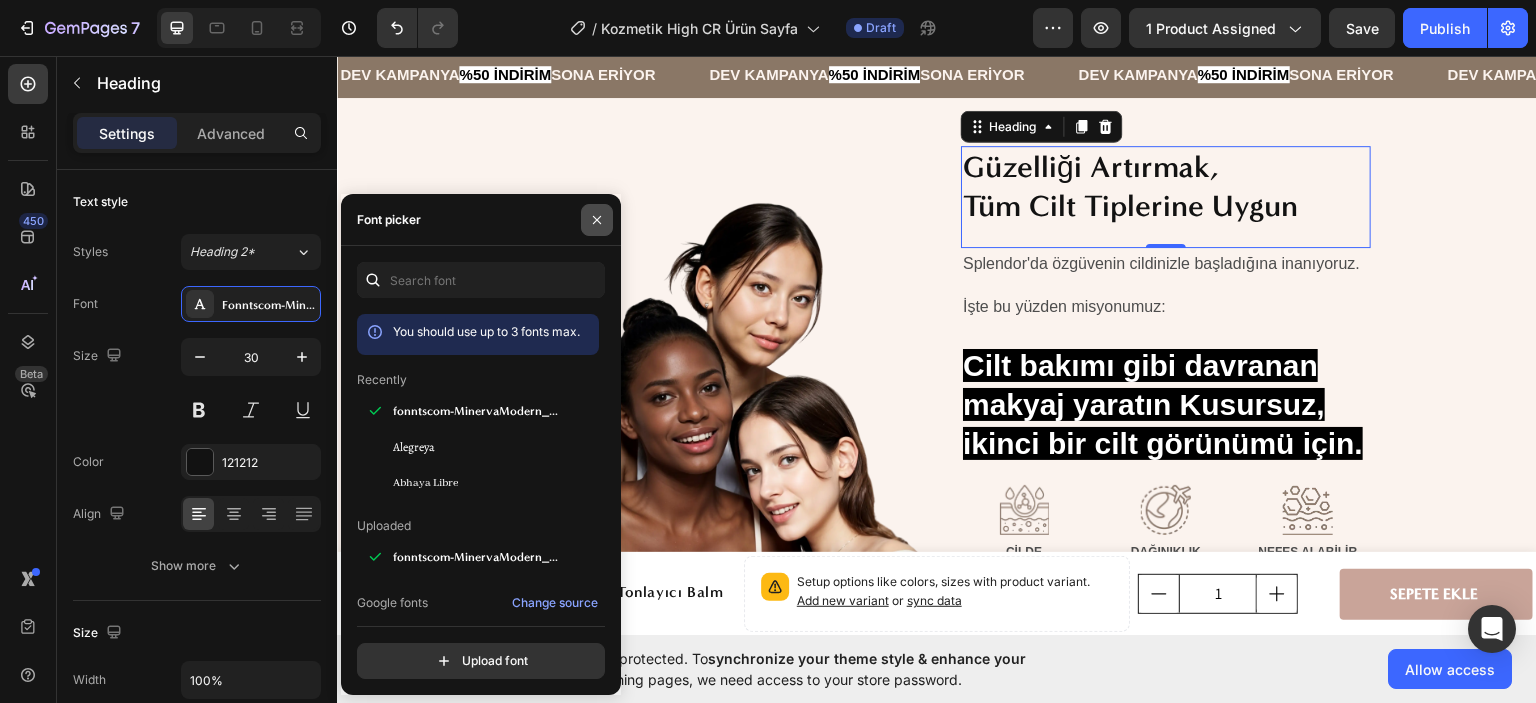click 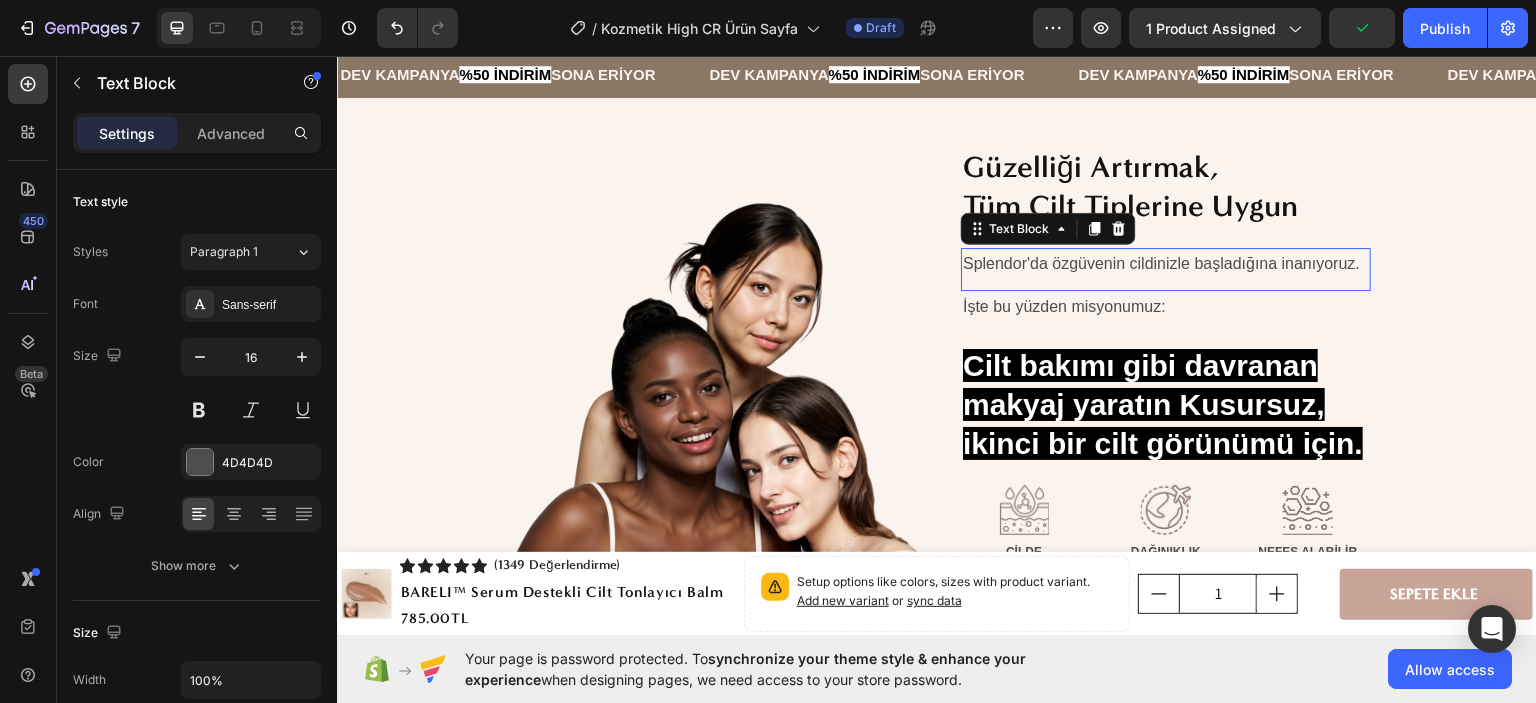 click on "Splendor'da özgüvenin cildinizle başladığına inanıyoruz." at bounding box center [1166, 263] 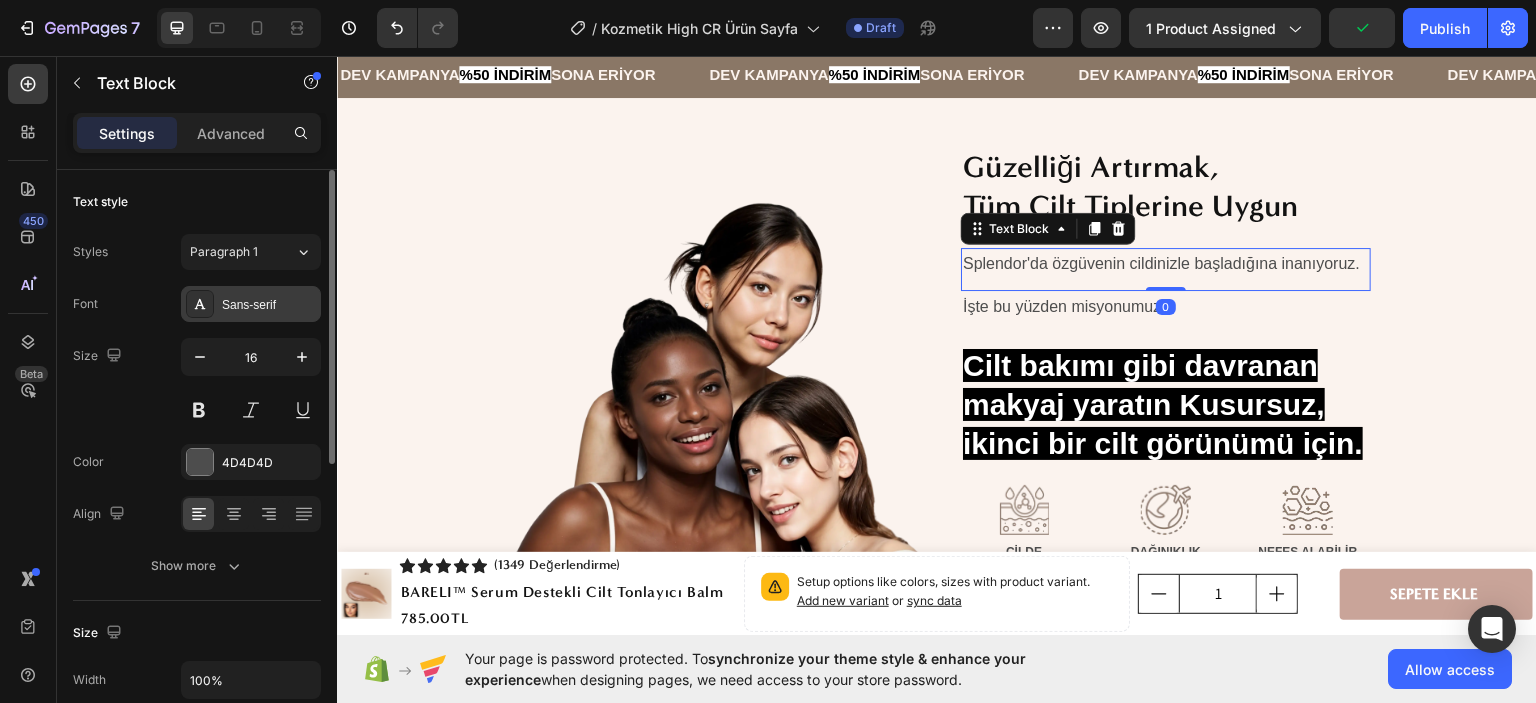 click on "Sans-serif" at bounding box center [251, 304] 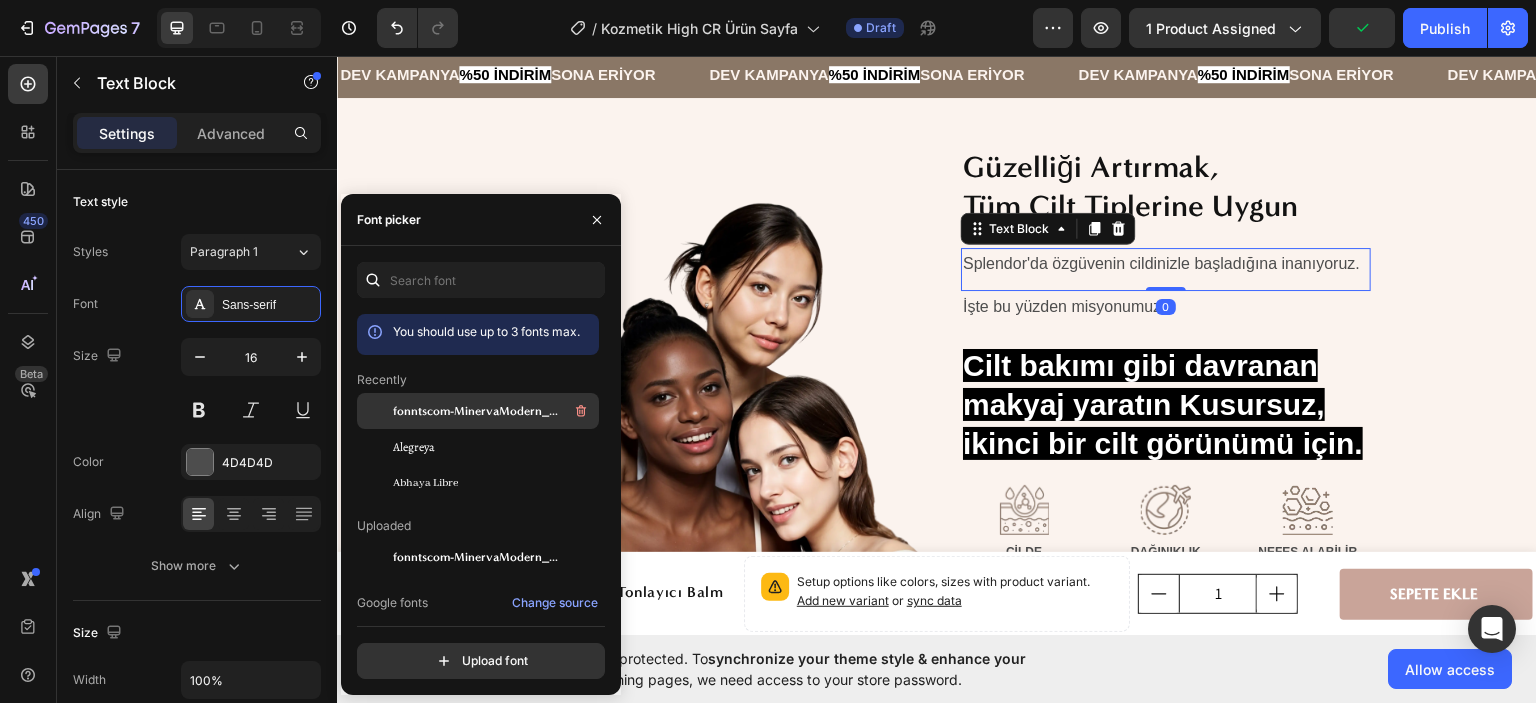 click on "fonntscom-MinervaModern_Bold" at bounding box center (476, 411) 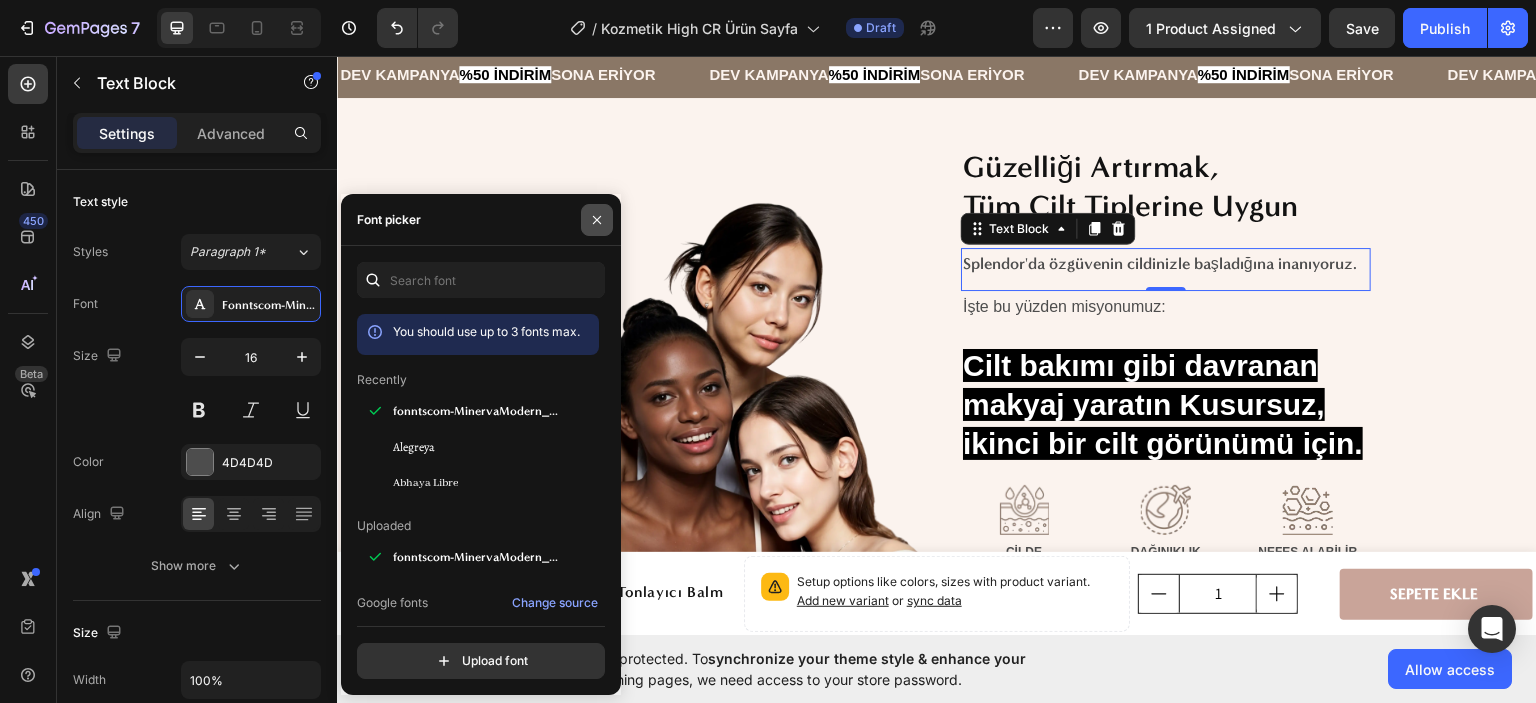 click 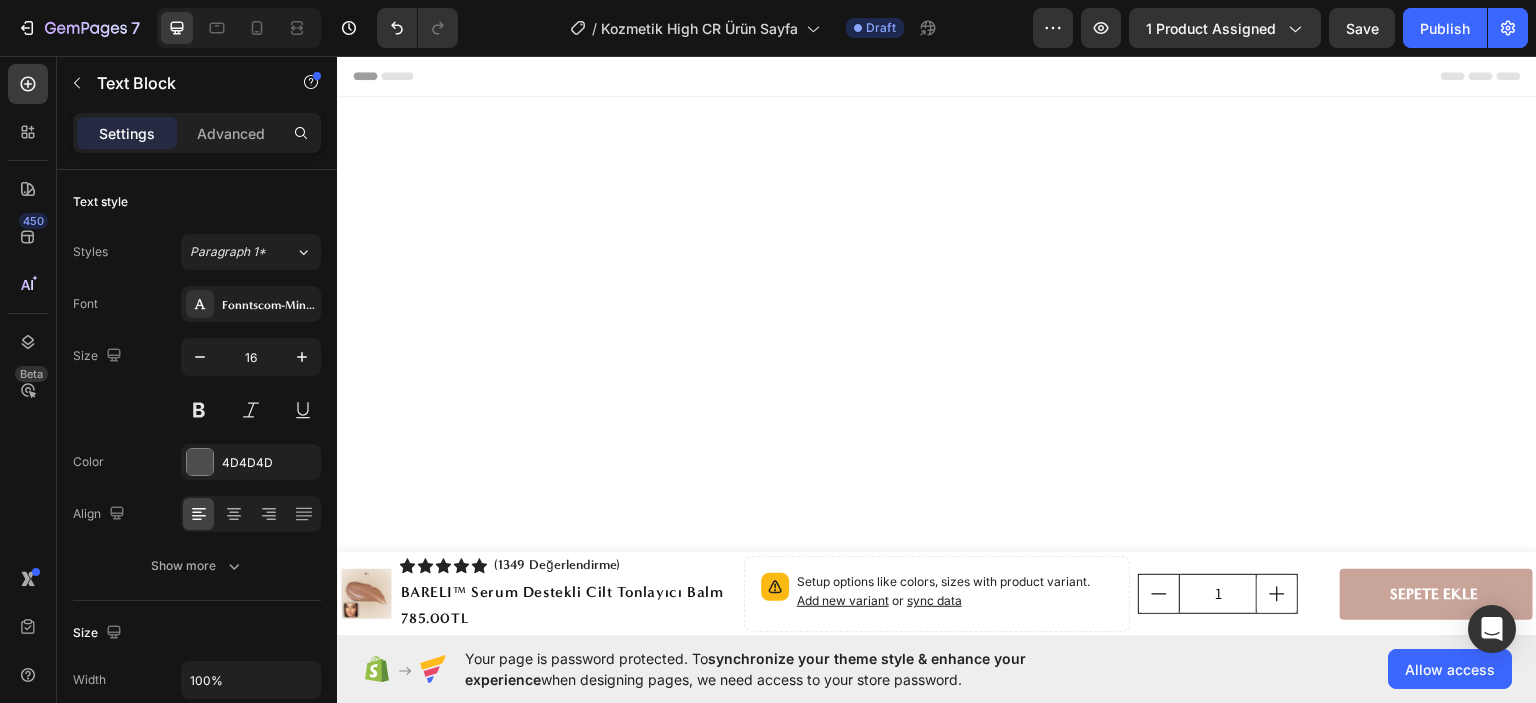 scroll, scrollTop: 6200, scrollLeft: 0, axis: vertical 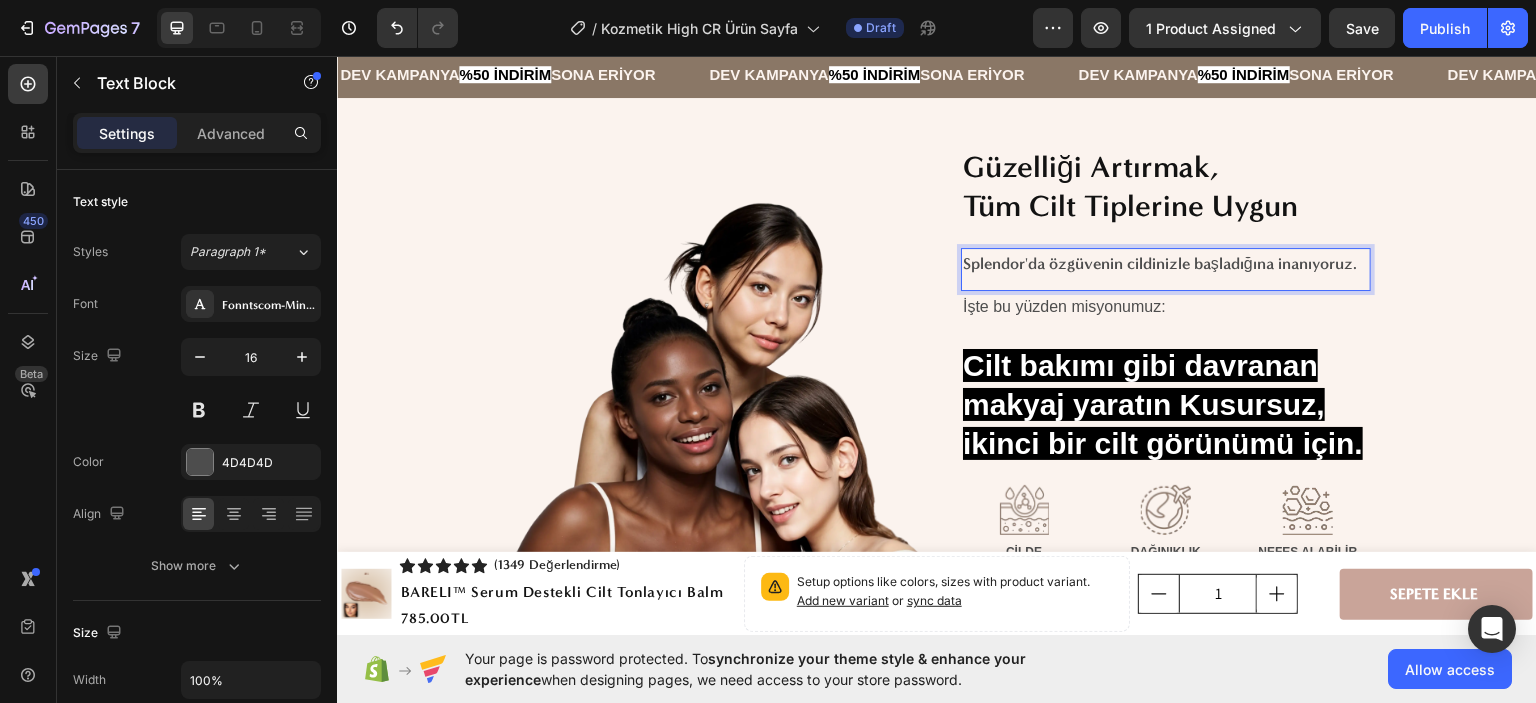 click on "Splendor'da özgüvenin cildinizle başladığına inanıyoruz." at bounding box center (1166, 263) 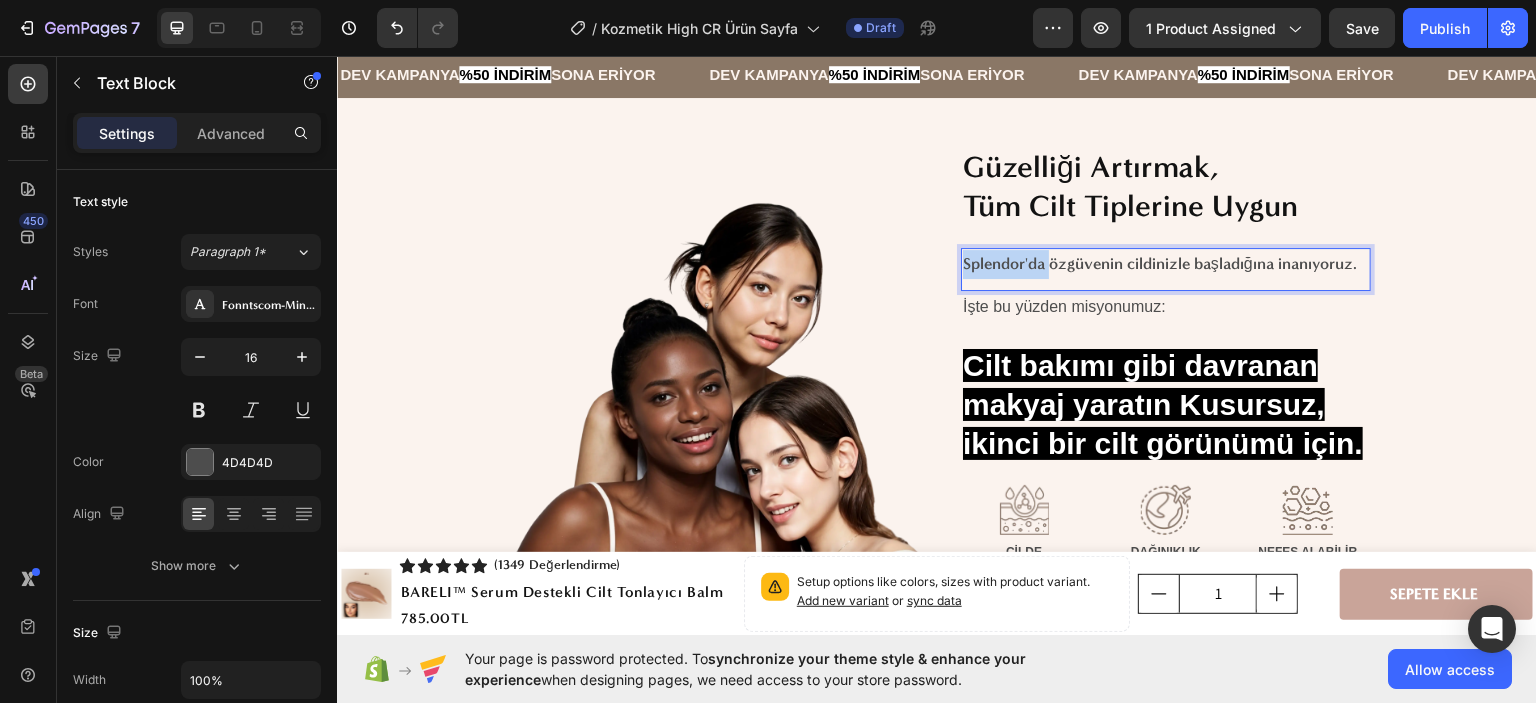 click on "Splendor'da özgüvenin cildinizle başladığına inanıyoruz." at bounding box center [1166, 263] 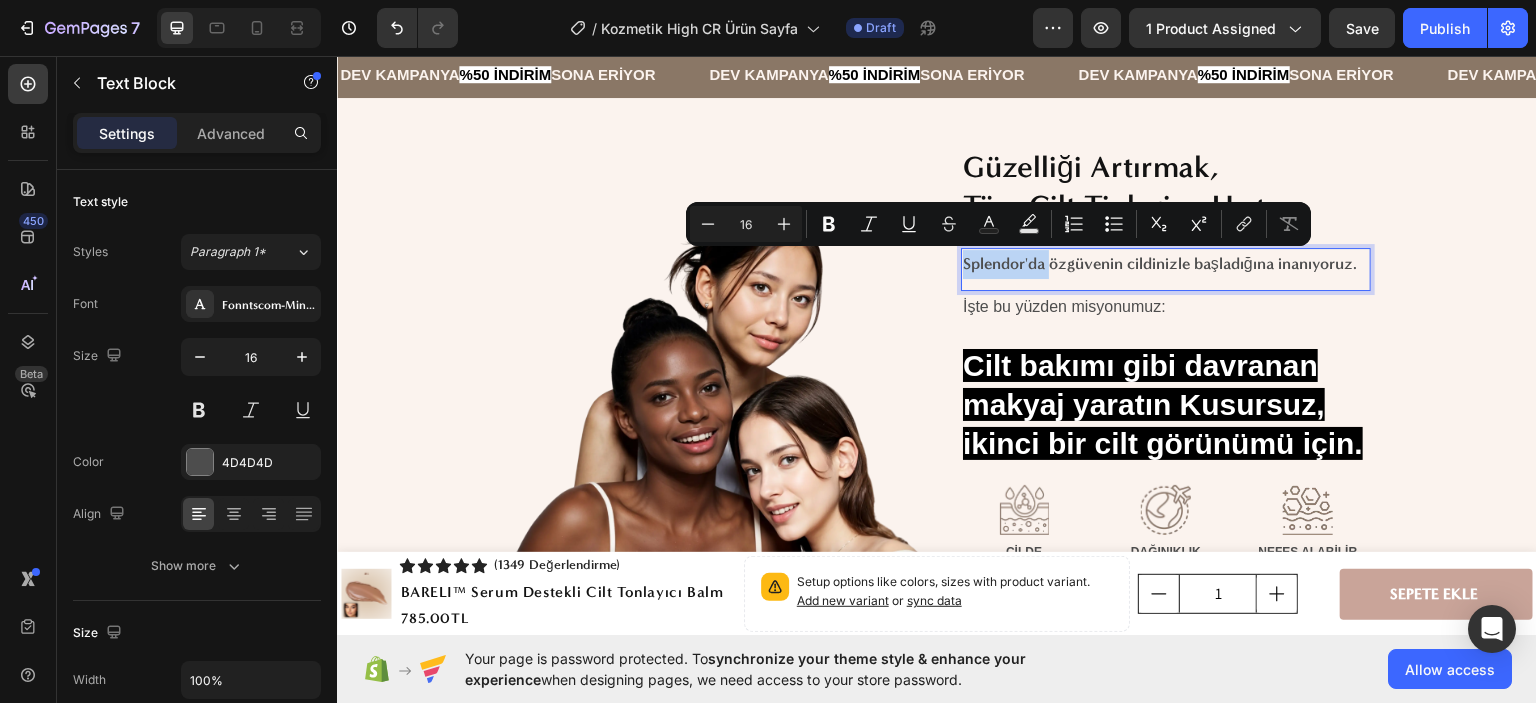 click on "Splendor'da özgüvenin cildinizle başladığına inanıyoruz." at bounding box center [1166, 263] 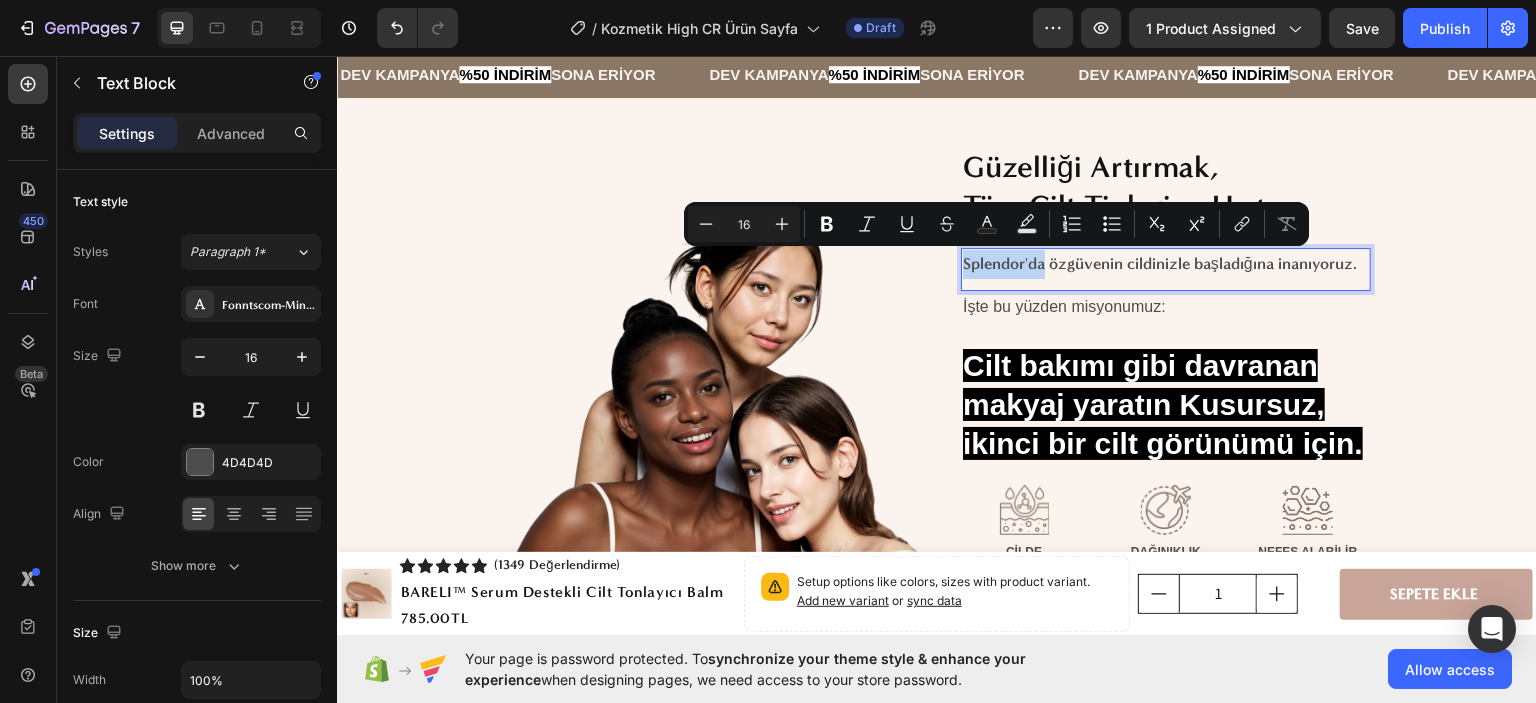 drag, startPoint x: 1002, startPoint y: 264, endPoint x: 991, endPoint y: 263, distance: 11.045361 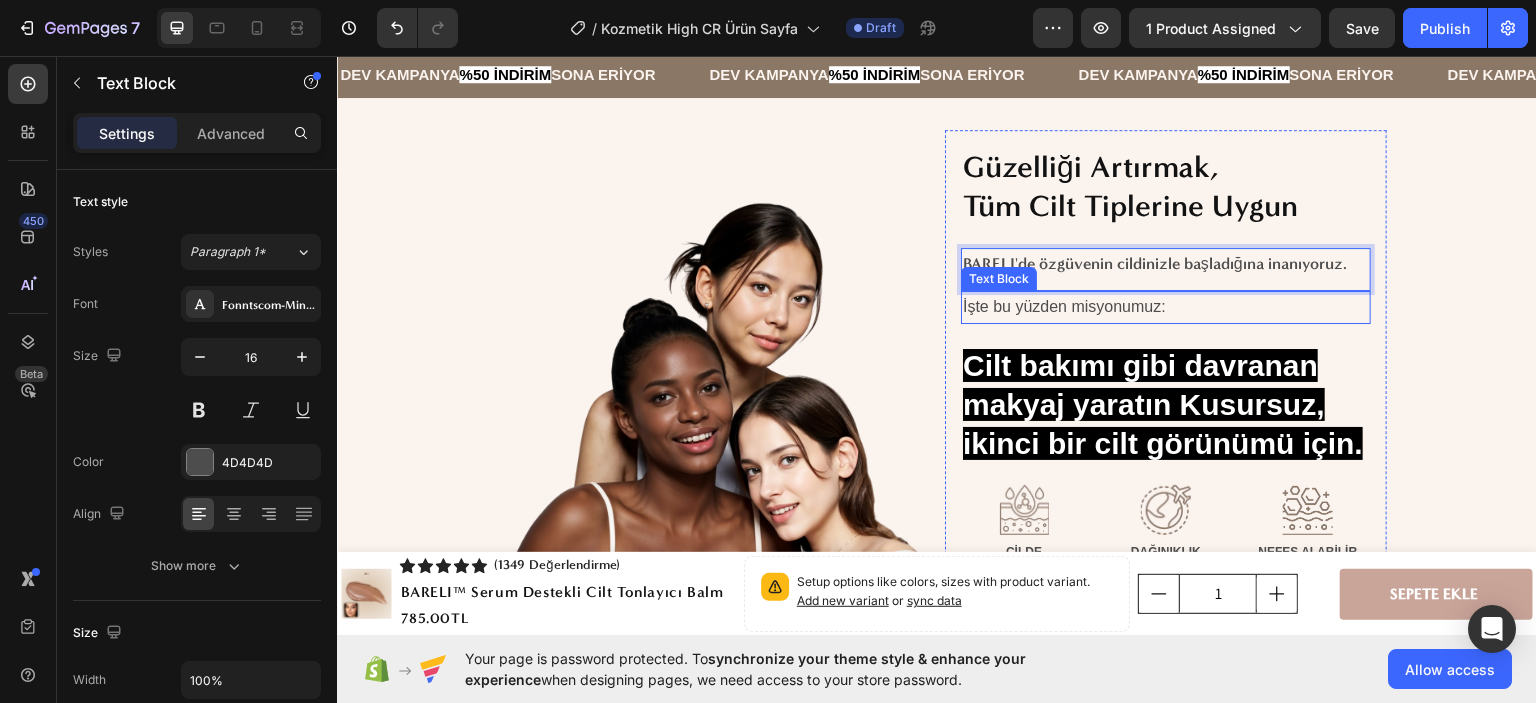 click on "İşte bu yüzden misyonumuz:" at bounding box center (1166, 306) 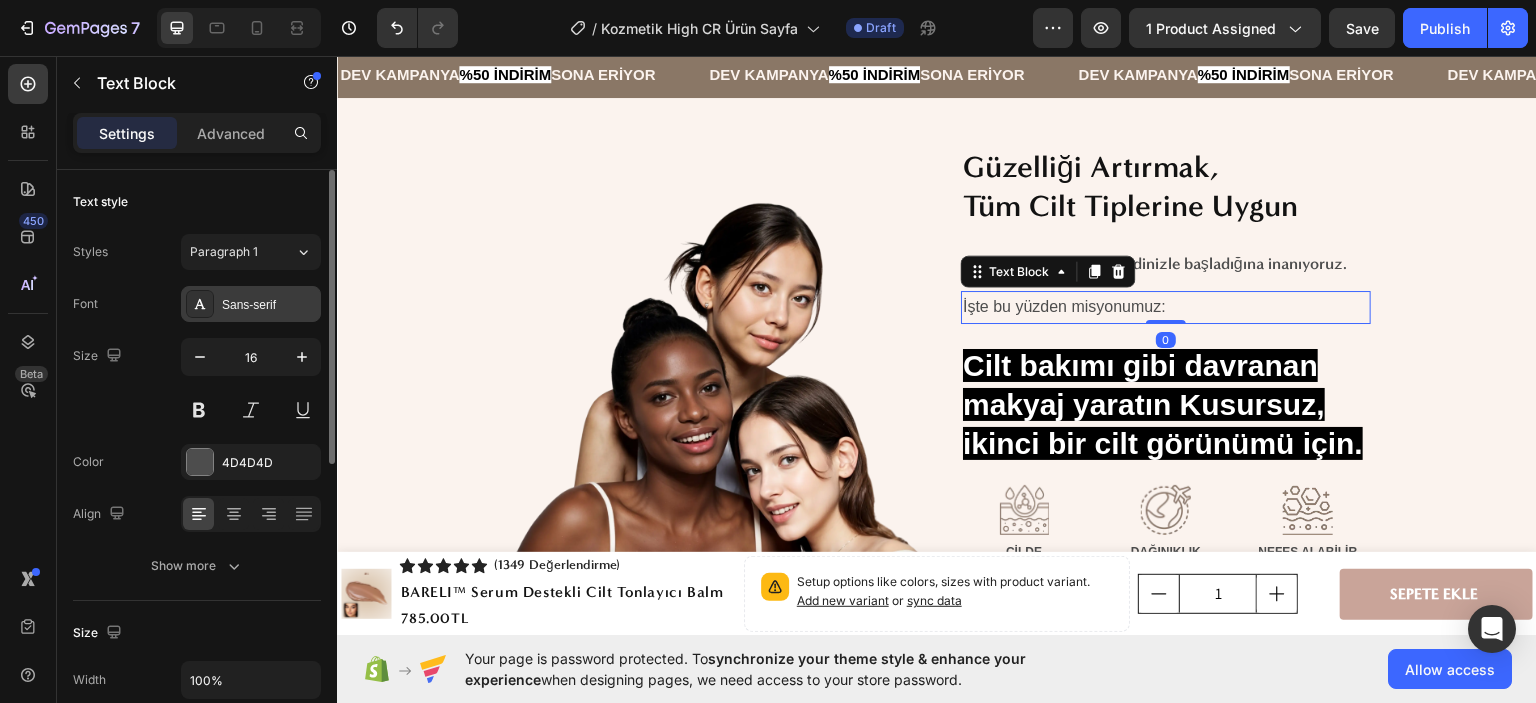 click on "Sans-serif" at bounding box center [269, 305] 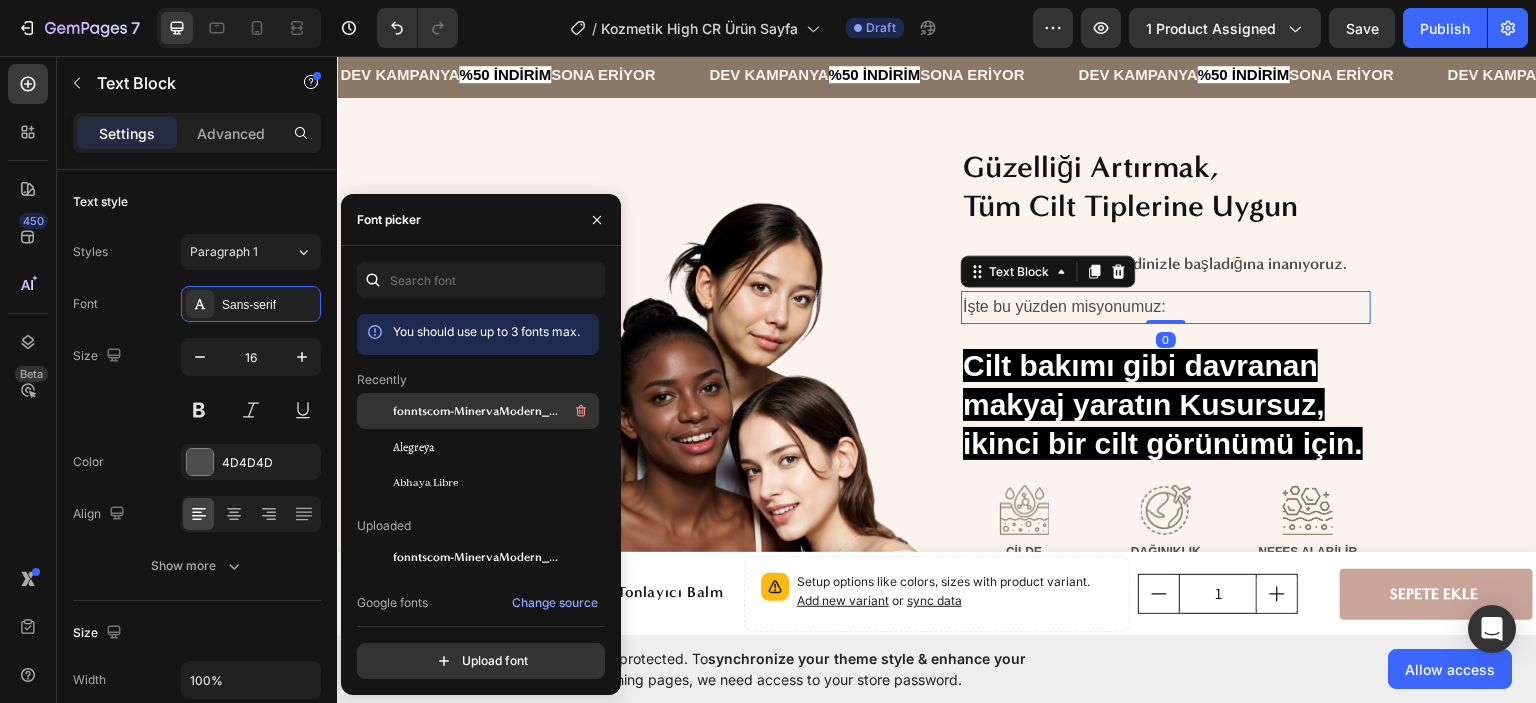 click on "fonntscom-MinervaModern_Bold" at bounding box center [476, 411] 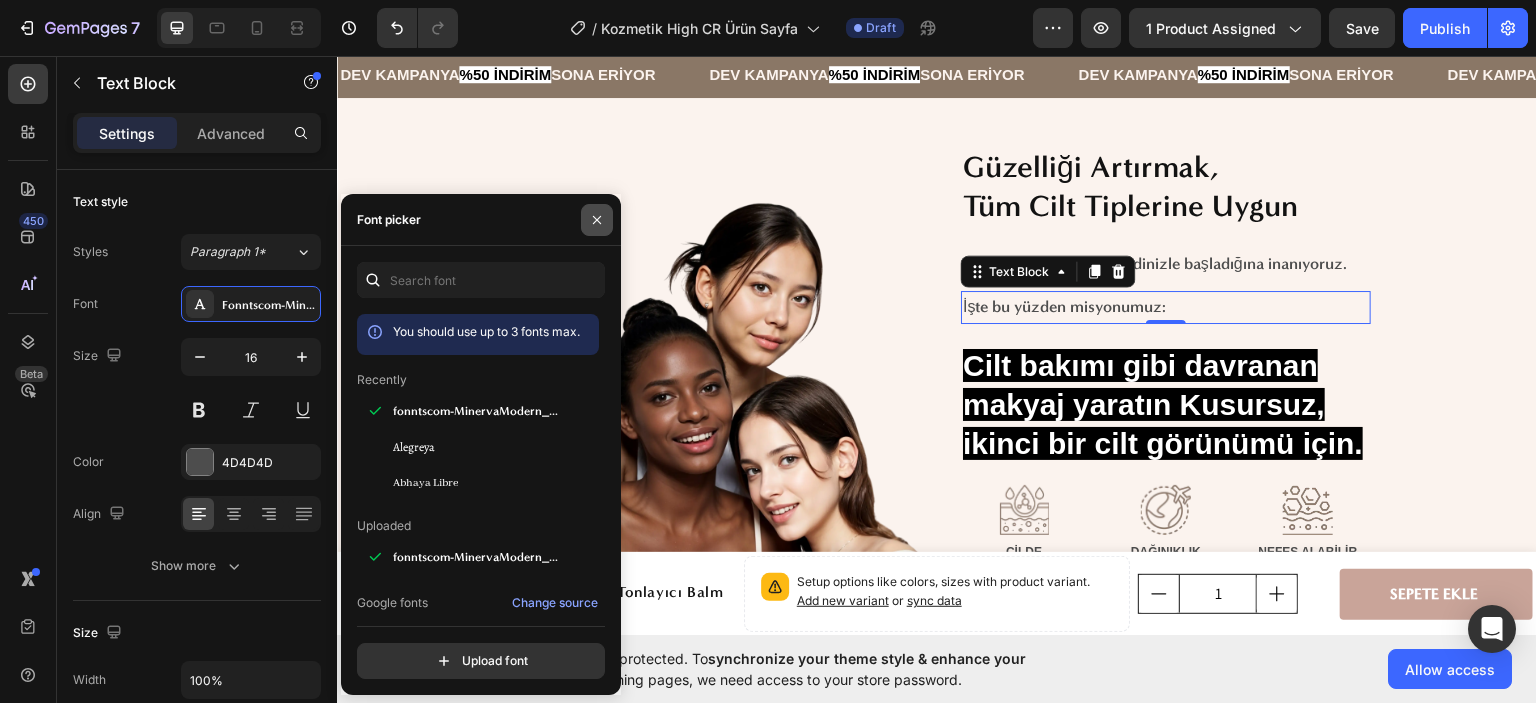 drag, startPoint x: 598, startPoint y: 216, endPoint x: 261, endPoint y: 163, distance: 341.1422 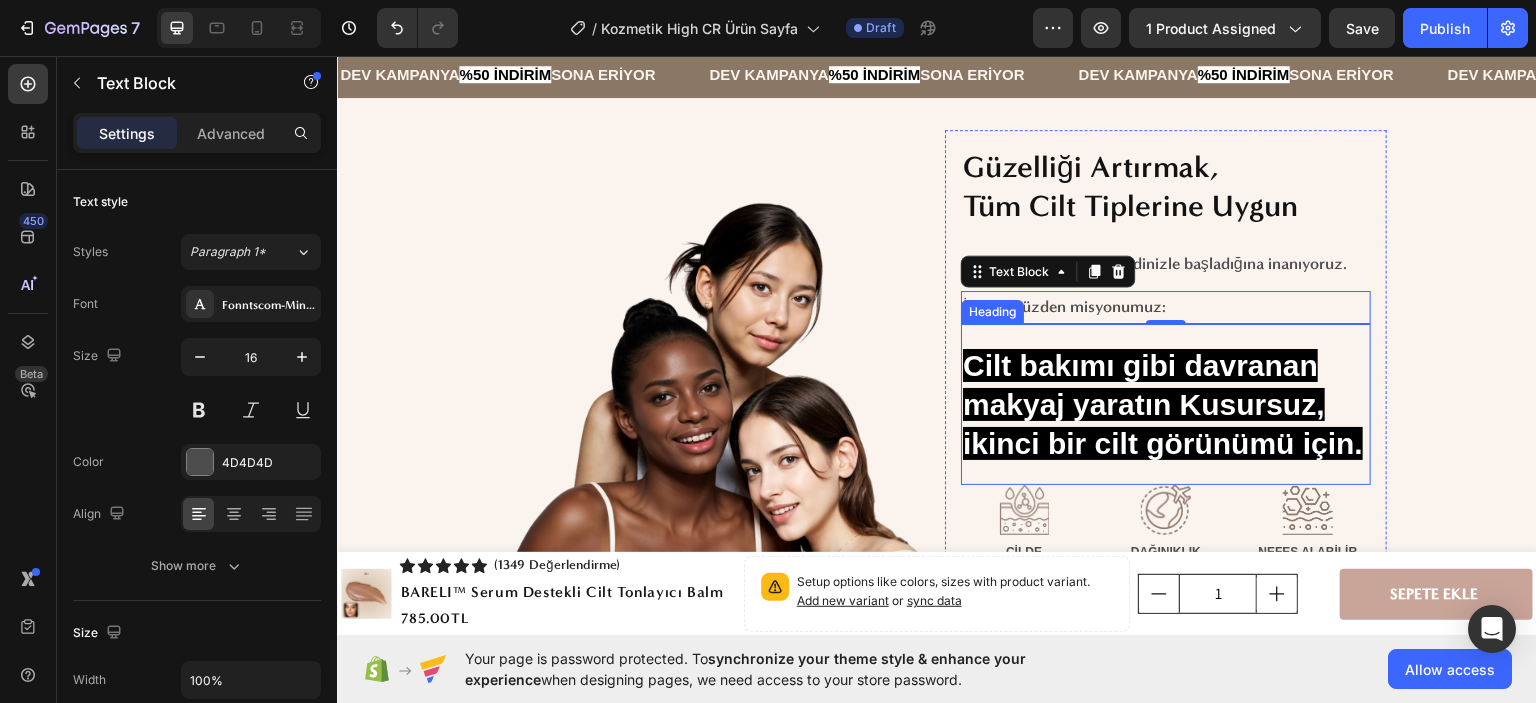 click on "Cilt bakımı gibi davranan makyaj yaratın Kusursuz, ikinci bir cilt görünümü için." at bounding box center [1163, 403] 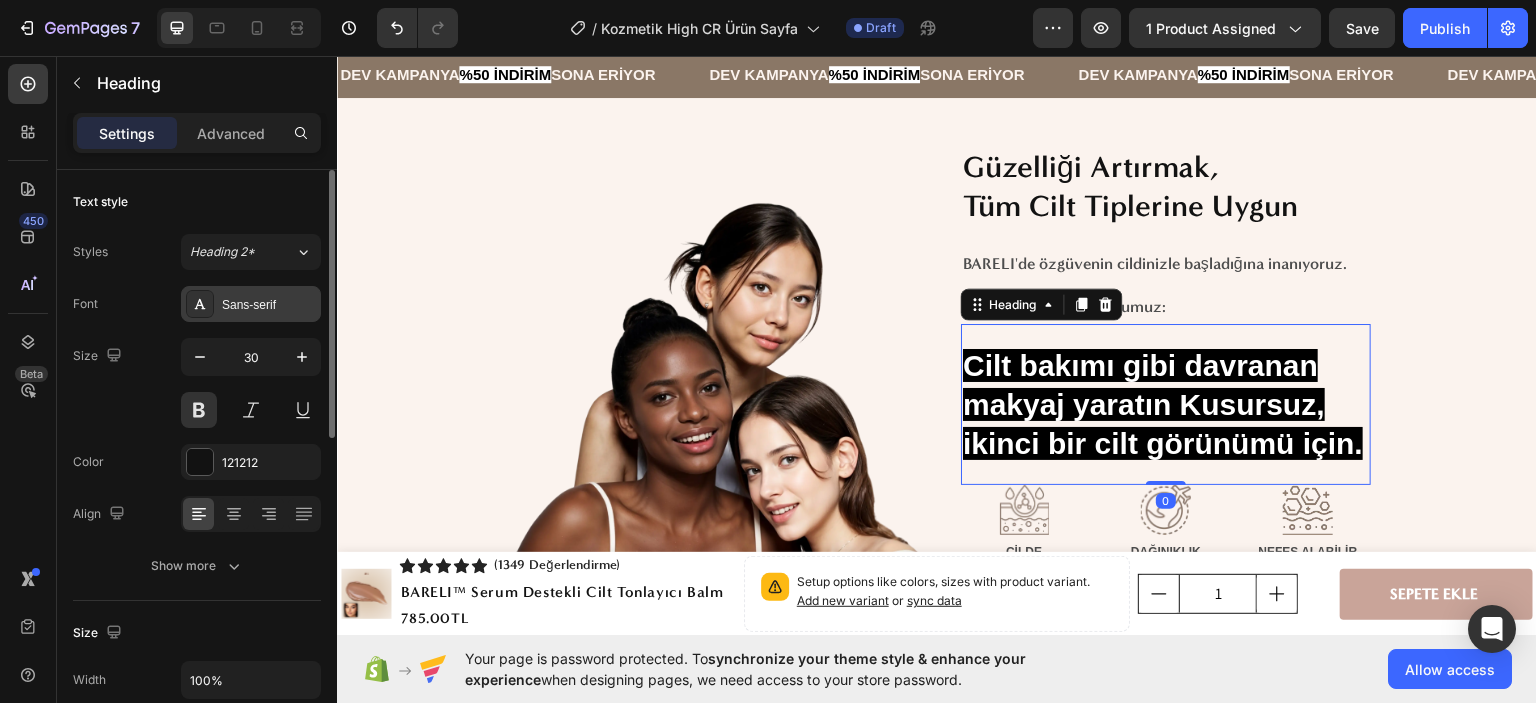 click on "Sans-serif" at bounding box center (269, 305) 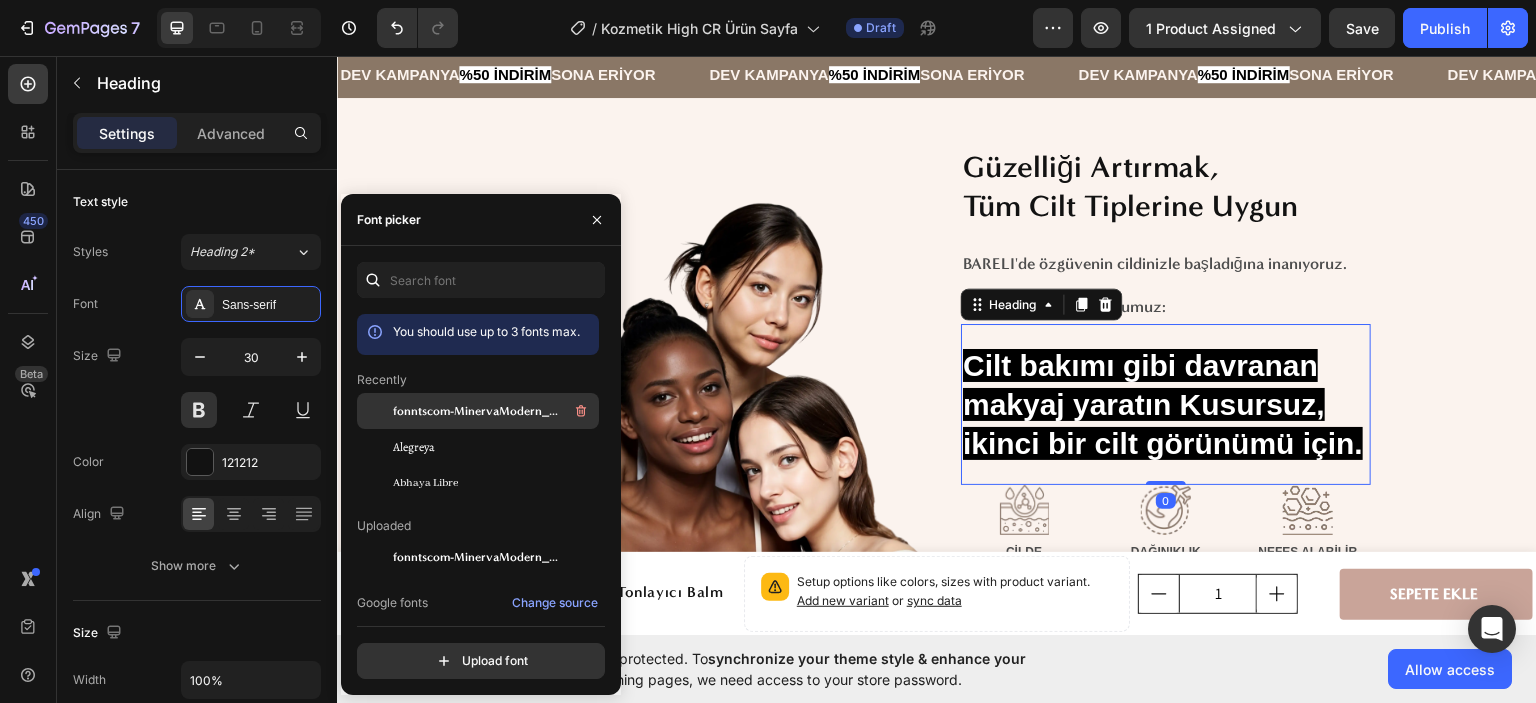 click on "fonntscom-MinervaModern_Bold" at bounding box center (476, 411) 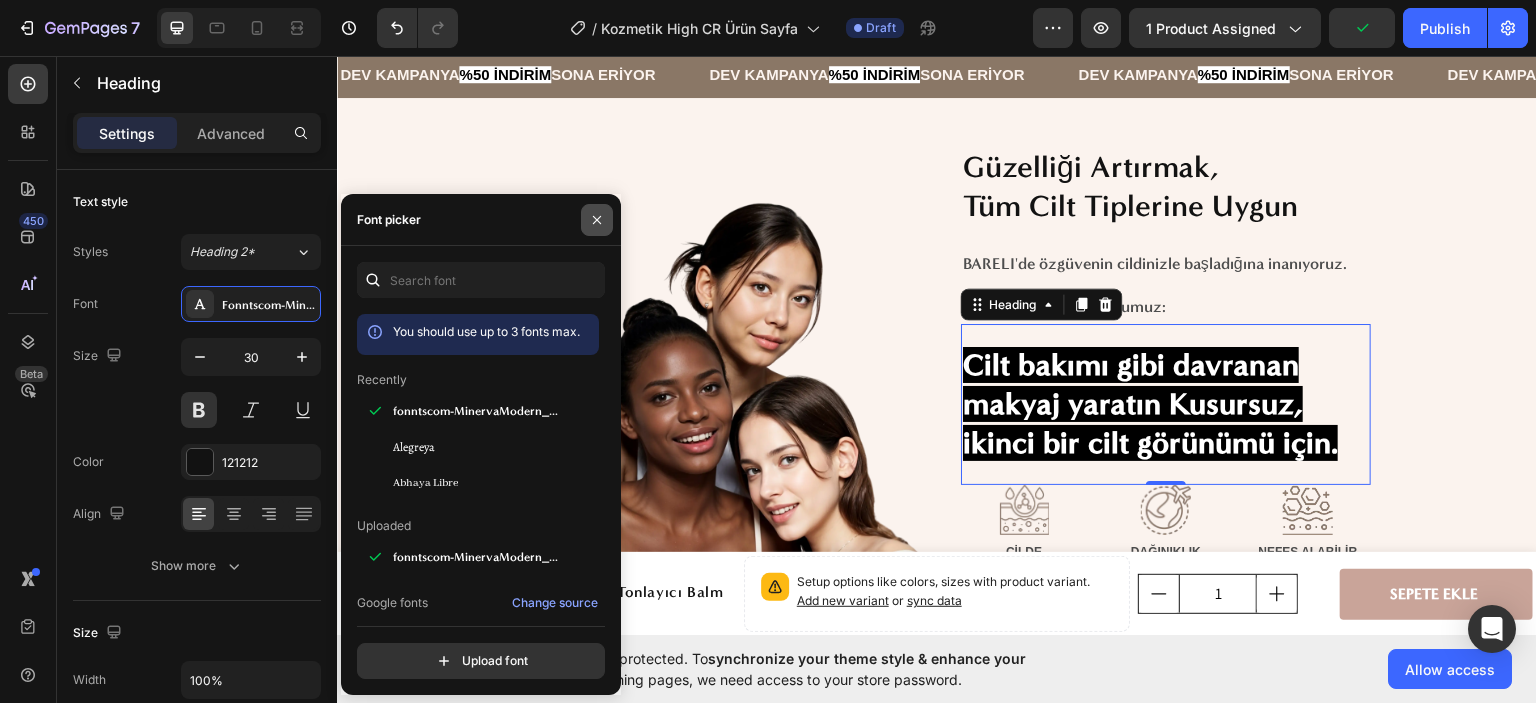 click 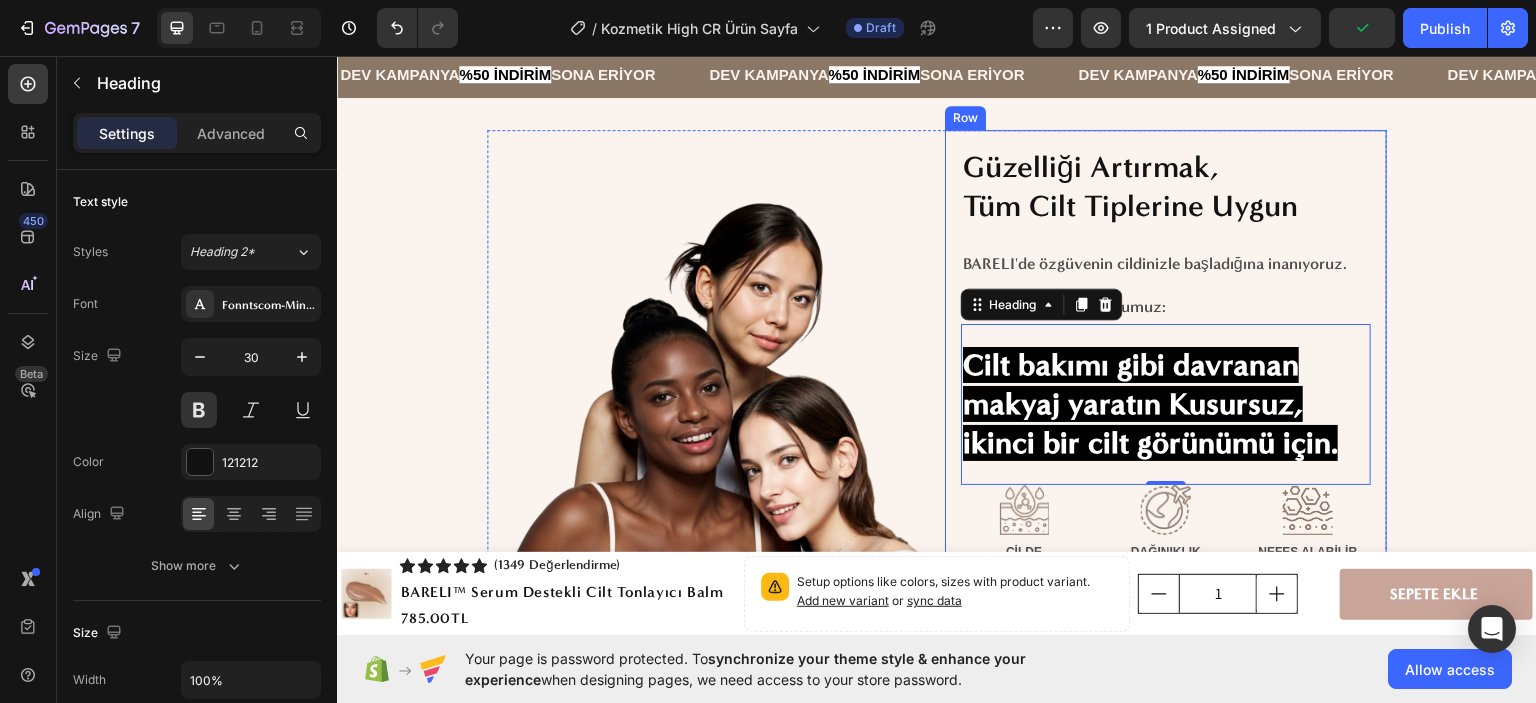 scroll, scrollTop: 6400, scrollLeft: 0, axis: vertical 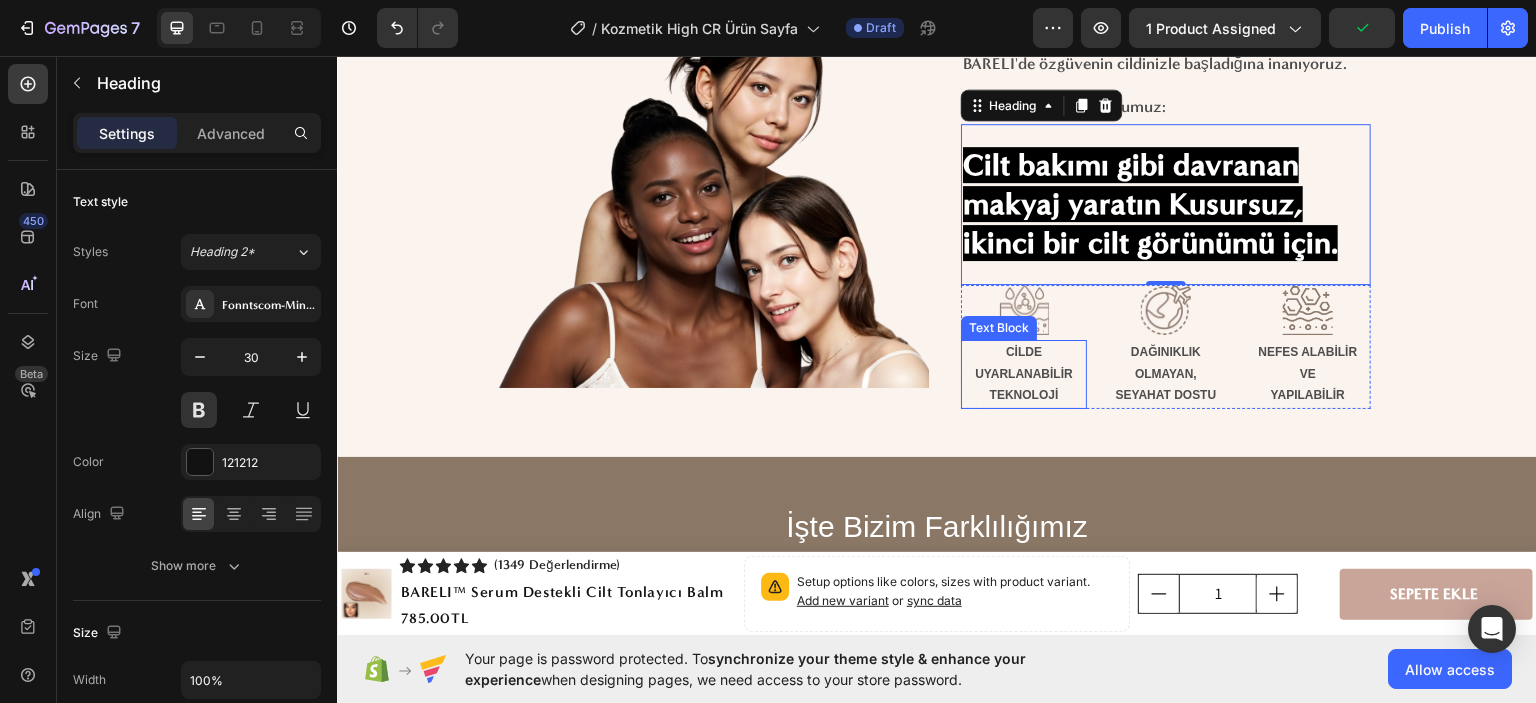 click on "CİLDE UYARLANABİLİR TEKNOLOJİ" at bounding box center [1024, 373] 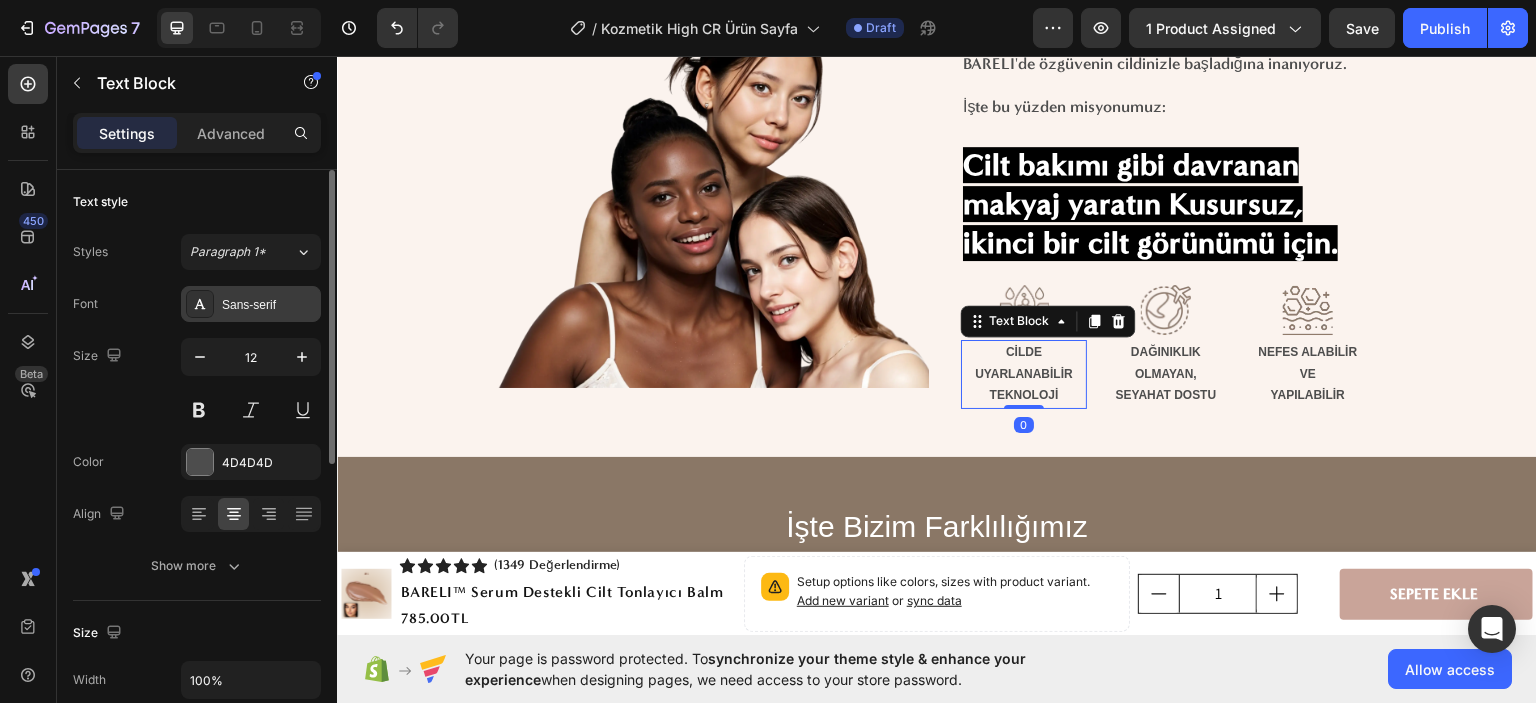 click on "Sans-serif" at bounding box center (269, 305) 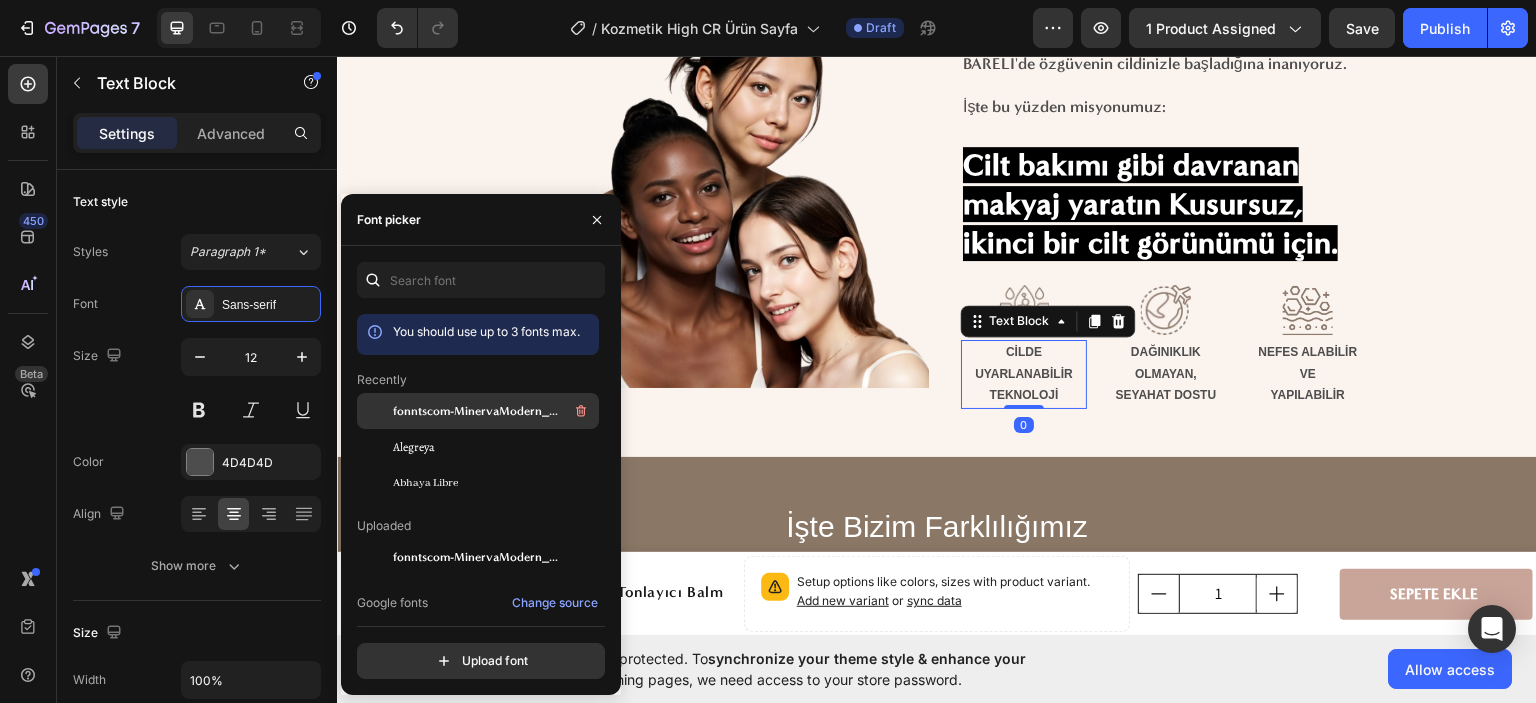 click on "fonntscom-MinervaModern_Bold" at bounding box center [476, 411] 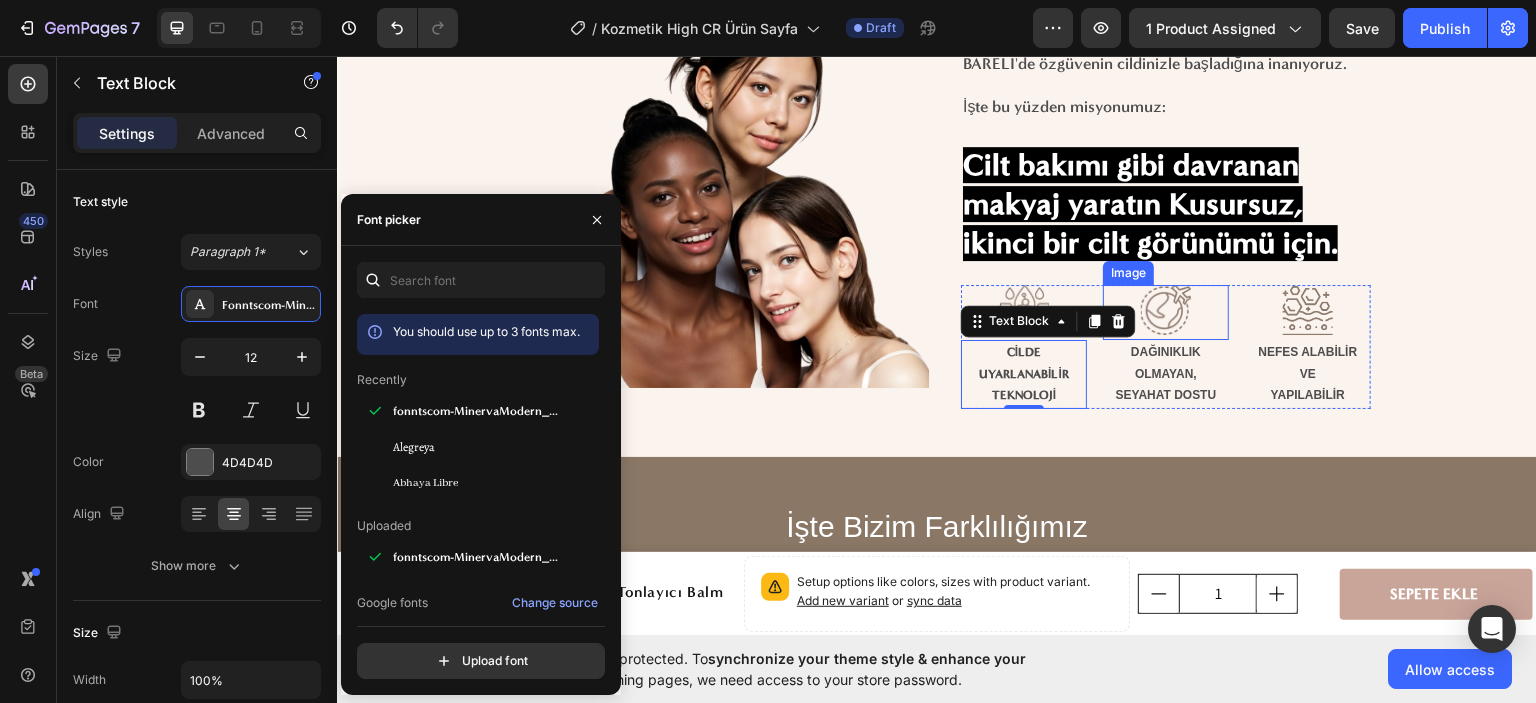click at bounding box center (1166, 309) 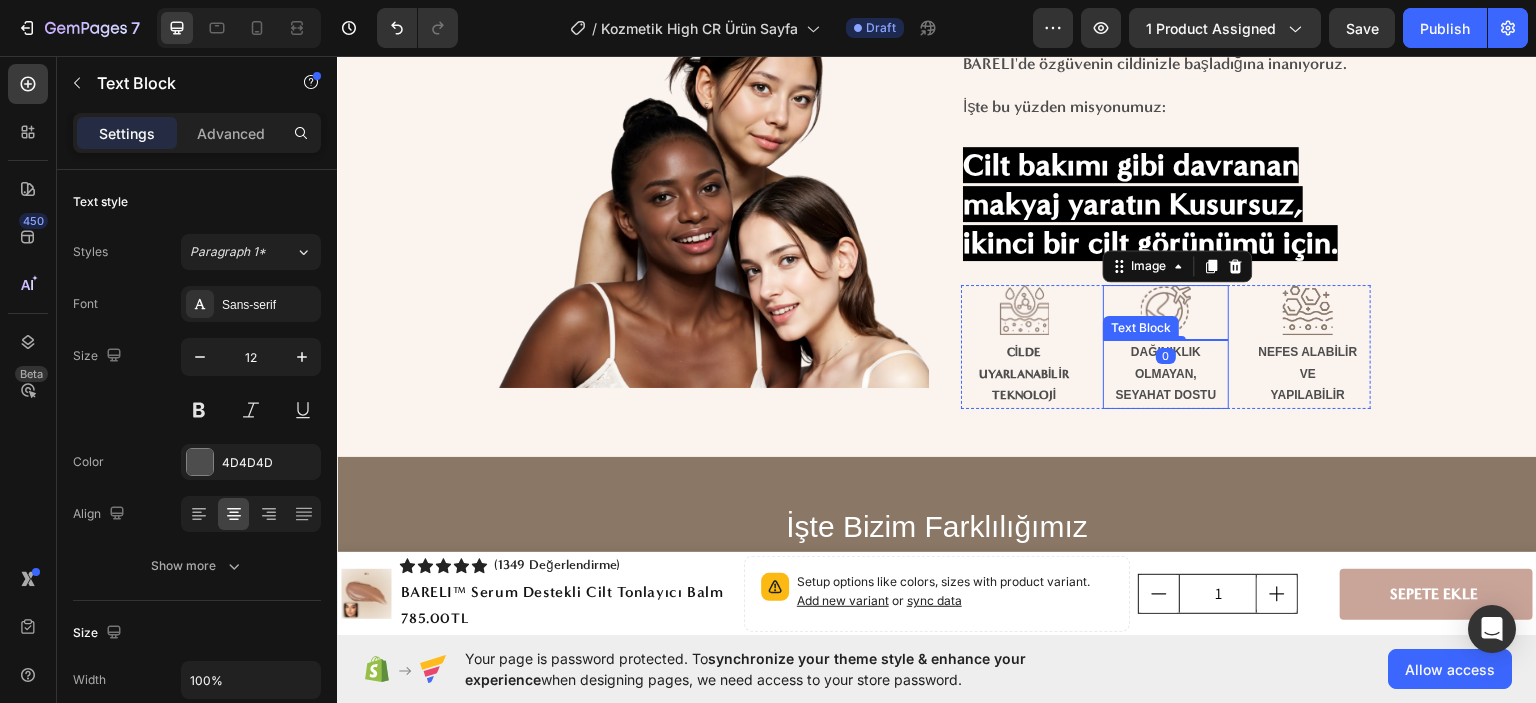 click on "DAĞINIKLIK OLMAYAN, SEYAHAT DOSTU" at bounding box center [1166, 373] 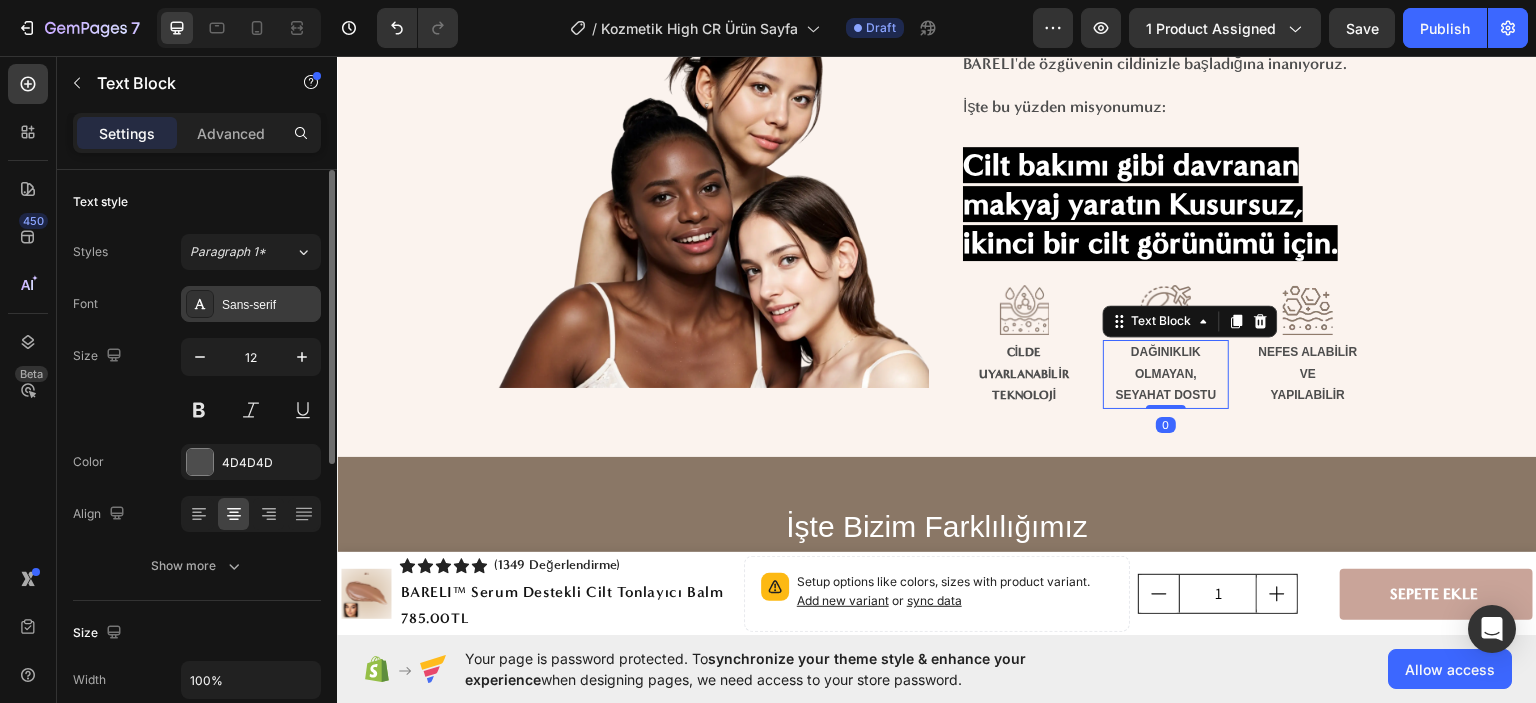 click on "Sans-serif" at bounding box center (251, 304) 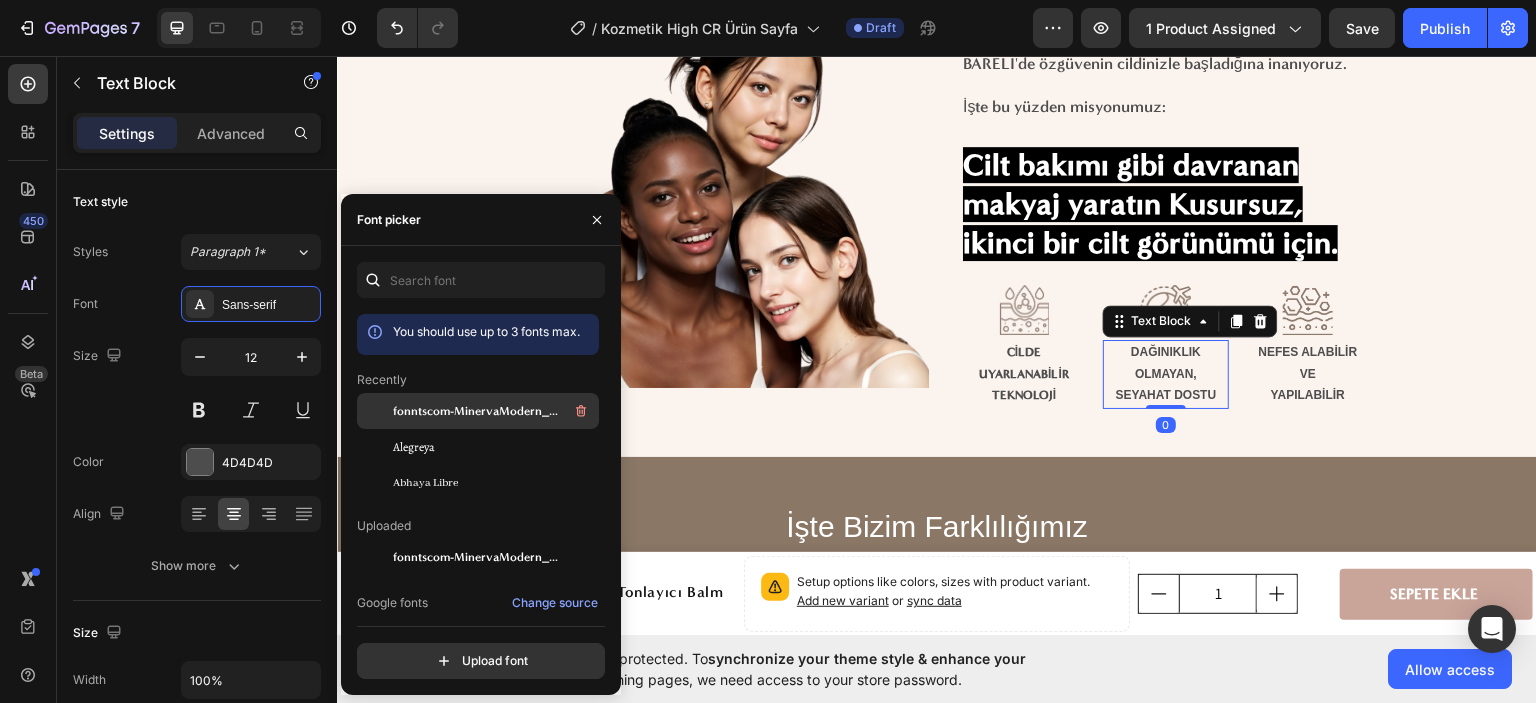 drag, startPoint x: 404, startPoint y: 408, endPoint x: 585, endPoint y: 407, distance: 181.00276 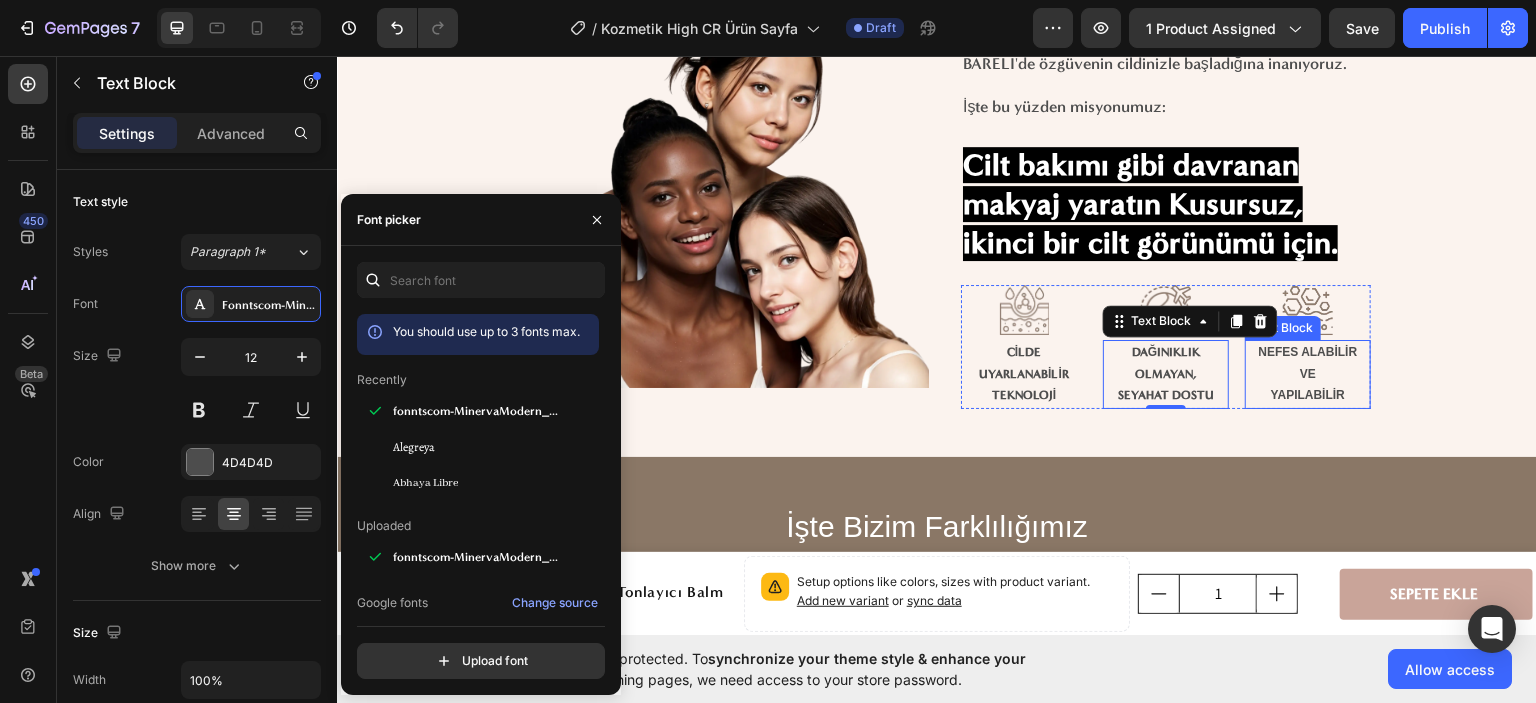 click on "VE YAPILABİLİR" at bounding box center (1308, 384) 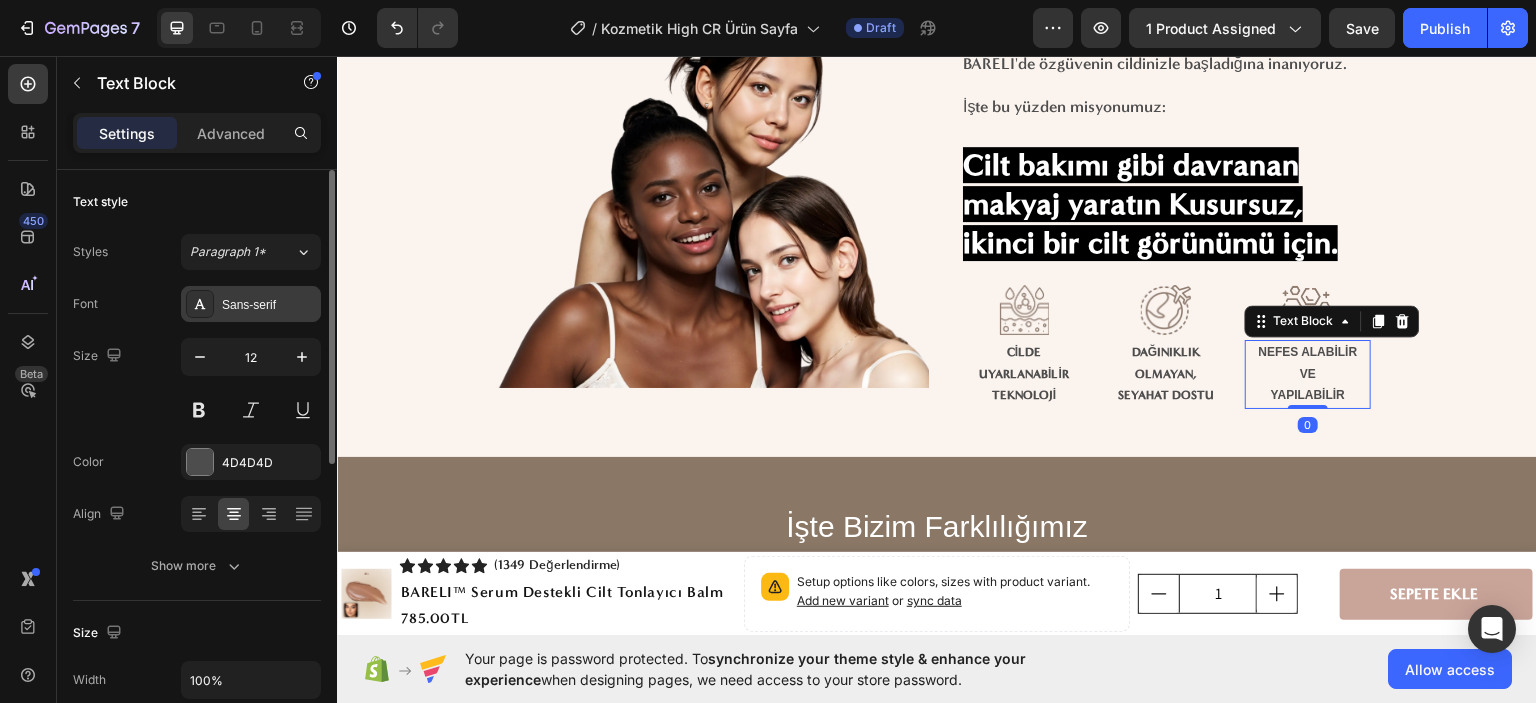 click on "Sans-serif" at bounding box center (269, 305) 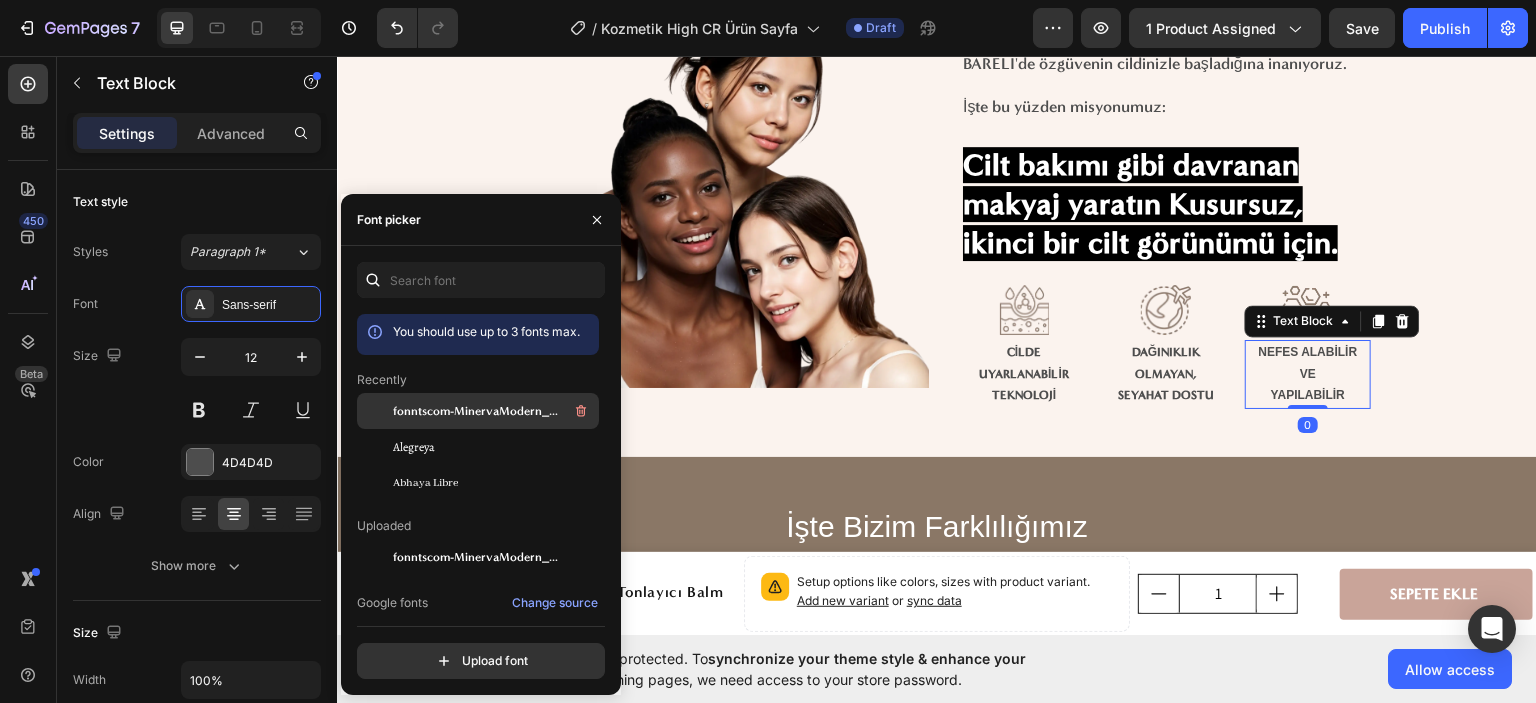 click on "fonntscom-MinervaModern_Bold" at bounding box center [476, 411] 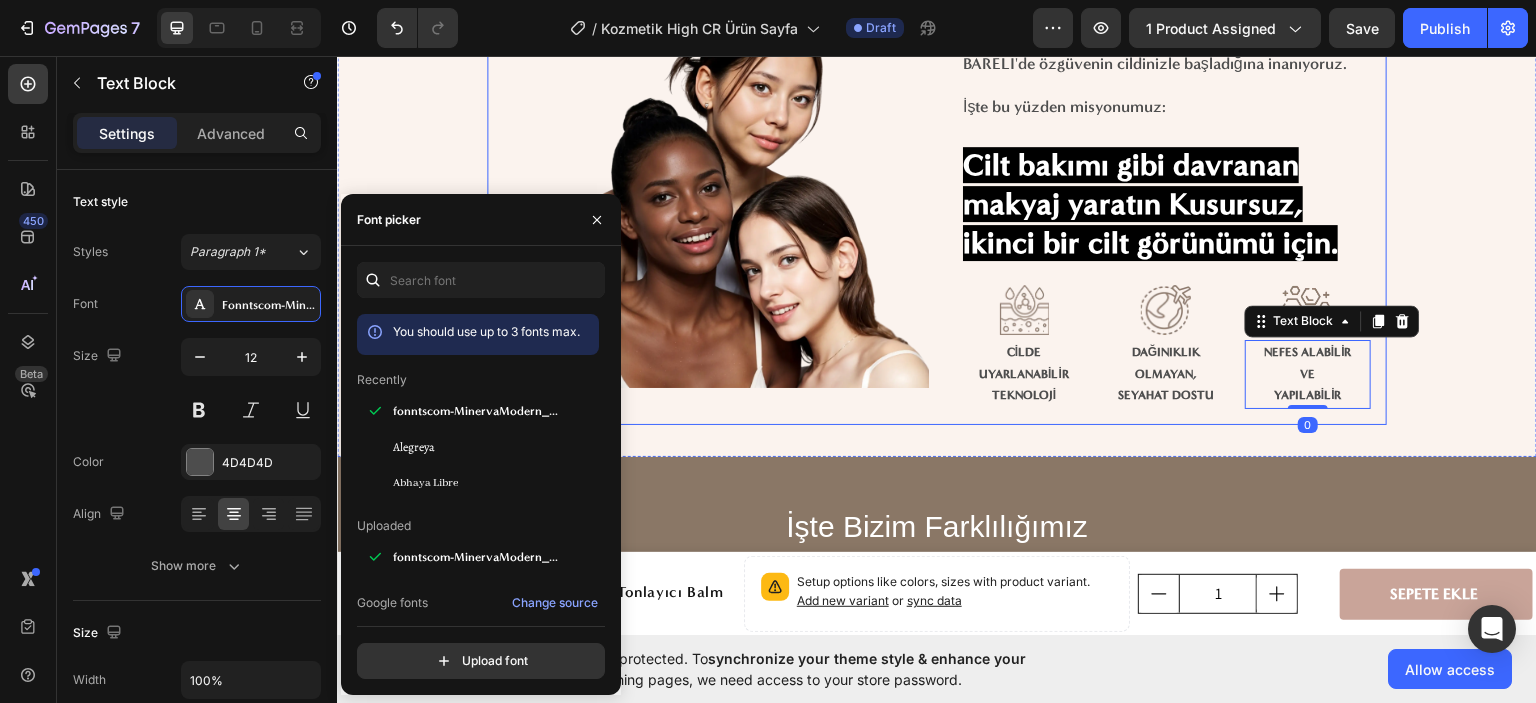 click on "TEKNOLOJİ" at bounding box center [1024, 394] 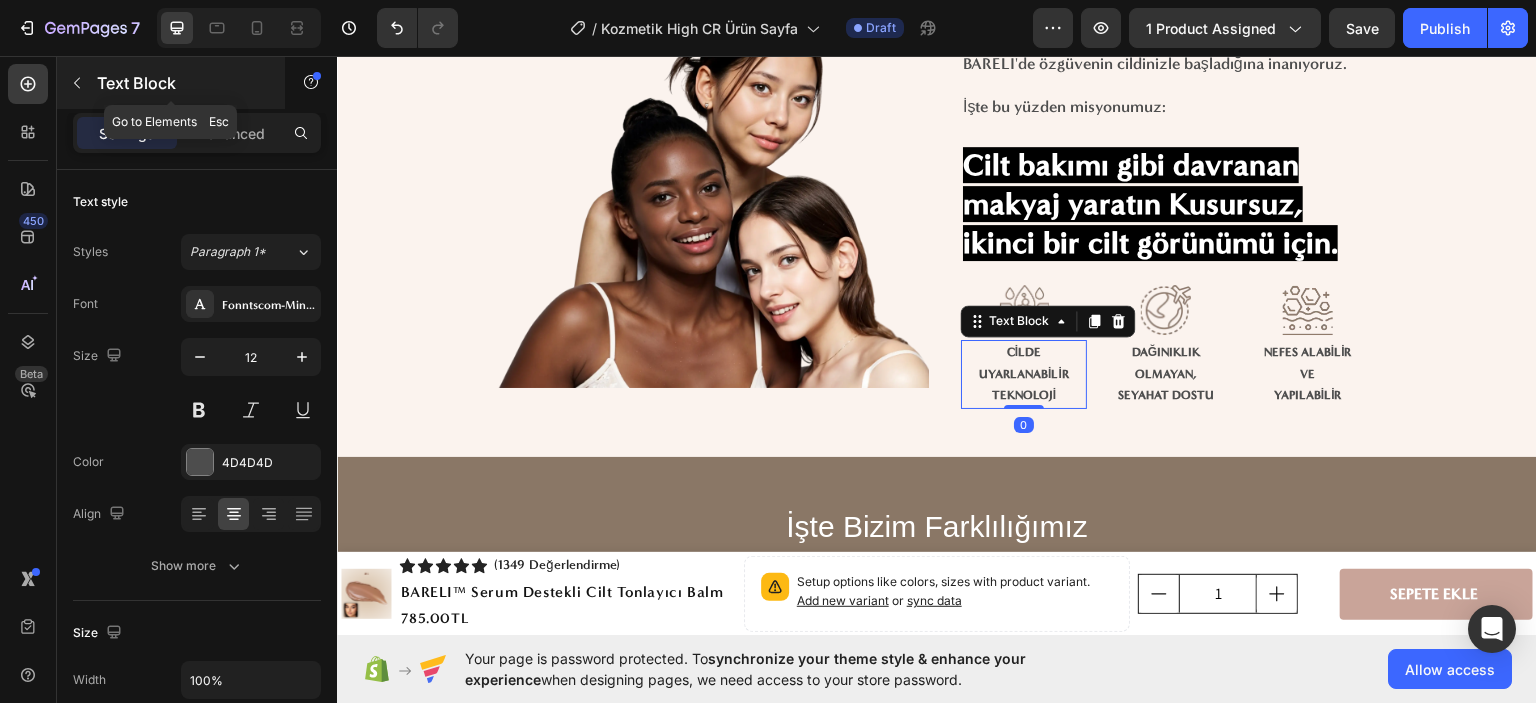 click at bounding box center [77, 83] 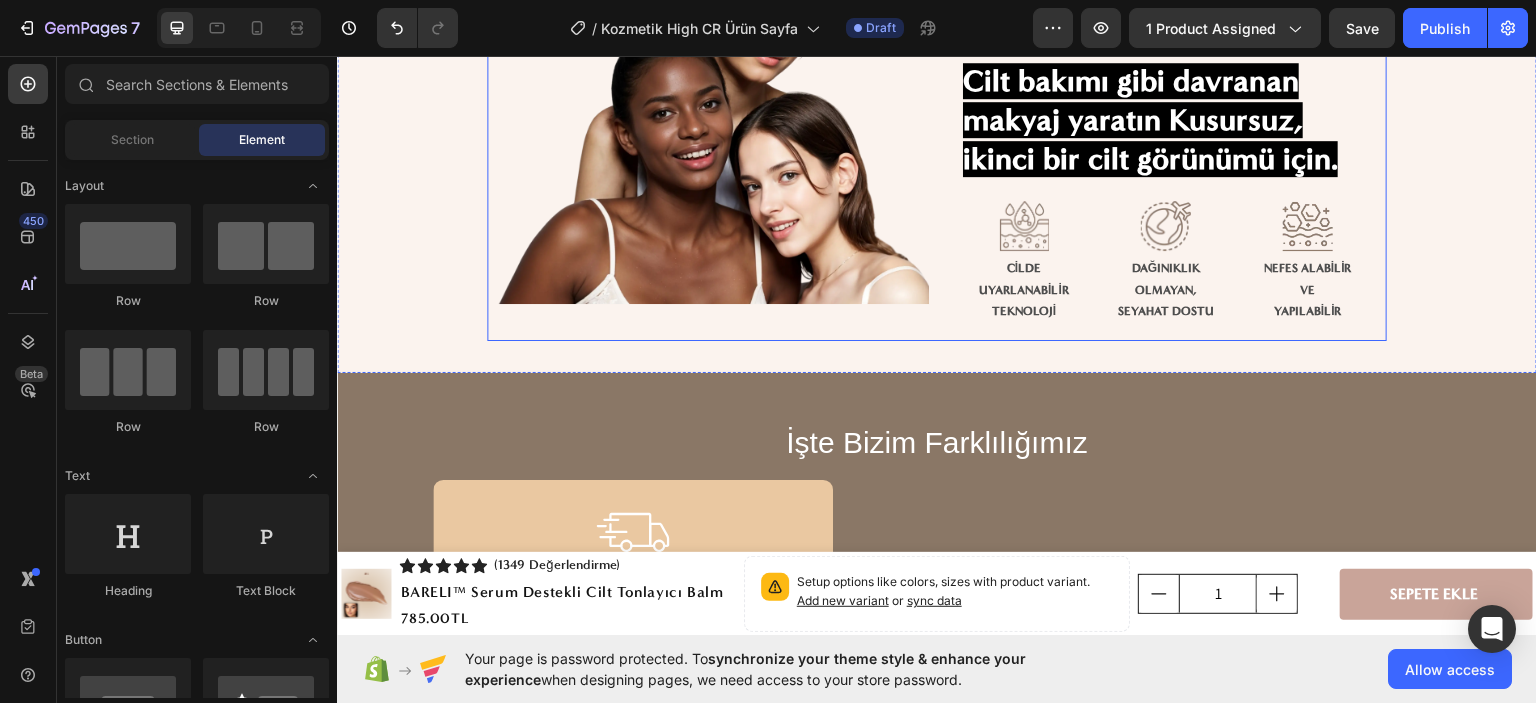 scroll, scrollTop: 6600, scrollLeft: 0, axis: vertical 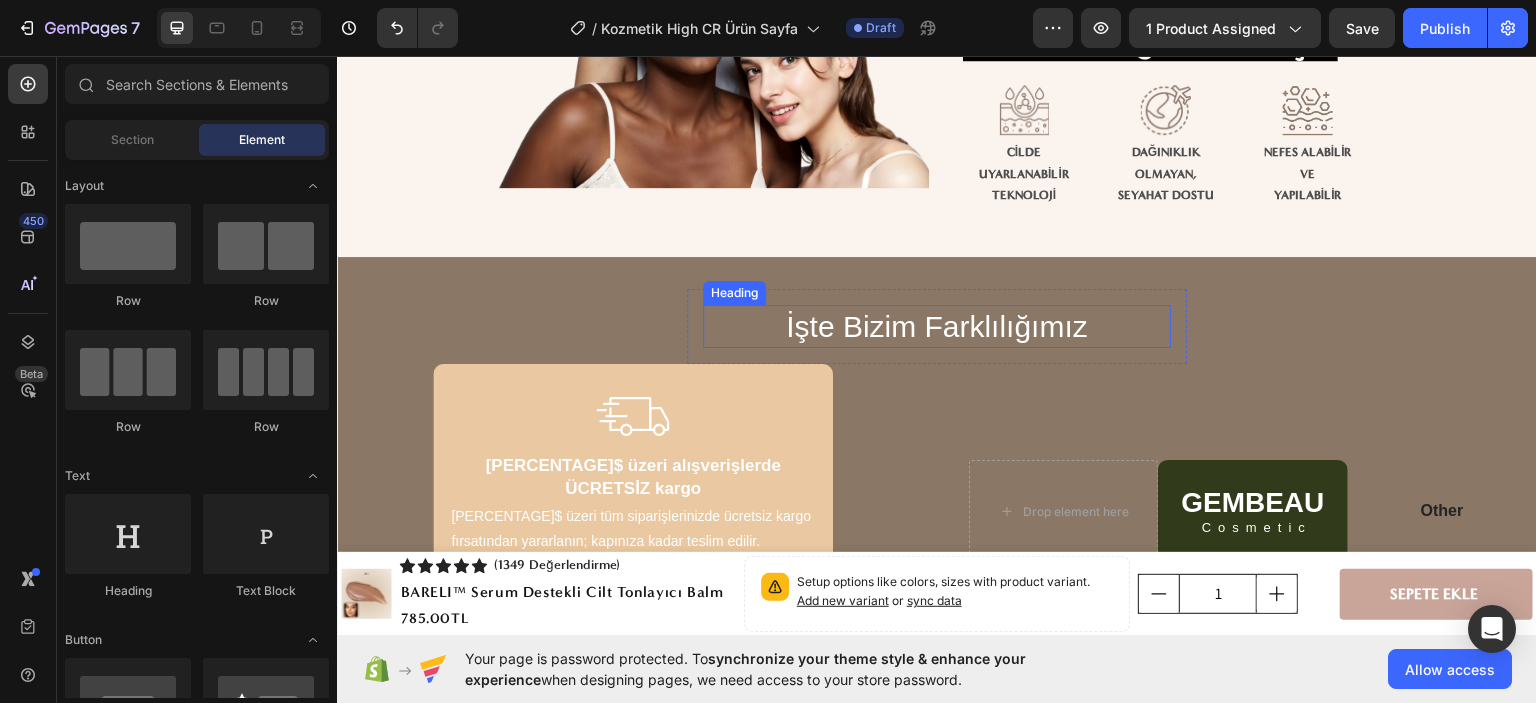 click on "İşte Bizim Farklılığımız" at bounding box center [937, 325] 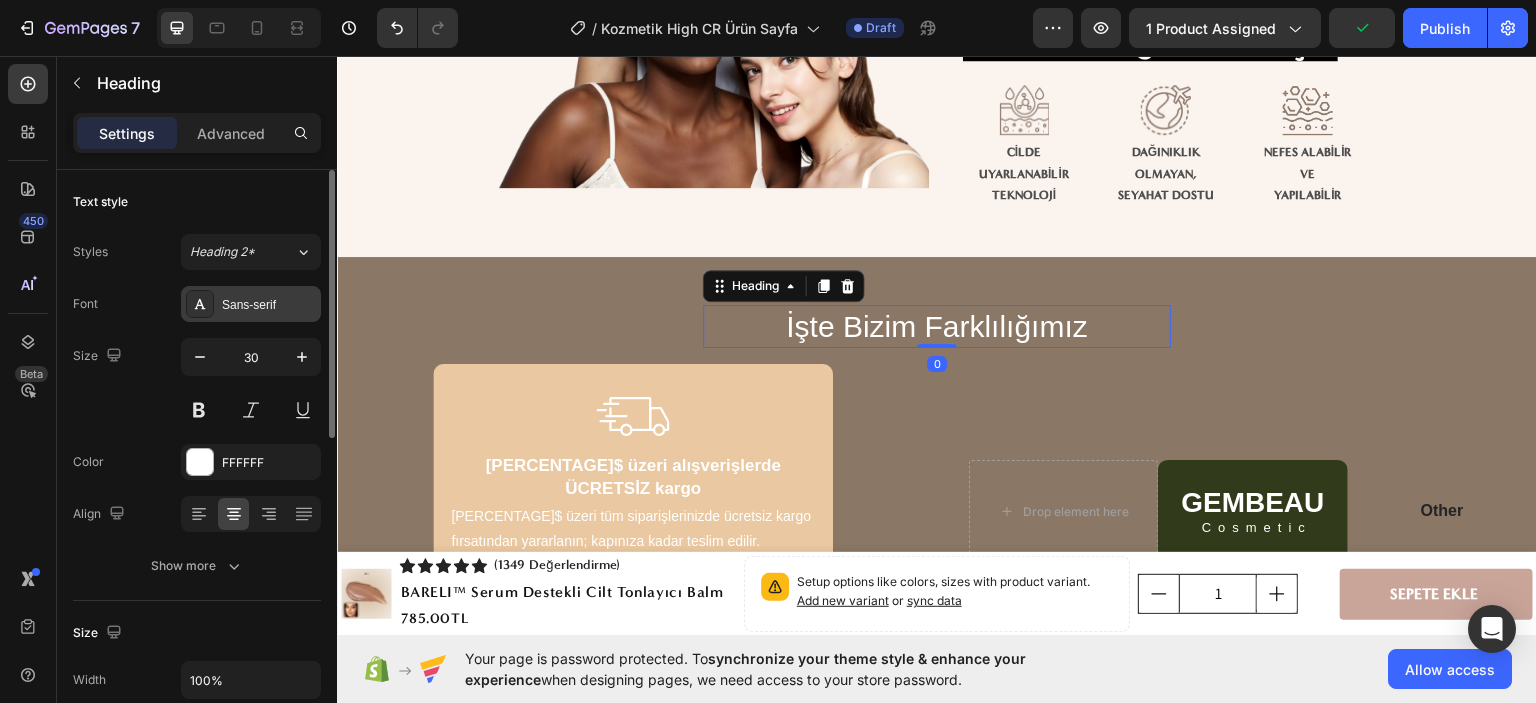 click on "Sans-serif" at bounding box center (251, 304) 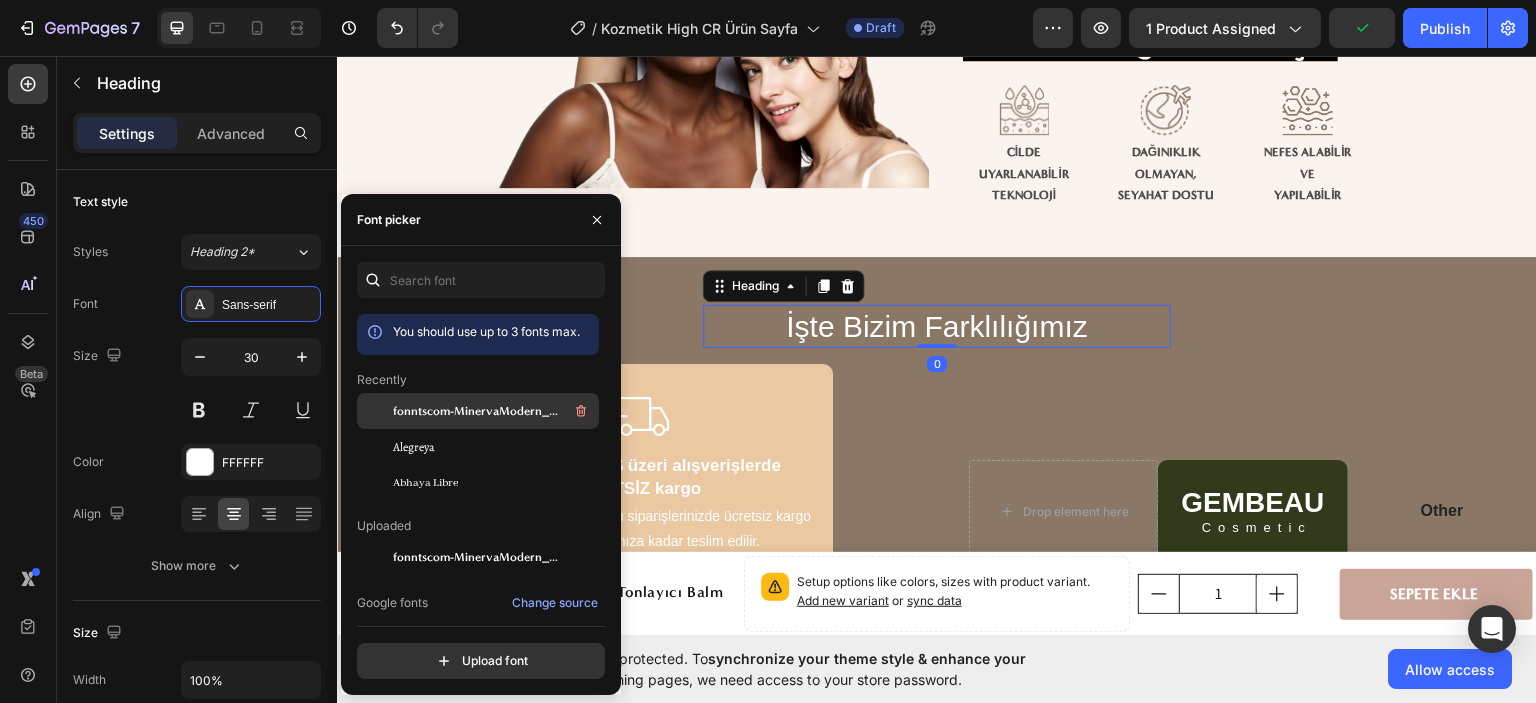 click on "fonntscom-MinervaModern_Bold" at bounding box center (476, 411) 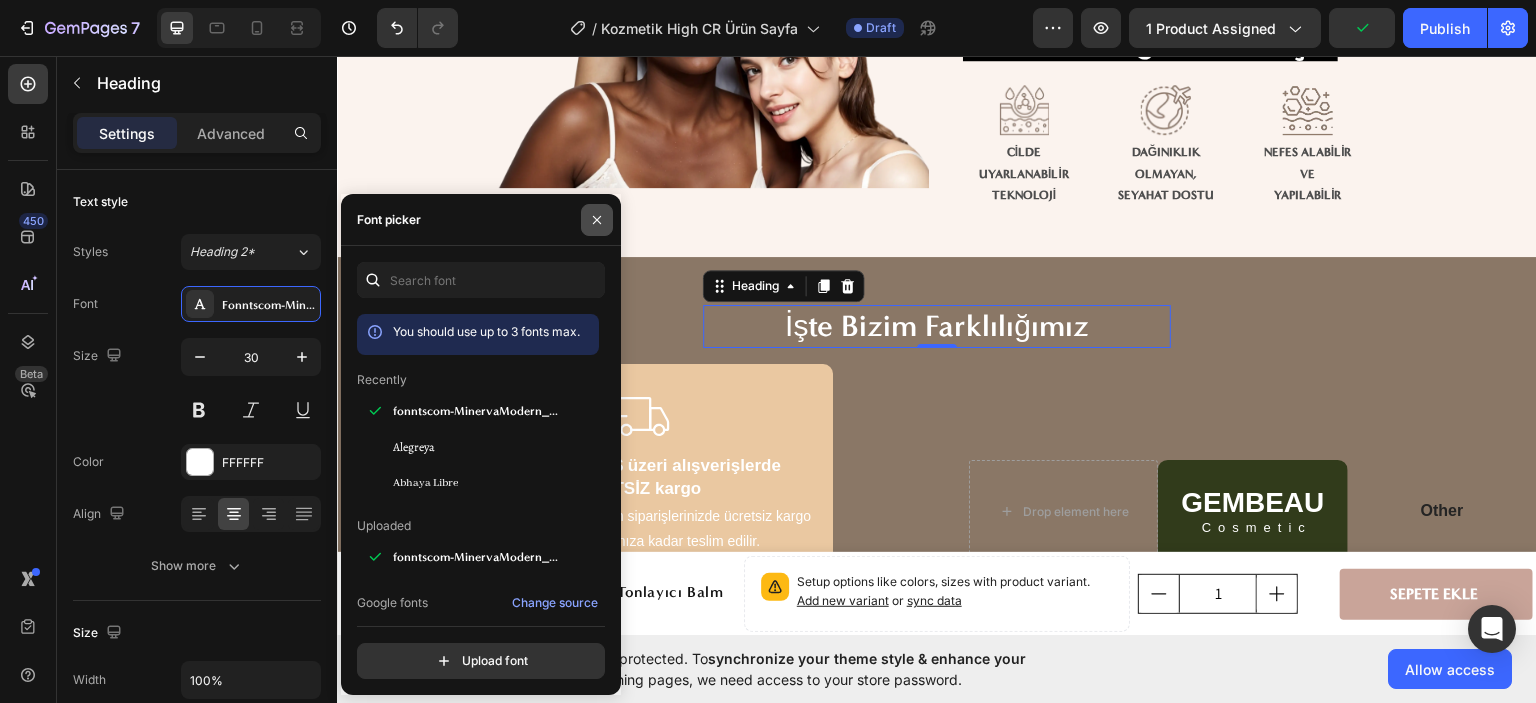 click 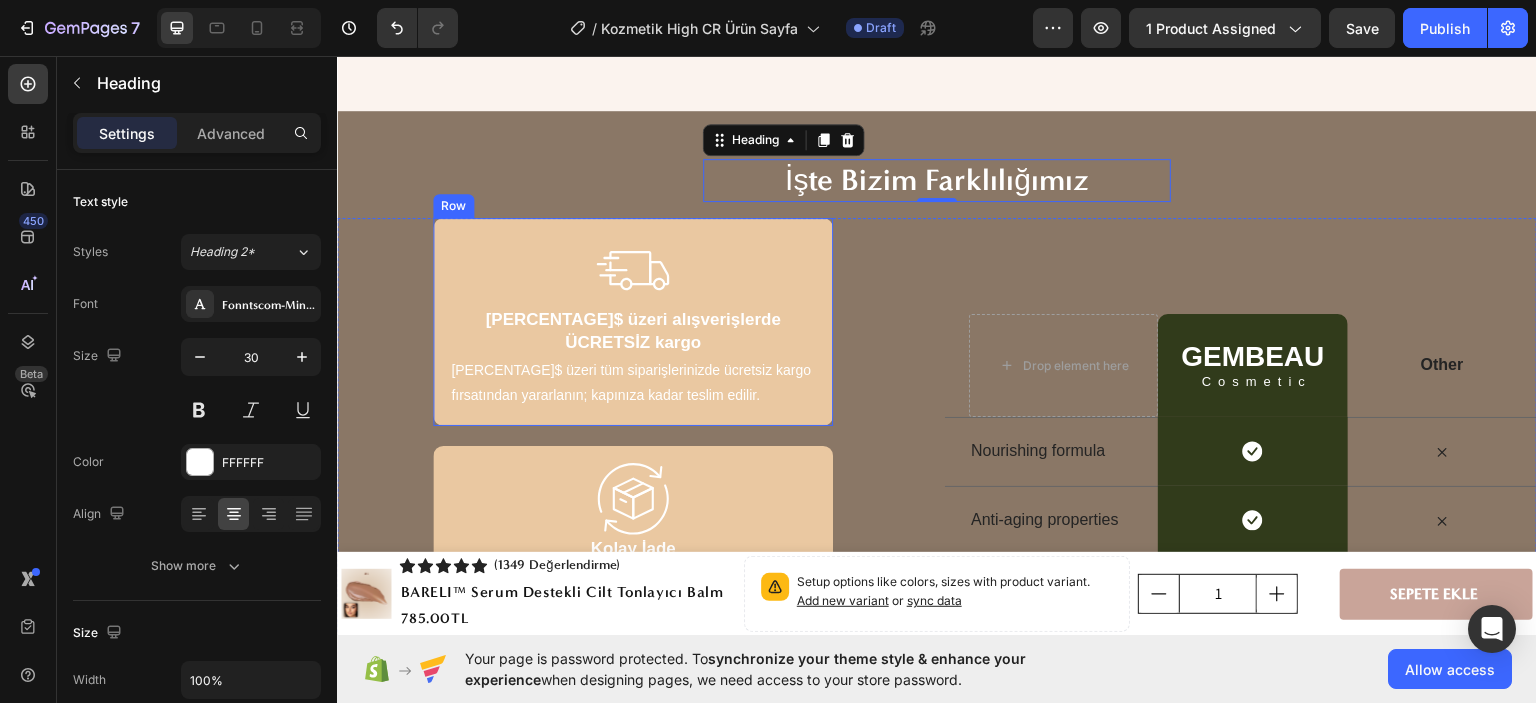 scroll, scrollTop: 6900, scrollLeft: 0, axis: vertical 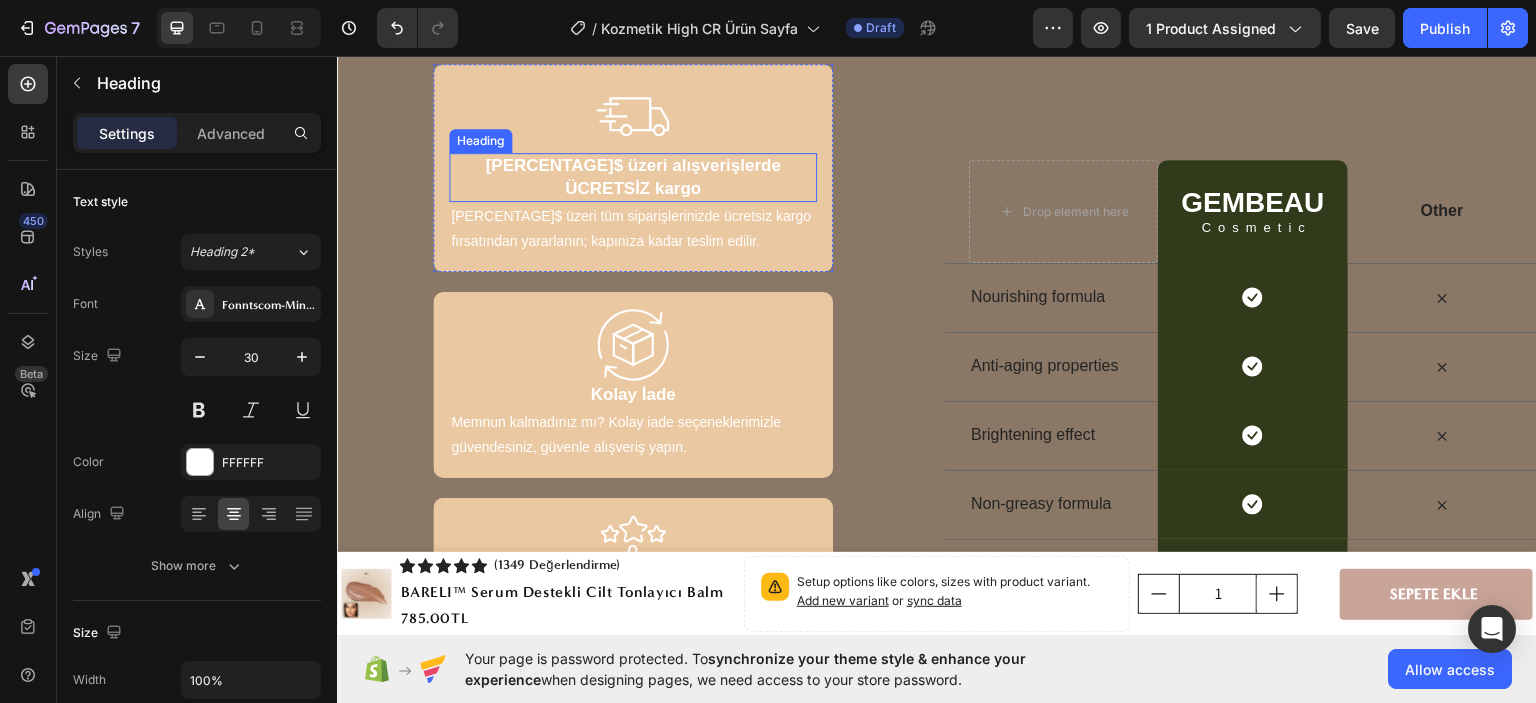 click on "[PERCENTAGE]$ üzeri alışverişlerde ÜCRETSİZ kargo" at bounding box center [632, 175] 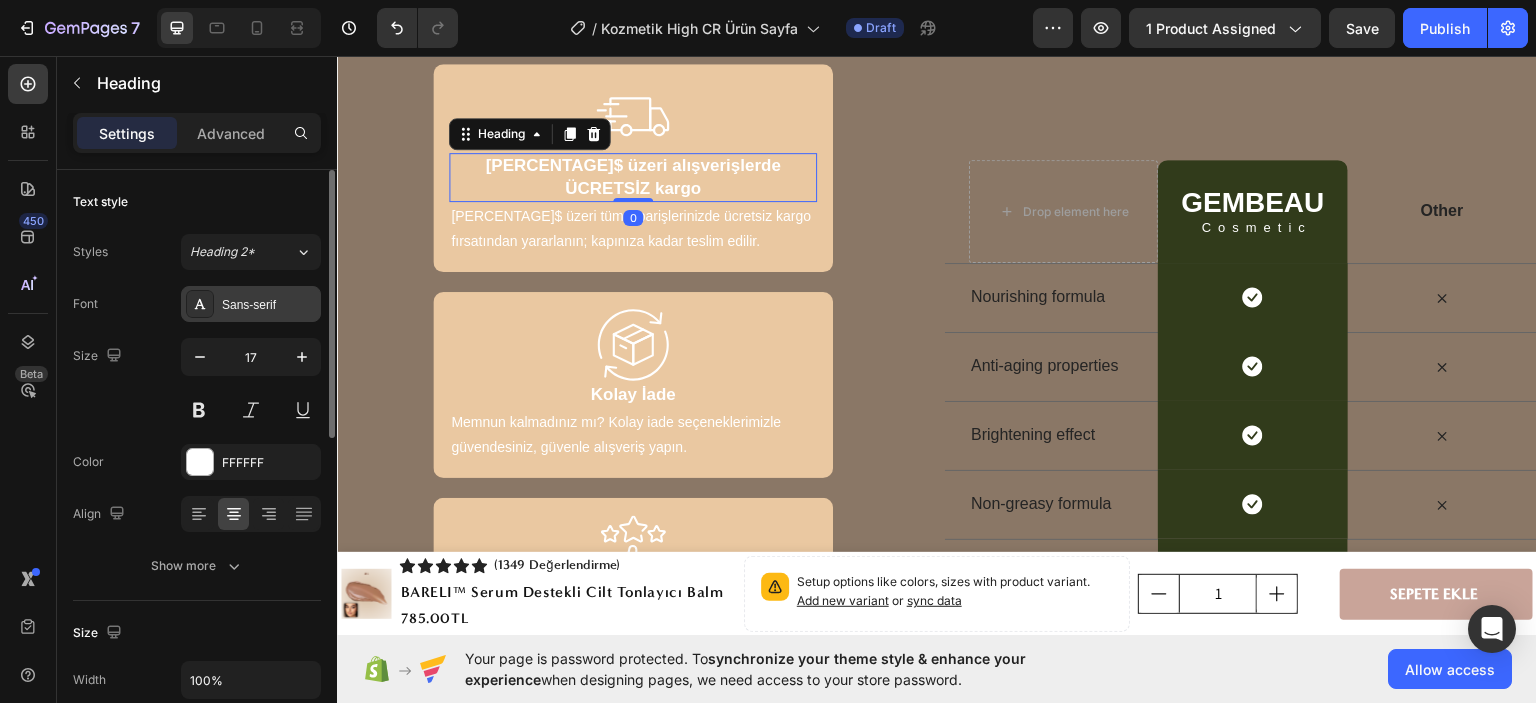 click on "Sans-serif" at bounding box center (269, 305) 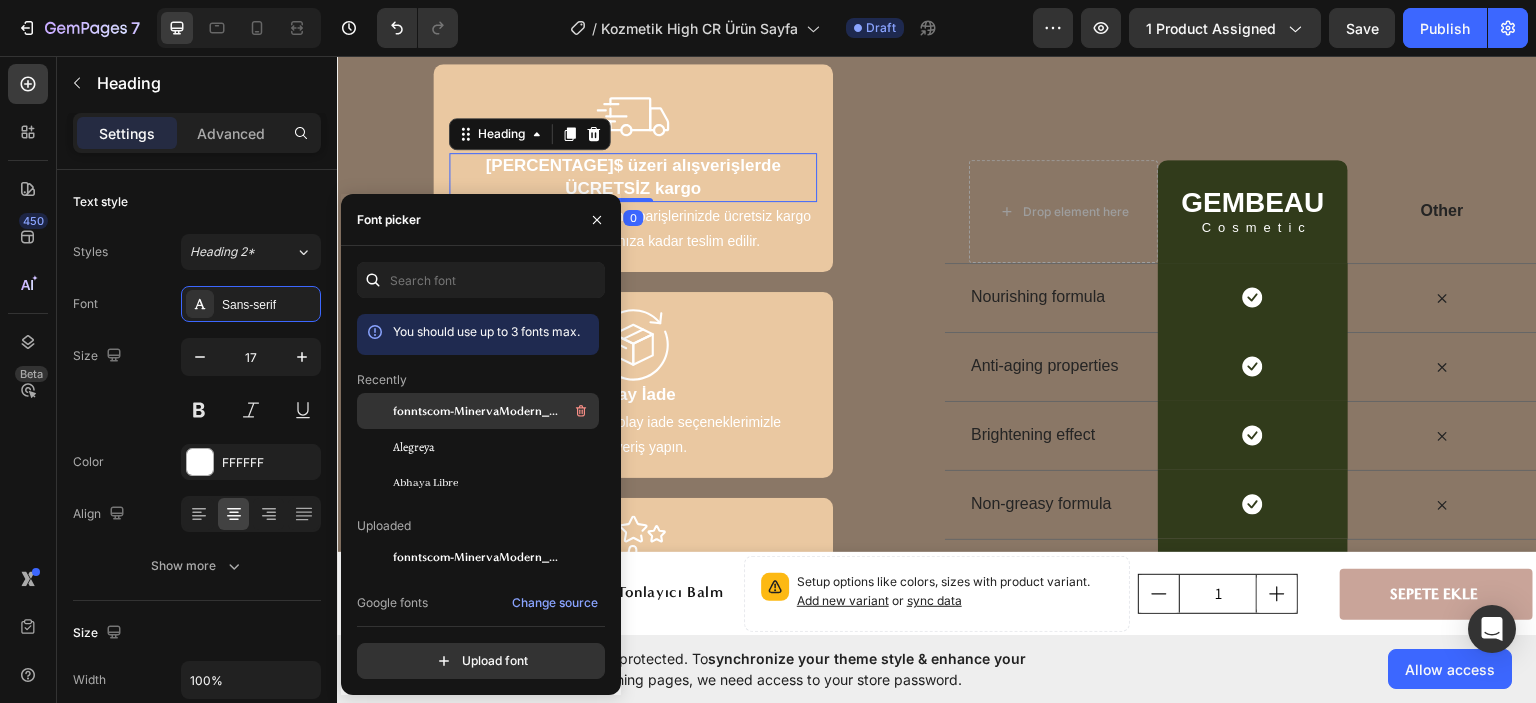 click on "fonntscom-MinervaModern_Bold" at bounding box center (476, 411) 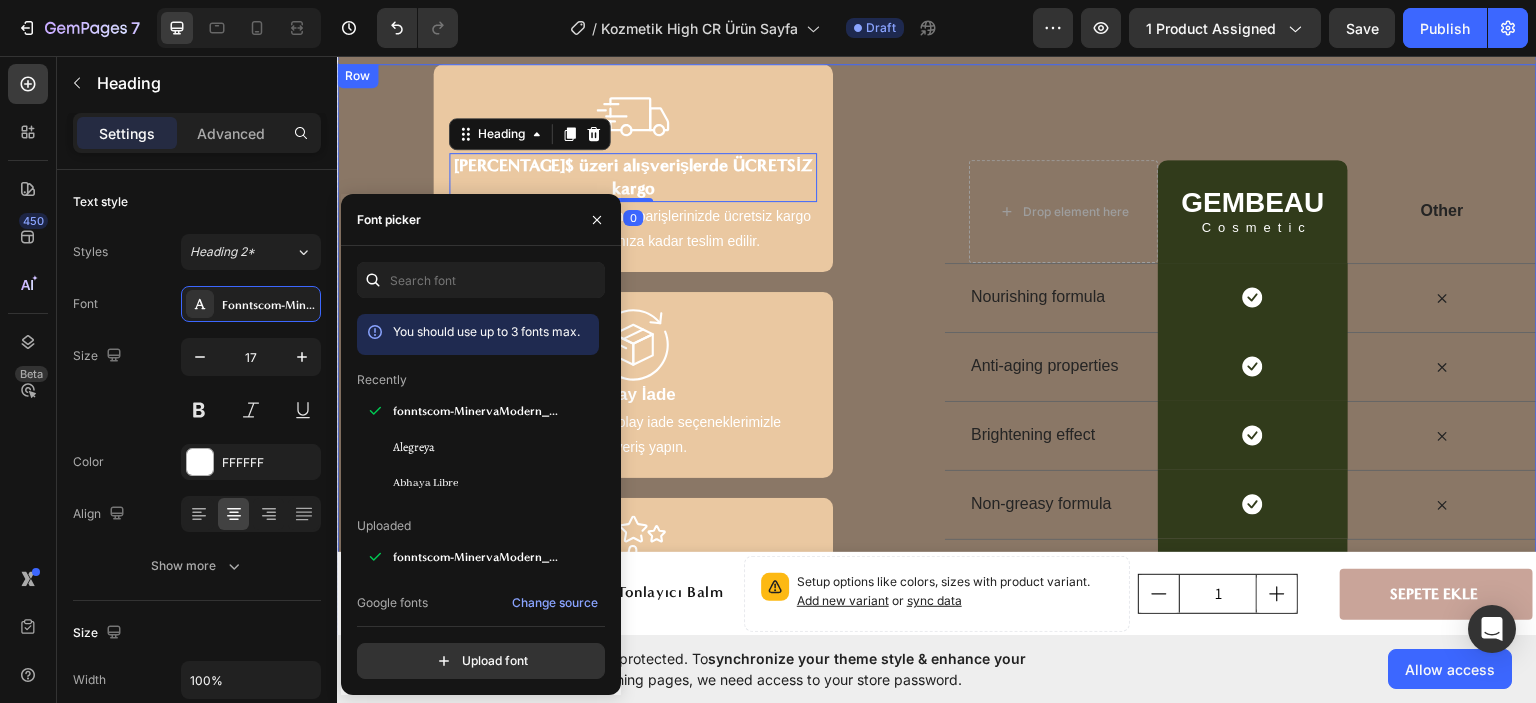 click on "[PERCENTAGE]$ üzeri tüm siparişlerinizde ücretsiz kargo fırsatından yararlanın; kapınıza kadar teslim edilir." at bounding box center (633, 228) 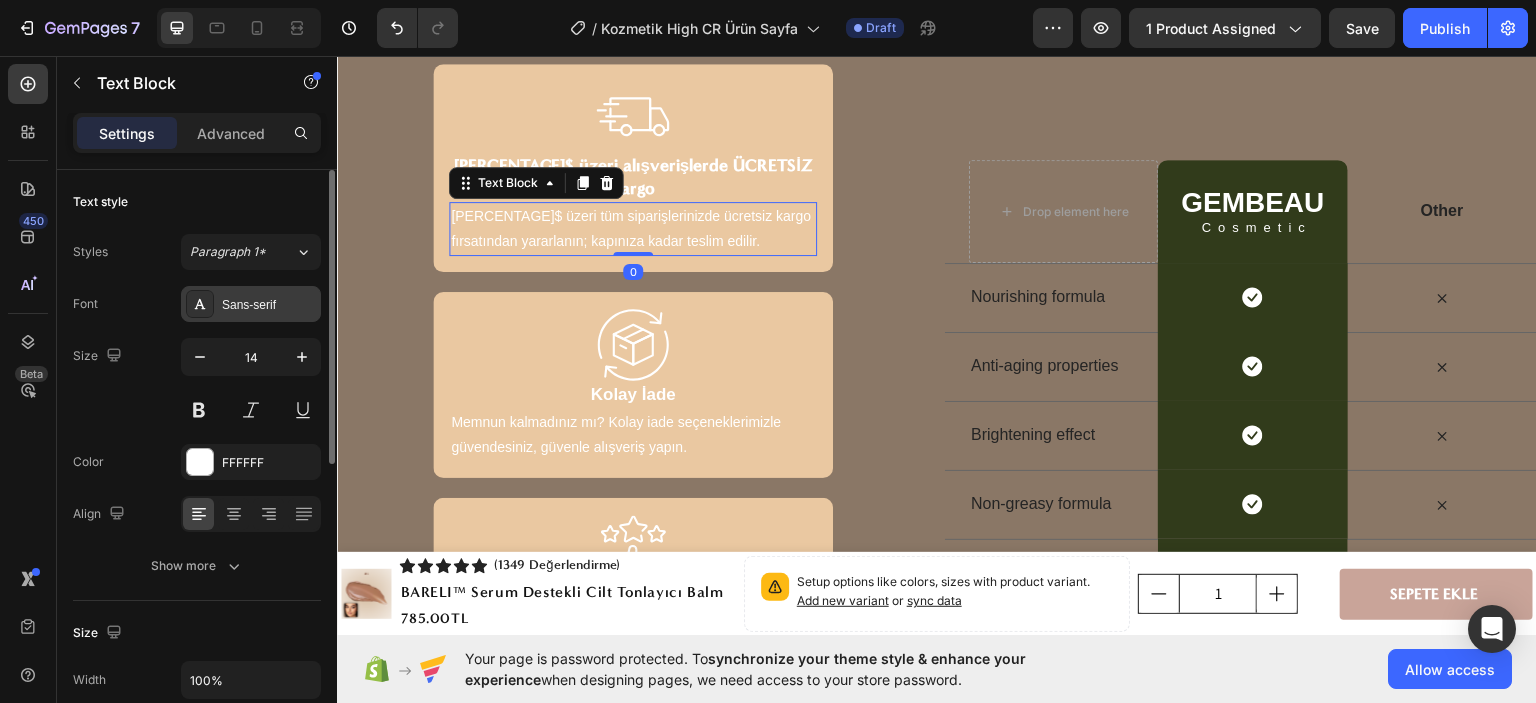 click on "Sans-serif" at bounding box center (269, 305) 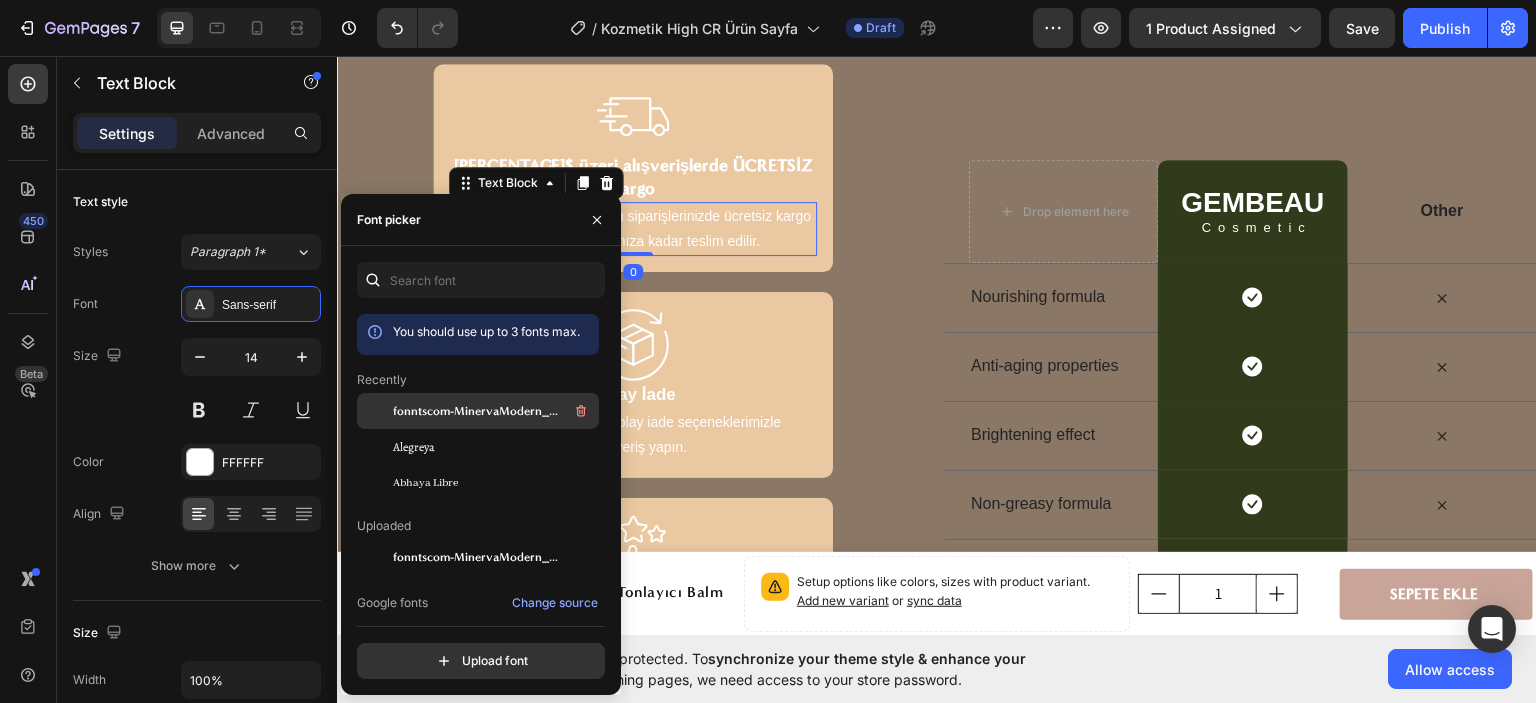 click on "fonntscom-MinervaModern_Bold" at bounding box center [476, 411] 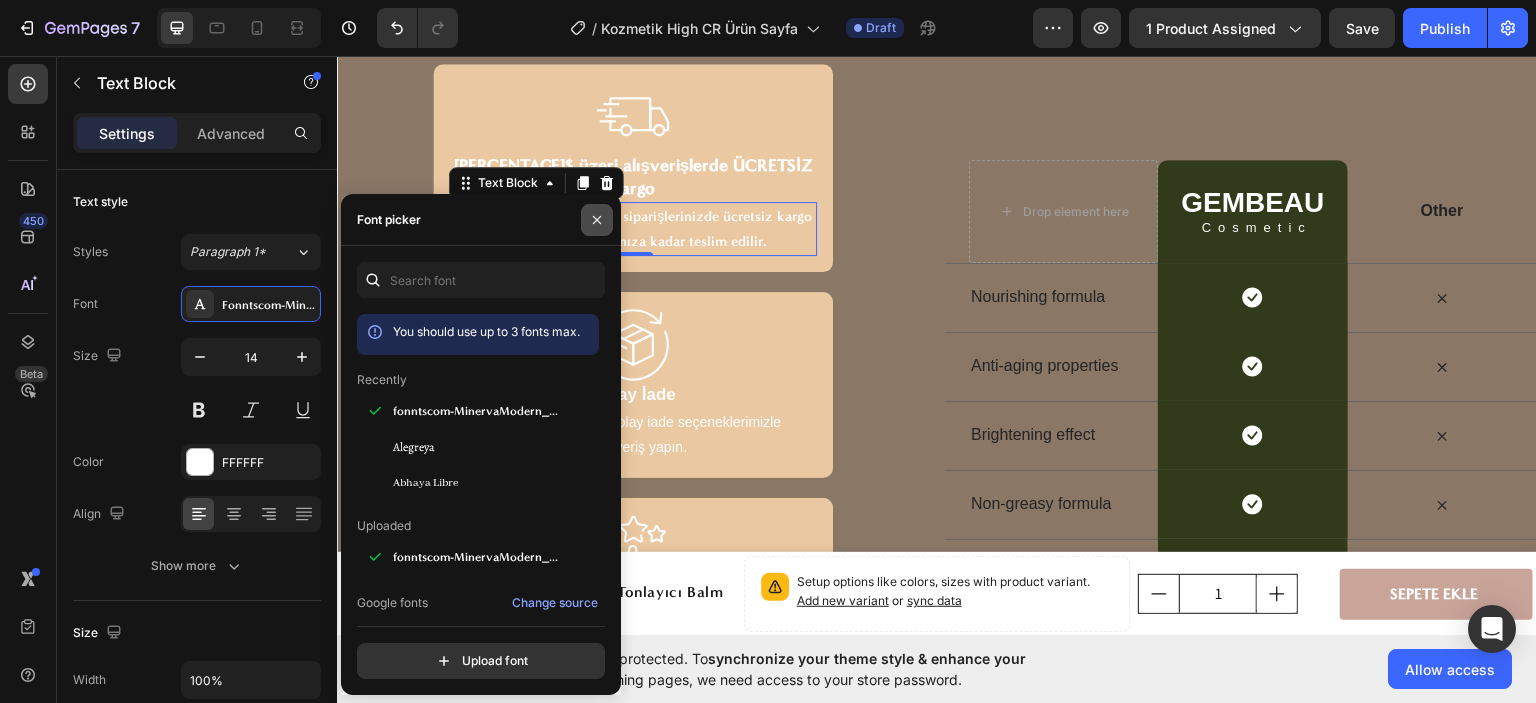 click 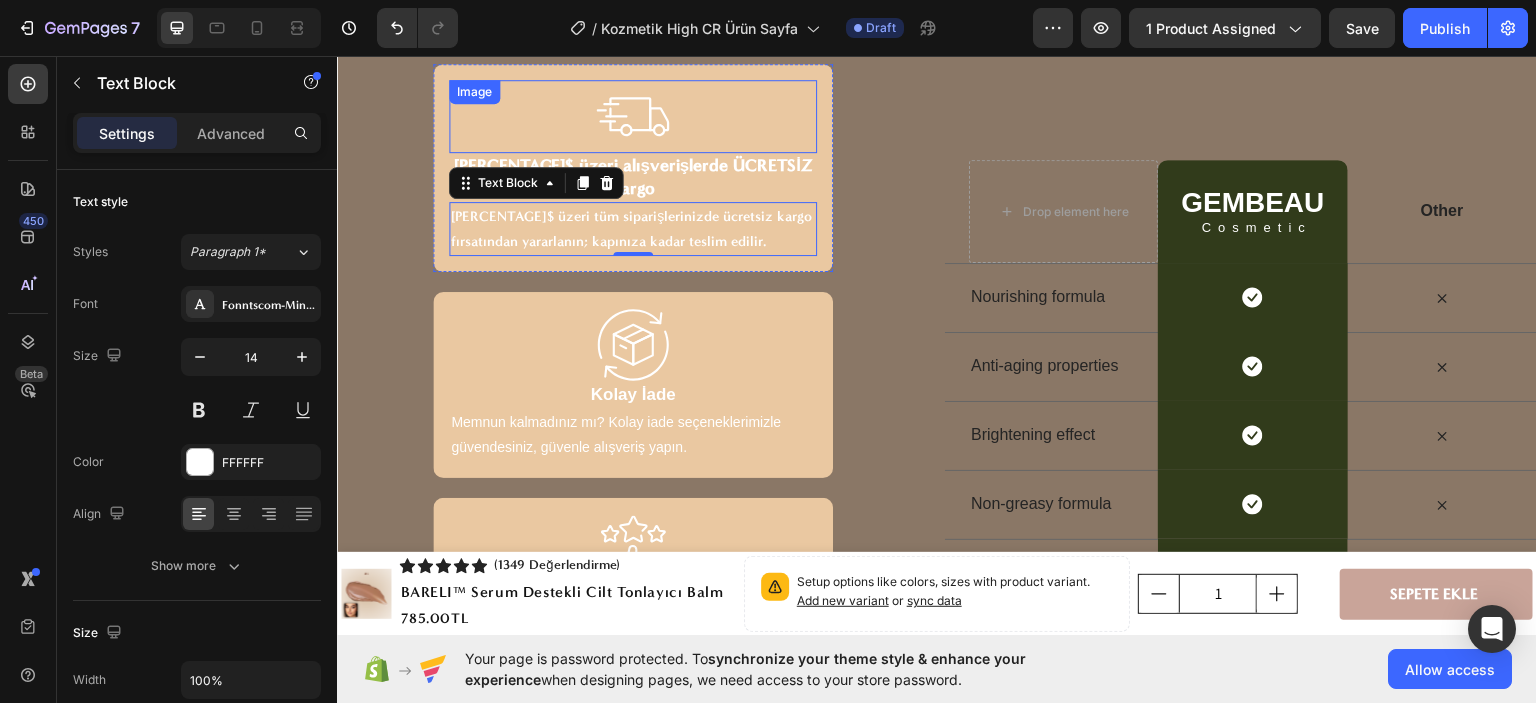 click at bounding box center [633, 116] 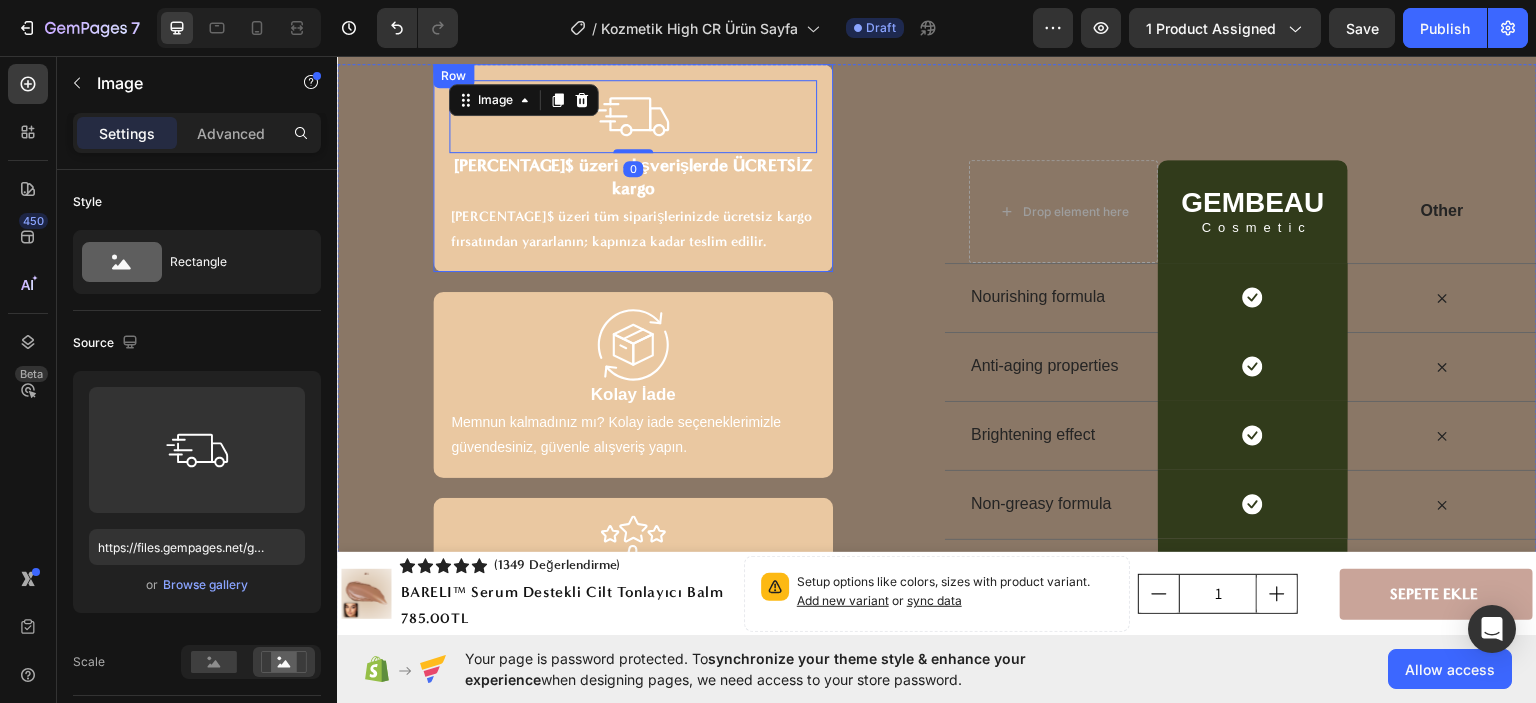 click on "Image [PERCENTAGE]$ üzeri alışverişlerde ÜCRETSİZ kargo Heading [PERCENTAGE]$ üzeri tüm siparişlerinizde ücretsiz kargo fırsatından yararlanın; kapınıza kadar teslim edilir. Text Block Row" at bounding box center (633, 167) 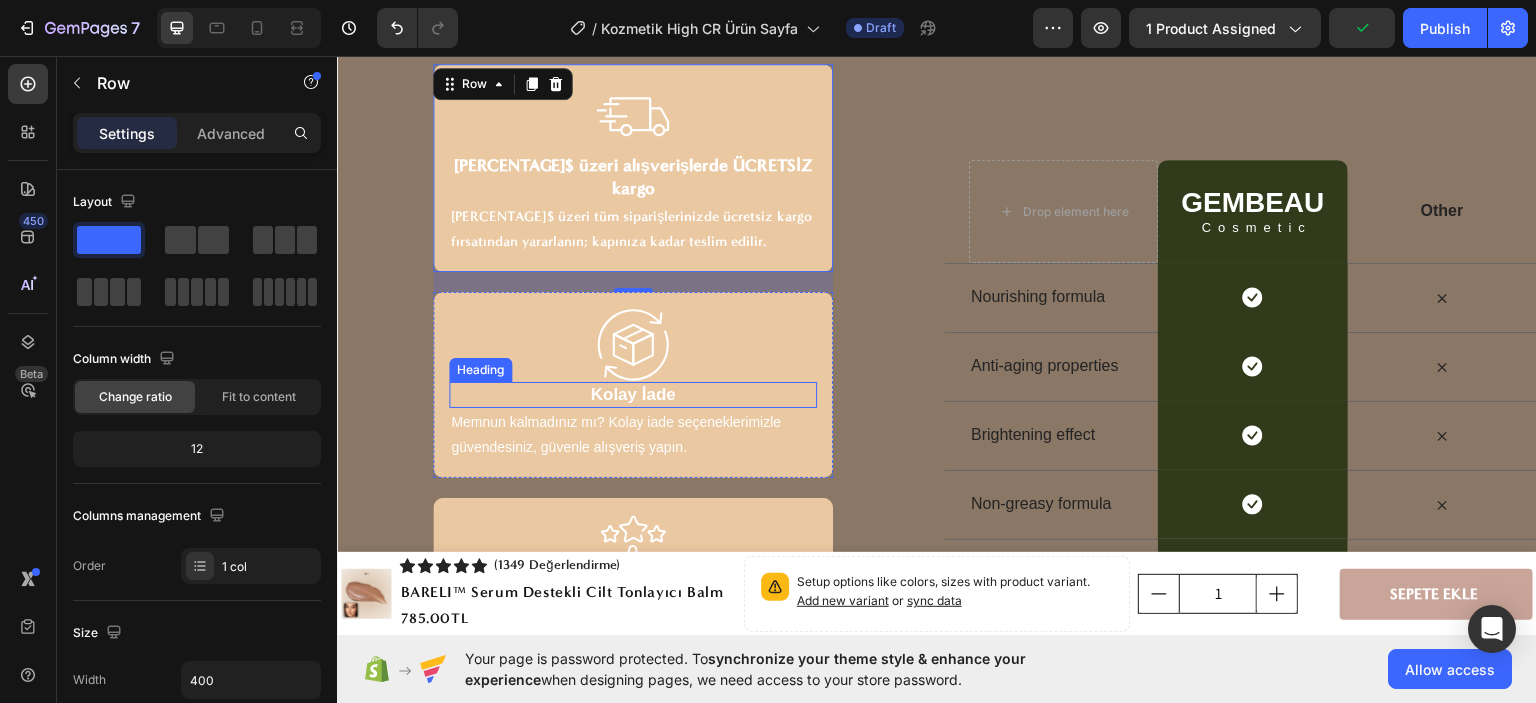 click on "Kolay İade" at bounding box center [633, 394] 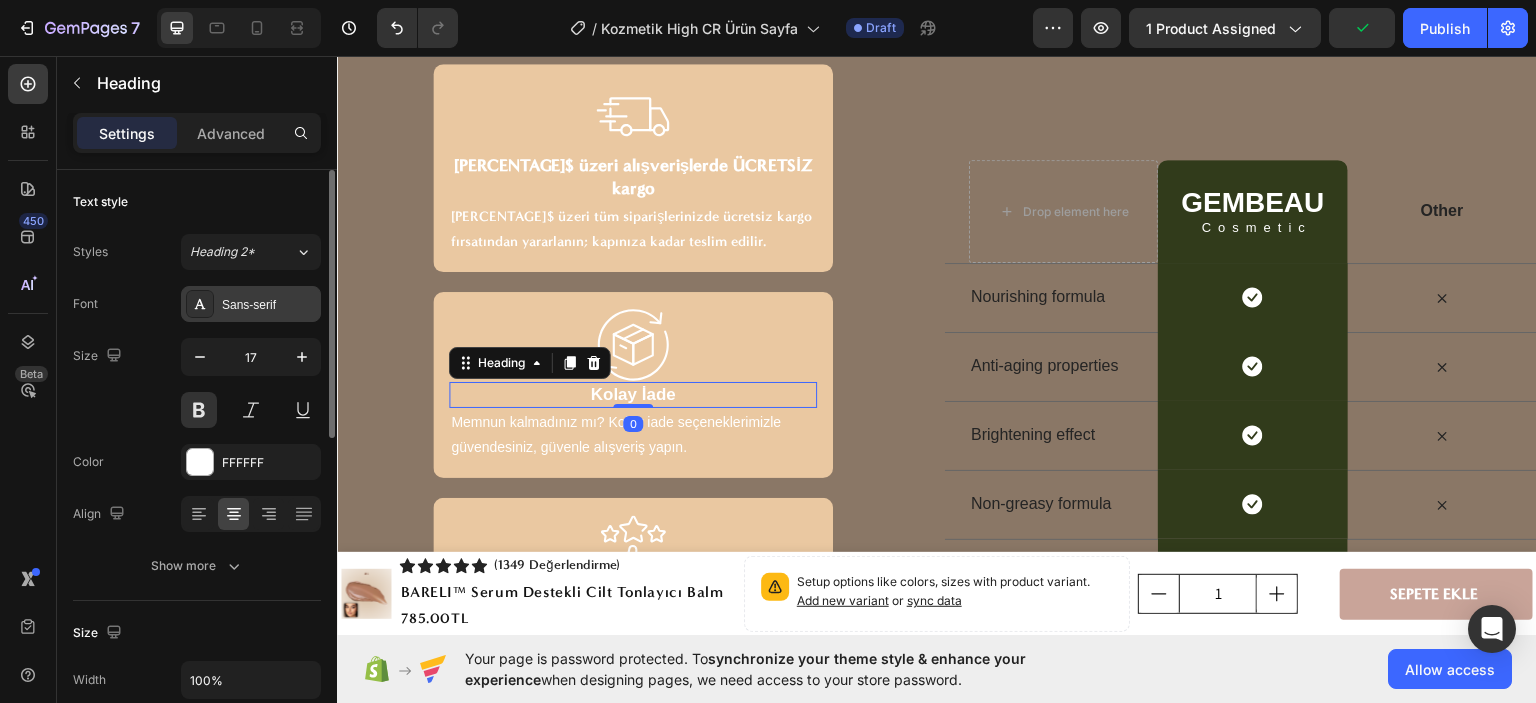 click on "Sans-serif" at bounding box center [269, 305] 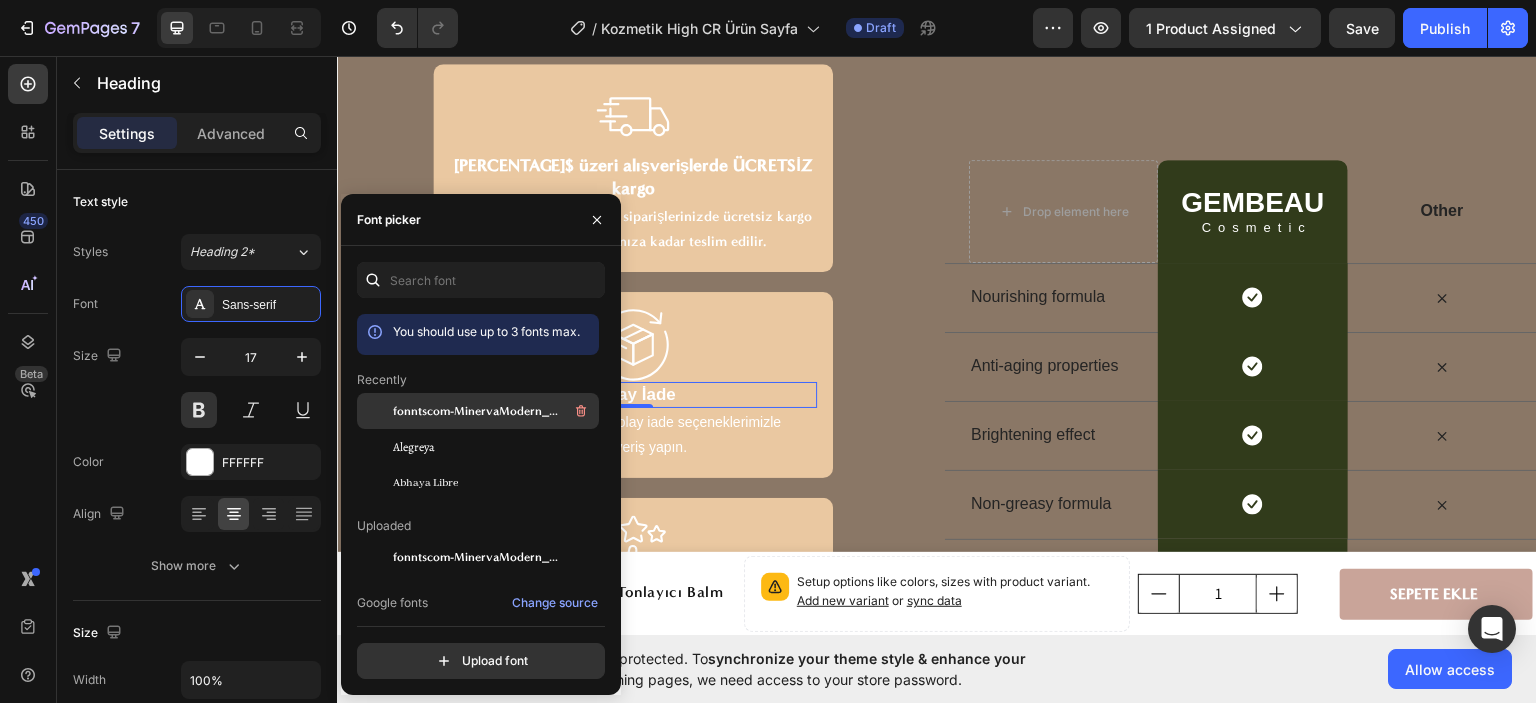 click on "fonntscom-MinervaModern_Bold" at bounding box center [494, 411] 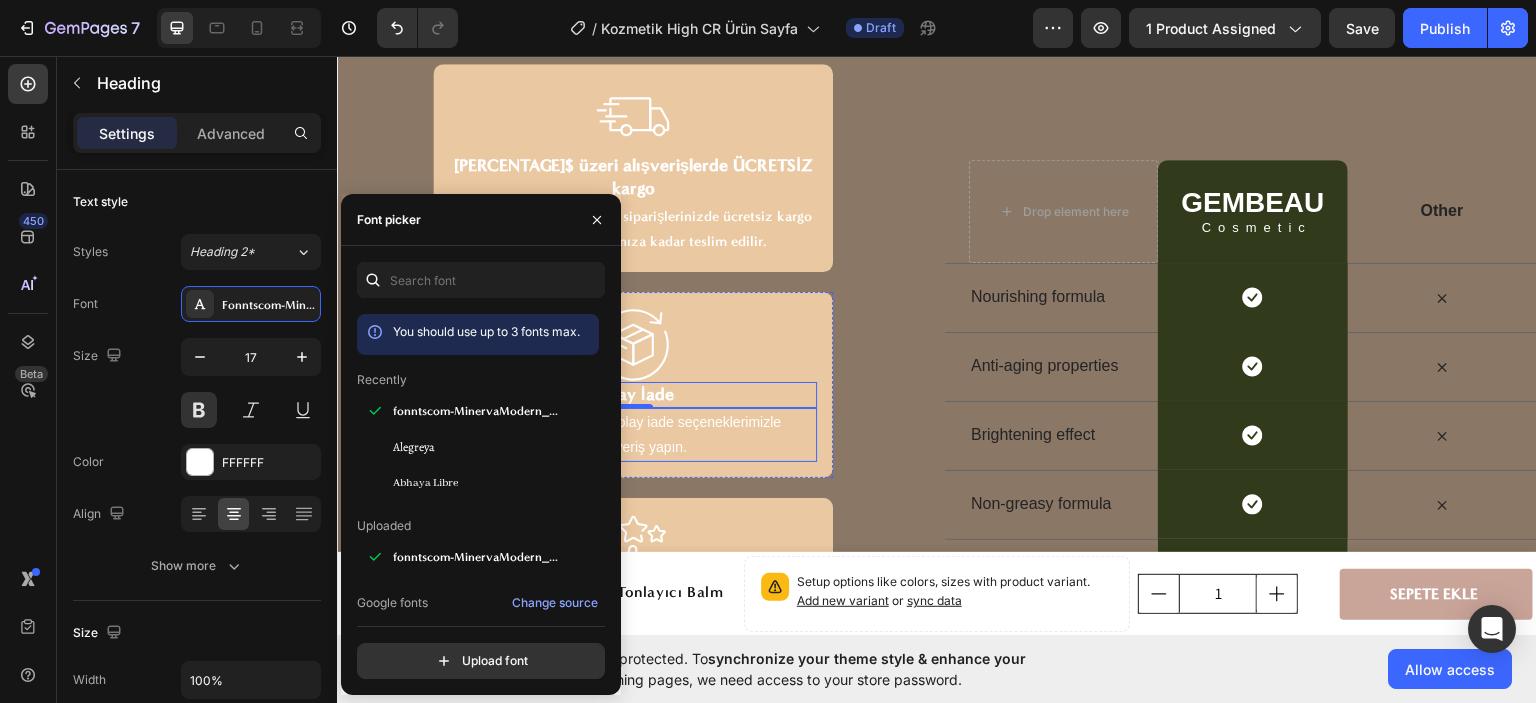 click on "Memnun kalmadınız mı? Kolay iade seçeneklerimizle güvendesiniz, güvenle alışveriş yapın." at bounding box center [633, 434] 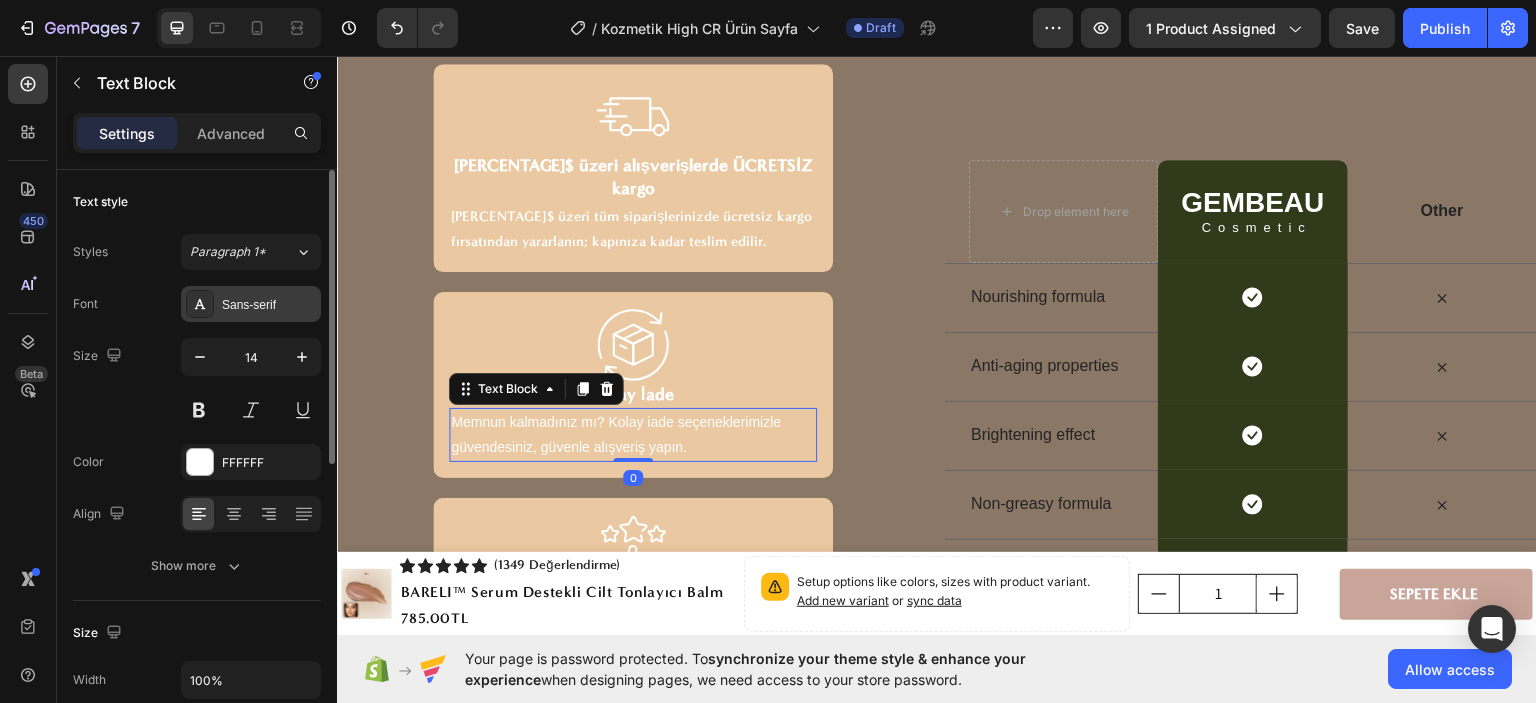 click on "Sans-serif" at bounding box center (251, 304) 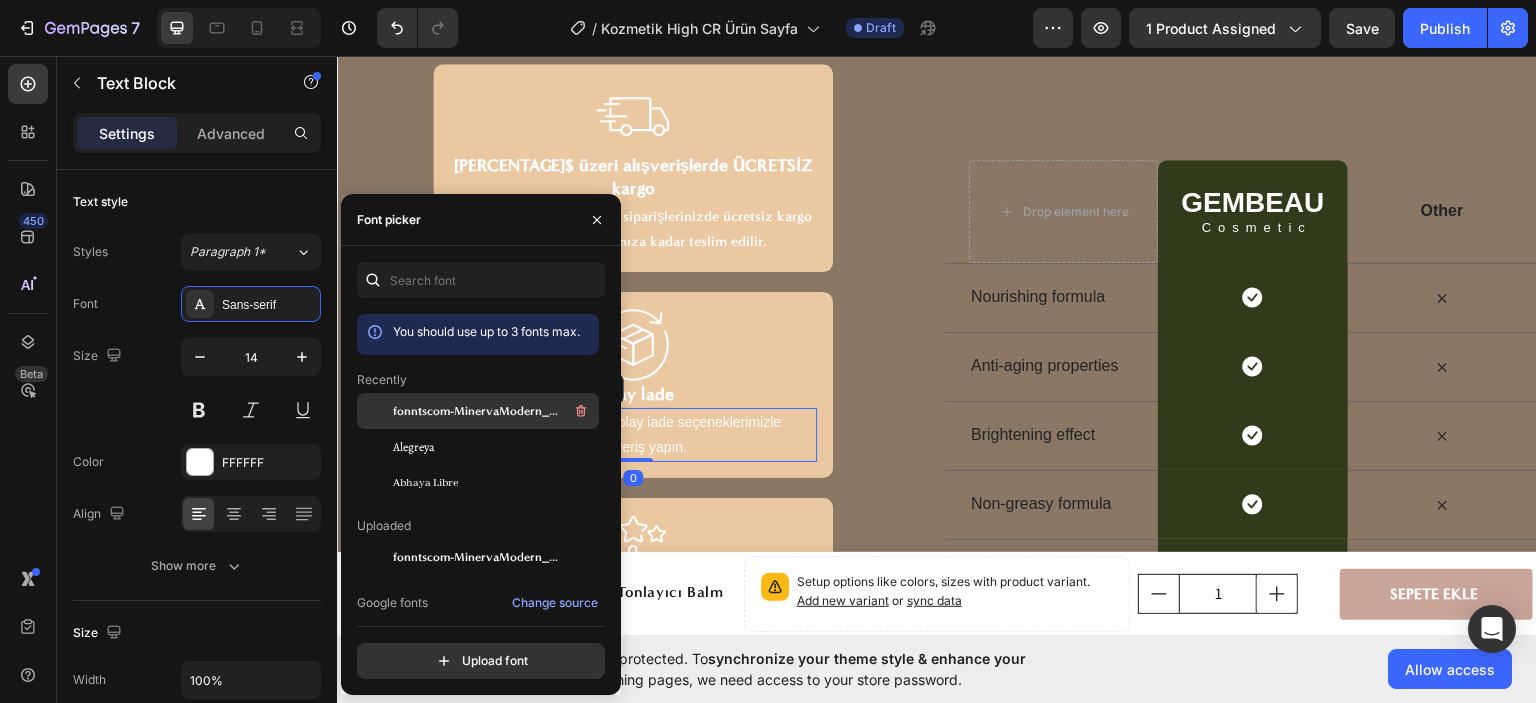 click on "fonntscom-MinervaModern_Bold" at bounding box center [476, 411] 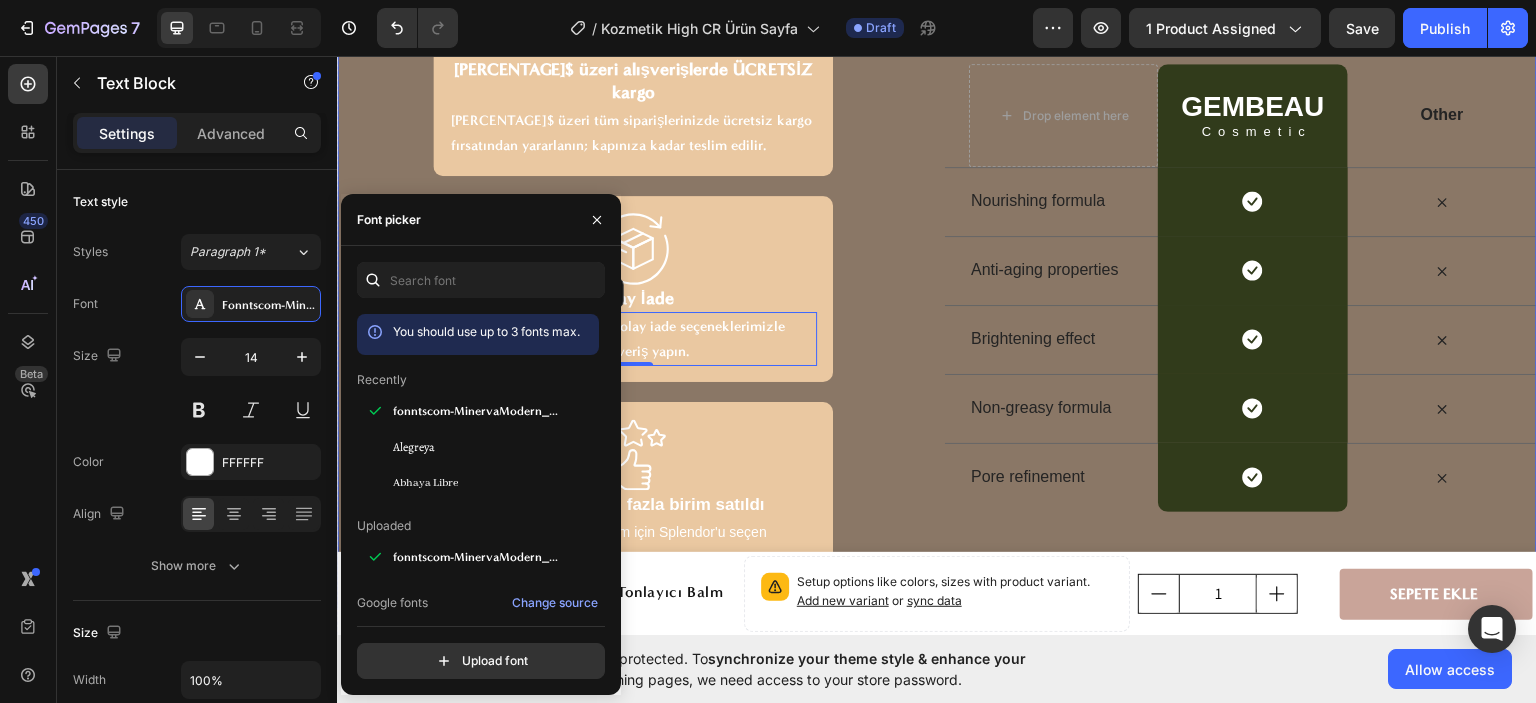 scroll, scrollTop: 7100, scrollLeft: 0, axis: vertical 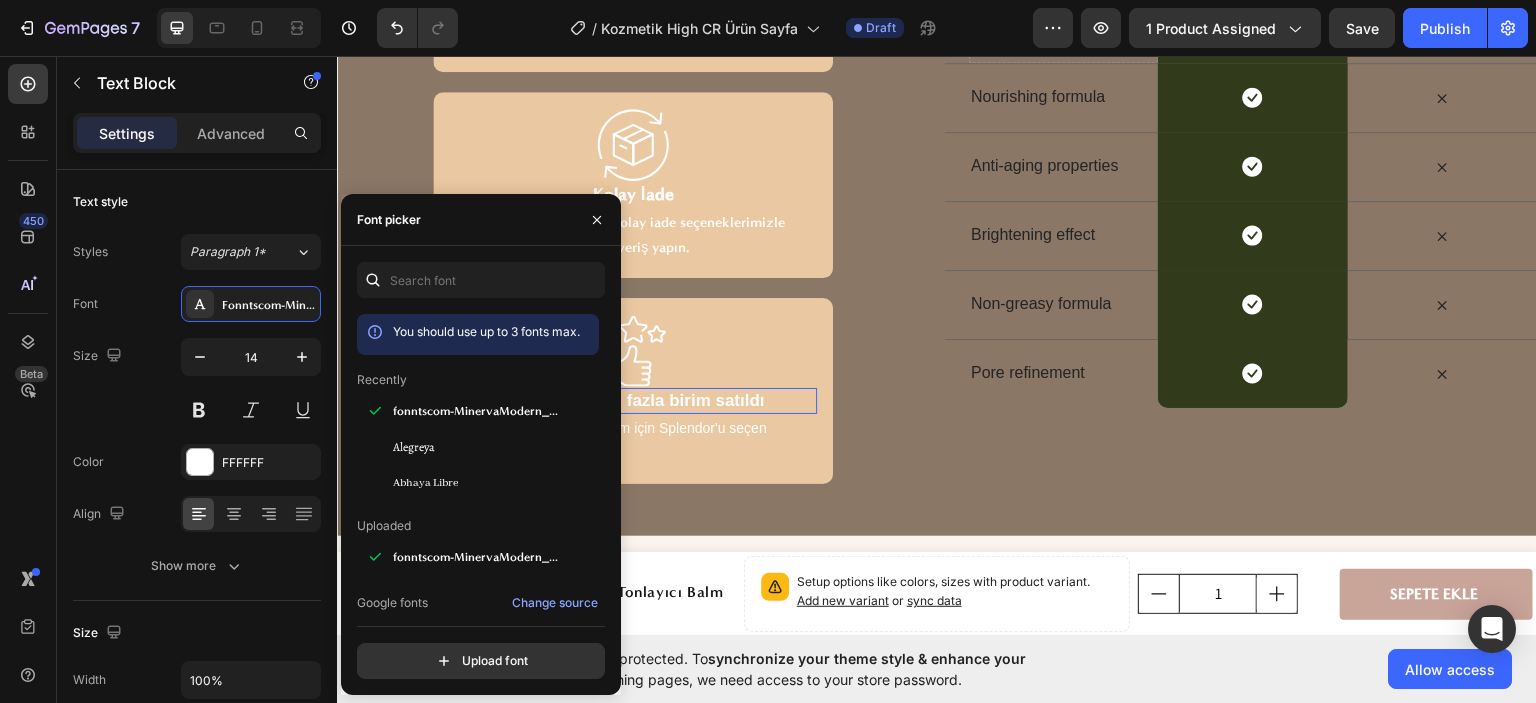 click on "[NUMBER]'den fazla birim satıldı" at bounding box center (633, 399) 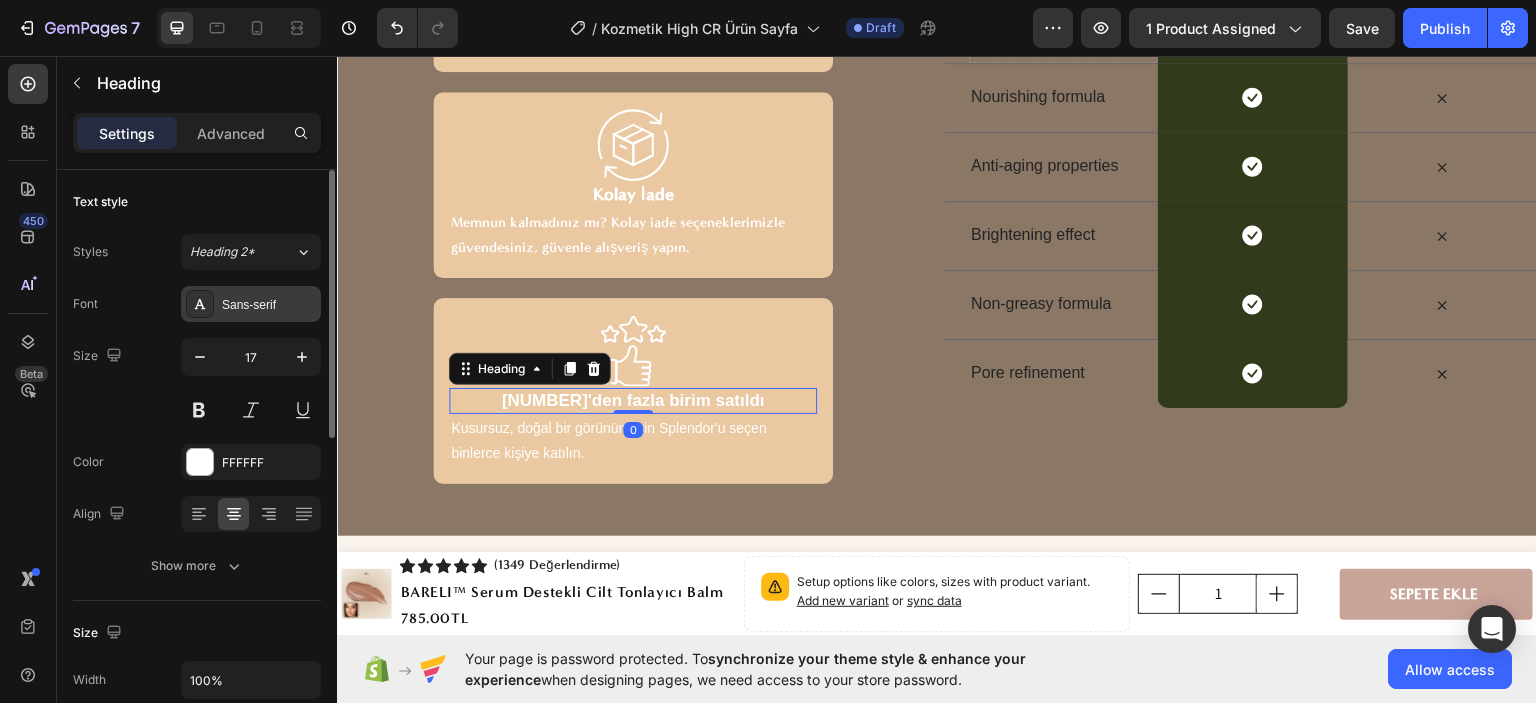 click on "Sans-serif" at bounding box center [269, 305] 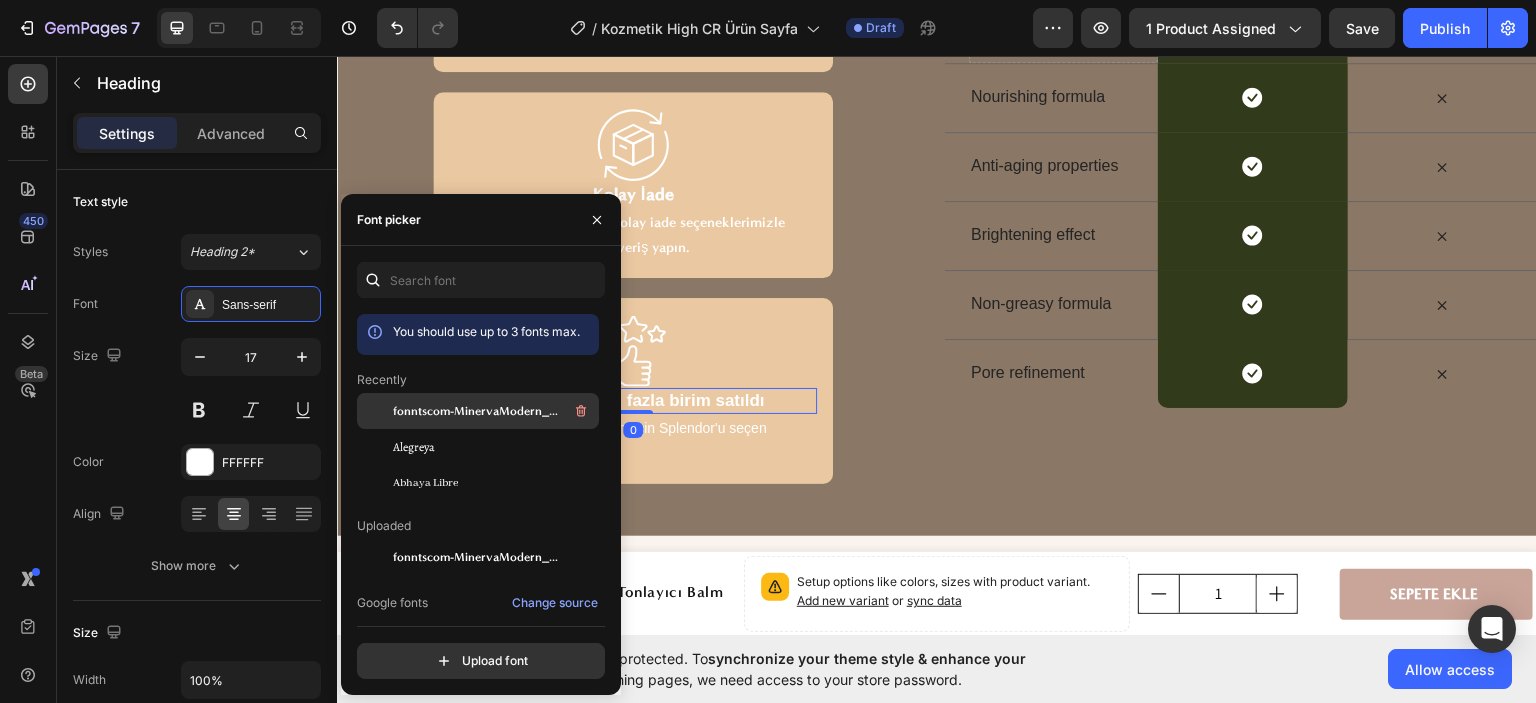 click on "fonntscom-MinervaModern_Bold" at bounding box center (476, 411) 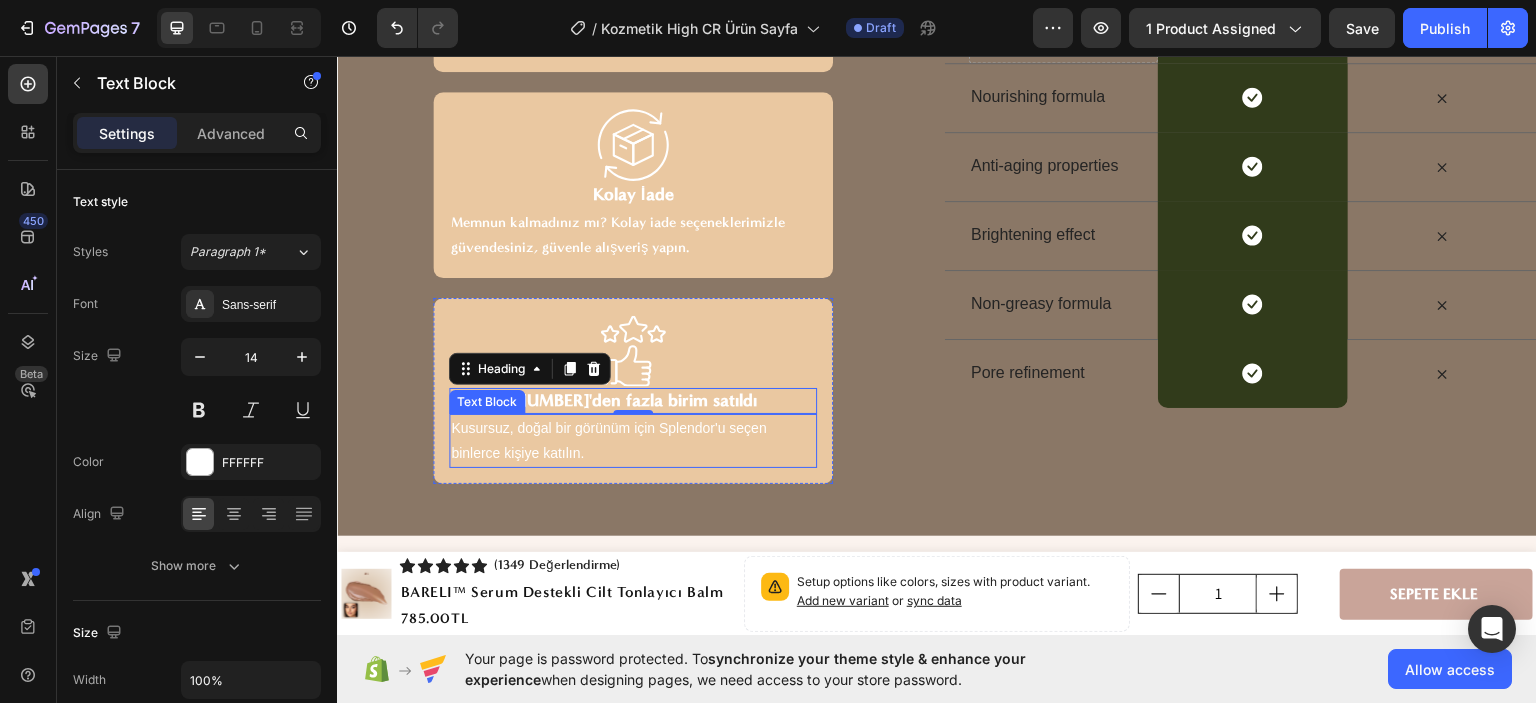 click on "Kusursuz, doğal bir görünüm için Splendor'u seçen binlerce kişiye katılın." at bounding box center (633, 440) 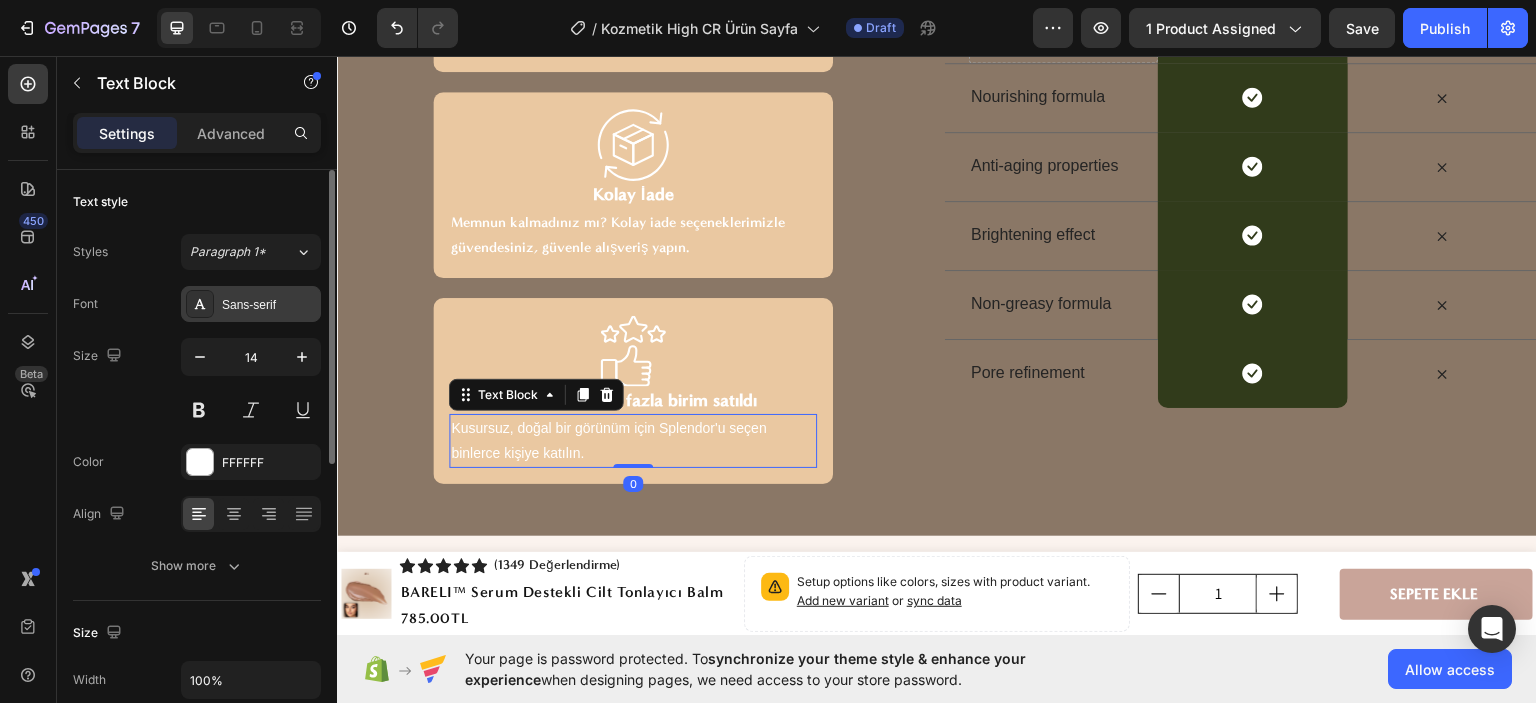 click on "Sans-serif" at bounding box center (251, 304) 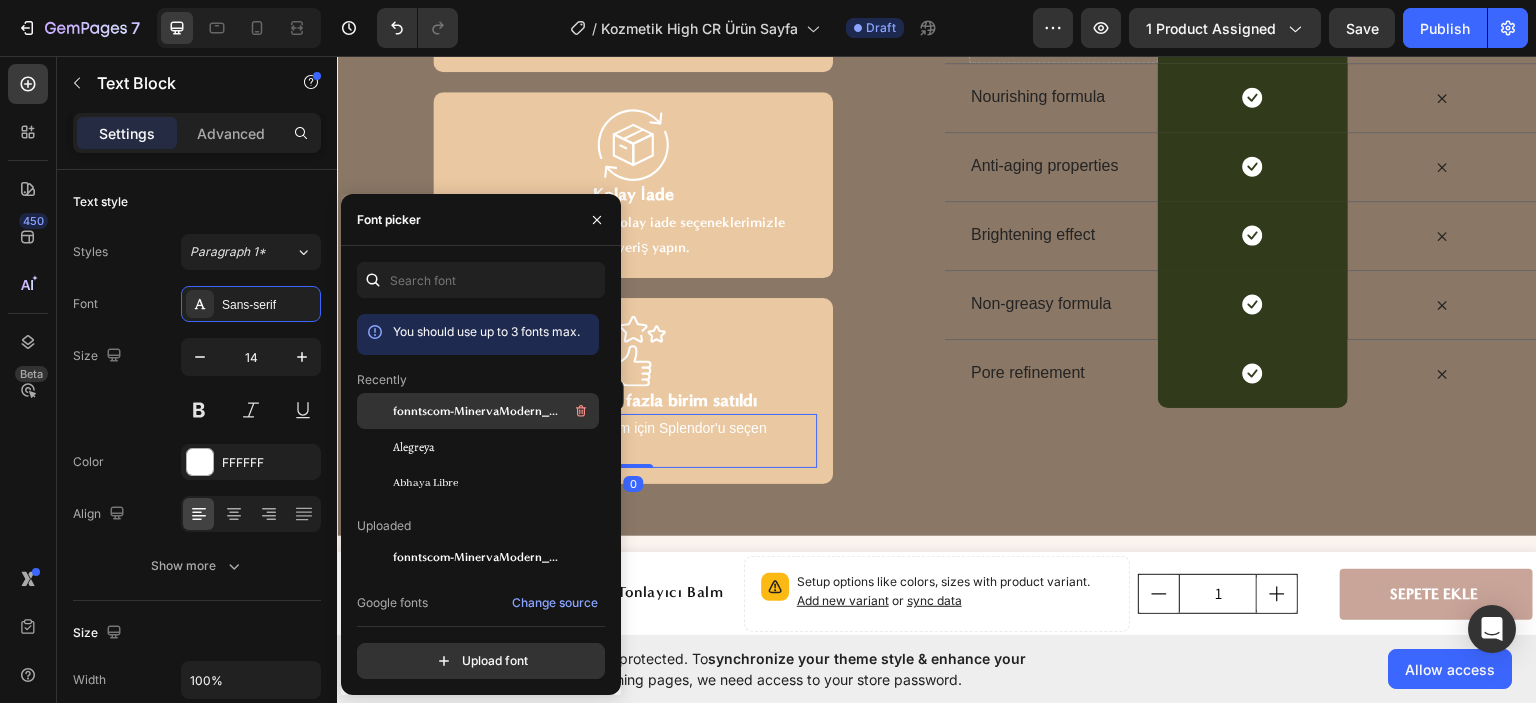 click on "fonntscom-MinervaModern_Bold" at bounding box center (476, 411) 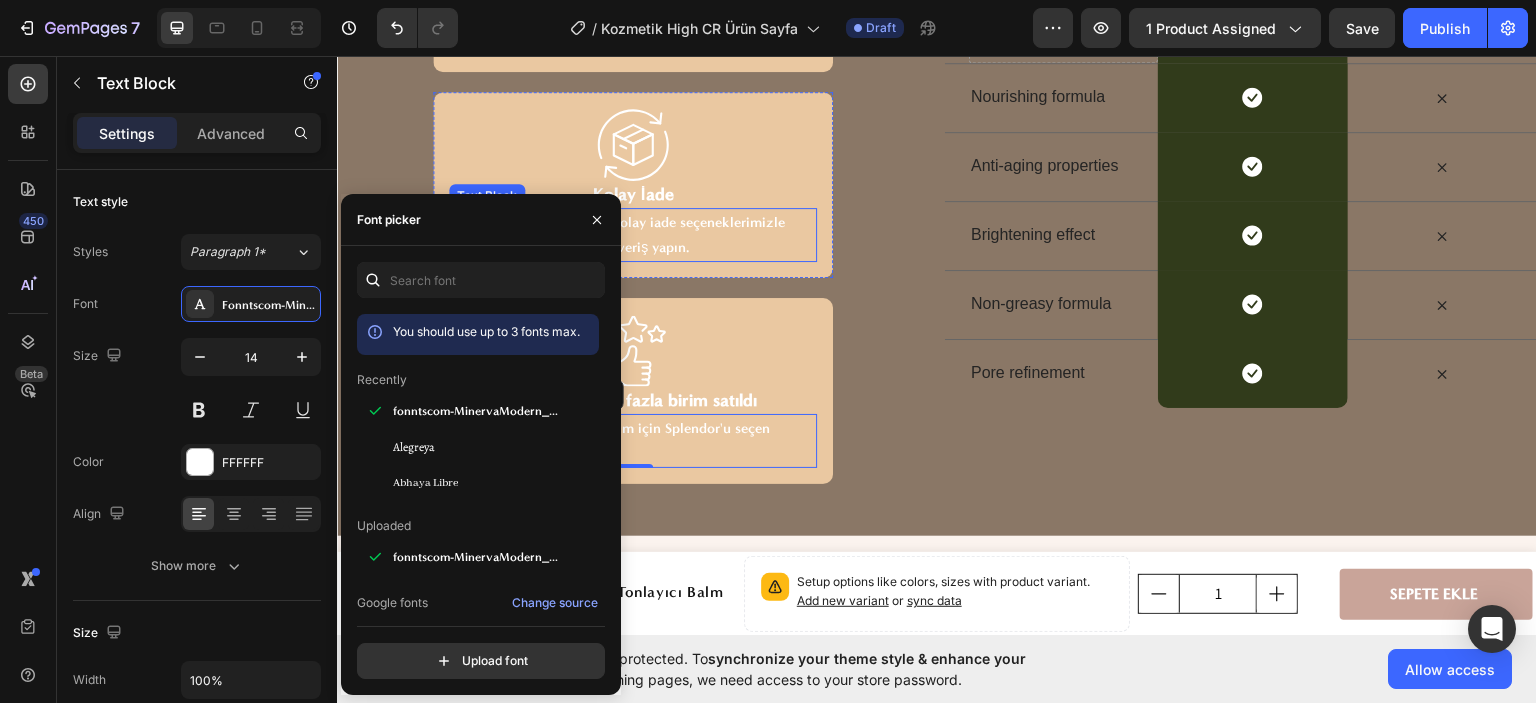 click on "Kolay İade" at bounding box center (633, 194) 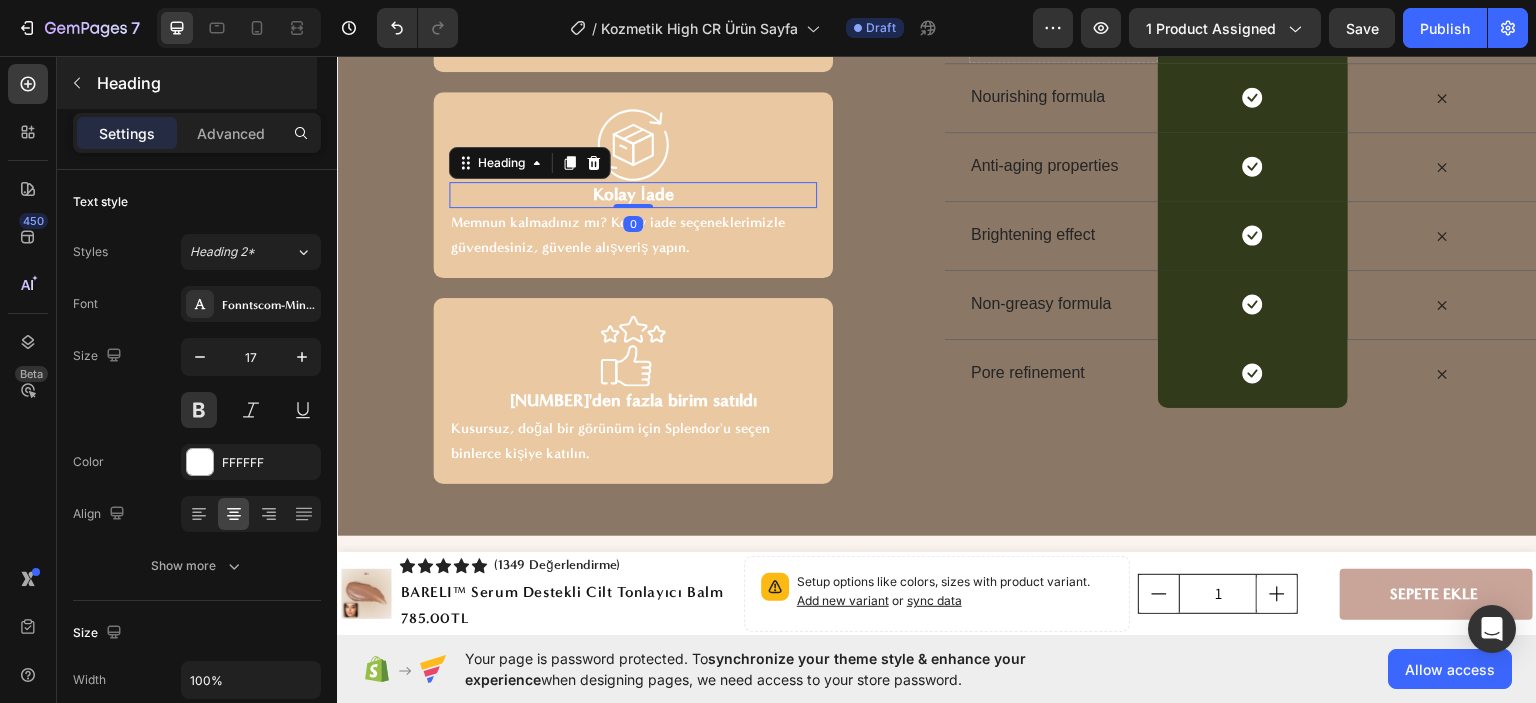 click at bounding box center (77, 83) 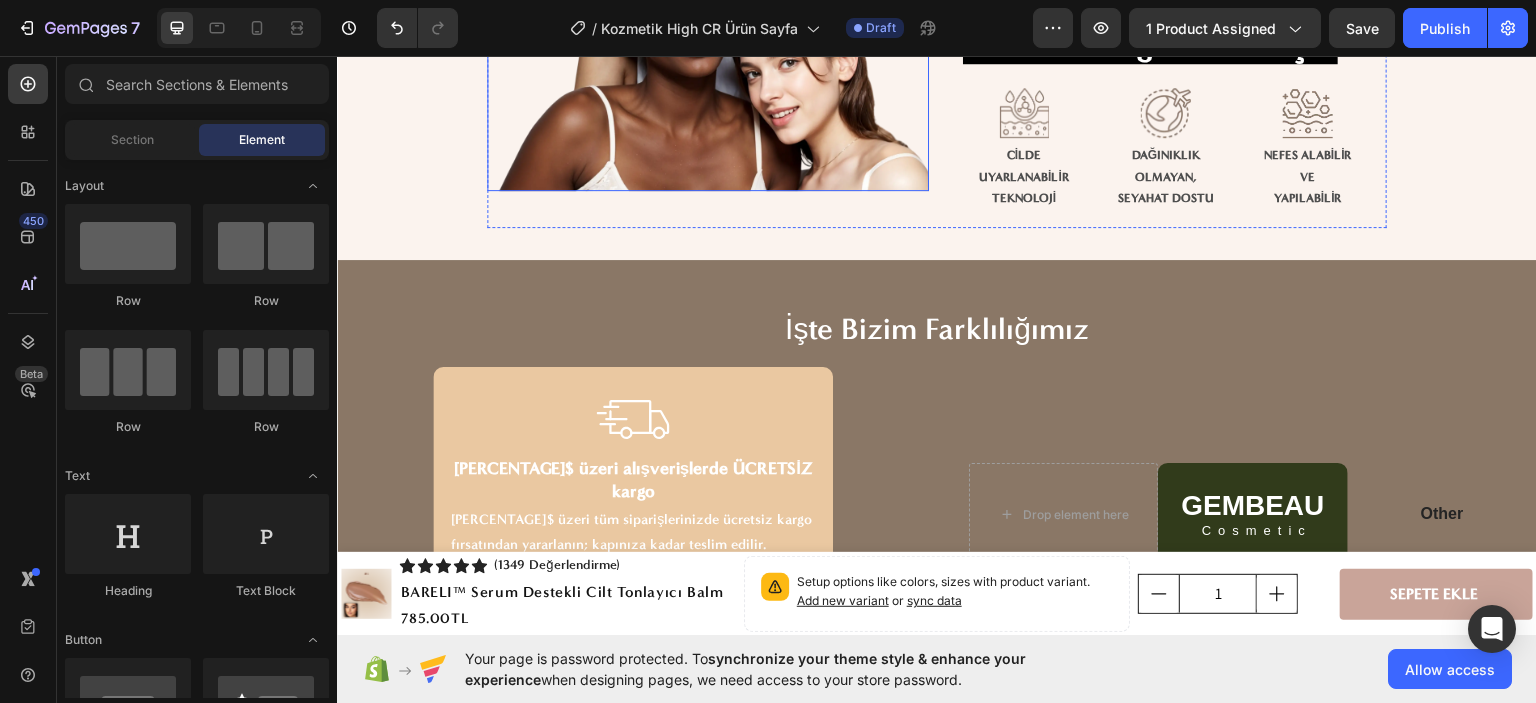 scroll, scrollTop: 6600, scrollLeft: 0, axis: vertical 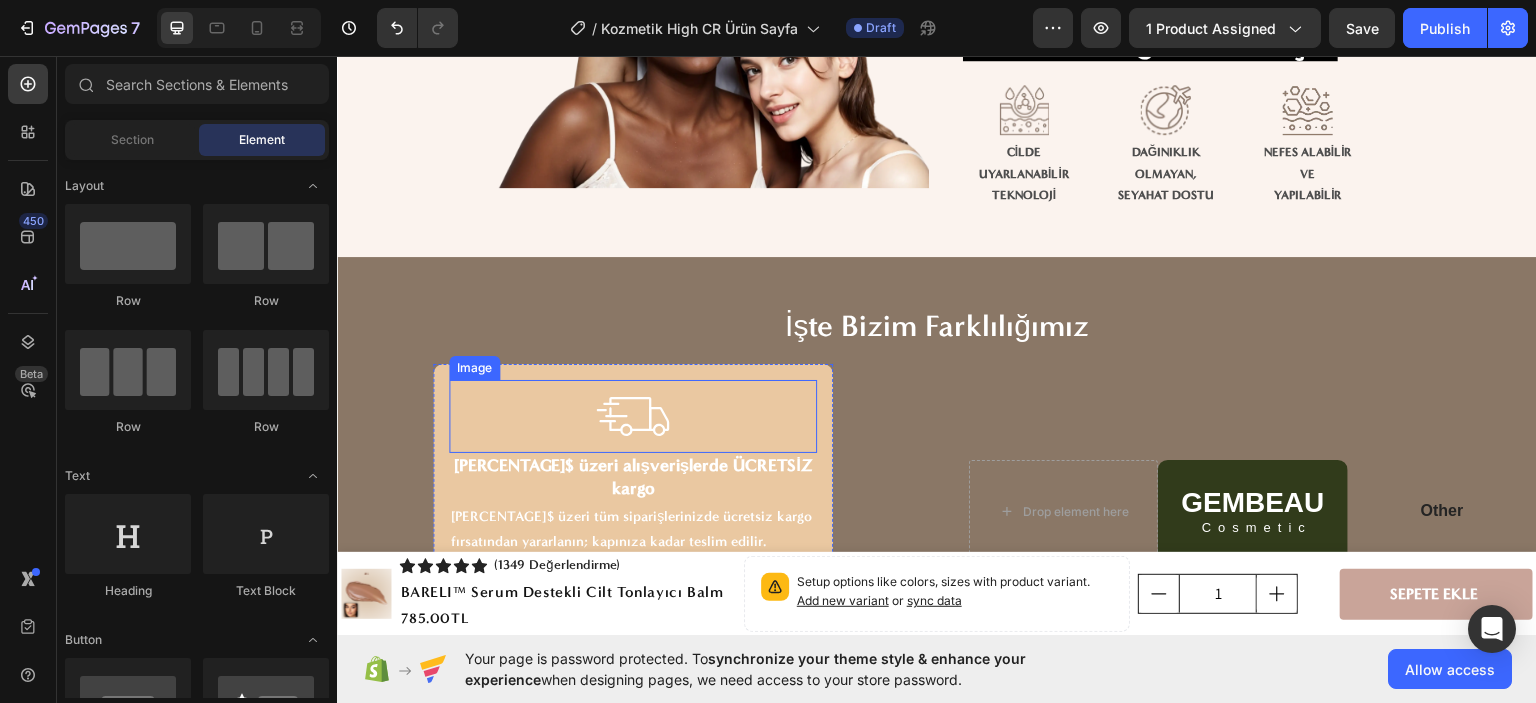 click at bounding box center (633, 416) 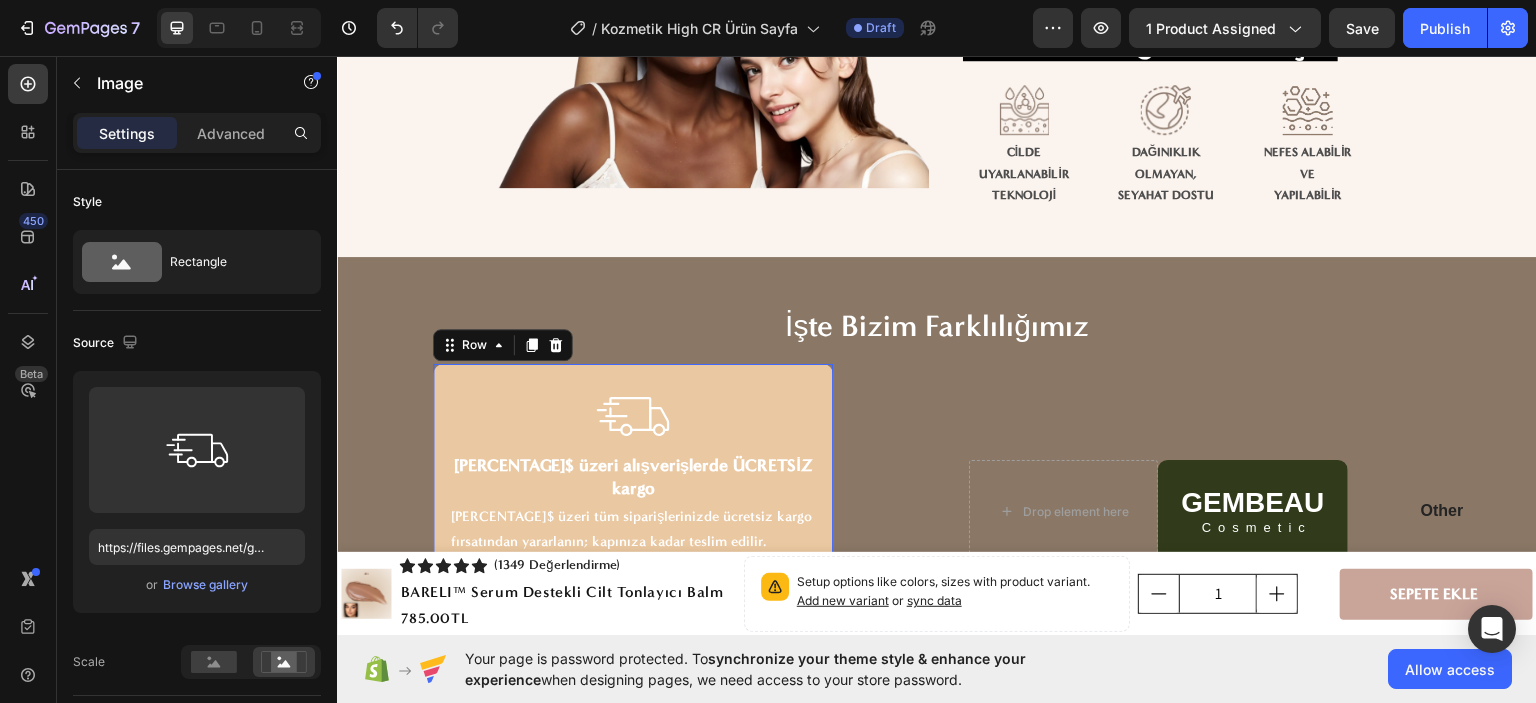 click on "Image [PERCENTAGE]$ üzeri alışverişlerde ÜCRETSİZ kargo Heading [PERCENTAGE]$ üzeri tüm siparişlerinizde ücretsiz kargo fırsatından yararlanın; kapınıza kadar teslim edilir. Text Block Row [NUMBER]" at bounding box center (633, 467) 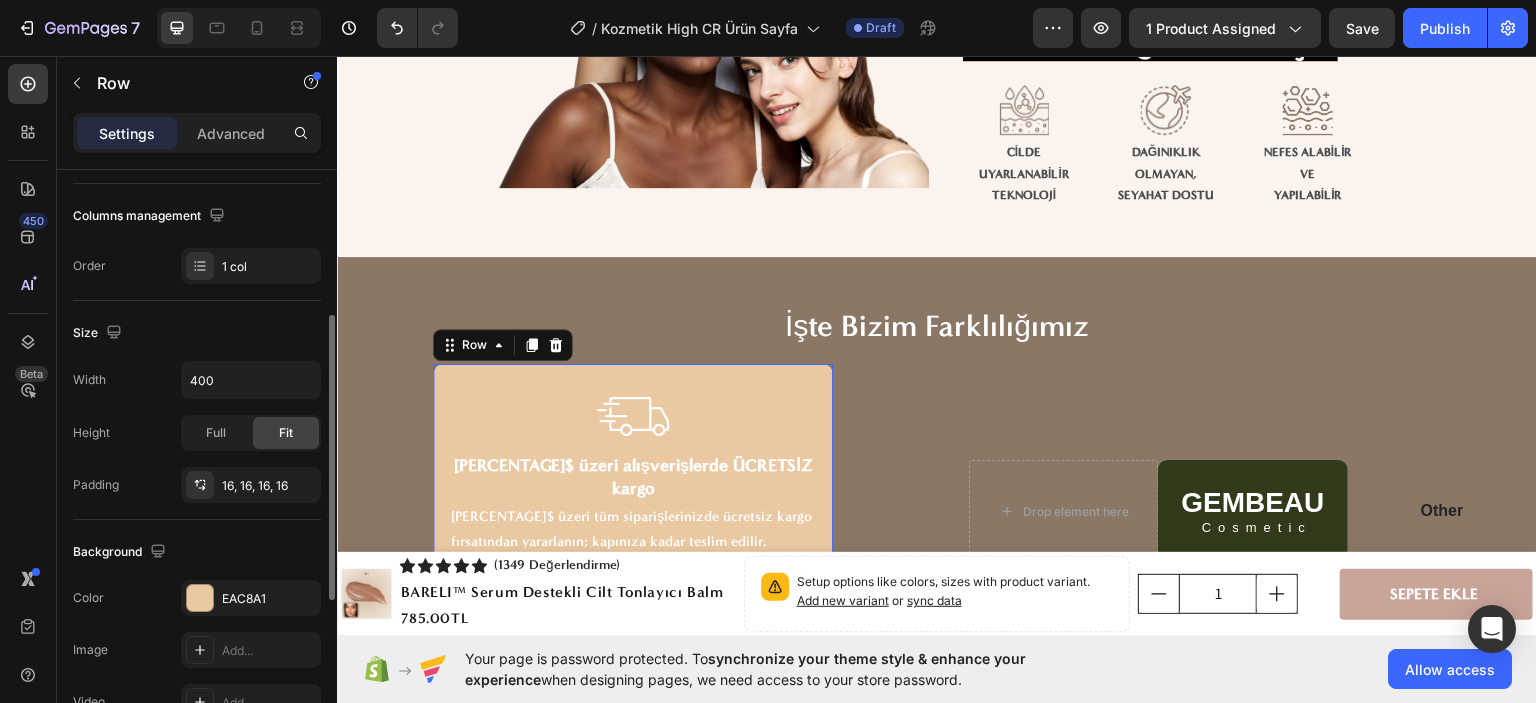 scroll, scrollTop: 500, scrollLeft: 0, axis: vertical 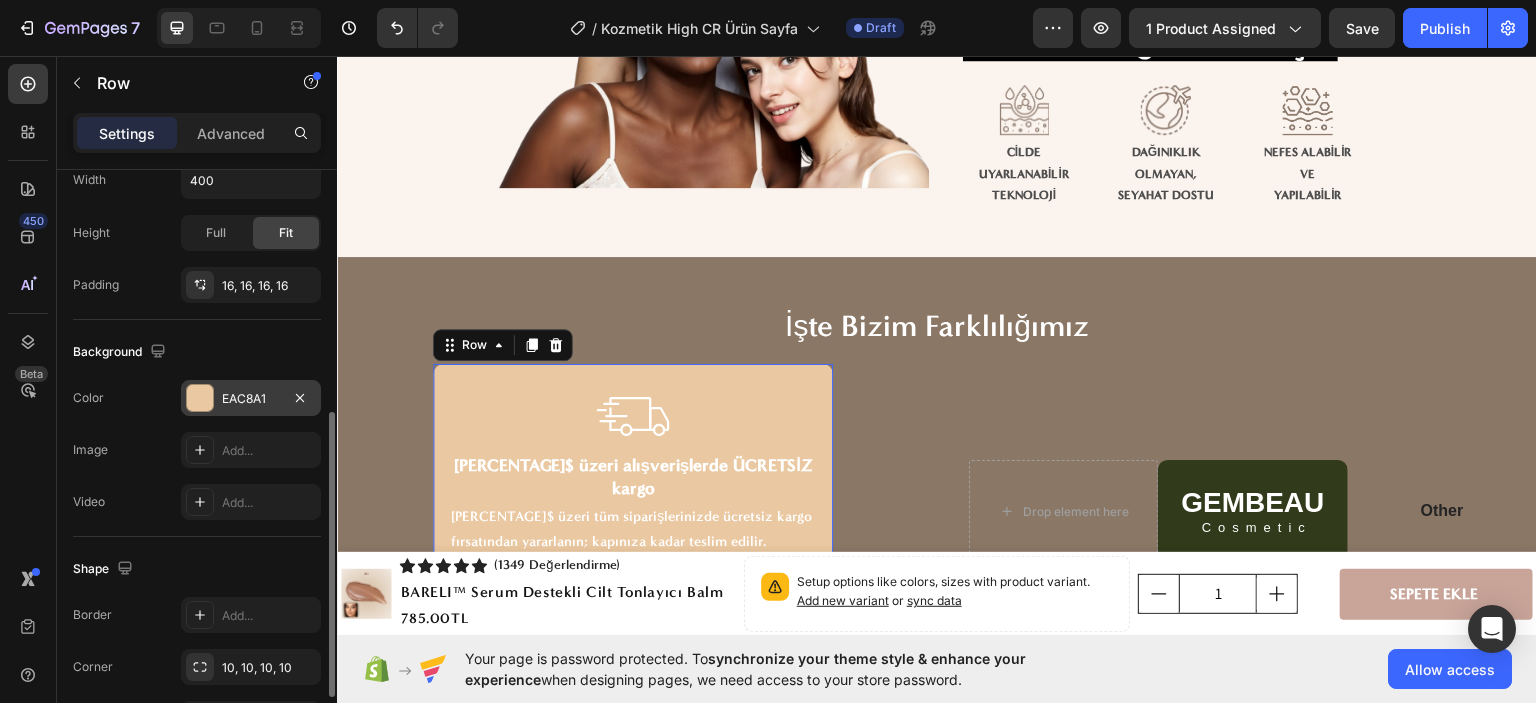 click on "EAC8A1" at bounding box center (251, 399) 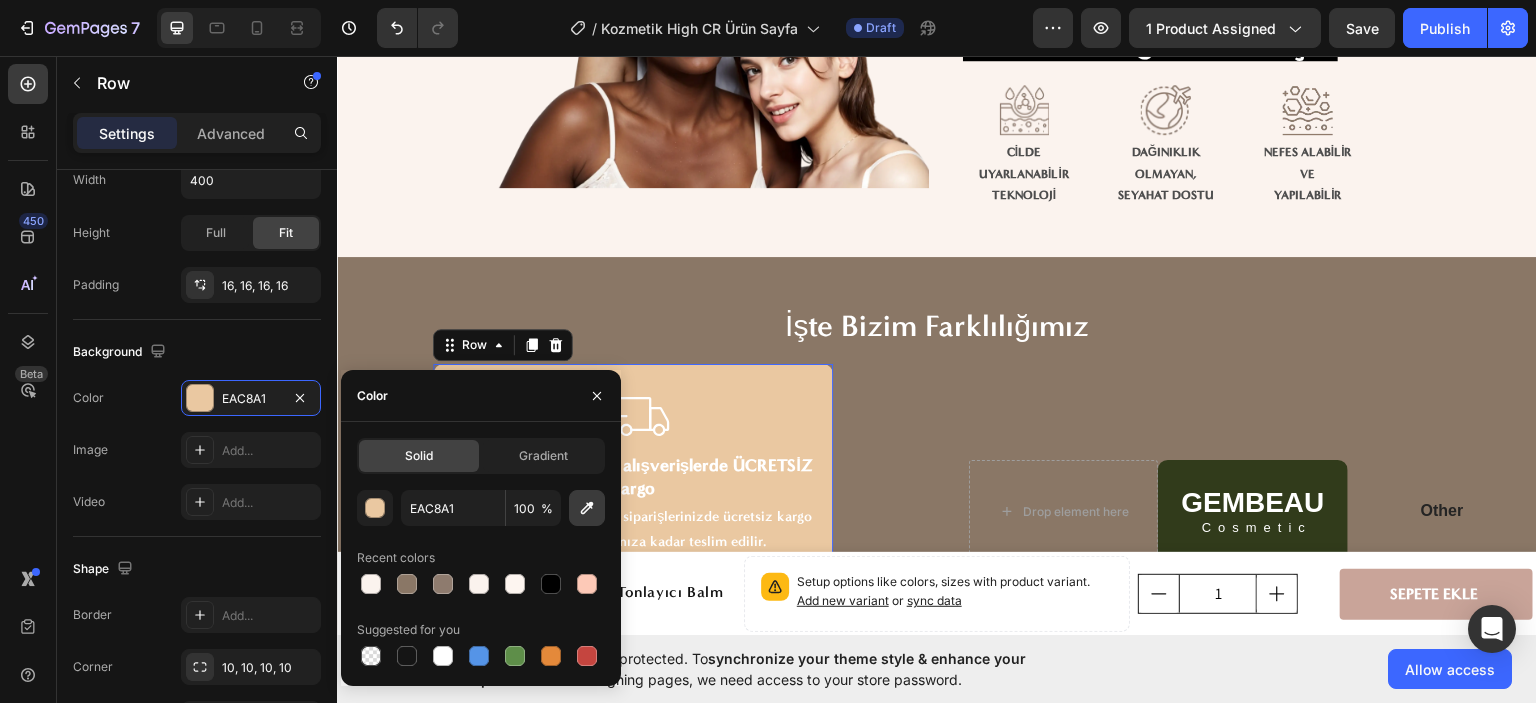 click 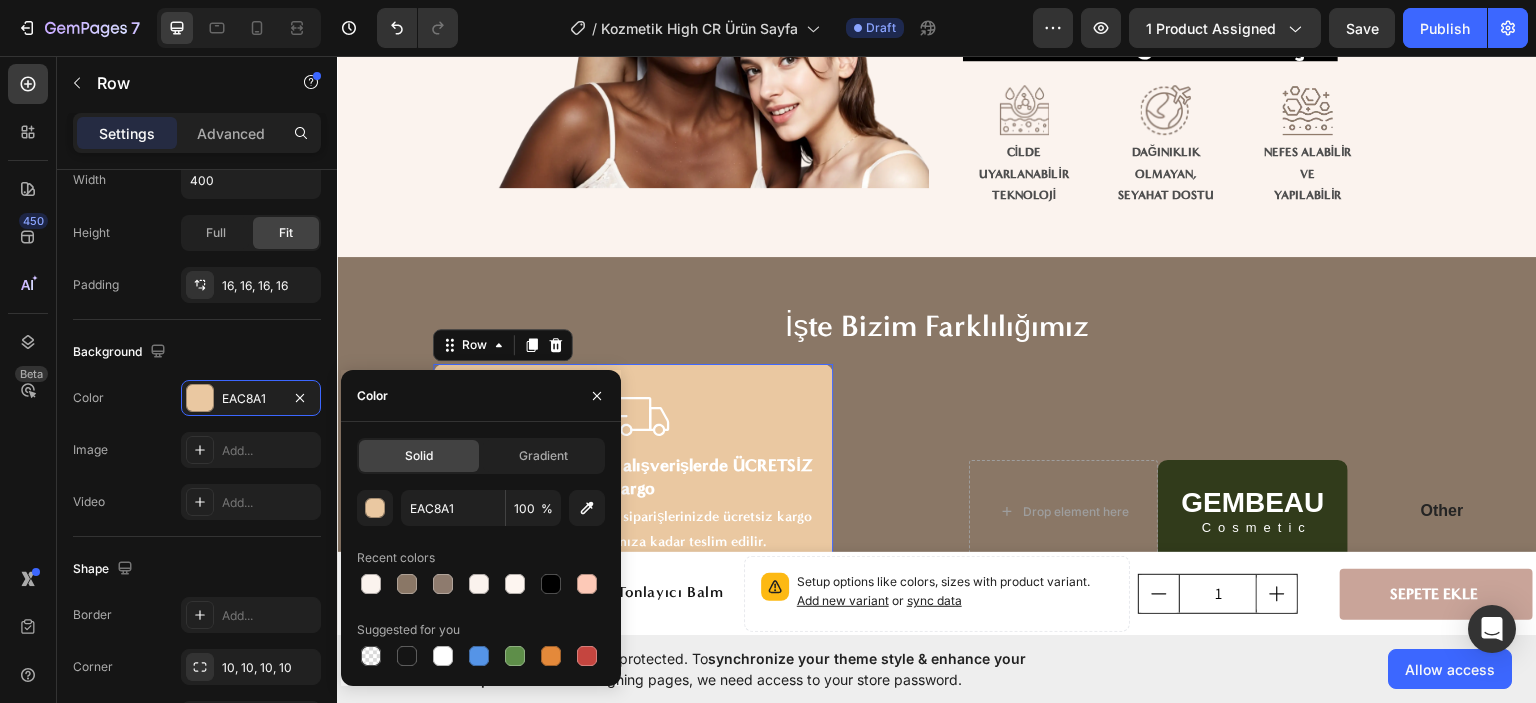 type on "FBF3EE" 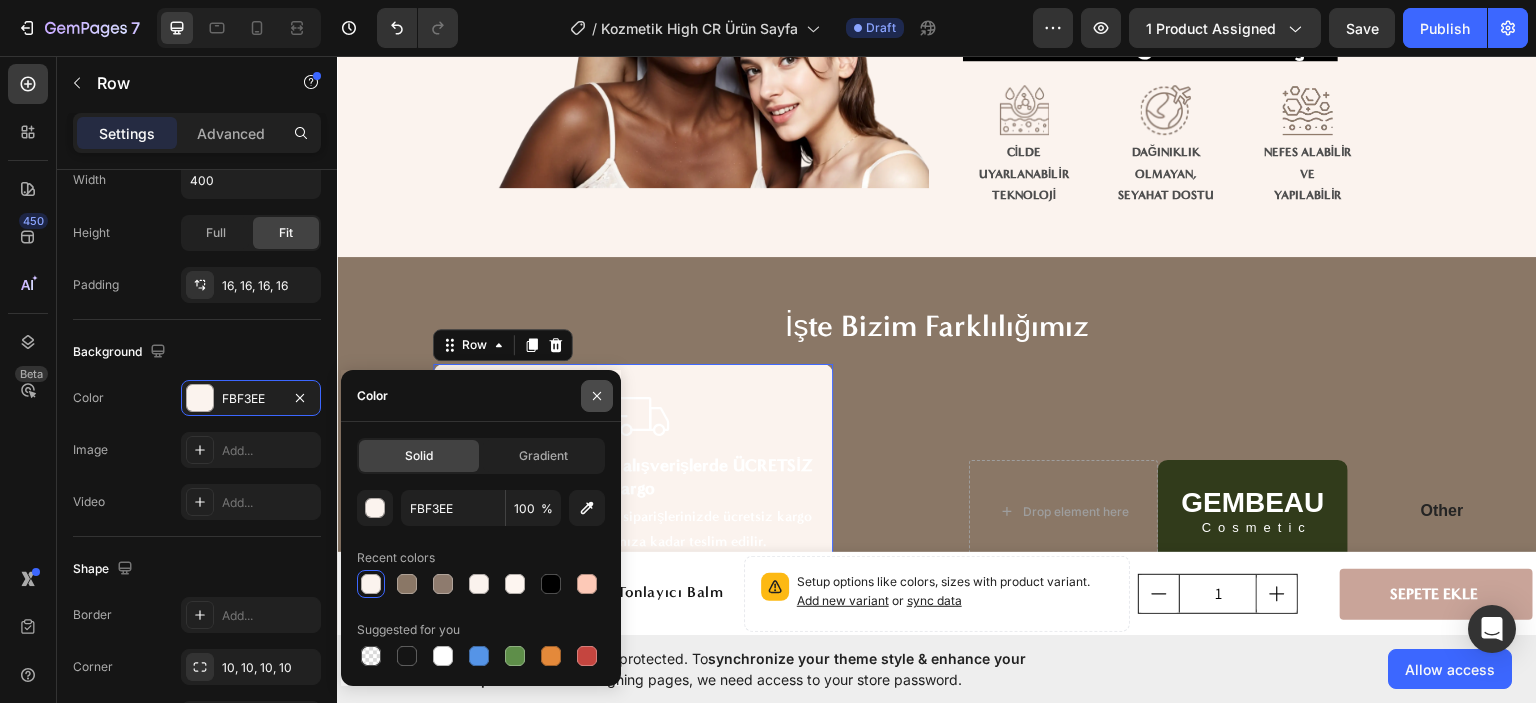 click 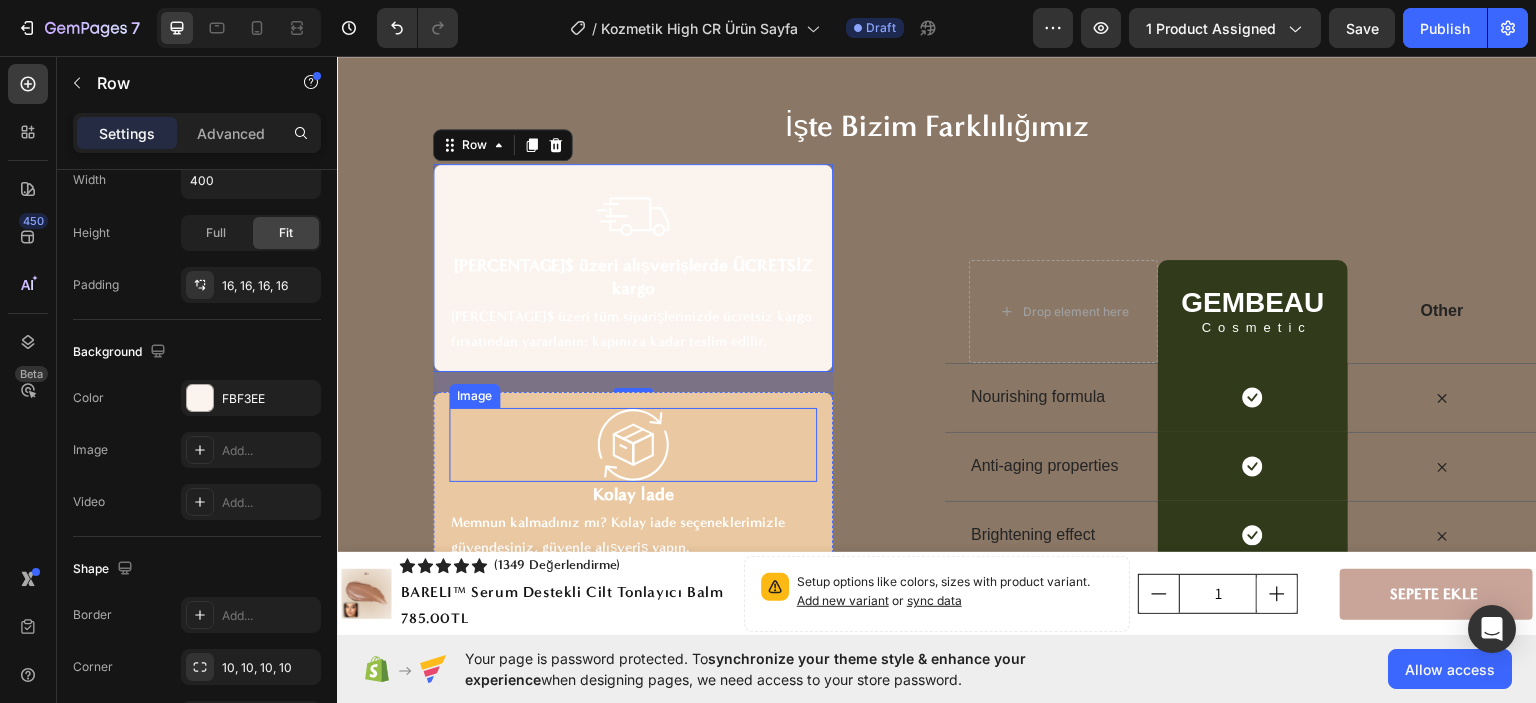 scroll, scrollTop: 6700, scrollLeft: 0, axis: vertical 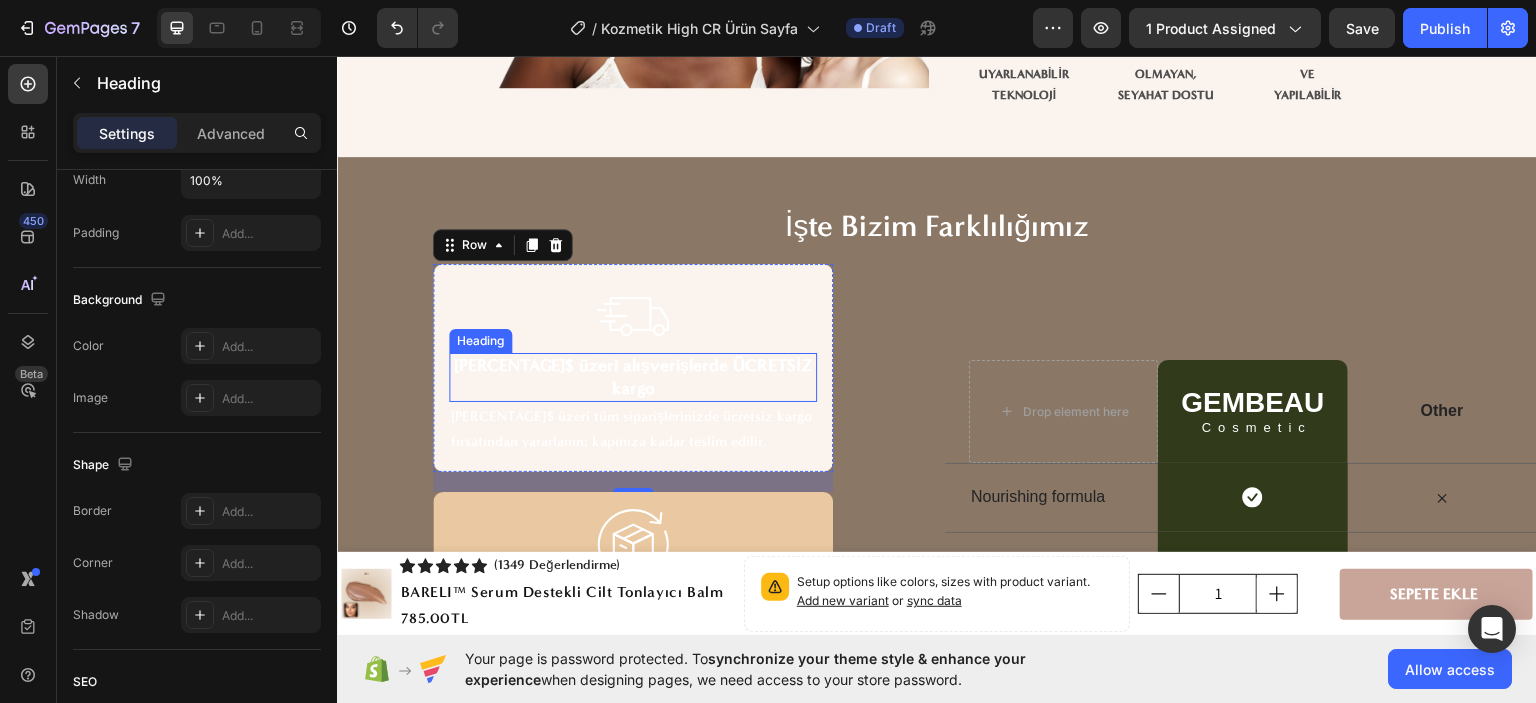click on "[PERCENTAGE]$ üzeri alışverişlerde ÜCRETSİZ kargo" at bounding box center [633, 375] 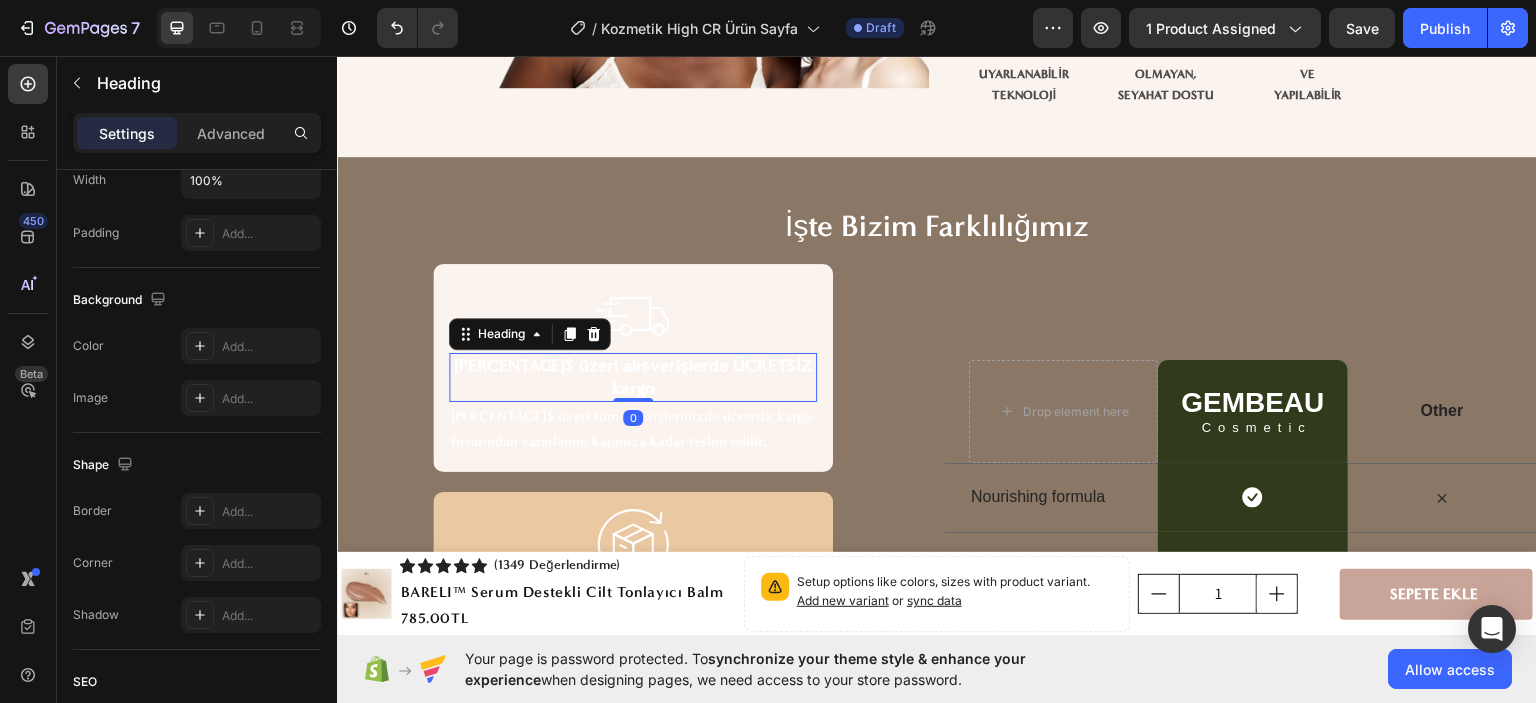 scroll, scrollTop: 0, scrollLeft: 0, axis: both 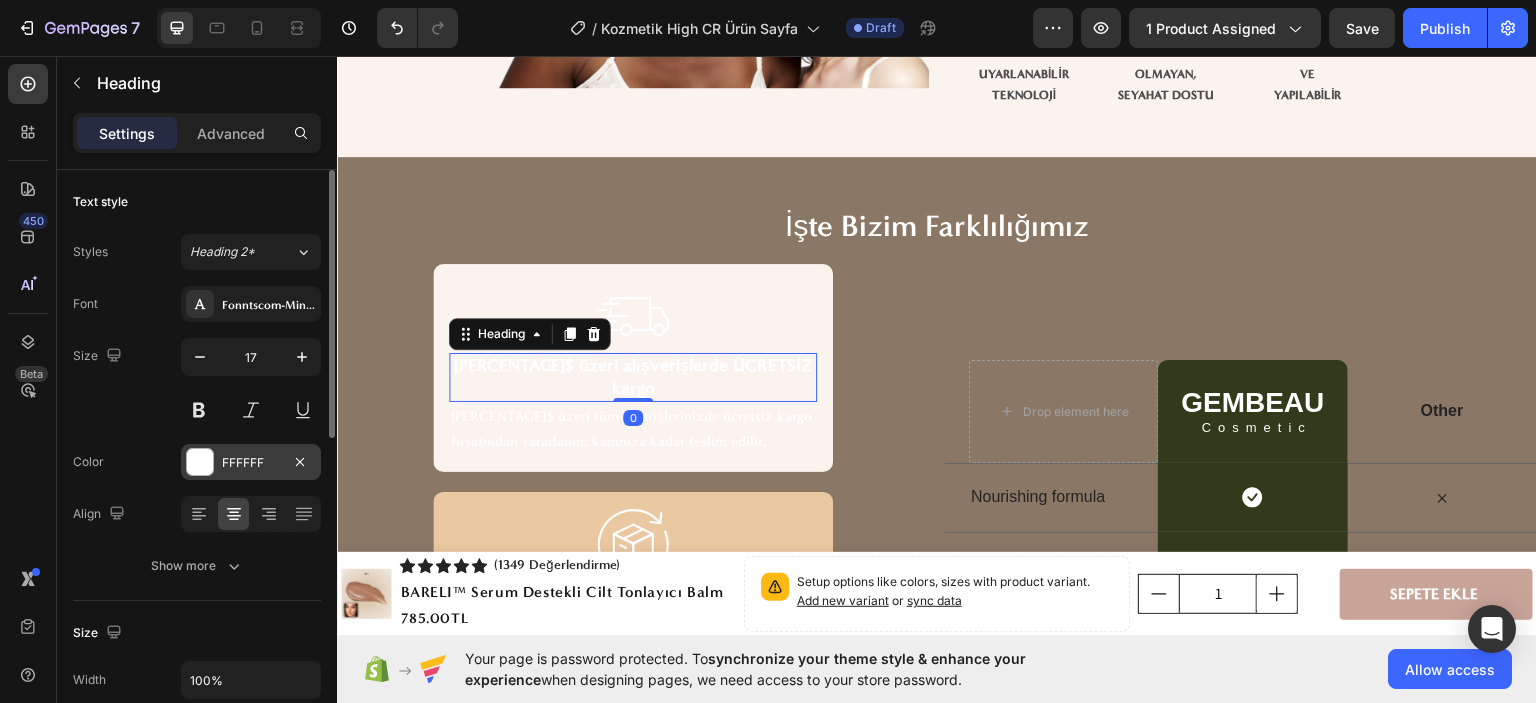 click on "FFFFFF" at bounding box center [251, 462] 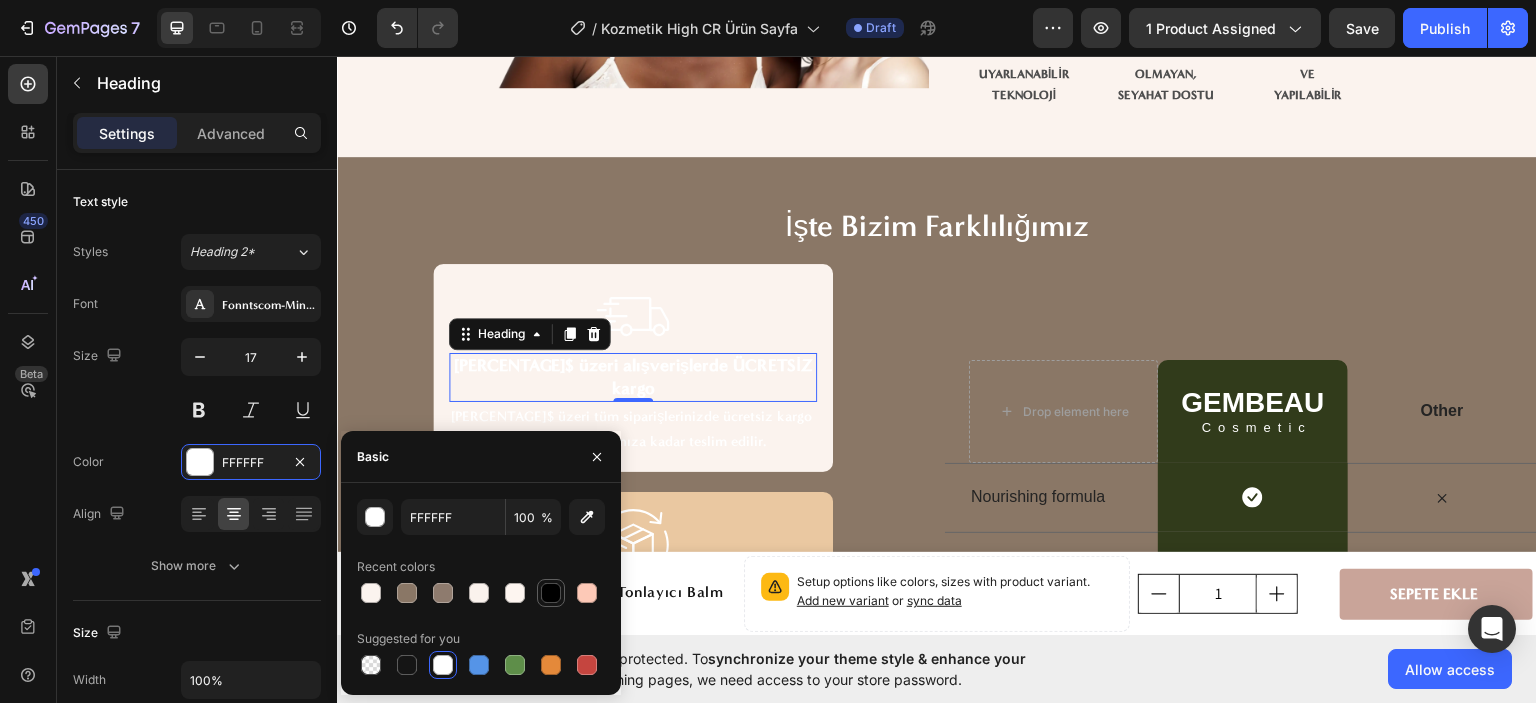 click at bounding box center [551, 593] 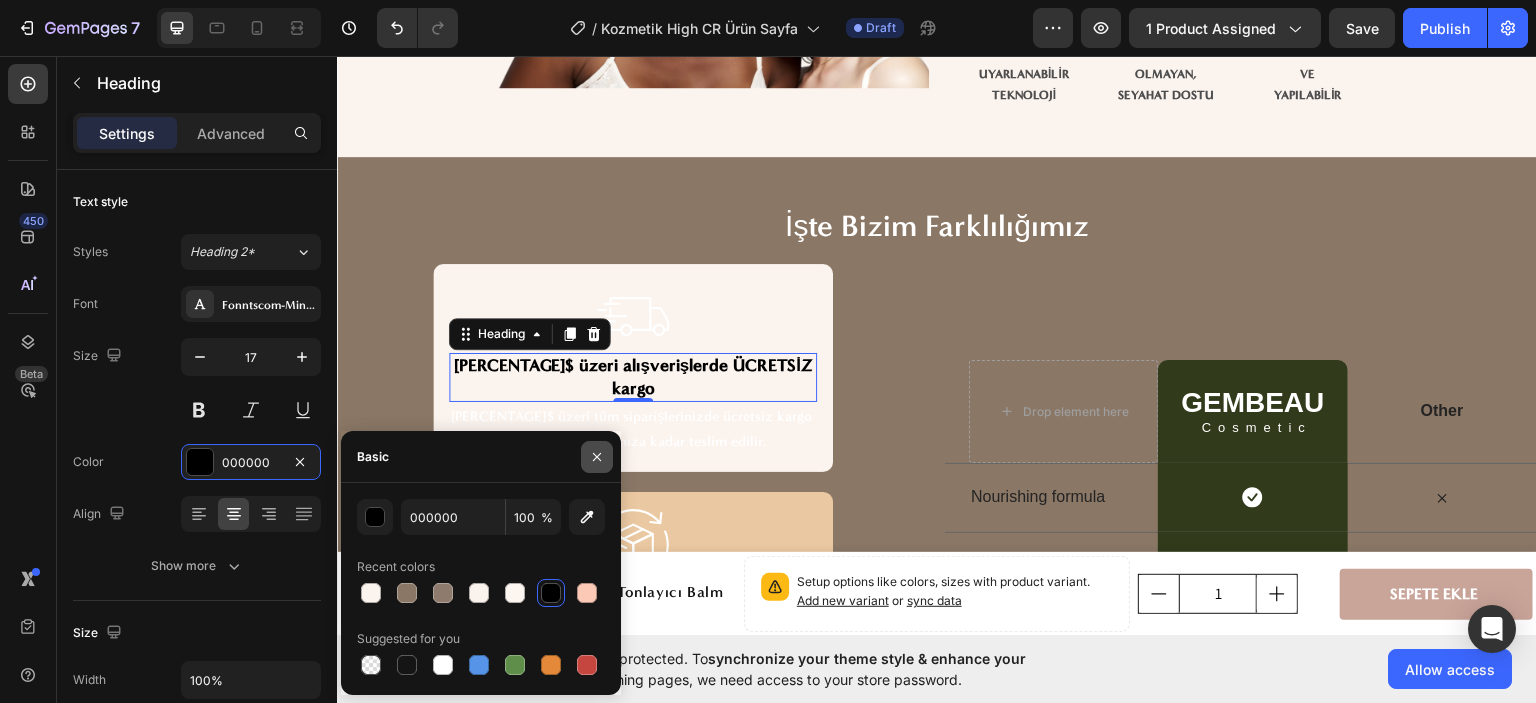 click 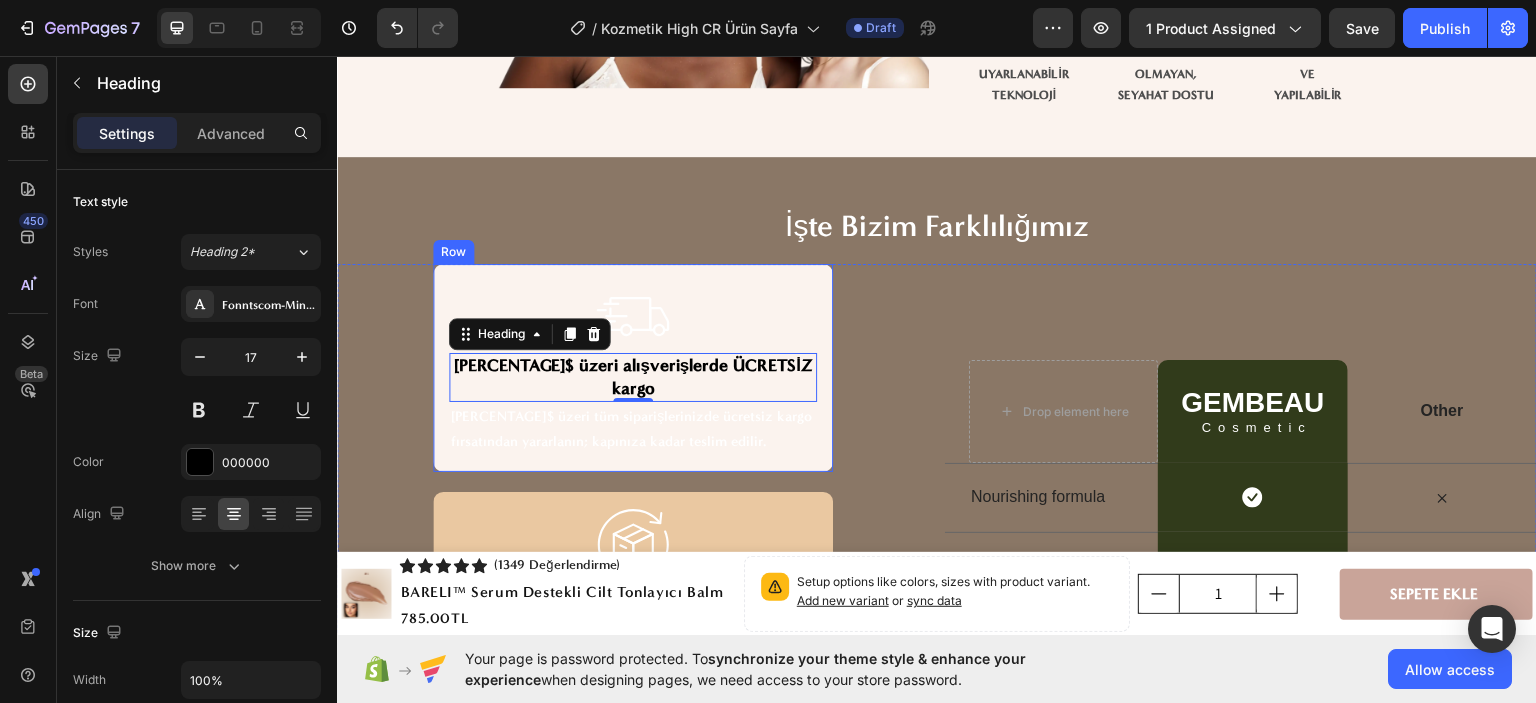 click on "[PERCENTAGE]$ üzeri tüm siparişlerinizde ücretsiz kargo fırsatından yararlanın; kapınıza kadar teslim edilir." at bounding box center (633, 428) 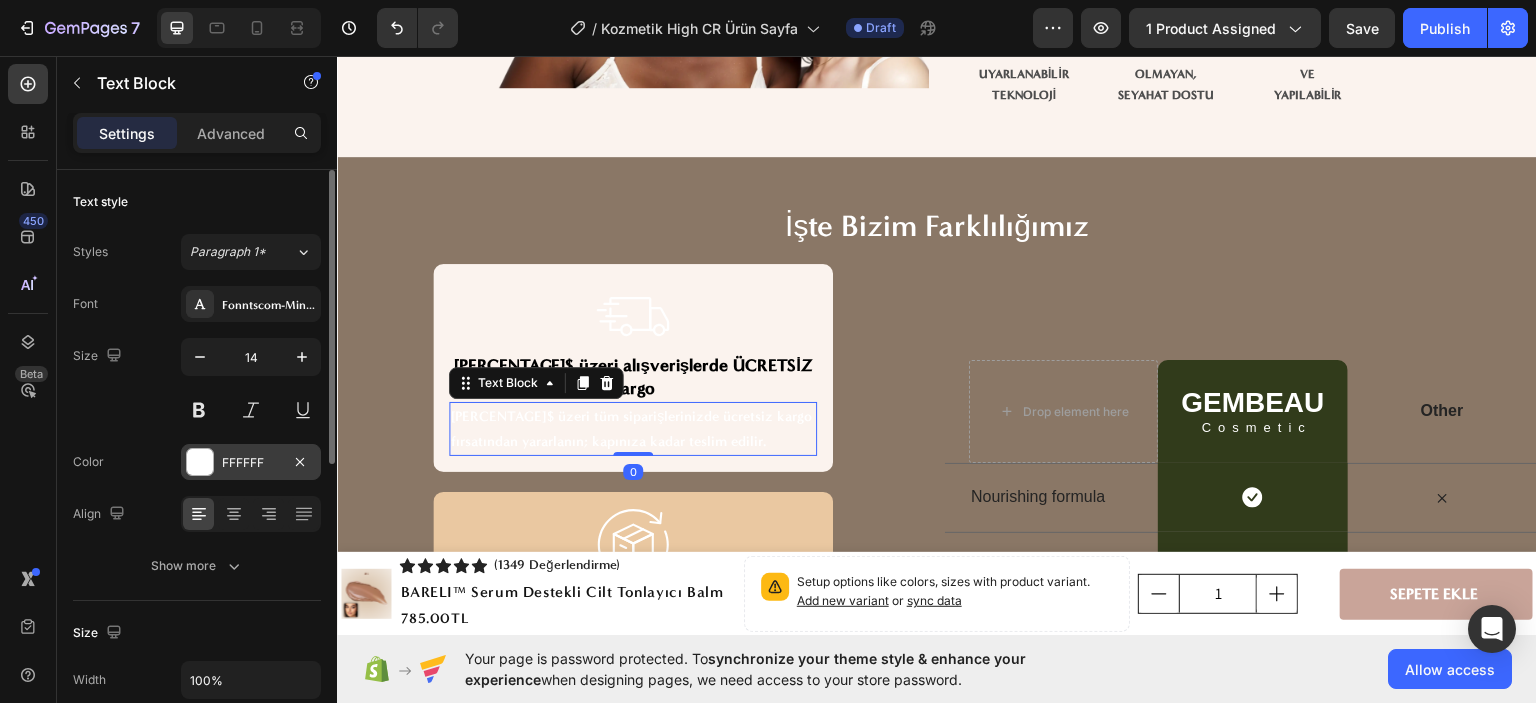 click on "FFFFFF" at bounding box center (251, 463) 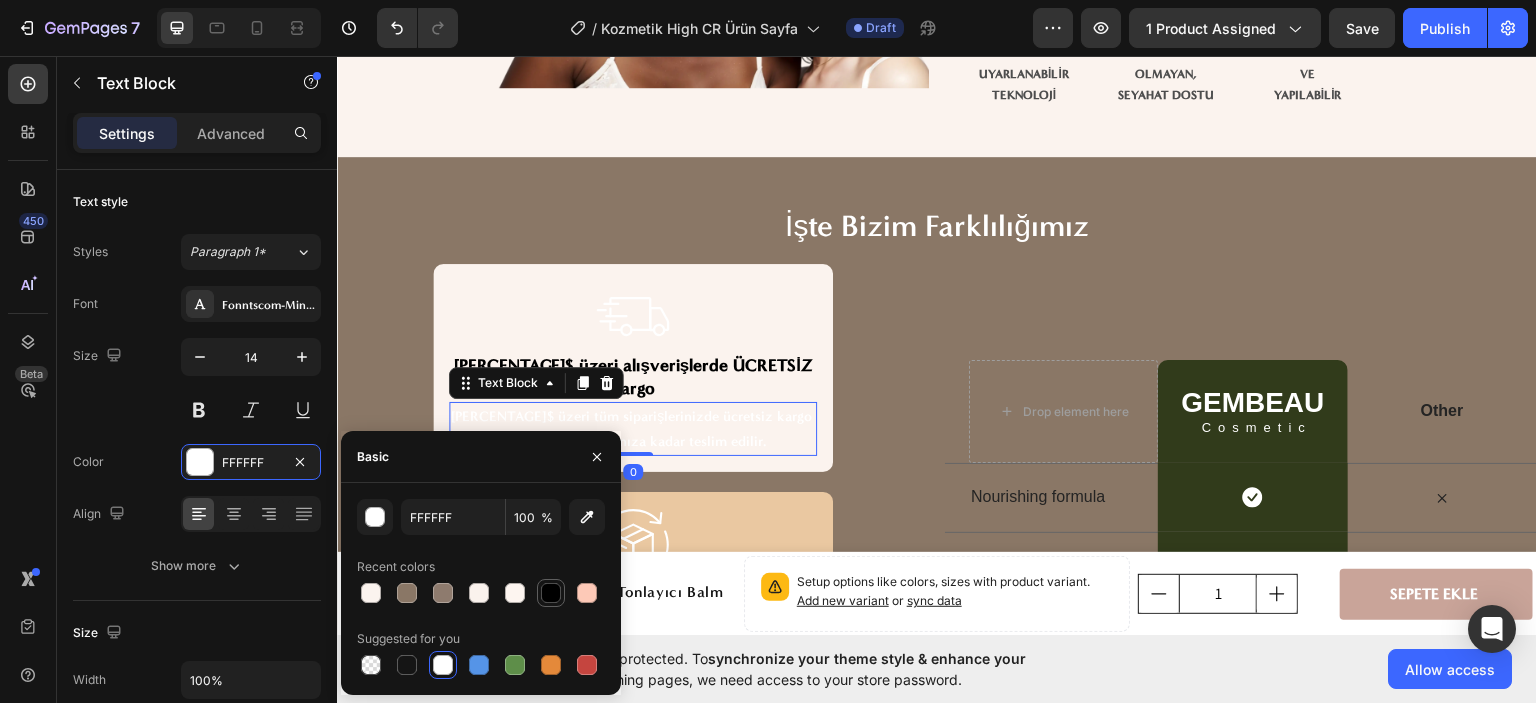 click at bounding box center (551, 593) 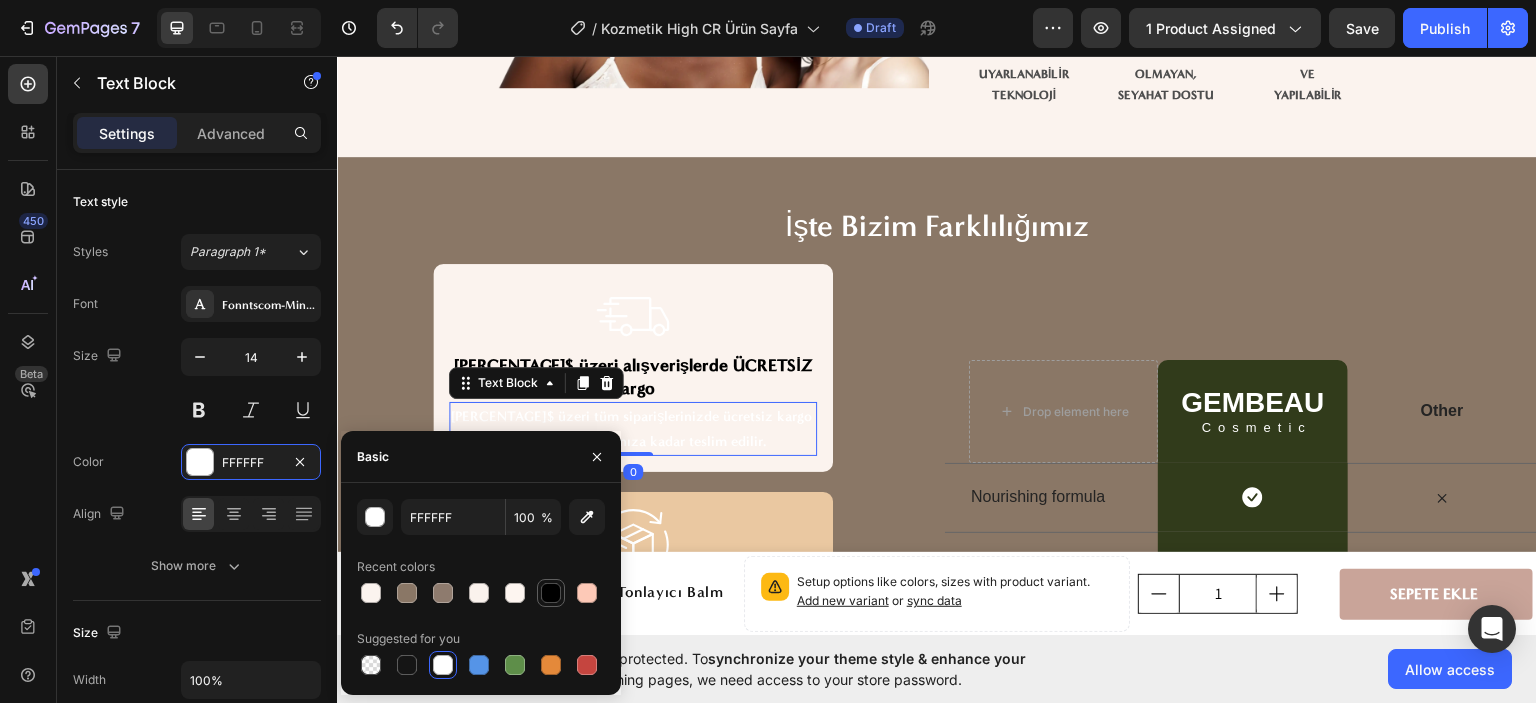 type on "000000" 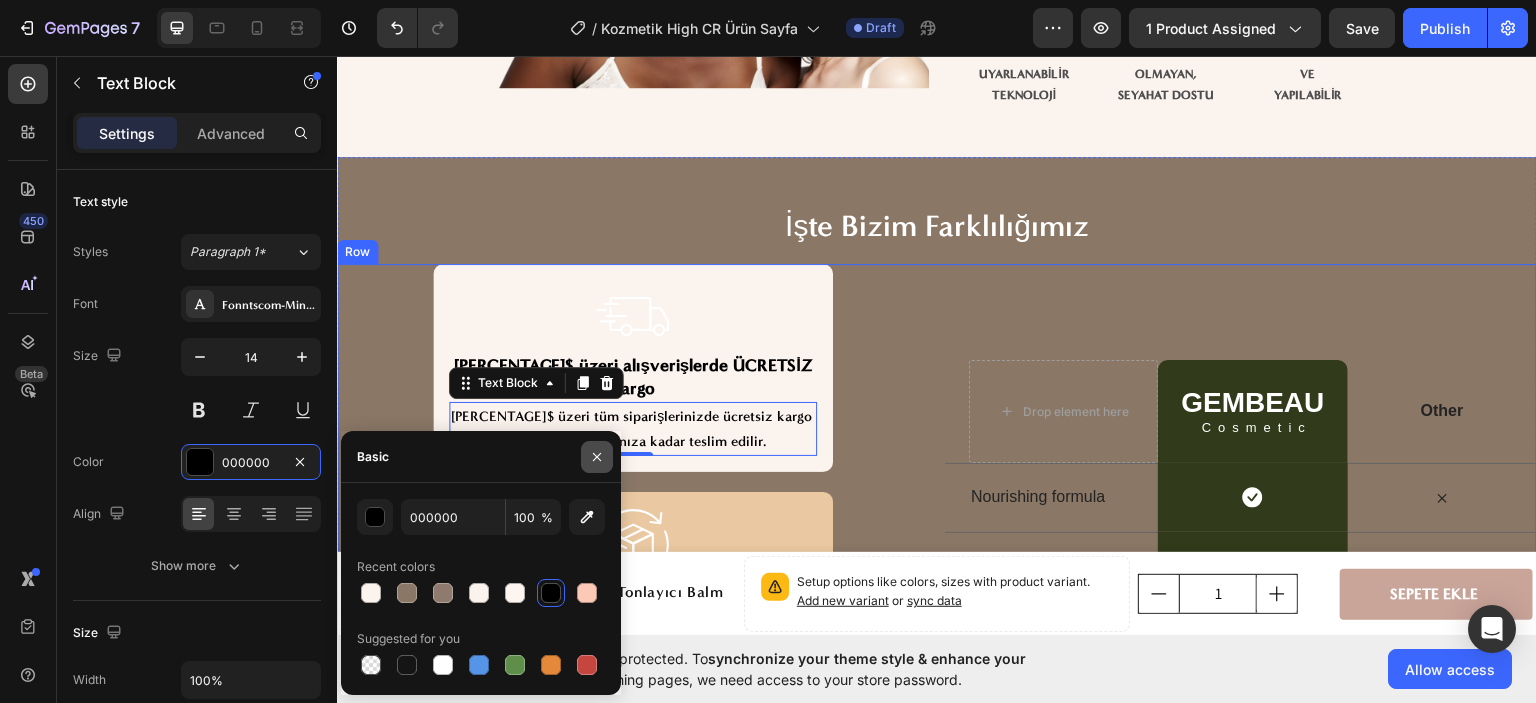 click 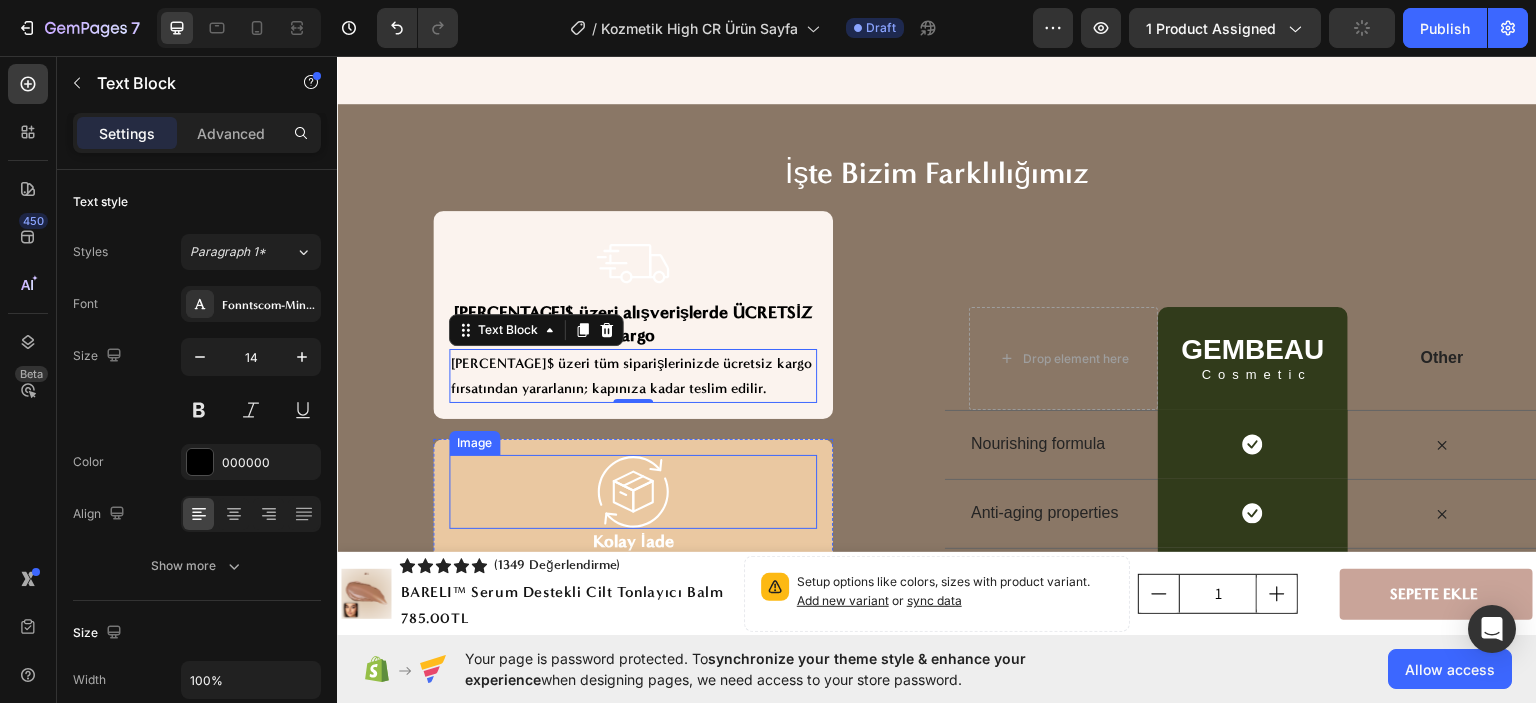 scroll, scrollTop: 6800, scrollLeft: 0, axis: vertical 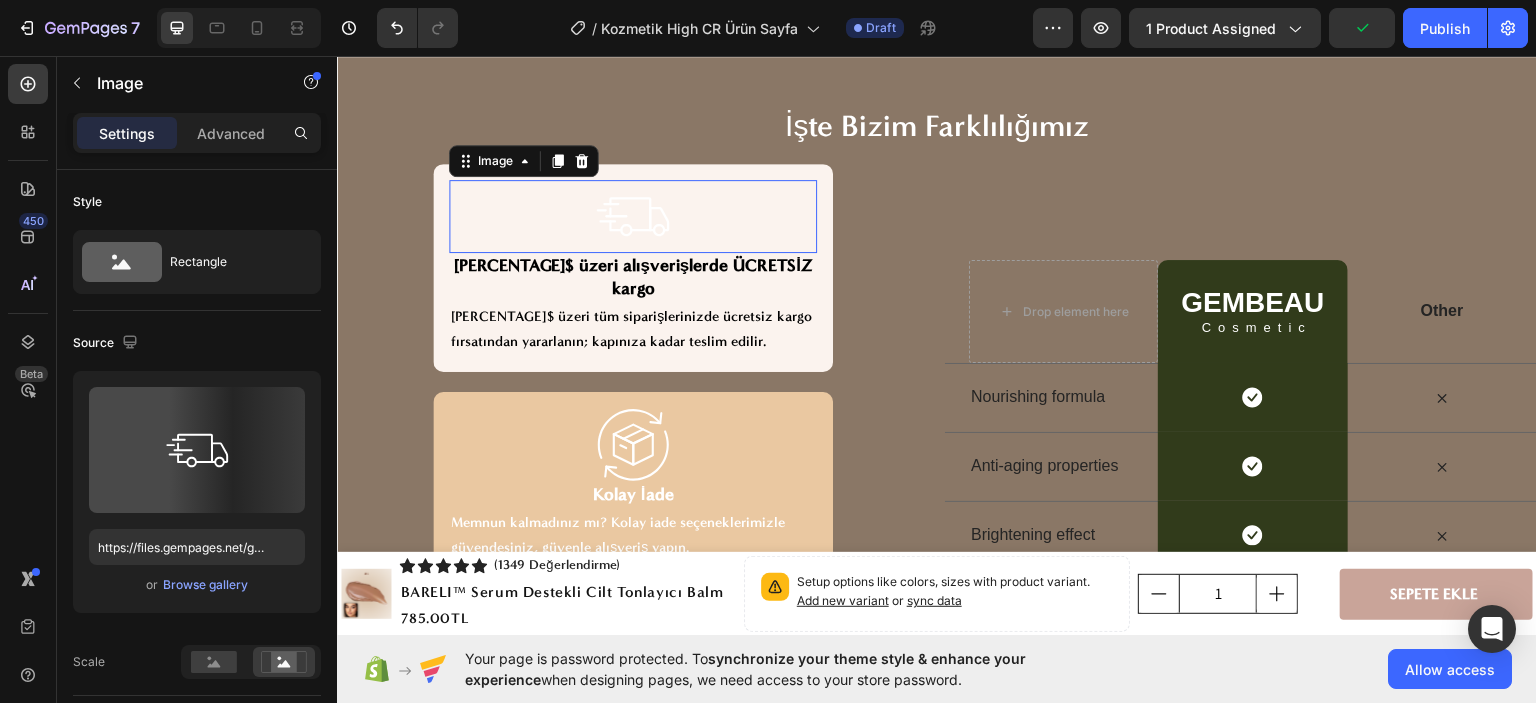 click at bounding box center [633, 216] 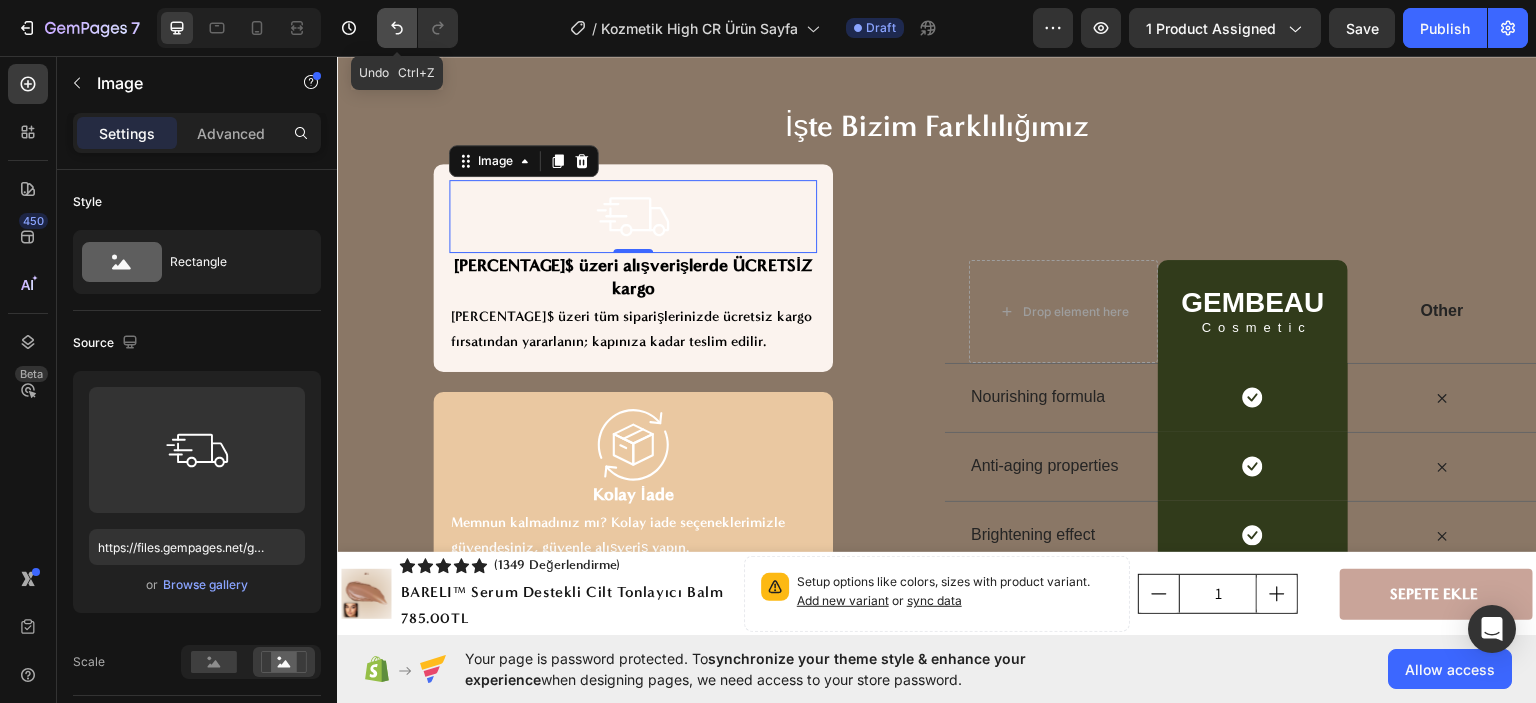 click 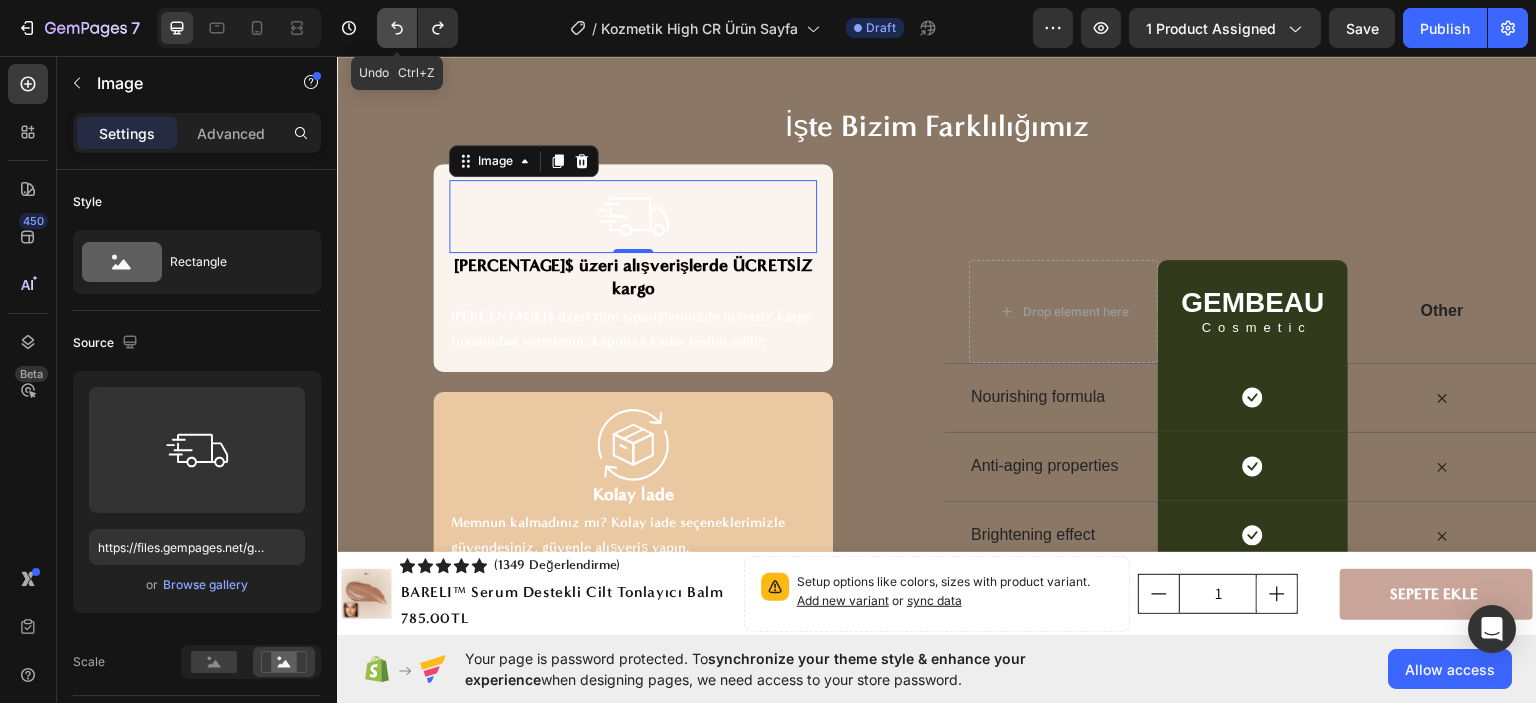 click 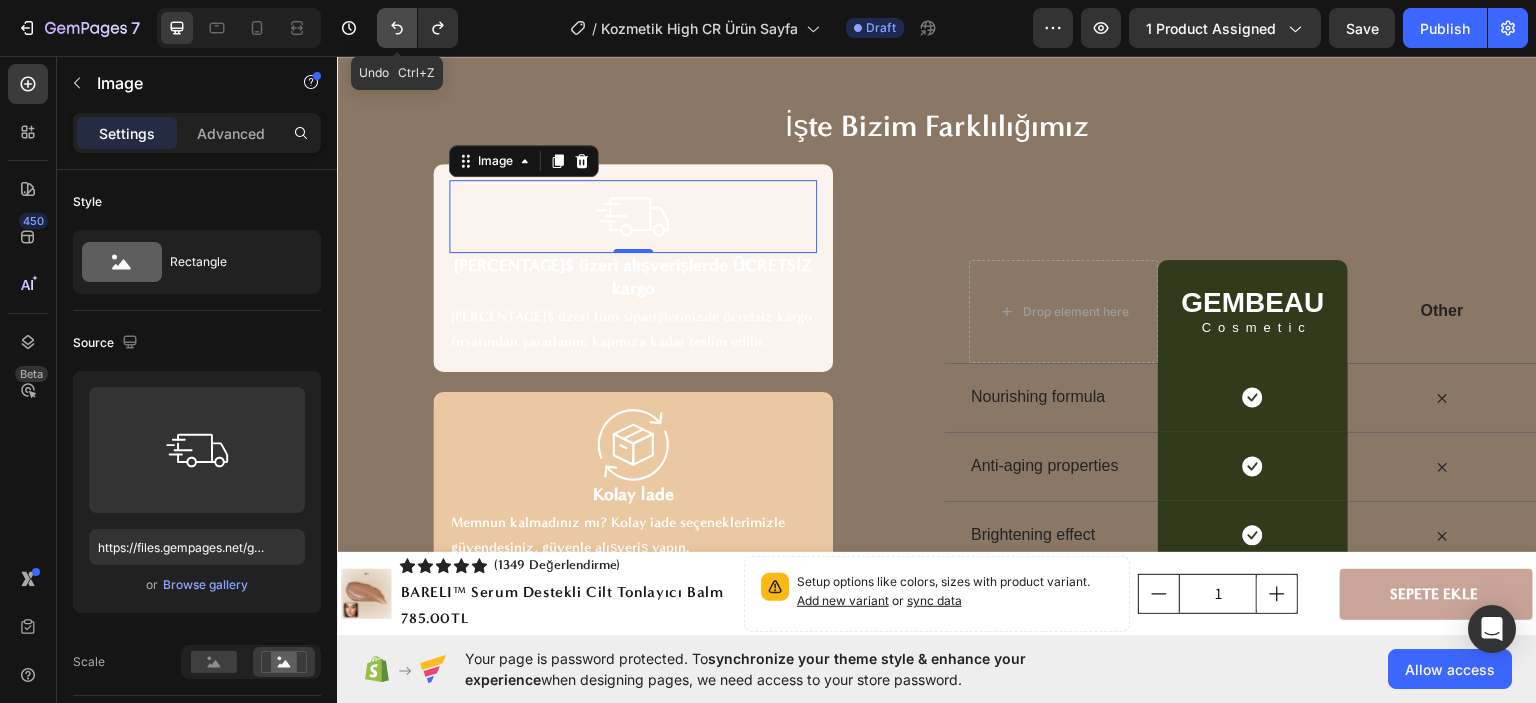 click 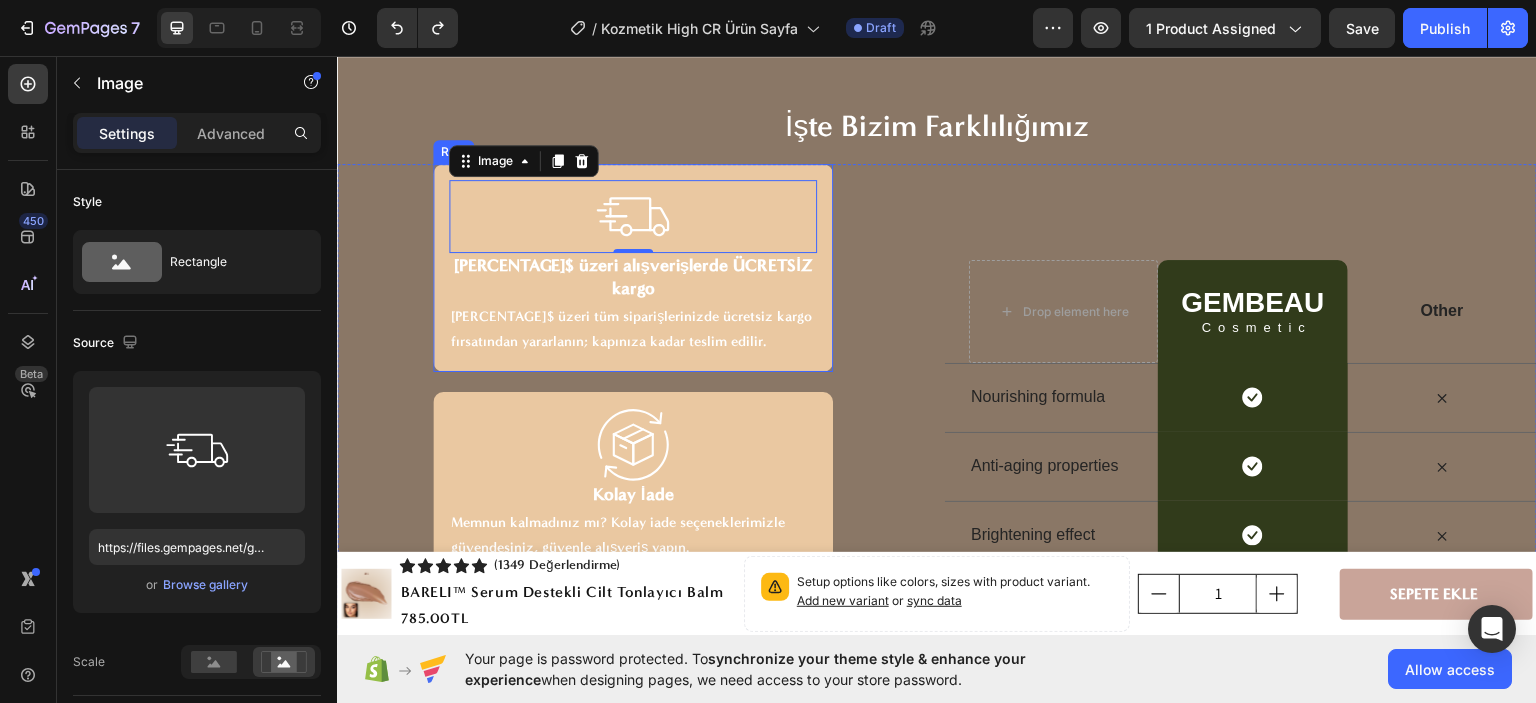 click on "Image [PERCENTAGE]$ üzeri alışverişlerde ÜCRETSİZ kargo Heading [PERCENTAGE]$ üzeri tüm siparişlerinizde ücretsiz kargo fırsatından yararlanın; kapınıza kadar teslim edilir. Text Block Row" at bounding box center [633, 267] 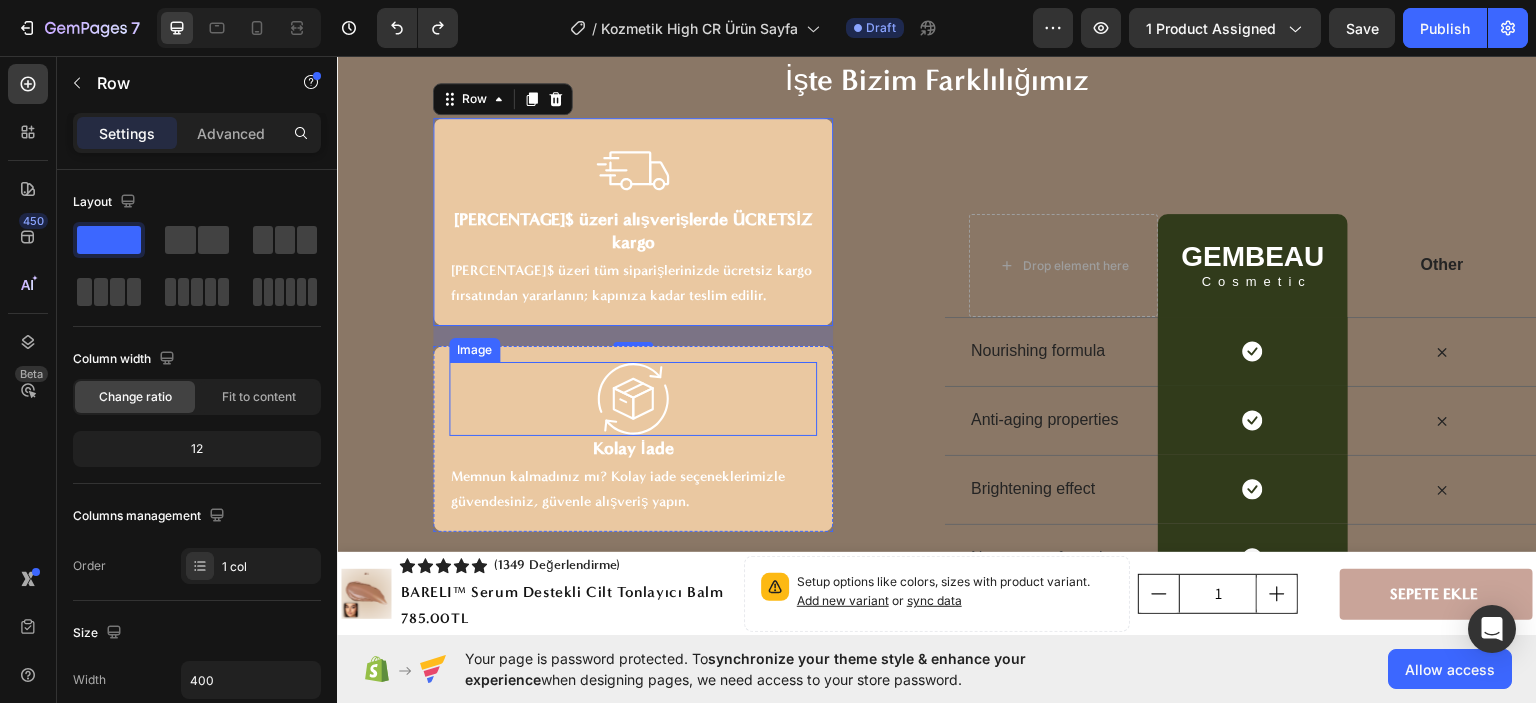 scroll, scrollTop: 6800, scrollLeft: 0, axis: vertical 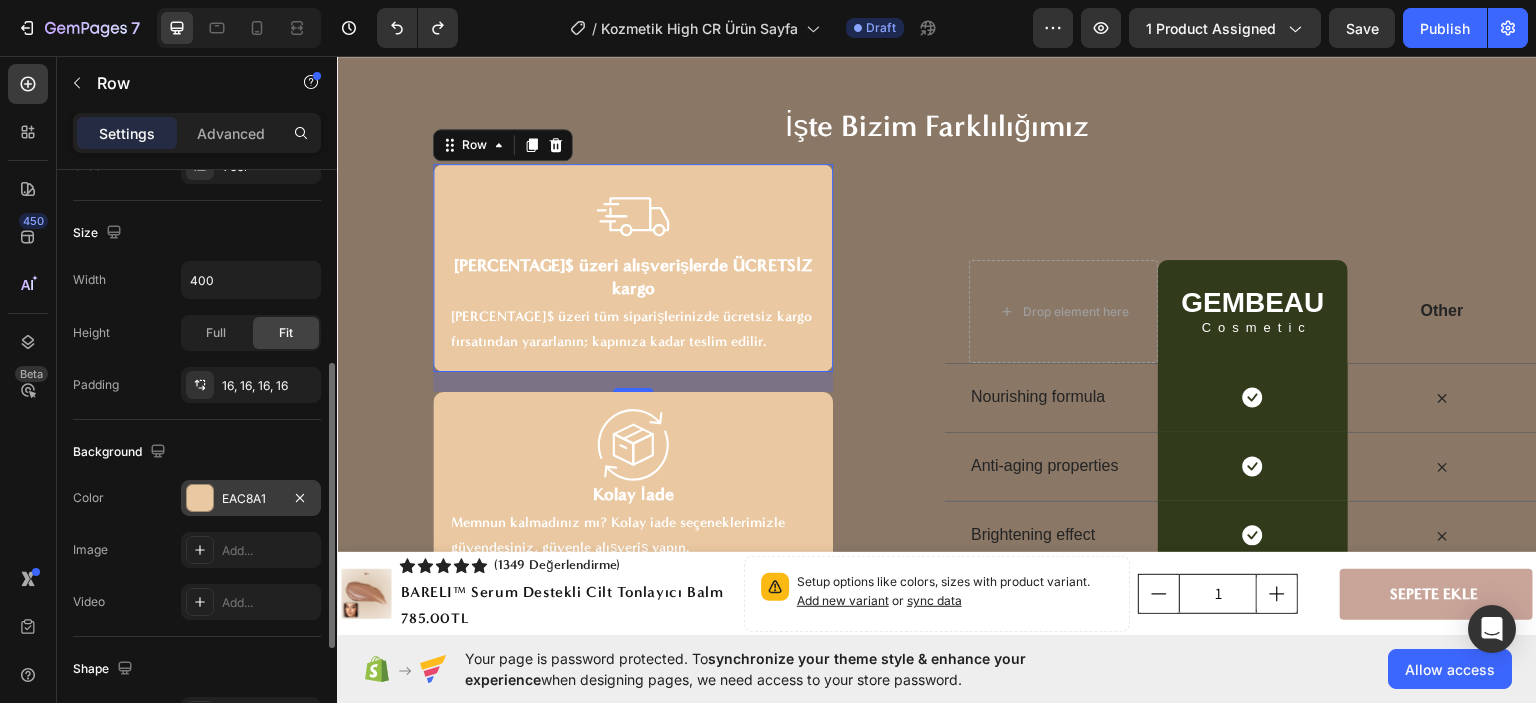 click at bounding box center [200, 498] 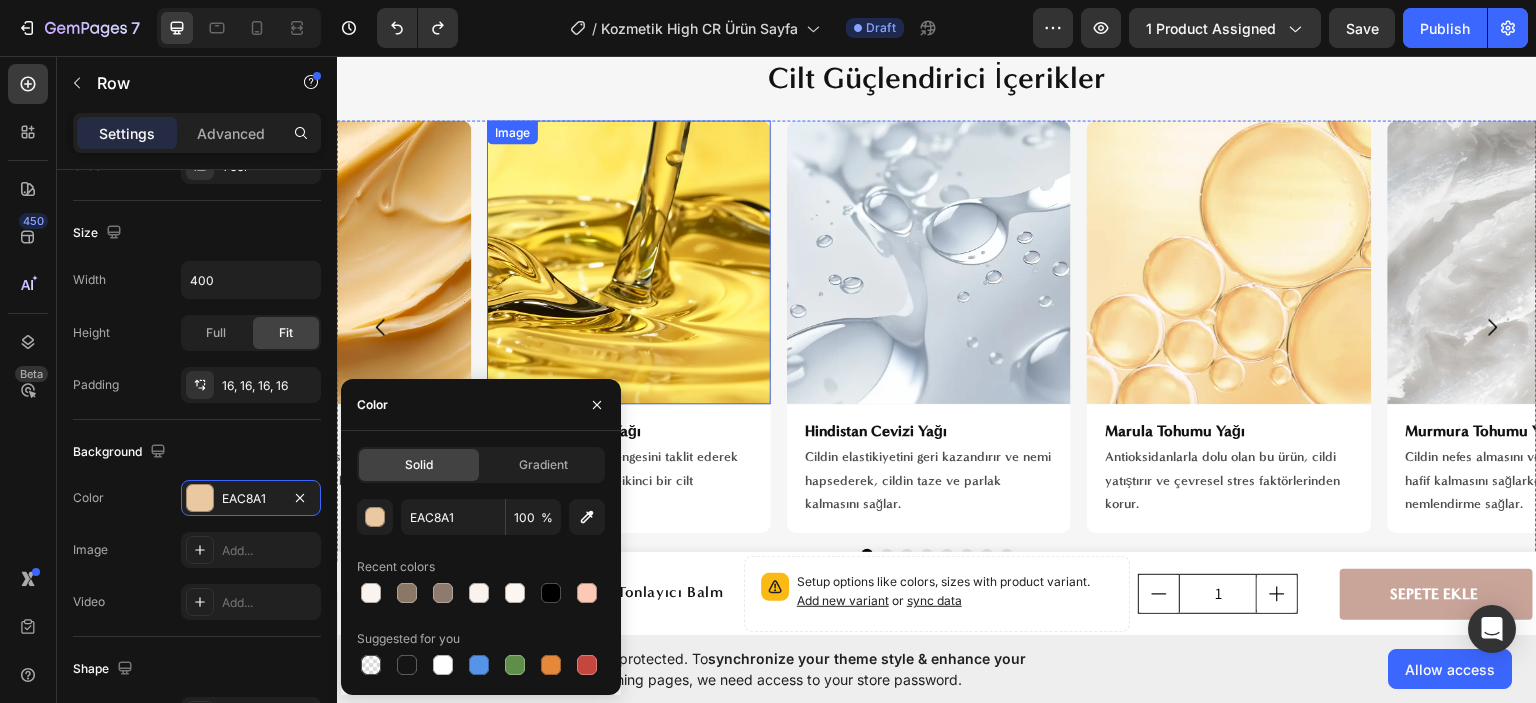 scroll, scrollTop: 4900, scrollLeft: 0, axis: vertical 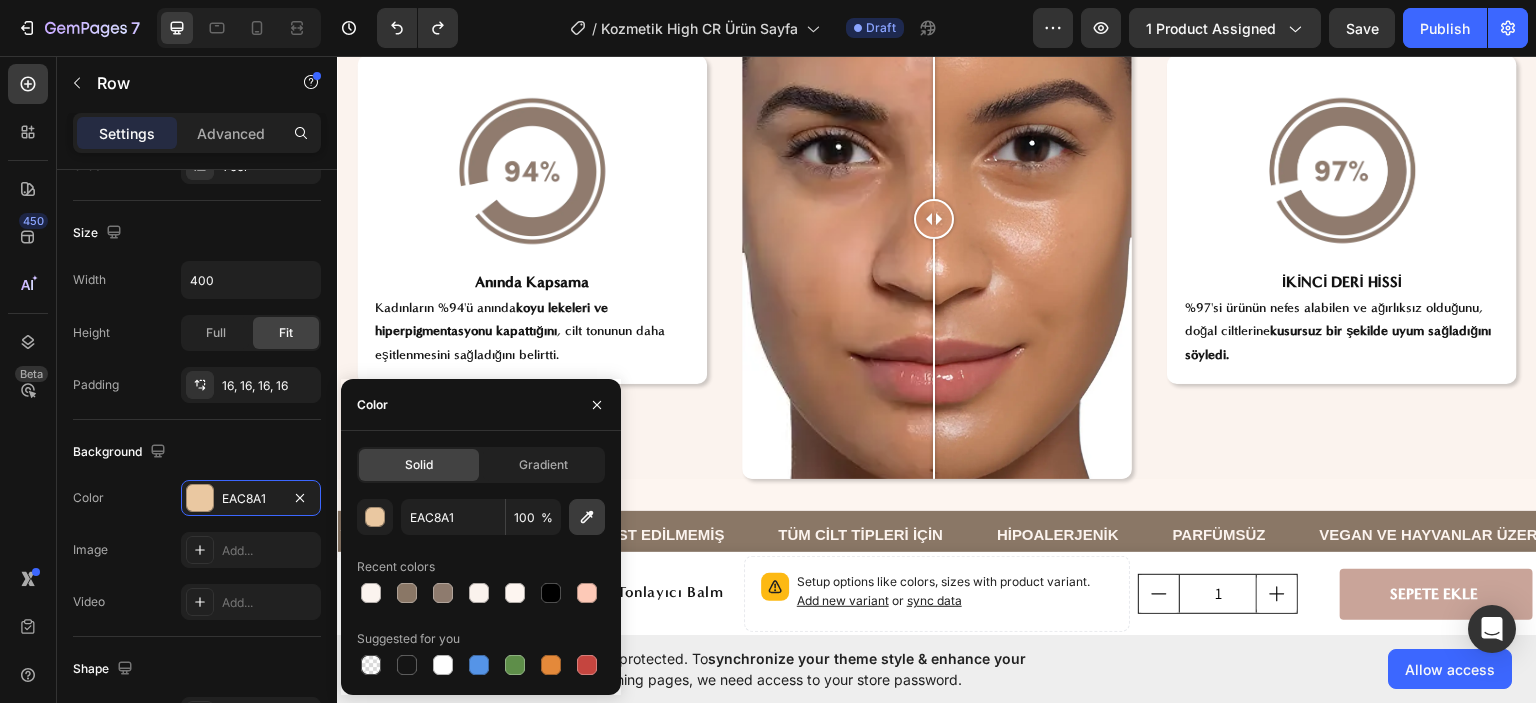 click 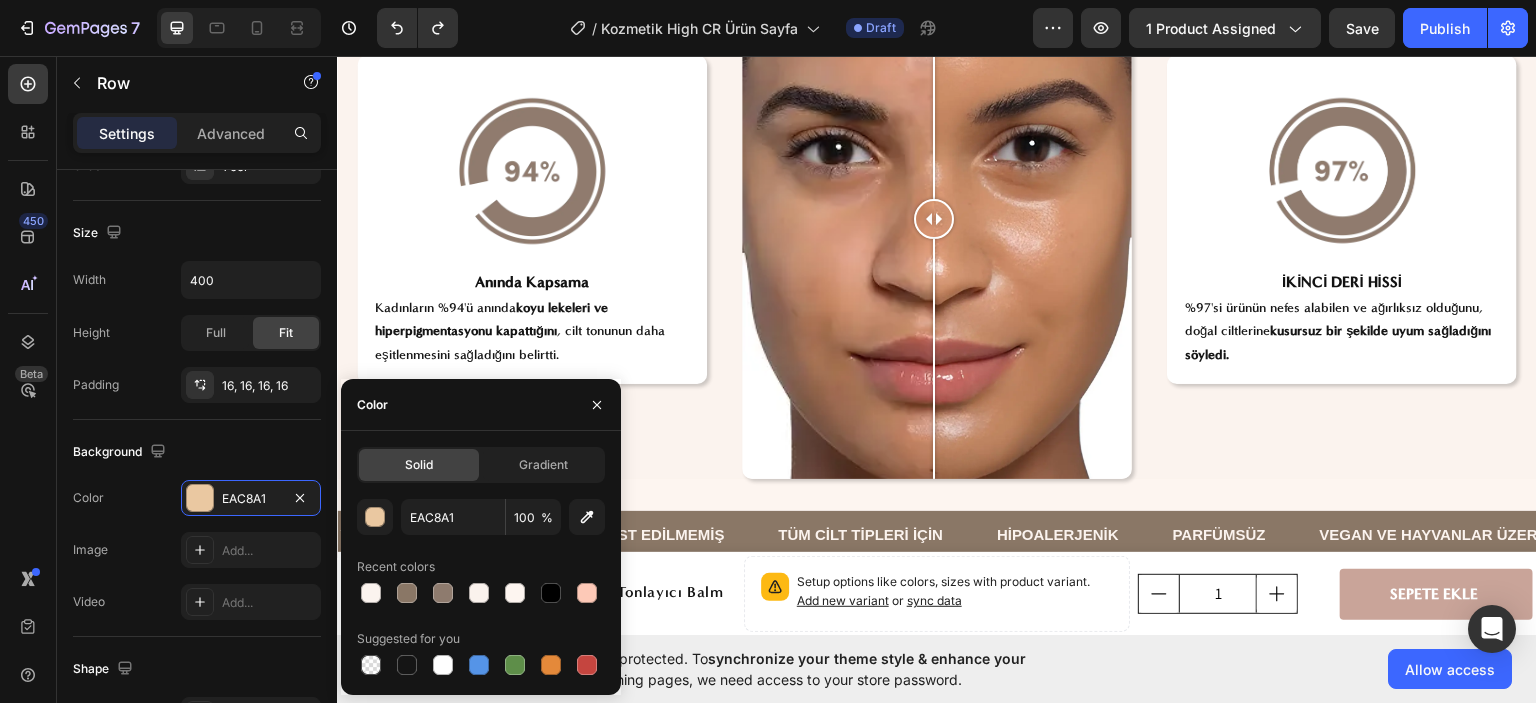 type on "8A7766" 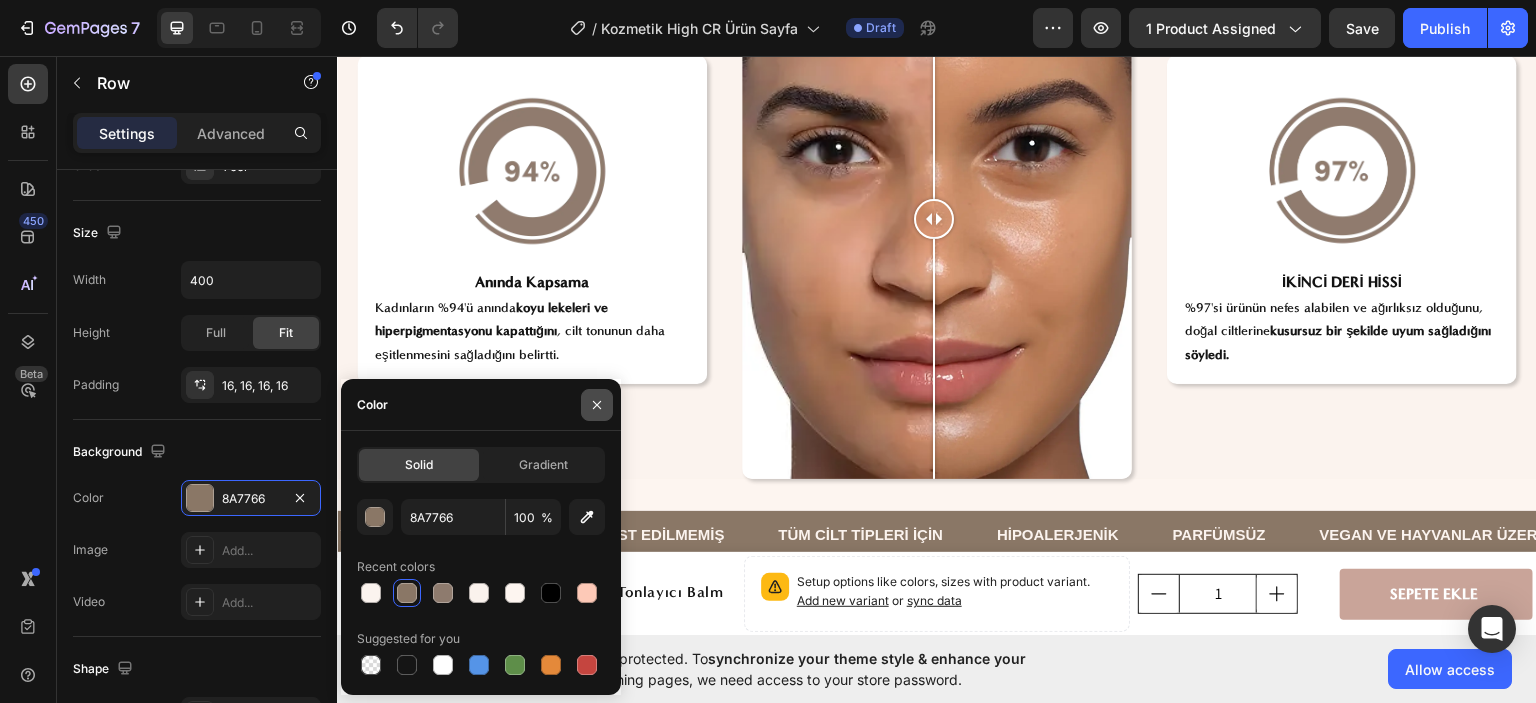 drag, startPoint x: 595, startPoint y: 410, endPoint x: 330, endPoint y: 416, distance: 265.0679 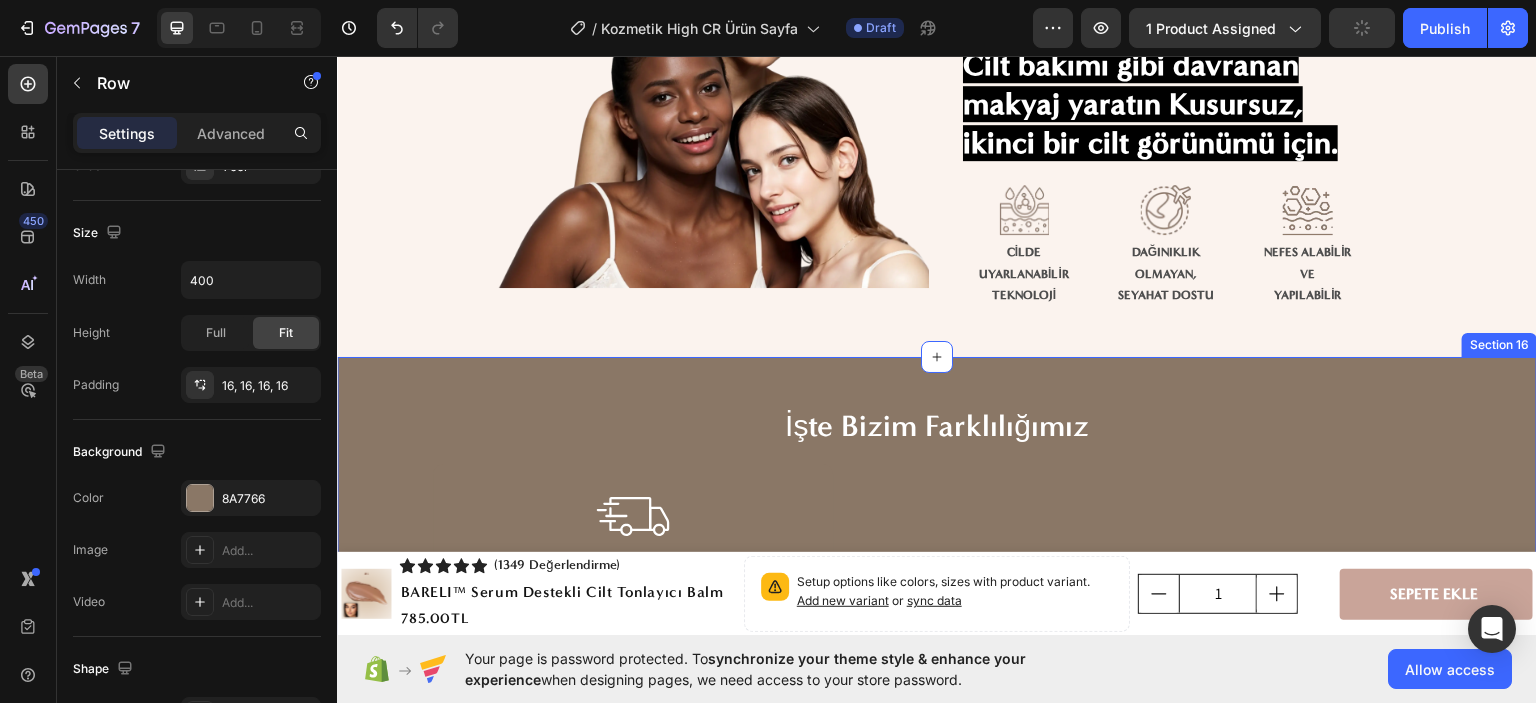 scroll, scrollTop: 6800, scrollLeft: 0, axis: vertical 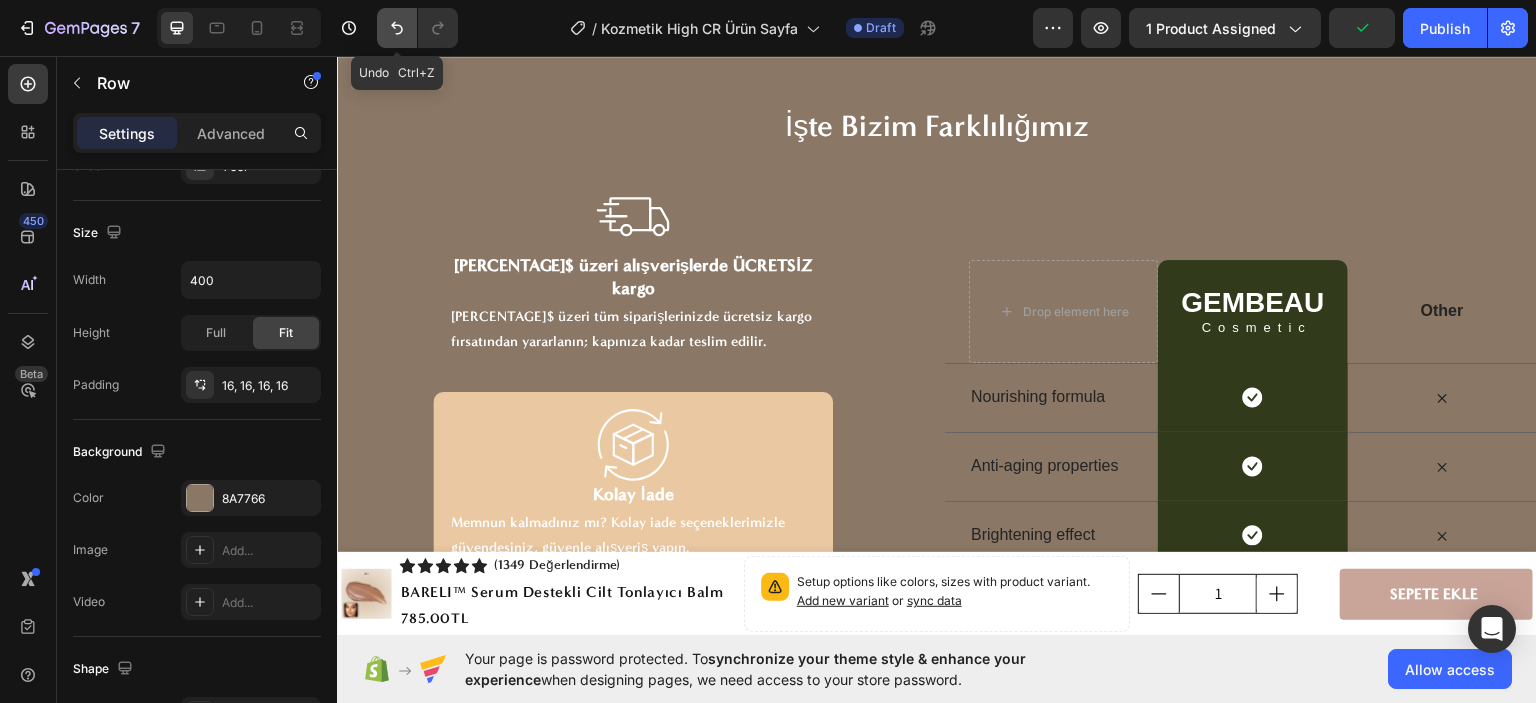 click 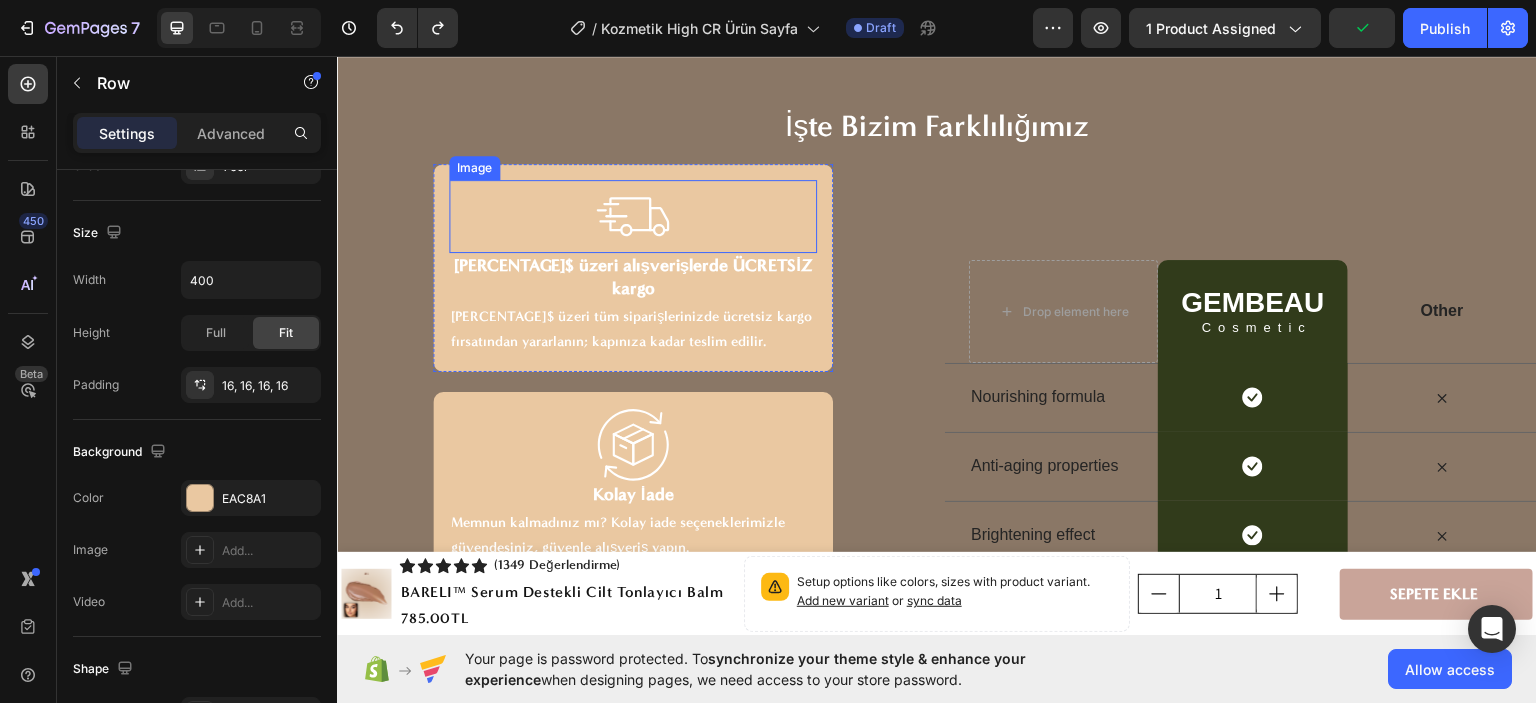 click at bounding box center (633, 216) 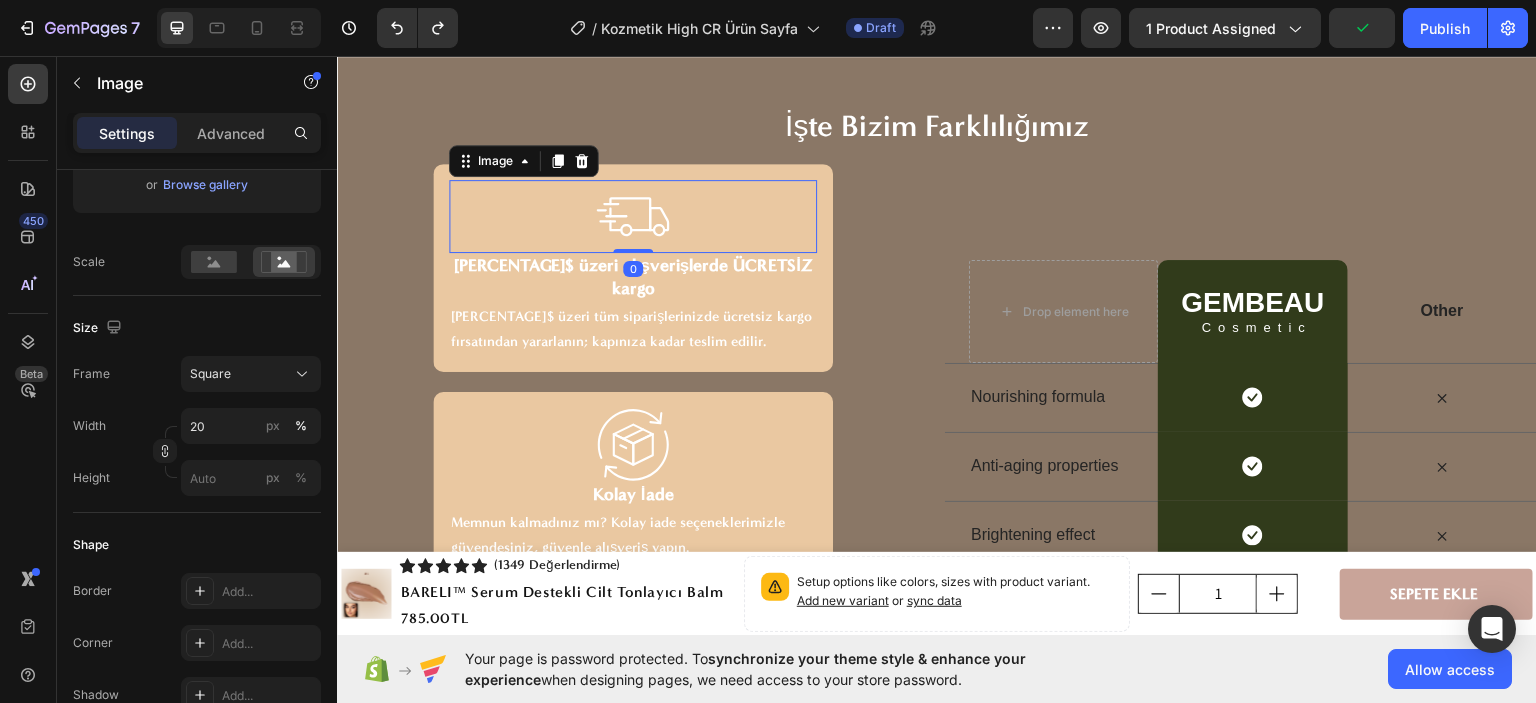 scroll, scrollTop: 0, scrollLeft: 0, axis: both 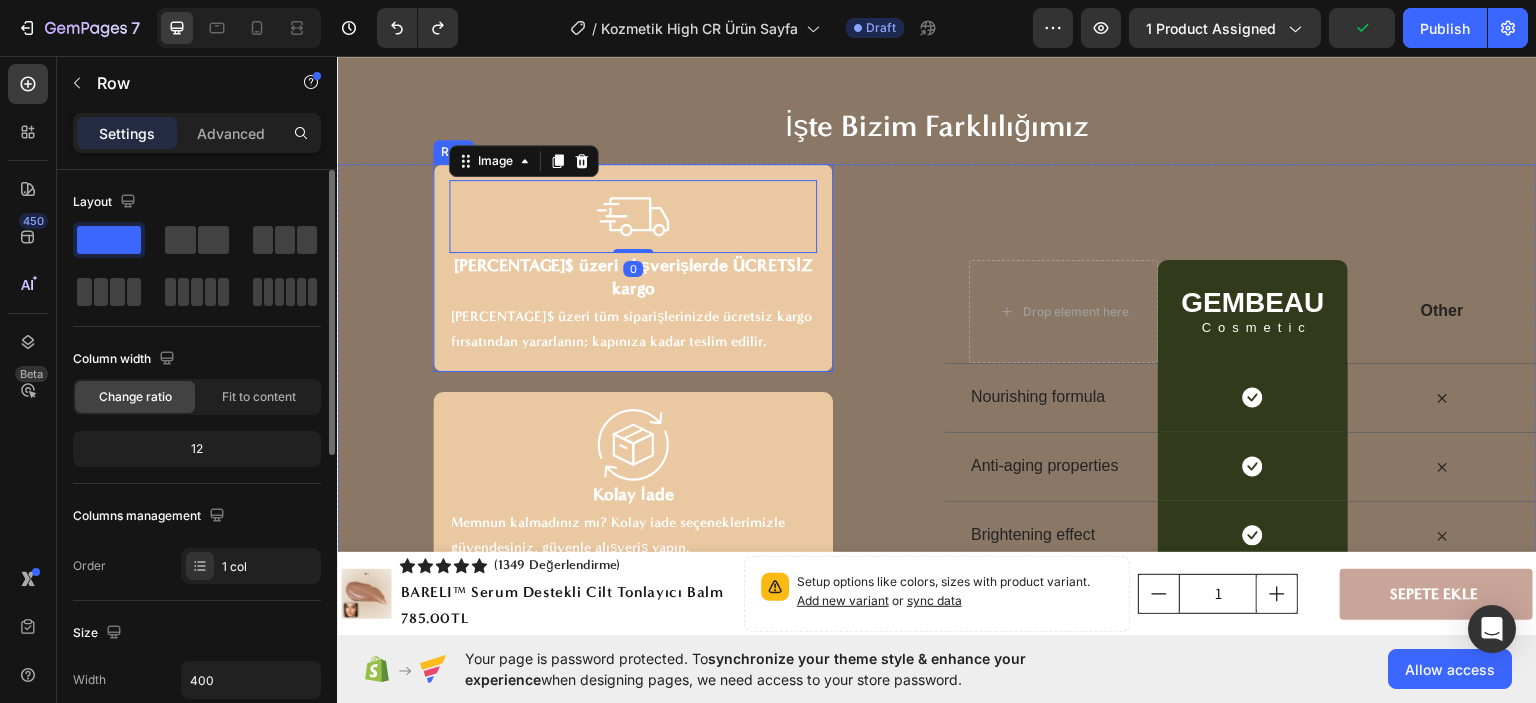 click on "Image [PERCENTAGE]$ üzeri alışverişlerde ÜCRETSİZ kargo Heading [PERCENTAGE]$ üzeri tüm siparişlerinizde ücretsiz kargo fırsatından yararlanın; kapınıza kadar teslim edilir. Text Block Row" at bounding box center [633, 267] 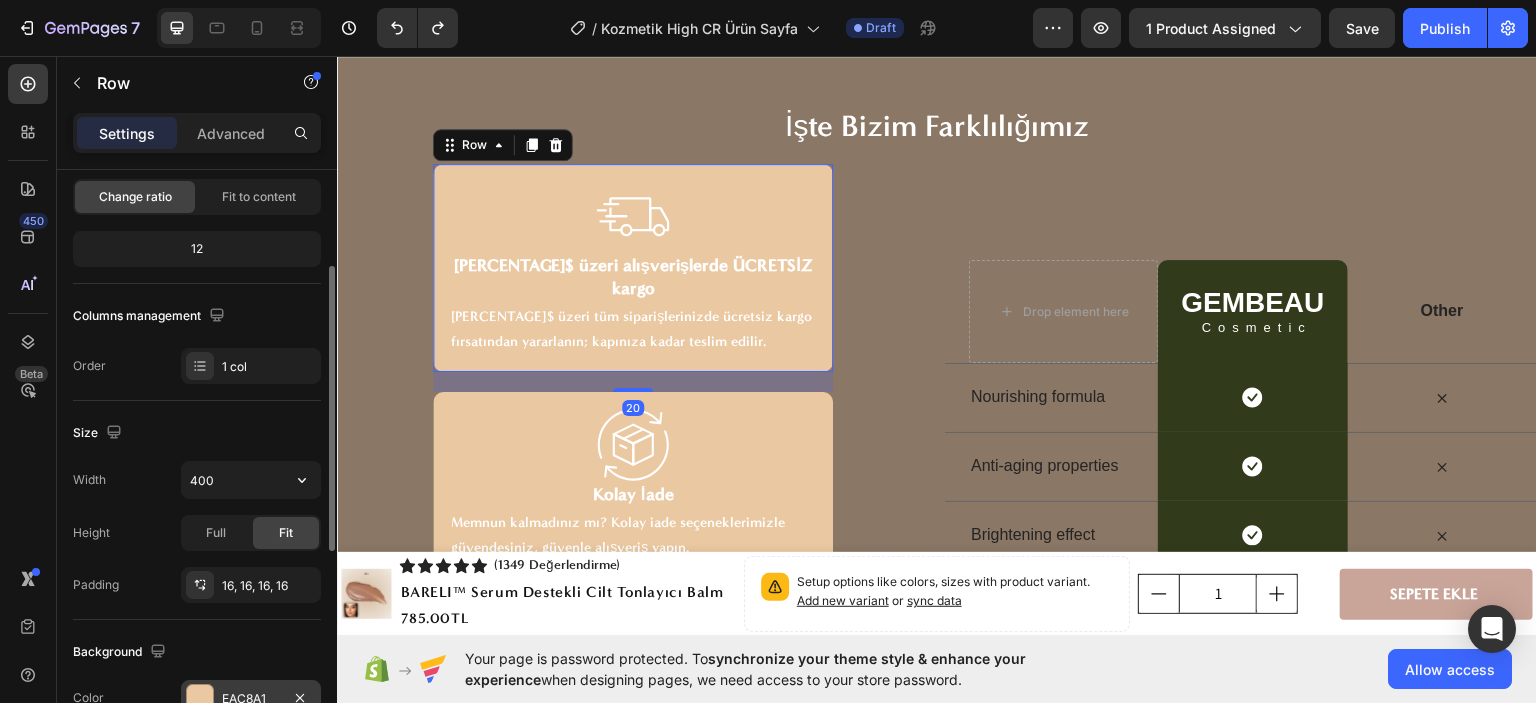 scroll, scrollTop: 400, scrollLeft: 0, axis: vertical 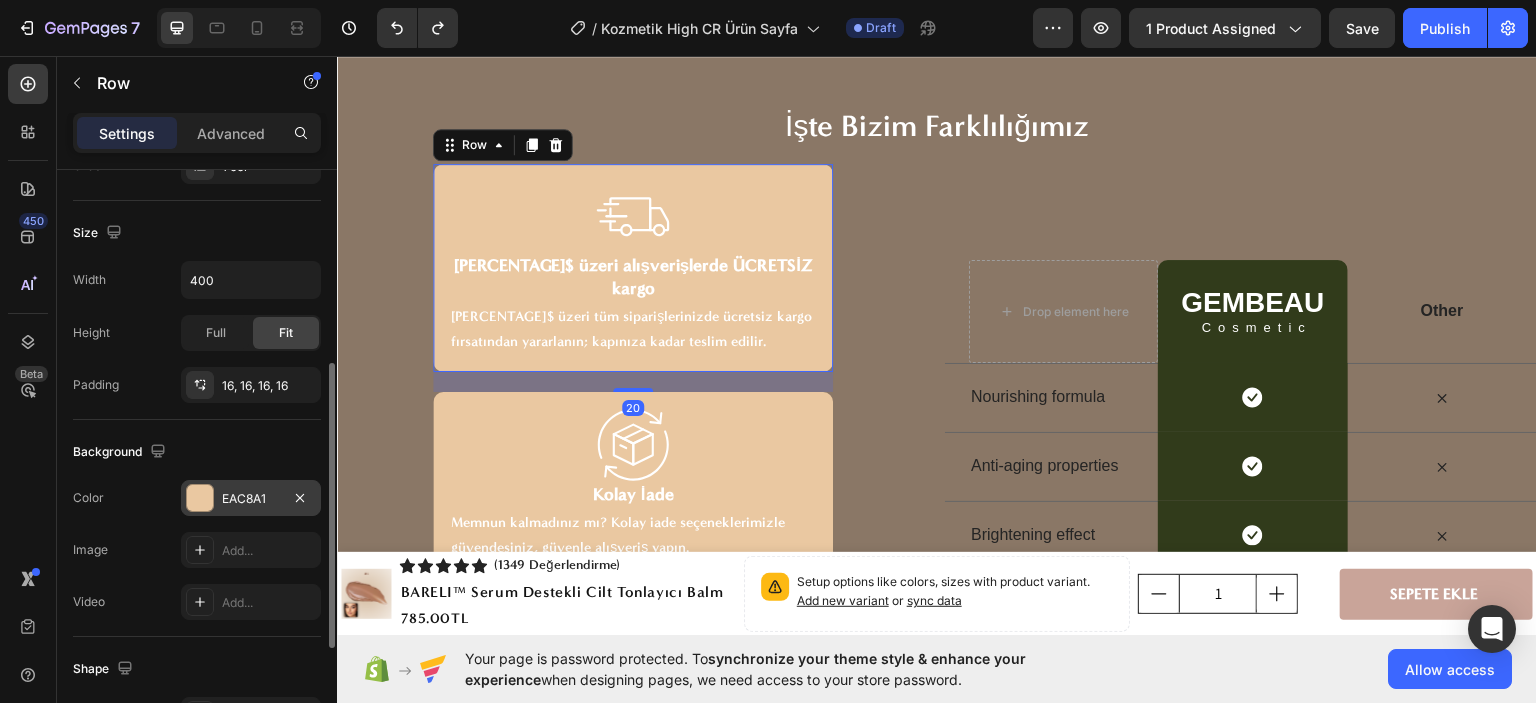 click on "EAC8A1" at bounding box center [251, 499] 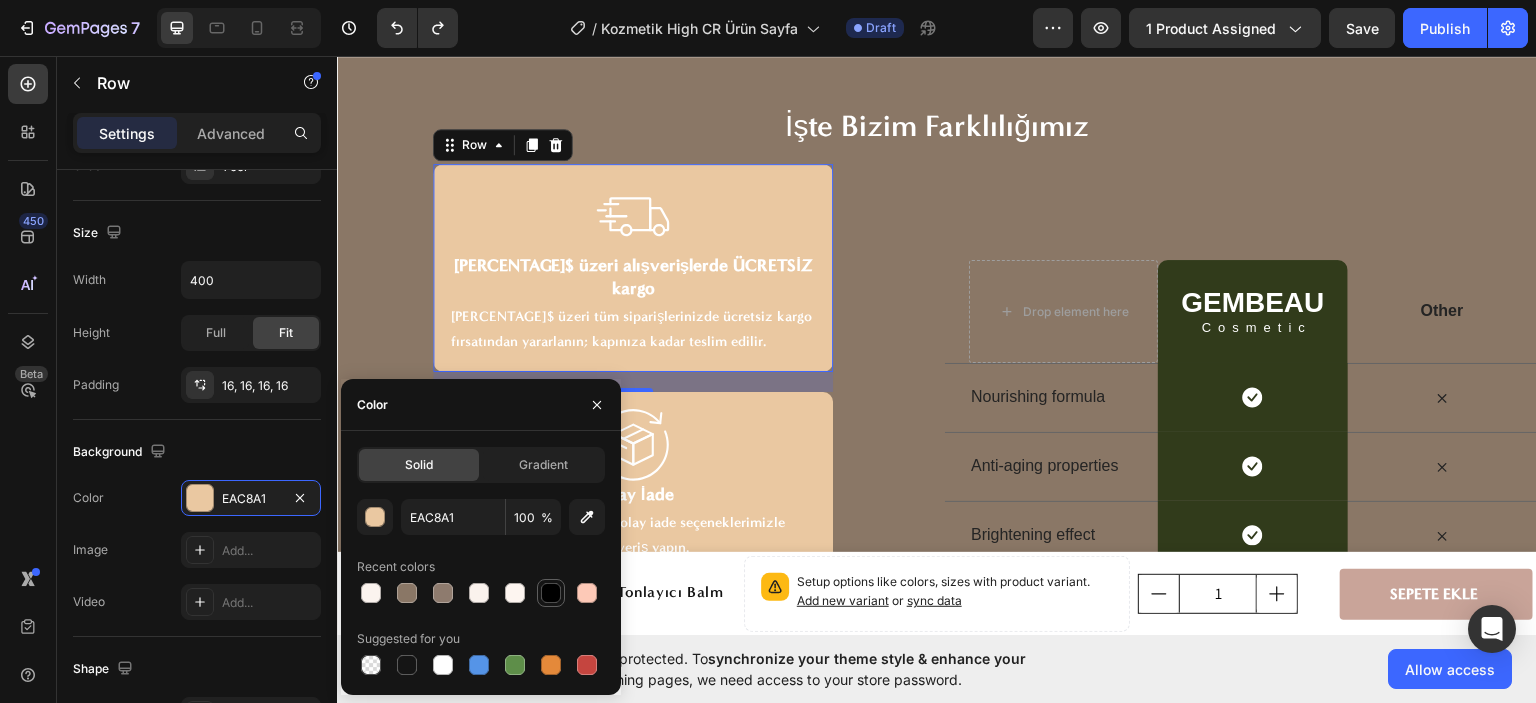 click at bounding box center (551, 593) 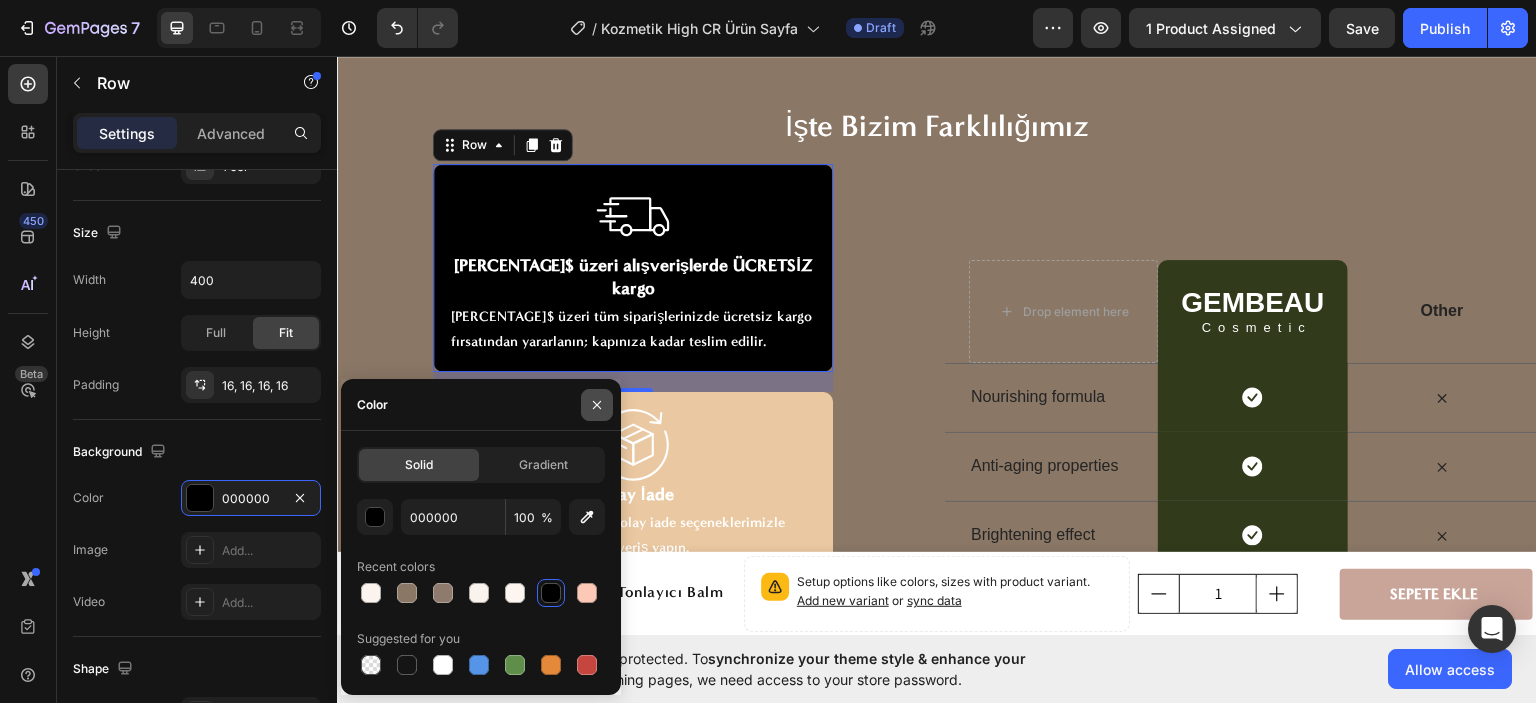 click 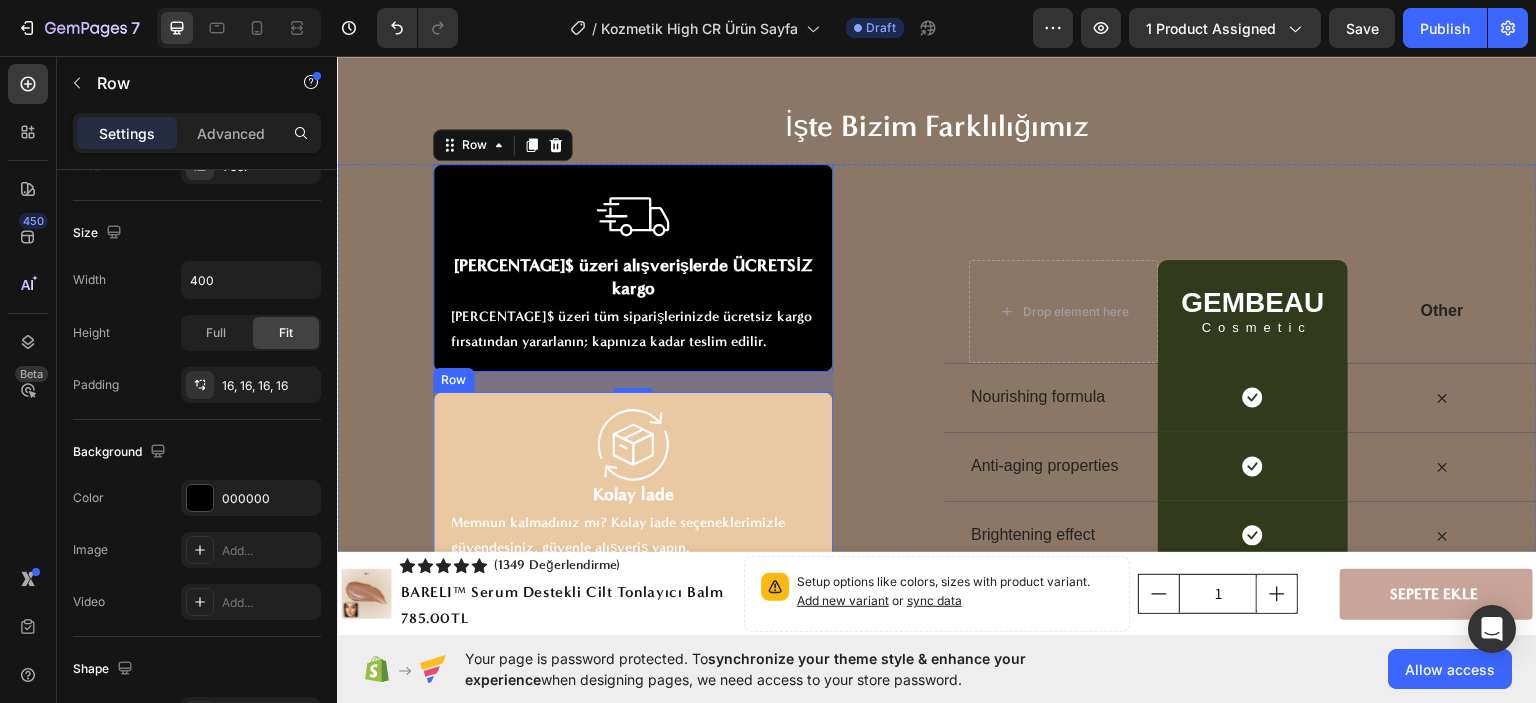 click on "Image Kolay İade Heading Memnun kalmadınız mı? Kolay iade seçeneklerimizle güvendesiniz, güvenle alışveriş yapın. Text Block Row" at bounding box center [633, 484] 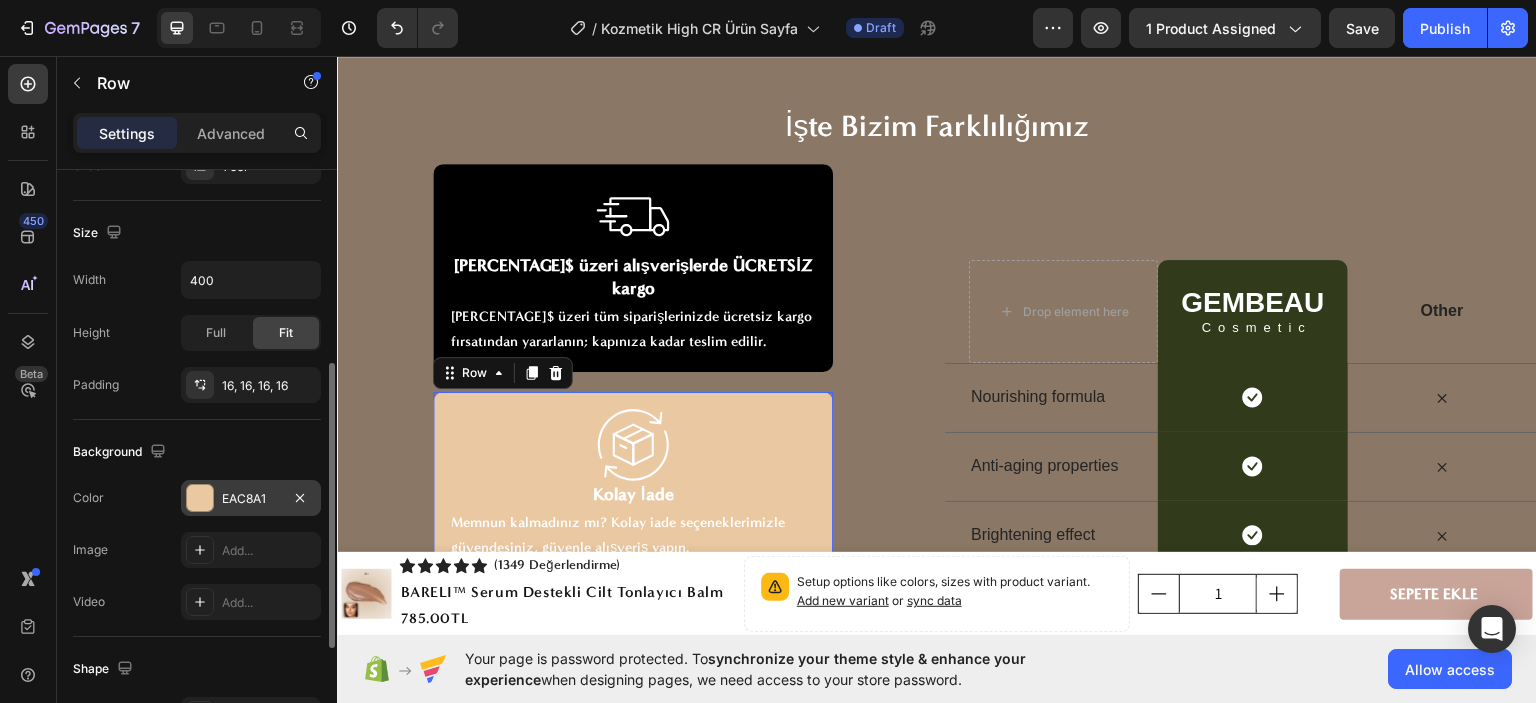 click on "EAC8A1" at bounding box center [251, 499] 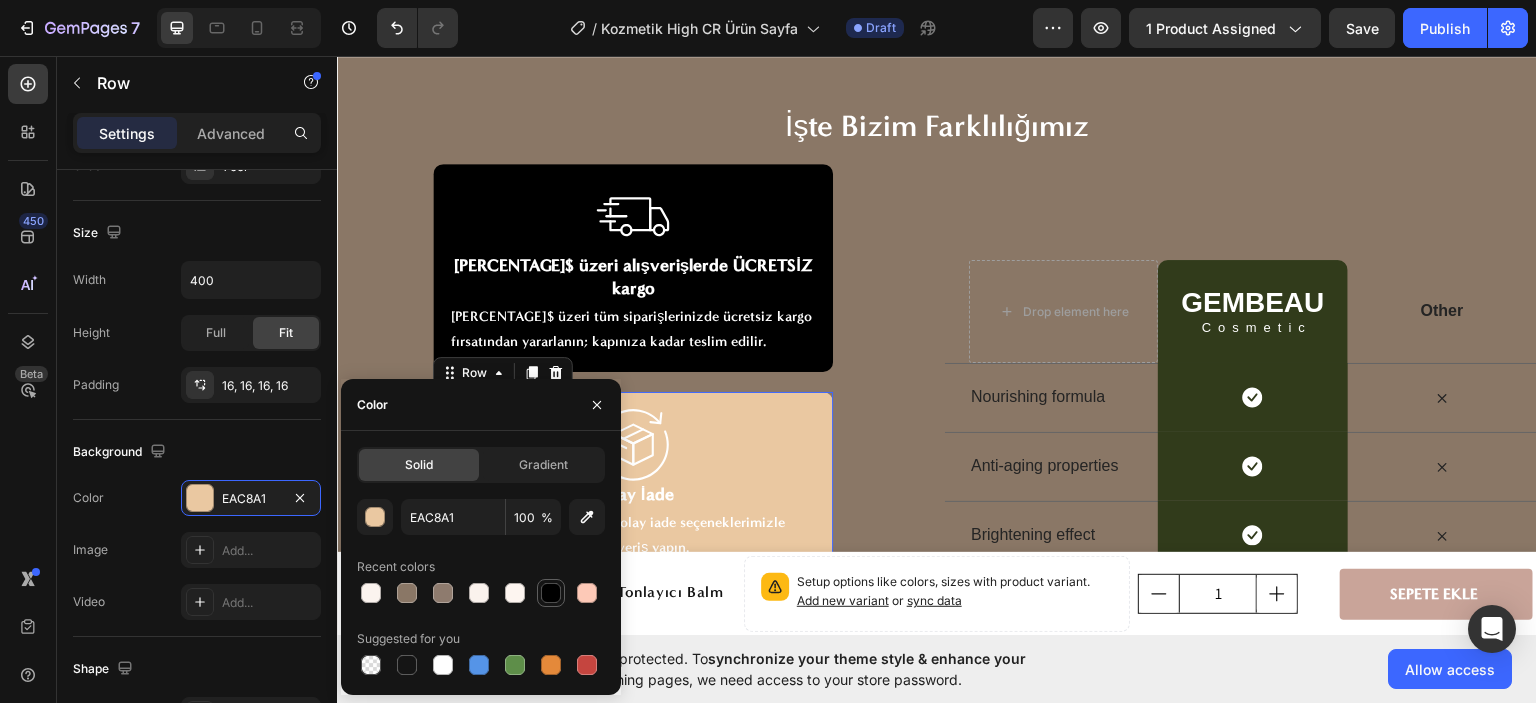 click at bounding box center (551, 593) 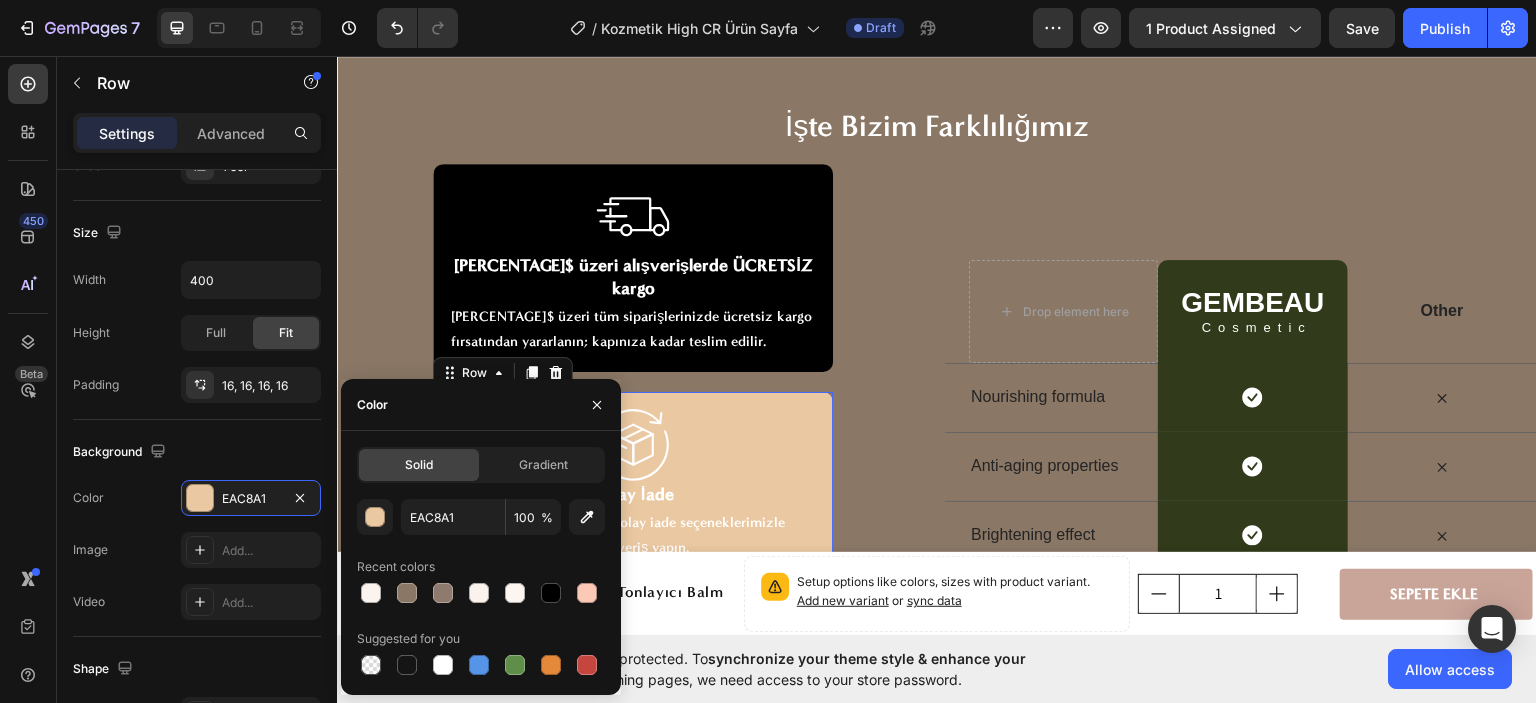 type on "000000" 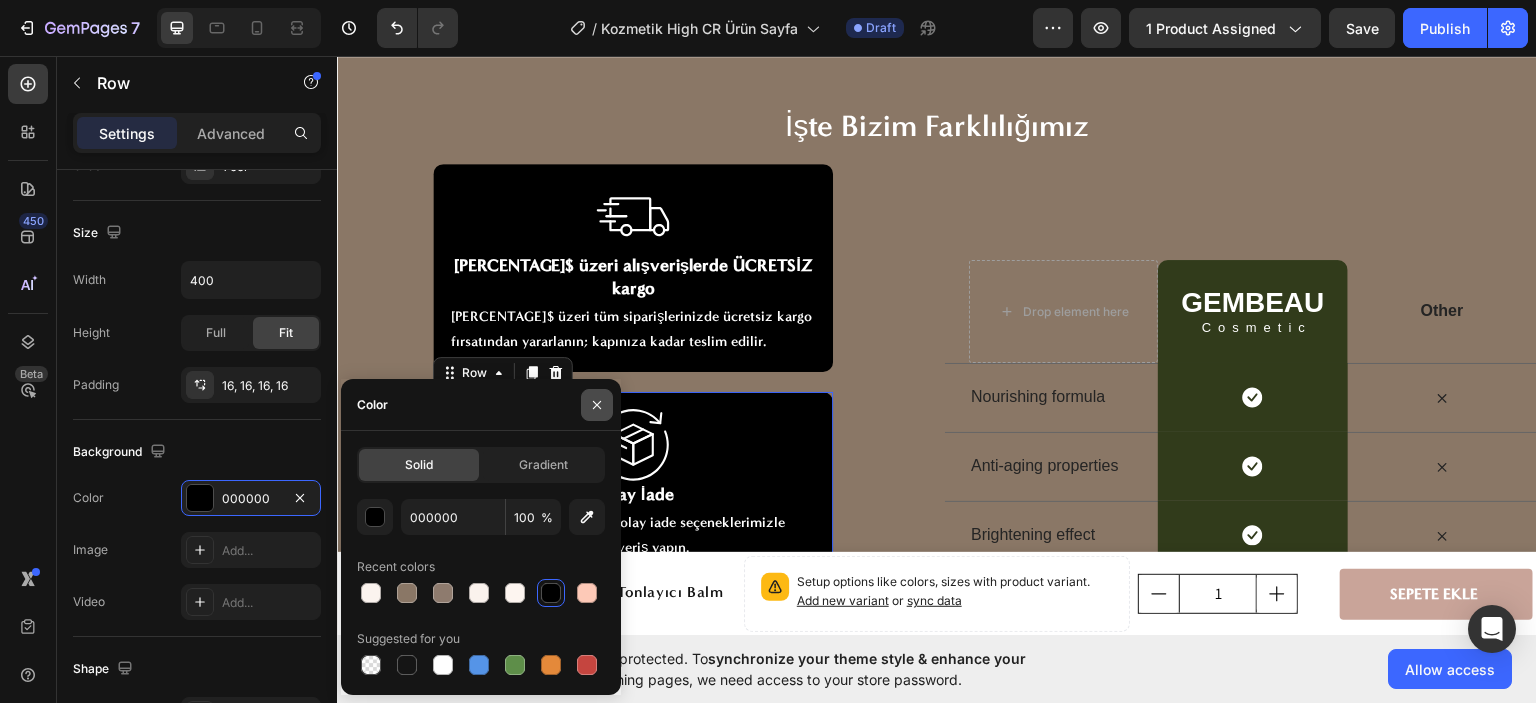 click 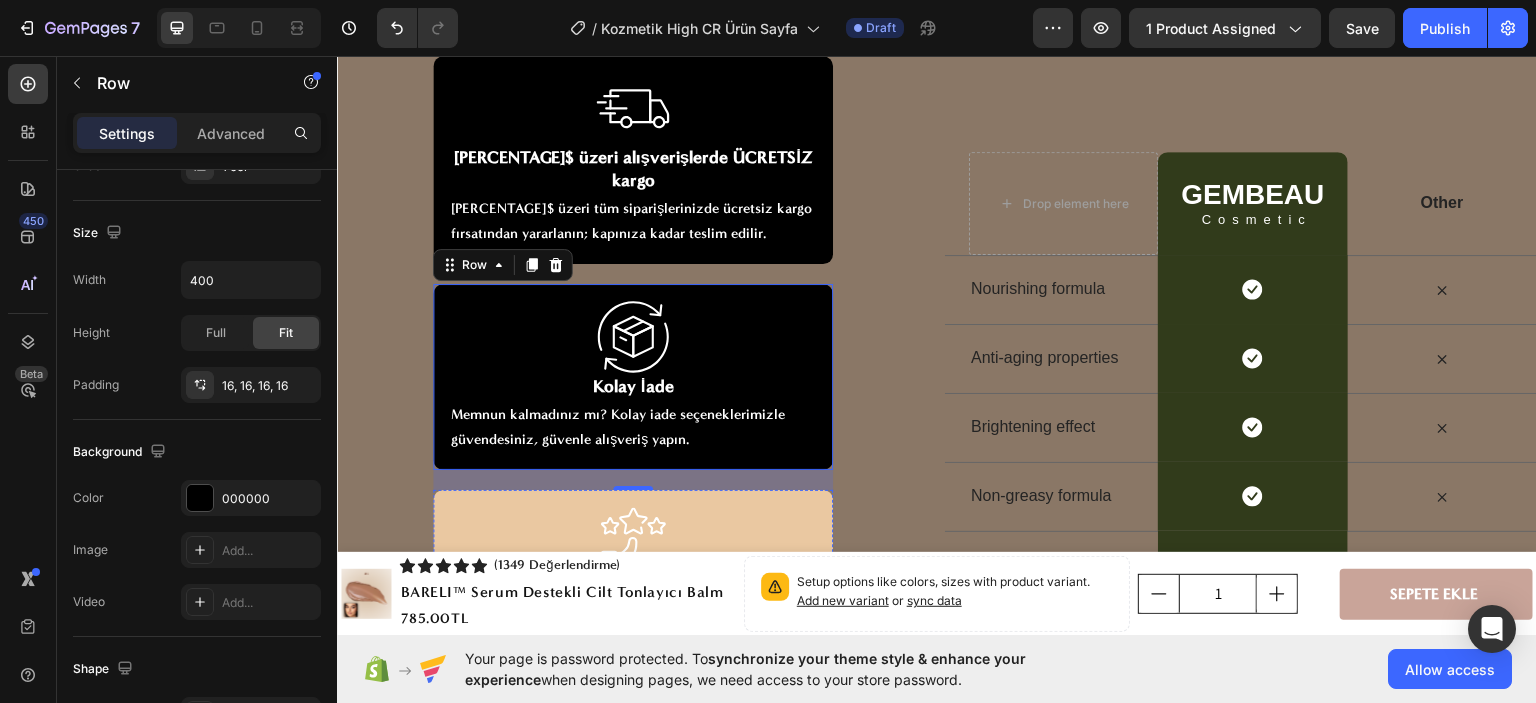scroll, scrollTop: 7100, scrollLeft: 0, axis: vertical 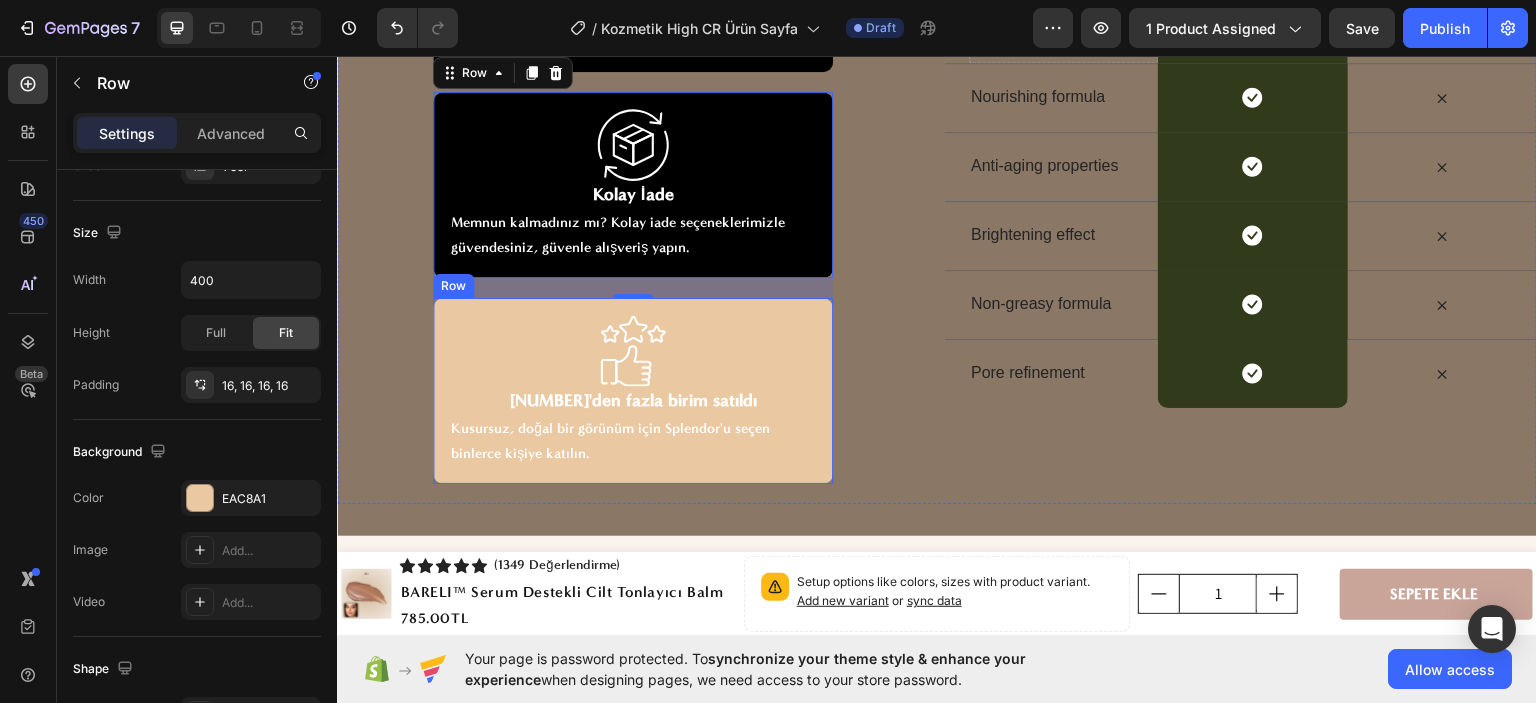 click on "Image [NUMBER]'den fazla birim satıldı Heading Kusursuz, doğal bir görünüm için Splendor'u seçen binlerce kişiye katılın. Text Block Row" at bounding box center [633, 390] 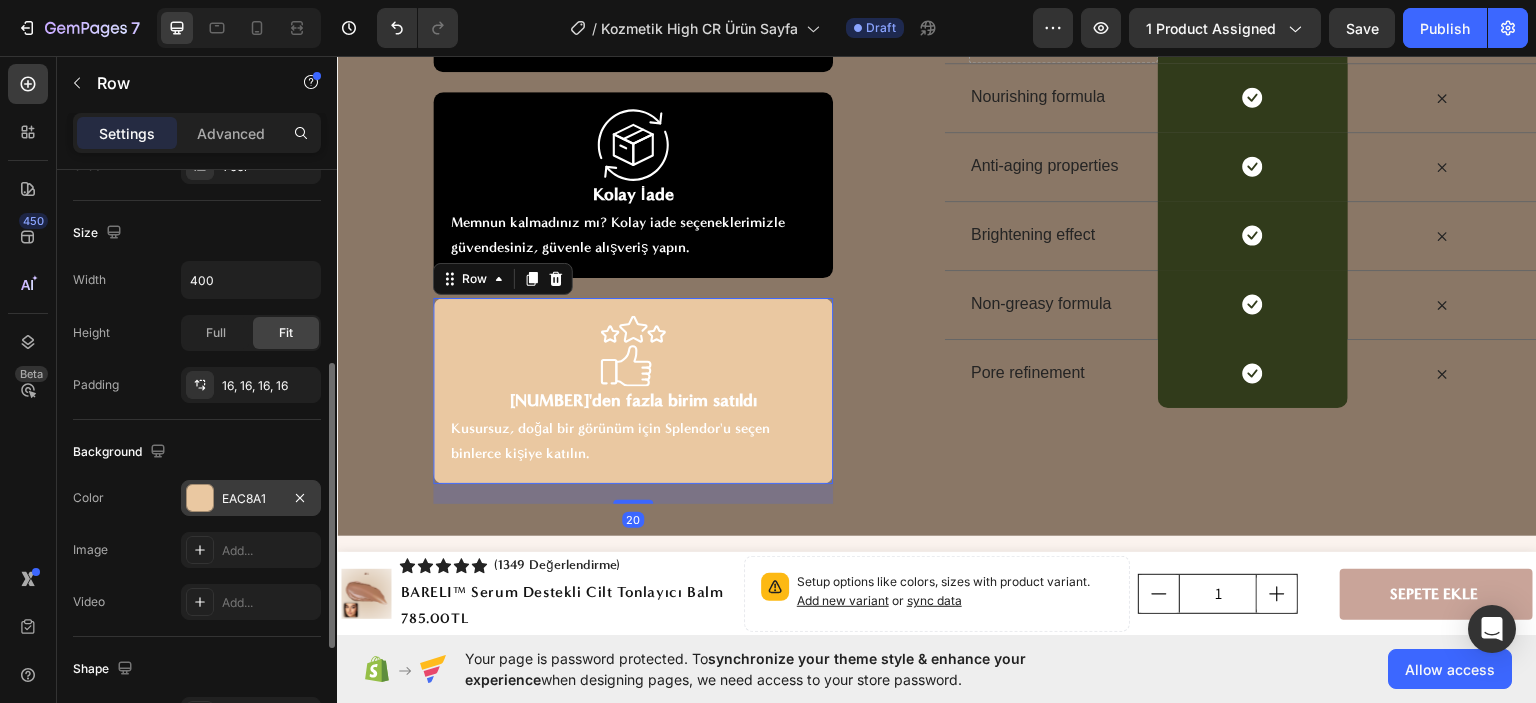 click on "EAC8A1" at bounding box center [251, 499] 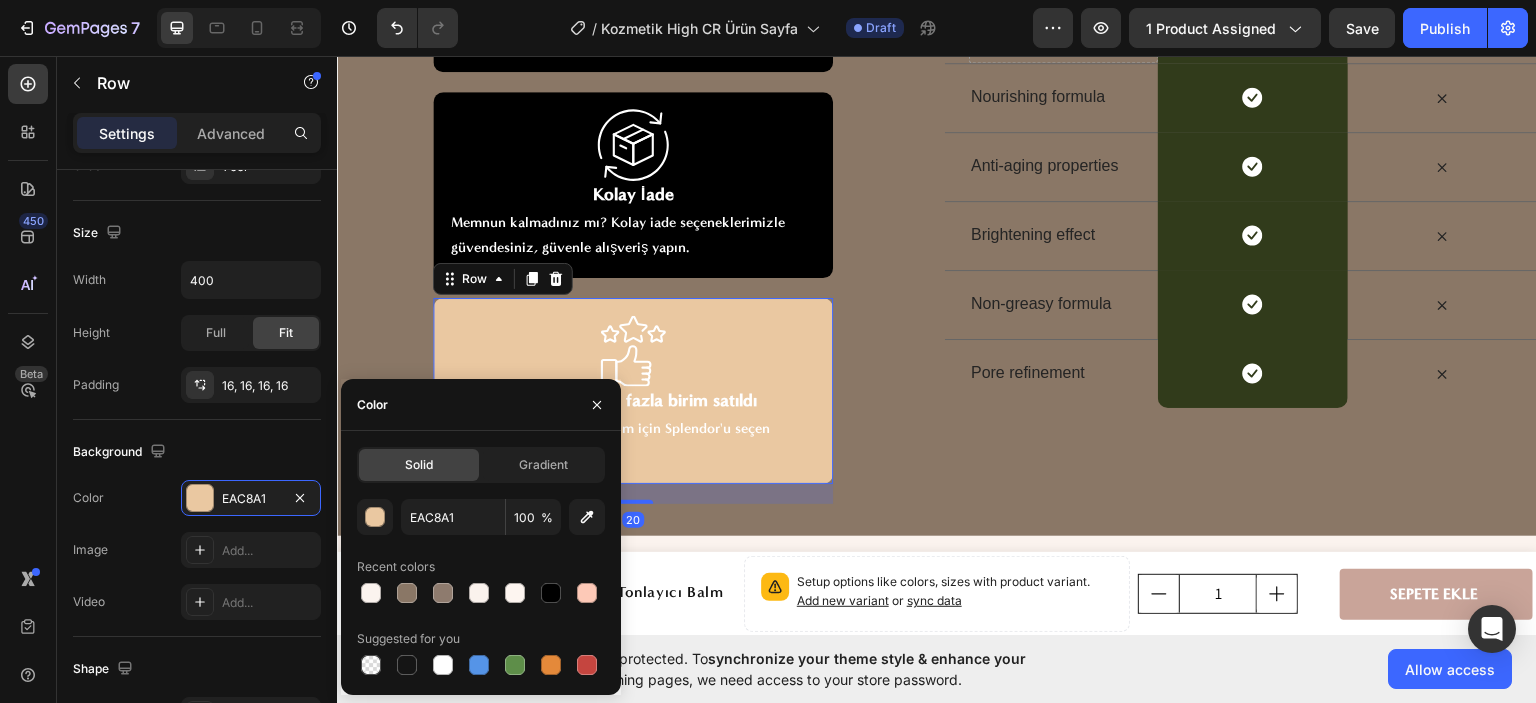 click at bounding box center (551, 593) 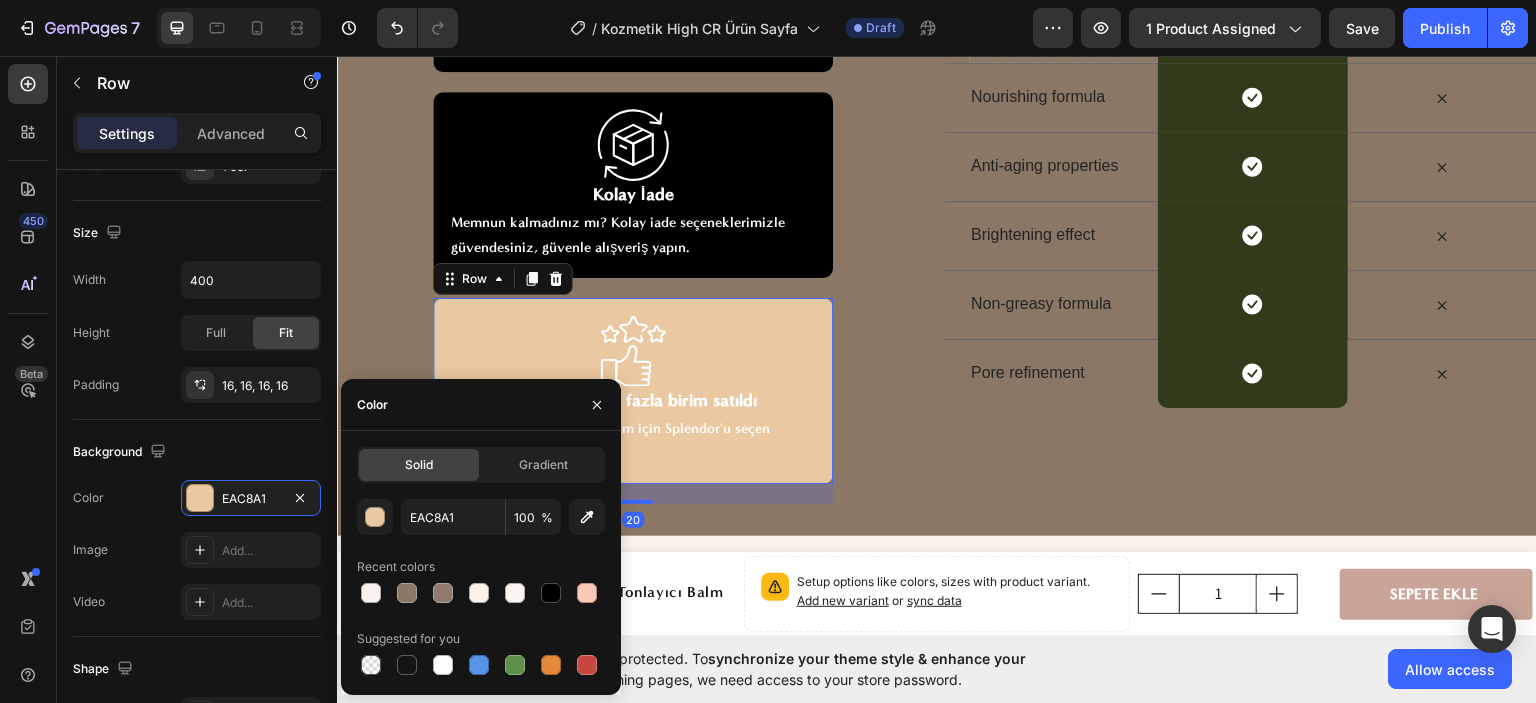 type on "000000" 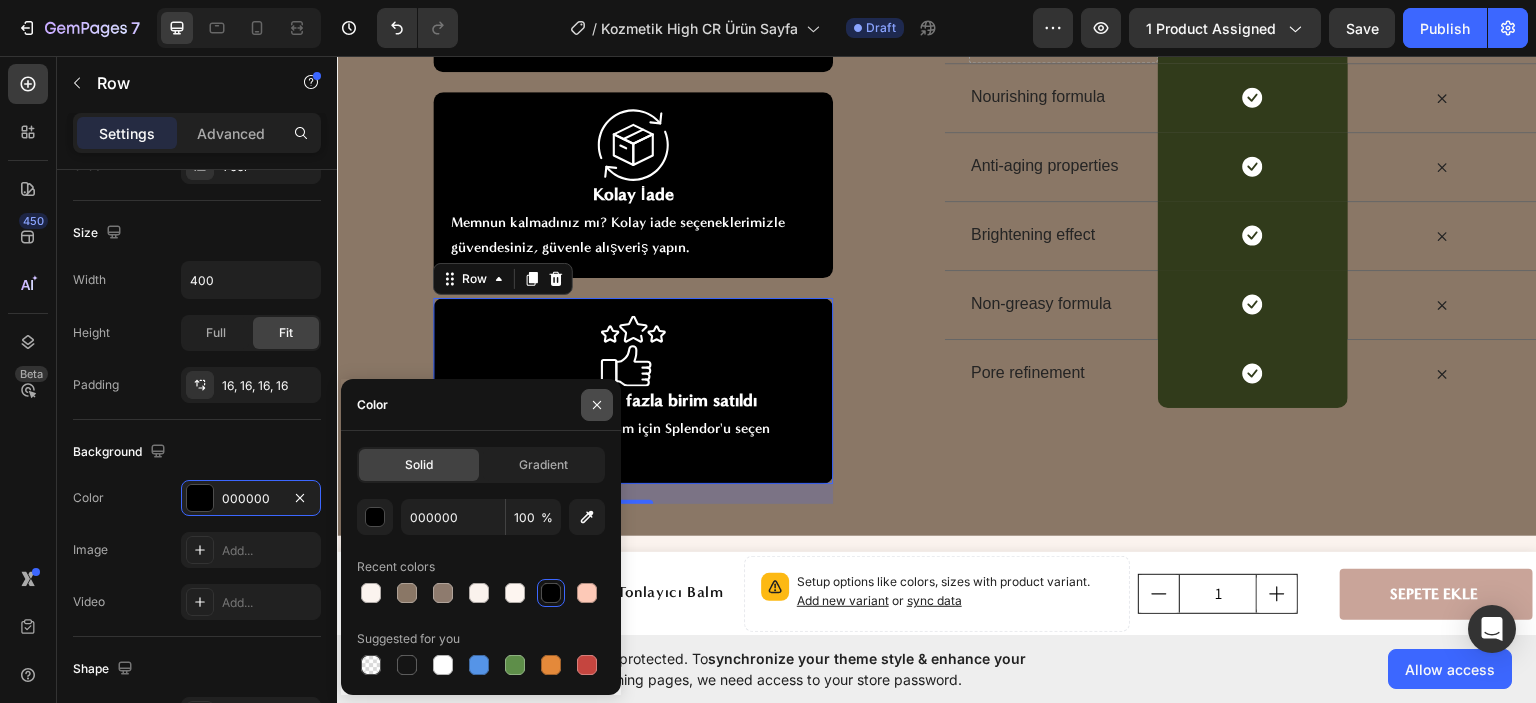 click 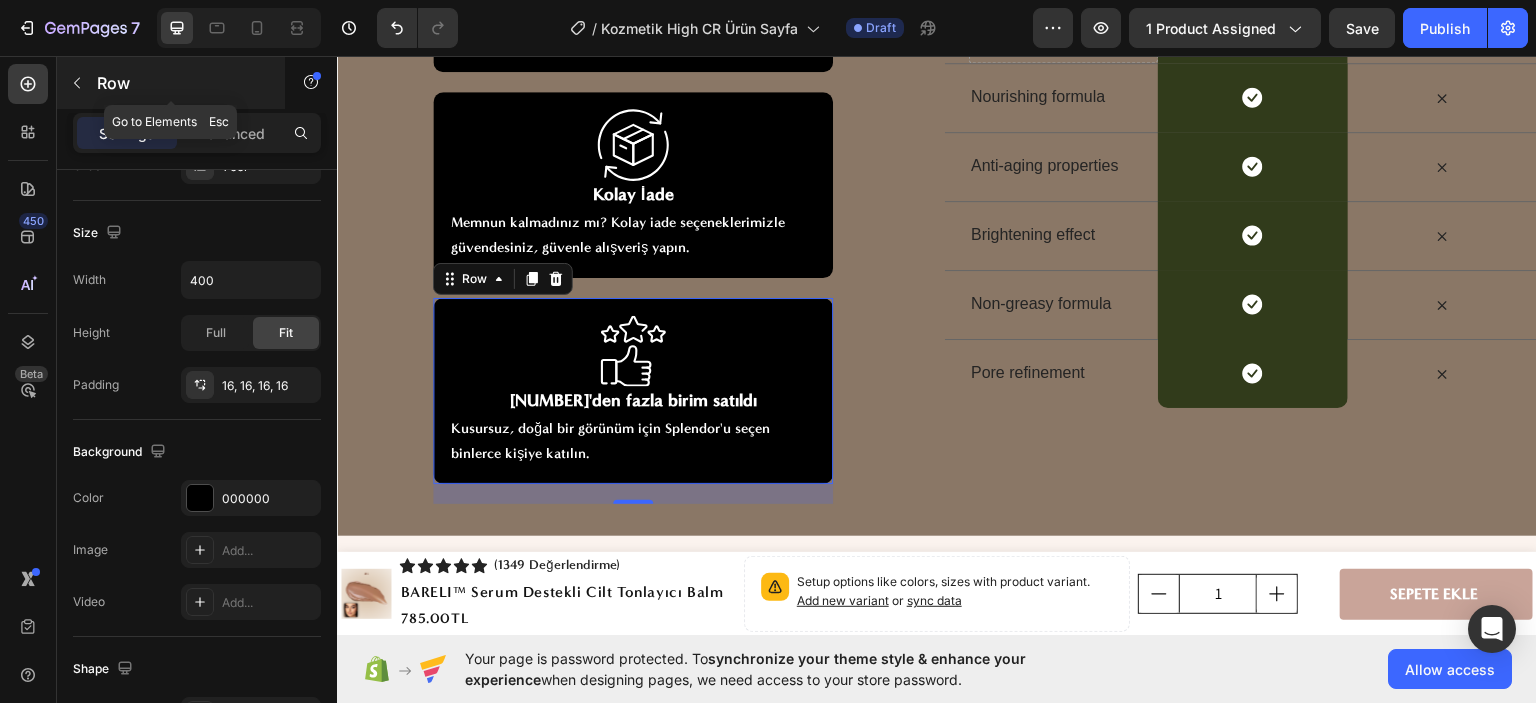 click at bounding box center (77, 83) 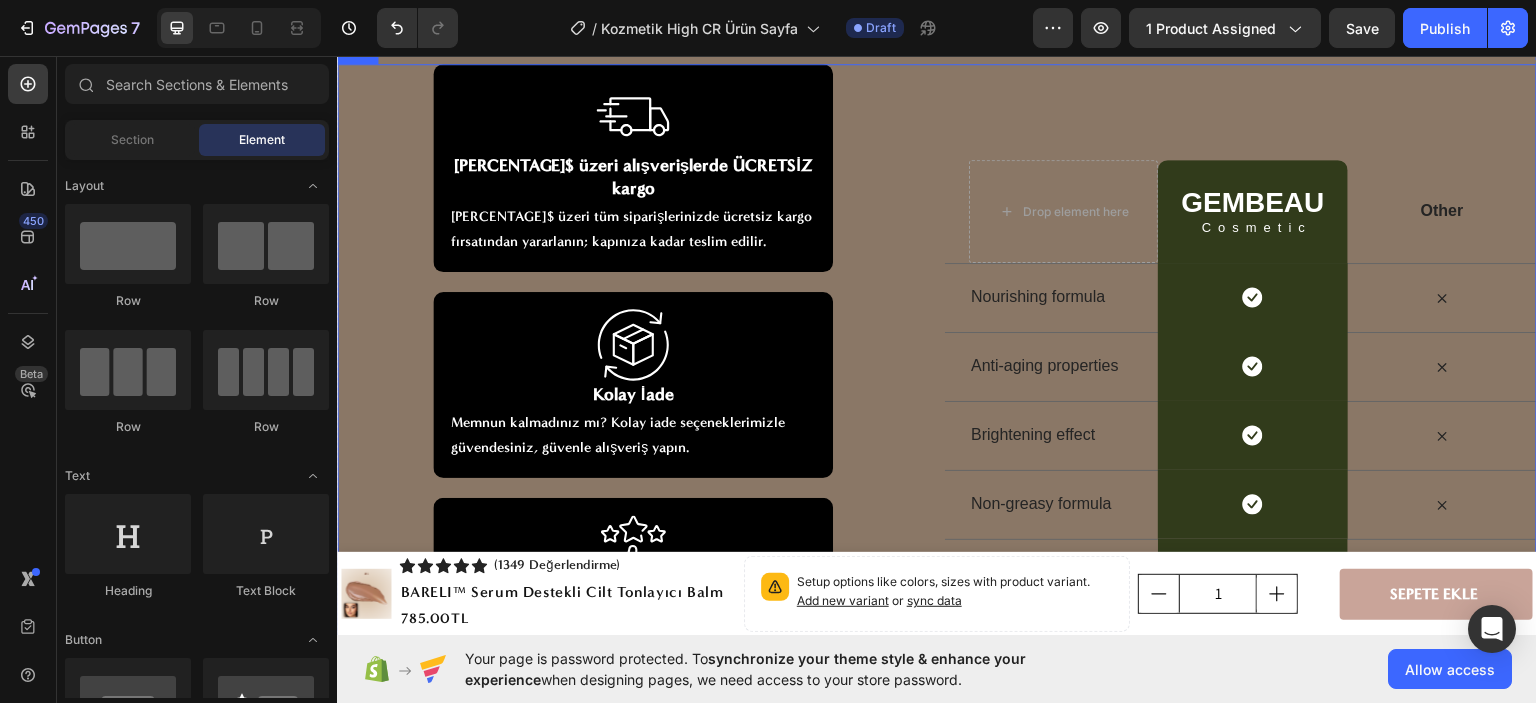 scroll, scrollTop: 6800, scrollLeft: 0, axis: vertical 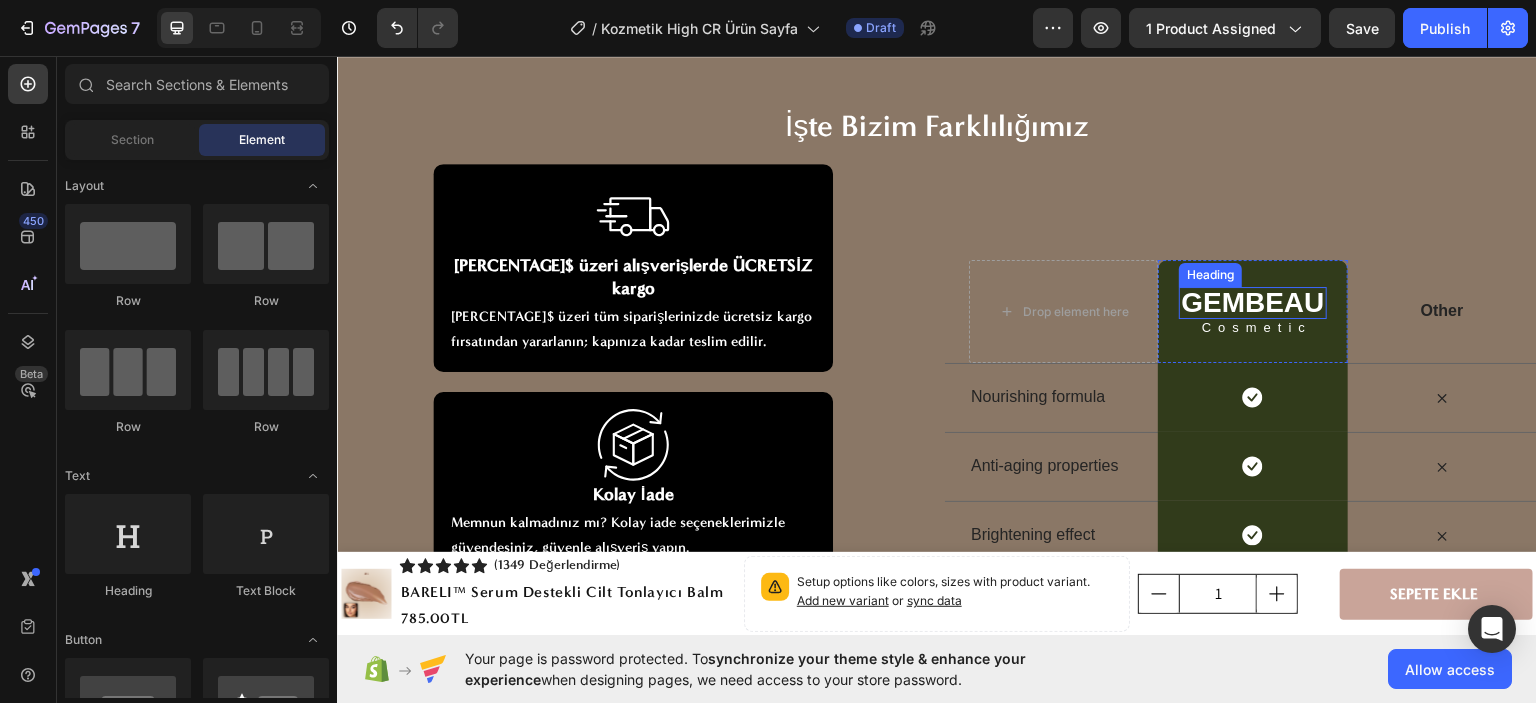click on "GEMBEAU" at bounding box center [1252, 302] 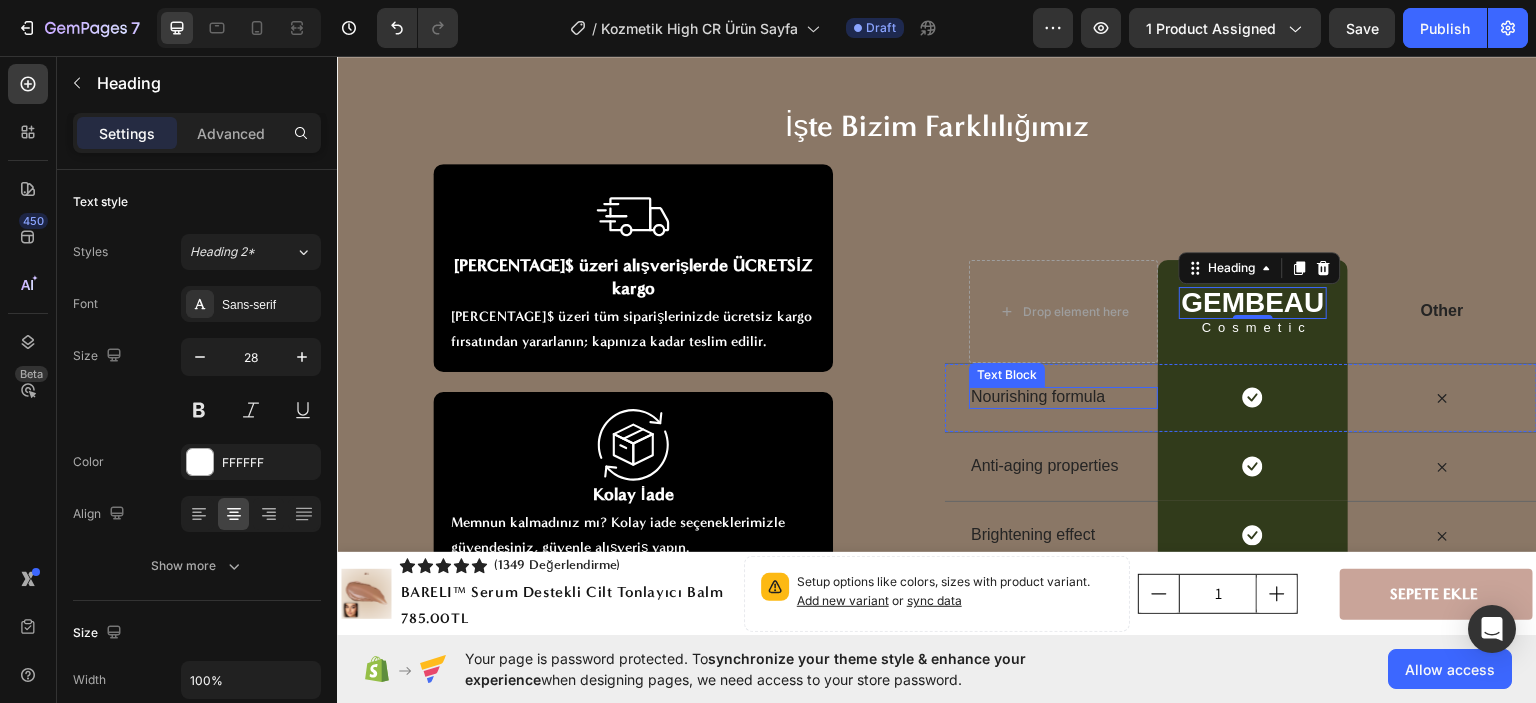 click on "Nourishing formula" at bounding box center (1063, 396) 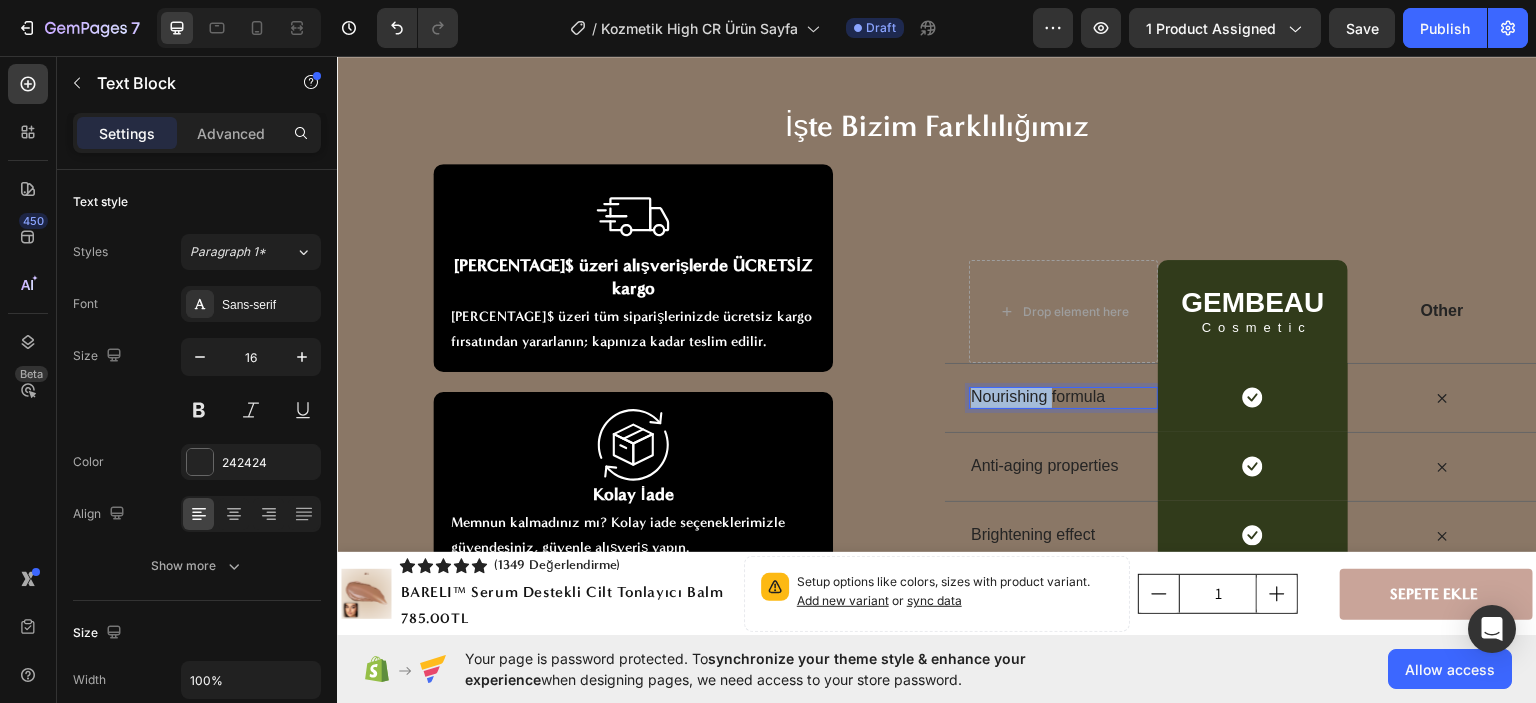scroll, scrollTop: 6788, scrollLeft: 0, axis: vertical 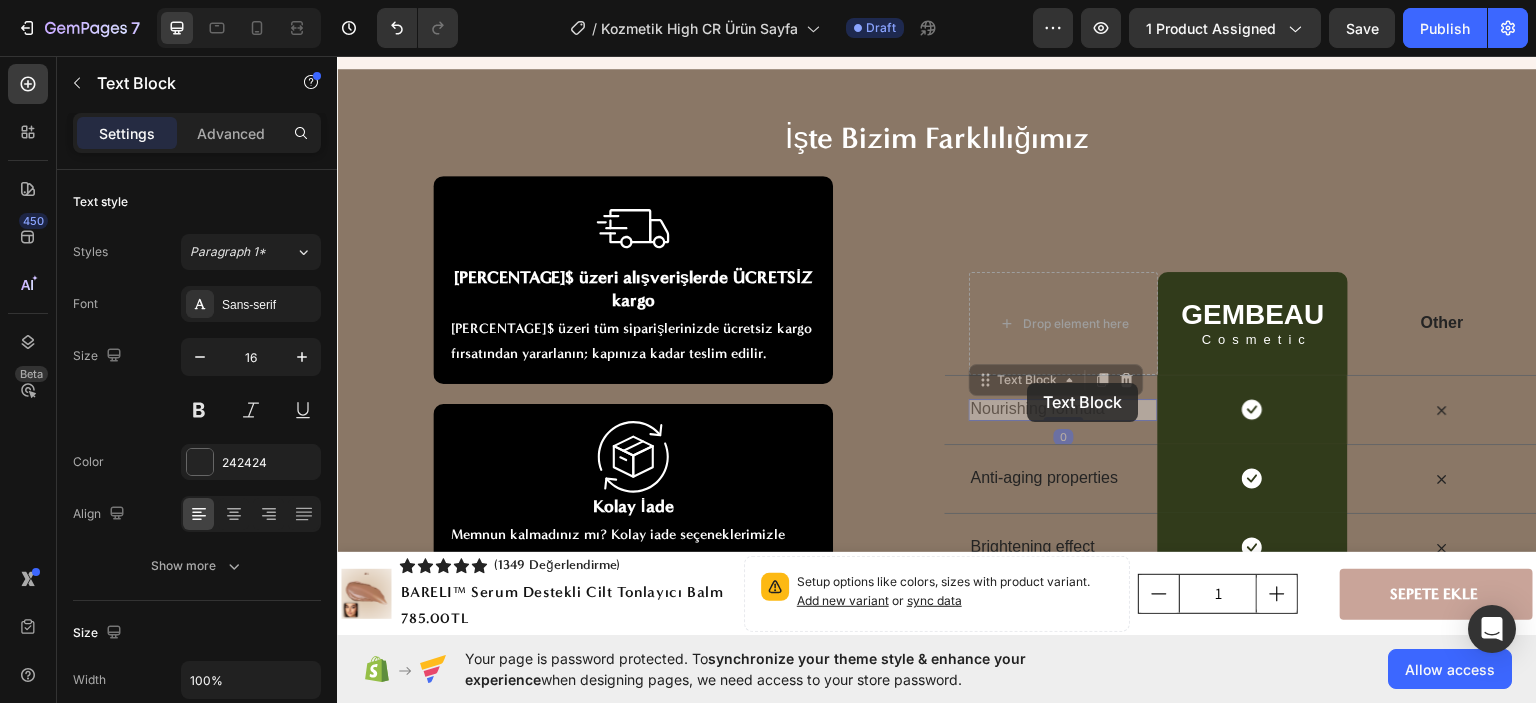 click on "Text Block" at bounding box center [337, 55] 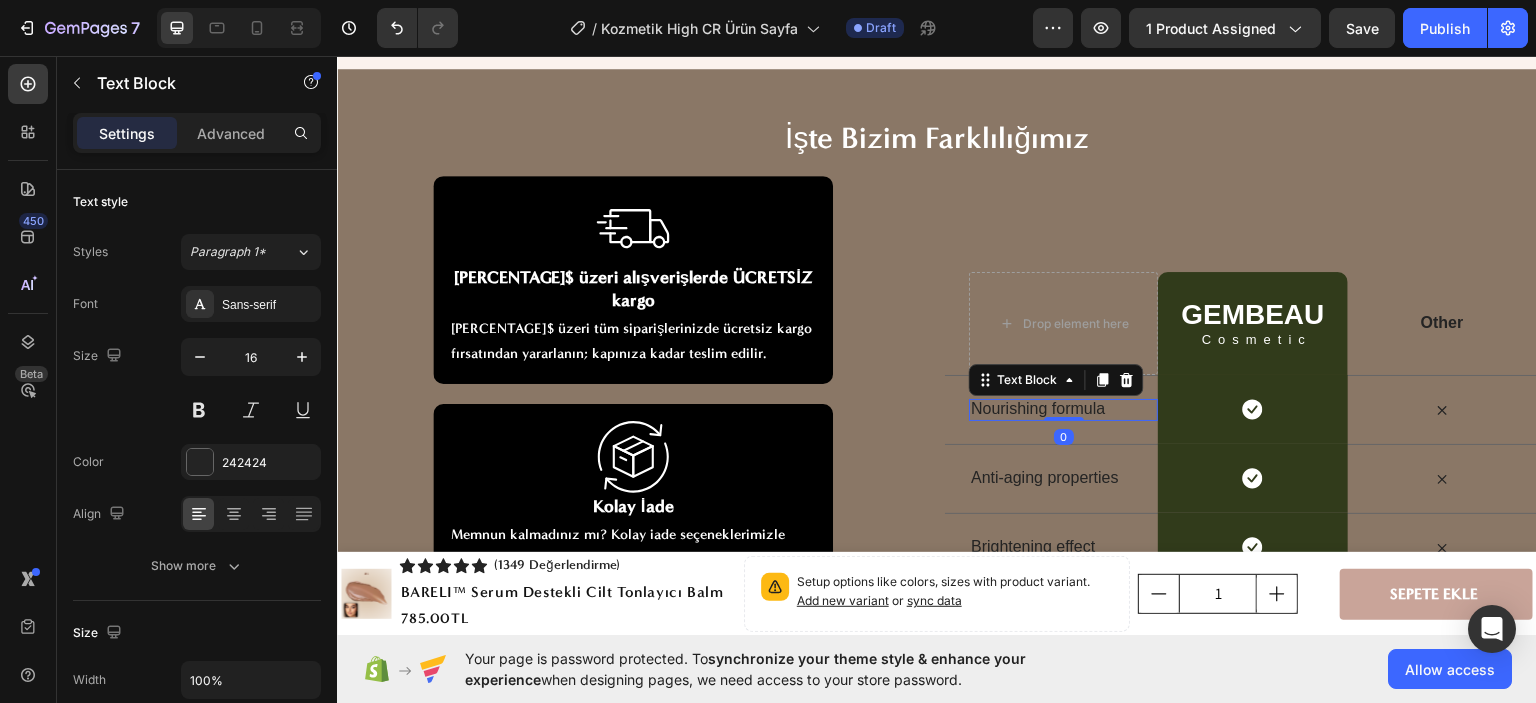 click on "Nourishing formula" at bounding box center (1063, 408) 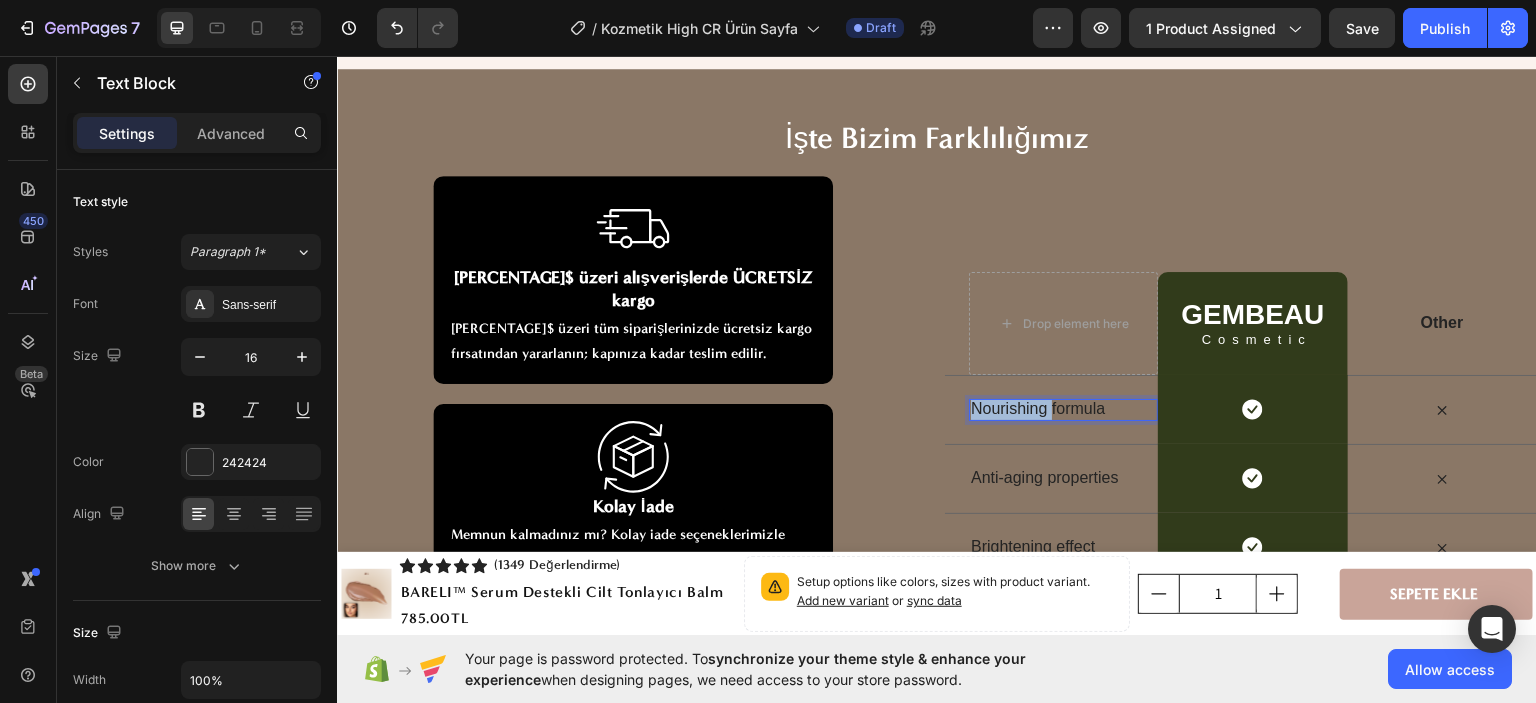 click on "Nourishing formula" at bounding box center (1063, 408) 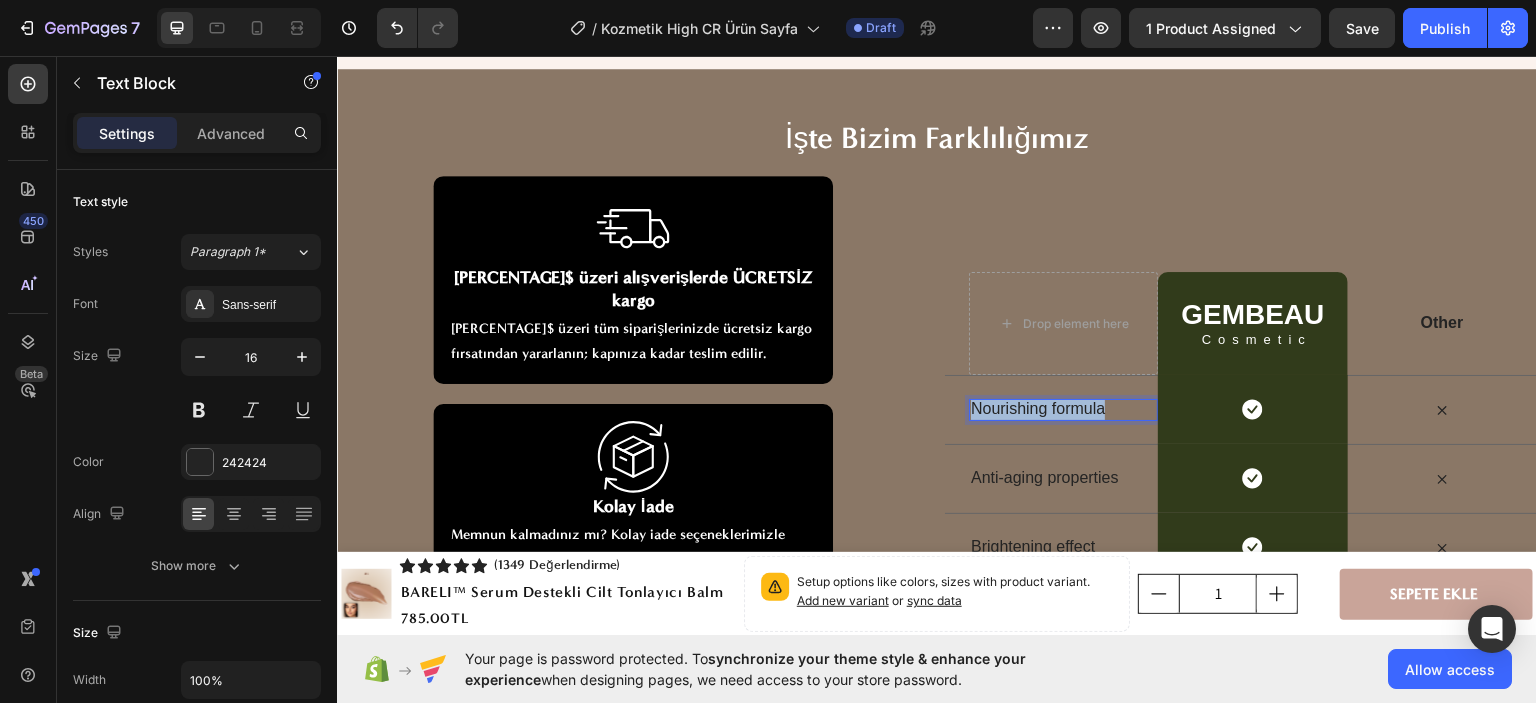 click on "Nourishing formula" at bounding box center (1063, 408) 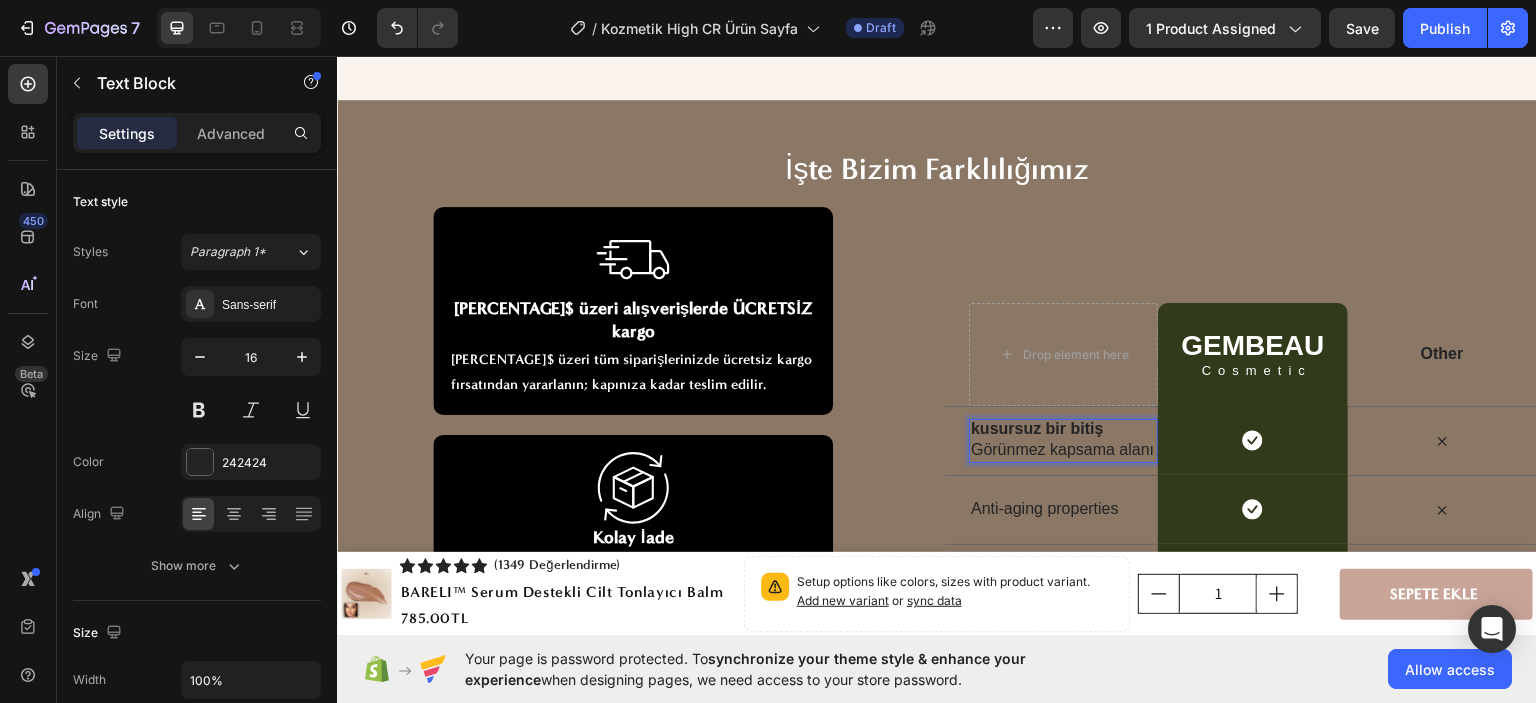 scroll, scrollTop: 6768, scrollLeft: 0, axis: vertical 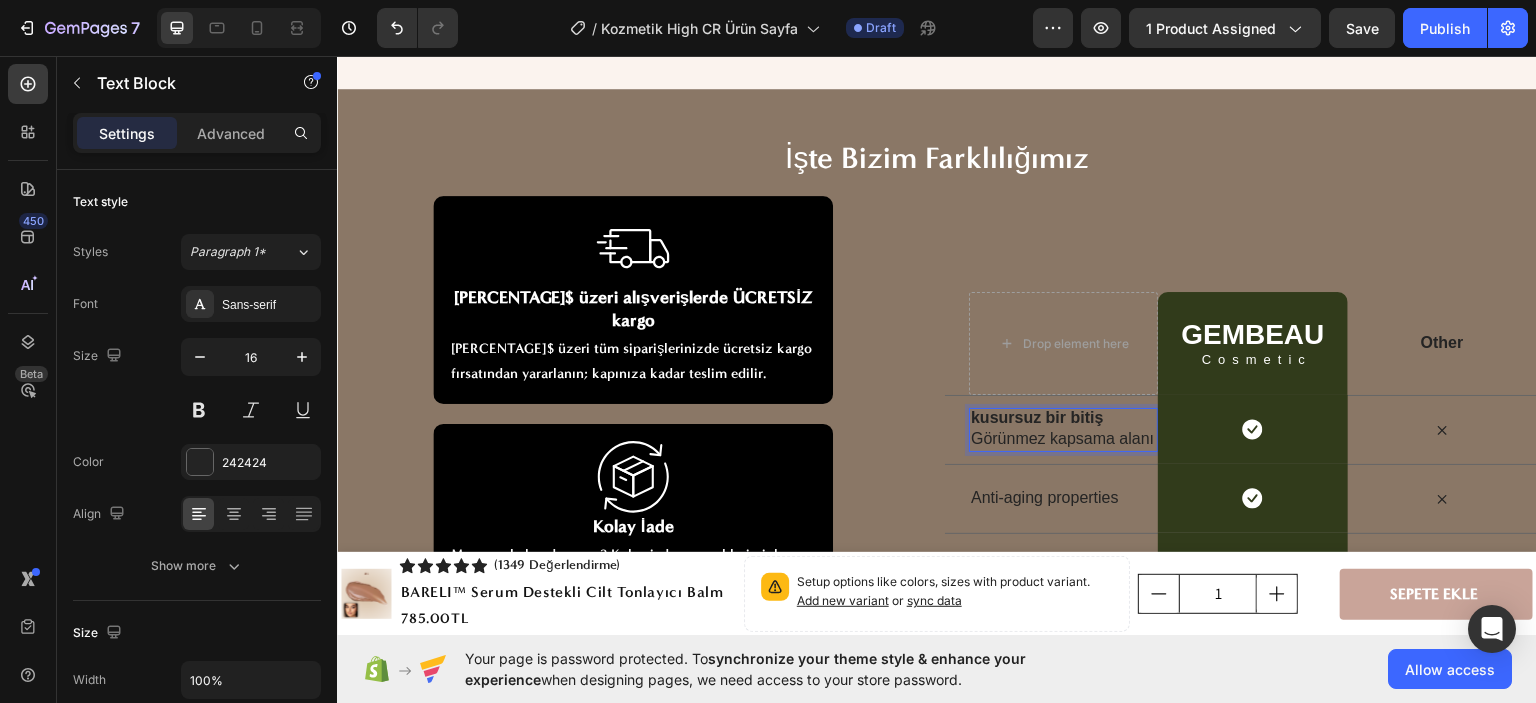 click on "kusursuz bir bitiş" at bounding box center (1037, 416) 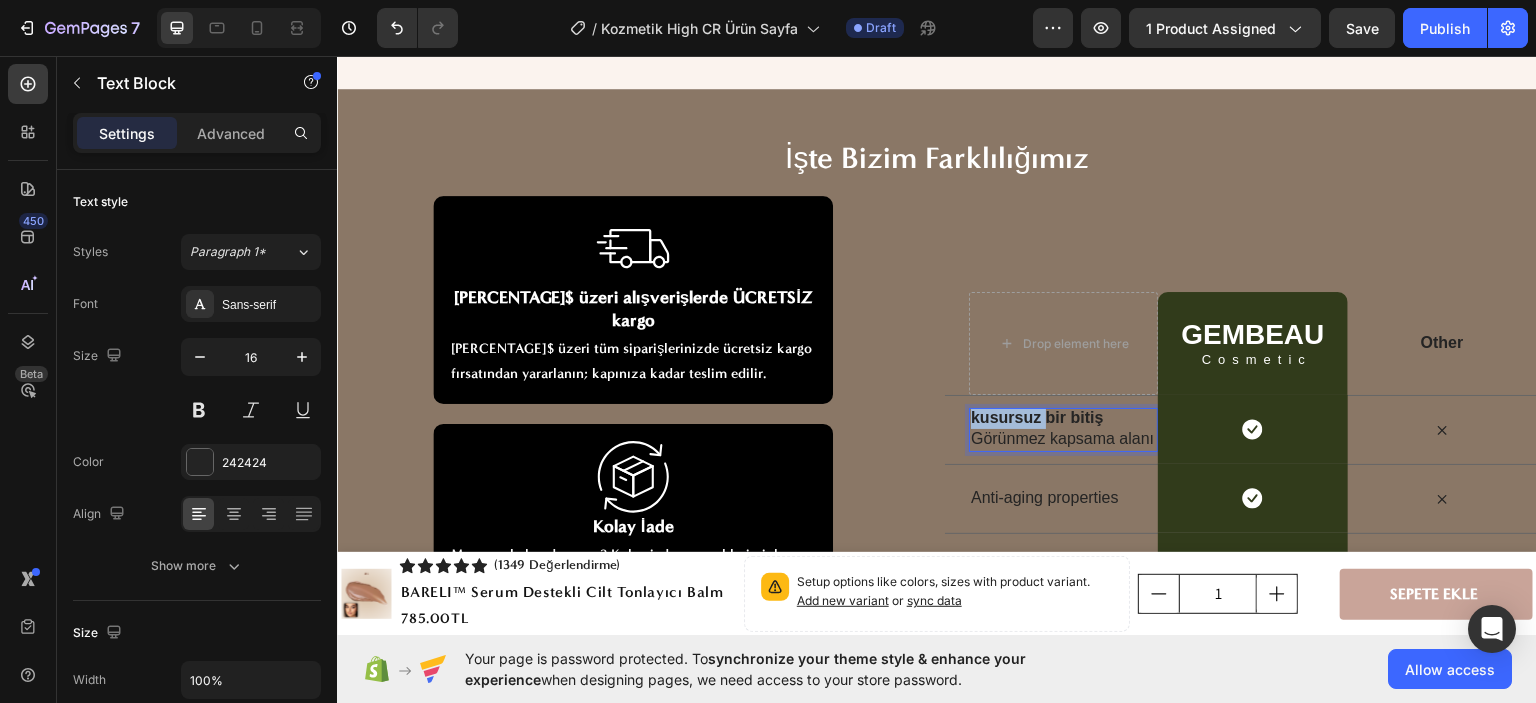 click on "kusursuz bir bitiş" at bounding box center (1037, 416) 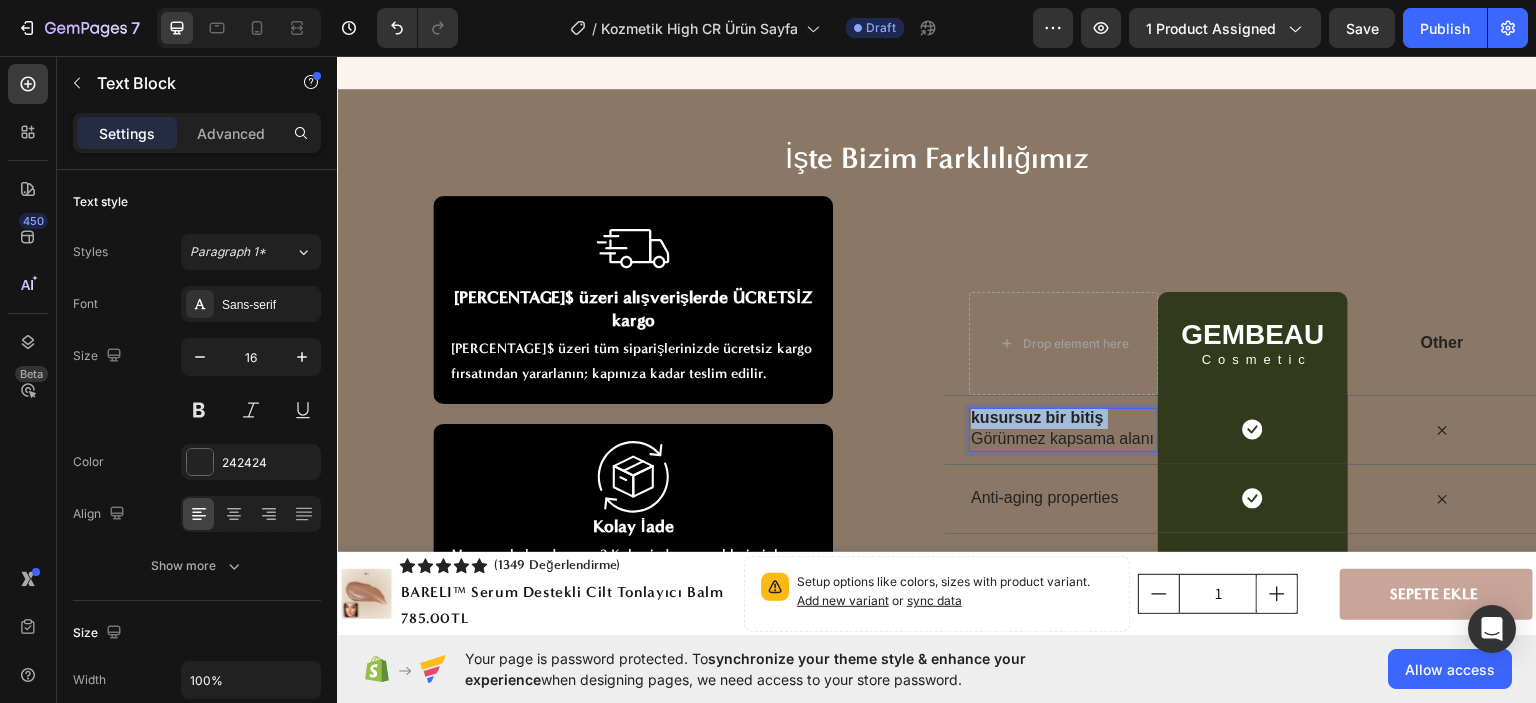 click on "kusursuz bir bitiş" at bounding box center [1037, 416] 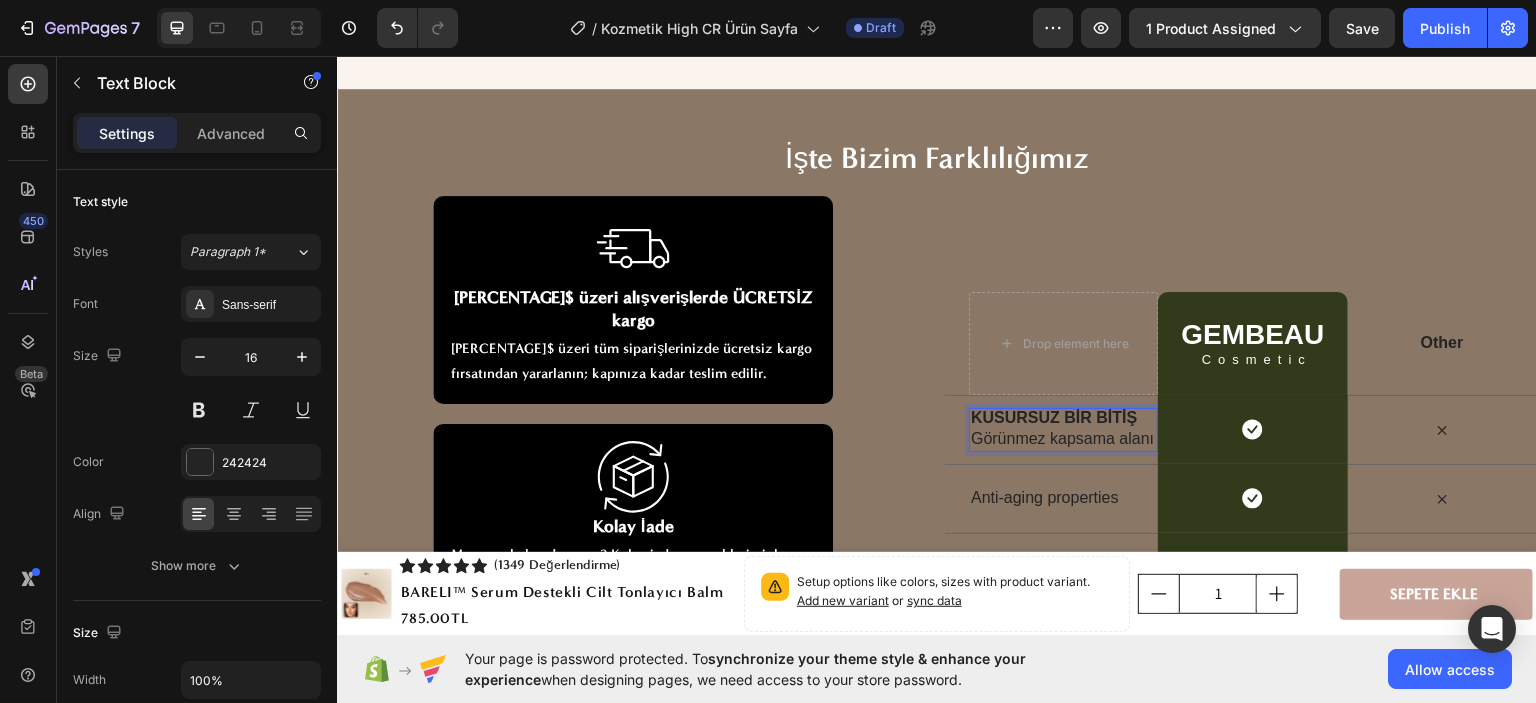 click on "KUSURSUZ BİR BİTİŞ" at bounding box center (1054, 416) 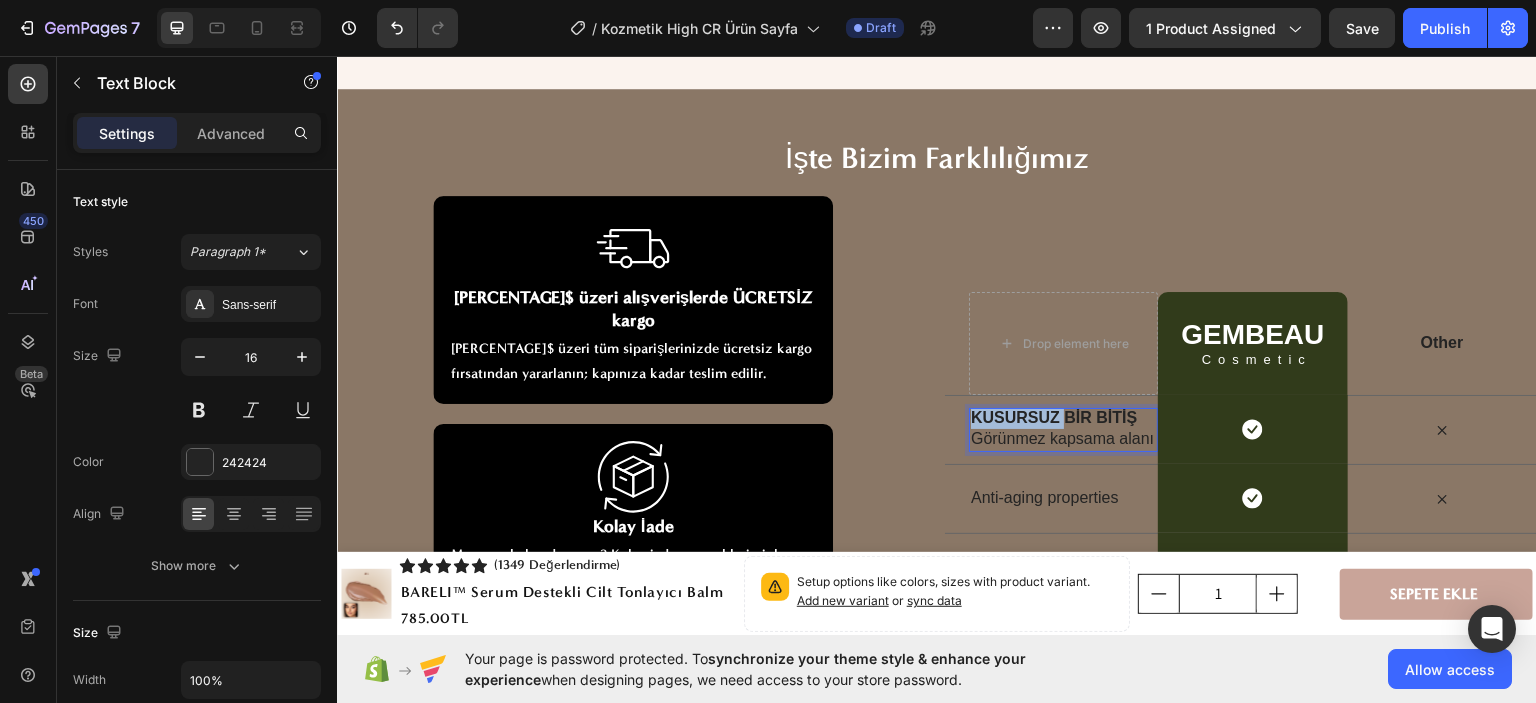 click on "KUSURSUZ BİR BİTİŞ" at bounding box center [1054, 416] 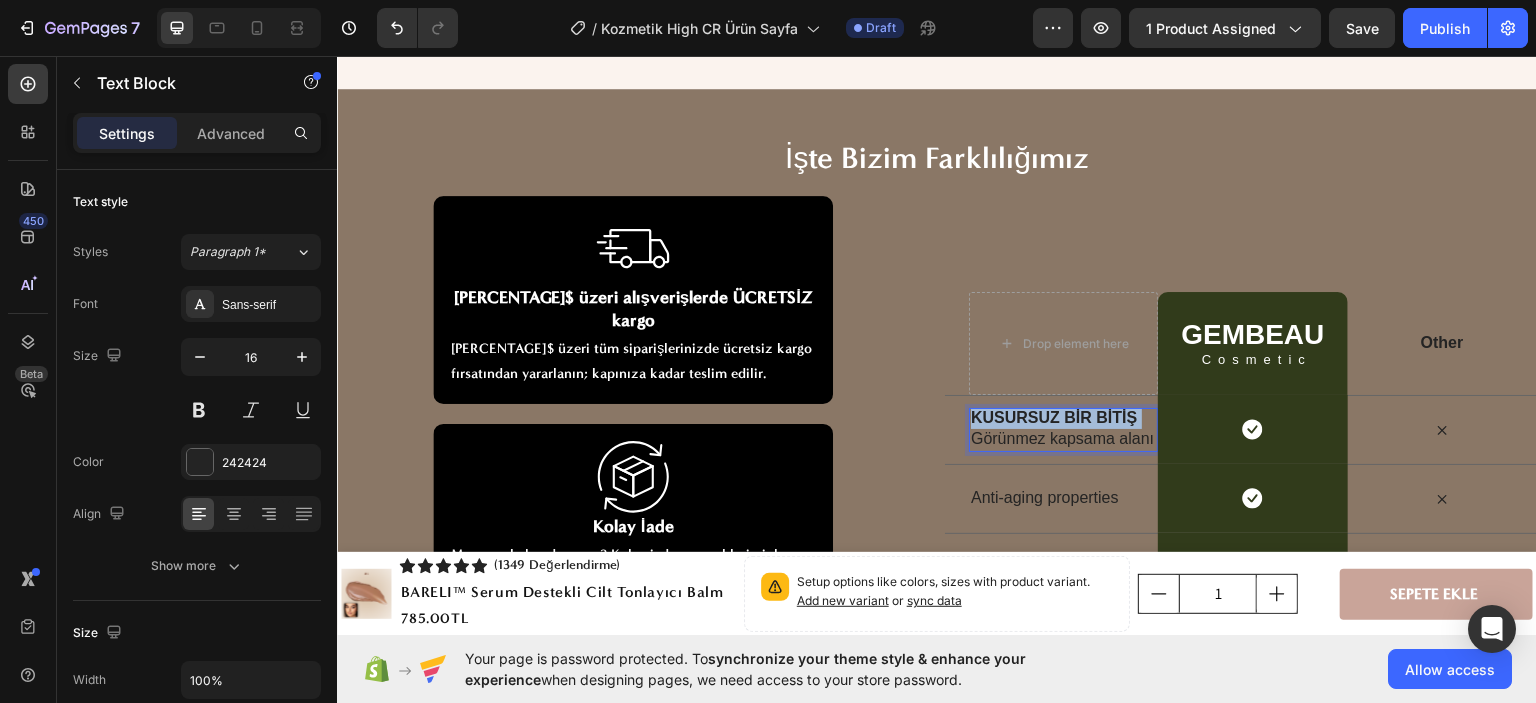 click on "KUSURSUZ BİR BİTİŞ" at bounding box center [1054, 416] 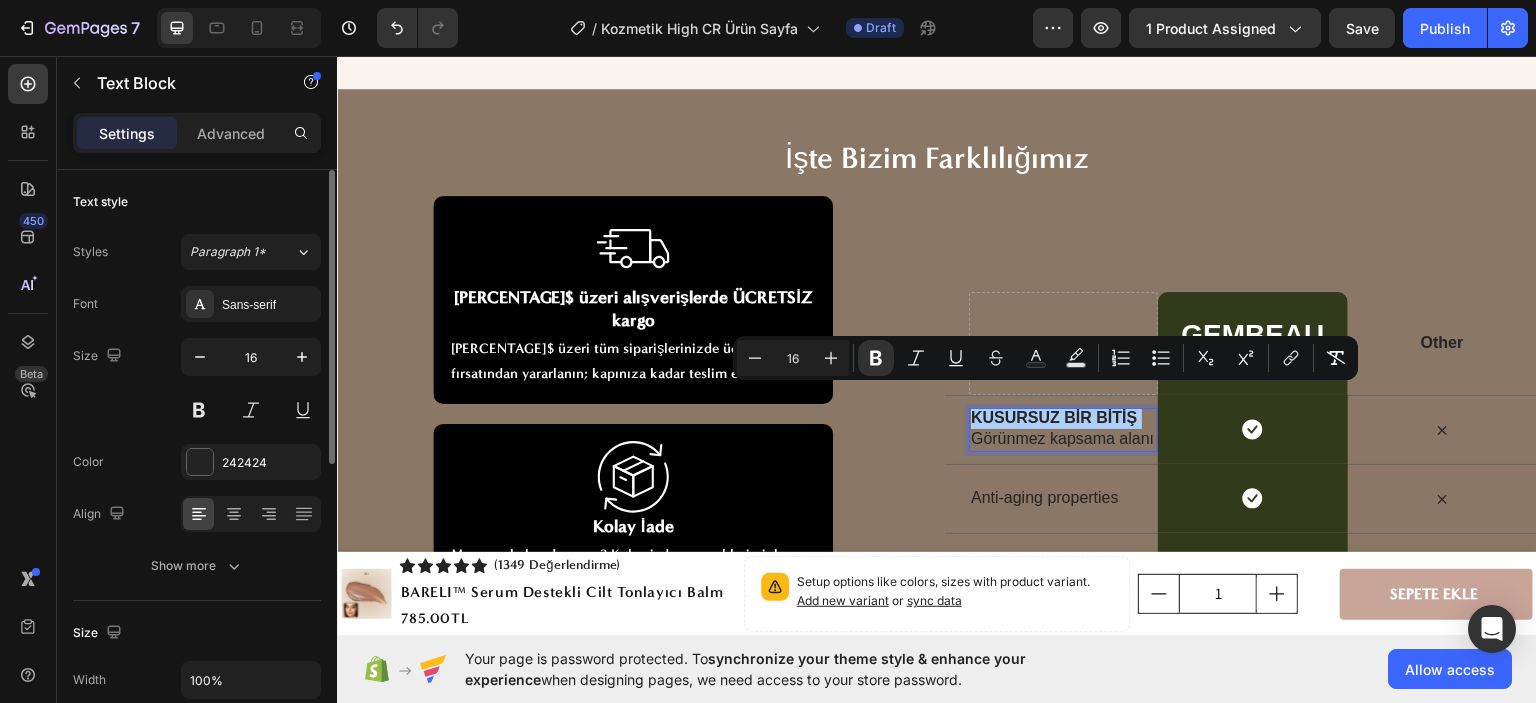 click on "Size 16" at bounding box center (197, 383) 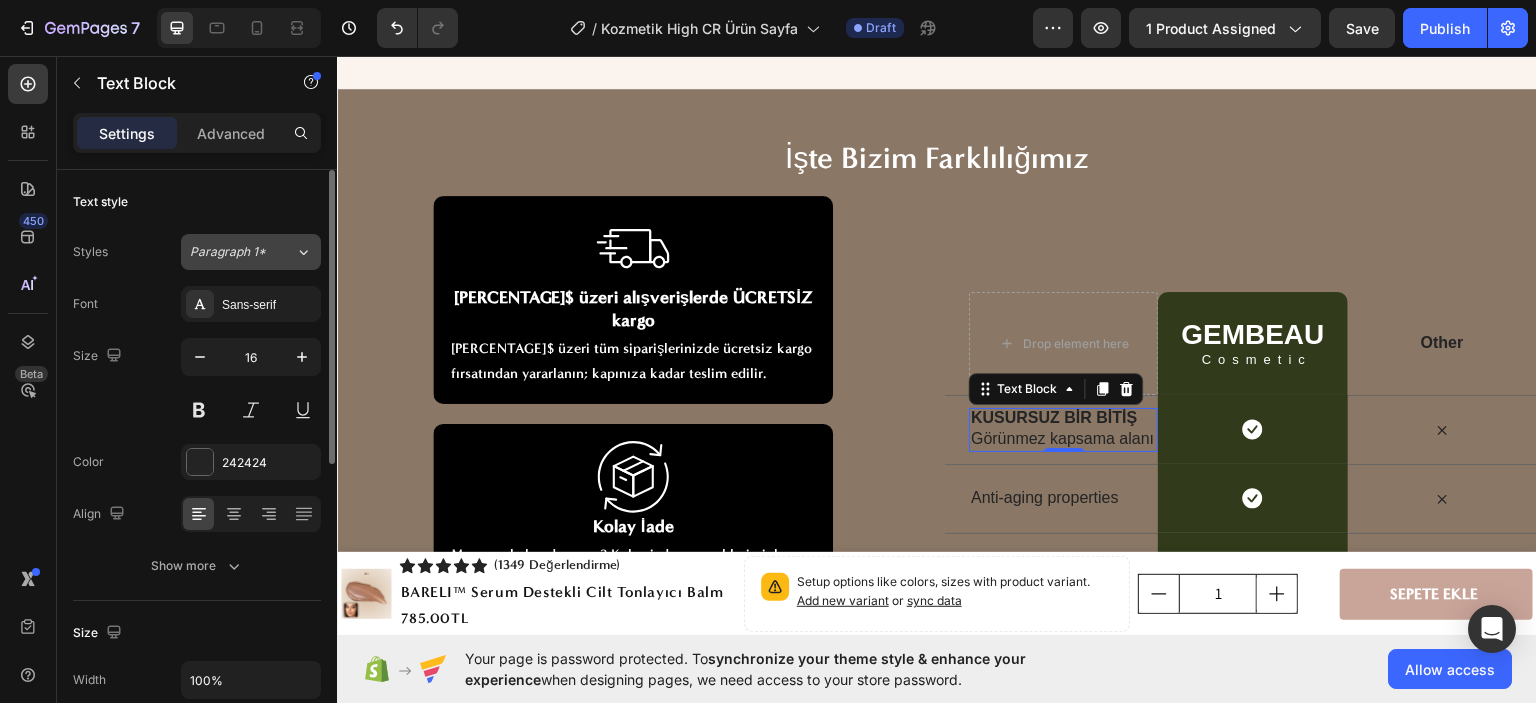 click on "Paragraph 1*" 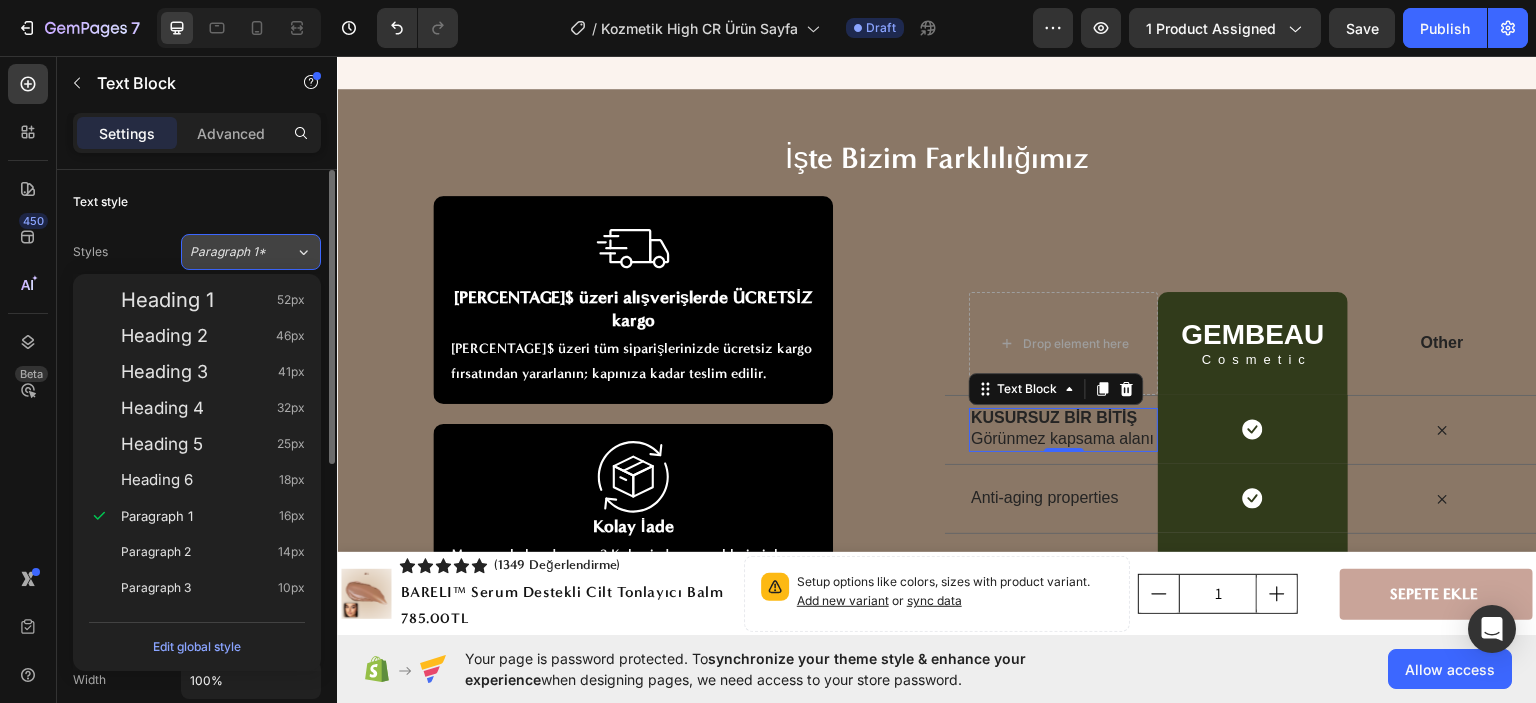 click on "Paragraph 1*" 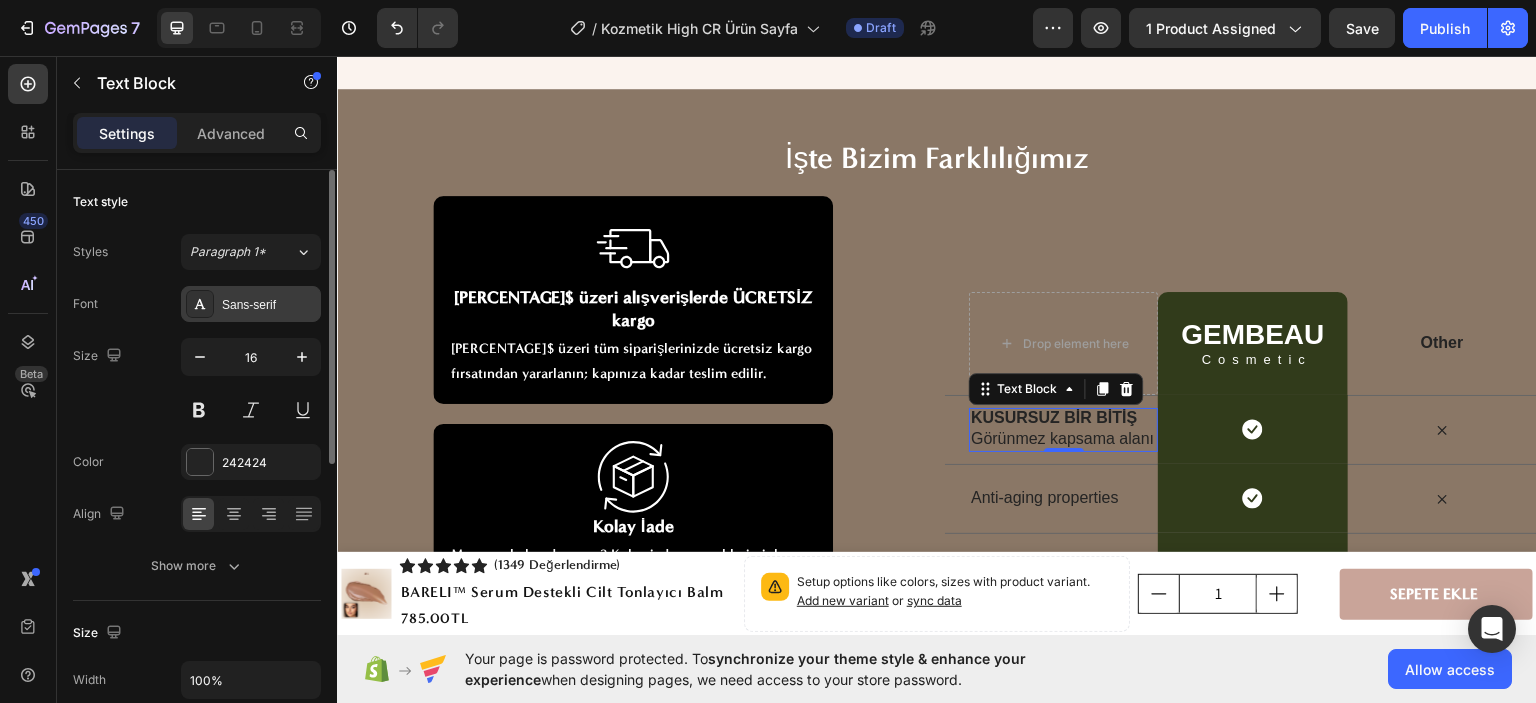 click on "Sans-serif" at bounding box center [251, 304] 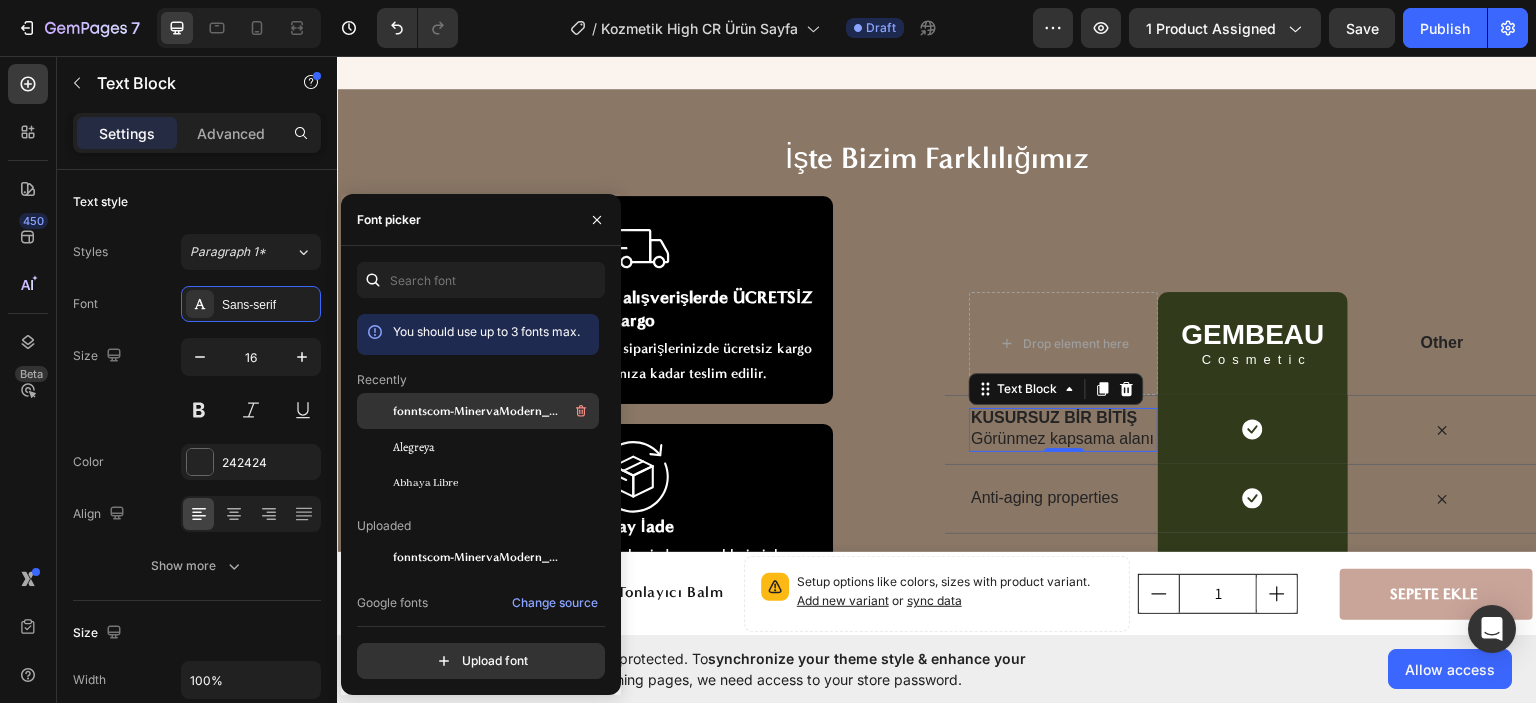 click on "fonntscom-MinervaModern_Bold" at bounding box center [476, 411] 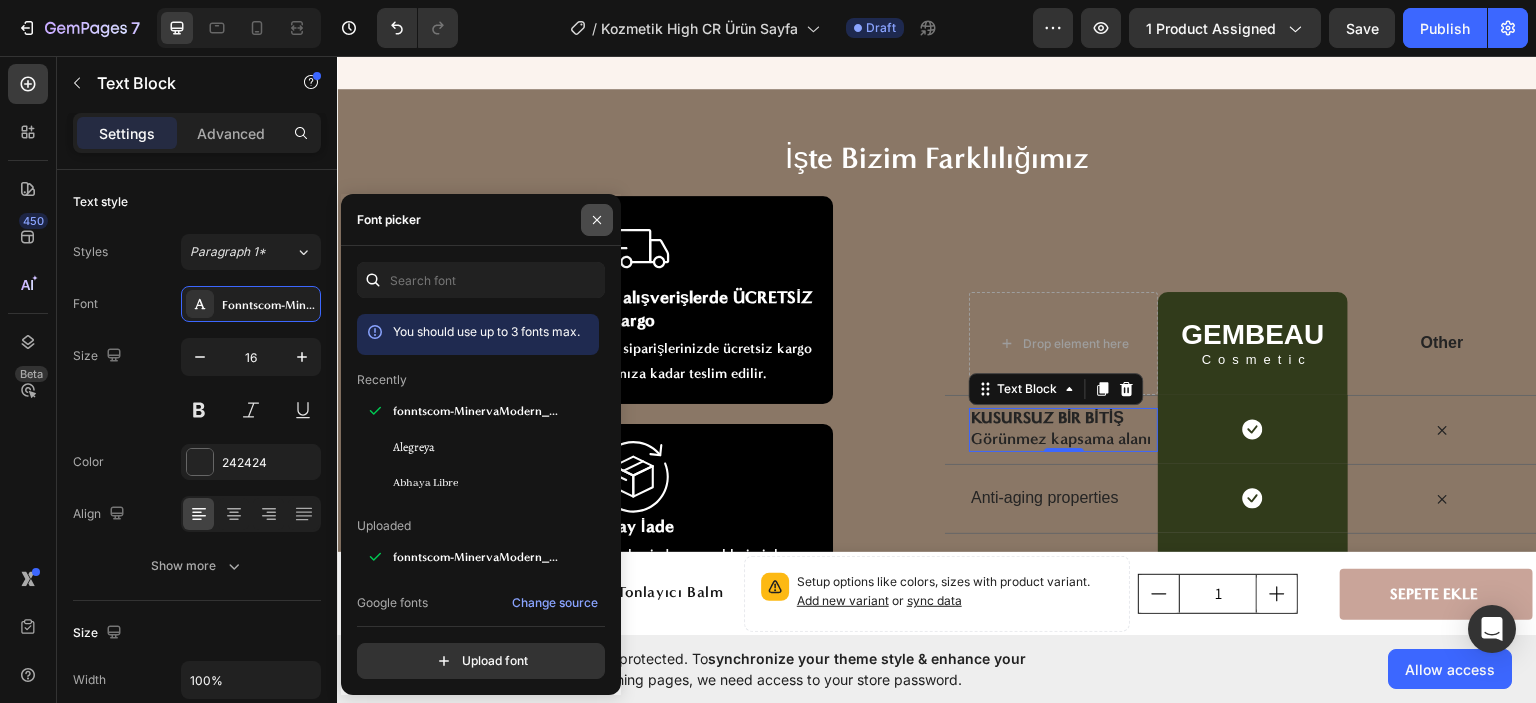 click at bounding box center [597, 220] 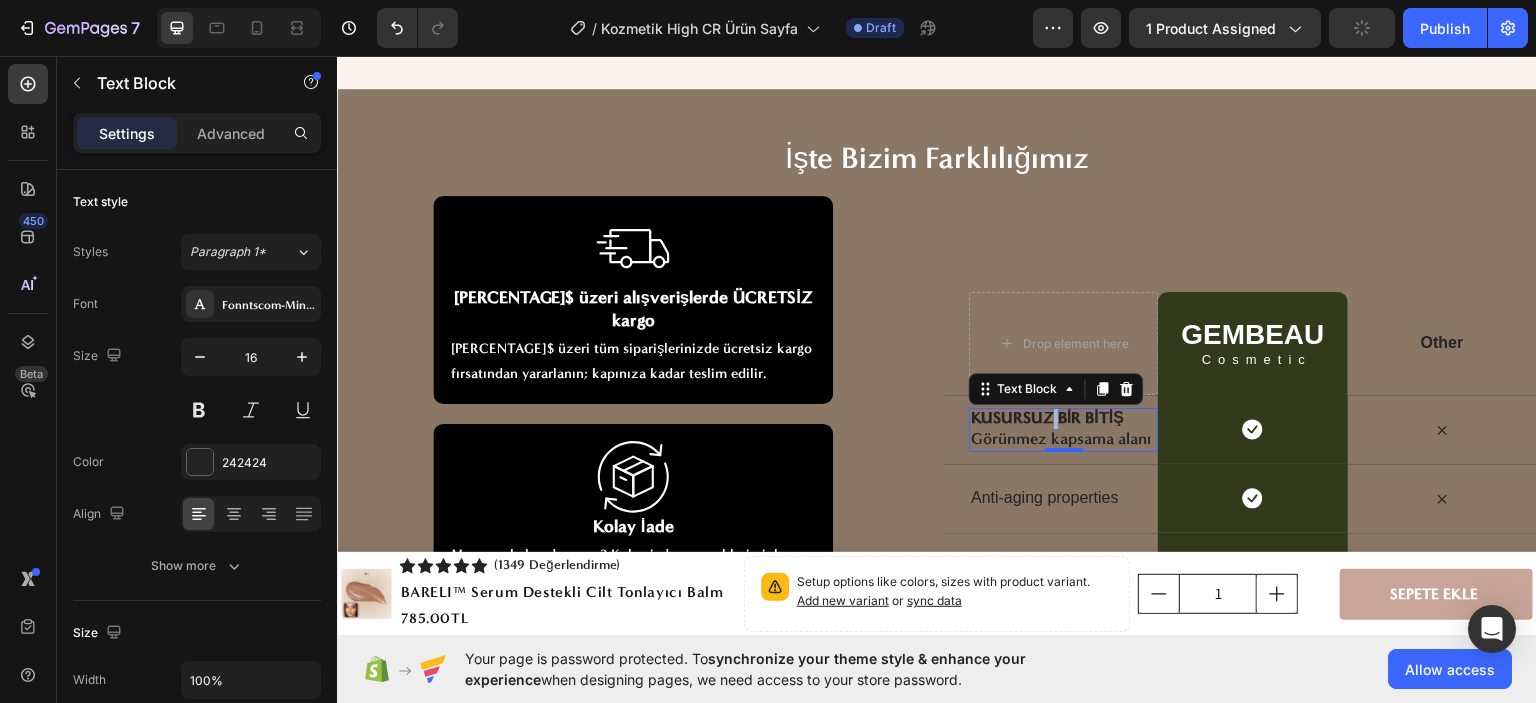 click on "KUSURSUZ BİR BİTİŞ" at bounding box center (1047, 416) 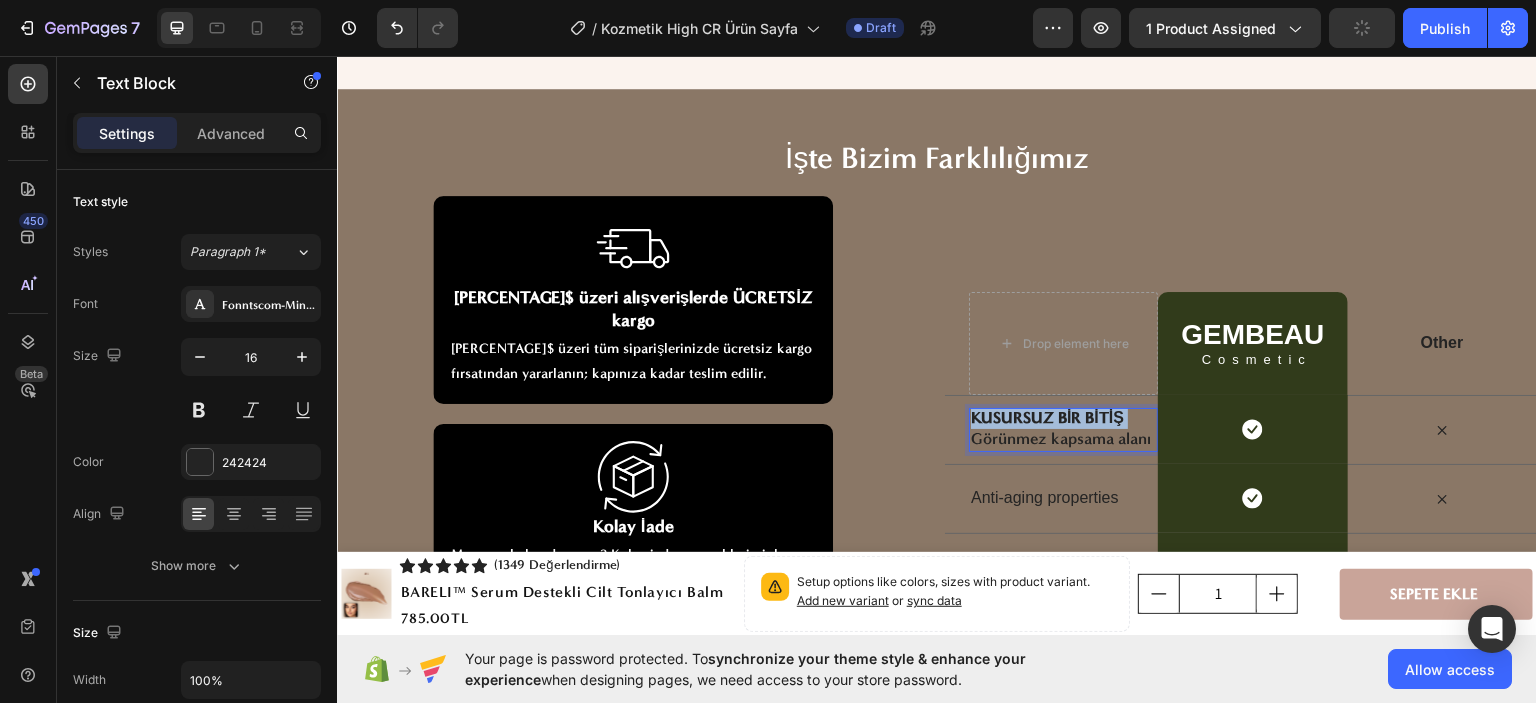 click on "KUSURSUZ BİR BİTİŞ" at bounding box center (1047, 416) 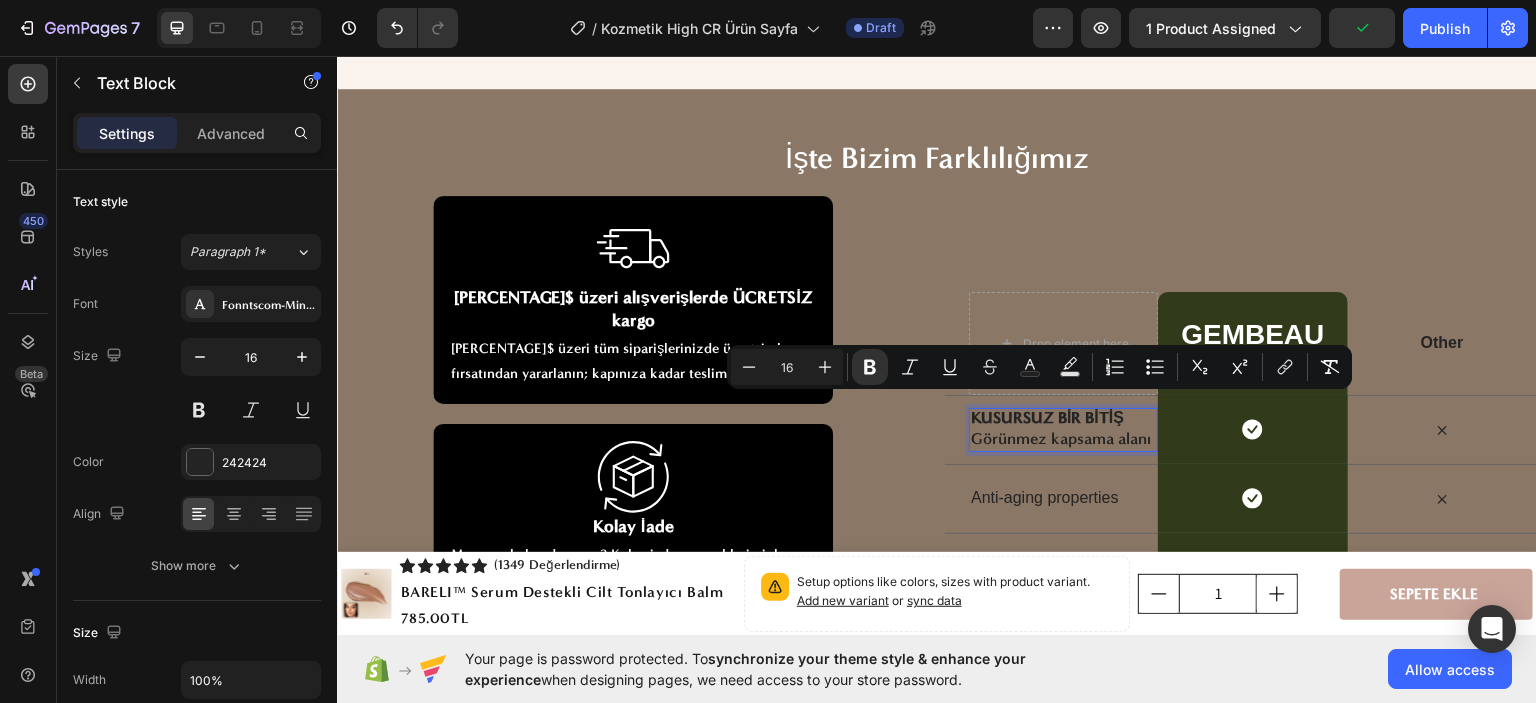 click on "Görünmez kapsama alanı" at bounding box center (1063, 438) 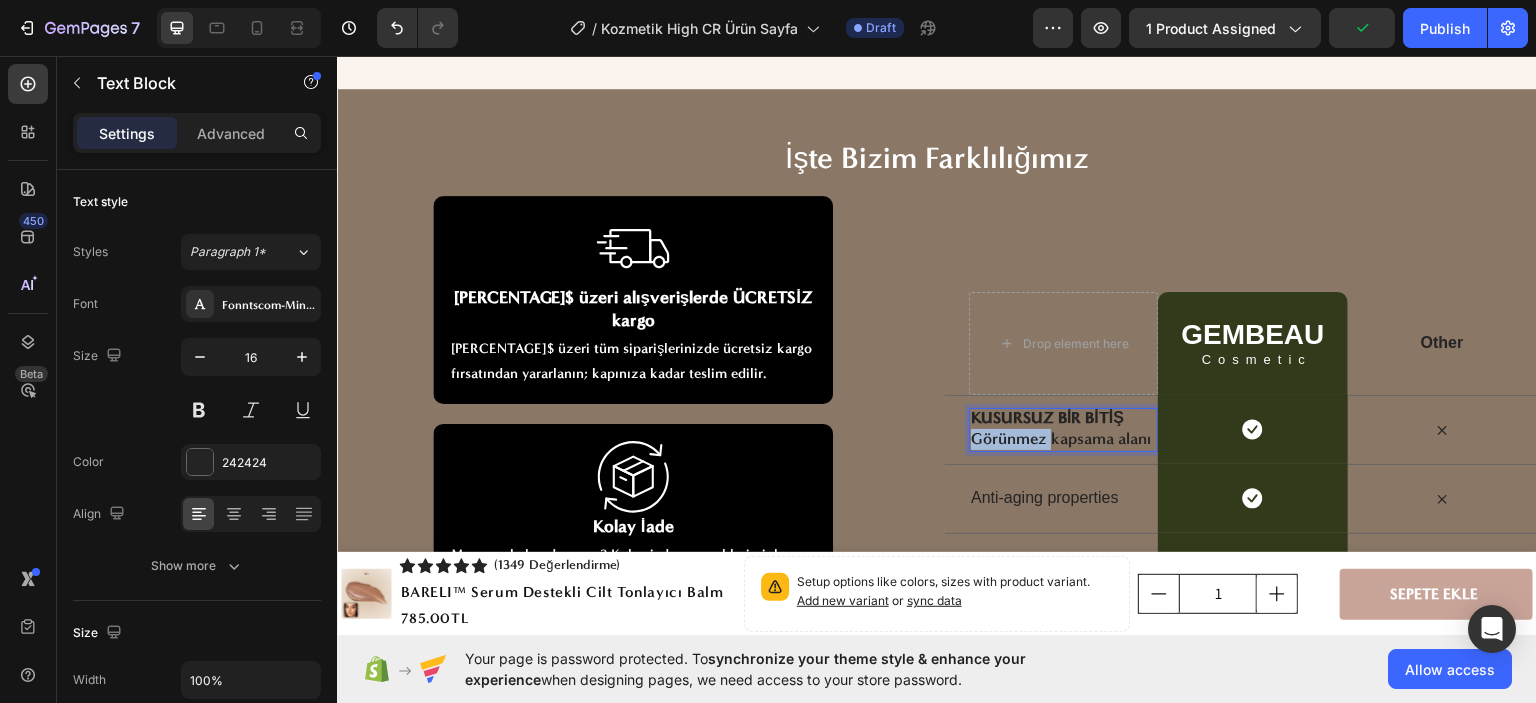 click on "Görünmez kapsama alanı" at bounding box center (1063, 438) 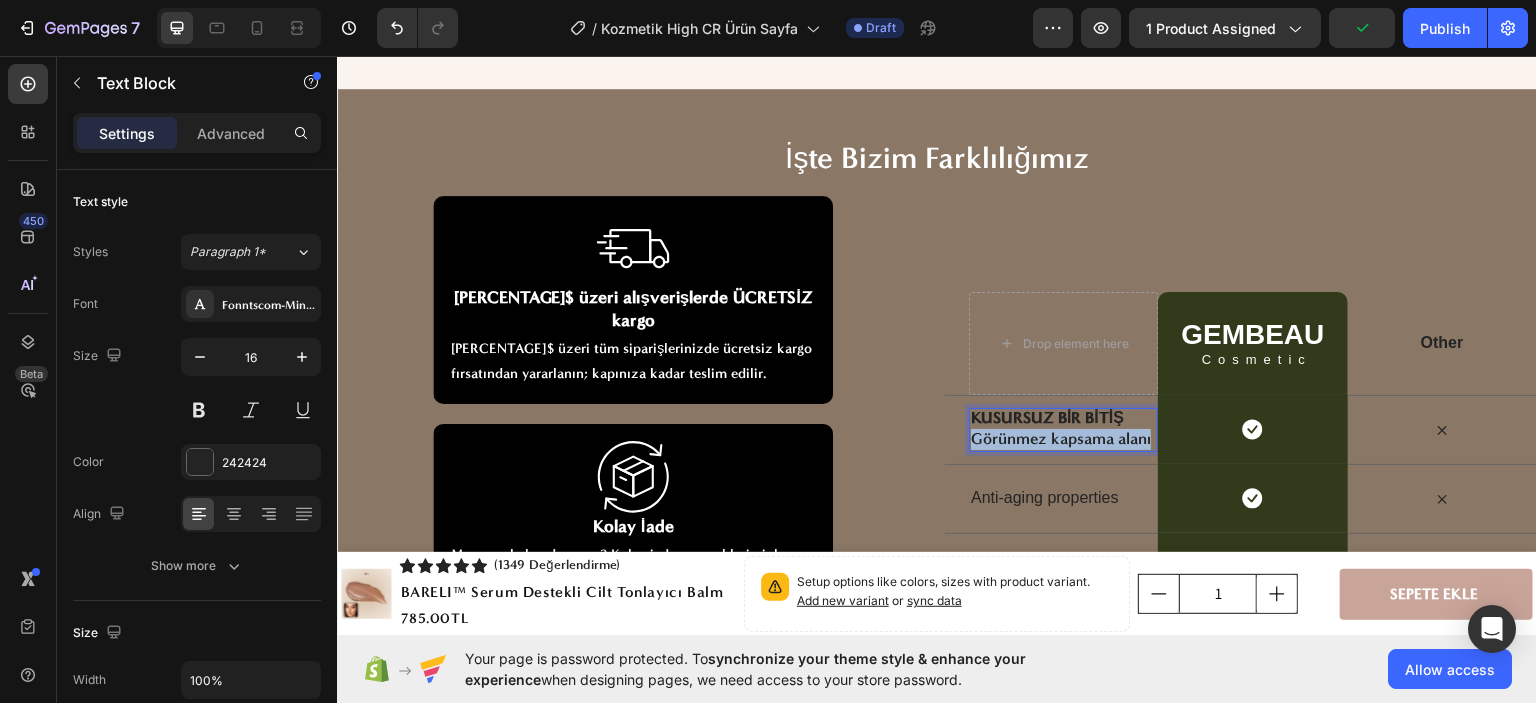 click on "Görünmez kapsama alanı" at bounding box center (1063, 438) 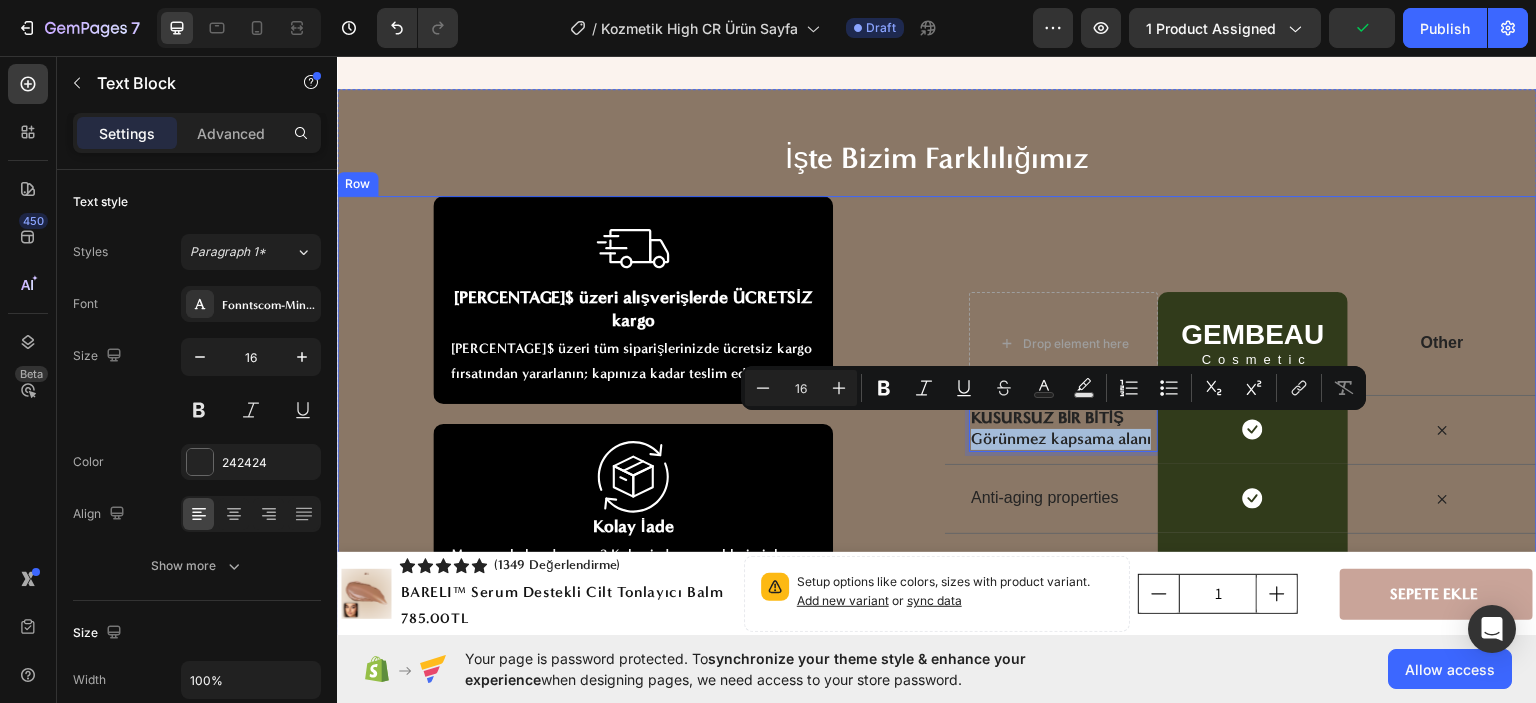 click on "Image [PERCENTAGE]$ üzeri alışverişlerde ÜCRETSİZ kargo Heading [PERCENTAGE]$ üzeri tüm siparişlerinizde ücretsiz kargo fırsatından yararlanın; kapınıza kadar teslim edilir. Text Block Row Image Kolay İade Heading Memnun kalmadınız mı? Kolay iade seçeneklerimizle güvendesiniz, güvenle alışveriş yapın. Text Block Row Image [NUMBER]'den fazla birim satıldı Heading Kusursuz, doğal bir görünüm için Splendor'u seçen binlerce kişiye katılın. Text Block Row" at bounding box center (633, 515) 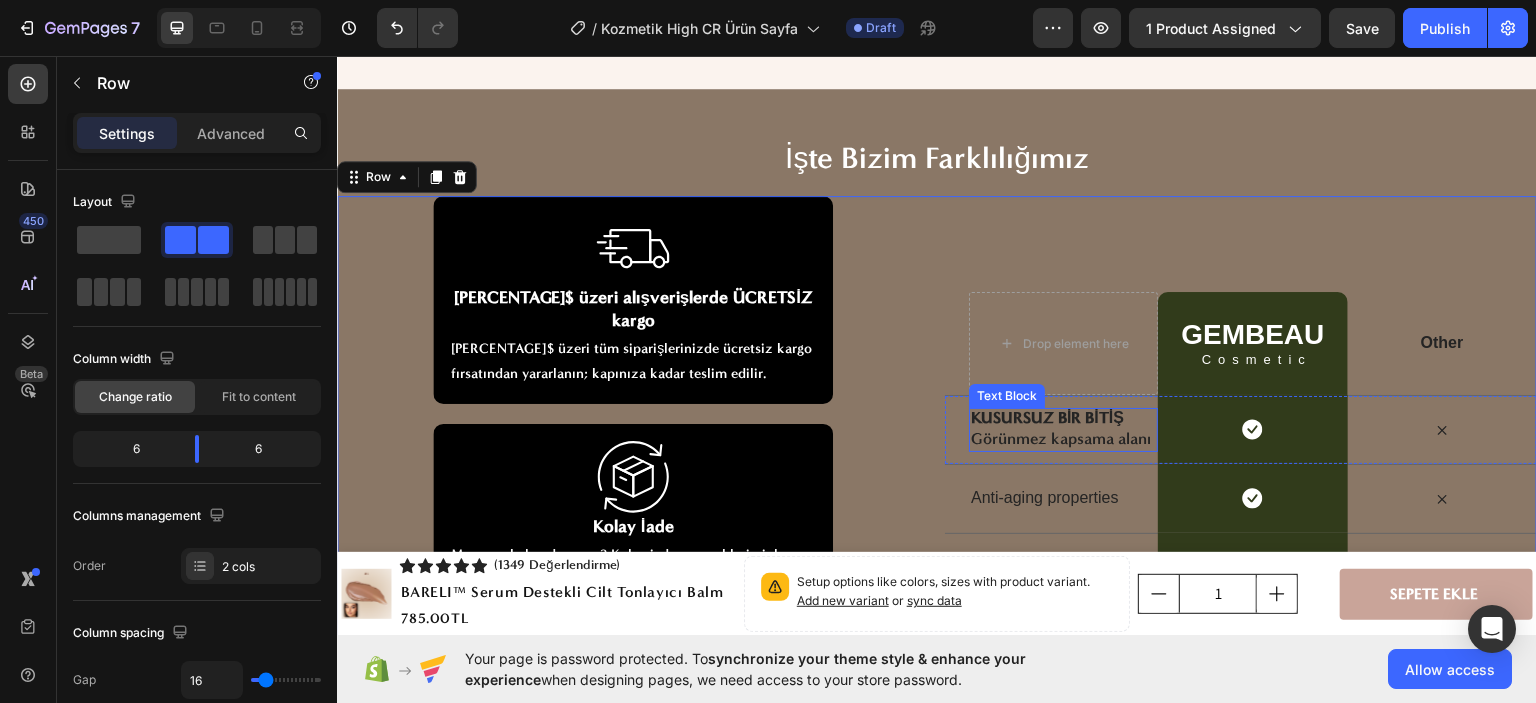 click on "Görünmez kapsama alanı" at bounding box center (1063, 438) 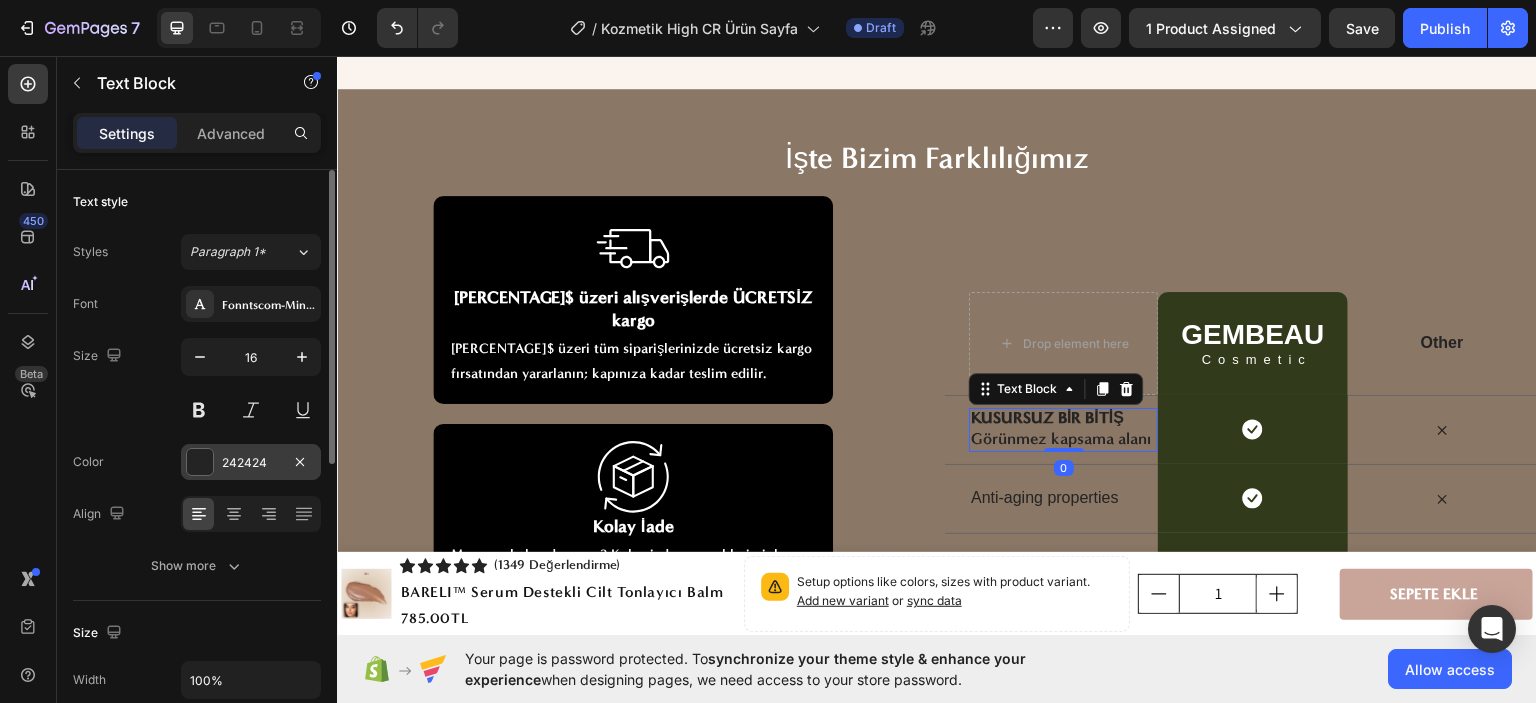click on "242424" at bounding box center [251, 463] 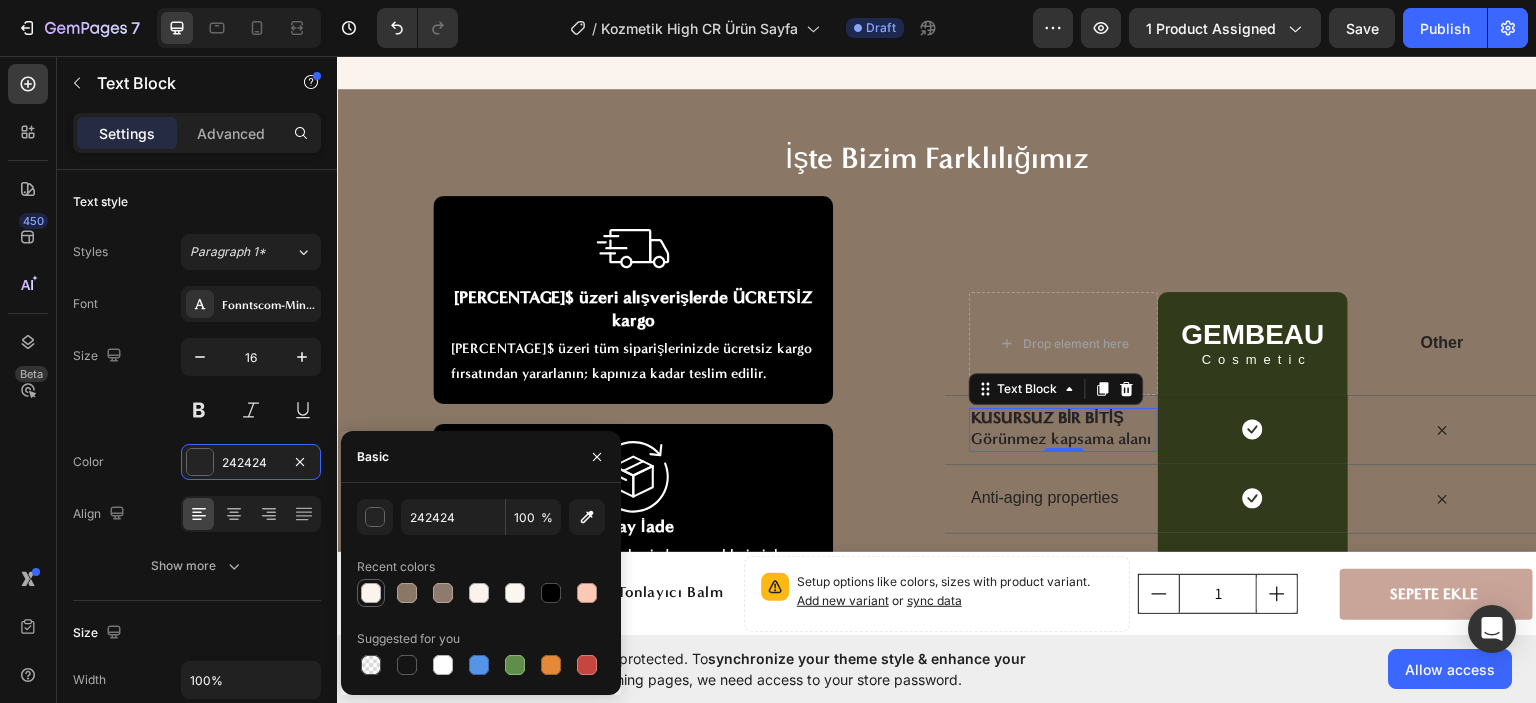 click at bounding box center (371, 593) 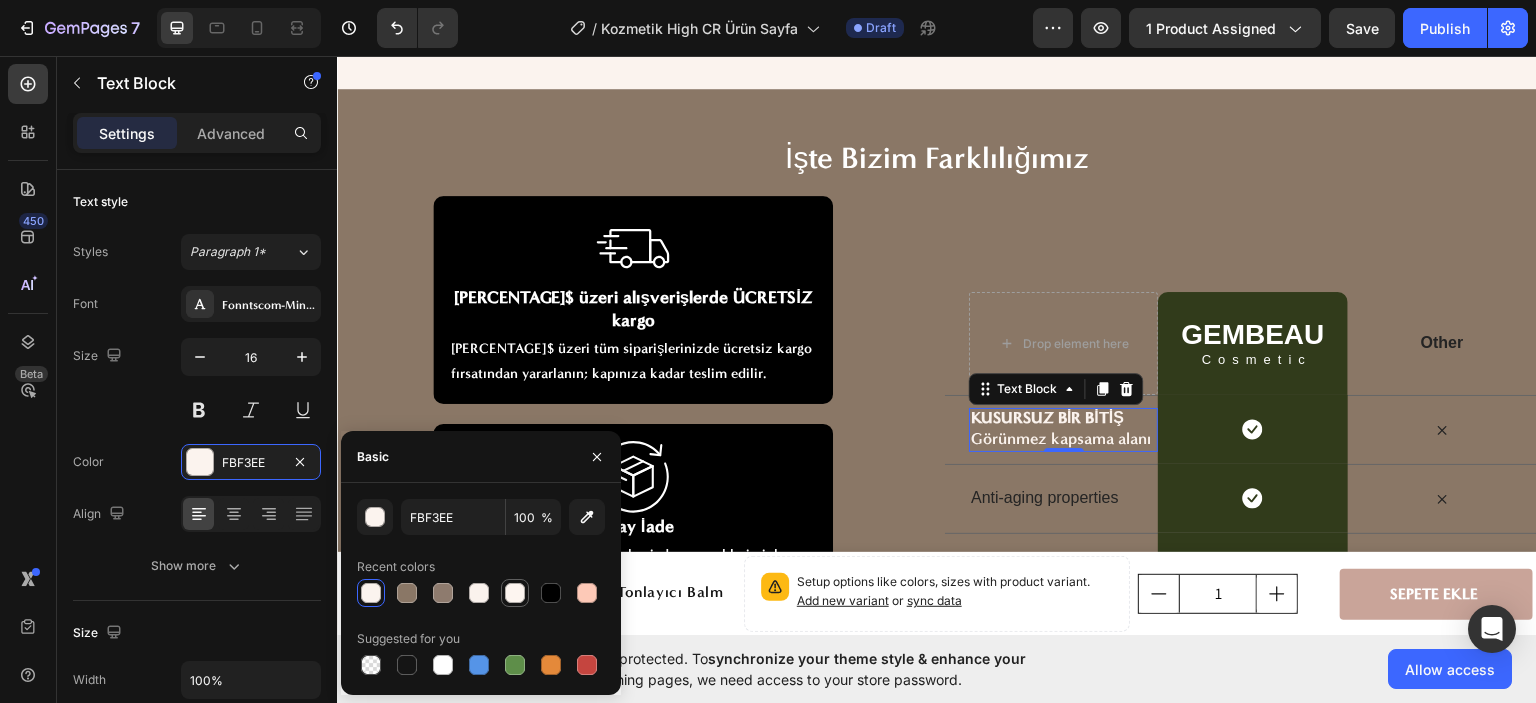 click at bounding box center (515, 593) 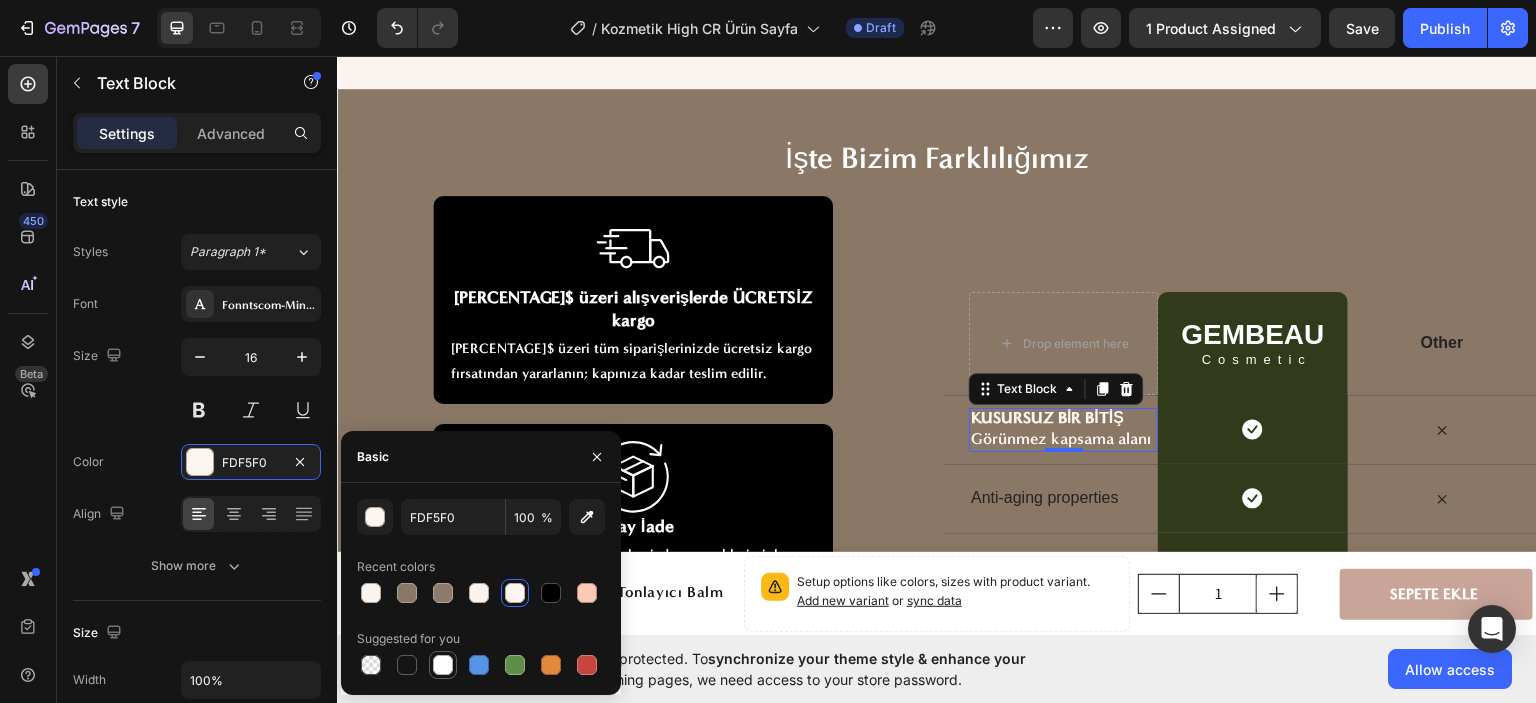 click at bounding box center (443, 665) 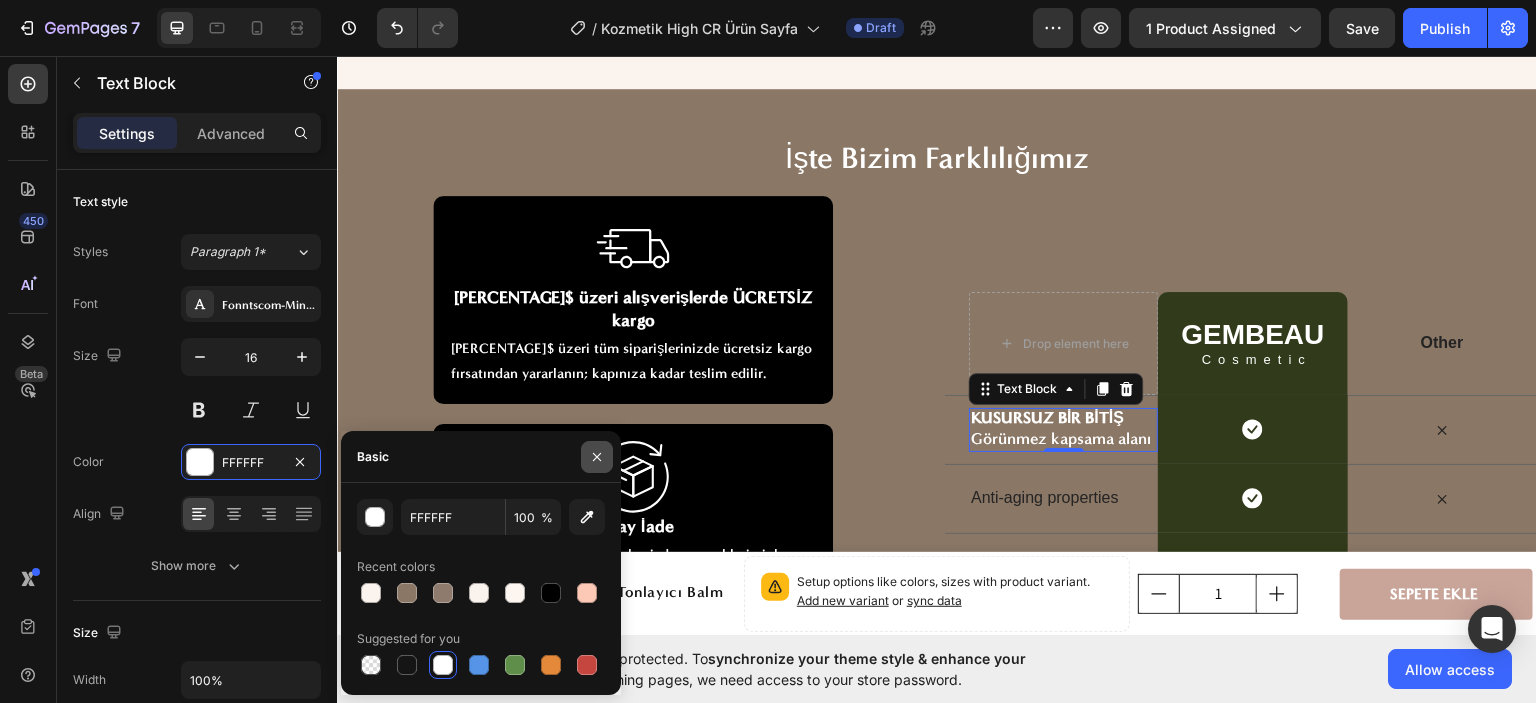 click 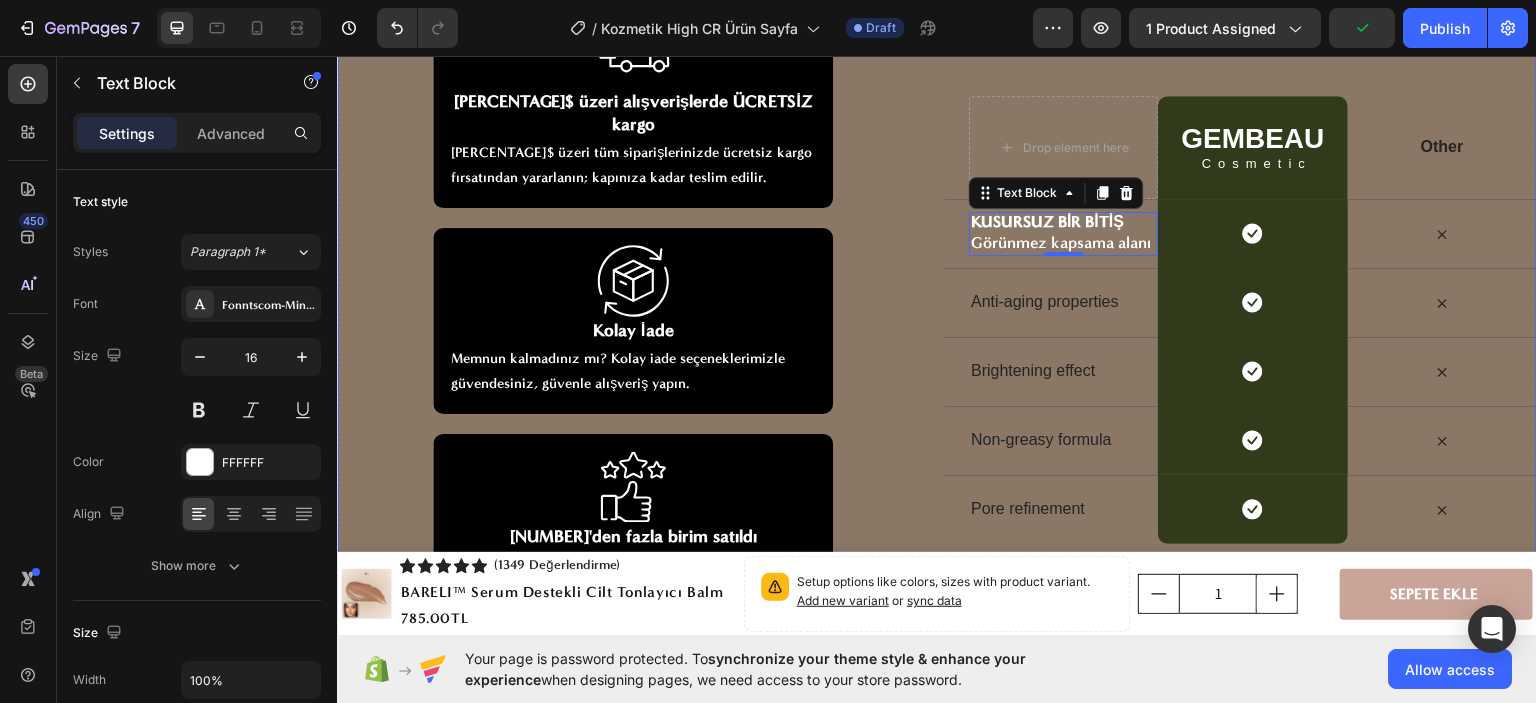 scroll, scrollTop: 6968, scrollLeft: 0, axis: vertical 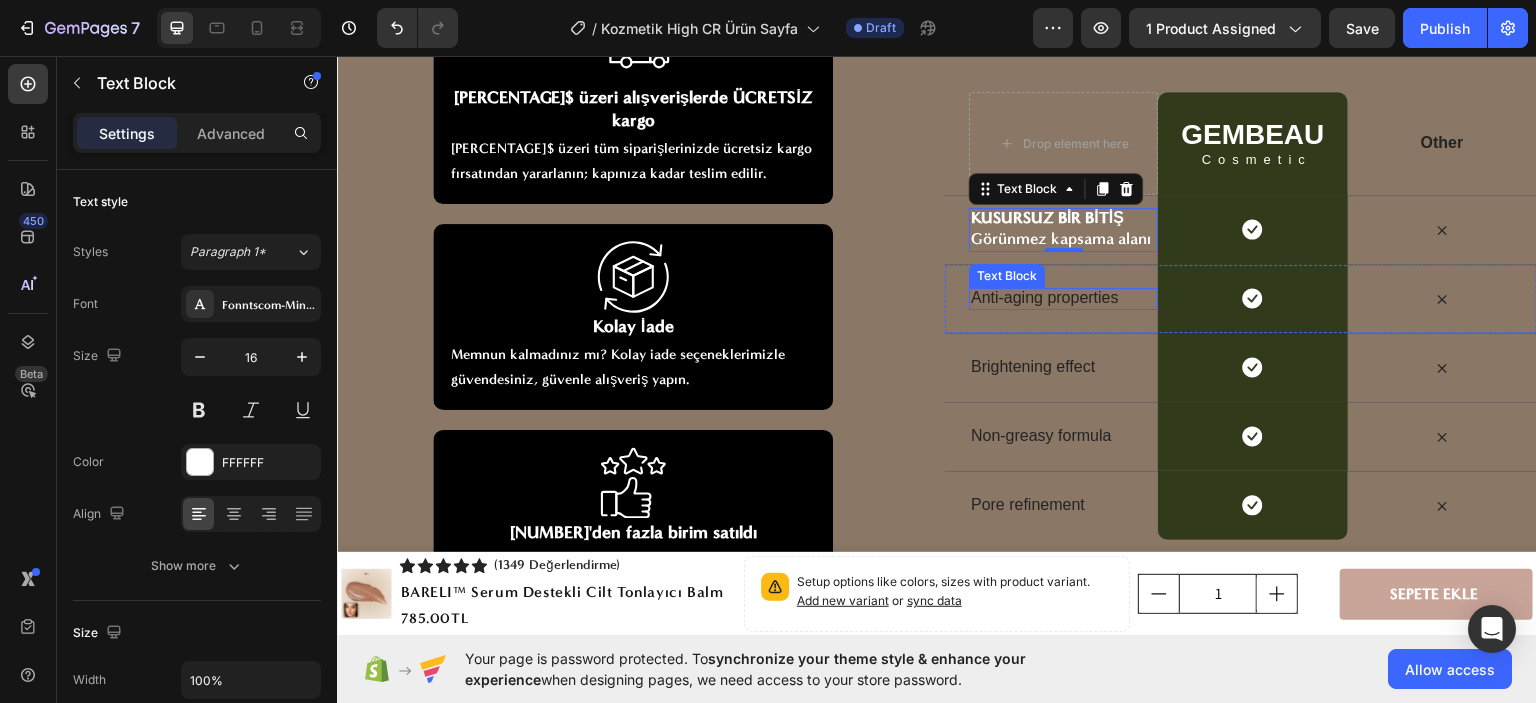 click on "Anti-aging properties" at bounding box center (1063, 297) 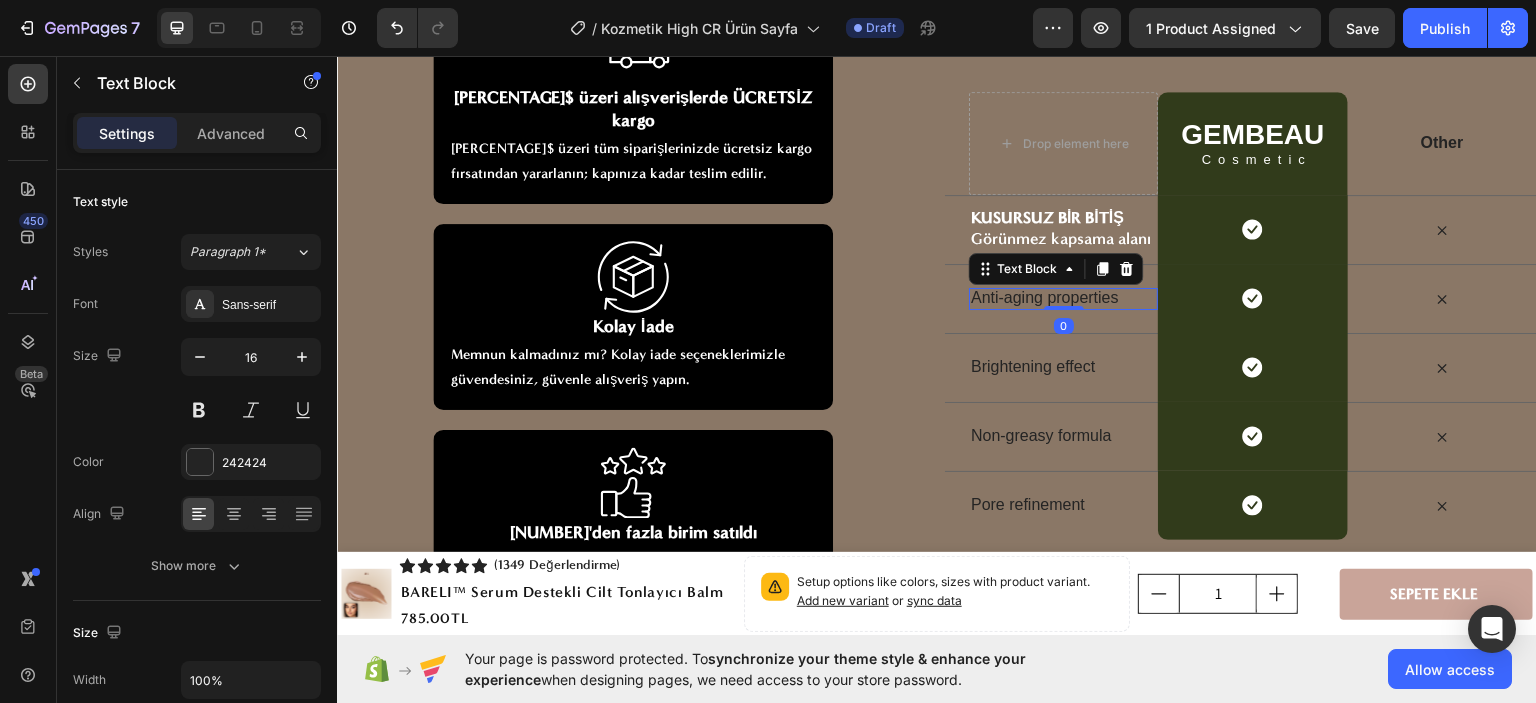 scroll, scrollTop: 400, scrollLeft: 0, axis: vertical 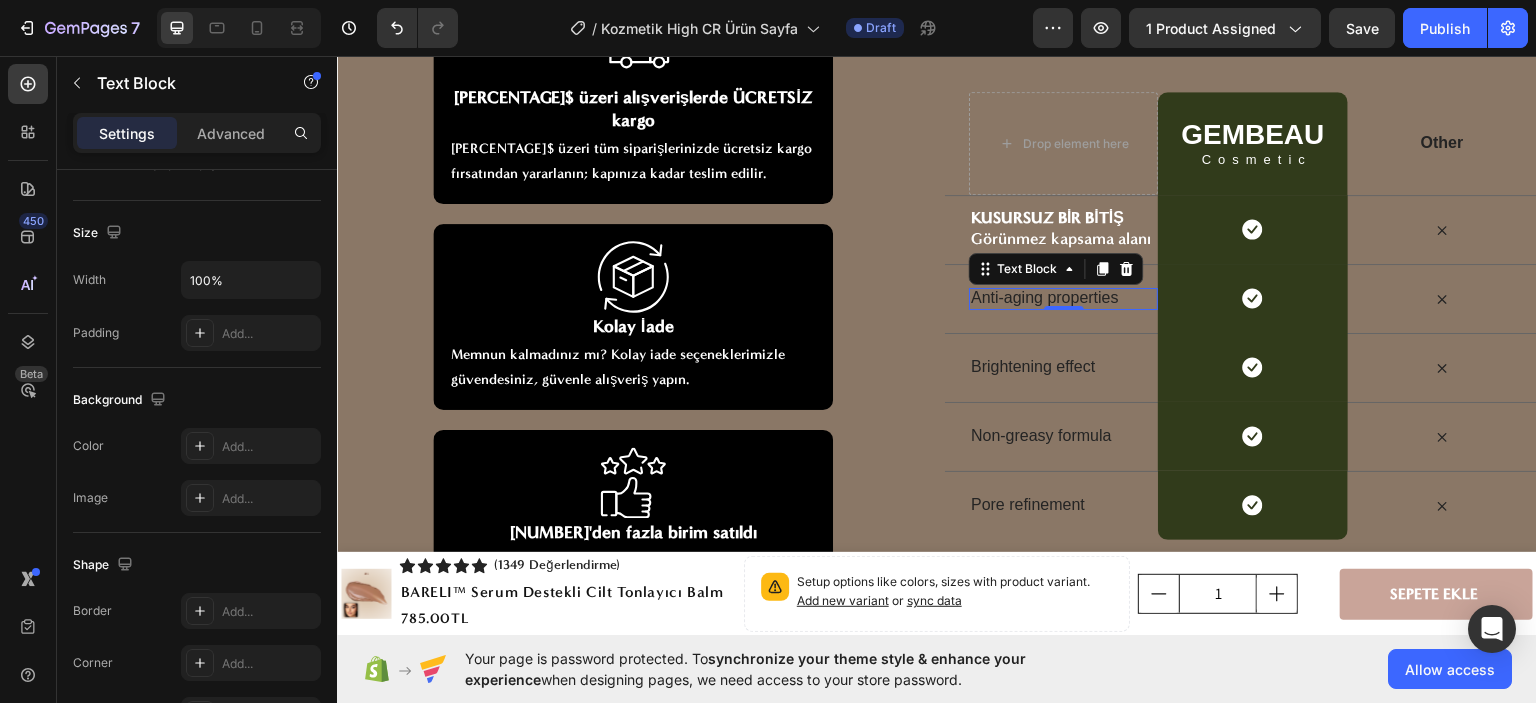 click on "Anti-aging properties" at bounding box center [1063, 297] 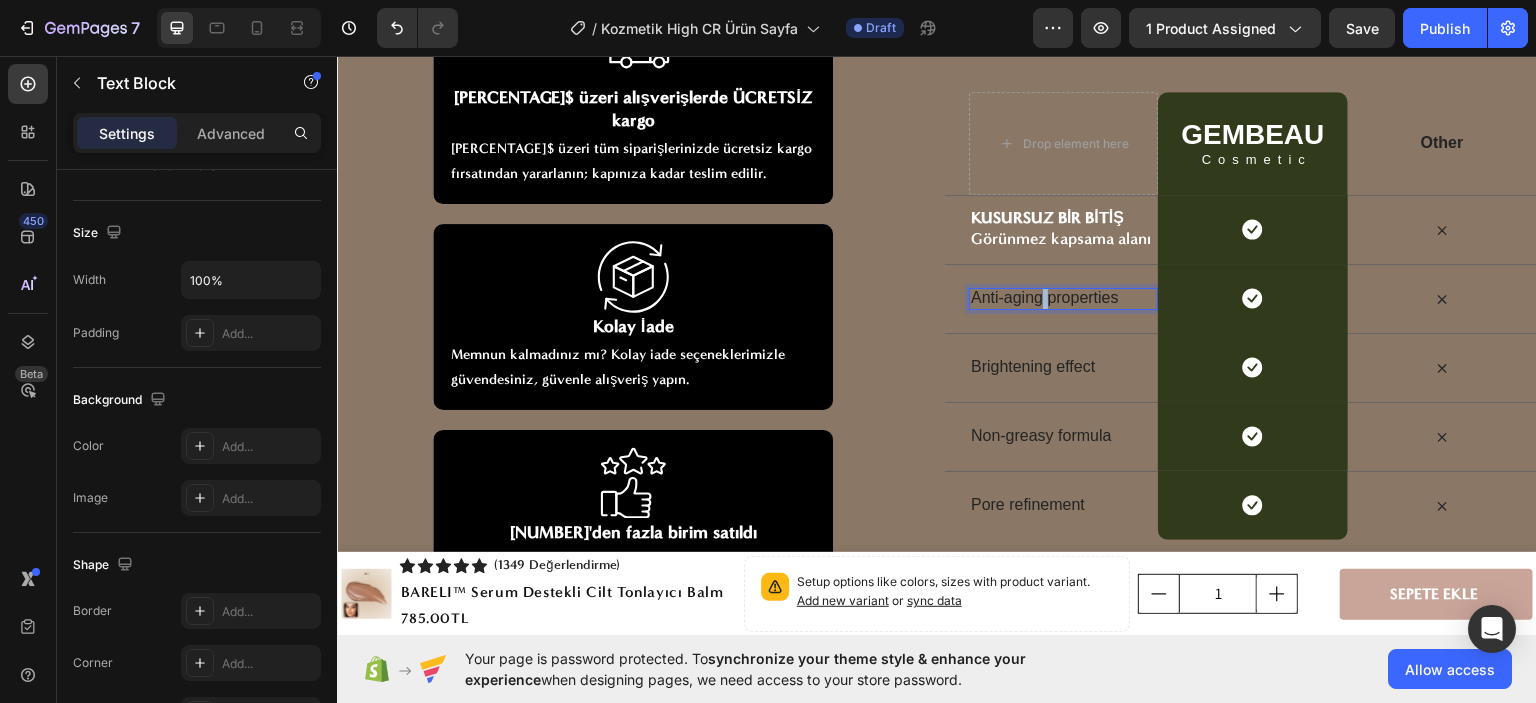 click on "Anti-aging properties" at bounding box center (1063, 297) 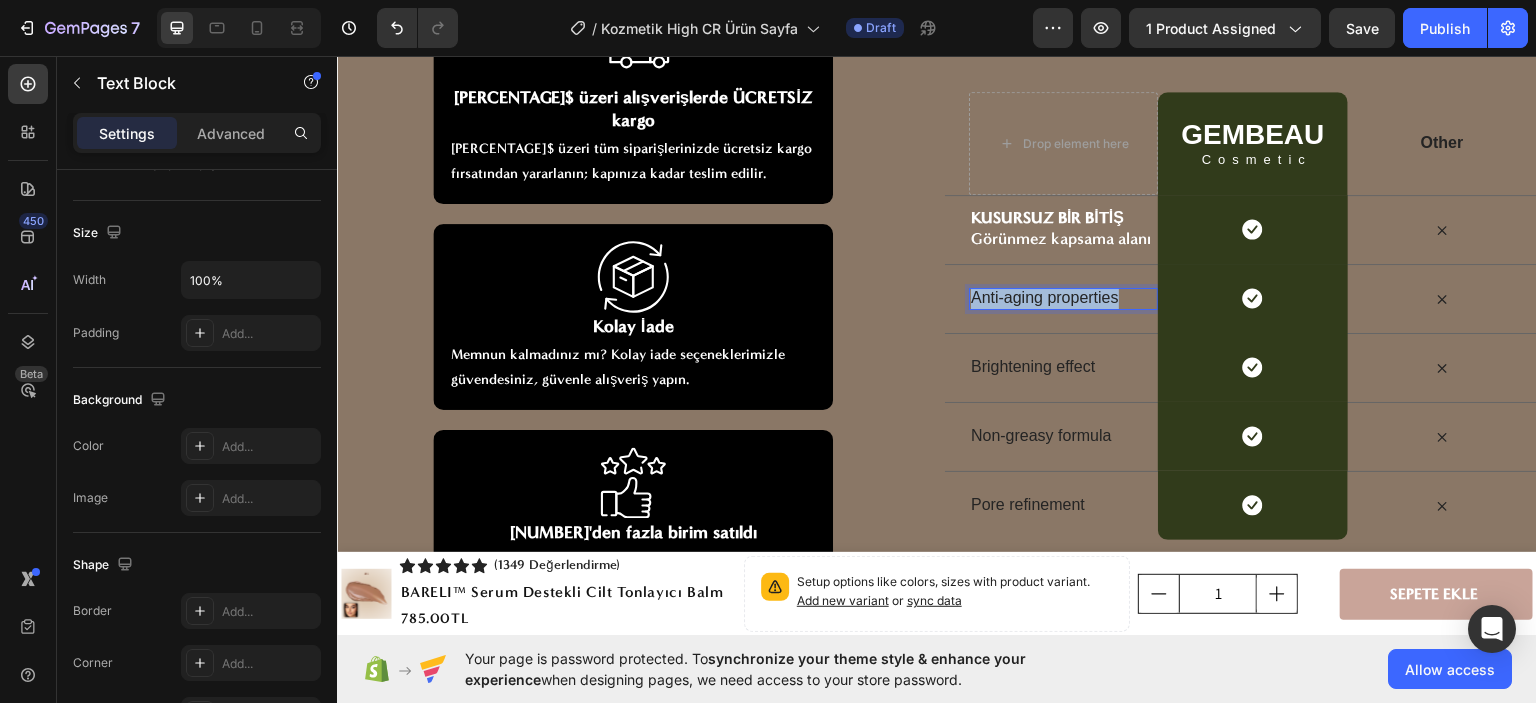 click on "Anti-aging properties" at bounding box center (1063, 297) 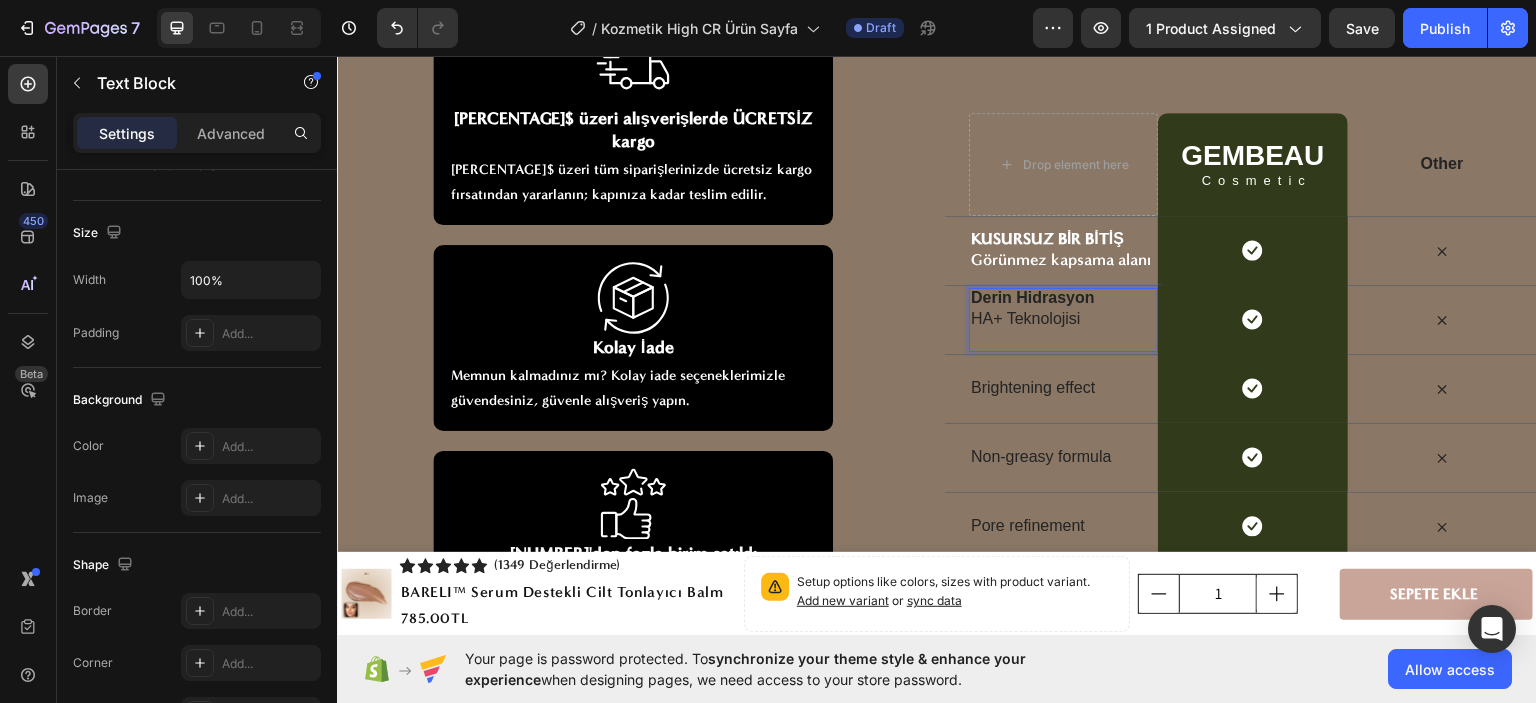 scroll, scrollTop: 6957, scrollLeft: 0, axis: vertical 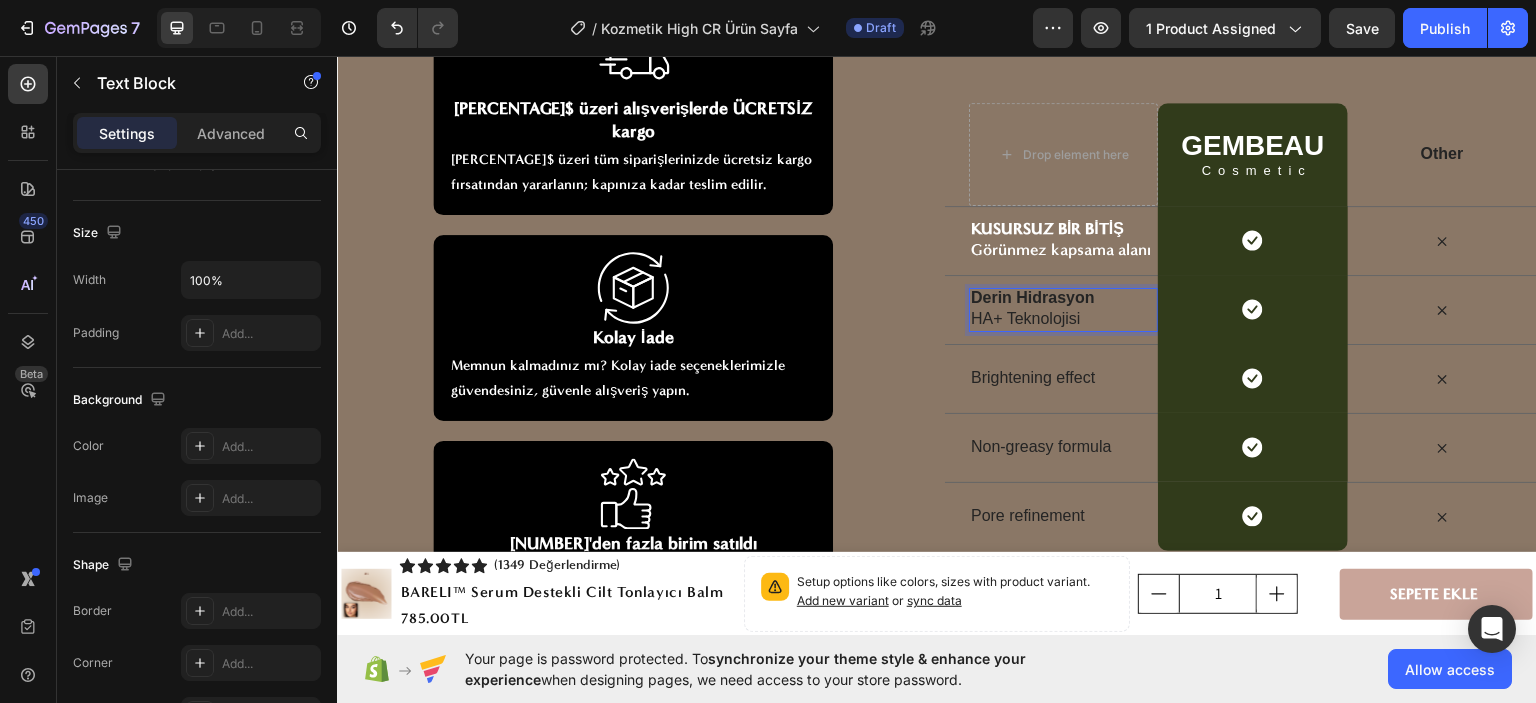 click on "Derin Hidrasyon" at bounding box center [1033, 296] 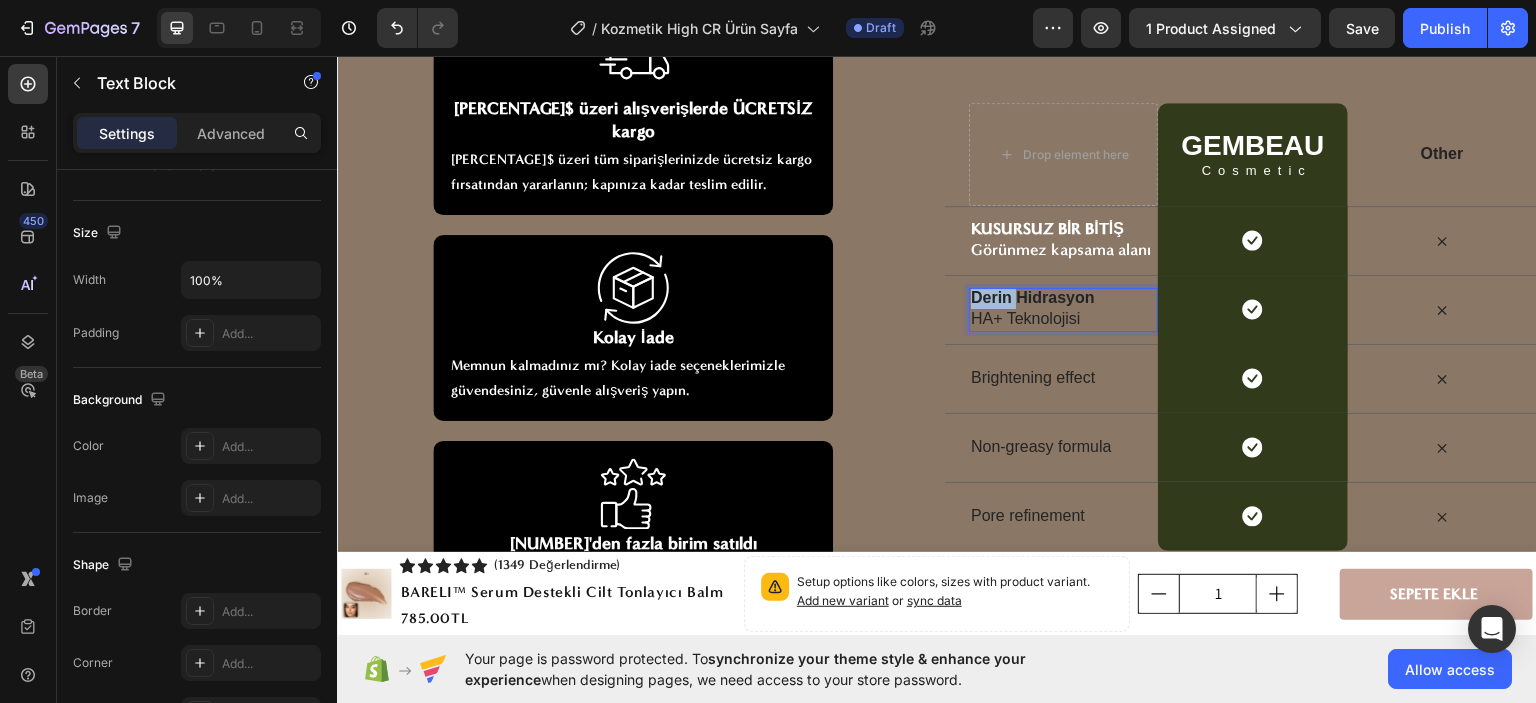 click on "Derin Hidrasyon" at bounding box center [1033, 296] 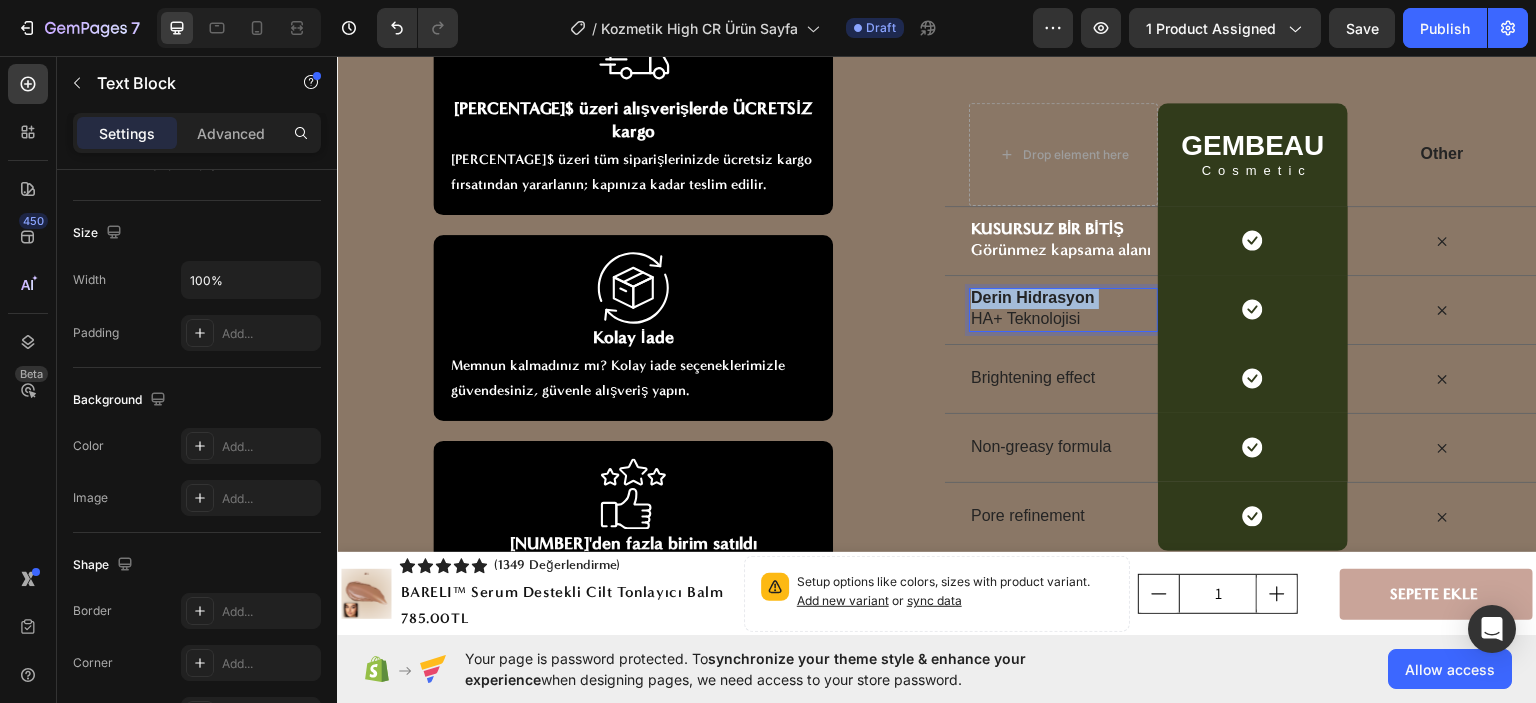 click on "Derin Hidrasyon" at bounding box center [1033, 296] 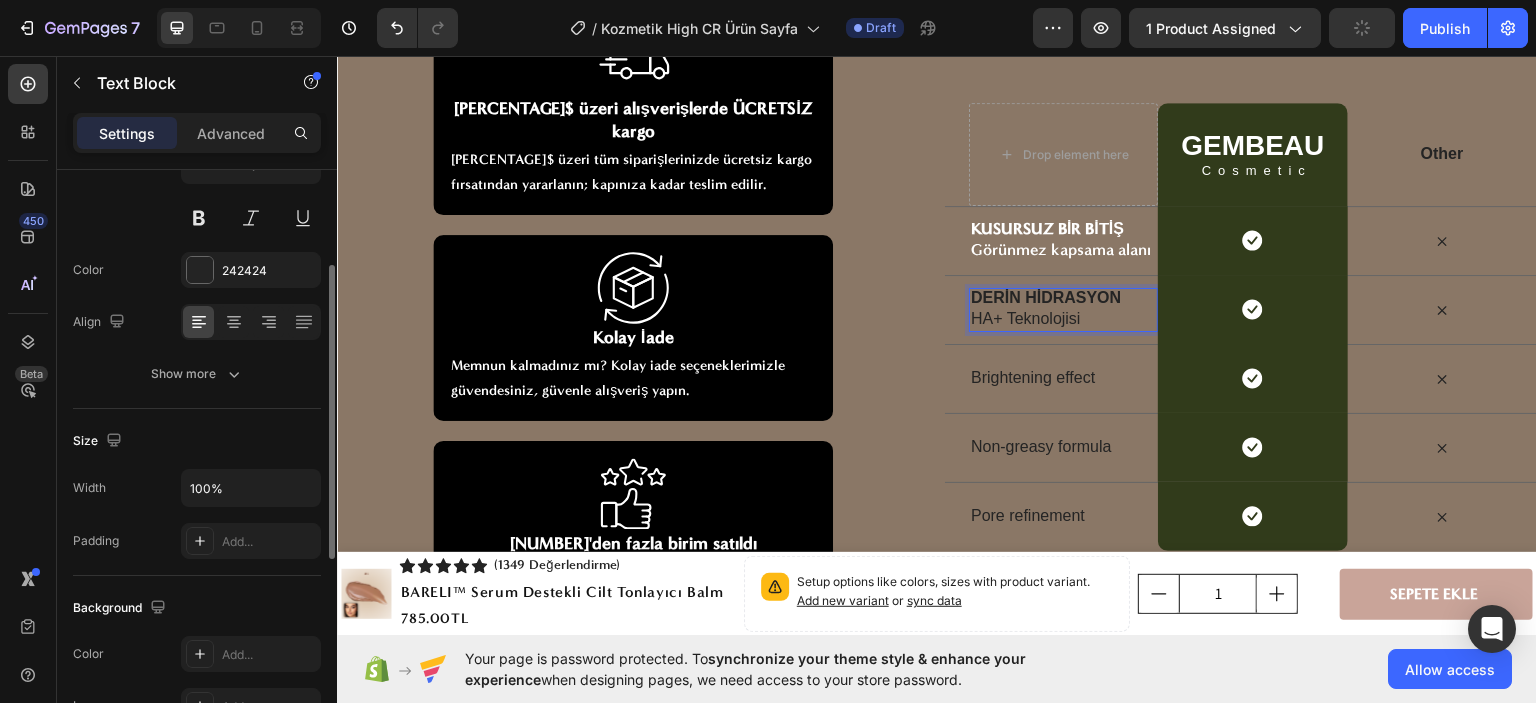 scroll, scrollTop: 0, scrollLeft: 0, axis: both 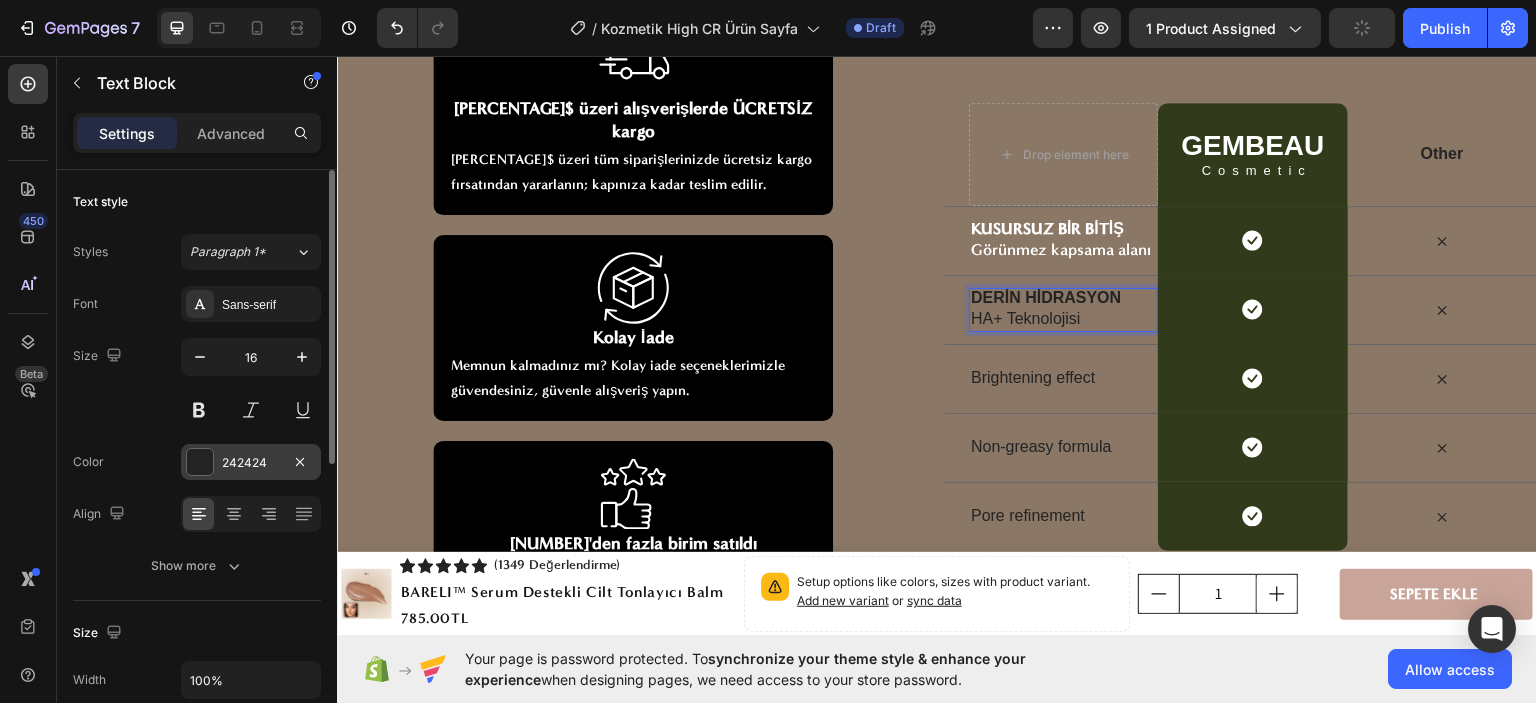 click on "242424" at bounding box center [251, 463] 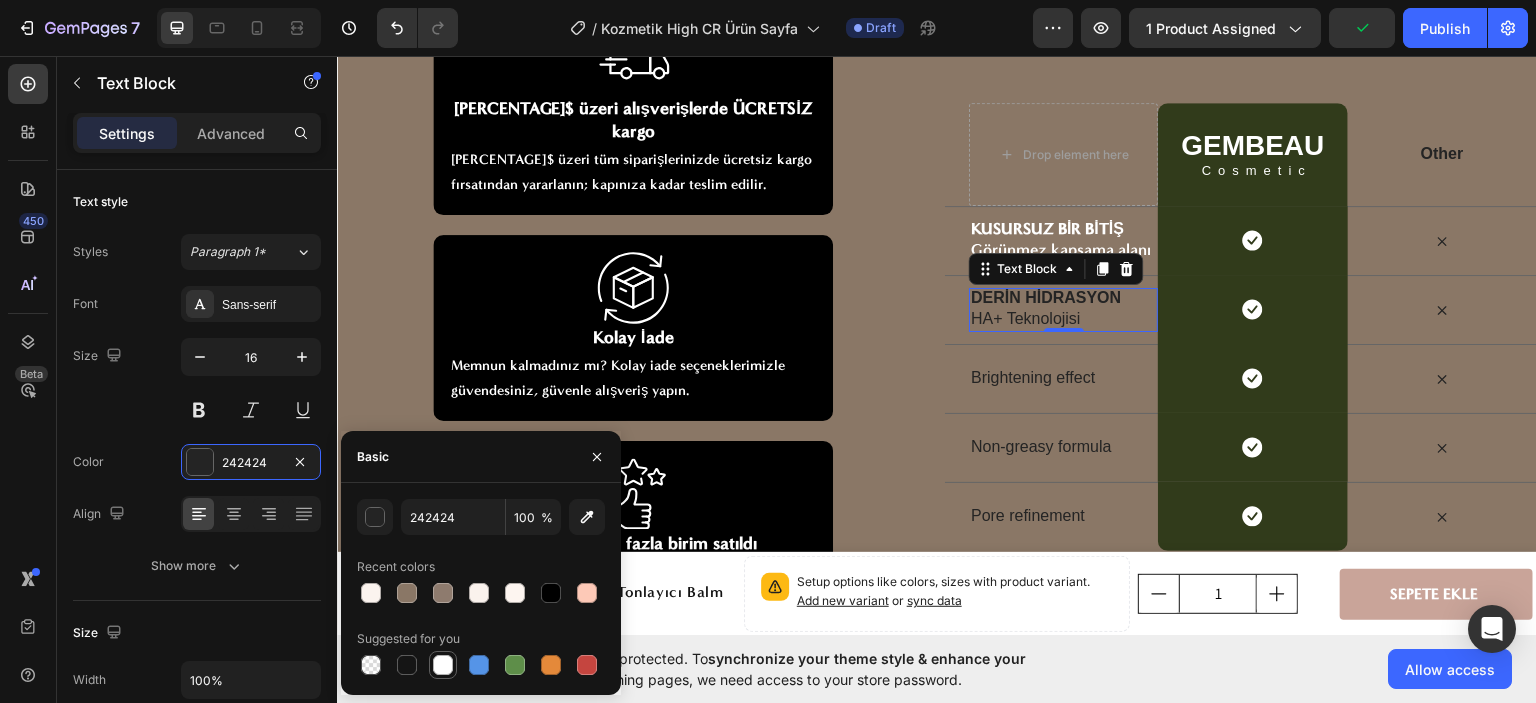click at bounding box center (443, 665) 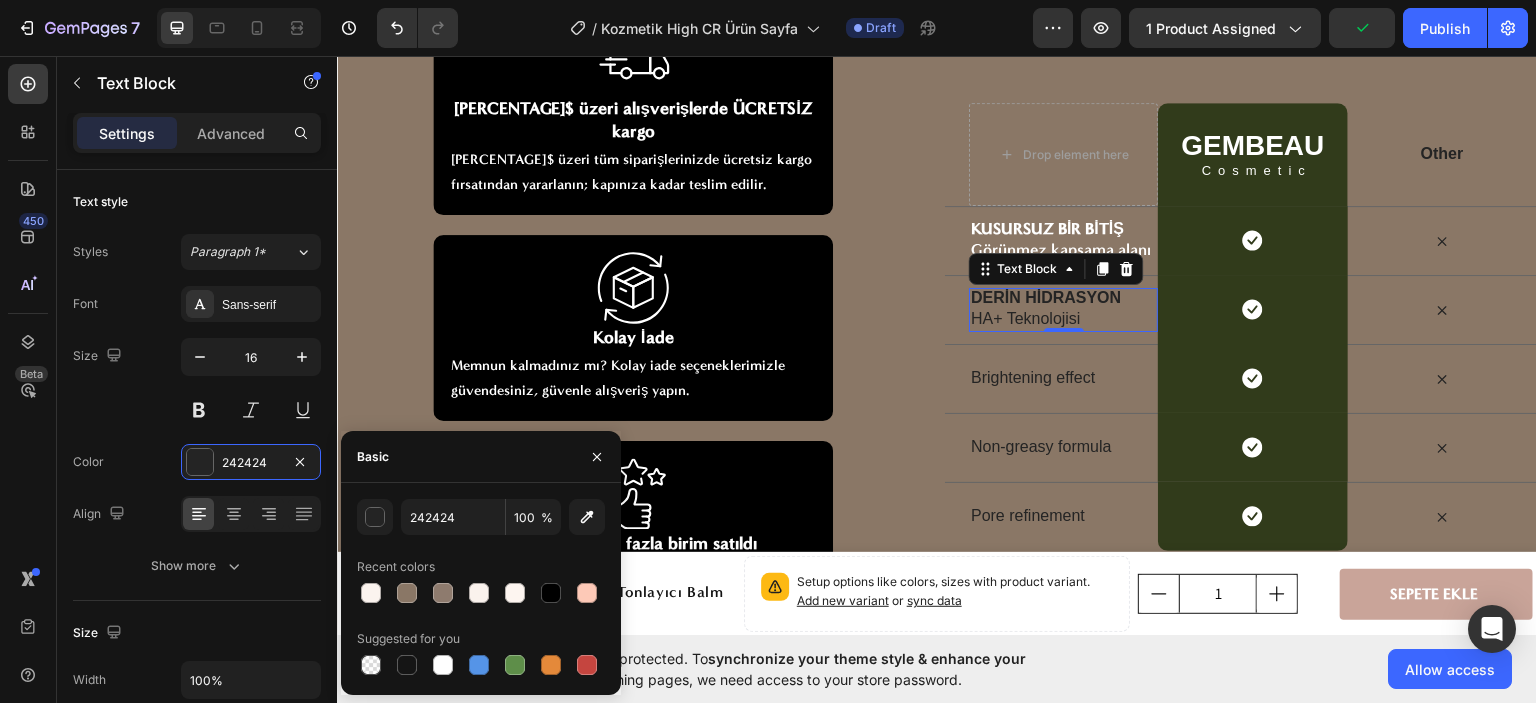 type on "FFFFFF" 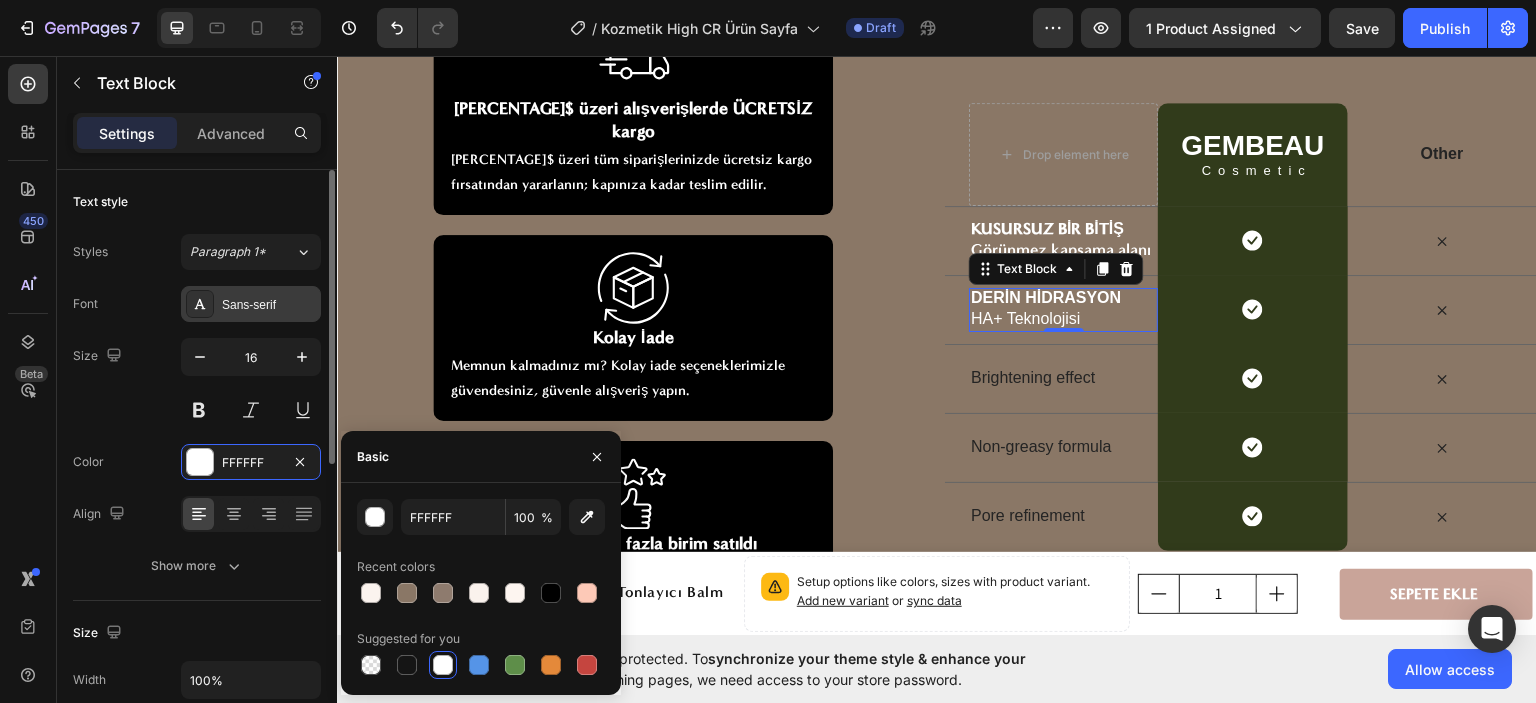 click on "Sans-serif" at bounding box center [269, 305] 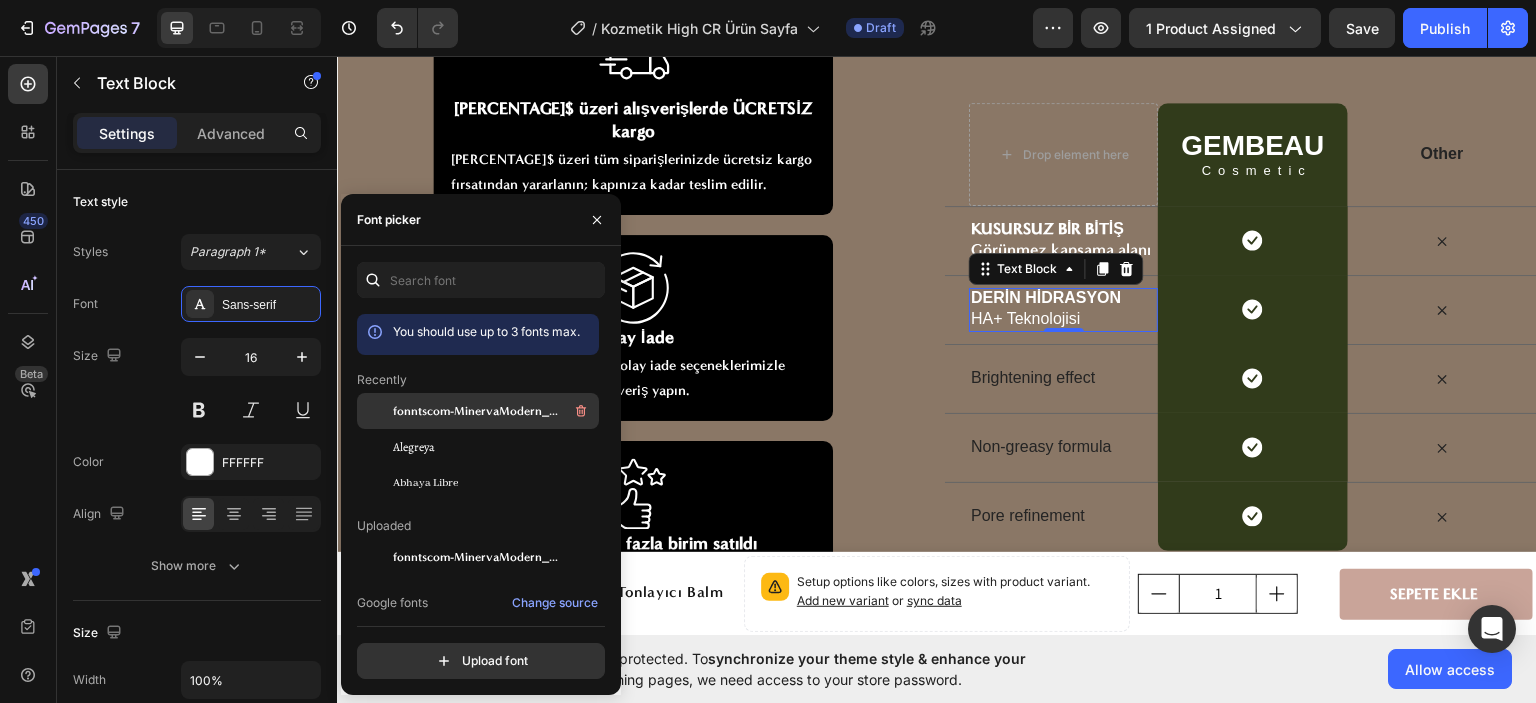 click on "fonntscom-MinervaModern_Bold" at bounding box center (476, 411) 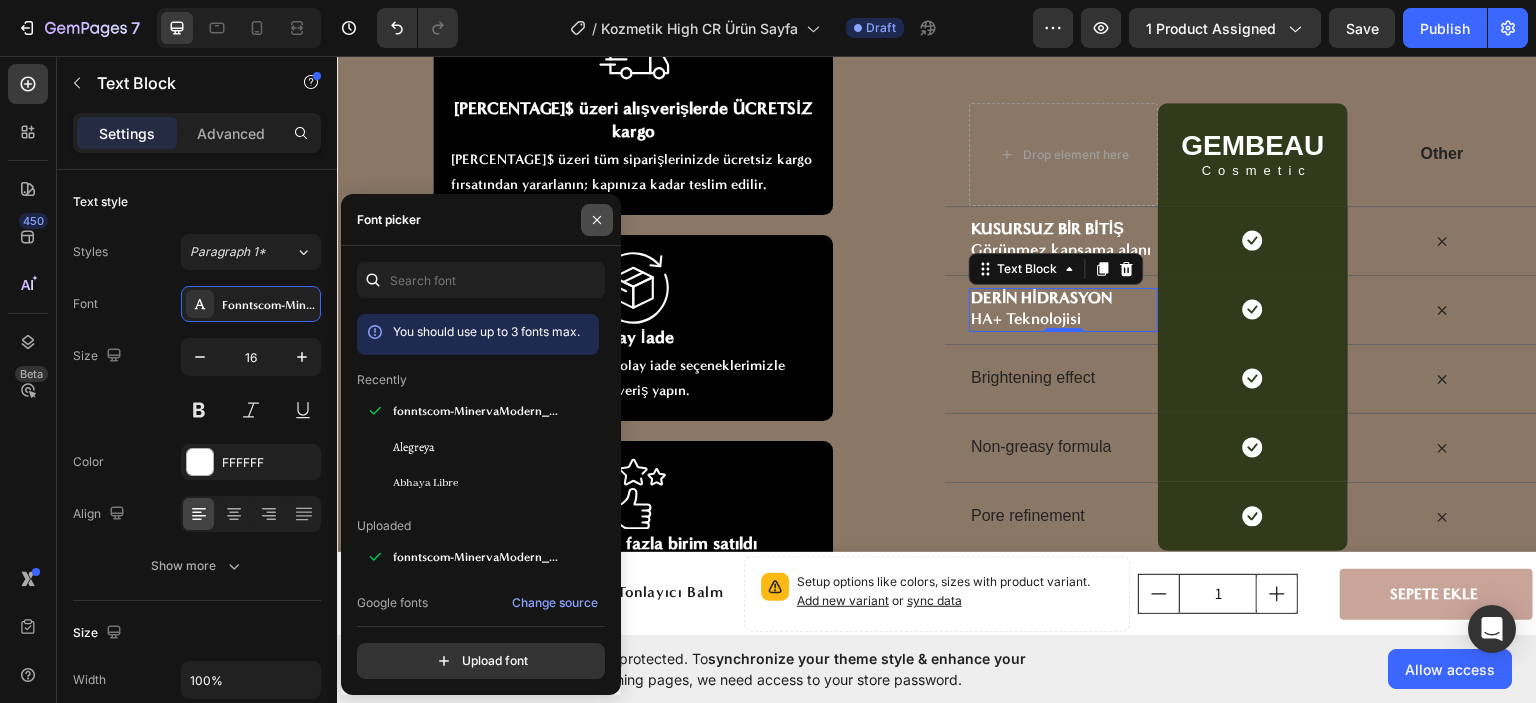 click 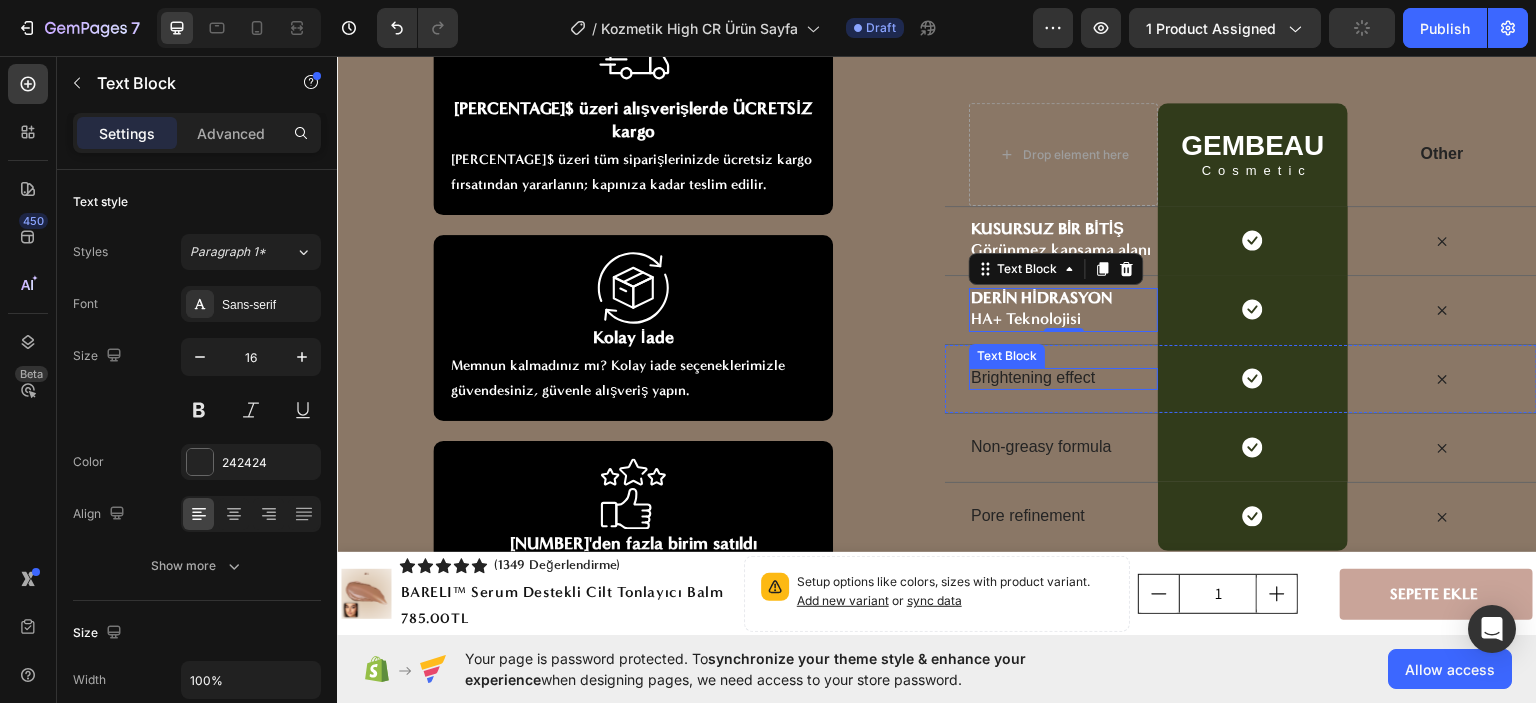 click on "Brightening effect" at bounding box center (1063, 377) 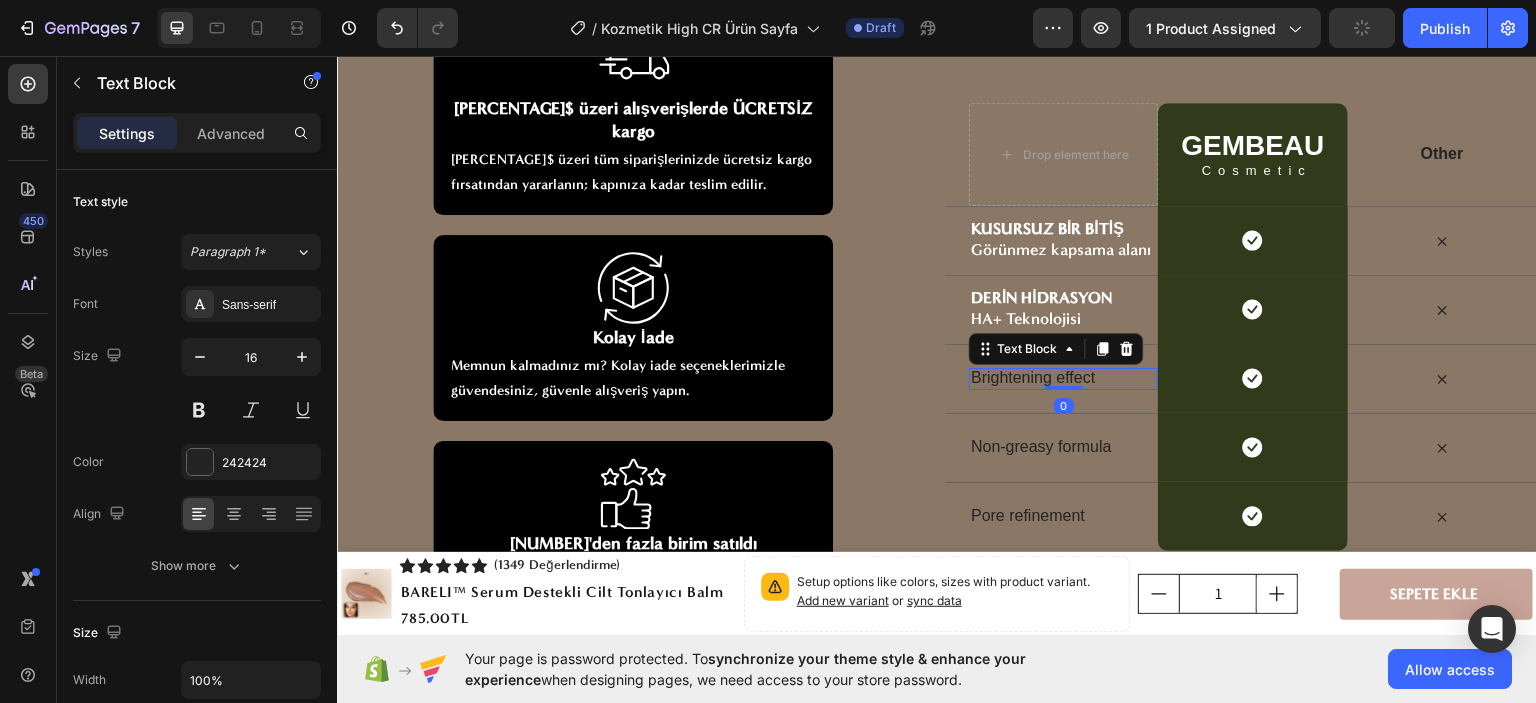click on "Brightening effect" at bounding box center [1063, 377] 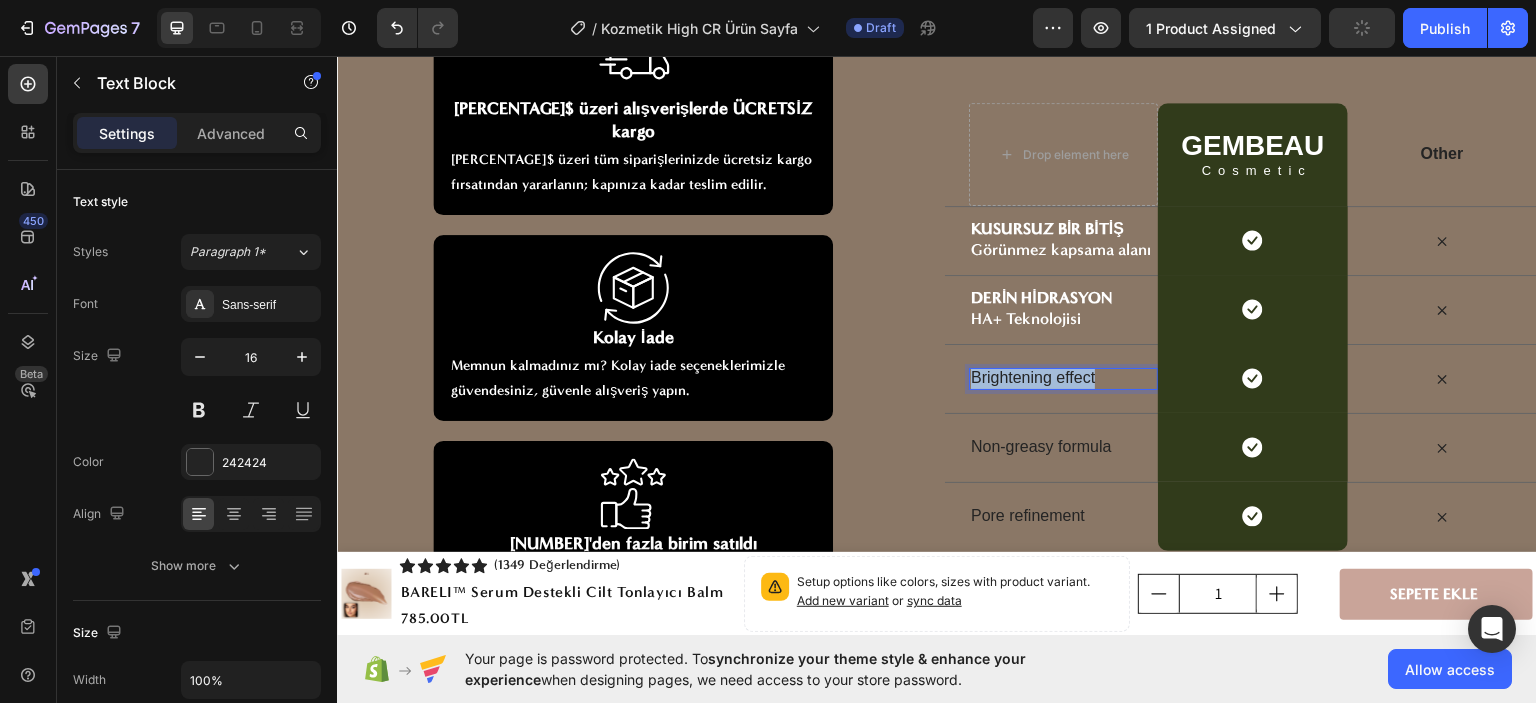 click on "Brightening effect" at bounding box center (1063, 377) 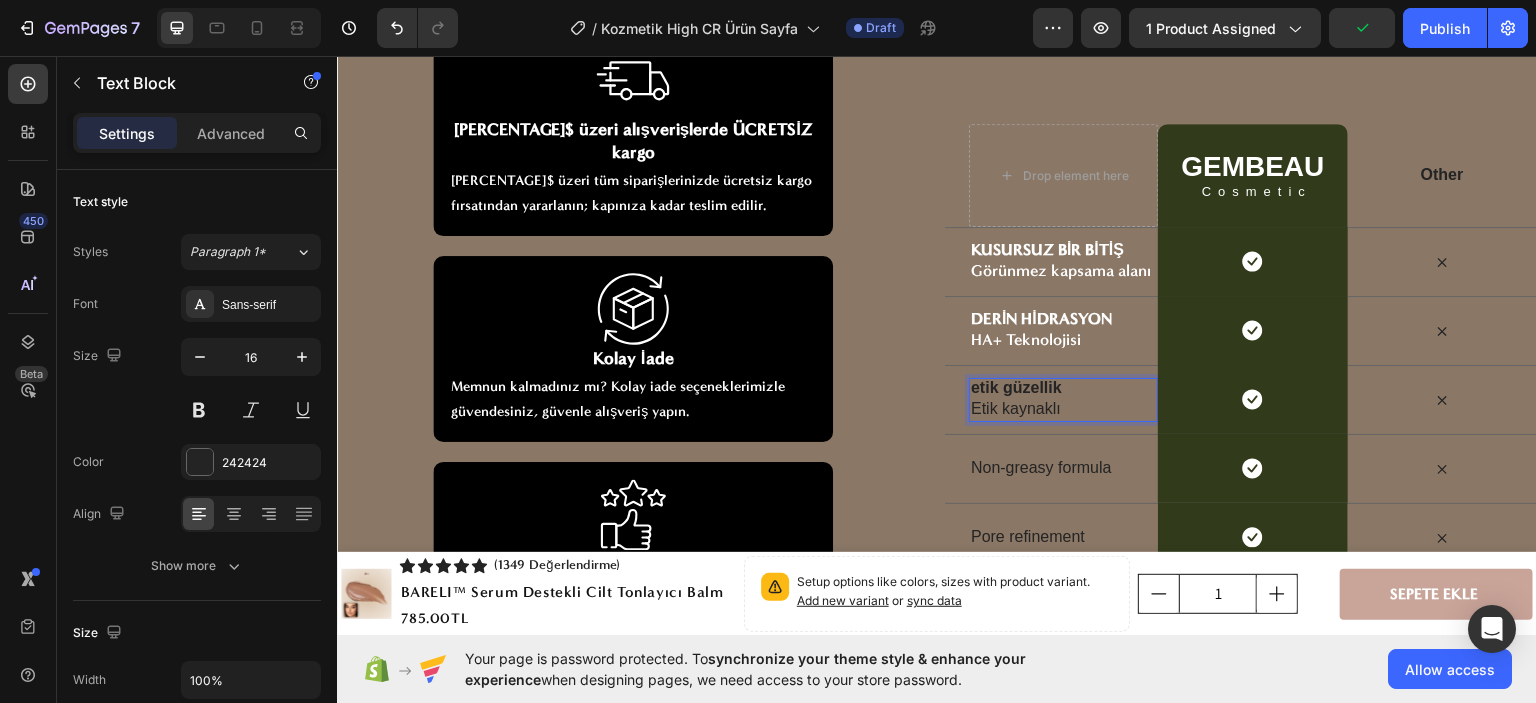 scroll, scrollTop: 6947, scrollLeft: 0, axis: vertical 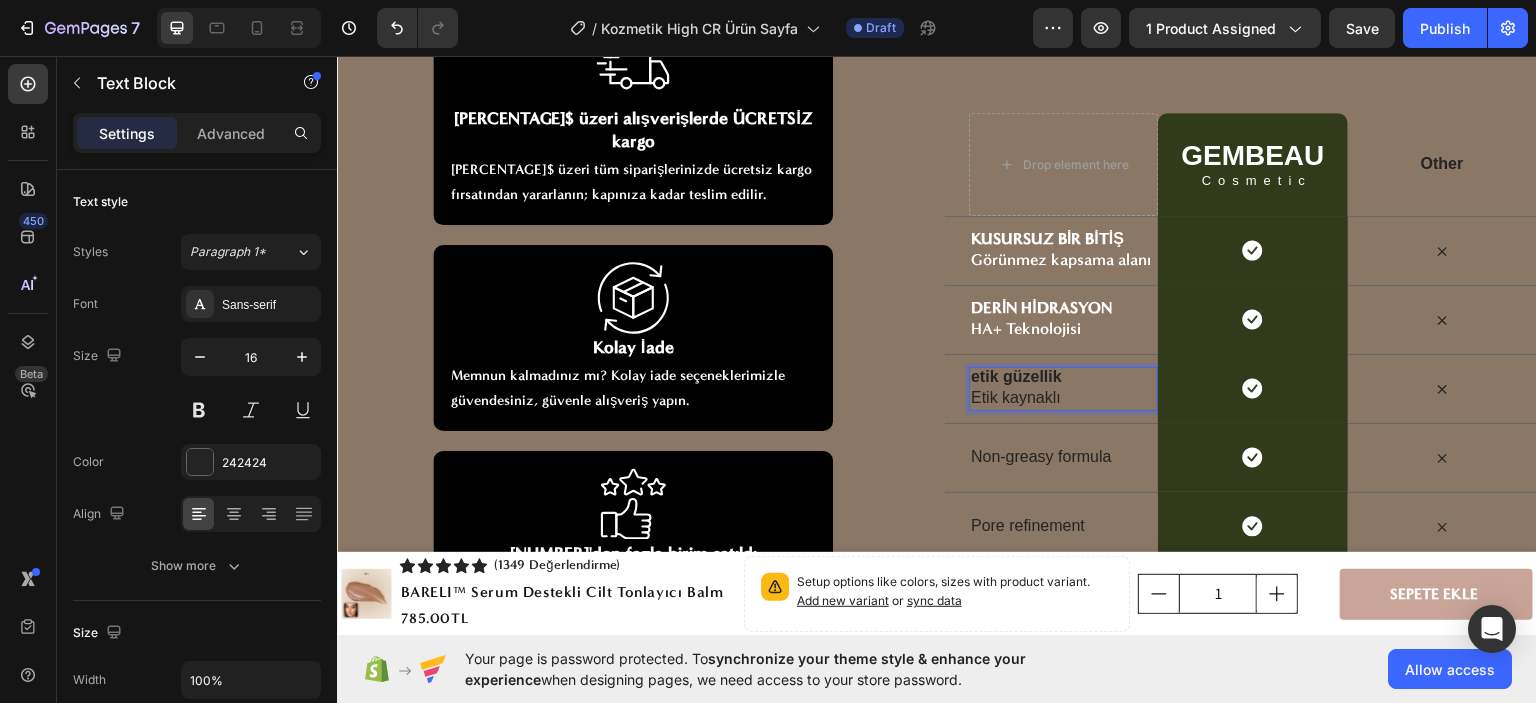 click on "etik güzellik" at bounding box center [1016, 375] 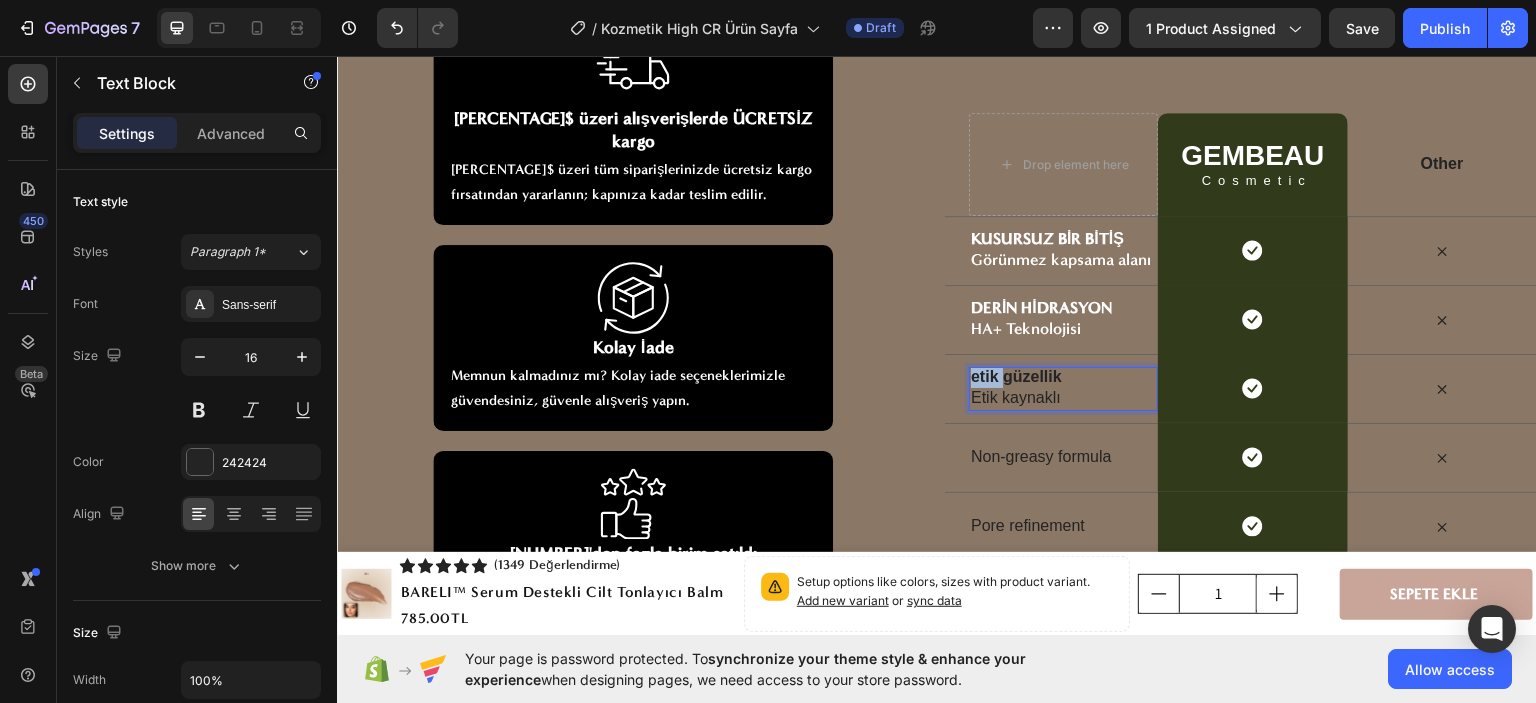 click on "etik güzellik" at bounding box center [1016, 375] 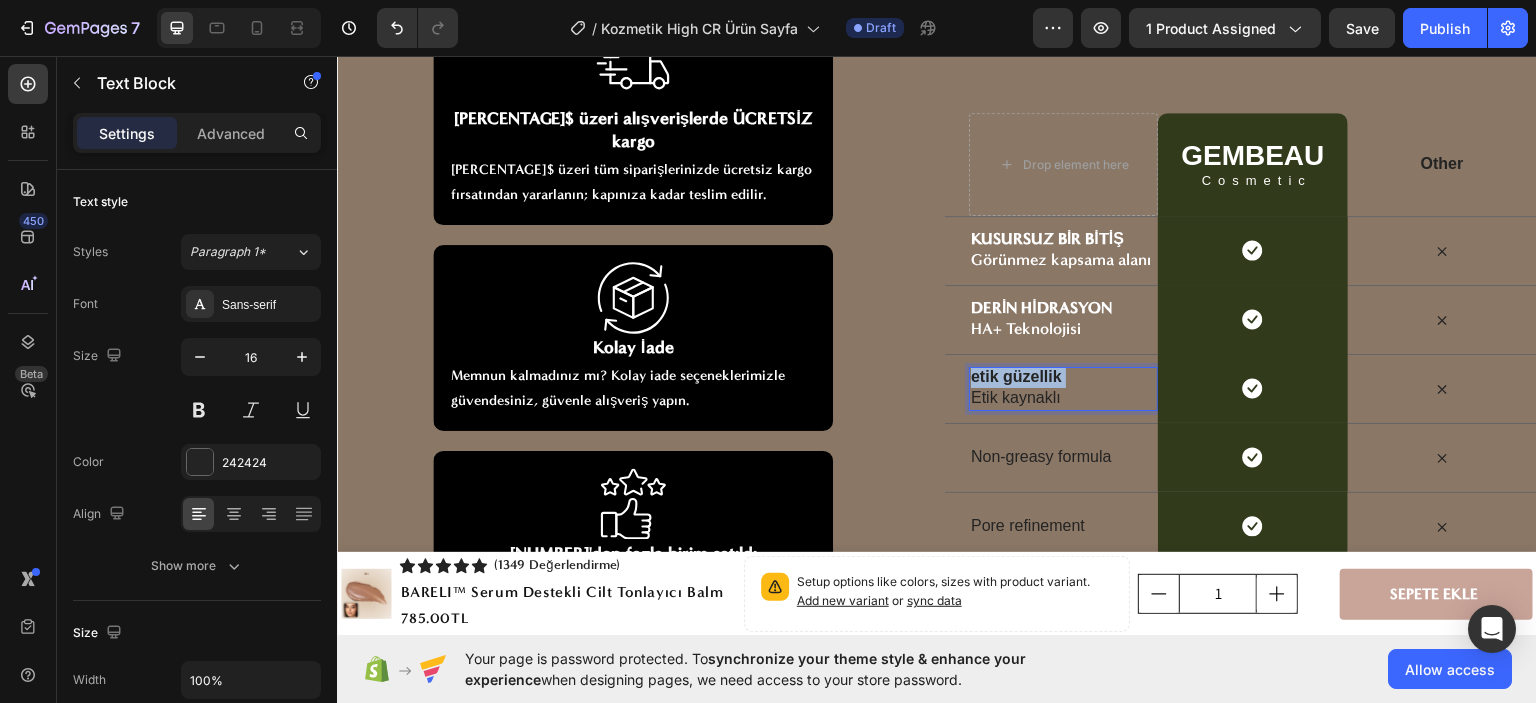 click on "etik güzellik" at bounding box center (1016, 375) 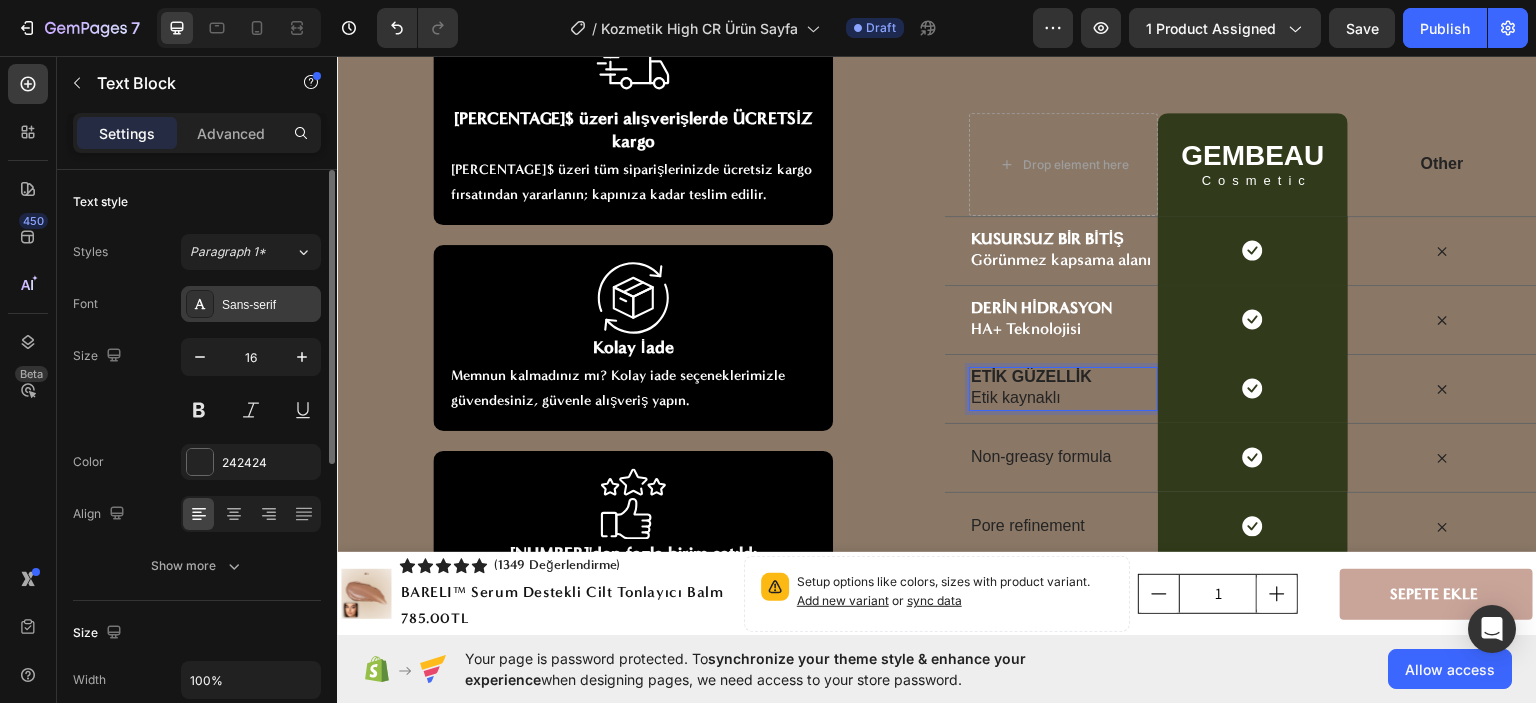 click on "Sans-serif" at bounding box center (269, 305) 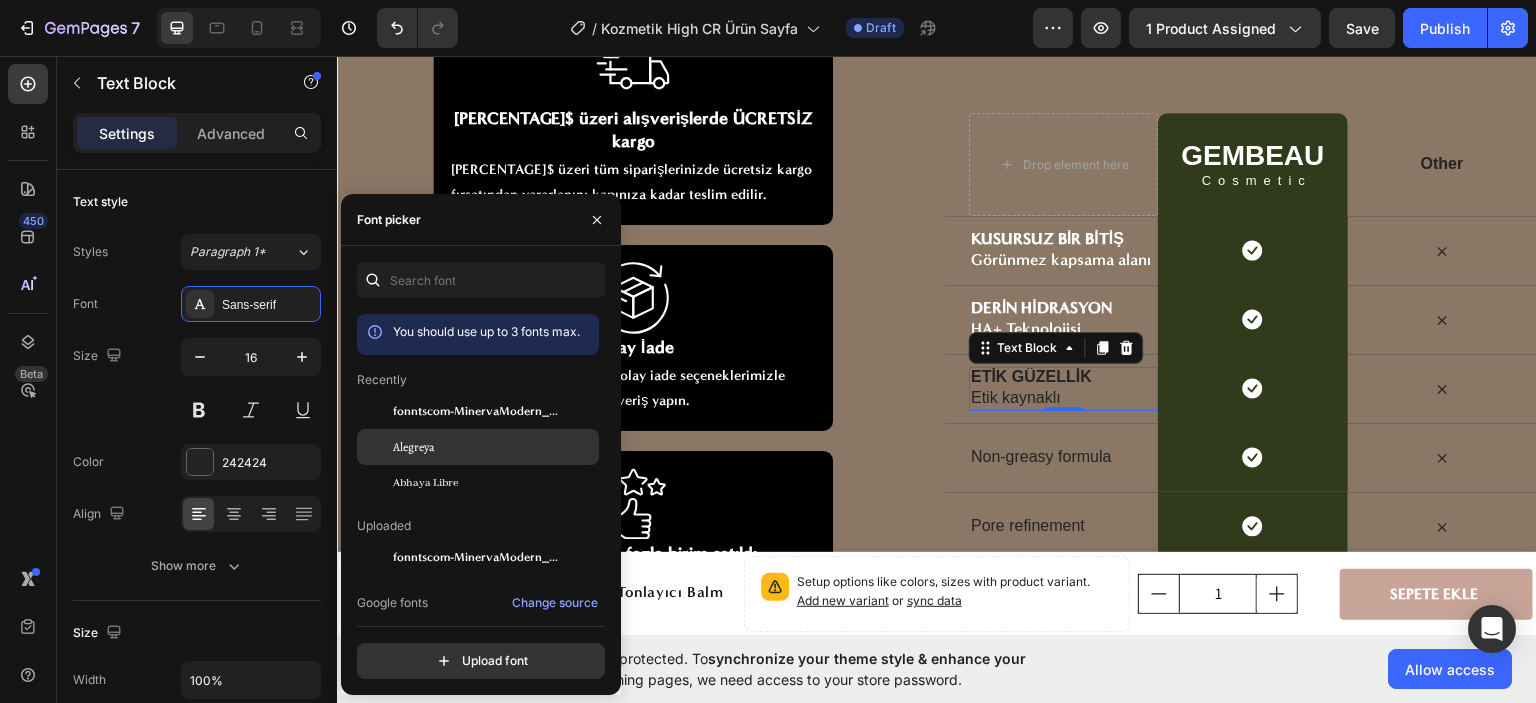 click on "Alegreya" 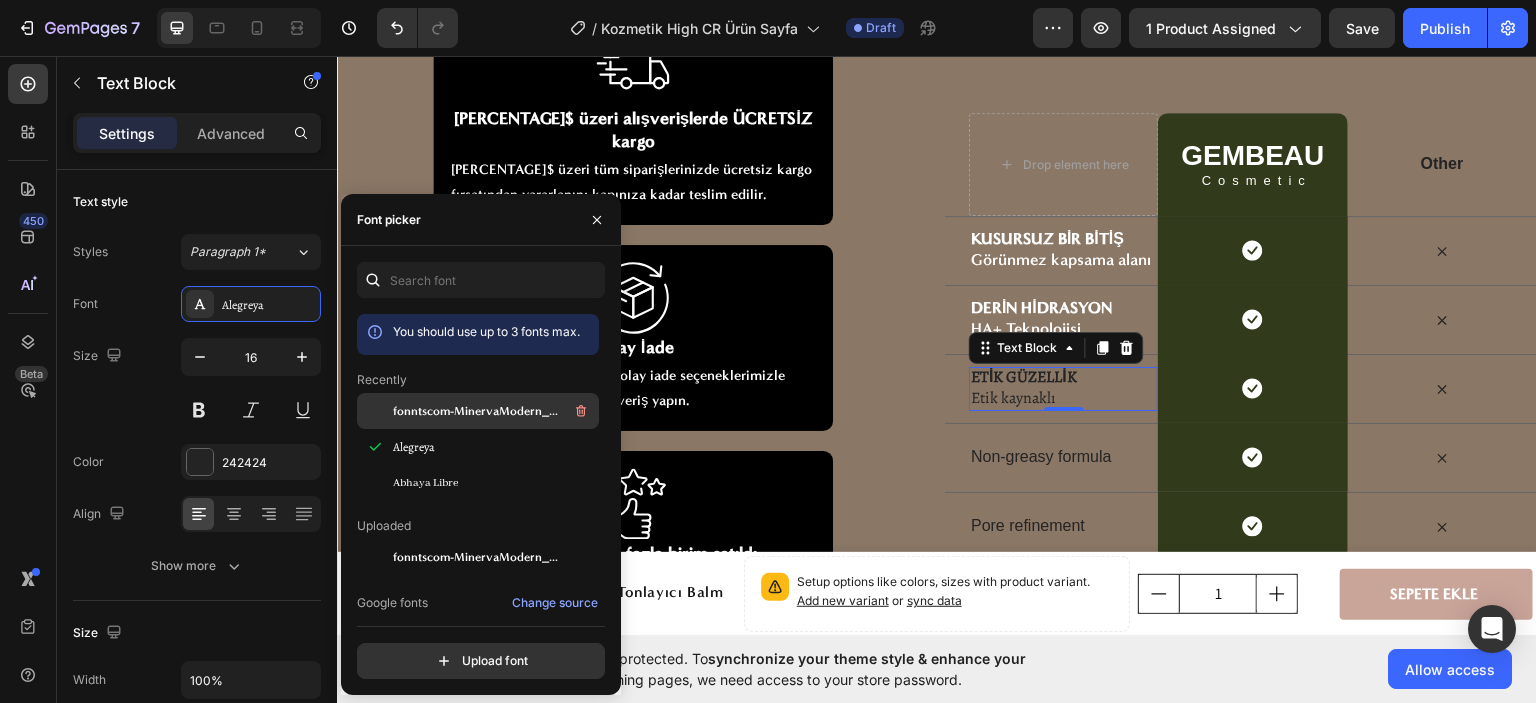 click on "fonntscom-MinervaModern_Bold" at bounding box center (476, 411) 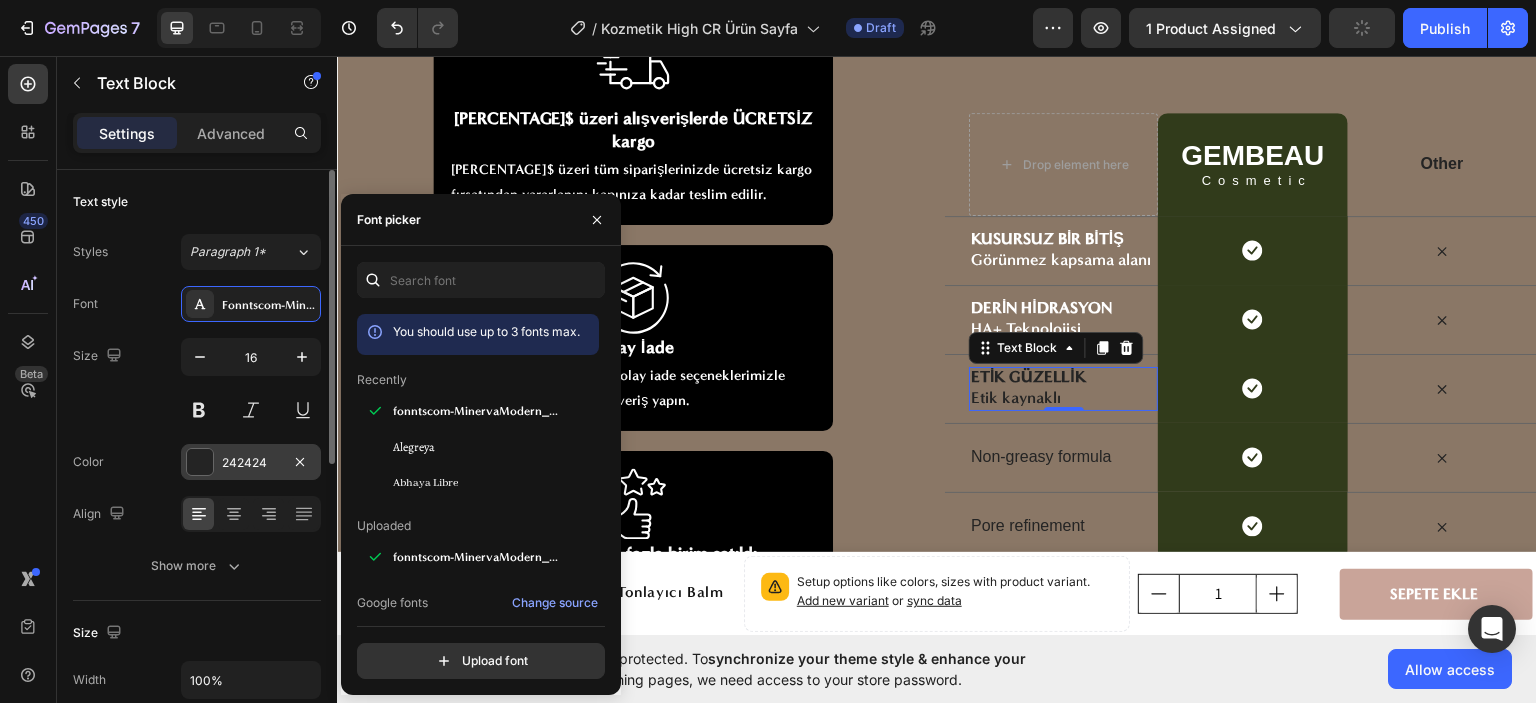 click on "242424" at bounding box center (251, 463) 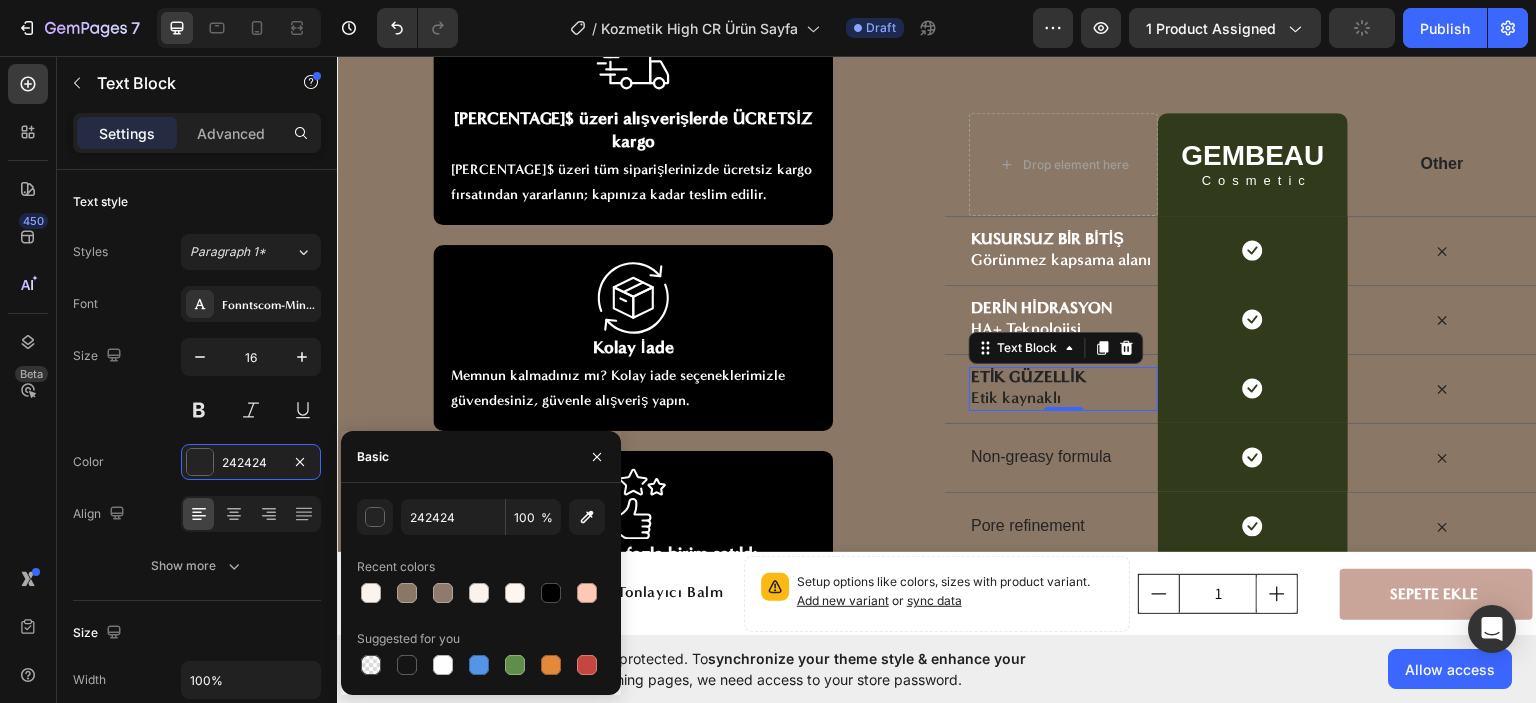 click at bounding box center (443, 665) 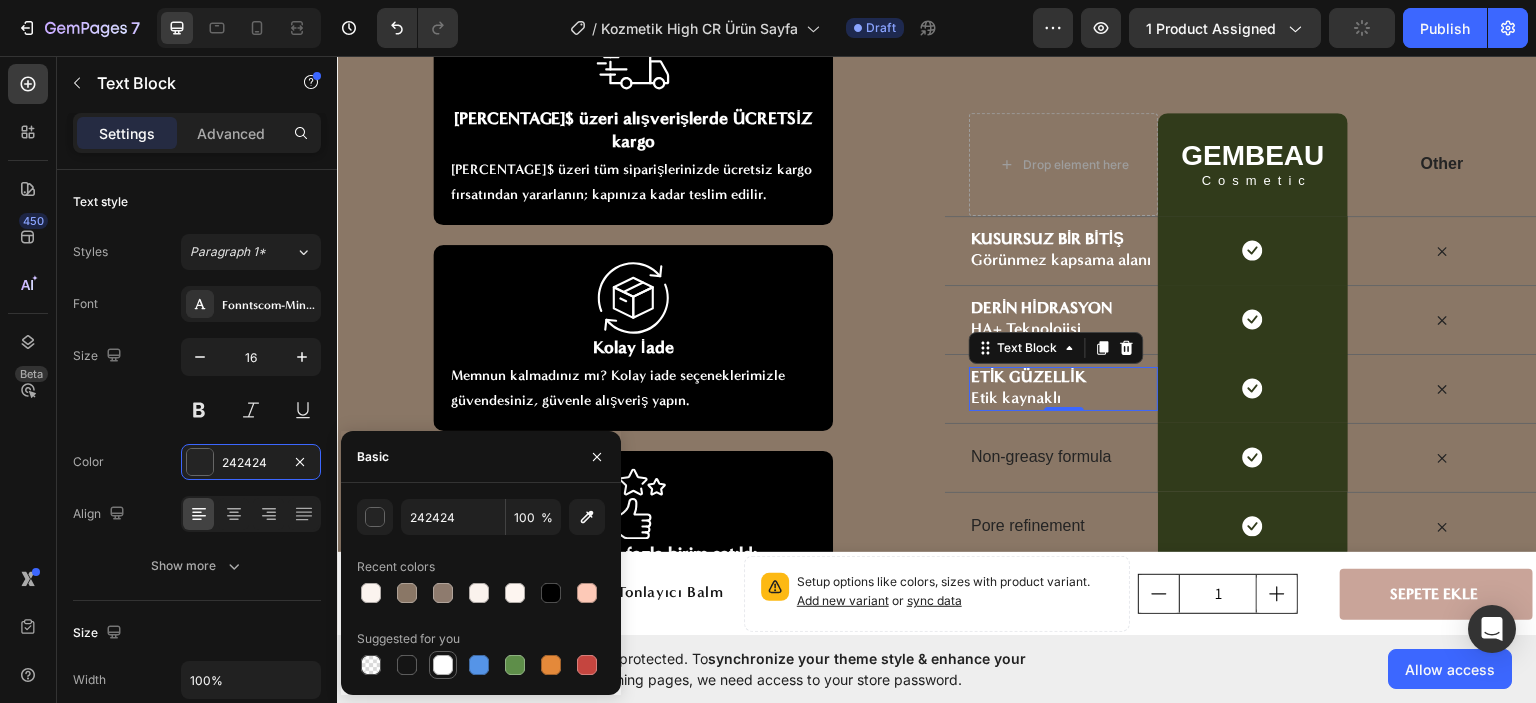 type on "FFFFFF" 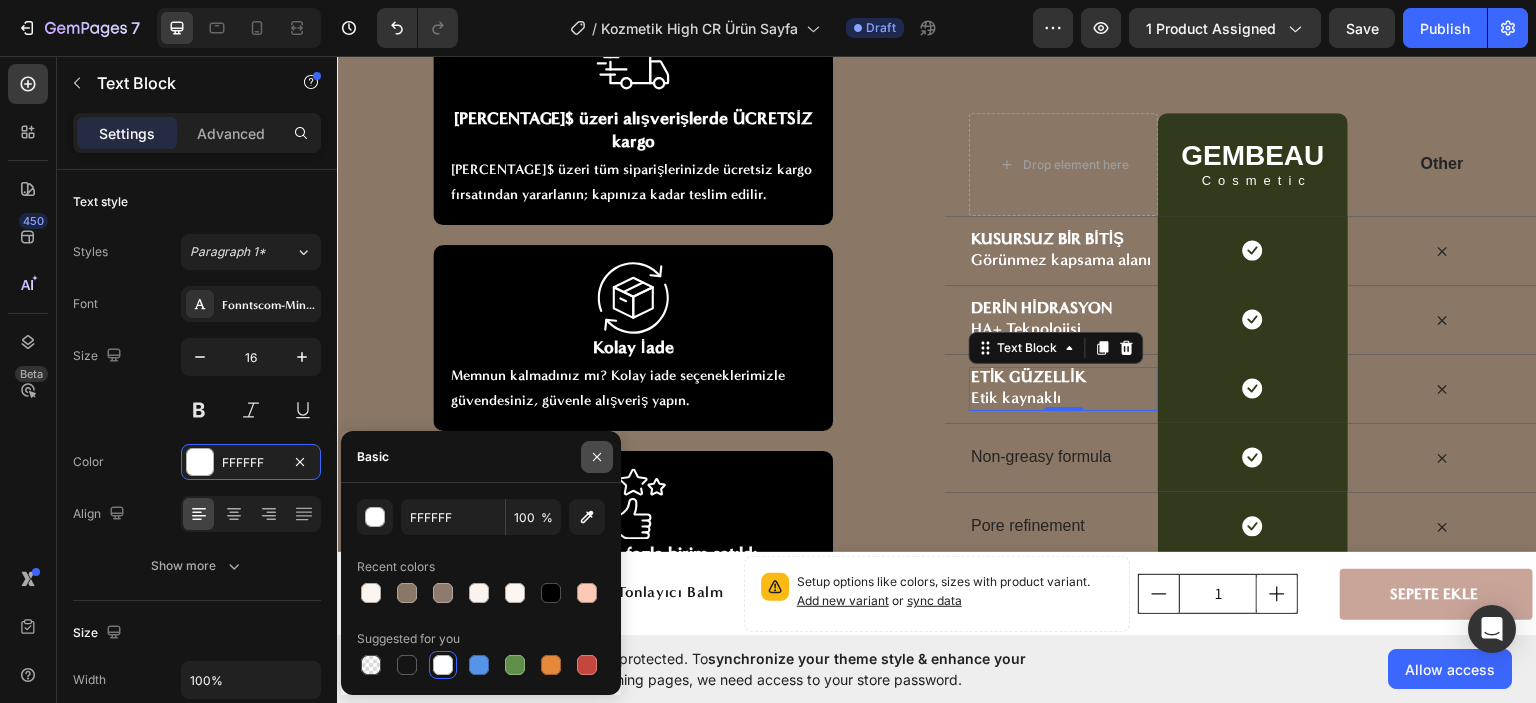 click 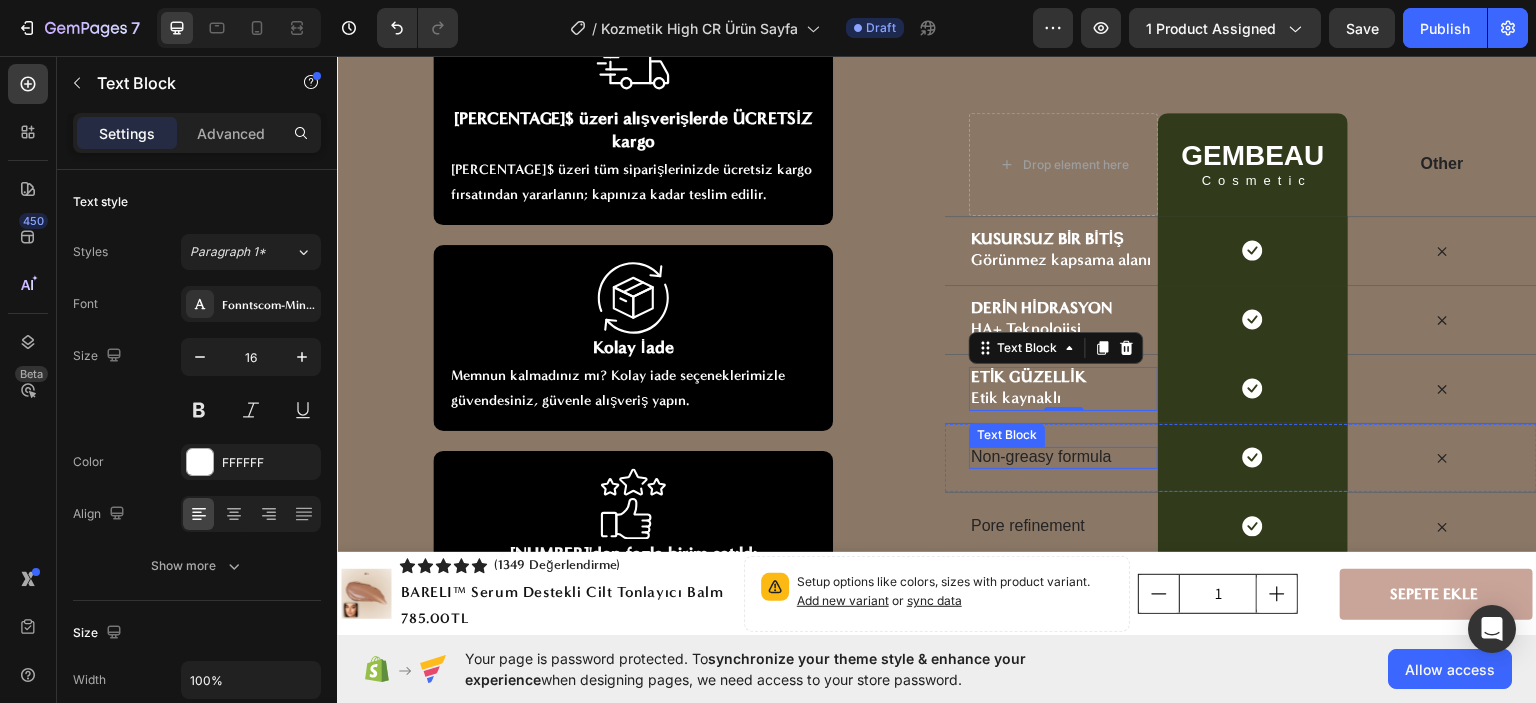 click on "Non-greasy formula" at bounding box center (1063, 456) 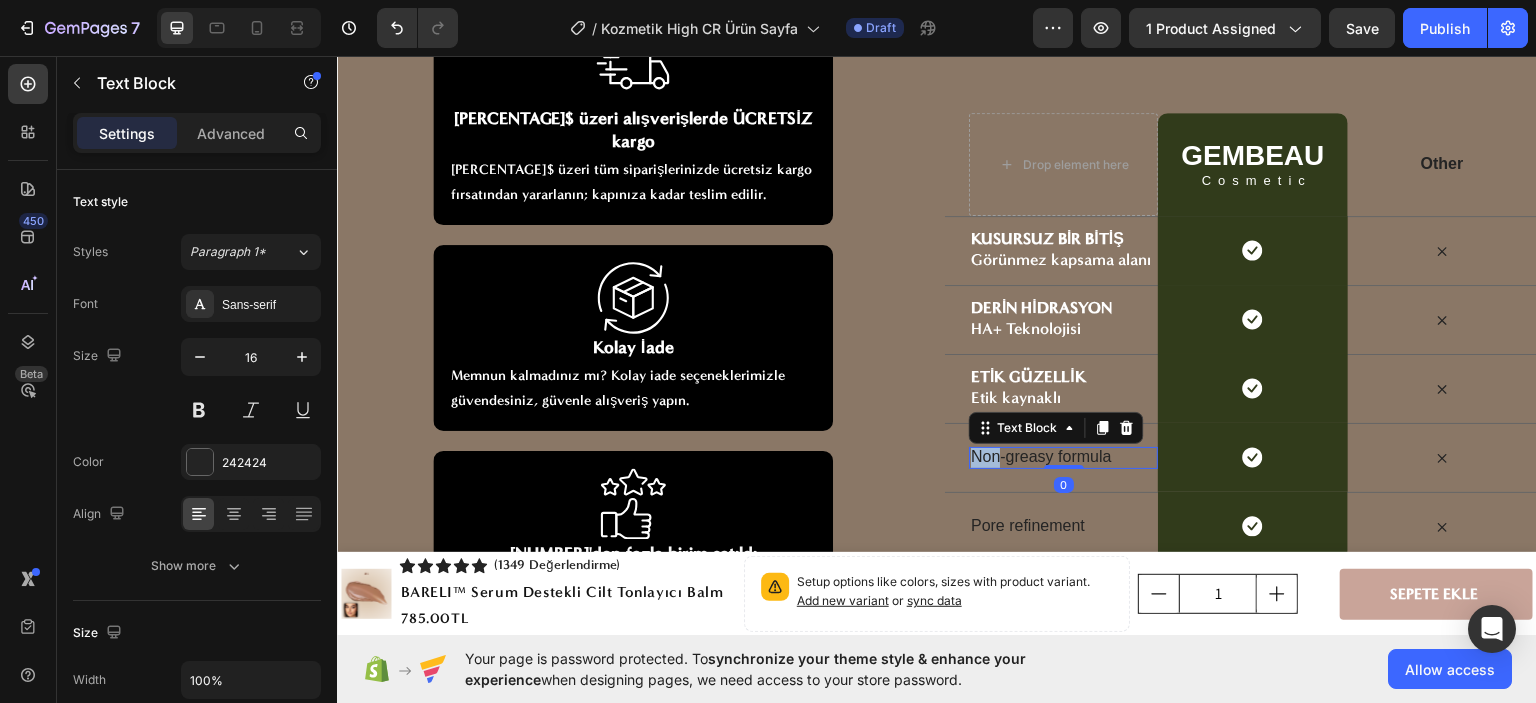 click on "Non-greasy formula" at bounding box center (1063, 456) 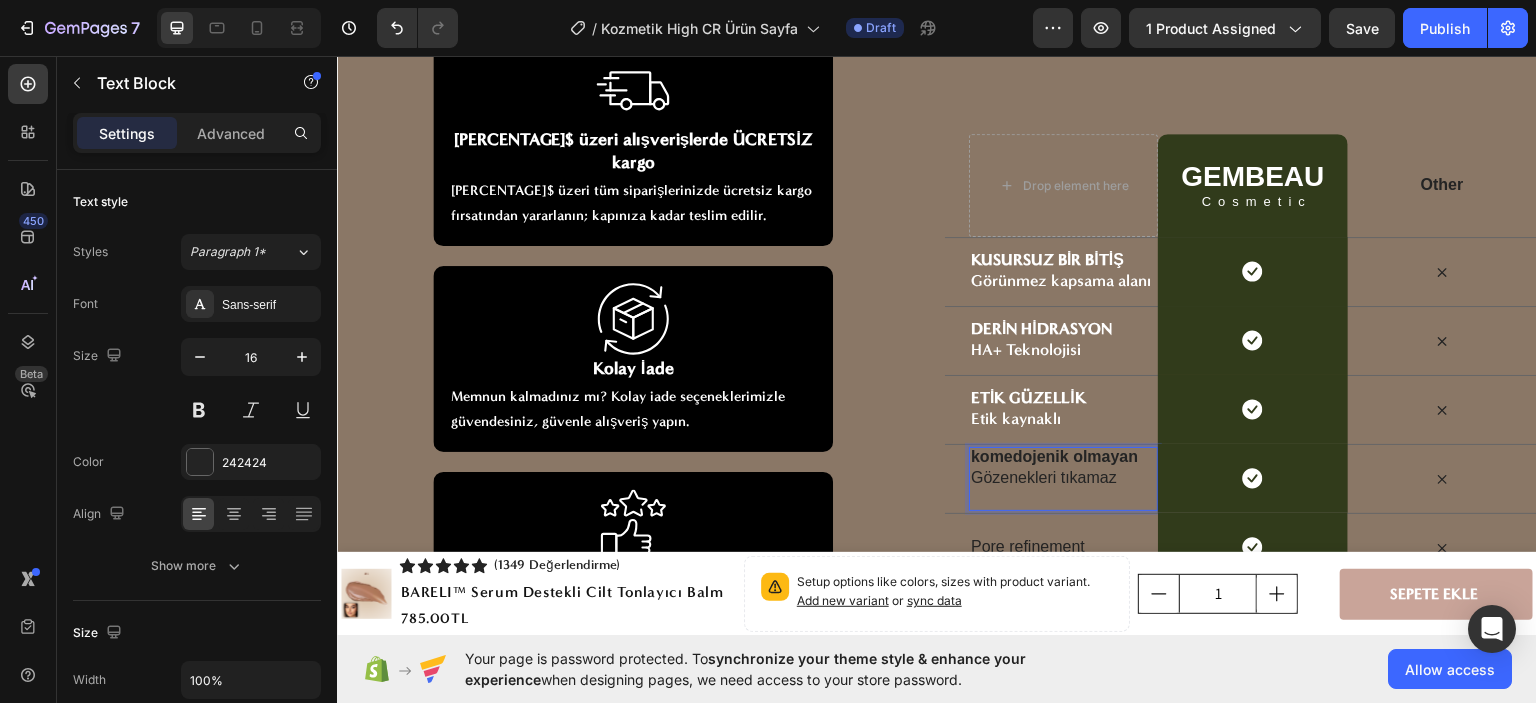 scroll, scrollTop: 6936, scrollLeft: 0, axis: vertical 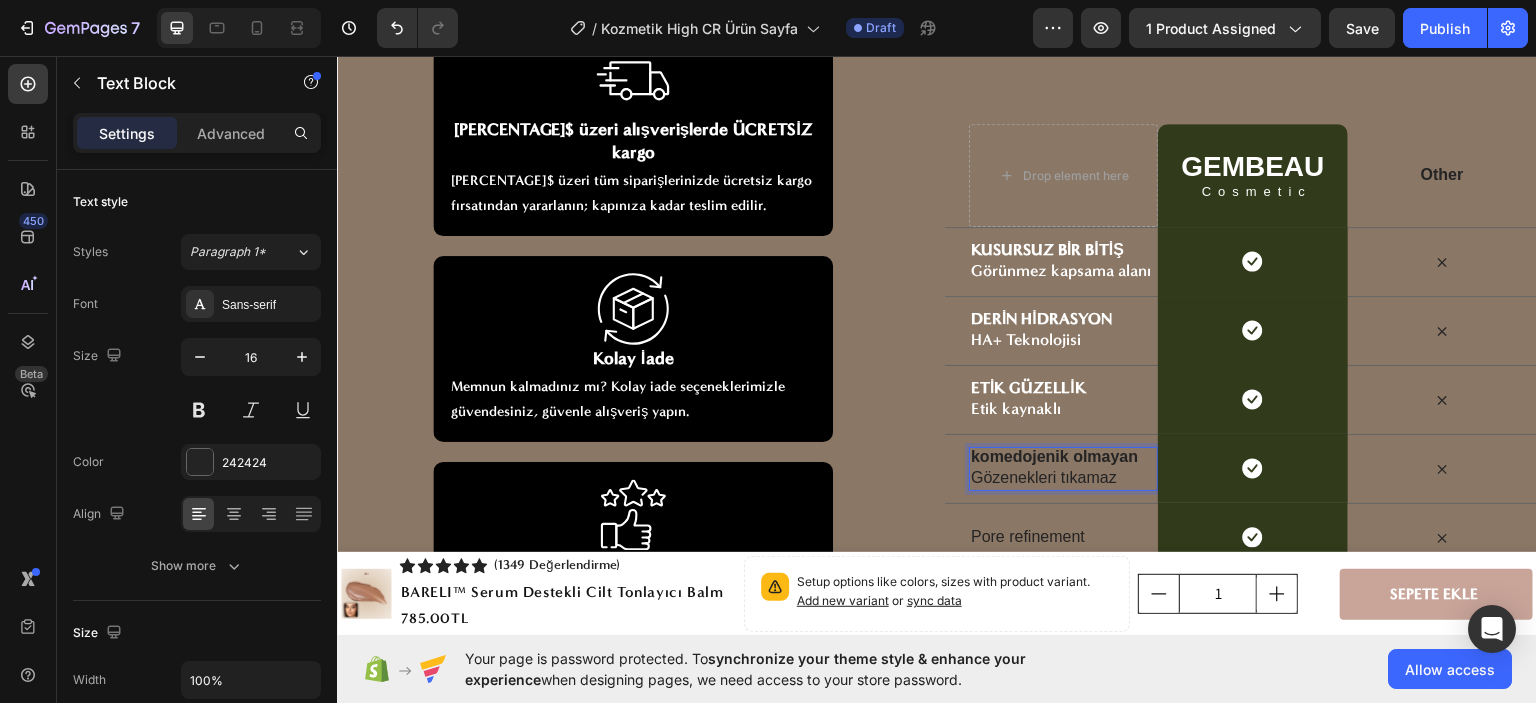 click on "komedojenik olmayan" at bounding box center (1054, 455) 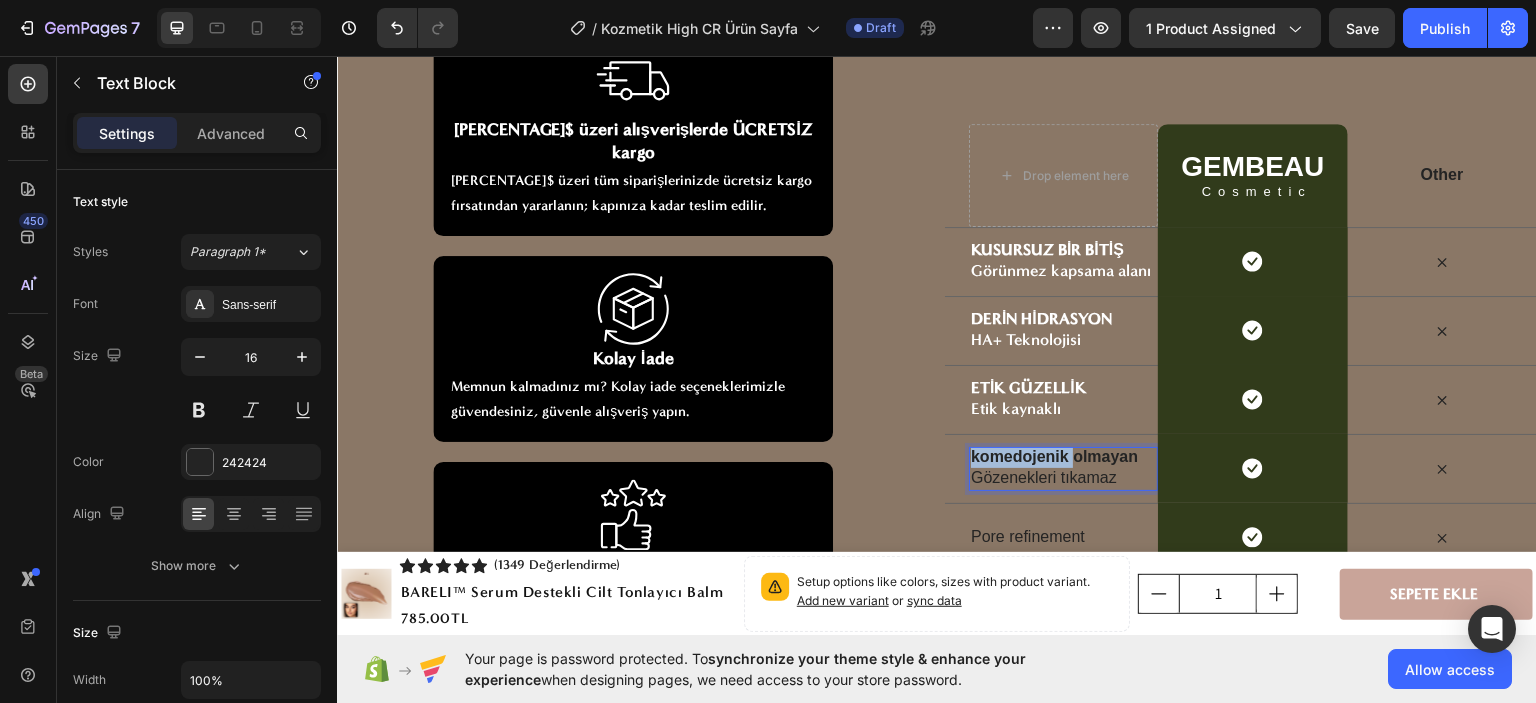 click on "komedojenik olmayan" at bounding box center (1054, 455) 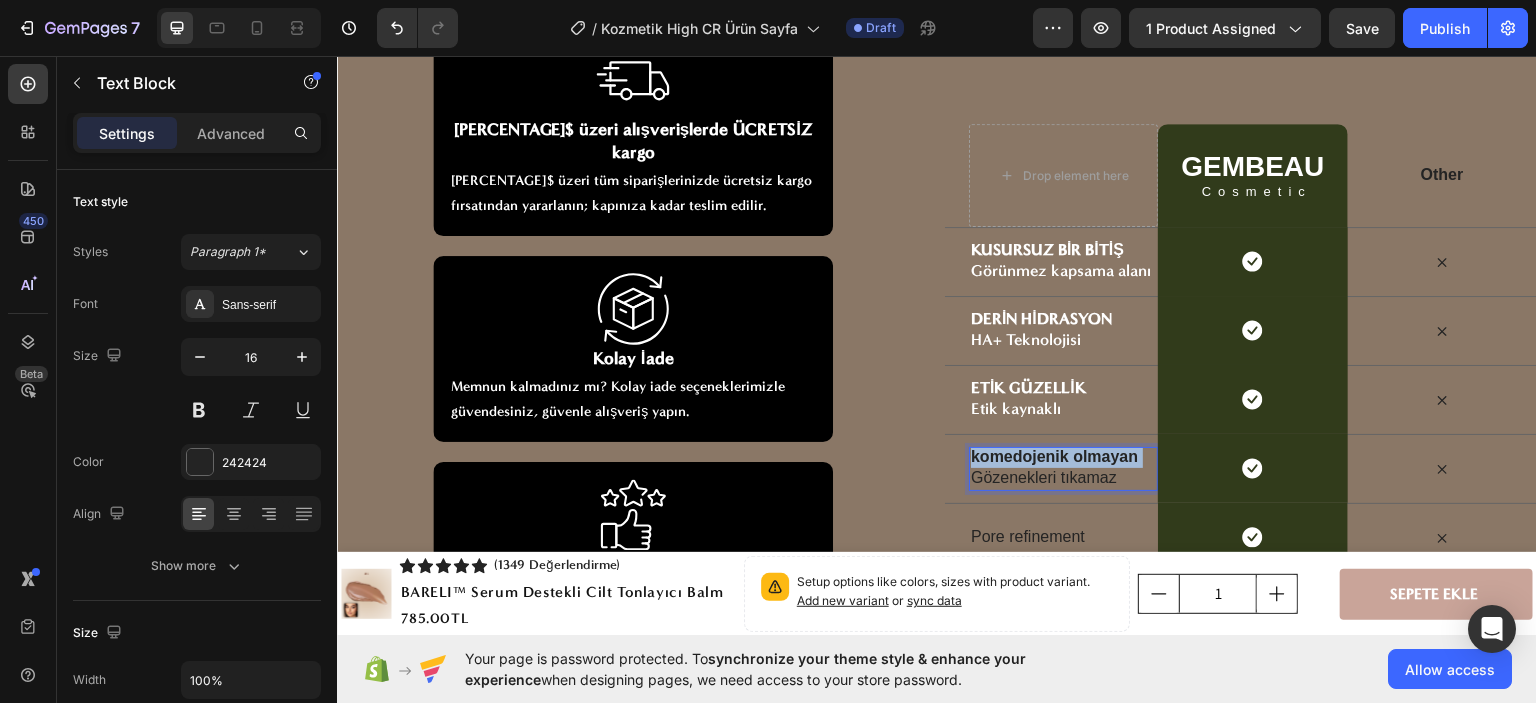 click on "komedojenik olmayan" at bounding box center [1054, 455] 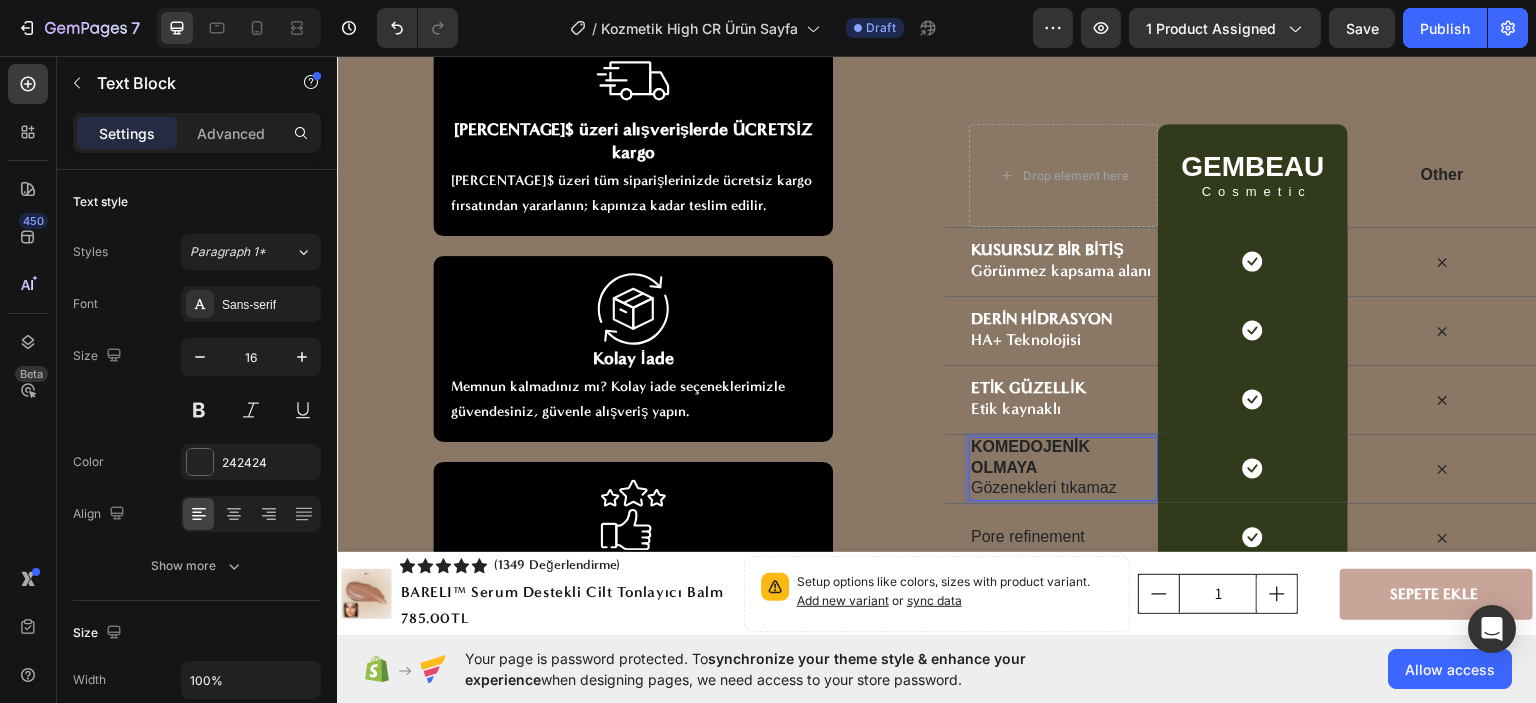 scroll, scrollTop: 6926, scrollLeft: 0, axis: vertical 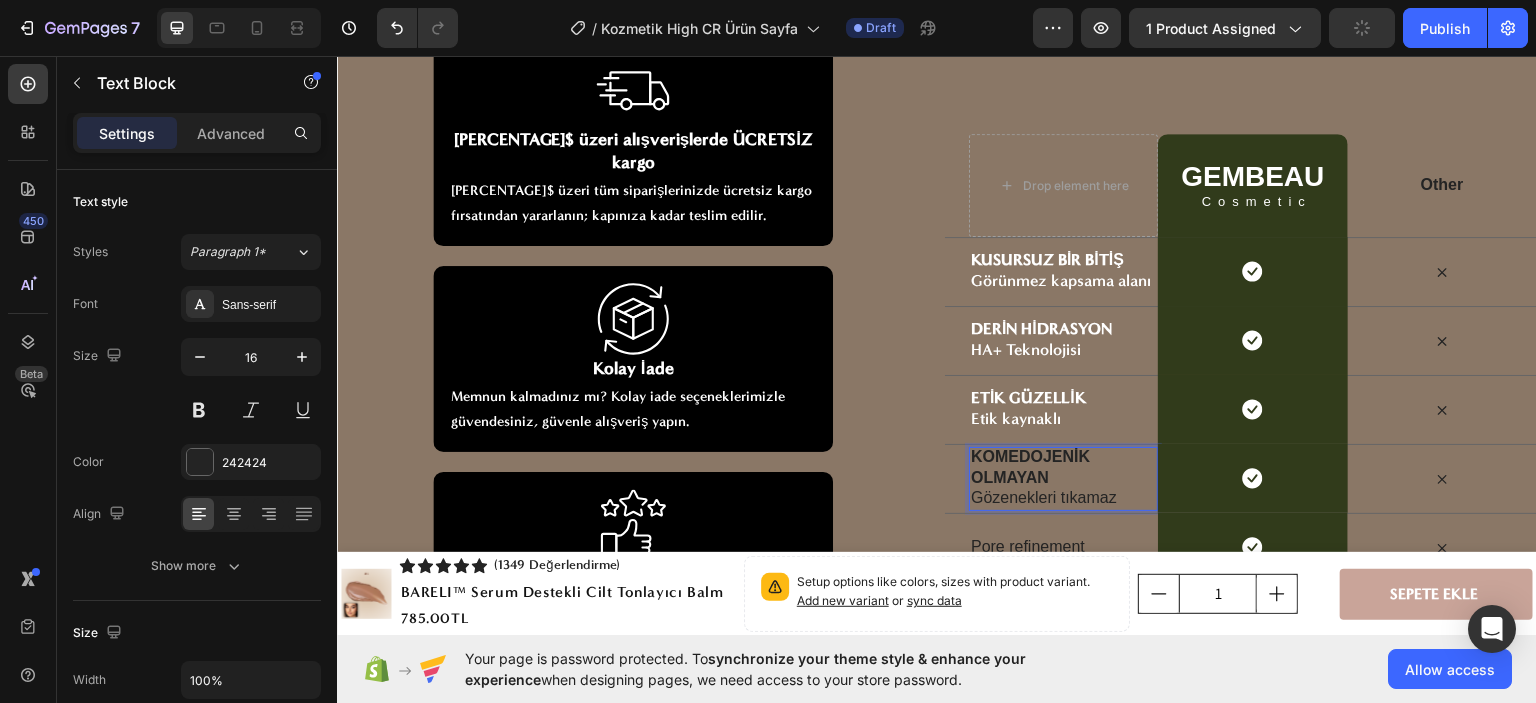 click on "KOMEDOJENİK OLMAYAN" at bounding box center (1030, 466) 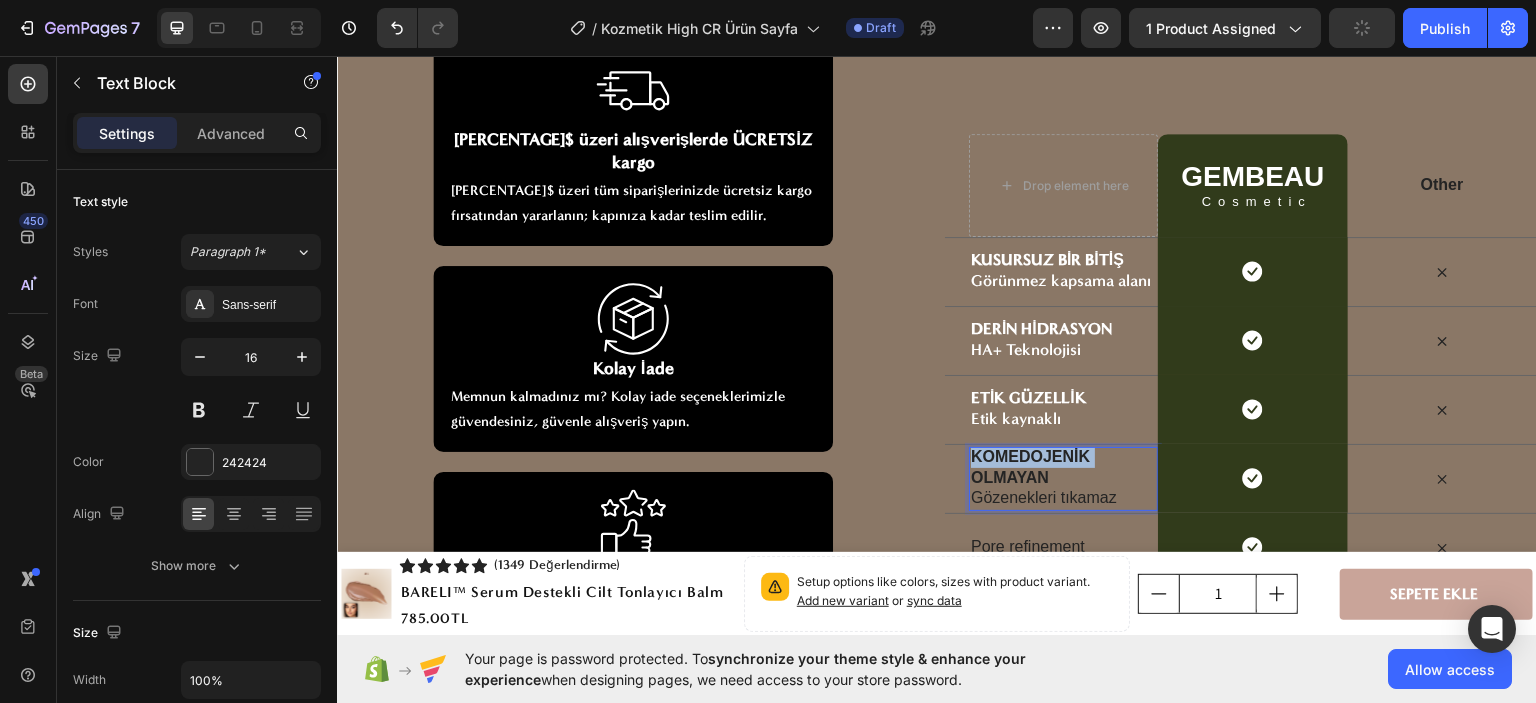 click on "KOMEDOJENİK OLMAYAN" at bounding box center (1030, 466) 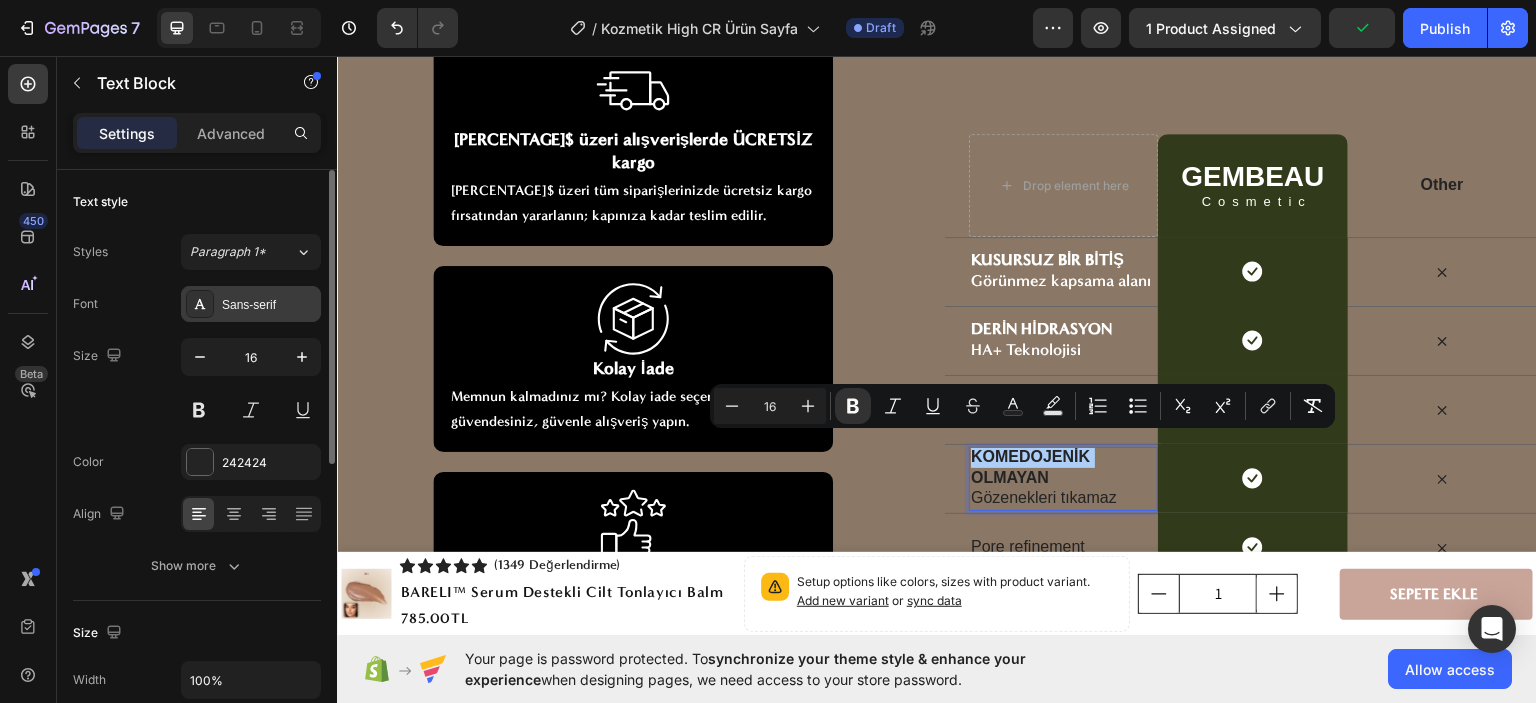click on "Sans-serif" at bounding box center (269, 305) 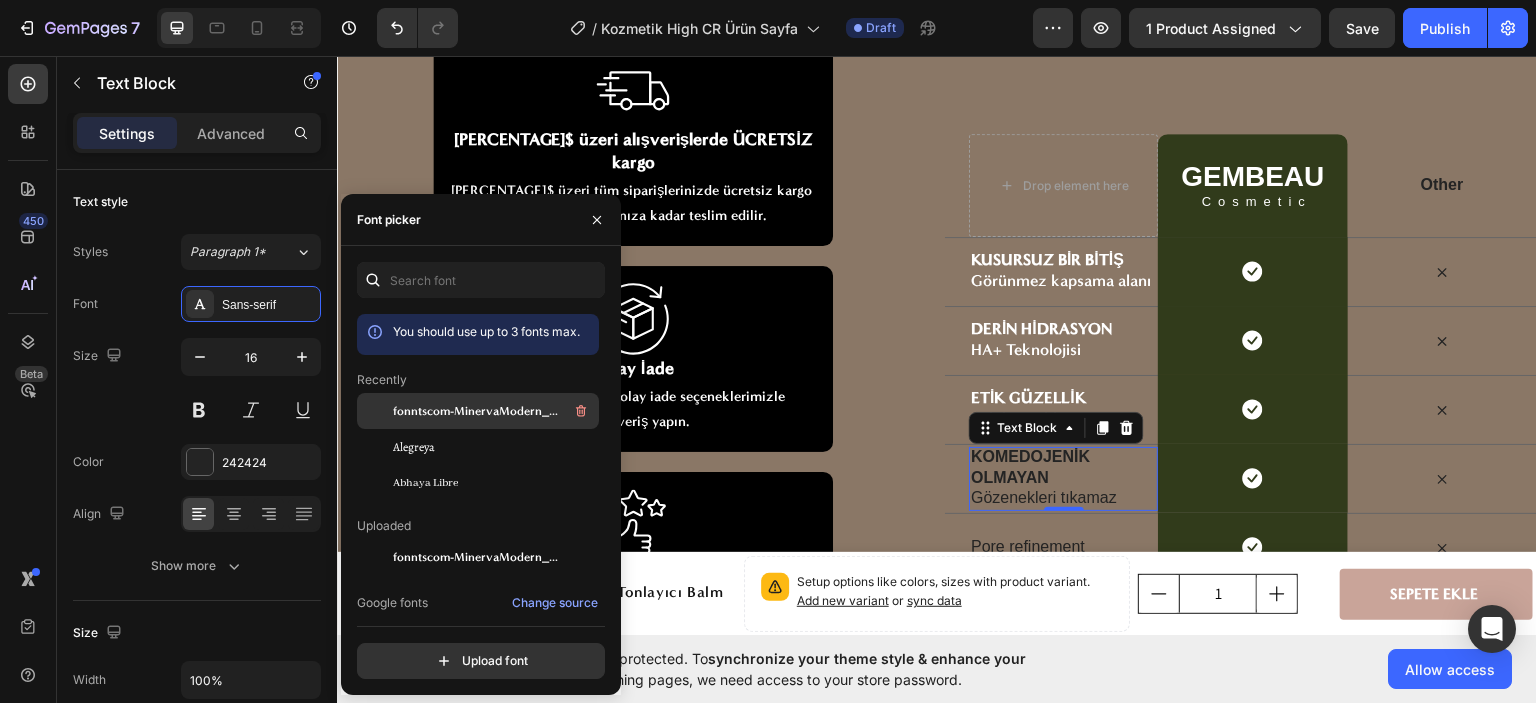 click on "fonntscom-MinervaModern_Bold" at bounding box center [476, 411] 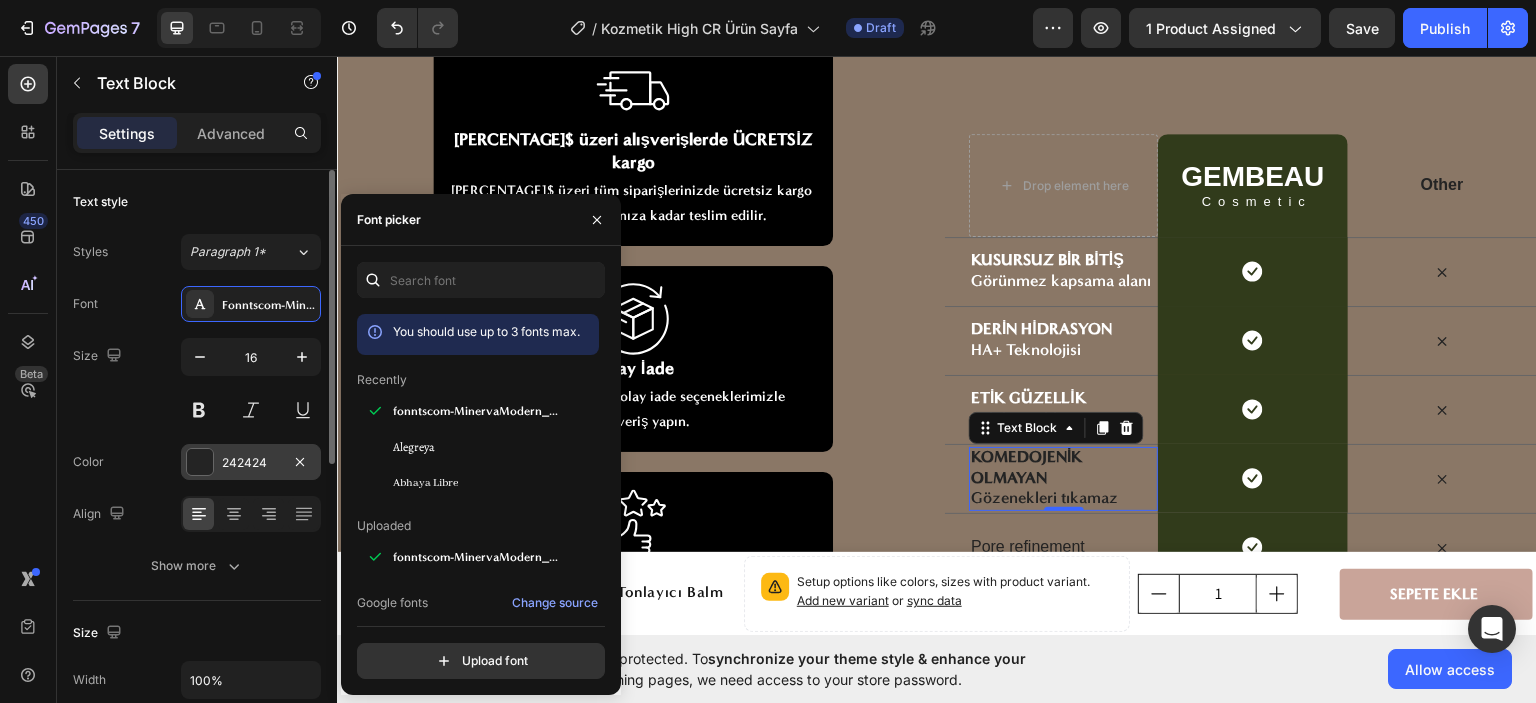 click on "242424" at bounding box center [251, 463] 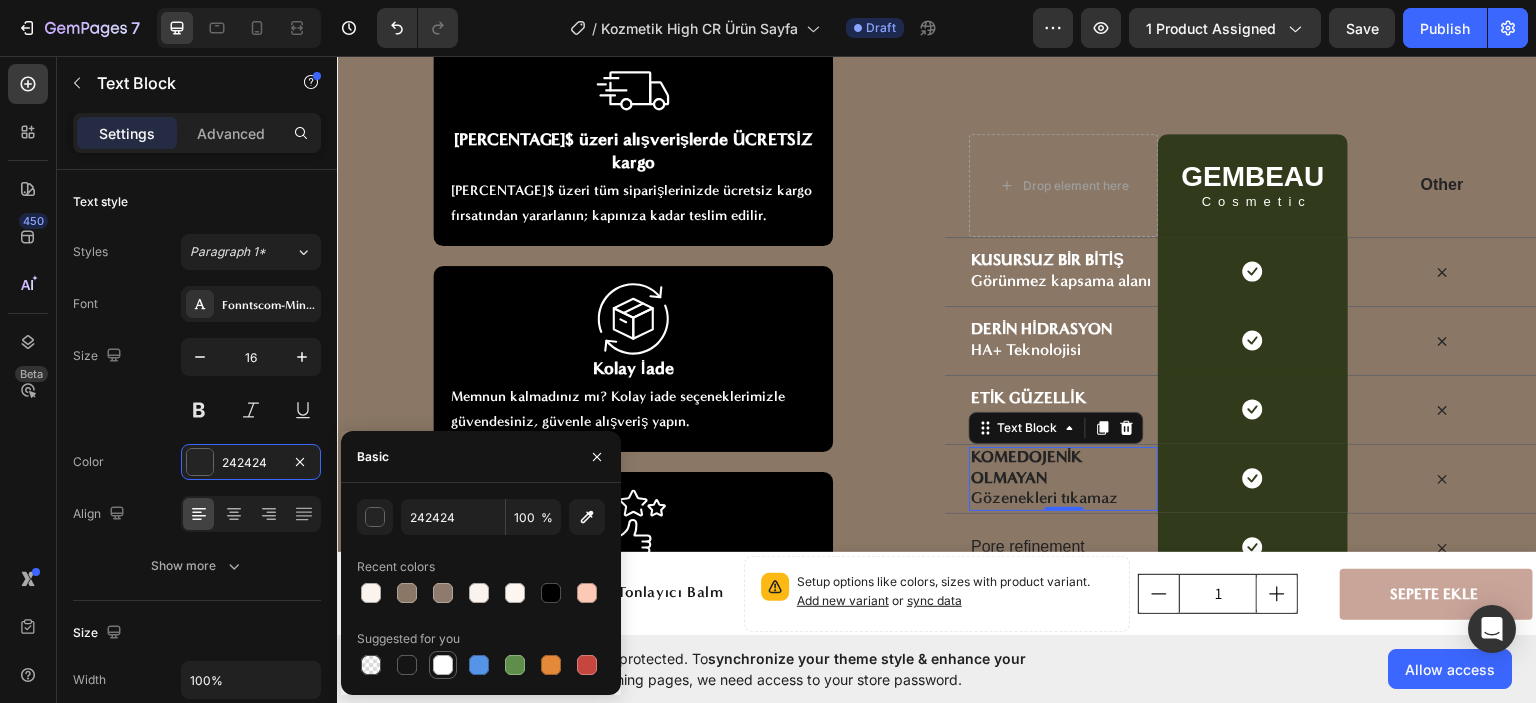 click at bounding box center (443, 665) 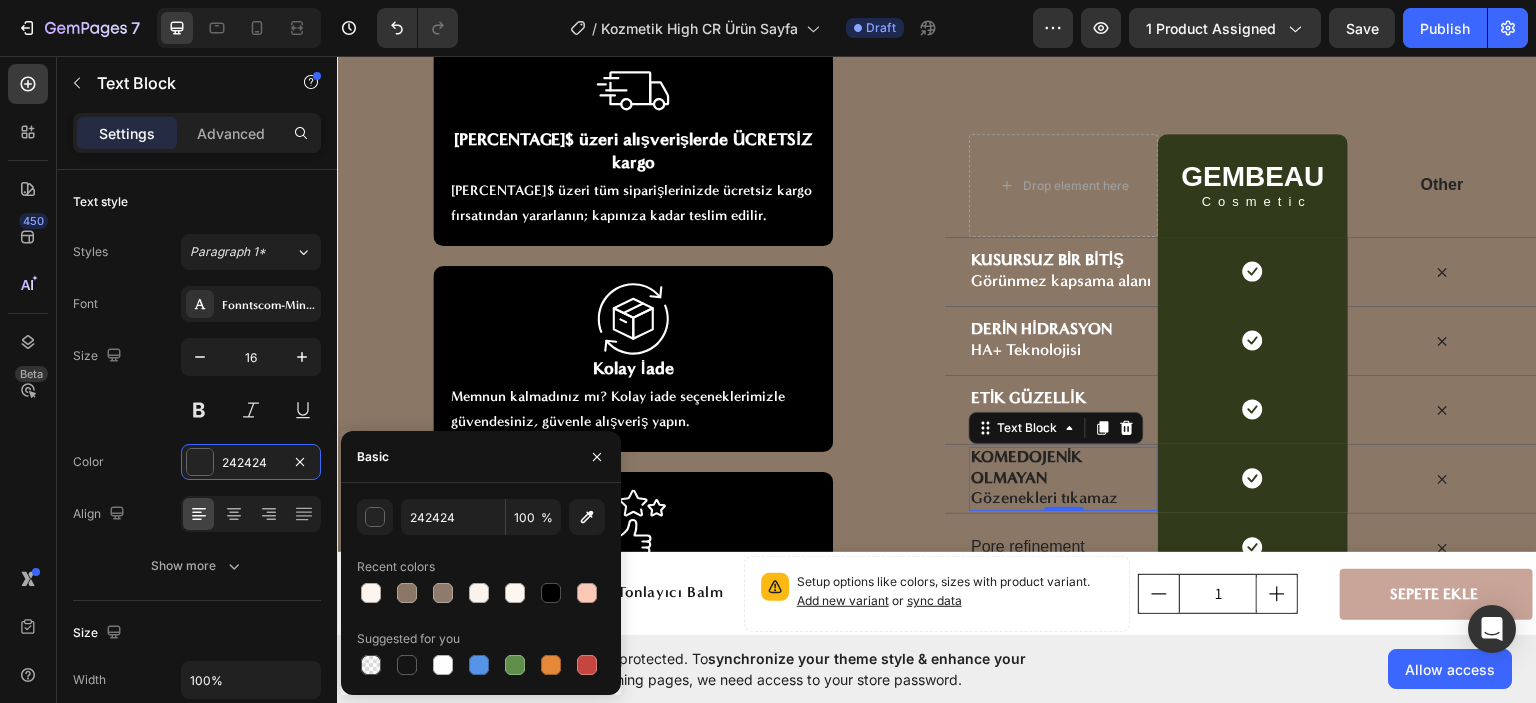 type on "FFFFFF" 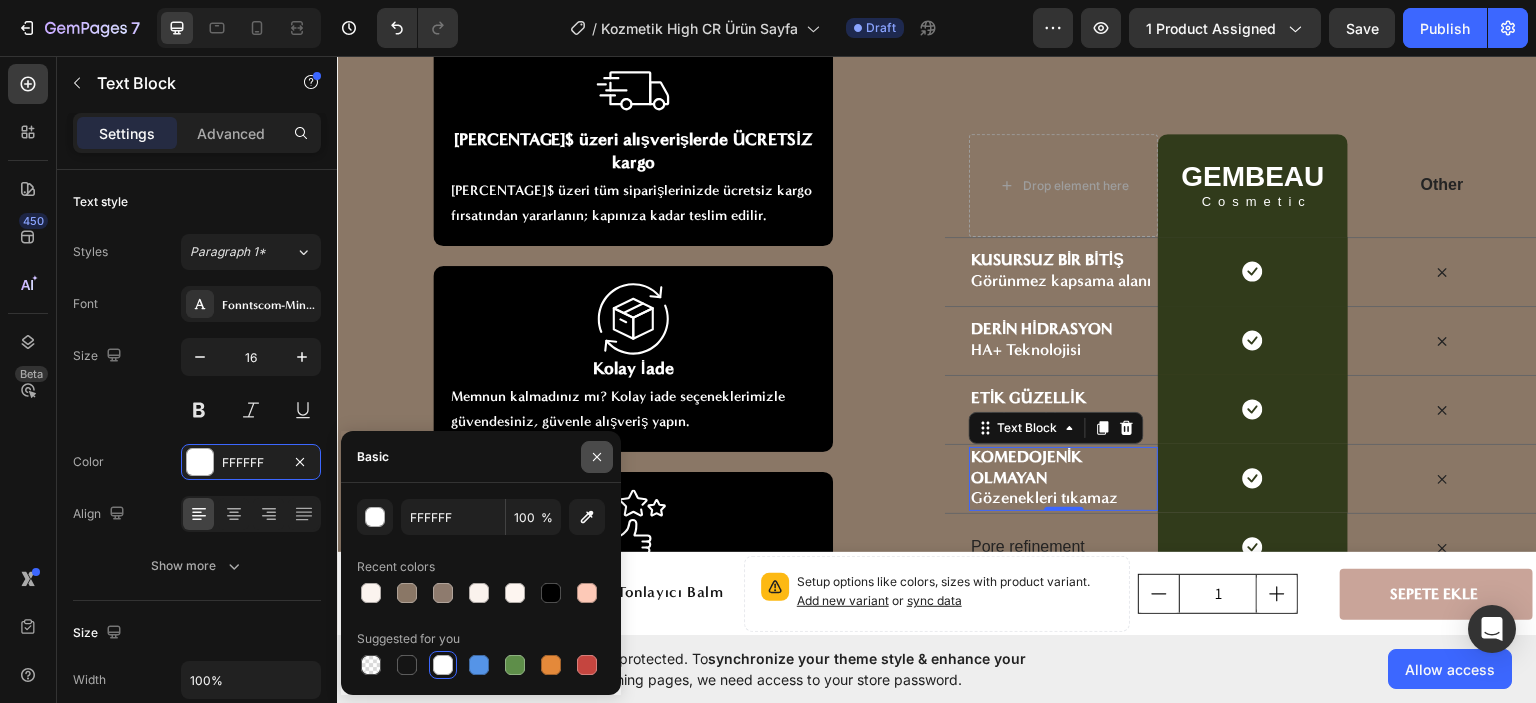 click at bounding box center [597, 457] 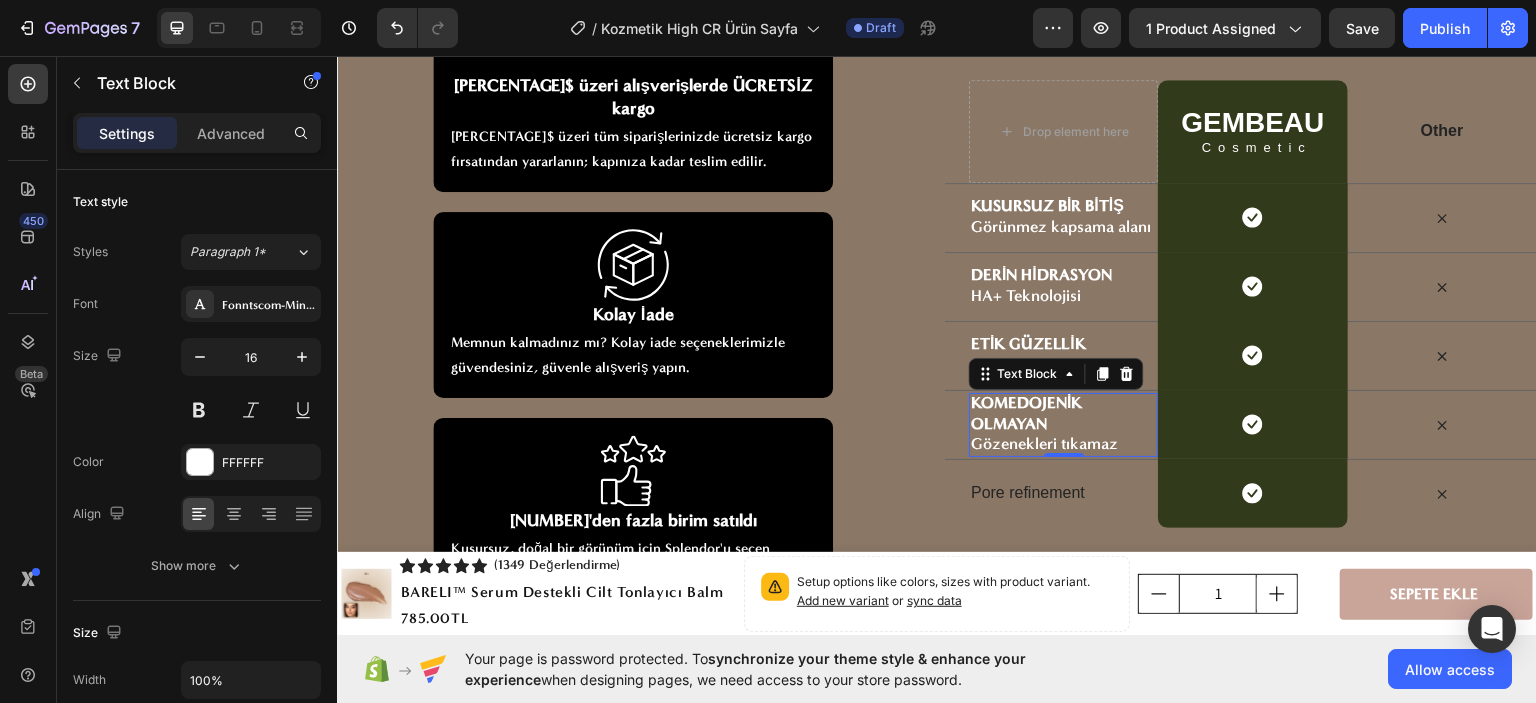 scroll, scrollTop: 7026, scrollLeft: 0, axis: vertical 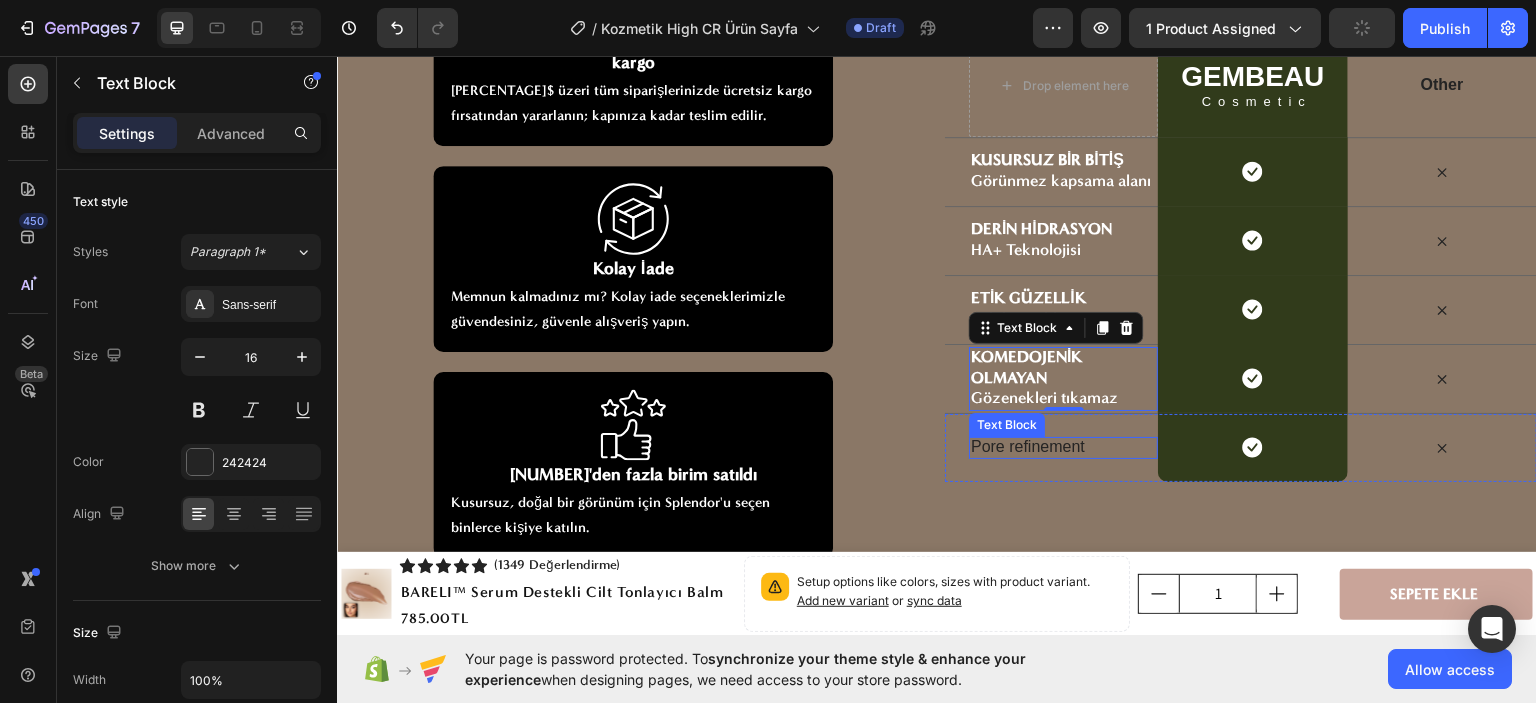click on "Pore refinement" at bounding box center (1063, 446) 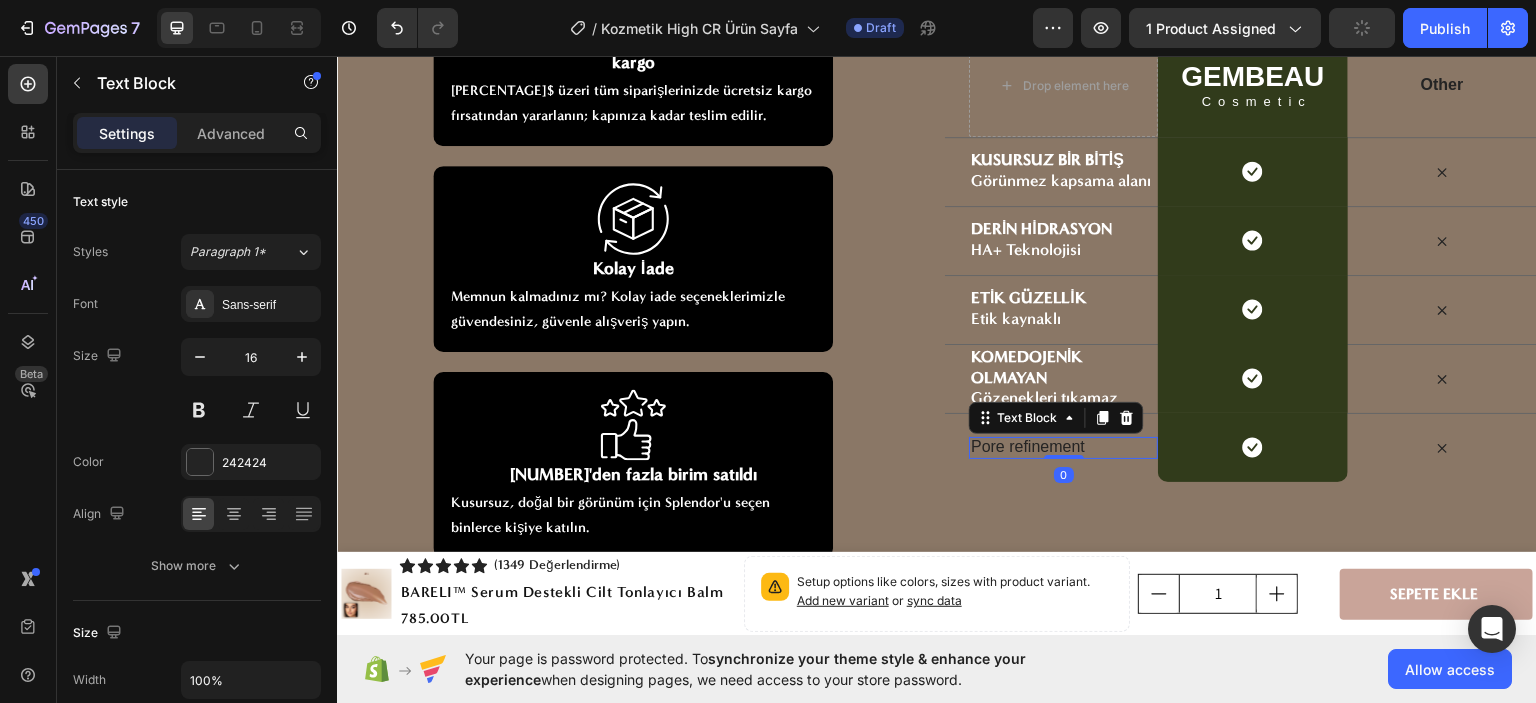 click on "Pore refinement" at bounding box center [1063, 446] 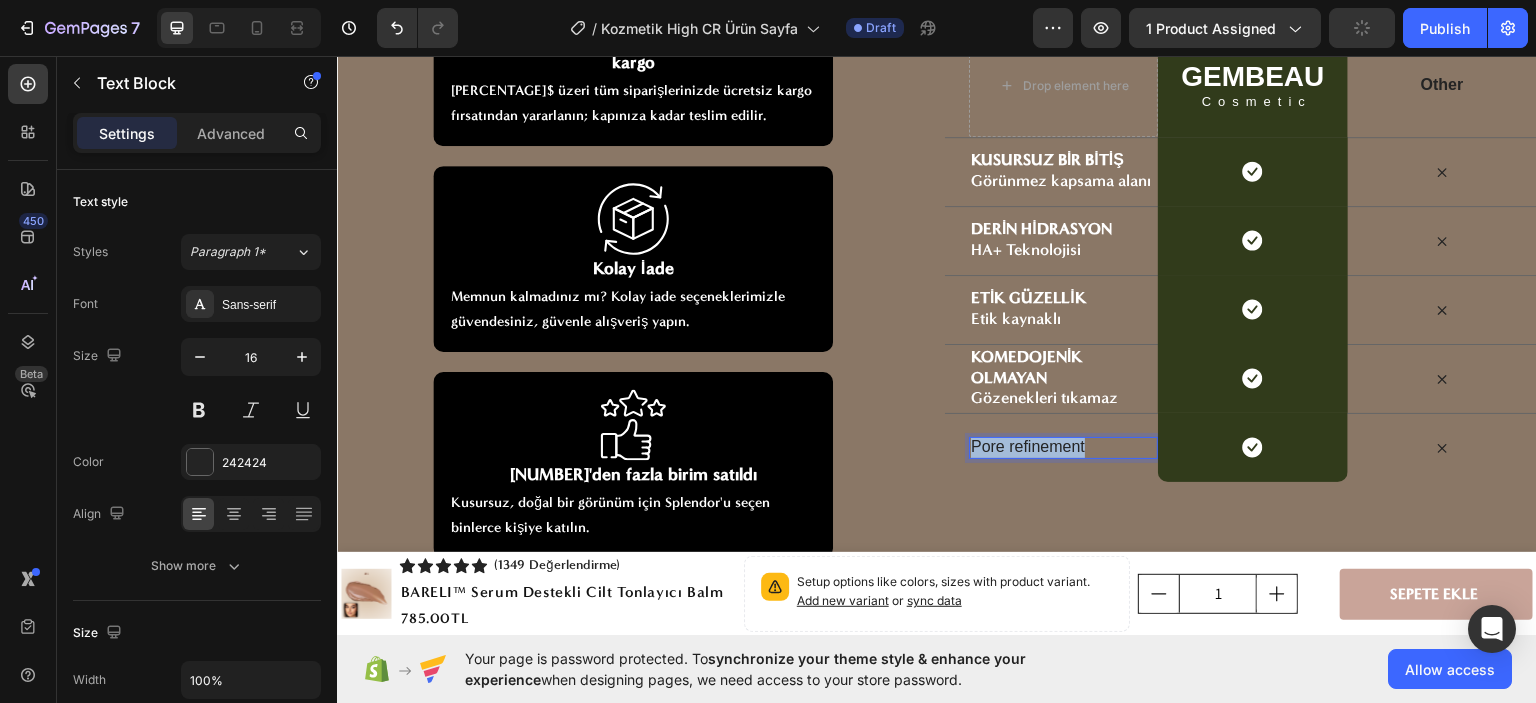 click on "Pore refinement" at bounding box center (1063, 446) 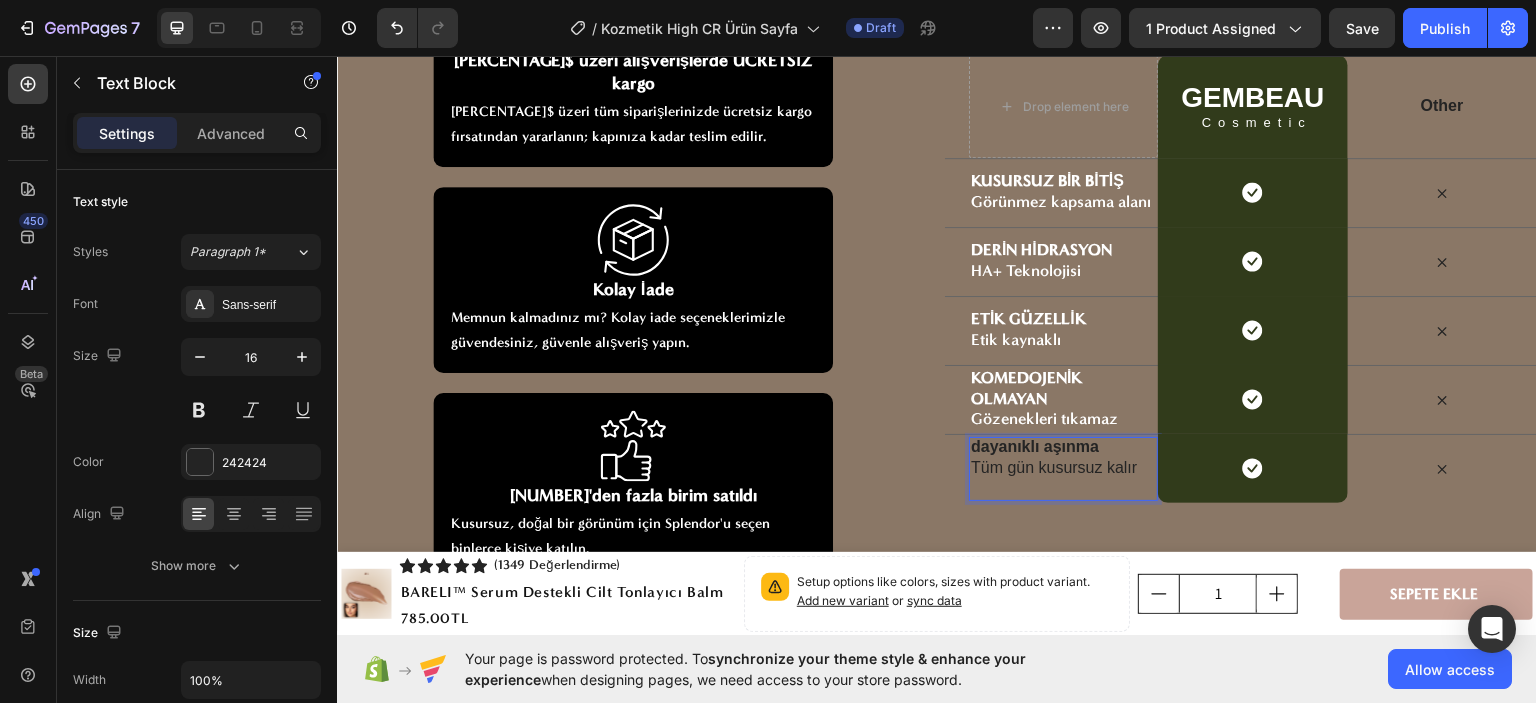 scroll, scrollTop: 7016, scrollLeft: 0, axis: vertical 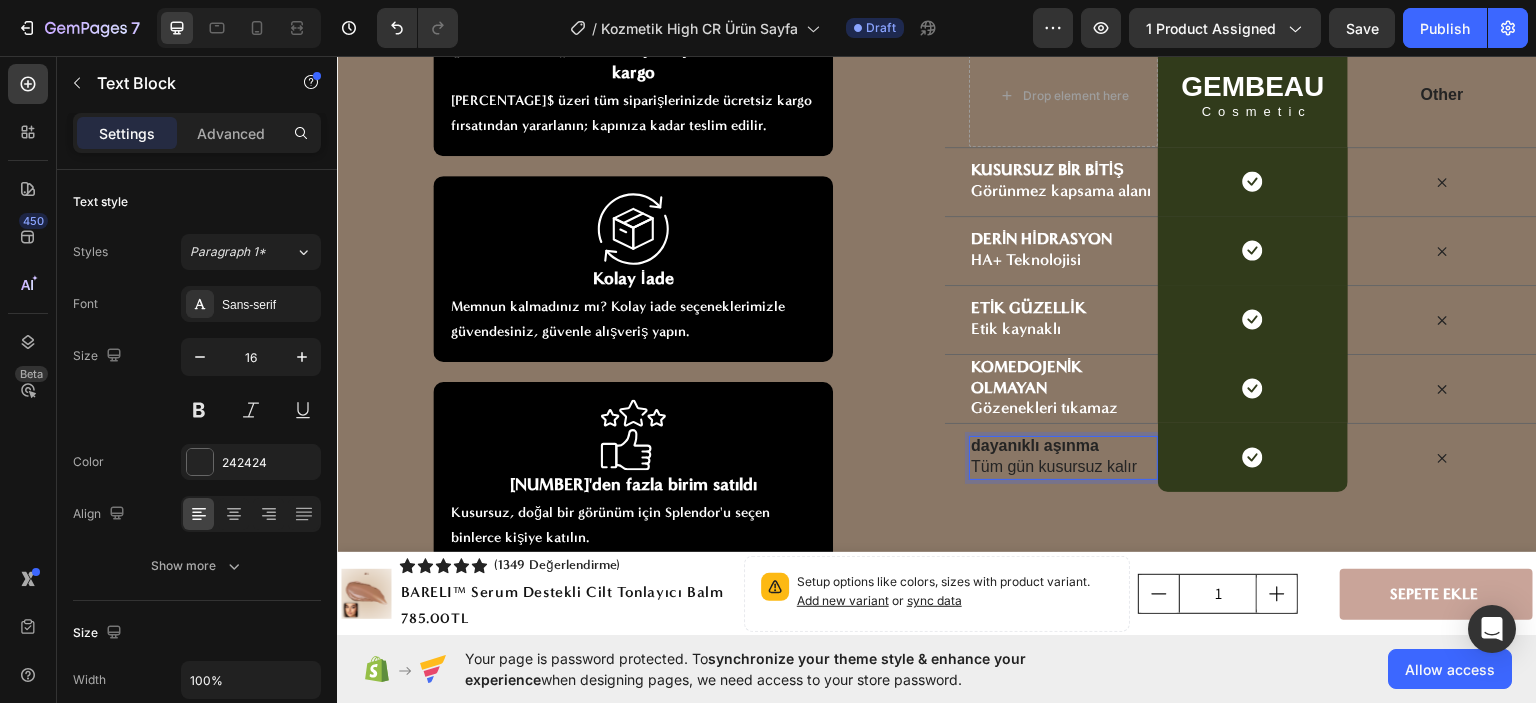 click on "dayanıklı aşınma" at bounding box center [1035, 444] 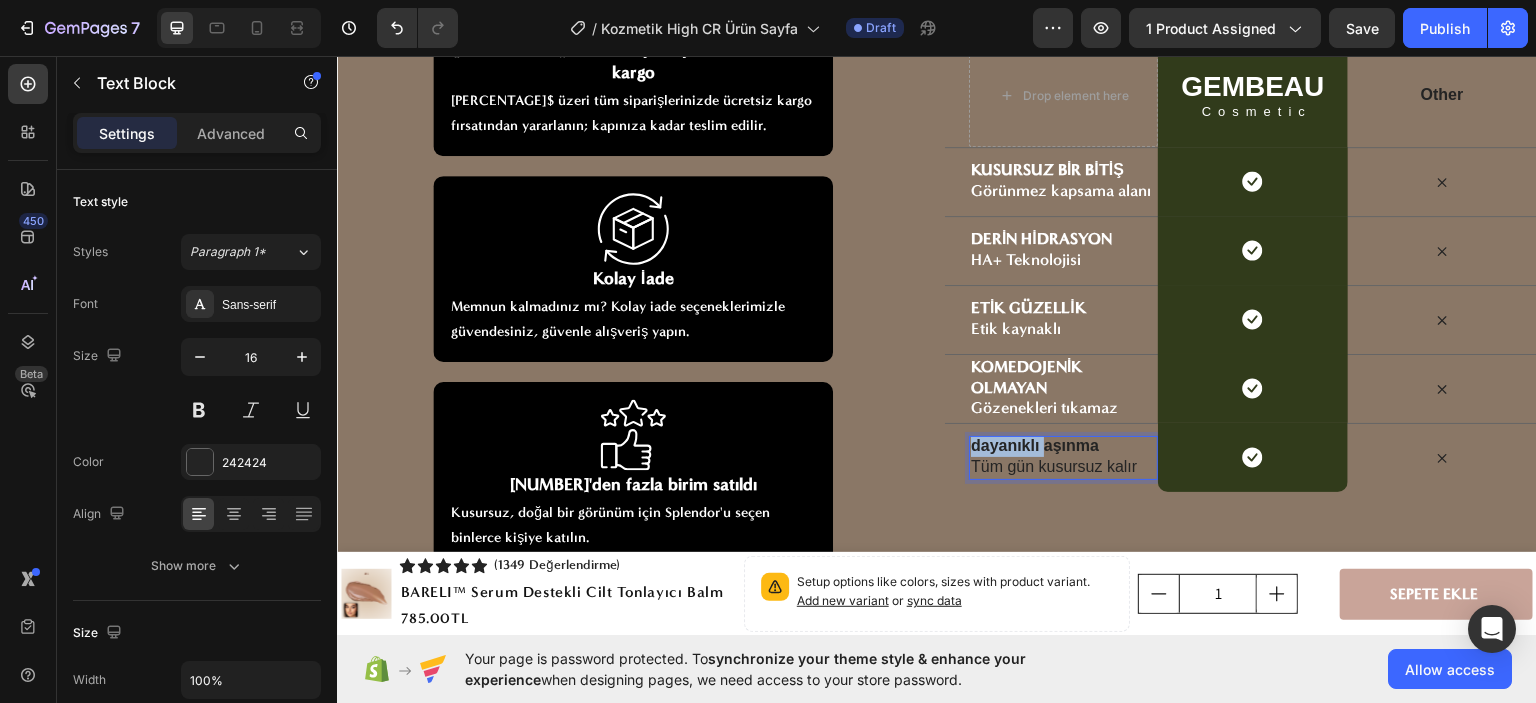 click on "dayanıklı aşınma" at bounding box center [1035, 444] 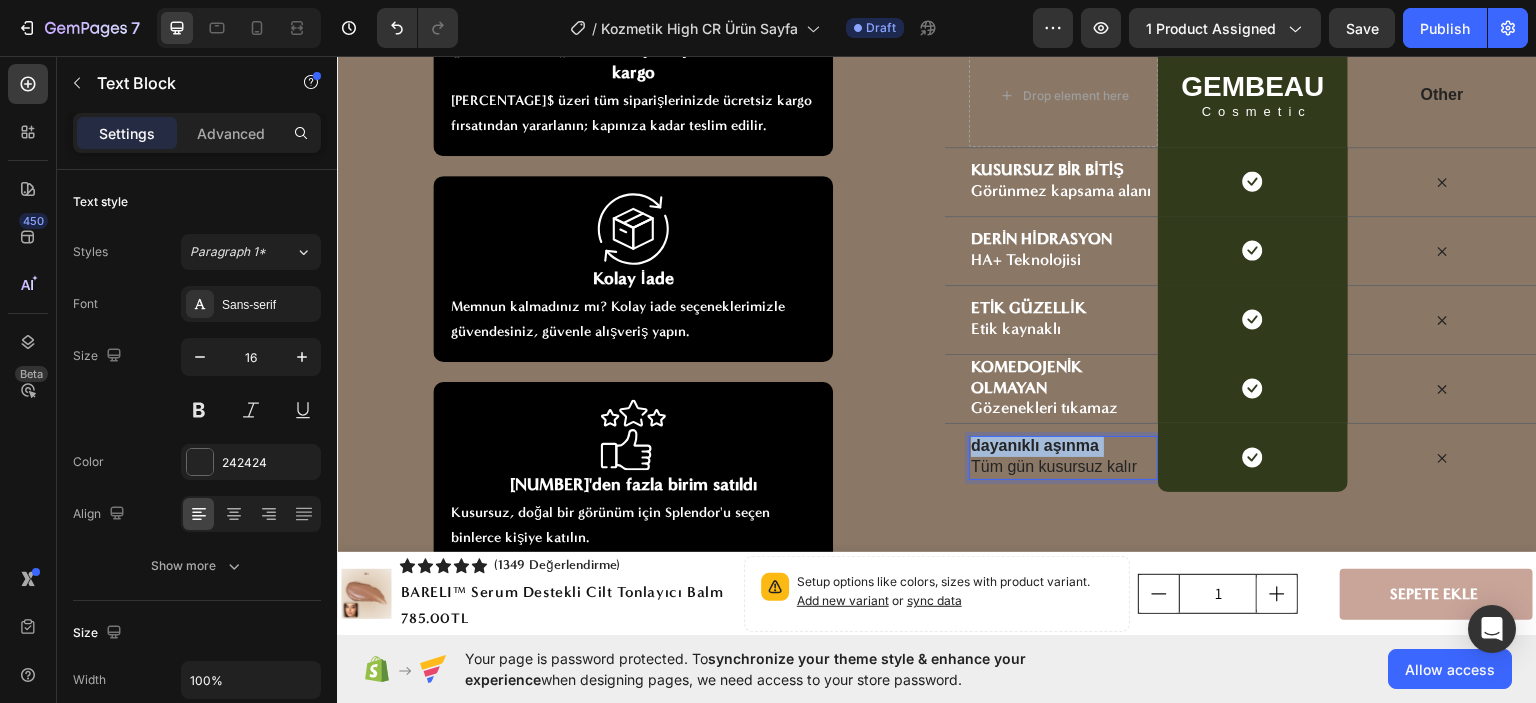 click on "dayanıklı aşınma" at bounding box center (1035, 444) 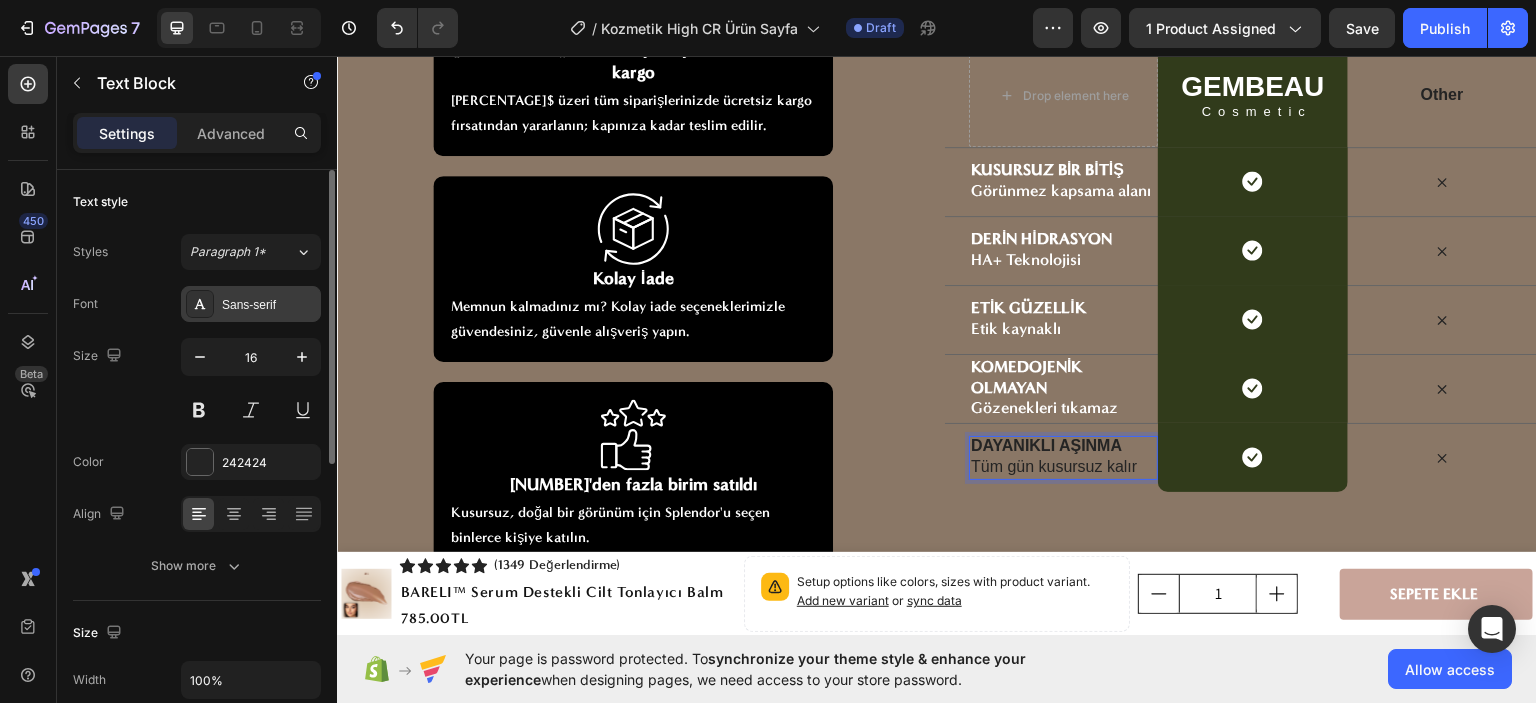 click on "Sans-serif" at bounding box center (251, 304) 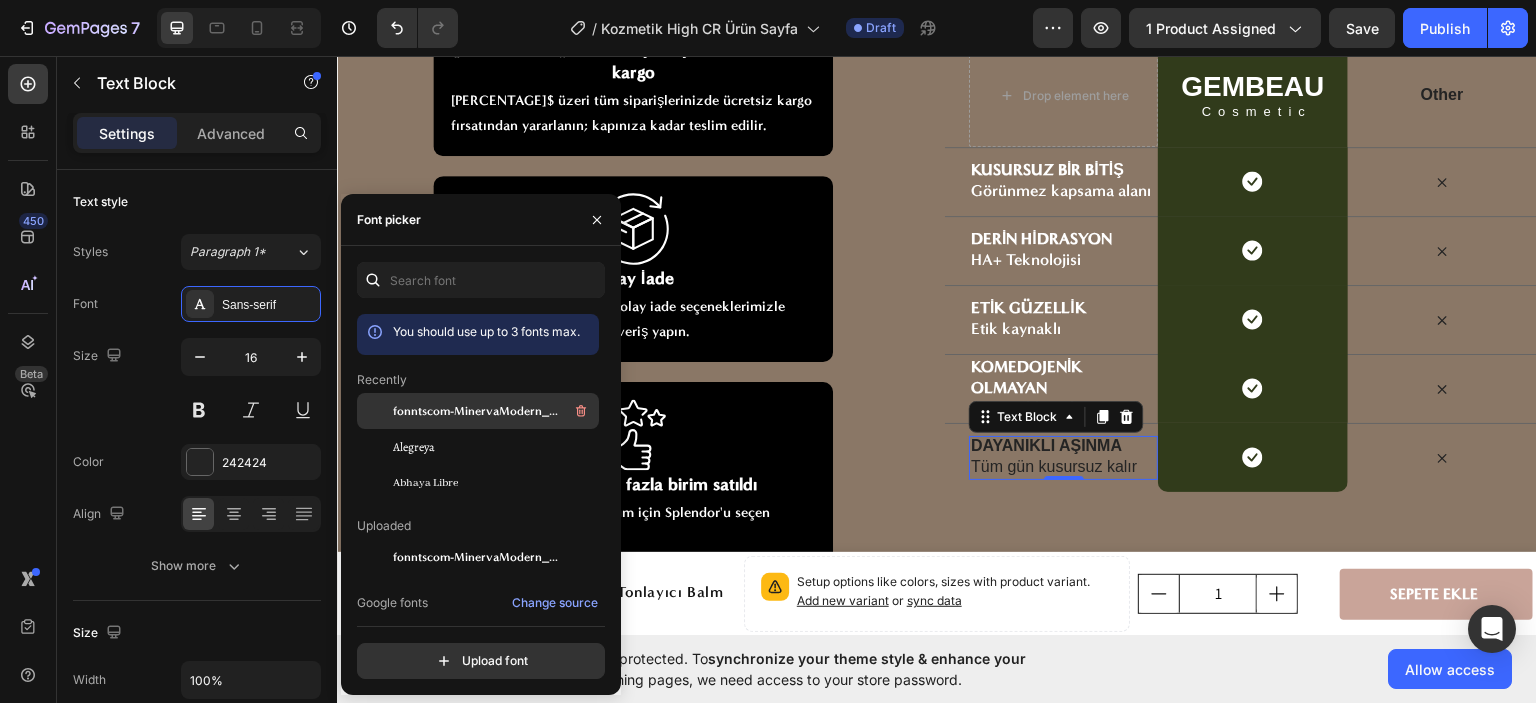 click on "fonntscom-MinervaModern_Bold" at bounding box center [476, 411] 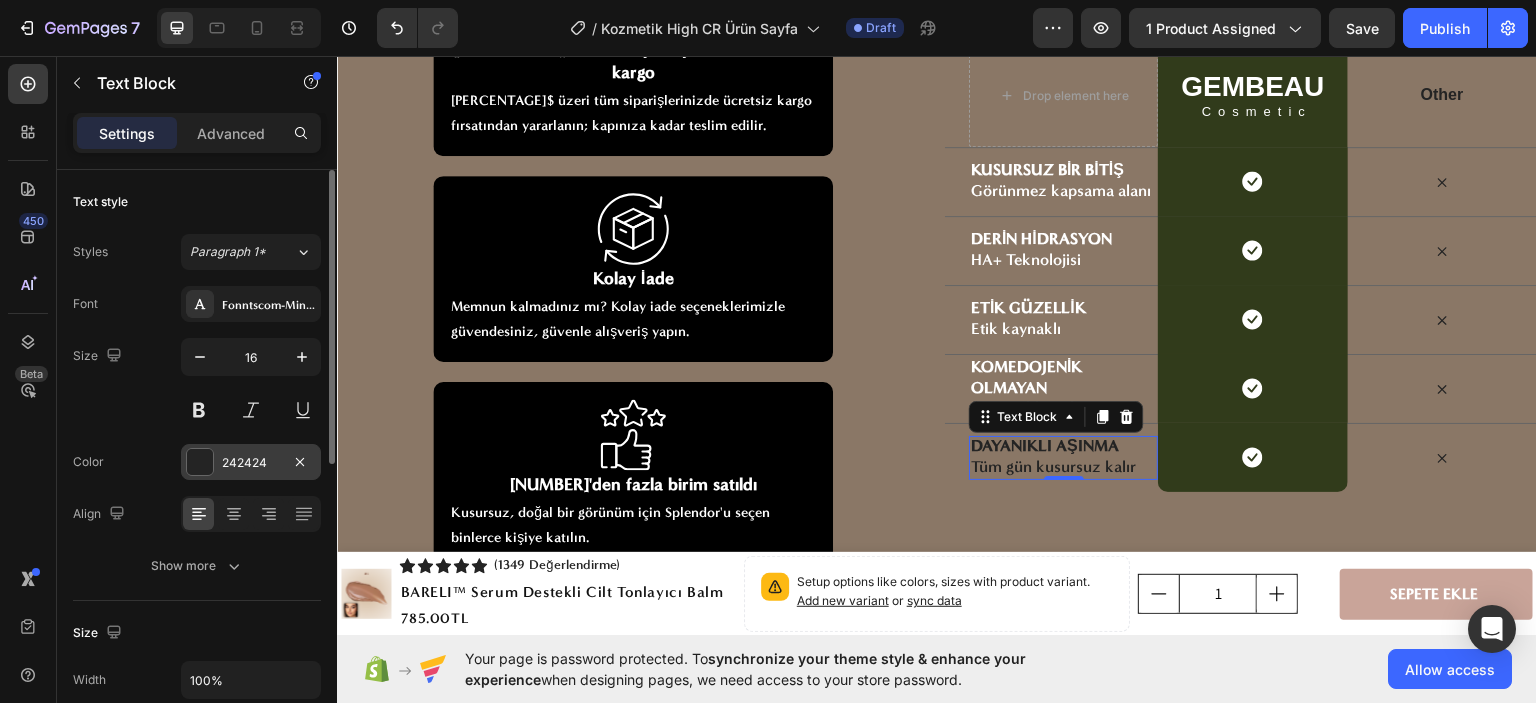click on "242424" at bounding box center (251, 463) 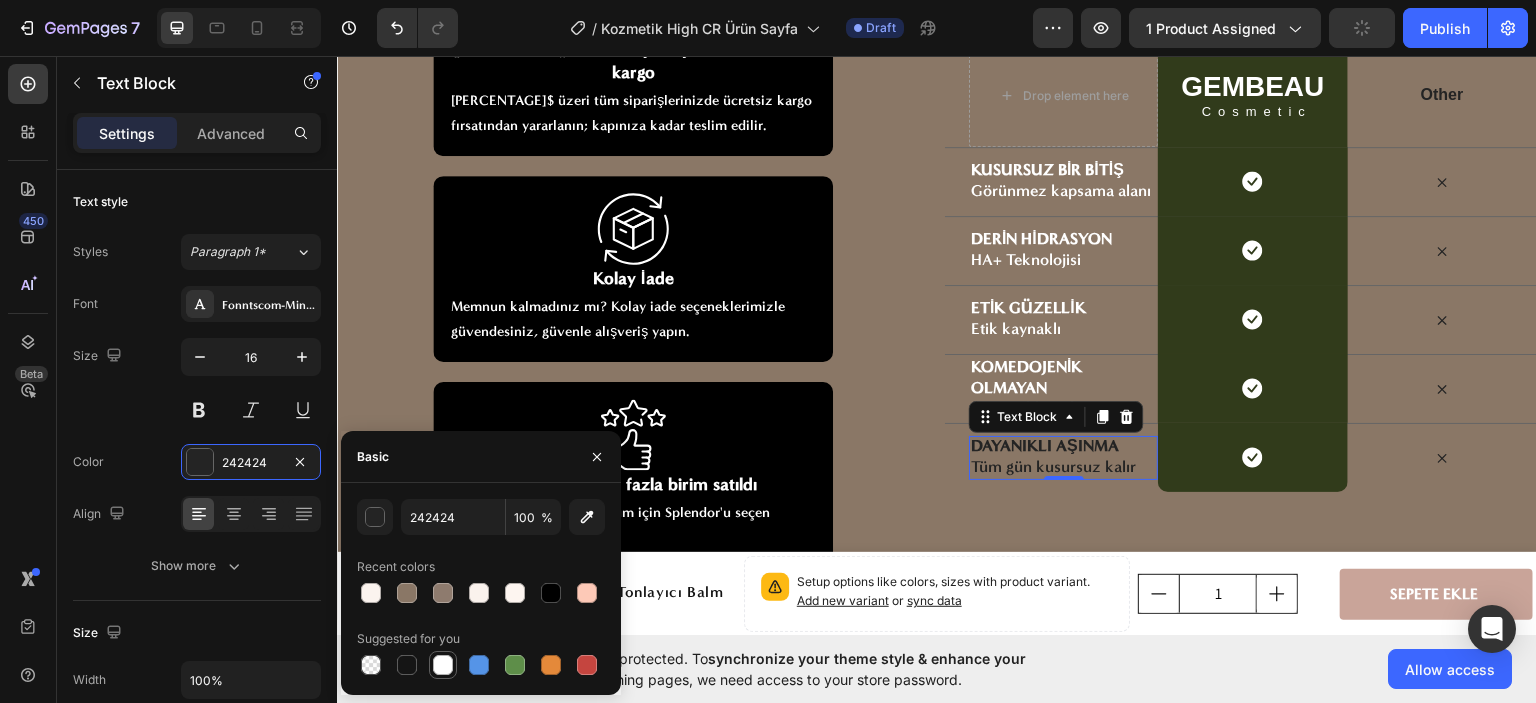 click at bounding box center (443, 665) 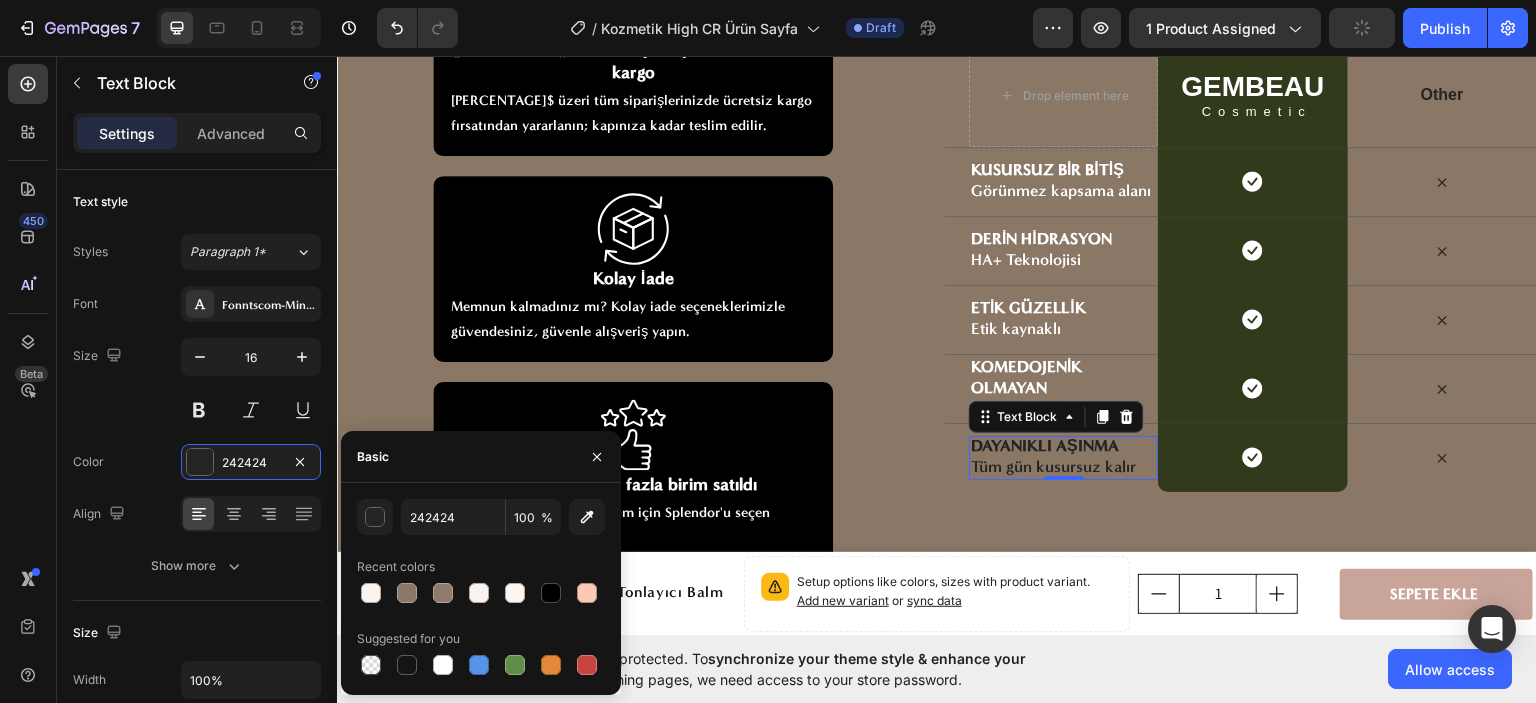 type on "FFFFFF" 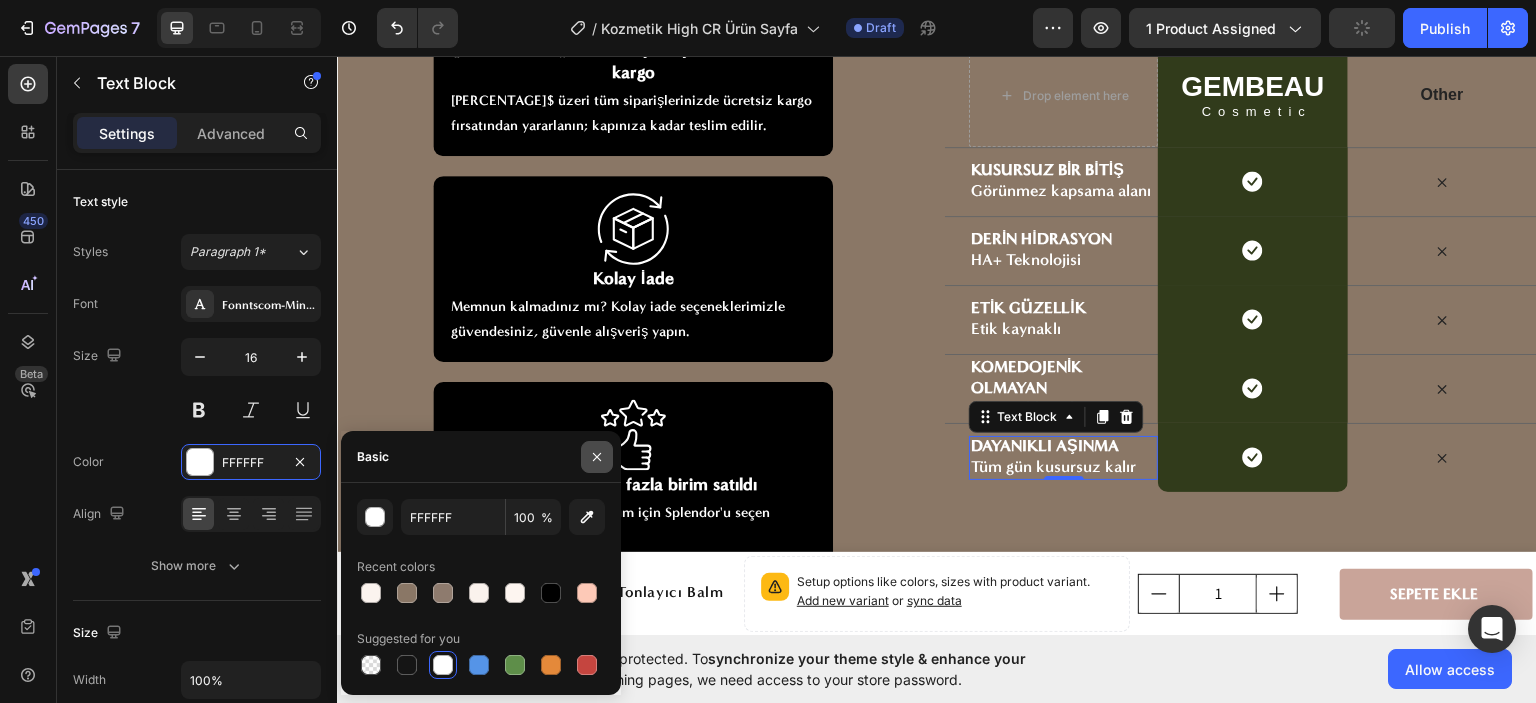 click 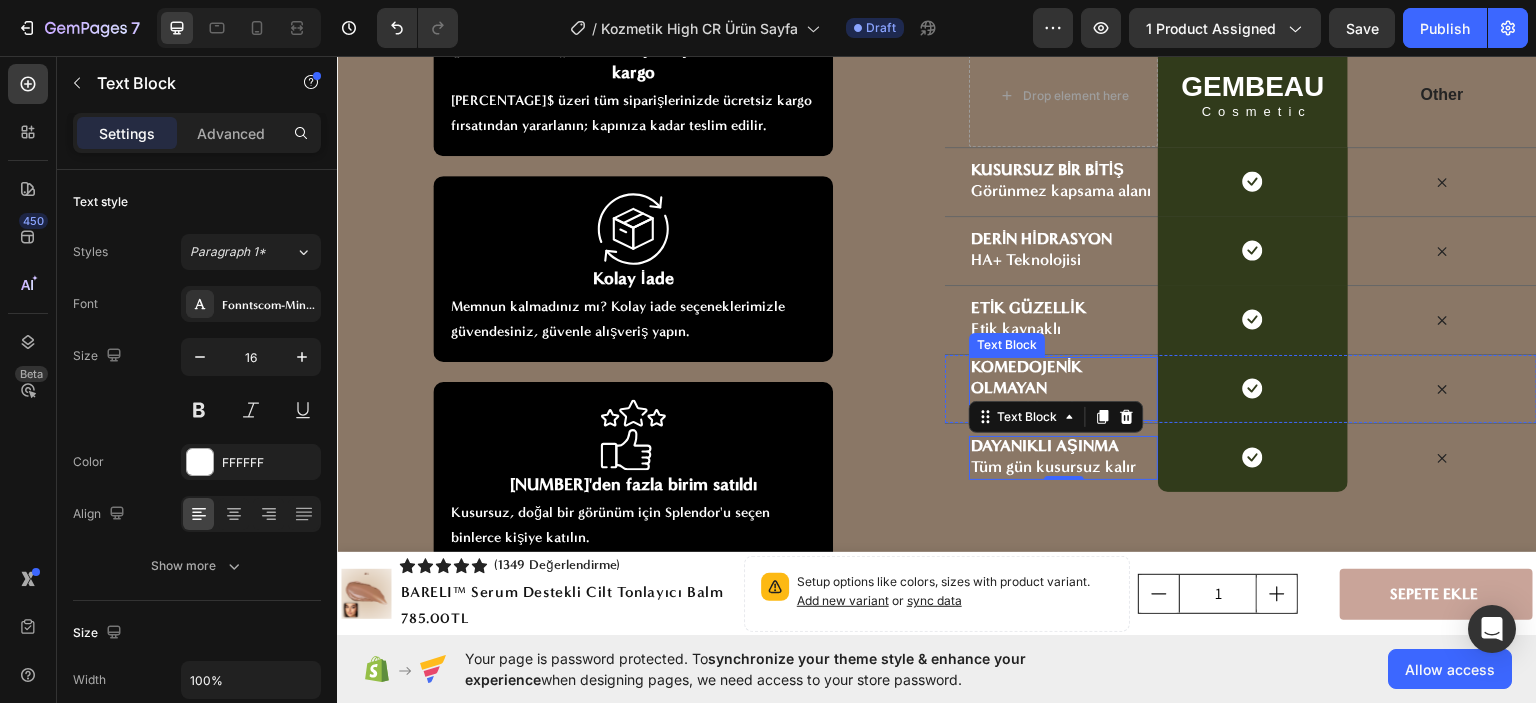 click on "KOMEDOJENİK OLMAYAN" at bounding box center [1063, 377] 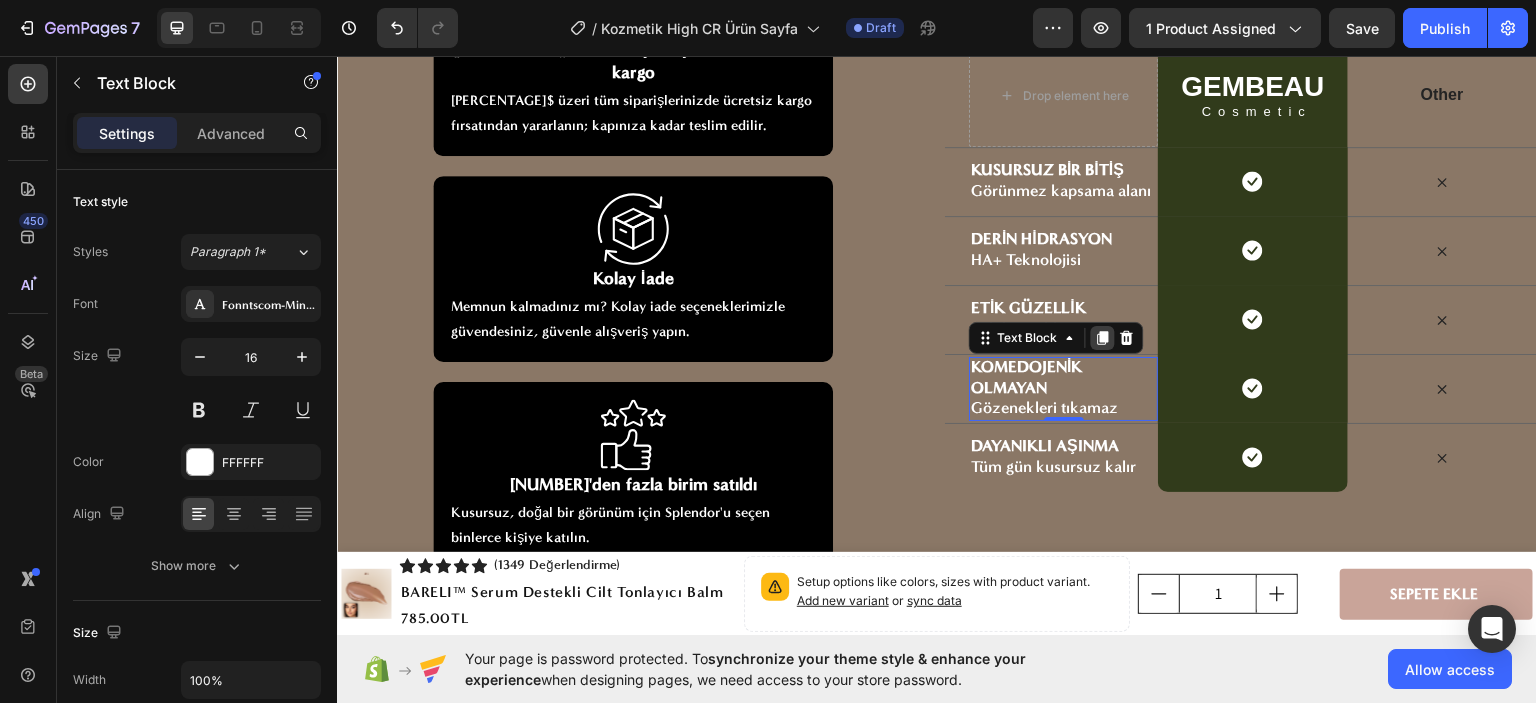 click 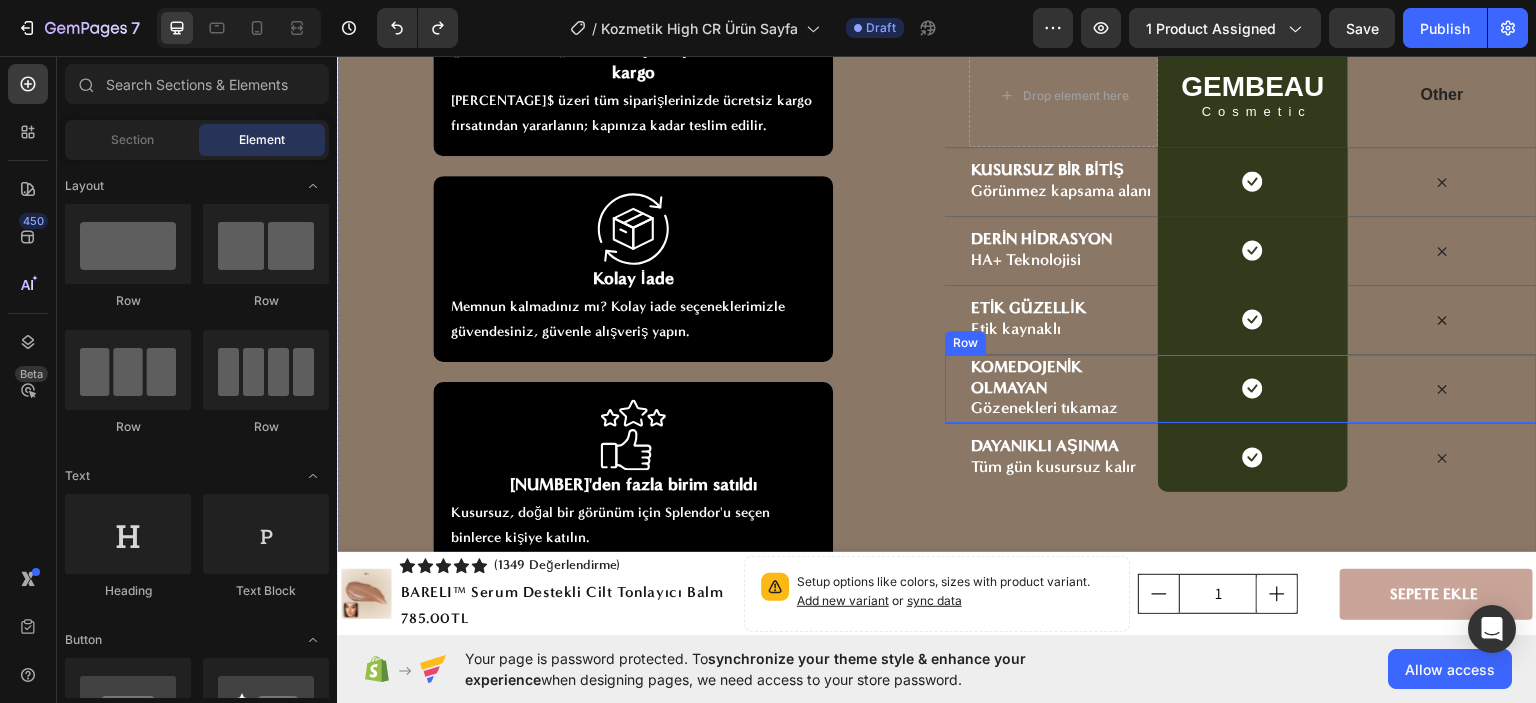 click on "KOMEDOJENİK OLMAYAN Gözenekleri tıkamaz Text Block
Icon Row
Icon Row" at bounding box center (1241, 387) 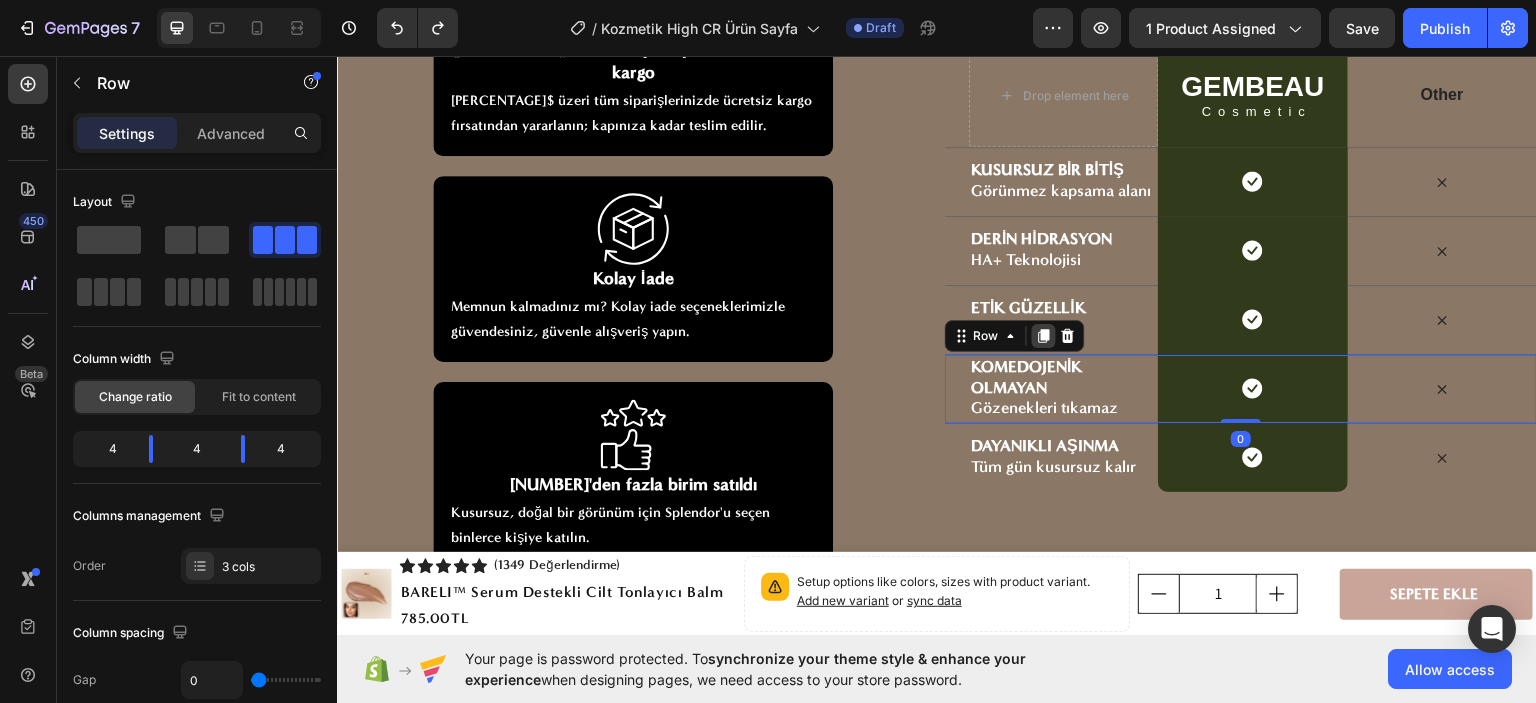 click 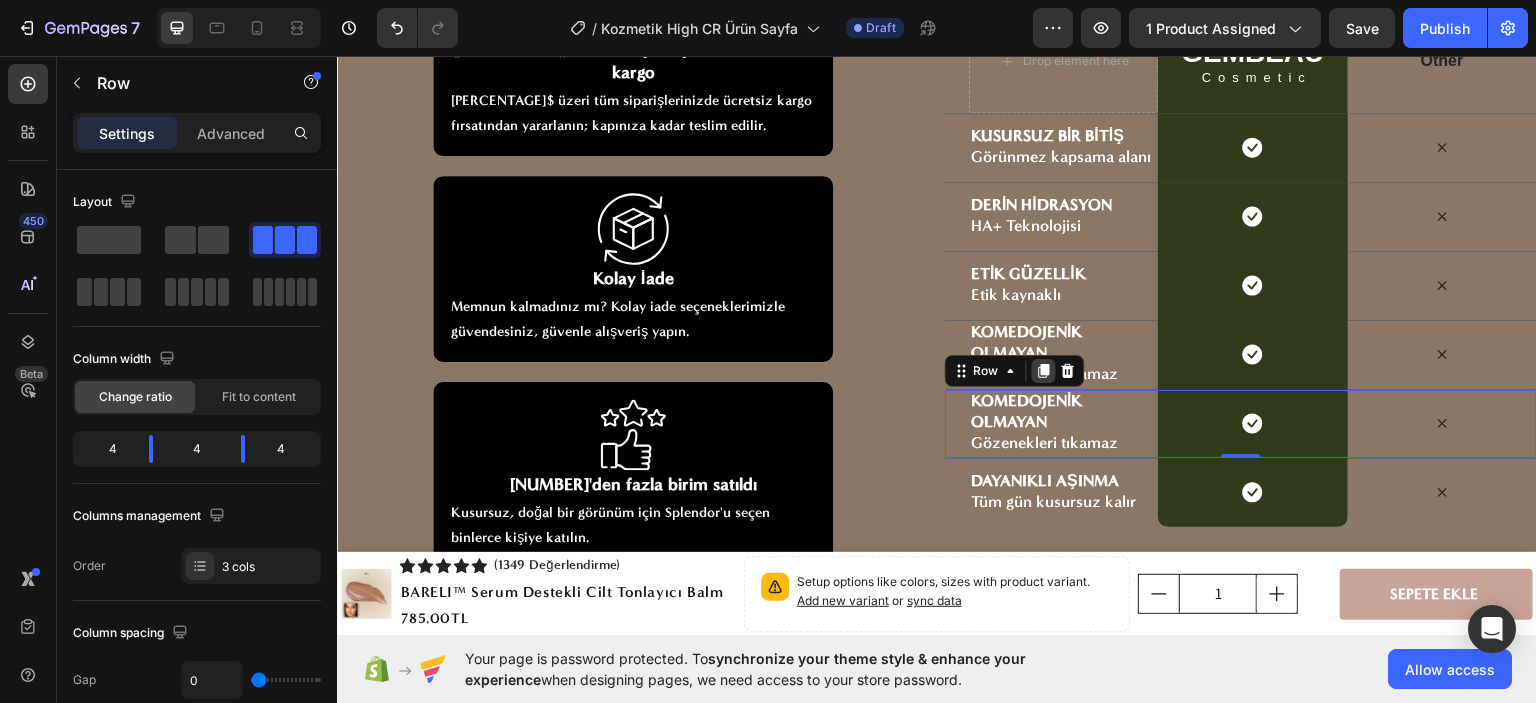 click 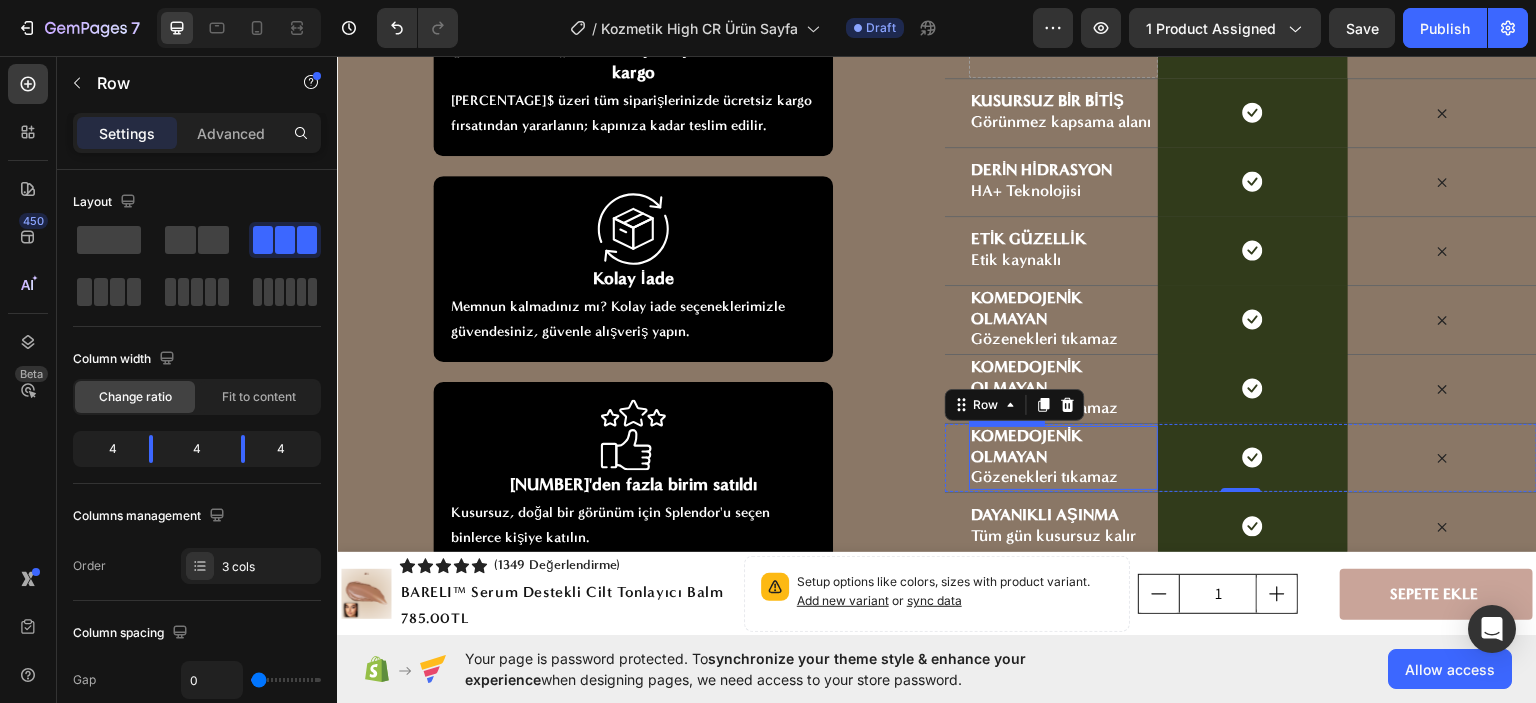 click on "KOMEDOJENİK OLMAYAN" at bounding box center [1026, 445] 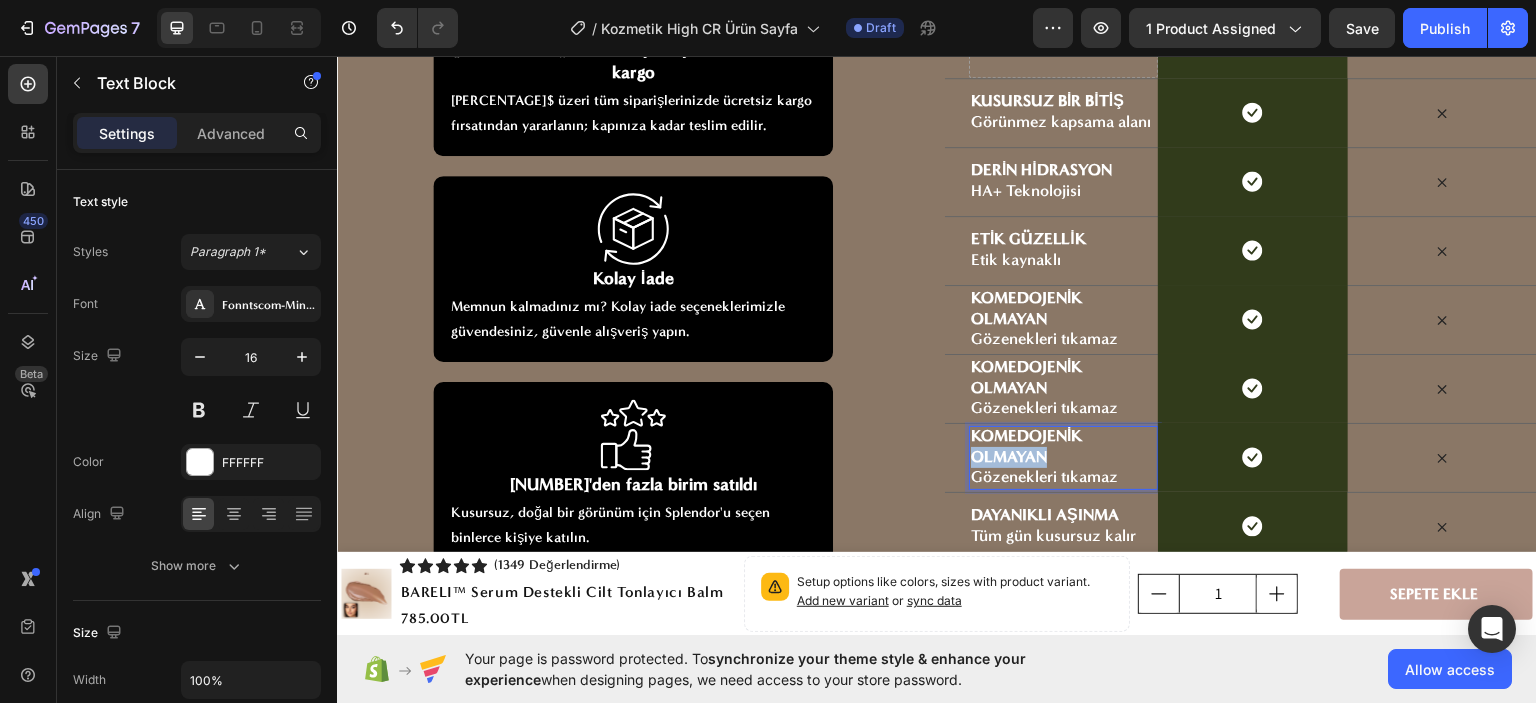 click on "KOMEDOJENİK OLMAYAN" at bounding box center (1026, 445) 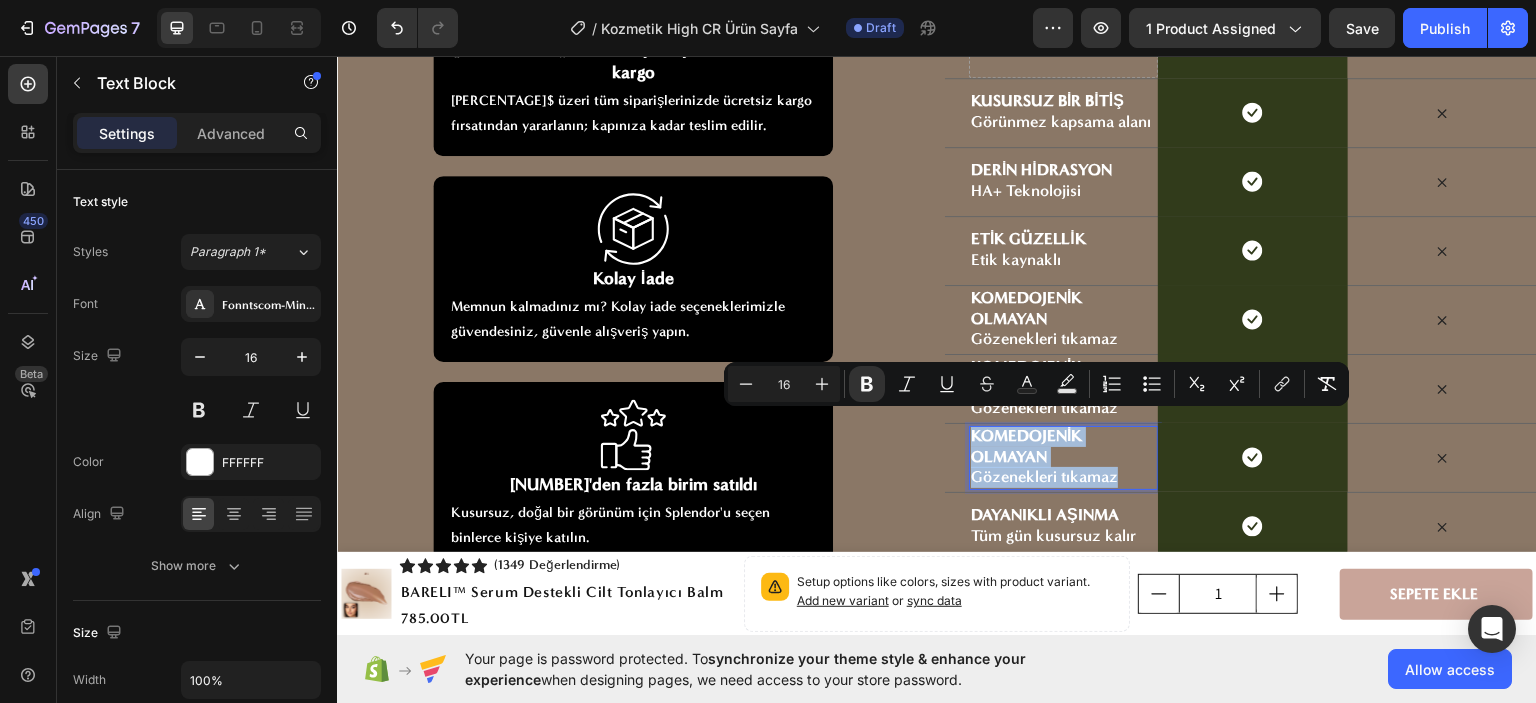 drag, startPoint x: 986, startPoint y: 443, endPoint x: 1111, endPoint y: 476, distance: 129.28264 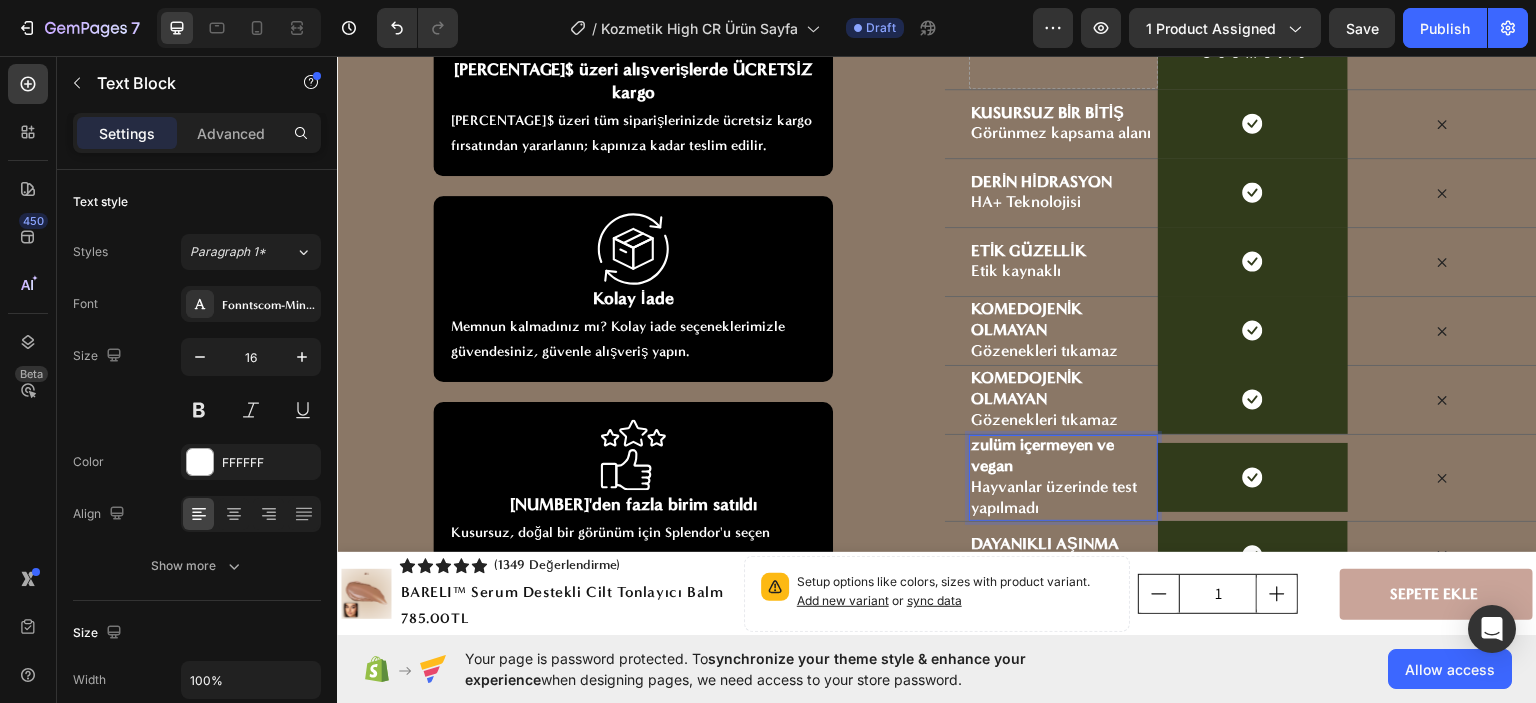scroll, scrollTop: 7005, scrollLeft: 0, axis: vertical 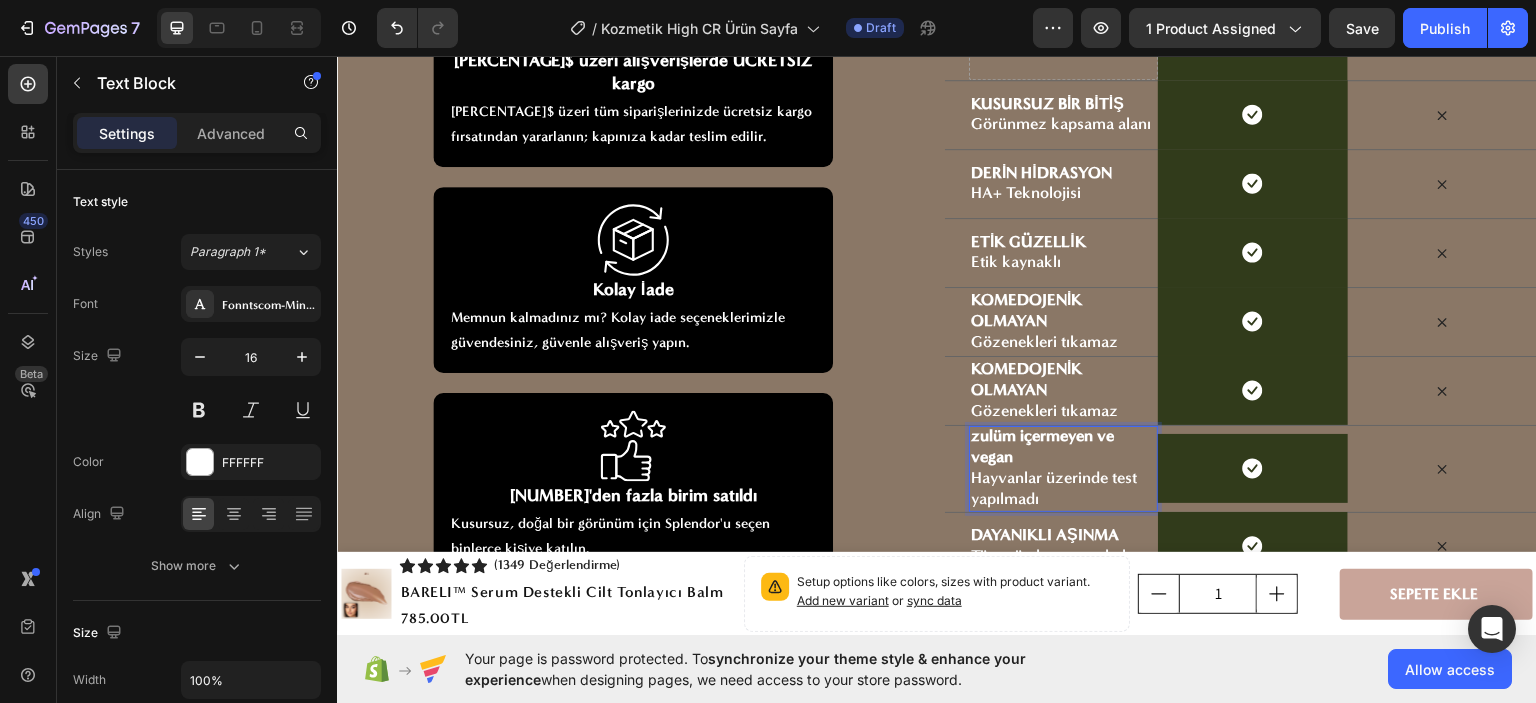 click on "zulüm içermeyen ve vegan" at bounding box center [1042, 445] 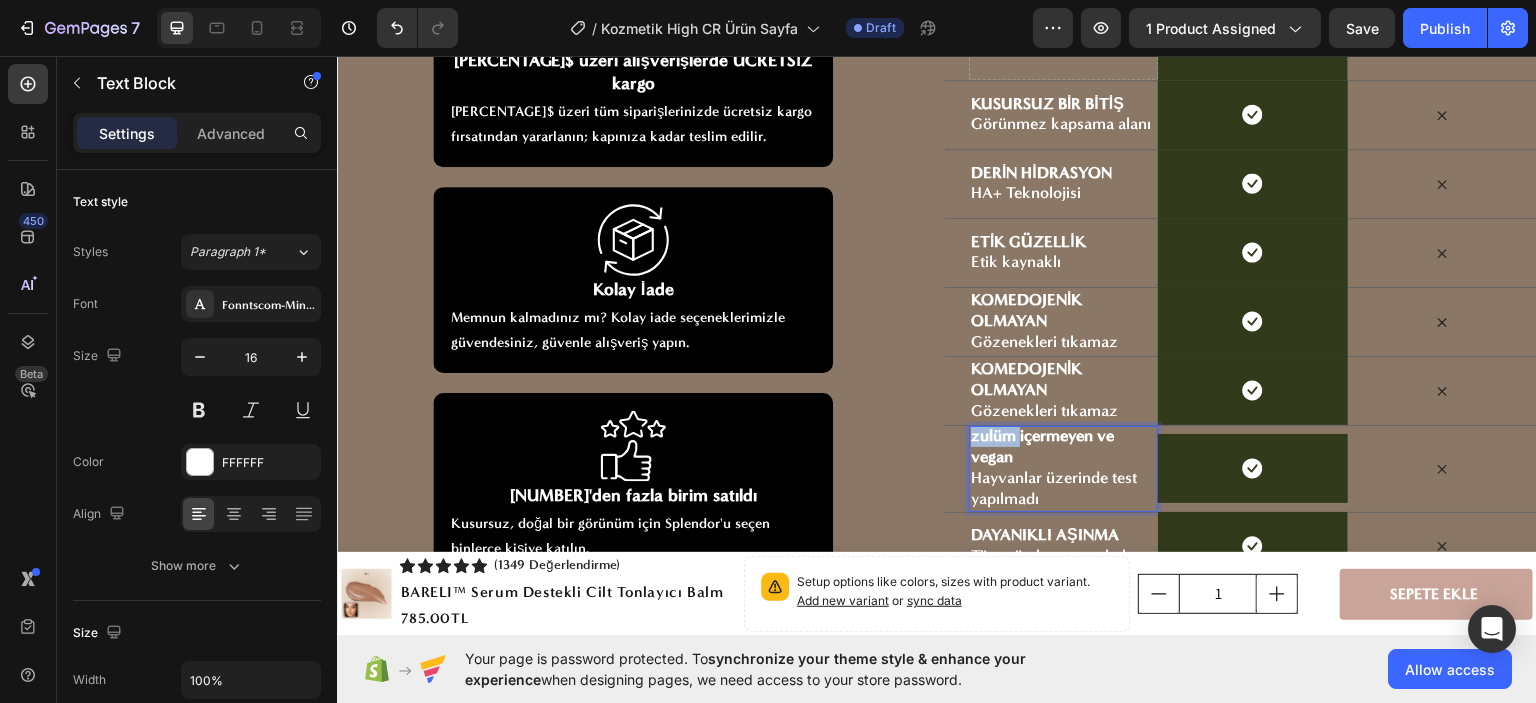click on "zulüm içermeyen ve vegan" at bounding box center [1042, 445] 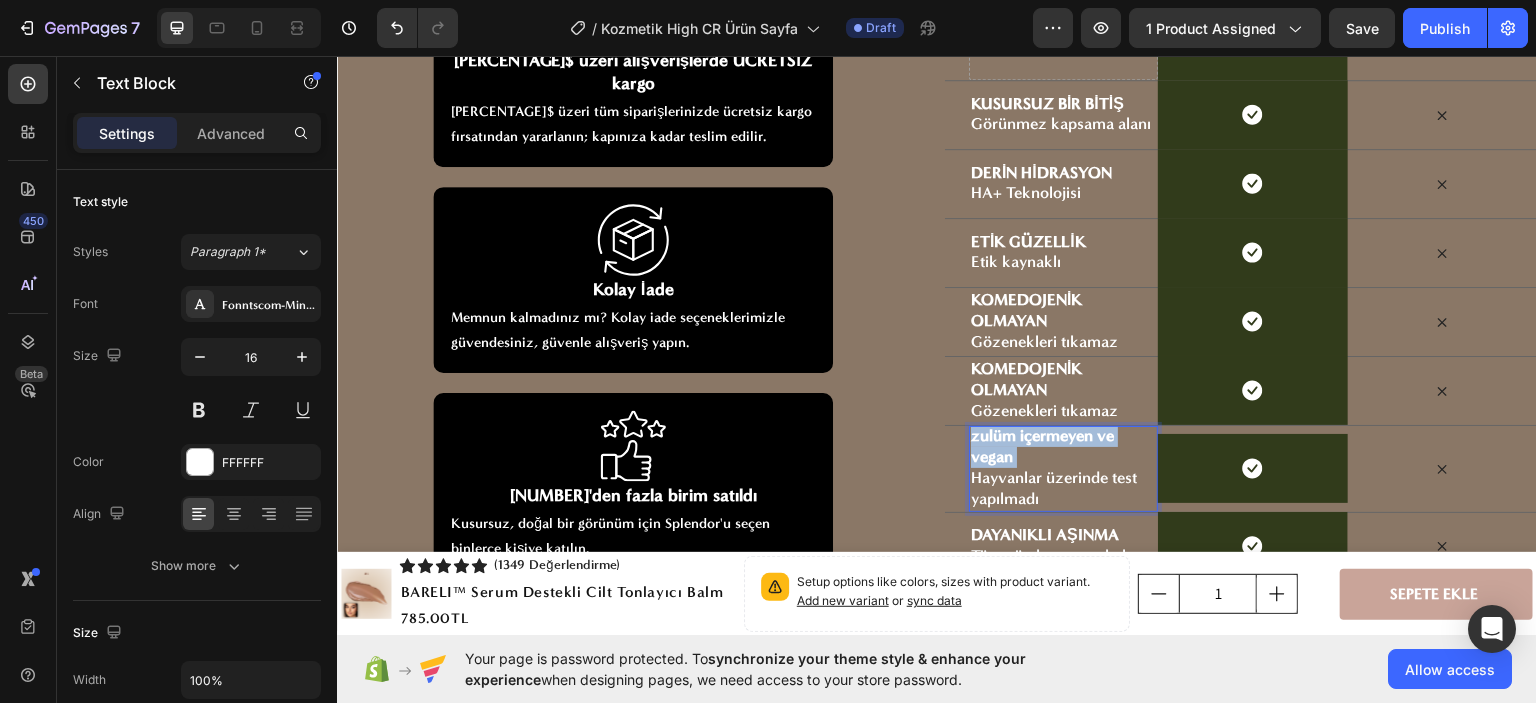 click on "zulüm içermeyen ve vegan" at bounding box center (1042, 445) 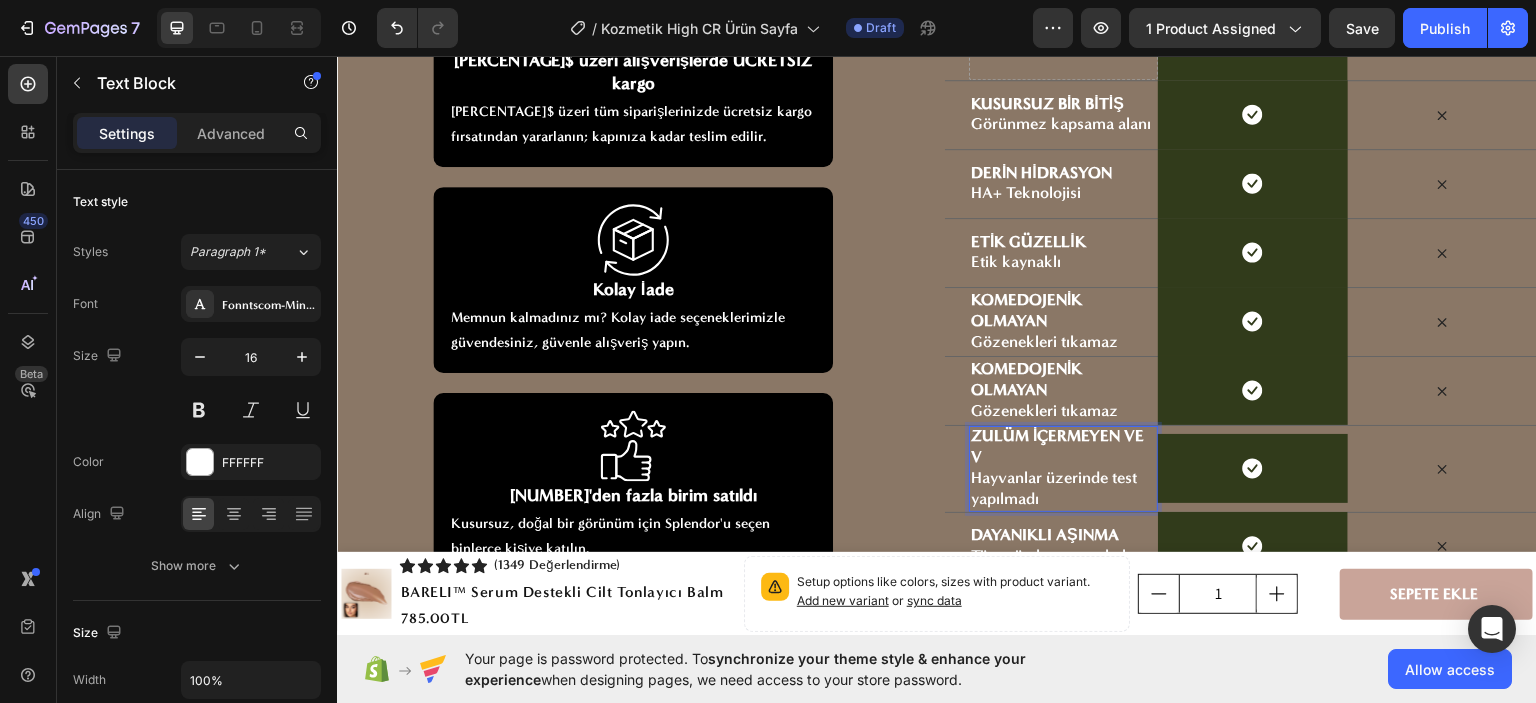 scroll, scrollTop: 7016, scrollLeft: 0, axis: vertical 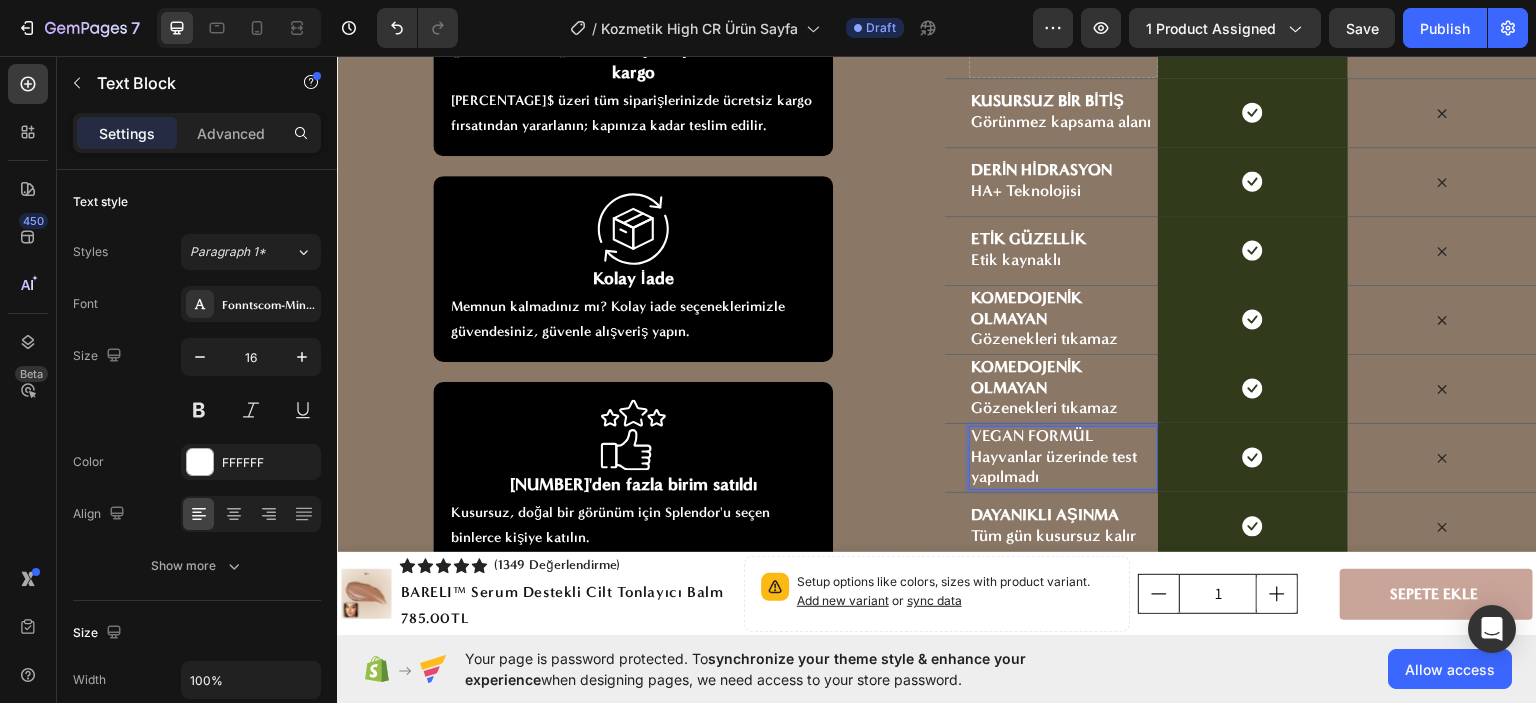 click on "VEGAN FORMÜL" at bounding box center [1063, 435] 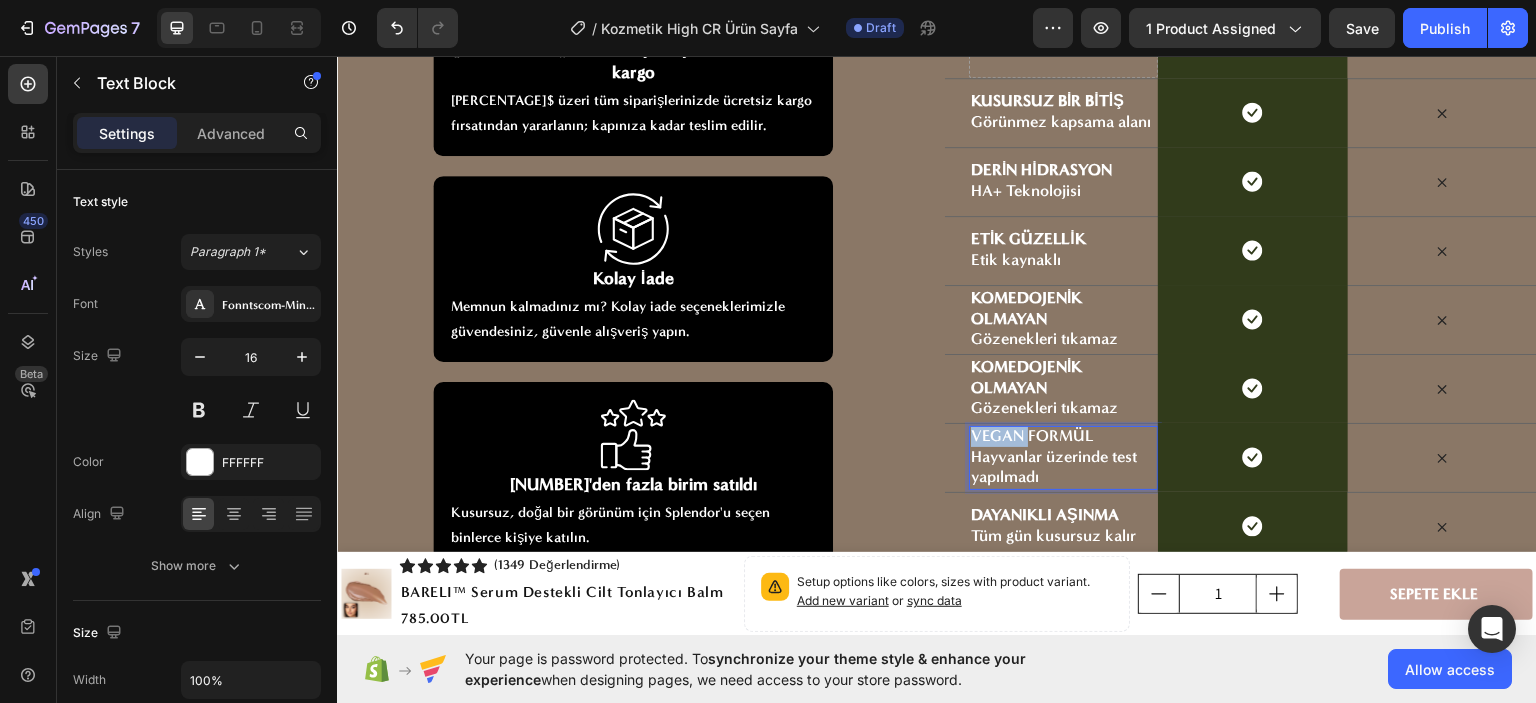 click on "VEGAN FORMÜL" at bounding box center (1063, 435) 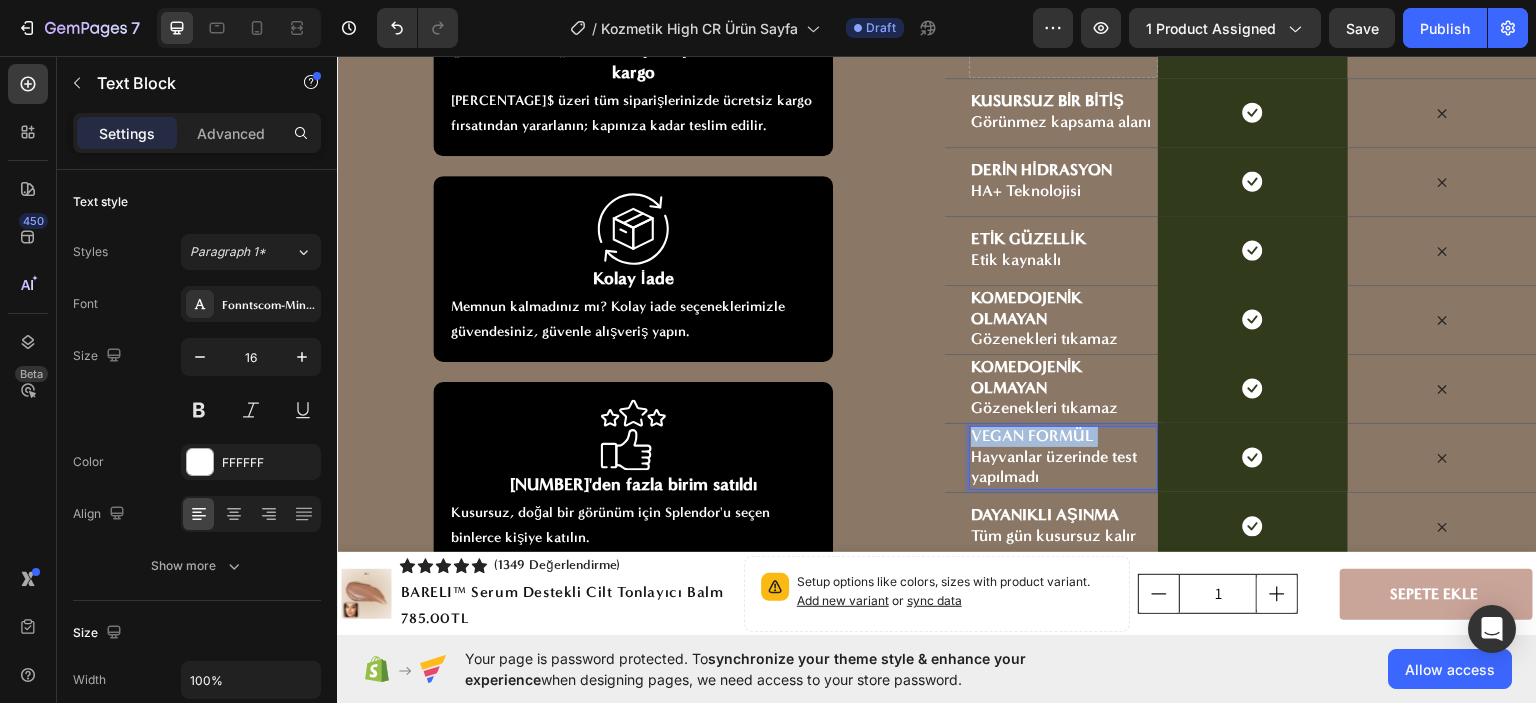 click on "VEGAN FORMÜL" at bounding box center [1063, 435] 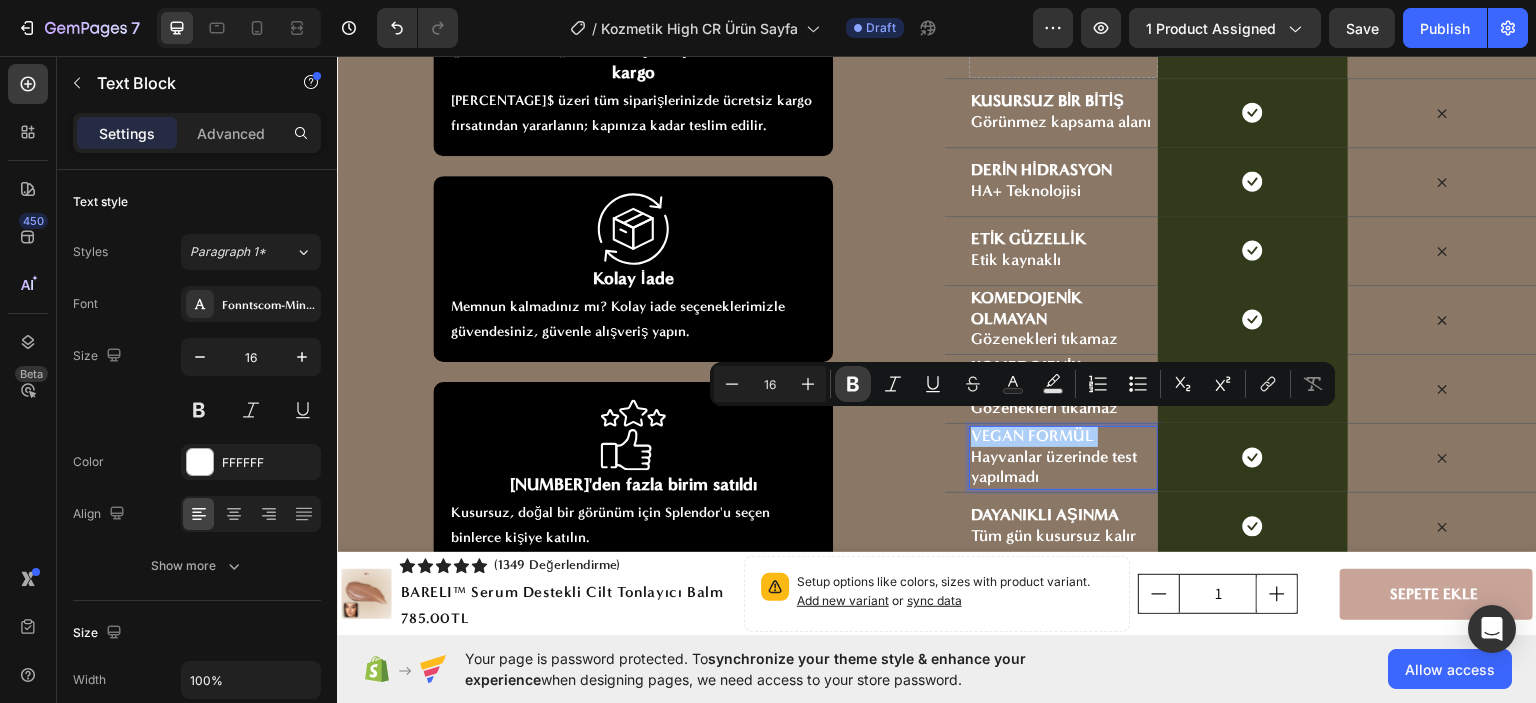 click 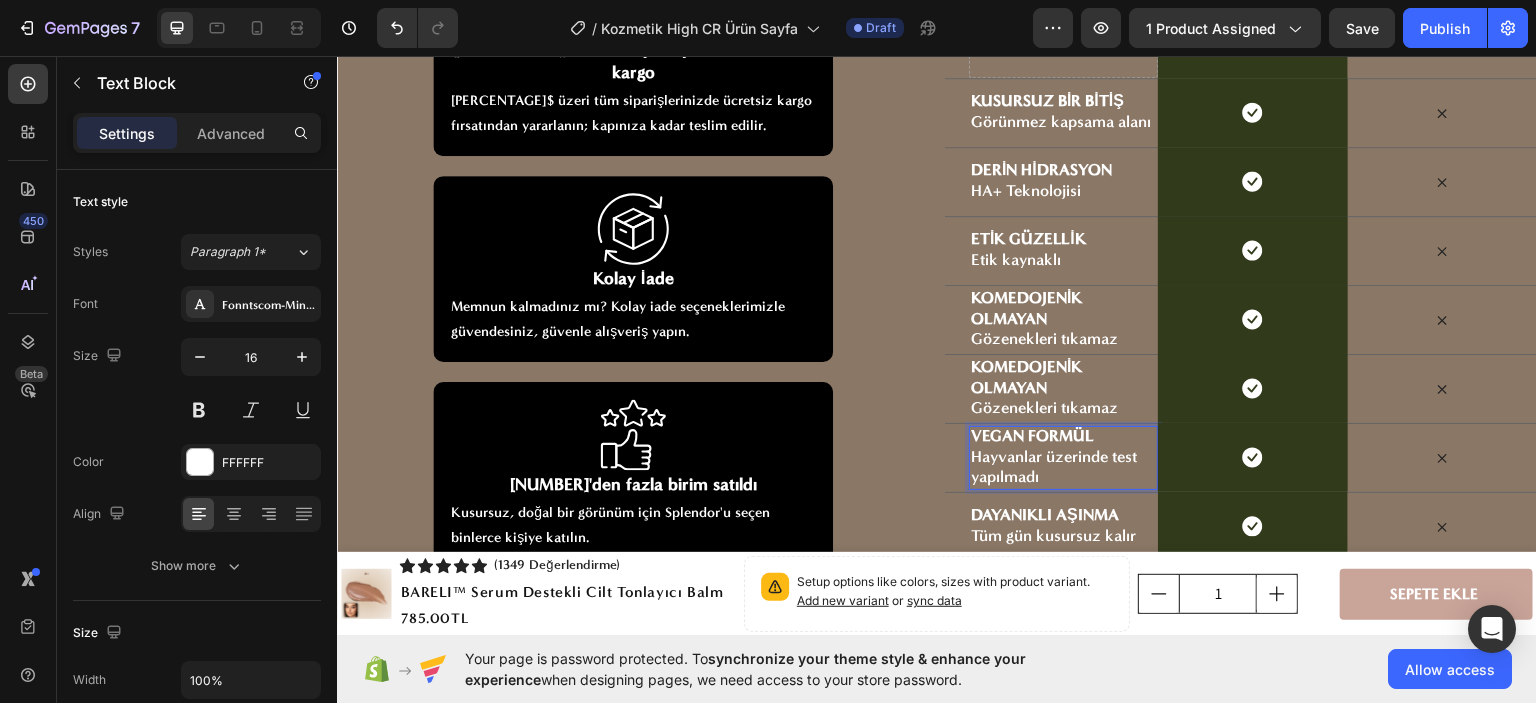 click on "Hayvanlar üzerinde test yapılmadı" at bounding box center [1063, 467] 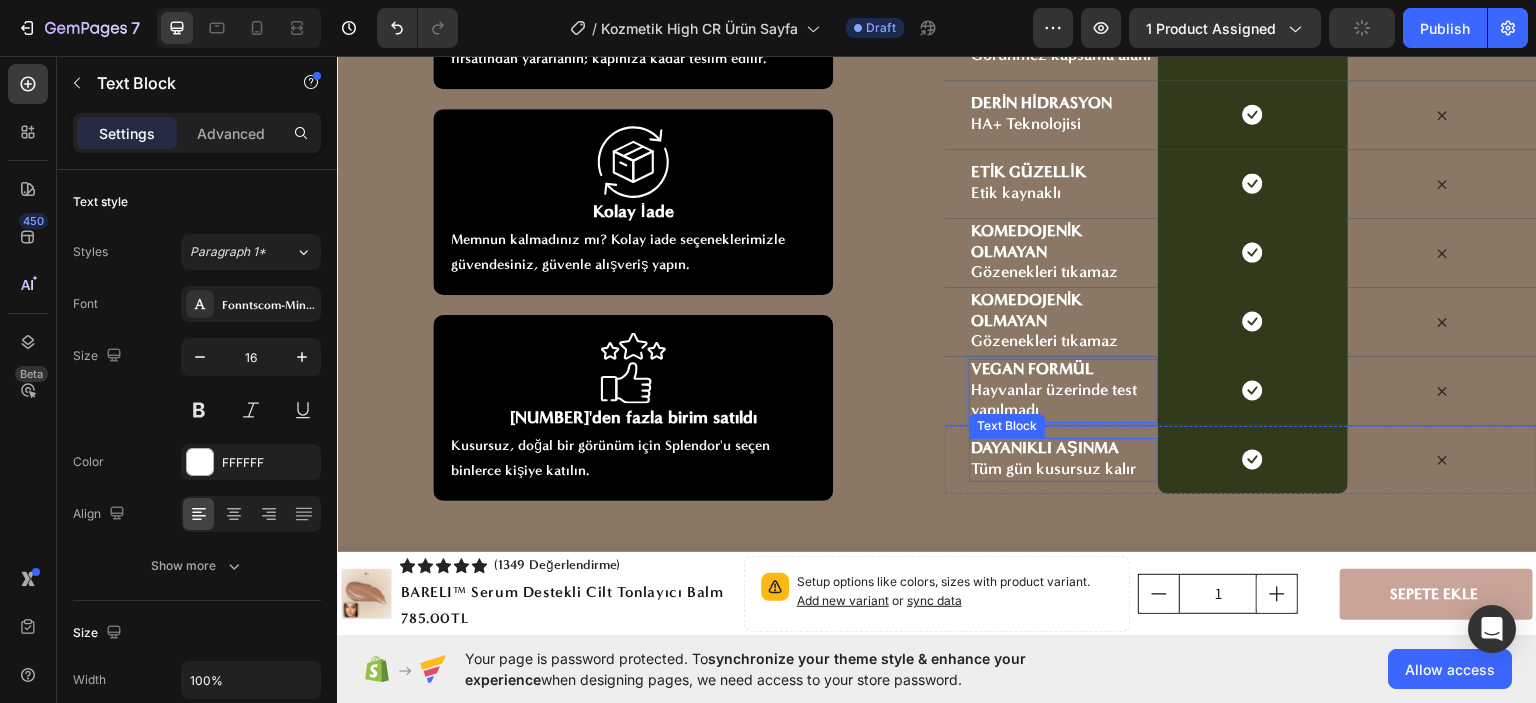 scroll, scrollTop: 7216, scrollLeft: 0, axis: vertical 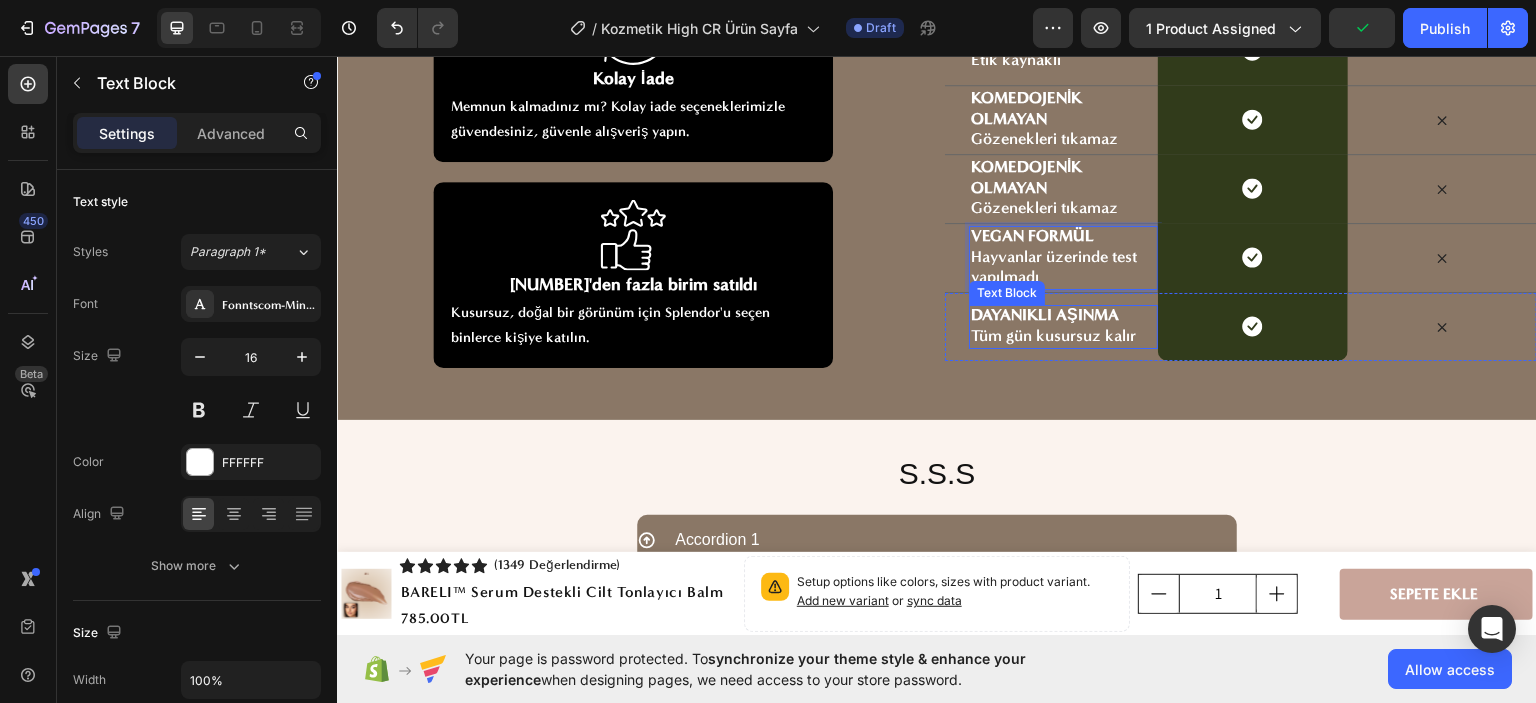 click on "Tüm gün kusursuz kalır" at bounding box center (1063, 335) 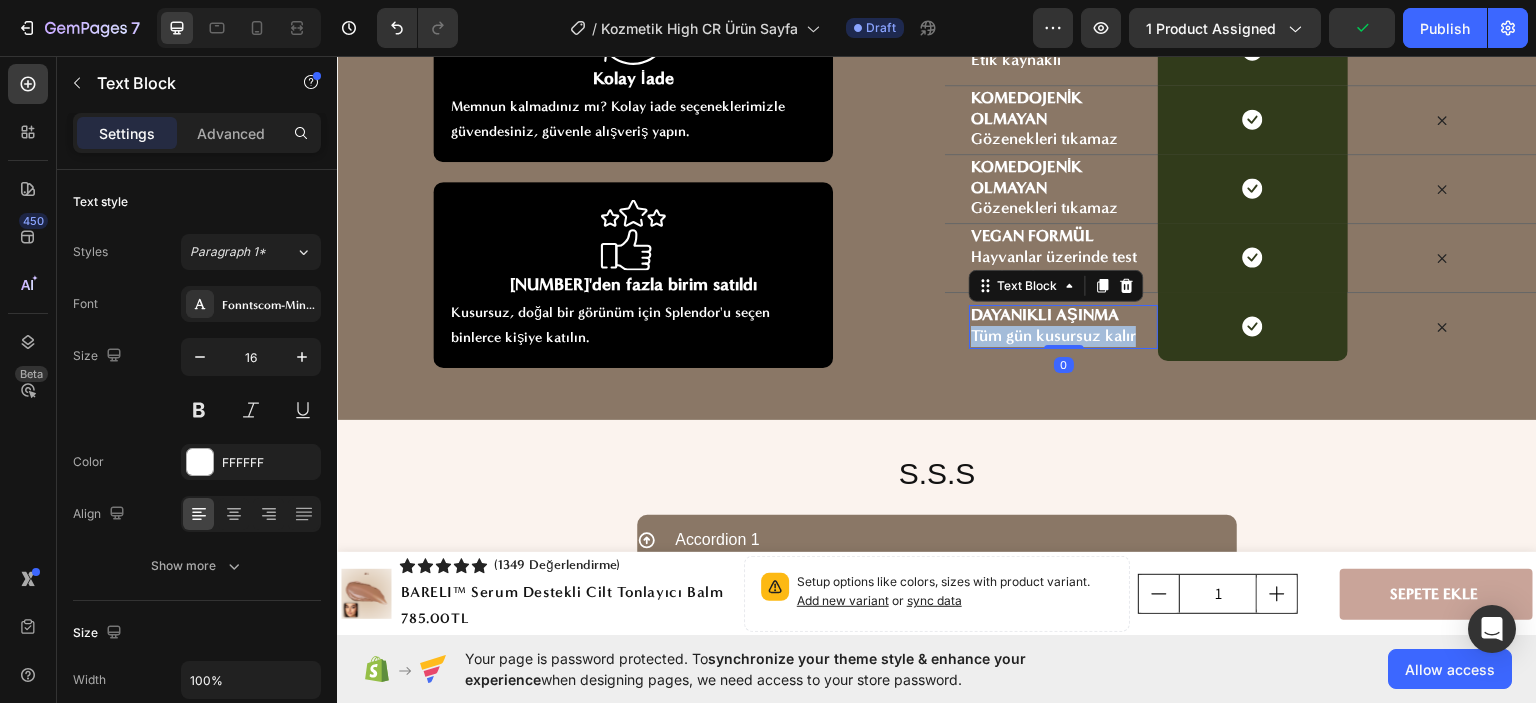 click on "Tüm gün kusursuz kalır" at bounding box center [1063, 335] 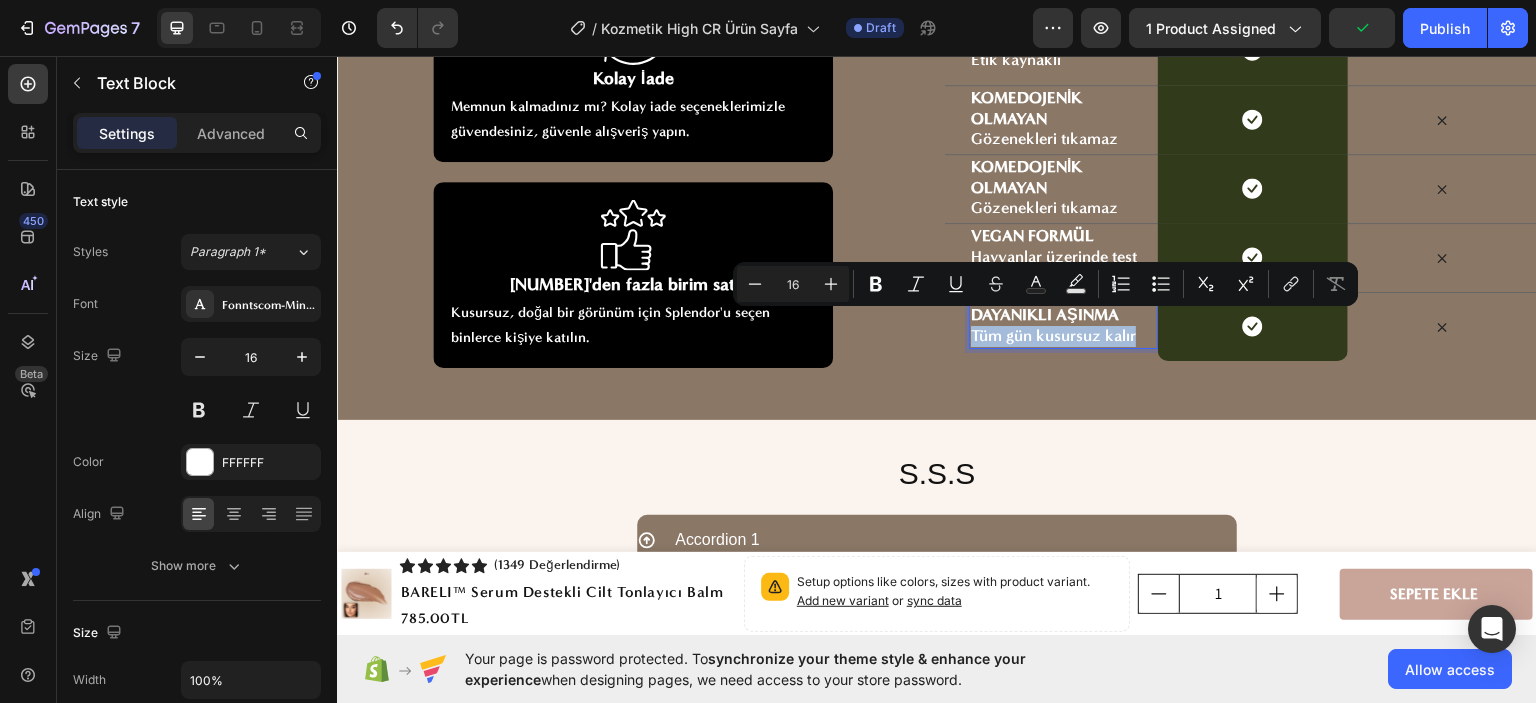 click on "Tüm gün kusursuz kalır" at bounding box center (1063, 335) 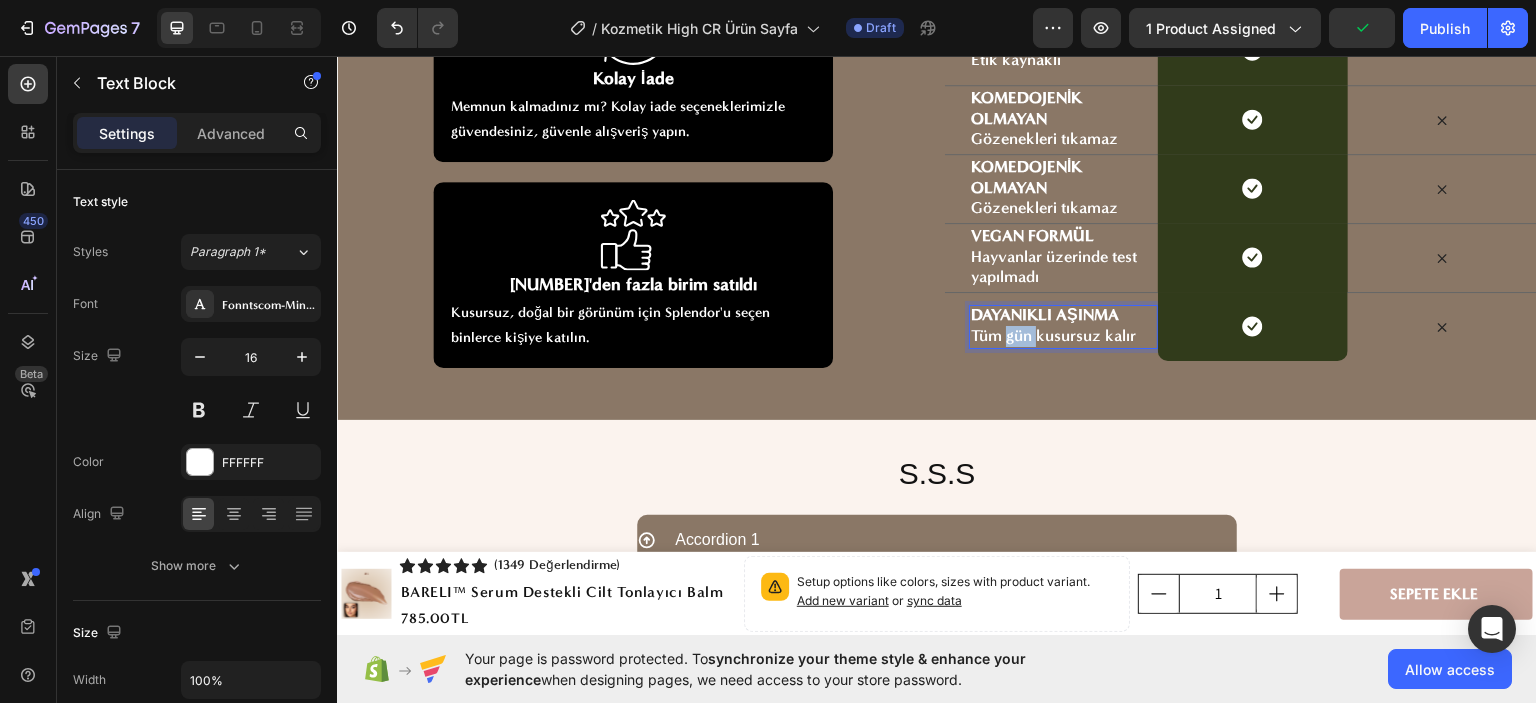 click on "Tüm gün kusursuz kalır" at bounding box center (1063, 335) 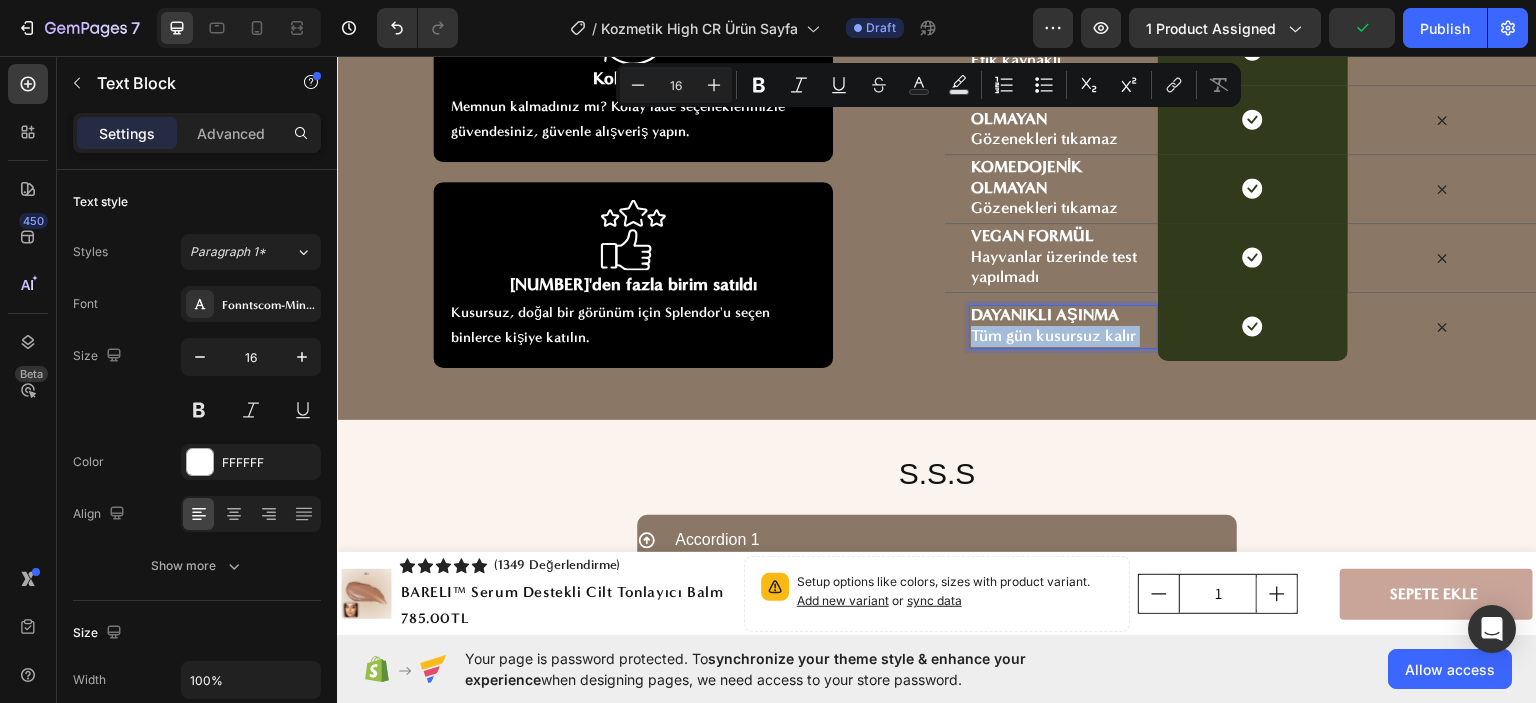 drag, startPoint x: 1011, startPoint y: 317, endPoint x: 998, endPoint y: 299, distance: 22.203604 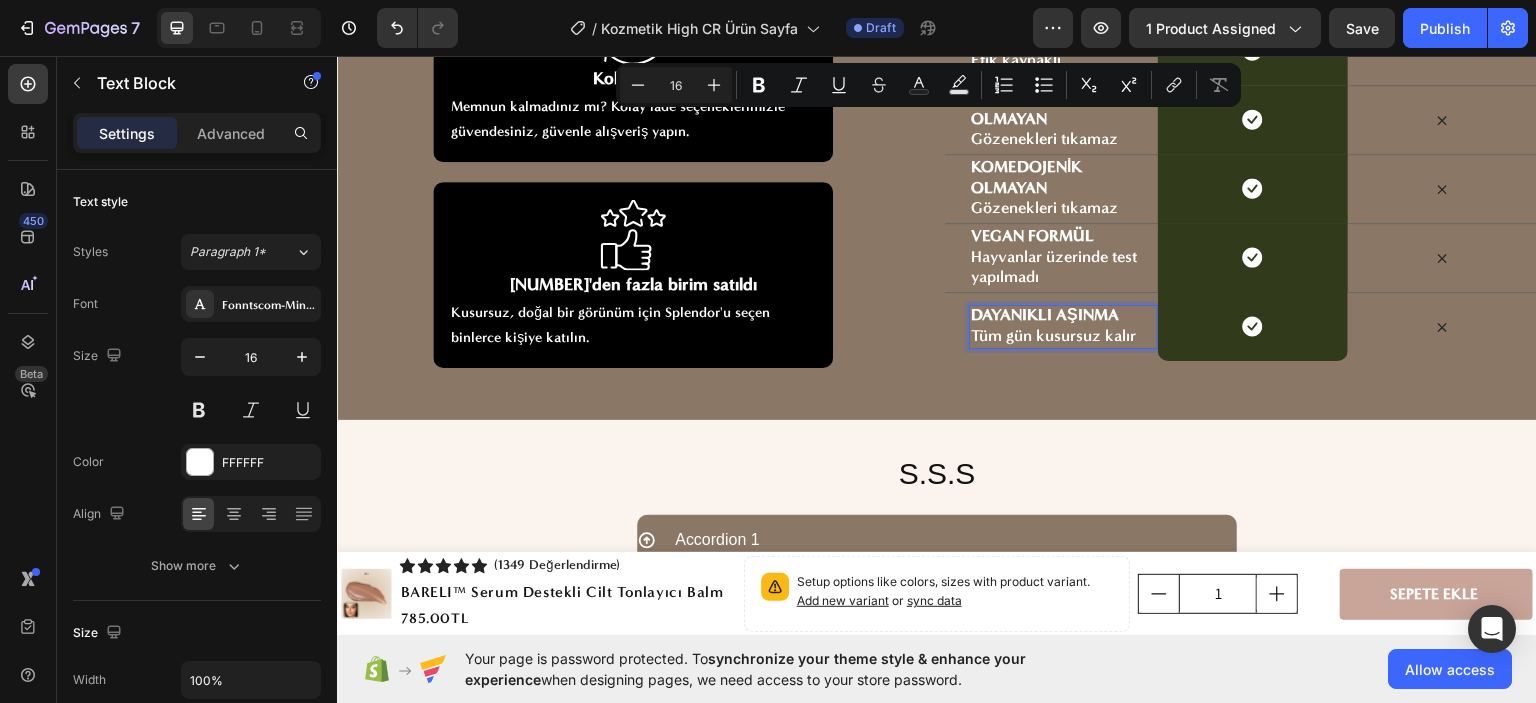click on "DAYANIKLI AŞINMA" at bounding box center [1045, 313] 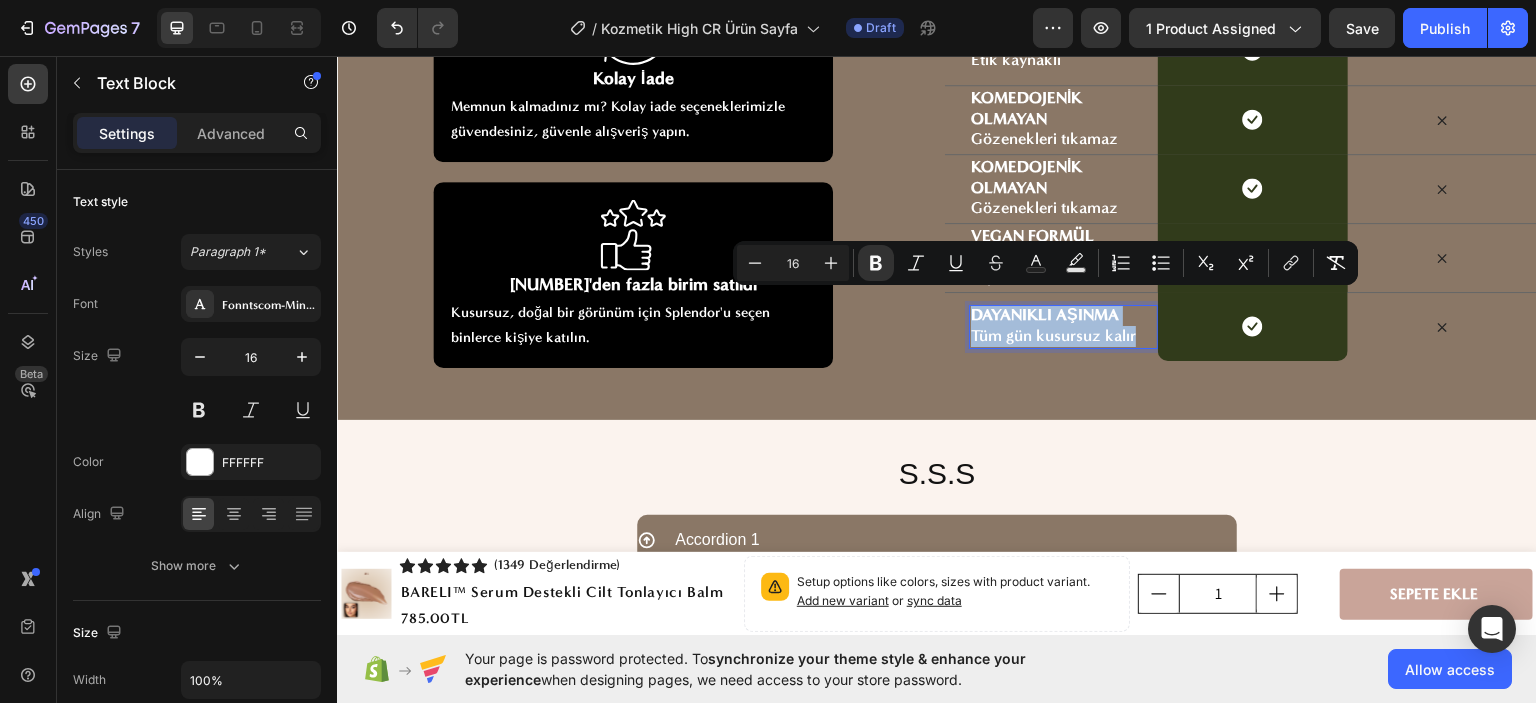 drag, startPoint x: 974, startPoint y: 295, endPoint x: 1128, endPoint y: 327, distance: 157.28954 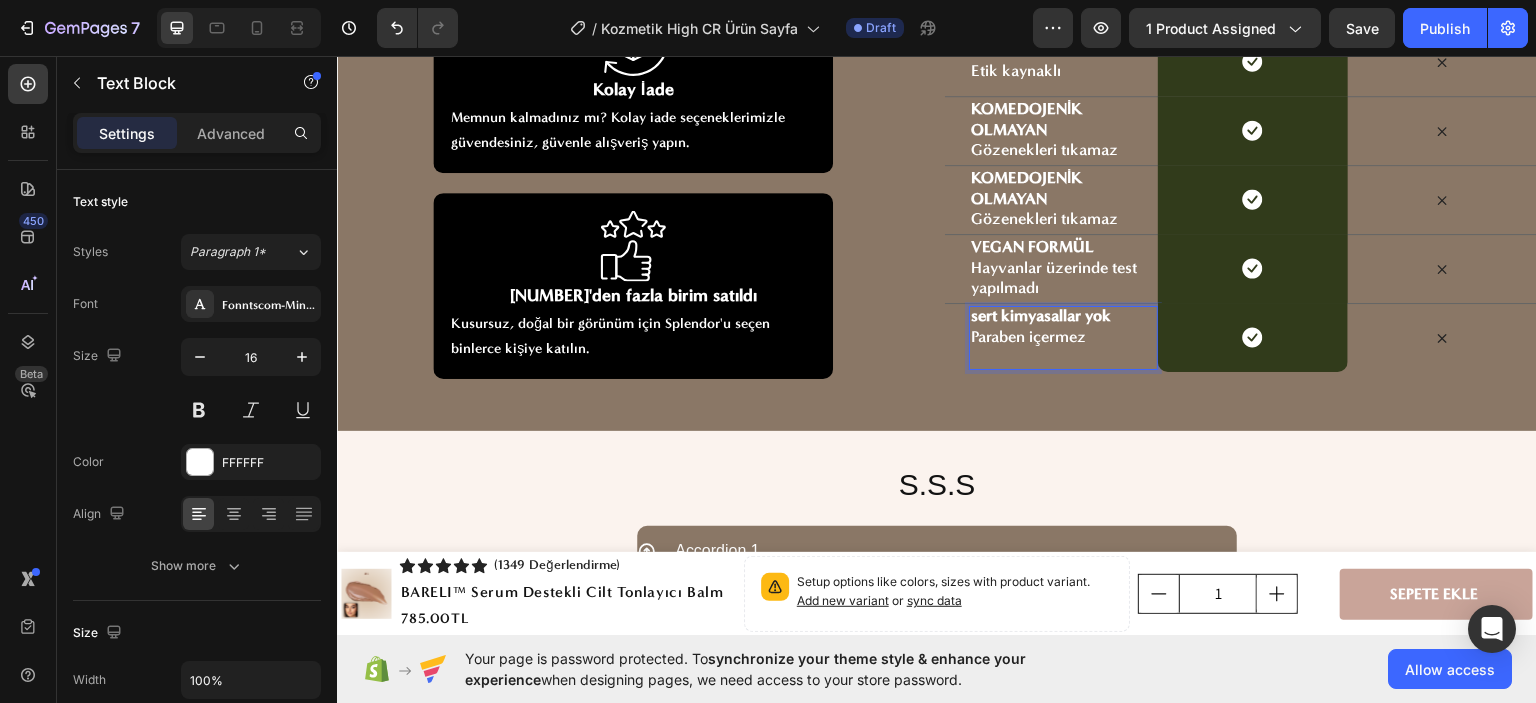 scroll, scrollTop: 7216, scrollLeft: 0, axis: vertical 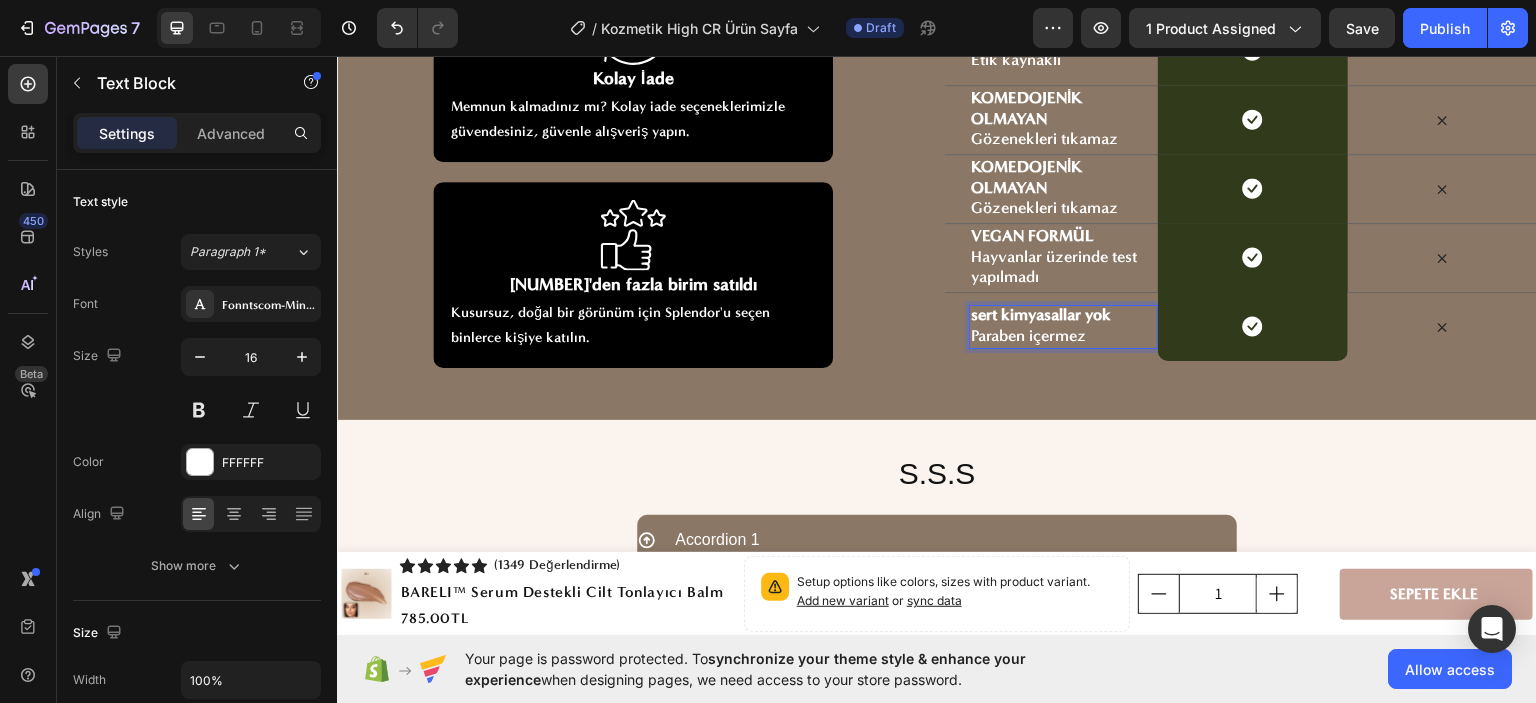 click on "sert kimyasallar yok" at bounding box center (1041, 313) 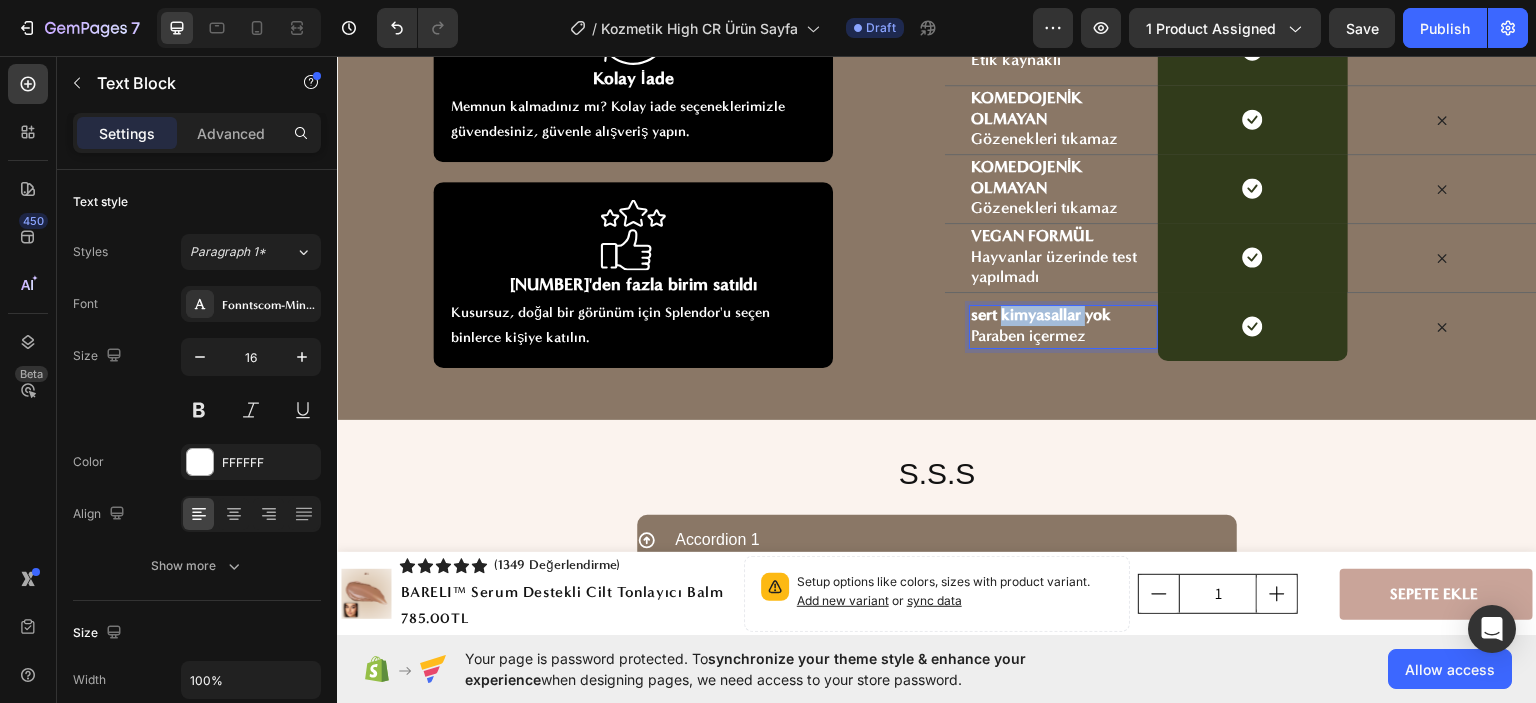 click on "sert kimyasallar yok" at bounding box center (1041, 313) 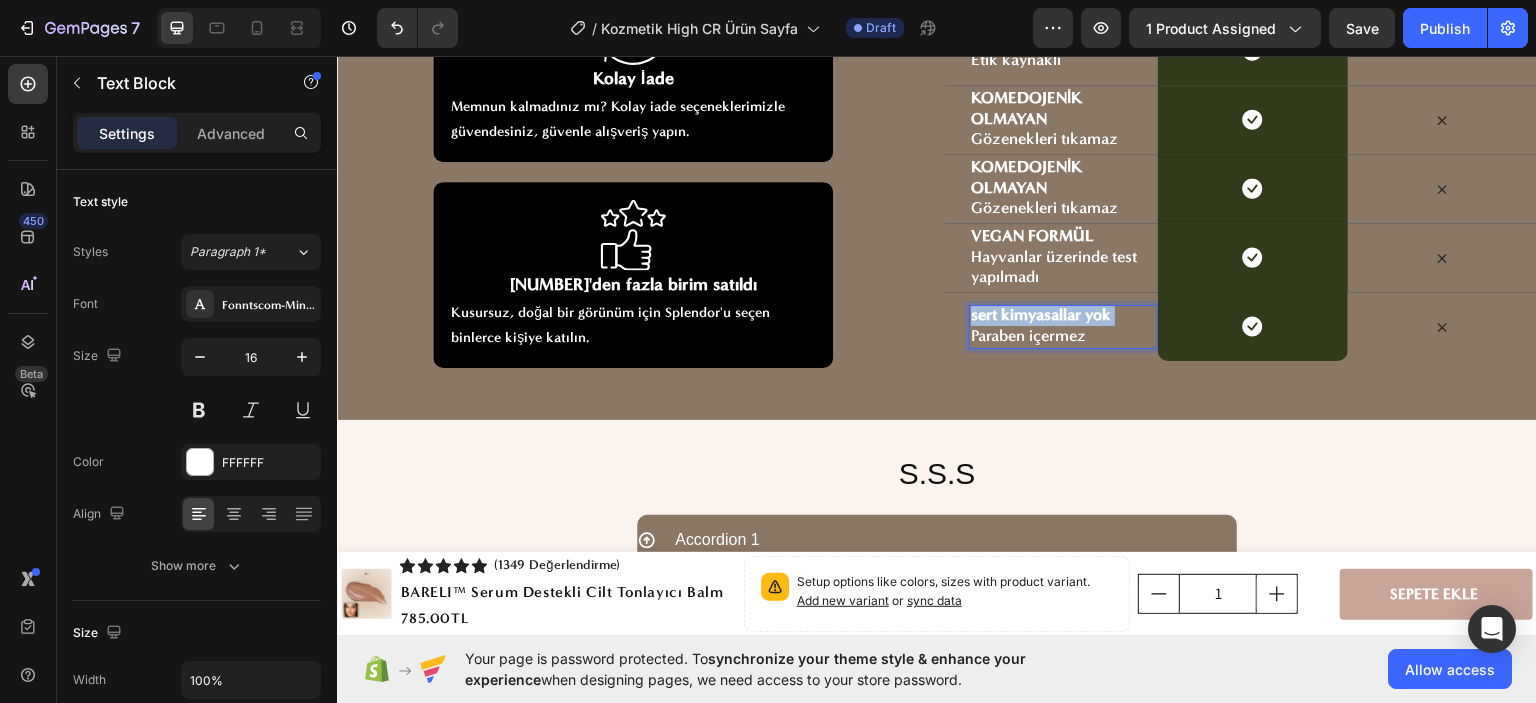 click on "sert kimyasallar yok" at bounding box center (1041, 313) 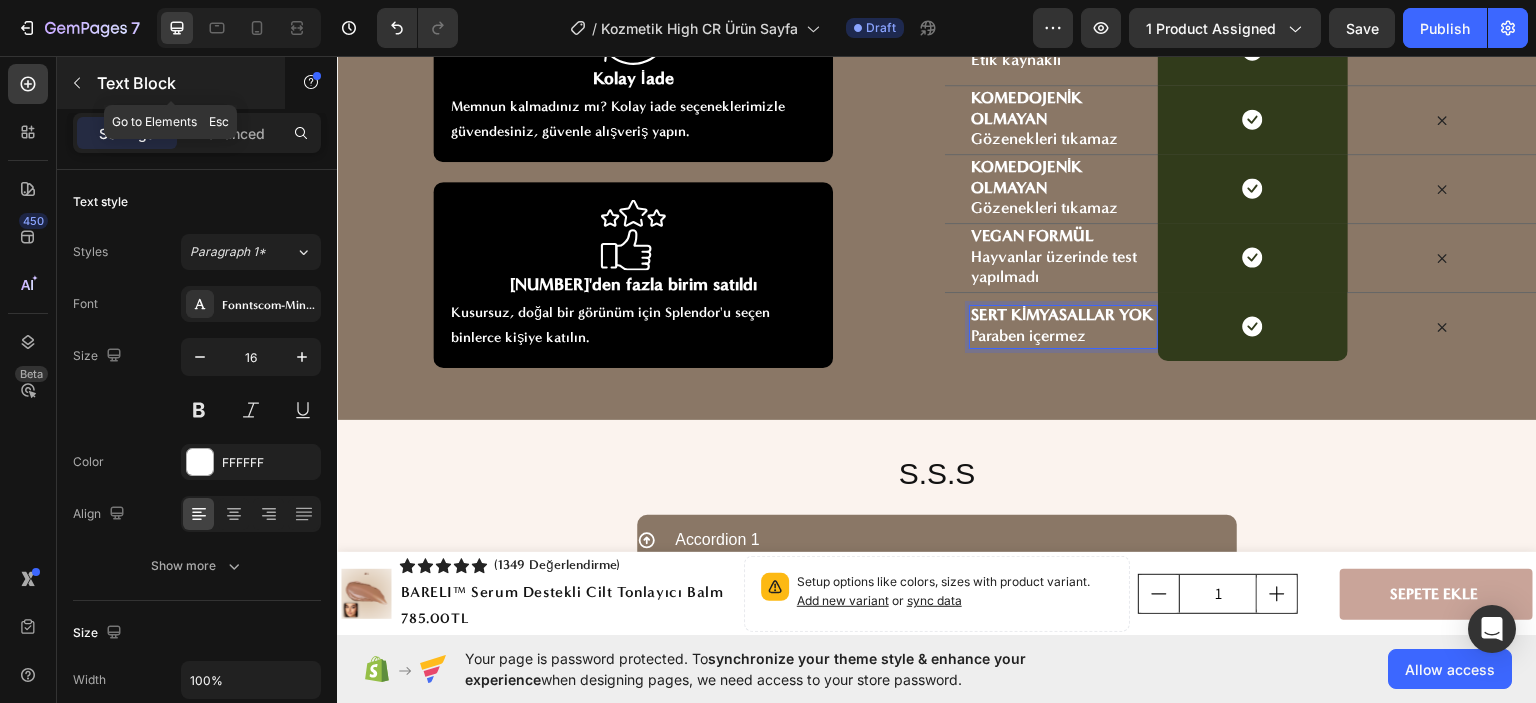 click 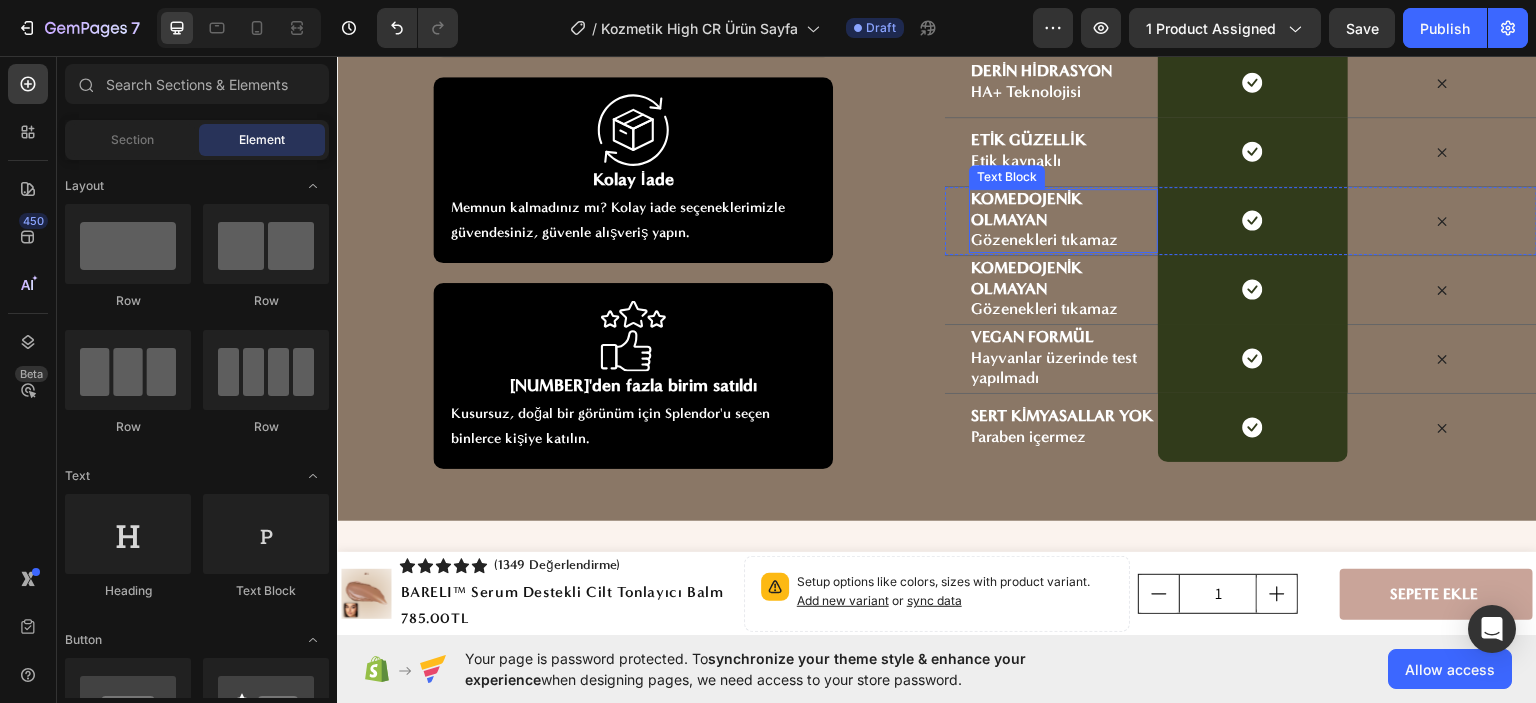 scroll, scrollTop: 7116, scrollLeft: 0, axis: vertical 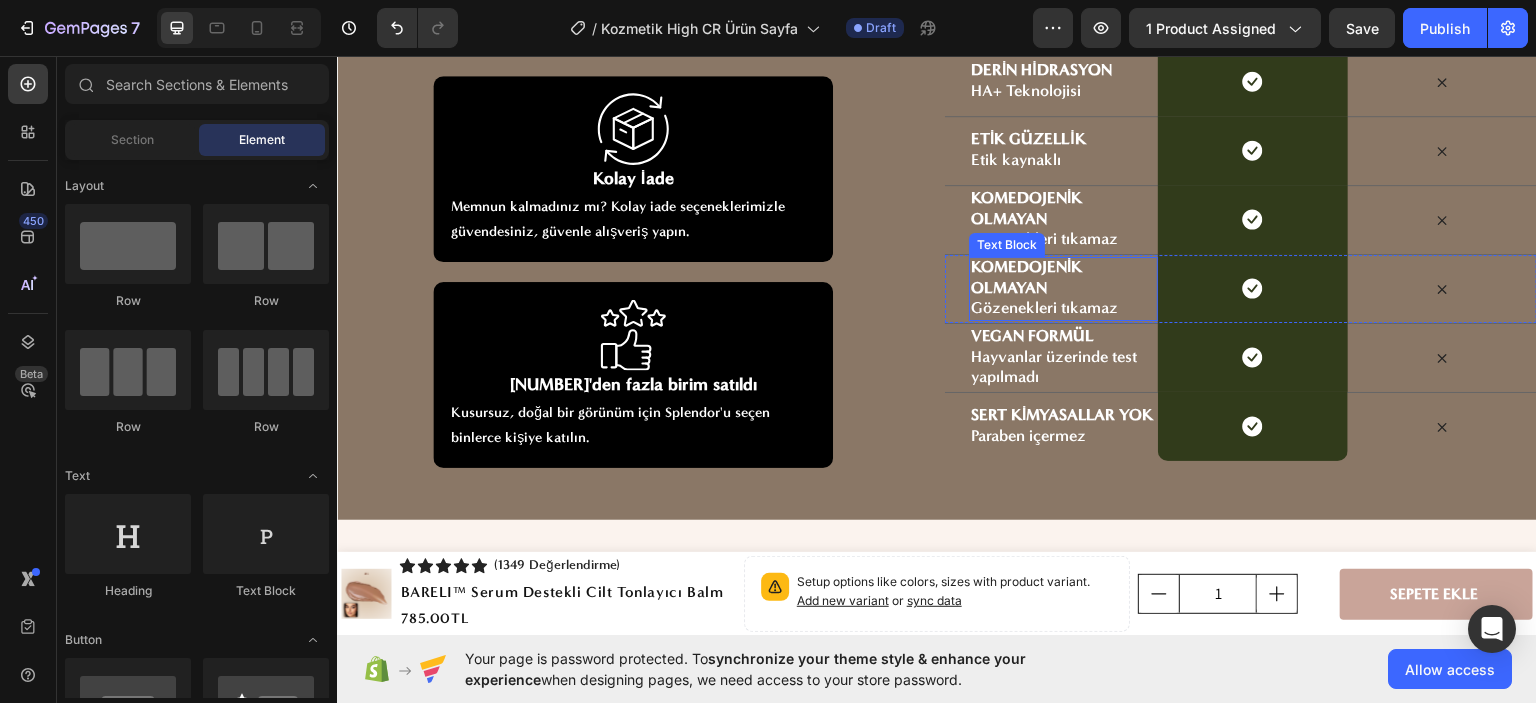 click on "KOMEDOJENİK OLMAYAN" at bounding box center (1026, 276) 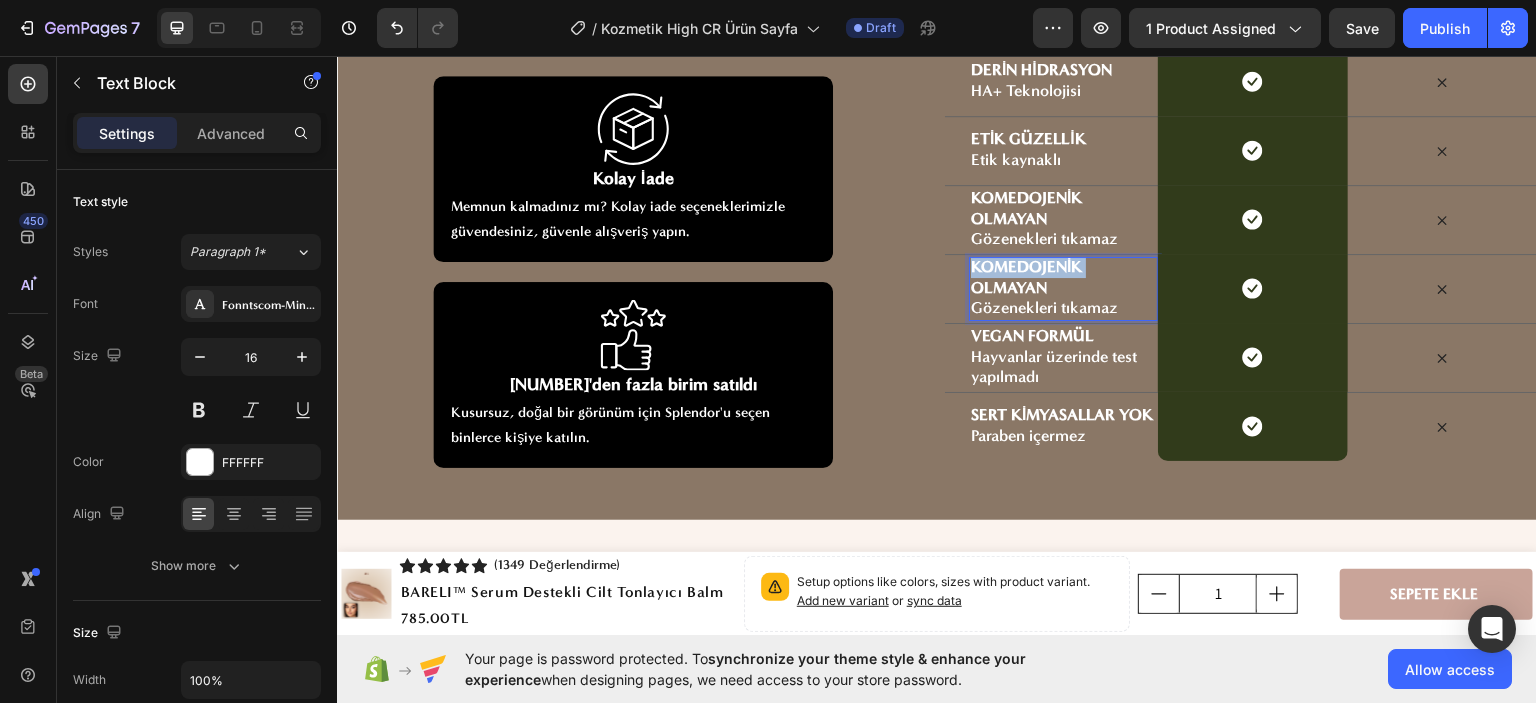 click on "KOMEDOJENİK OLMAYAN" at bounding box center [1026, 276] 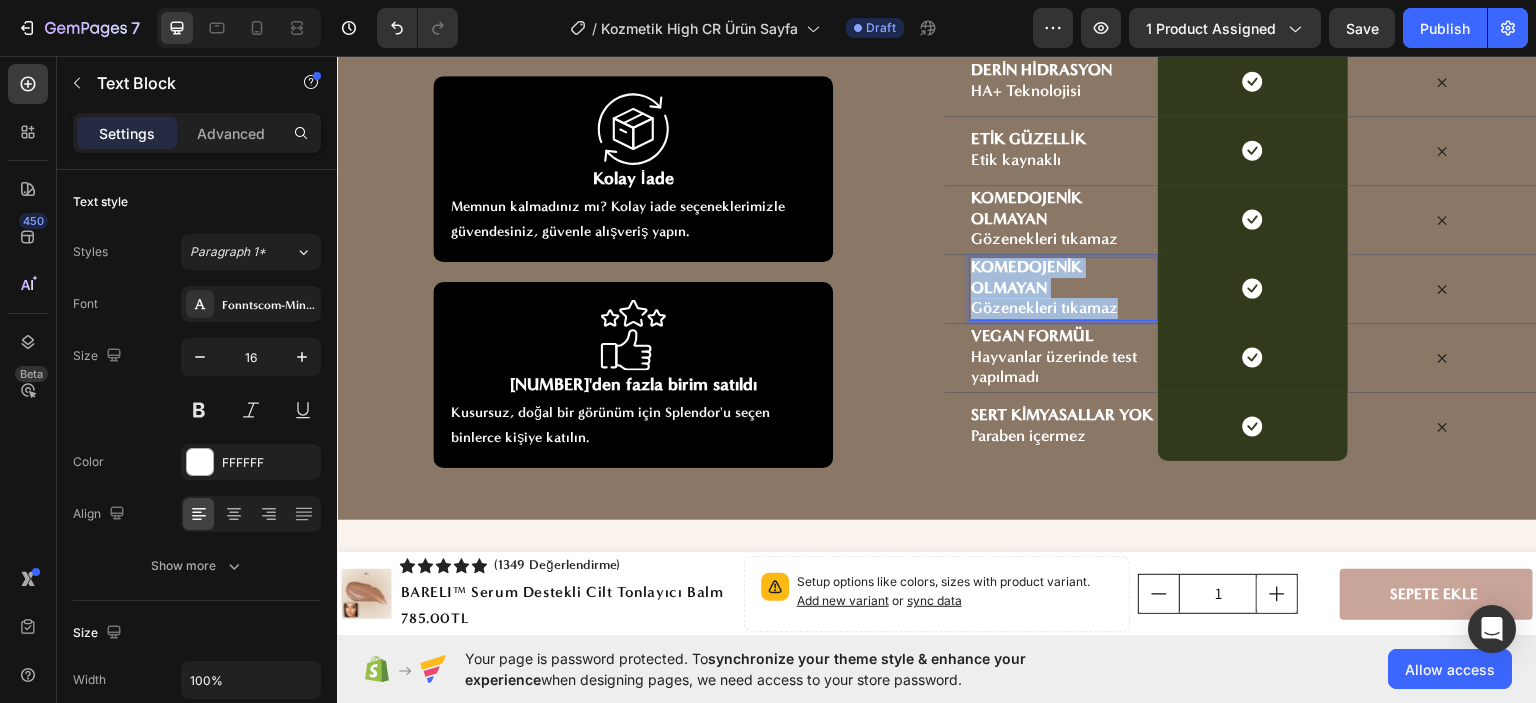drag, startPoint x: 1005, startPoint y: 262, endPoint x: 1082, endPoint y: 296, distance: 84.17244 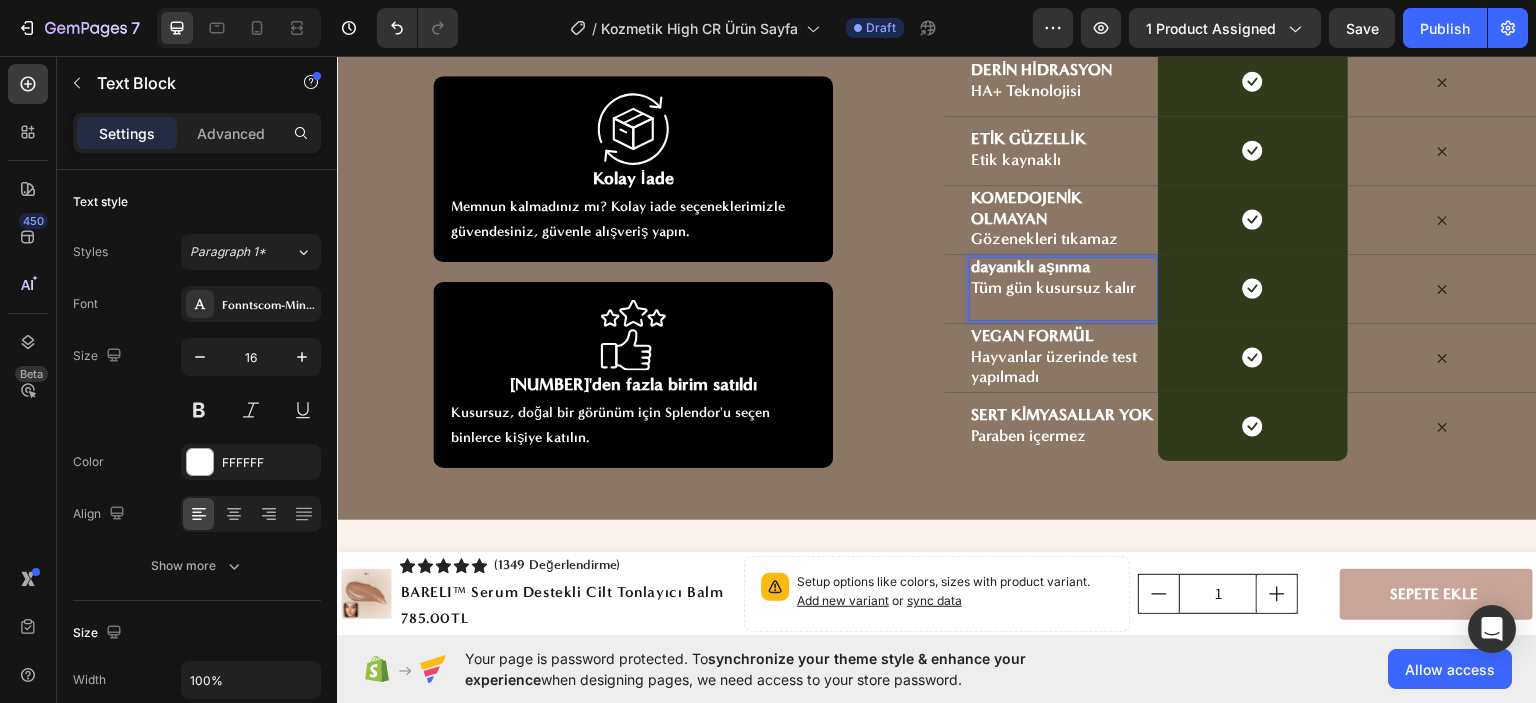 scroll, scrollTop: 7126, scrollLeft: 0, axis: vertical 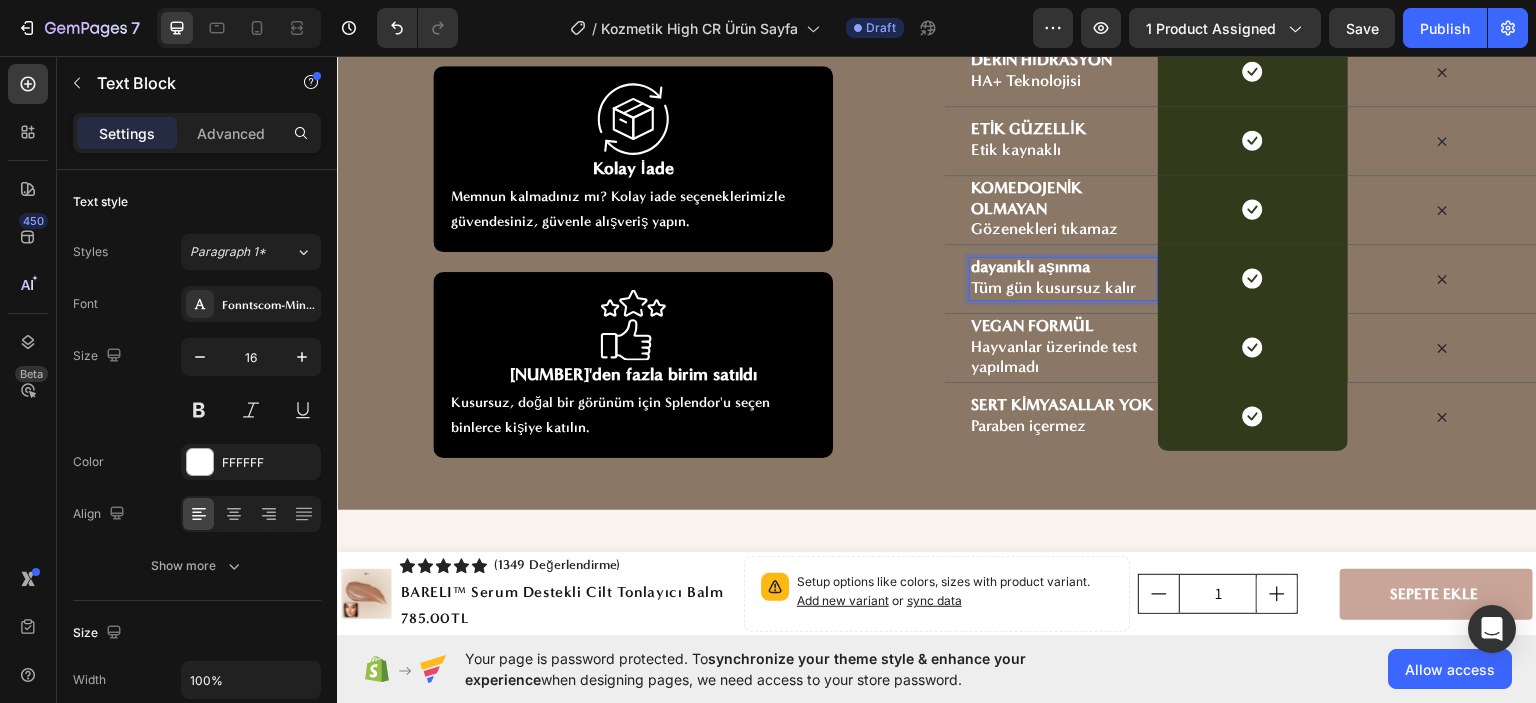 click on "dayanıklı aşınma" at bounding box center [1030, 265] 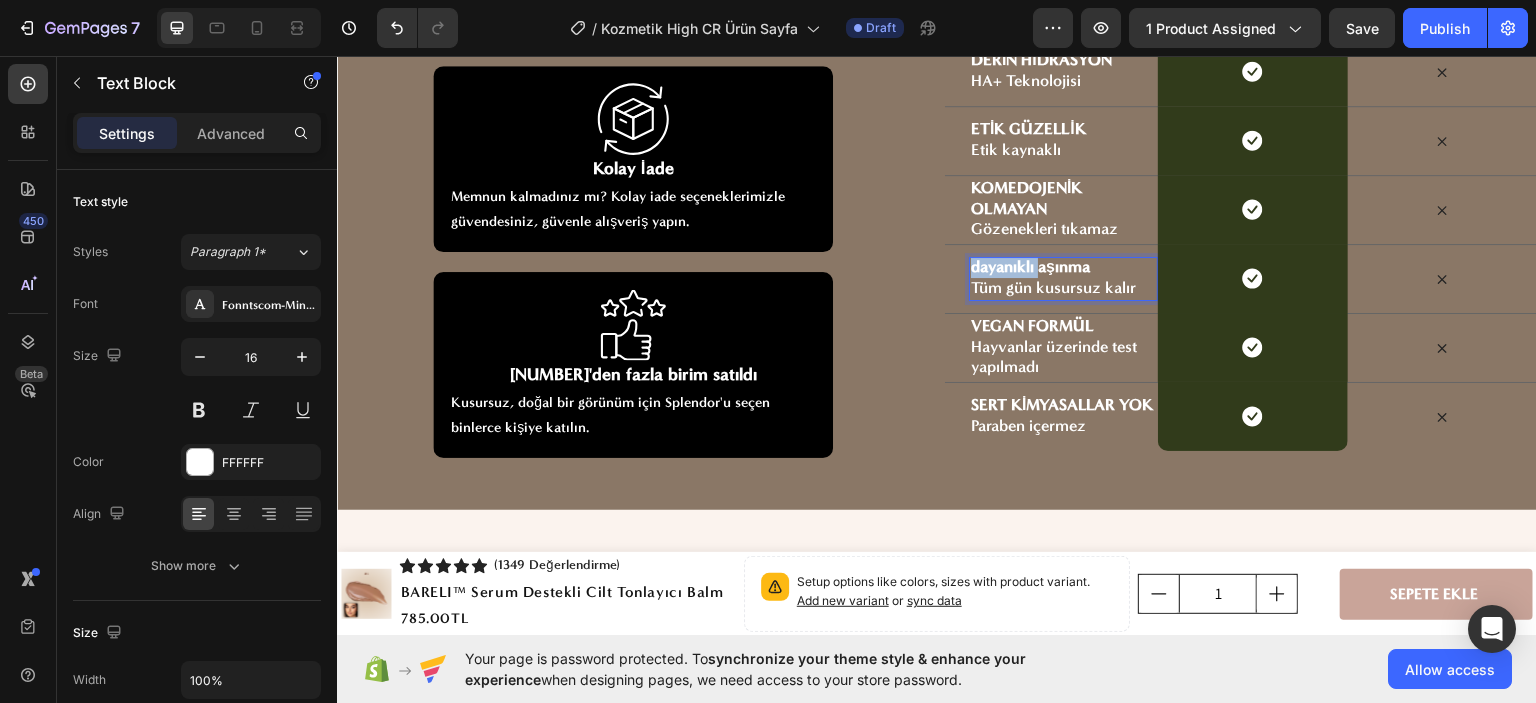 click on "dayanıklı aşınma" at bounding box center (1030, 265) 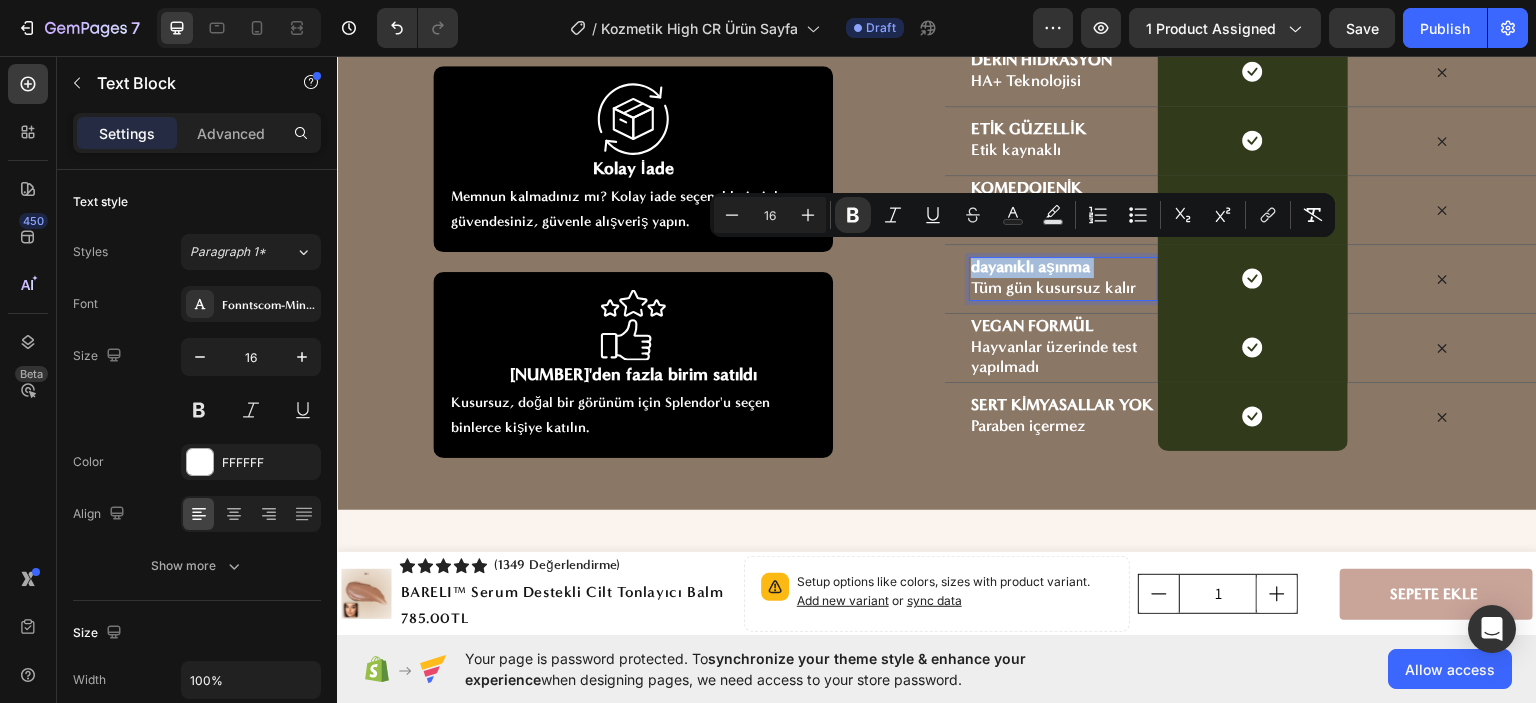click on "dayanıklı aşınma" at bounding box center (1030, 265) 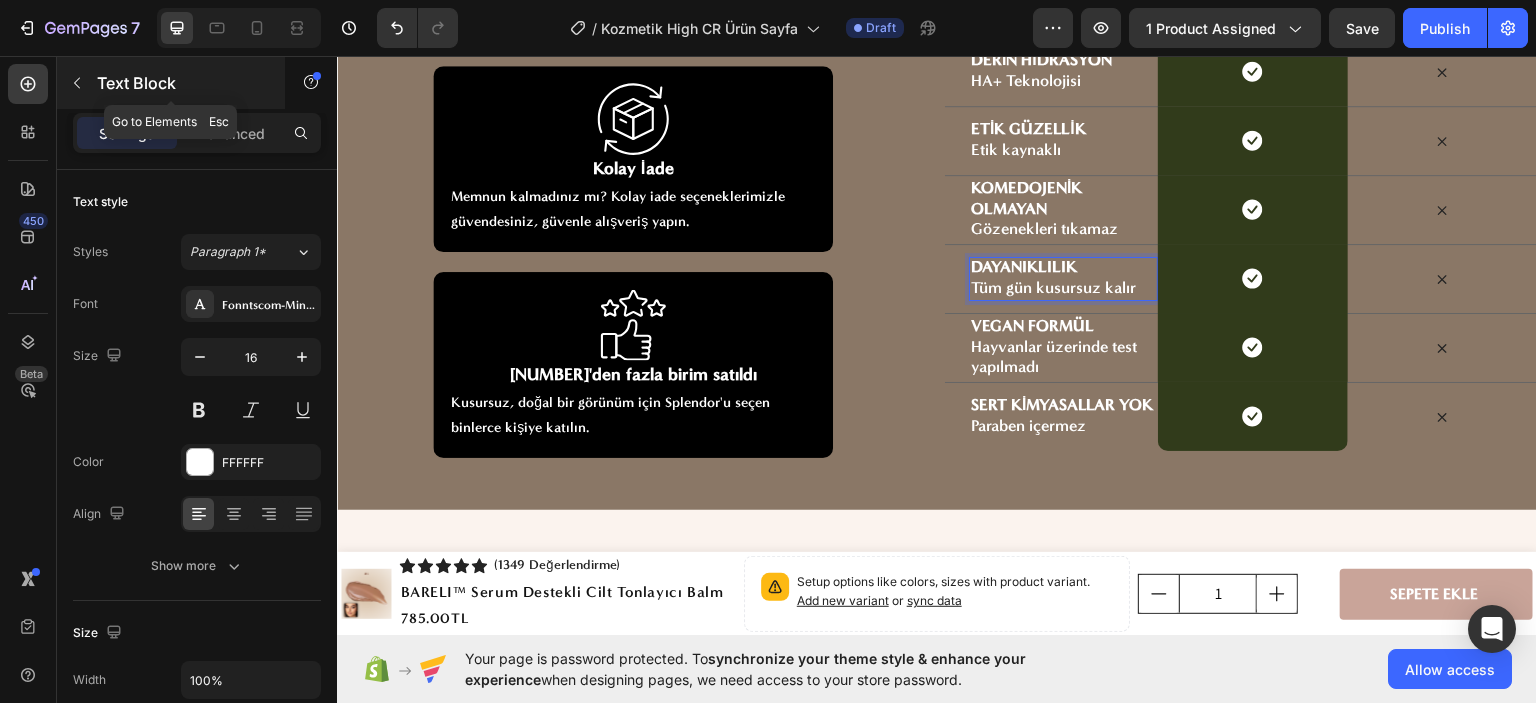 click 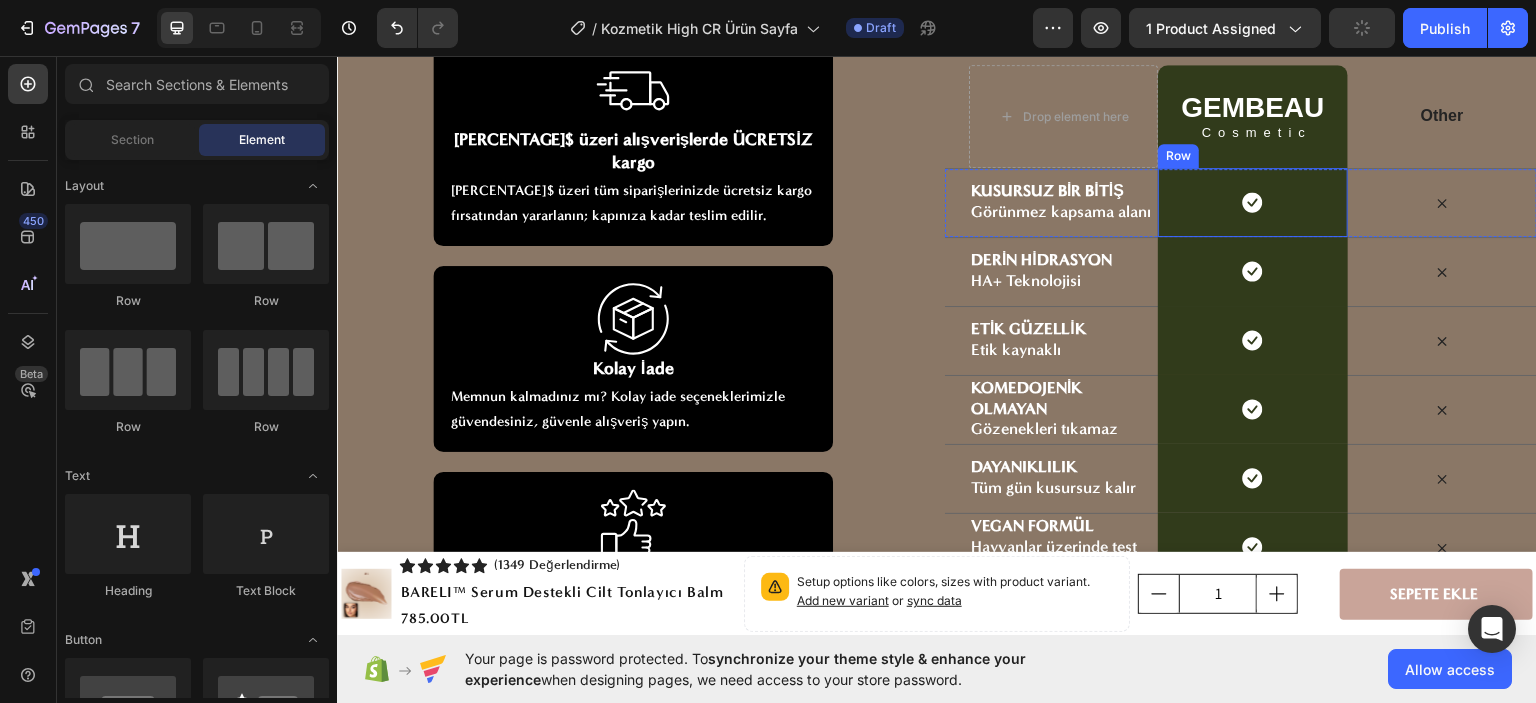 scroll, scrollTop: 6826, scrollLeft: 0, axis: vertical 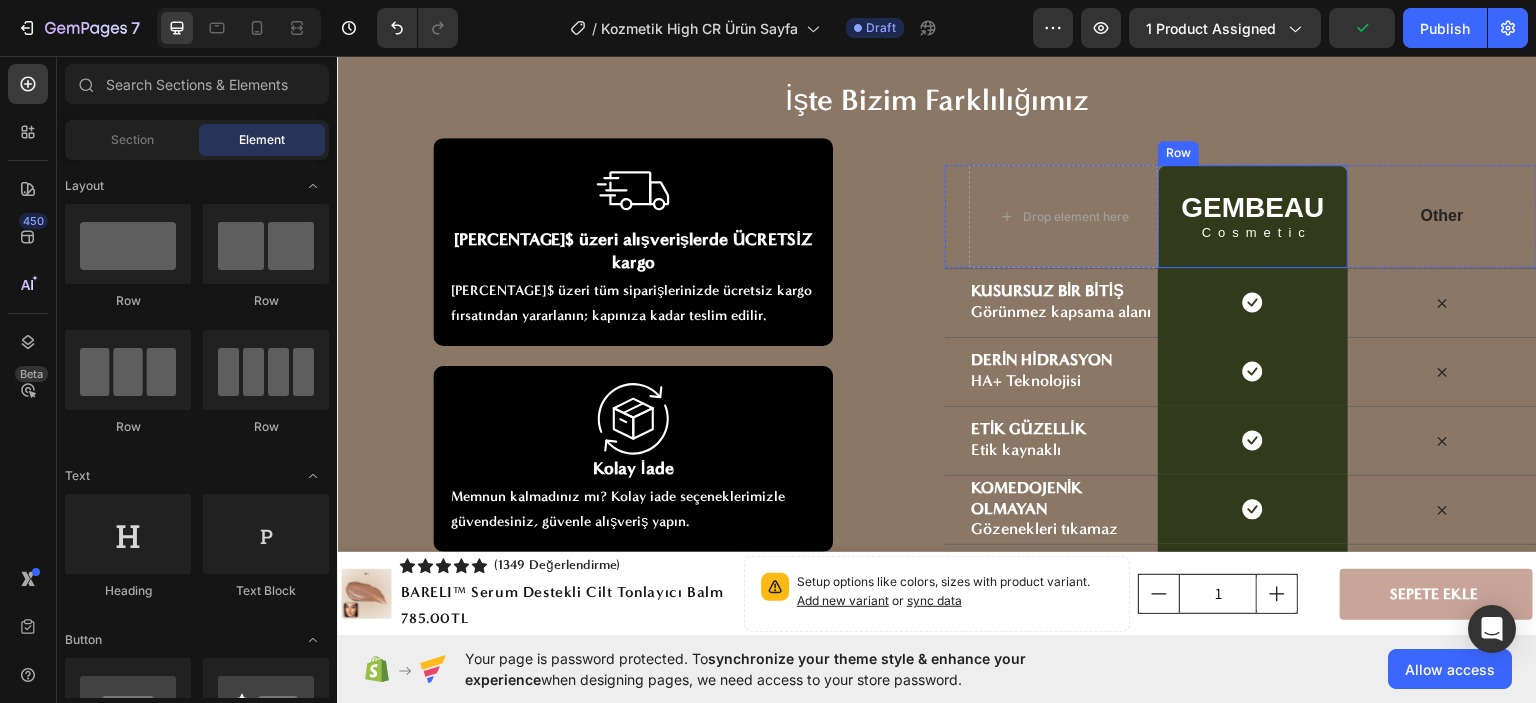 click on "GEMBEAU Heading Cosmetic Text Block Row" at bounding box center (1252, 215) 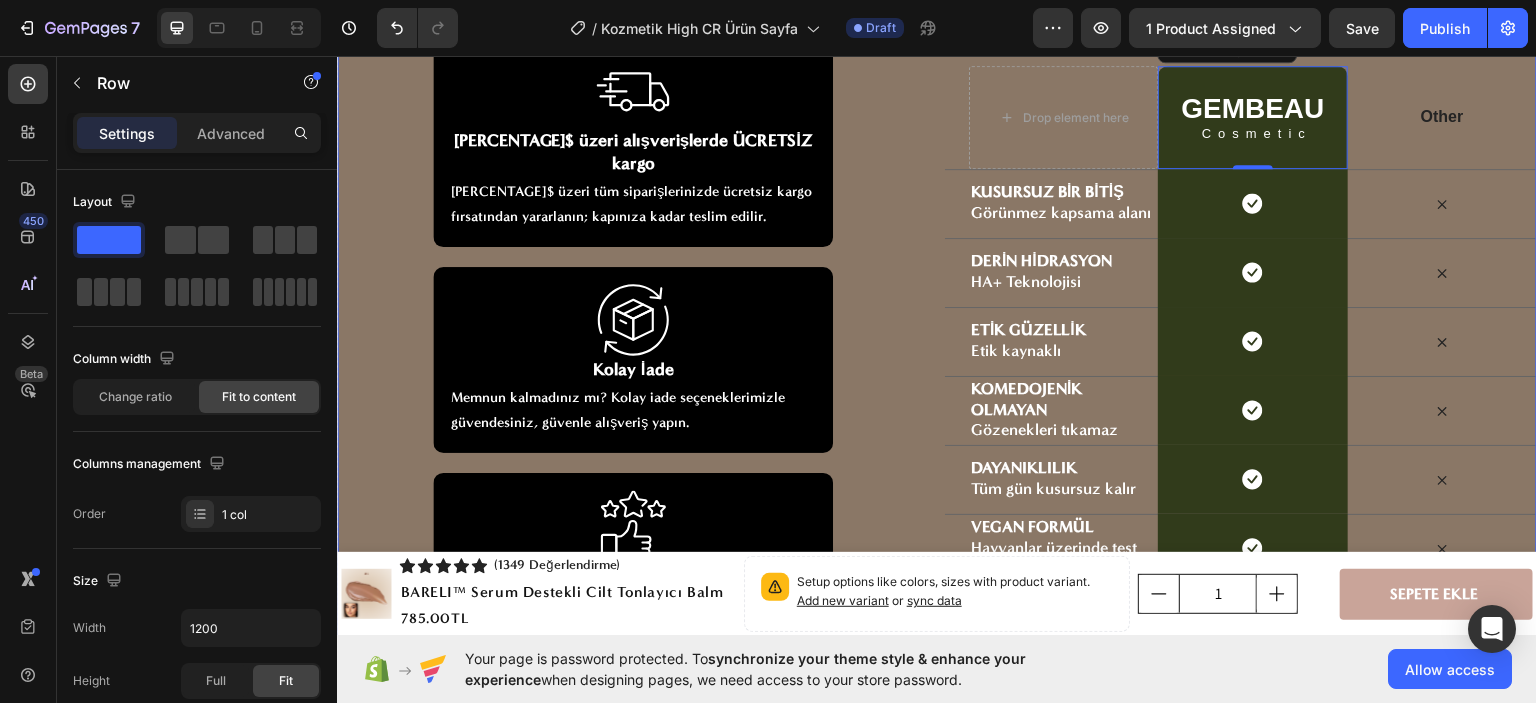 scroll, scrollTop: 6926, scrollLeft: 0, axis: vertical 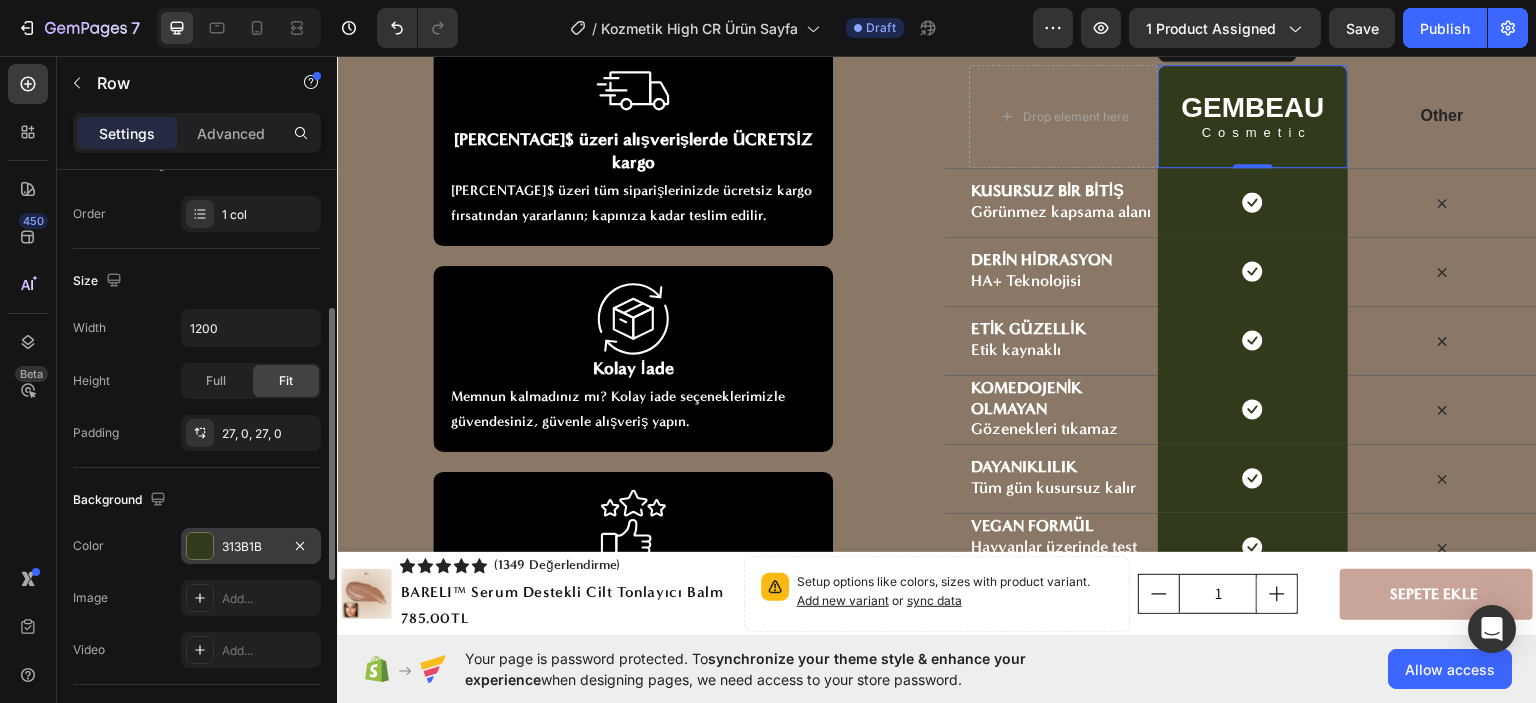 click on "313B1B" at bounding box center (251, 547) 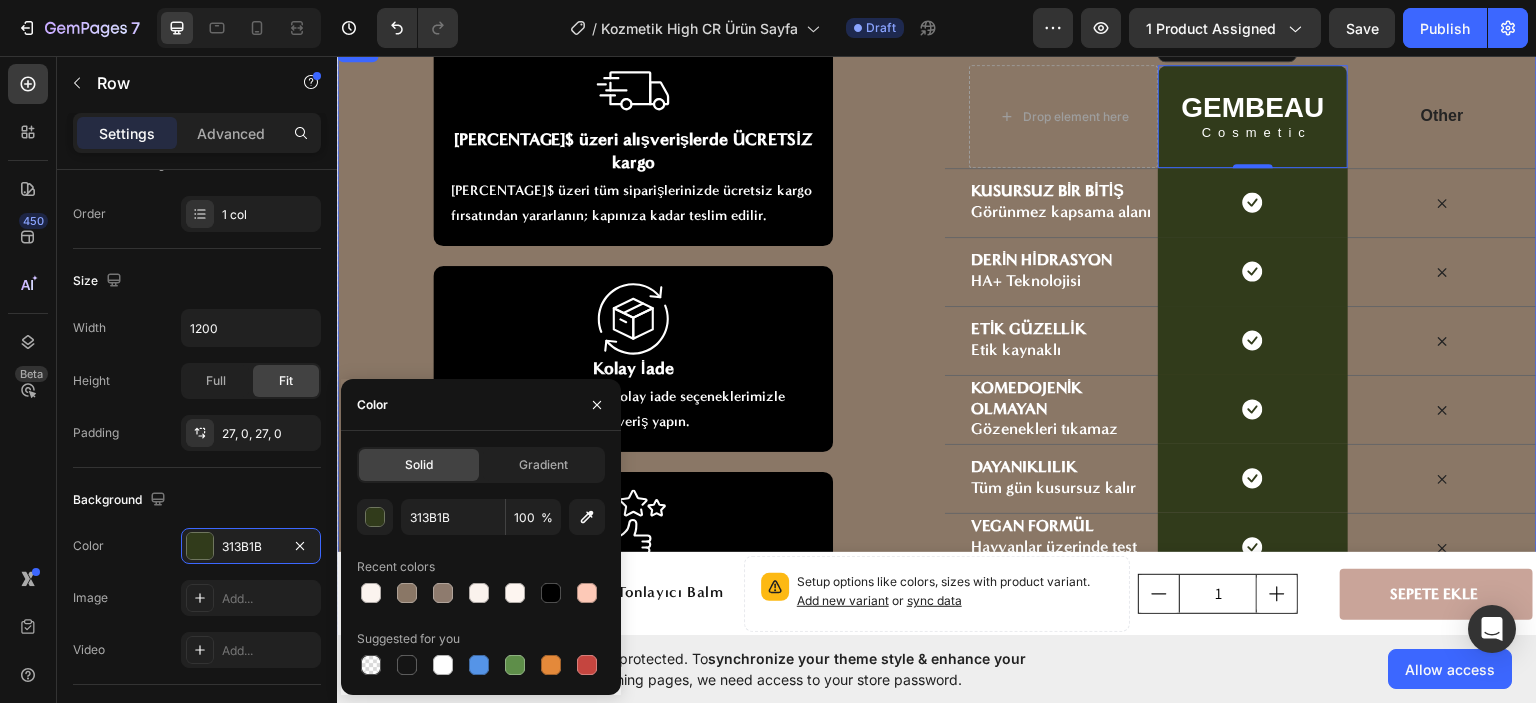 scroll, scrollTop: 6626, scrollLeft: 0, axis: vertical 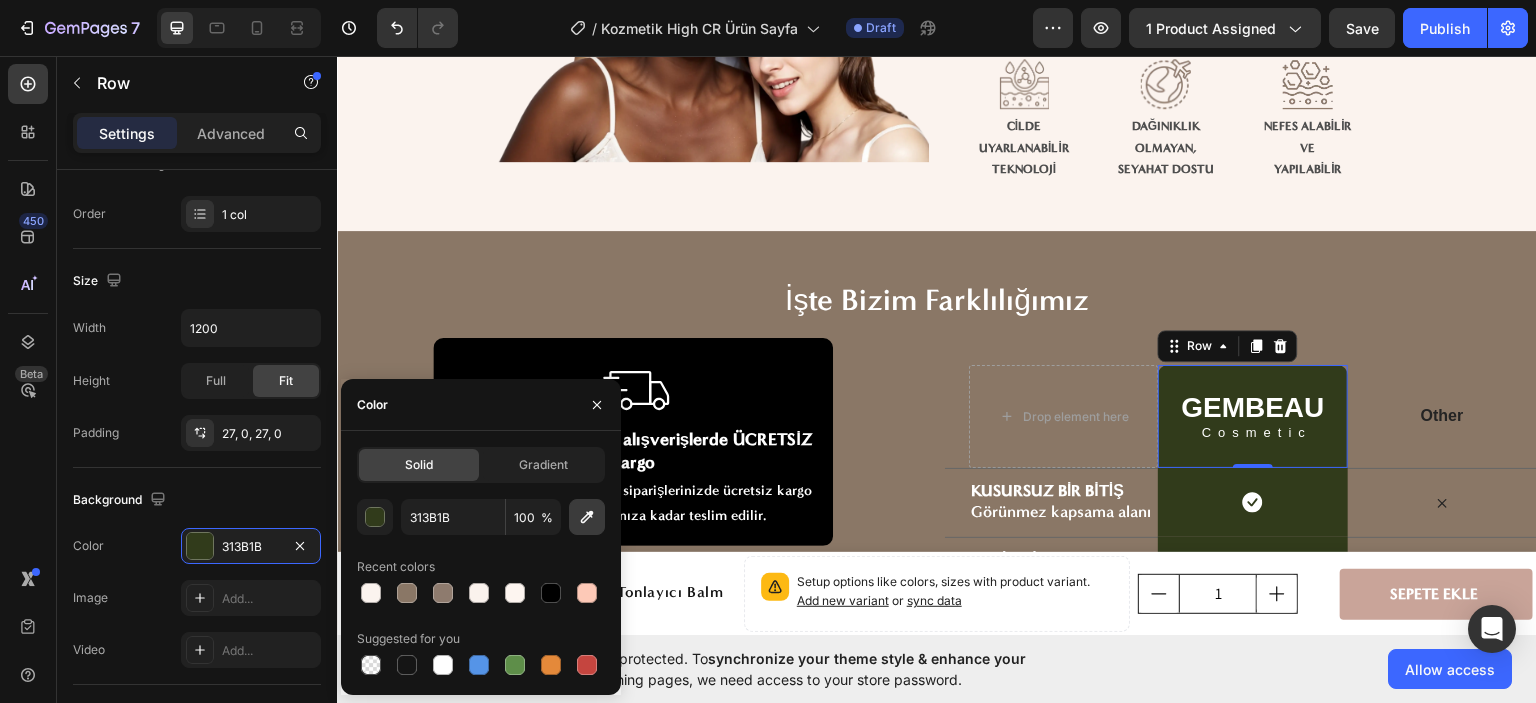 click 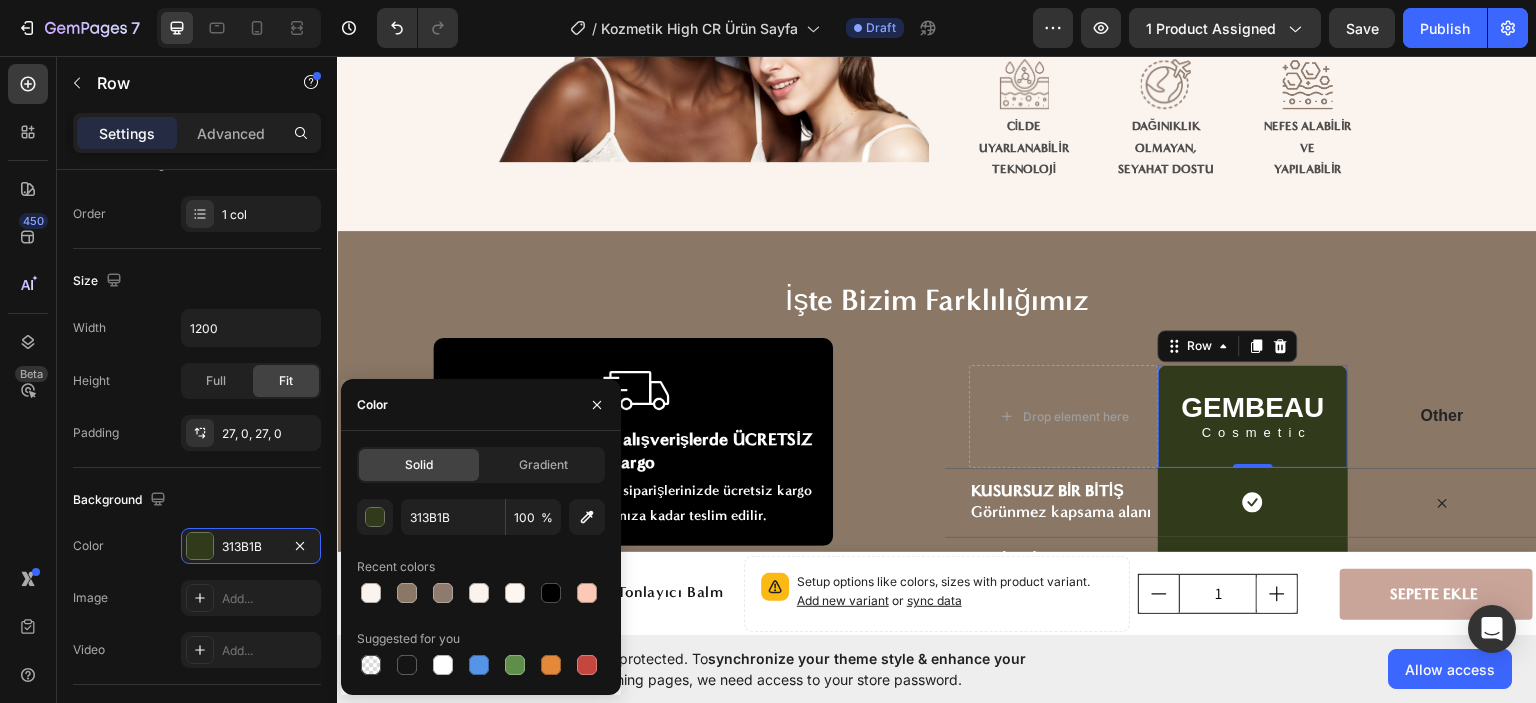 type on "FBF3EE" 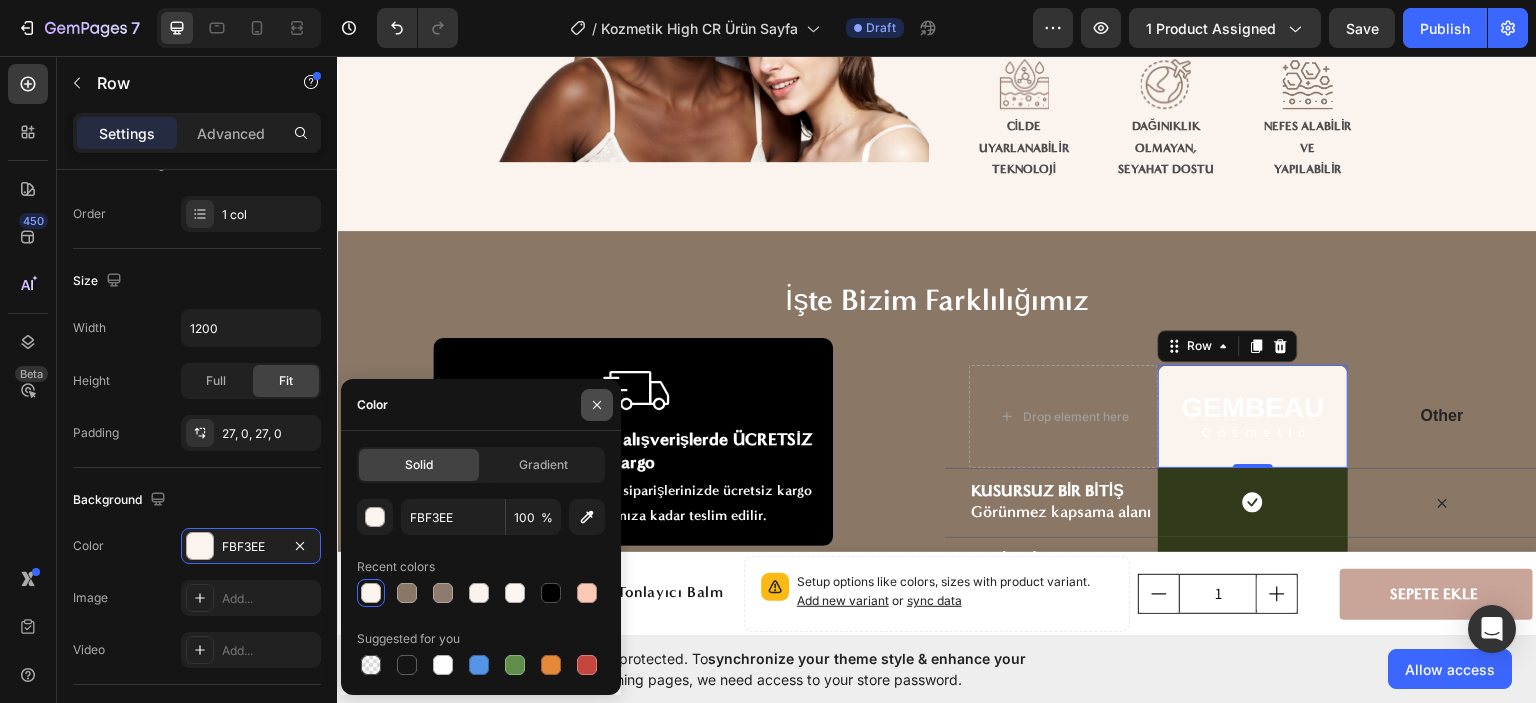 click 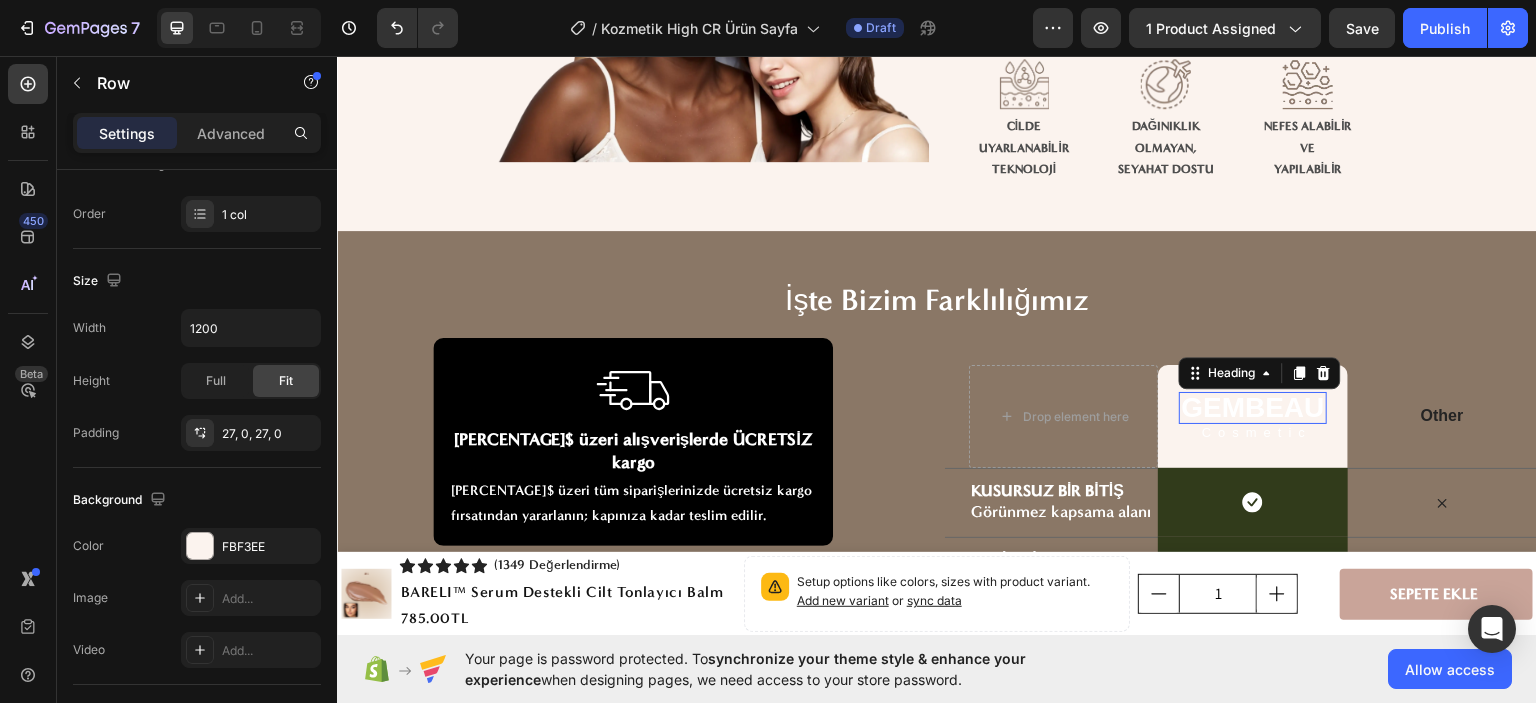 click on "GEMBEAU" at bounding box center (1252, 407) 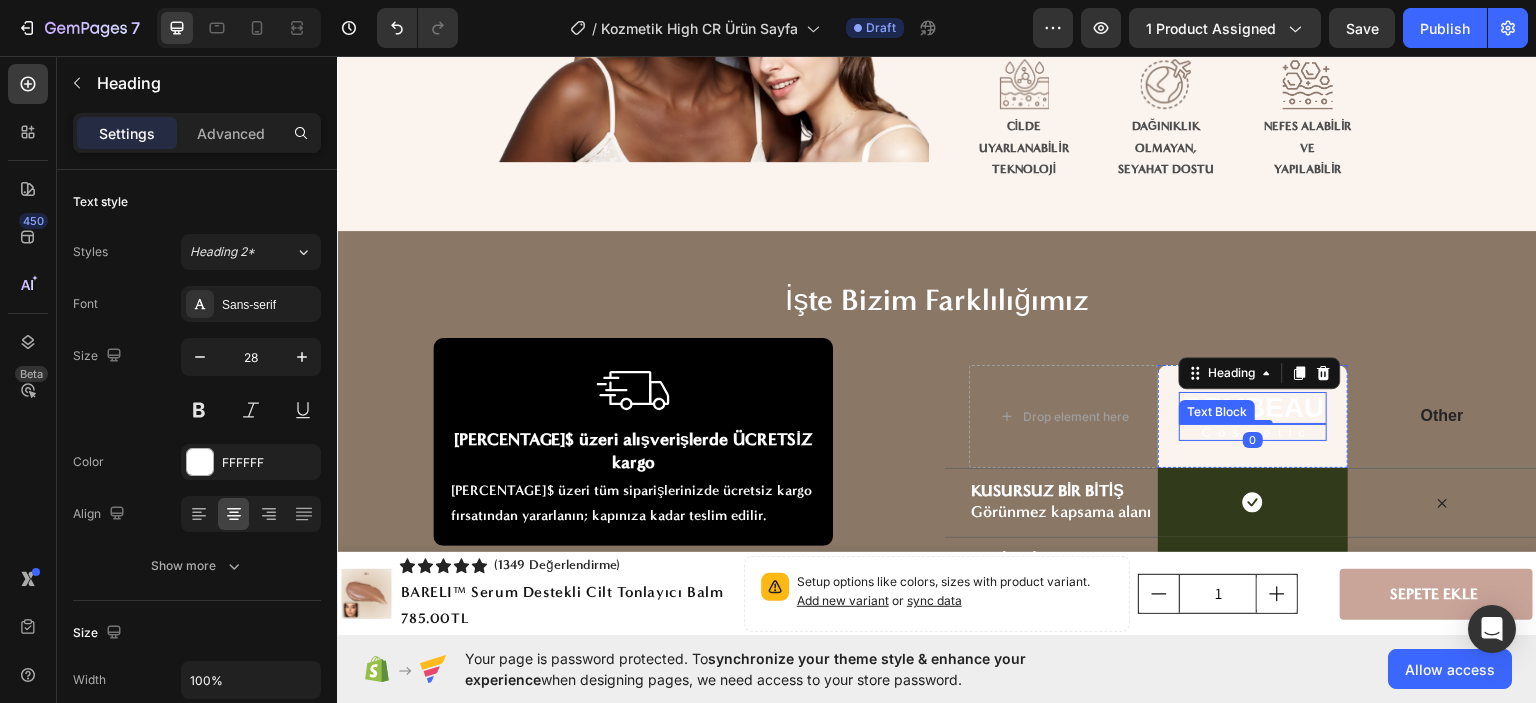 scroll, scrollTop: 6826, scrollLeft: 0, axis: vertical 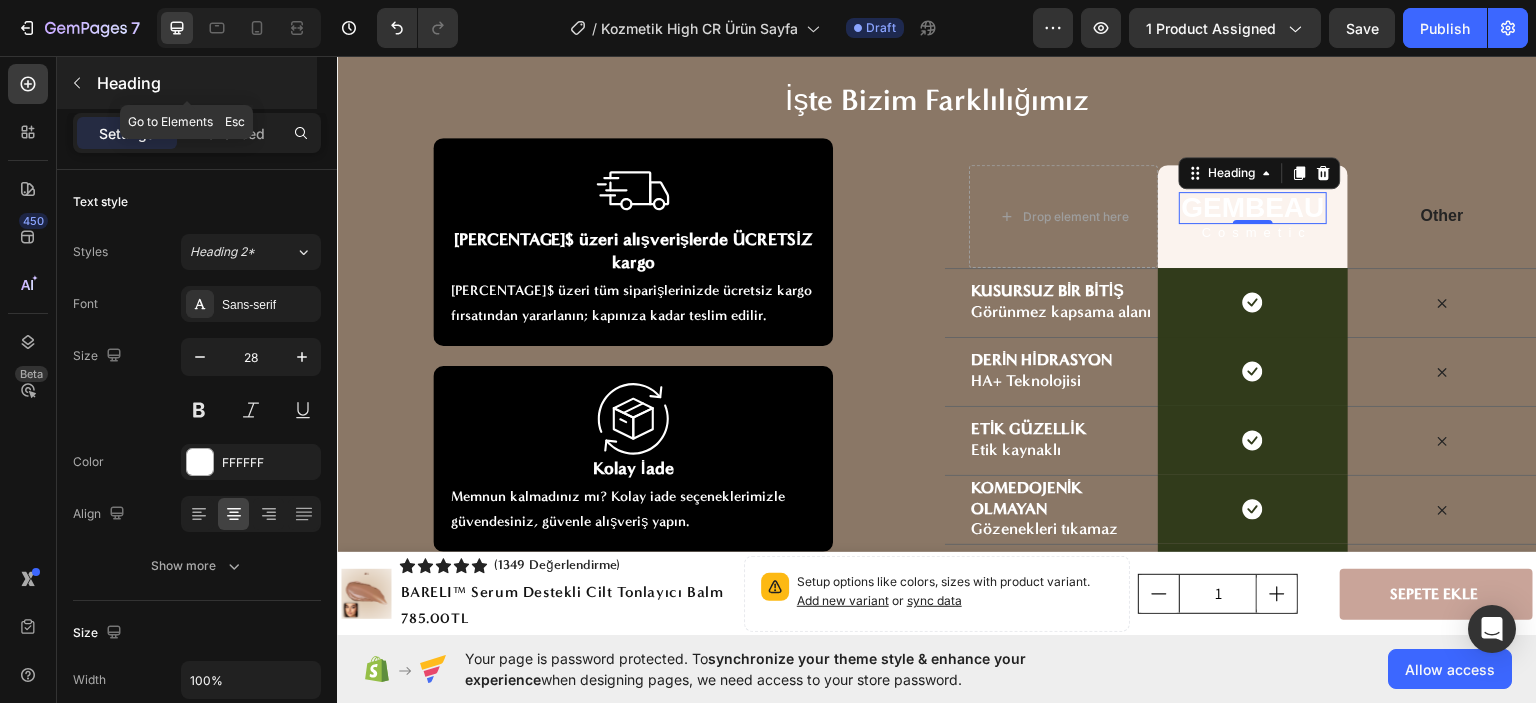 click 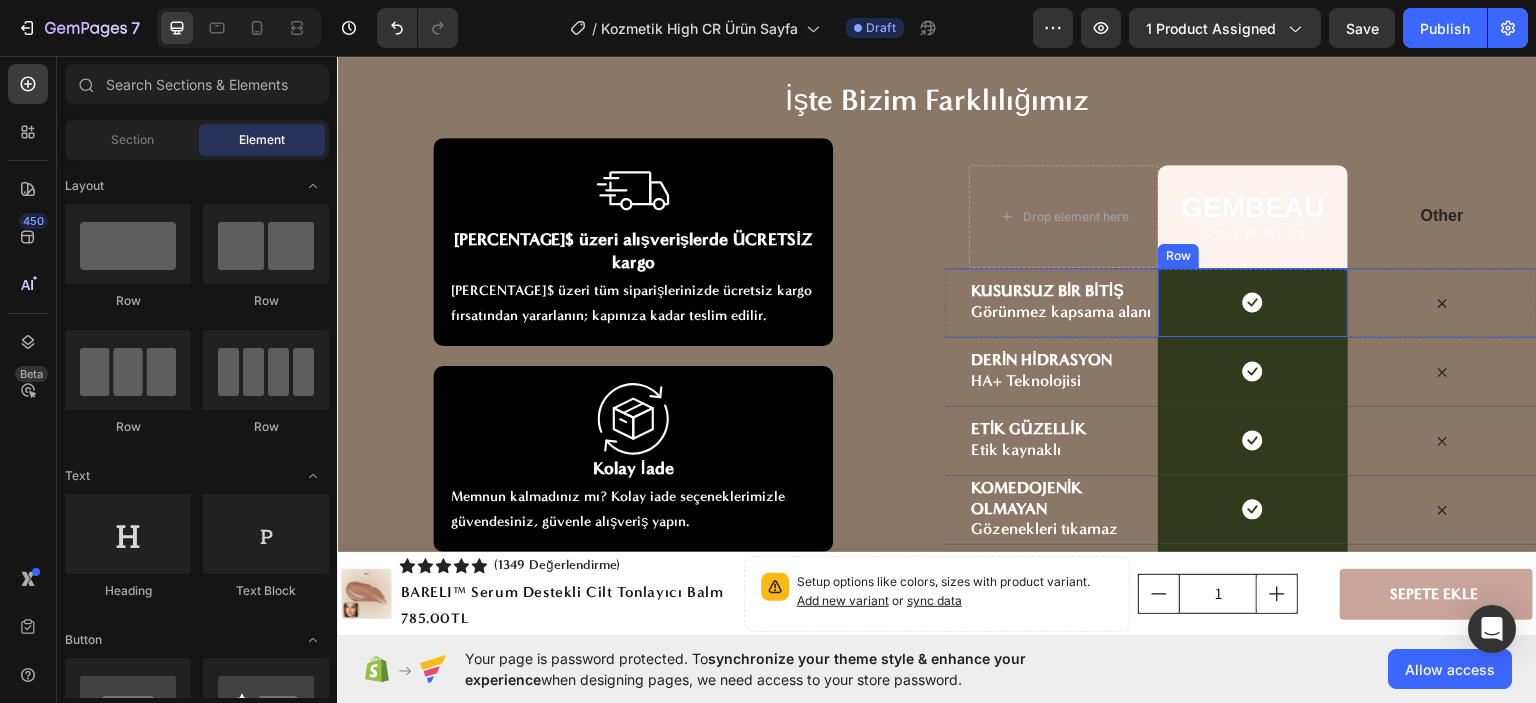 click on "Icon Row" at bounding box center [1252, 301] 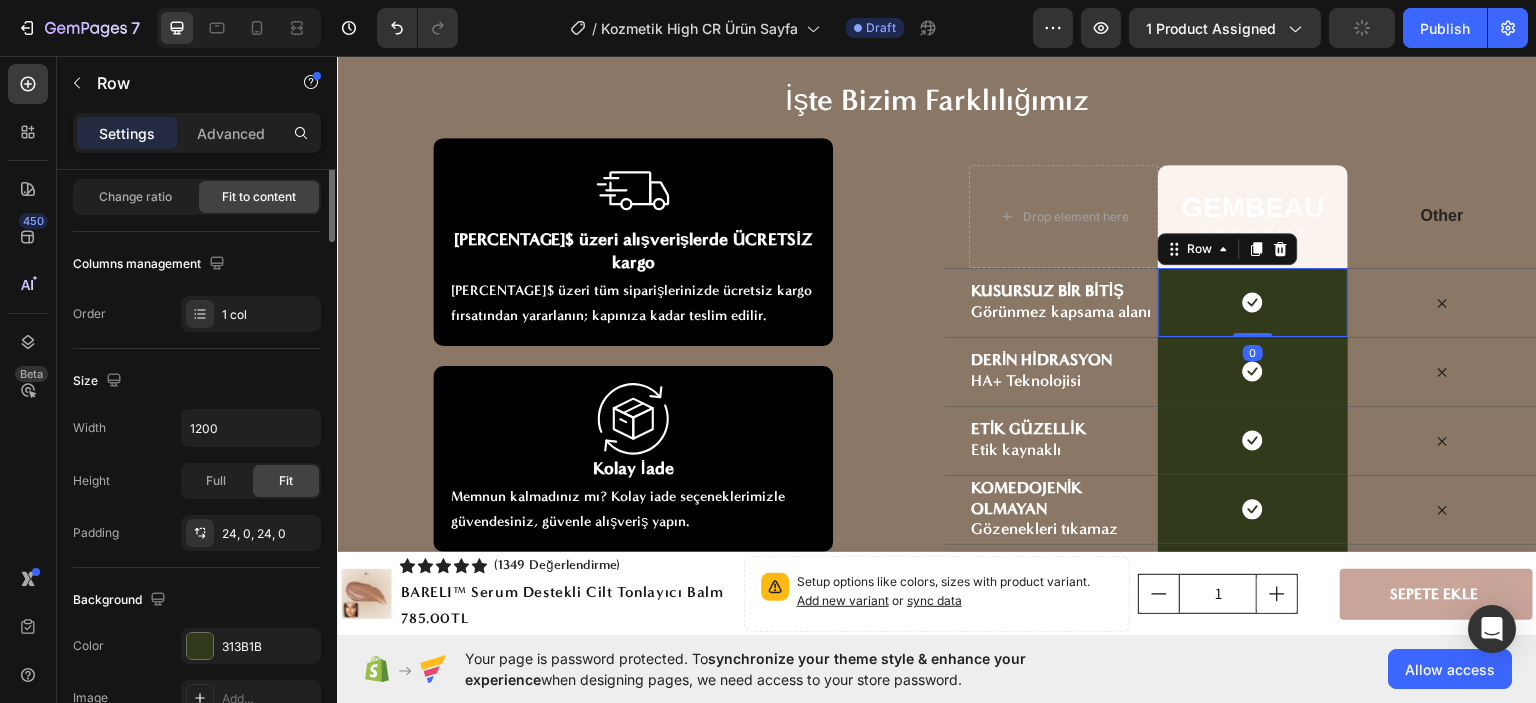 scroll, scrollTop: 300, scrollLeft: 0, axis: vertical 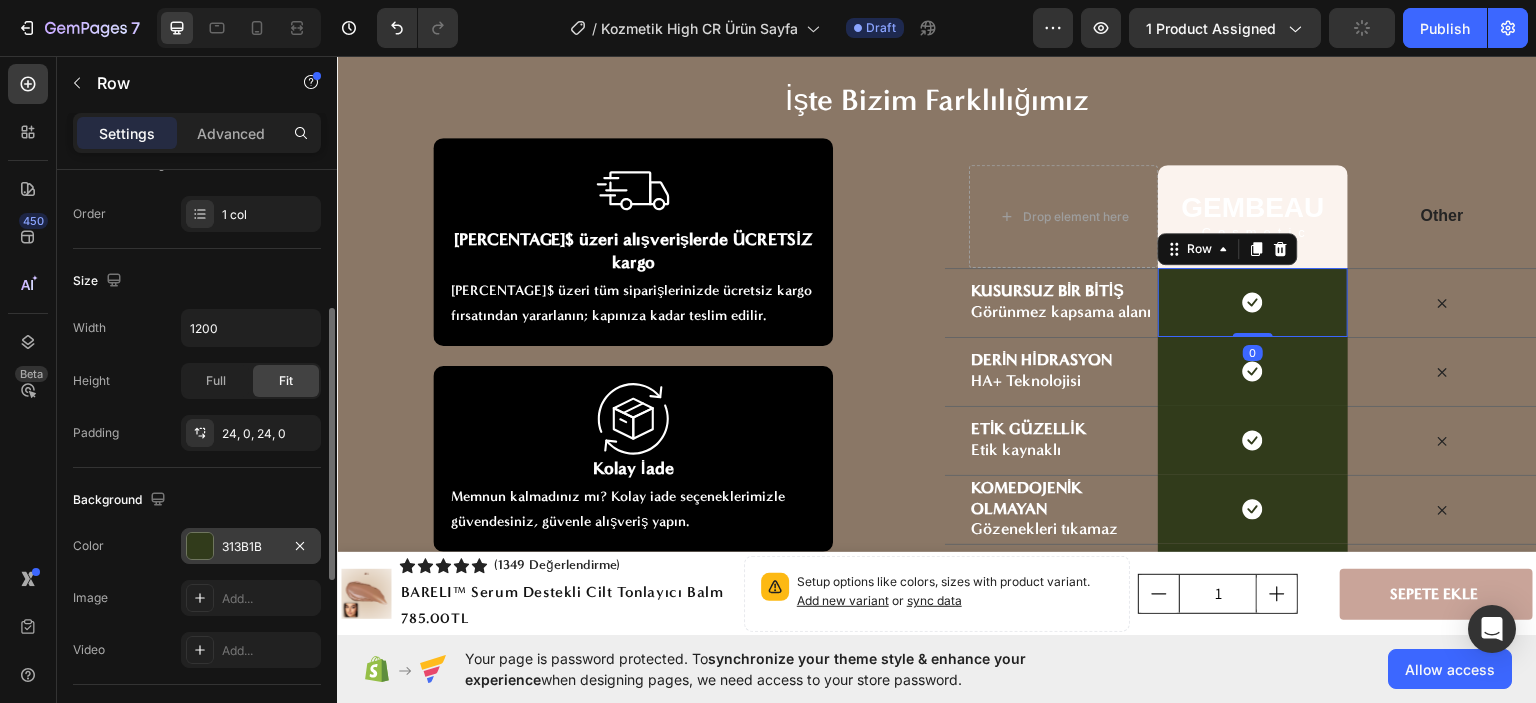 click on "313B1B" at bounding box center (251, 546) 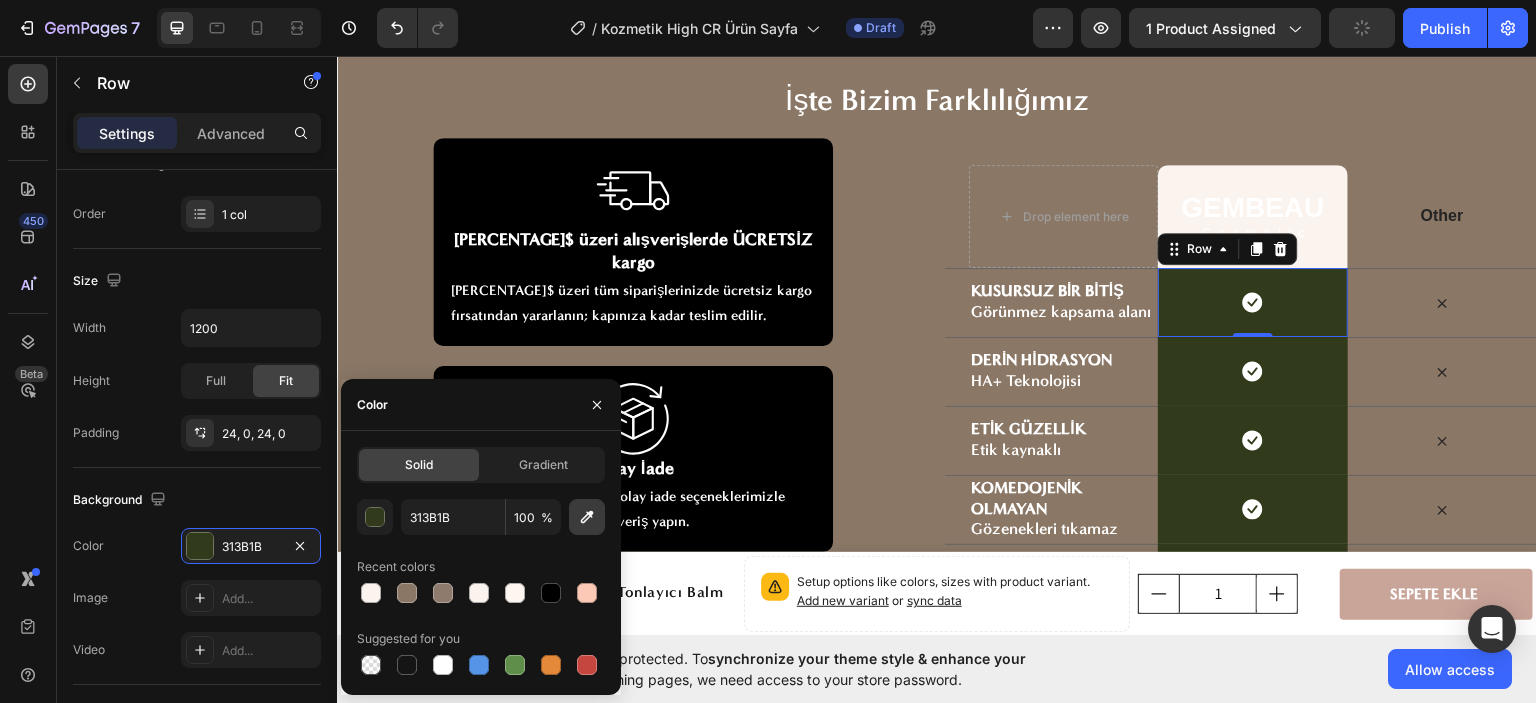 click at bounding box center (587, 517) 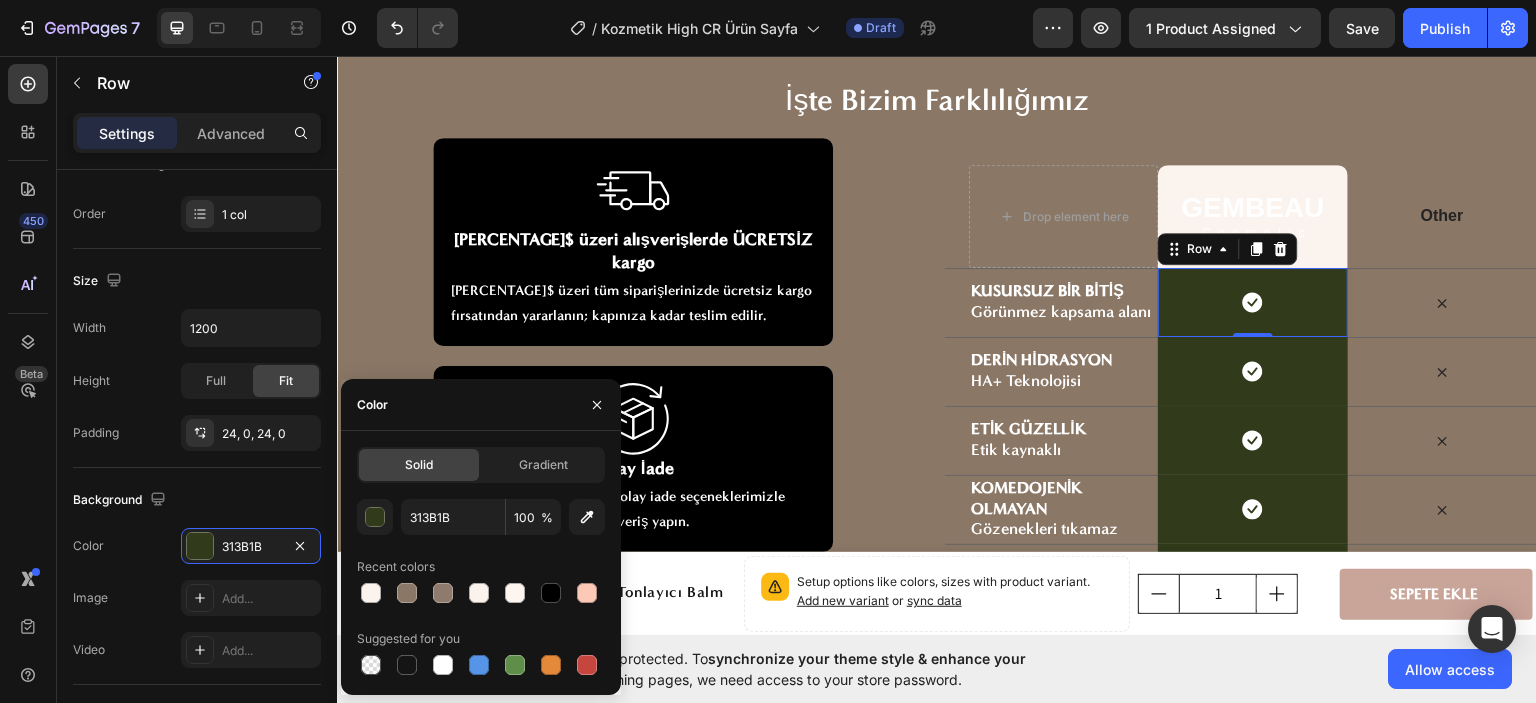 type on "FBF3EE" 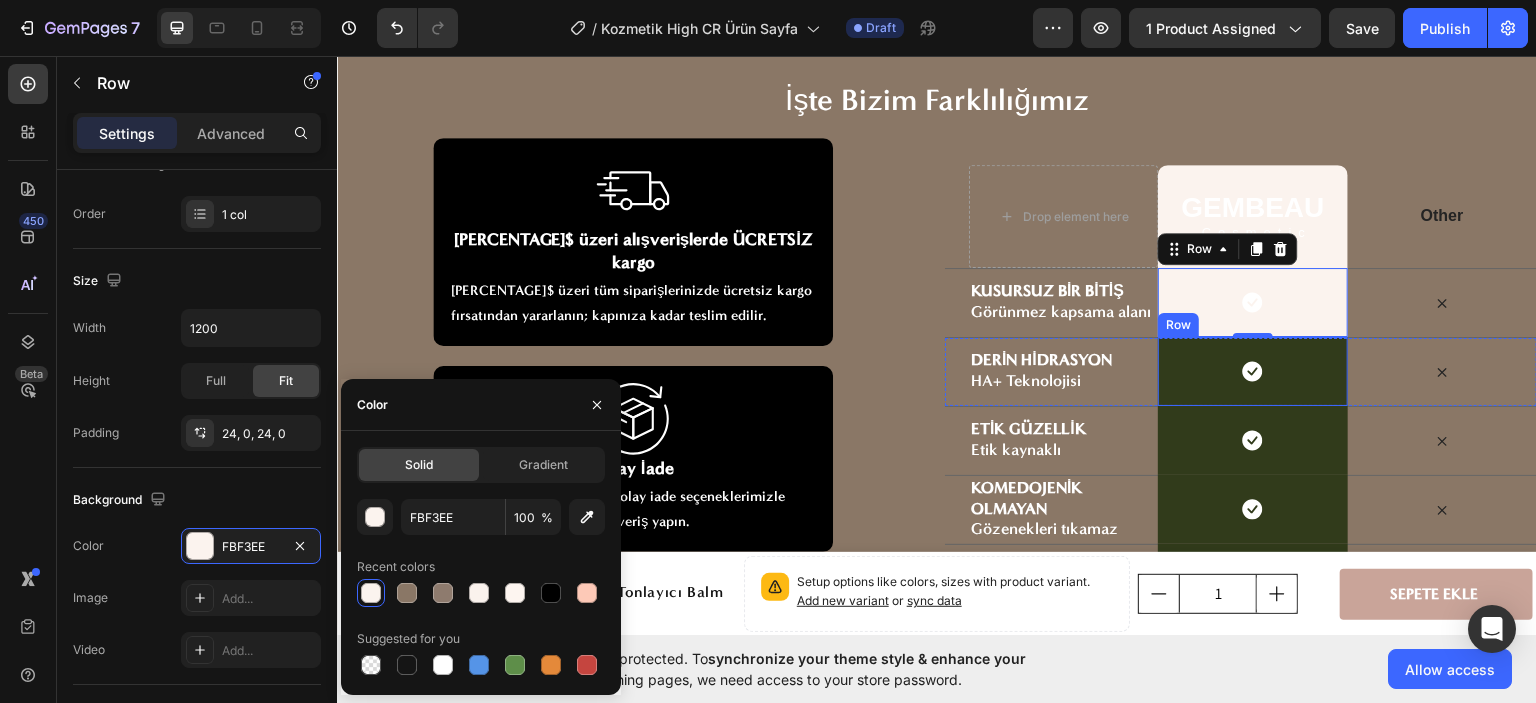 click on "Icon Row" at bounding box center [1252, 370] 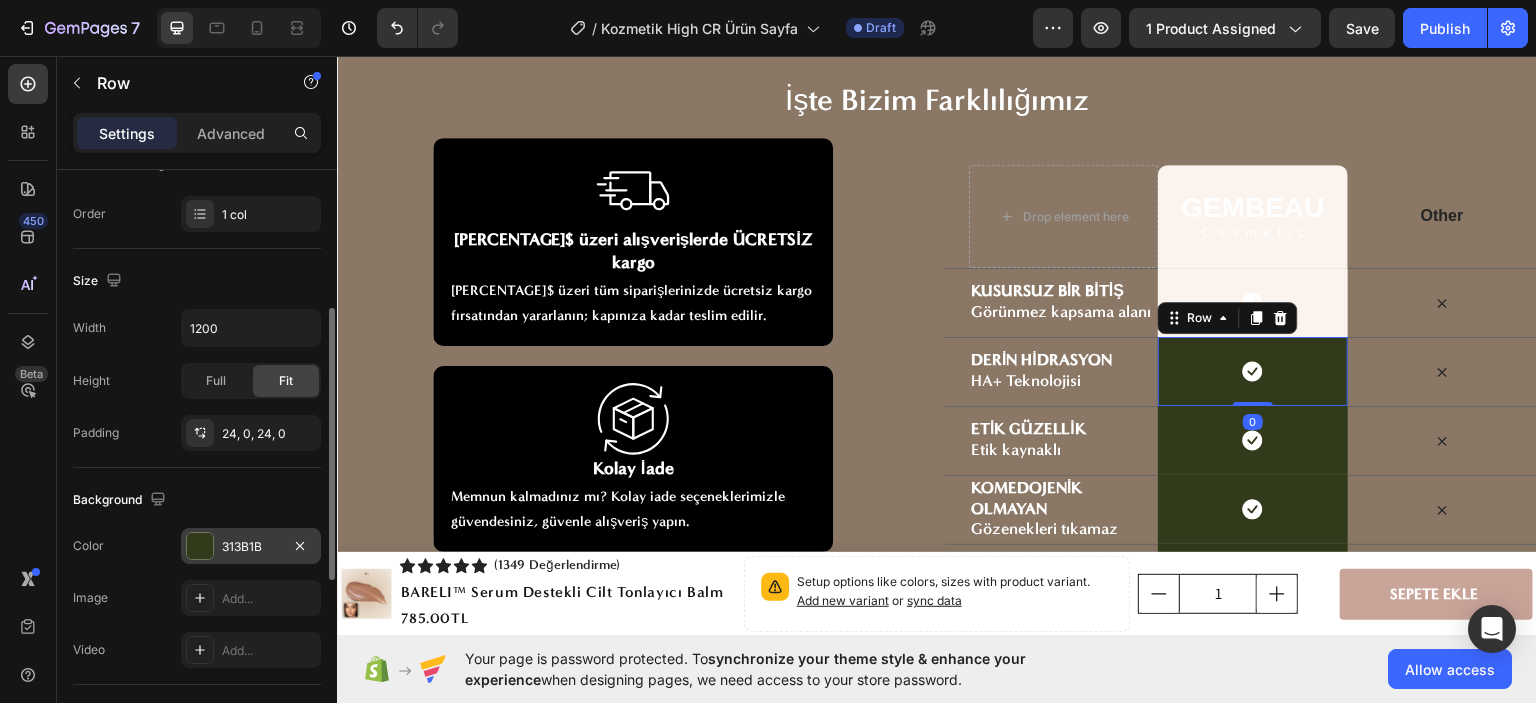 click on "313B1B" at bounding box center [251, 546] 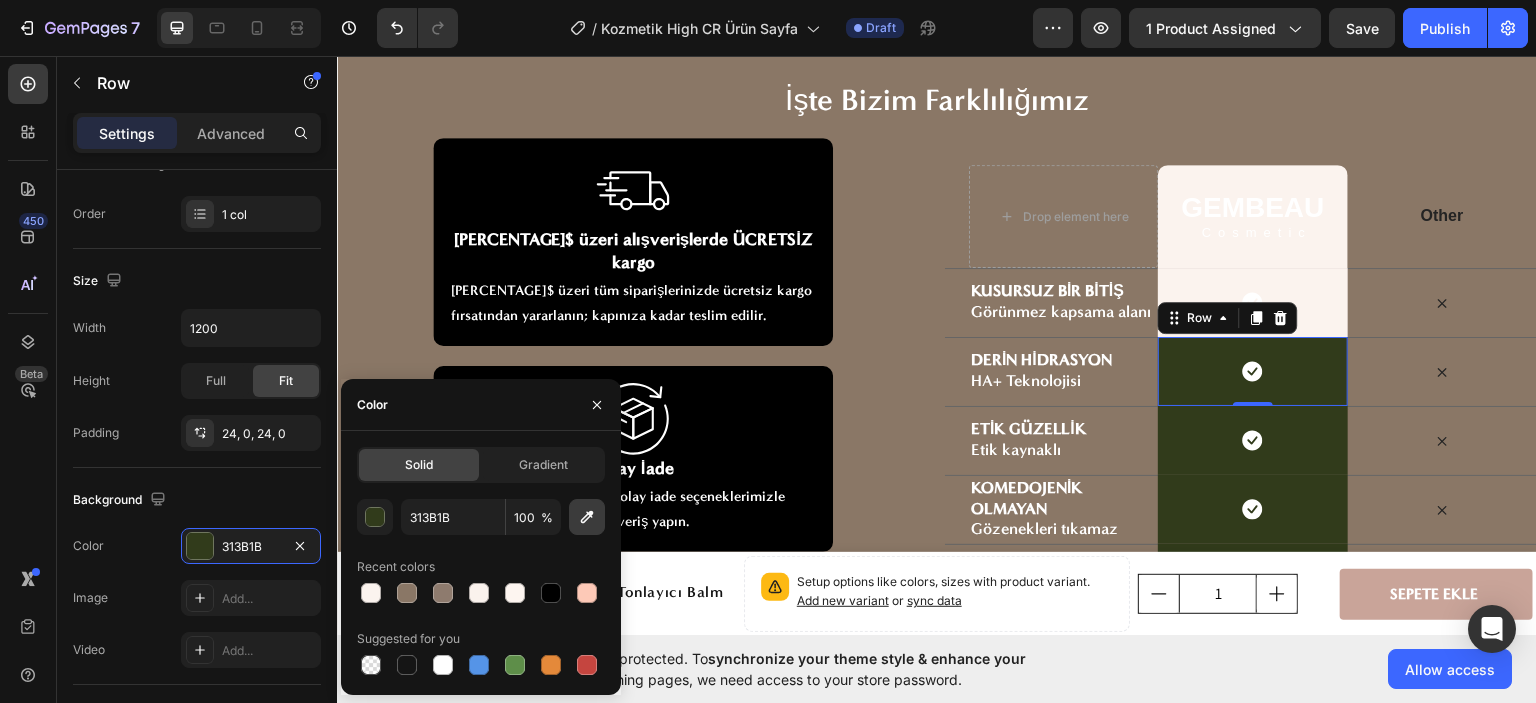 click at bounding box center [587, 517] 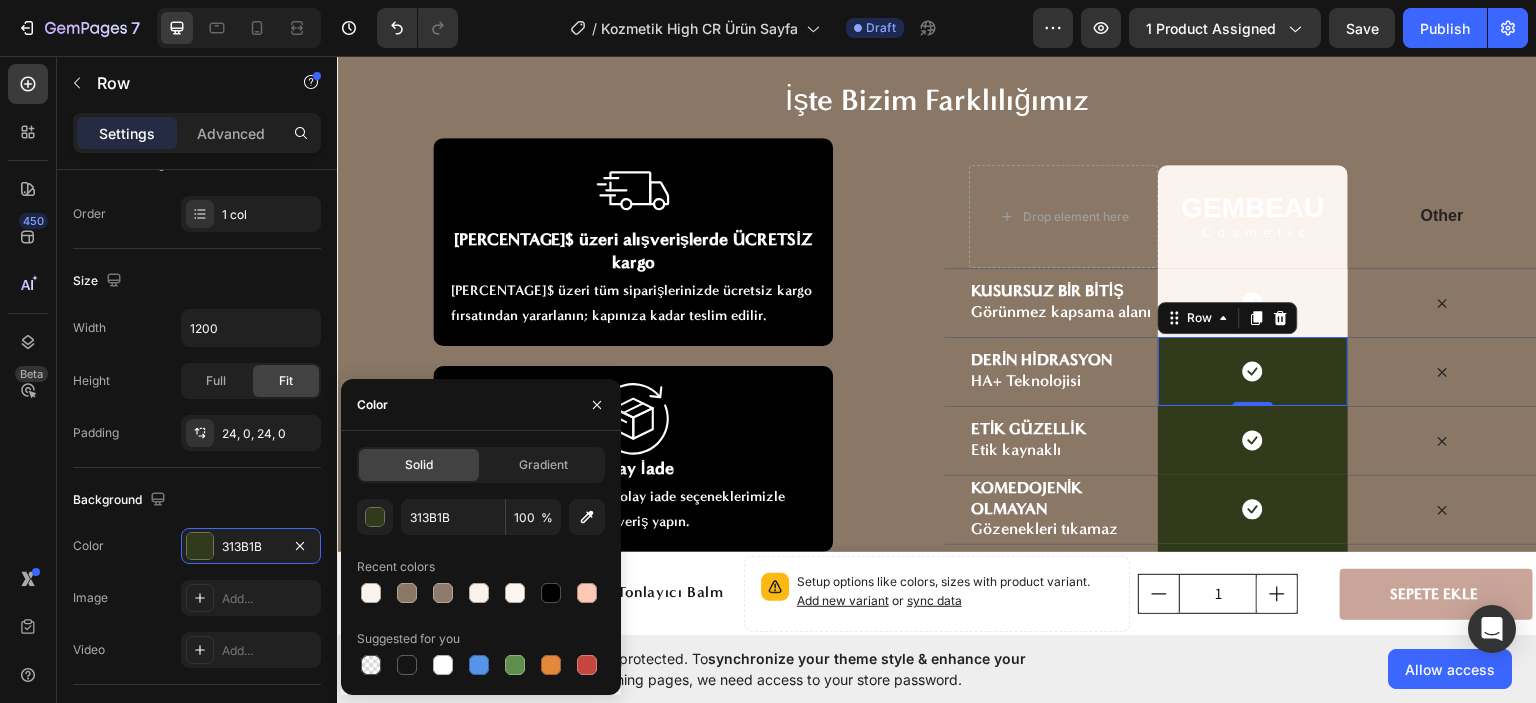 type on "FBF3EE" 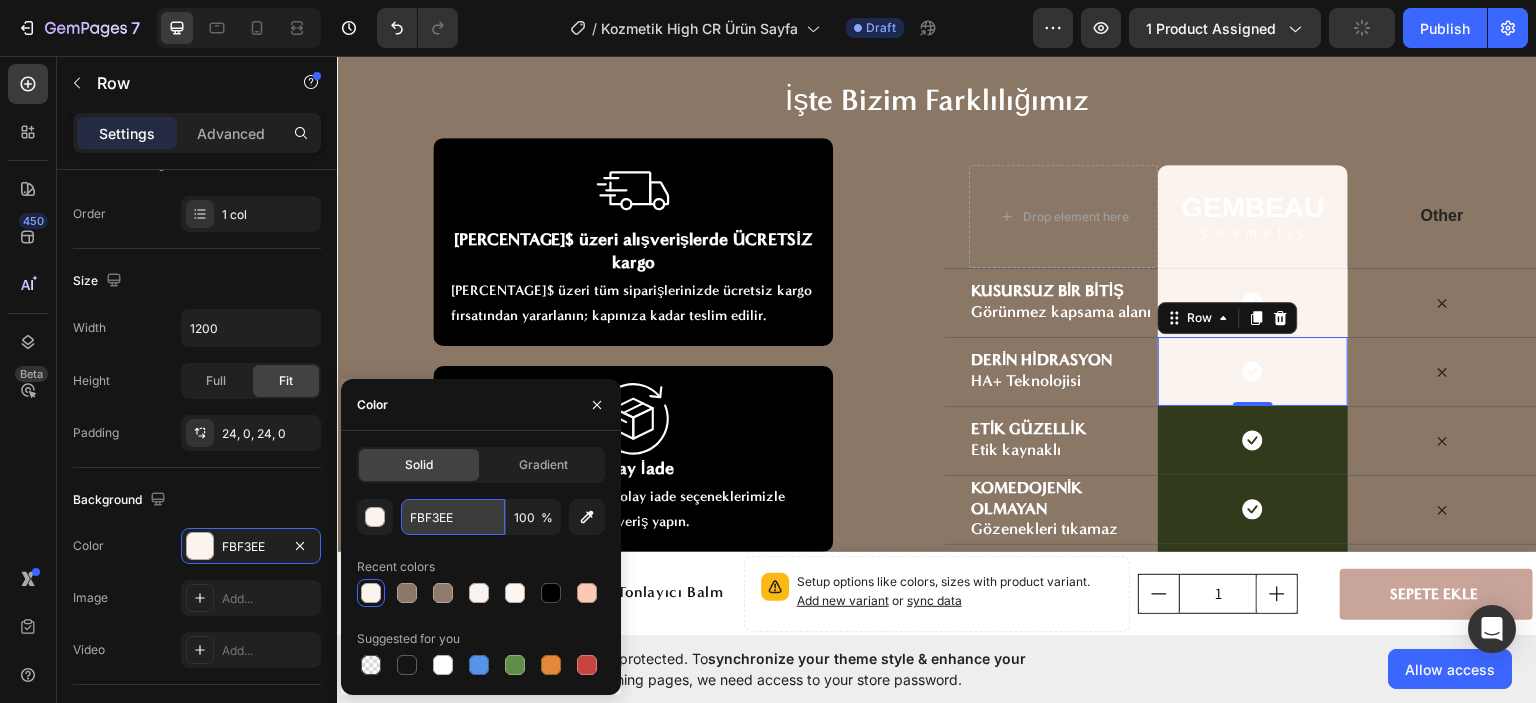 click on "FBF3EE" at bounding box center (453, 517) 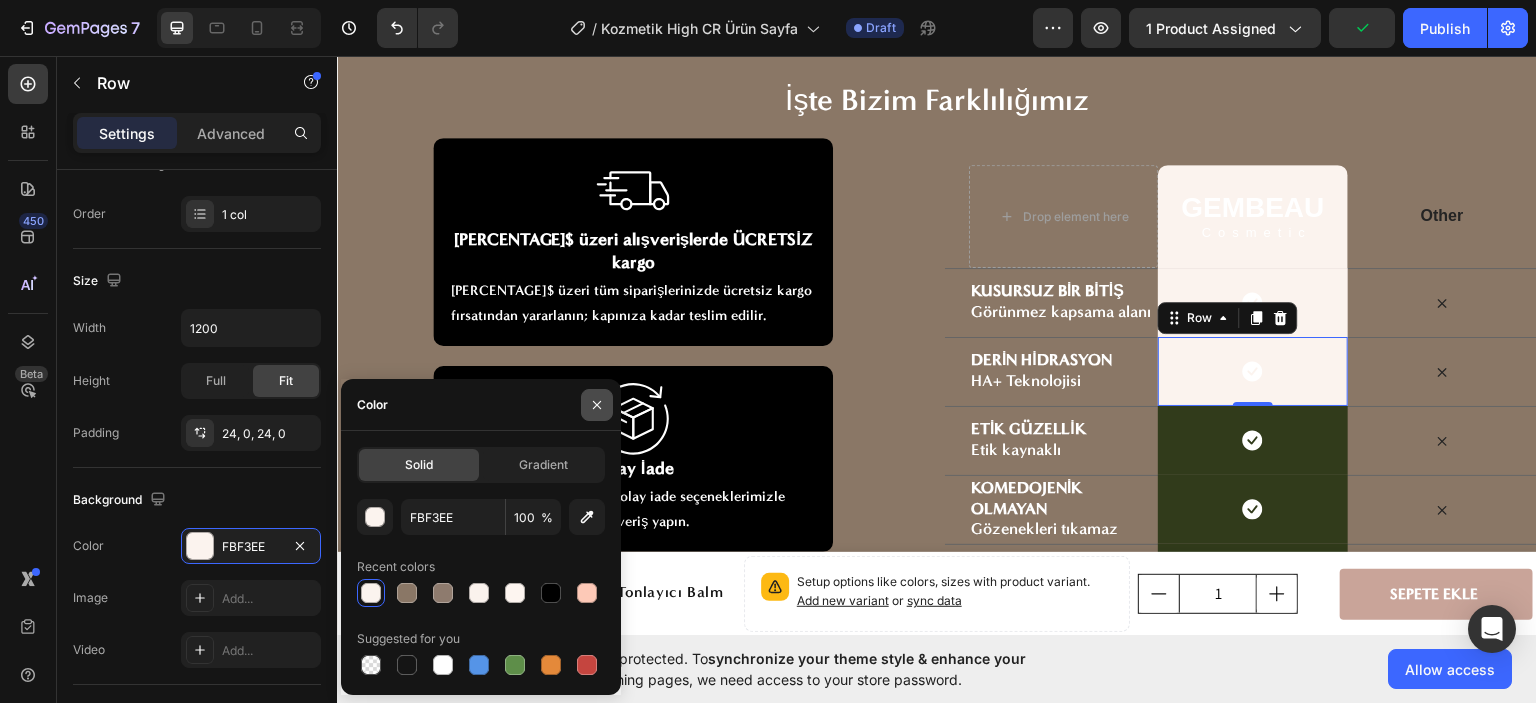 click 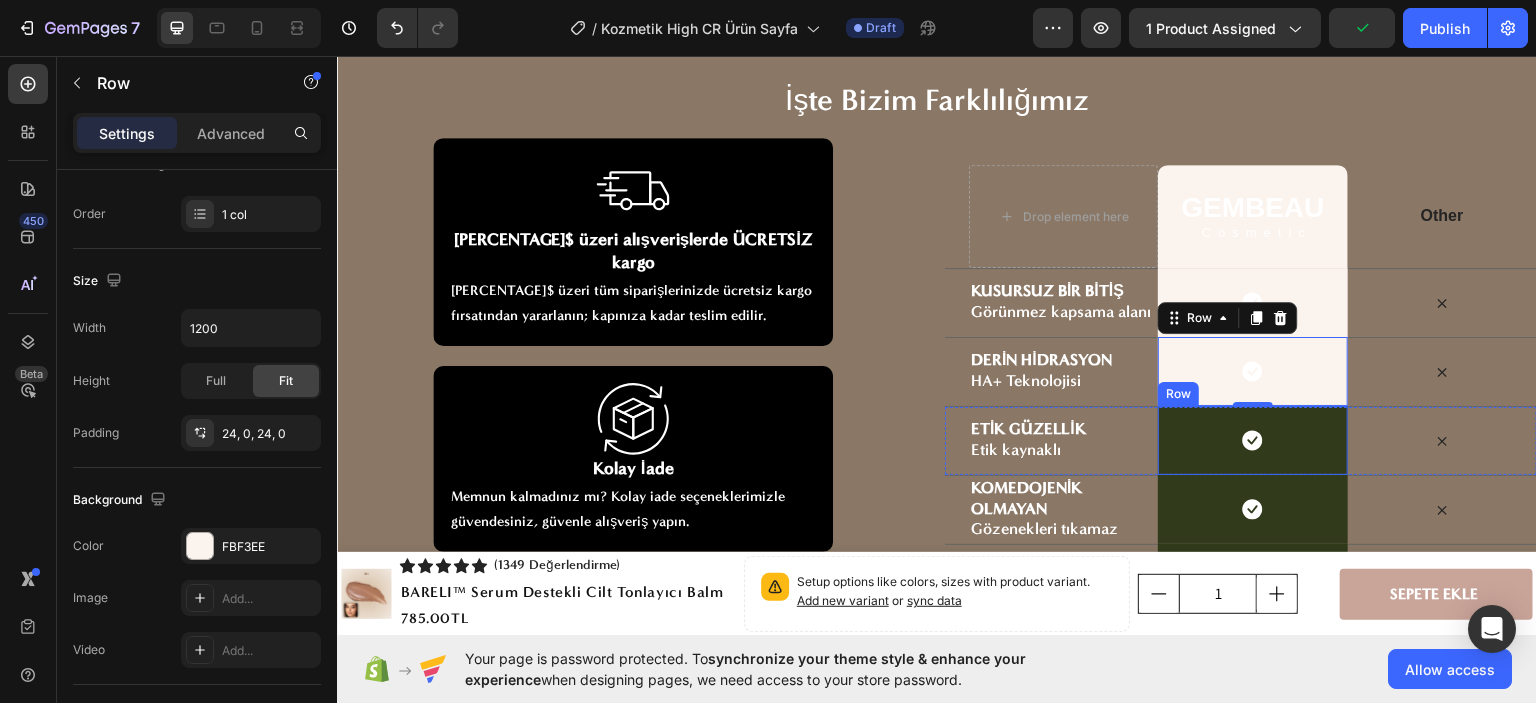 click on "Icon Row" at bounding box center (1252, 439) 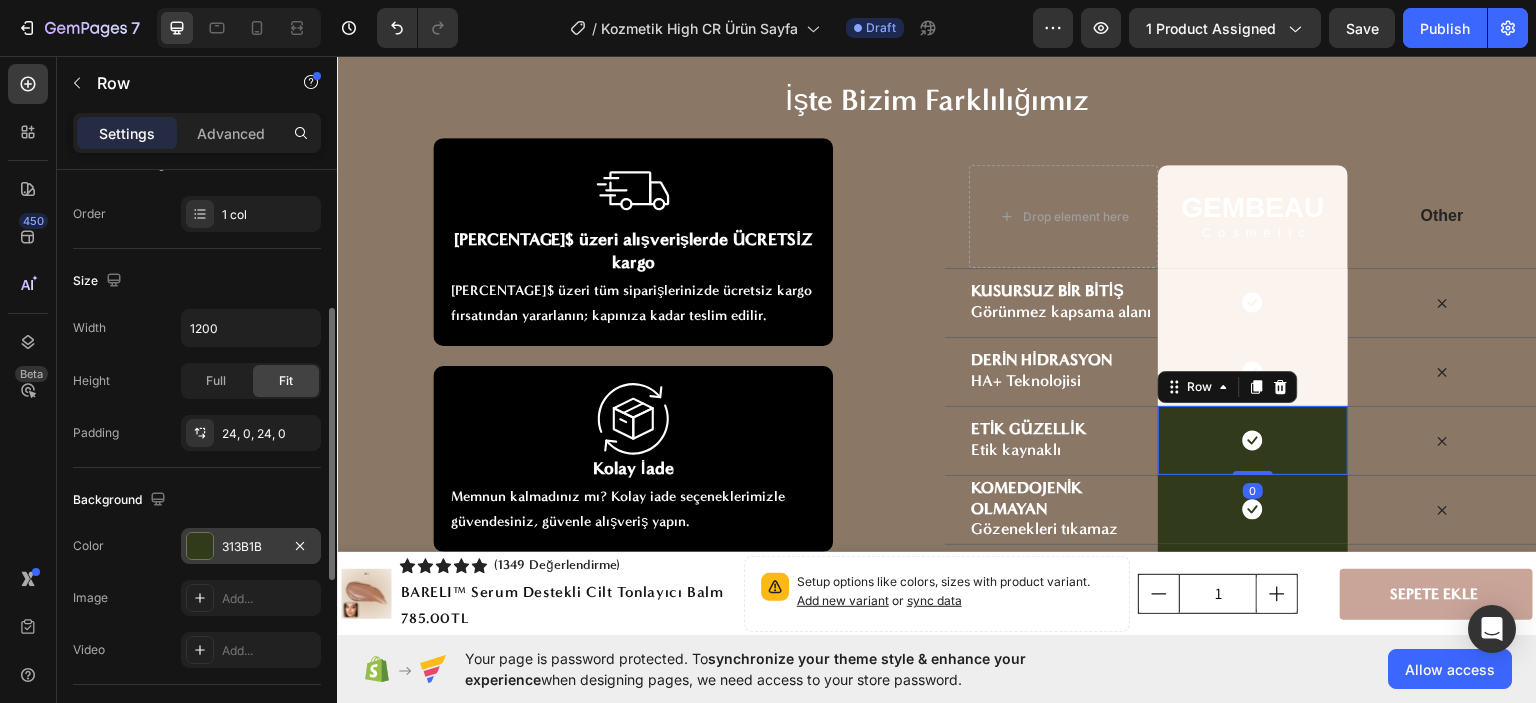 click on "313B1B" at bounding box center (251, 547) 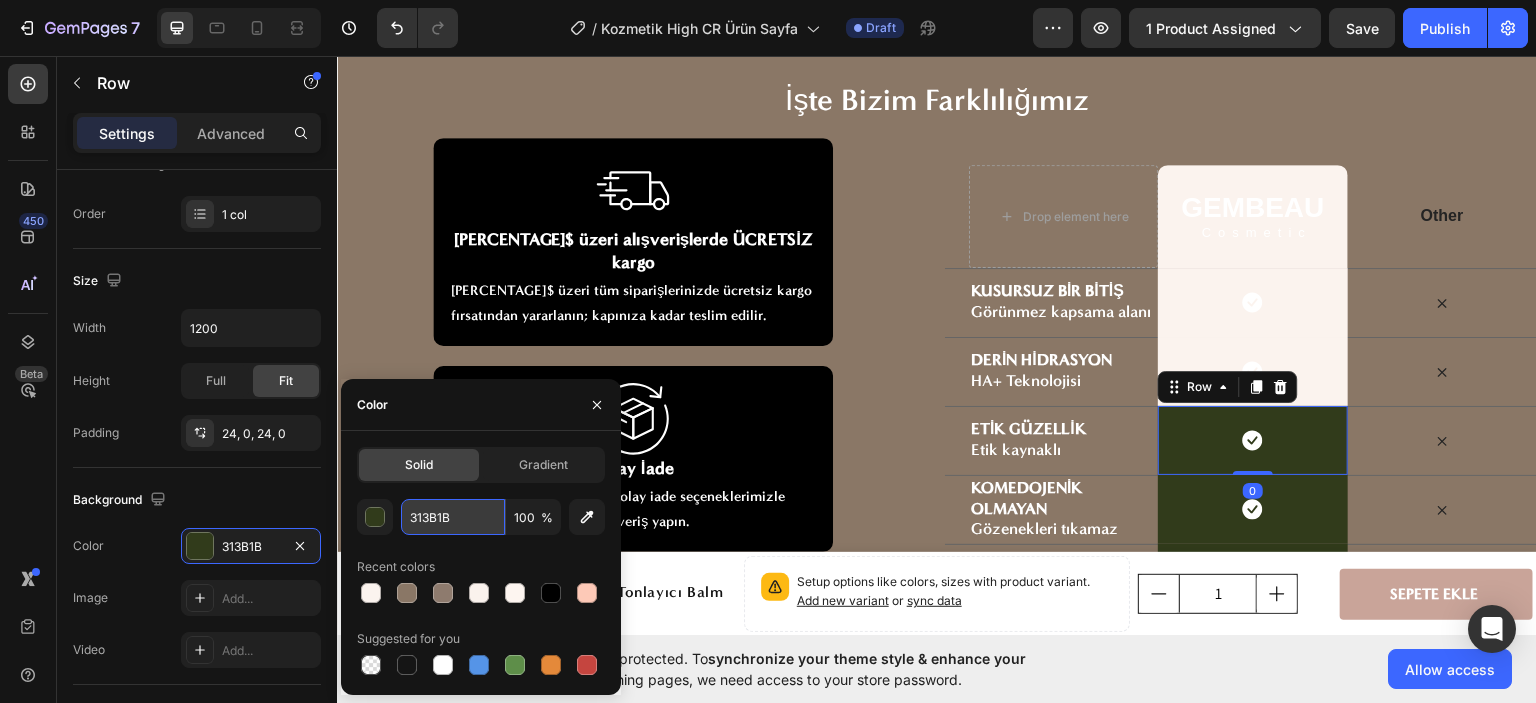 click on "313B1B" at bounding box center (453, 517) 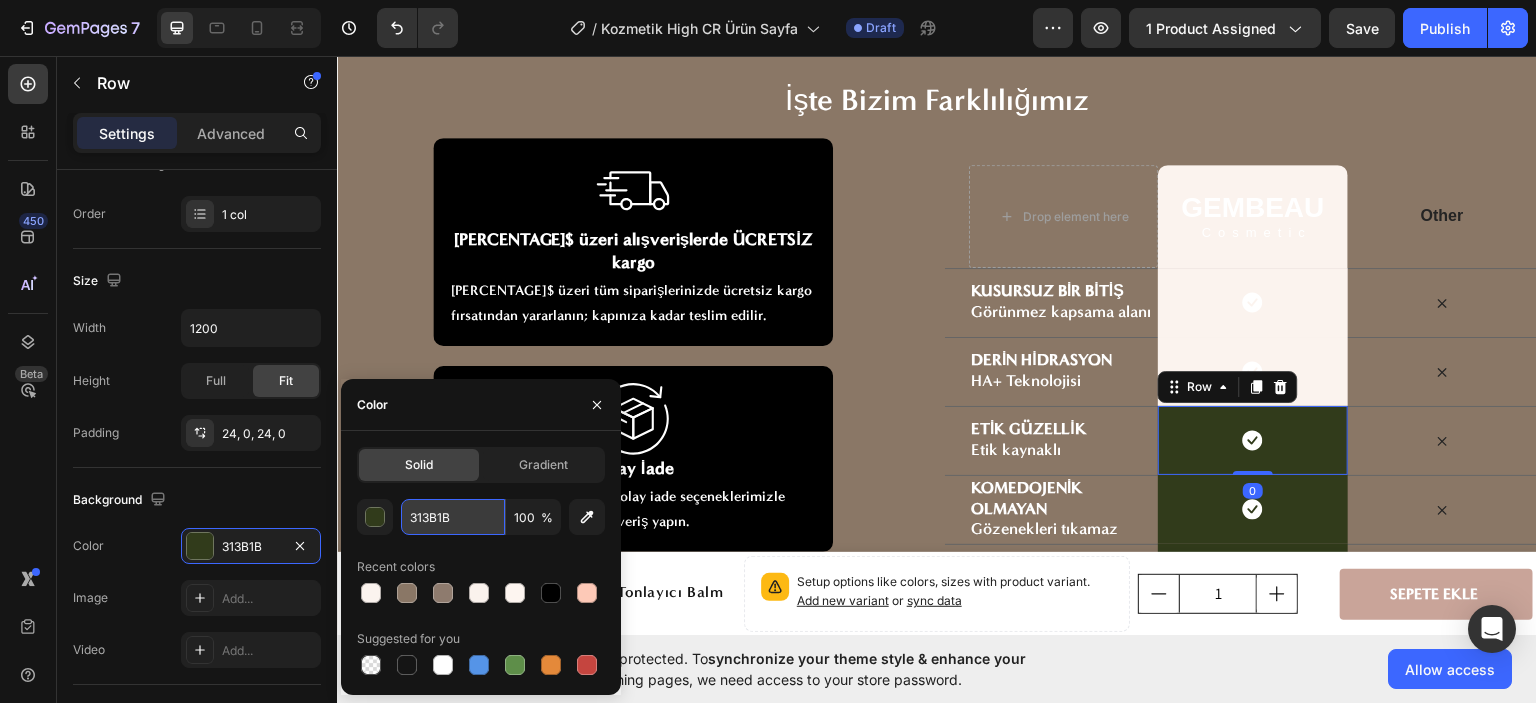 paste on "FBF3EE" 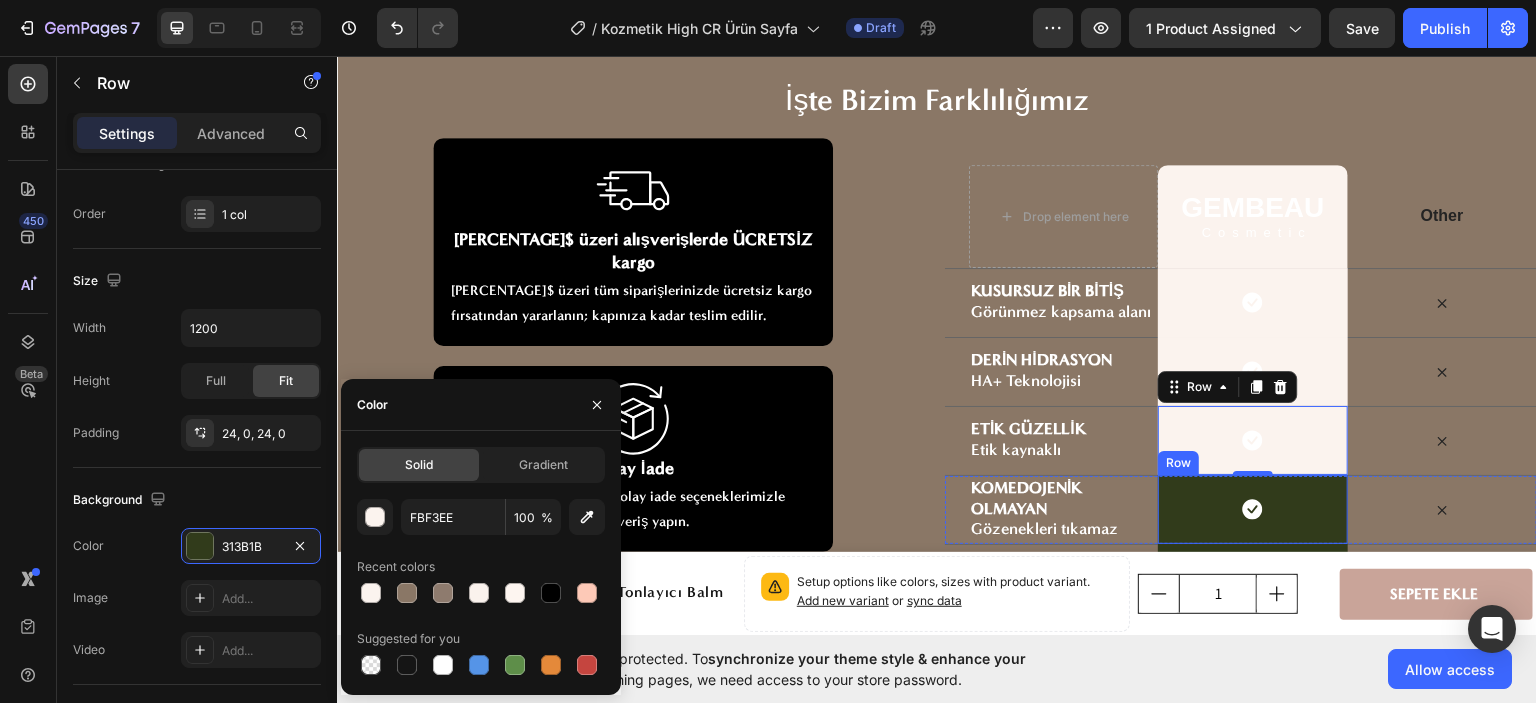 click on "Icon Row" at bounding box center (1252, 508) 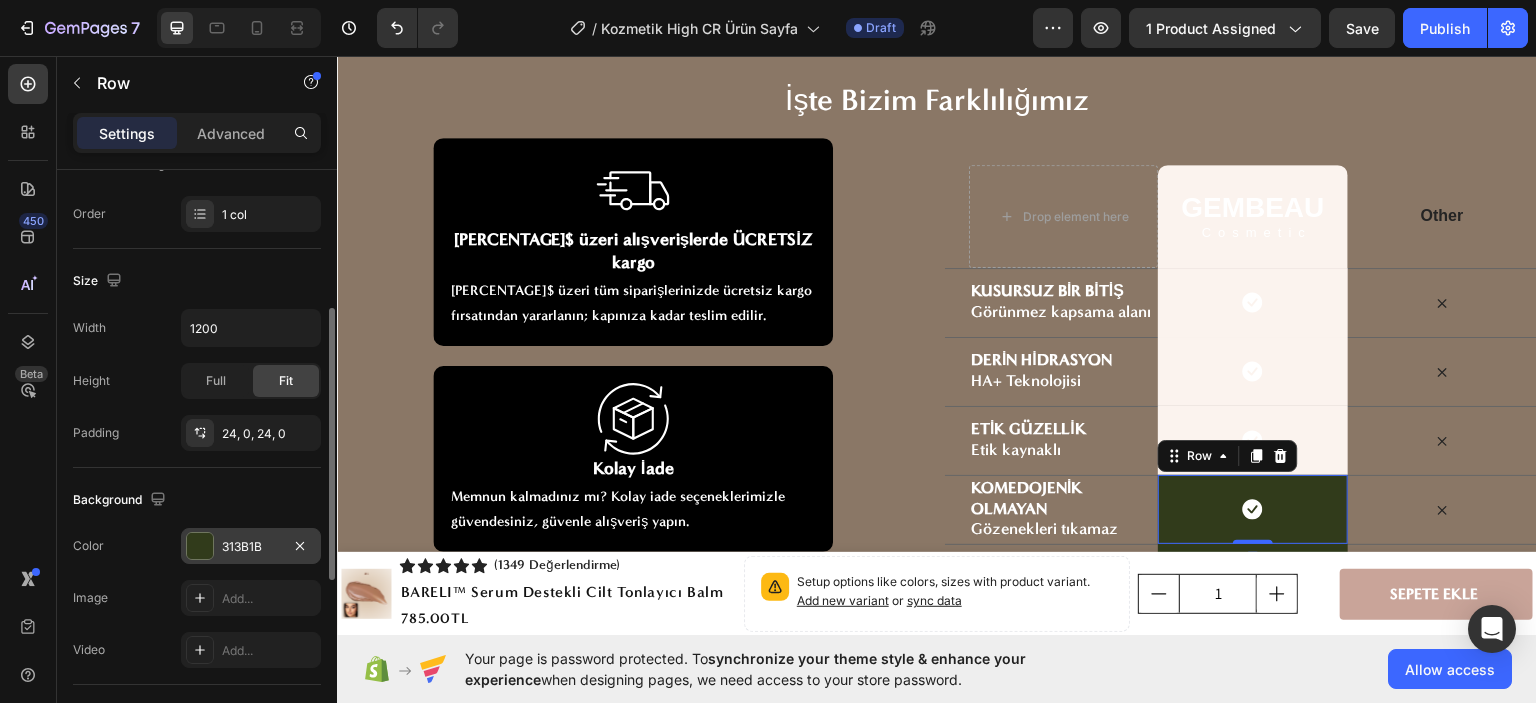 click on "313B1B" at bounding box center [251, 547] 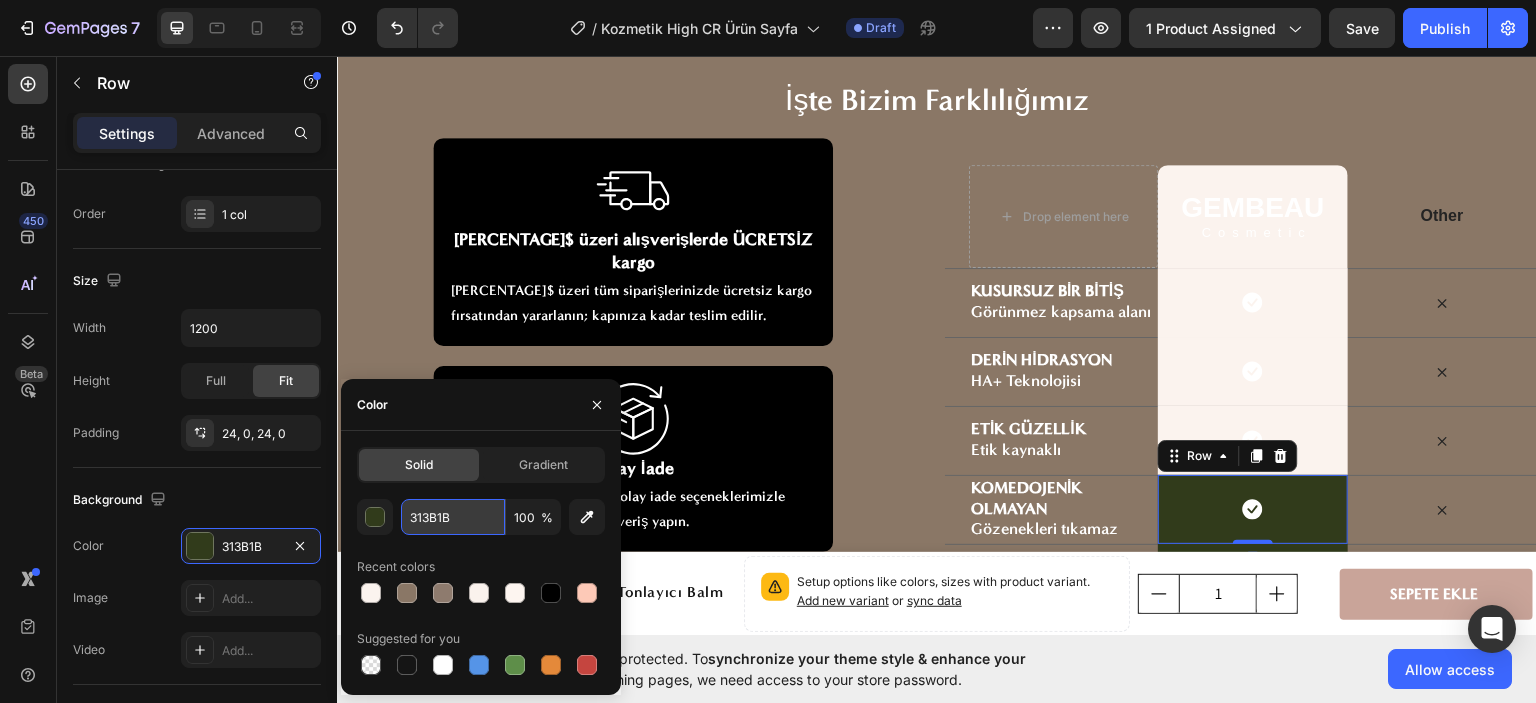 click on "313B1B" at bounding box center [453, 517] 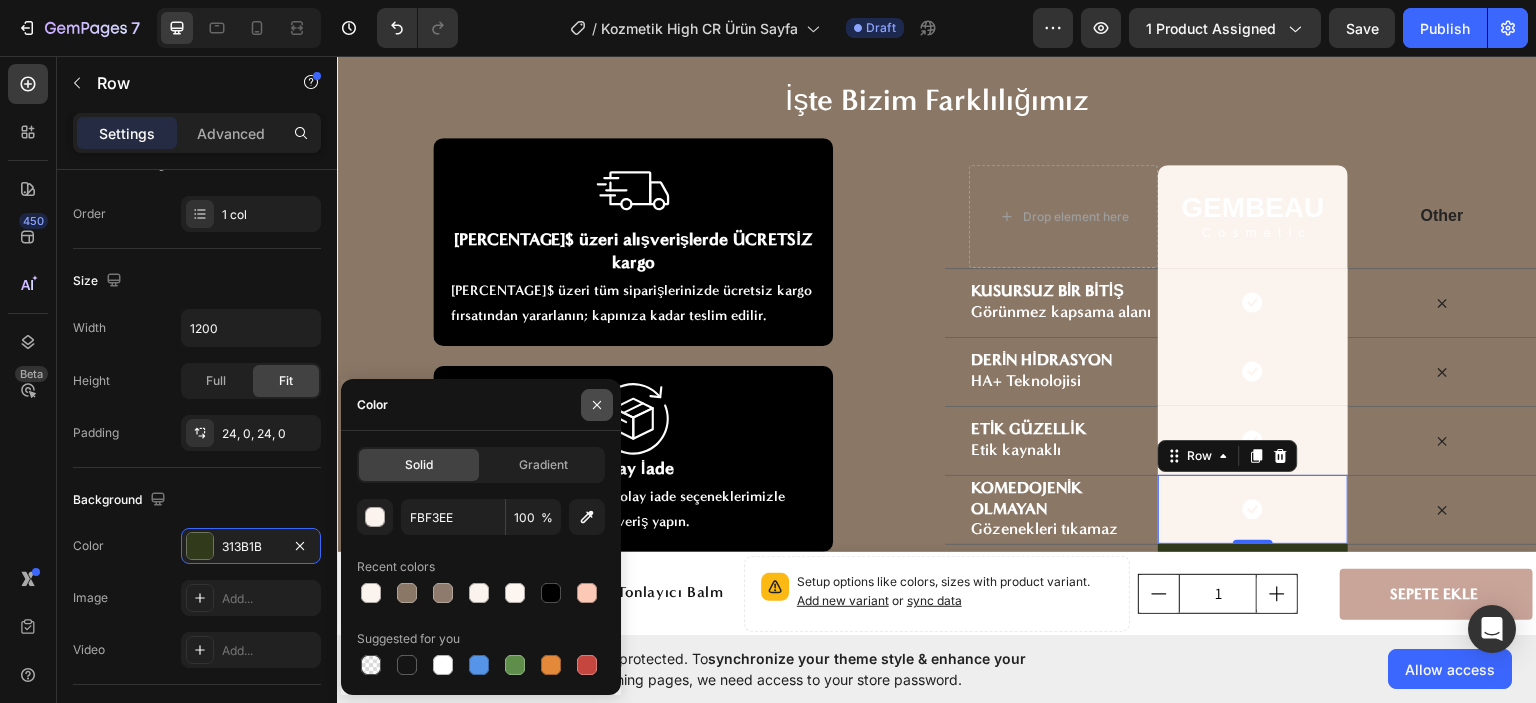 click 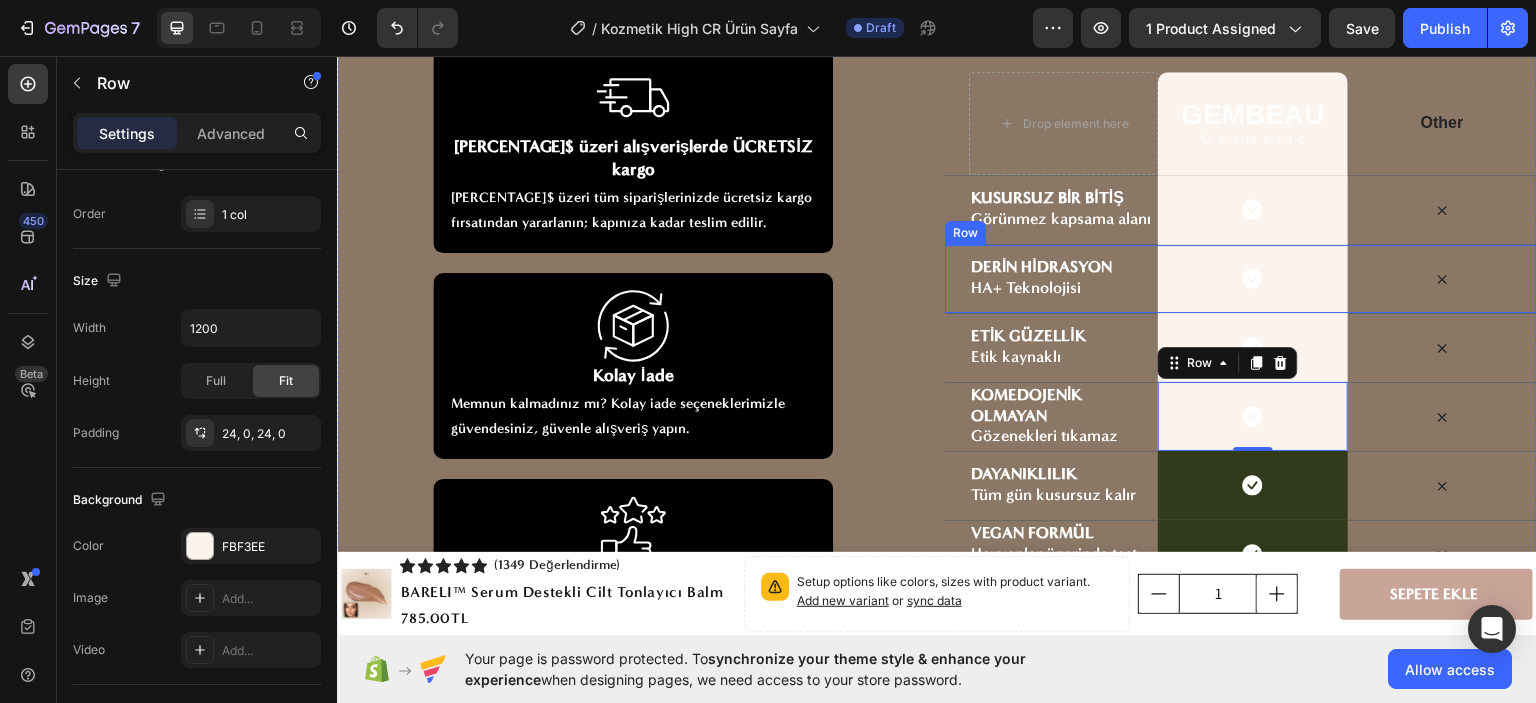 scroll, scrollTop: 7026, scrollLeft: 0, axis: vertical 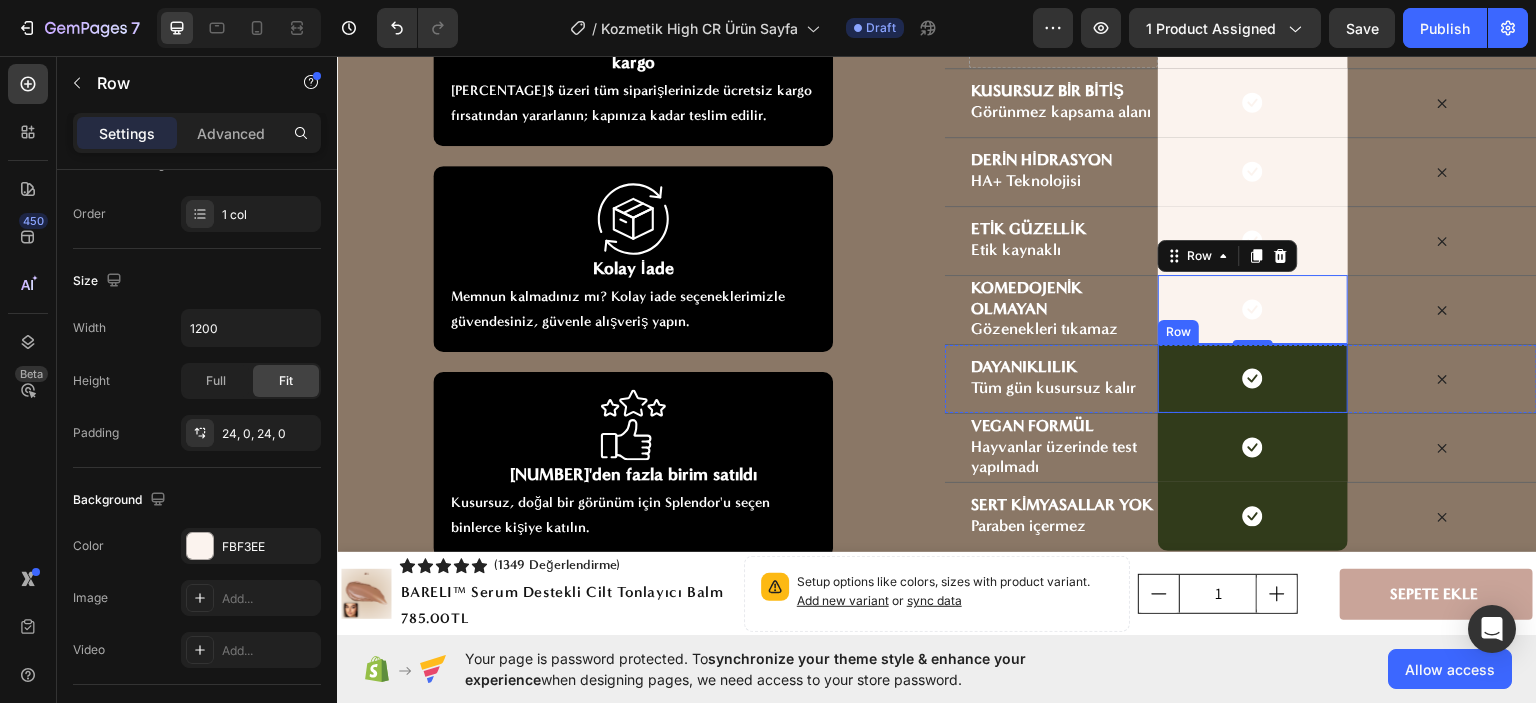 click on "Icon Row" at bounding box center (1252, 377) 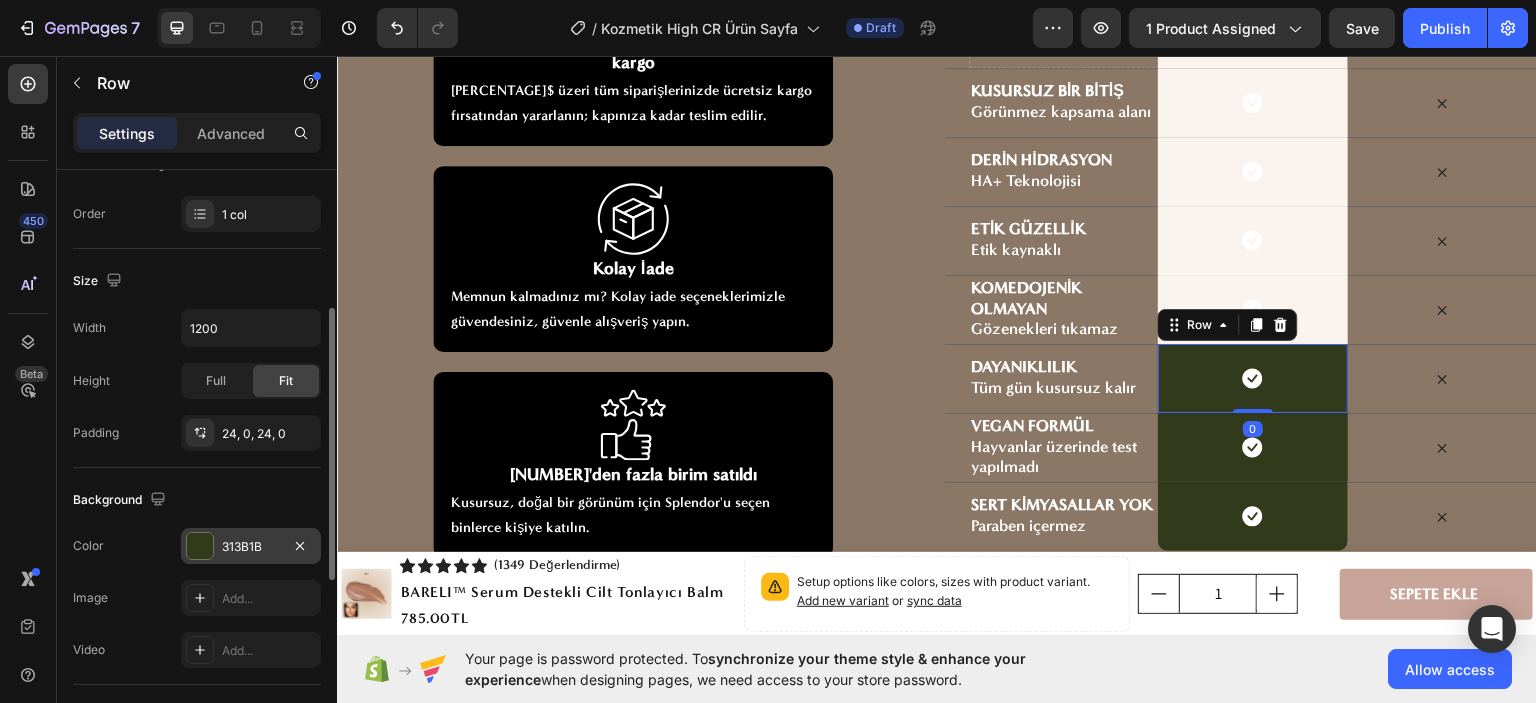 click on "313B1B" at bounding box center [251, 547] 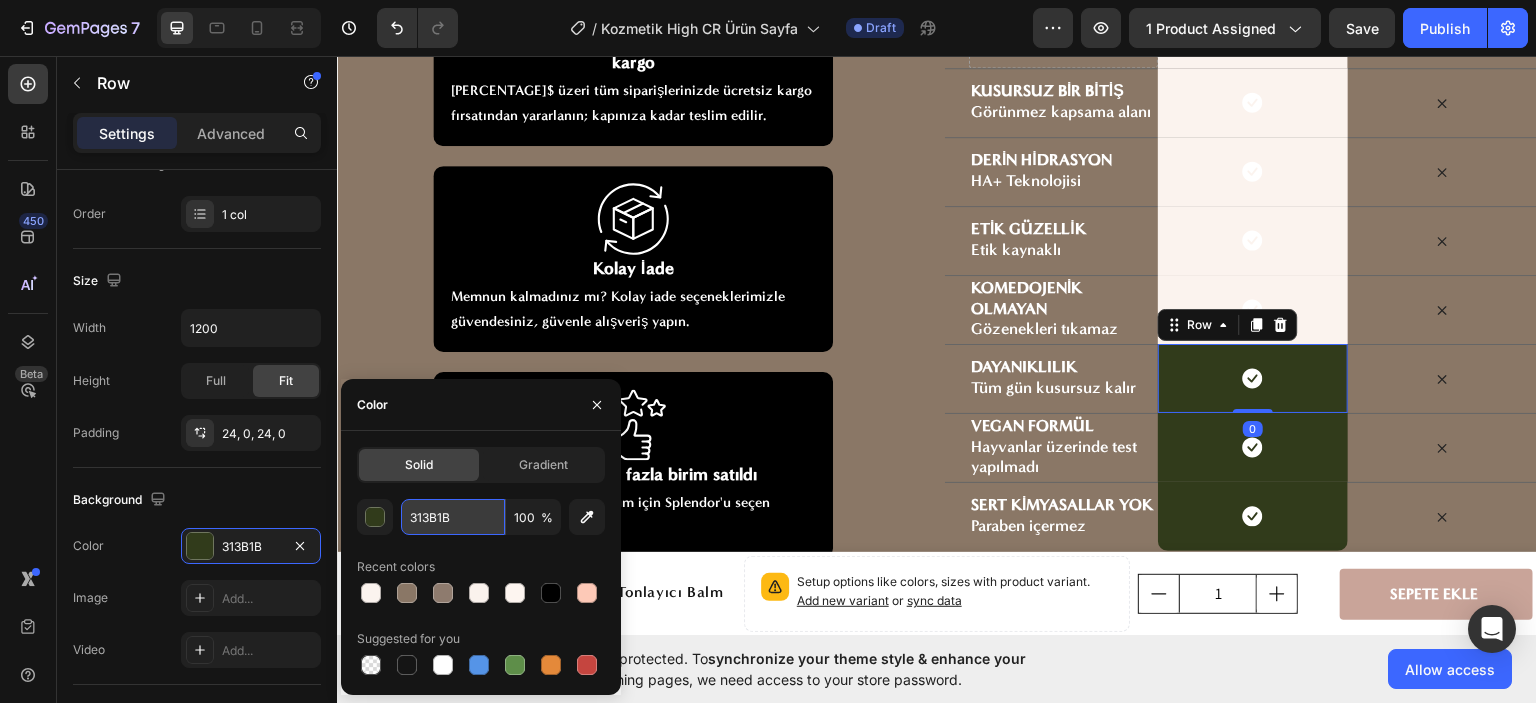 click on "313B1B" at bounding box center [453, 517] 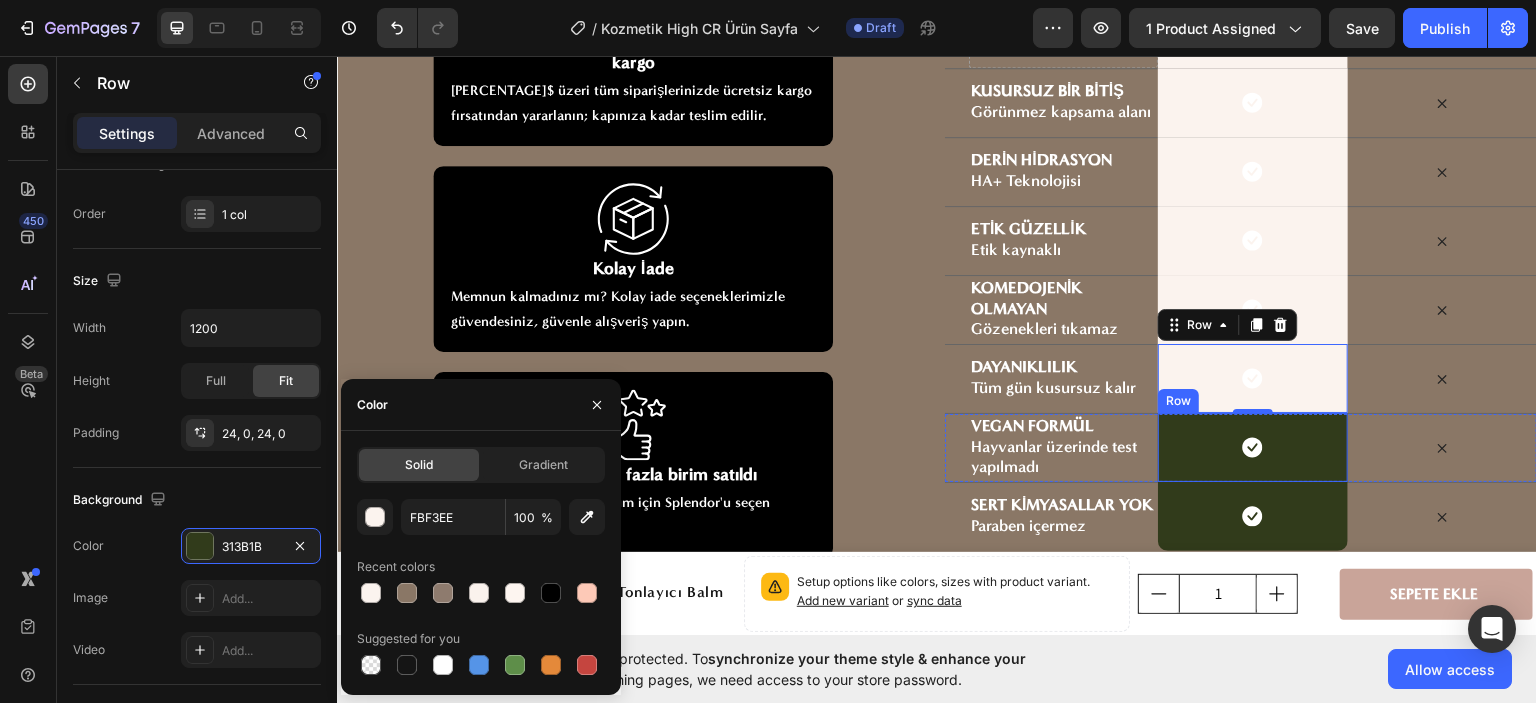 click on "Icon Row" at bounding box center [1252, 446] 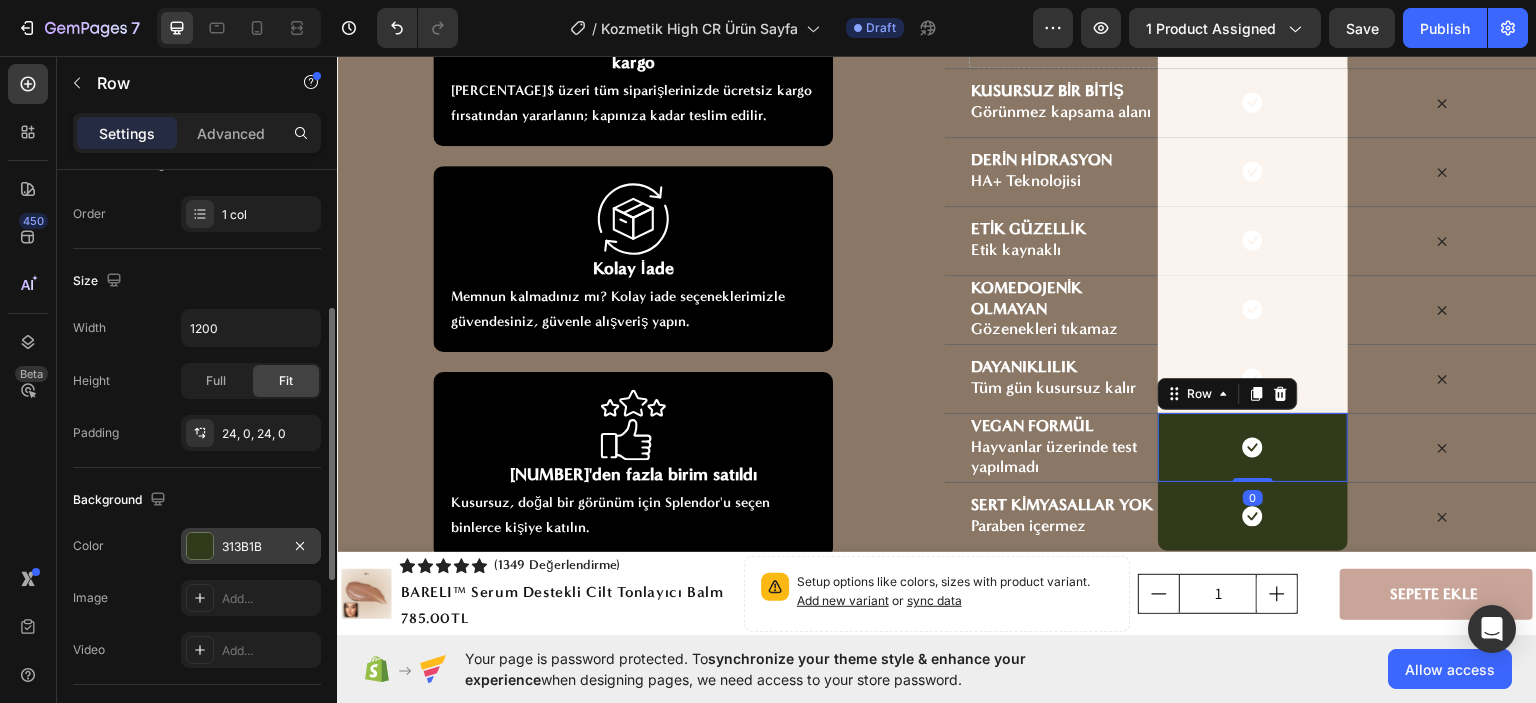 click on "313B1B" at bounding box center (251, 547) 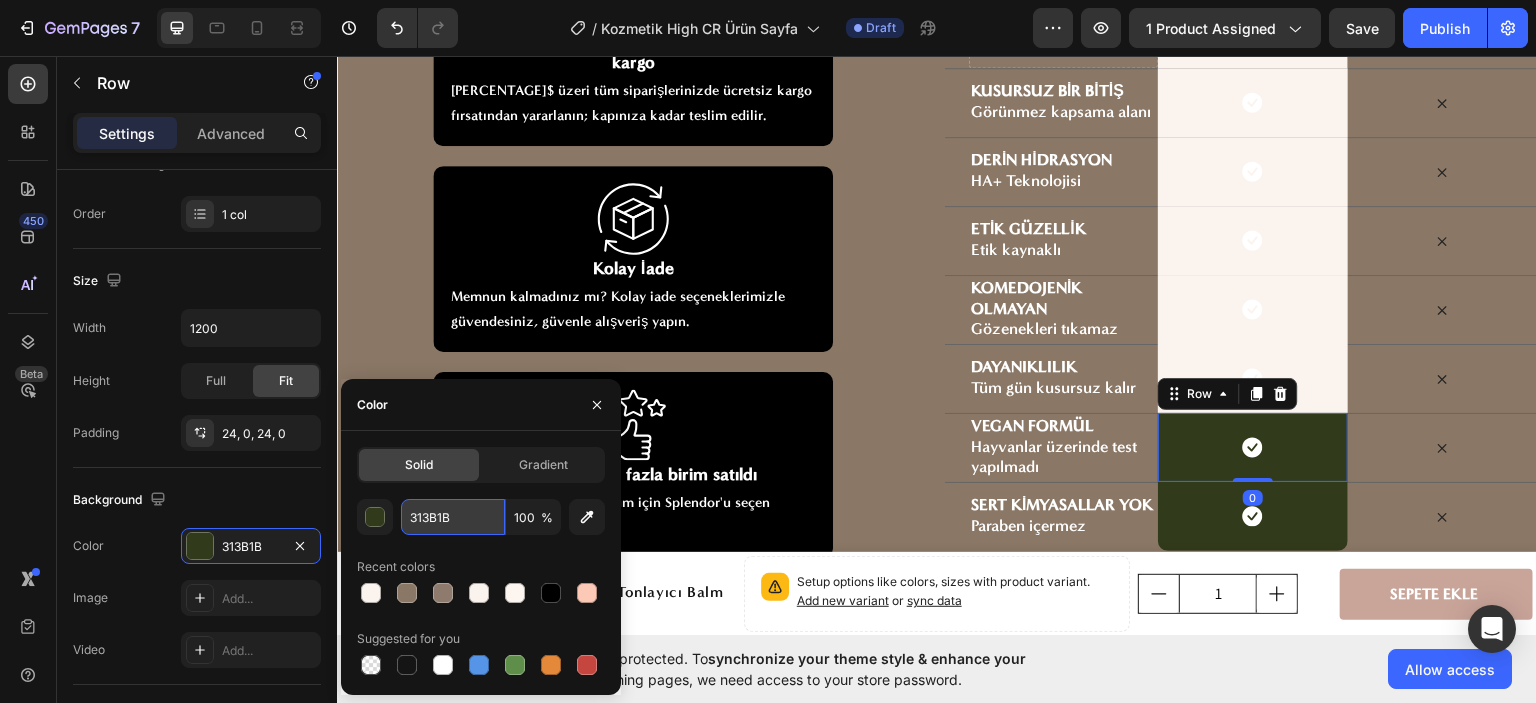 click on "313B1B" at bounding box center [453, 517] 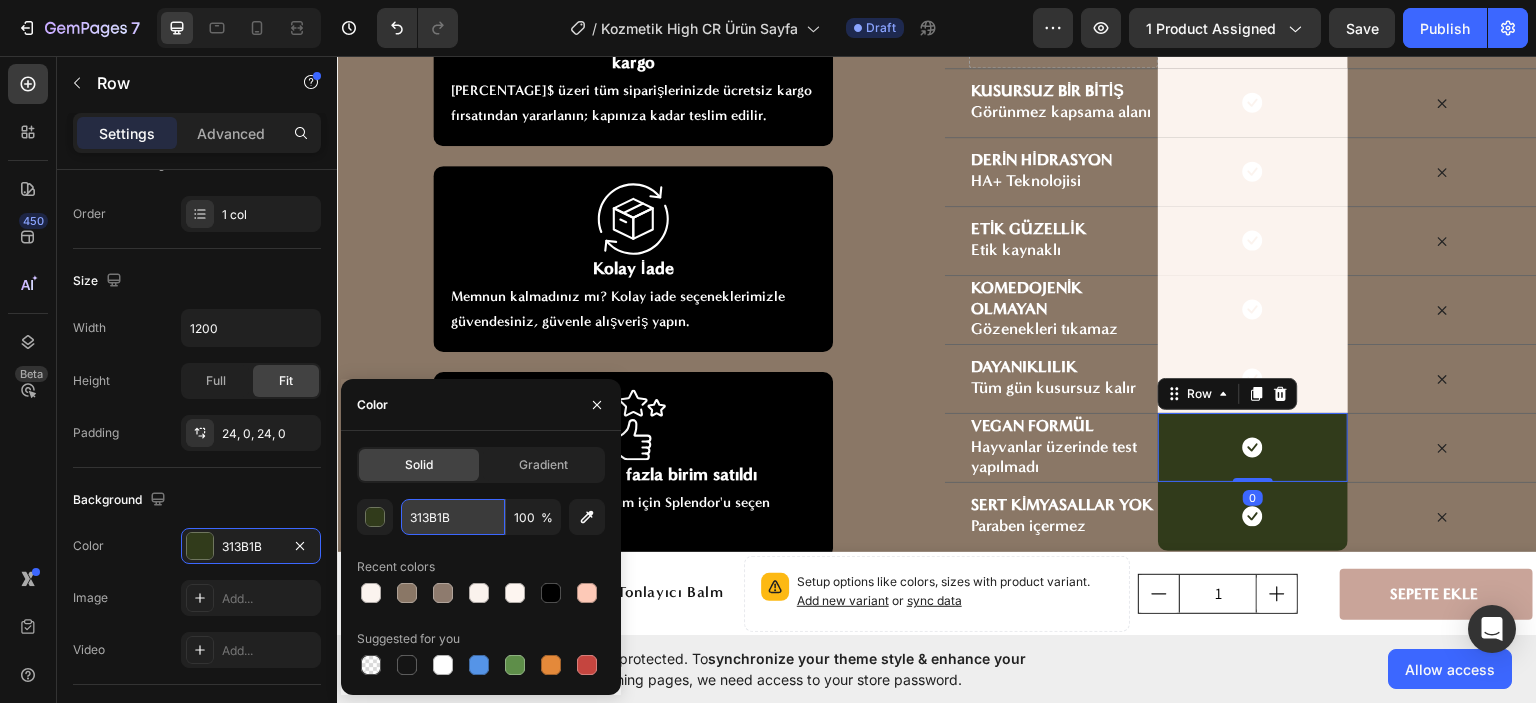 paste on "FBF3EE" 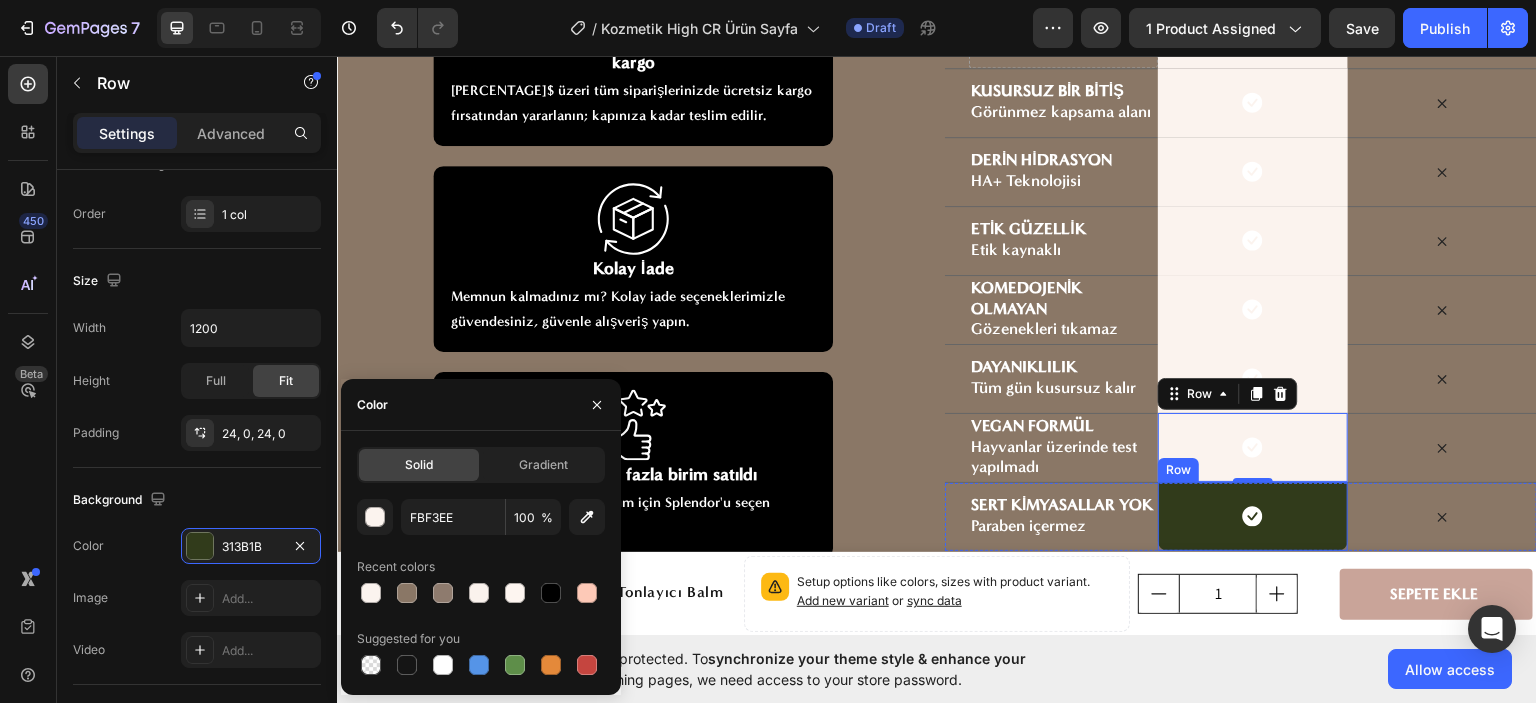 click on "Icon Row" at bounding box center [1252, 515] 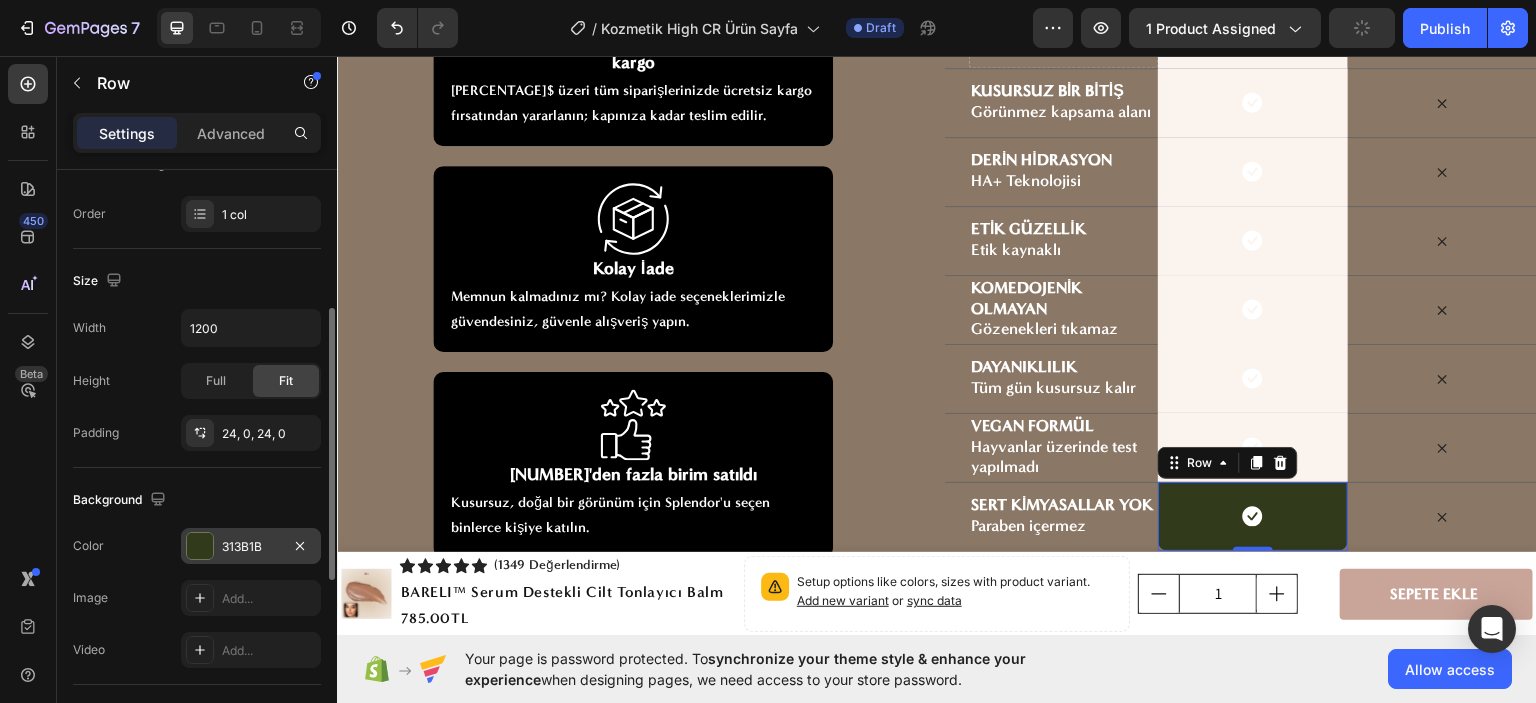 click on "313B1B" at bounding box center (251, 546) 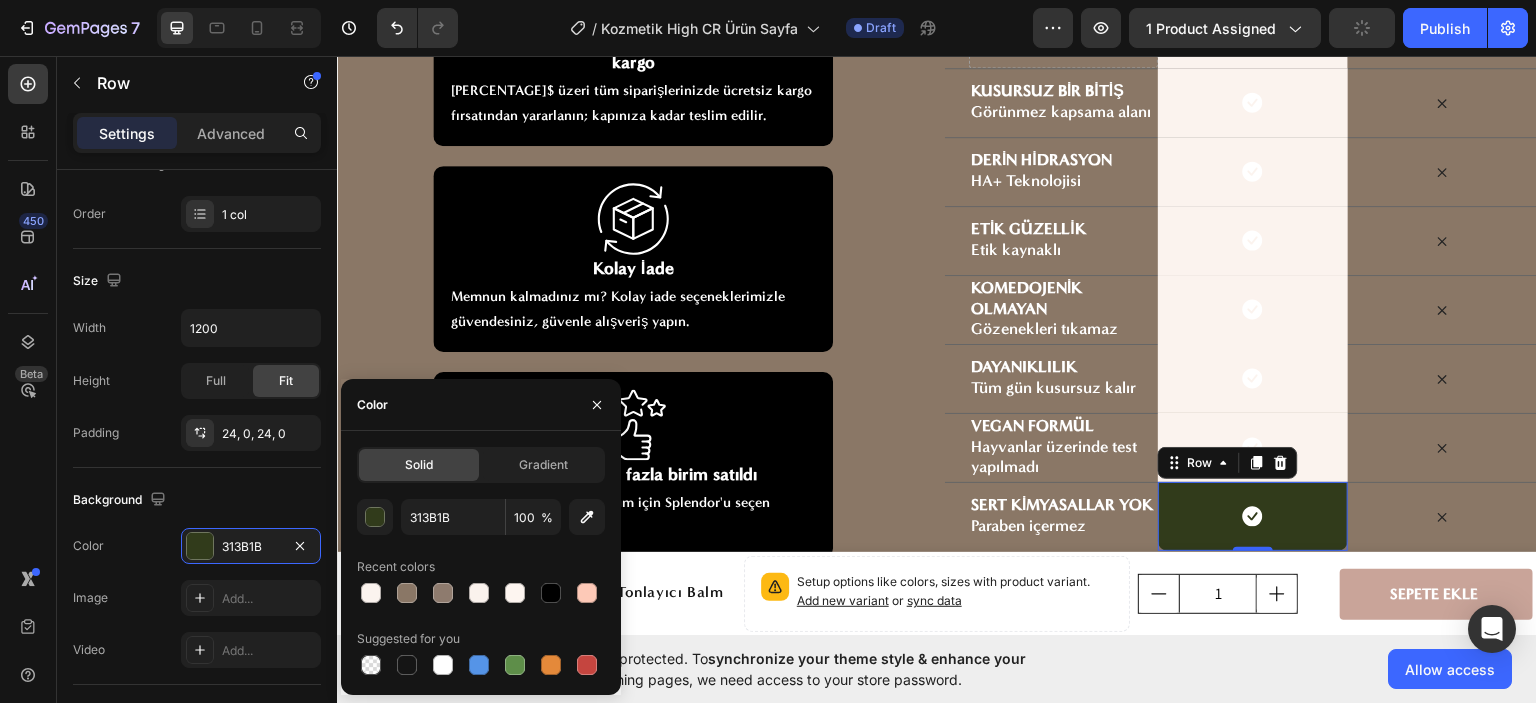click on "[COLOR] [PERCENTAGE] Recent colors Suggested for you" at bounding box center (481, 589) 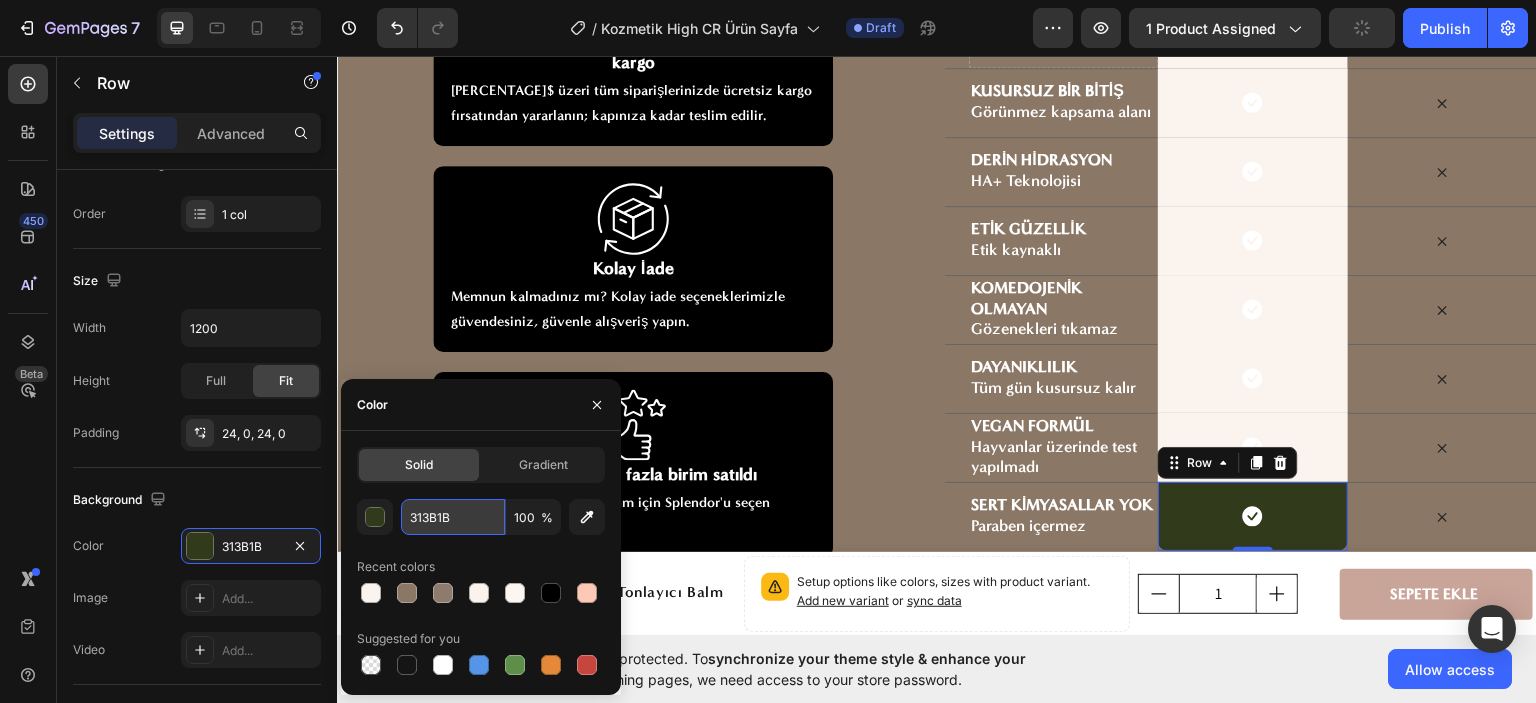 click on "313B1B" at bounding box center (453, 517) 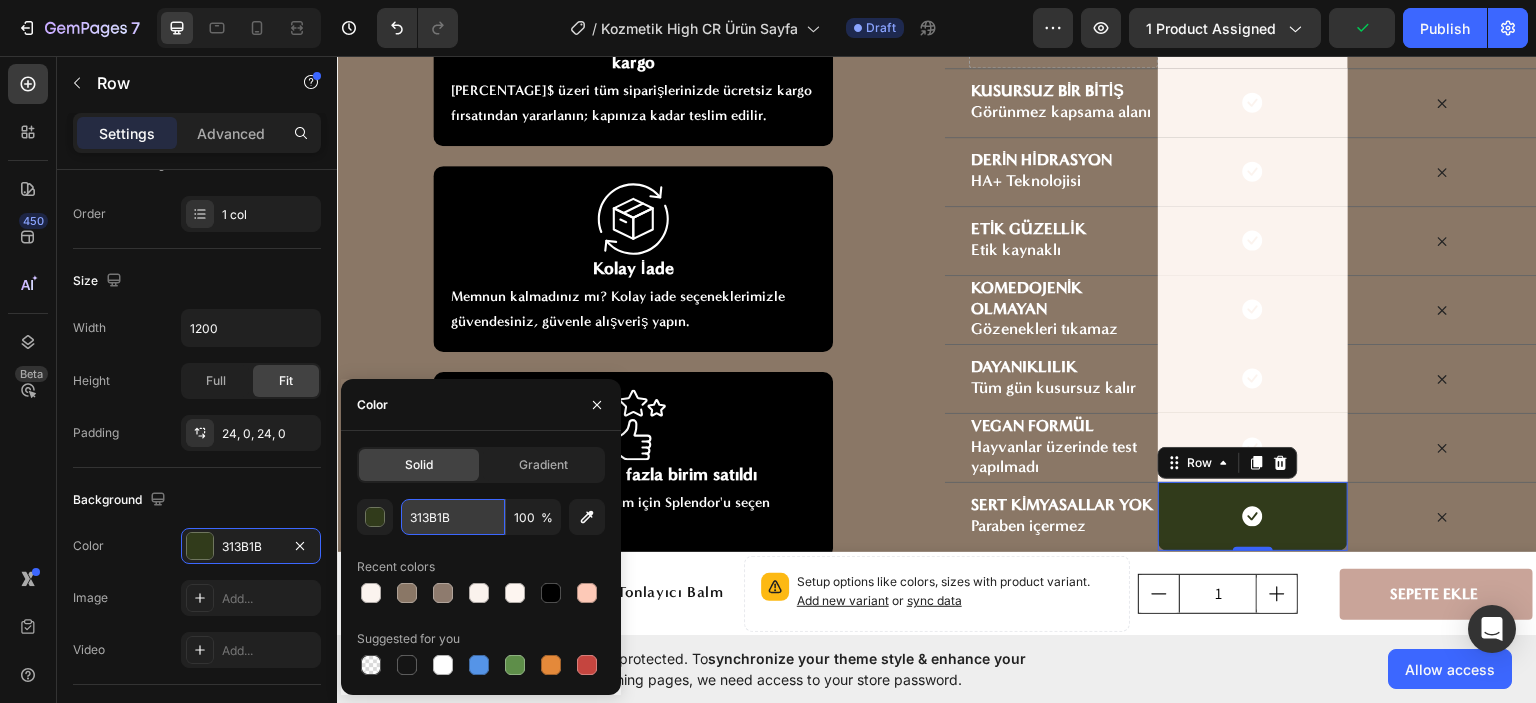 paste on "FBF3EE" 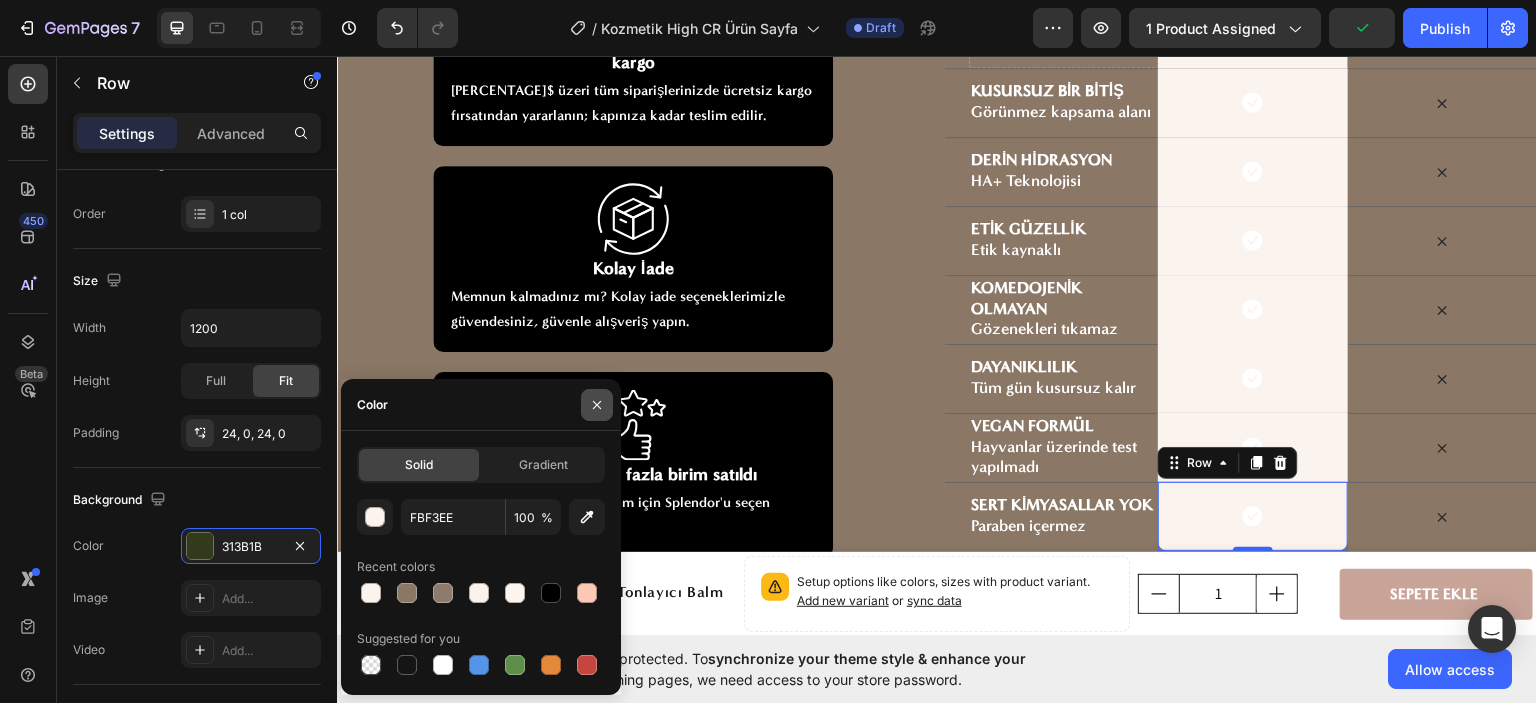 click 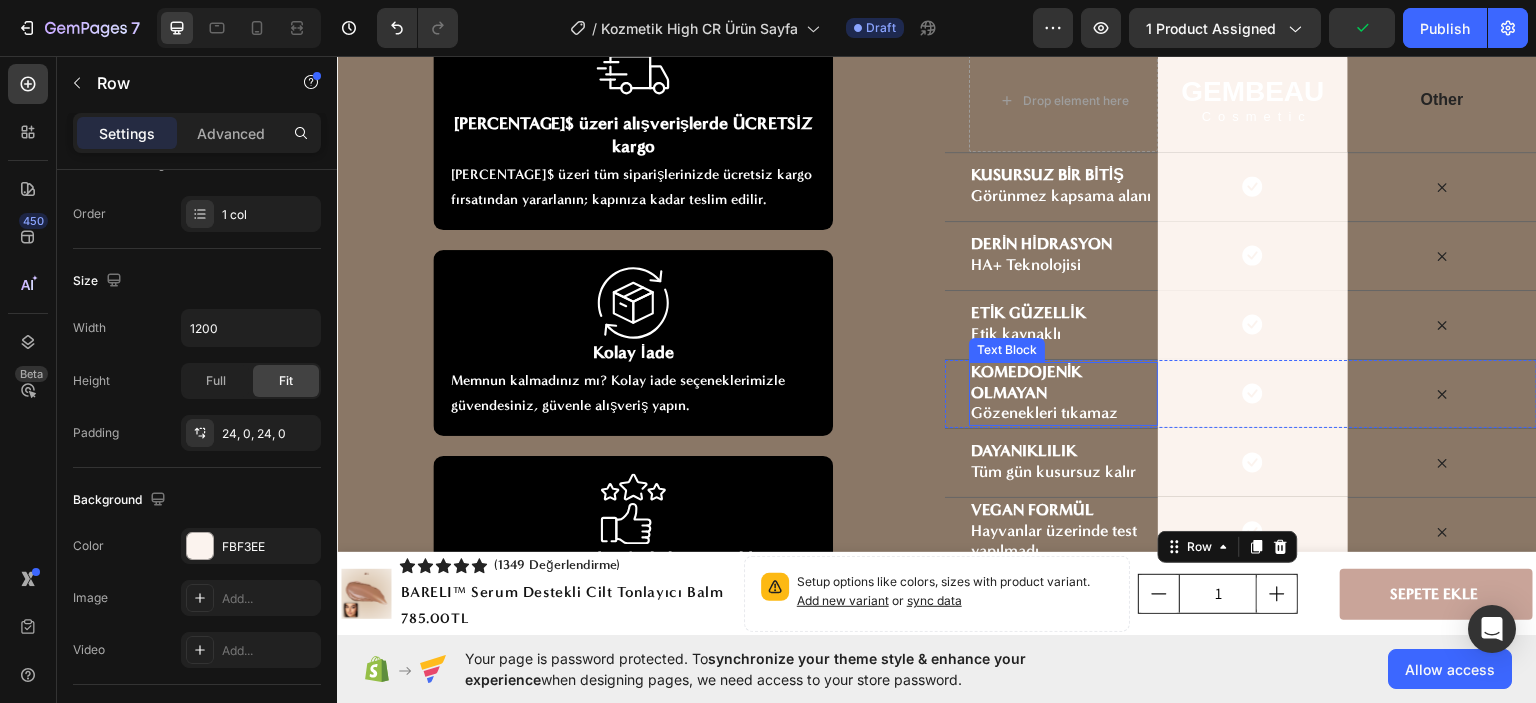 scroll, scrollTop: 6826, scrollLeft: 0, axis: vertical 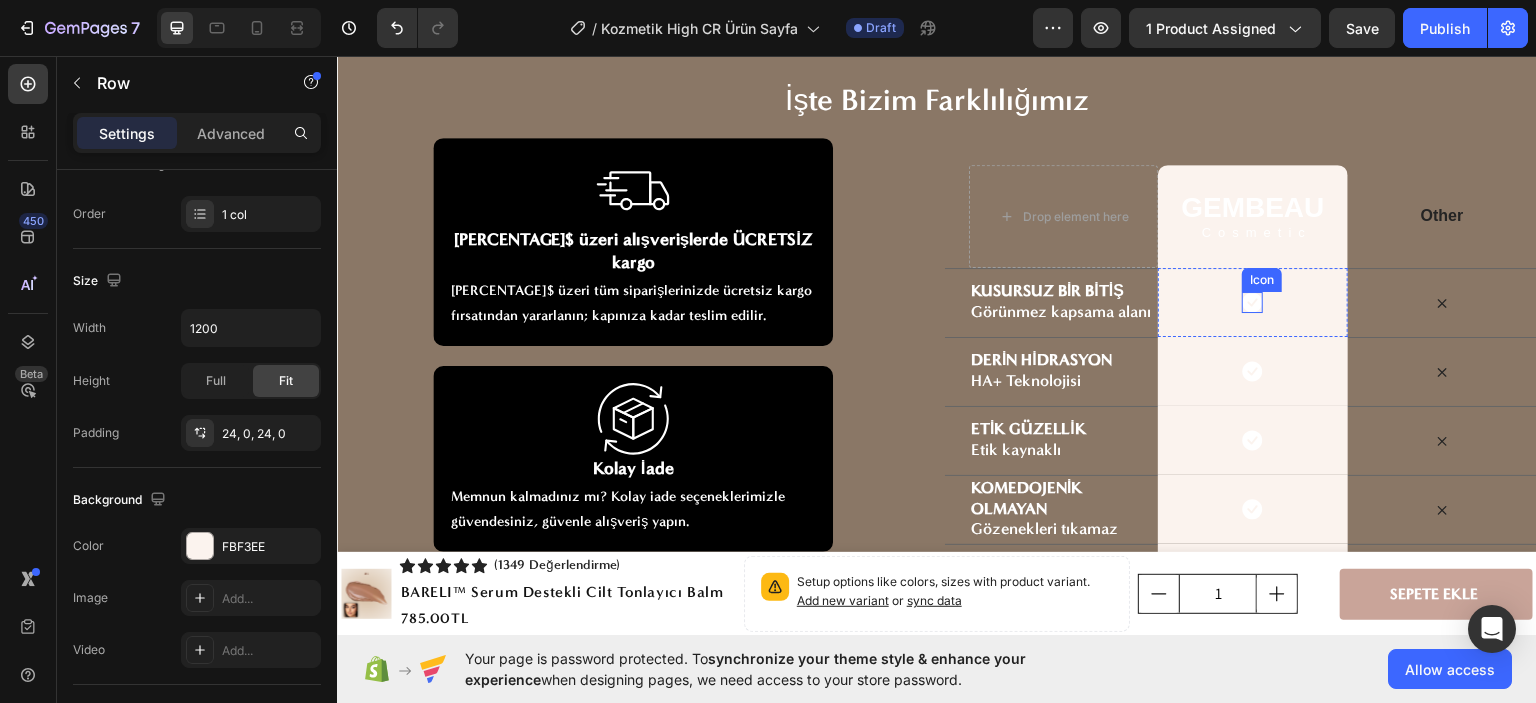 click 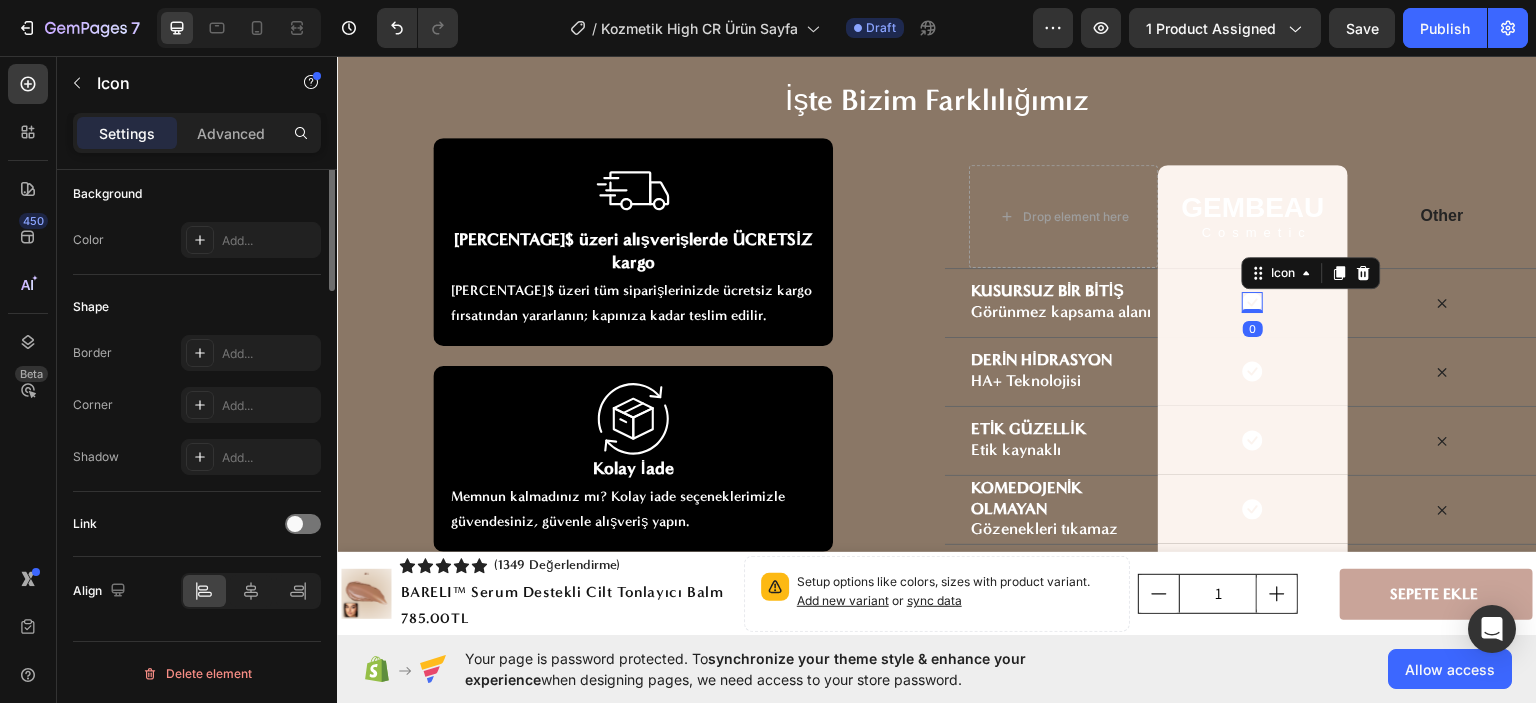 scroll, scrollTop: 0, scrollLeft: 0, axis: both 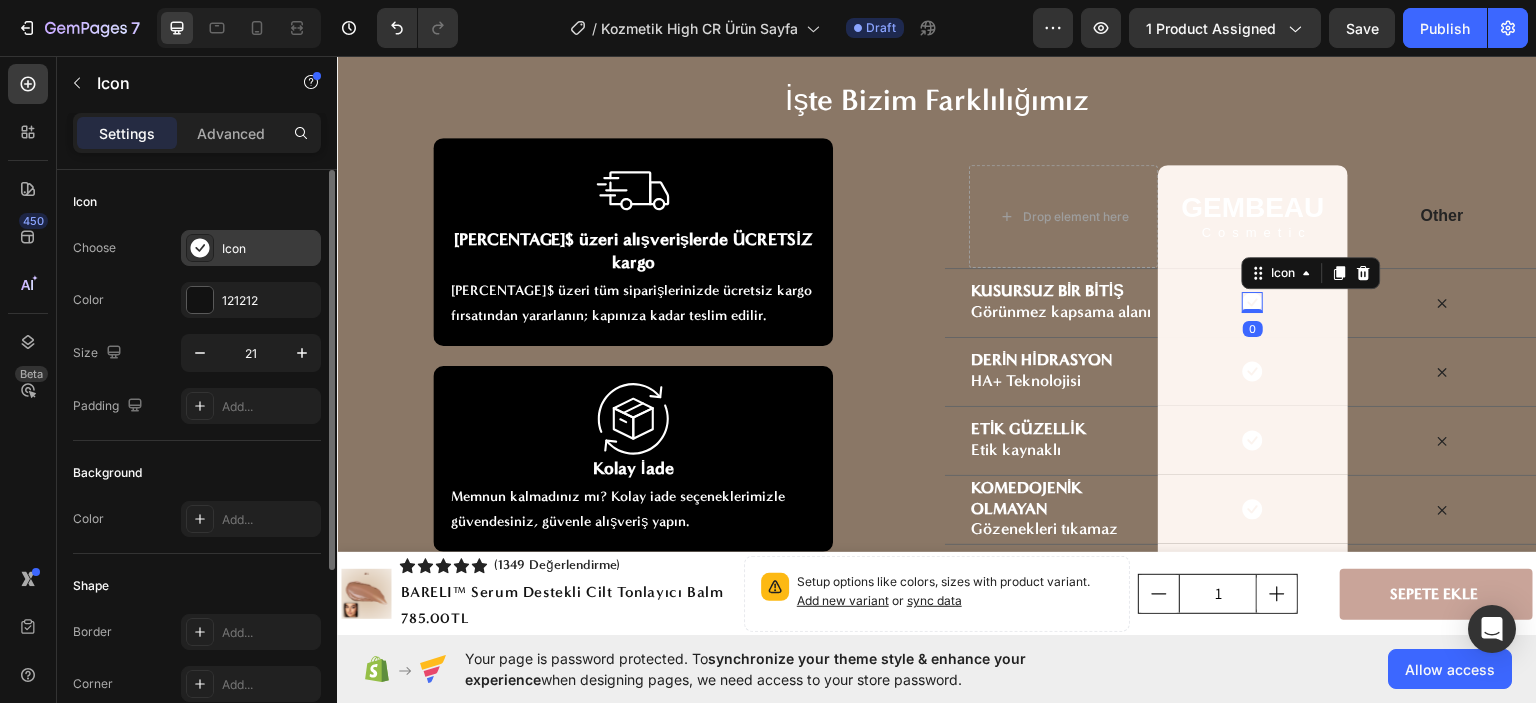 click on "Icon" at bounding box center (251, 248) 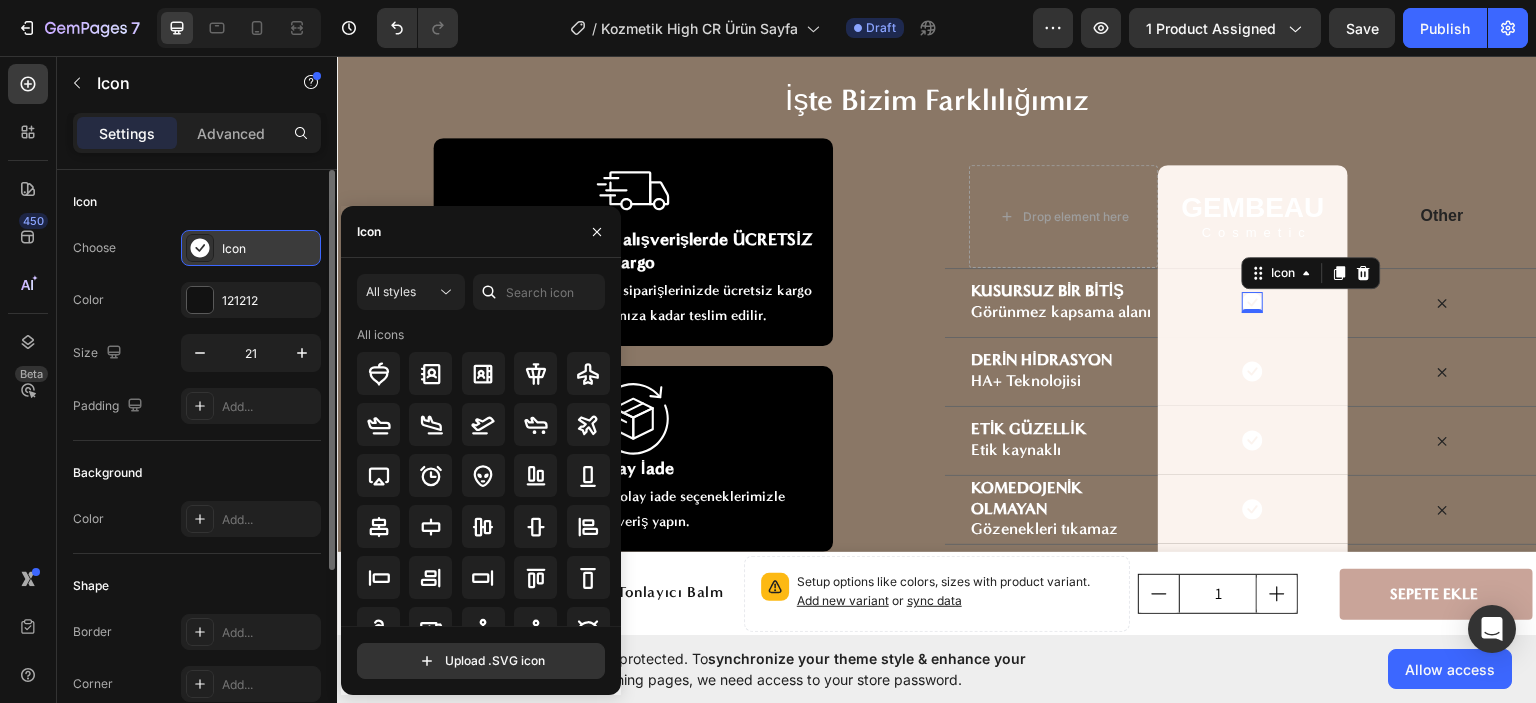 click on "Icon" at bounding box center (251, 248) 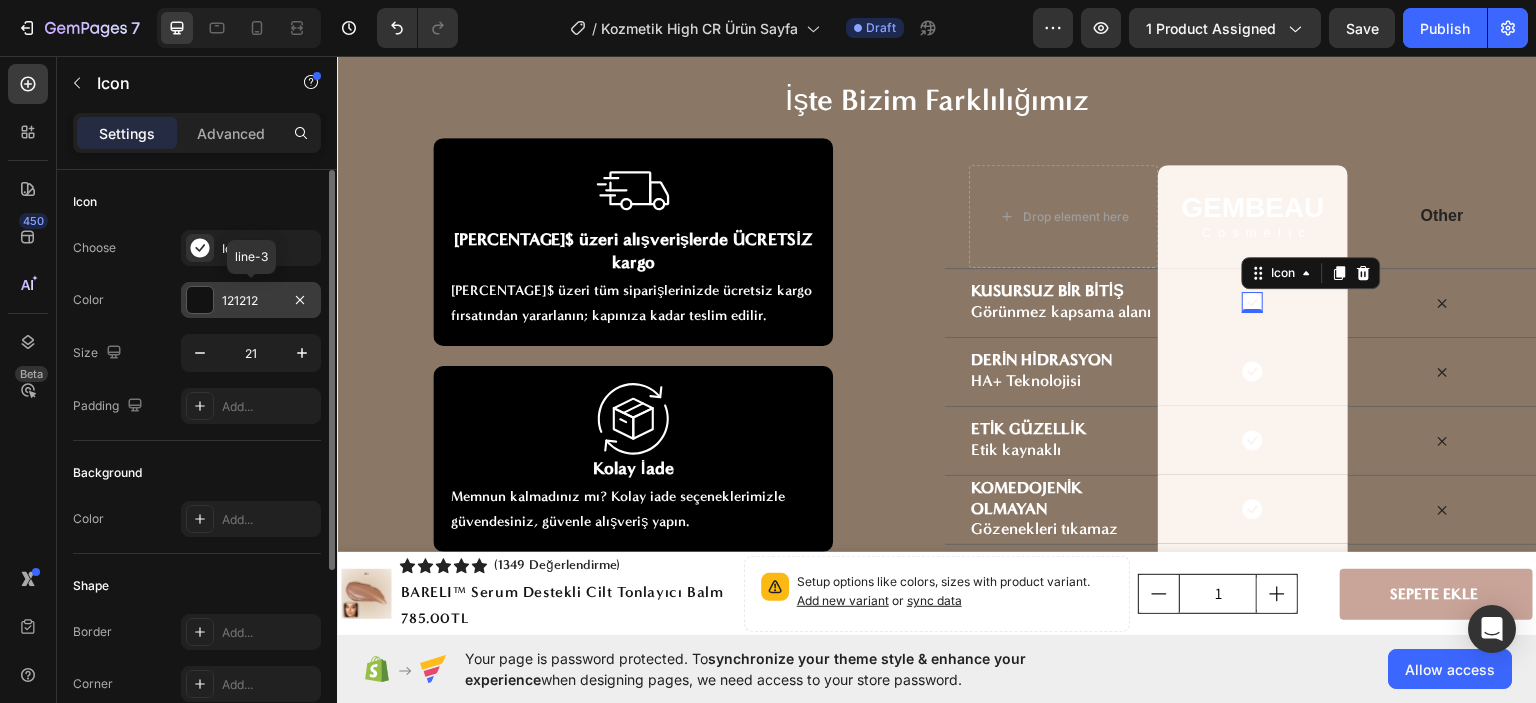 click on "121212" at bounding box center (251, 301) 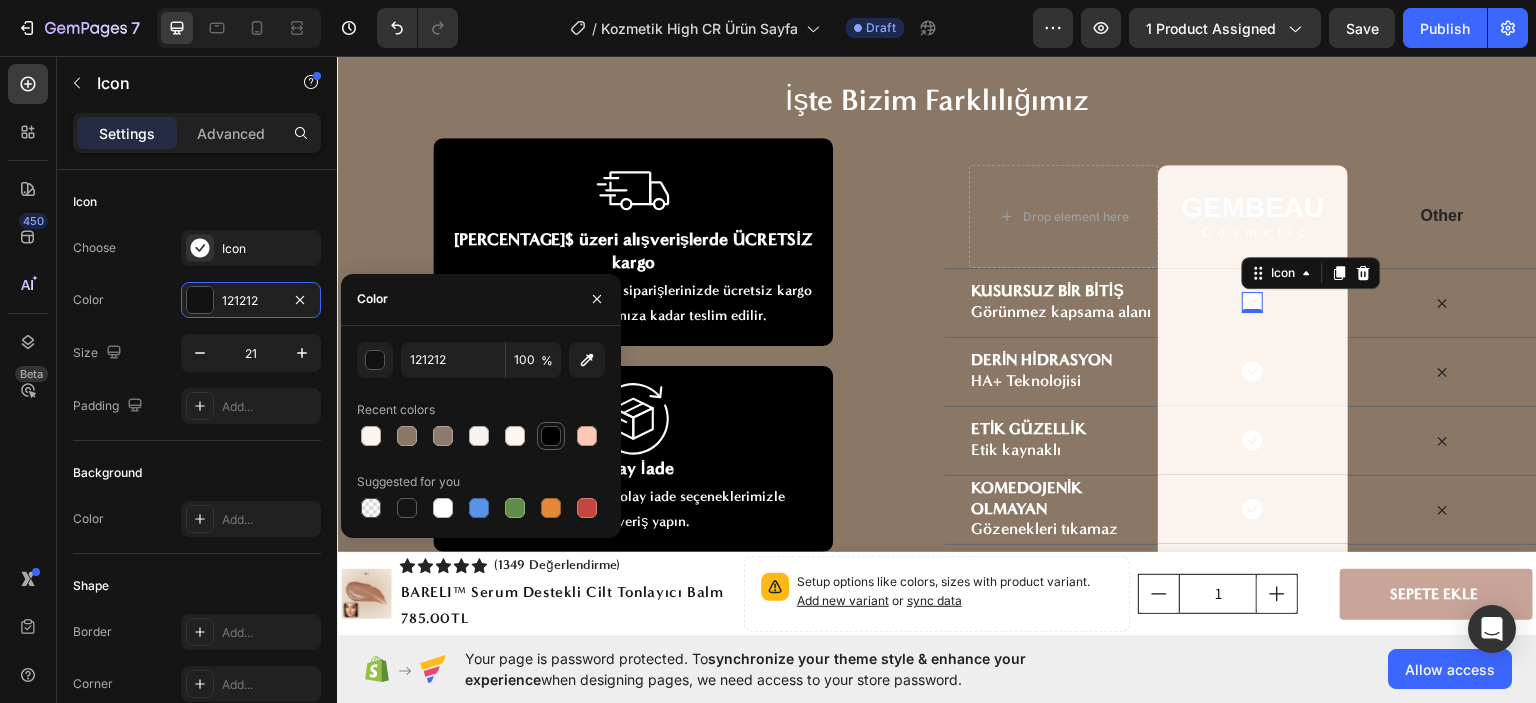 click at bounding box center (551, 436) 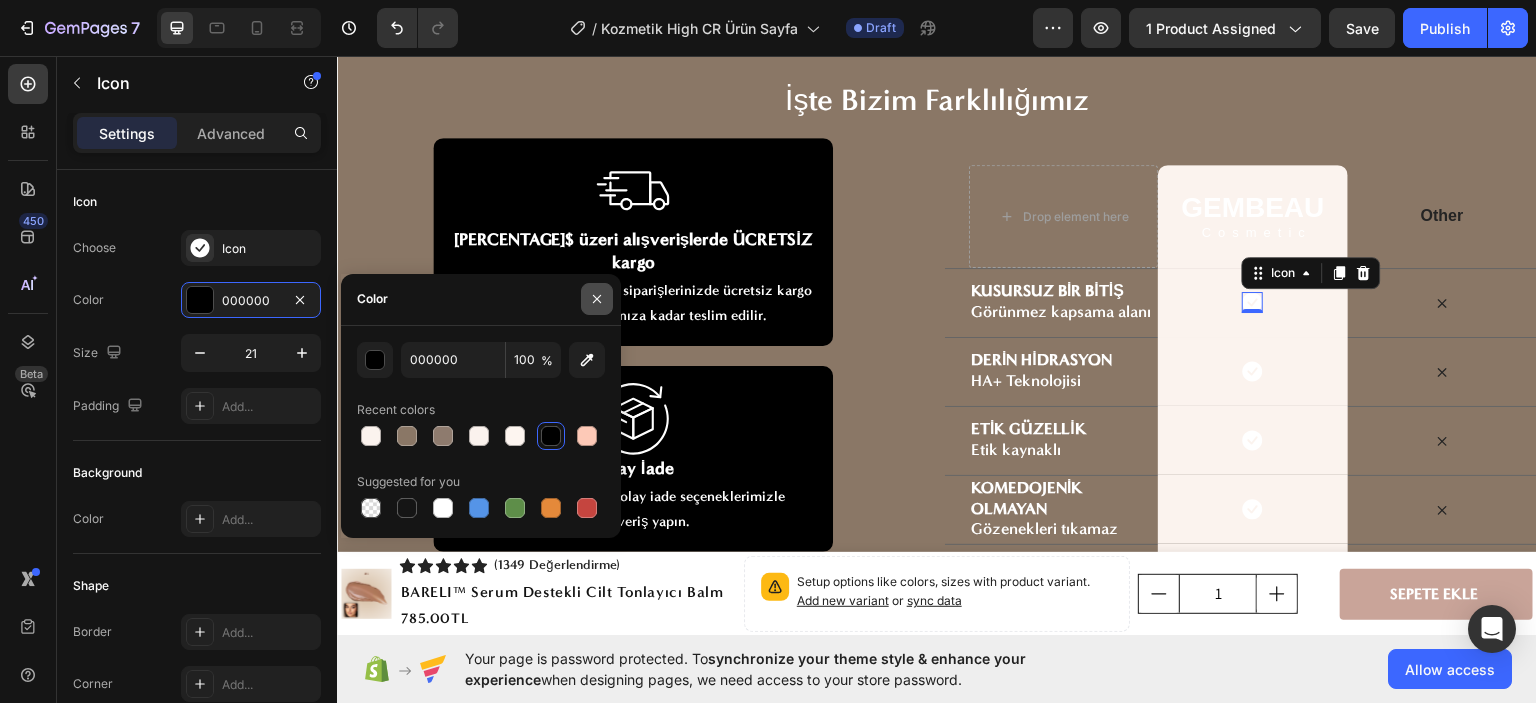 click at bounding box center [597, 299] 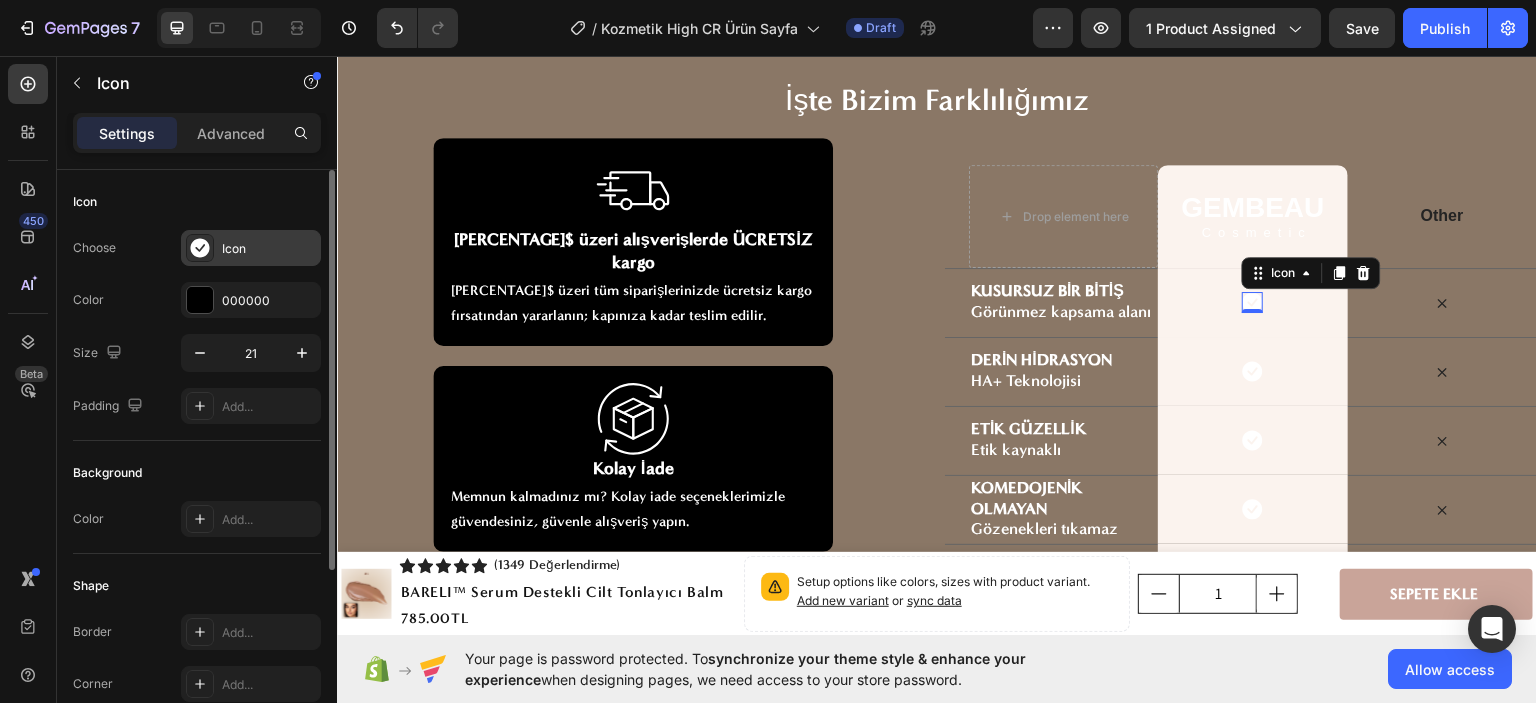 click on "Icon" at bounding box center [251, 248] 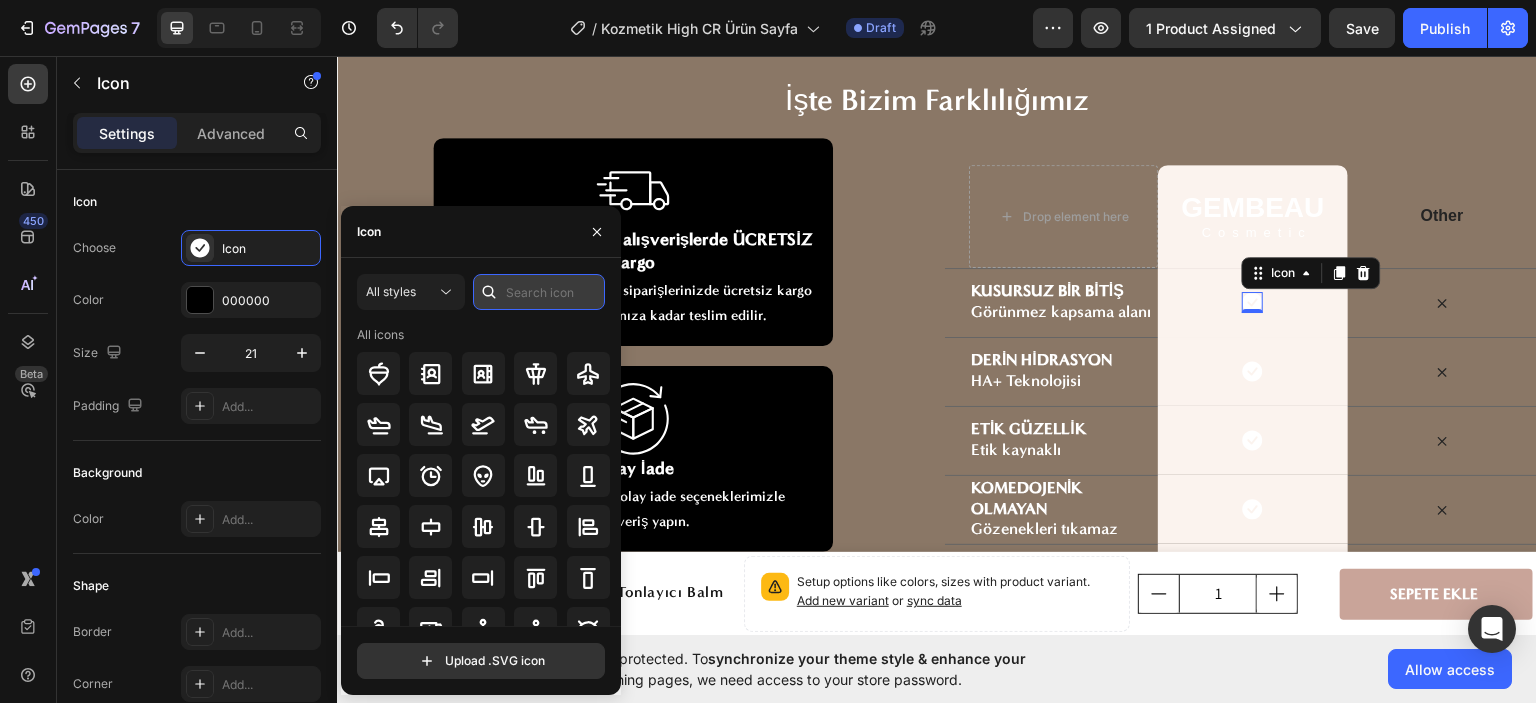 click at bounding box center (539, 292) 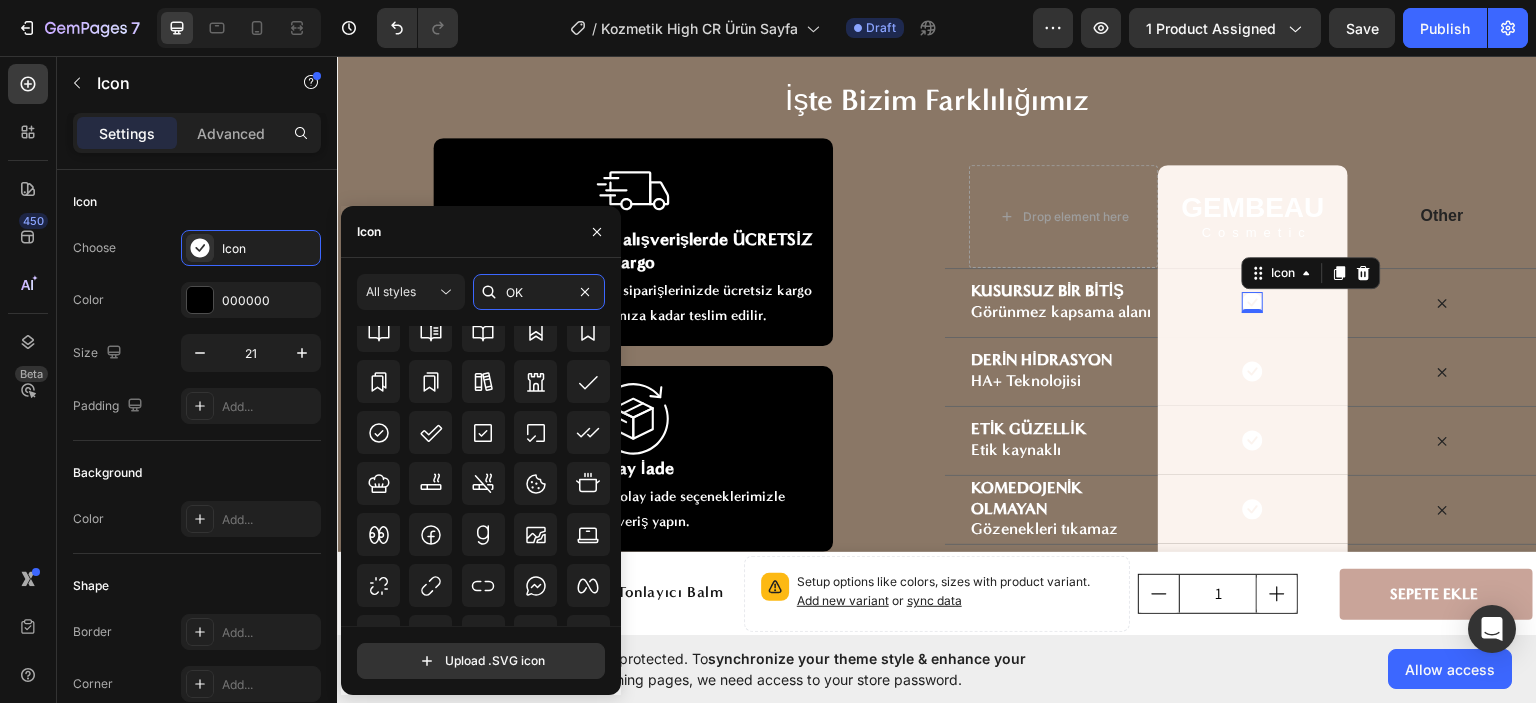 scroll, scrollTop: 850, scrollLeft: 0, axis: vertical 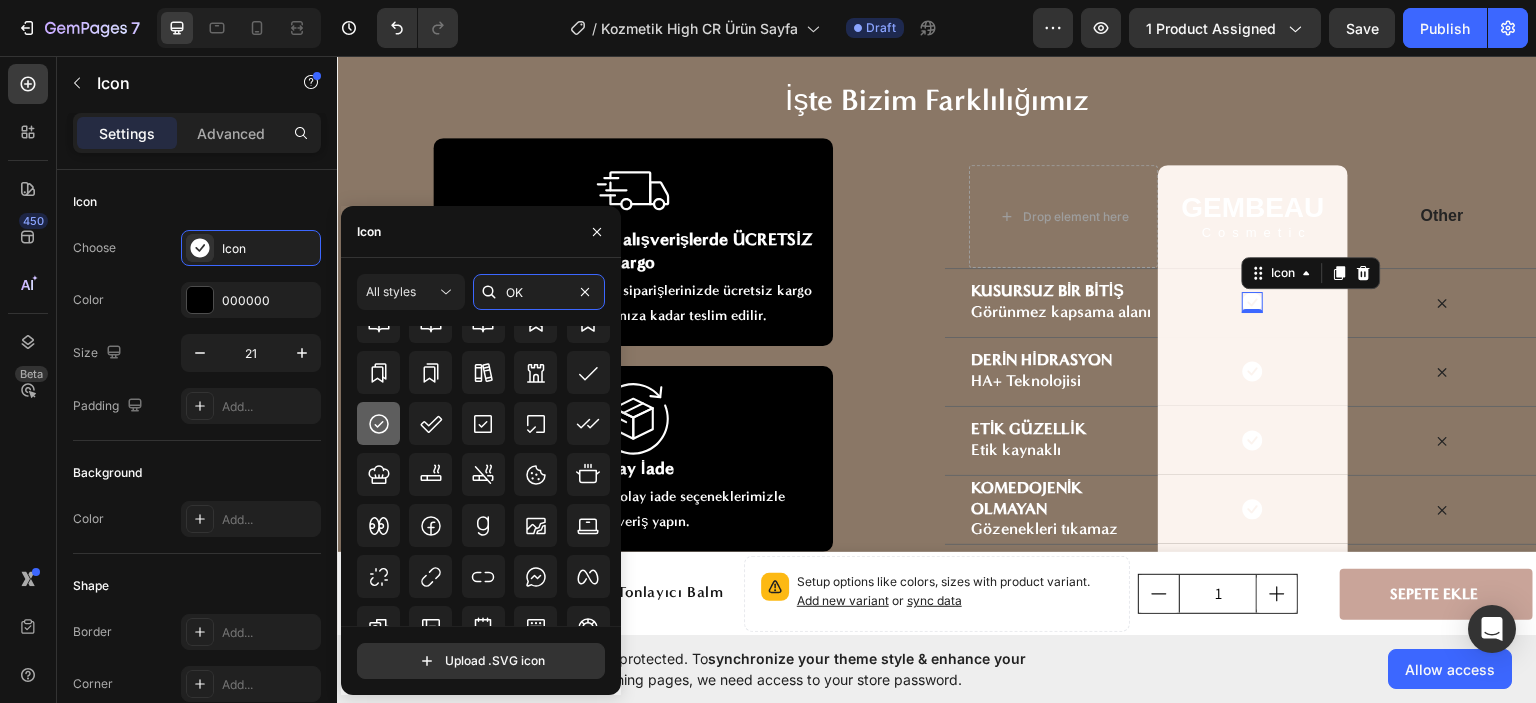 type on "OK" 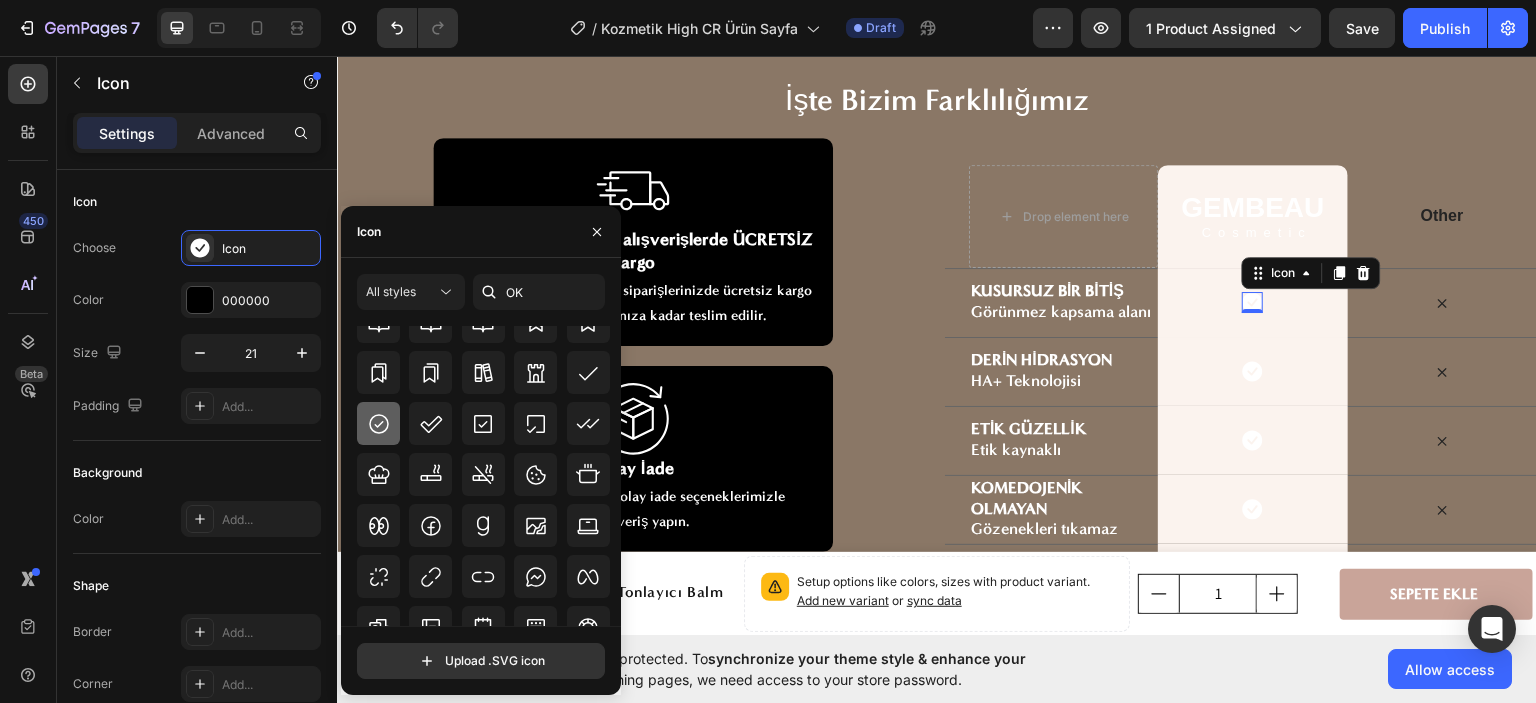 click 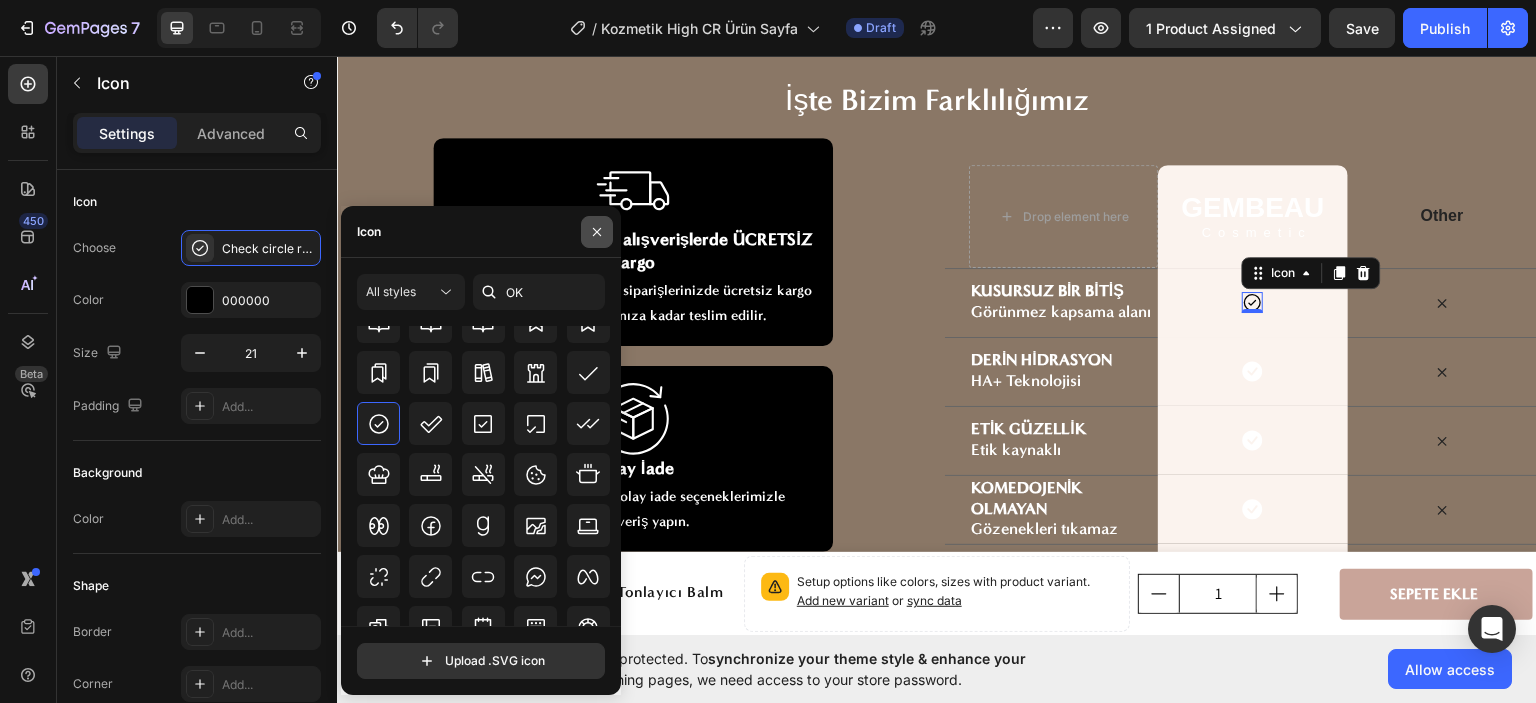 click 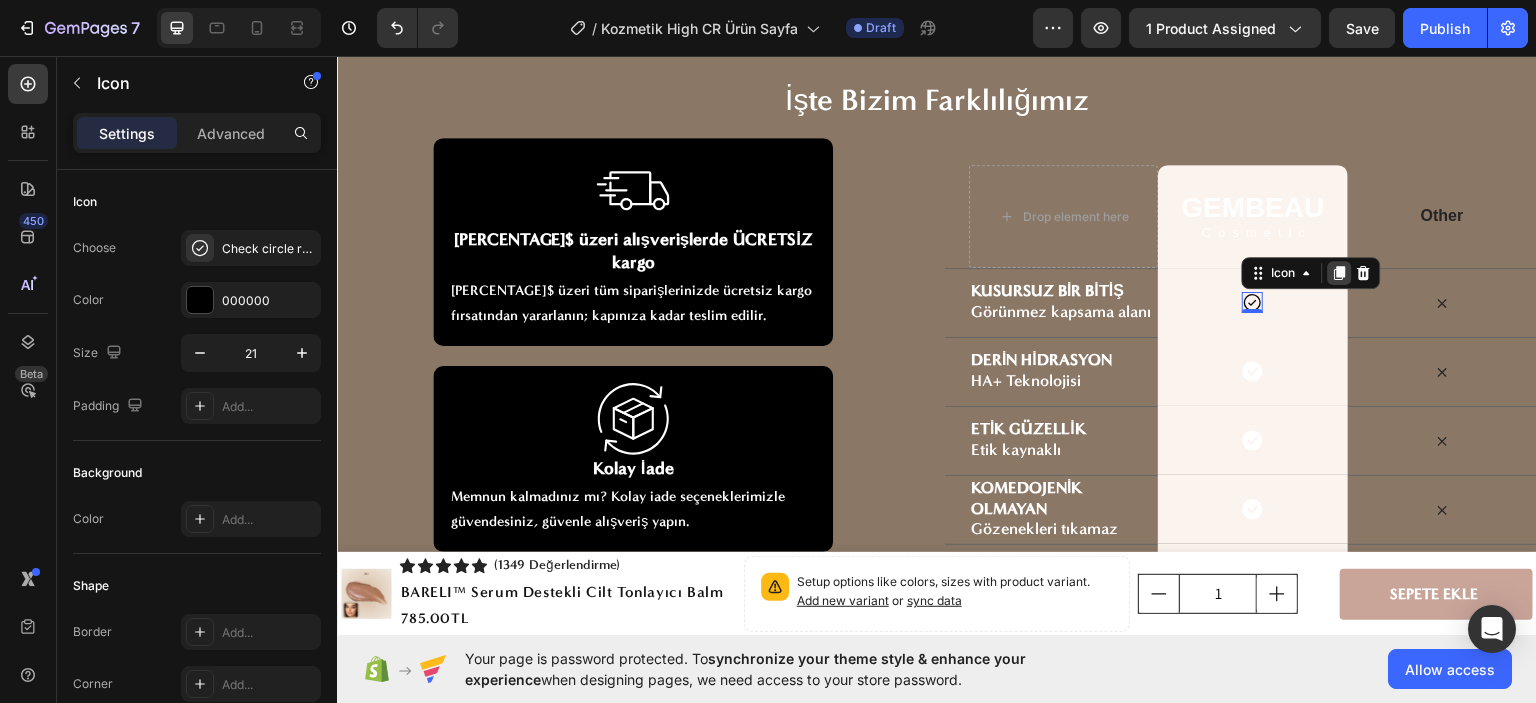 click 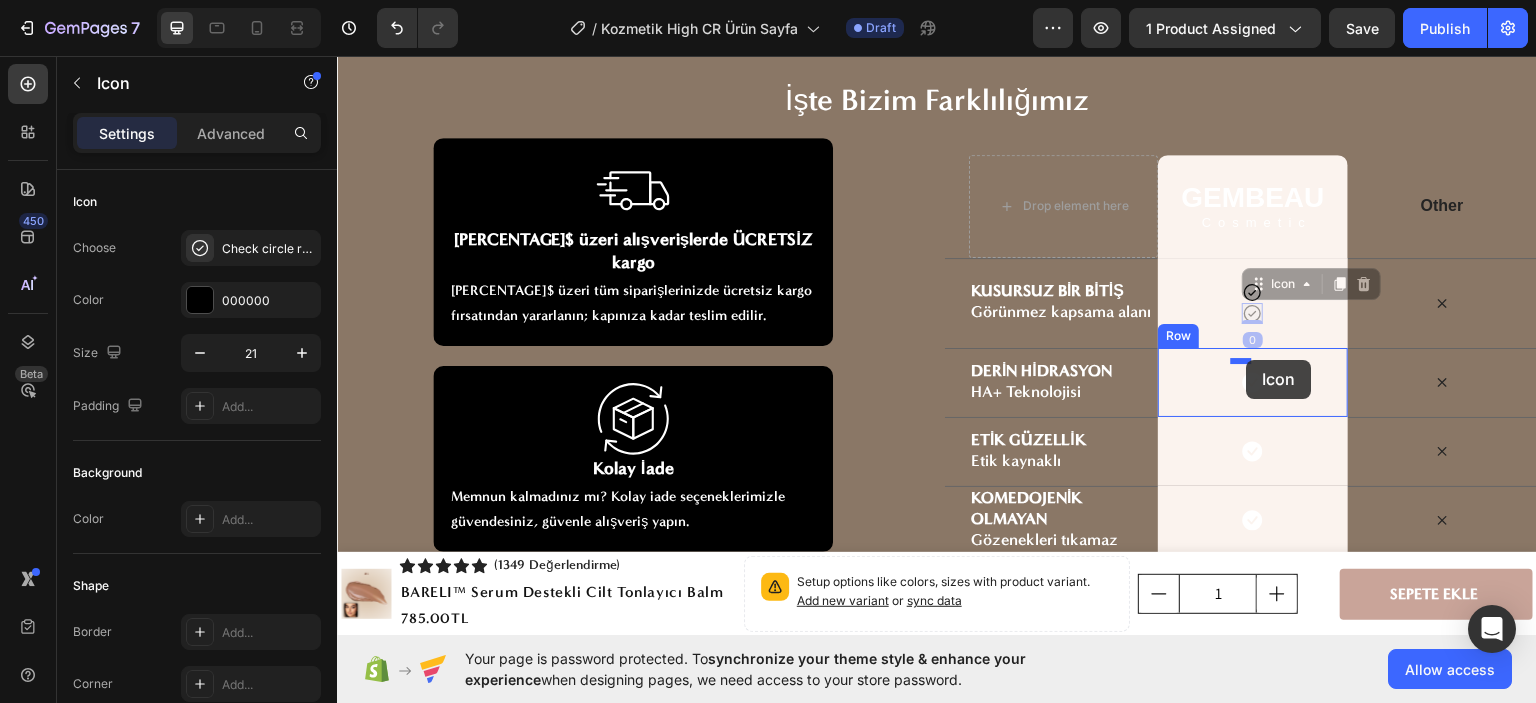 drag, startPoint x: 1243, startPoint y: 299, endPoint x: 1247, endPoint y: 359, distance: 60.133186 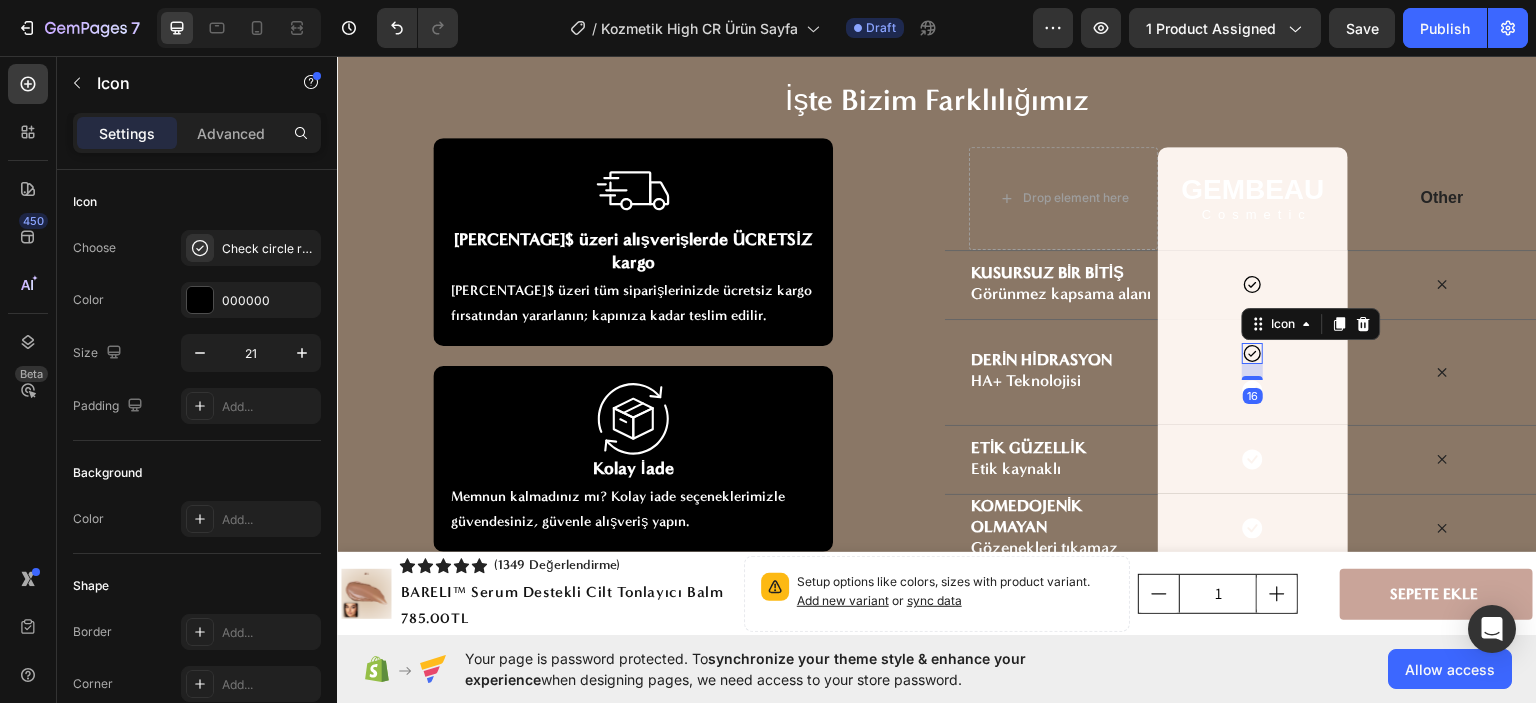 click on "Icon [NUMBER]
Icon Row" at bounding box center [1252, 371] 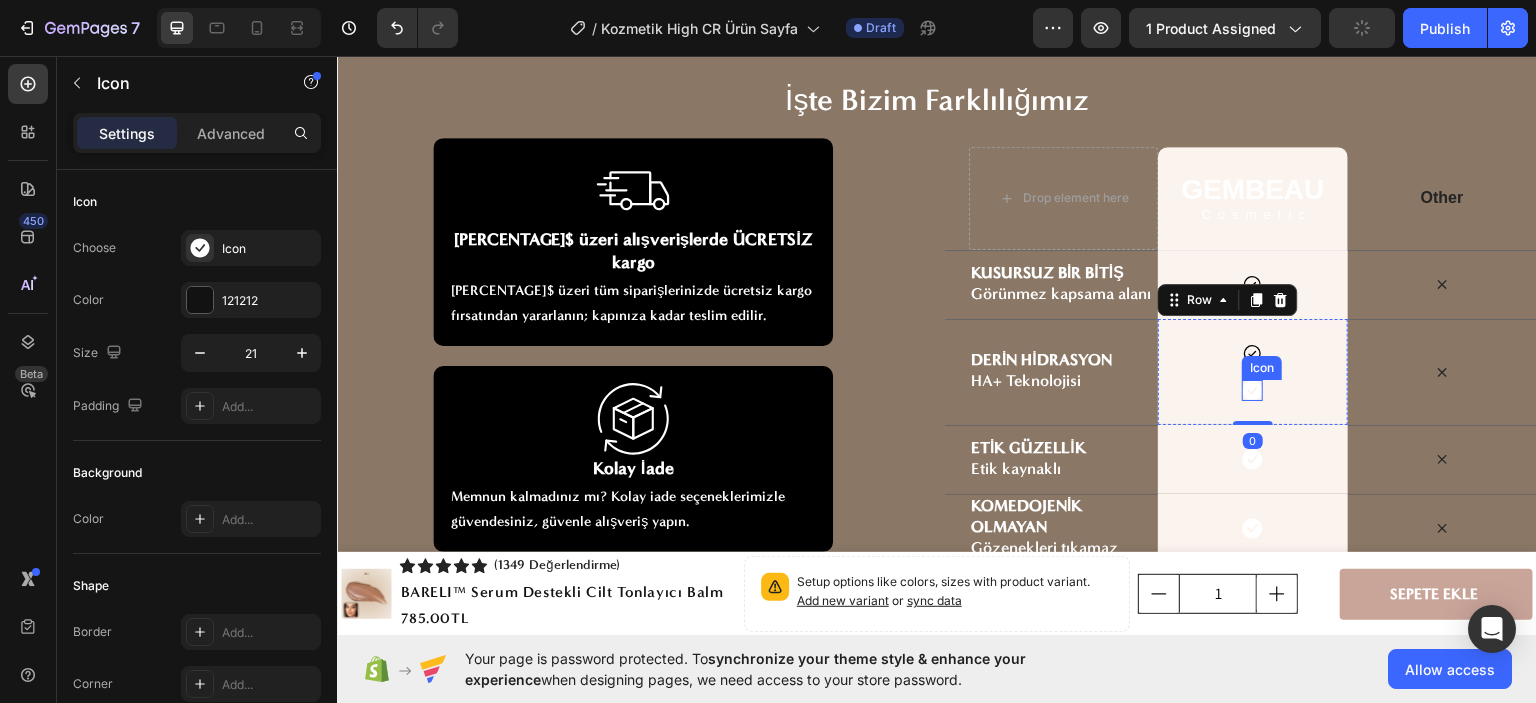 click 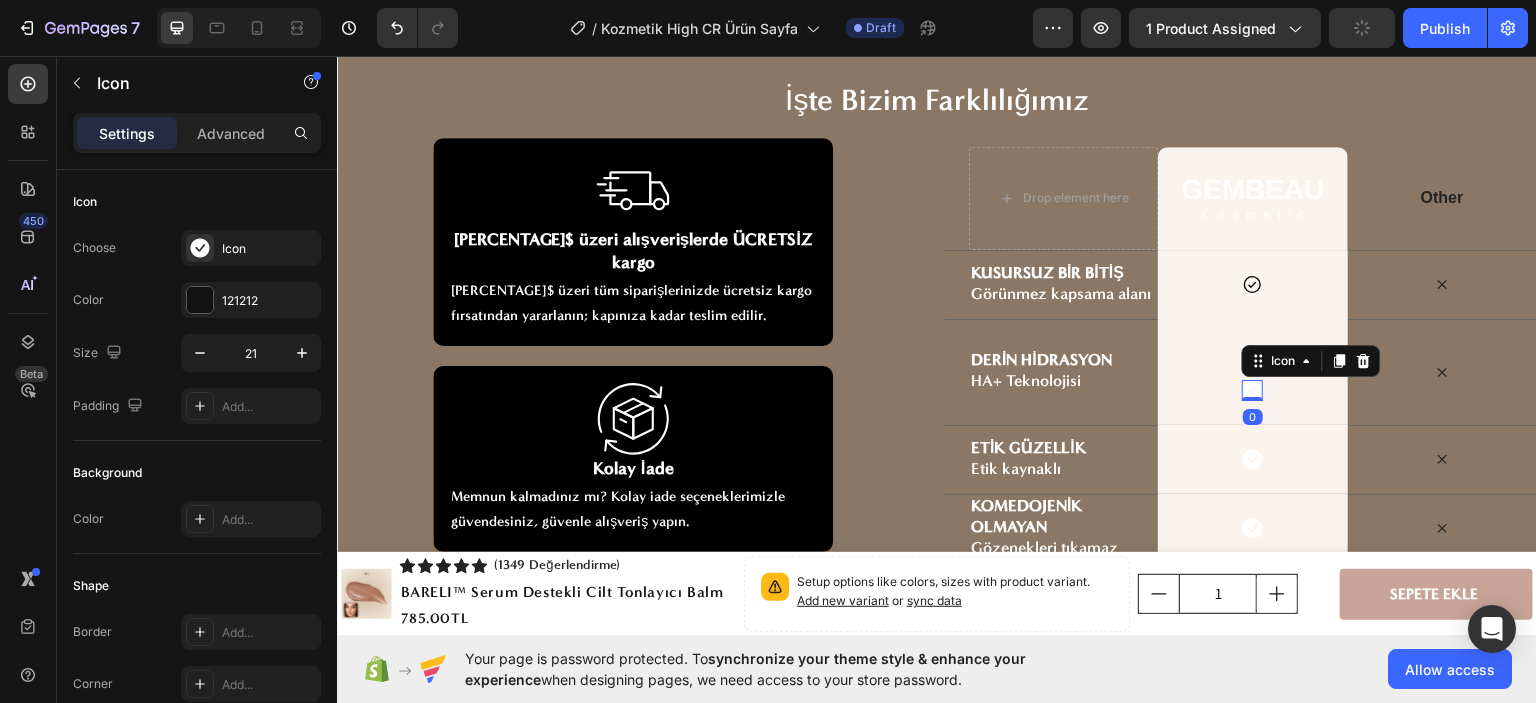 click 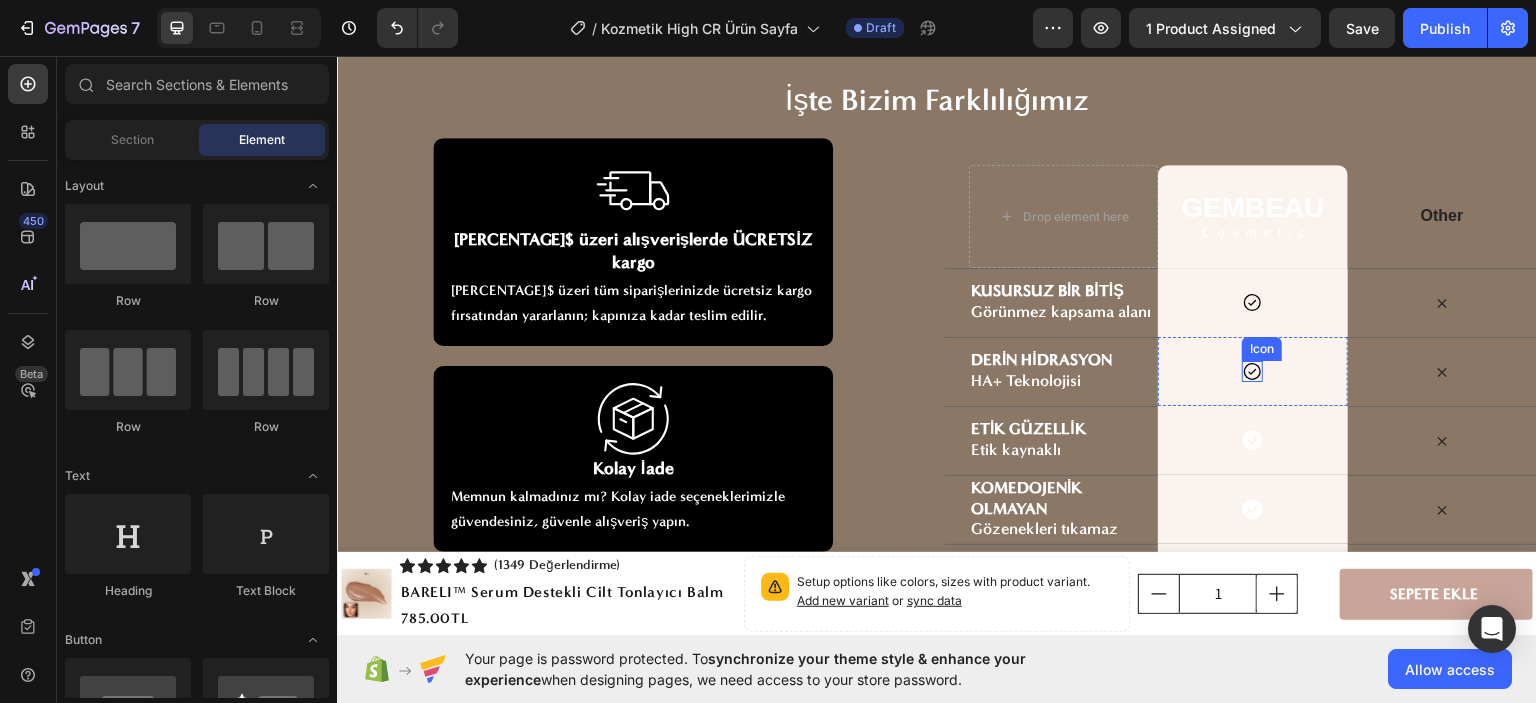 click 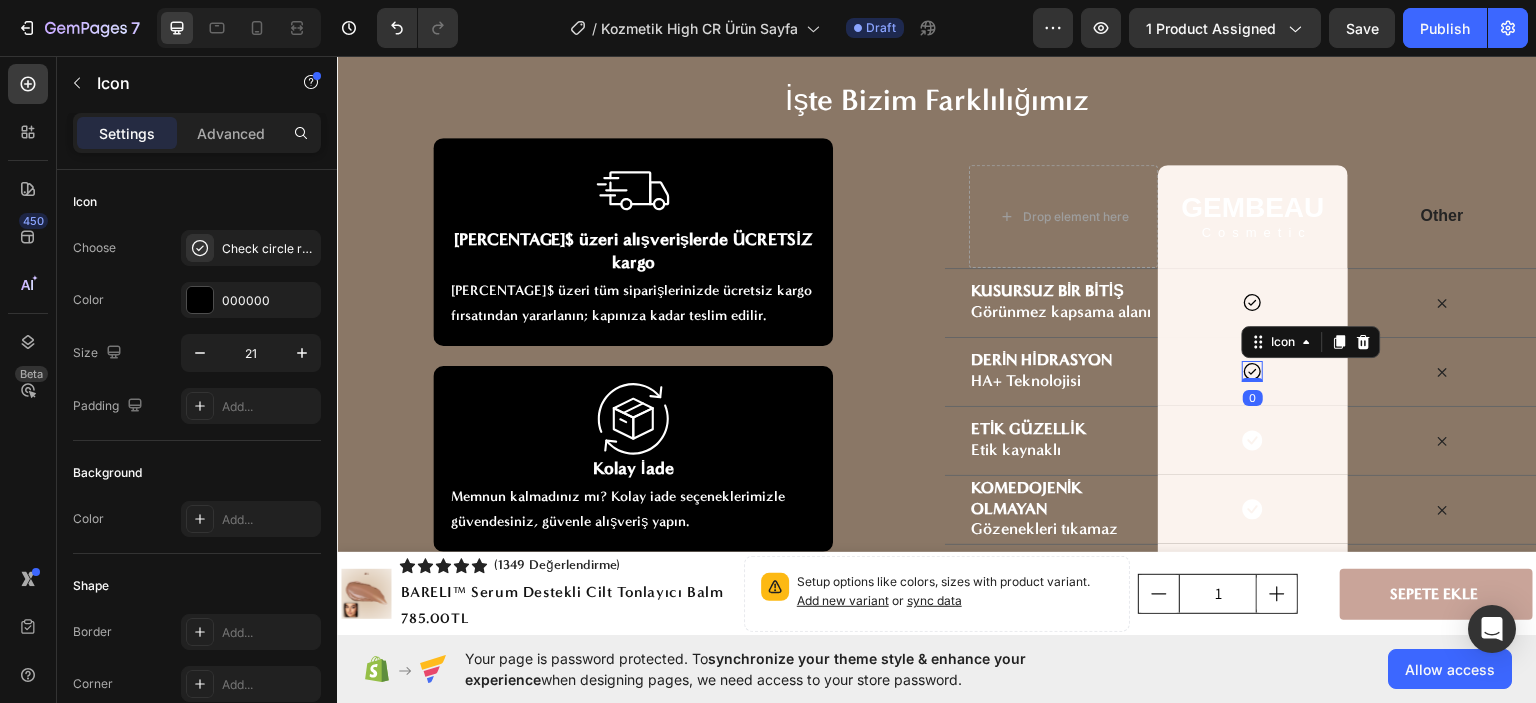 click 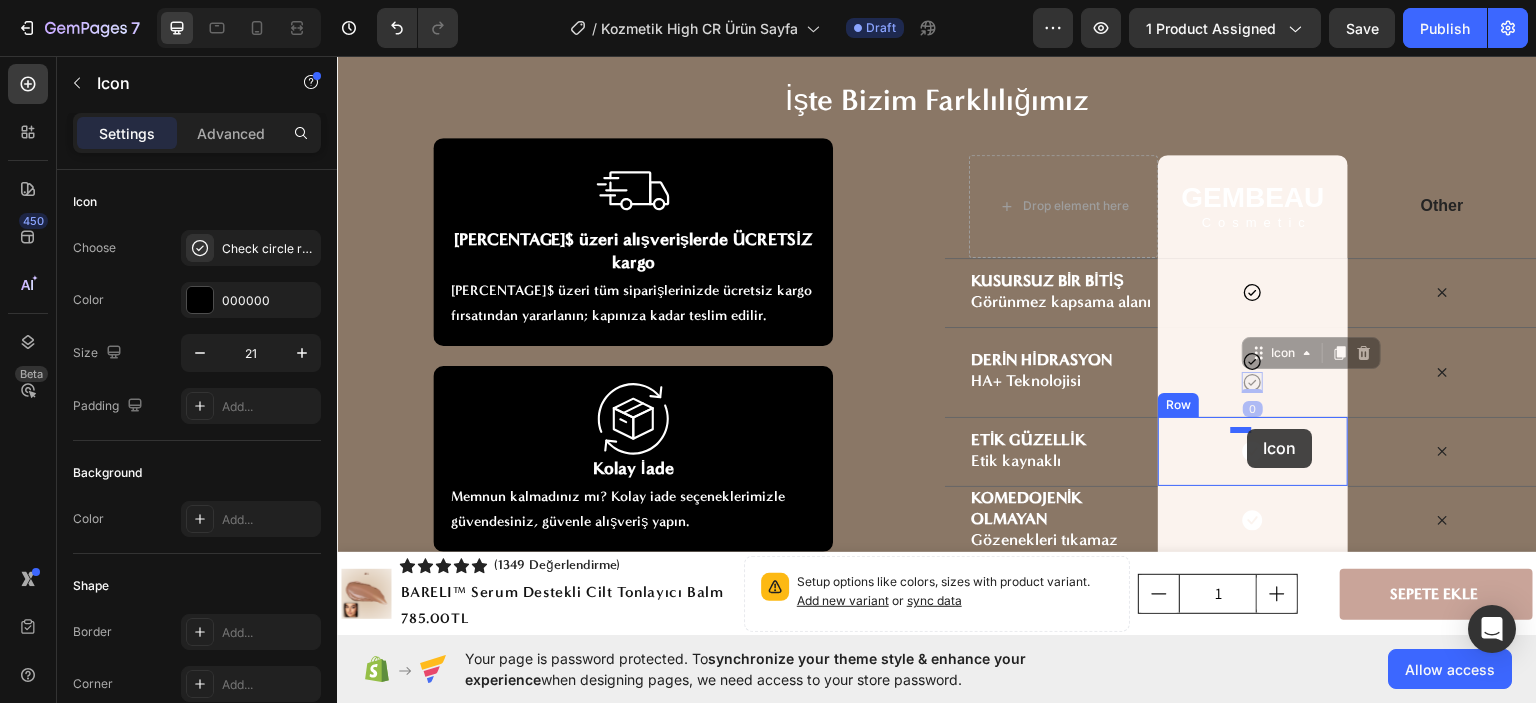 drag, startPoint x: 1243, startPoint y: 367, endPoint x: 1248, endPoint y: 428, distance: 61.204575 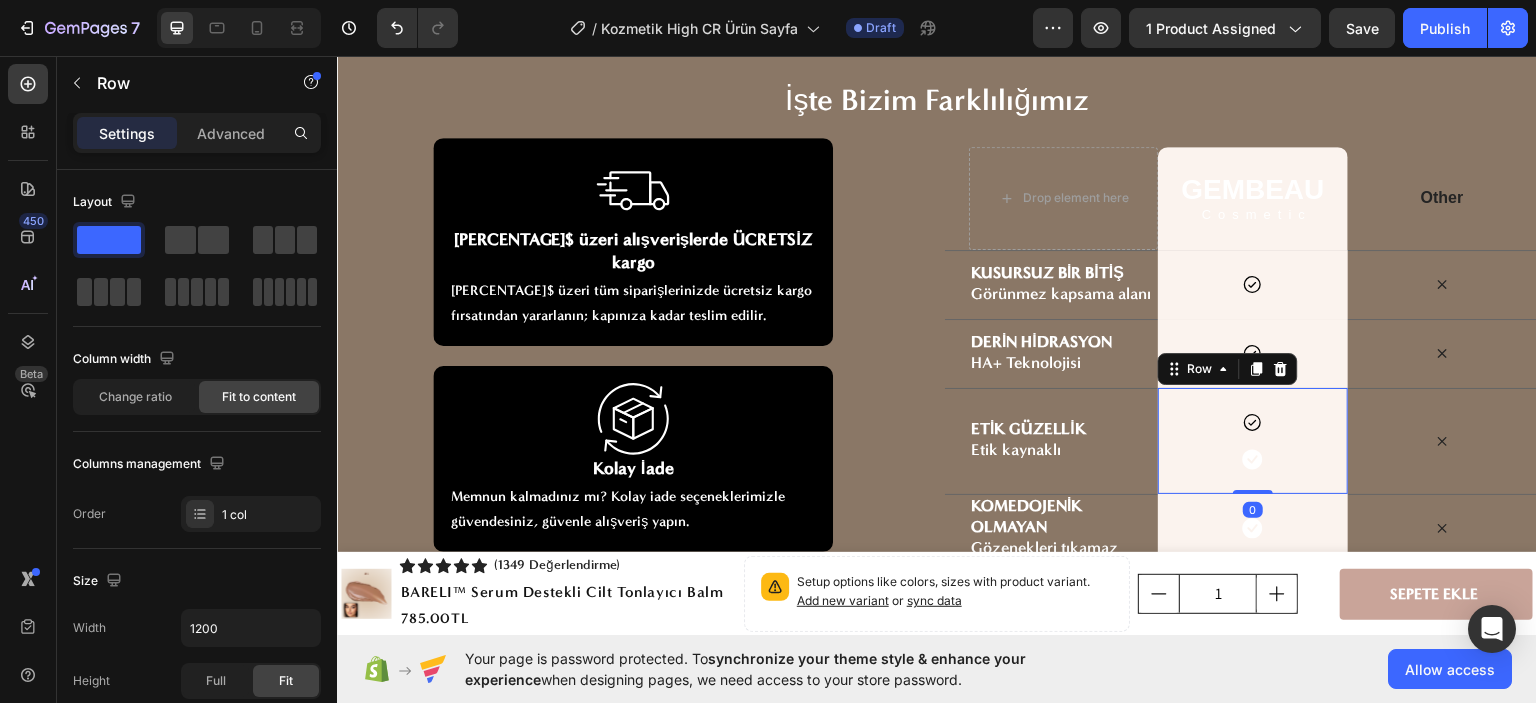 click on "Icon
Icon Row [NUMBER]" at bounding box center (1252, 440) 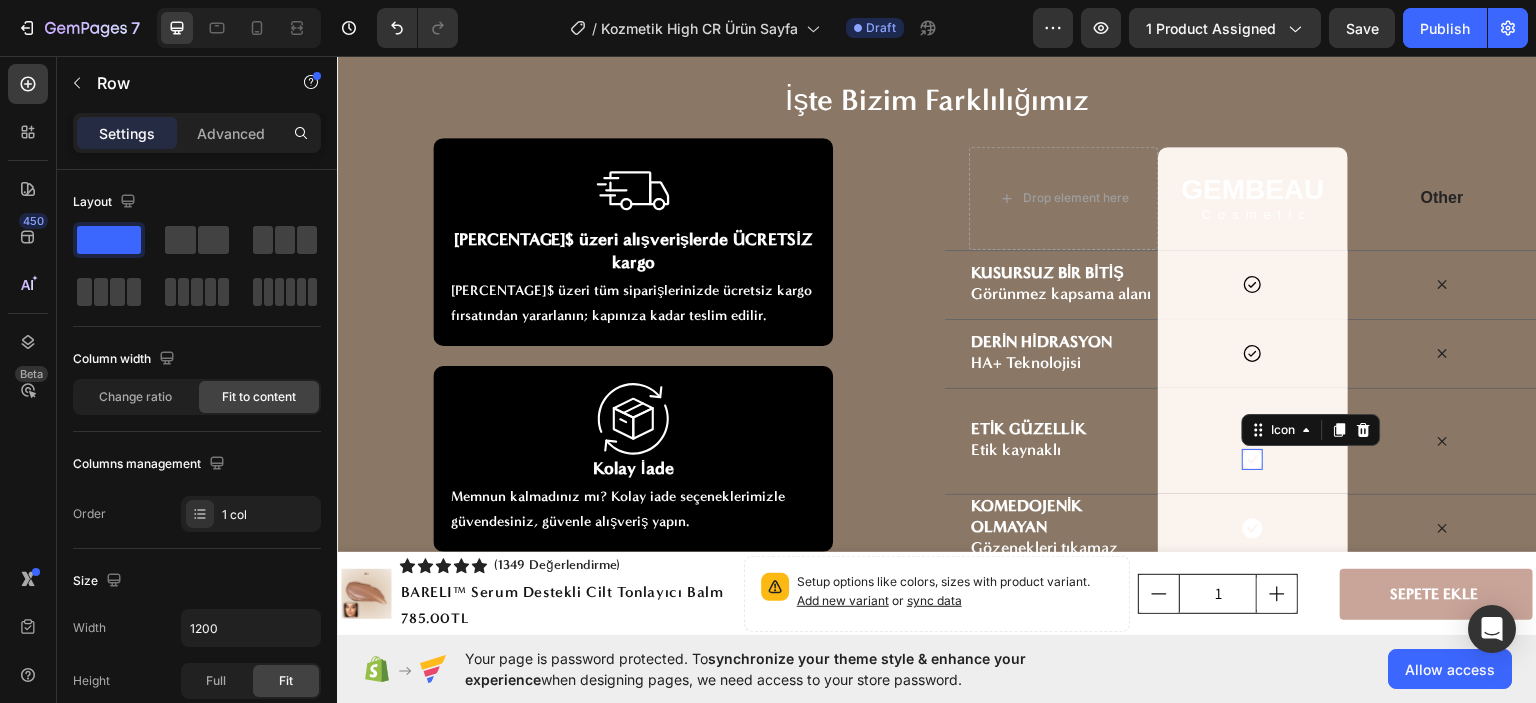 click 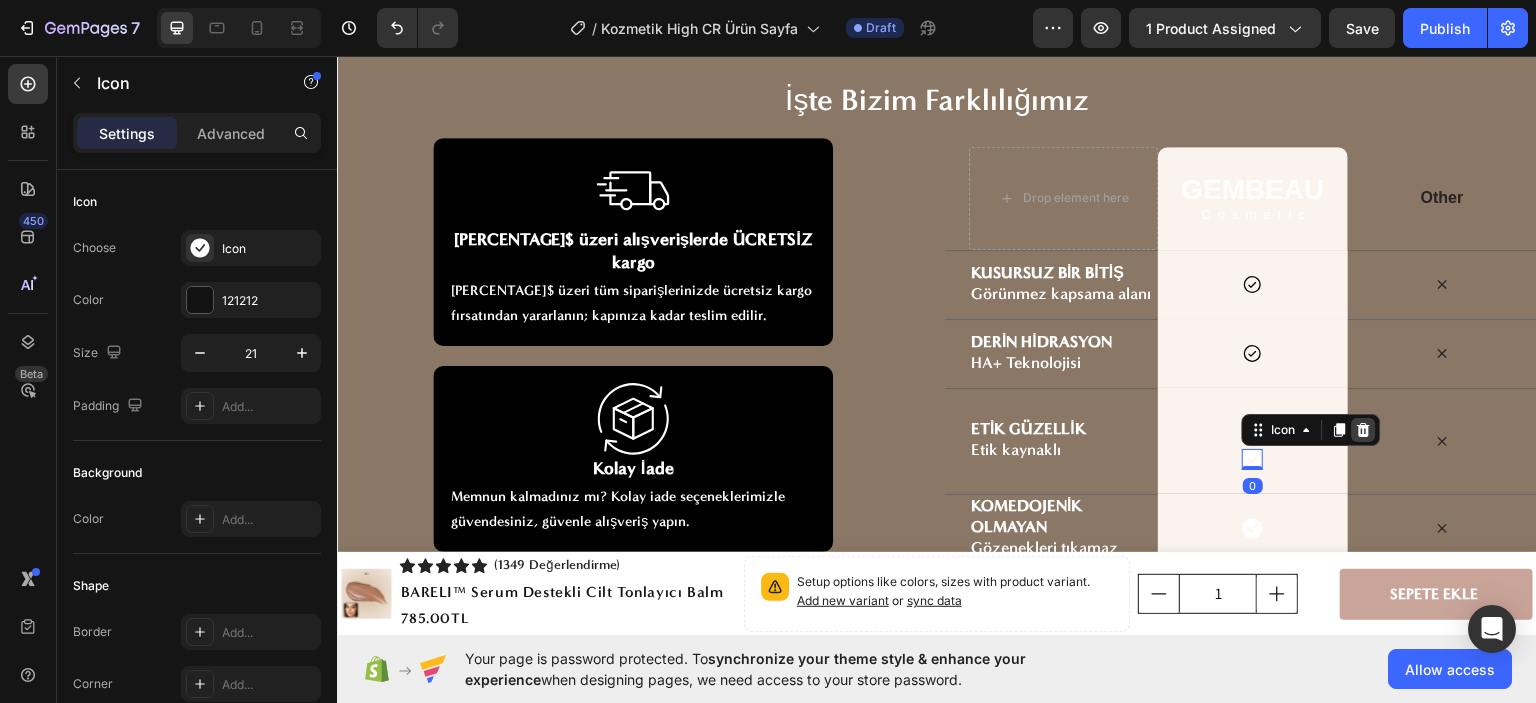 click 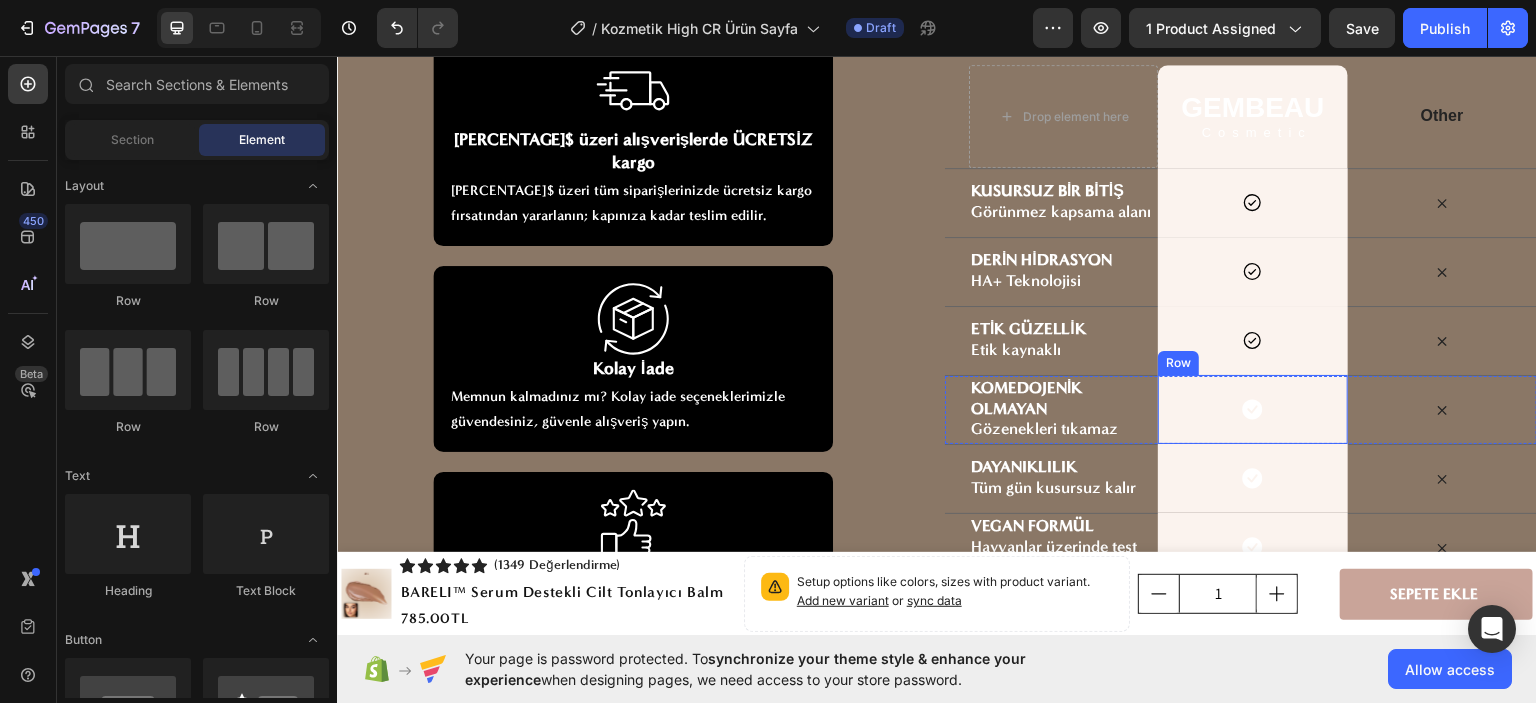 scroll, scrollTop: 7026, scrollLeft: 0, axis: vertical 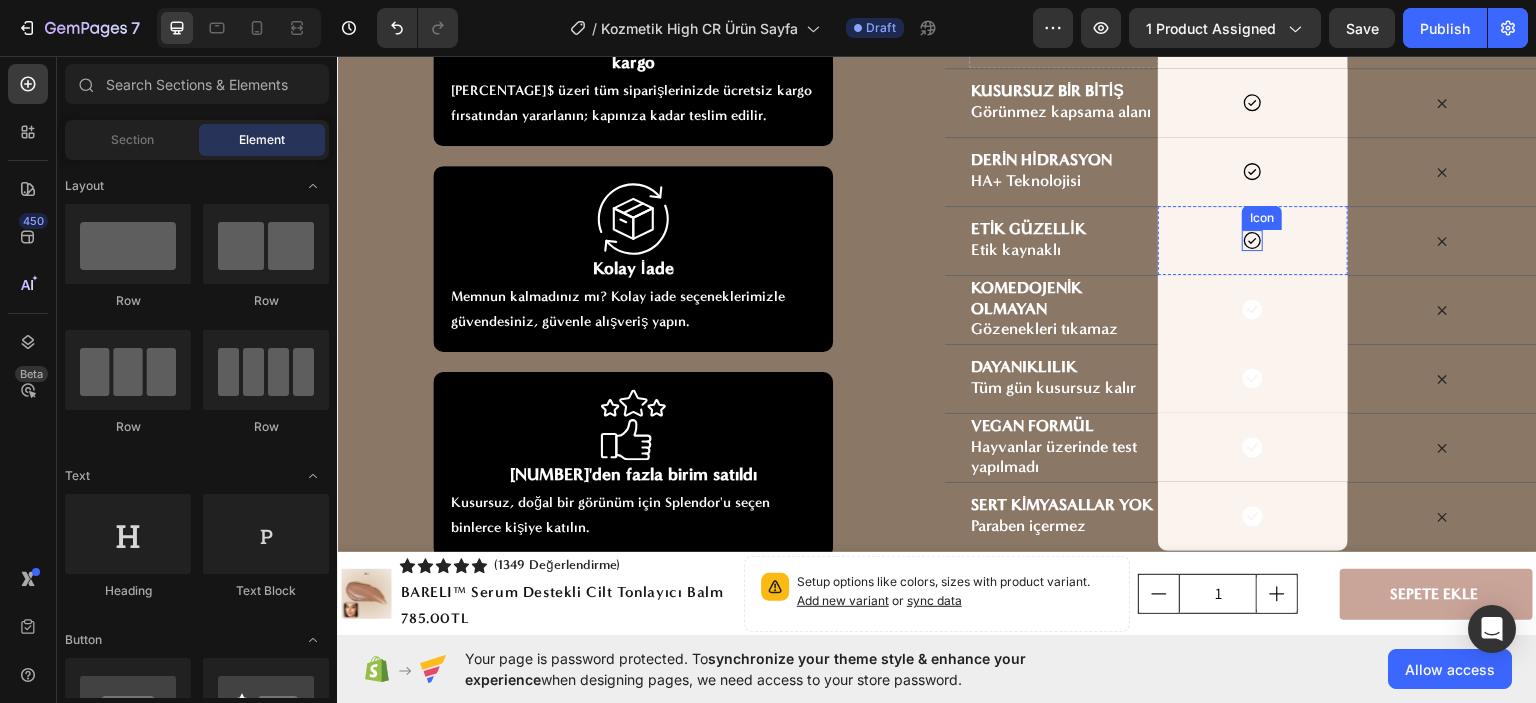 click 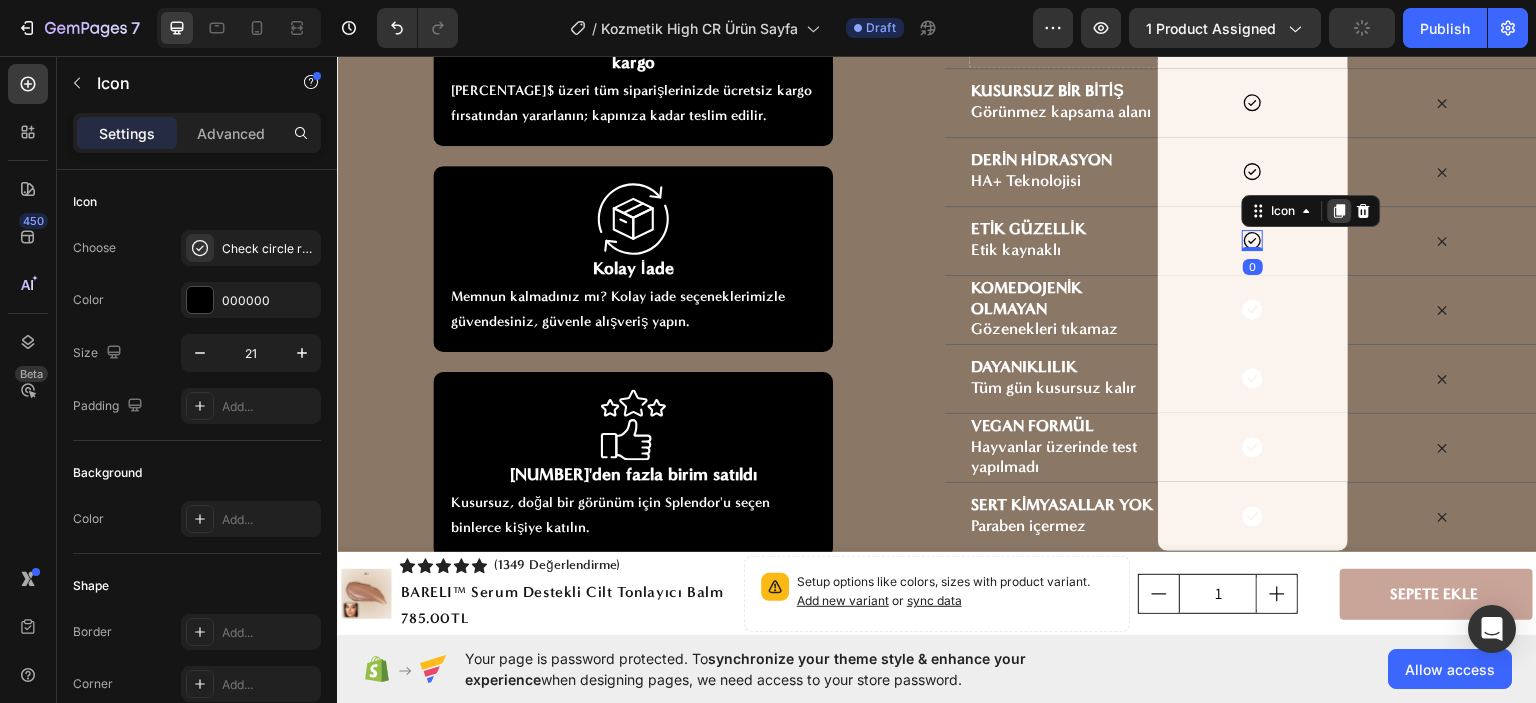 click 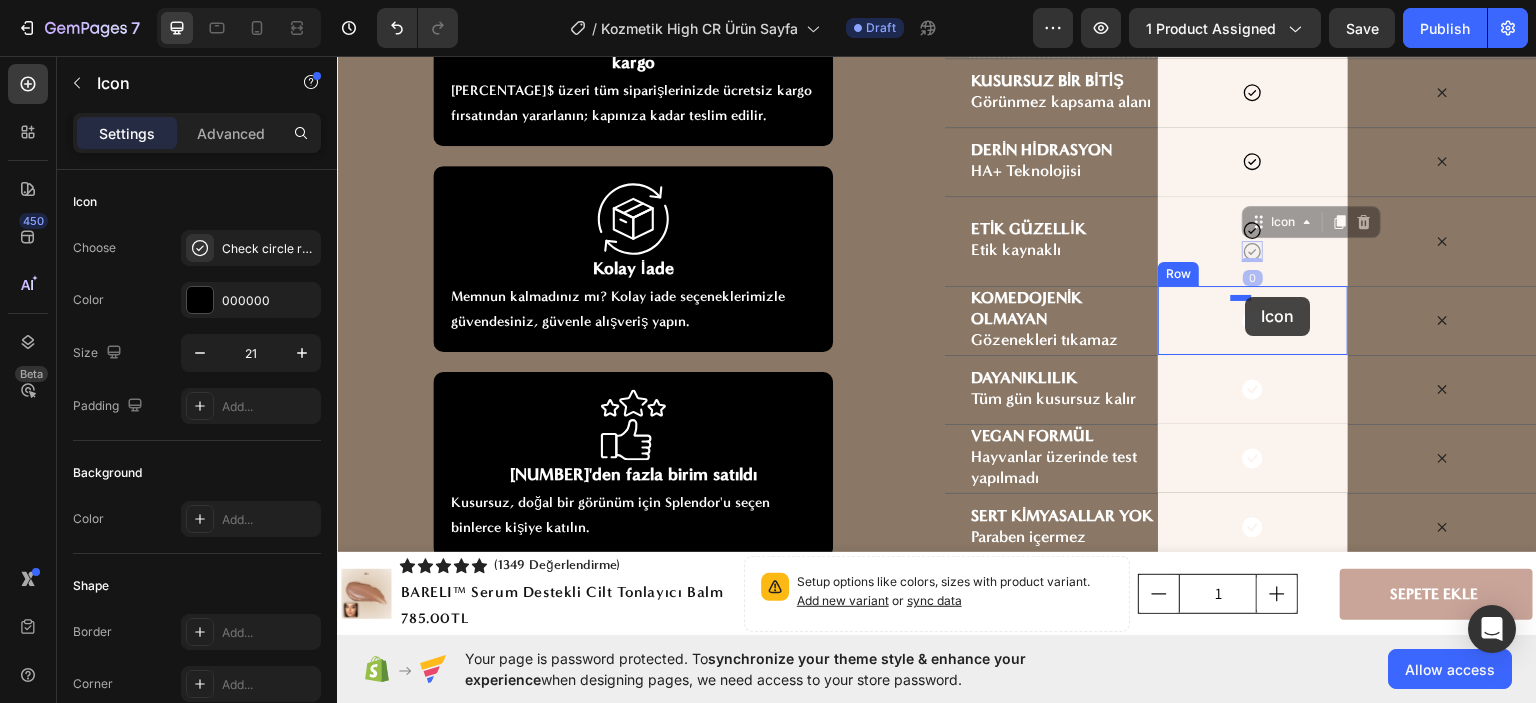 drag, startPoint x: 1242, startPoint y: 237, endPoint x: 1246, endPoint y: 296, distance: 59.135437 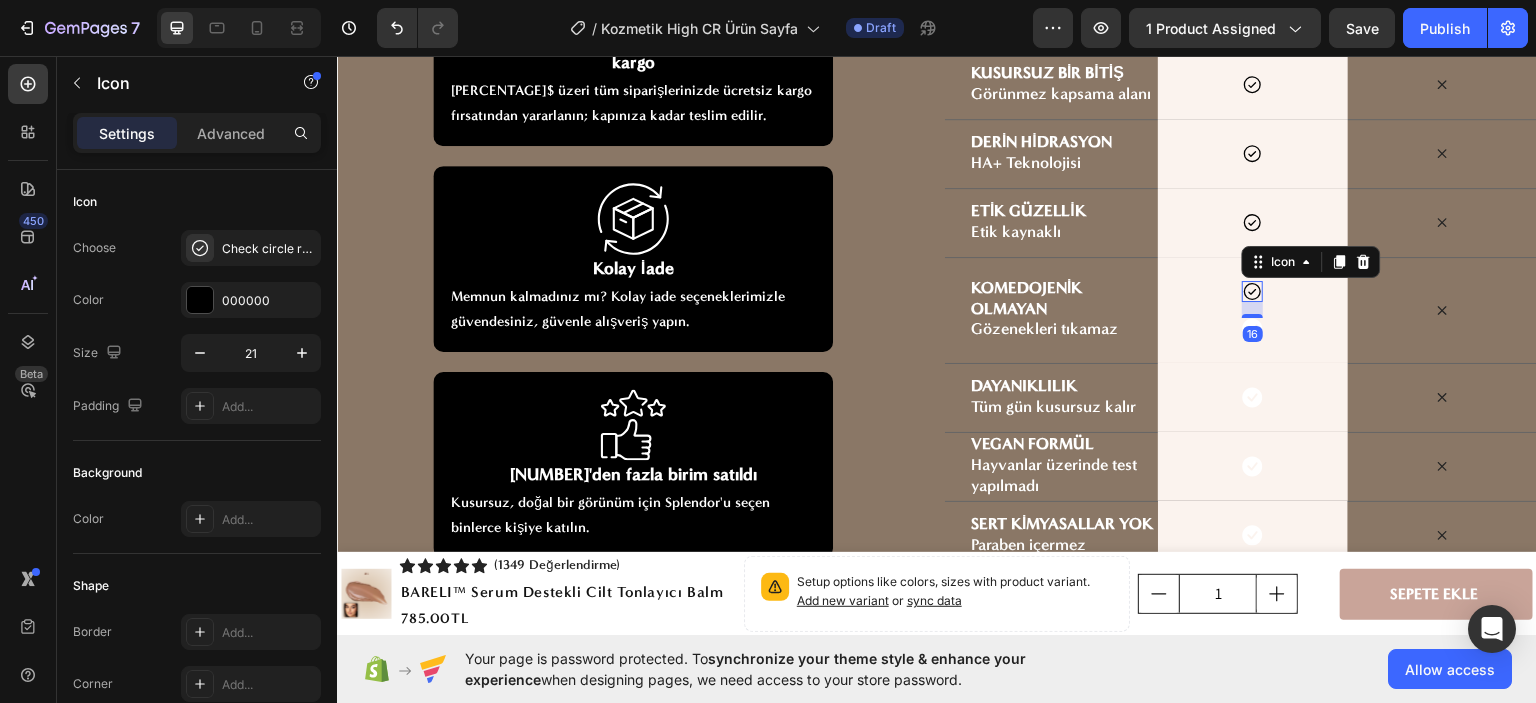 scroll, scrollTop: 7028, scrollLeft: 0, axis: vertical 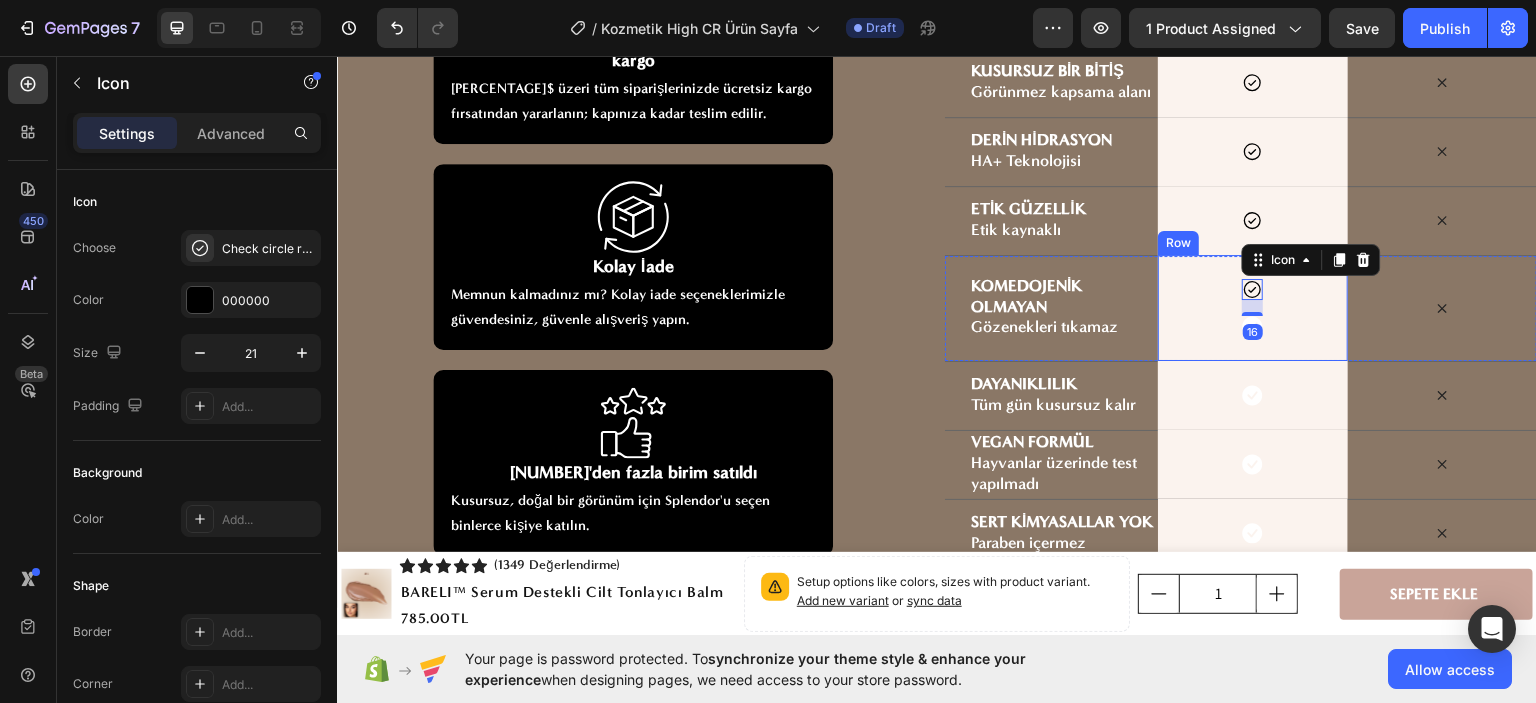 click on "Icon [NUMBER]
Icon Row" at bounding box center (1252, 307) 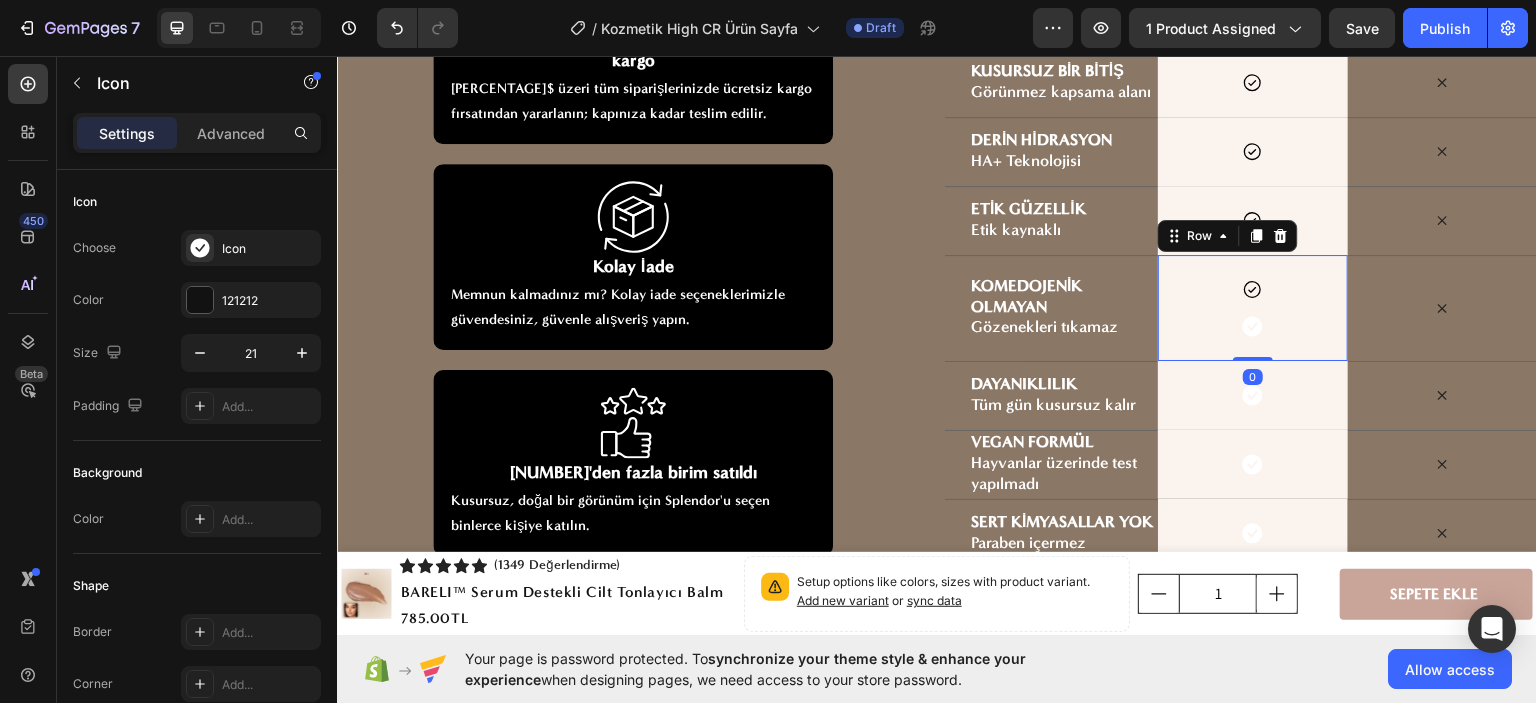 click 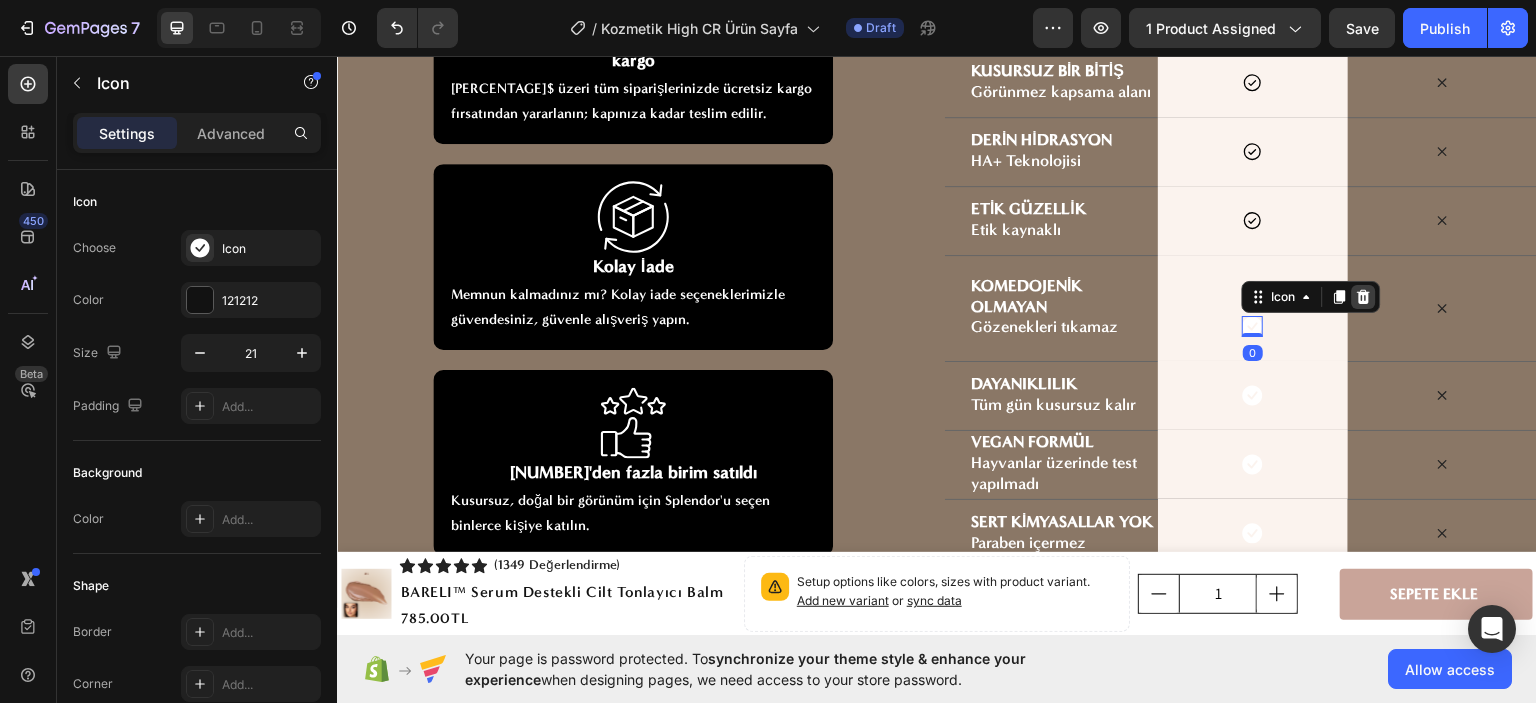 click 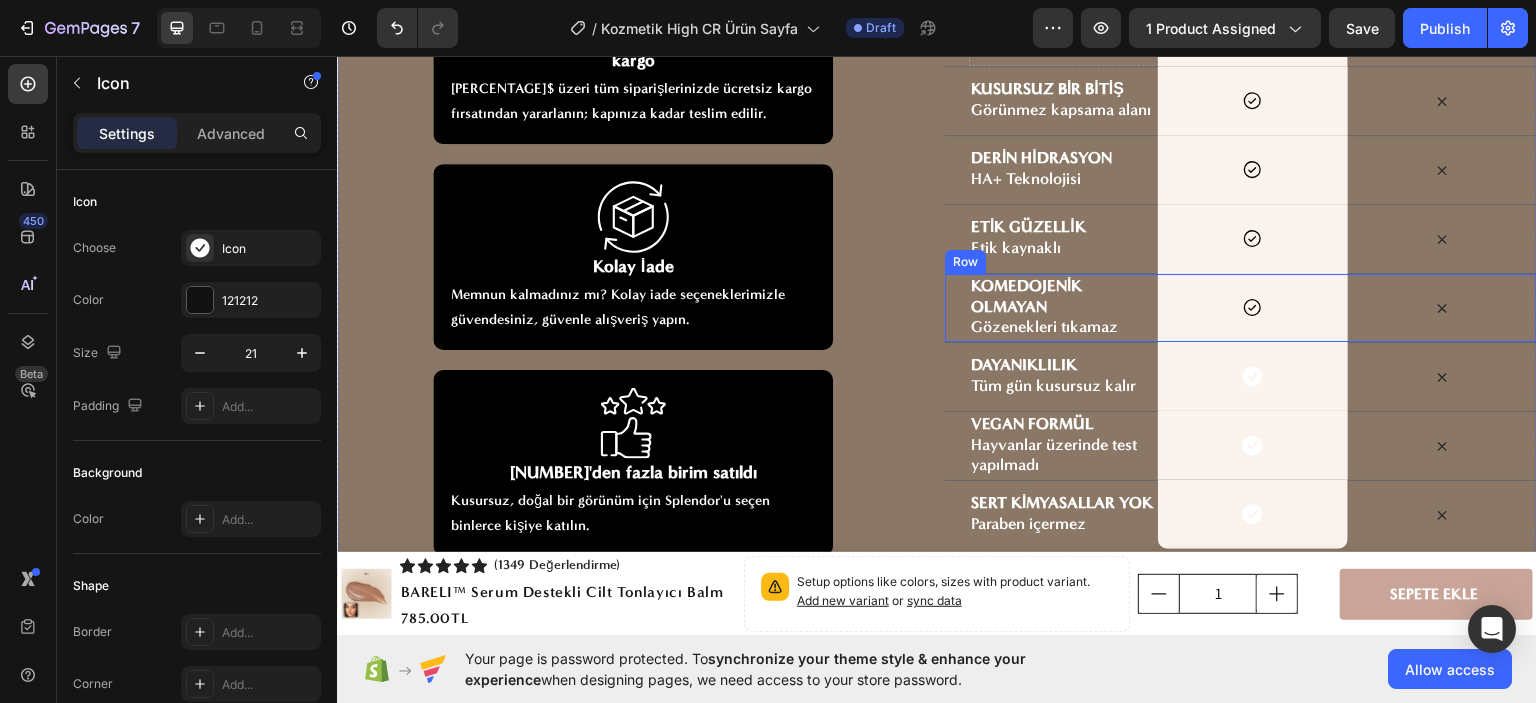 scroll, scrollTop: 7026, scrollLeft: 0, axis: vertical 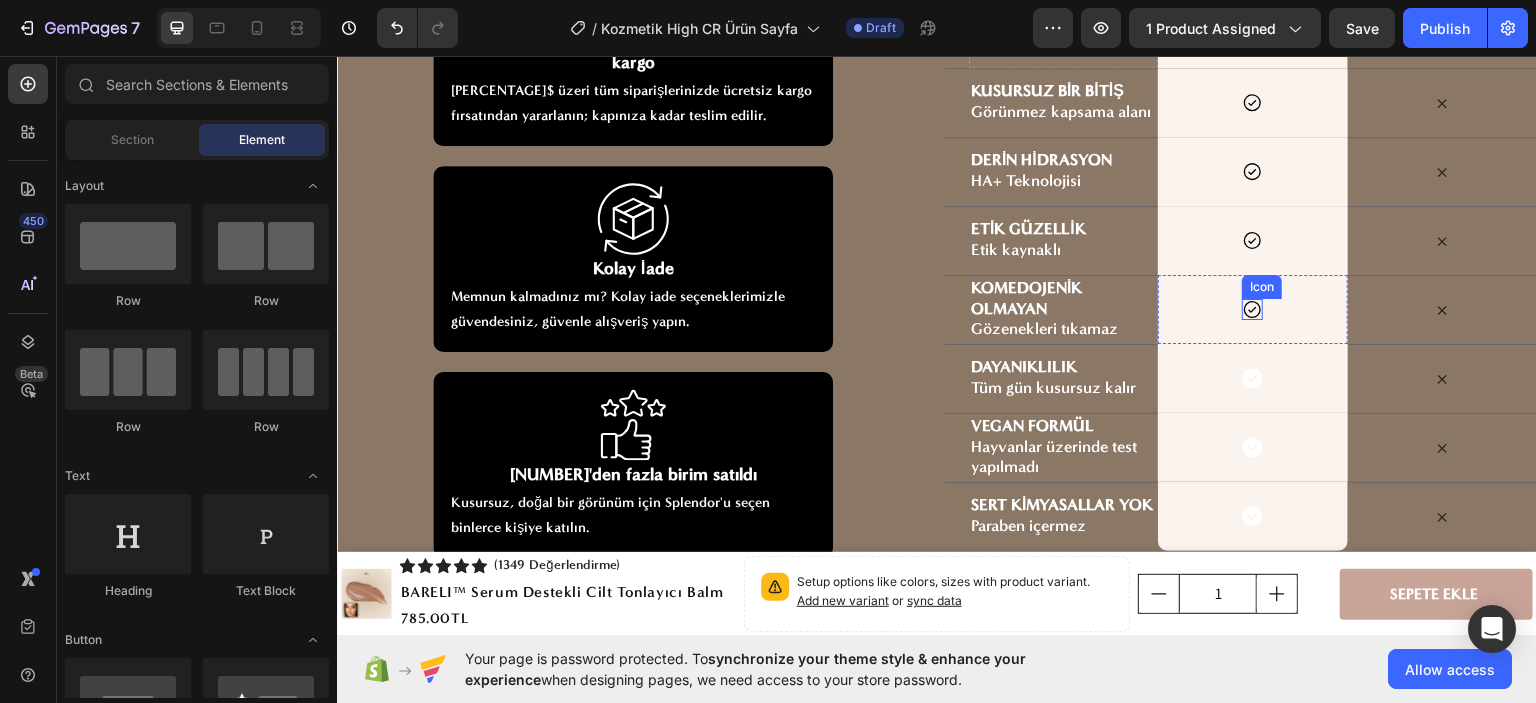 click 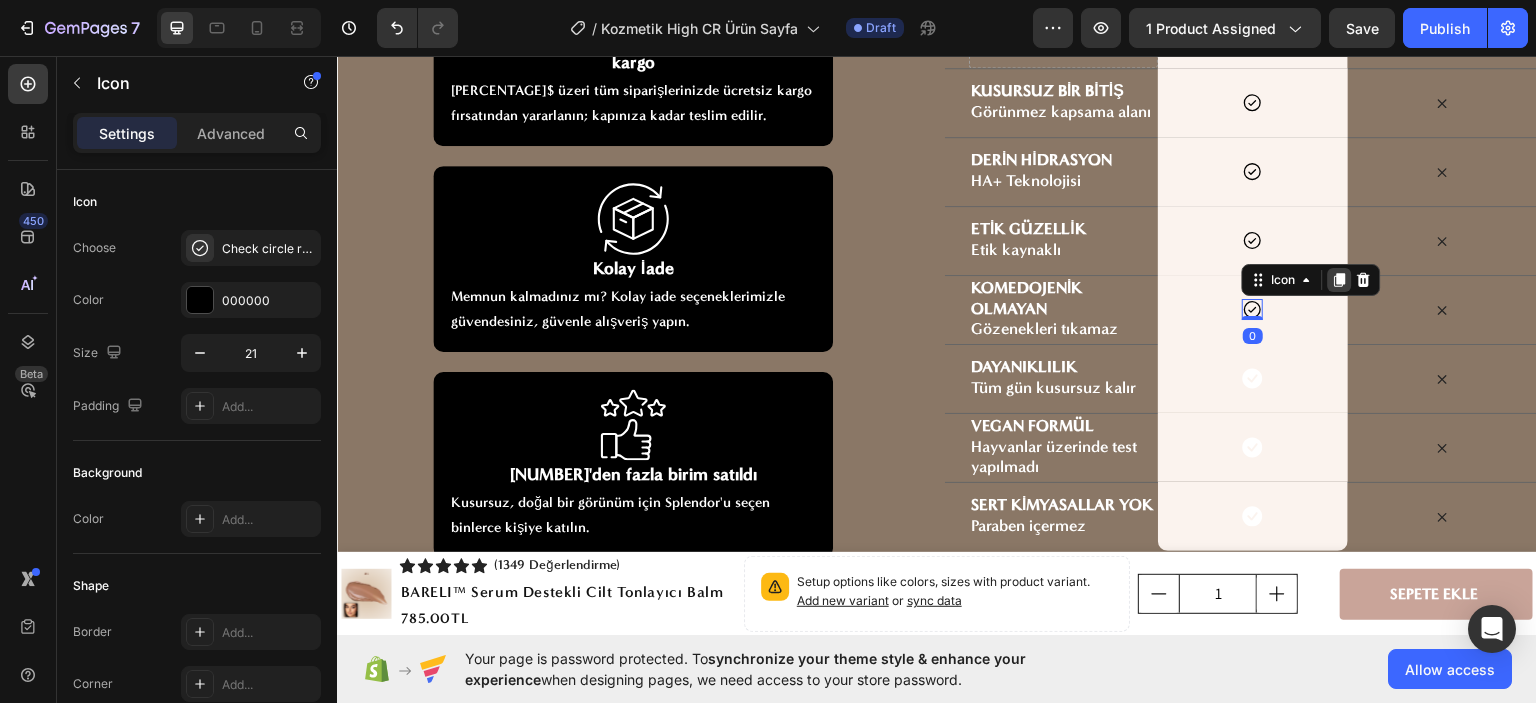 click 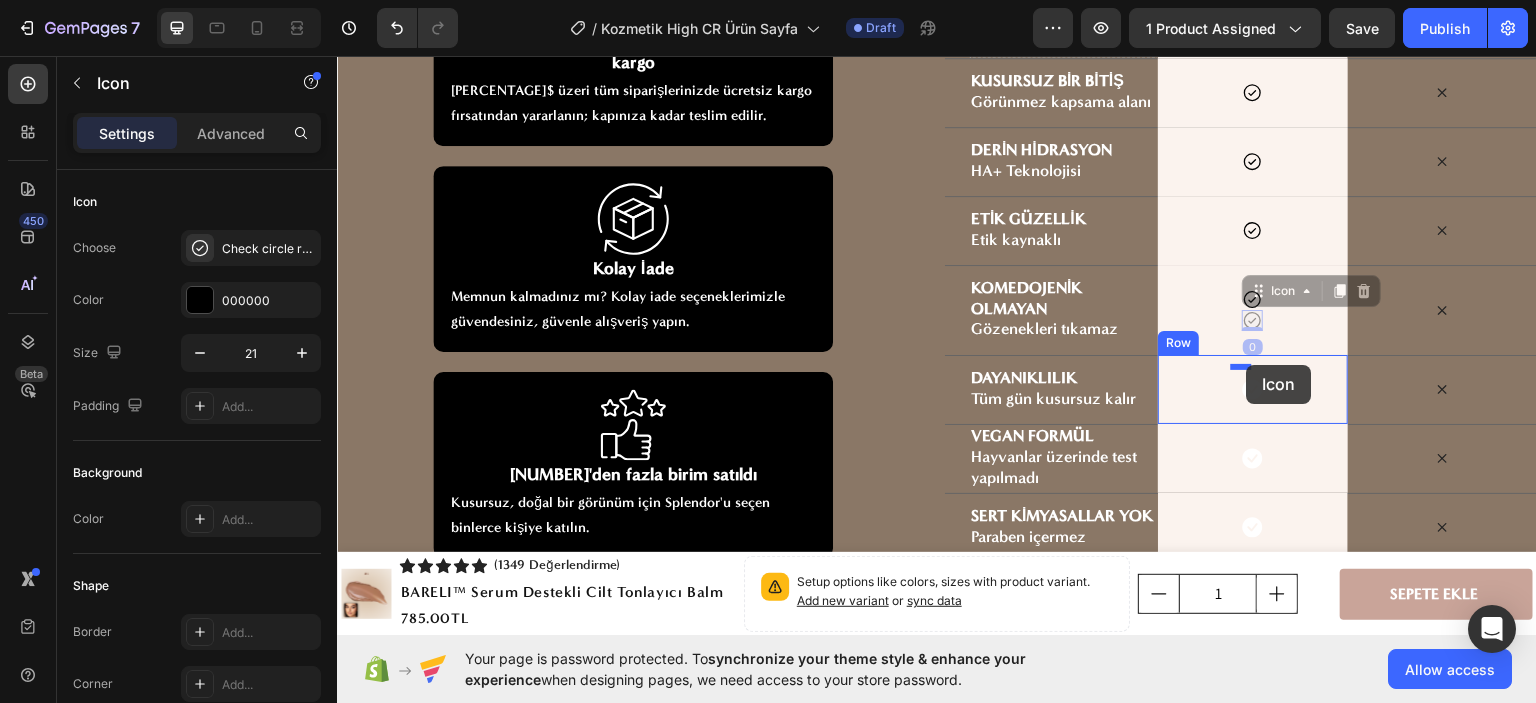 drag, startPoint x: 1239, startPoint y: 303, endPoint x: 1247, endPoint y: 364, distance: 61.522354 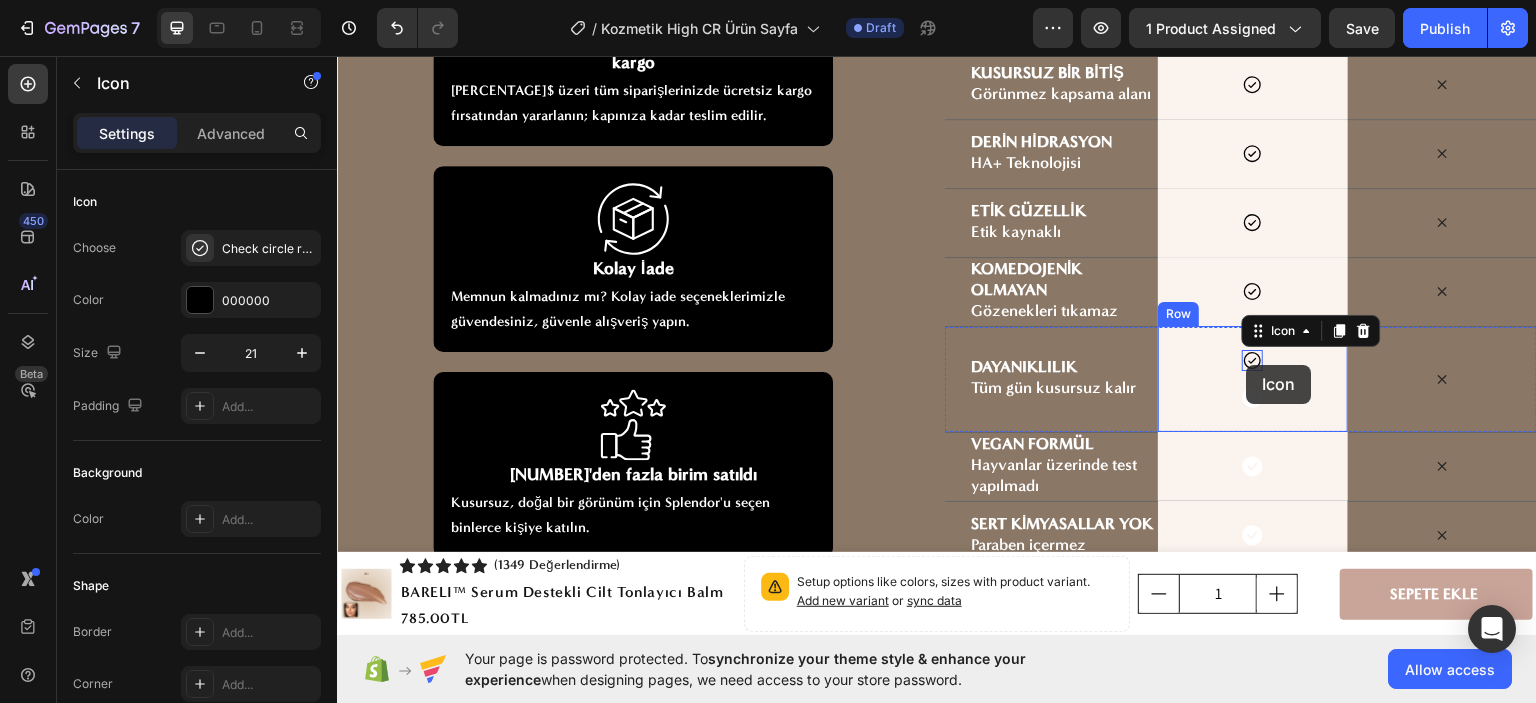 scroll, scrollTop: 7028, scrollLeft: 0, axis: vertical 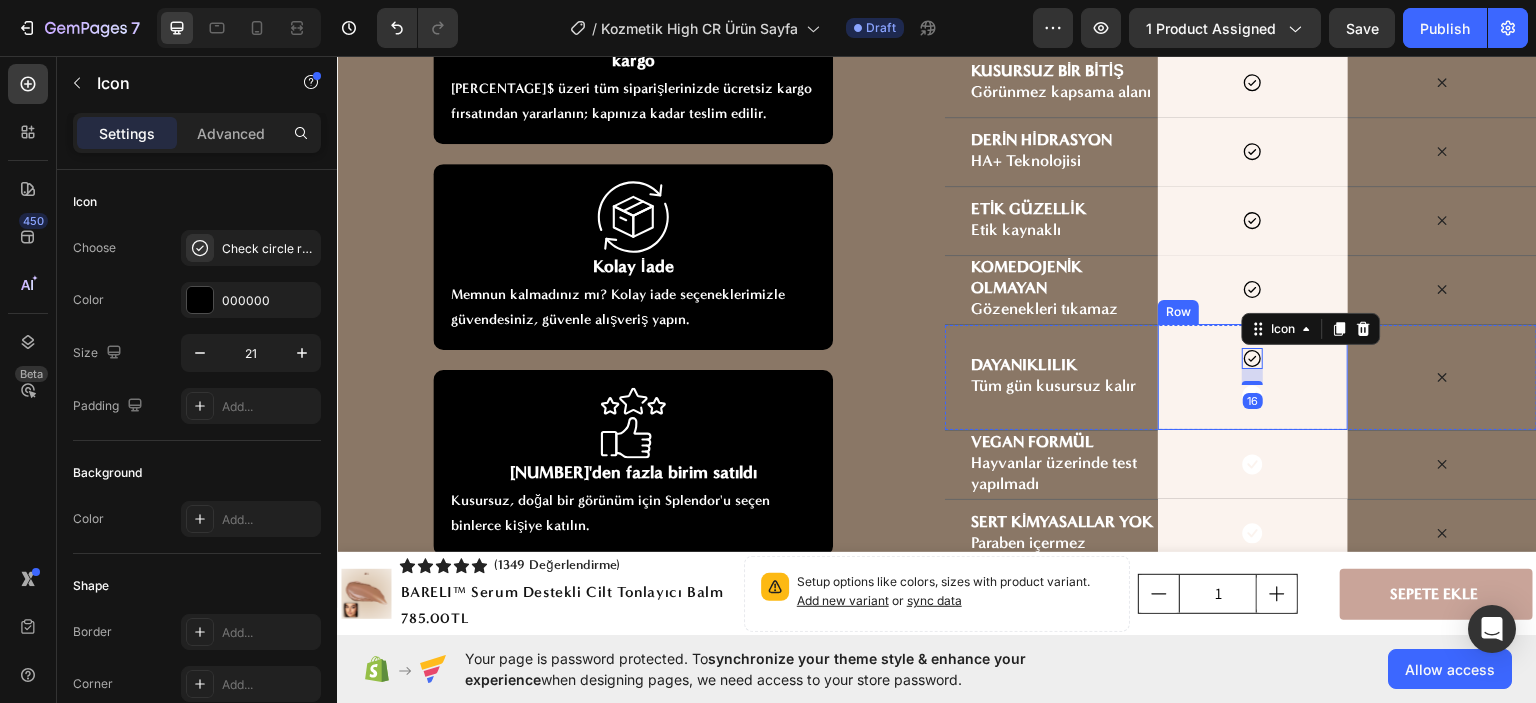 click on "Icon [NUMBER]
Icon Row" at bounding box center [1252, 376] 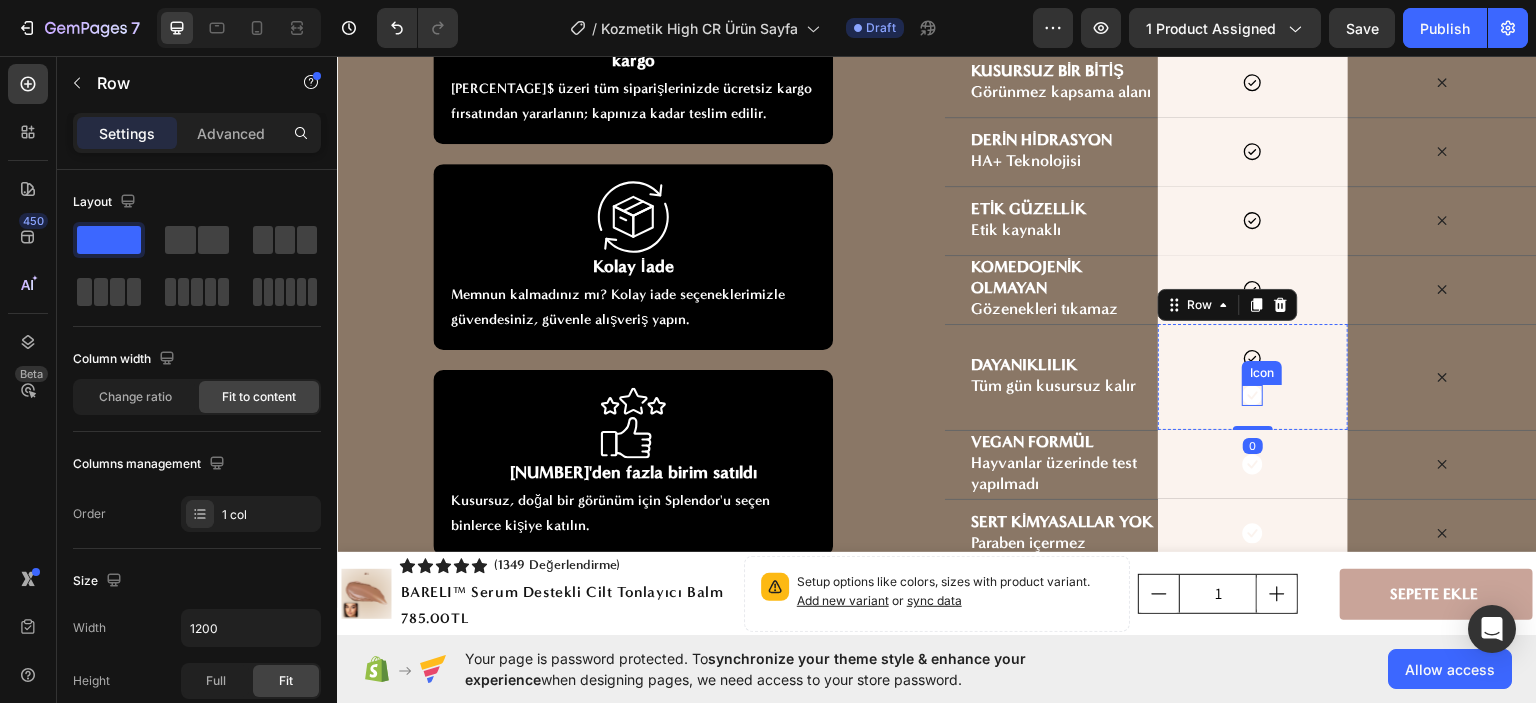 click 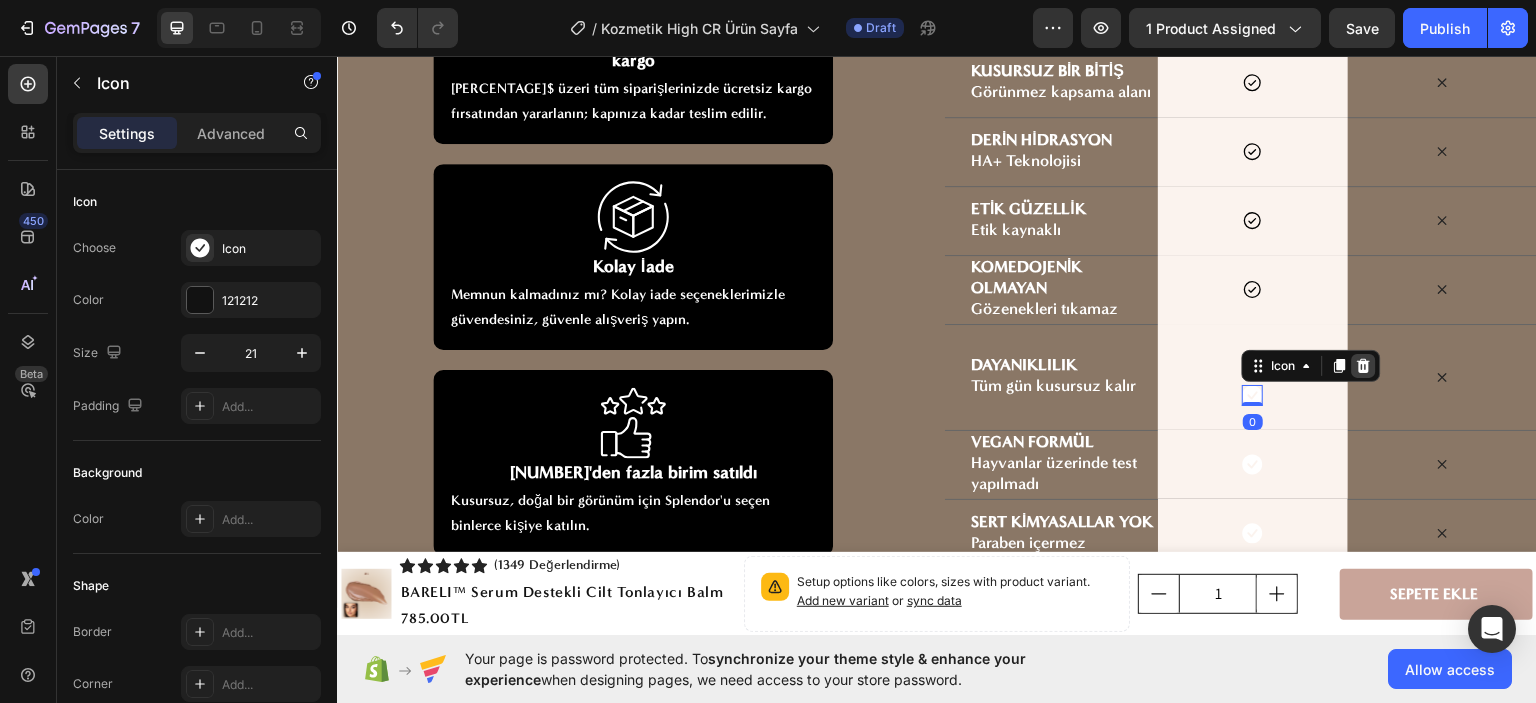 click 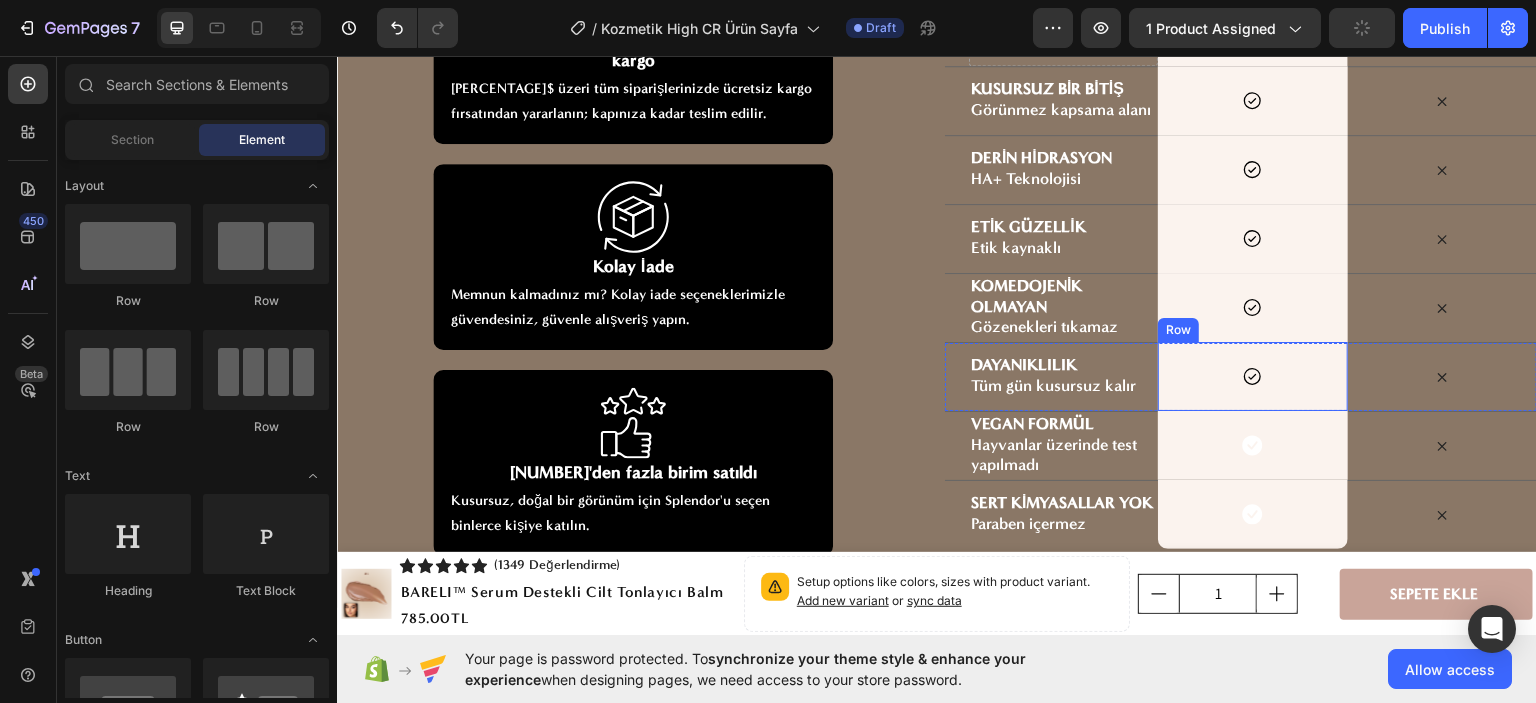 scroll, scrollTop: 7026, scrollLeft: 0, axis: vertical 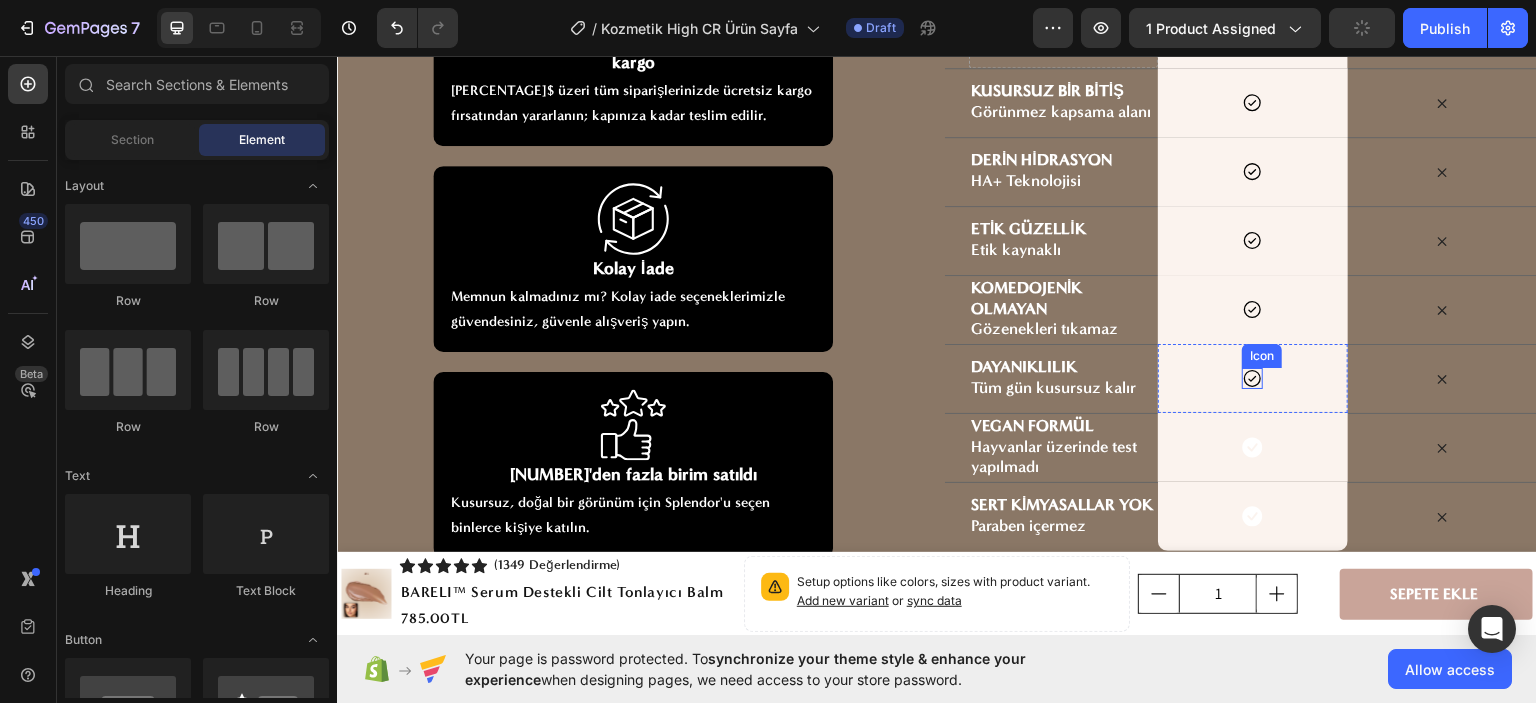 click 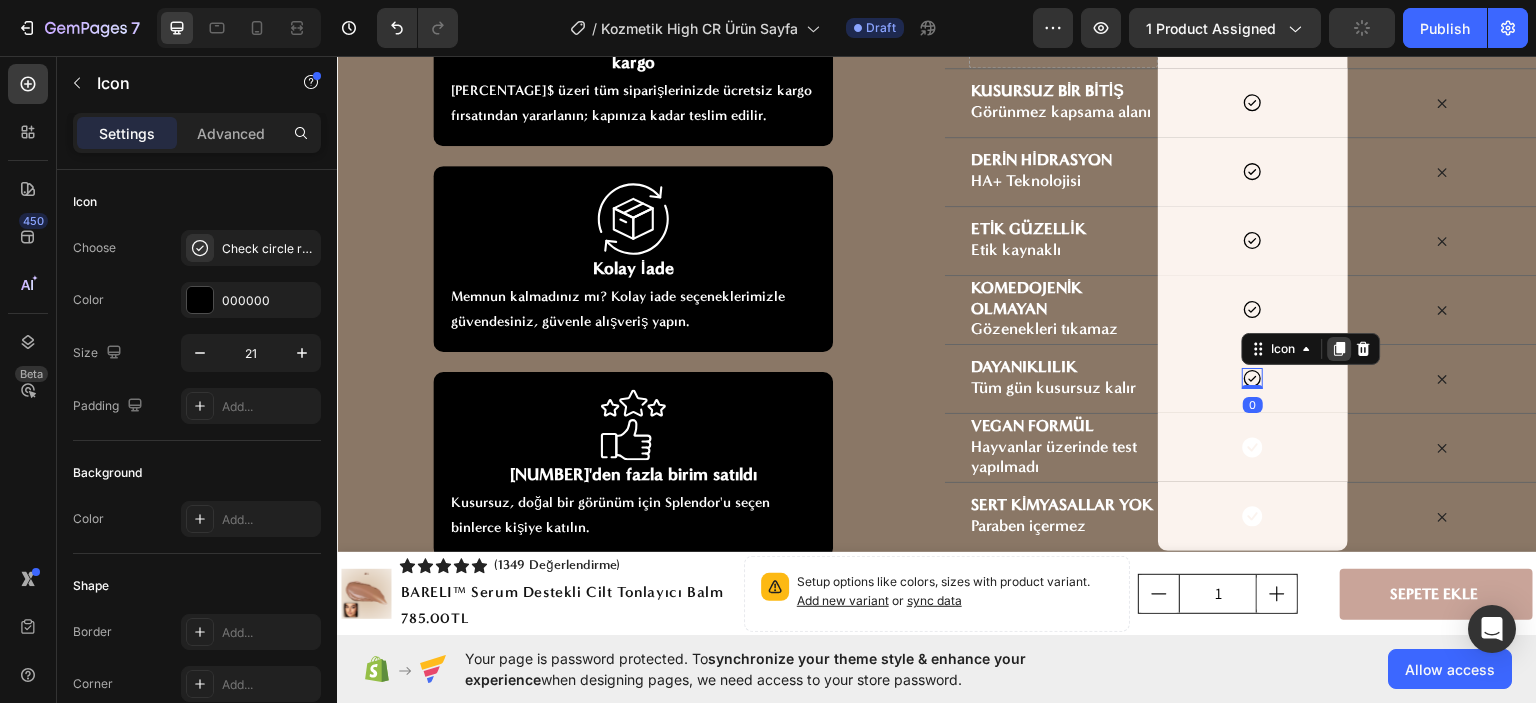 click 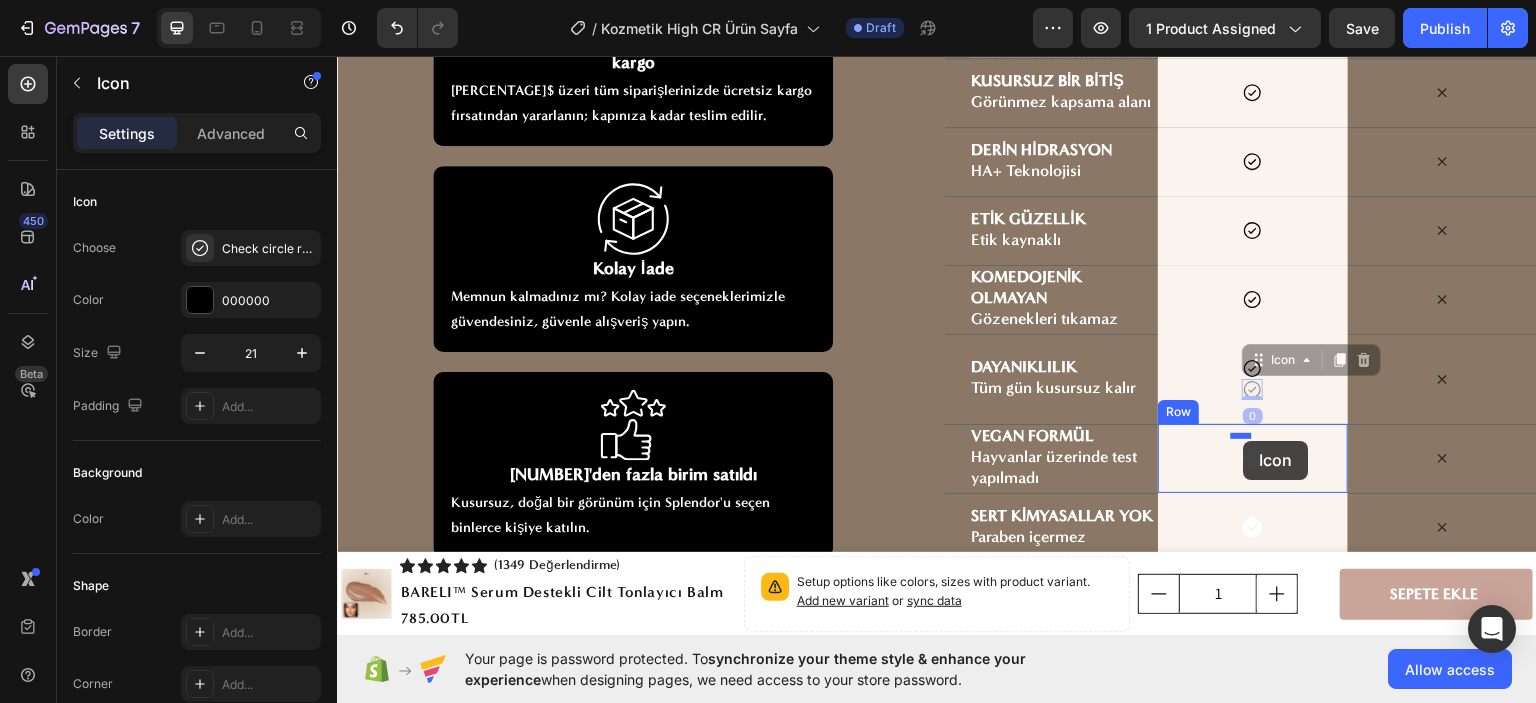 drag, startPoint x: 1240, startPoint y: 371, endPoint x: 1244, endPoint y: 440, distance: 69.115845 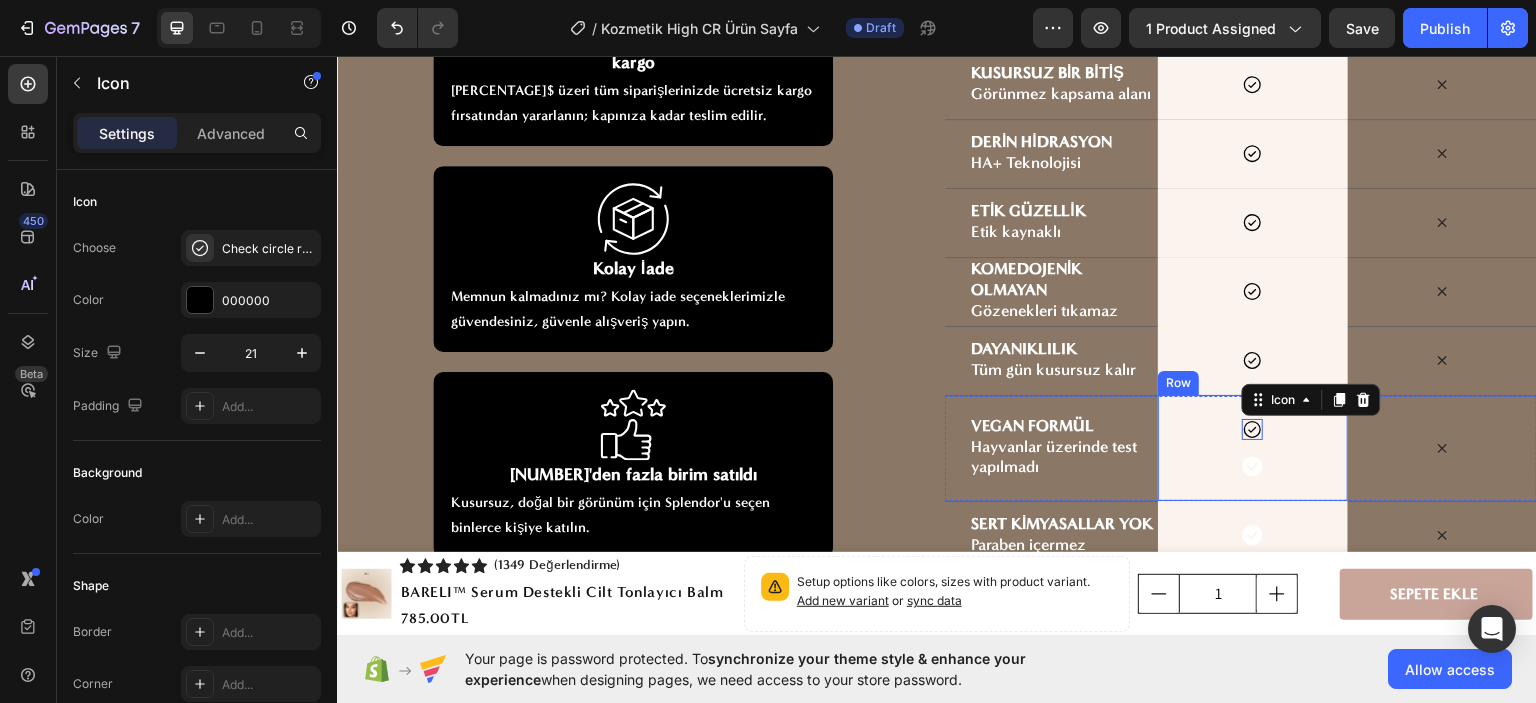 scroll, scrollTop: 7028, scrollLeft: 0, axis: vertical 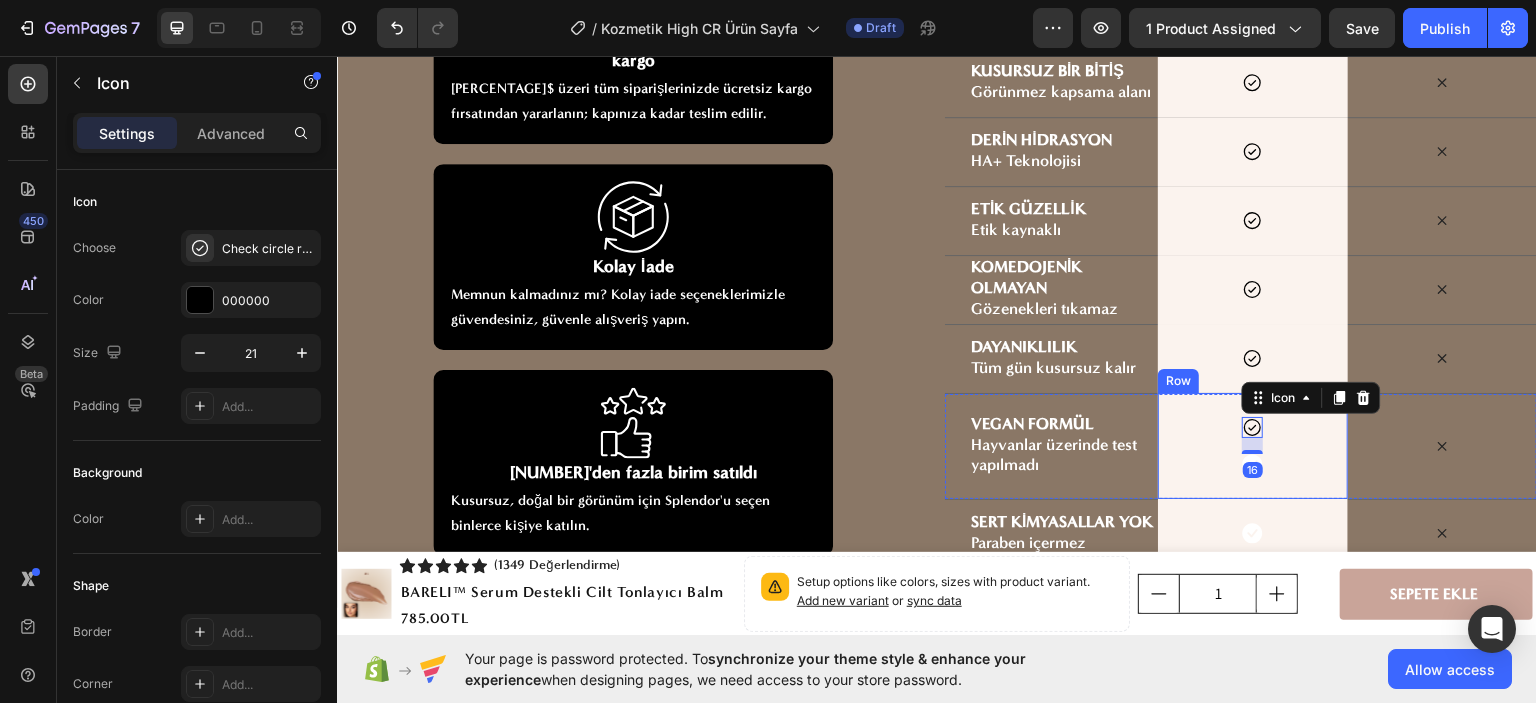 click on "Icon [NUMBER]
Icon Row" at bounding box center [1252, 445] 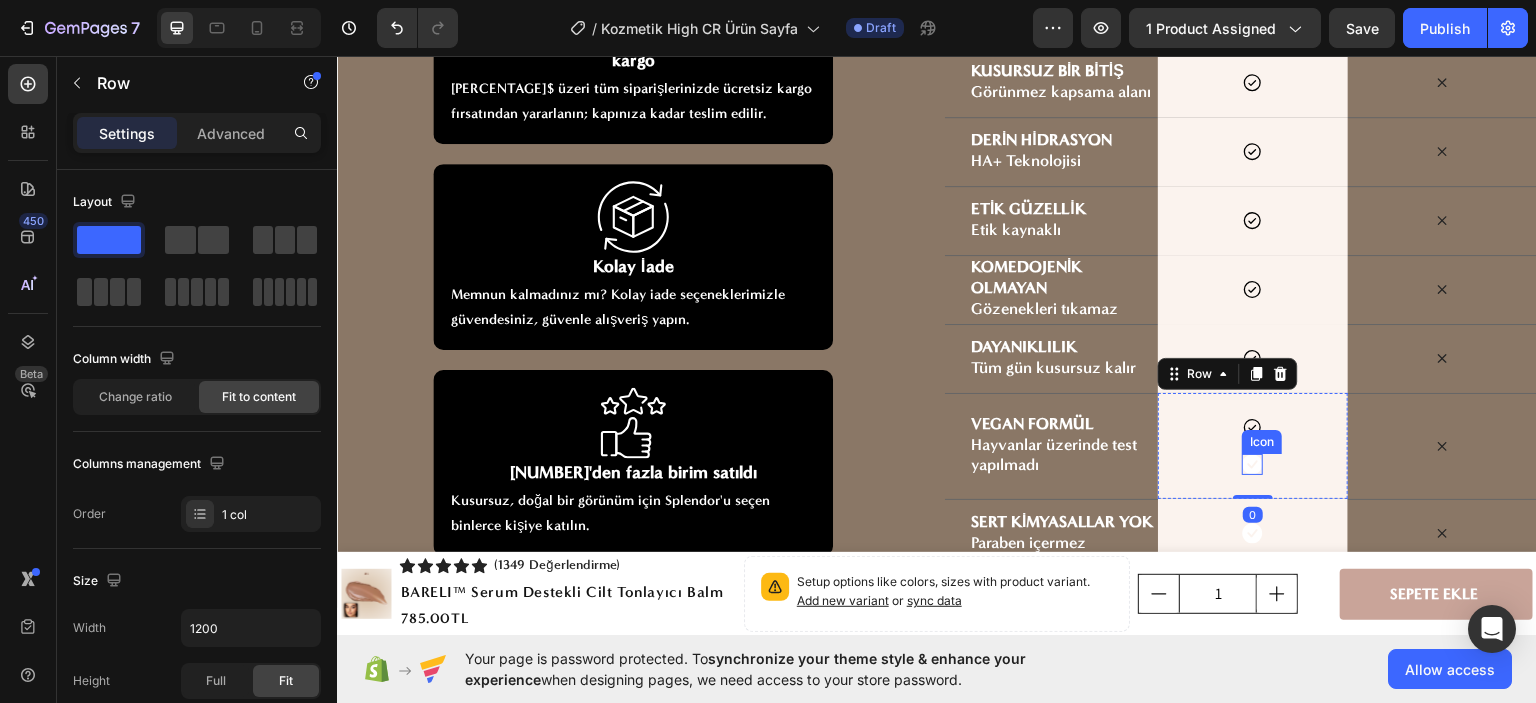 click 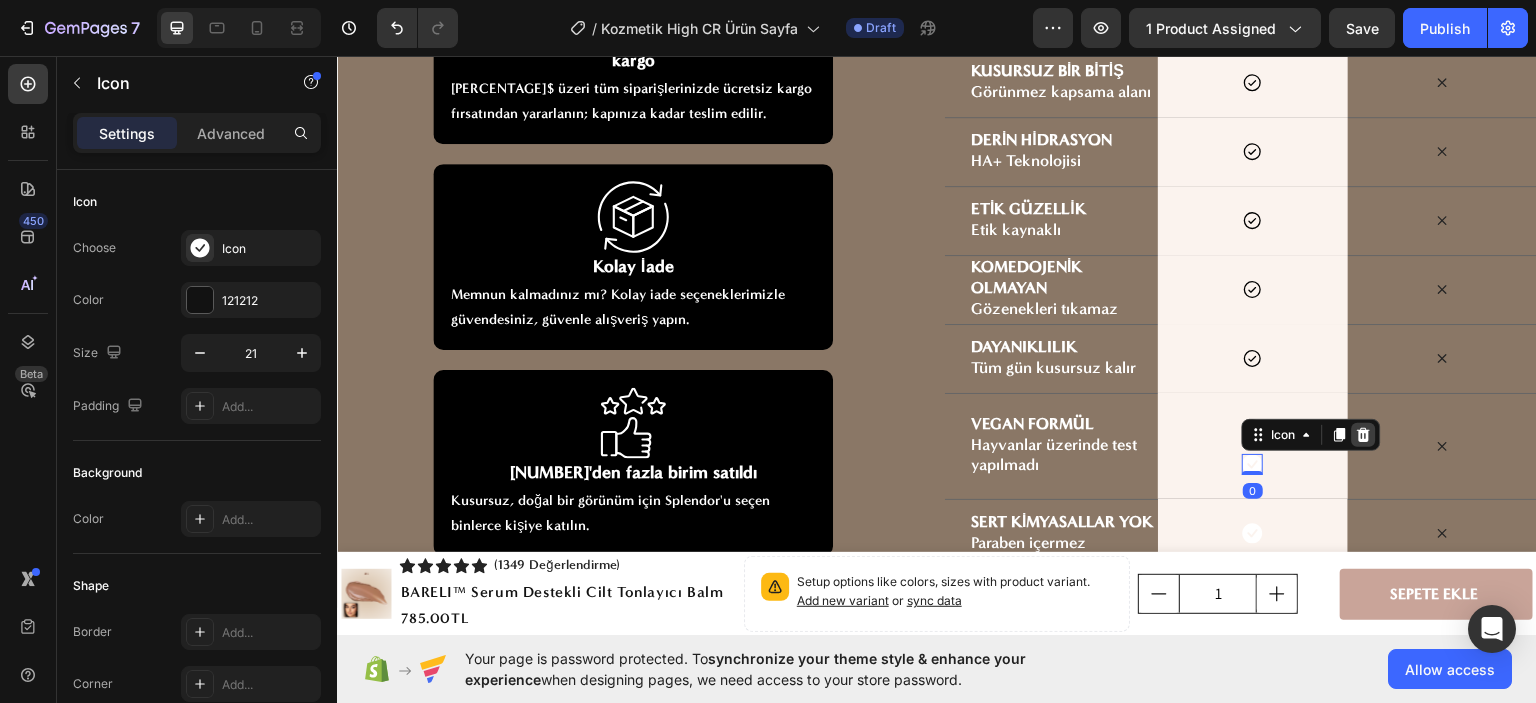 click 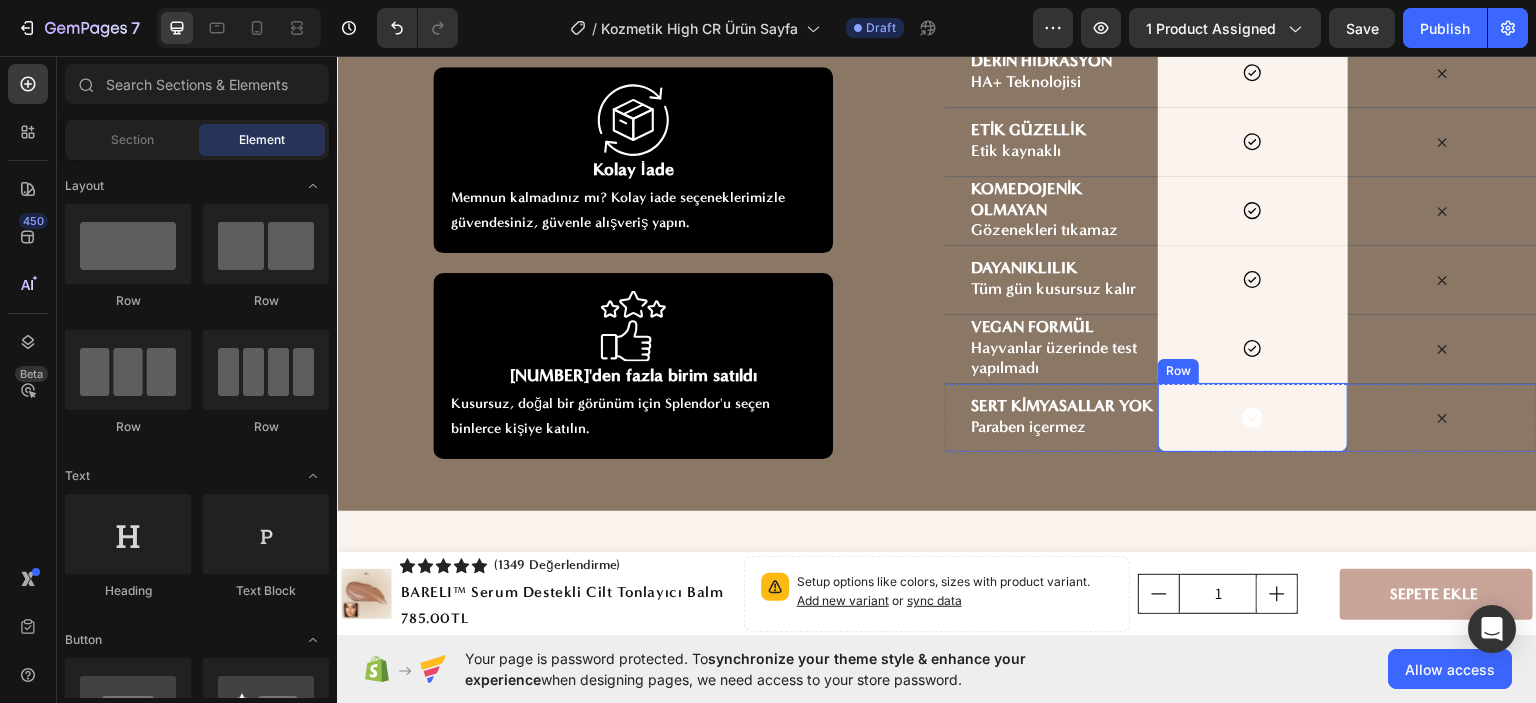 scroll, scrollTop: 7126, scrollLeft: 0, axis: vertical 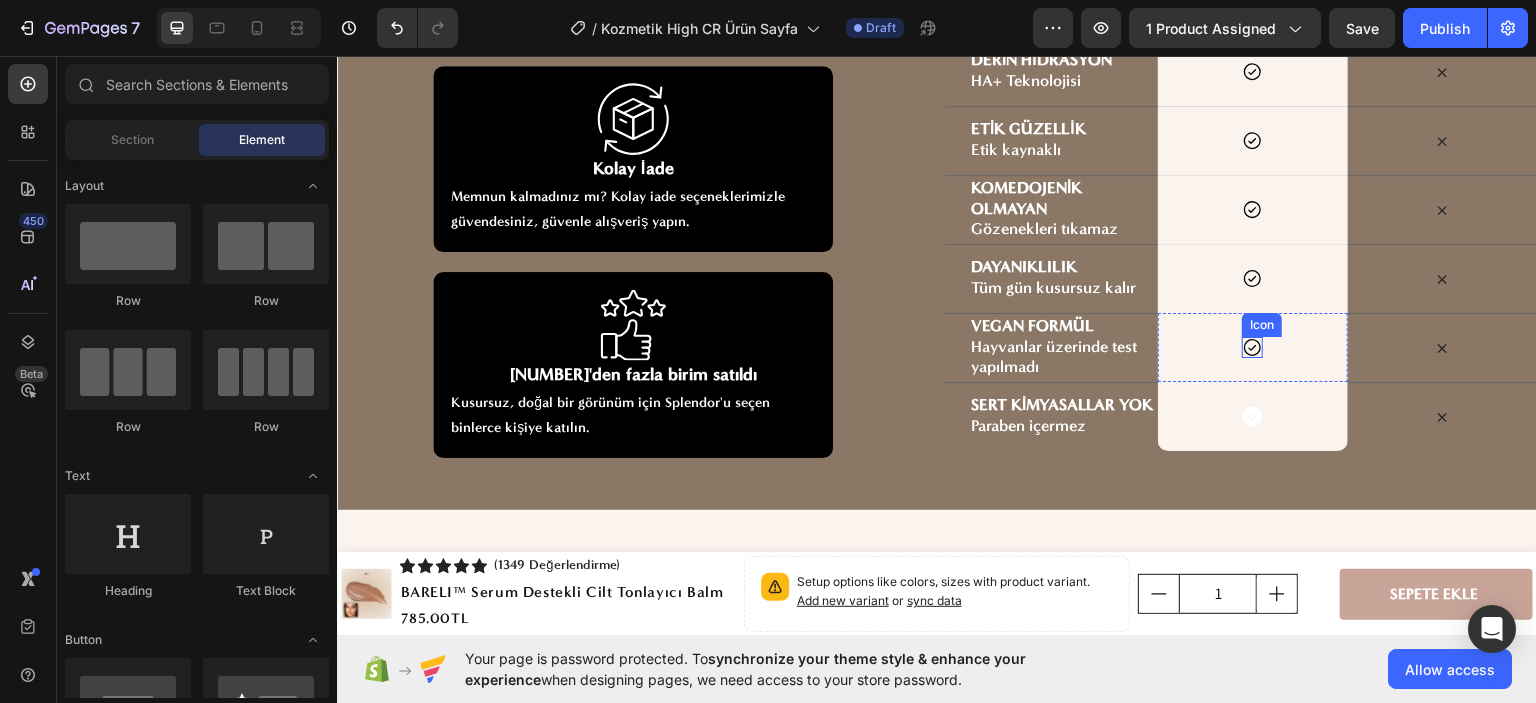 click 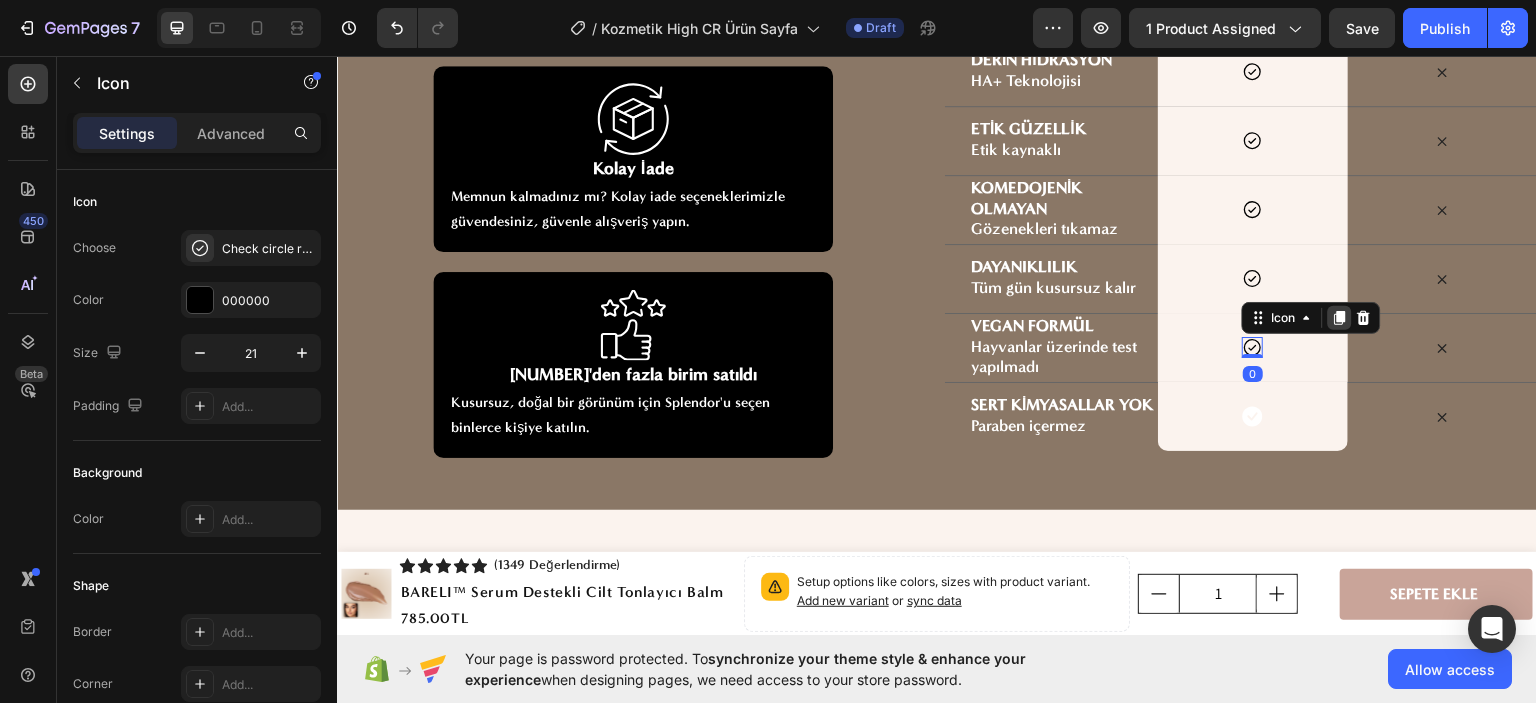 click 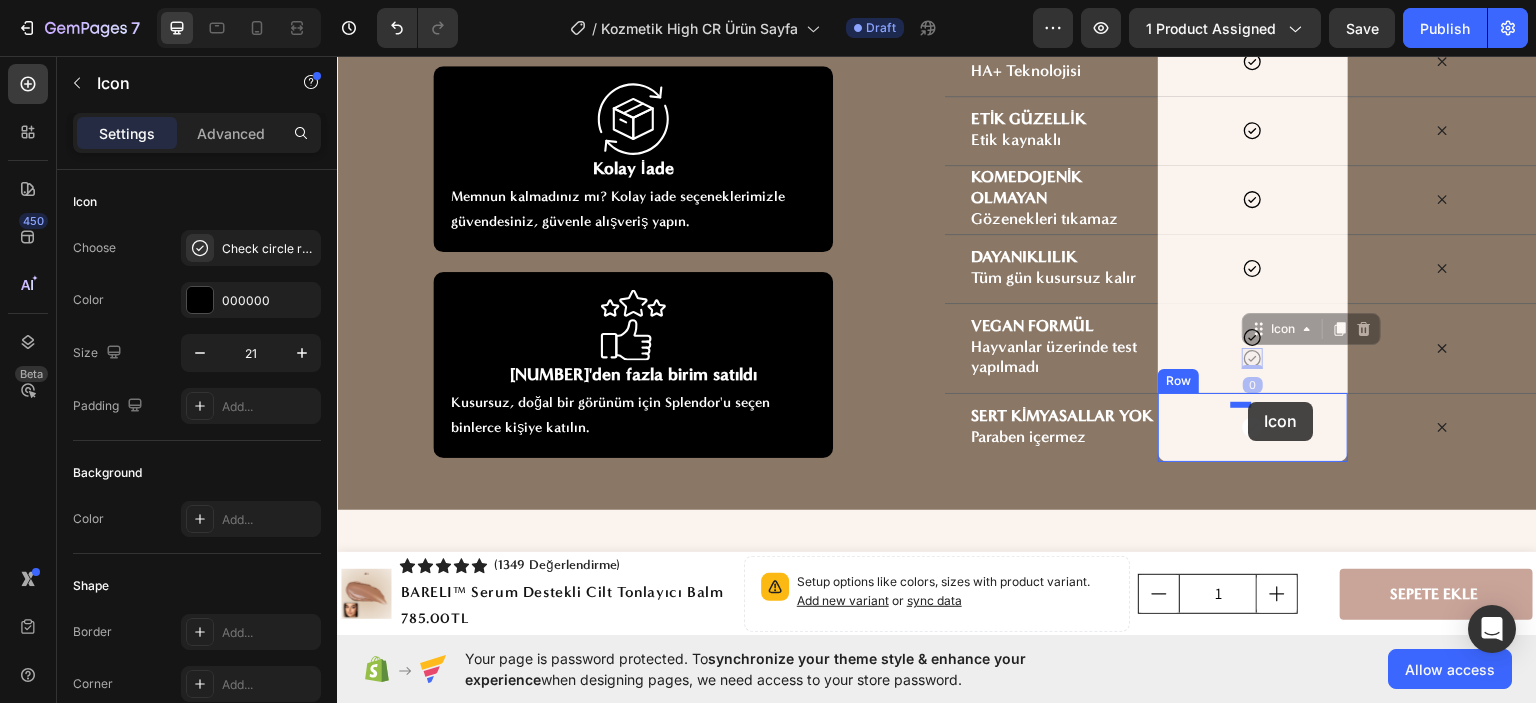 drag, startPoint x: 1239, startPoint y: 343, endPoint x: 1249, endPoint y: 401, distance: 58.855755 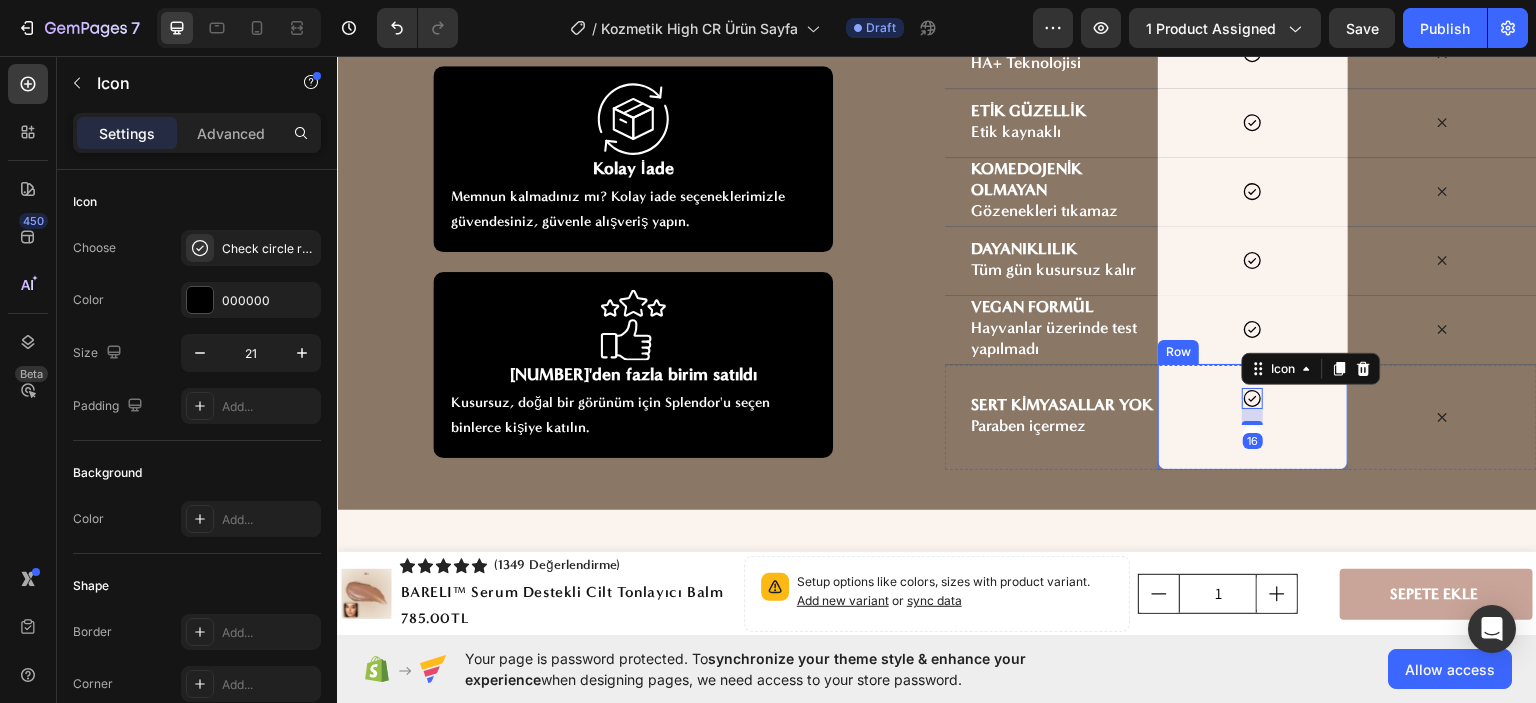 scroll, scrollTop: 7128, scrollLeft: 0, axis: vertical 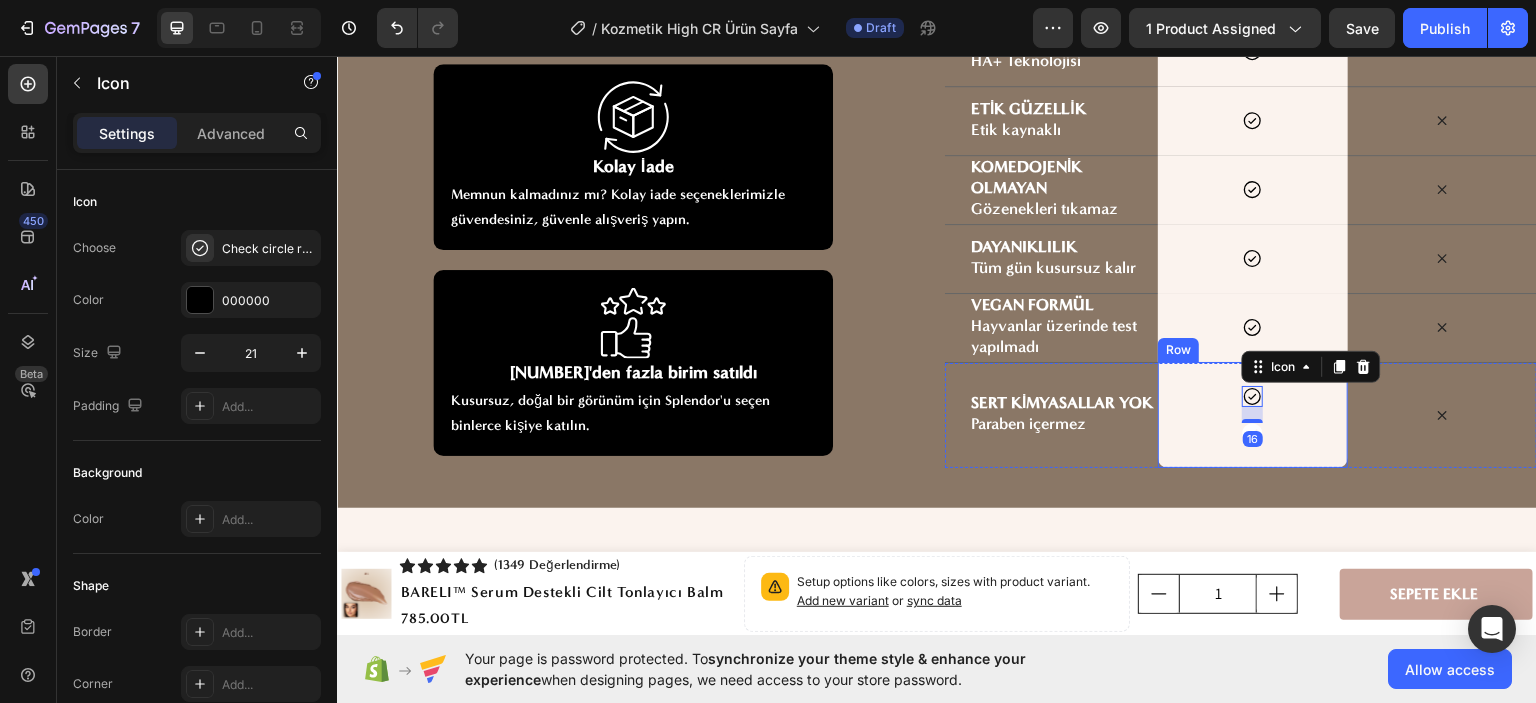 click on "Icon [NUMBER]
Icon Row" at bounding box center (1252, 414) 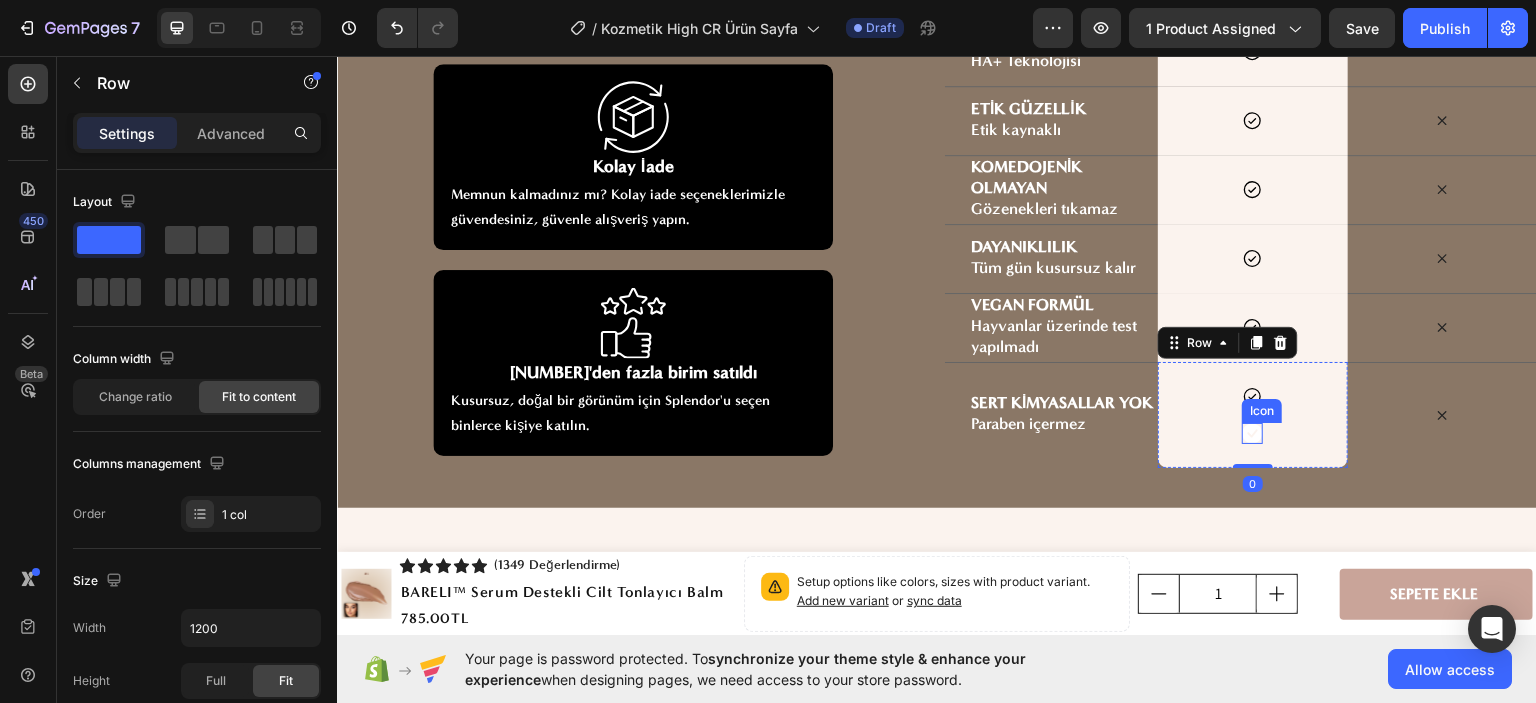 click 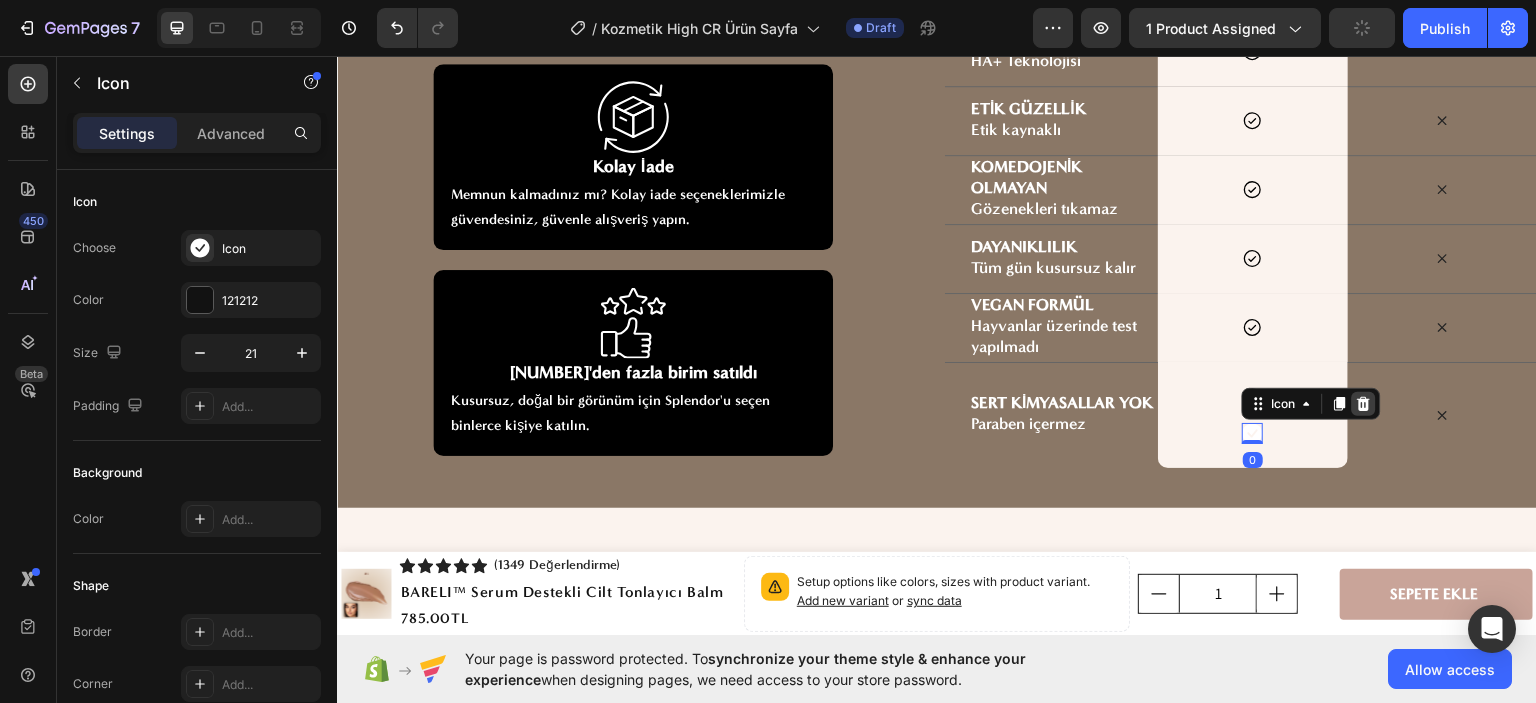 click 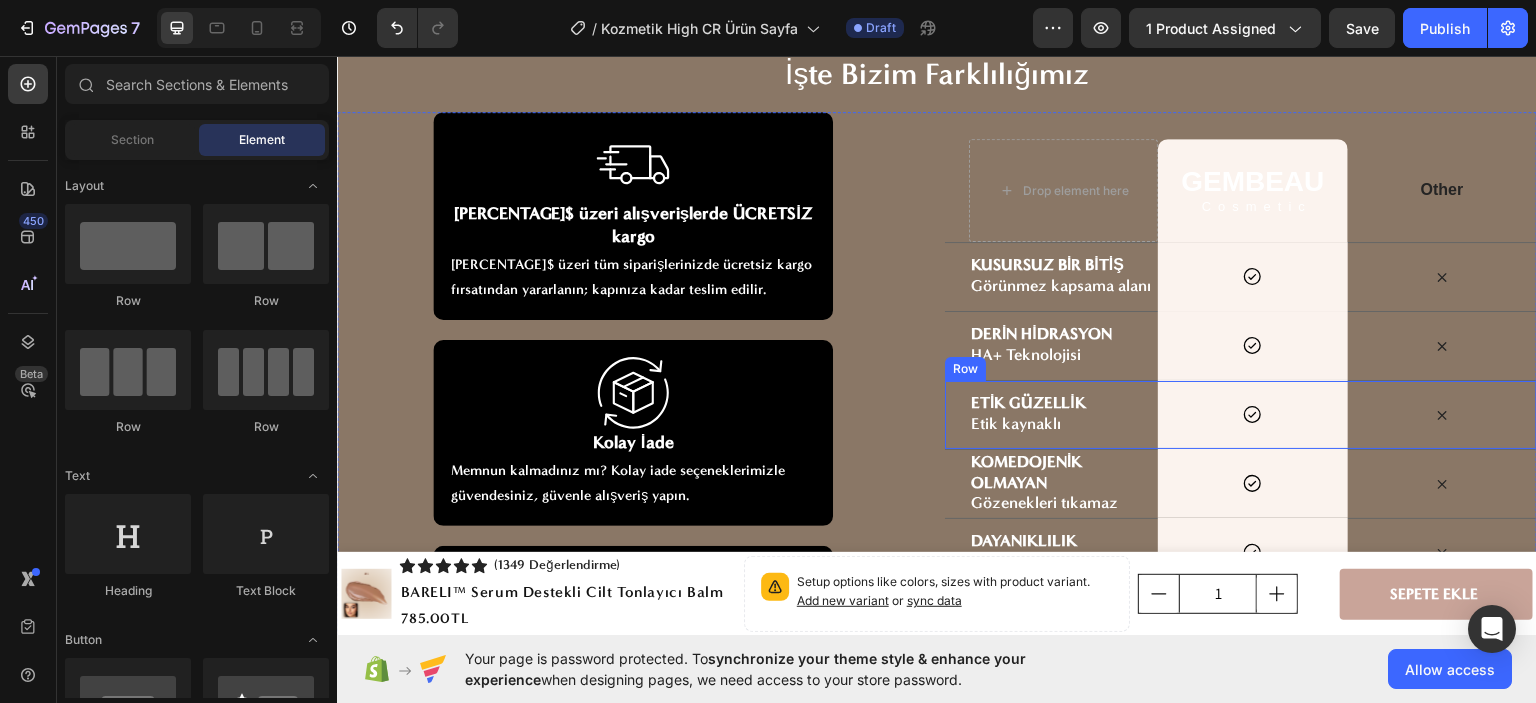 scroll, scrollTop: 6826, scrollLeft: 0, axis: vertical 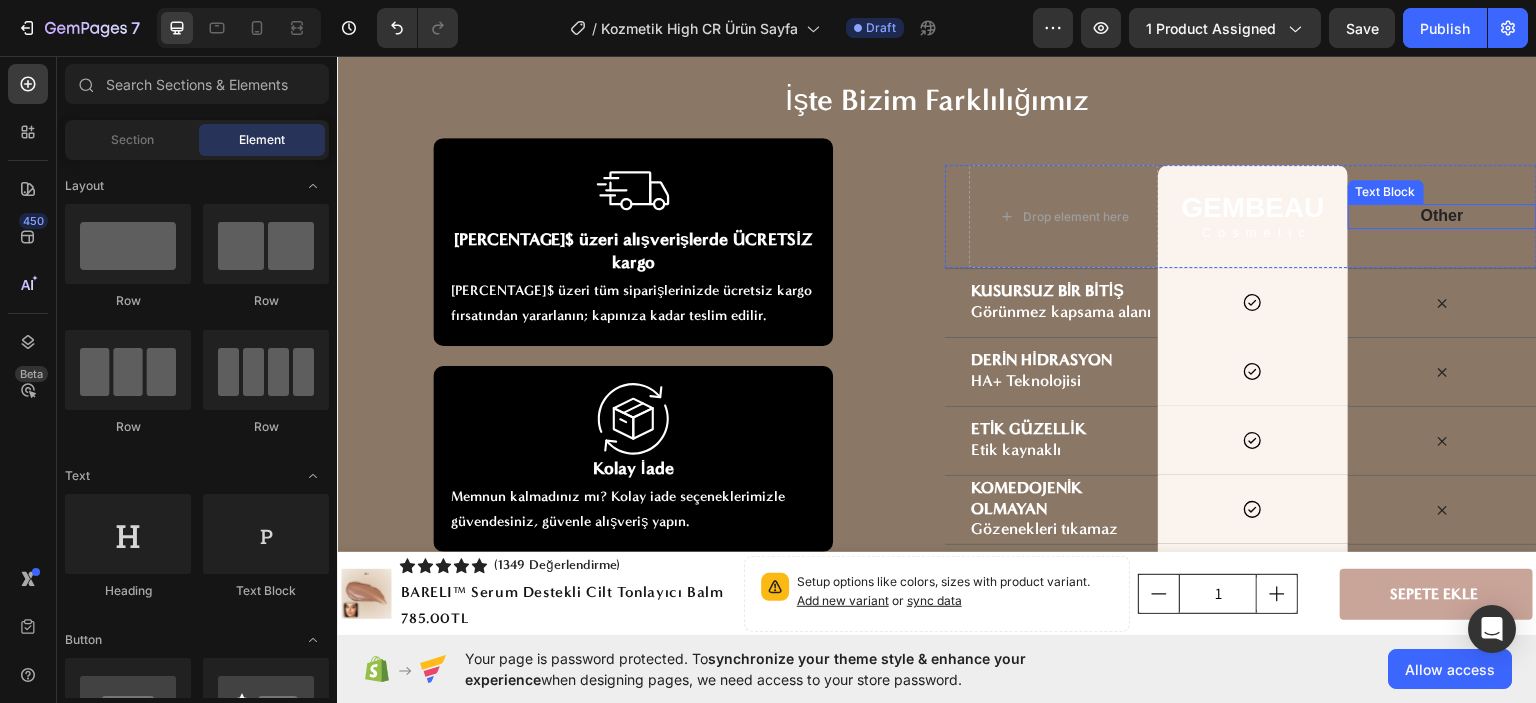 click on "Other" at bounding box center (1442, 215) 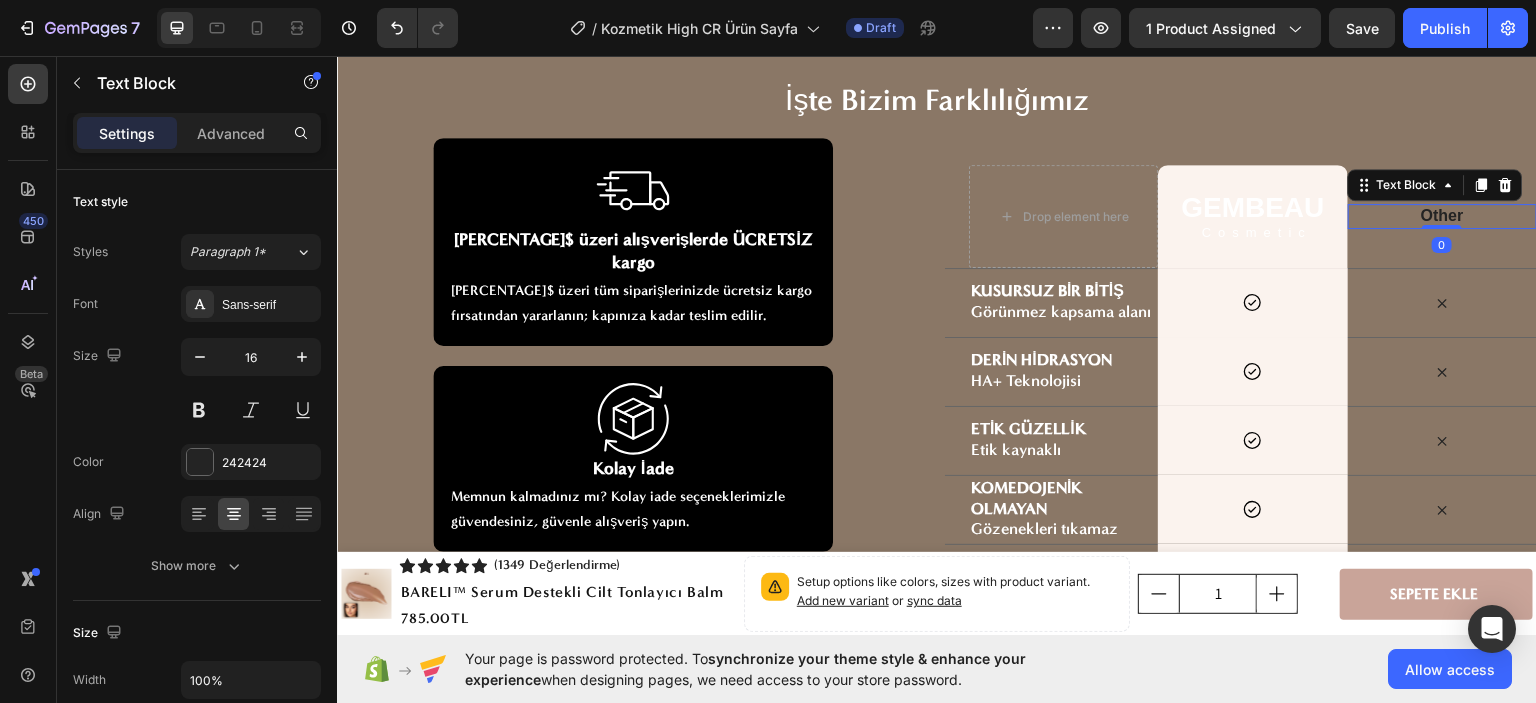 click on "Other" at bounding box center [1442, 215] 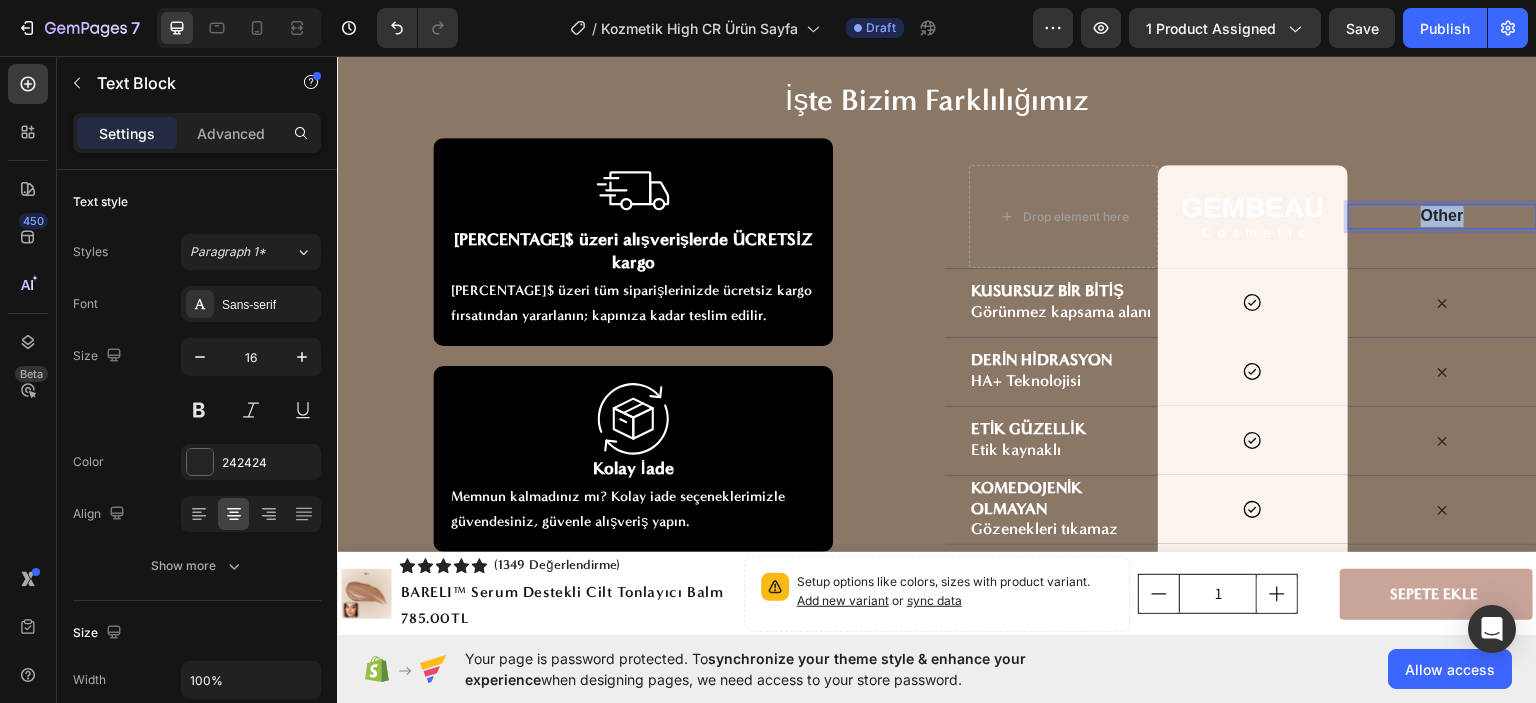 click on "Other" at bounding box center (1442, 215) 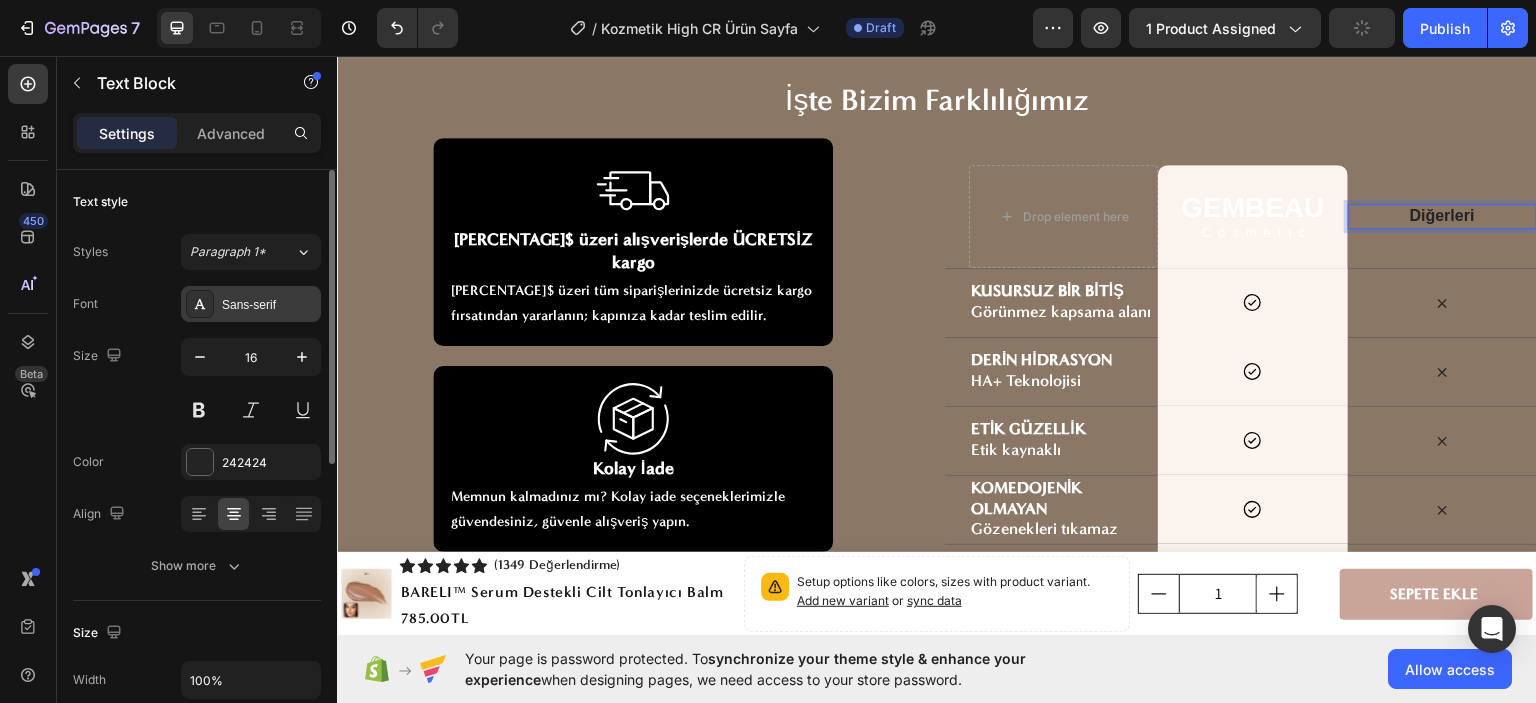 click on "Sans-serif" at bounding box center [269, 305] 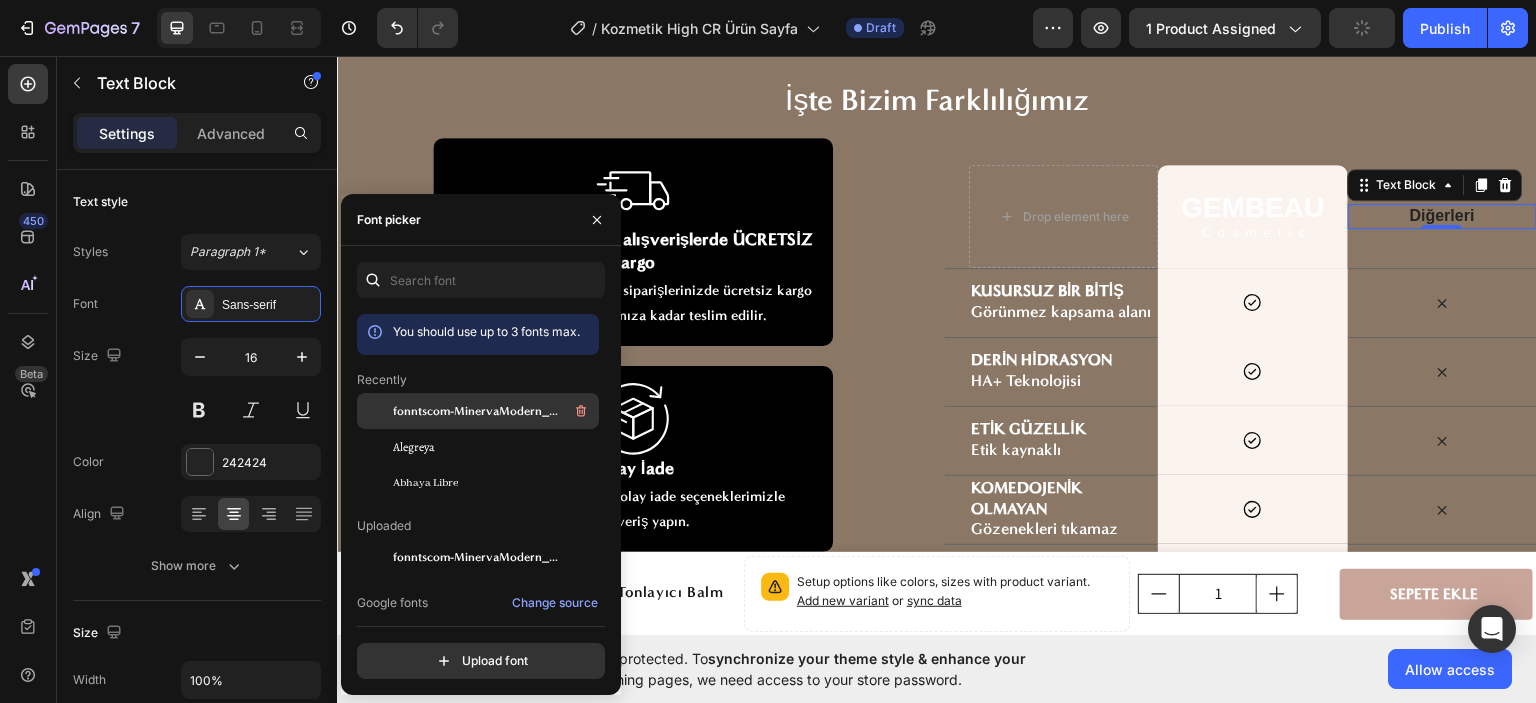 click on "fonntscom-MinervaModern_Bold" at bounding box center [494, 411] 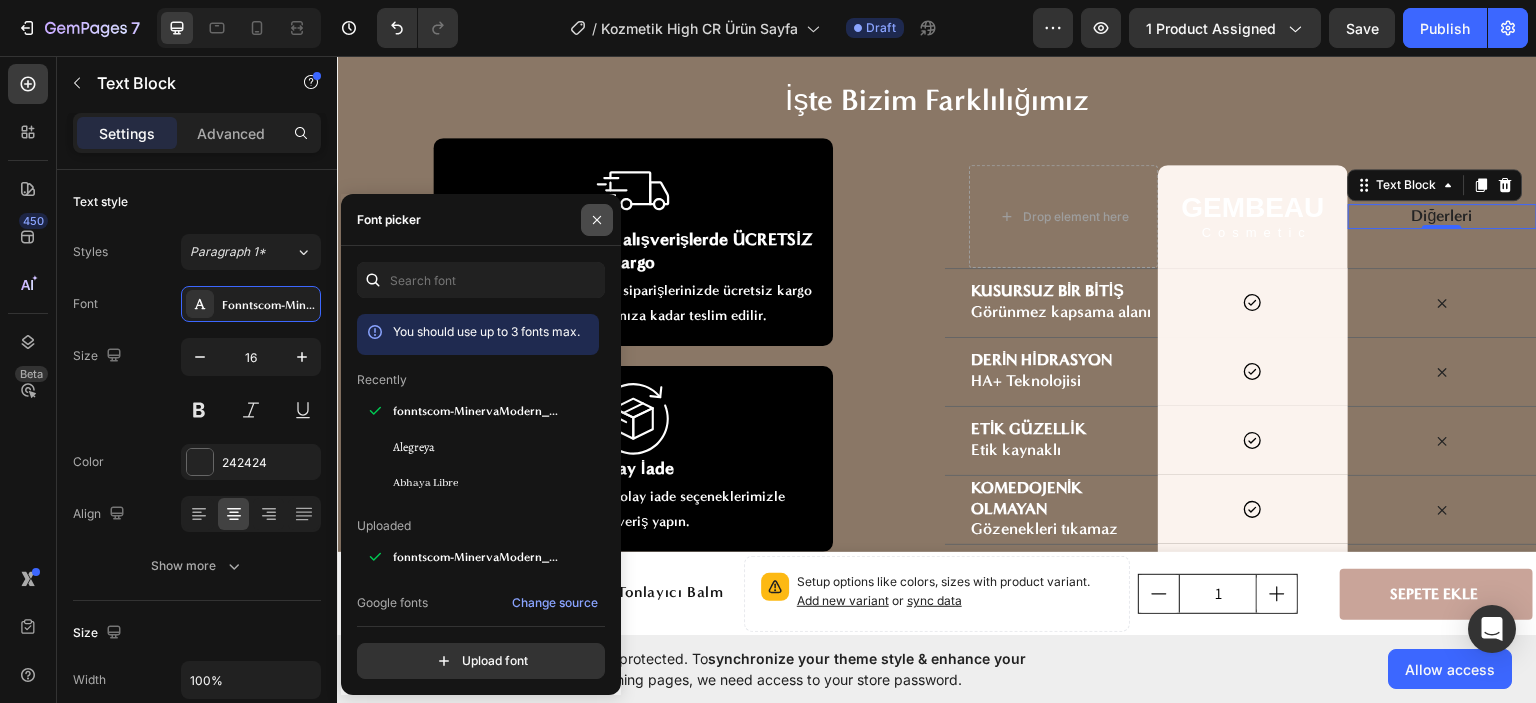 click at bounding box center [597, 220] 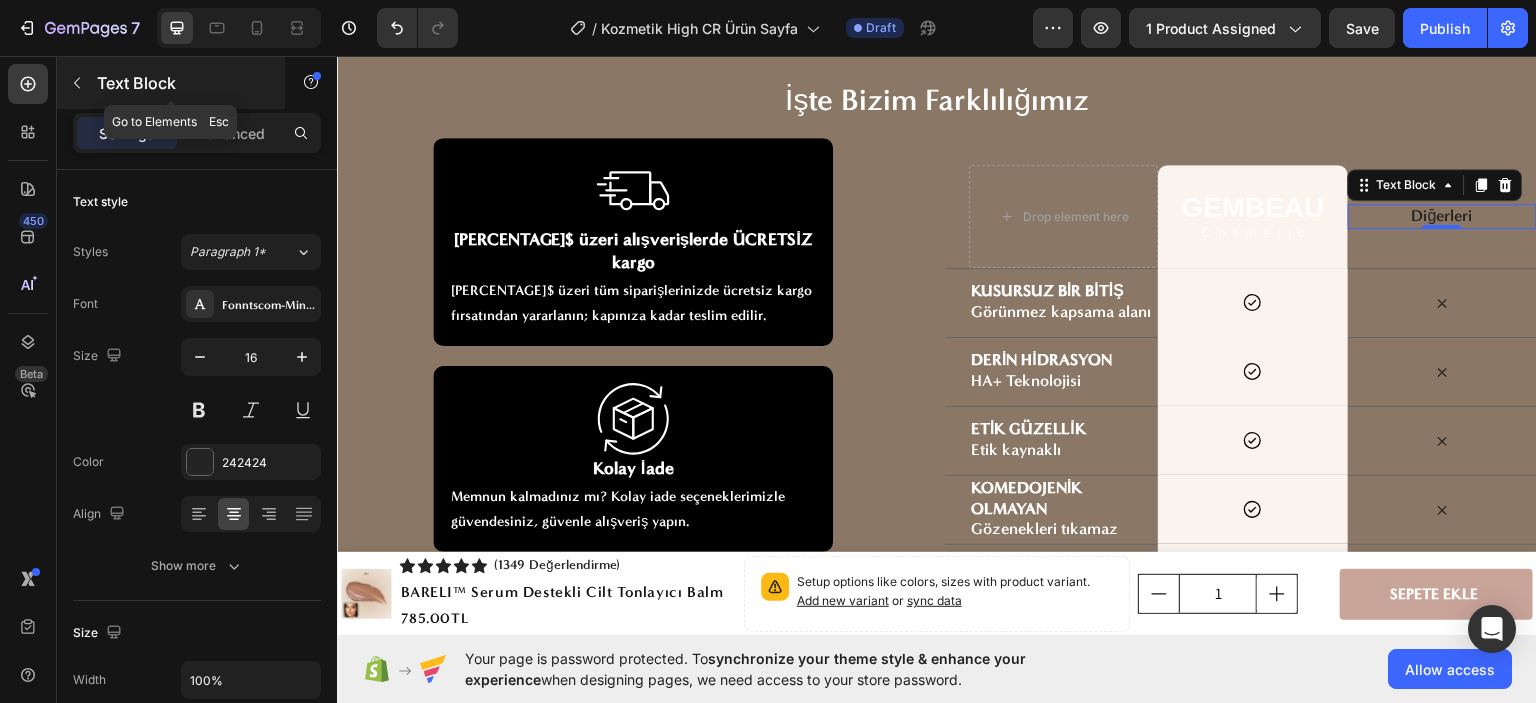 click at bounding box center [77, 83] 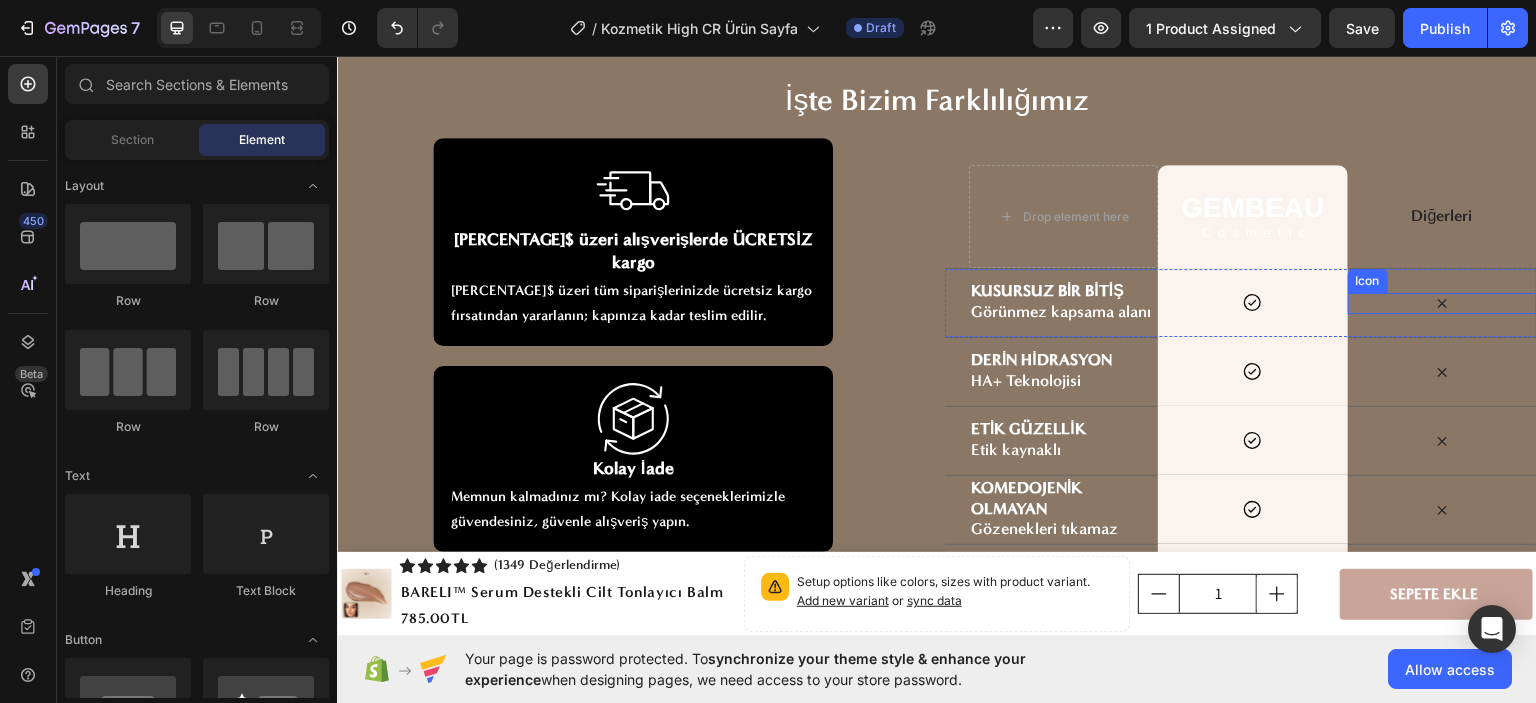 click 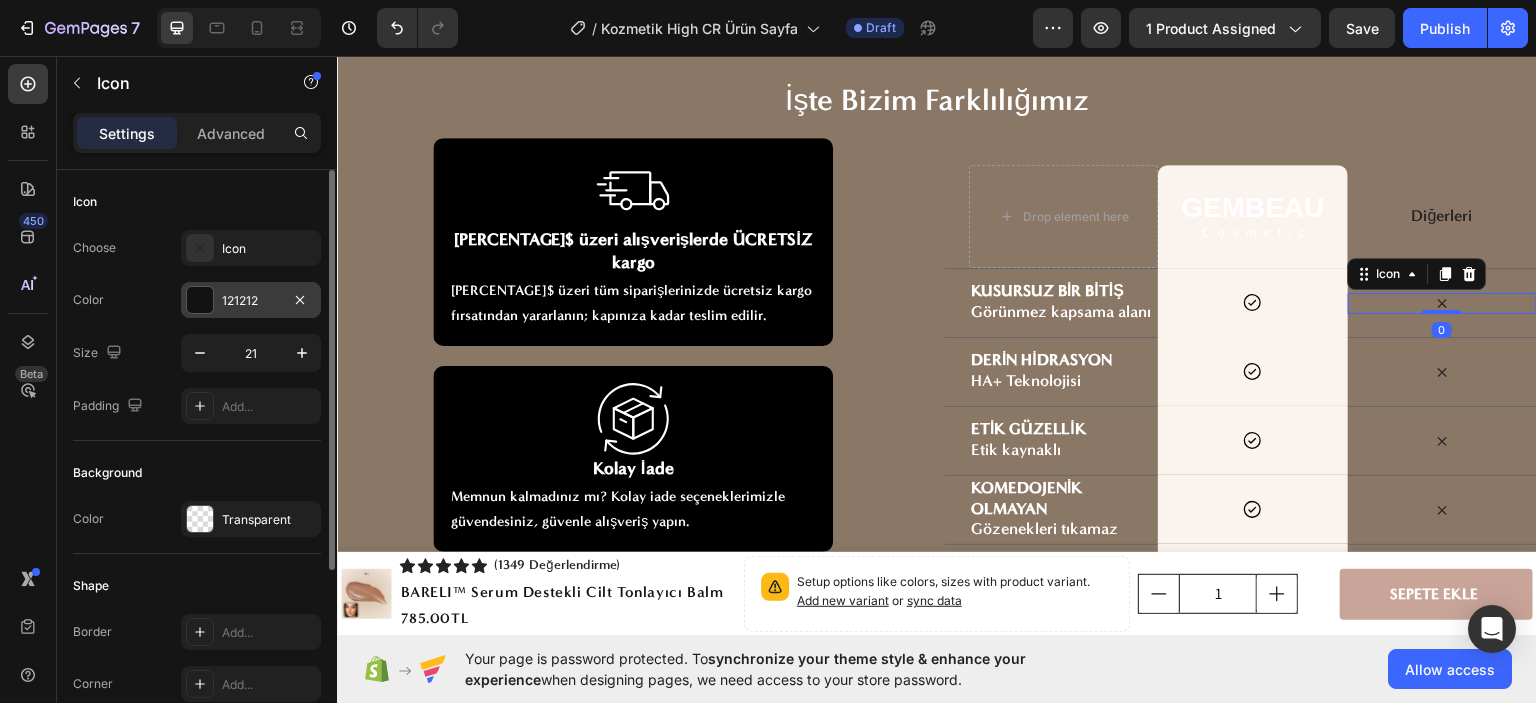 click at bounding box center [200, 300] 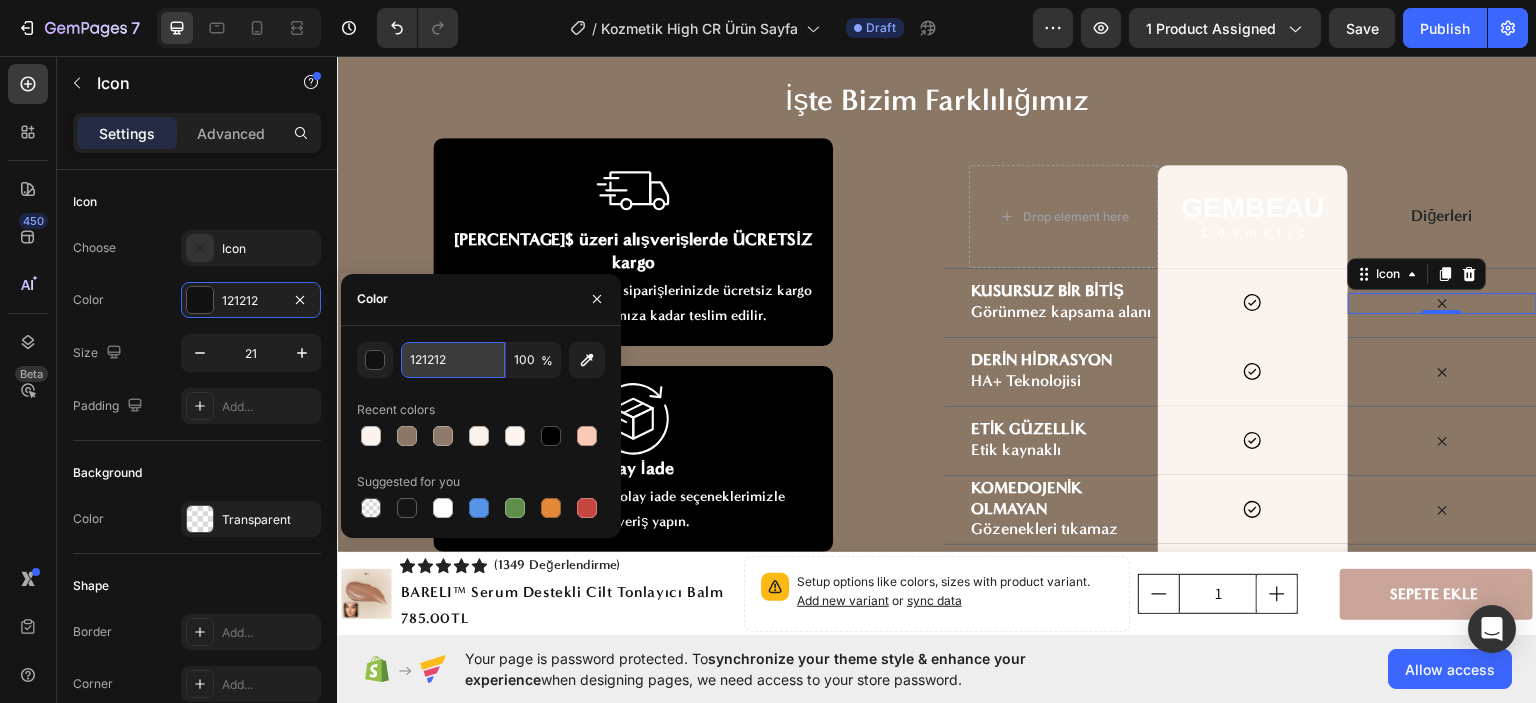 click on "121212" at bounding box center (453, 360) 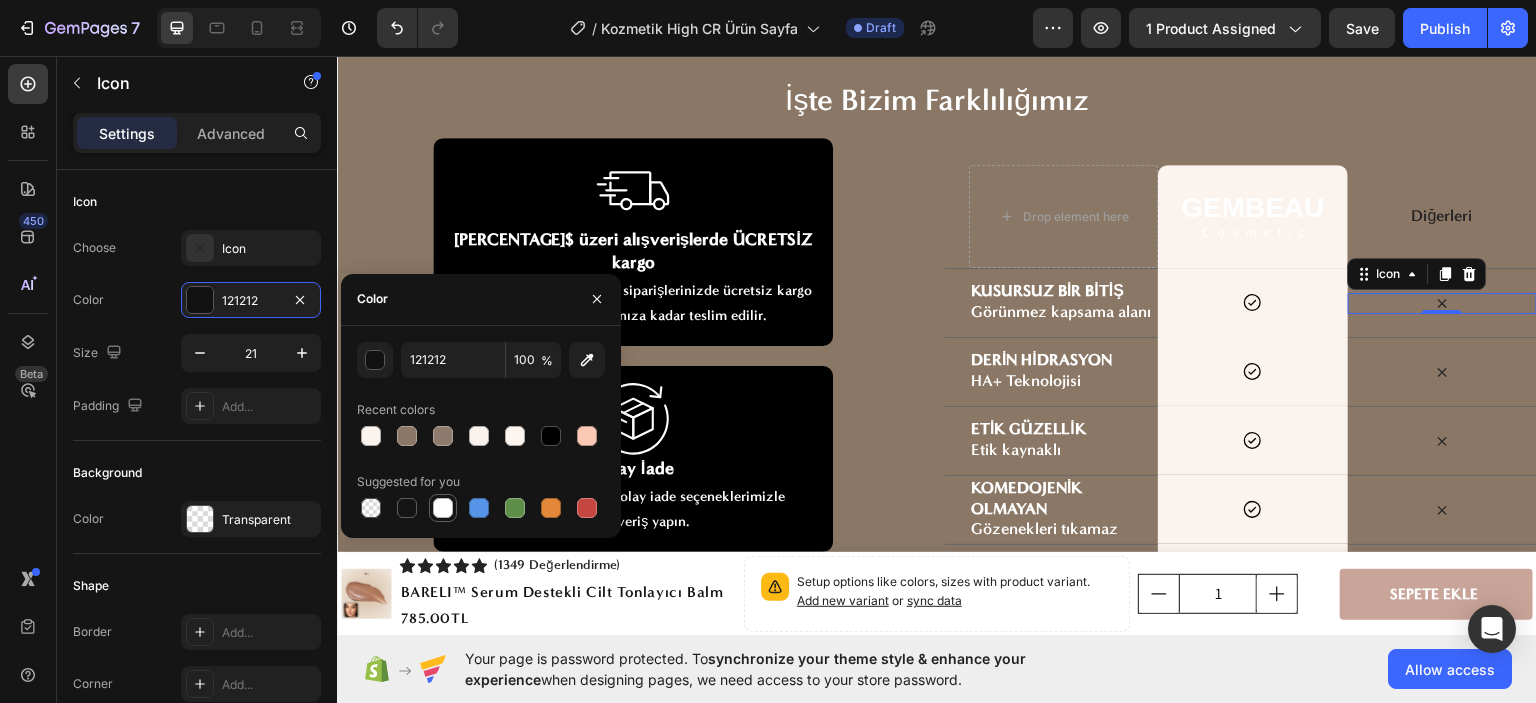 click at bounding box center [443, 508] 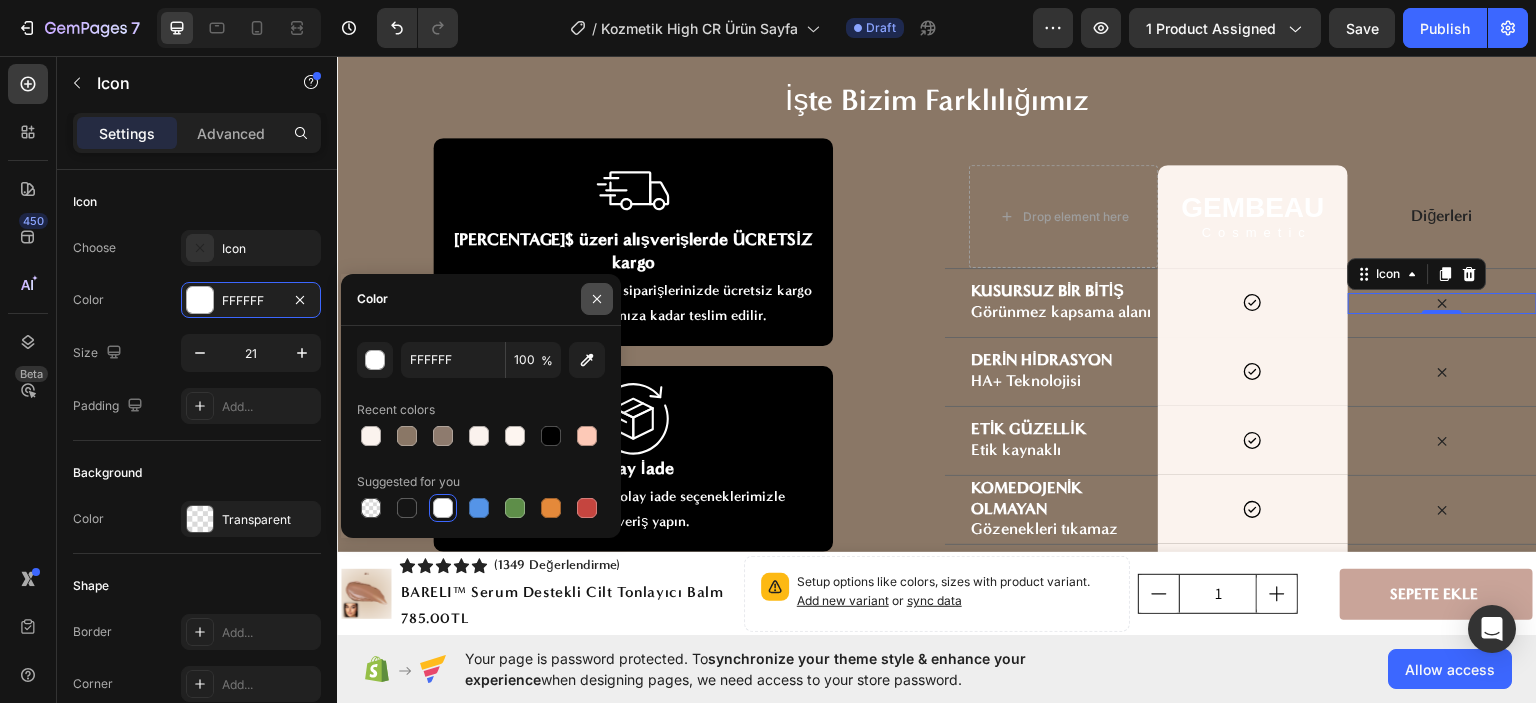 click 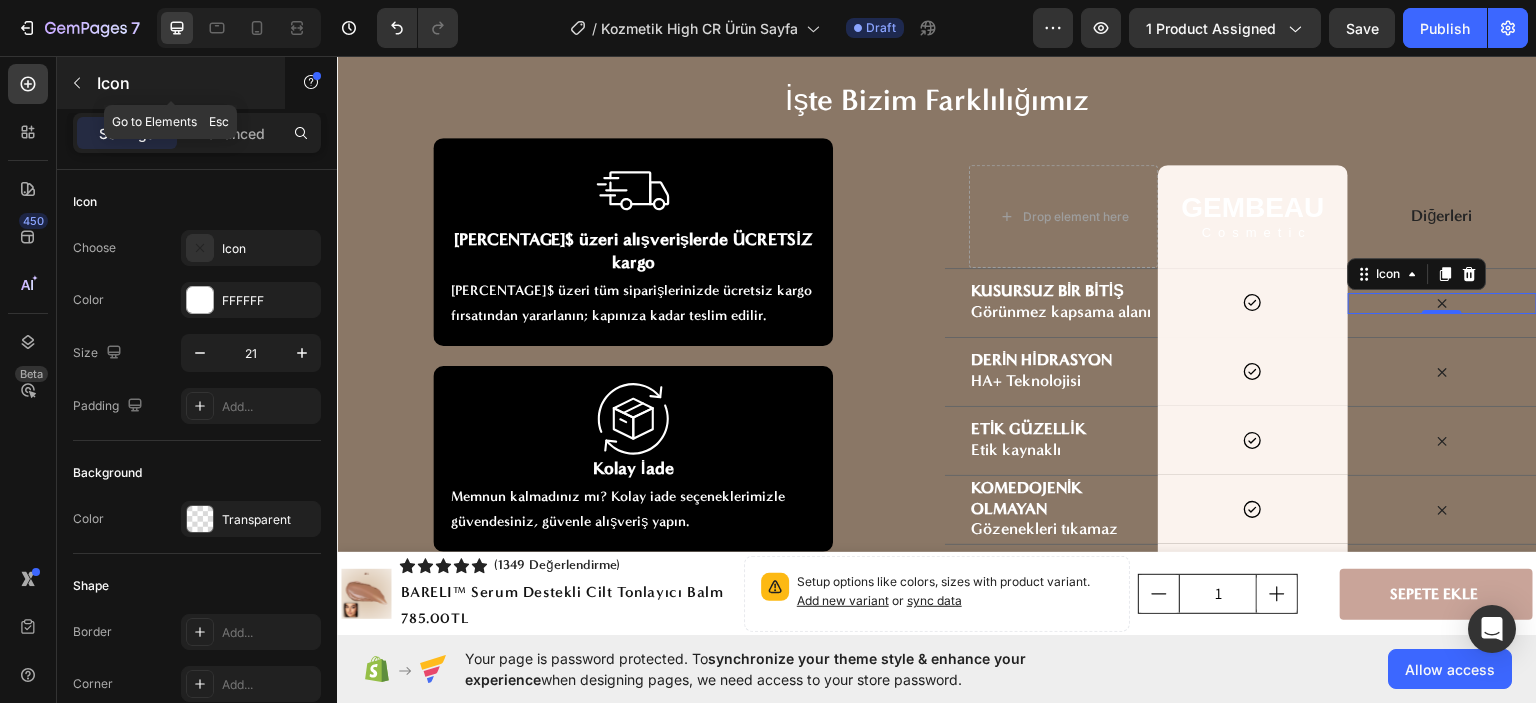 click 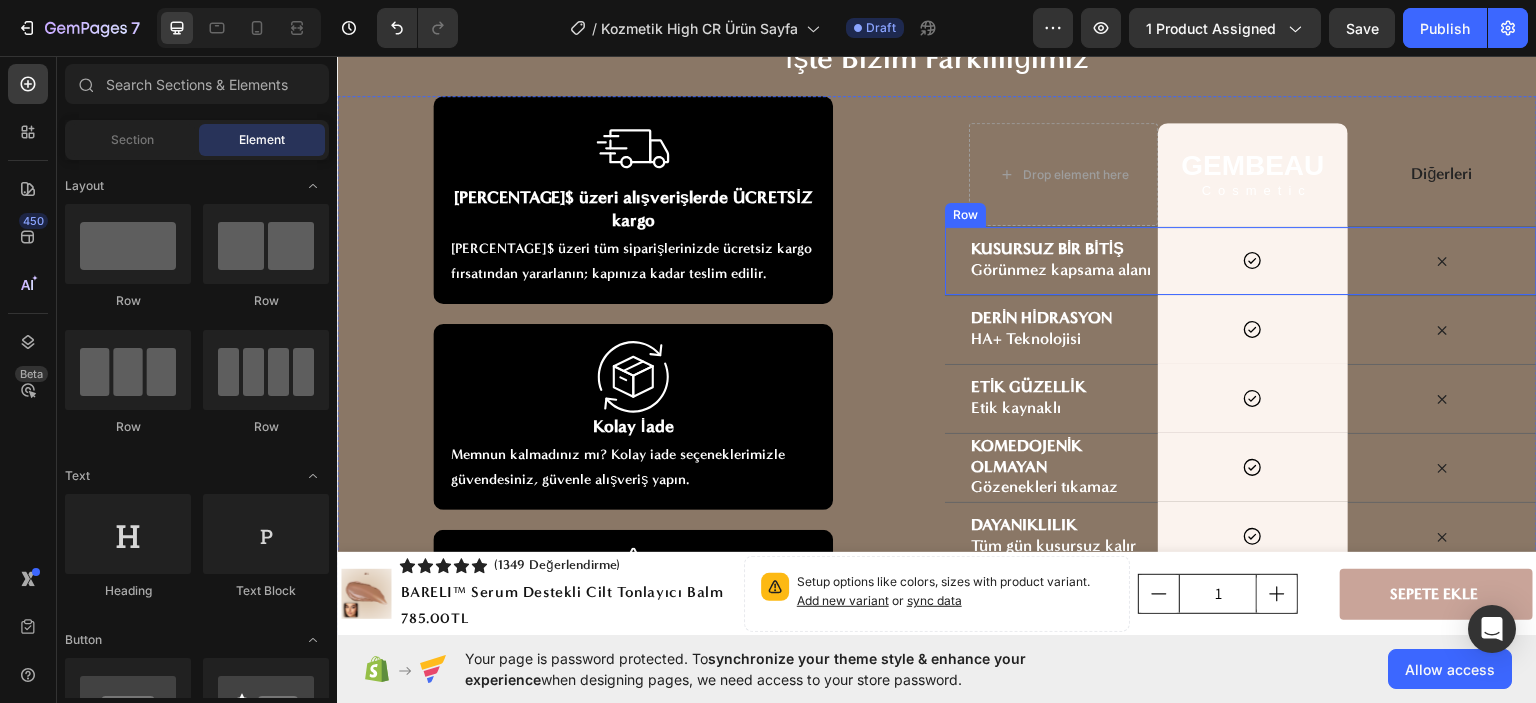 scroll, scrollTop: 6826, scrollLeft: 0, axis: vertical 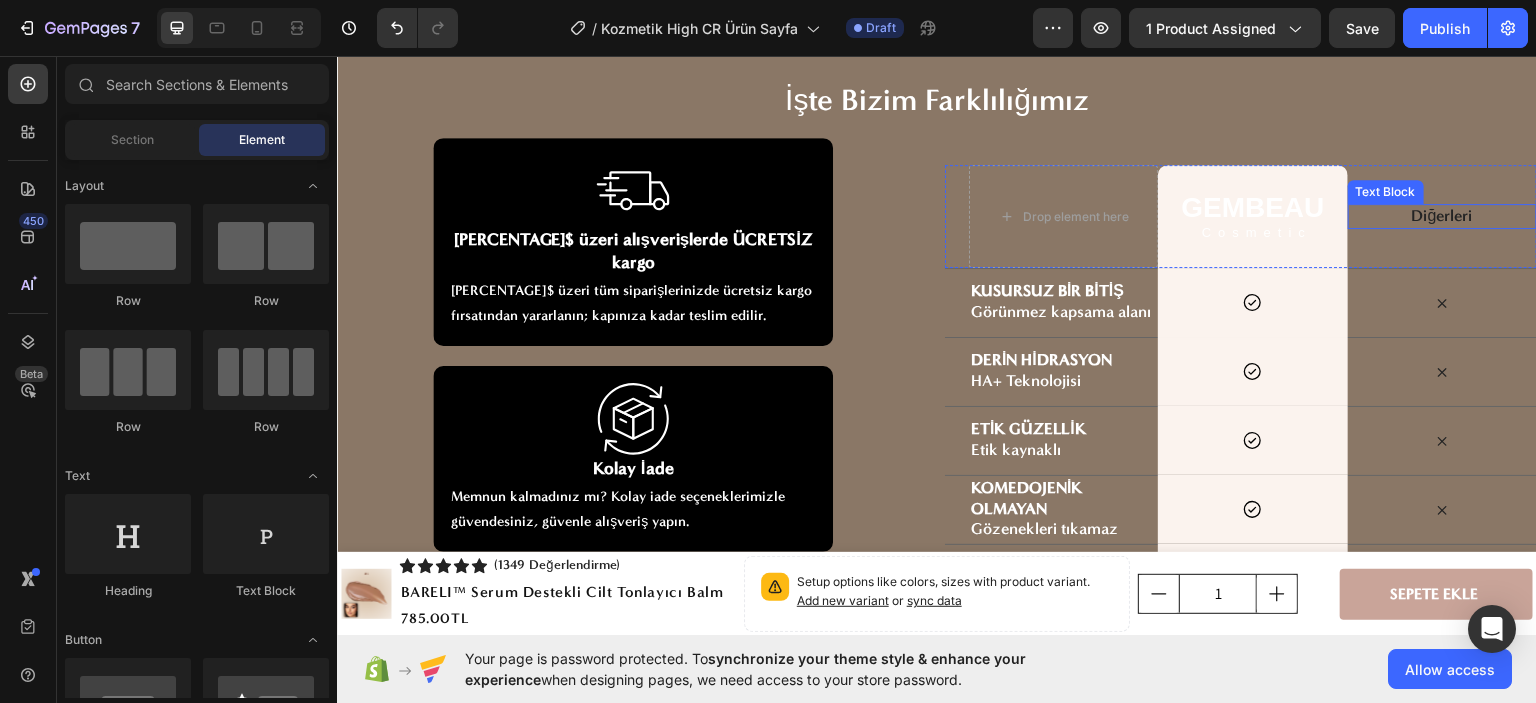 click on "Diğerleri" at bounding box center (1442, 215) 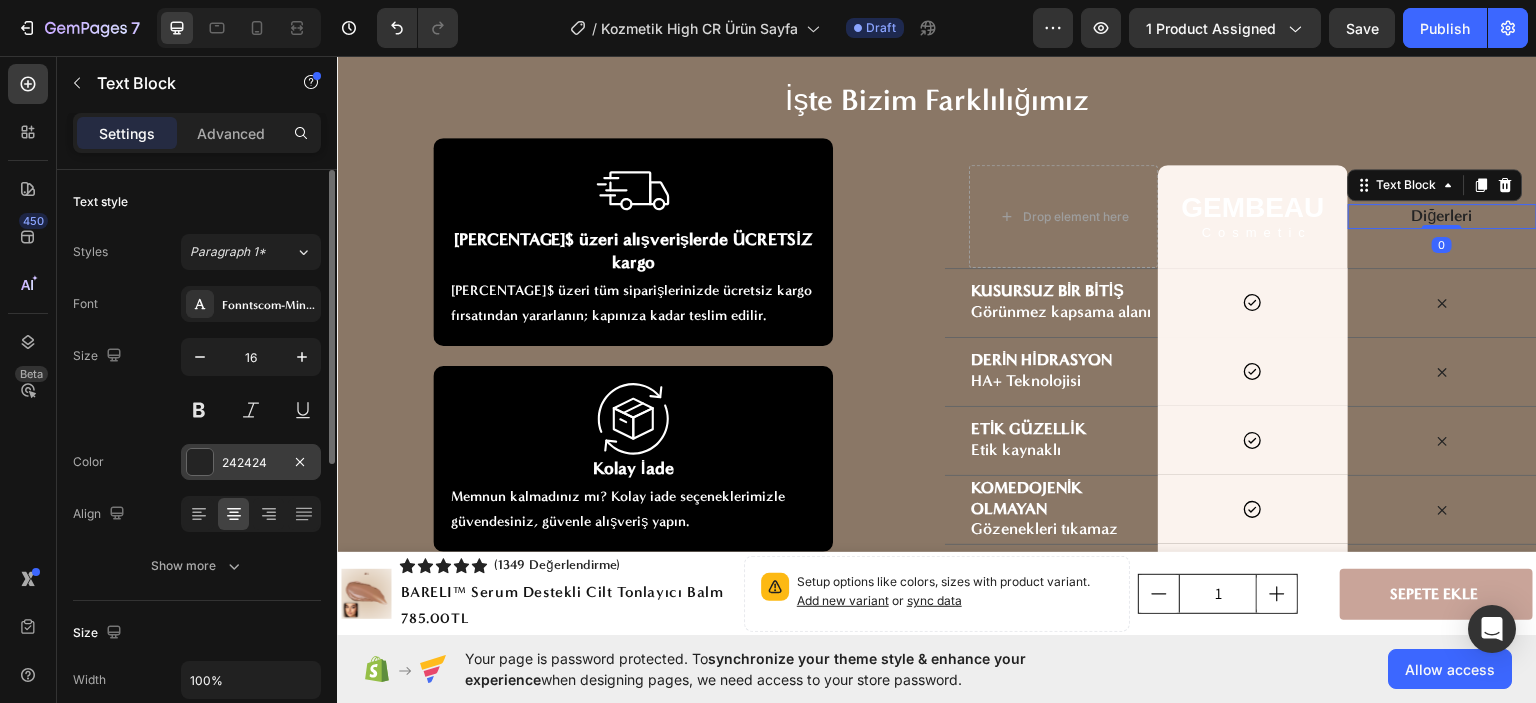 click on "242424" at bounding box center [251, 462] 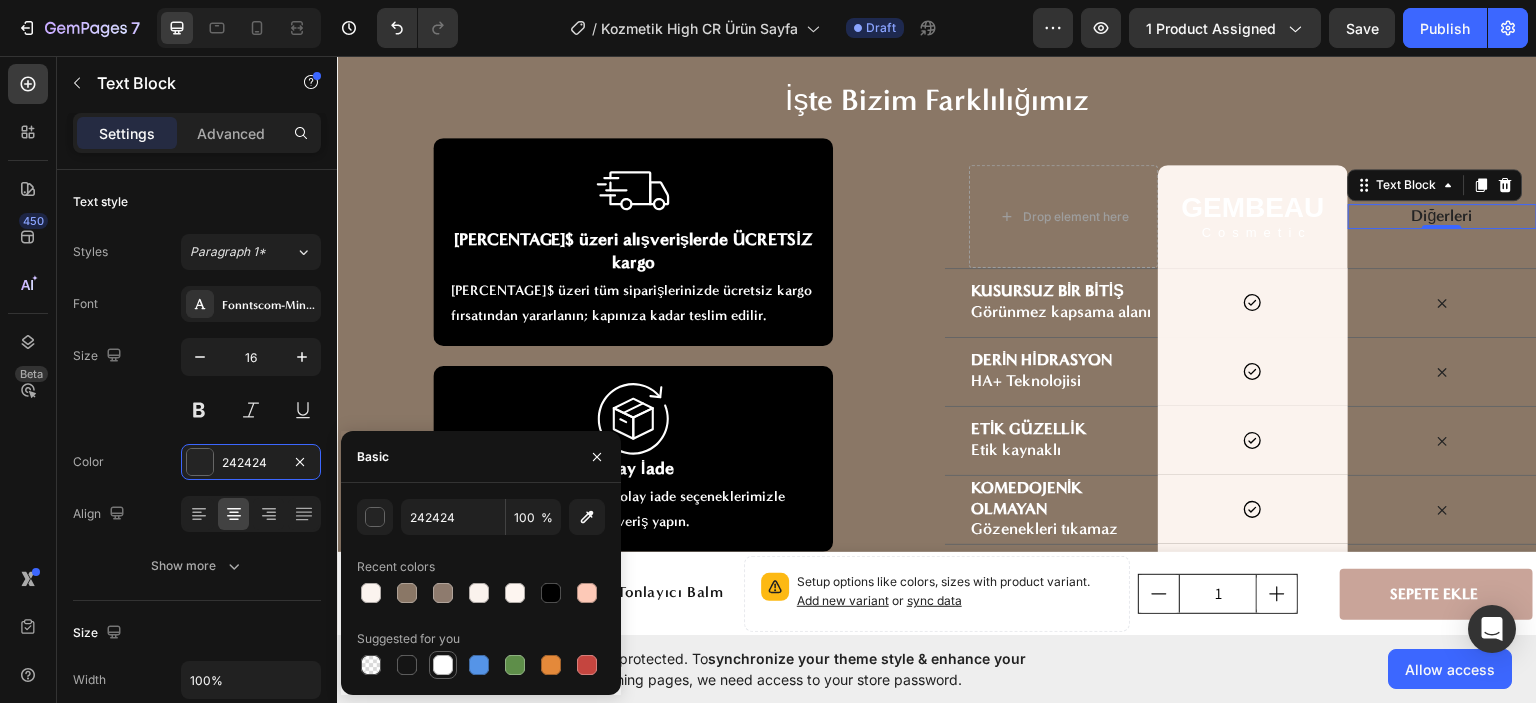 click at bounding box center (443, 665) 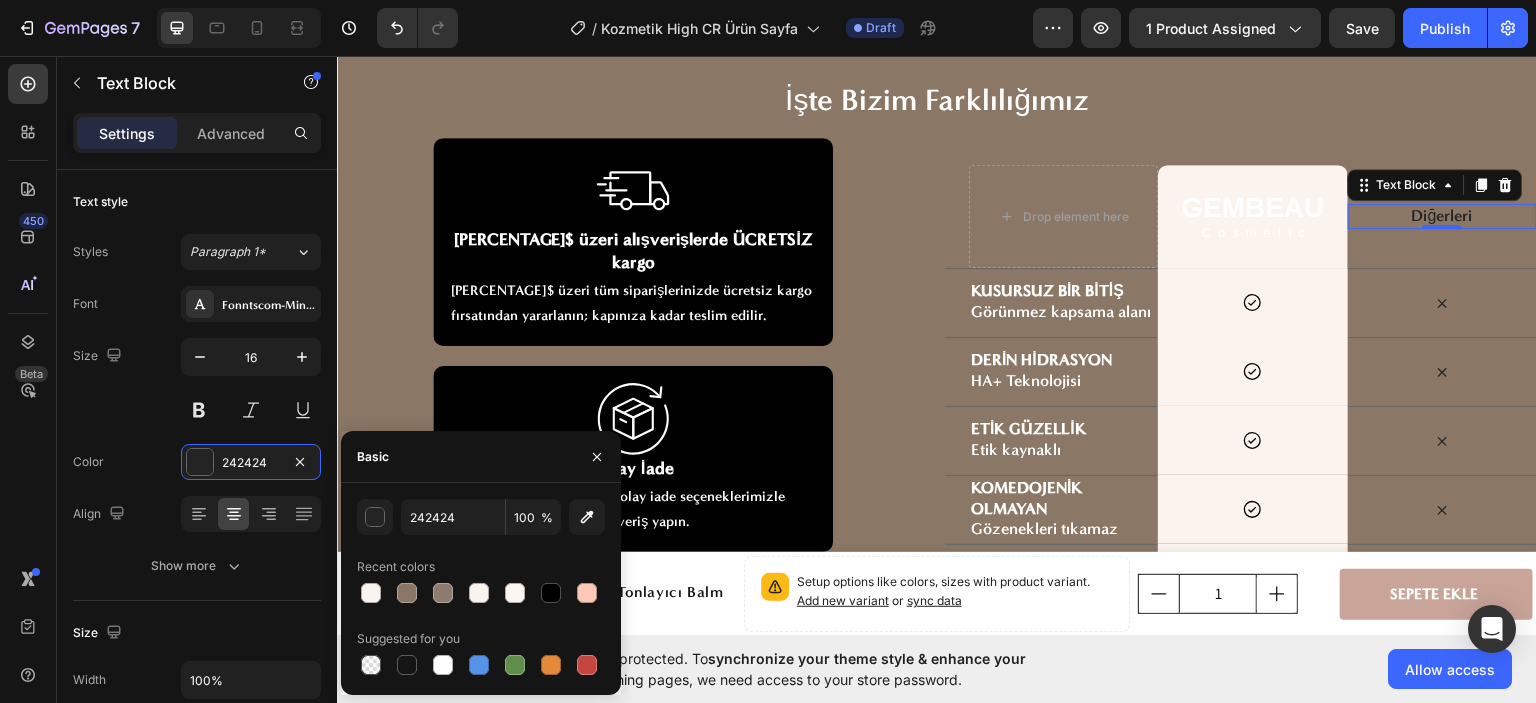 type on "FFFFFF" 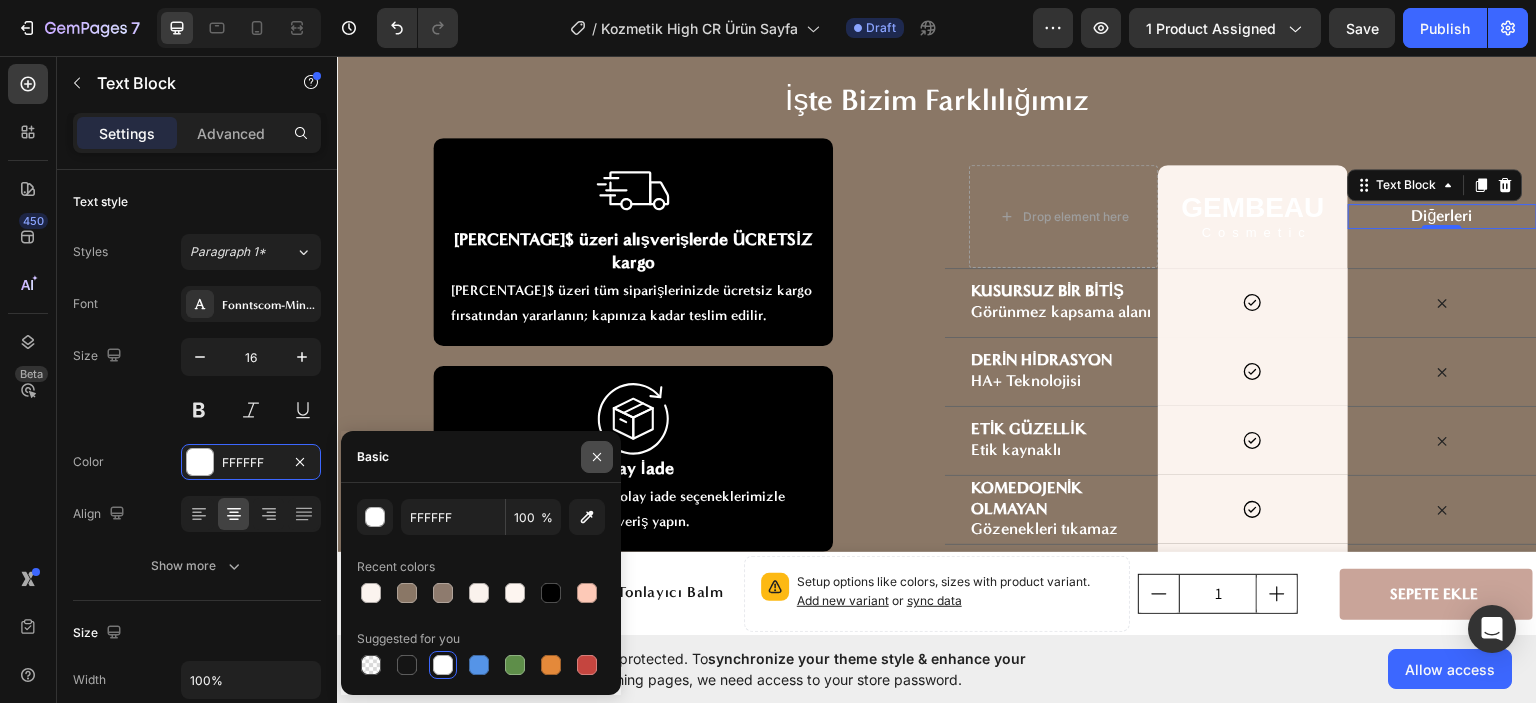 drag, startPoint x: 590, startPoint y: 463, endPoint x: 259, endPoint y: 404, distance: 336.2172 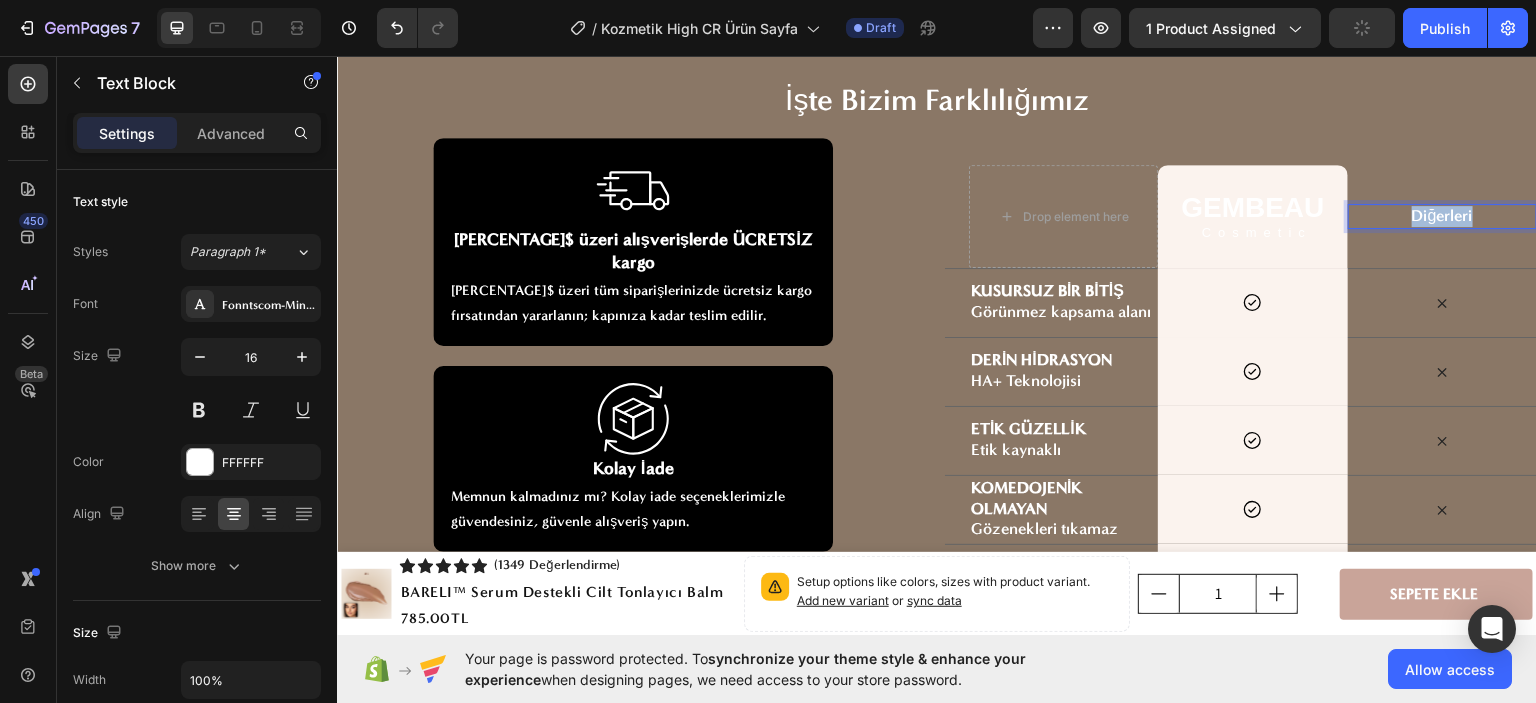 click on "Diğerleri" at bounding box center [1442, 215] 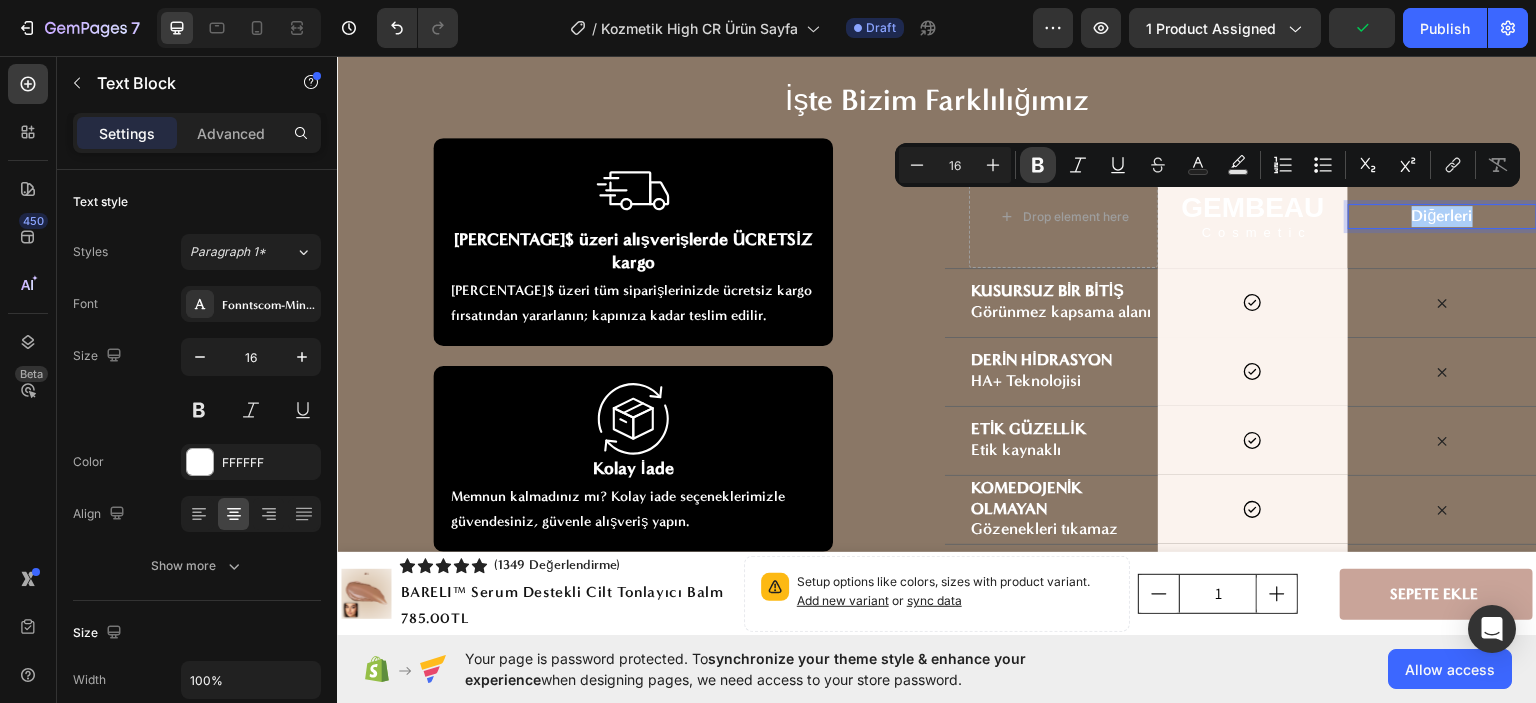 click on "Bold" at bounding box center (1038, 165) 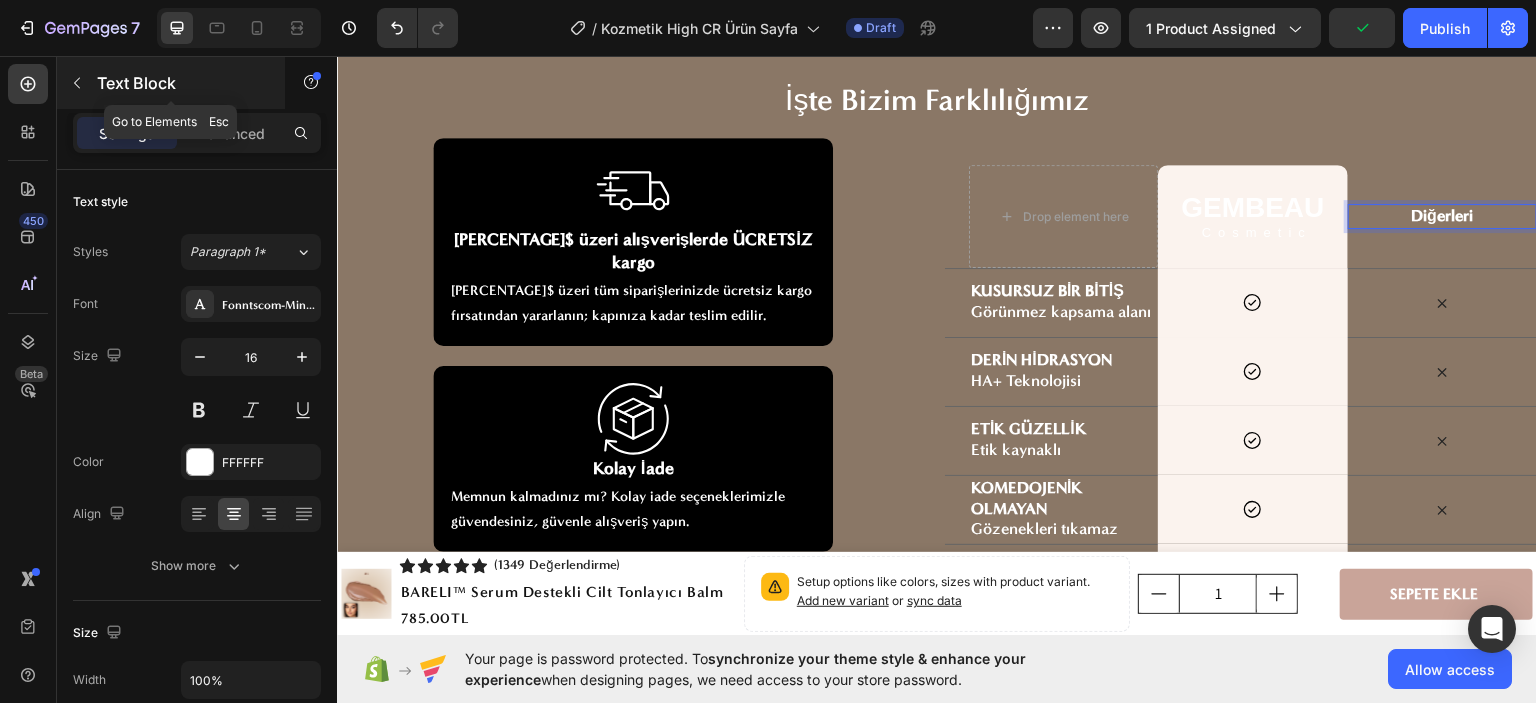 click at bounding box center (77, 83) 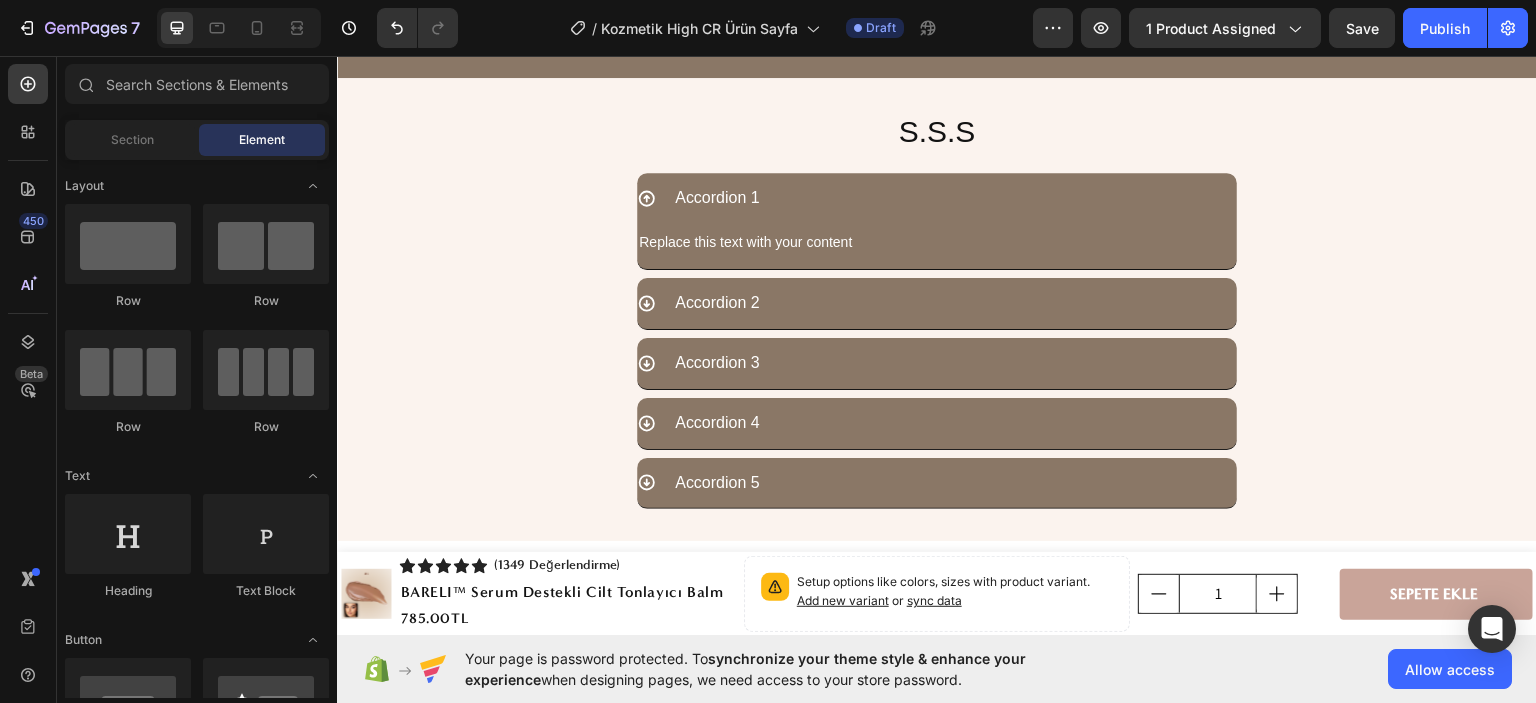 scroll, scrollTop: 7426, scrollLeft: 0, axis: vertical 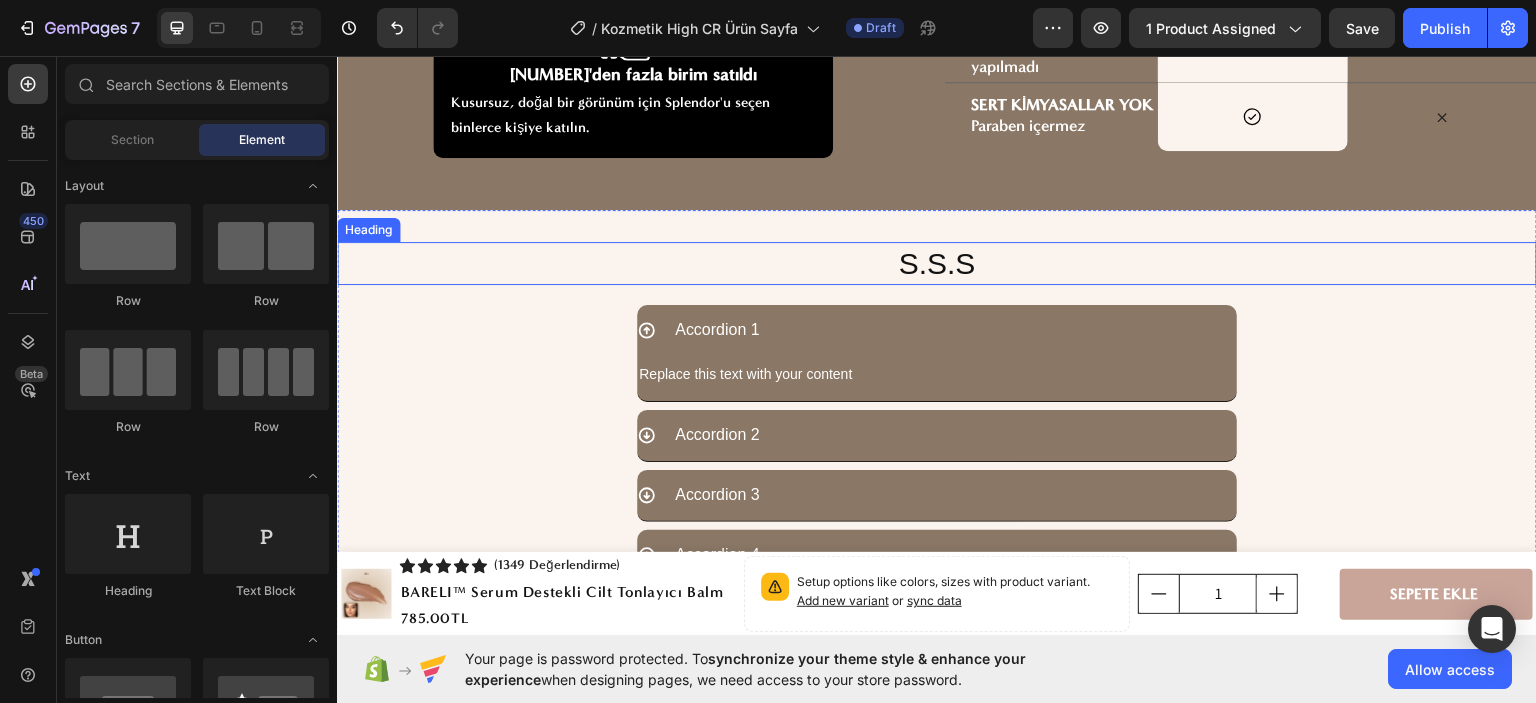 click on "S.S.S" at bounding box center (937, 262) 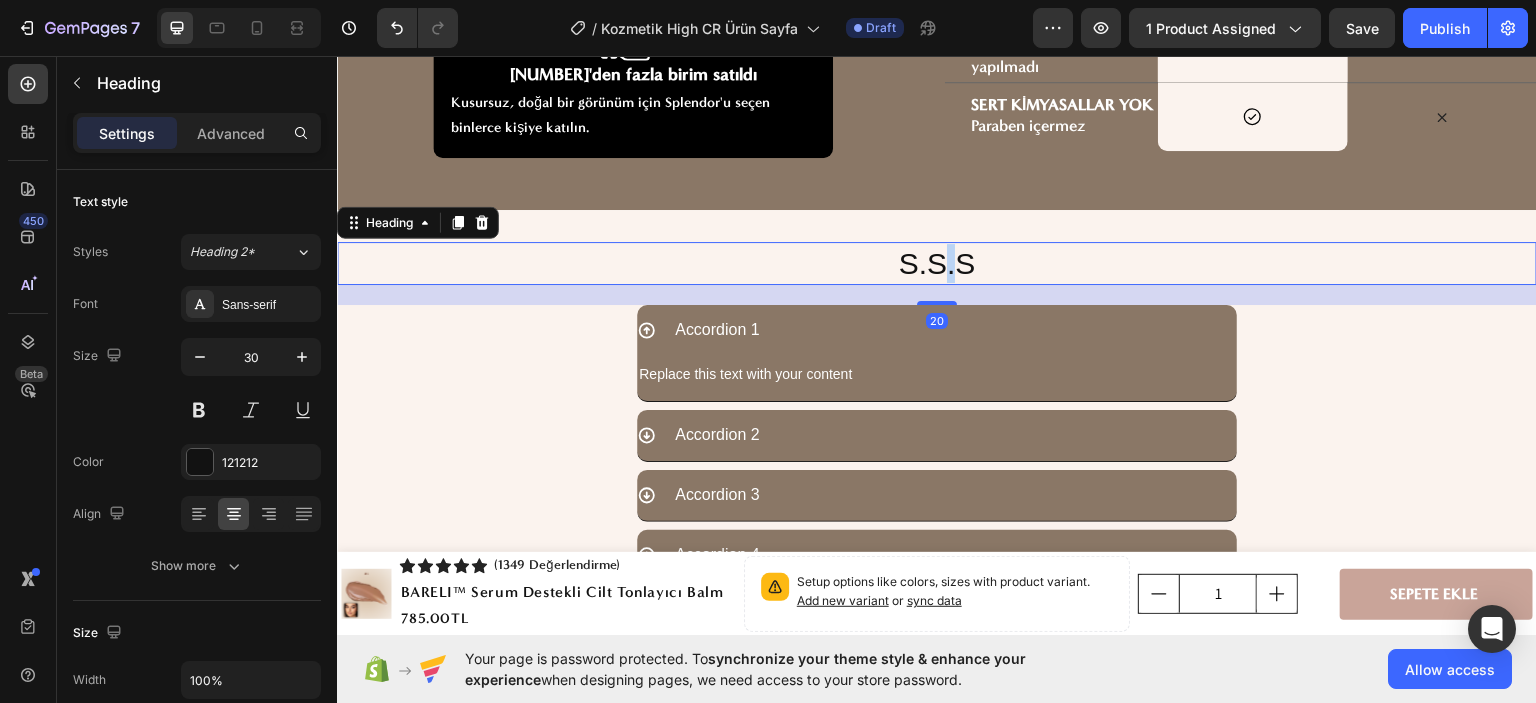 click on "S.S.S" at bounding box center (937, 262) 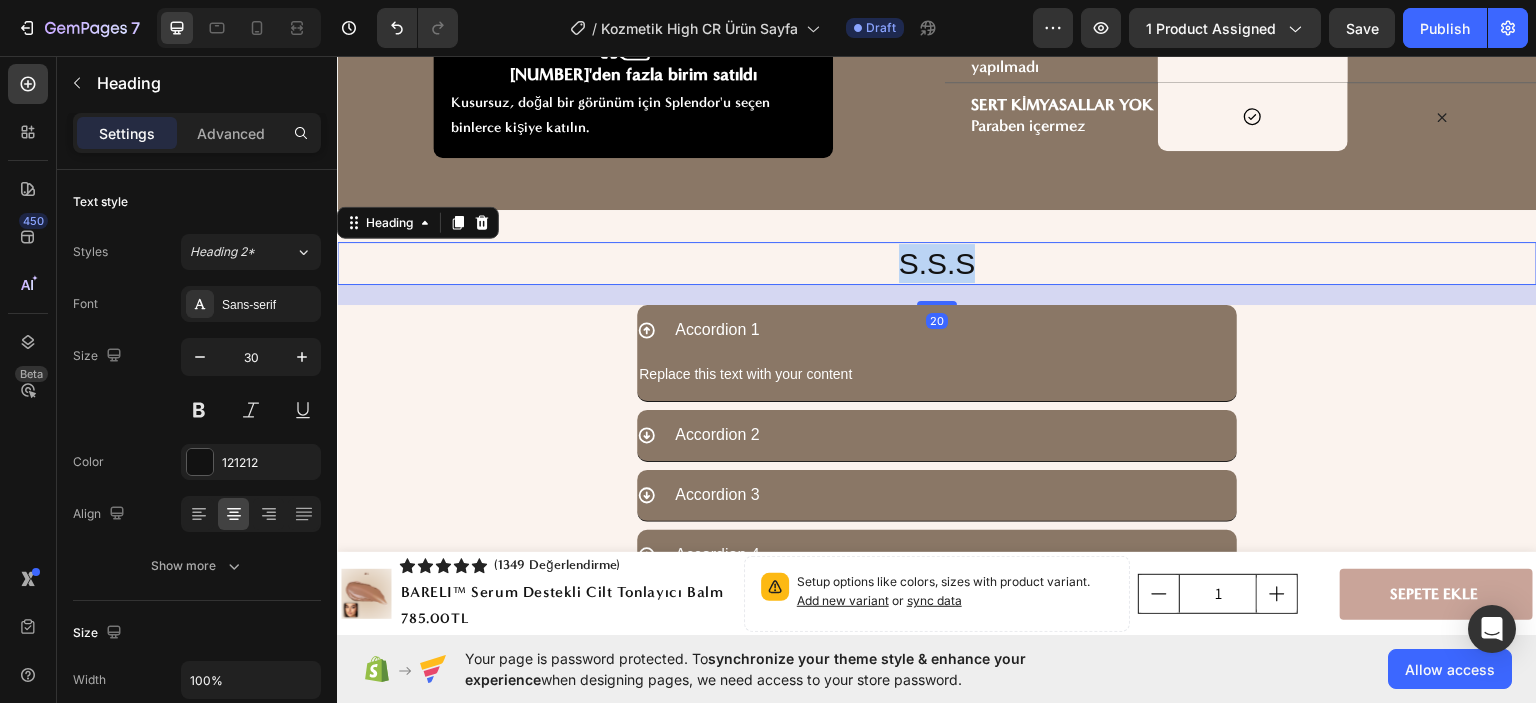 click on "S.S.S" at bounding box center (937, 262) 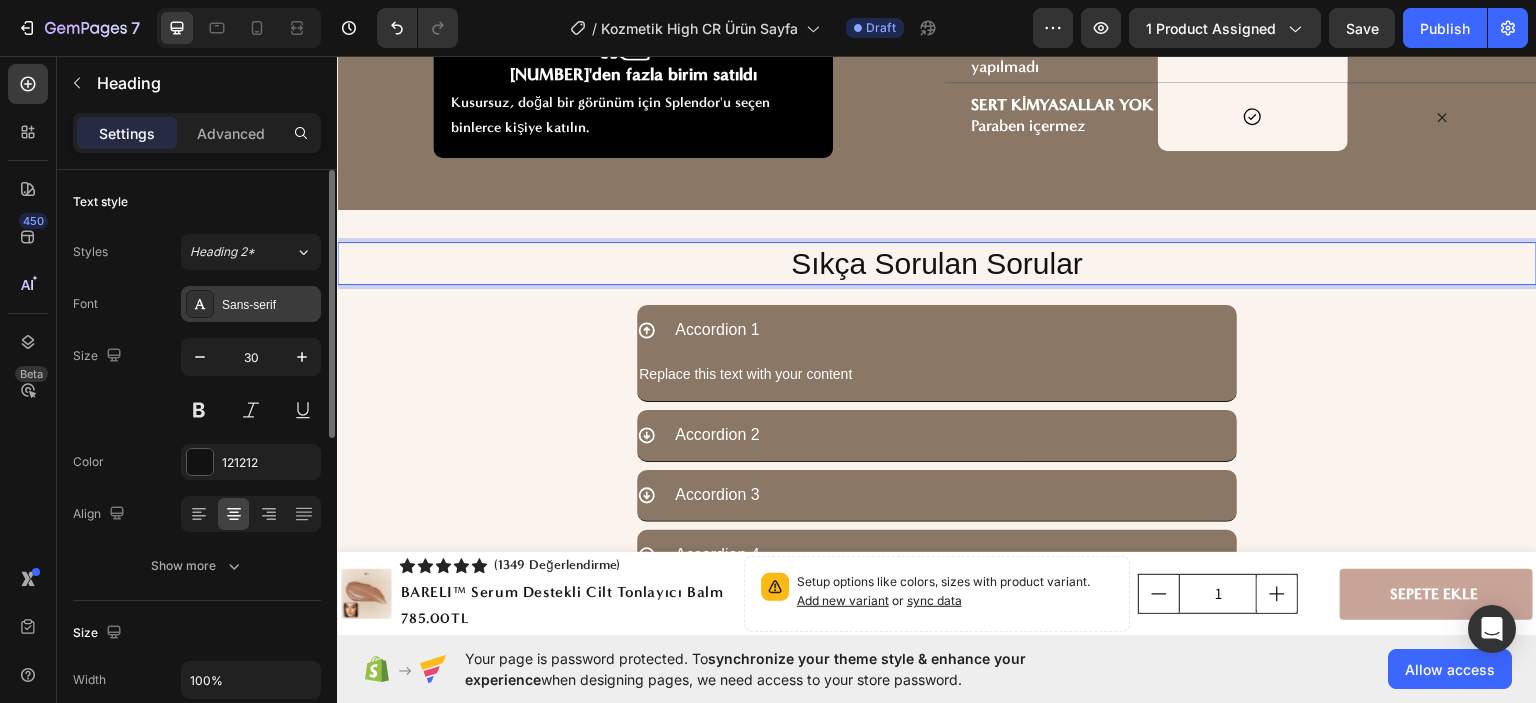 click on "Sans-serif" at bounding box center (251, 304) 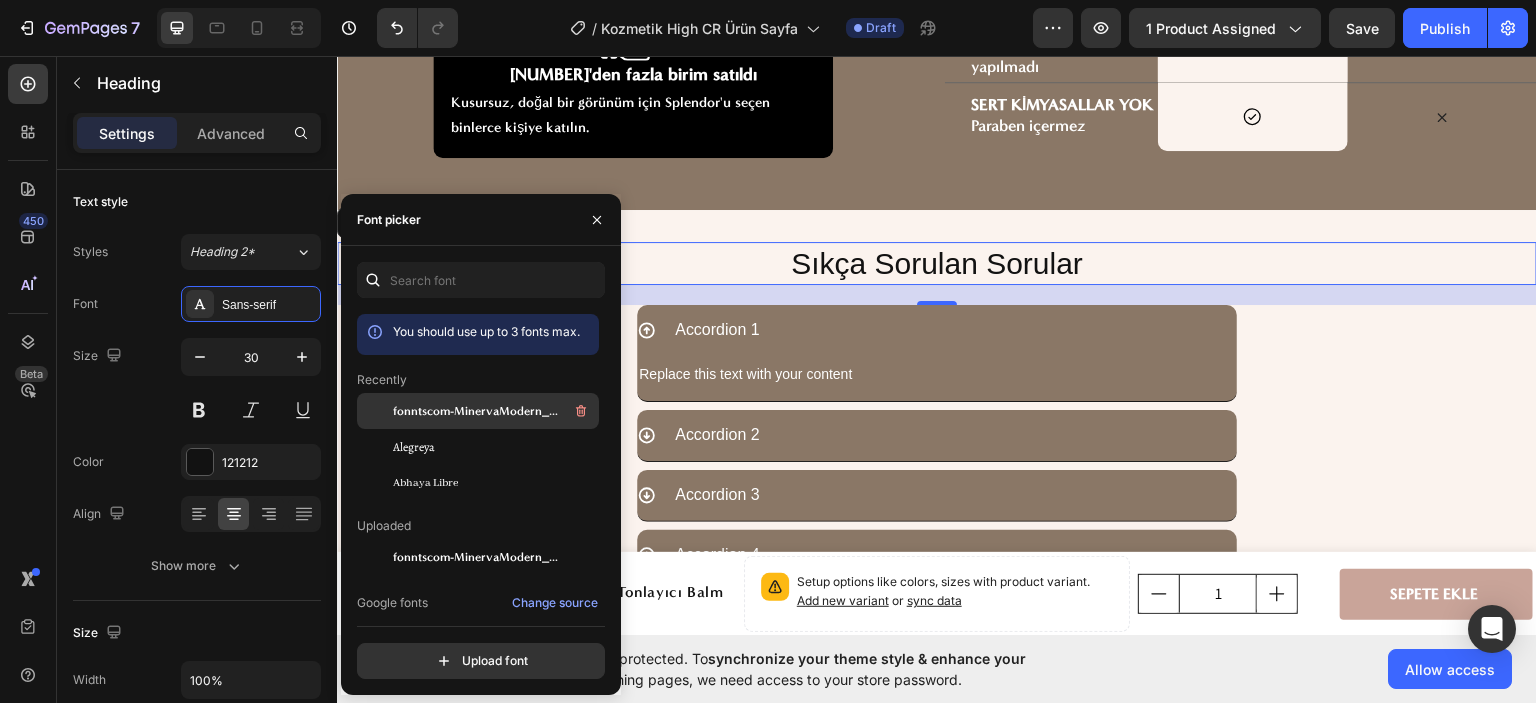 click on "fonntscom-MinervaModern_Bold" at bounding box center [494, 411] 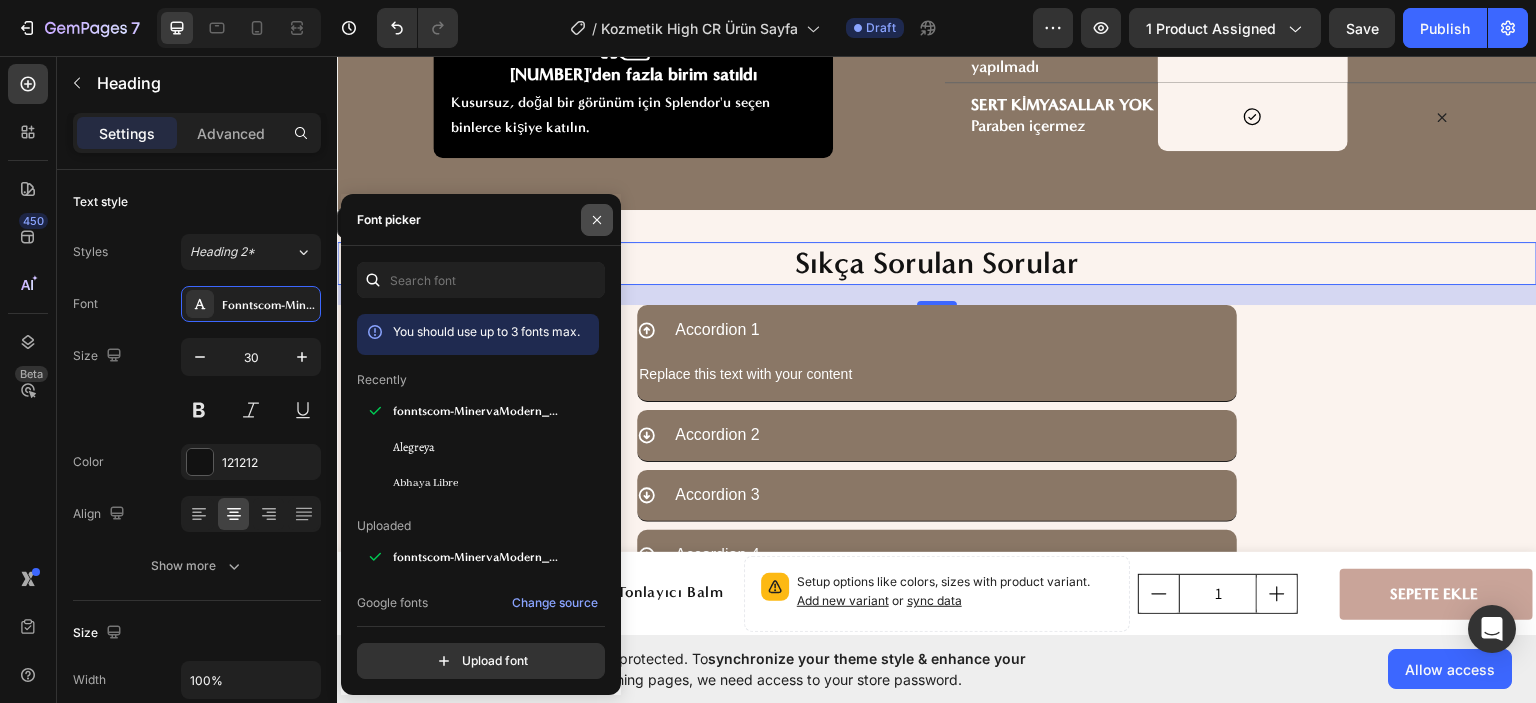 click at bounding box center [597, 220] 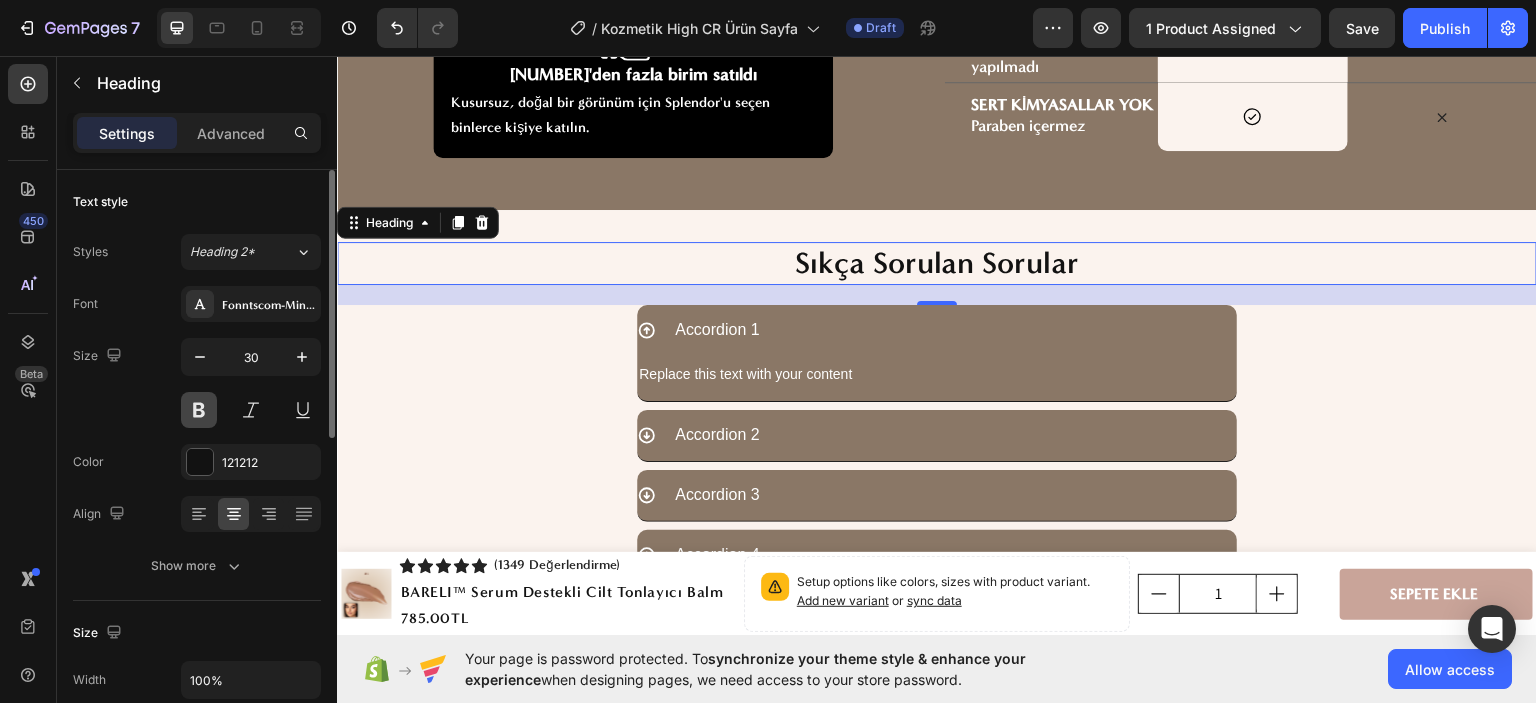 click at bounding box center (199, 410) 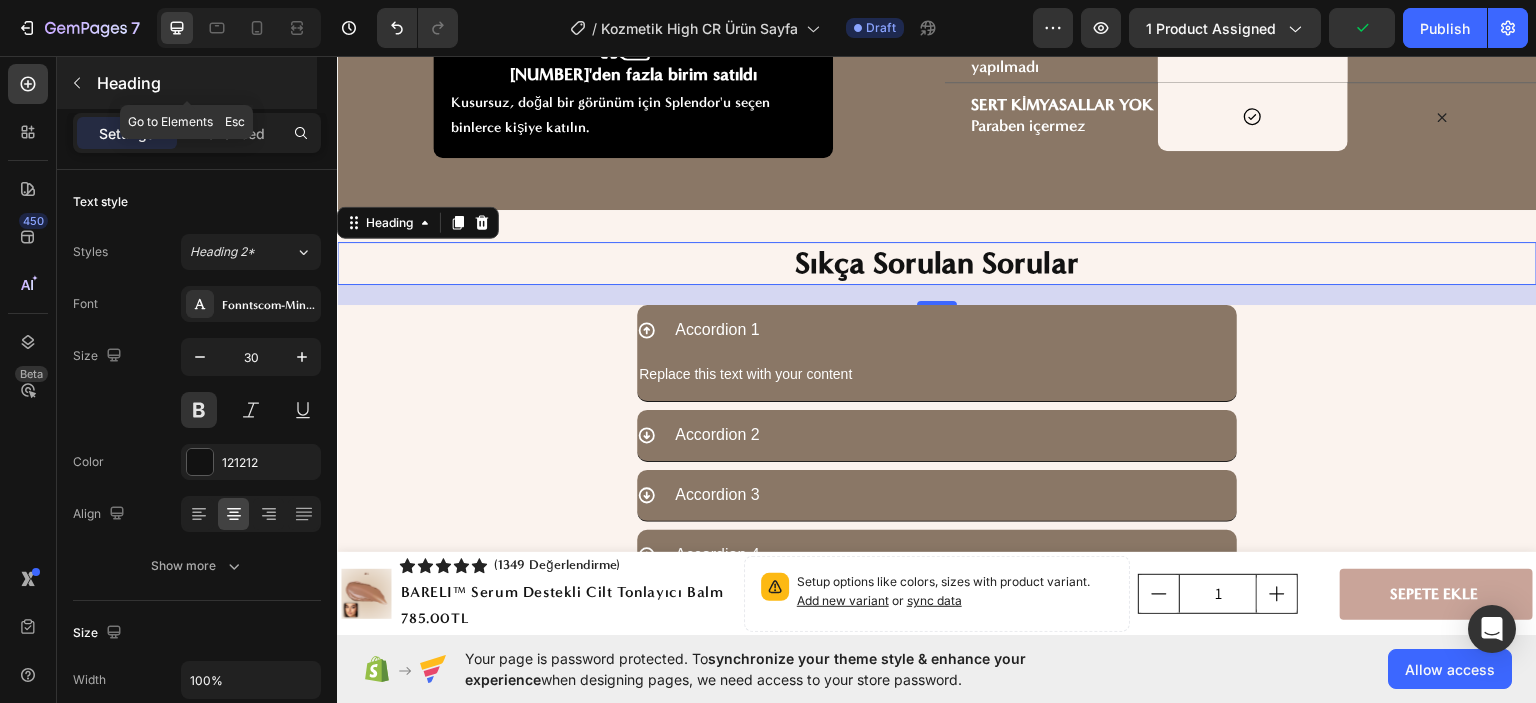 click 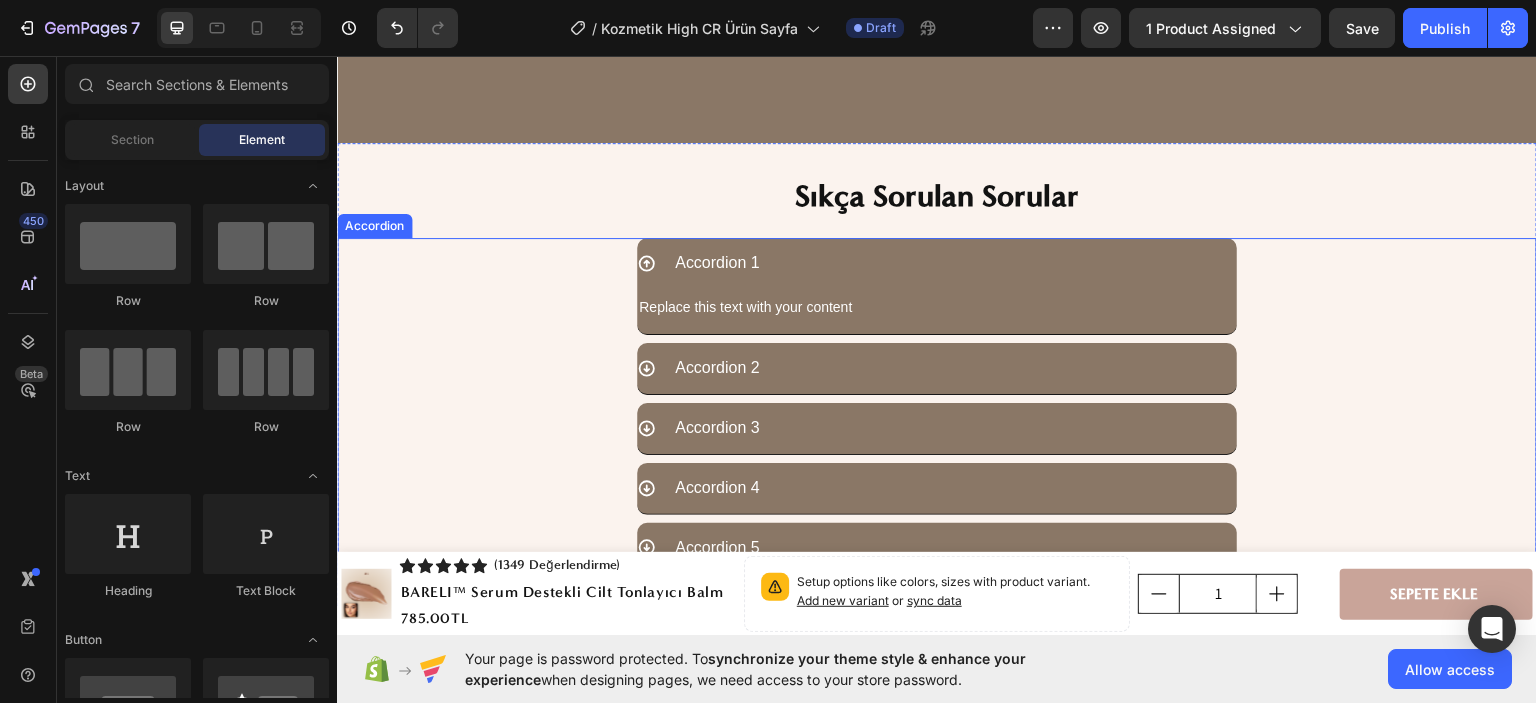 scroll, scrollTop: 7426, scrollLeft: 0, axis: vertical 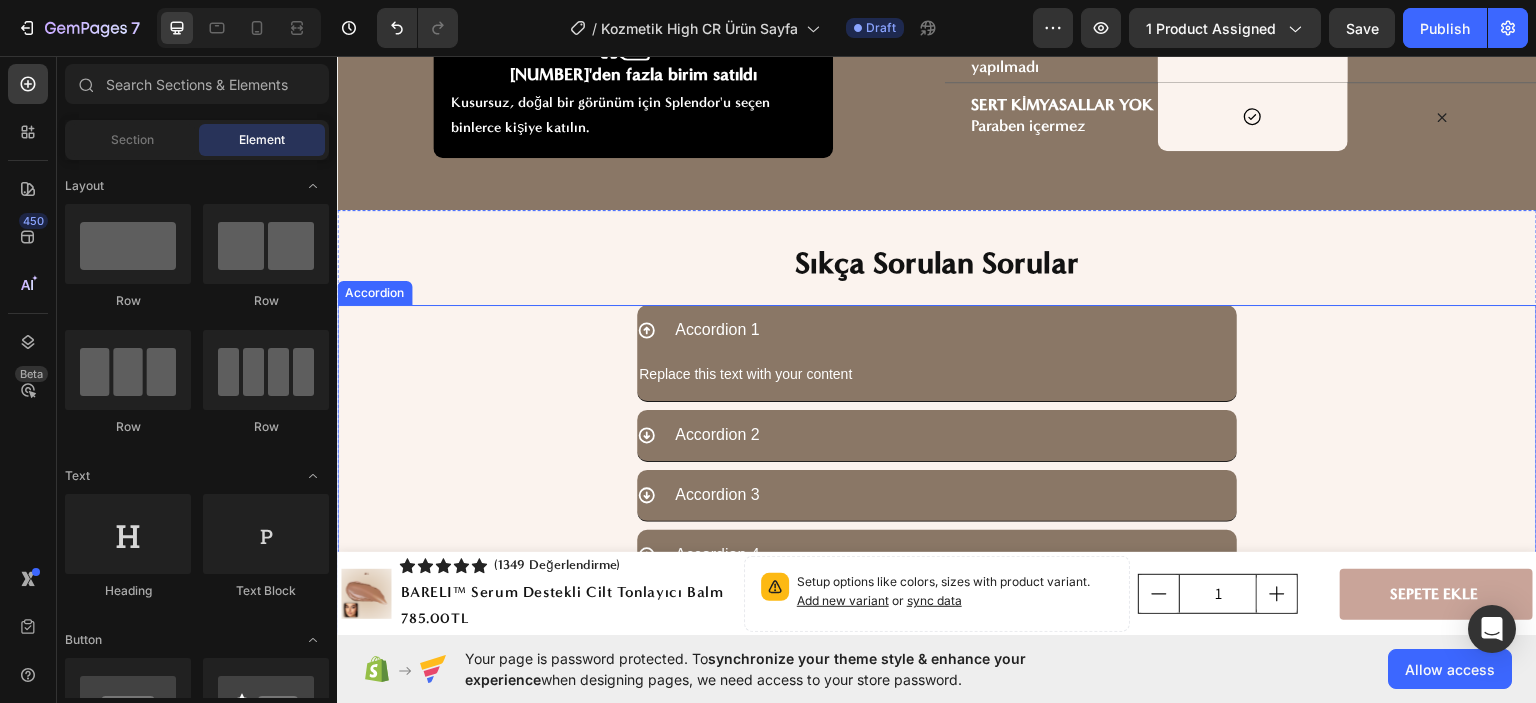click on "Accordion 1" at bounding box center (954, 329) 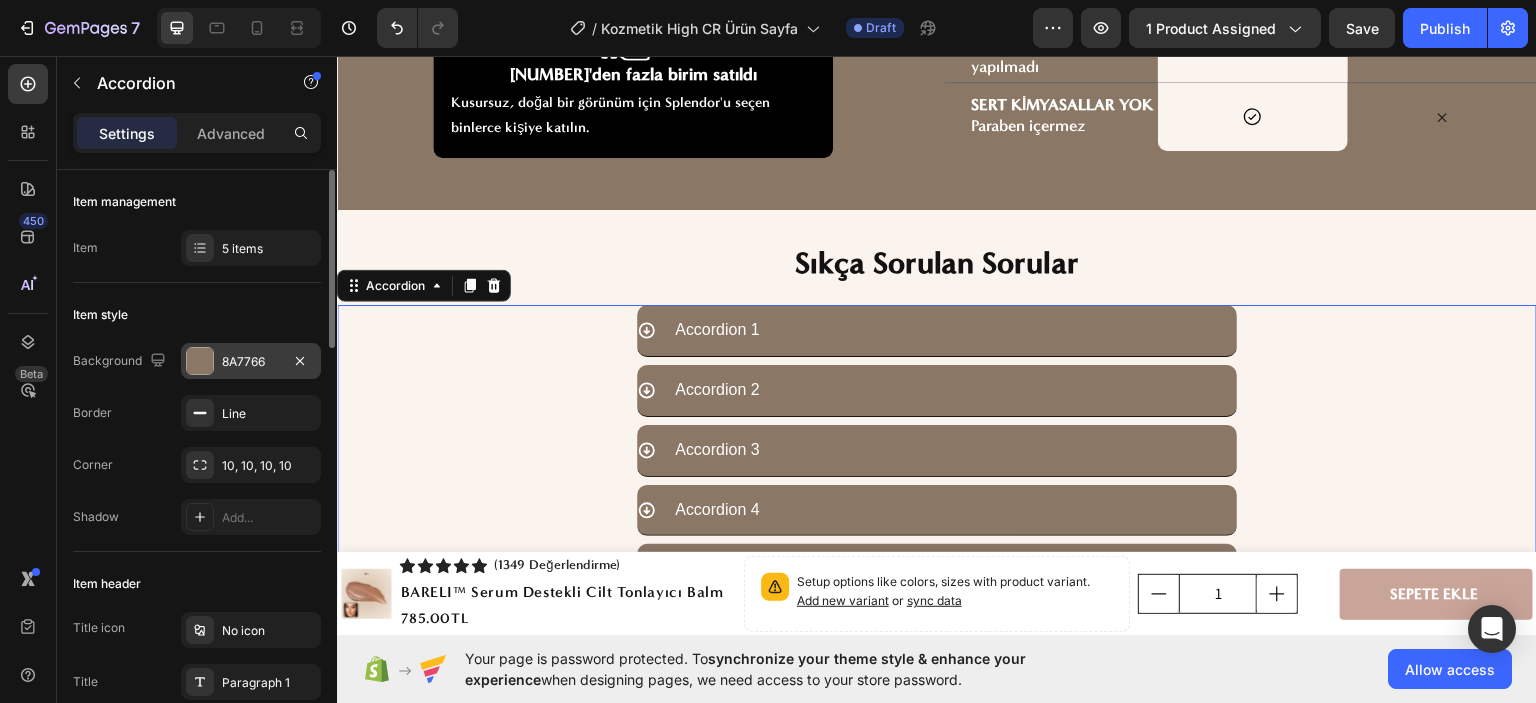 click on "8A7766" at bounding box center (251, 362) 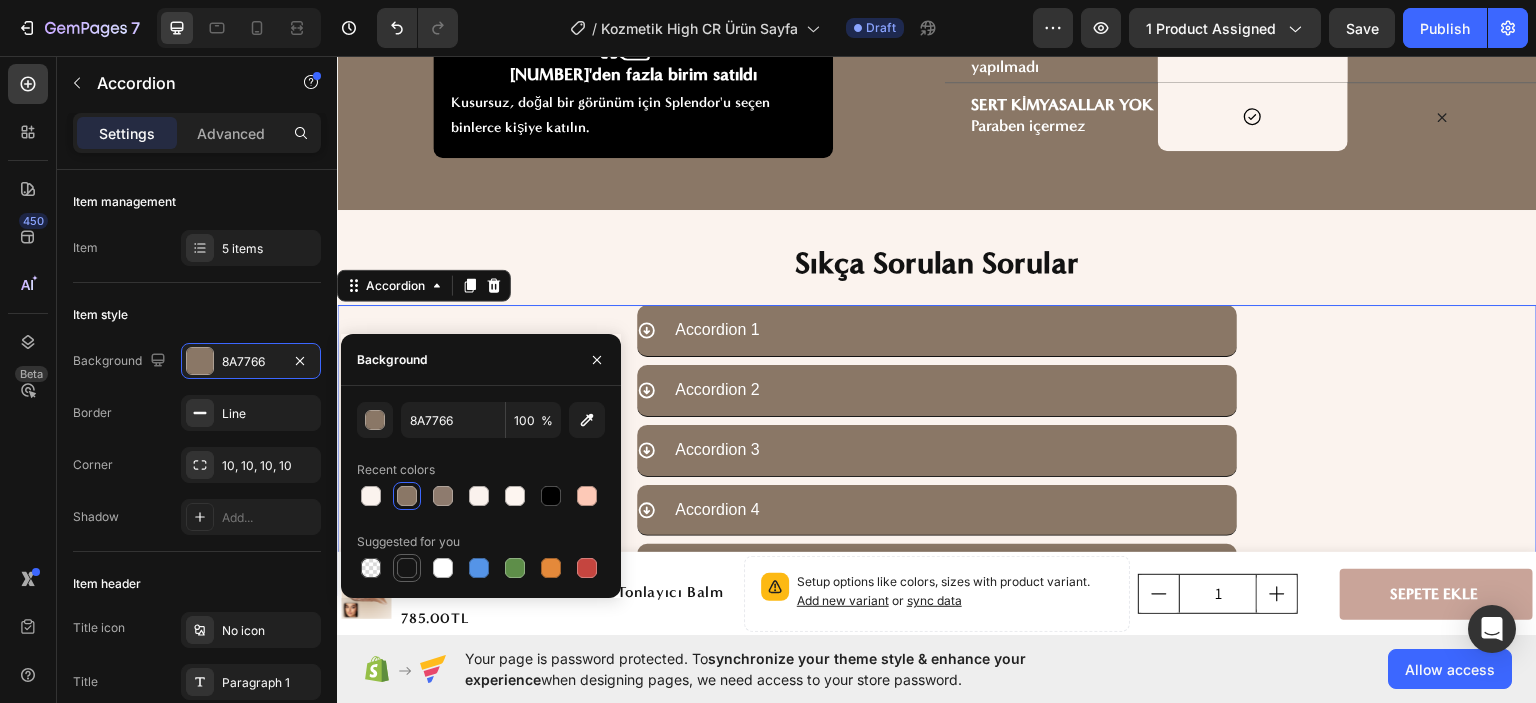 click at bounding box center (407, 568) 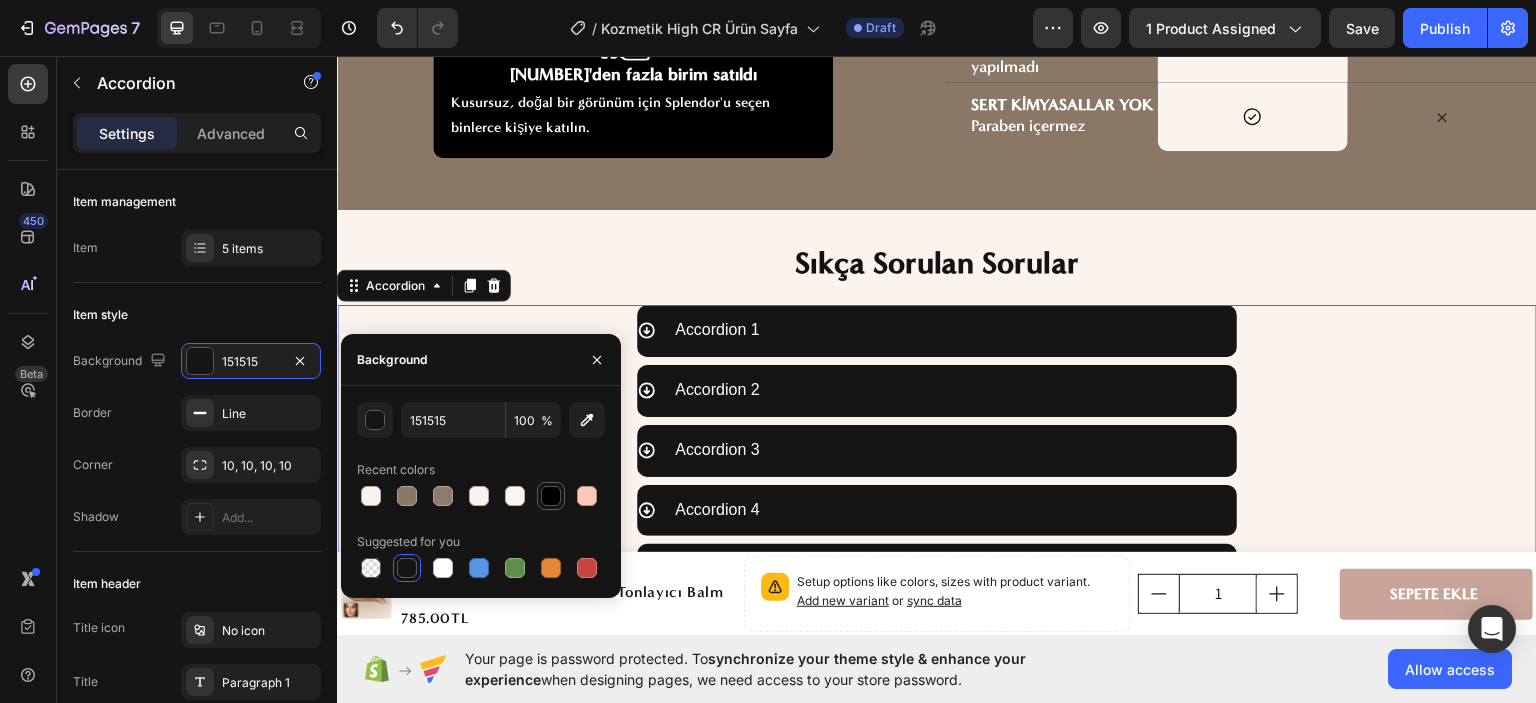 click at bounding box center [551, 496] 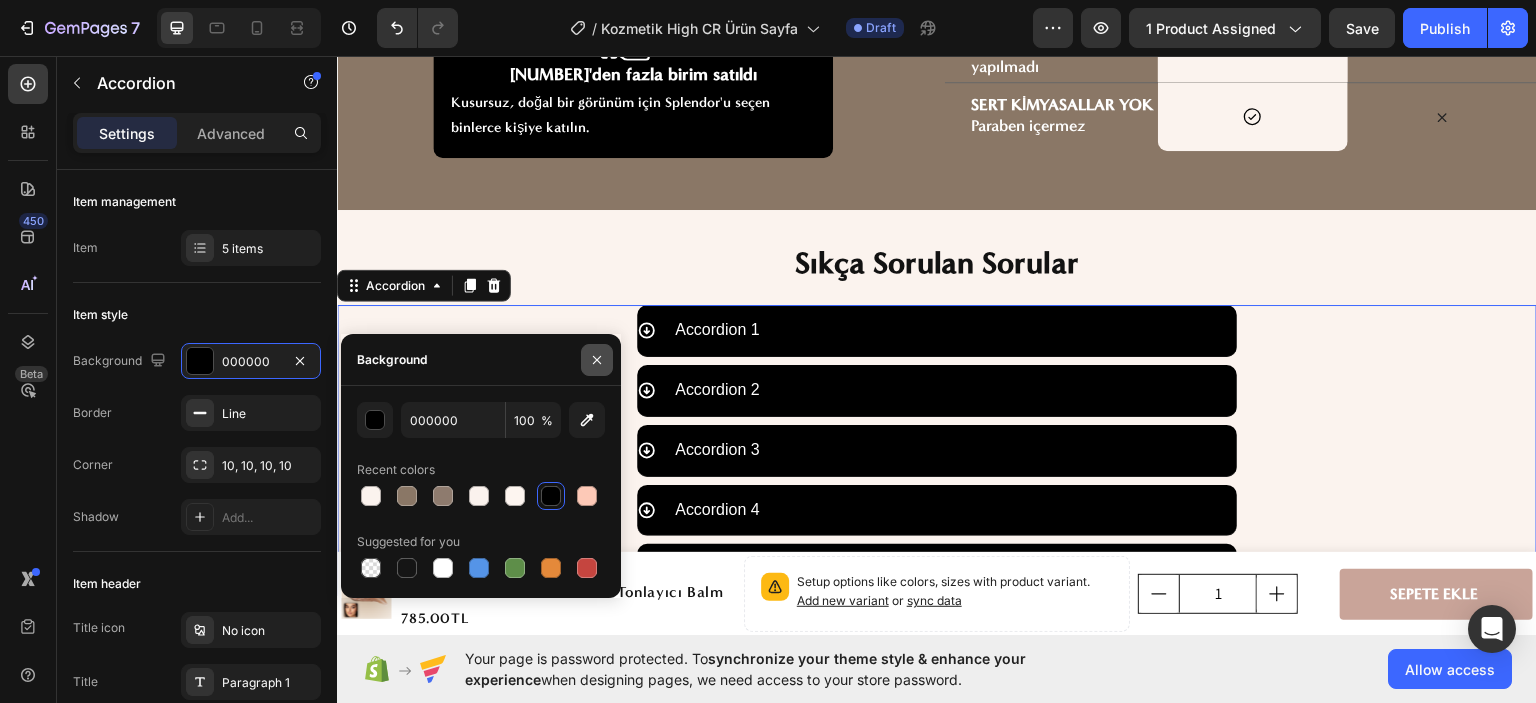click at bounding box center [597, 360] 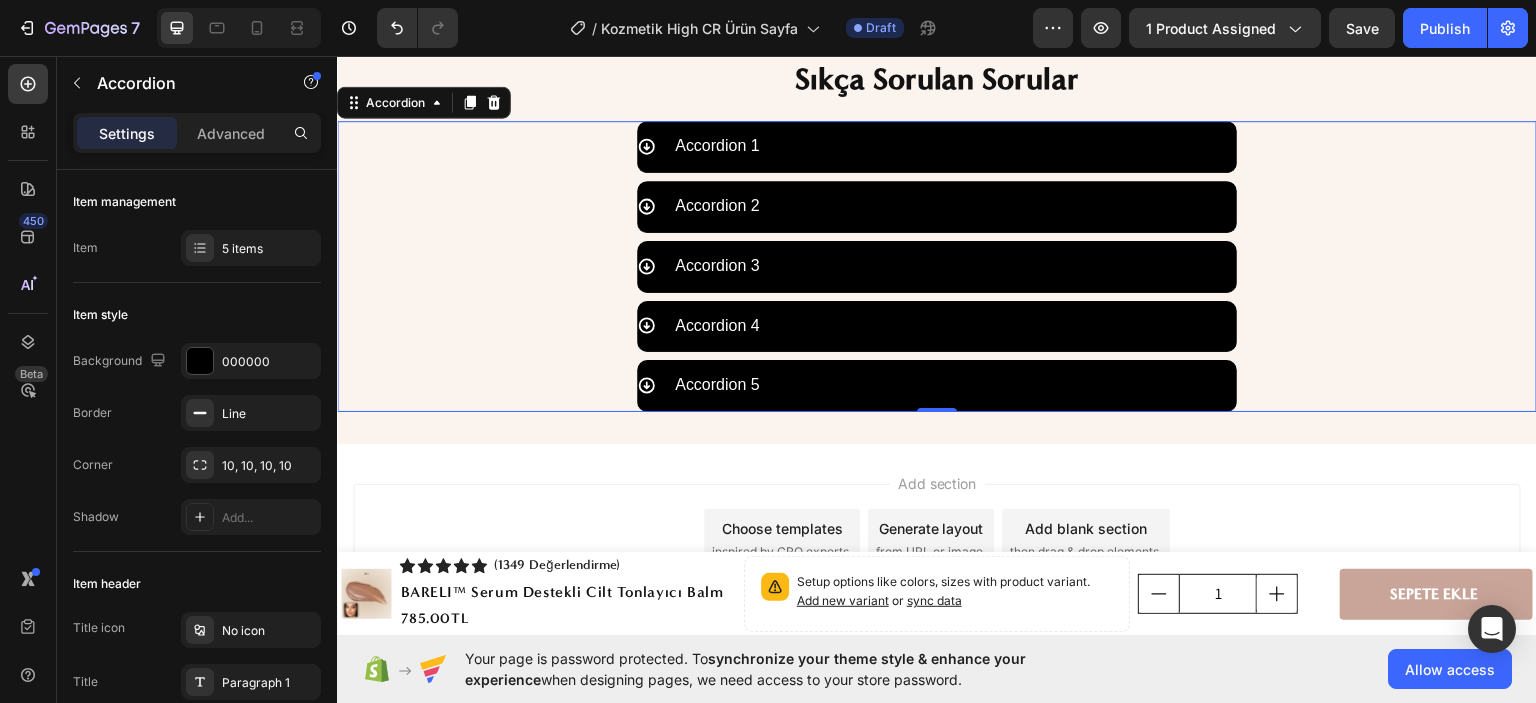 scroll, scrollTop: 7480, scrollLeft: 0, axis: vertical 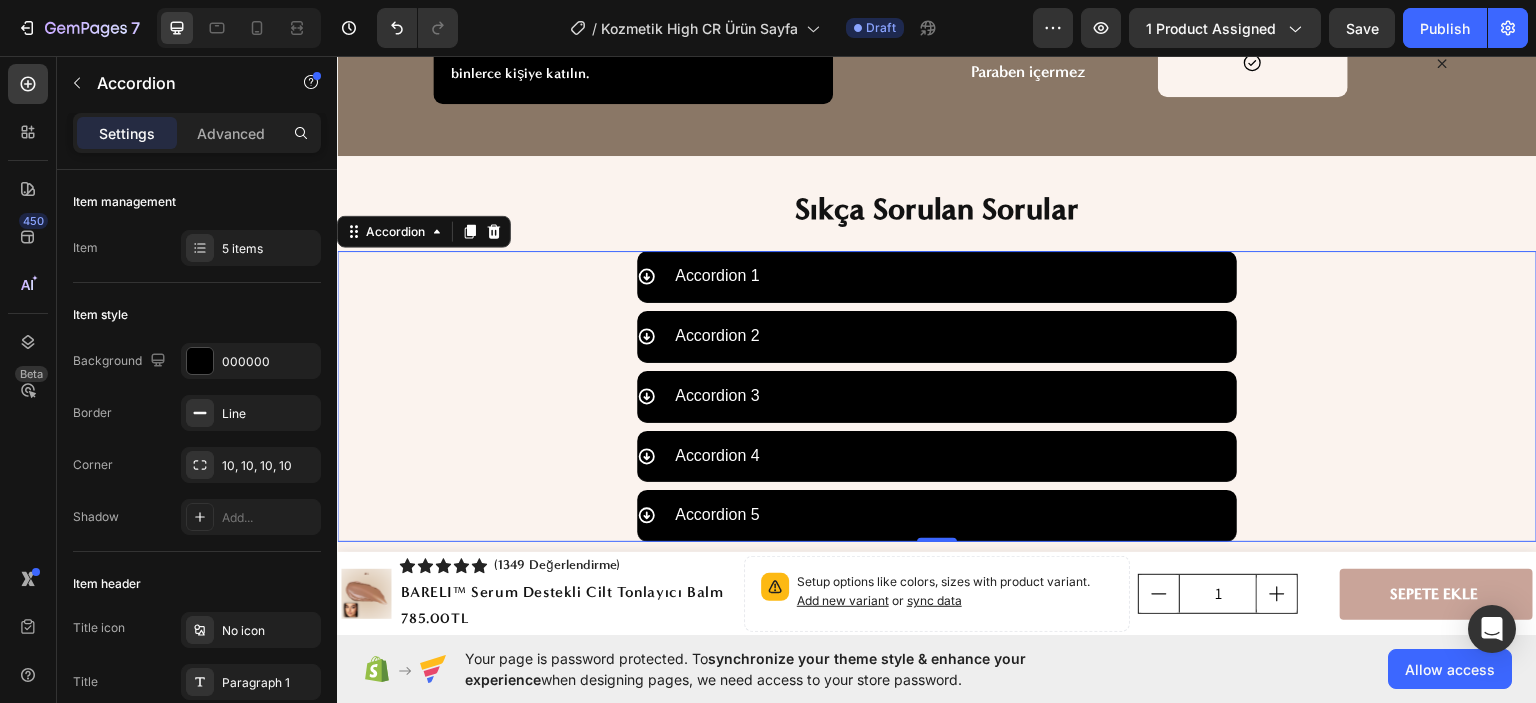 click on "Accordion 1" at bounding box center (717, 275) 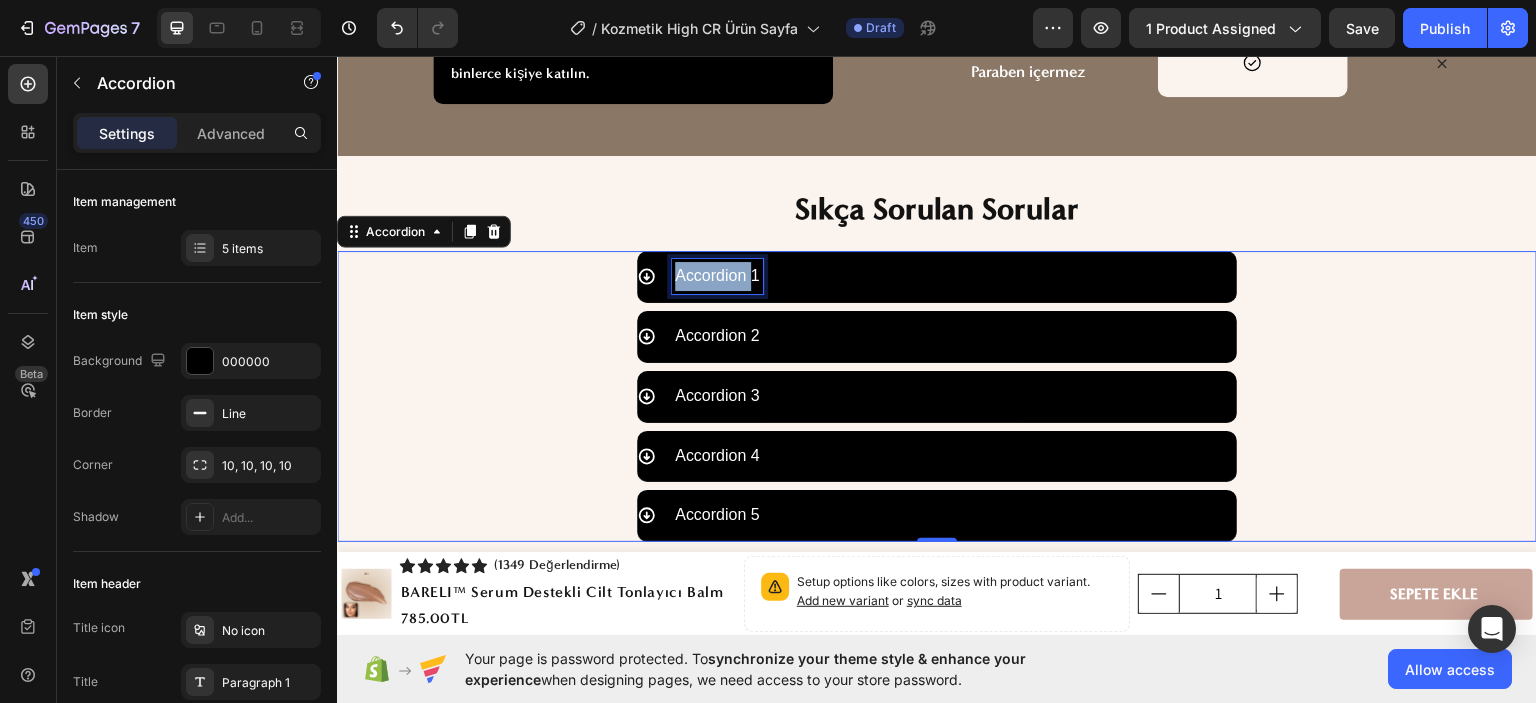 click on "Accordion 1" at bounding box center [717, 275] 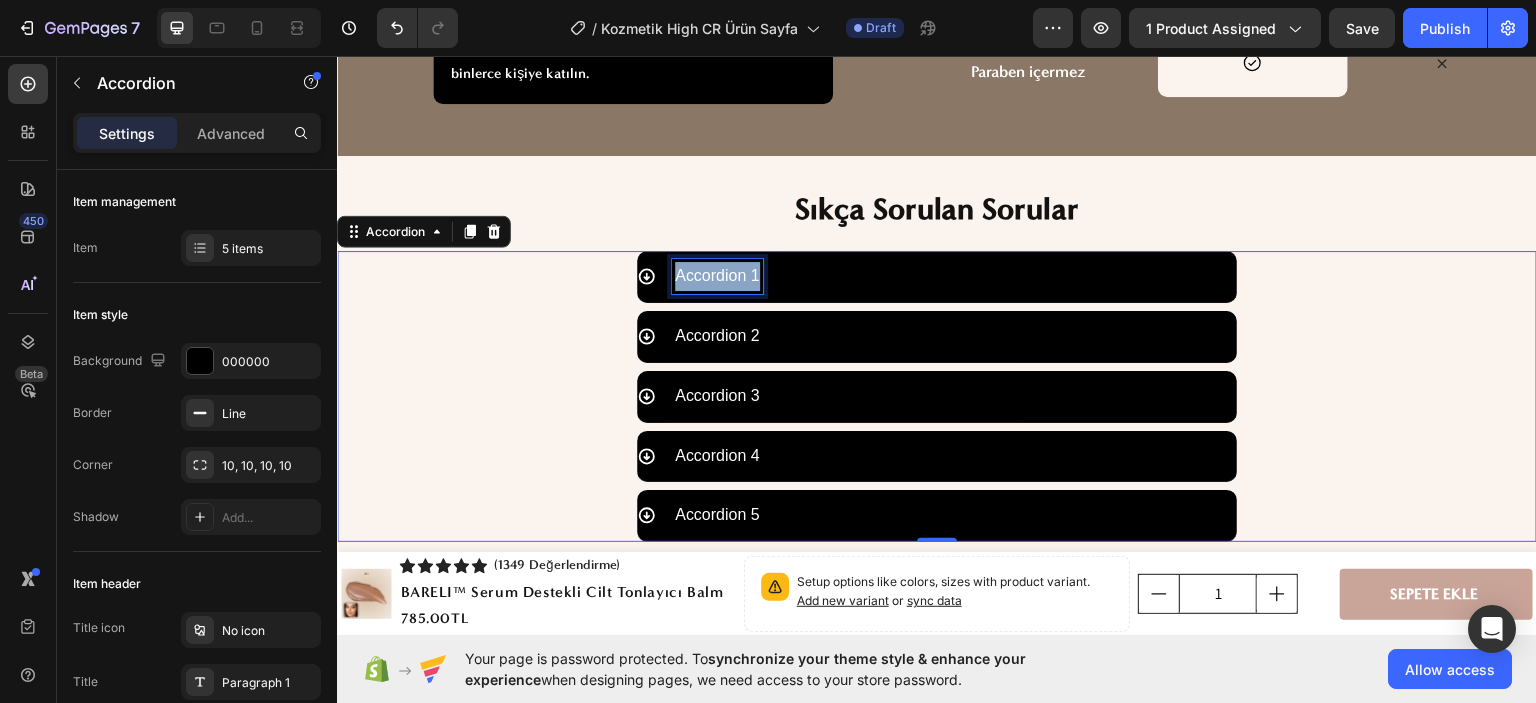 click on "Accordion 1" at bounding box center [717, 275] 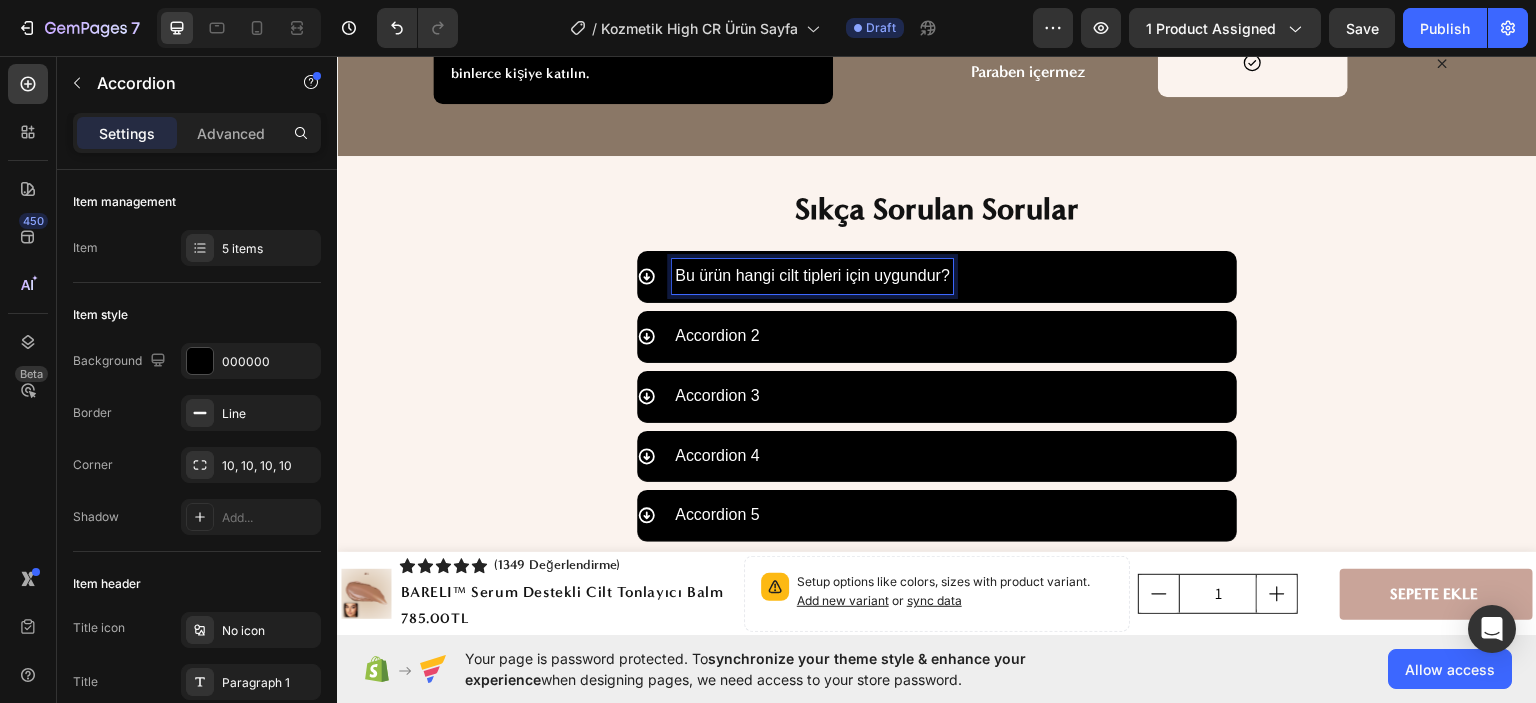 click on "Accordion 2" at bounding box center [717, 335] 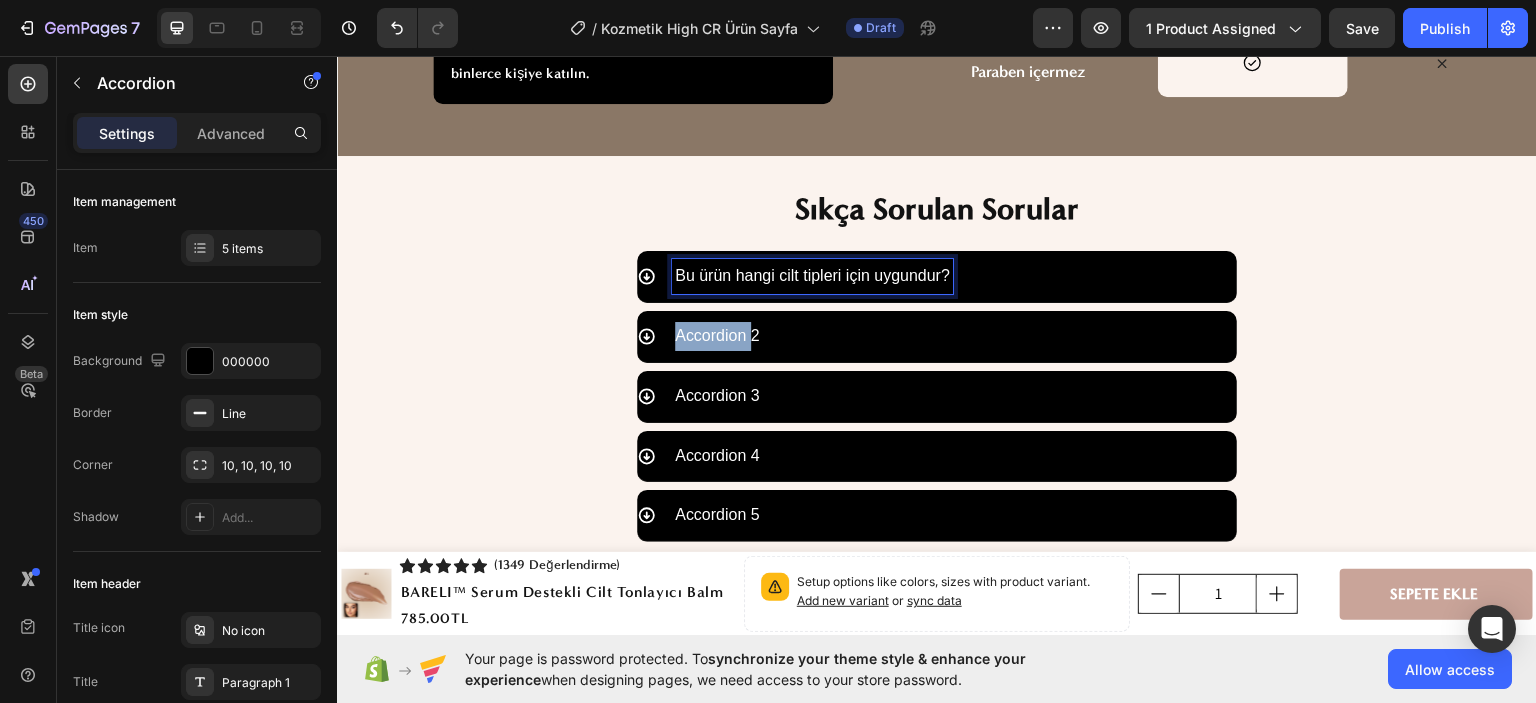 click on "Accordion 2" at bounding box center [717, 335] 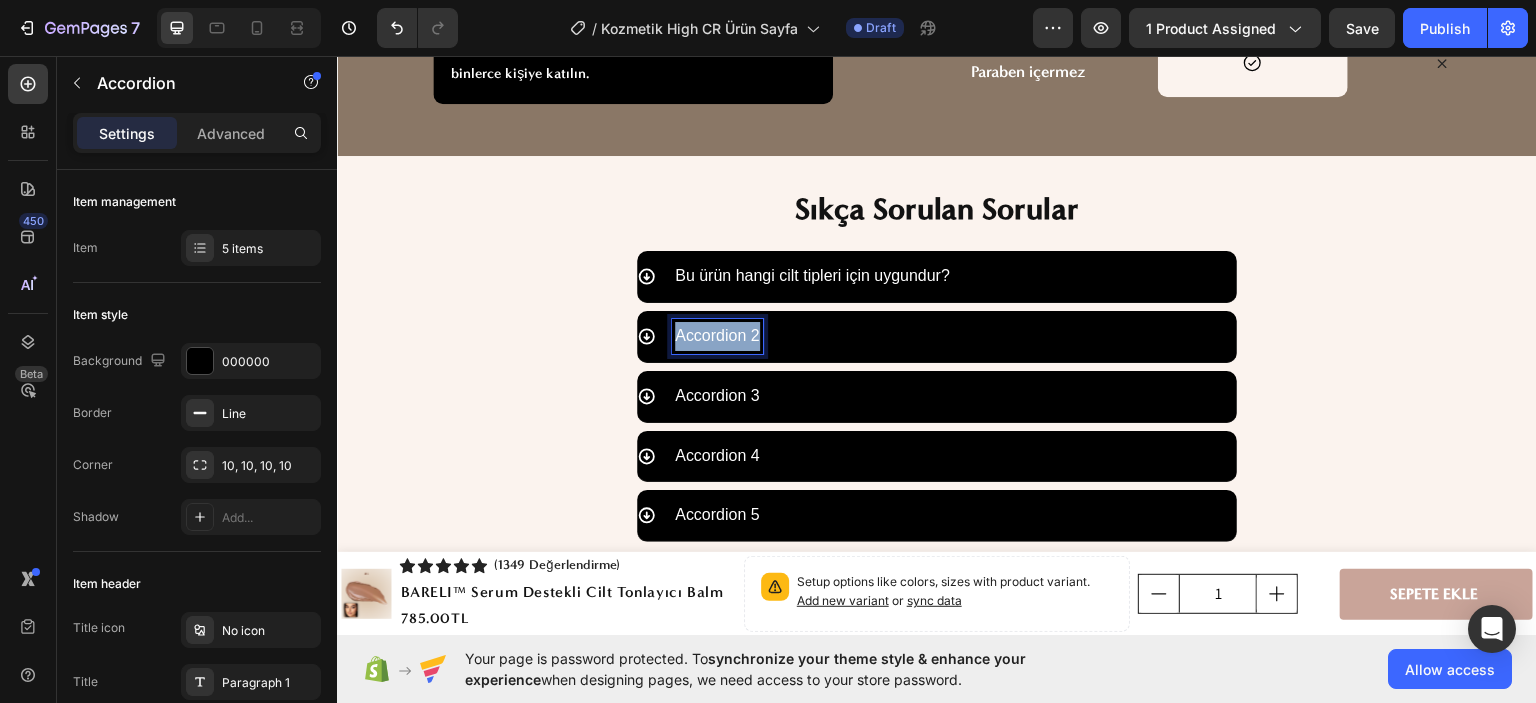click on "Accordion 2" at bounding box center (717, 335) 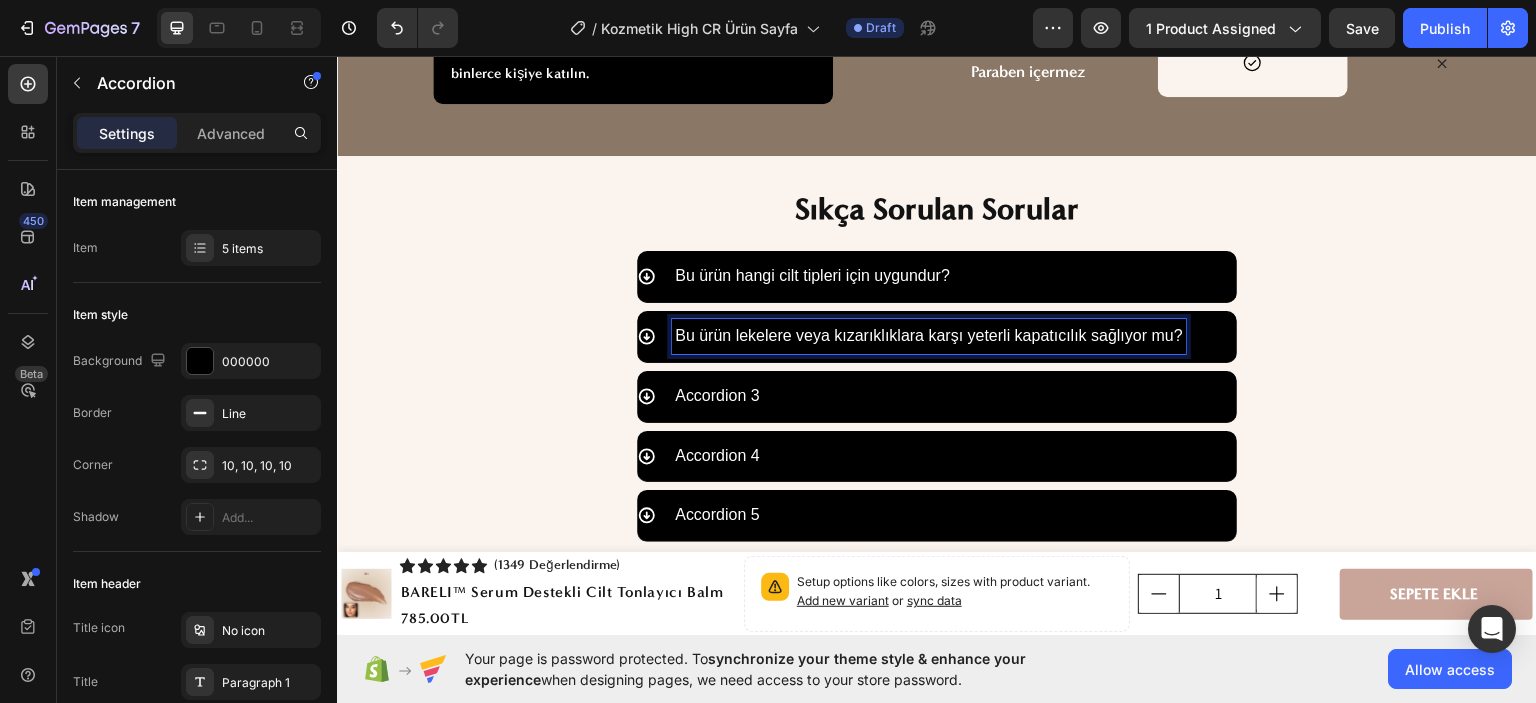 click on "Accordion 3" at bounding box center [717, 395] 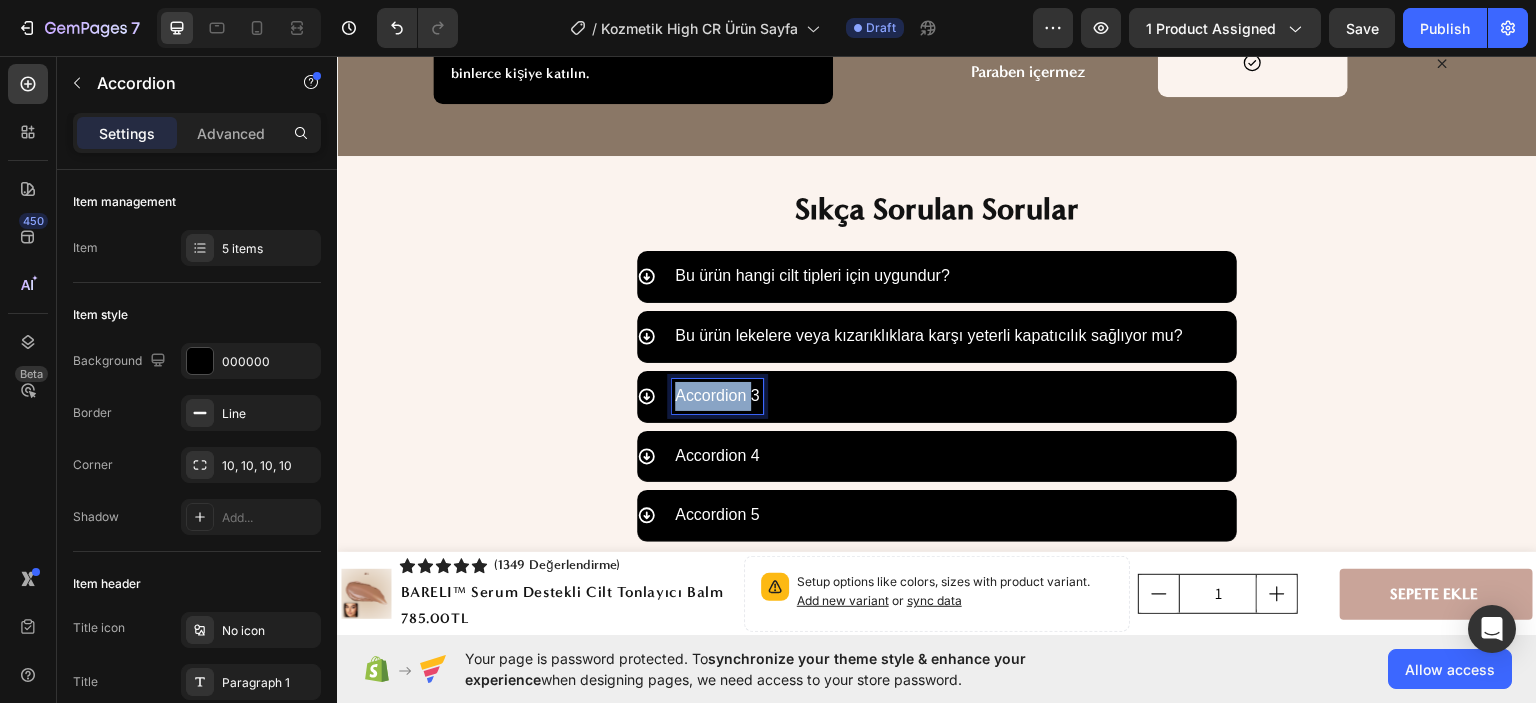 click on "Accordion 3" at bounding box center [717, 395] 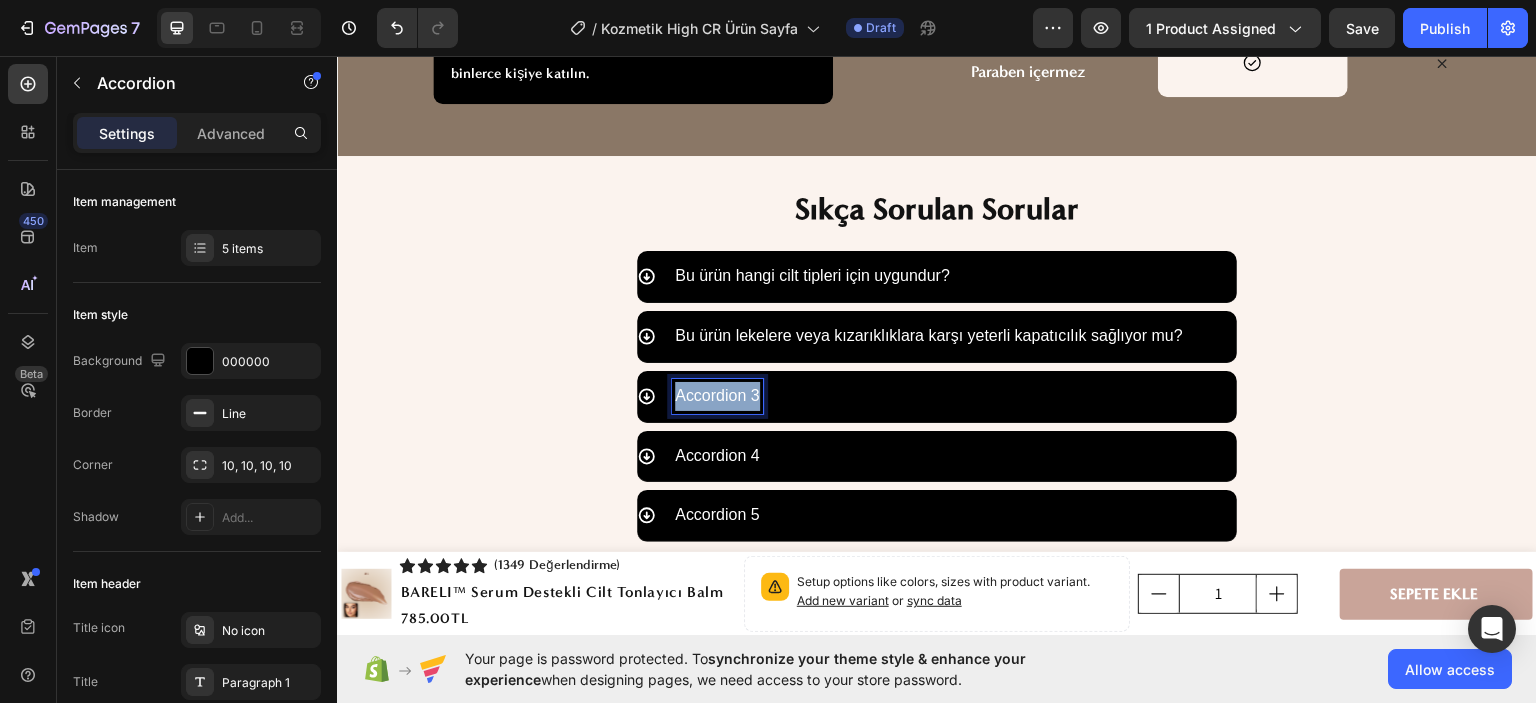 click on "Accordion 3" at bounding box center [717, 395] 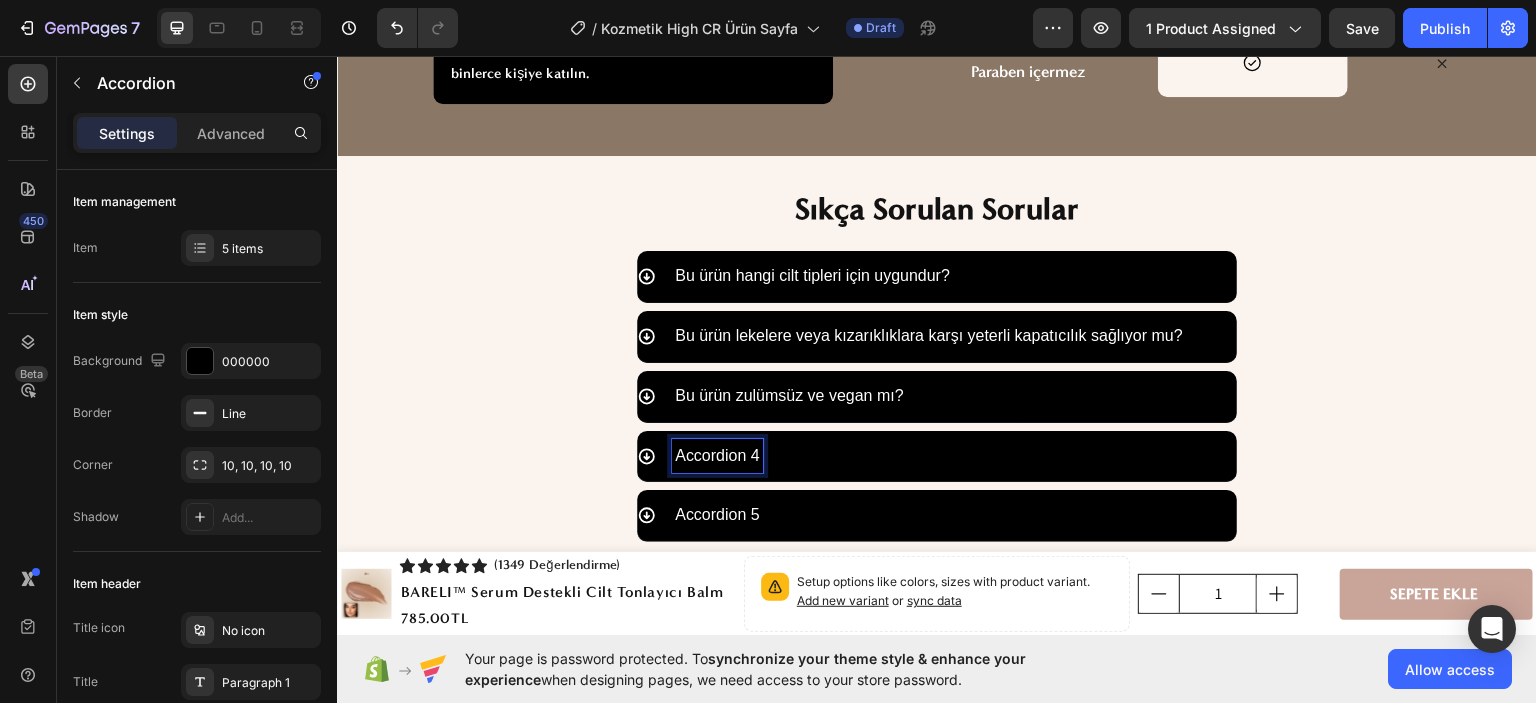 click on "Accordion 4" at bounding box center [717, 455] 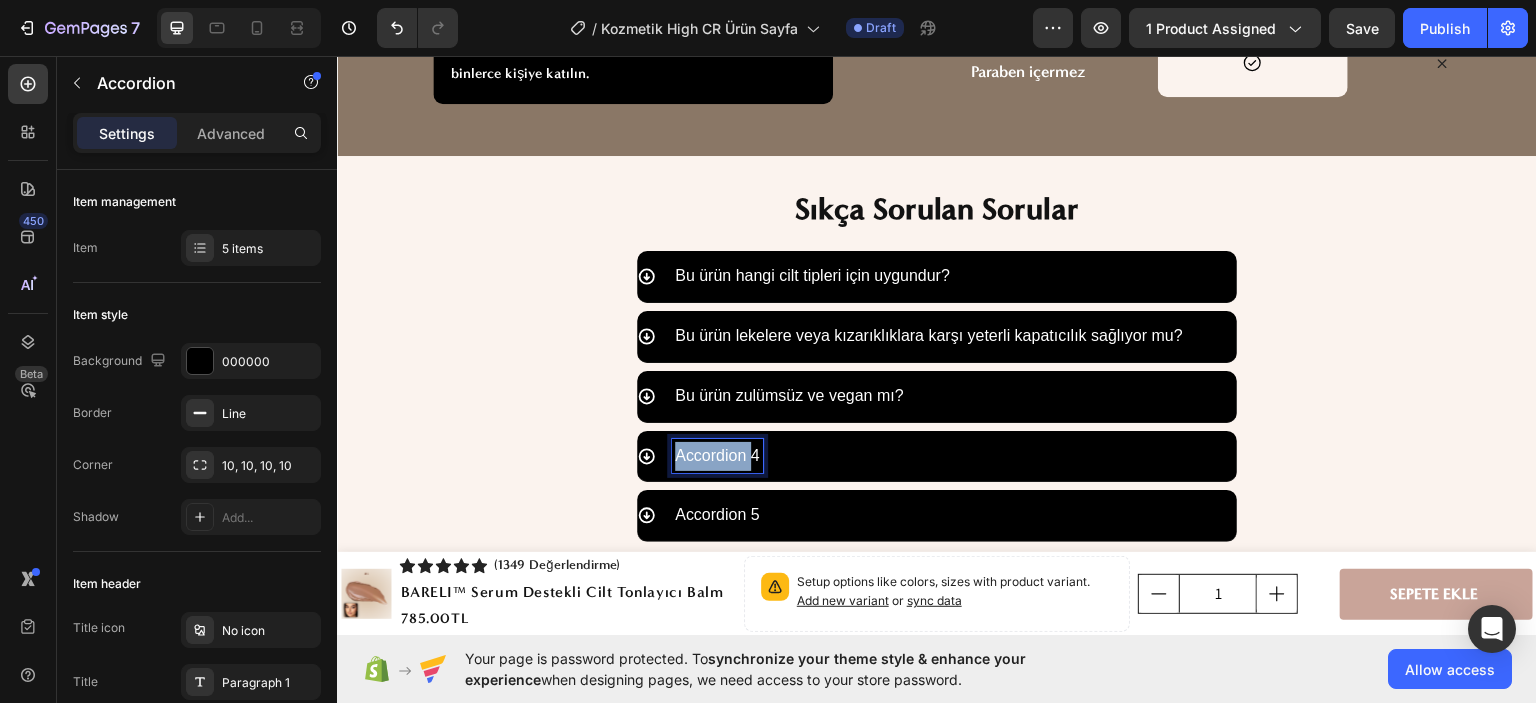 click on "Accordion 4" at bounding box center (717, 455) 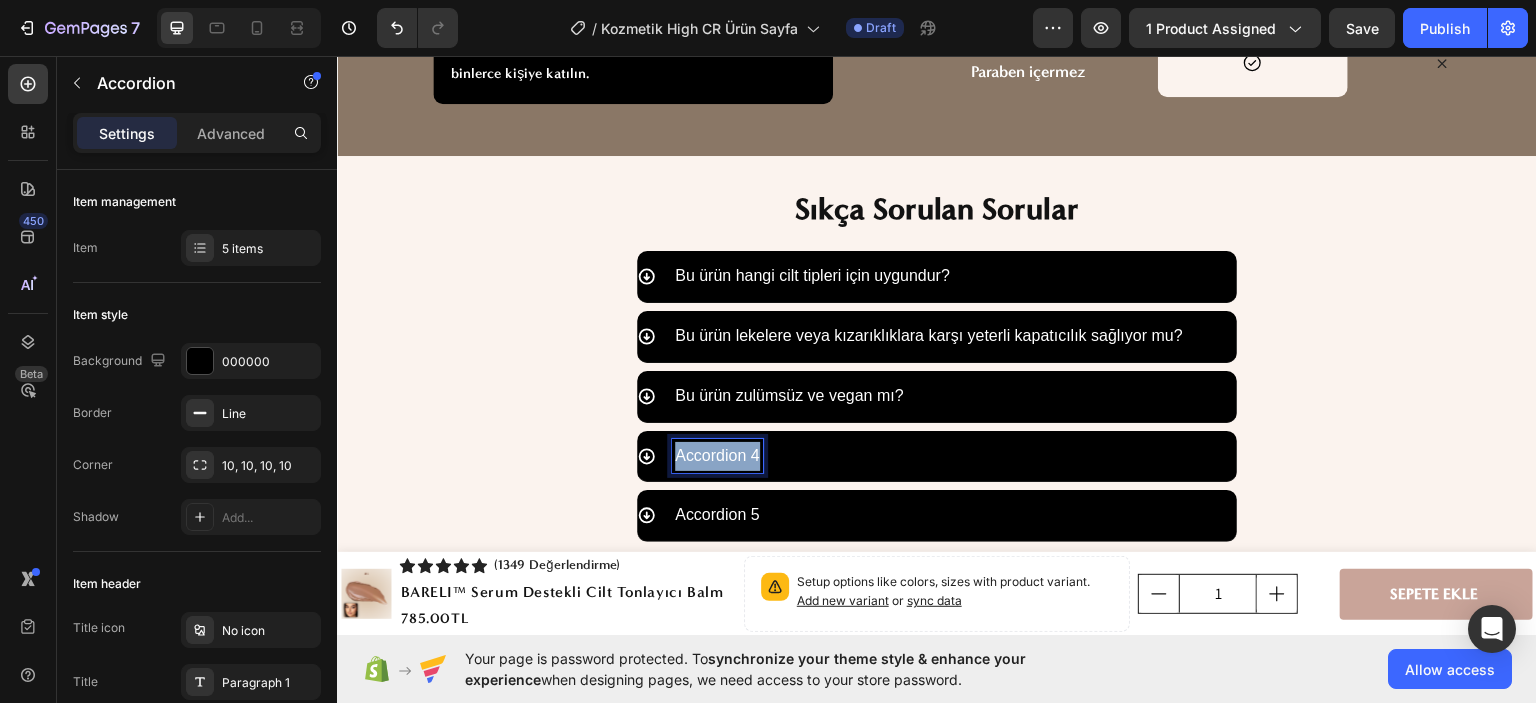 click on "Accordion 4" at bounding box center [717, 455] 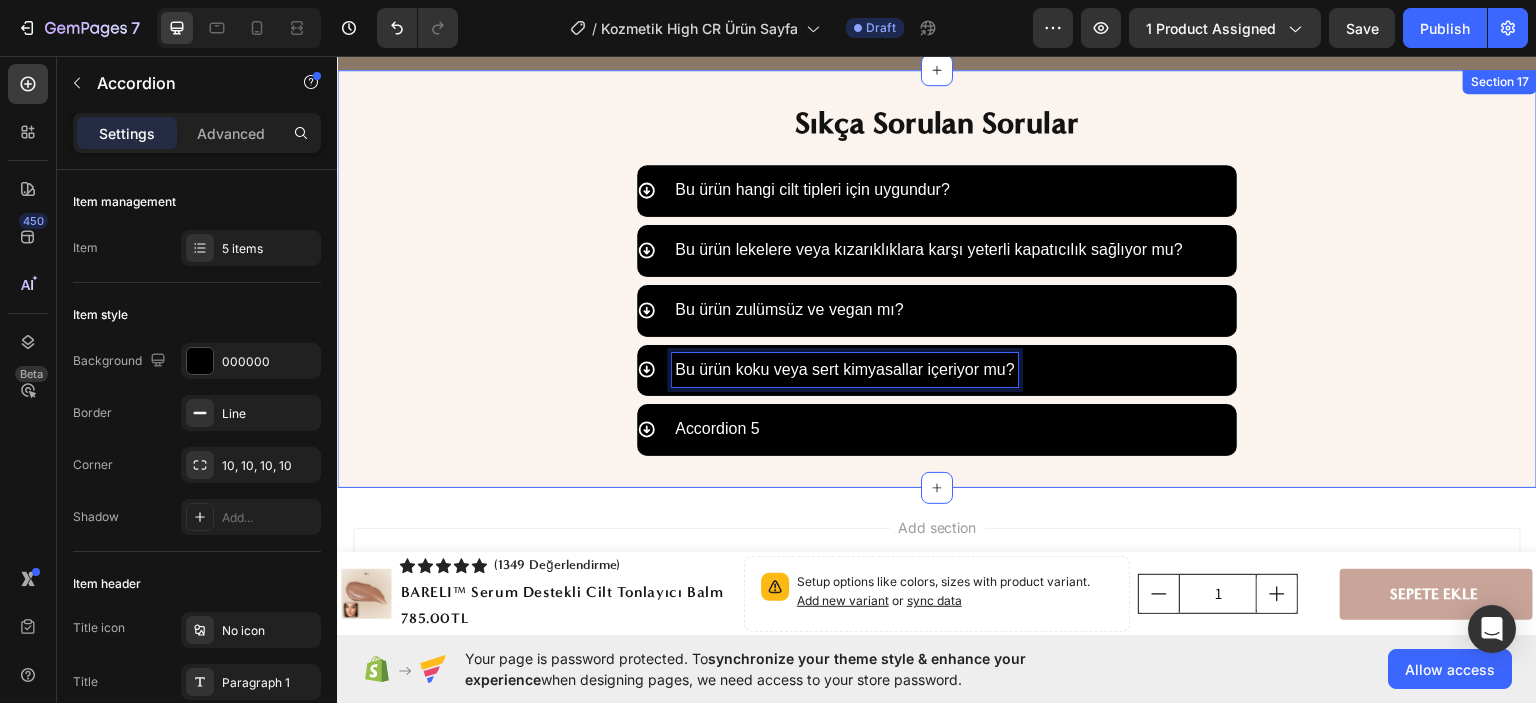 scroll, scrollTop: 7580, scrollLeft: 0, axis: vertical 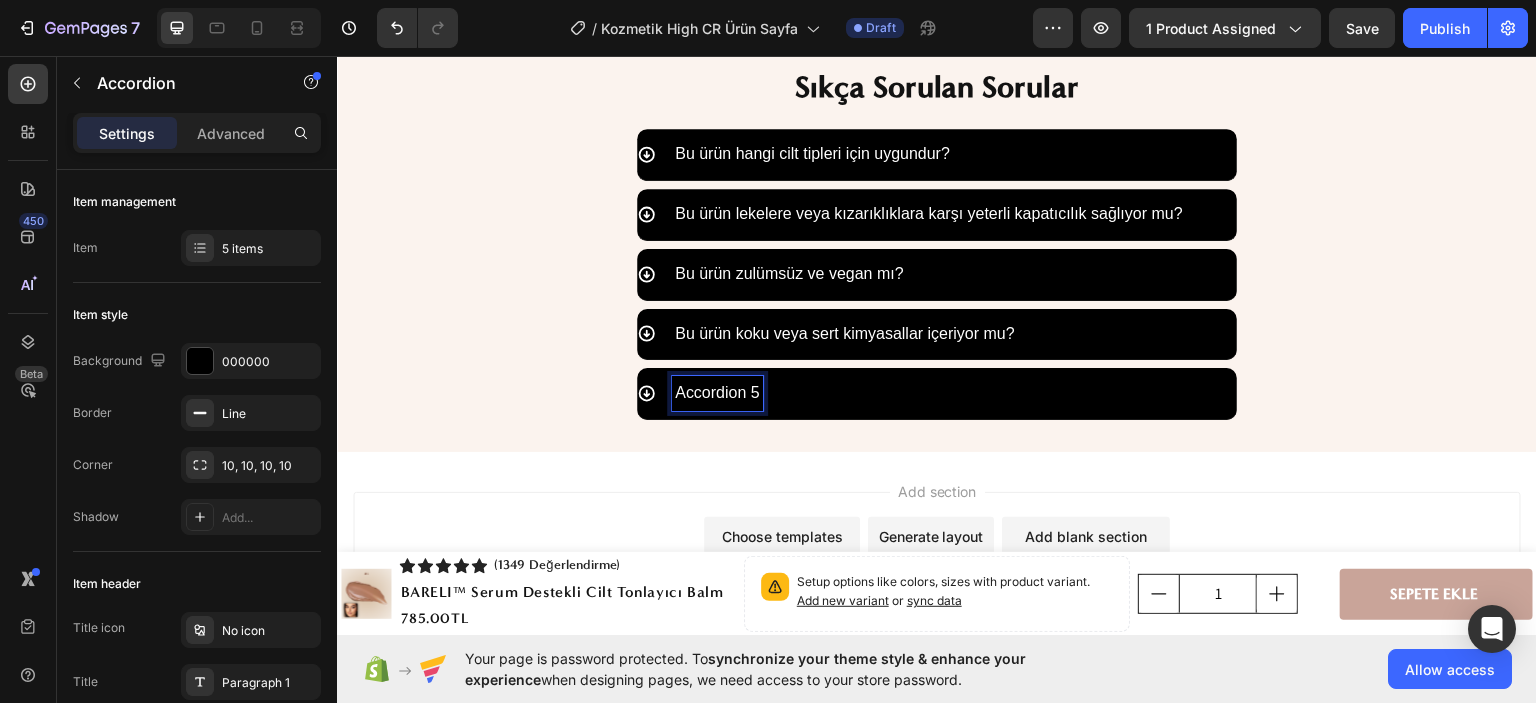 click on "Accordion 5" at bounding box center [717, 392] 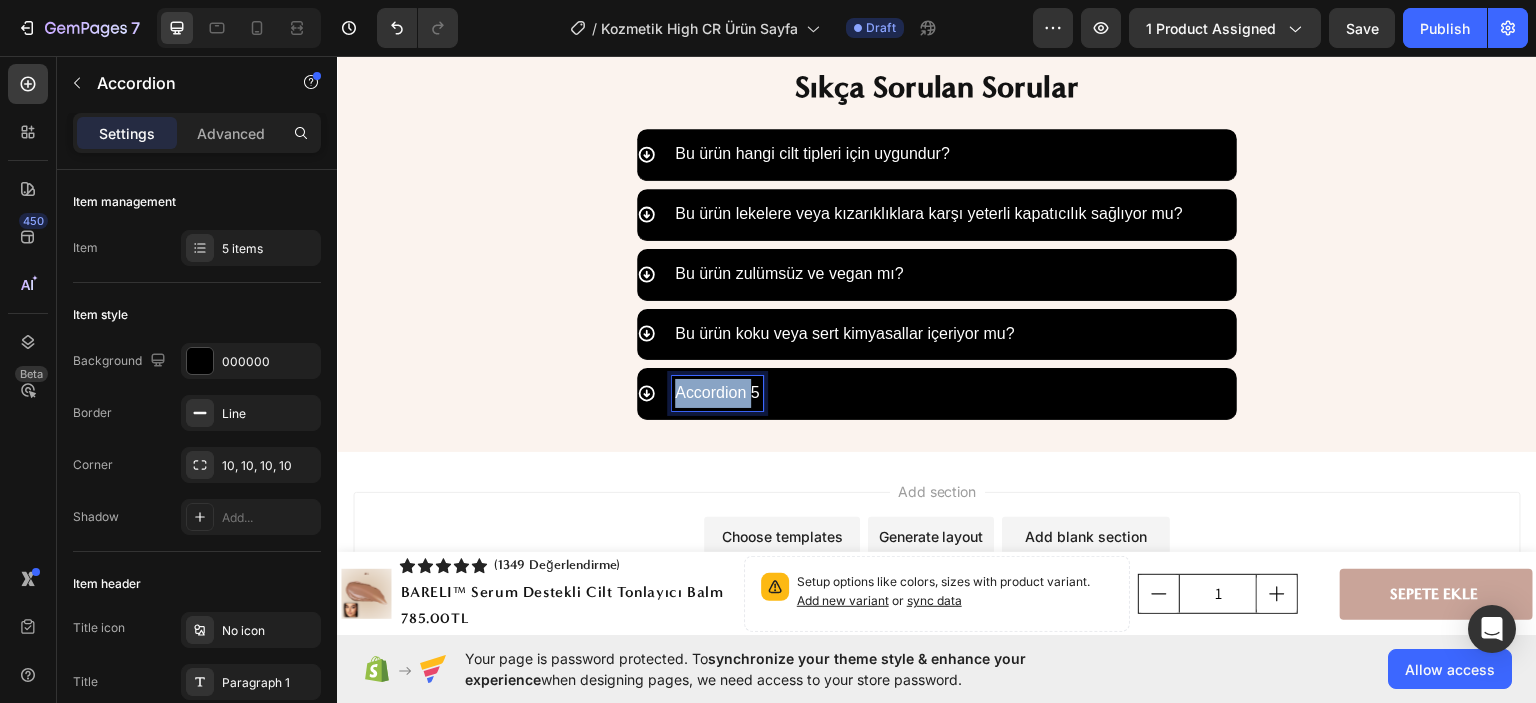 click on "Accordion 5" at bounding box center (717, 392) 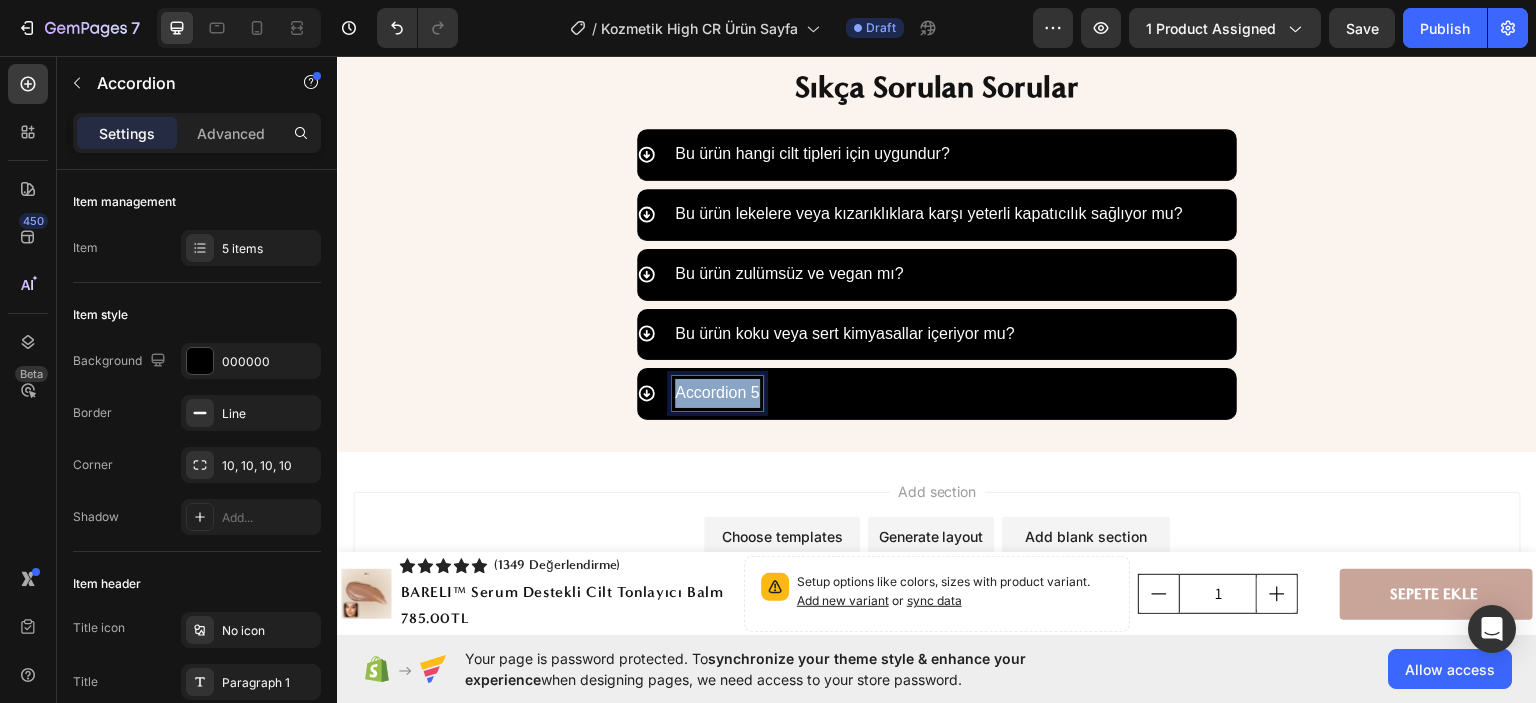click on "Accordion 5" at bounding box center (717, 392) 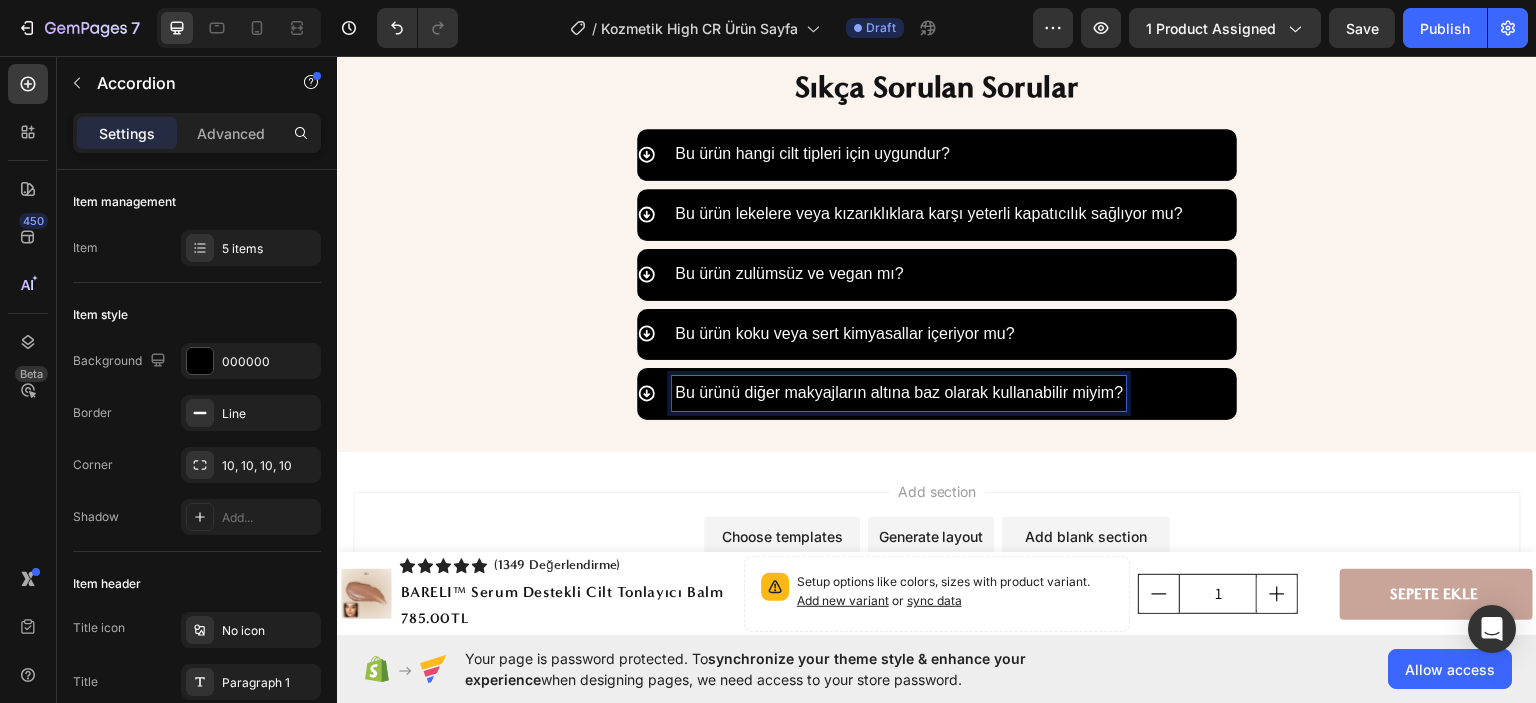 click on "Bu ürün hangi cilt tipleri için uygundur?" at bounding box center (812, 153) 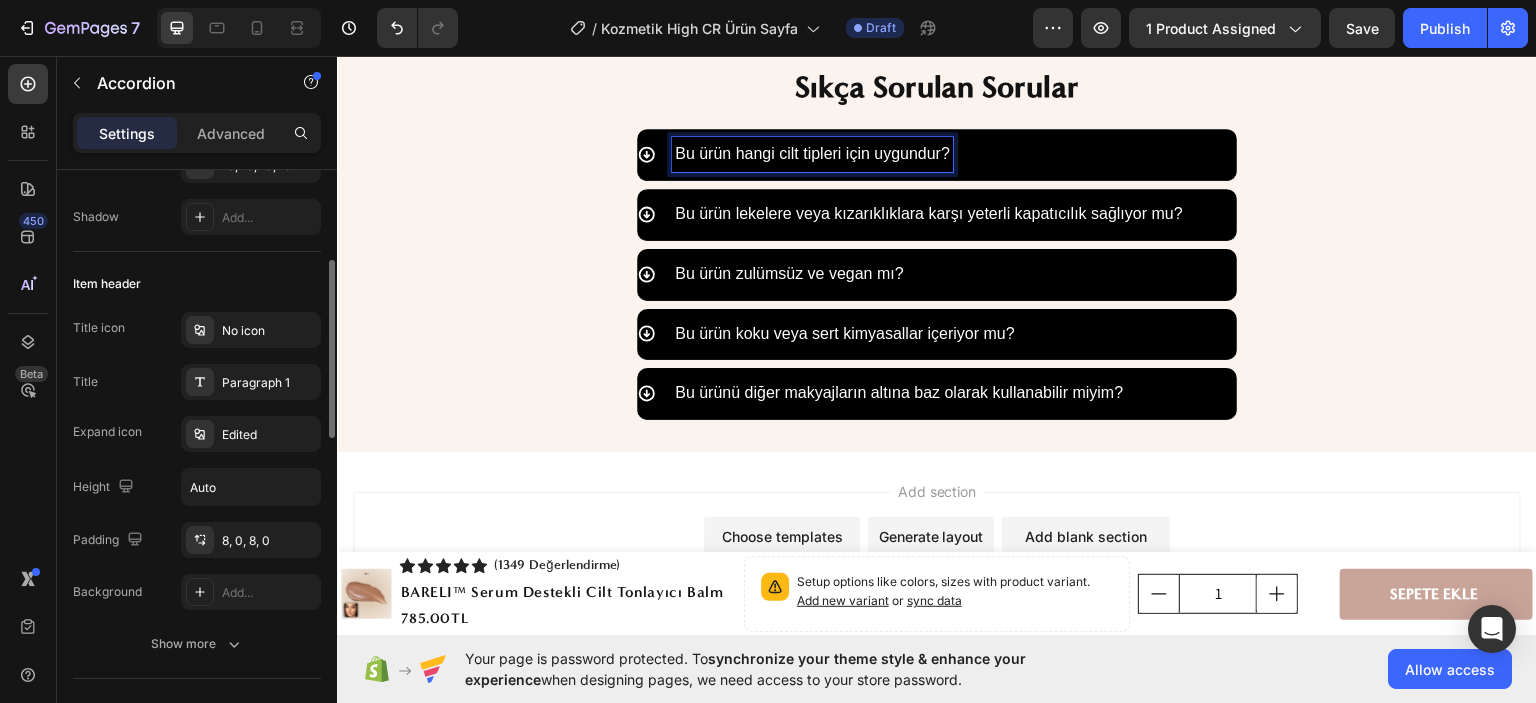 scroll, scrollTop: 500, scrollLeft: 0, axis: vertical 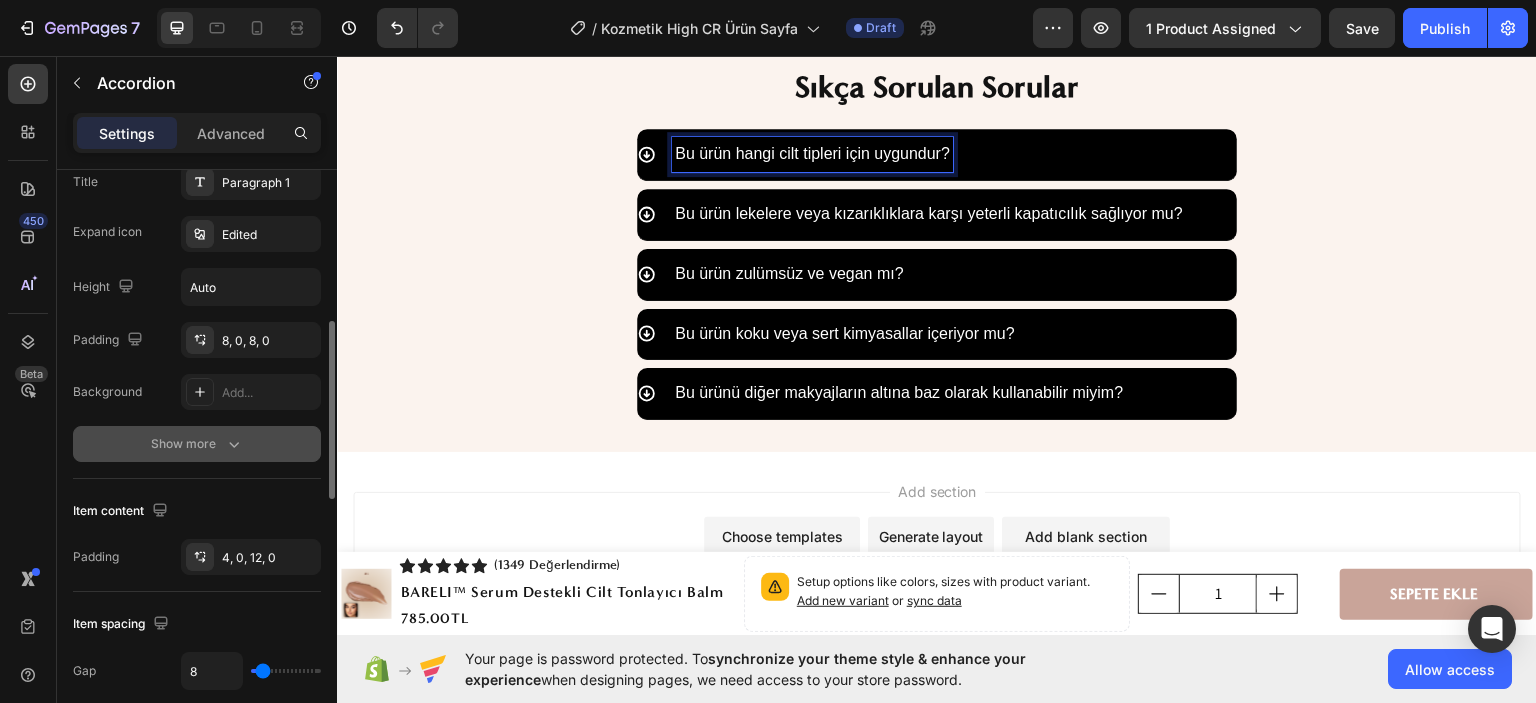 click on "Show more" at bounding box center [197, 444] 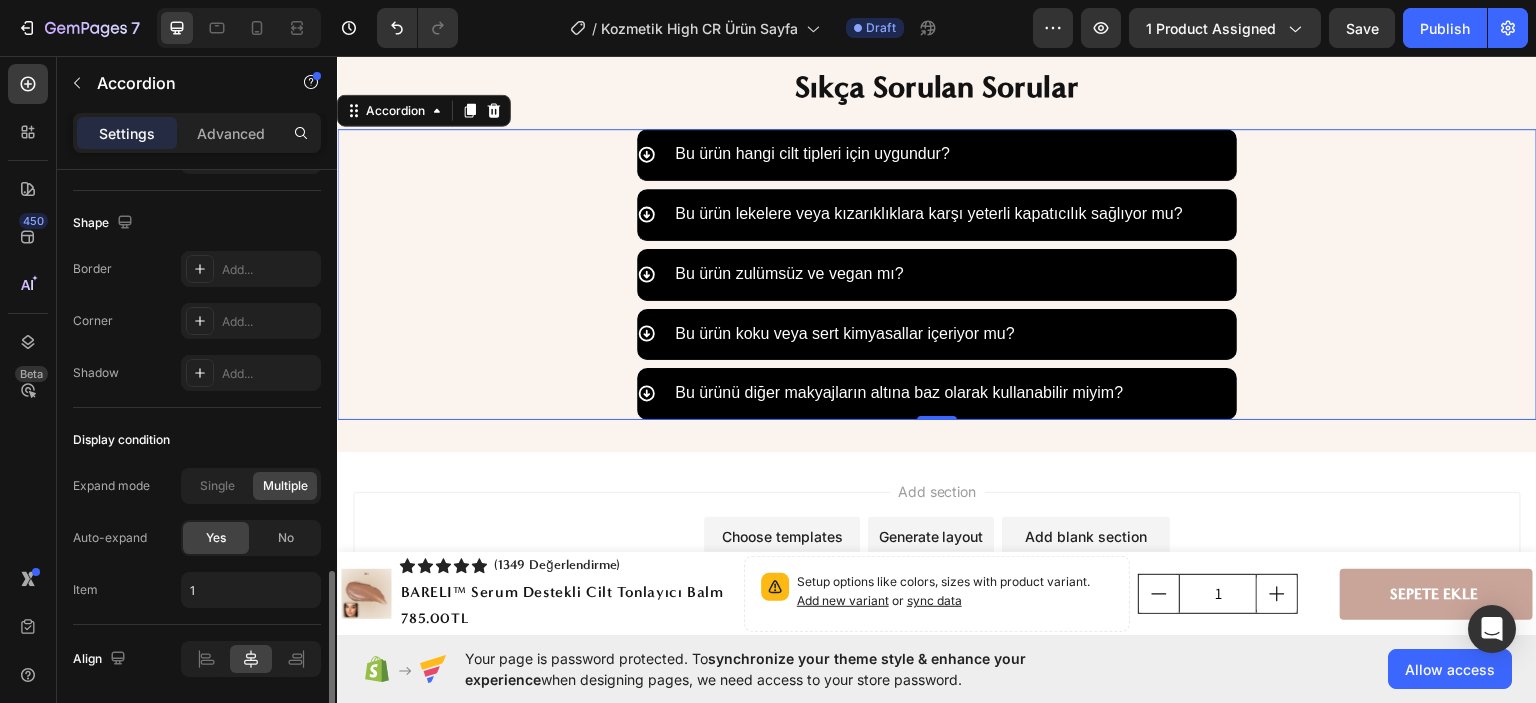 scroll, scrollTop: 1466, scrollLeft: 0, axis: vertical 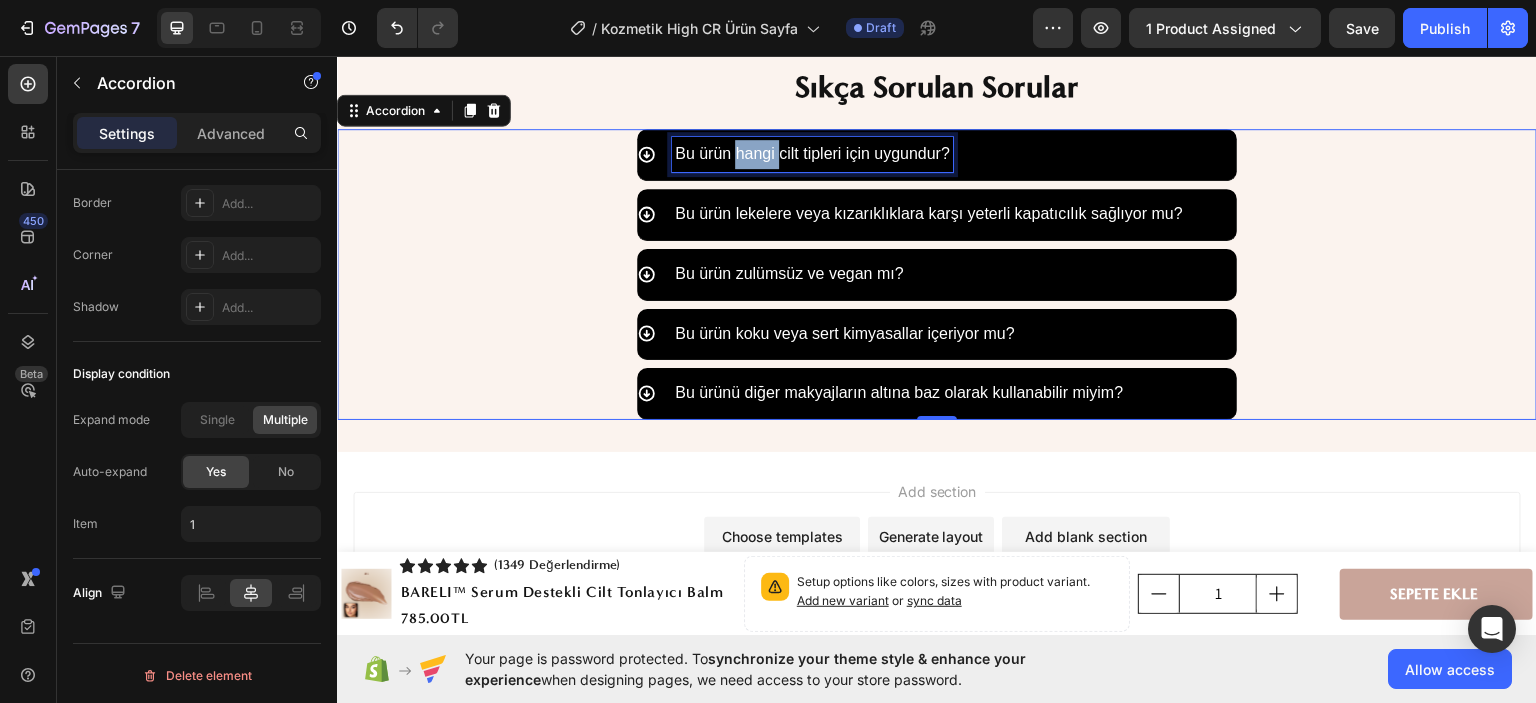click on "Bu ürün hangi cilt tipleri için uygundur?" at bounding box center [812, 153] 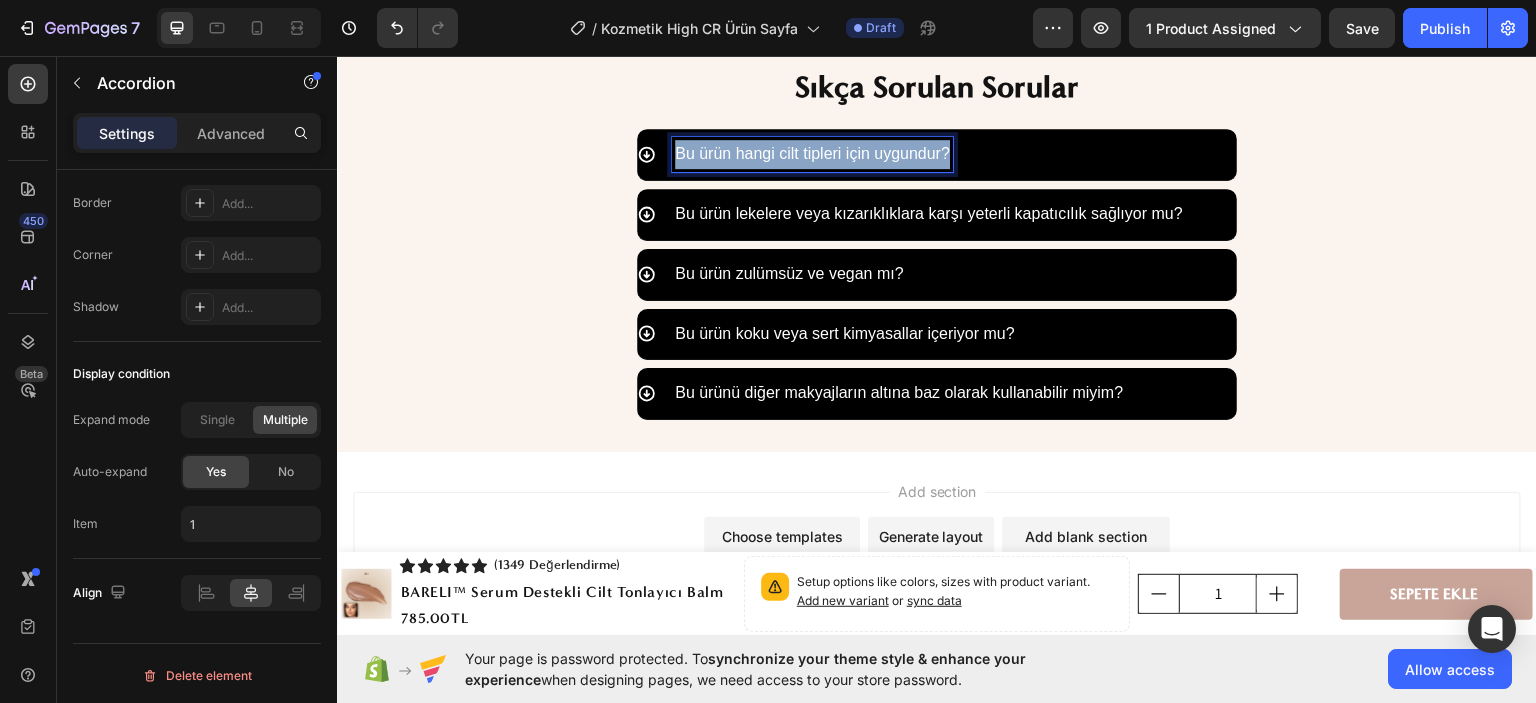 click on "Bu ürün hangi cilt tipleri için uygundur?" at bounding box center (812, 153) 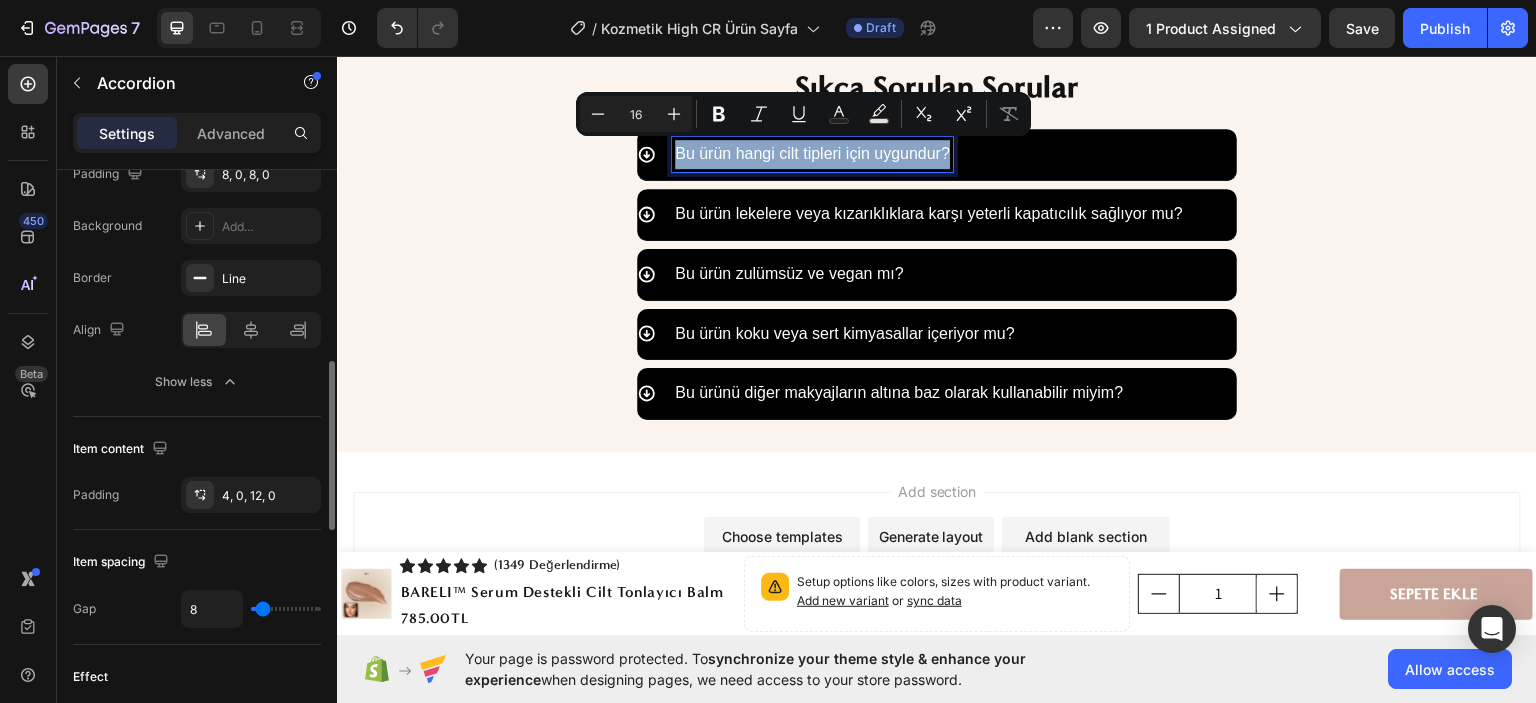 scroll, scrollTop: 566, scrollLeft: 0, axis: vertical 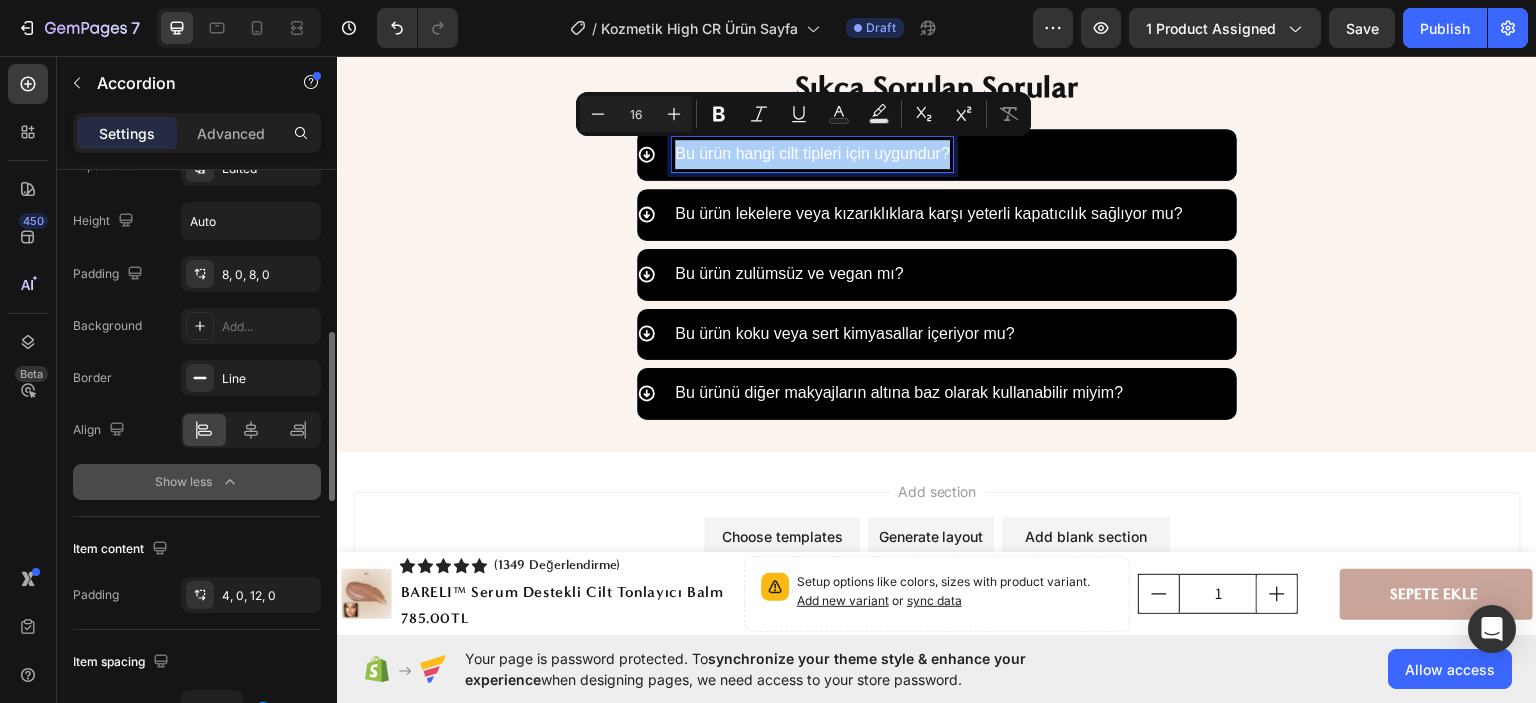 click on "Show less" 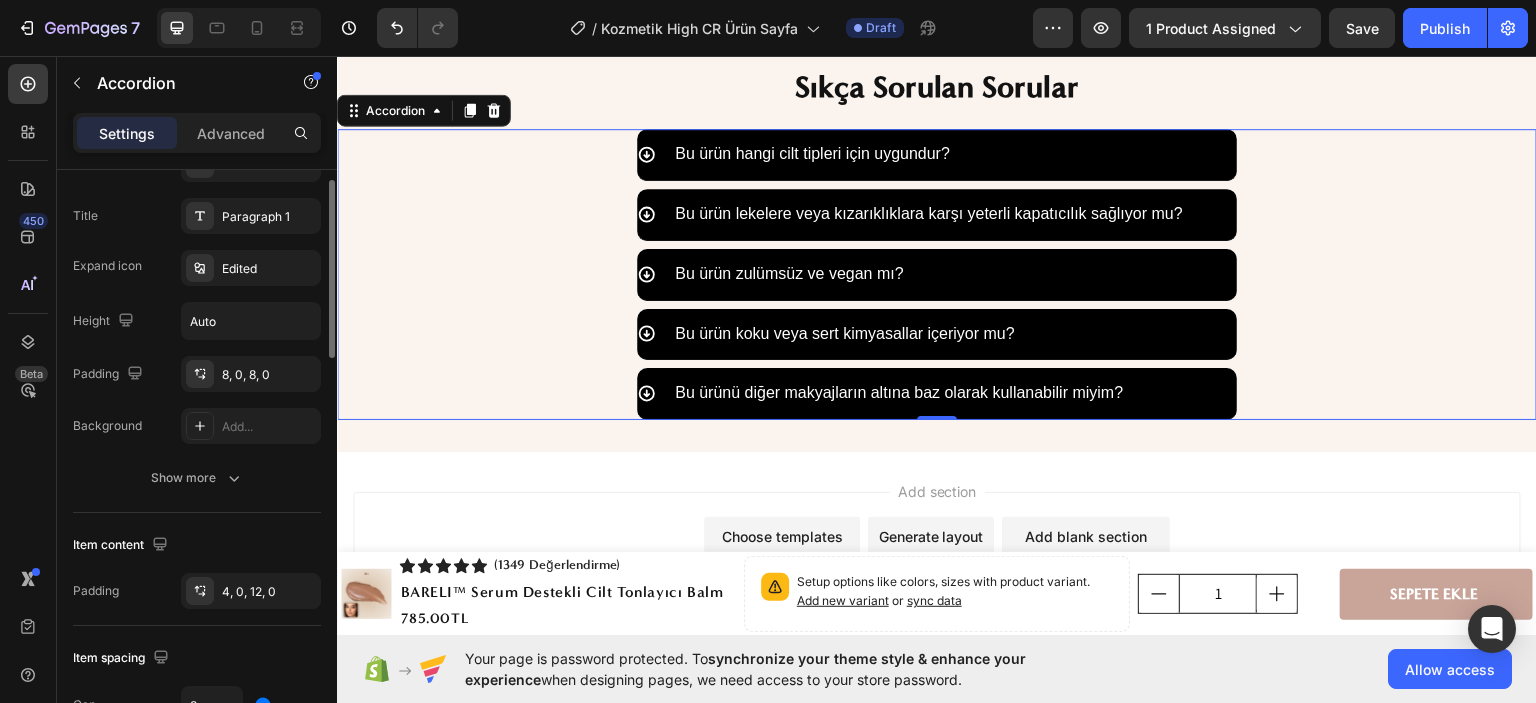 scroll, scrollTop: 366, scrollLeft: 0, axis: vertical 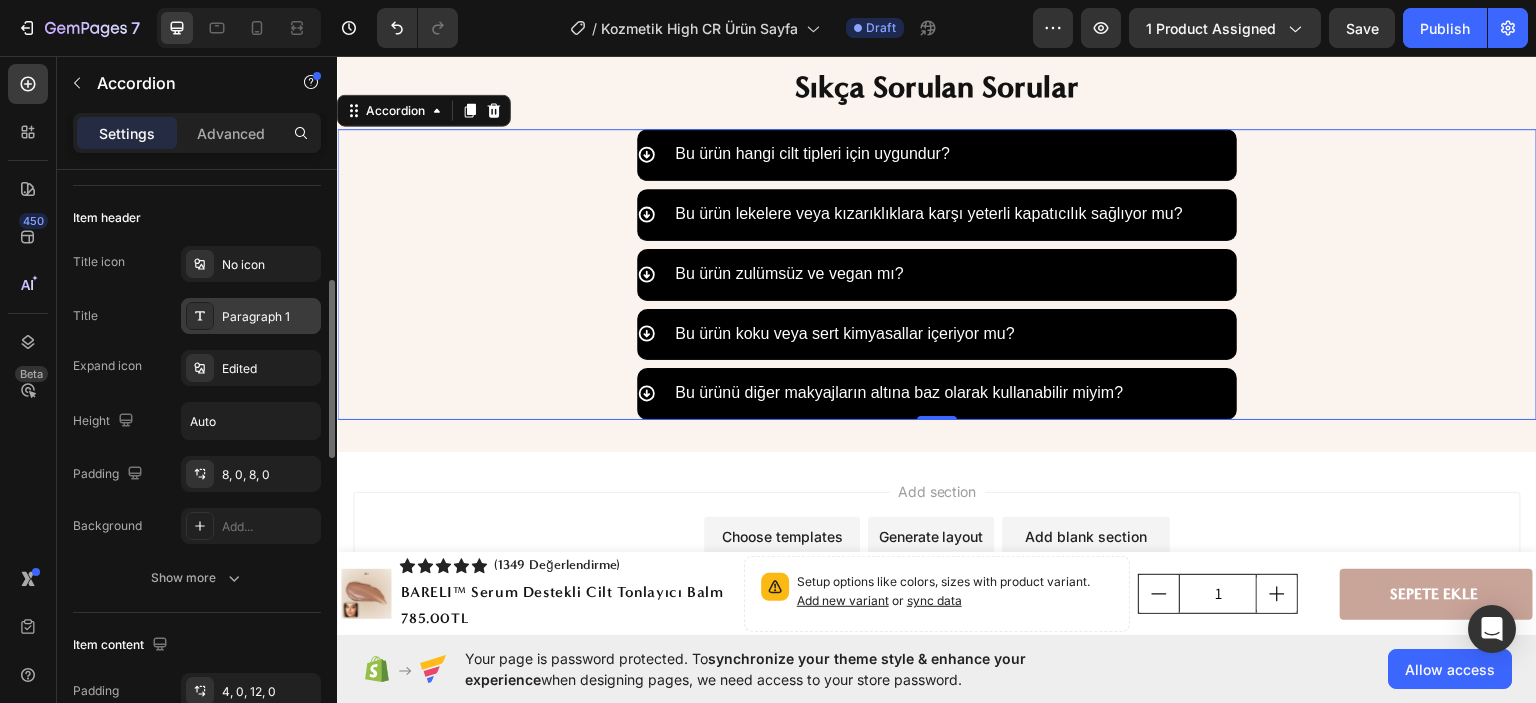 click on "Paragraph 1" at bounding box center (269, 317) 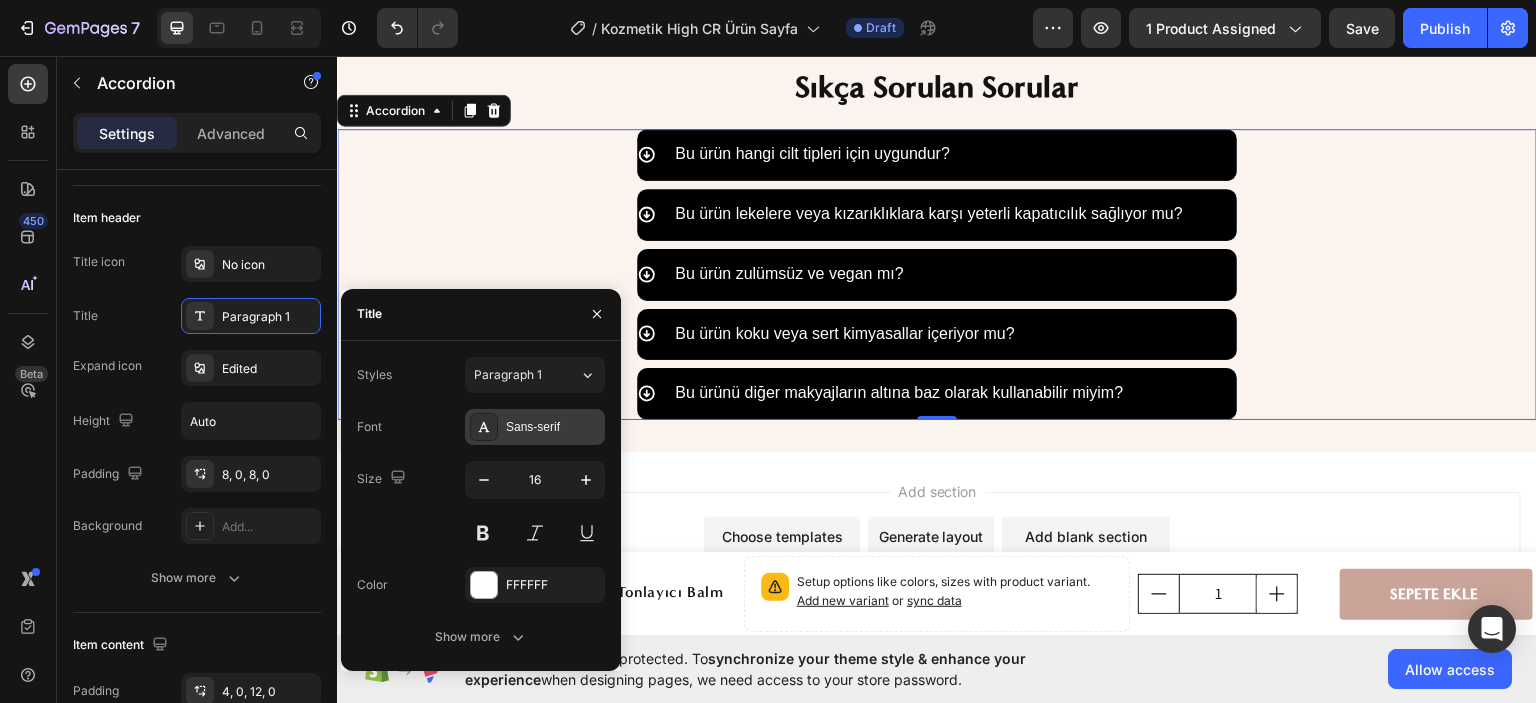 click on "Sans-serif" at bounding box center (553, 427) 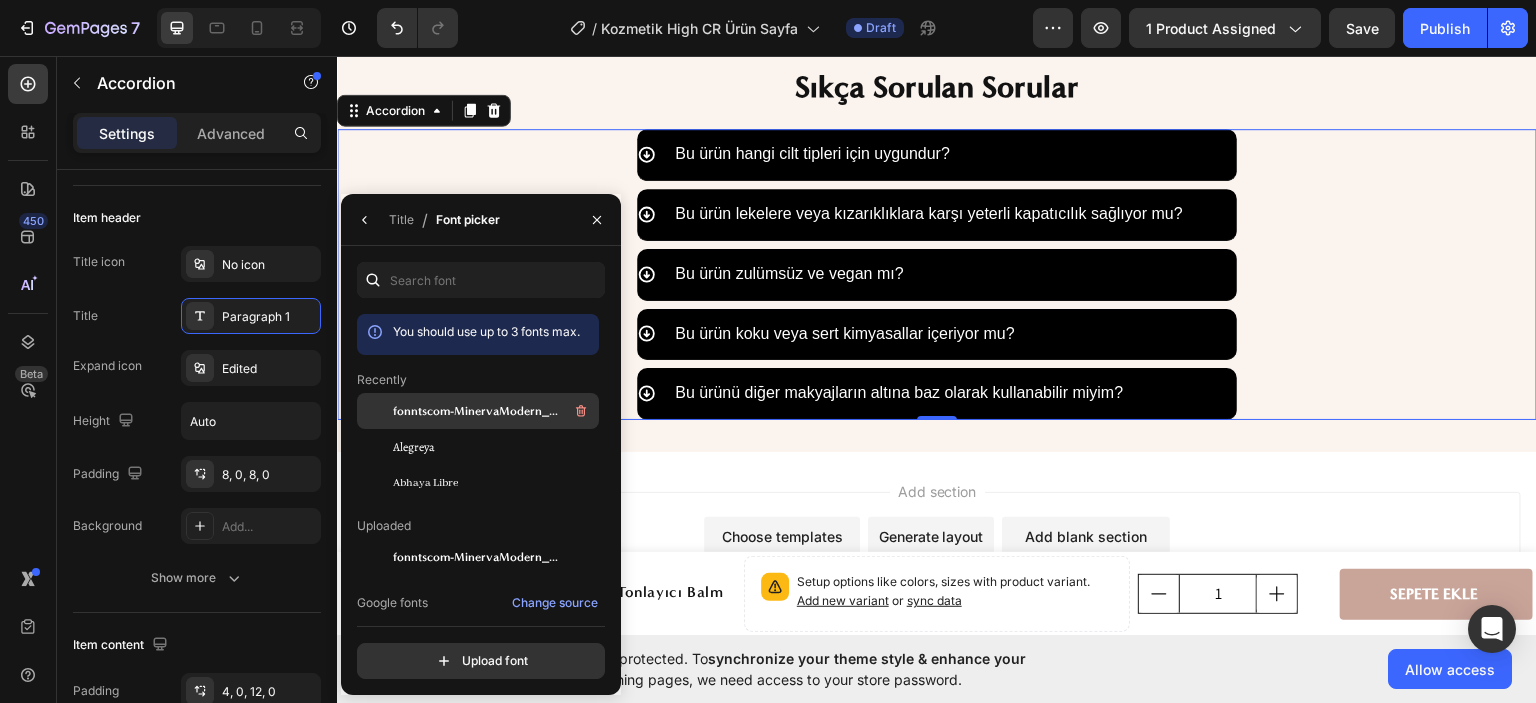 click on "fonntscom-MinervaModern_Bold" at bounding box center (476, 411) 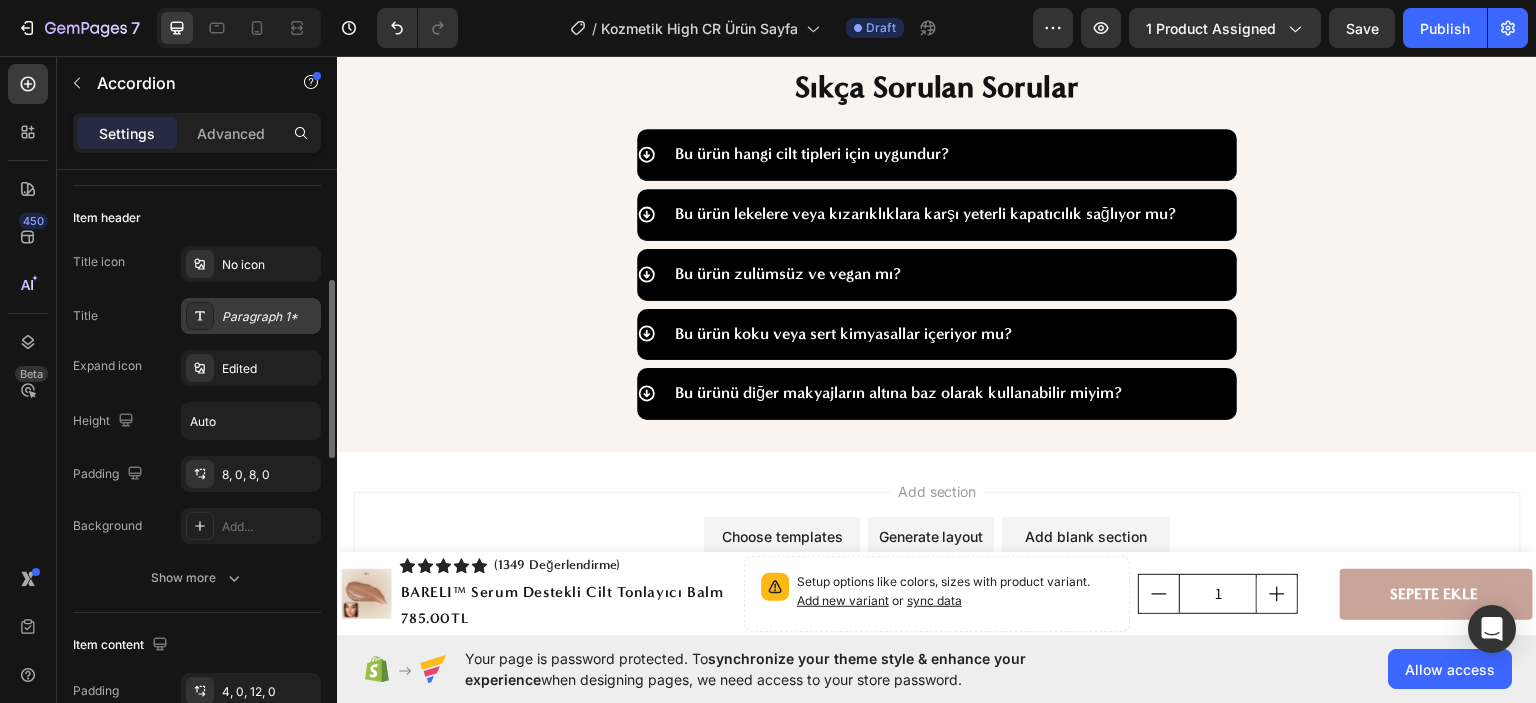 click on "Paragraph 1*" at bounding box center (269, 317) 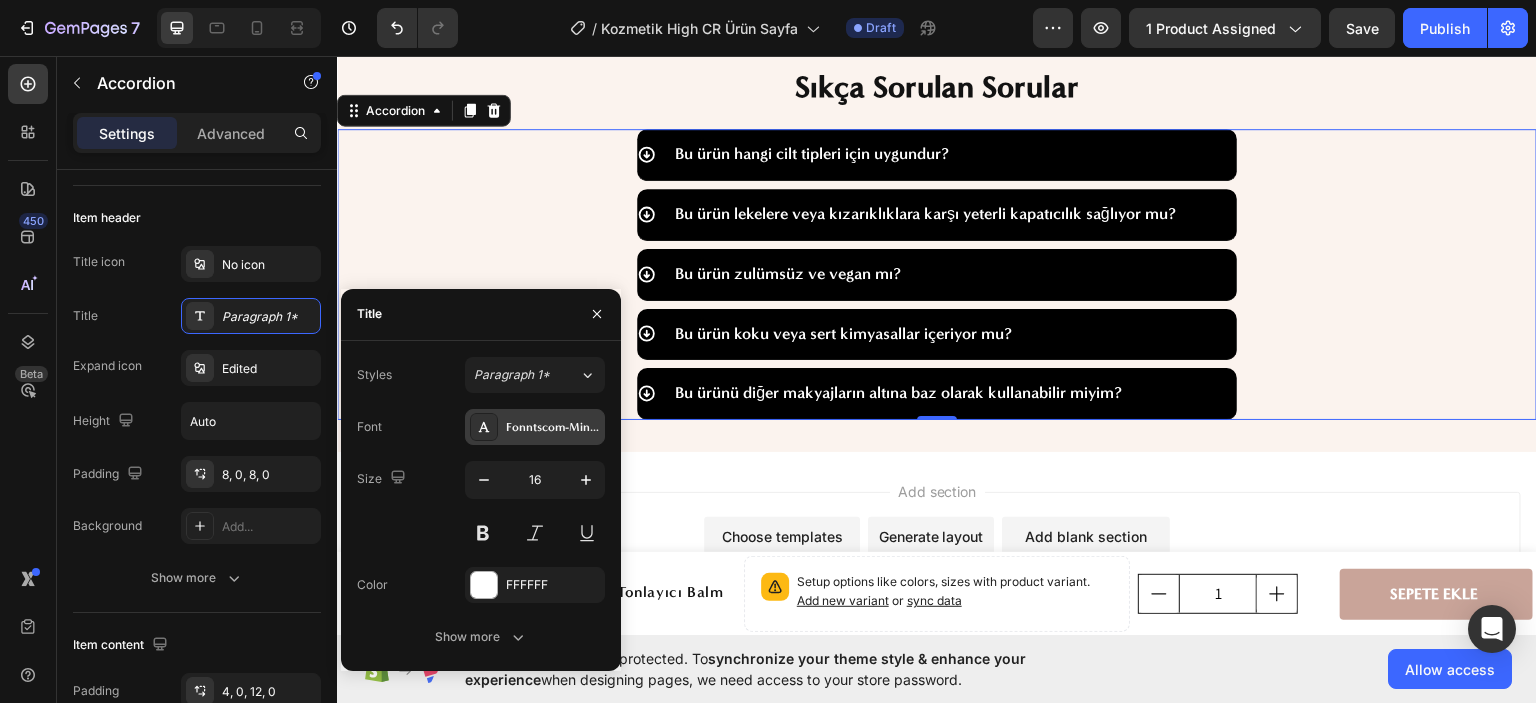 click on "Fonntscom-MinervaModern_Bold" at bounding box center [553, 427] 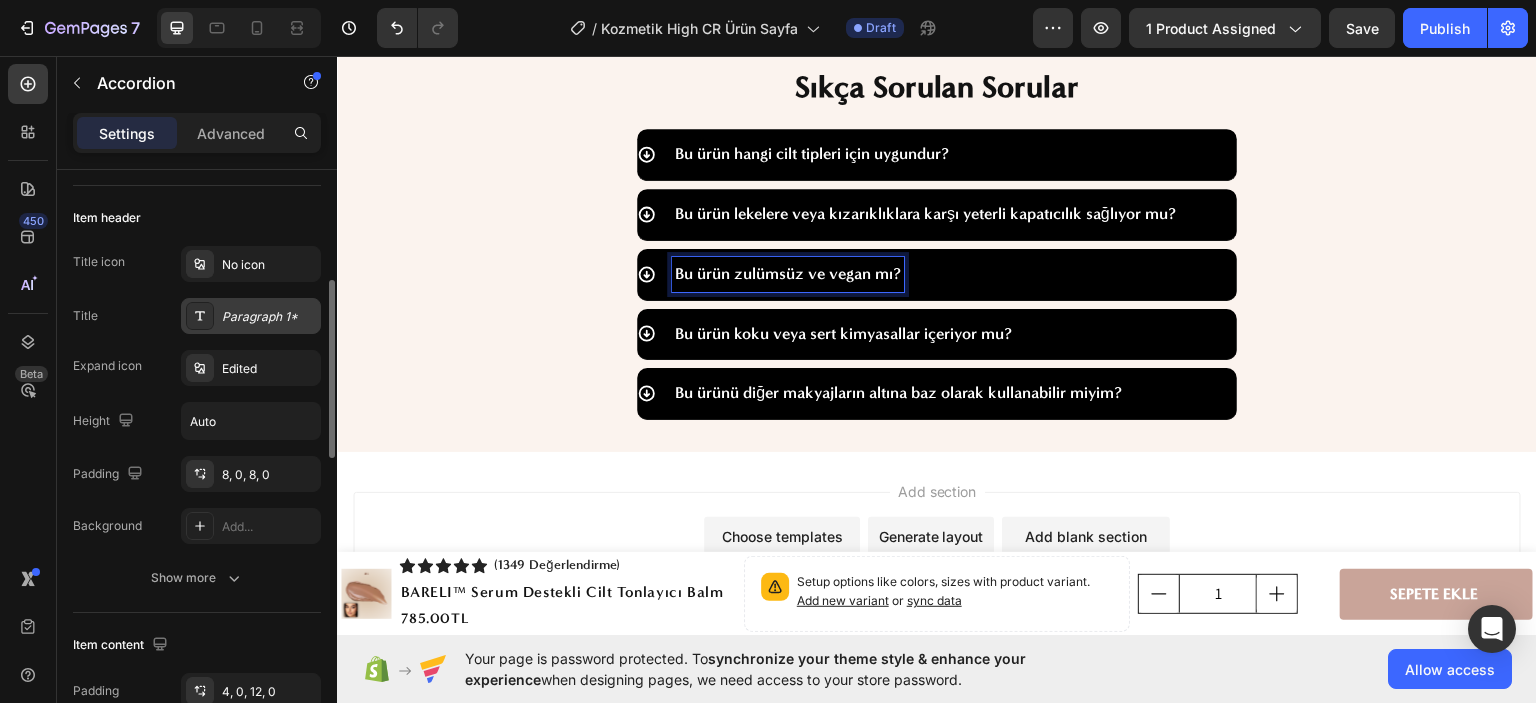 click on "Paragraph 1*" at bounding box center [269, 317] 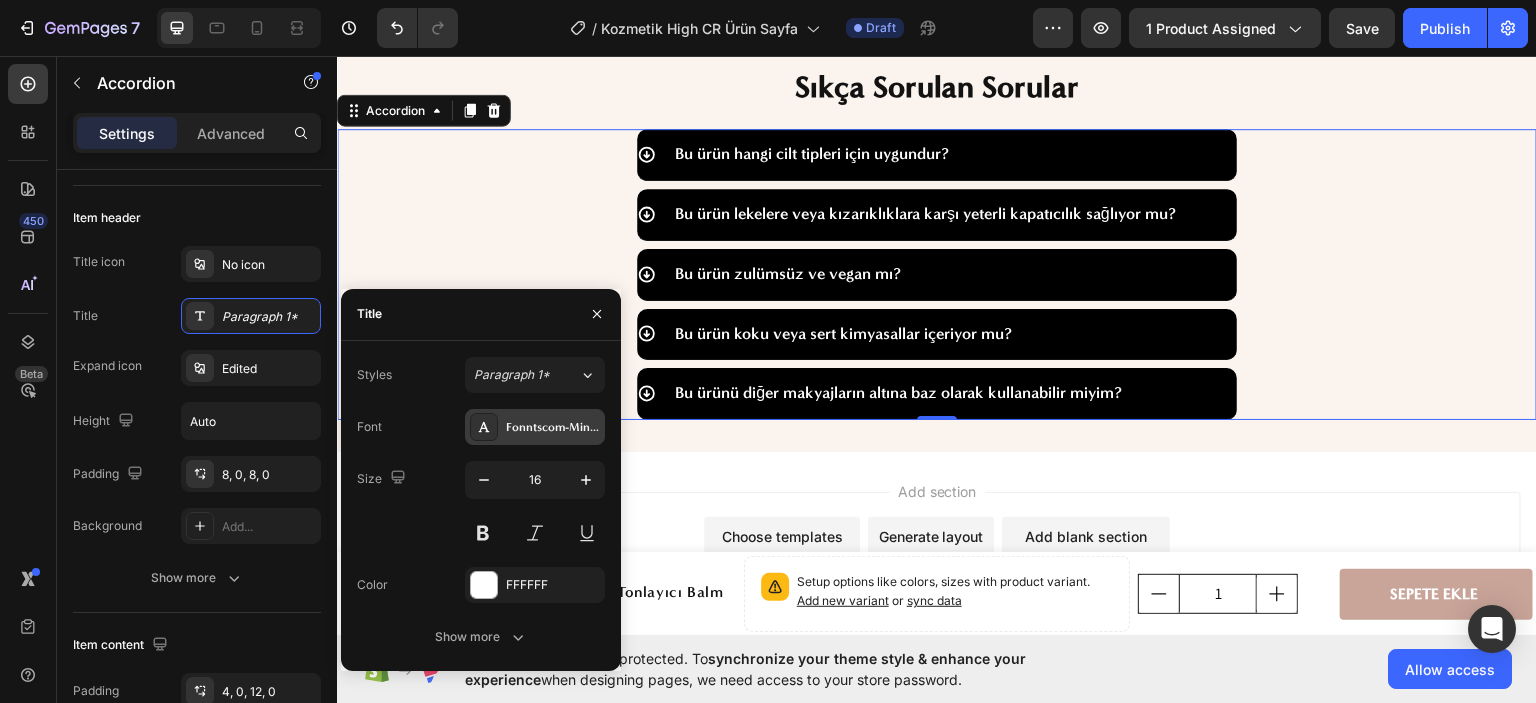 click on "Fonntscom-MinervaModern_Bold" at bounding box center [553, 427] 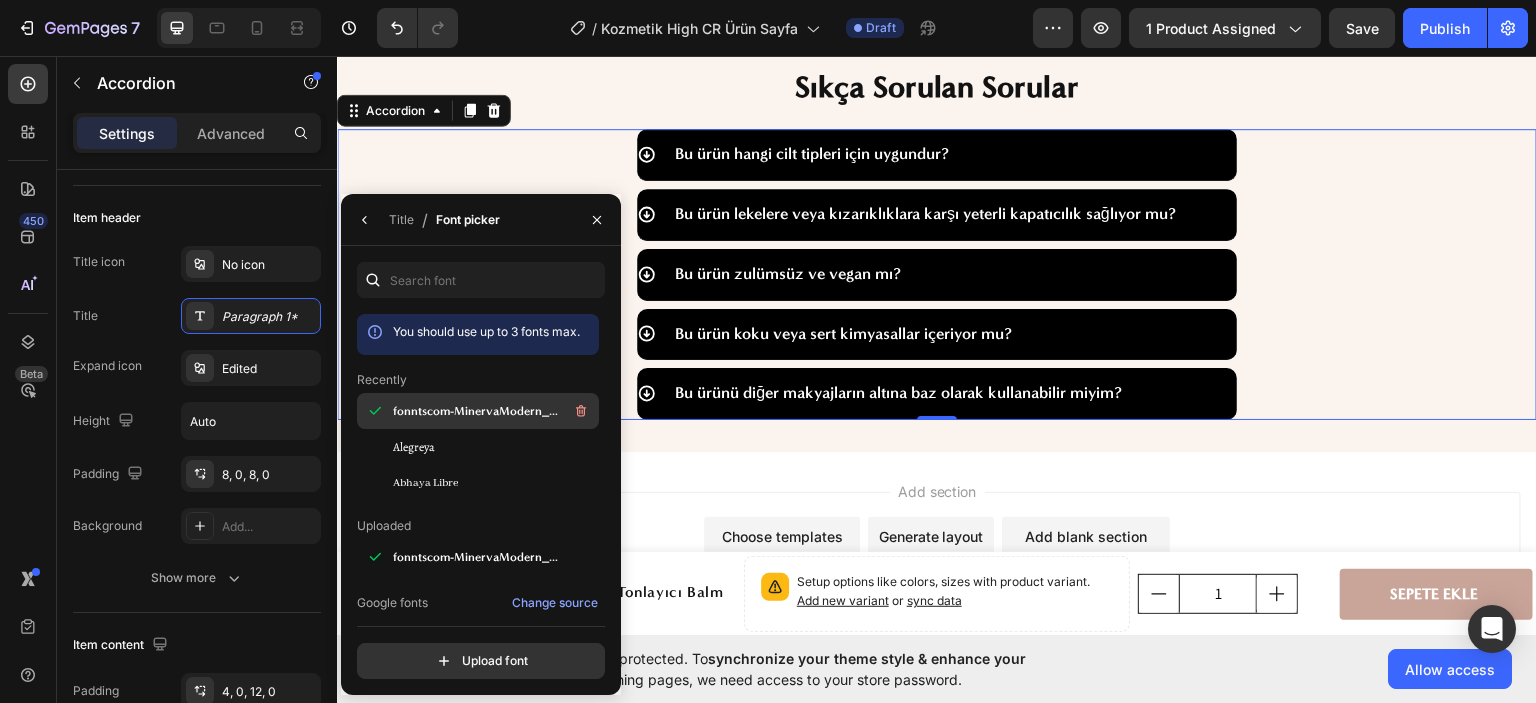 click on "fonntscom-MinervaModern_Bold" at bounding box center (476, 411) 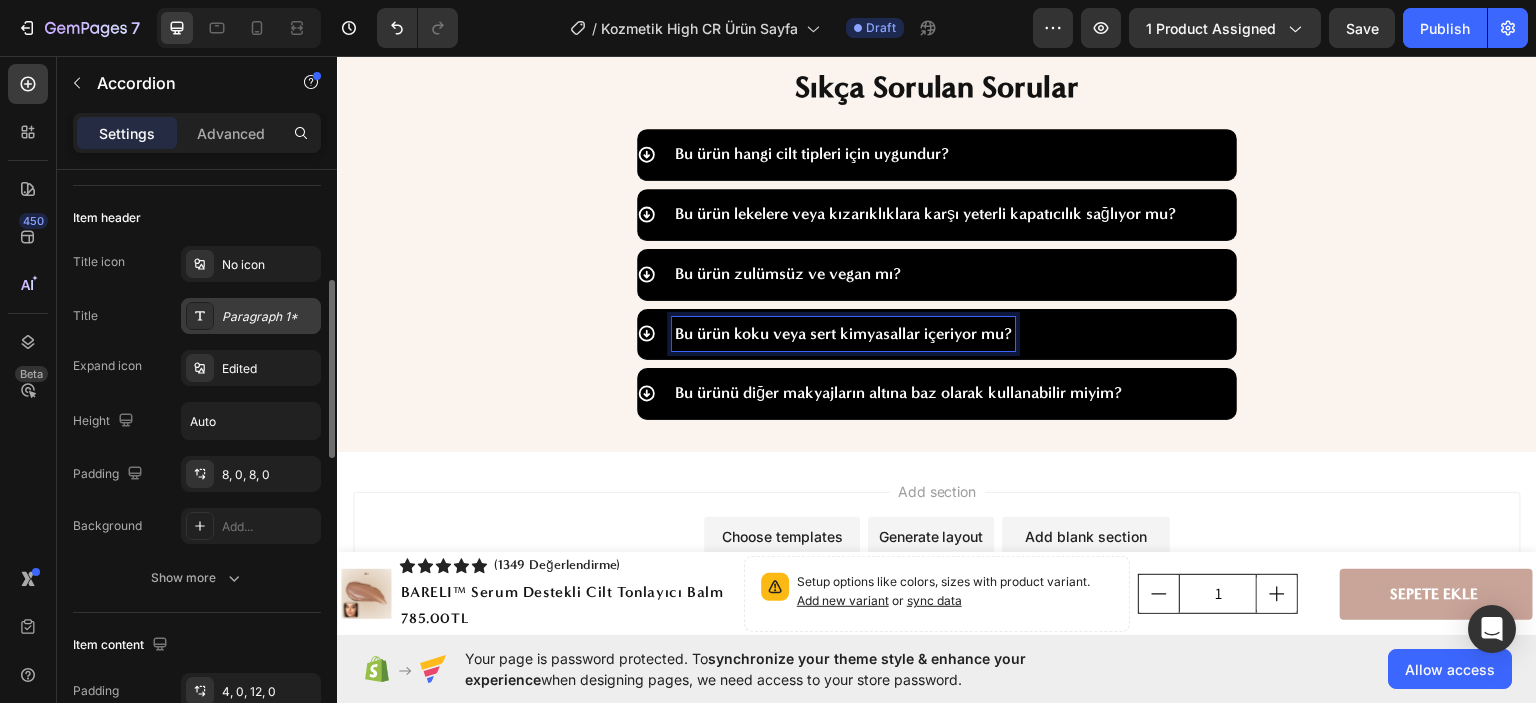 click on "Paragraph 1*" at bounding box center (269, 317) 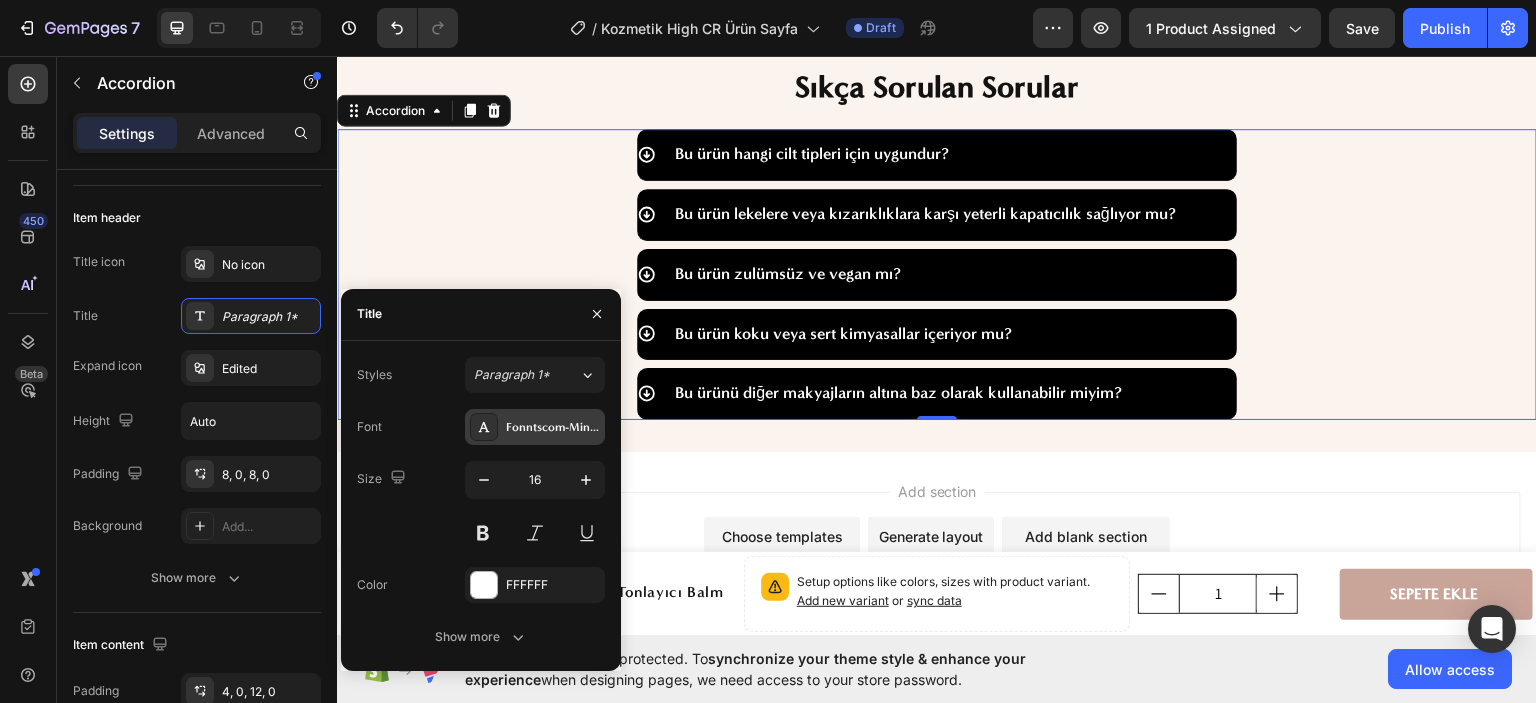 click on "Fonntscom-MinervaModern_Bold" at bounding box center [553, 427] 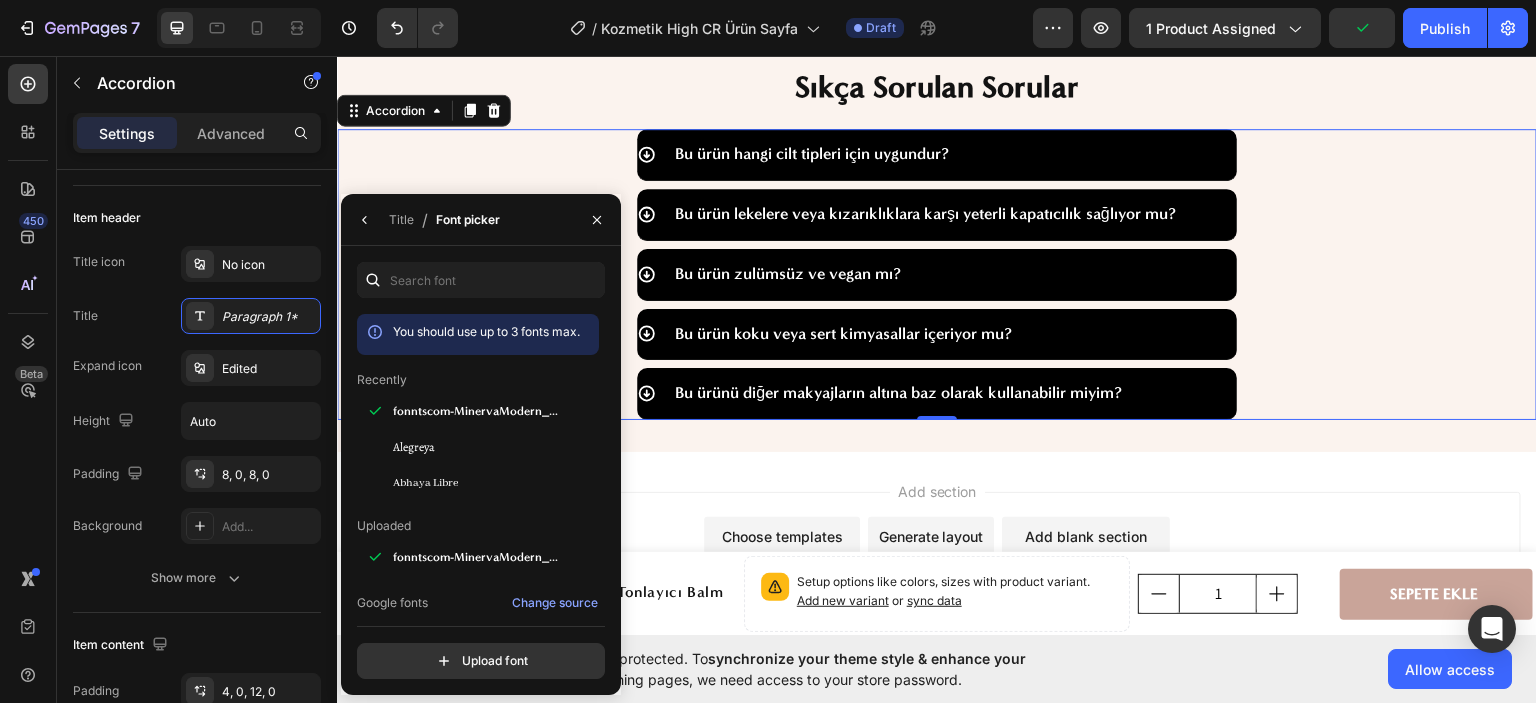 click on "fonntscom-MinervaModern_Bold" at bounding box center (476, 411) 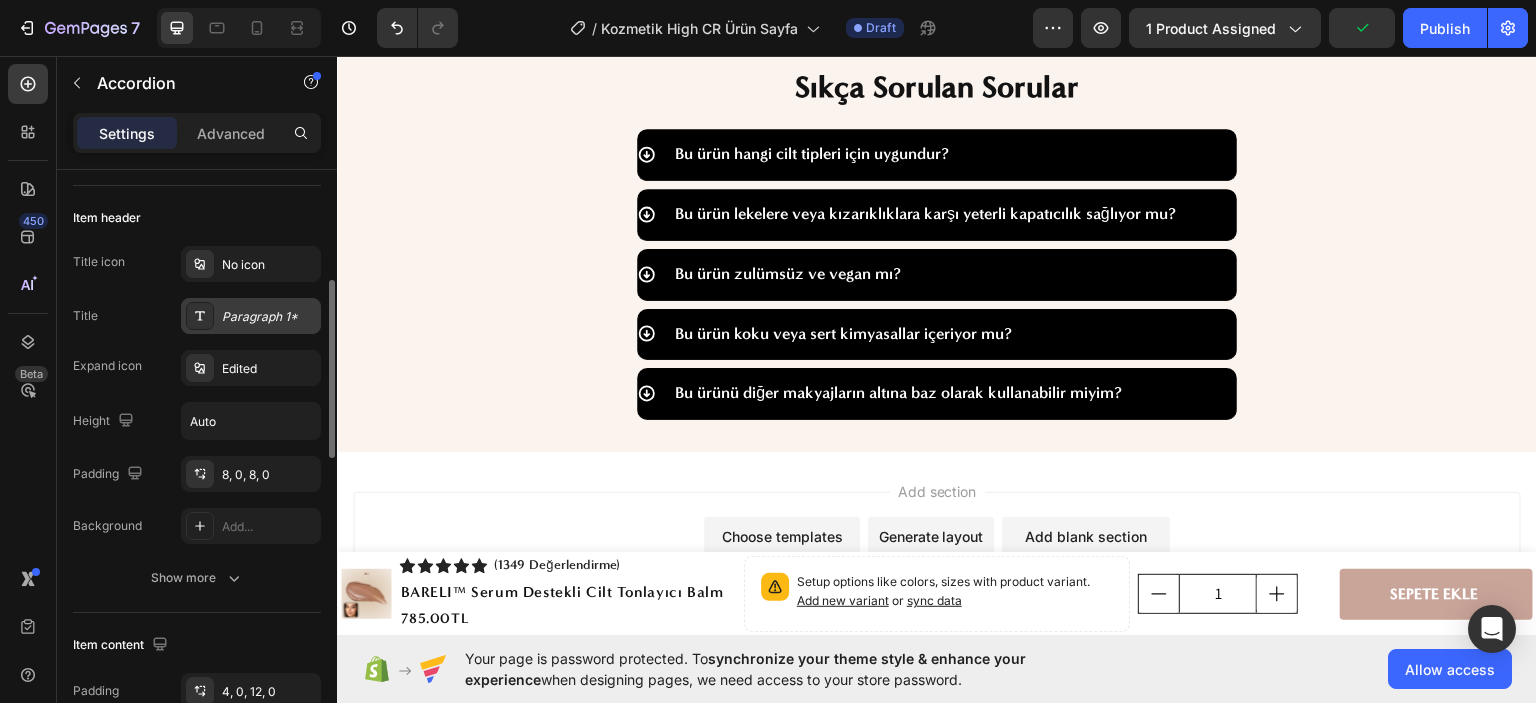 click on "Paragraph 1*" at bounding box center [269, 317] 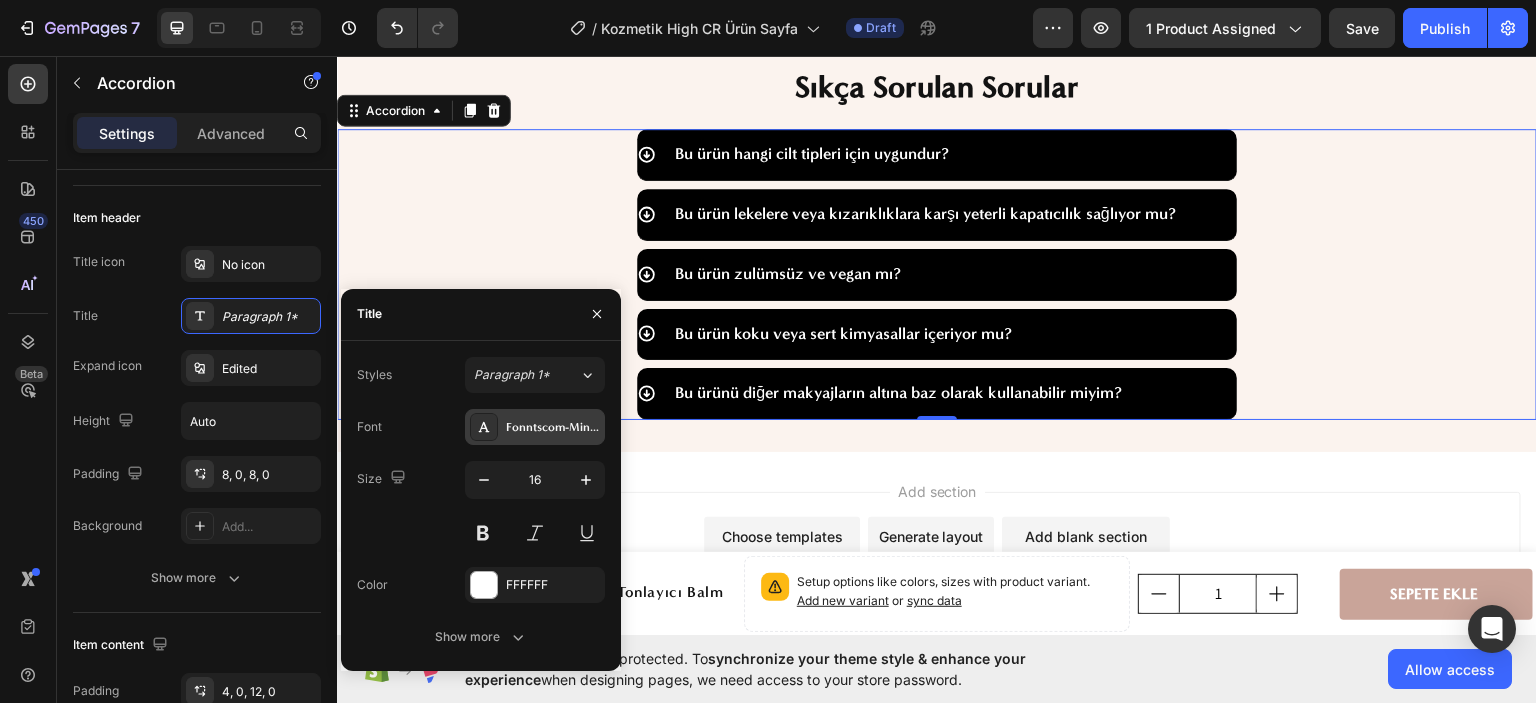 click on "Fonntscom-MinervaModern_Bold" at bounding box center (553, 427) 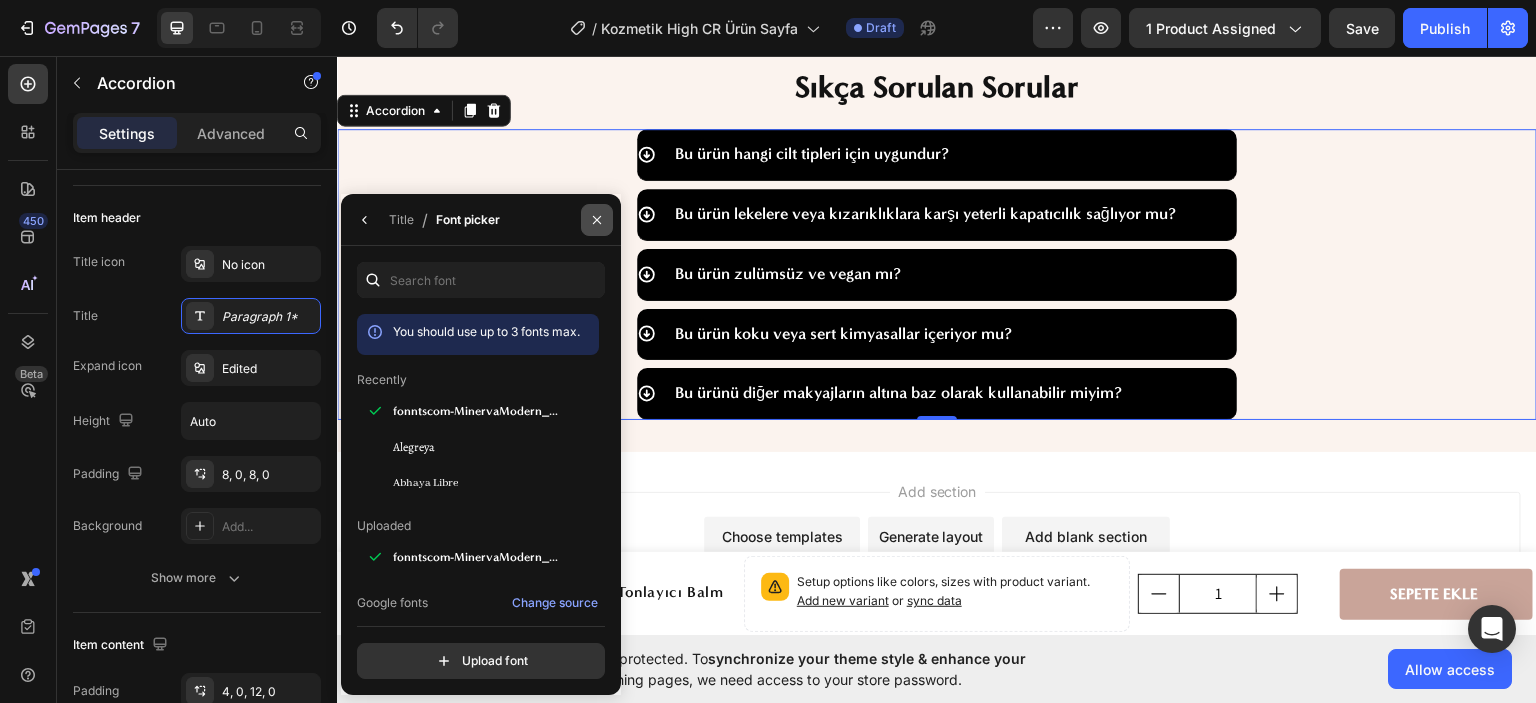 drag, startPoint x: 598, startPoint y: 212, endPoint x: 263, endPoint y: 168, distance: 337.8772 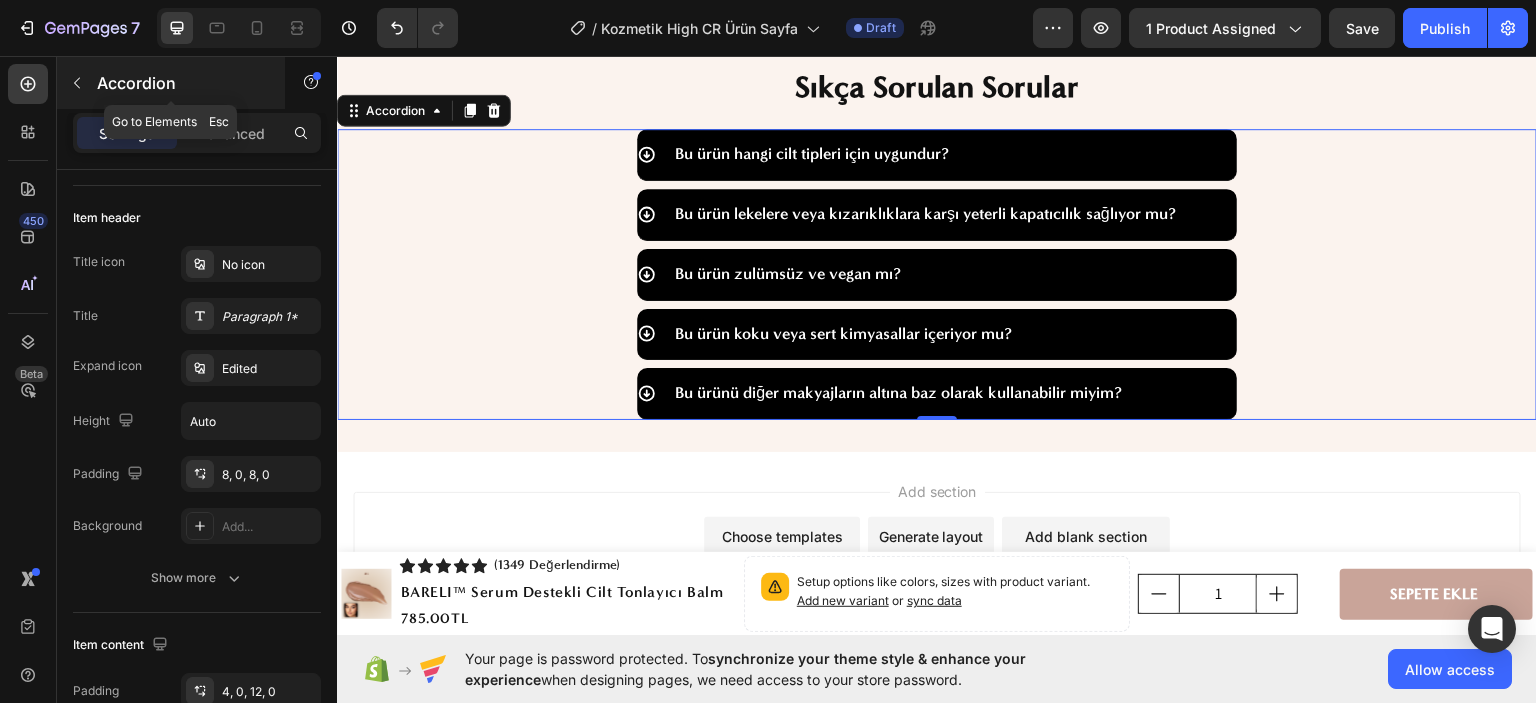 click at bounding box center [77, 83] 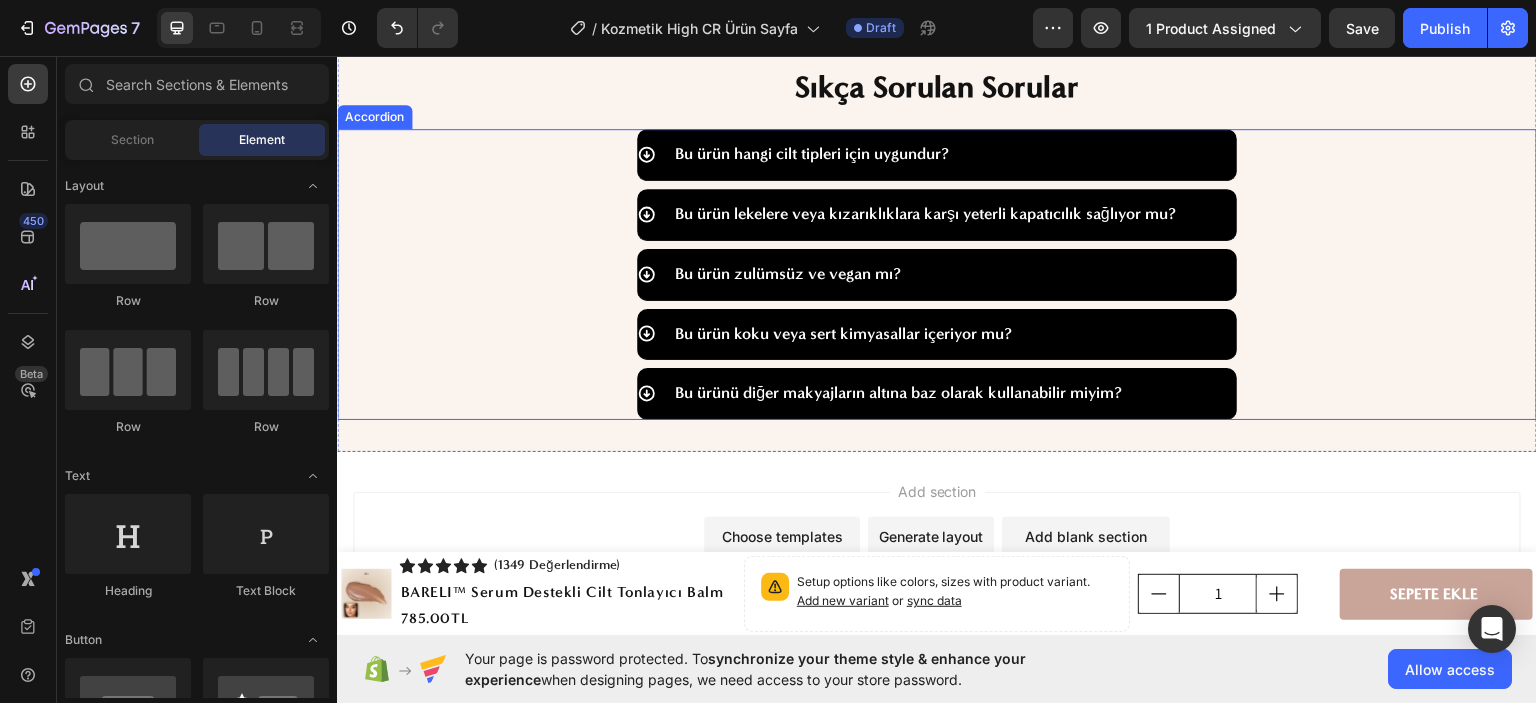 click on "Bu ürün hangi cilt tipleri için uygundur?" at bounding box center [812, 153] 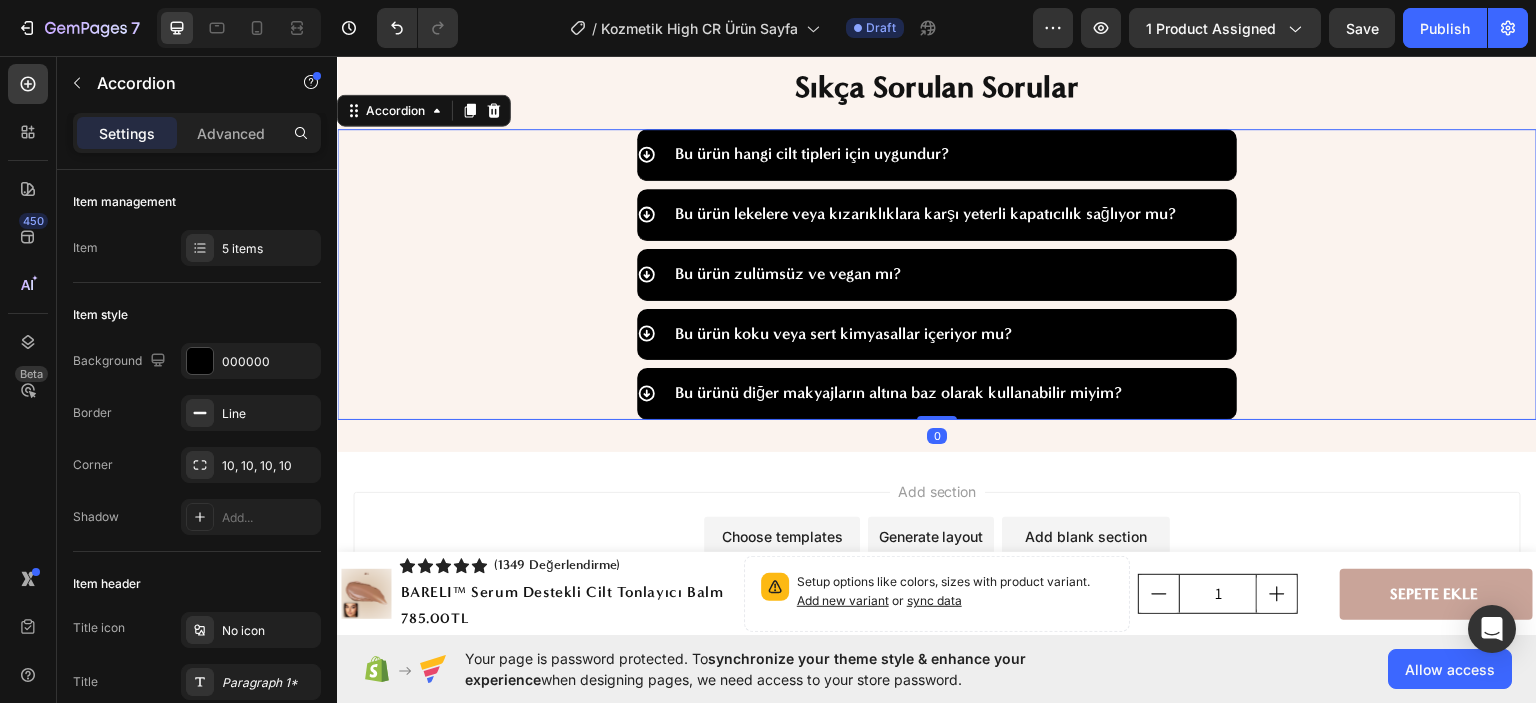 click 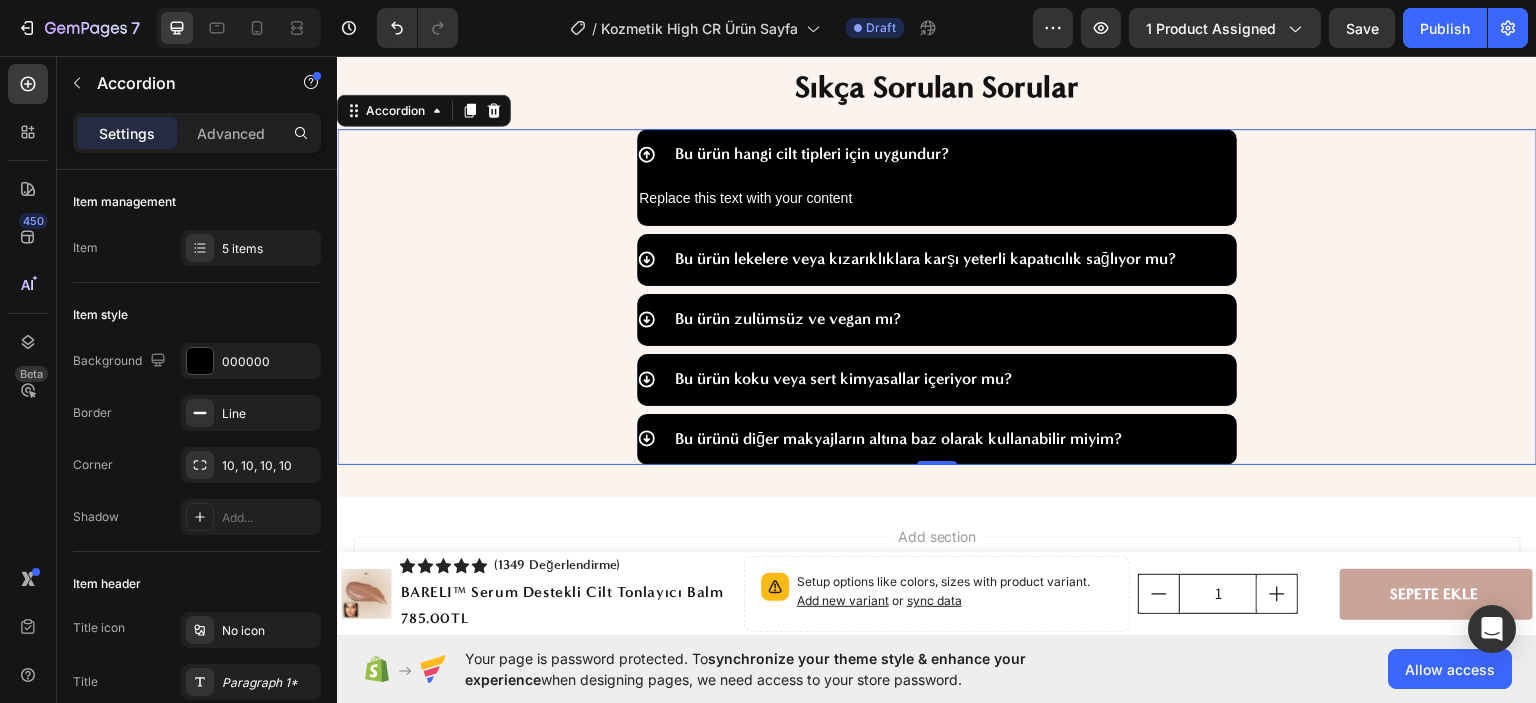click 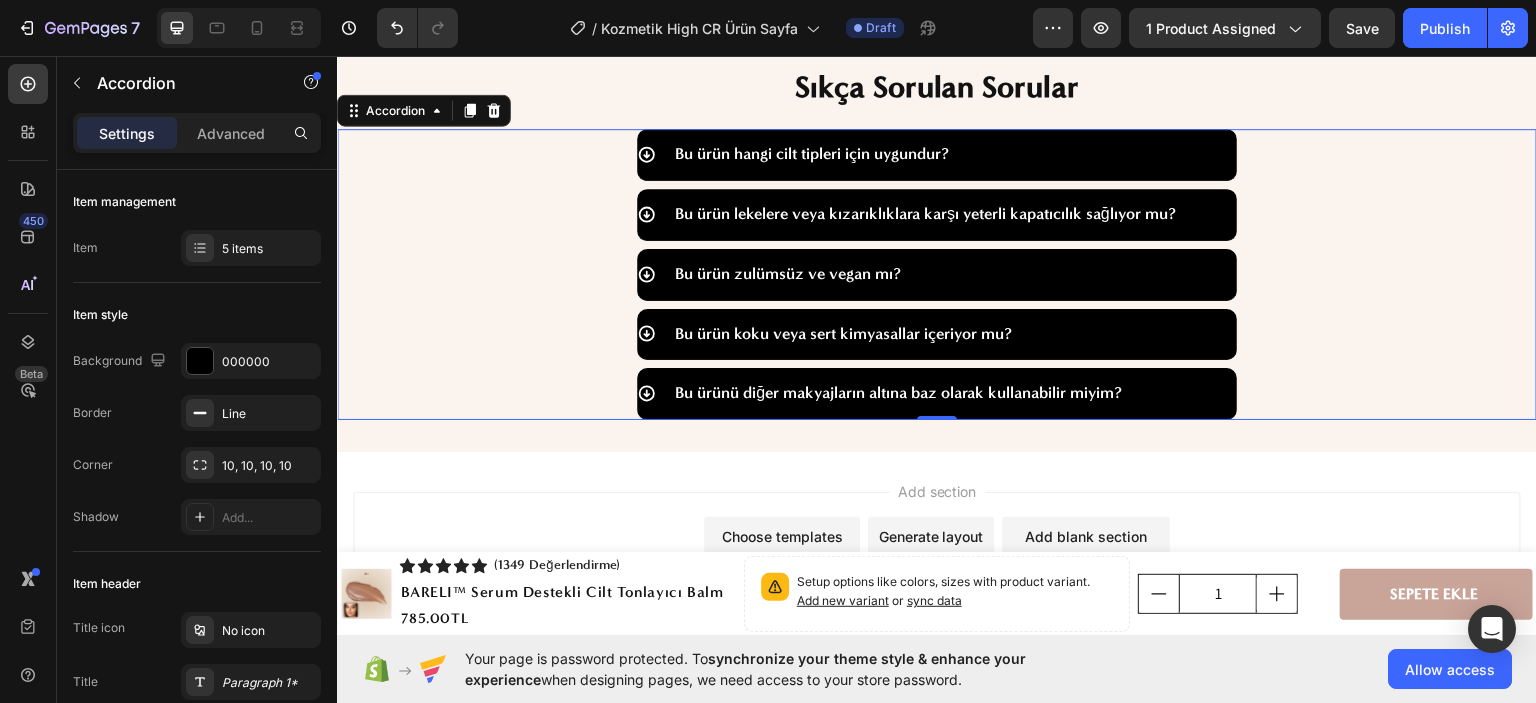 click 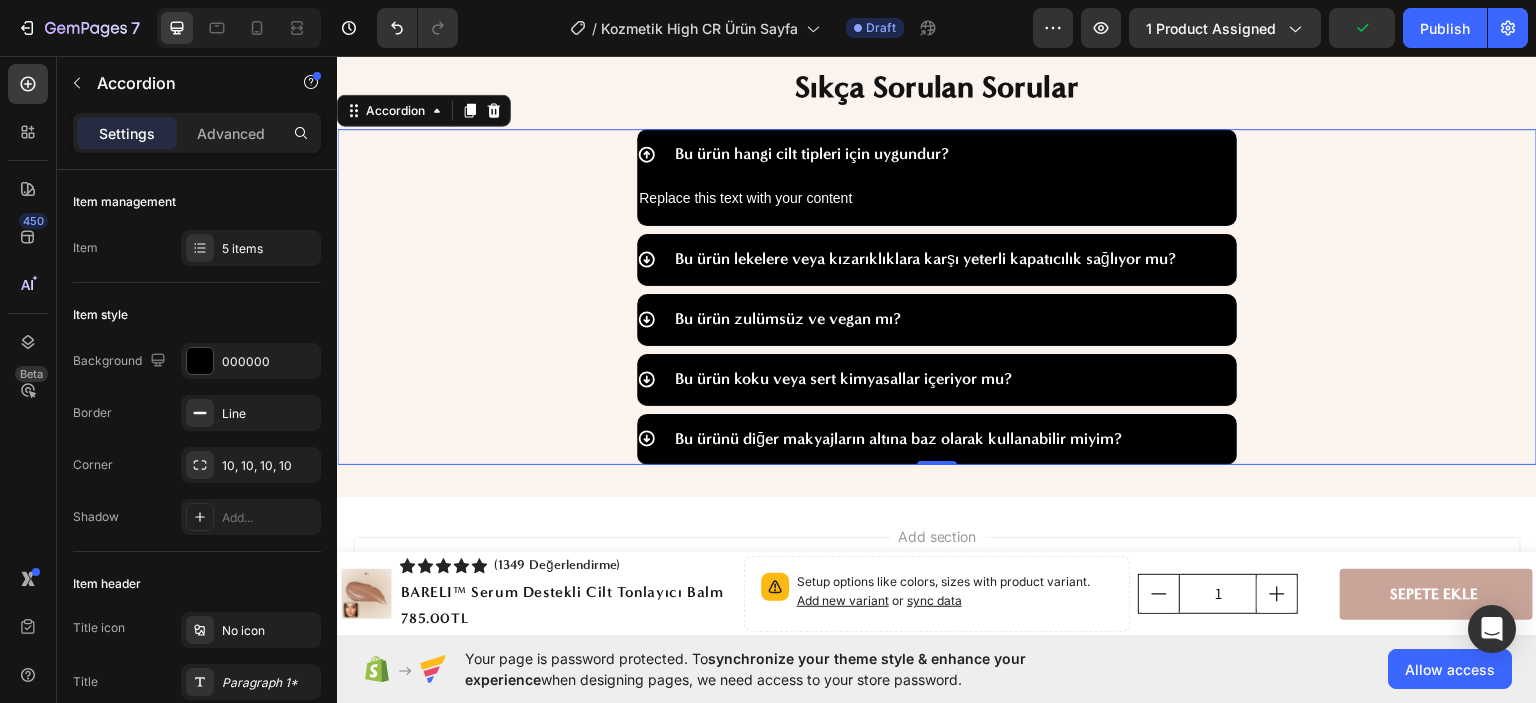 click 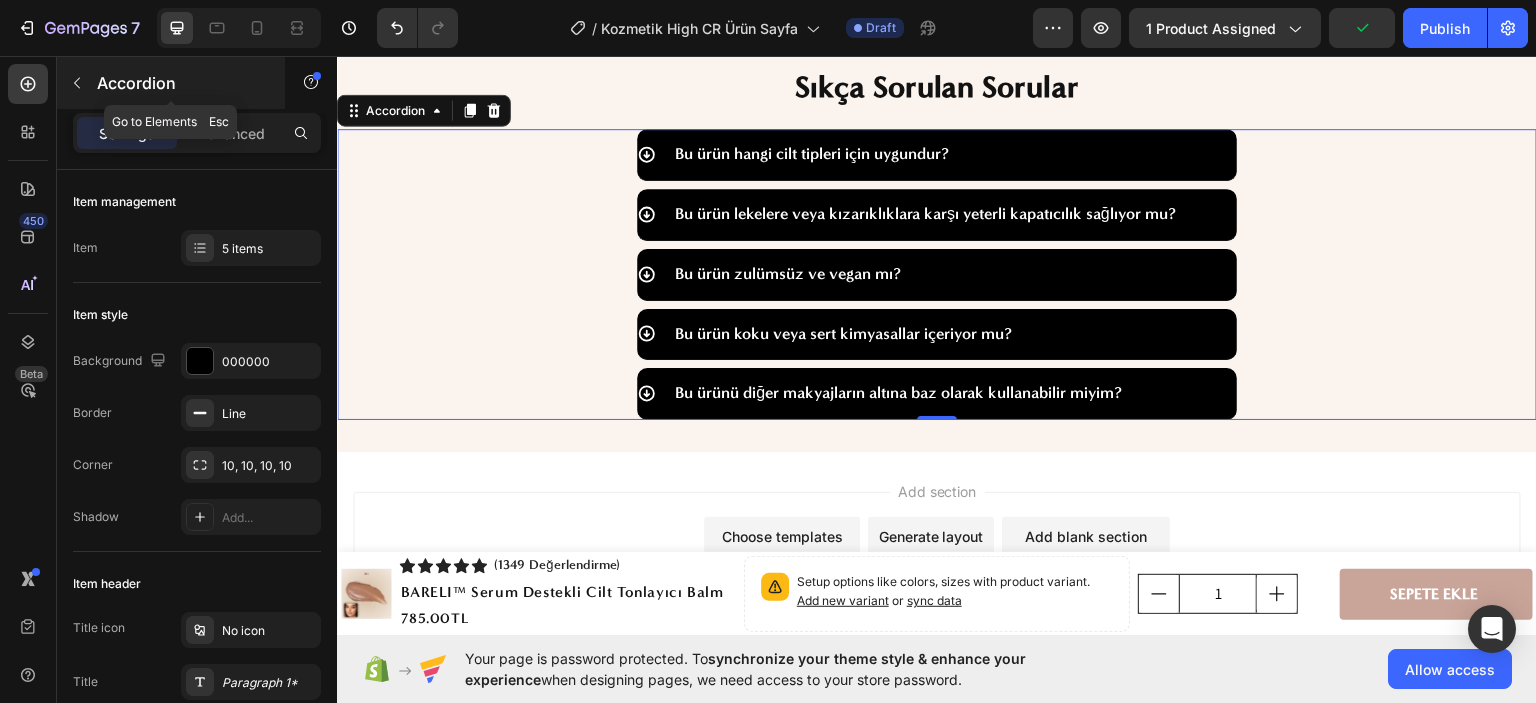 click at bounding box center [77, 83] 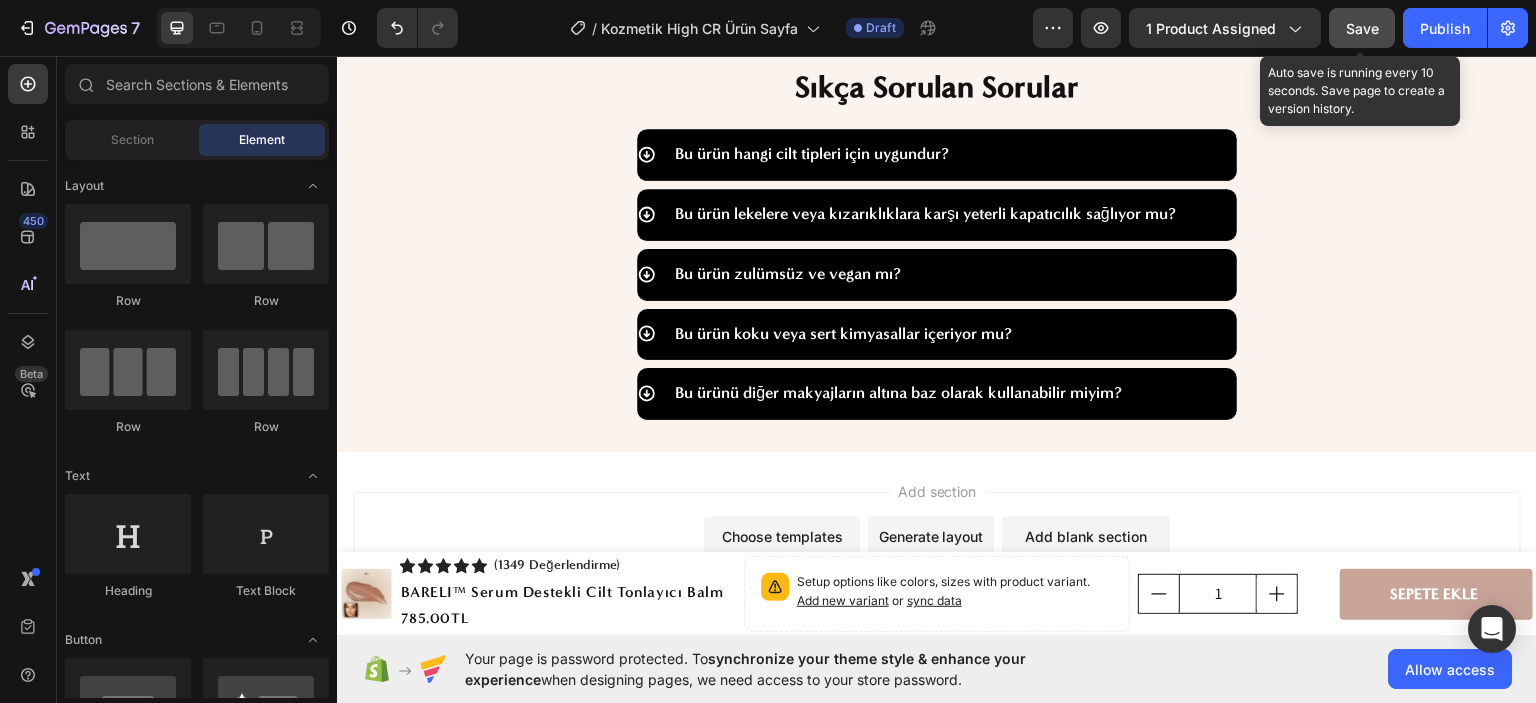 click on "Save" 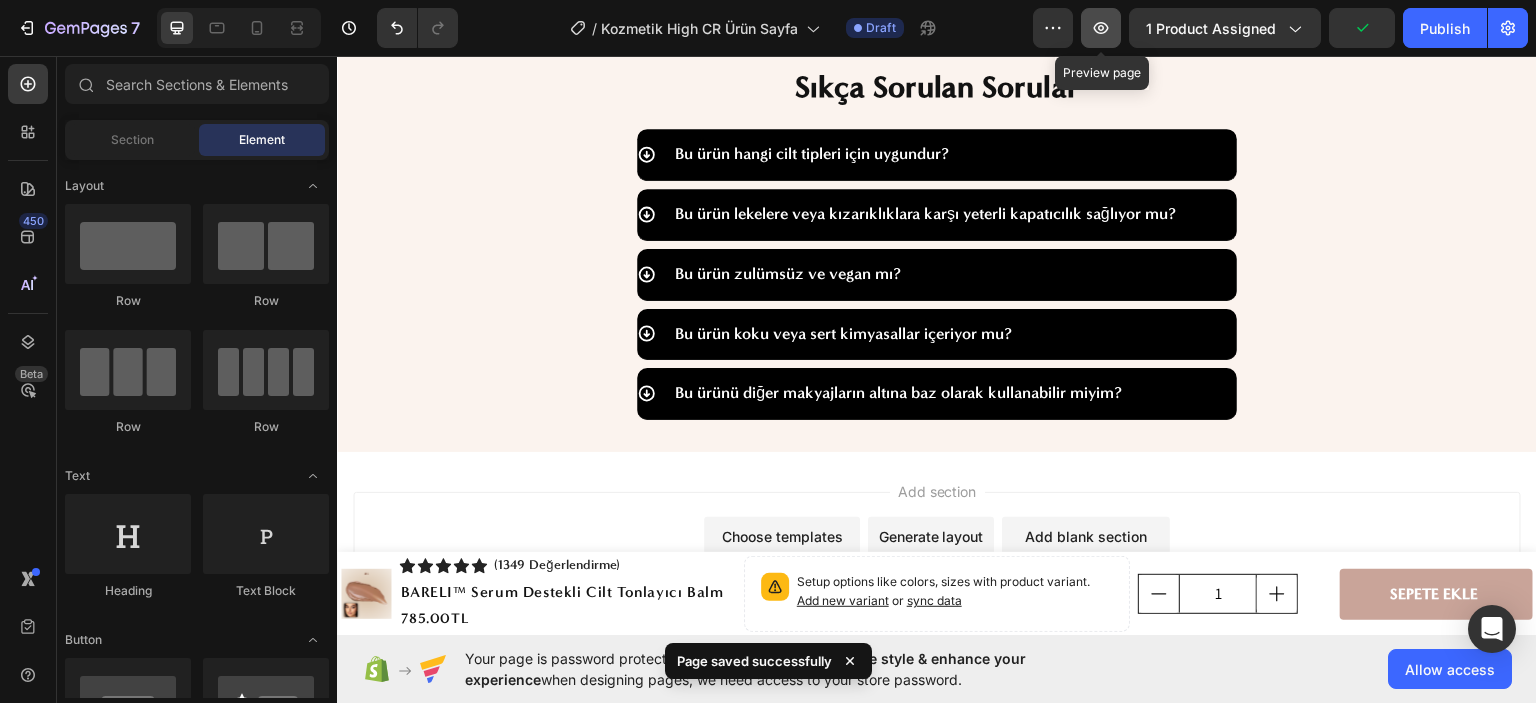 click 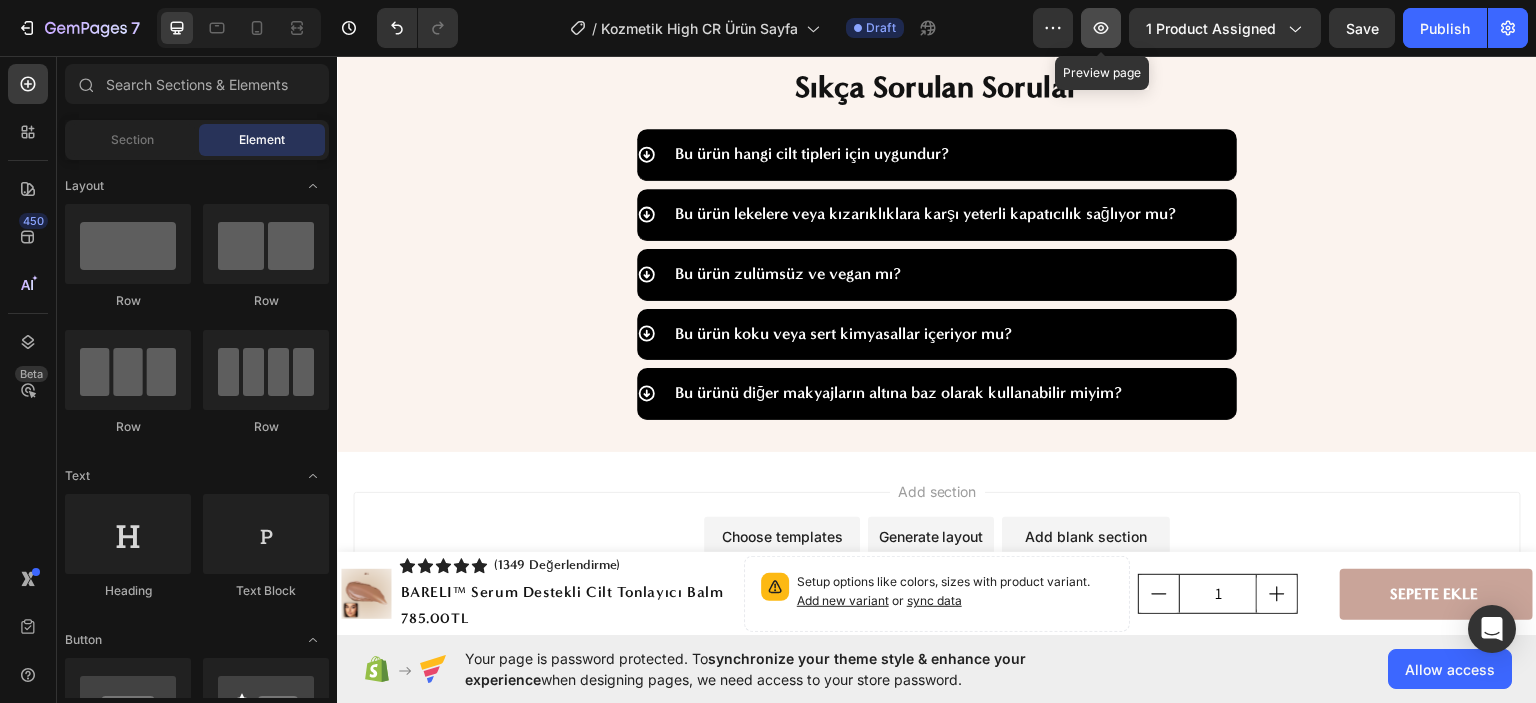 click 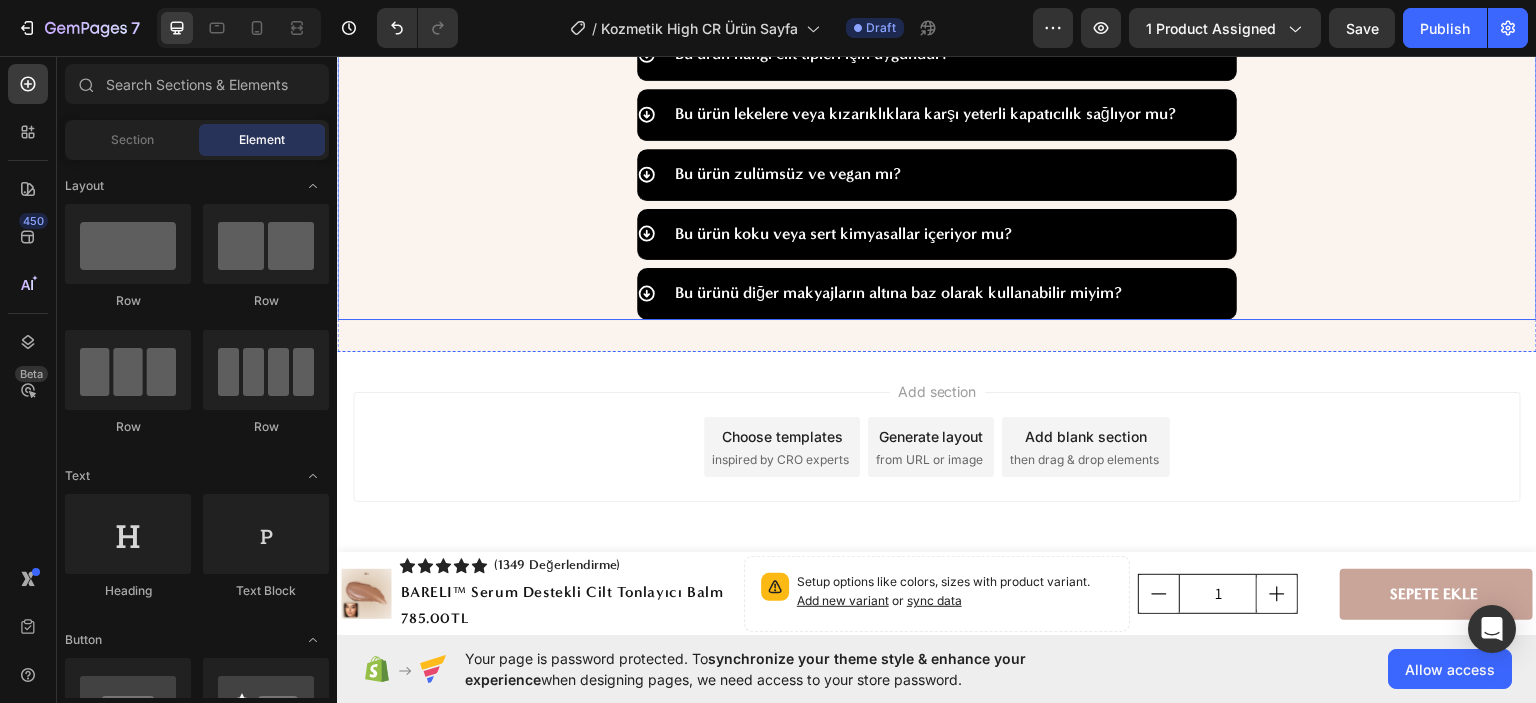 scroll, scrollTop: 7580, scrollLeft: 0, axis: vertical 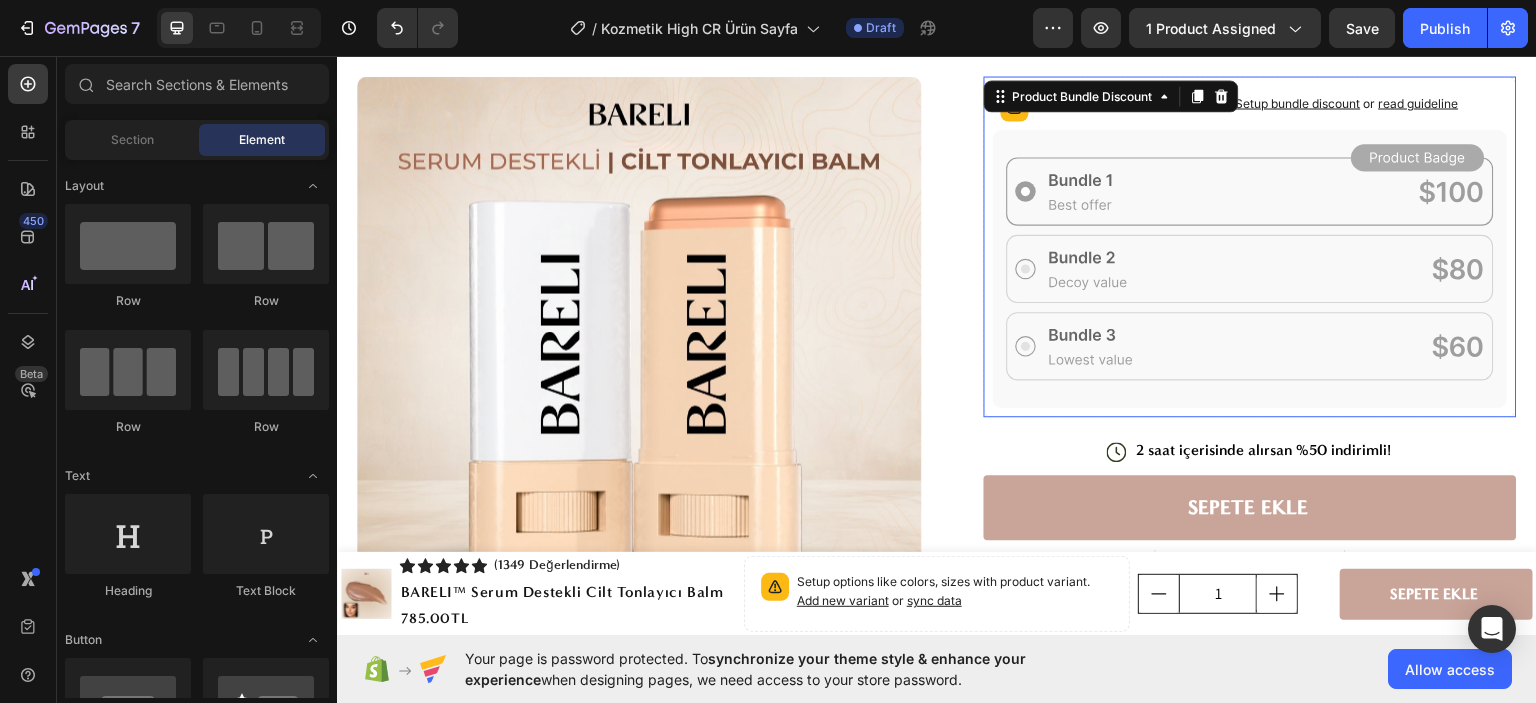 click on "Increase AOV with bundle quantity.       Setup bundle discount   or   read guideline" at bounding box center [1250, 106] 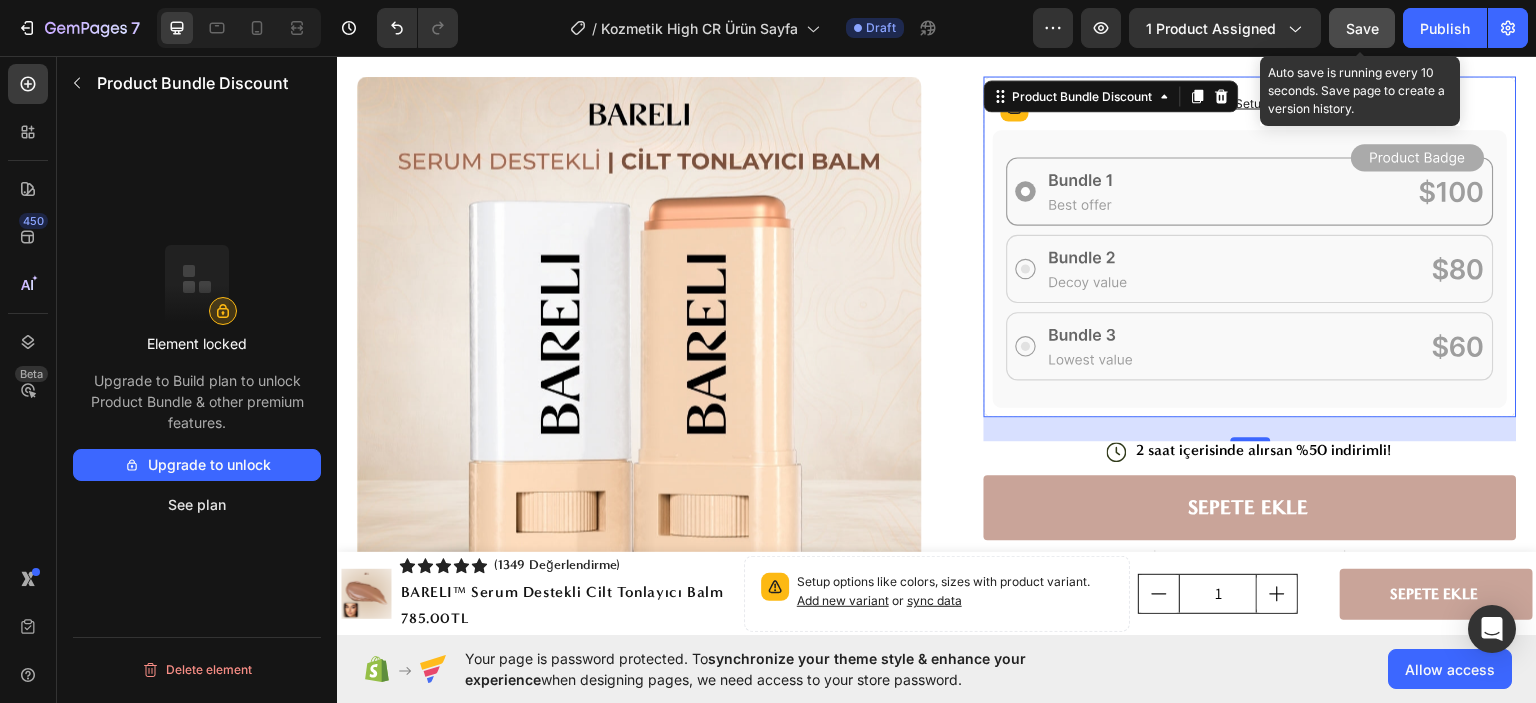 click on "Save" at bounding box center [1362, 28] 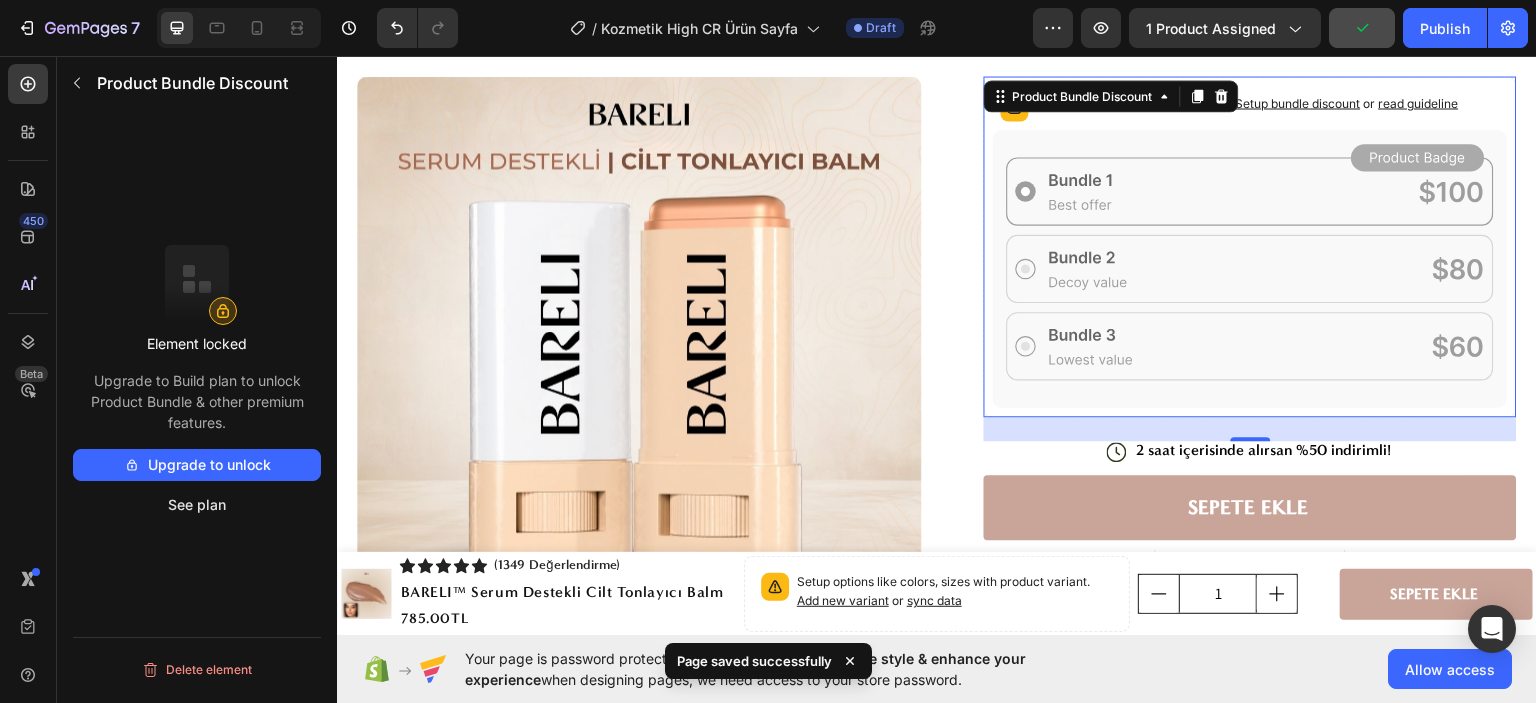 click on "Upgrade to unlock" at bounding box center [197, 465] 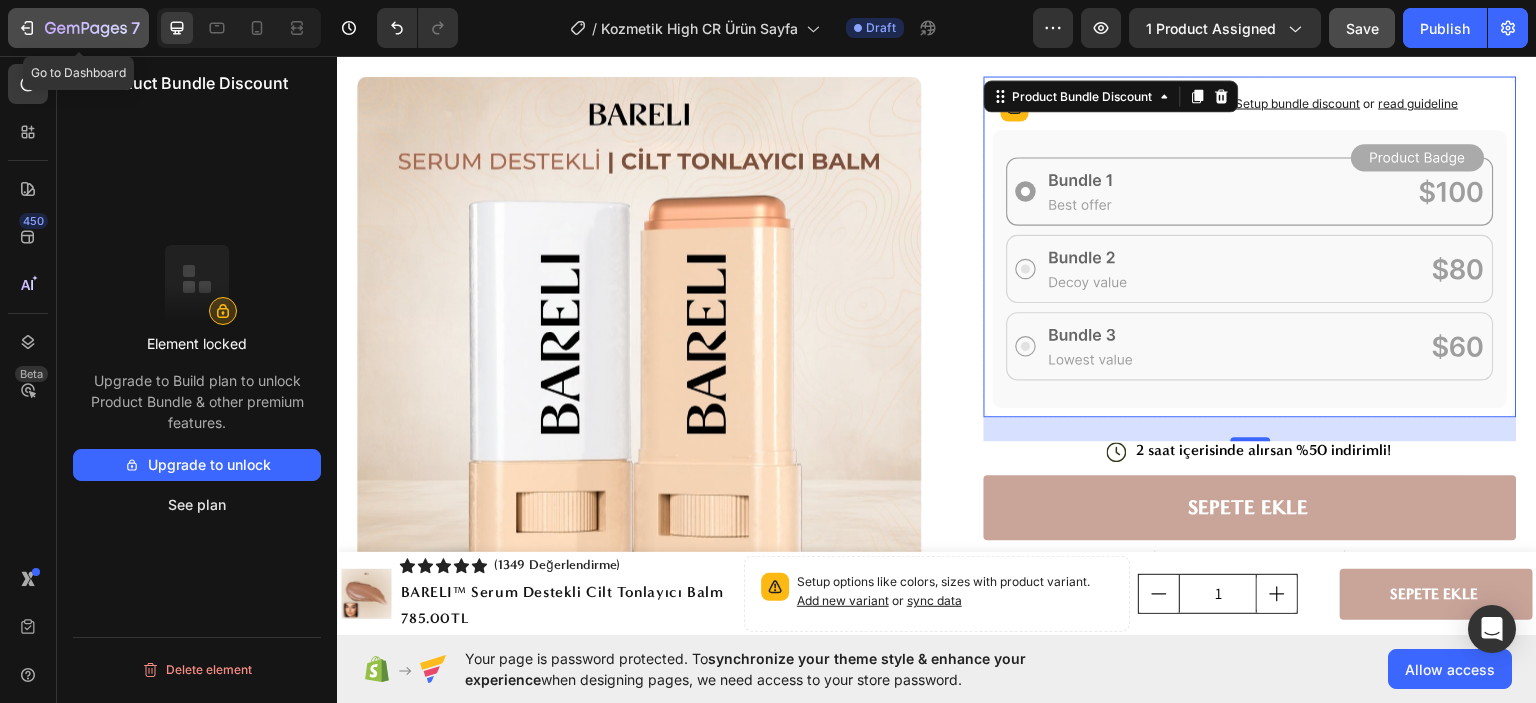 click 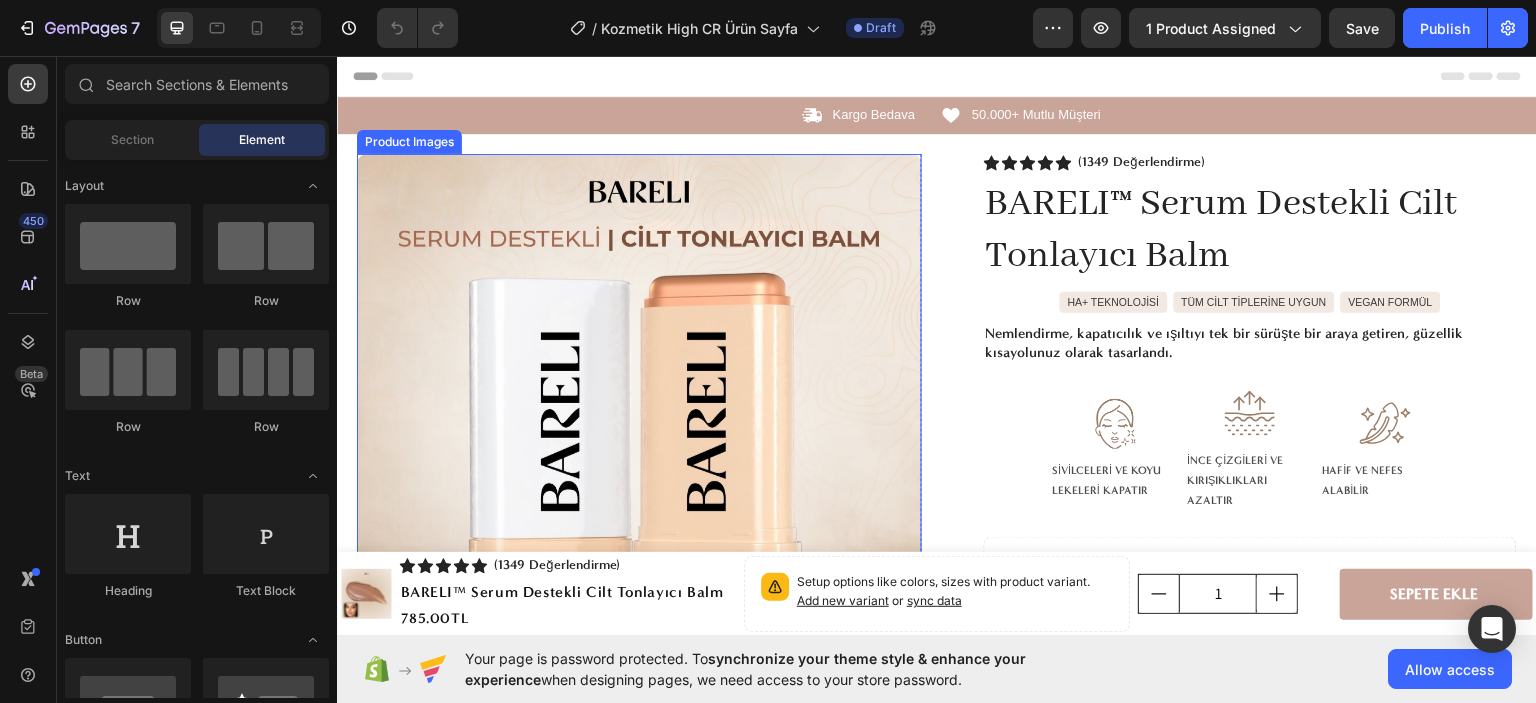 scroll, scrollTop: 0, scrollLeft: 0, axis: both 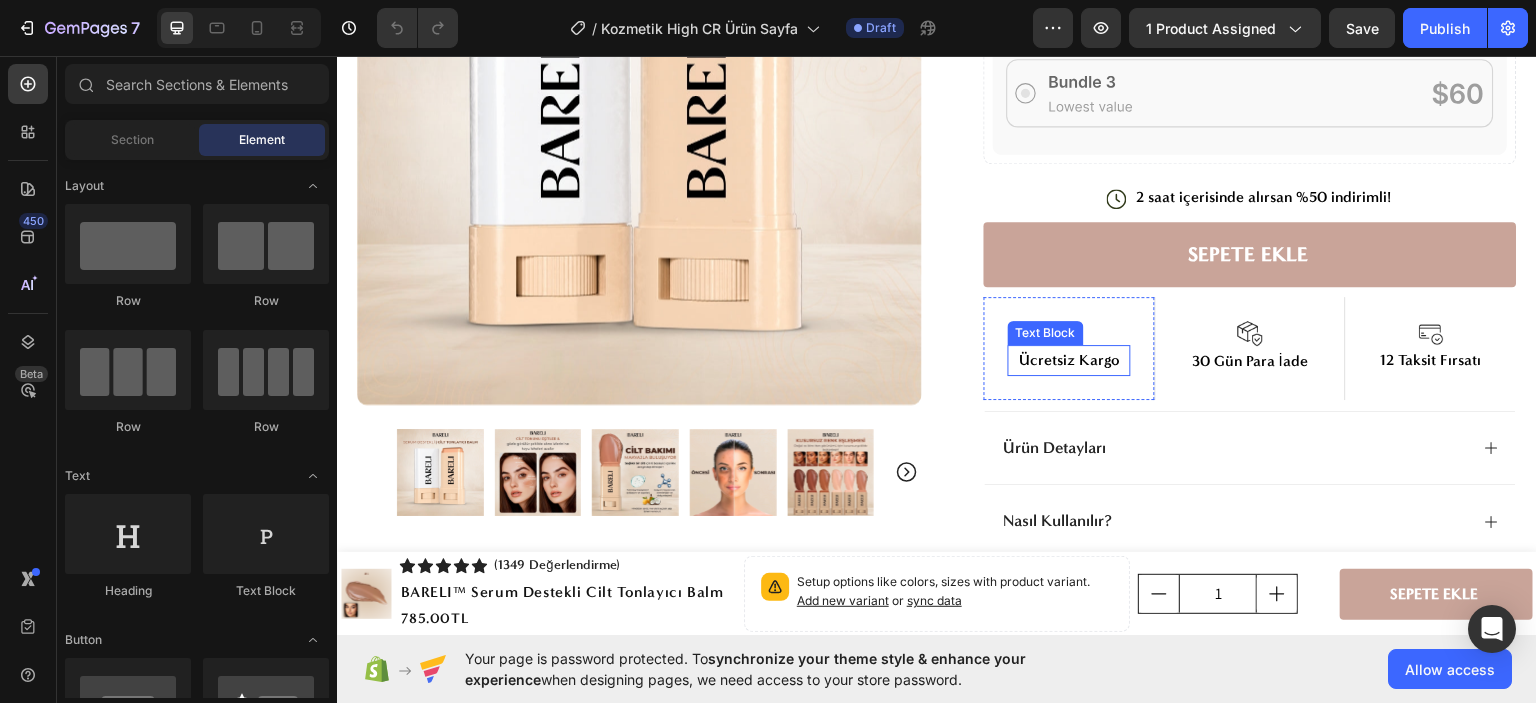 click on "Ücretsiz Kargo" at bounding box center (1069, 359) 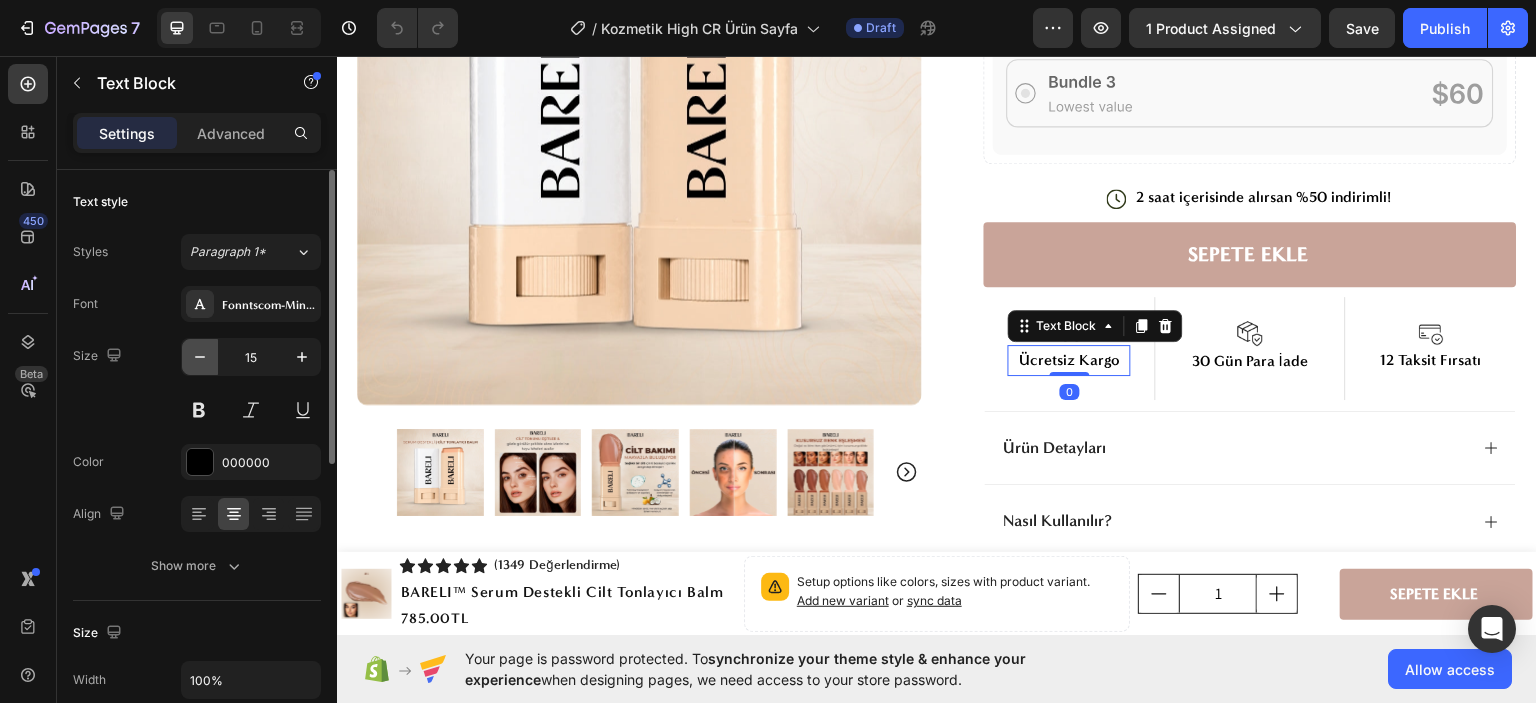 click 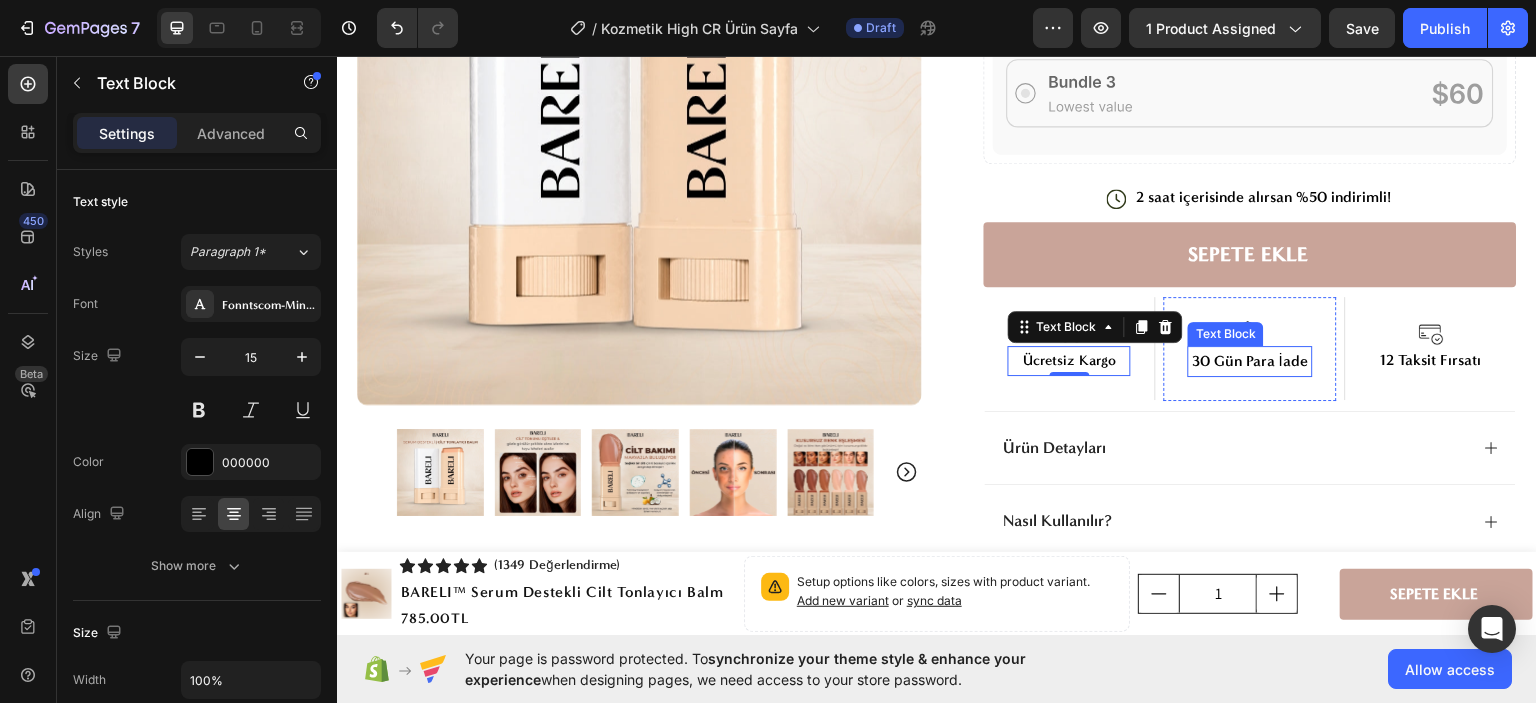 click on "30 Gün Para İade" at bounding box center (1250, 360) 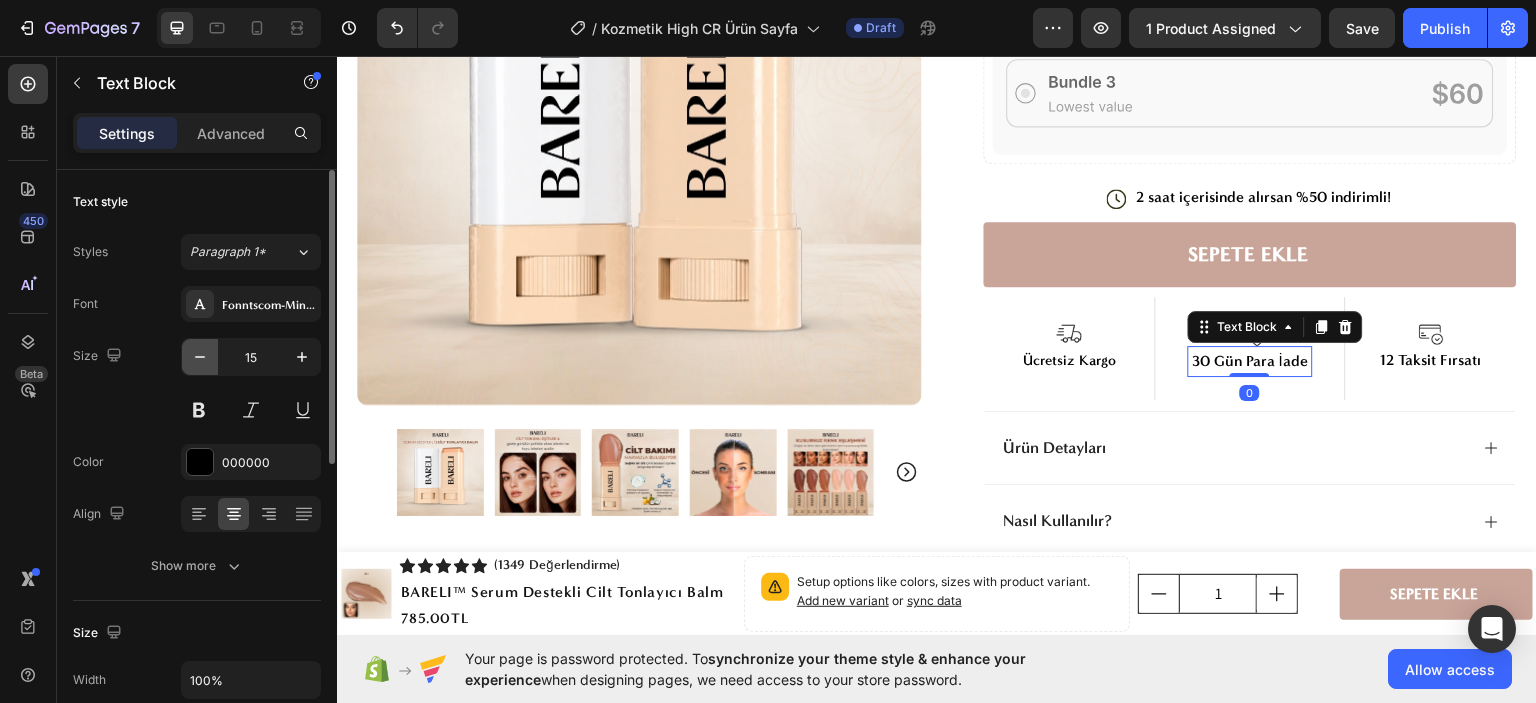 click 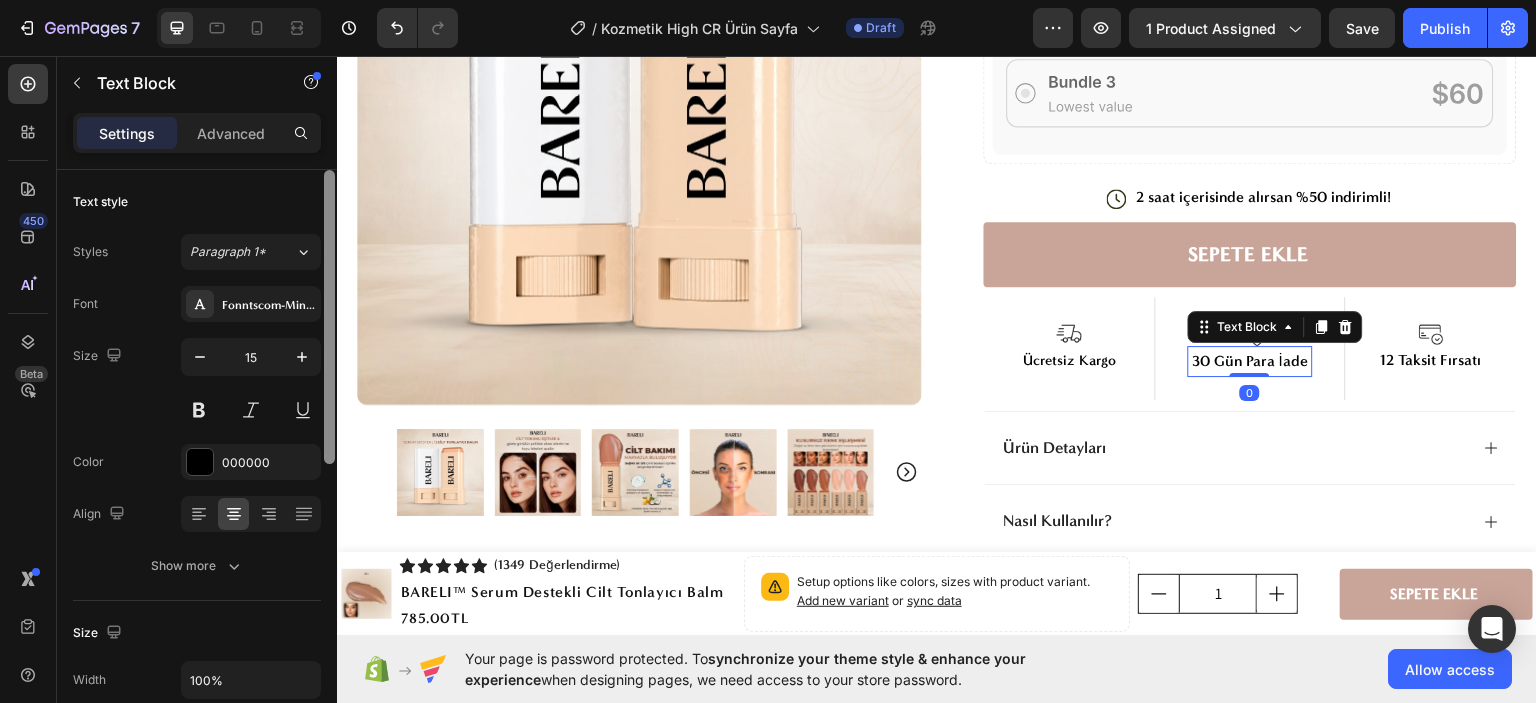 type on "14" 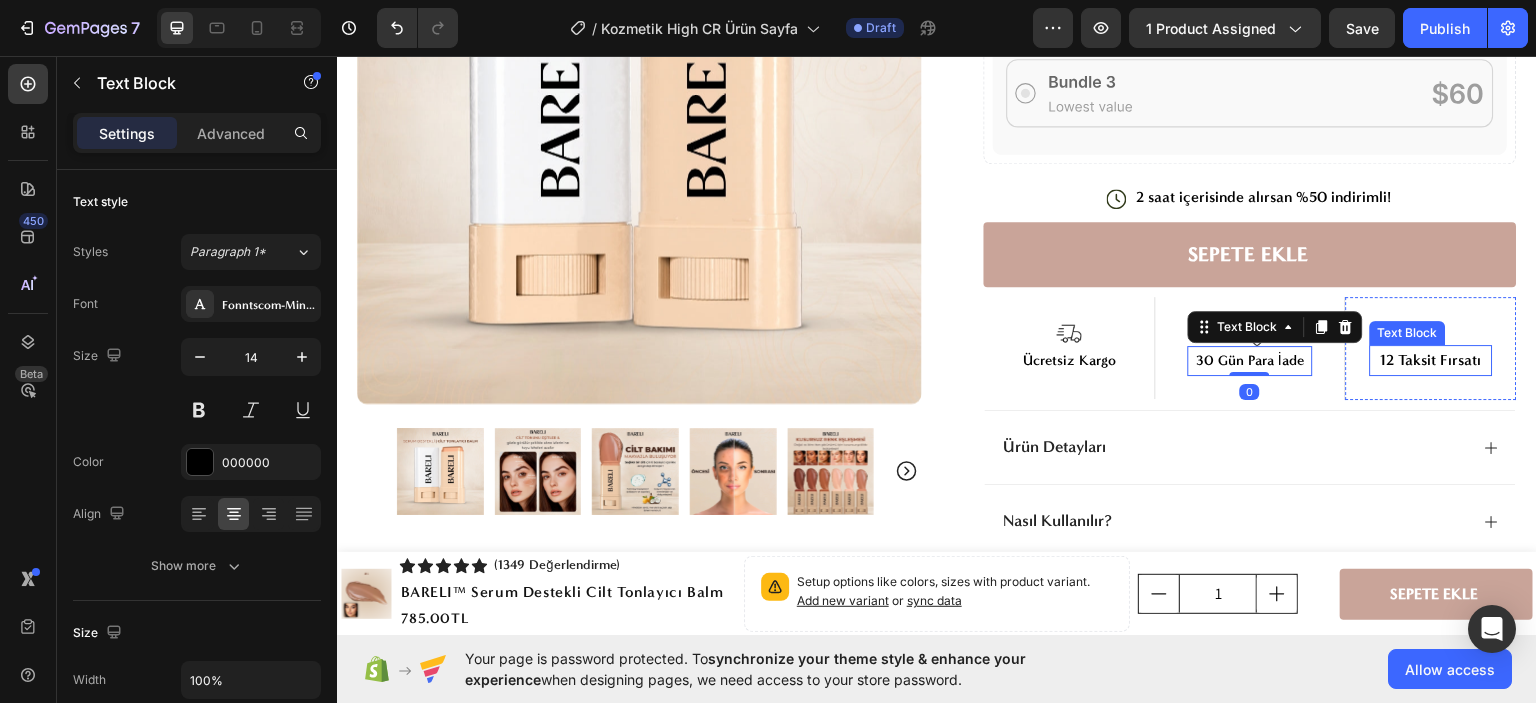 click on "12 Taksit Fırsatı" at bounding box center (1431, 359) 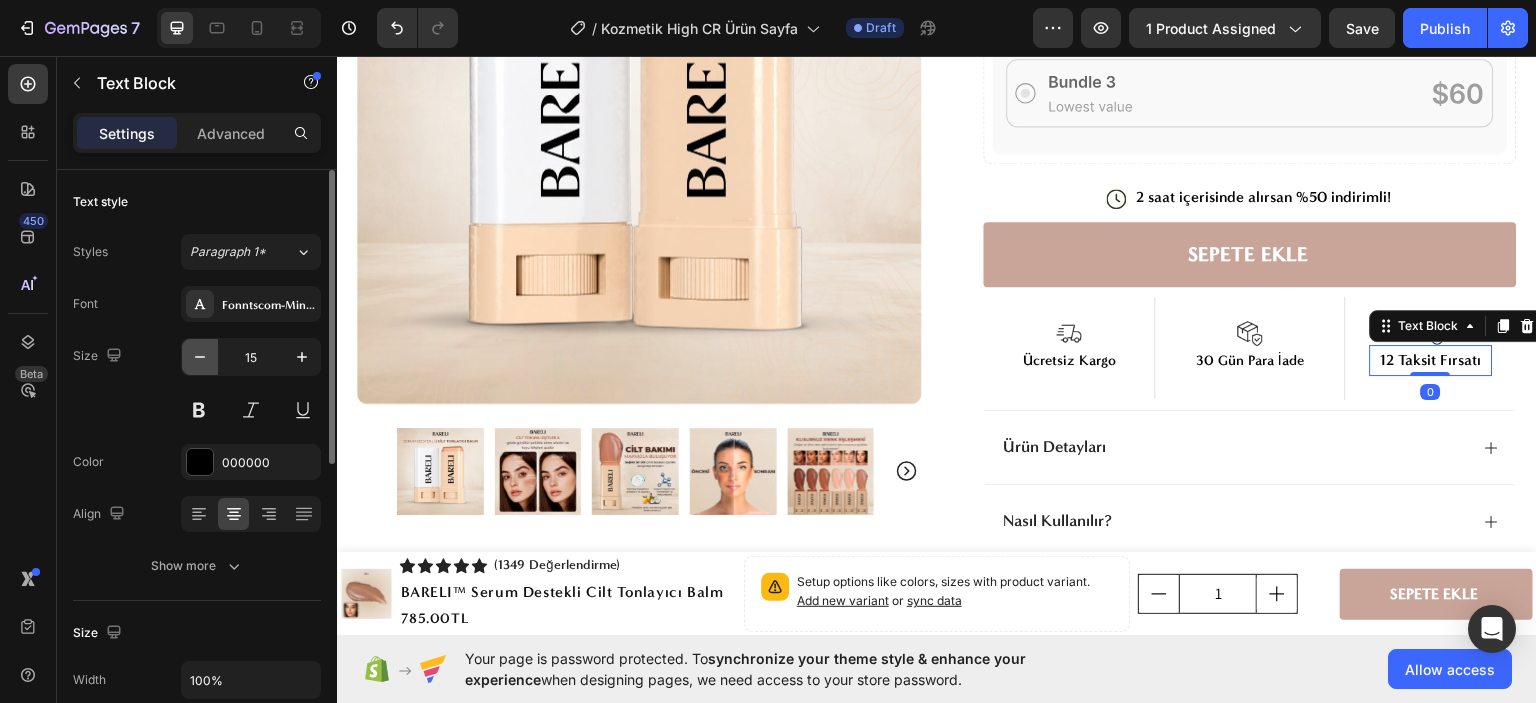 click 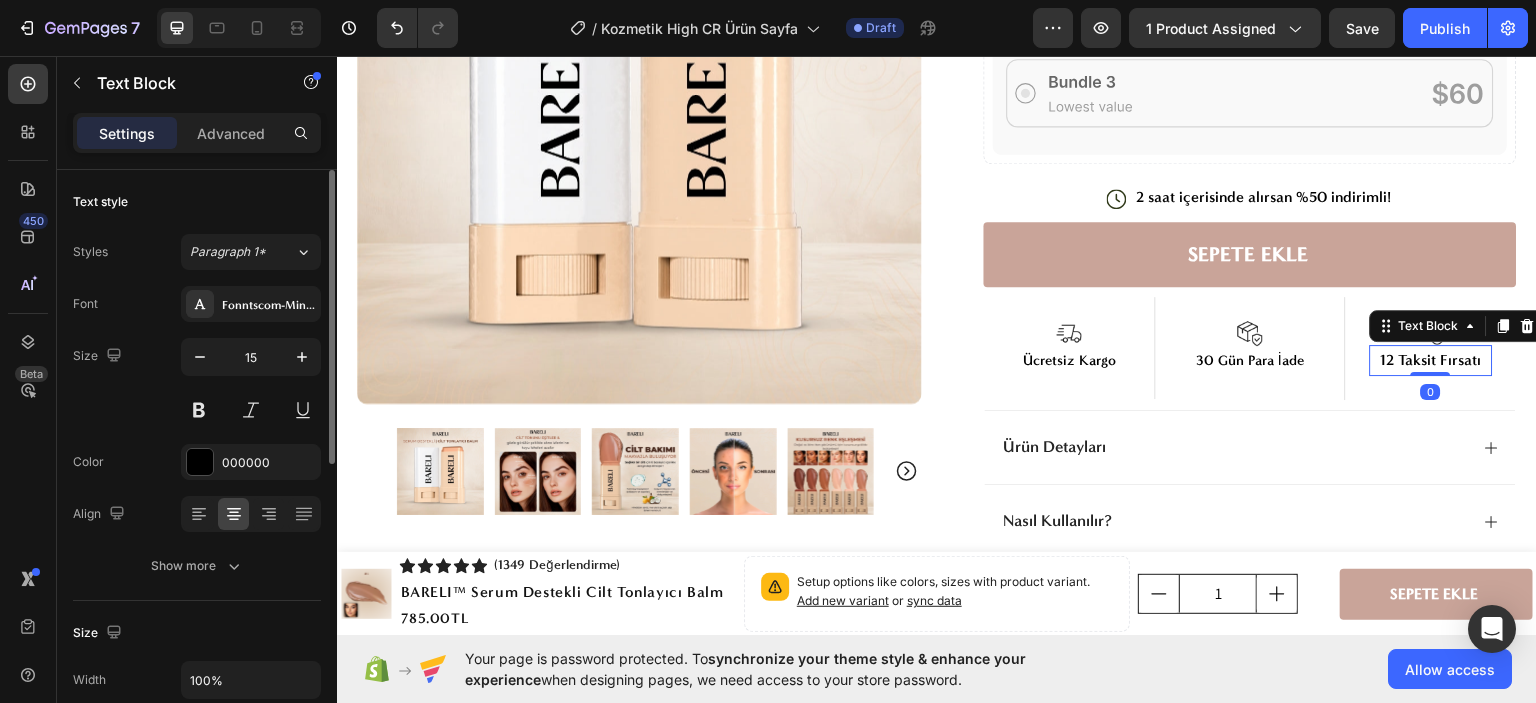 type on "14" 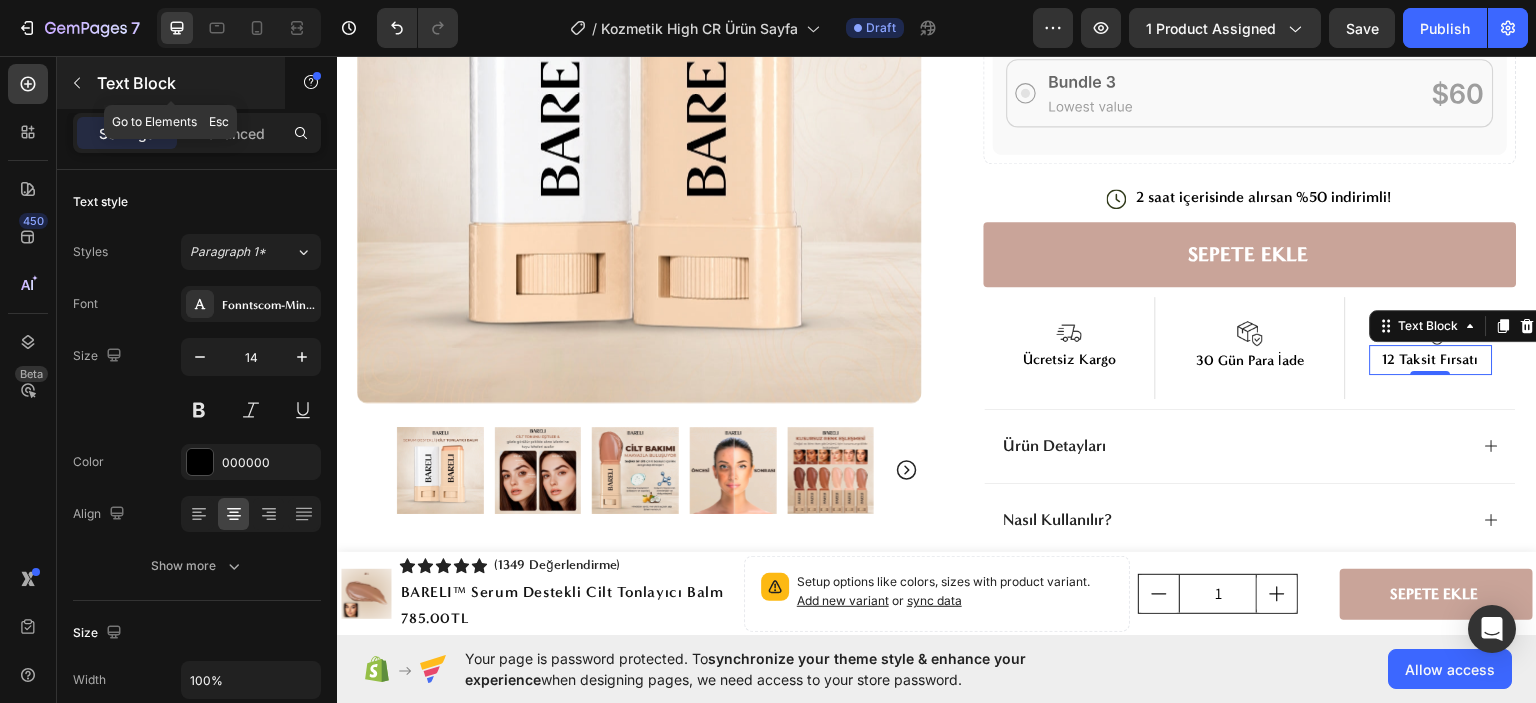 click 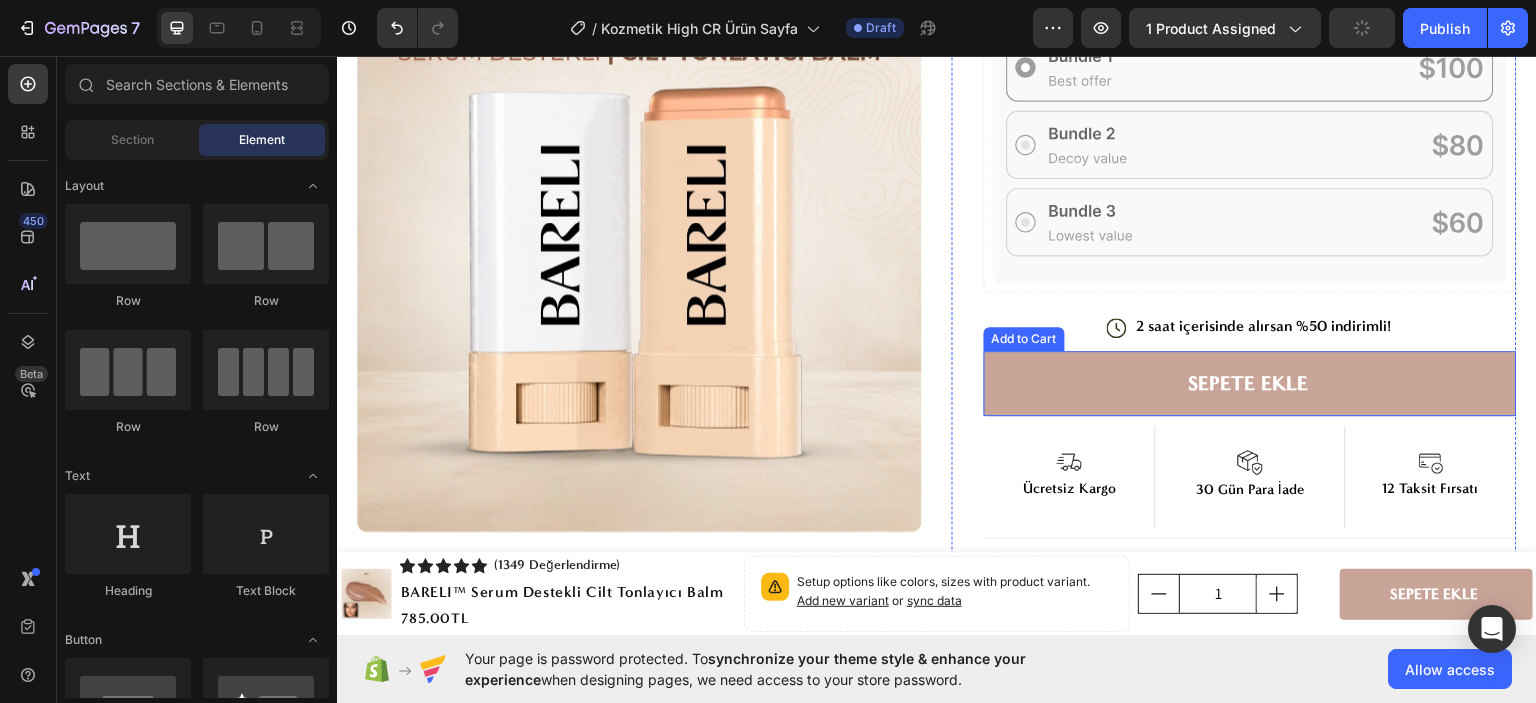 scroll, scrollTop: 600, scrollLeft: 0, axis: vertical 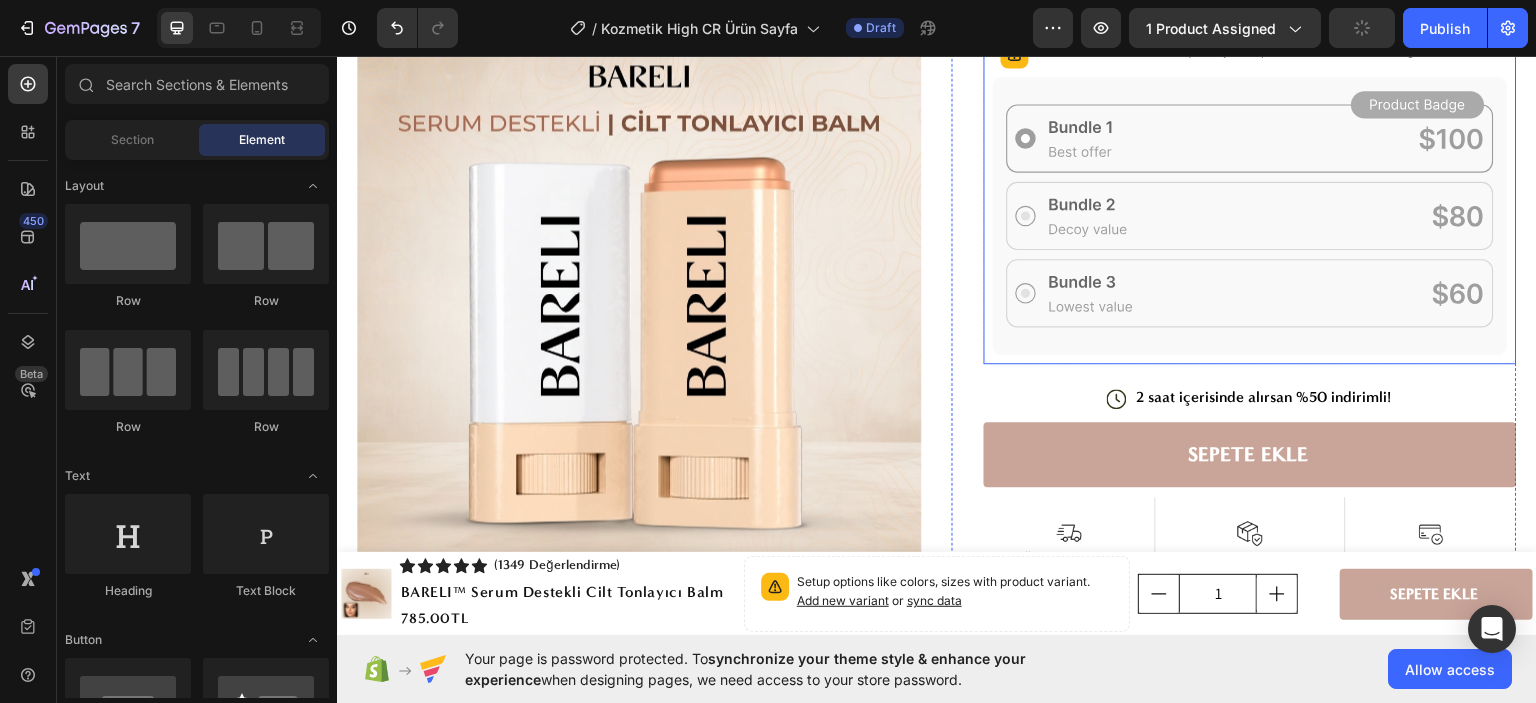 click 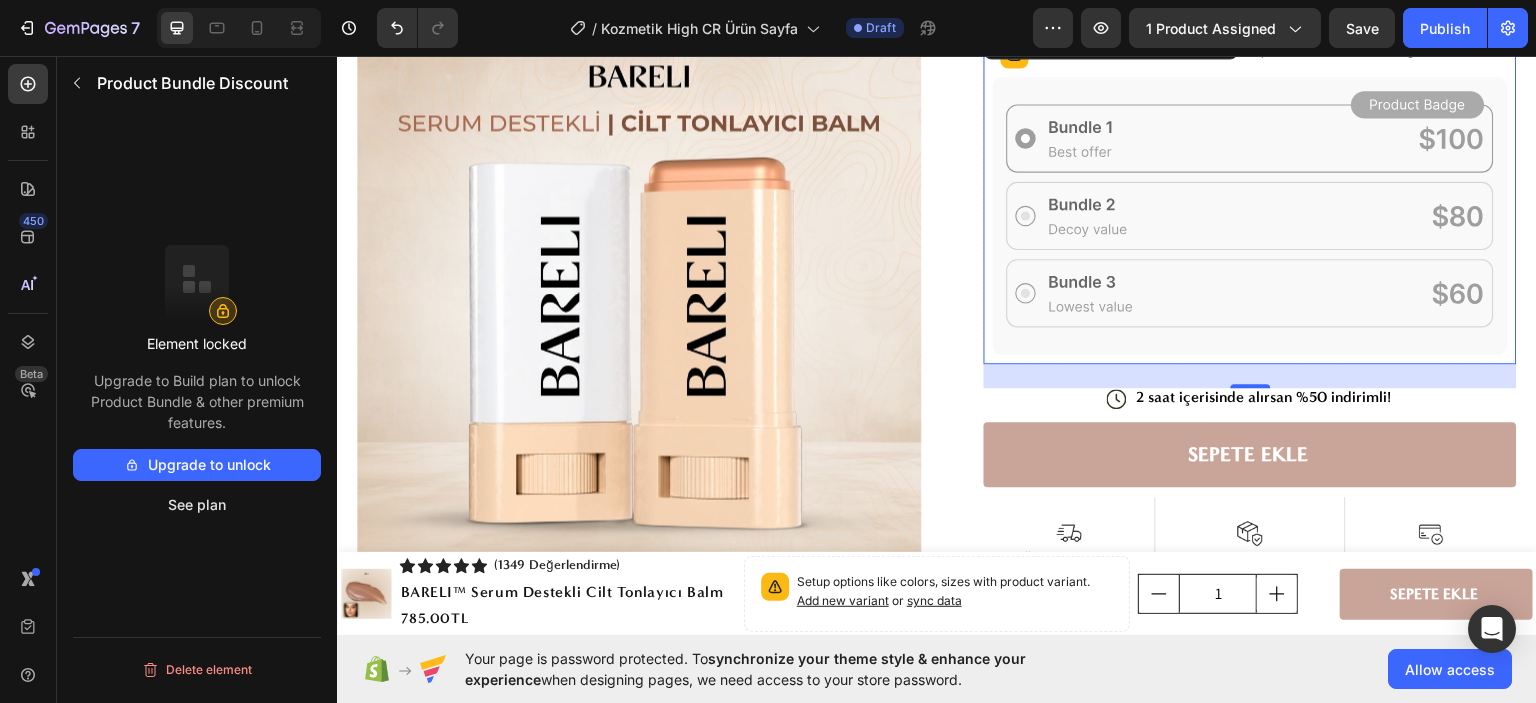 click on "Upgrade to unlock" at bounding box center [197, 465] 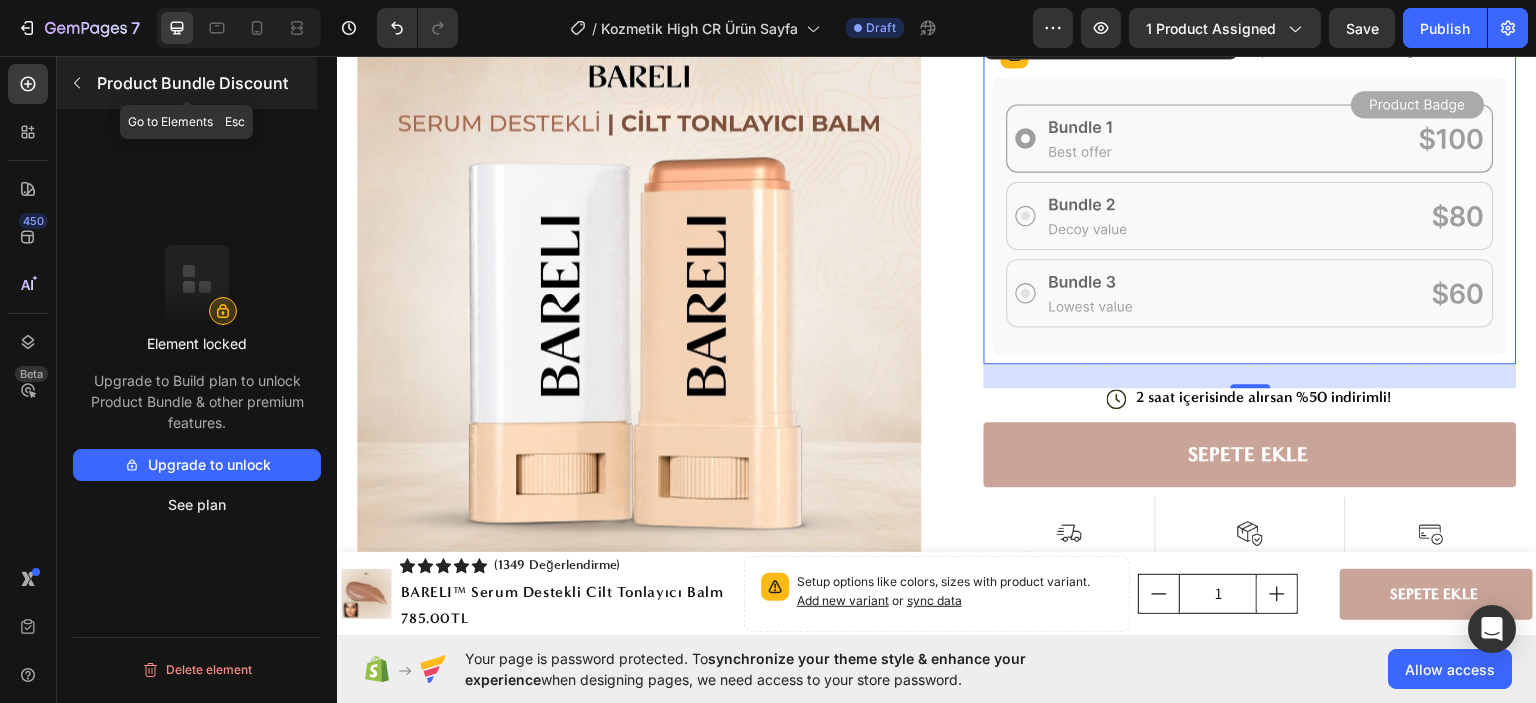 click 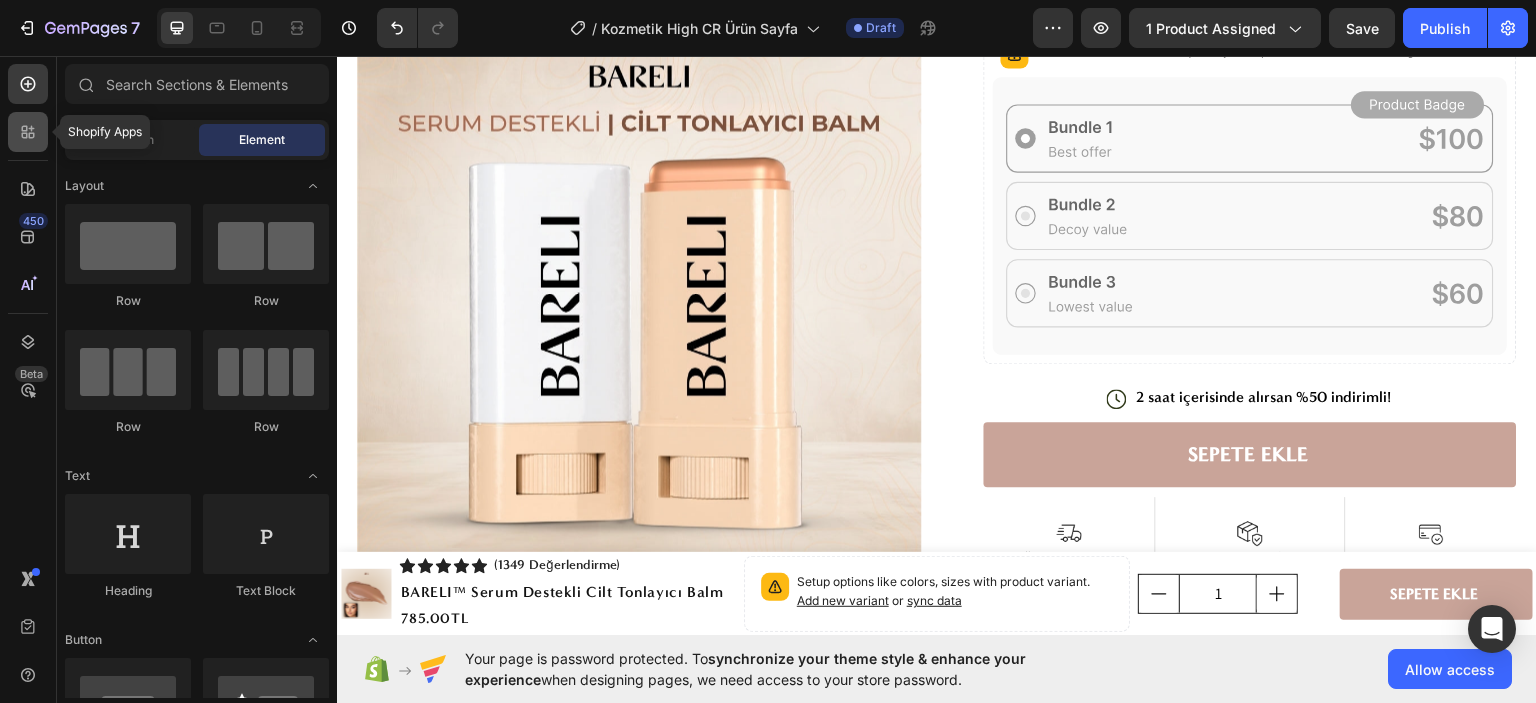 click 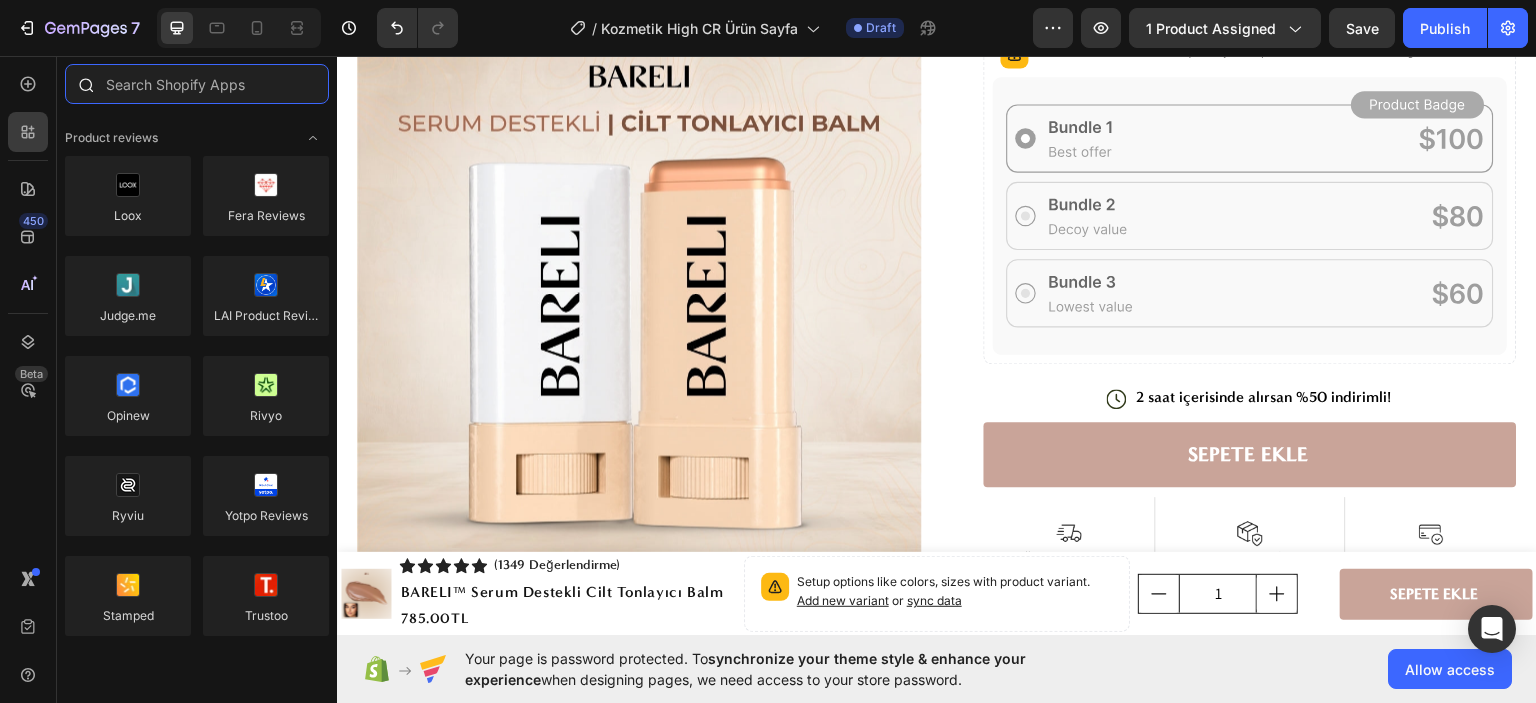 click at bounding box center [197, 84] 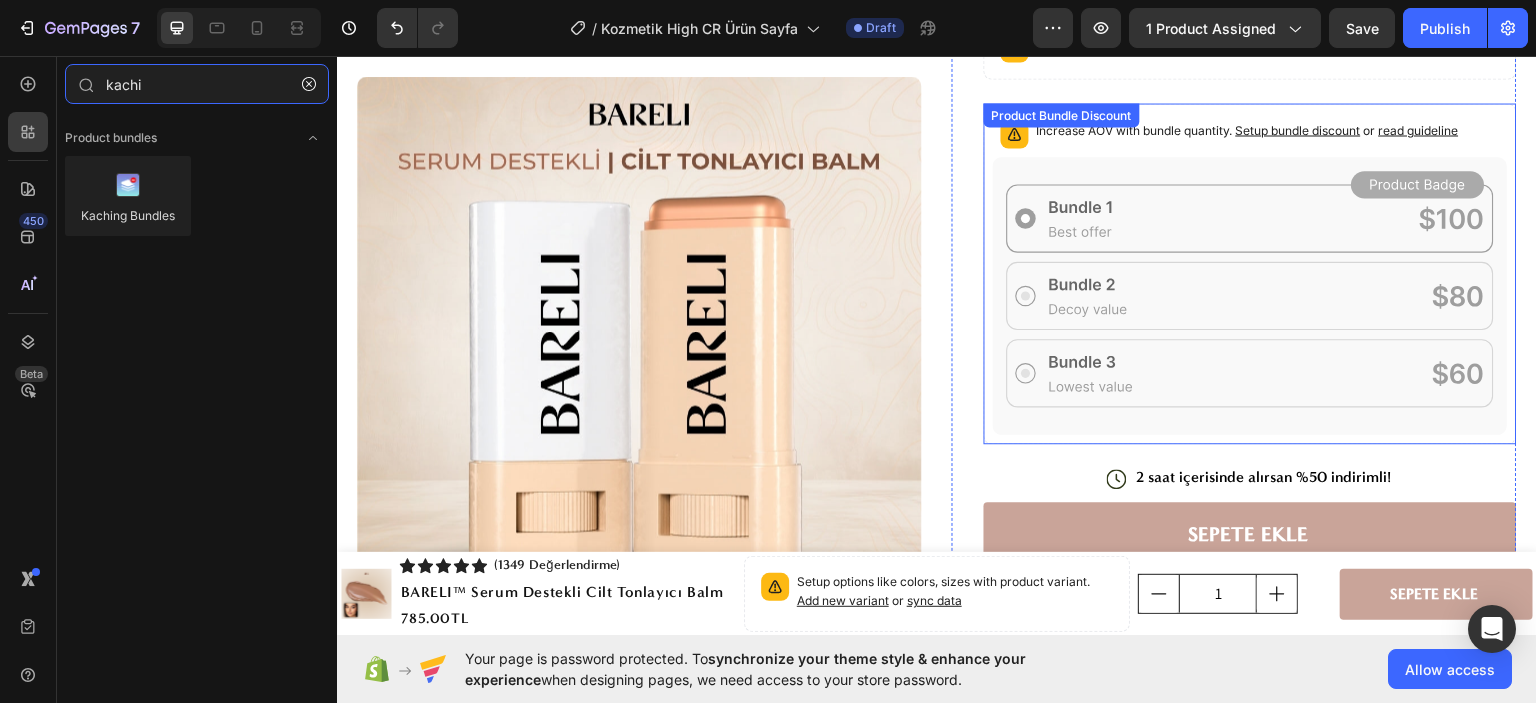 scroll, scrollTop: 400, scrollLeft: 0, axis: vertical 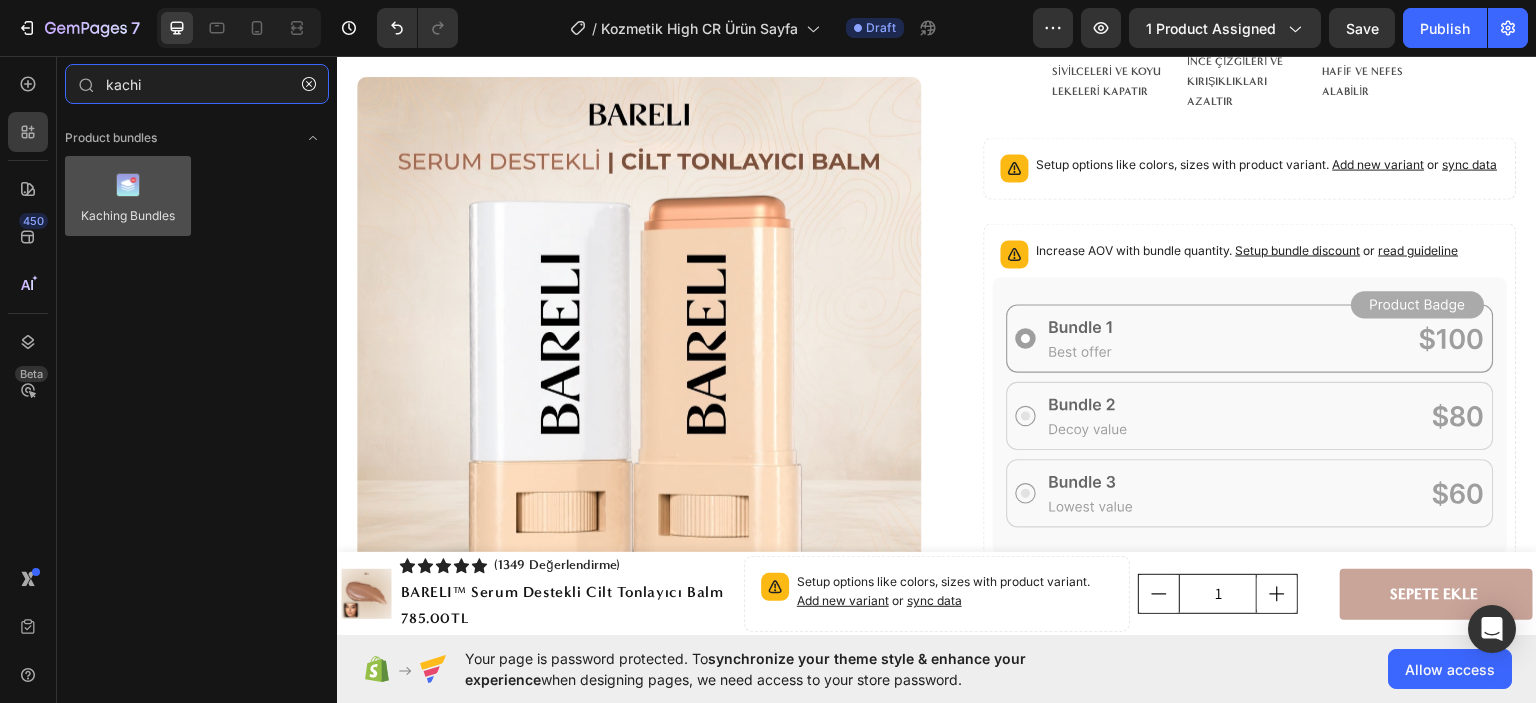type on "kachi" 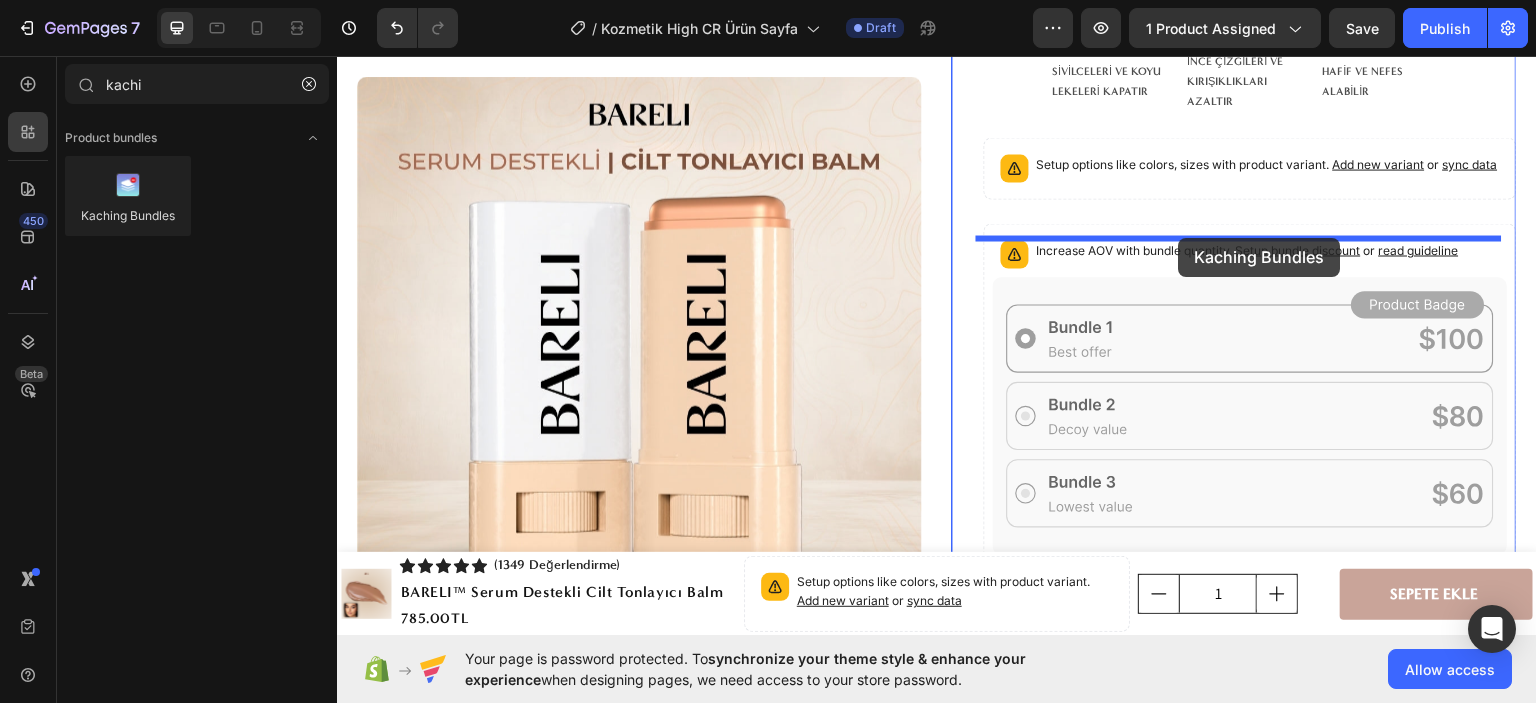 drag, startPoint x: 482, startPoint y: 262, endPoint x: 1179, endPoint y: 237, distance: 697.4482 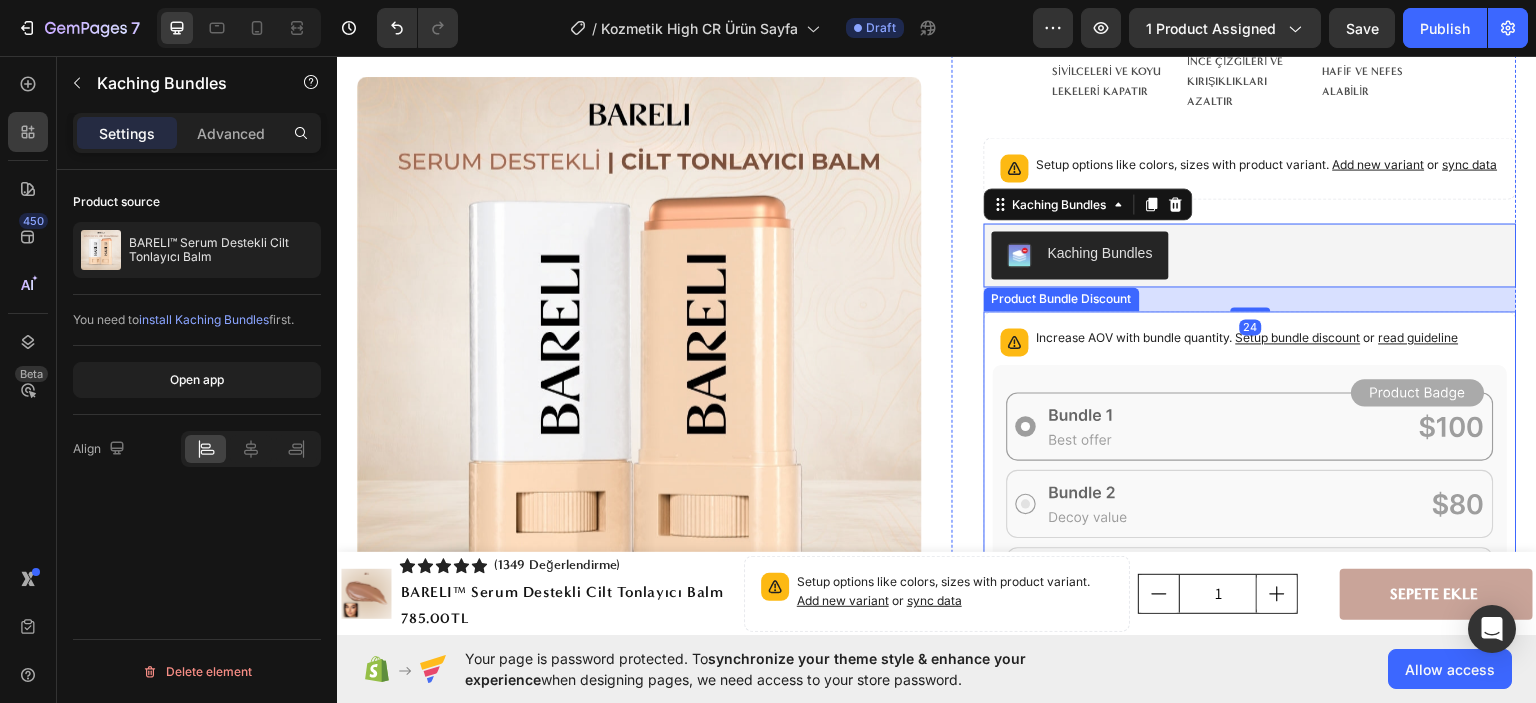 click on "Increase AOV with bundle quantity.       Setup bundle discount   or   read guideline" at bounding box center [1248, 337] 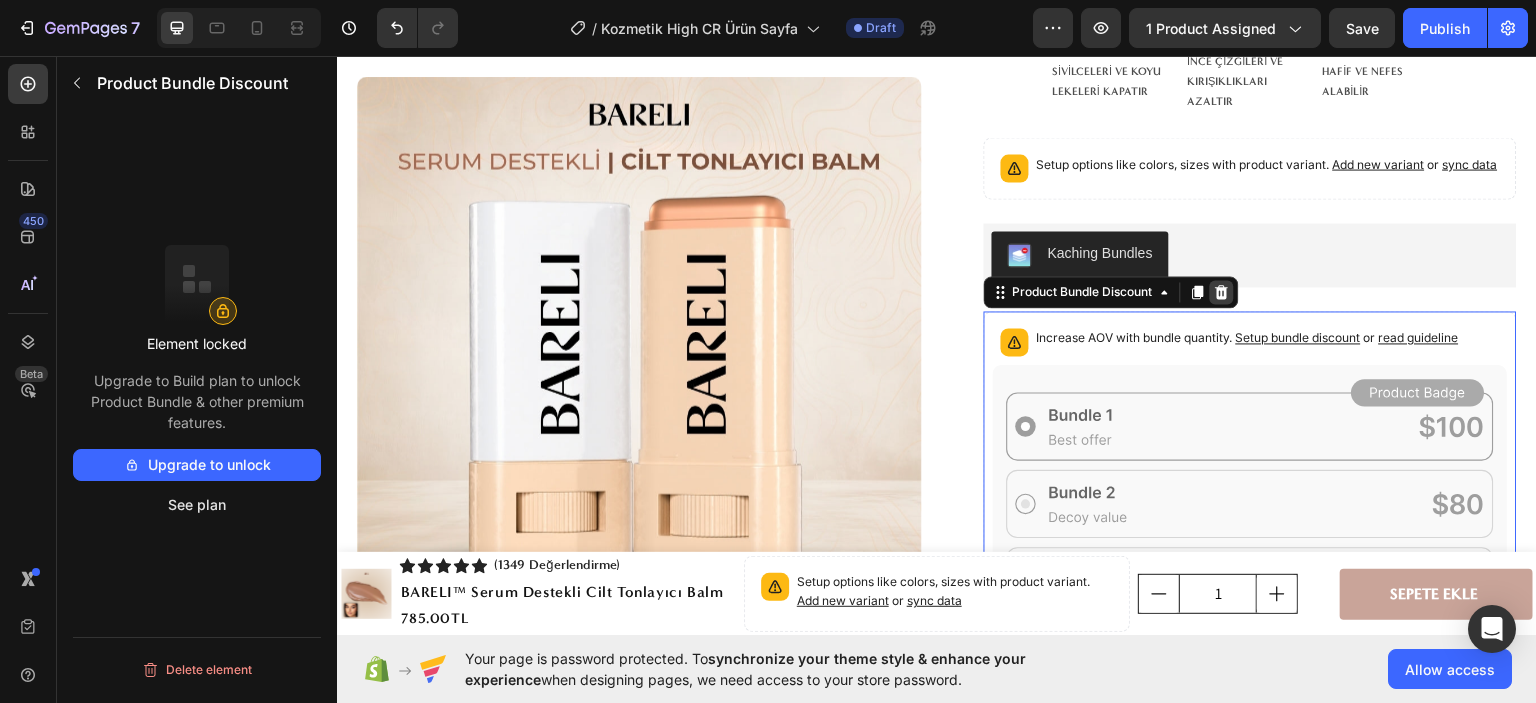 click 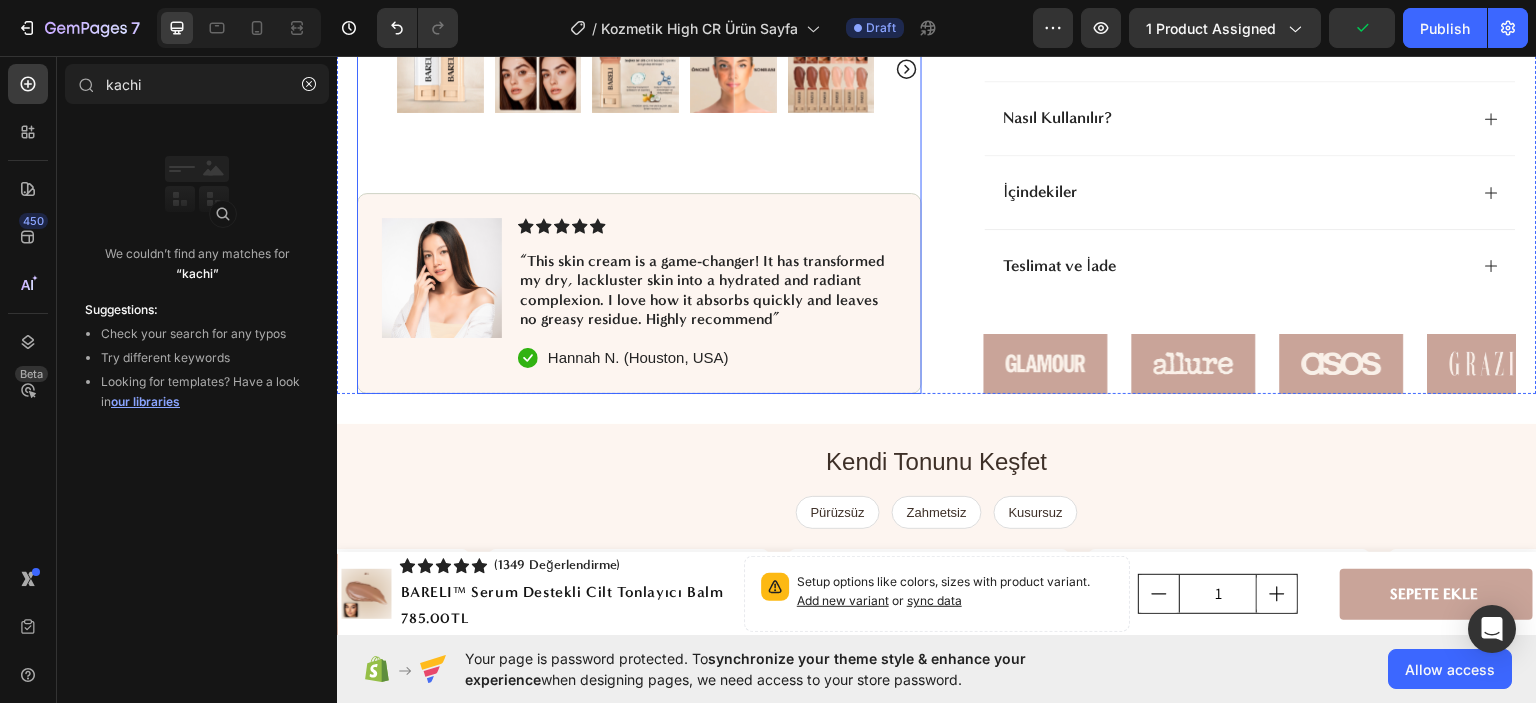 scroll, scrollTop: 1100, scrollLeft: 0, axis: vertical 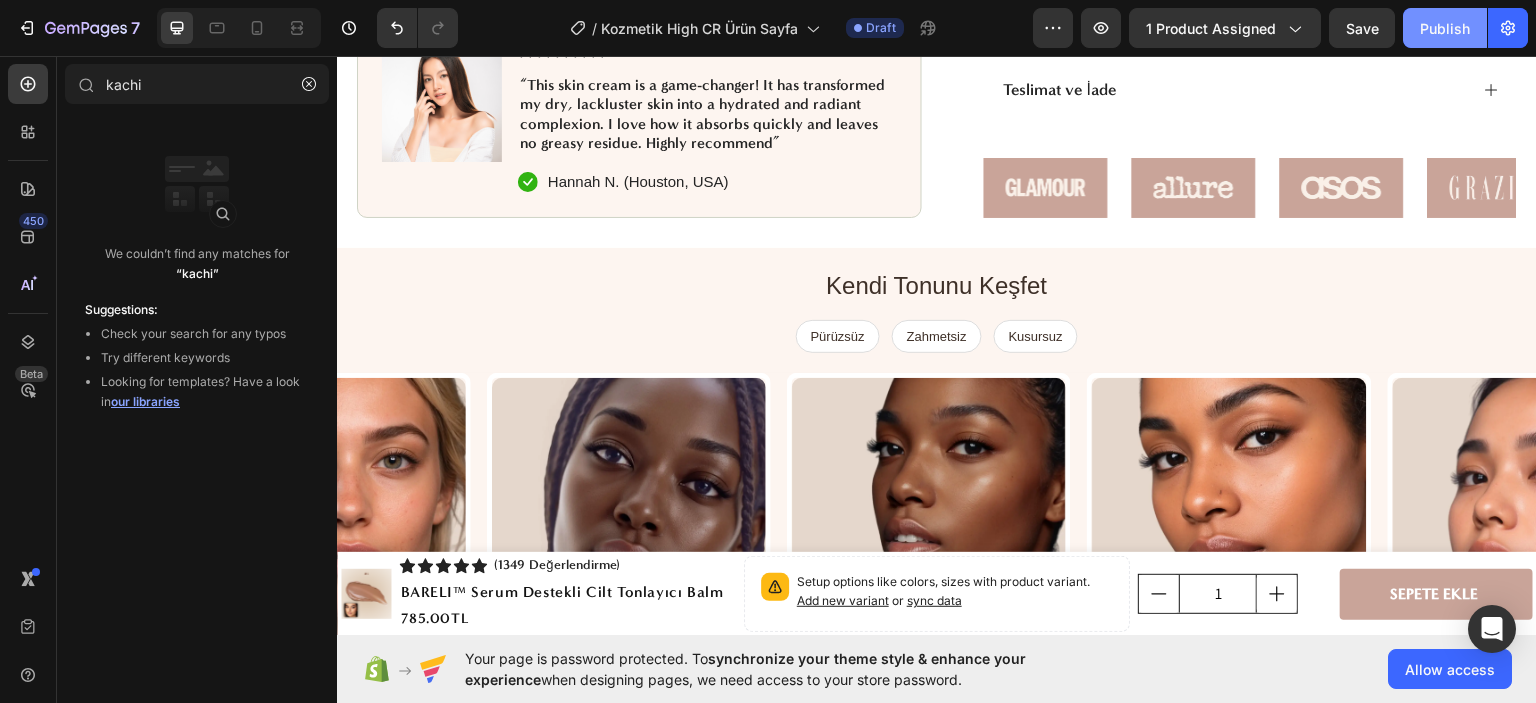 click on "Publish" at bounding box center (1445, 28) 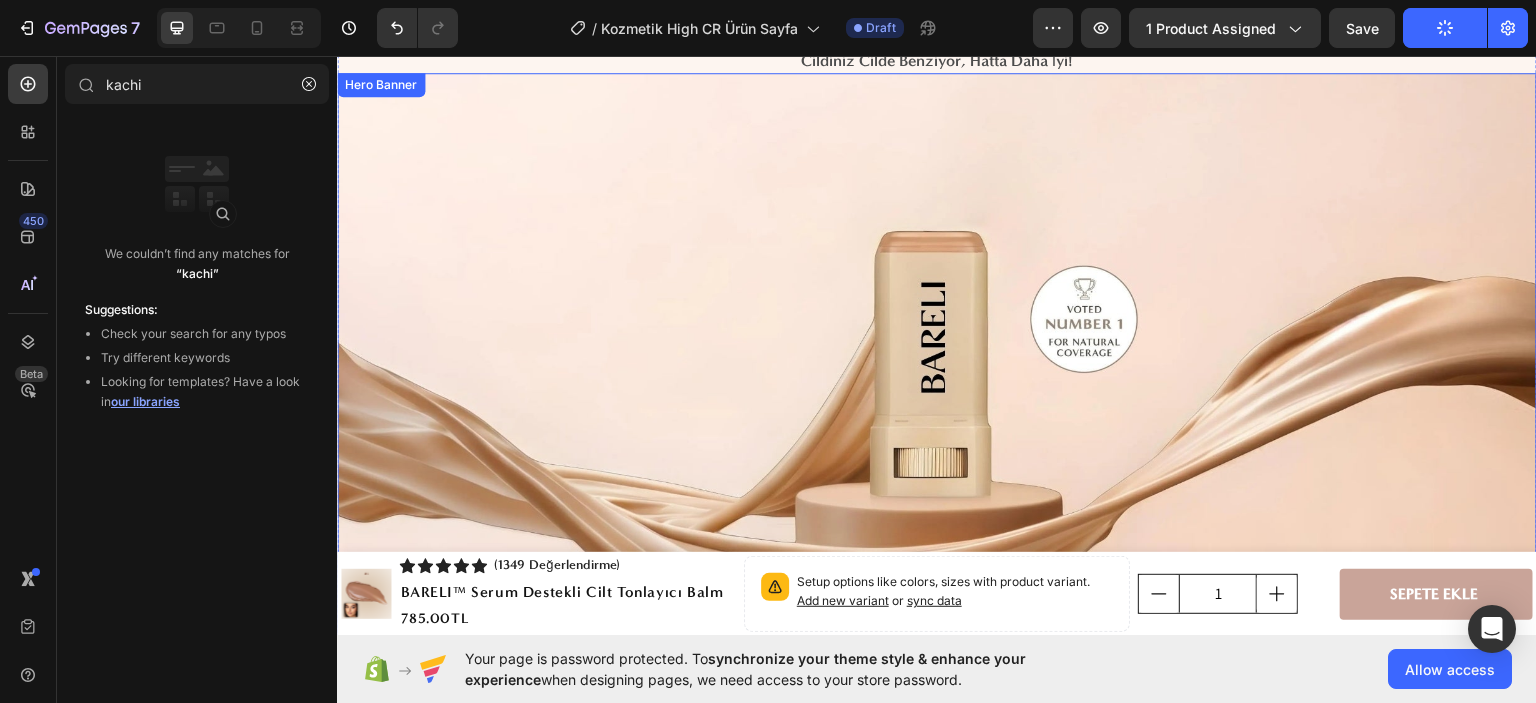 scroll, scrollTop: 1900, scrollLeft: 0, axis: vertical 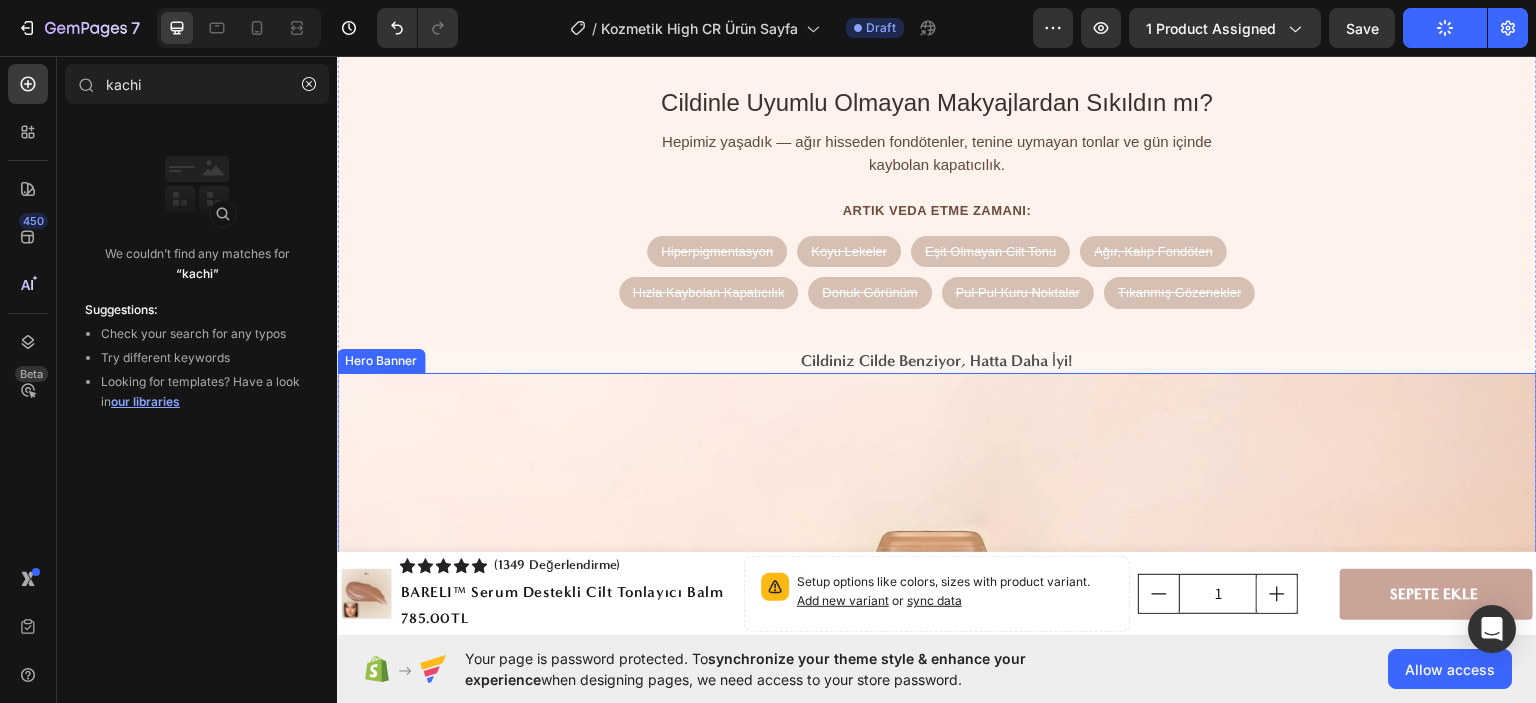 click at bounding box center [937, 709] 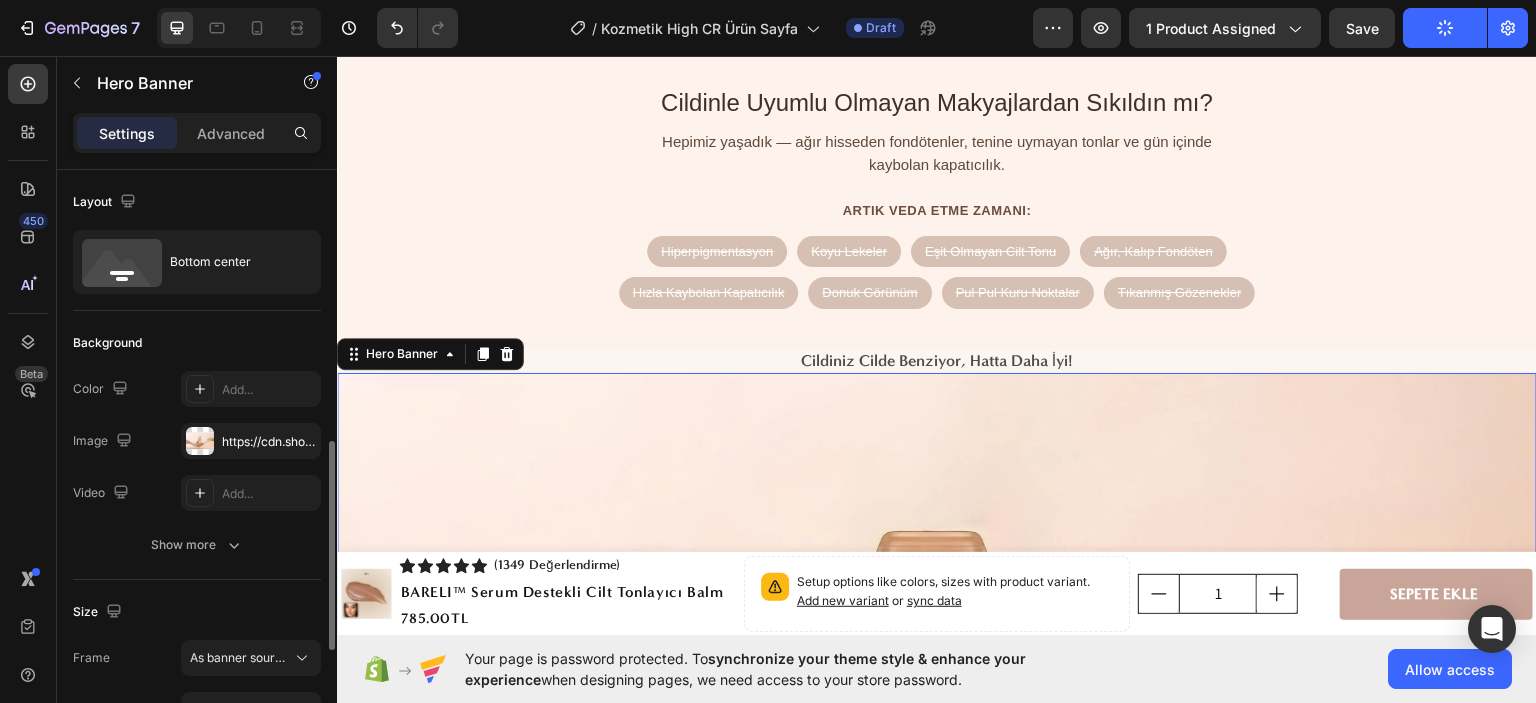 scroll, scrollTop: 300, scrollLeft: 0, axis: vertical 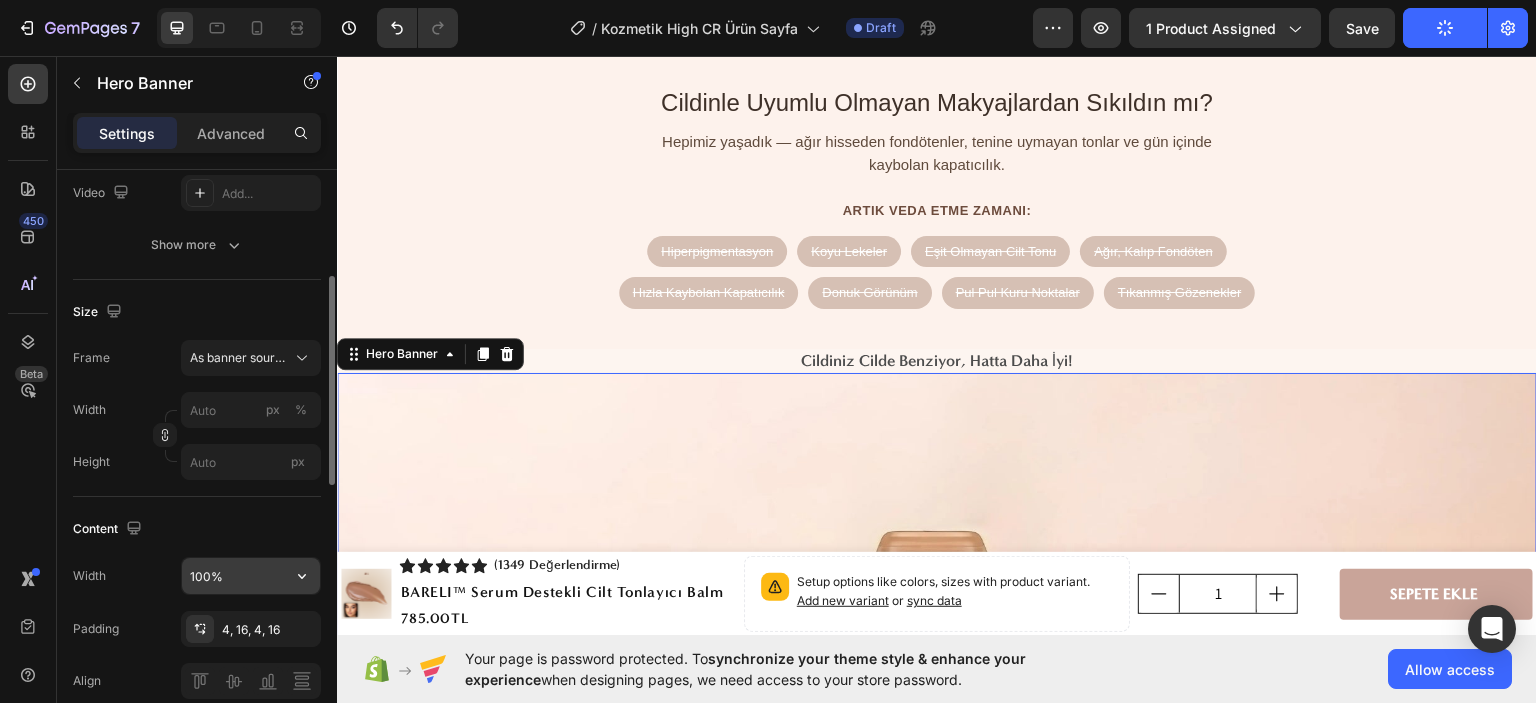 click on "100%" at bounding box center [251, 576] 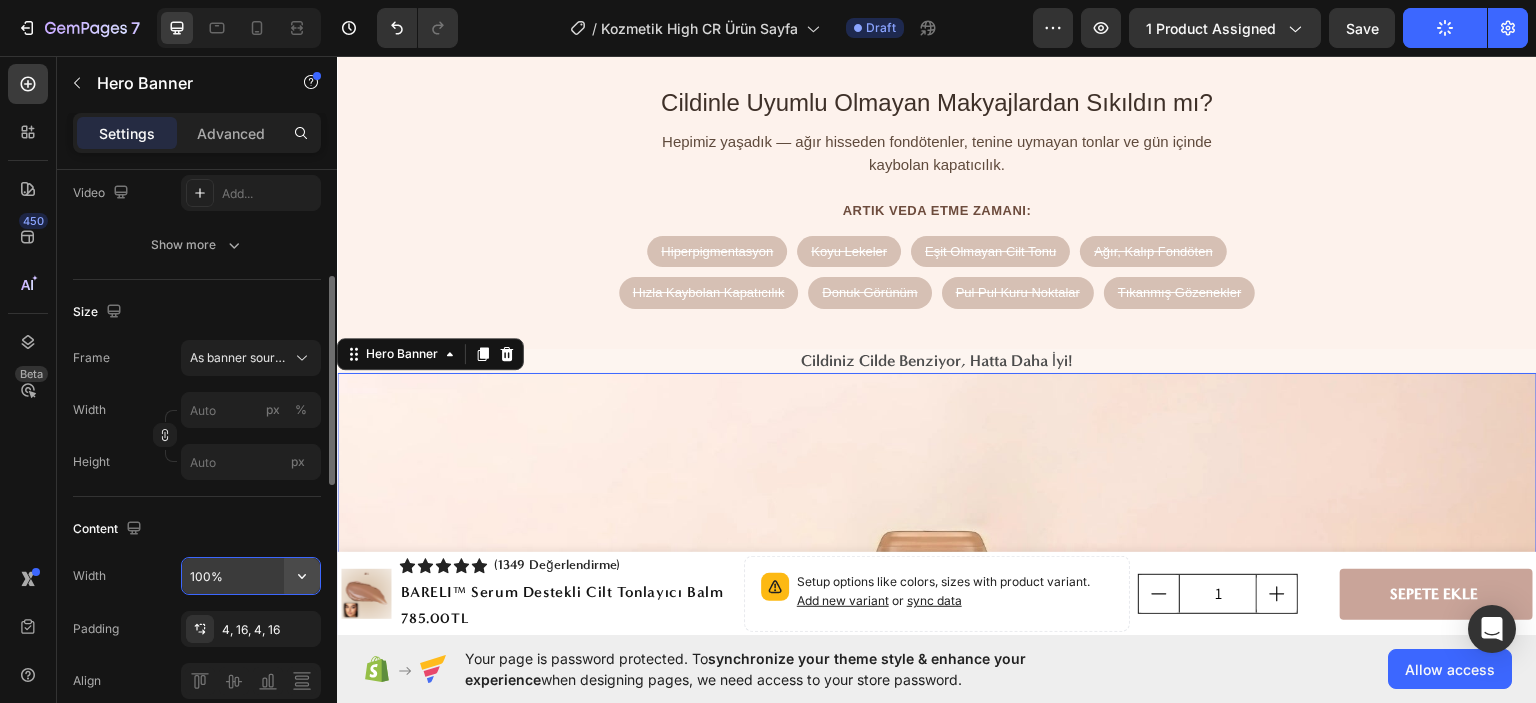 click 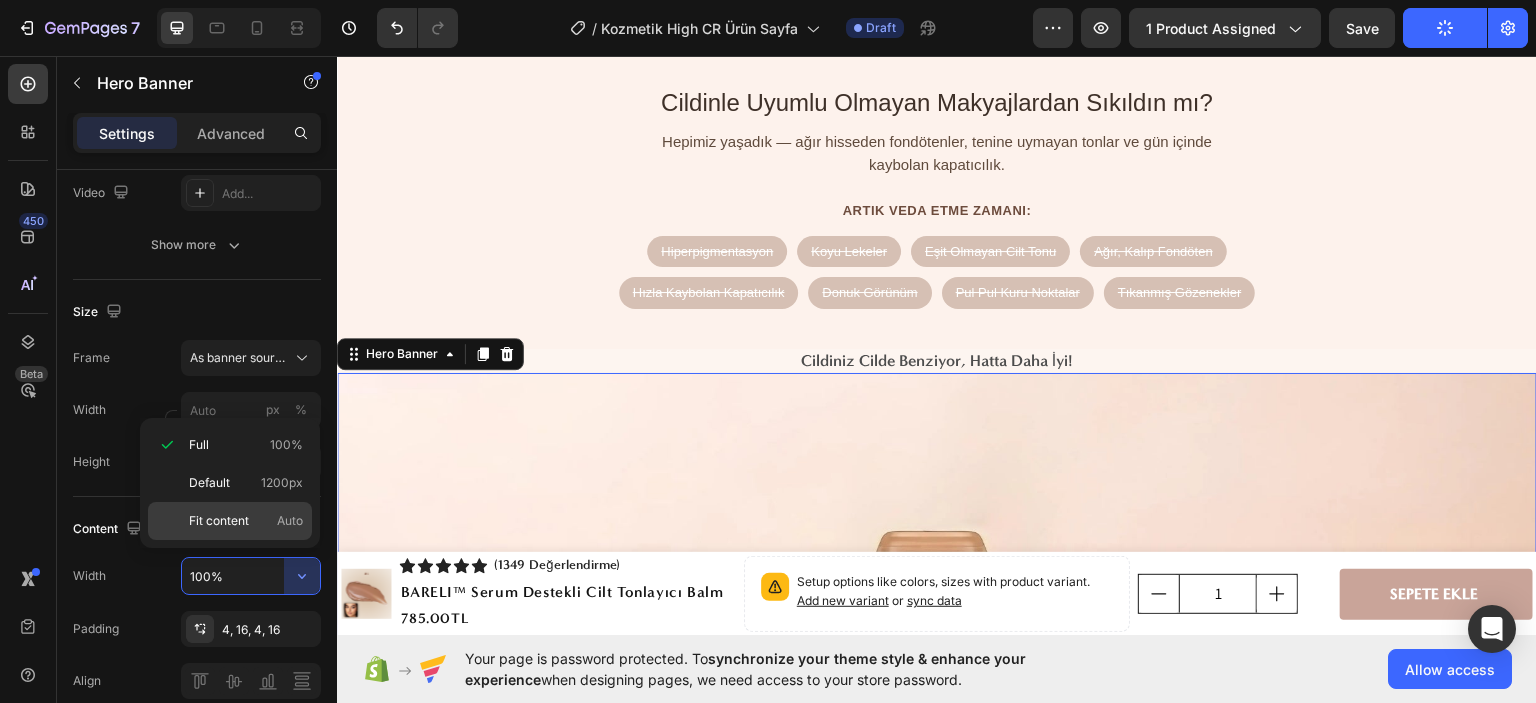 click on "Fit content" at bounding box center [219, 521] 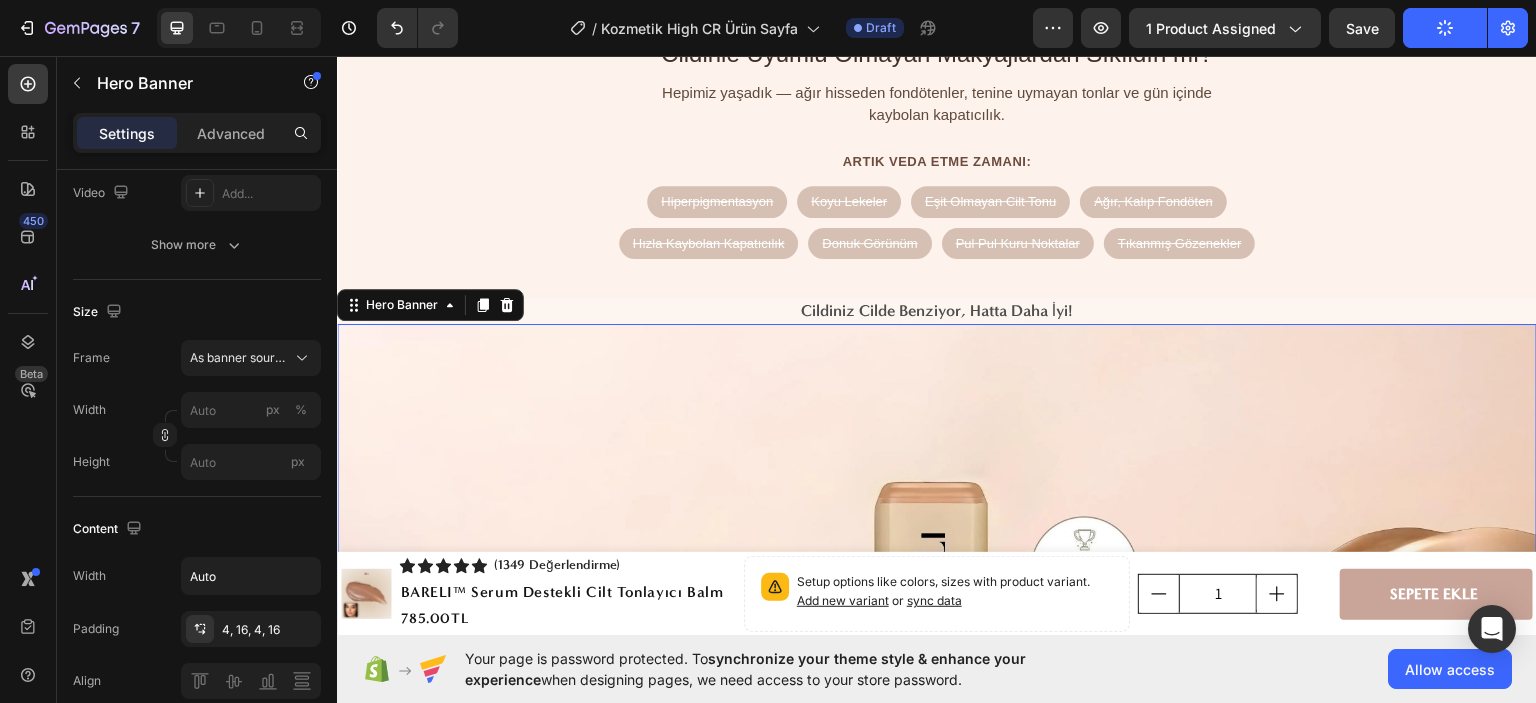 scroll, scrollTop: 1800, scrollLeft: 0, axis: vertical 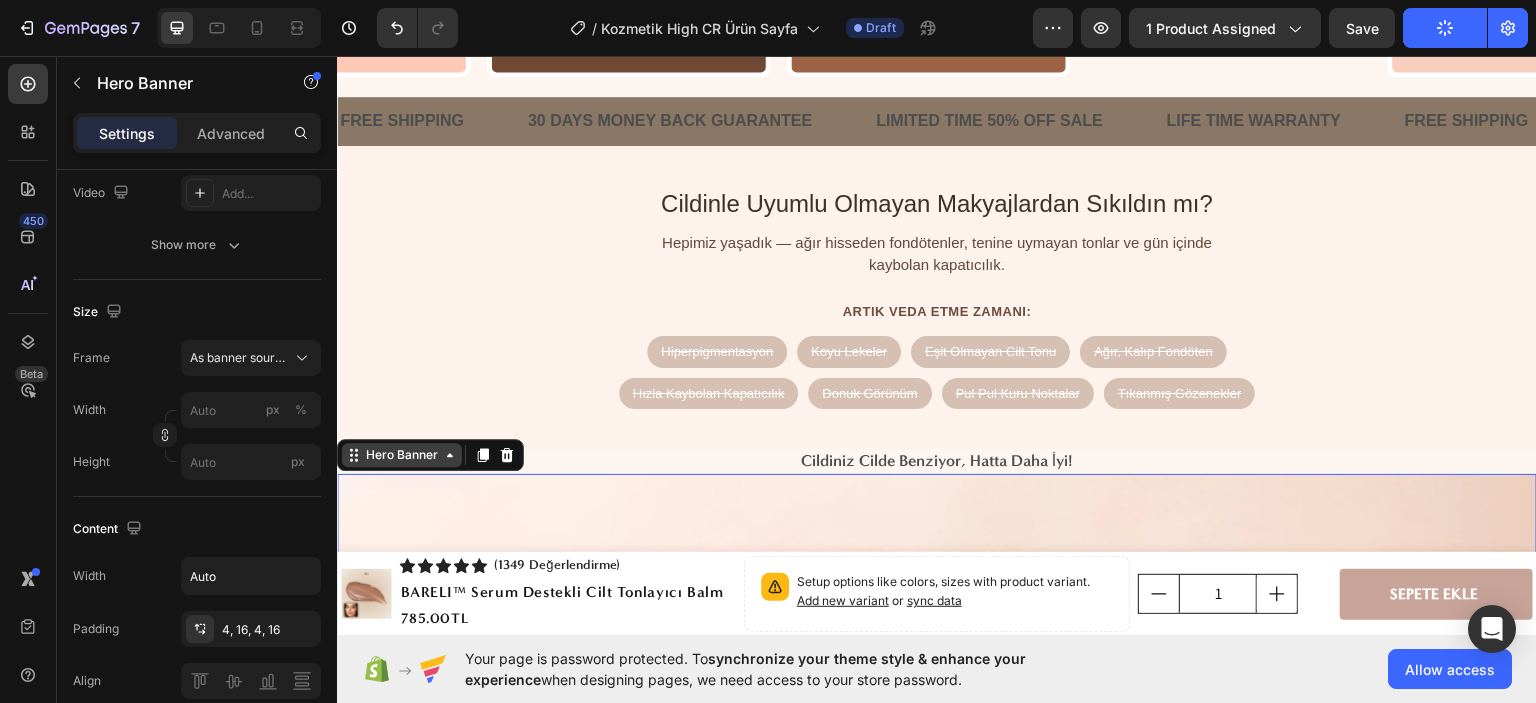 click on "Hero Banner" at bounding box center [402, 454] 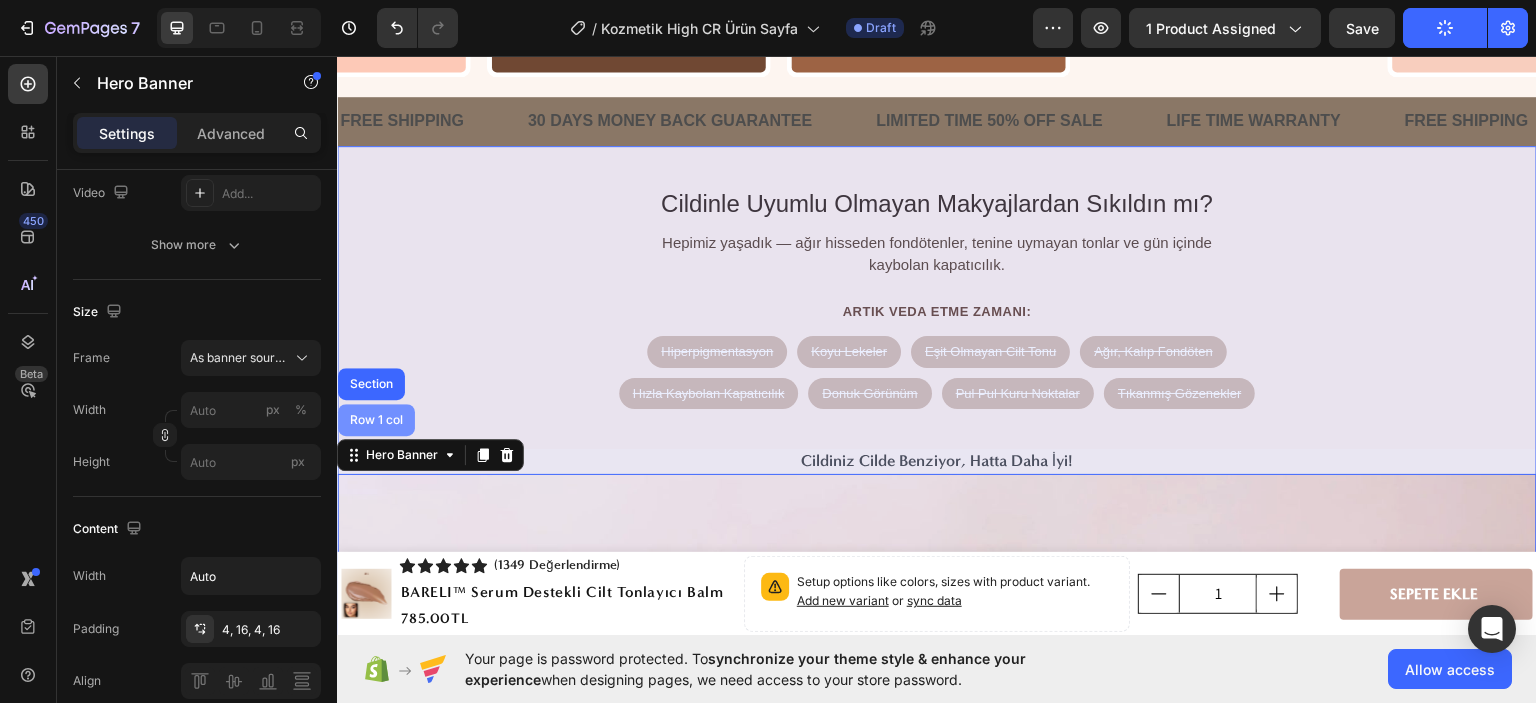 click on "Row 1 col" at bounding box center [376, 419] 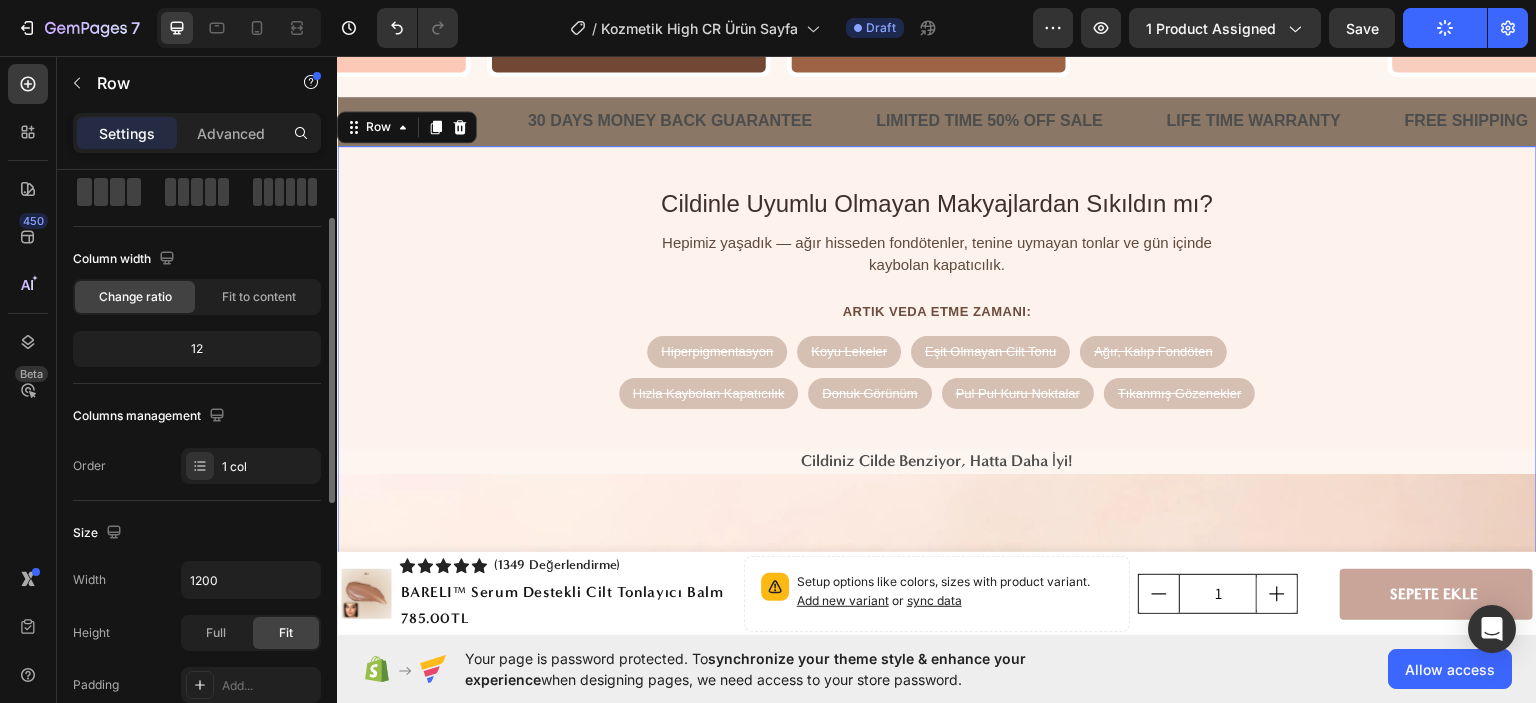 scroll, scrollTop: 300, scrollLeft: 0, axis: vertical 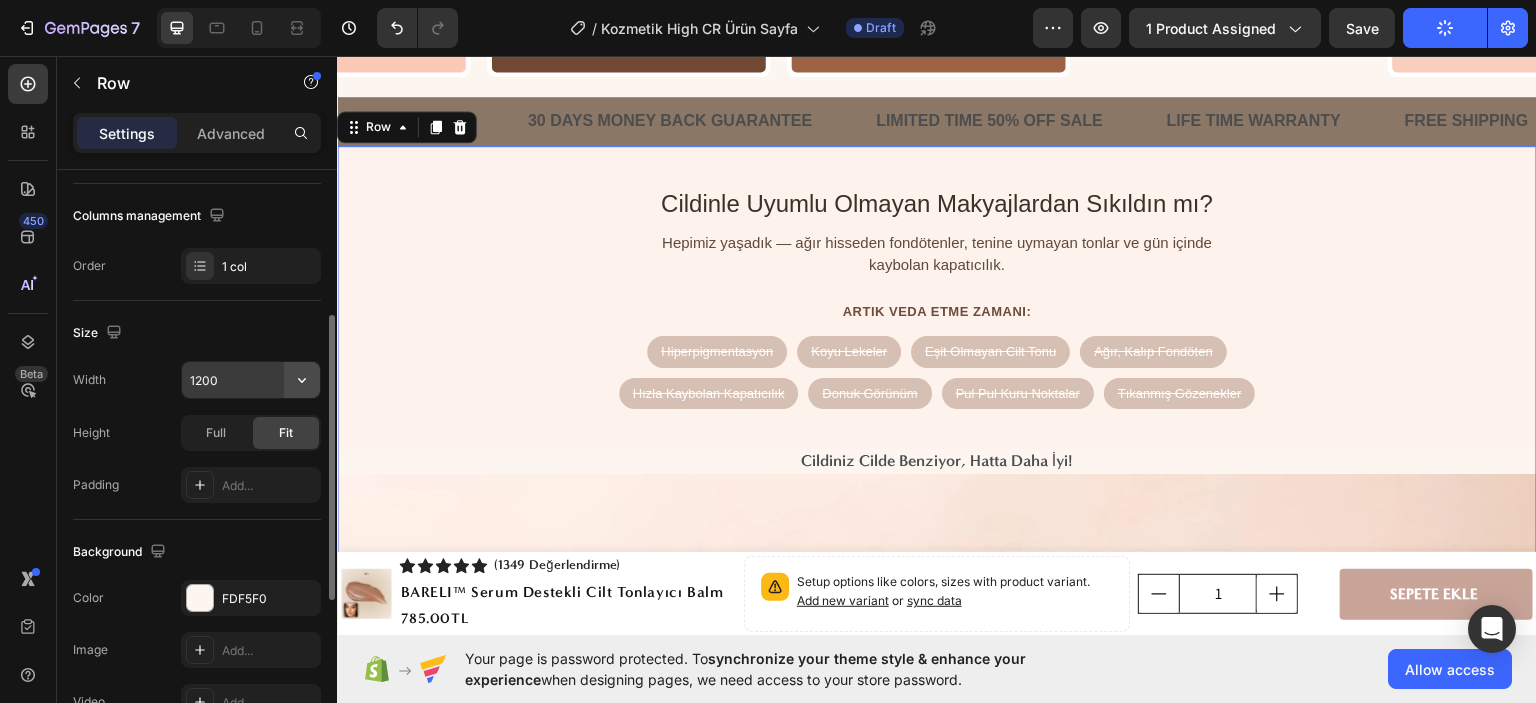 click 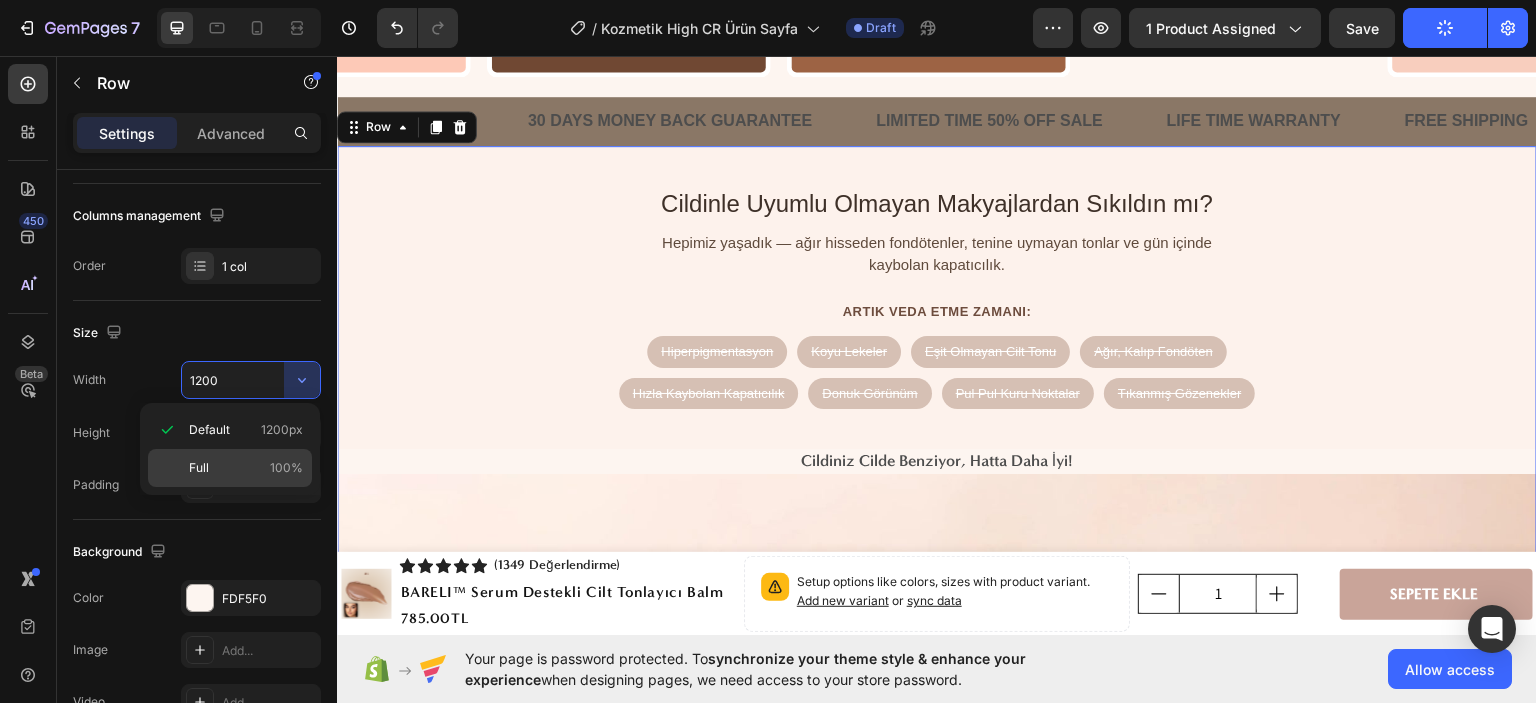 click on "Full 100%" at bounding box center [246, 468] 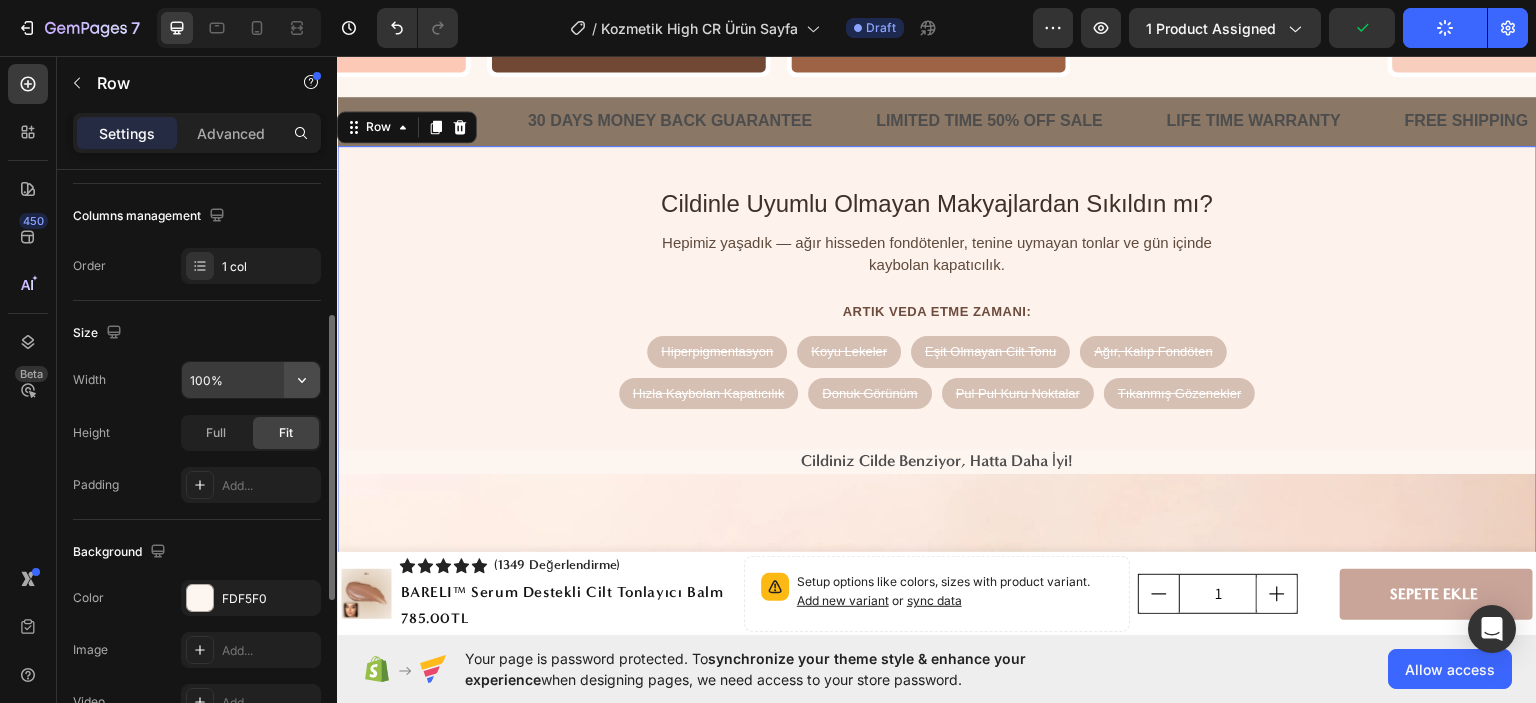 click 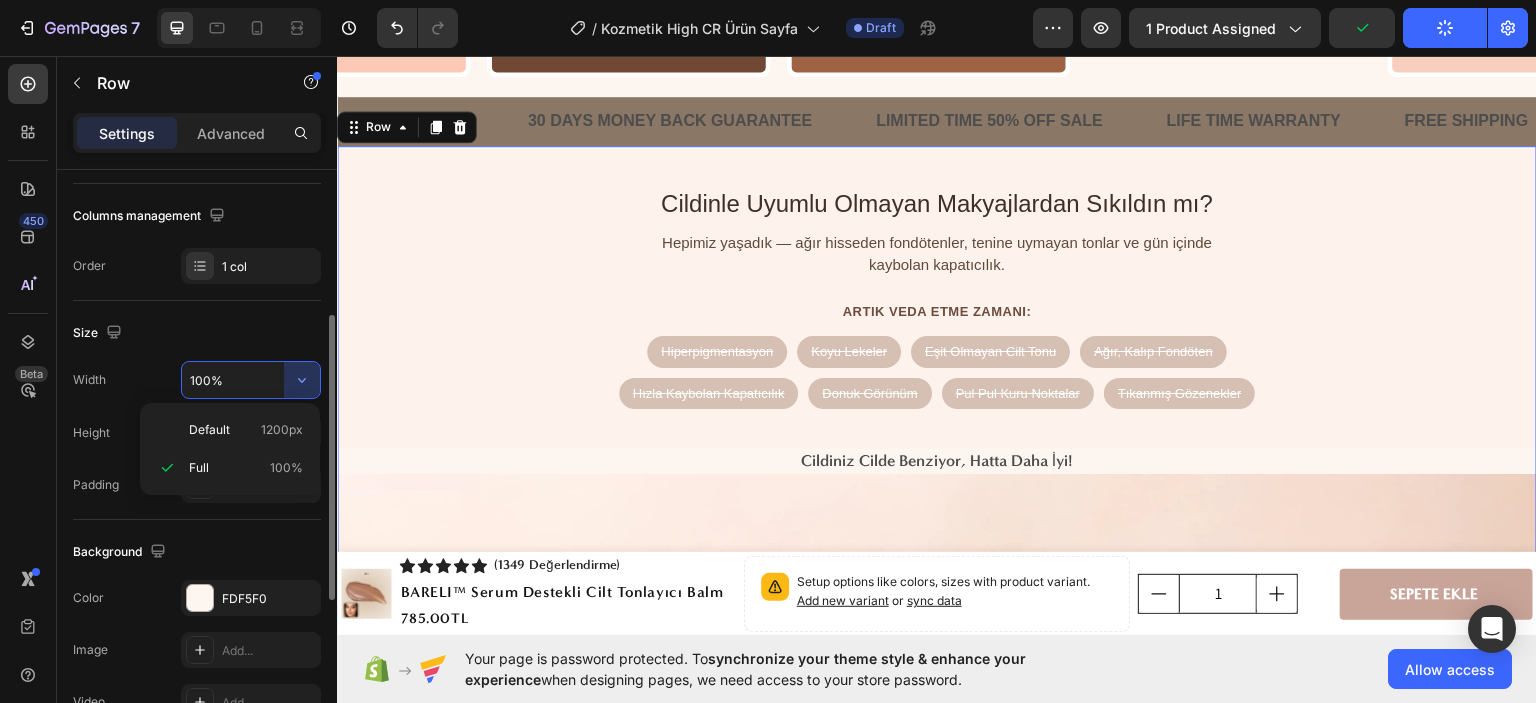 click on "Width 100%" at bounding box center [197, 380] 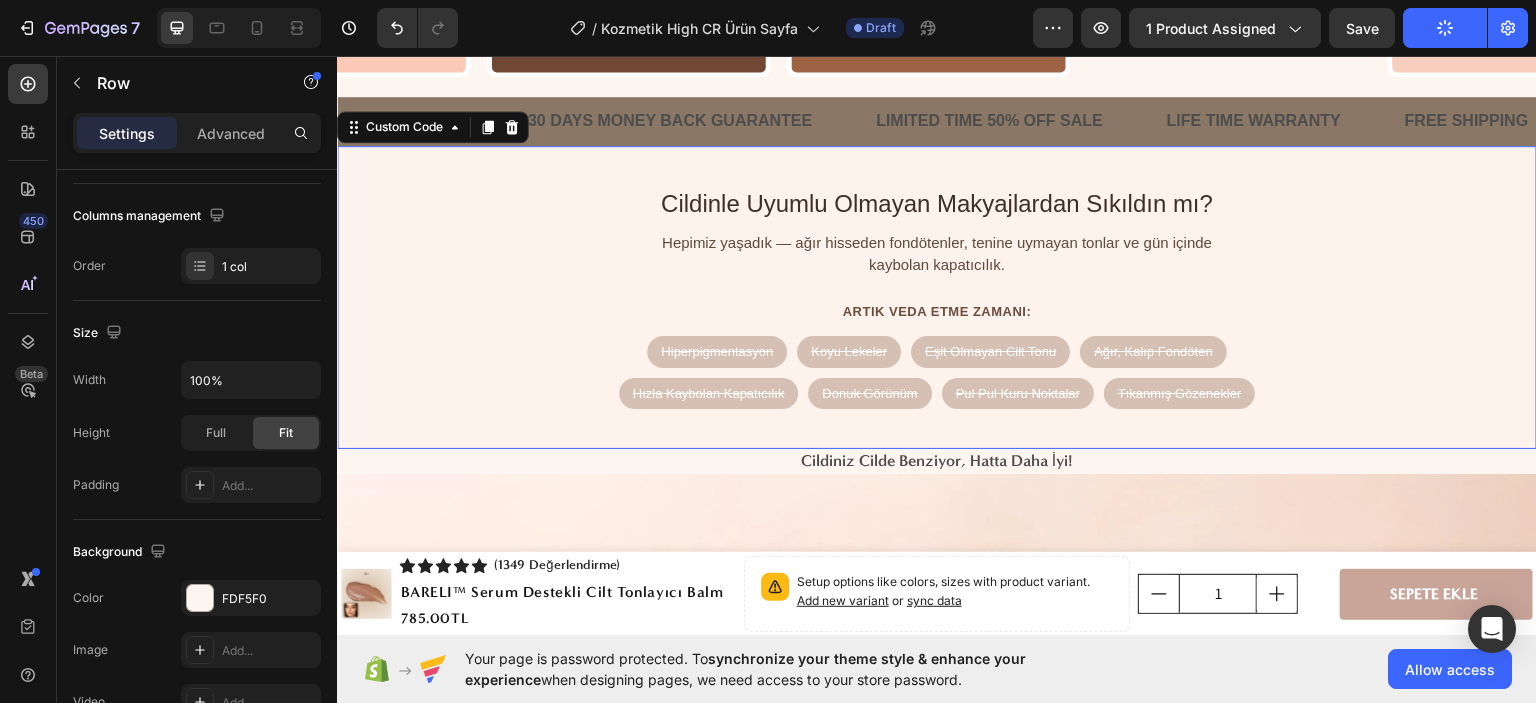 click on "Cildinle Uyumlu Olmayan Makyajlardan Sıkıldın mı?
Hepimiz yaşadık — ağır hisseden fondötenler, tenine uymayan tonlar ve gün içinde kaybolan kapatıcılık.
ARTIK VEDA ETME ZAMANI:
Hiperpigmentasyon
Koyu Lekeler
Eşit Olmayan Cilt Tonu
Ağır, Kalıp Fondöten
Hızla Kaybolan Kapatıcılık
Donuk Görünüm
Pul Pul Kuru Noktalar
Tıkanmış Gözenekler" at bounding box center (937, 297) 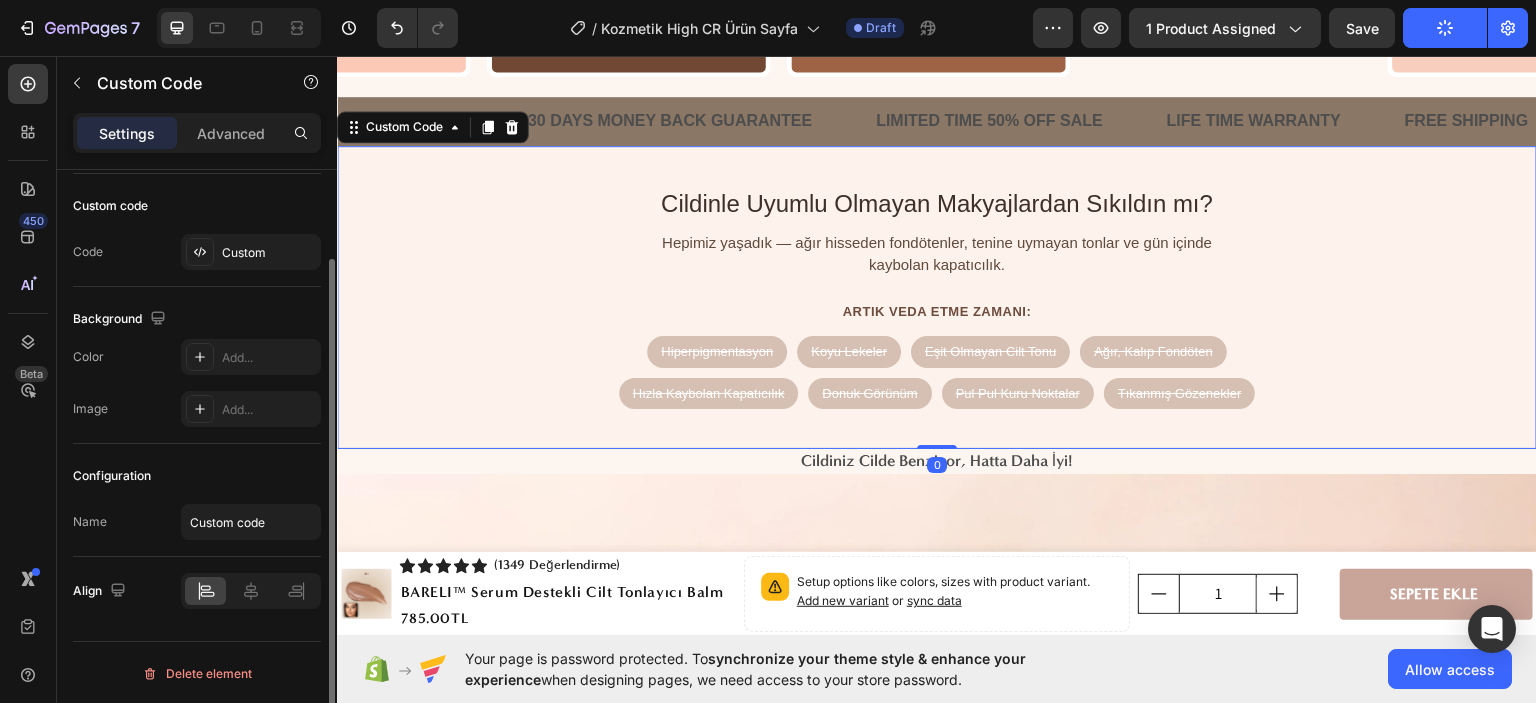 scroll, scrollTop: 0, scrollLeft: 0, axis: both 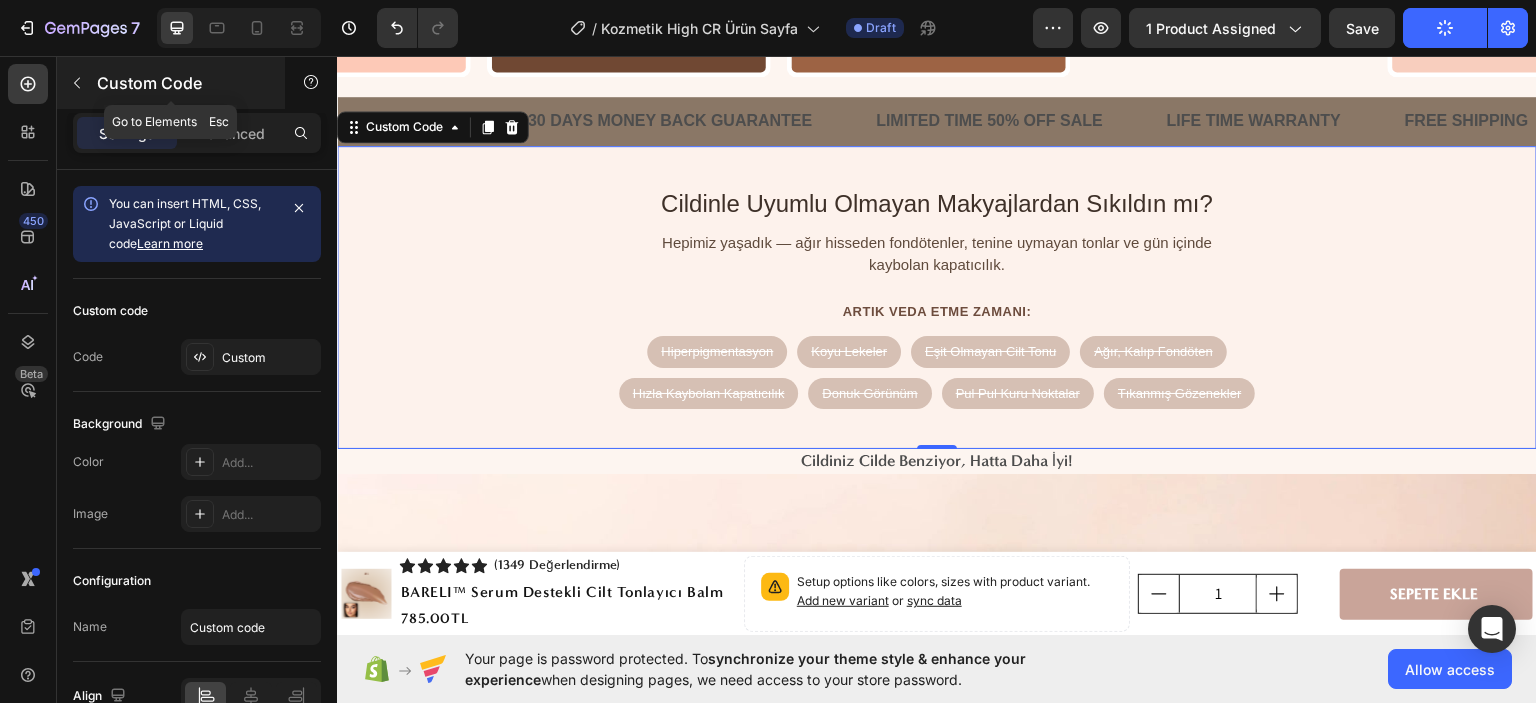 click 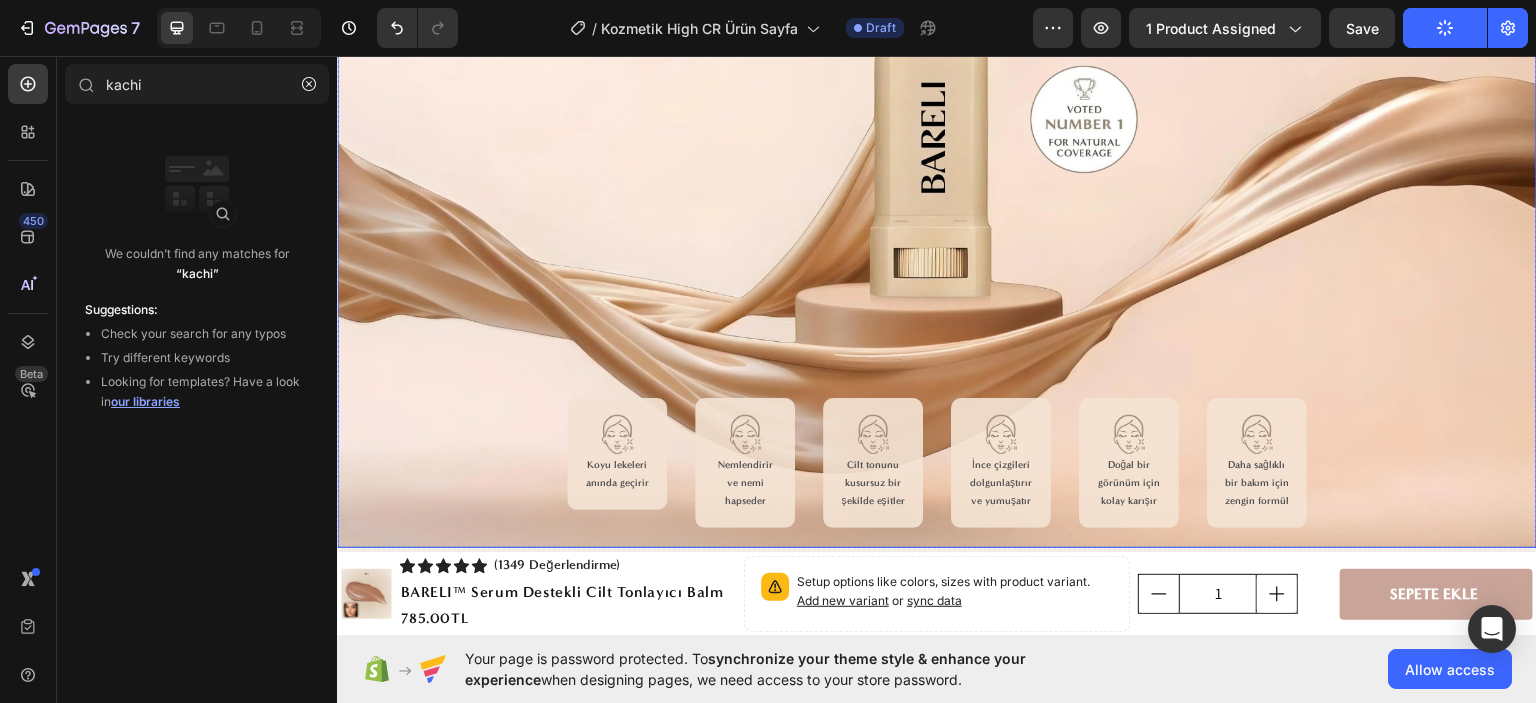 scroll, scrollTop: 2600, scrollLeft: 0, axis: vertical 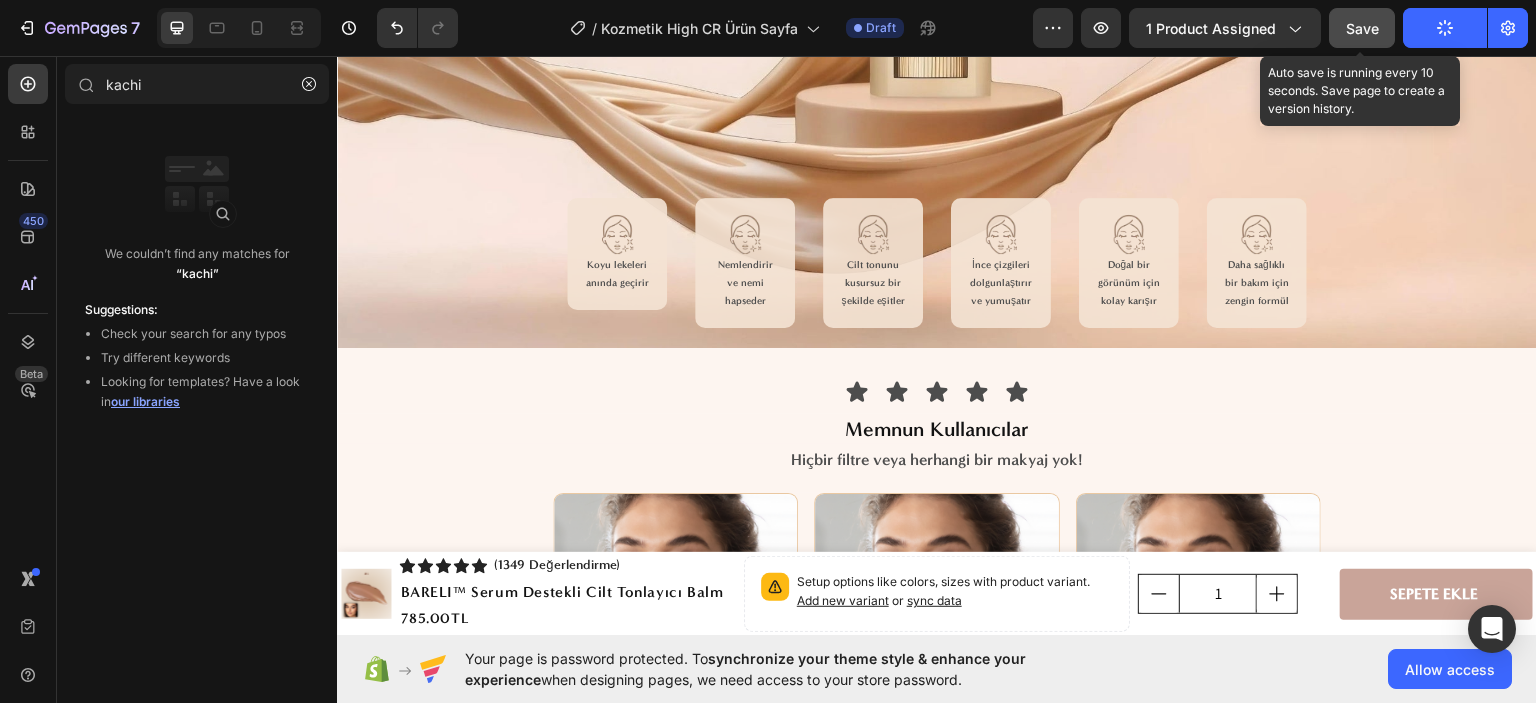 click on "Save" at bounding box center [1362, 28] 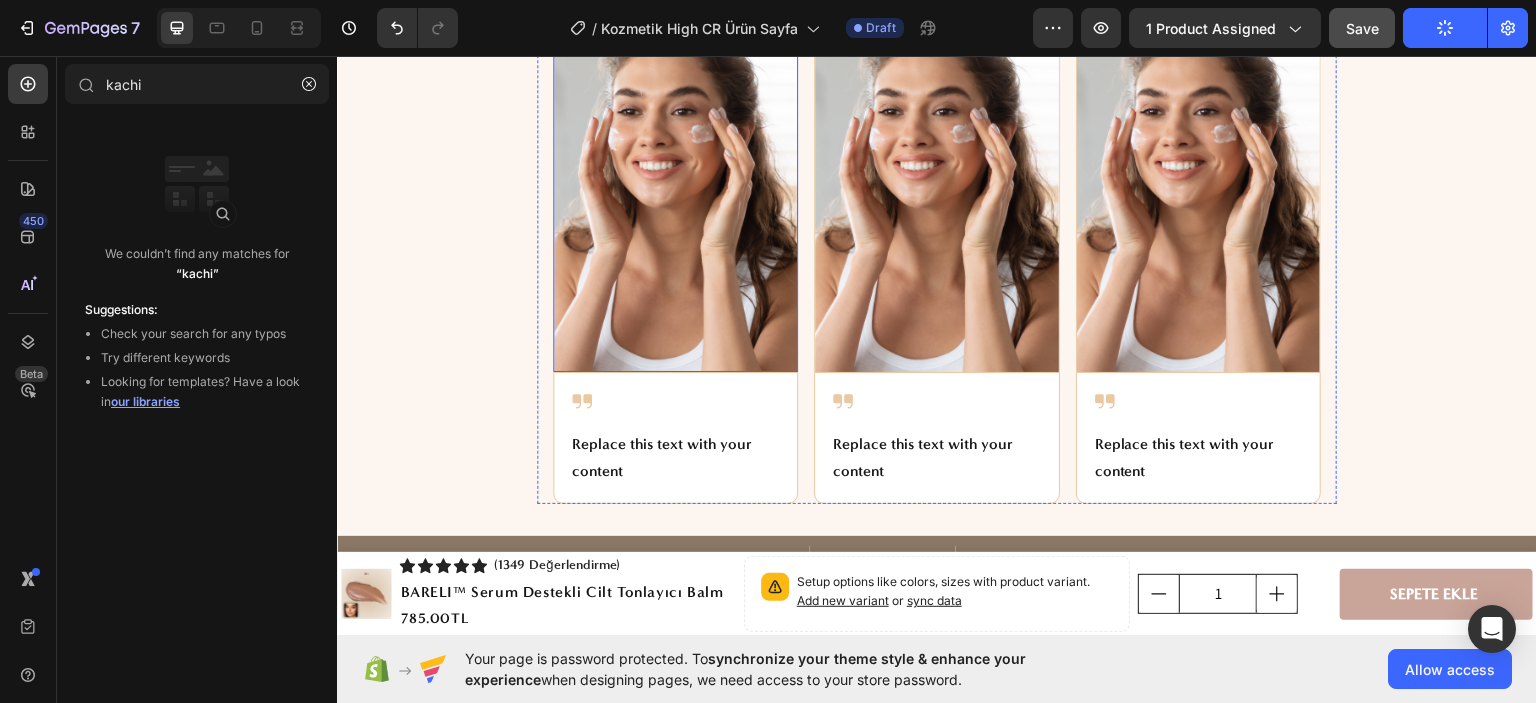 scroll, scrollTop: 3200, scrollLeft: 0, axis: vertical 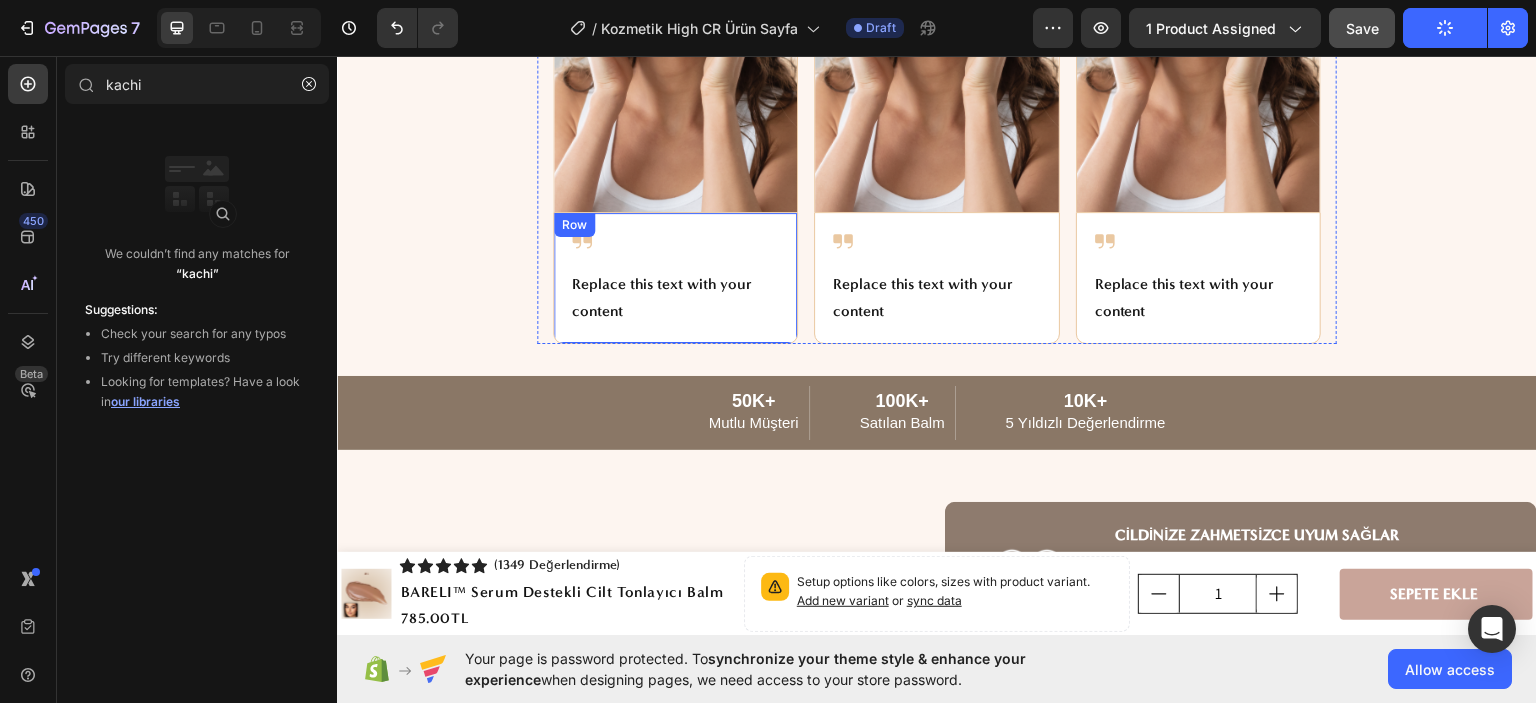 click on "Icon Replace this text with your content Text Block Row" at bounding box center [675, 277] 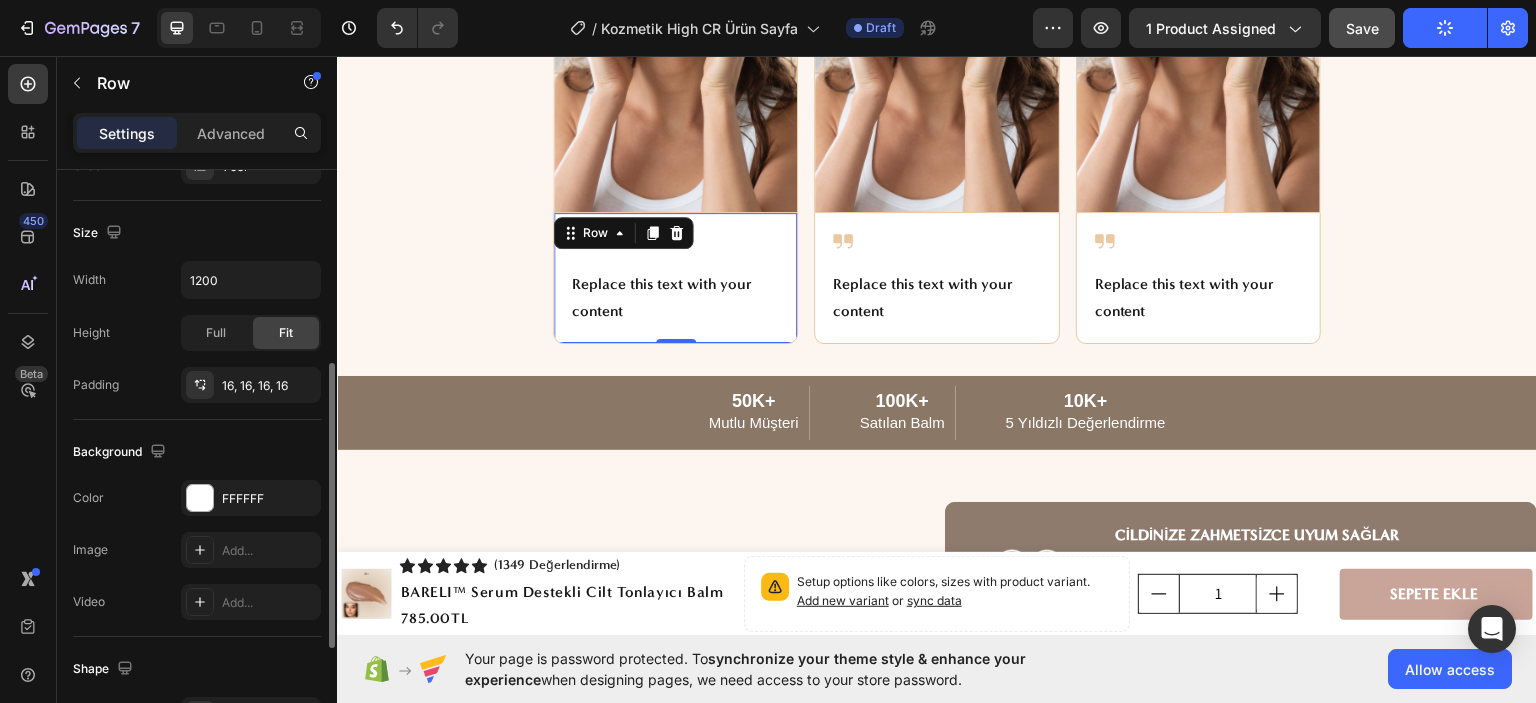 scroll, scrollTop: 628, scrollLeft: 0, axis: vertical 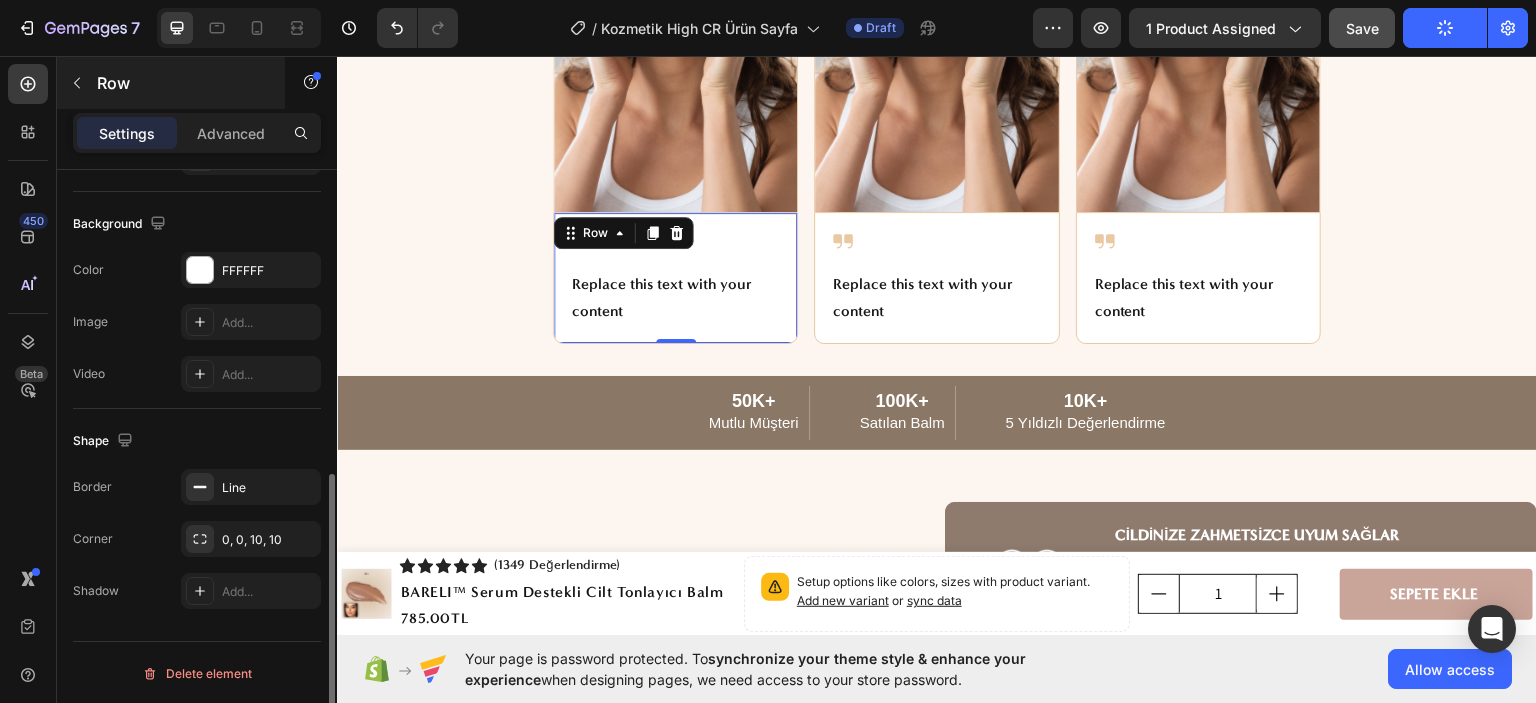click at bounding box center [77, 83] 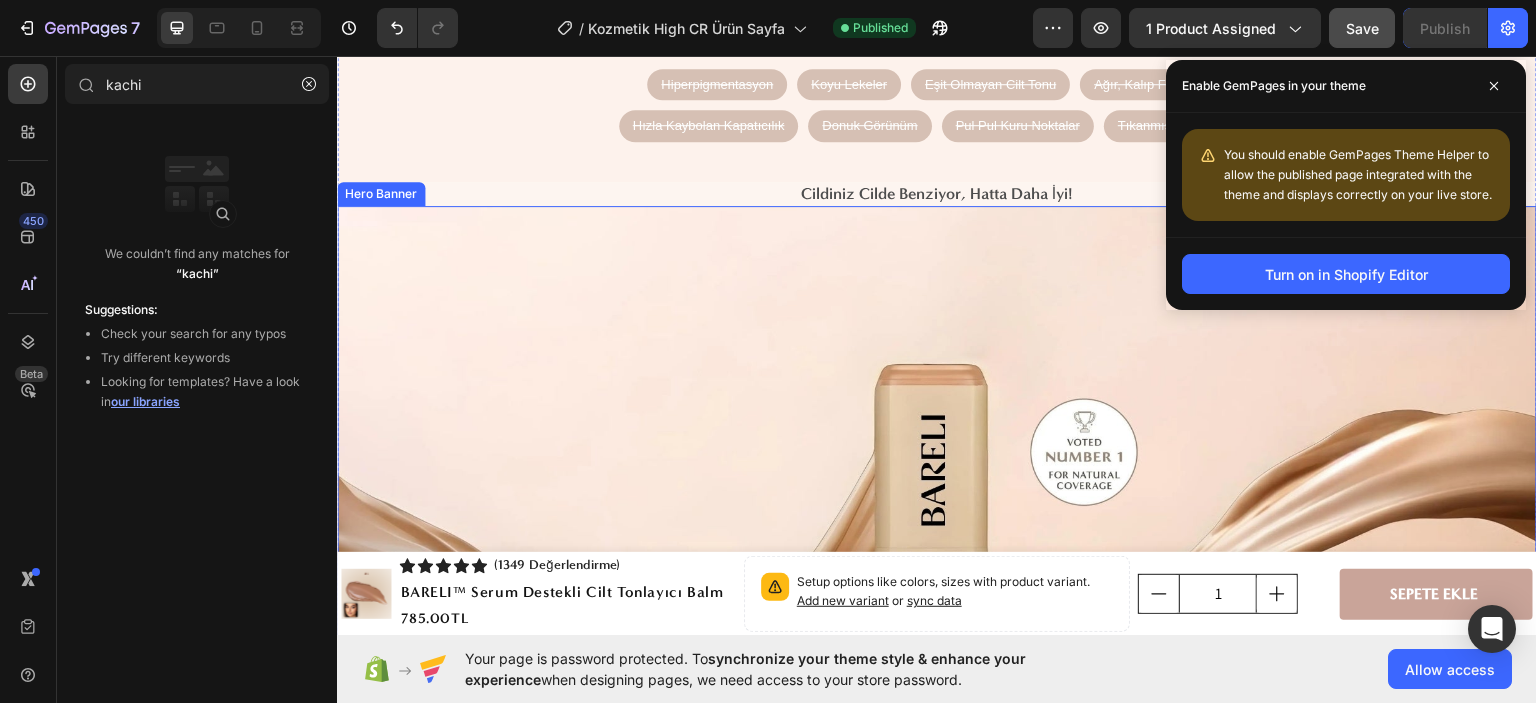 scroll, scrollTop: 2300, scrollLeft: 0, axis: vertical 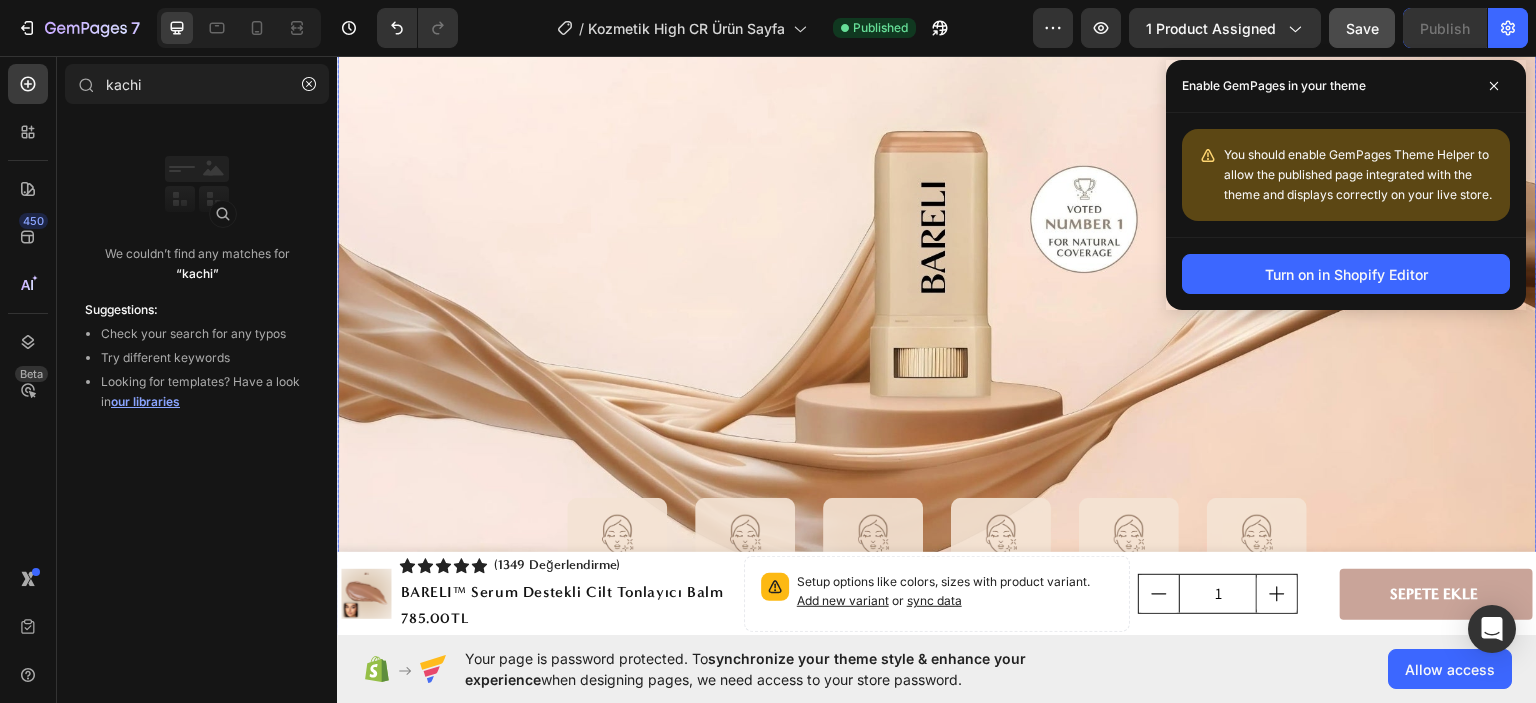 click at bounding box center [937, 309] 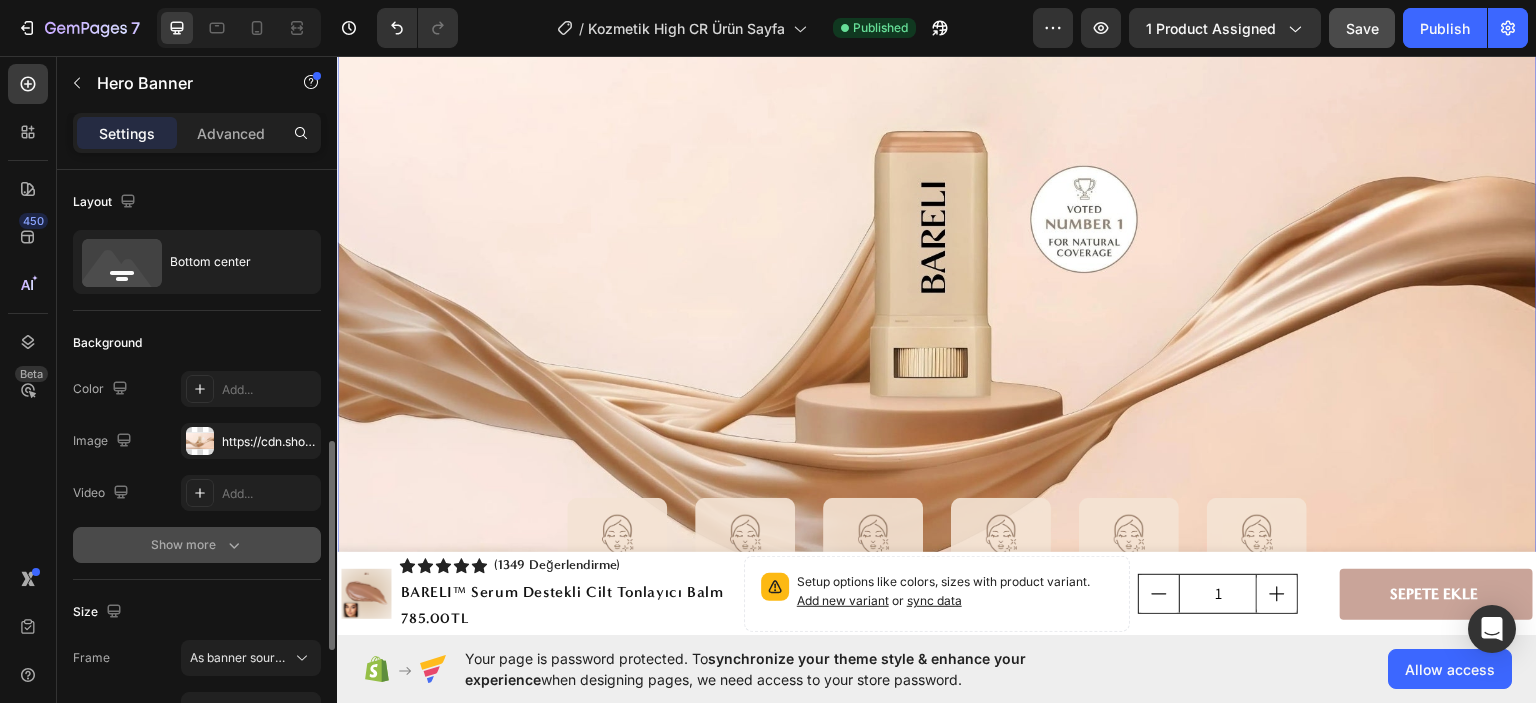 scroll, scrollTop: 200, scrollLeft: 0, axis: vertical 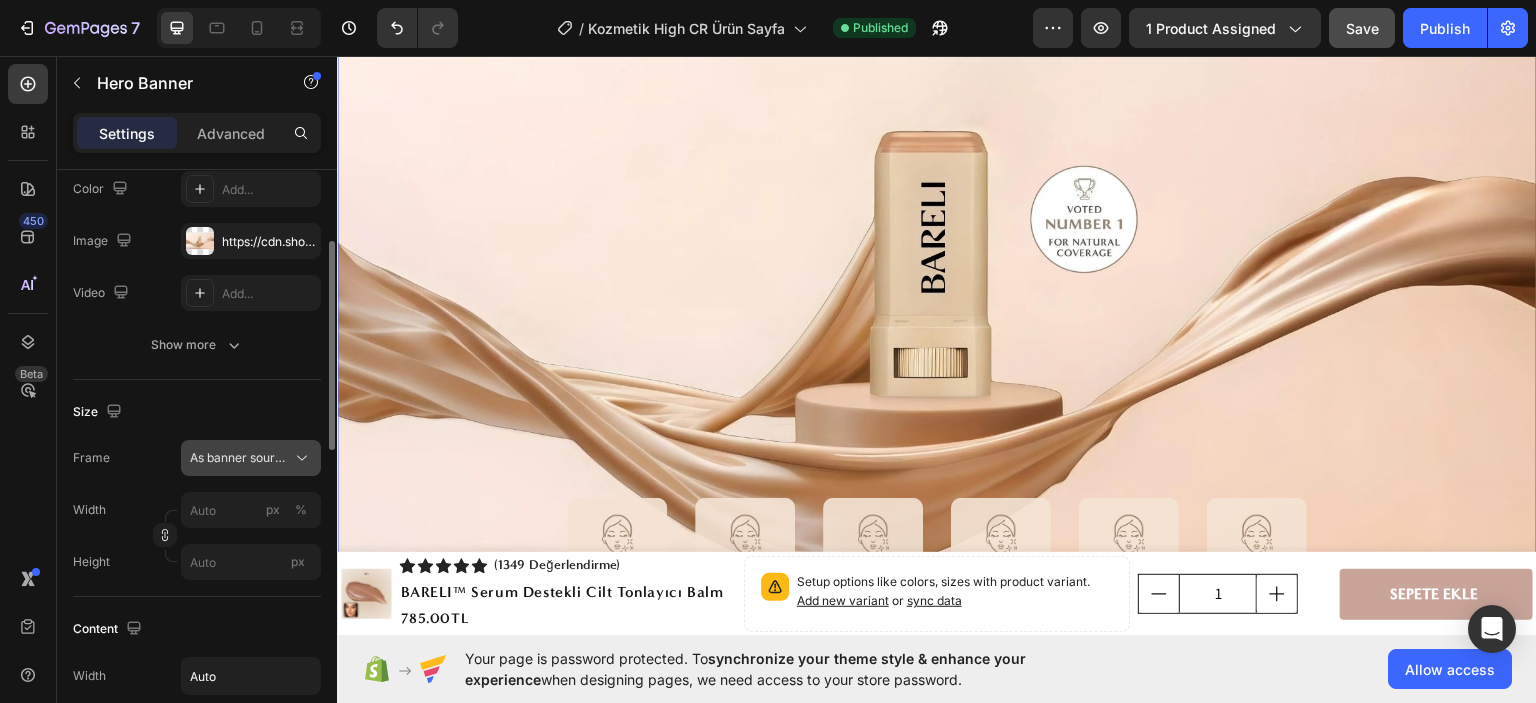 click on "As banner source" at bounding box center (239, 458) 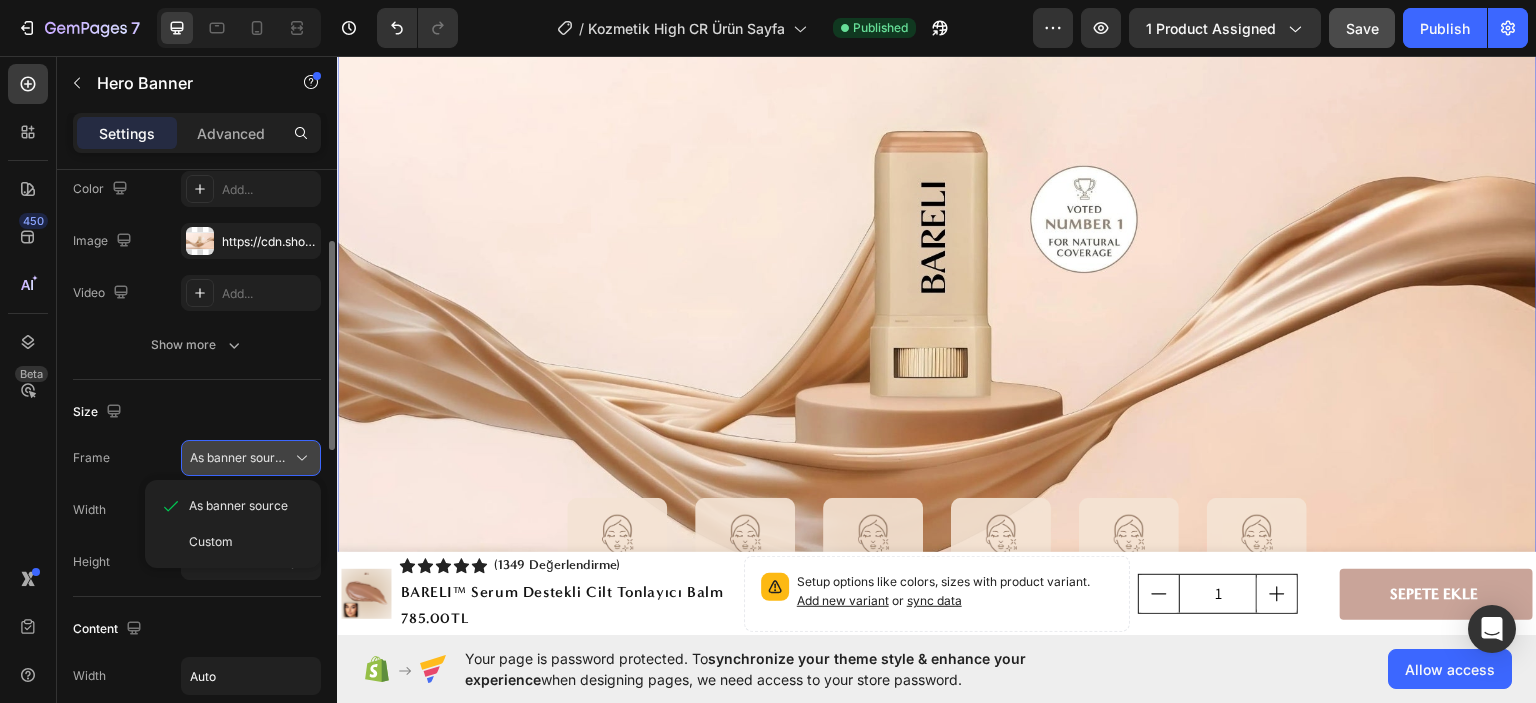 click on "As banner source" at bounding box center (239, 458) 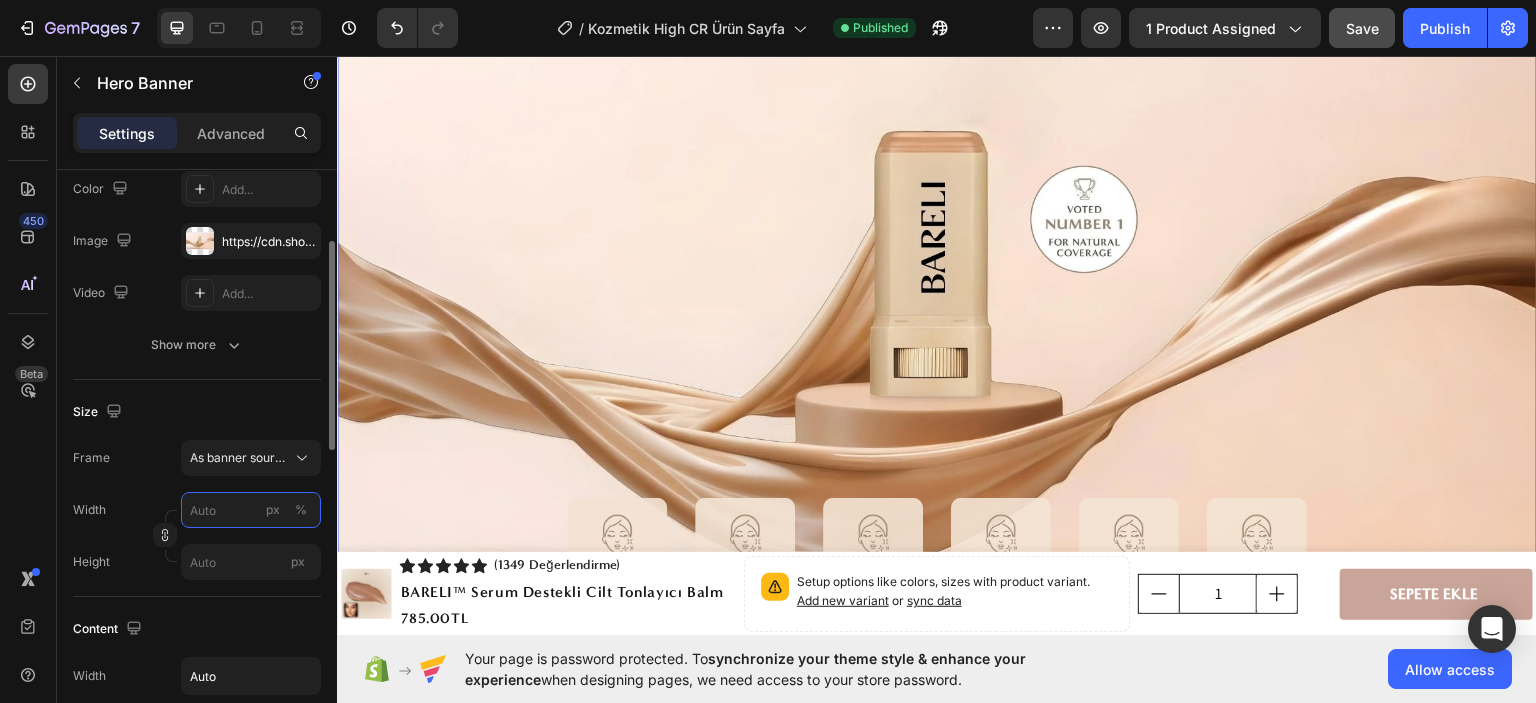 click on "px %" at bounding box center [251, 510] 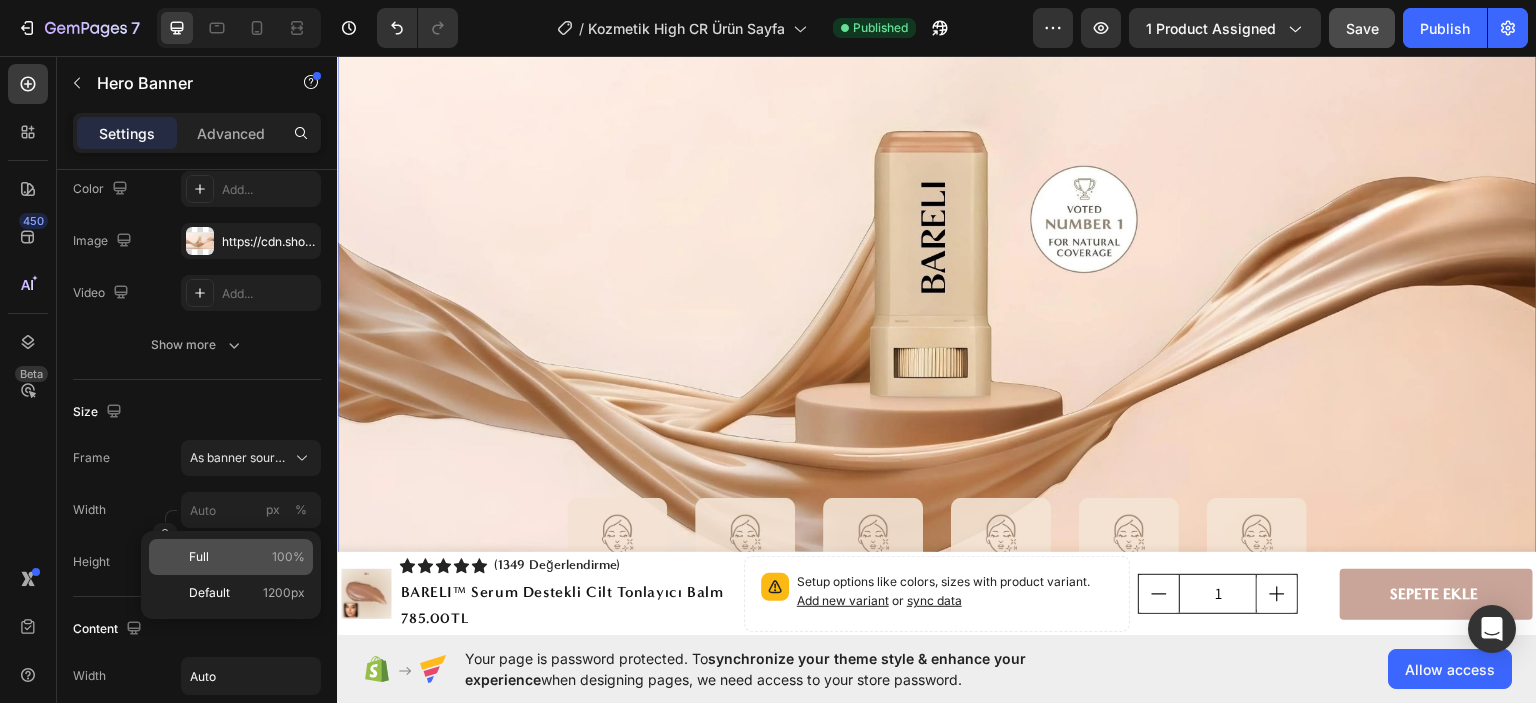 click on "Full 100%" at bounding box center [247, 557] 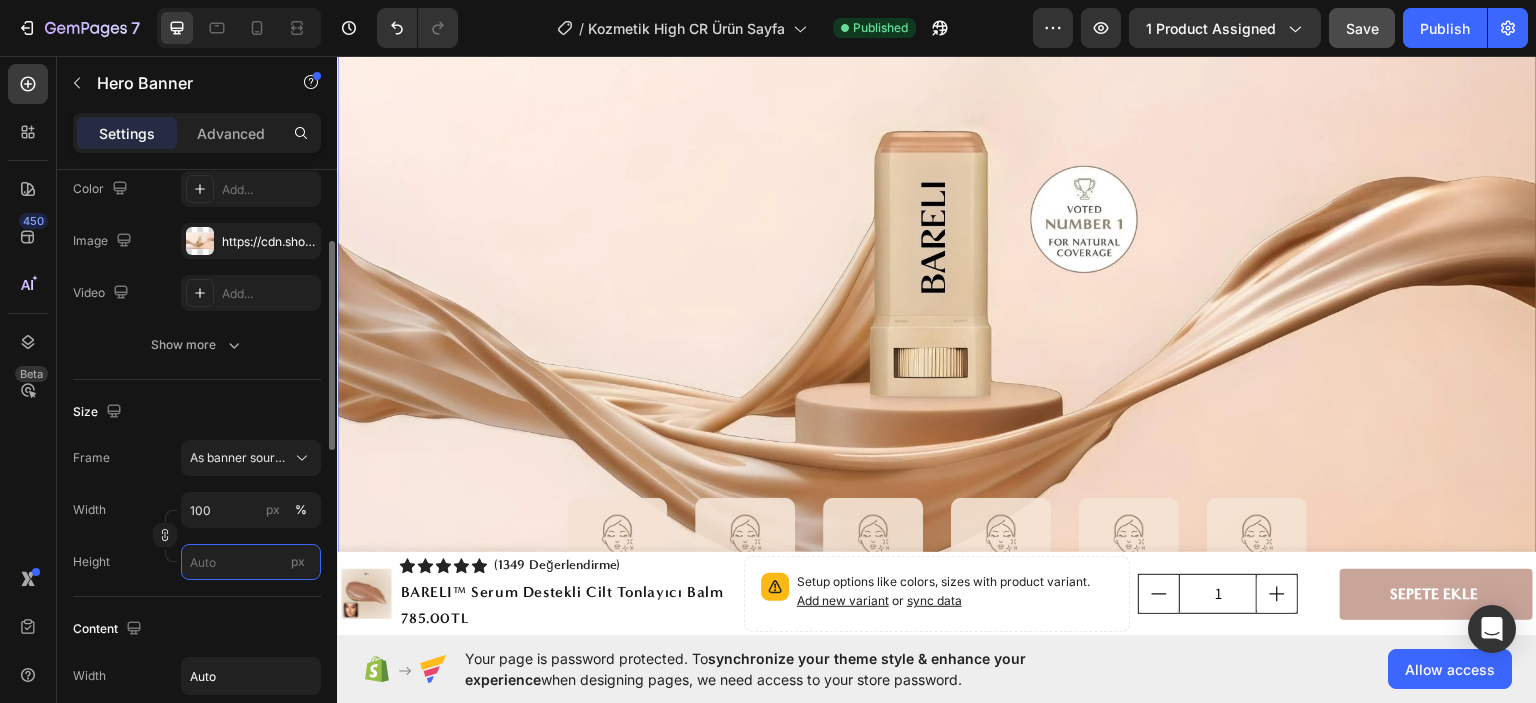 click on "px" at bounding box center (251, 562) 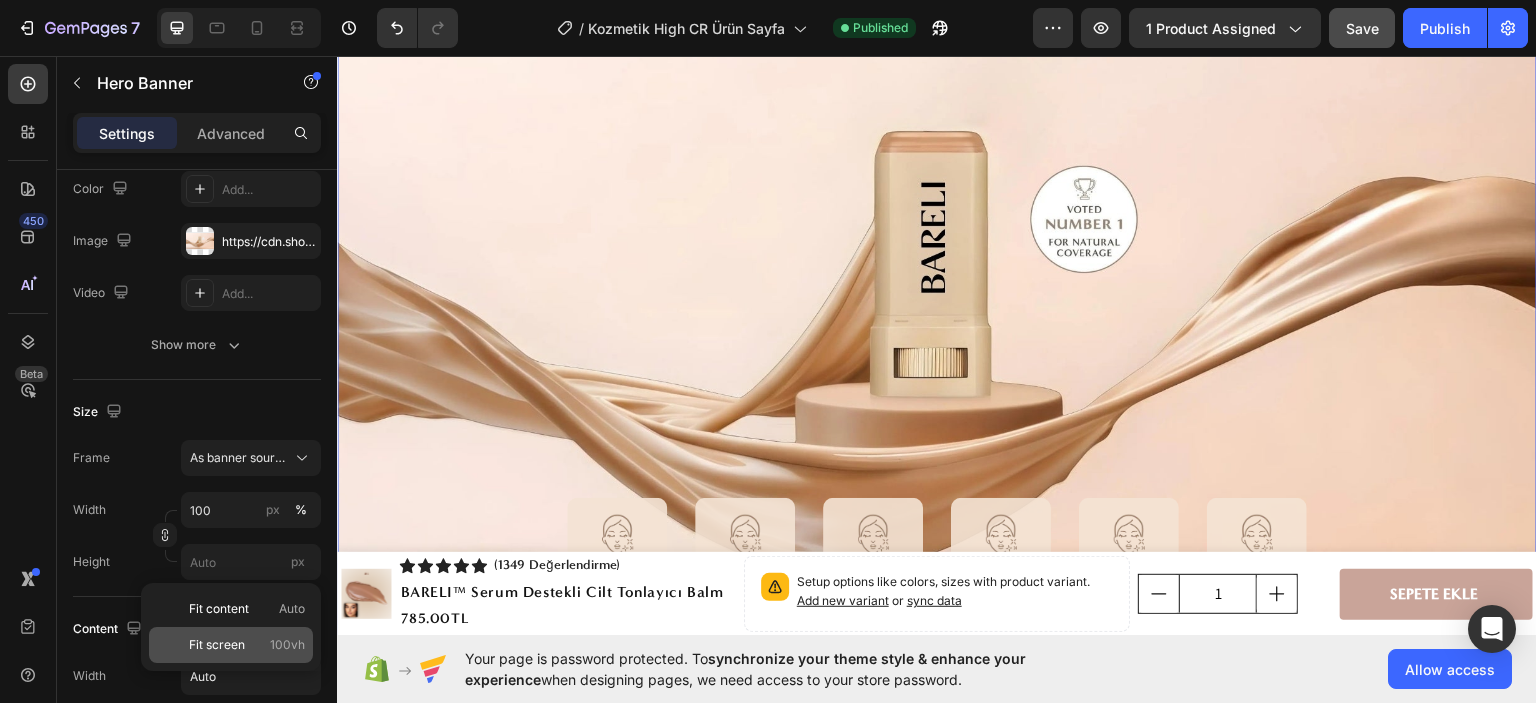 click on "Fit screen" at bounding box center [217, 645] 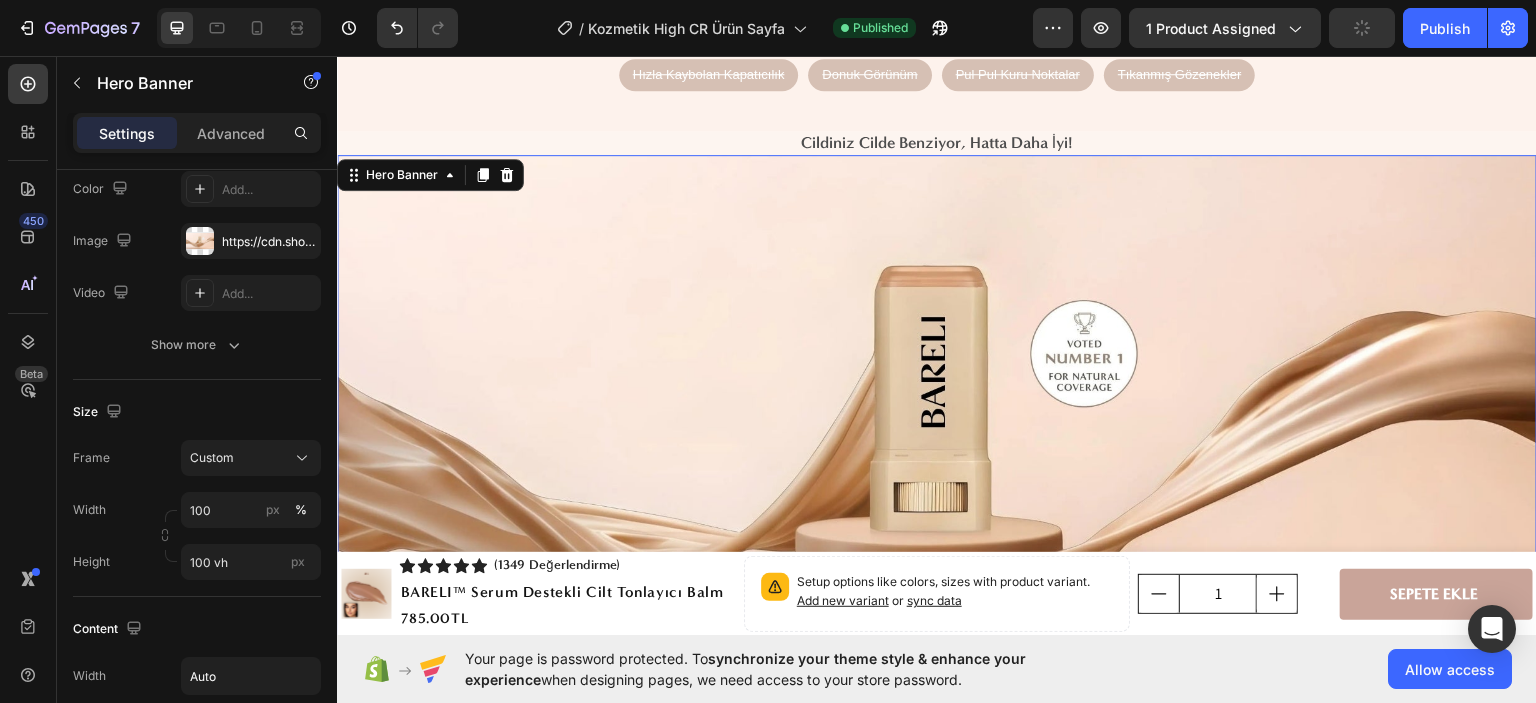 scroll, scrollTop: 2300, scrollLeft: 0, axis: vertical 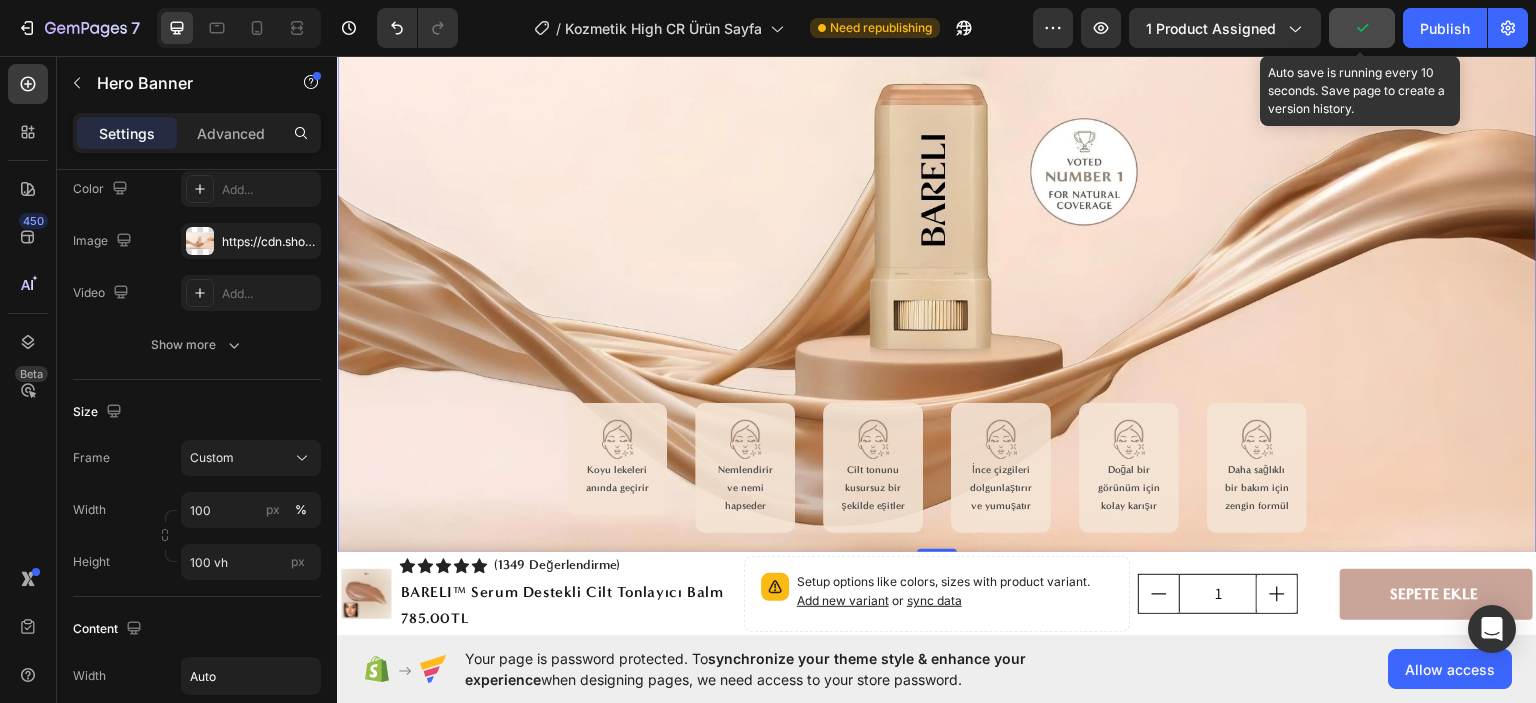 click 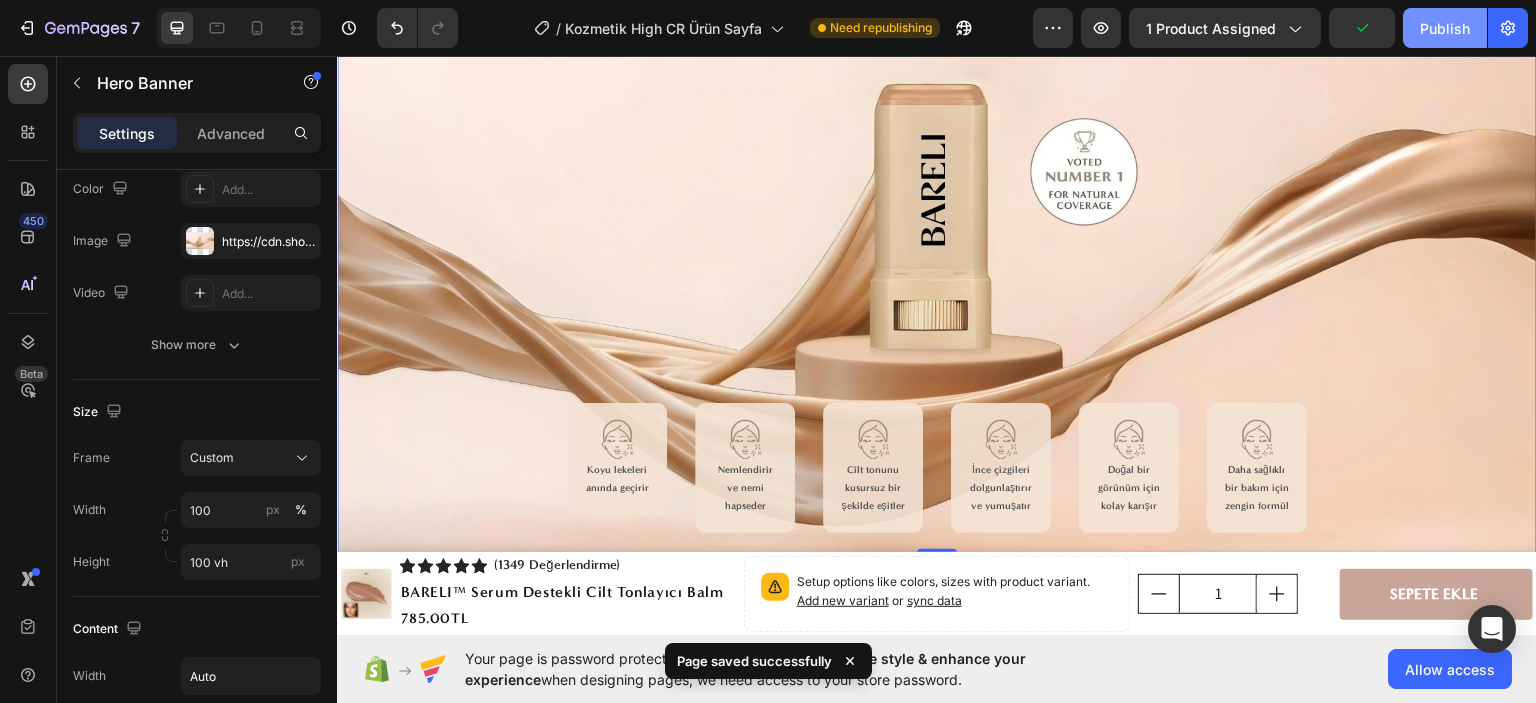 click on "Publish" at bounding box center (1445, 28) 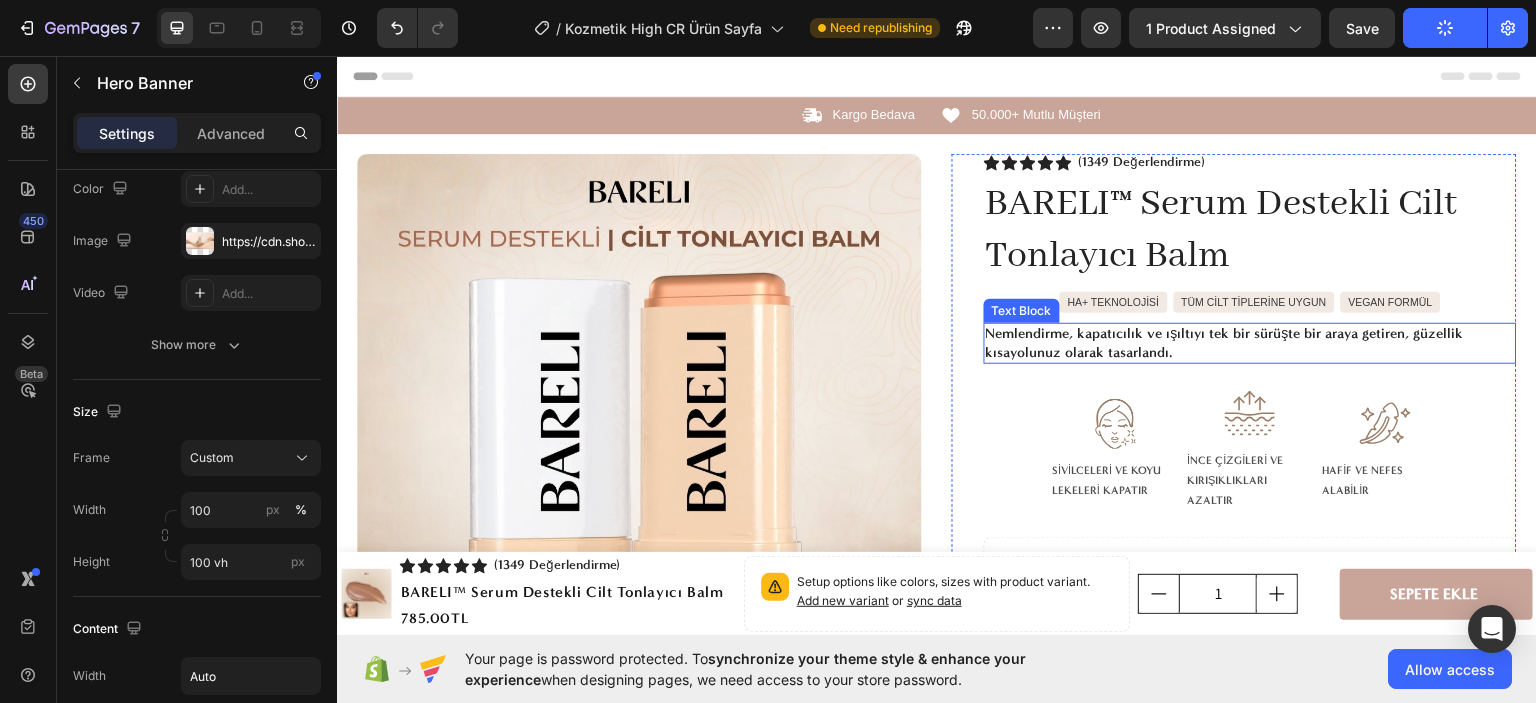 scroll, scrollTop: 200, scrollLeft: 0, axis: vertical 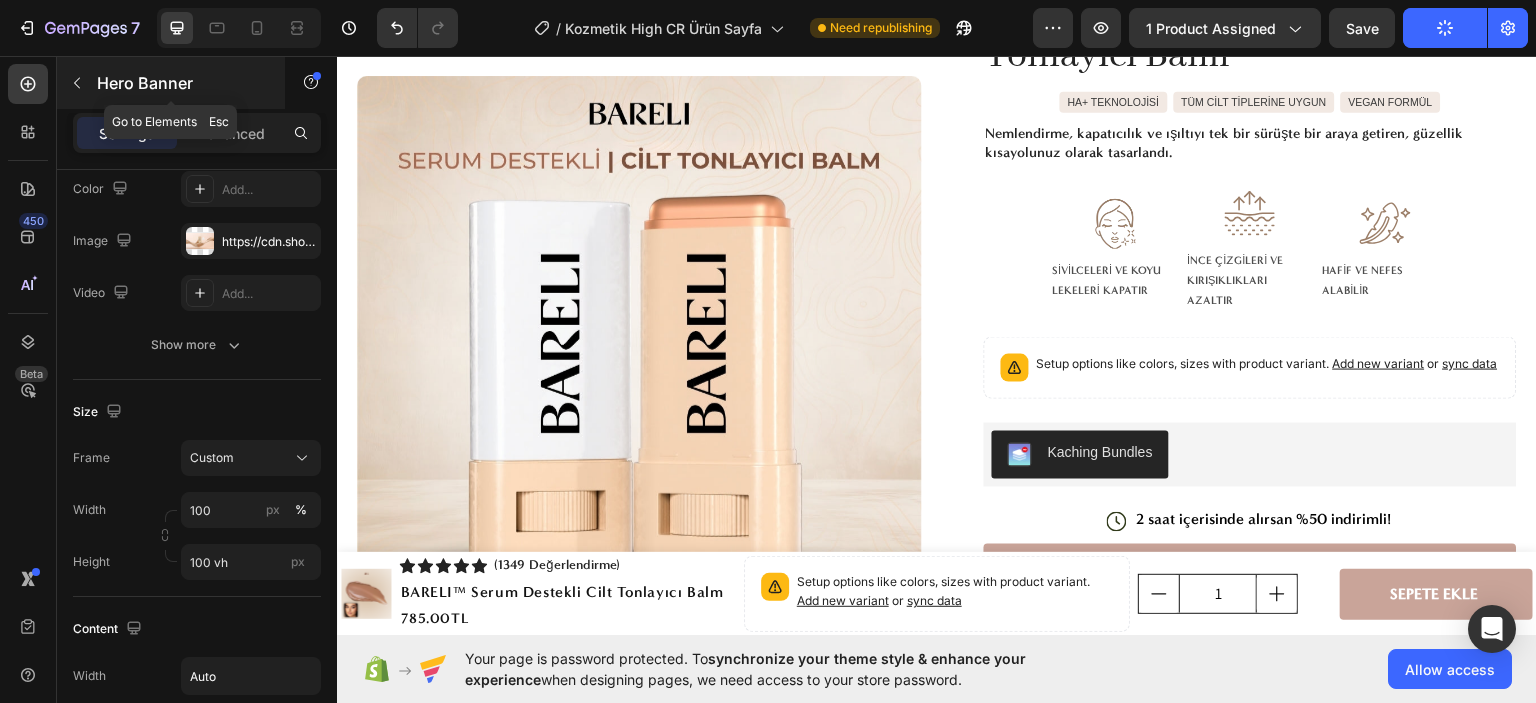 click 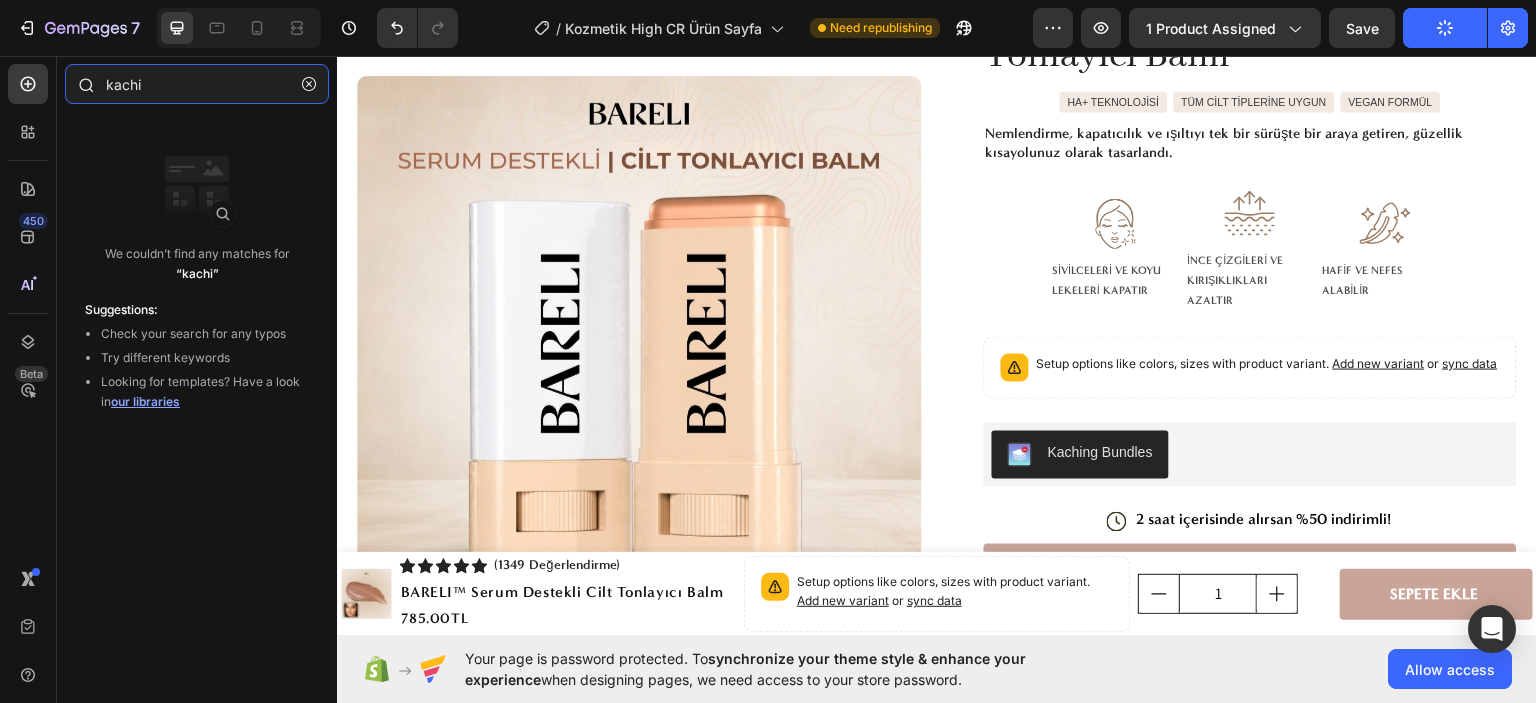 click on "kachi" at bounding box center [197, 84] 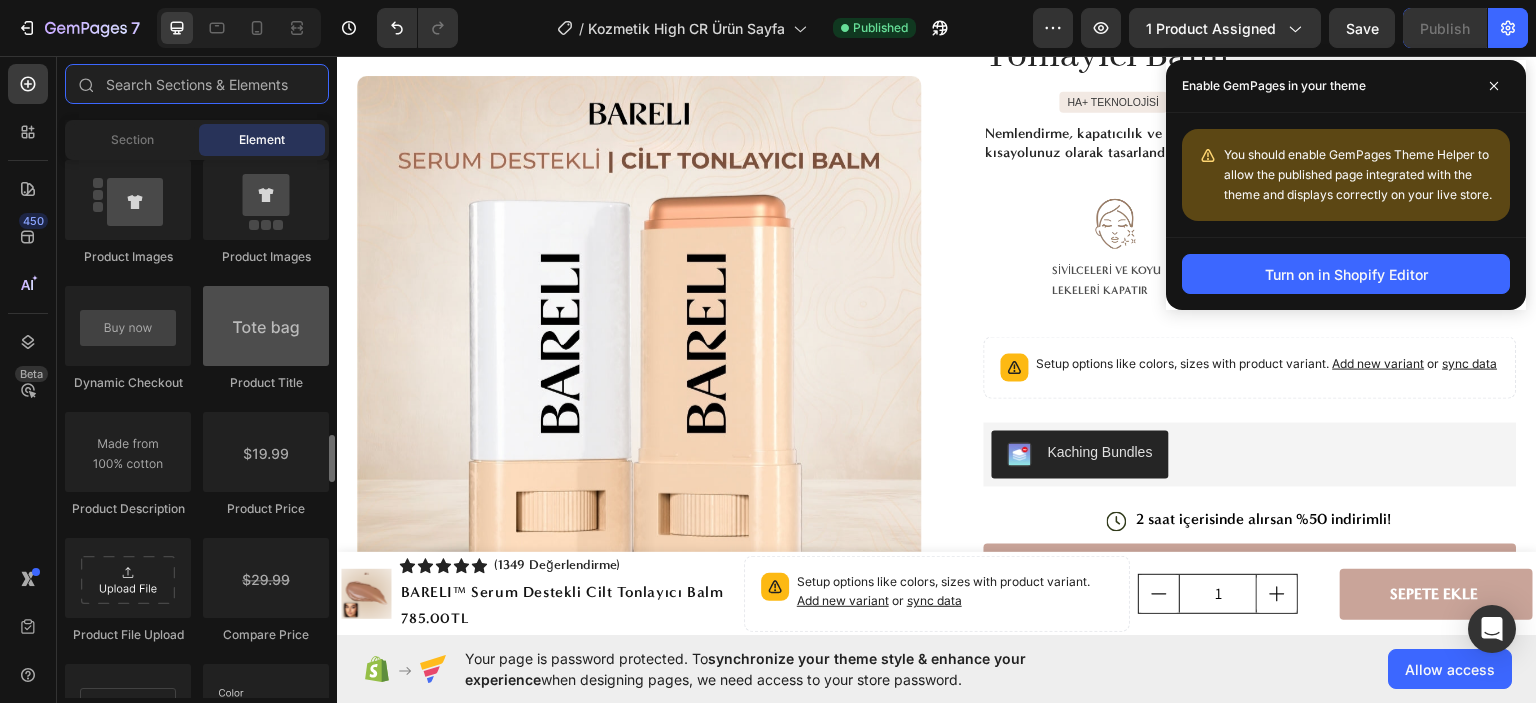 scroll, scrollTop: 3200, scrollLeft: 0, axis: vertical 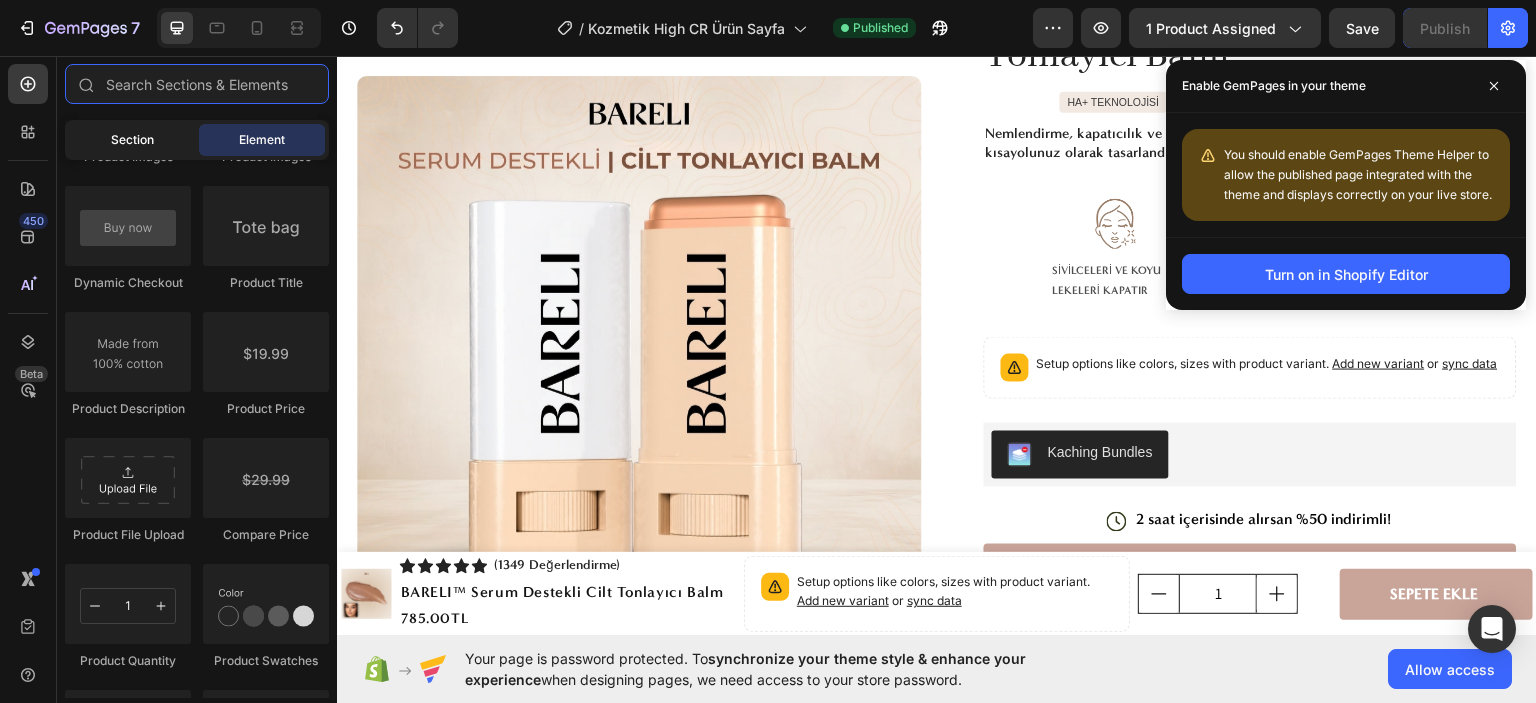 type 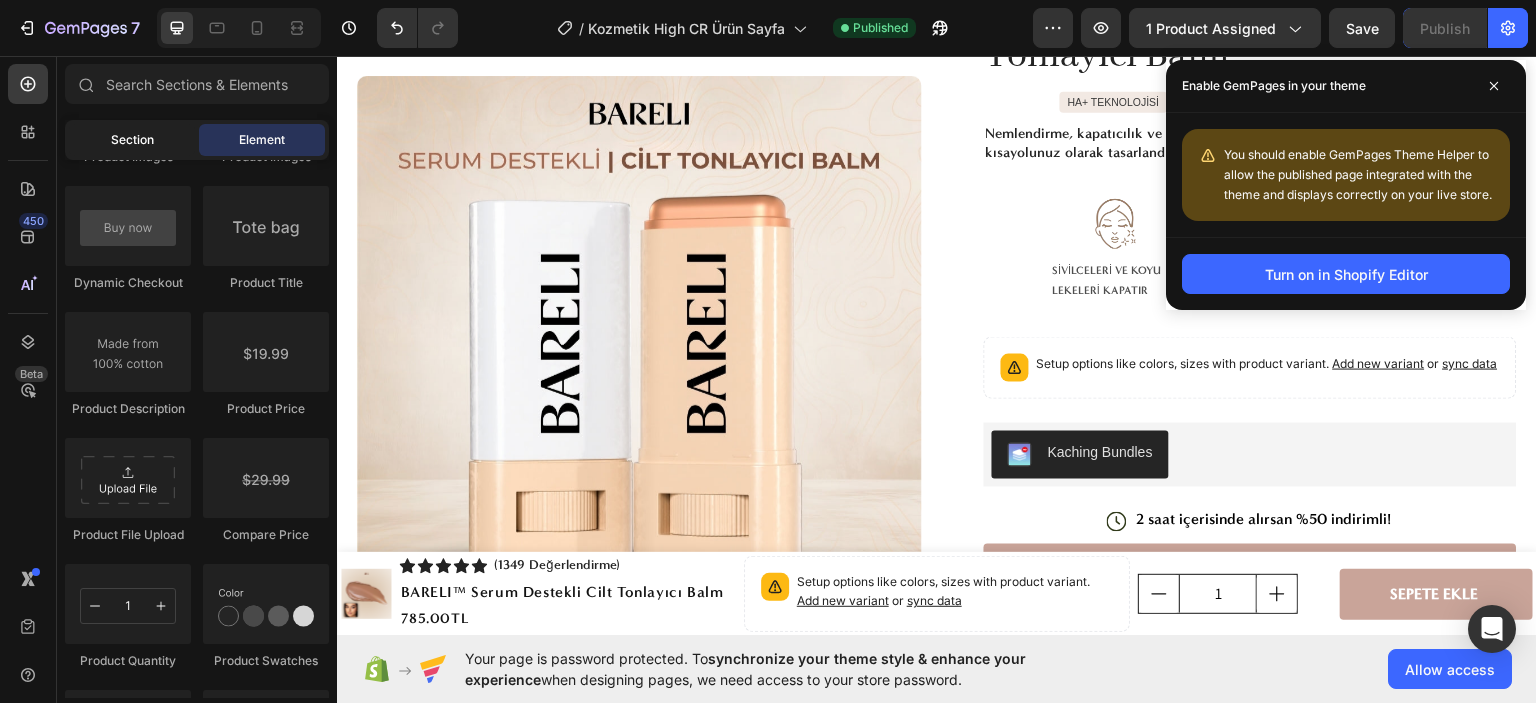 click on "Section" 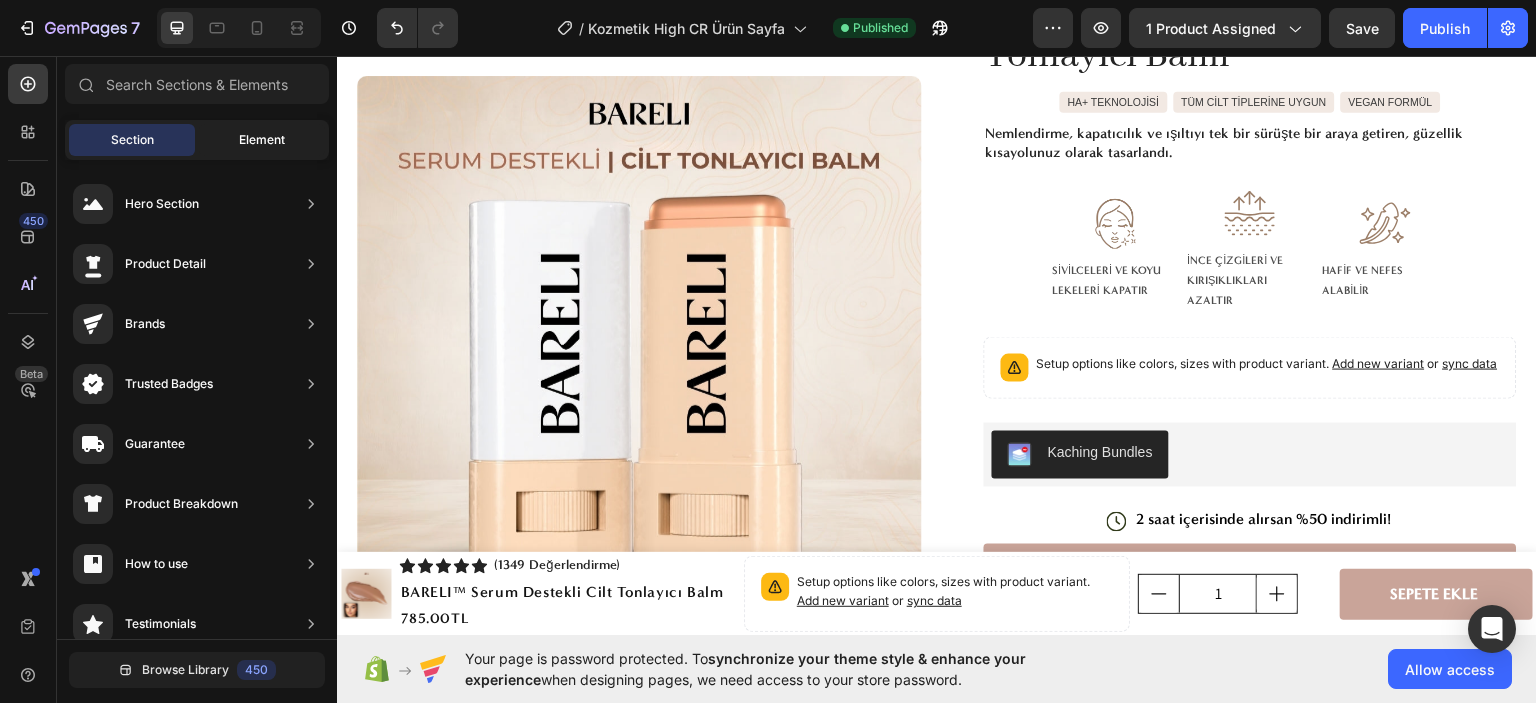 click on "Element" at bounding box center (262, 140) 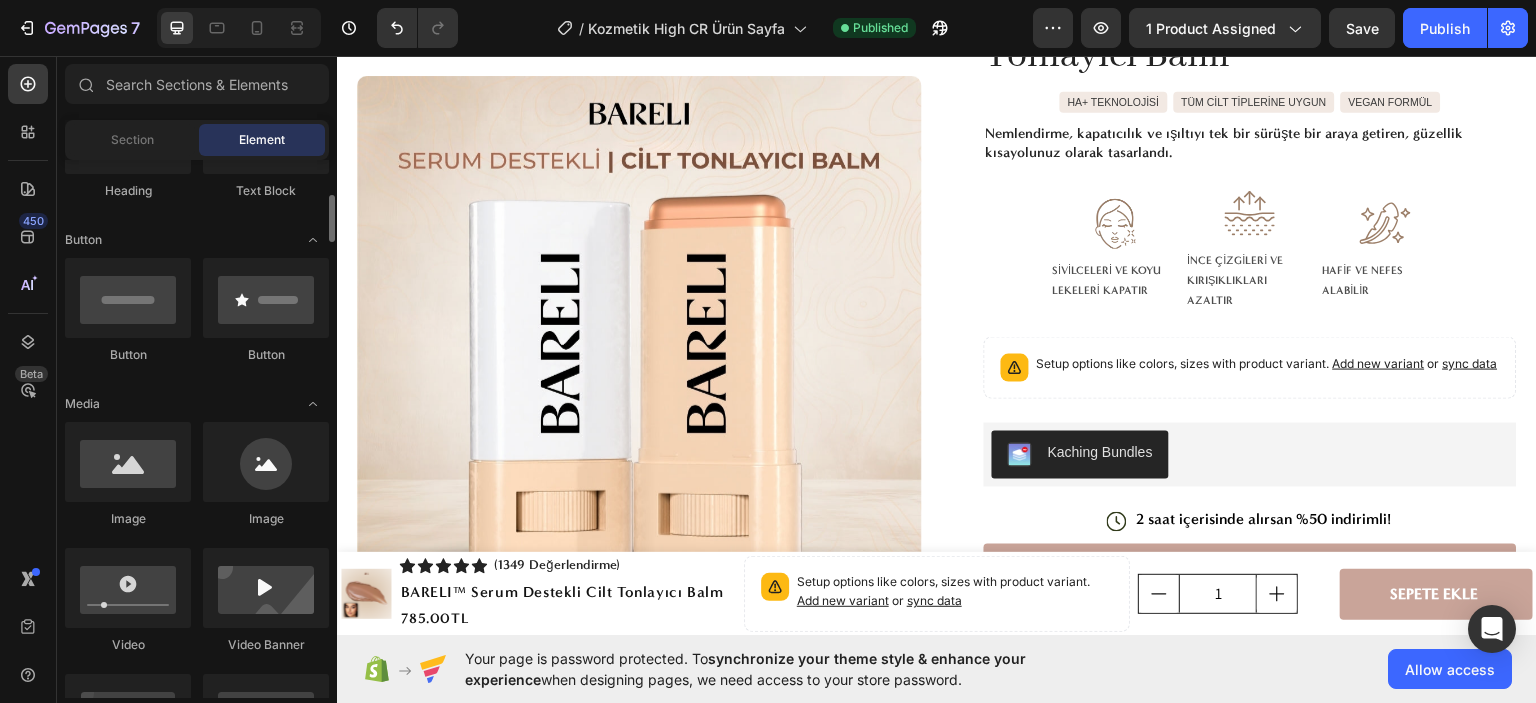 scroll, scrollTop: 0, scrollLeft: 0, axis: both 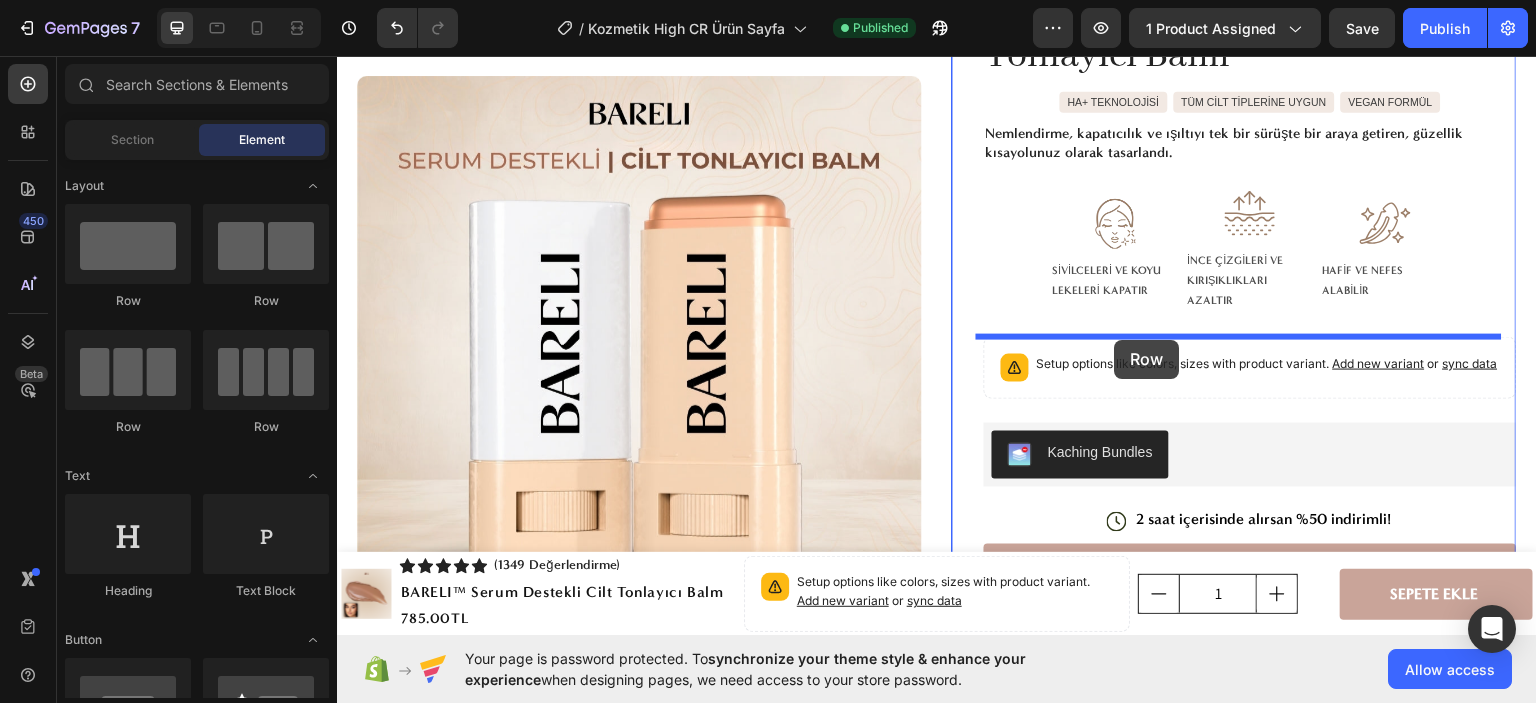 drag, startPoint x: 474, startPoint y: 436, endPoint x: 1115, endPoint y: 339, distance: 648.2978 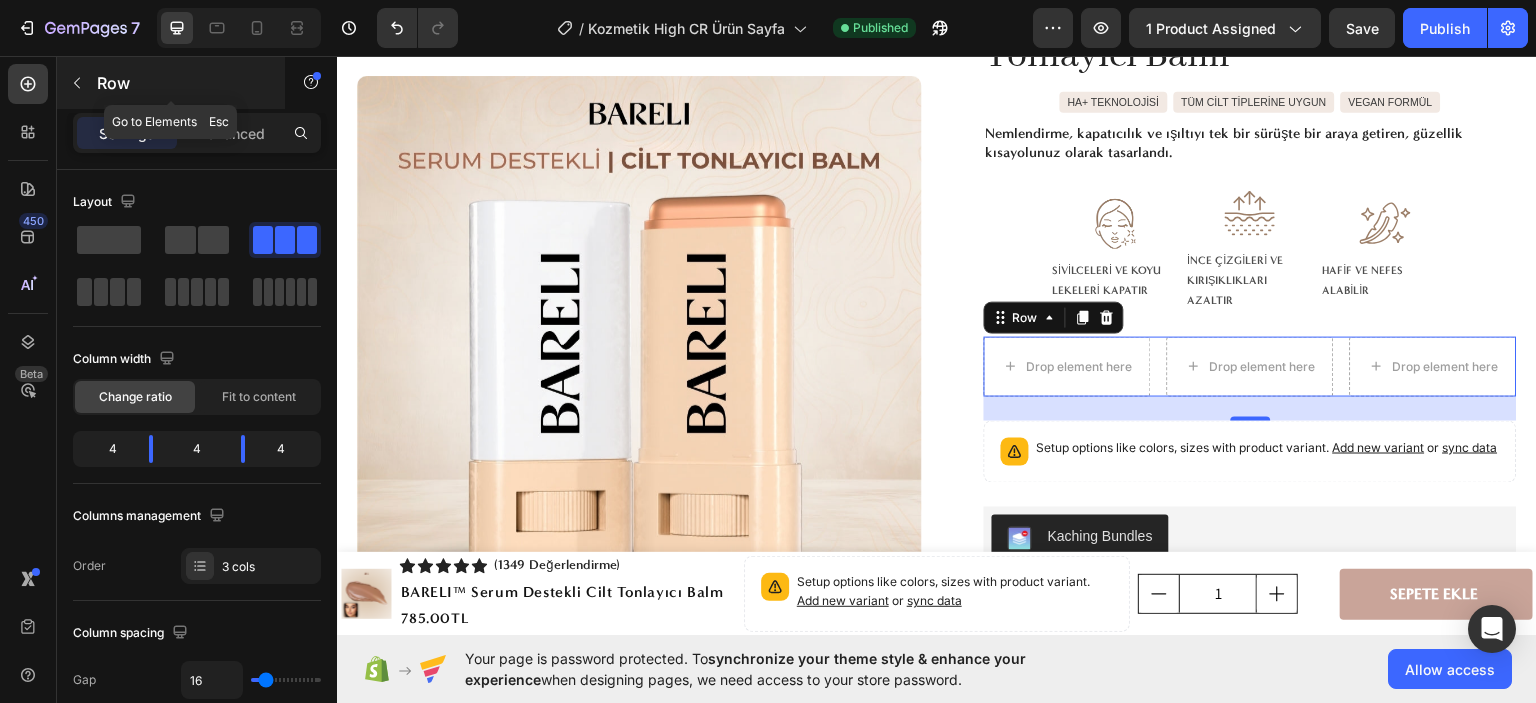 click 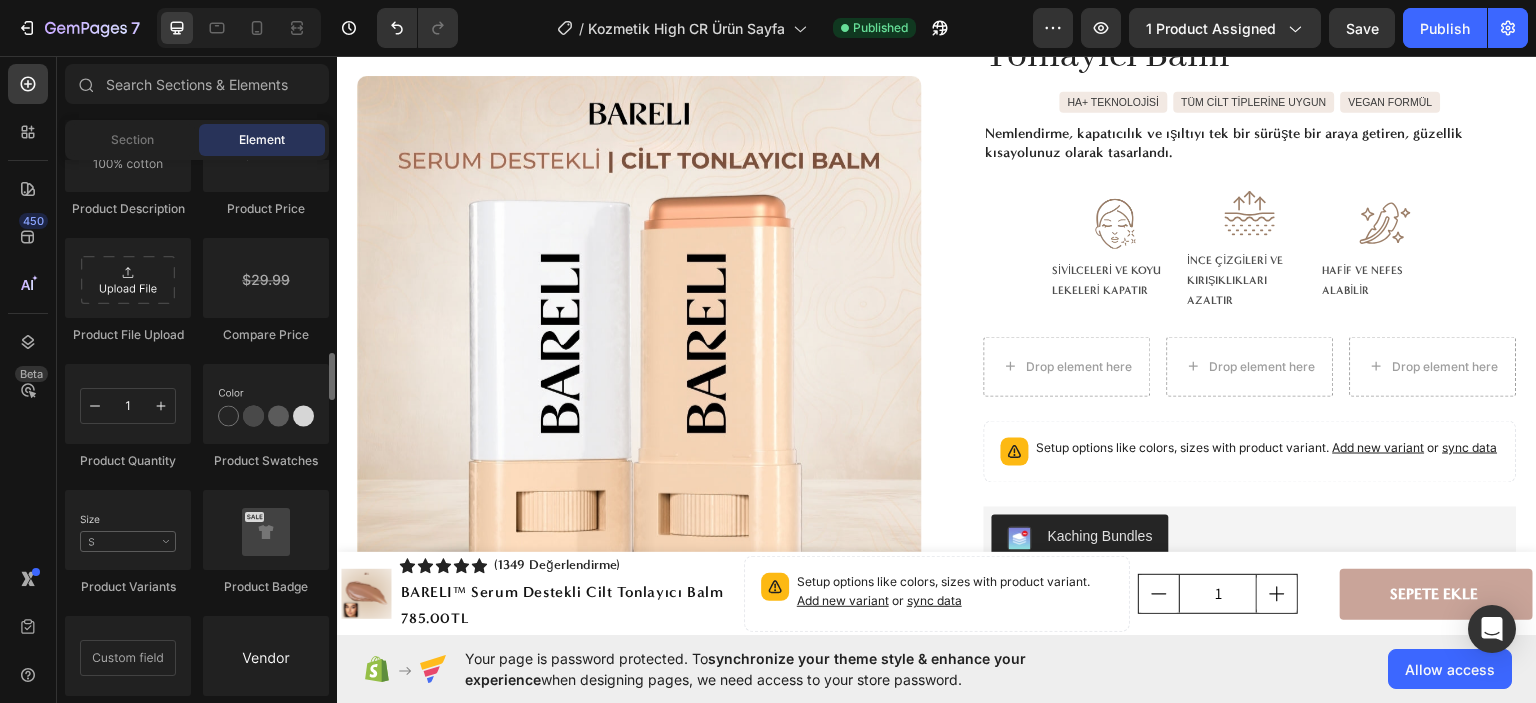 scroll, scrollTop: 3200, scrollLeft: 0, axis: vertical 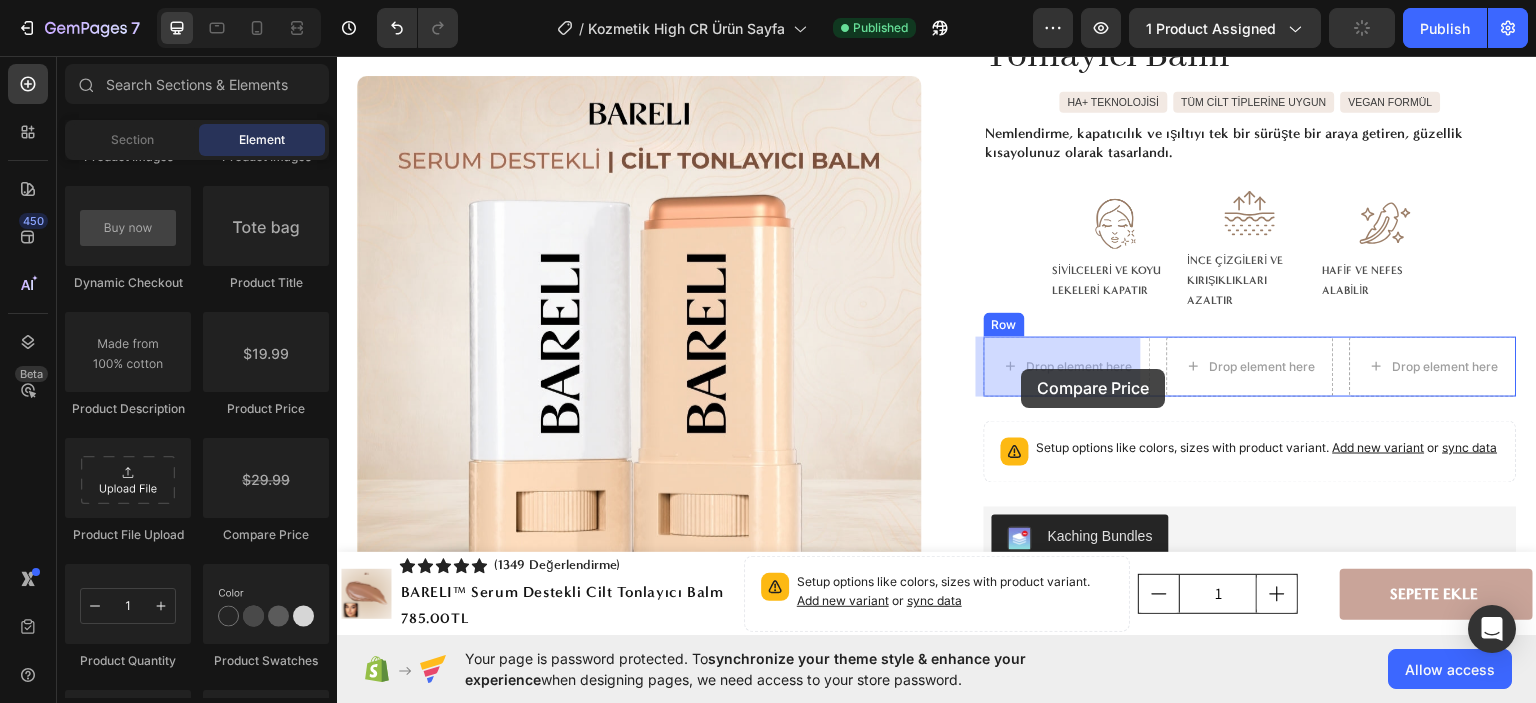 drag, startPoint x: 594, startPoint y: 529, endPoint x: 1022, endPoint y: 368, distance: 457.28 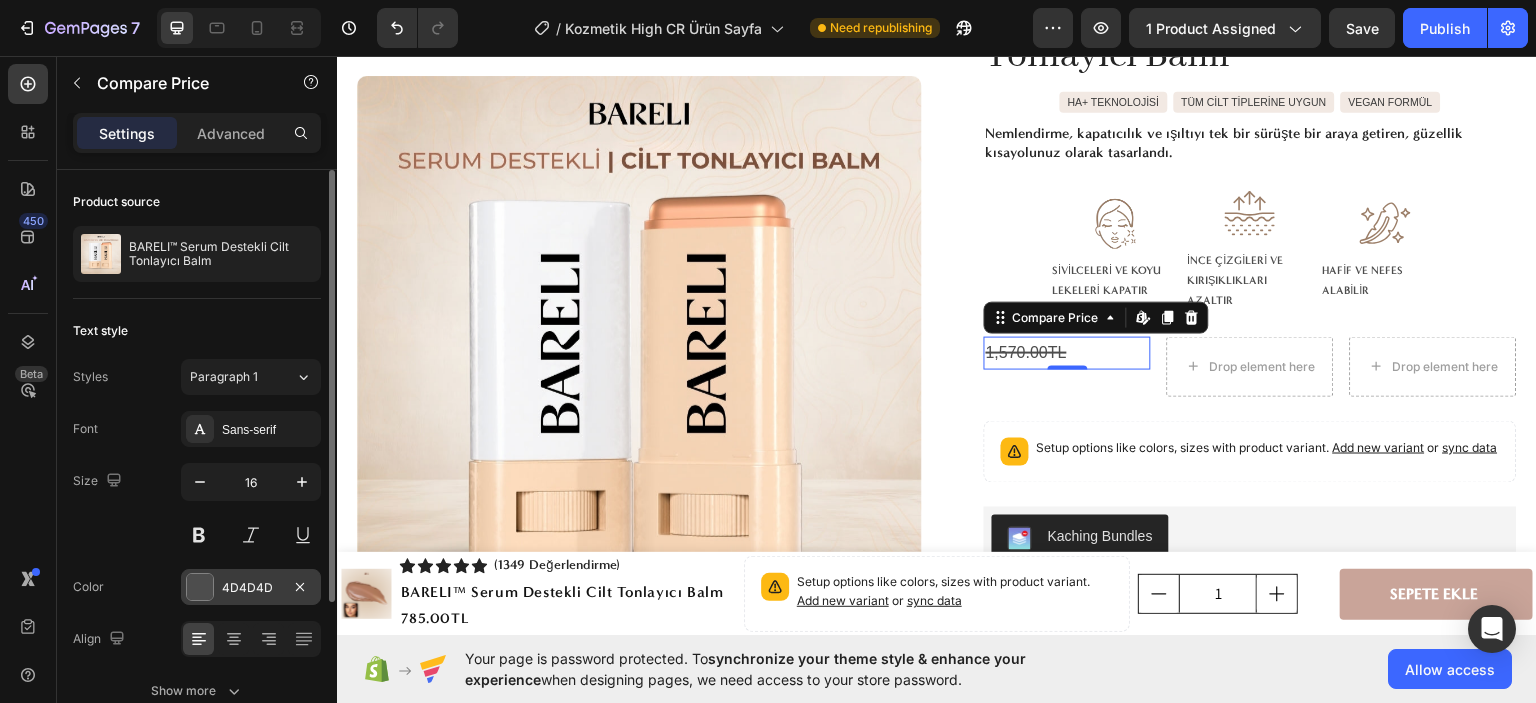 click at bounding box center (200, 587) 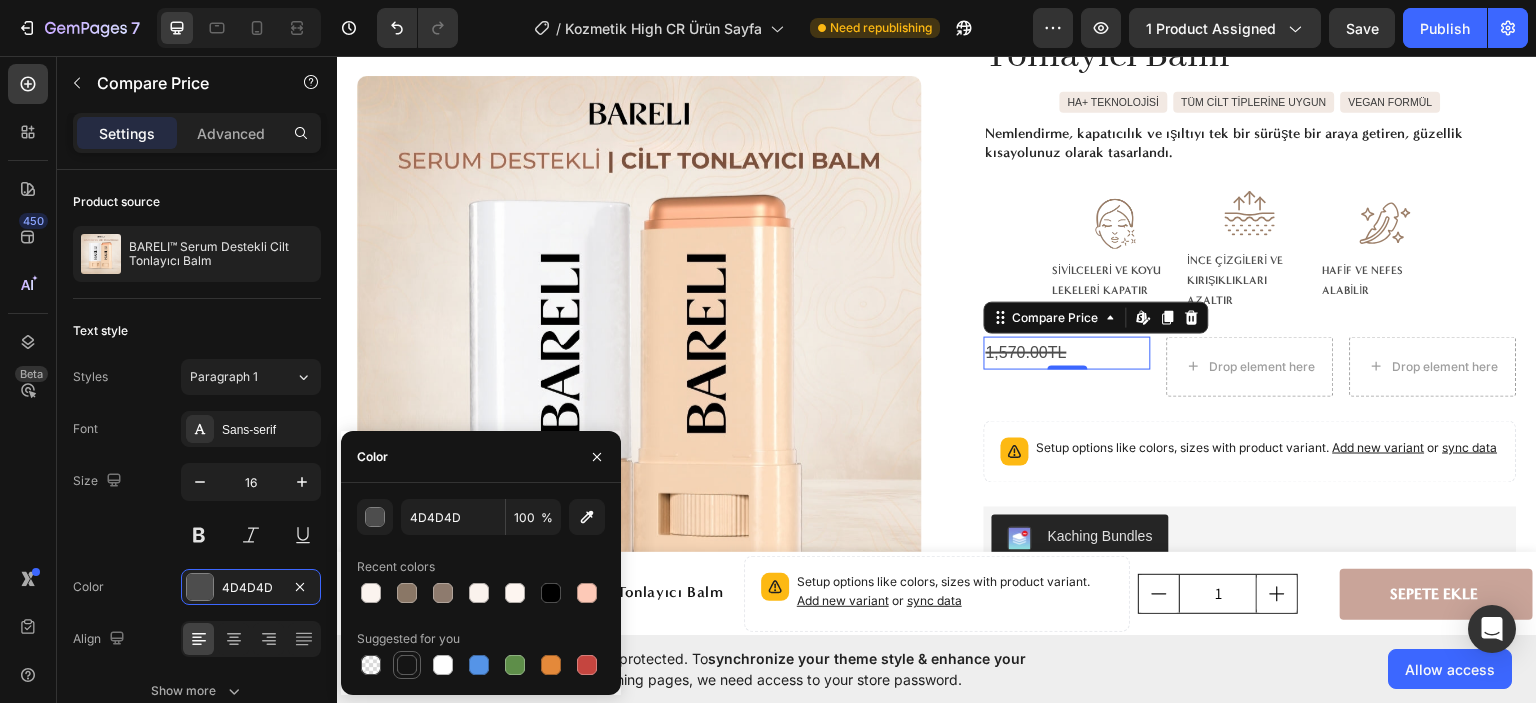 click at bounding box center [407, 665] 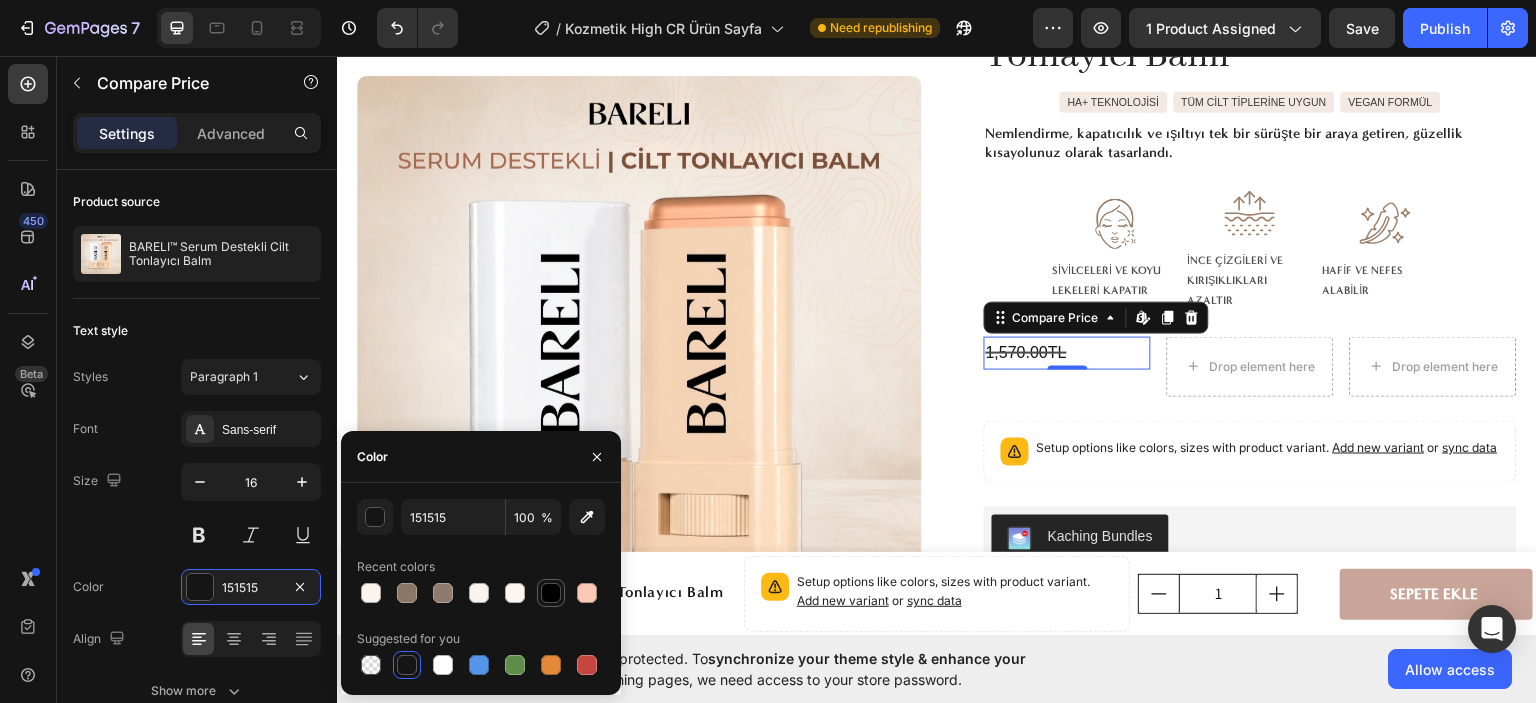 click at bounding box center (551, 593) 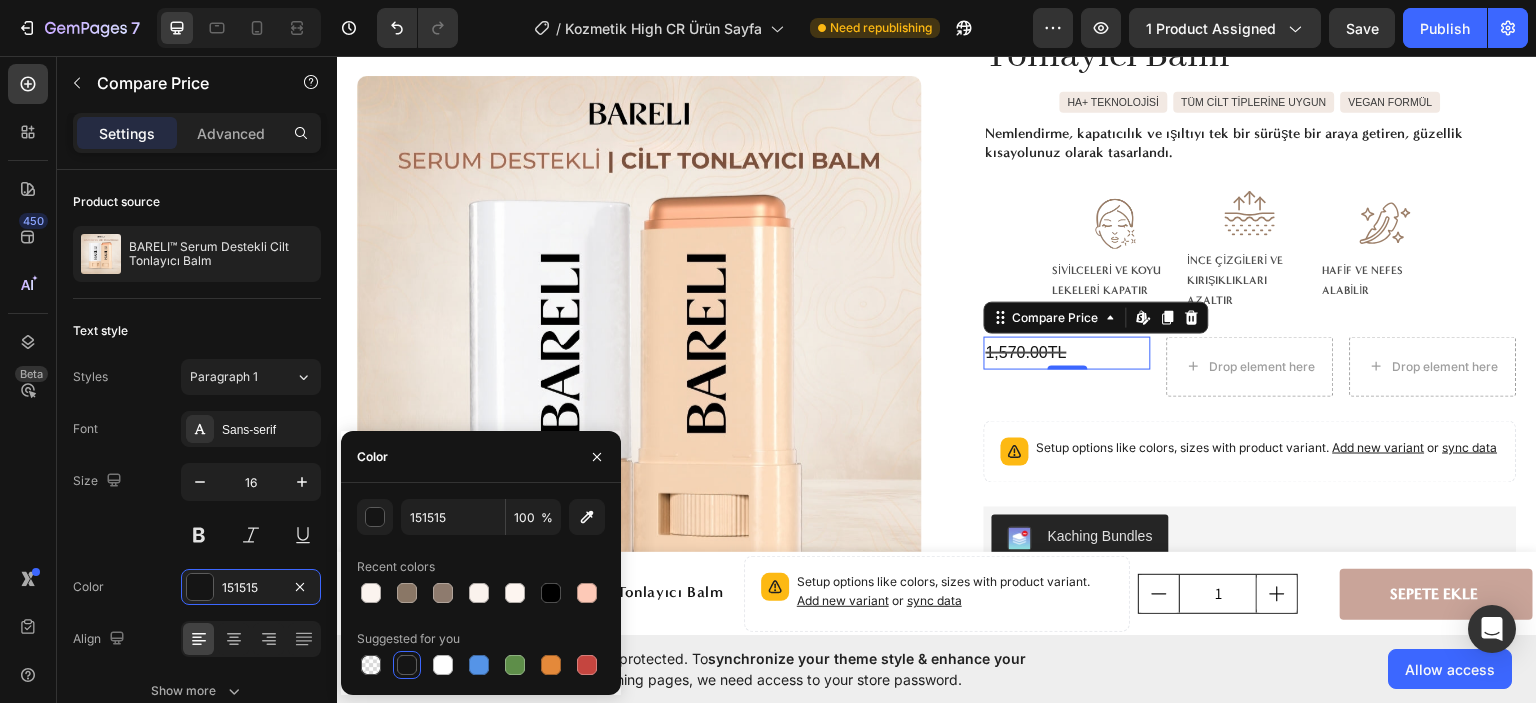 type on "000000" 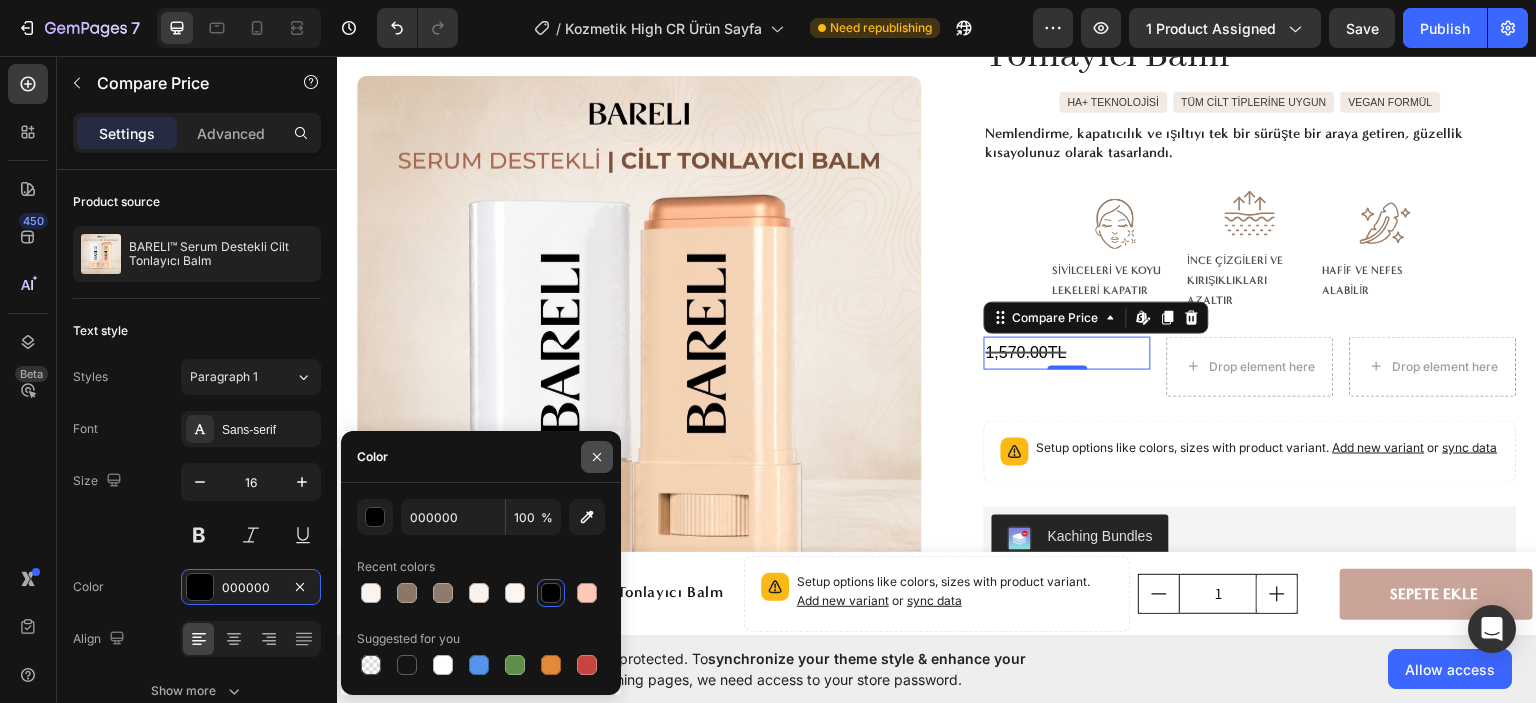 click 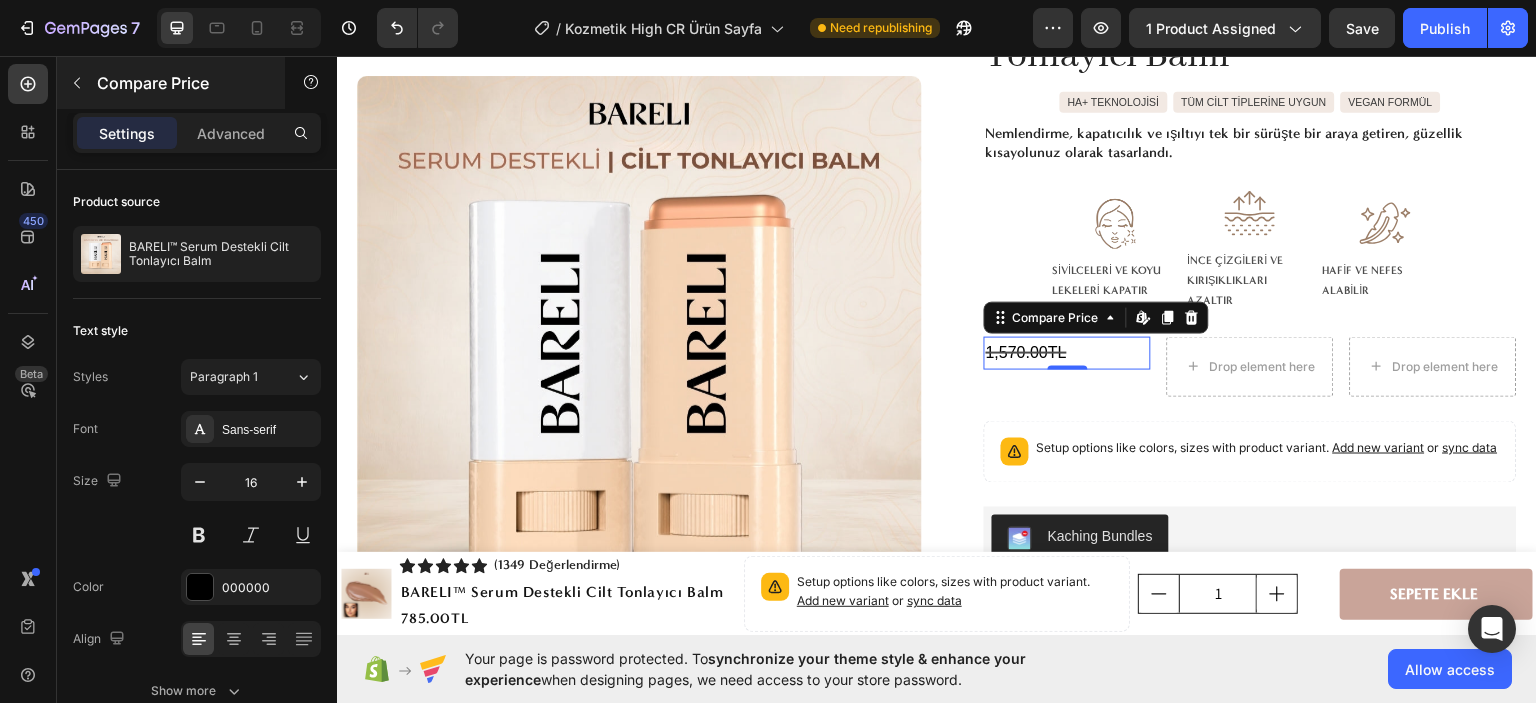 click 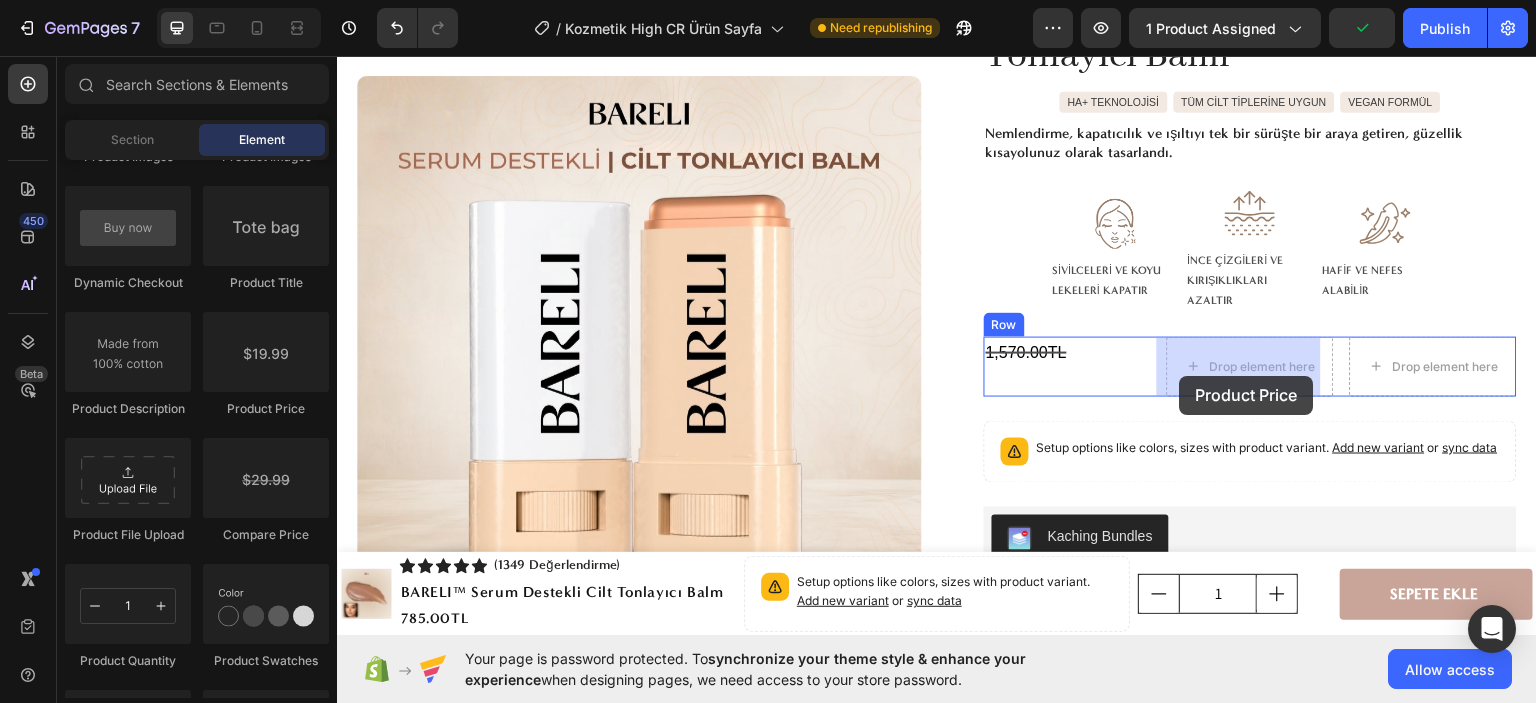 drag, startPoint x: 619, startPoint y: 417, endPoint x: 1180, endPoint y: 375, distance: 562.57 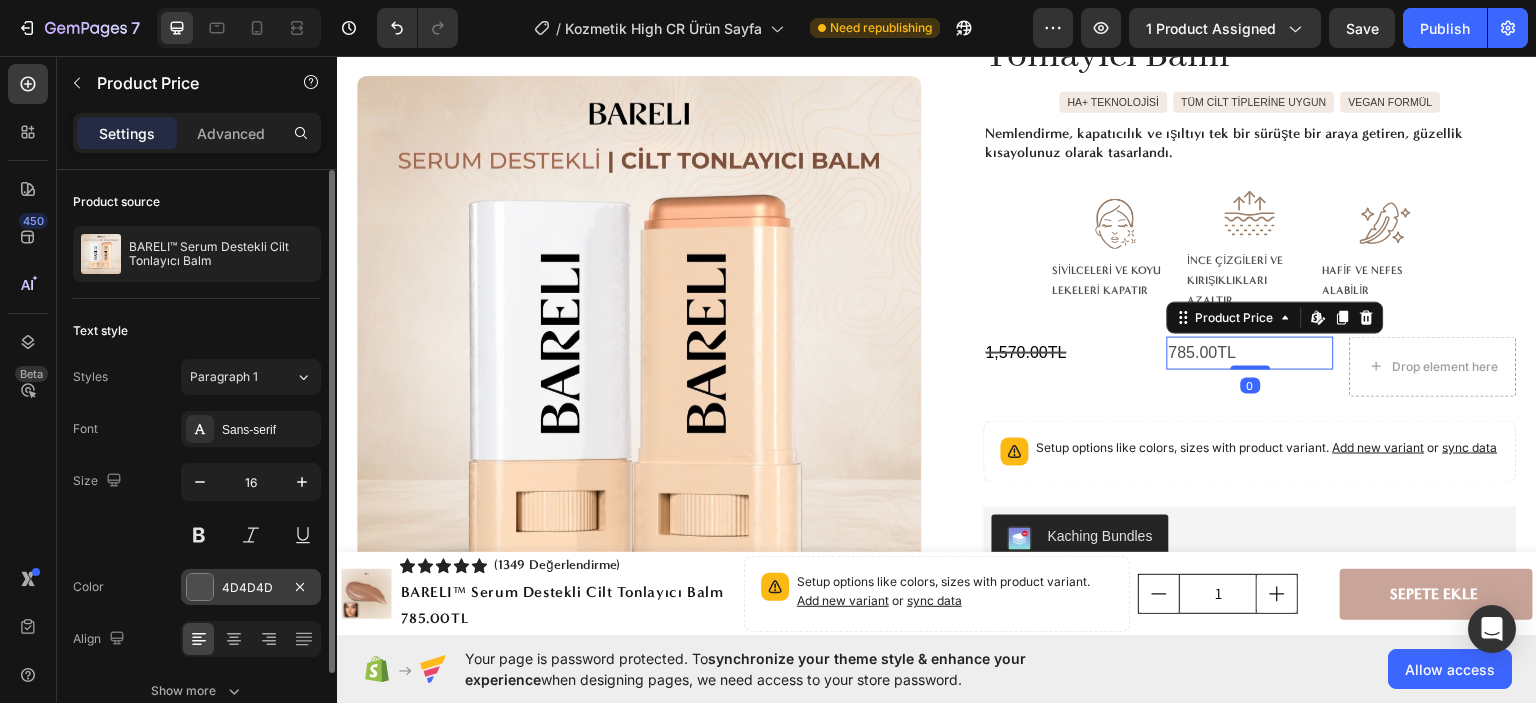 click on "4D4D4D" at bounding box center (251, 588) 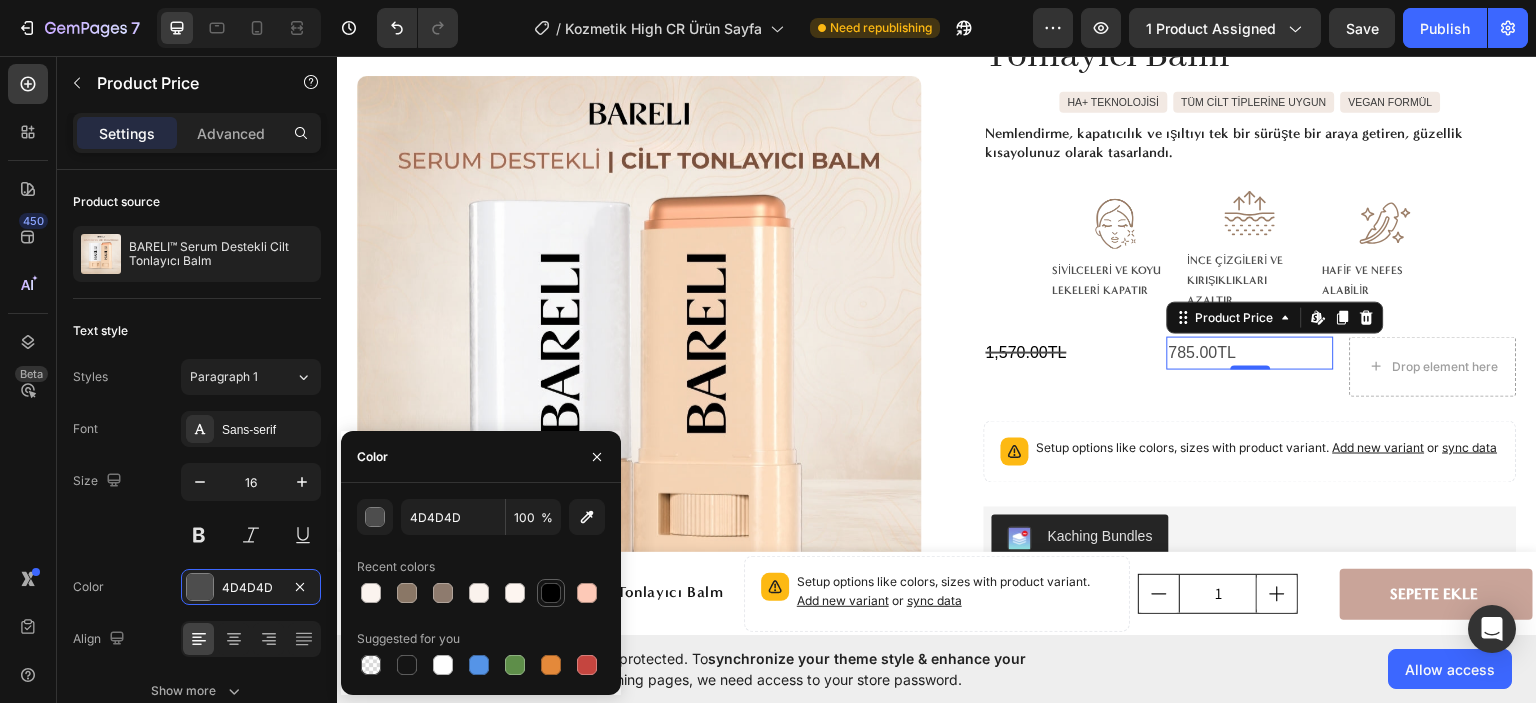 click at bounding box center [551, 593] 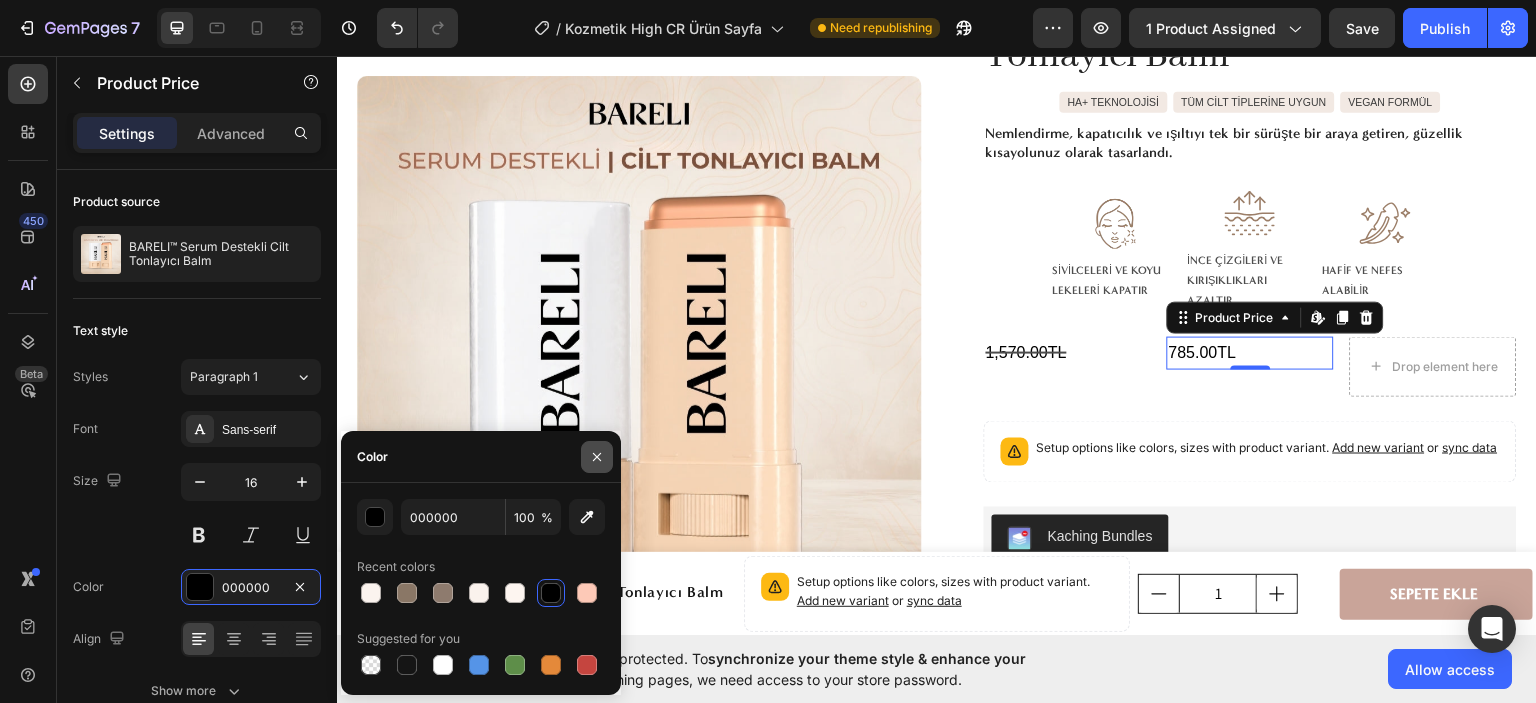 click 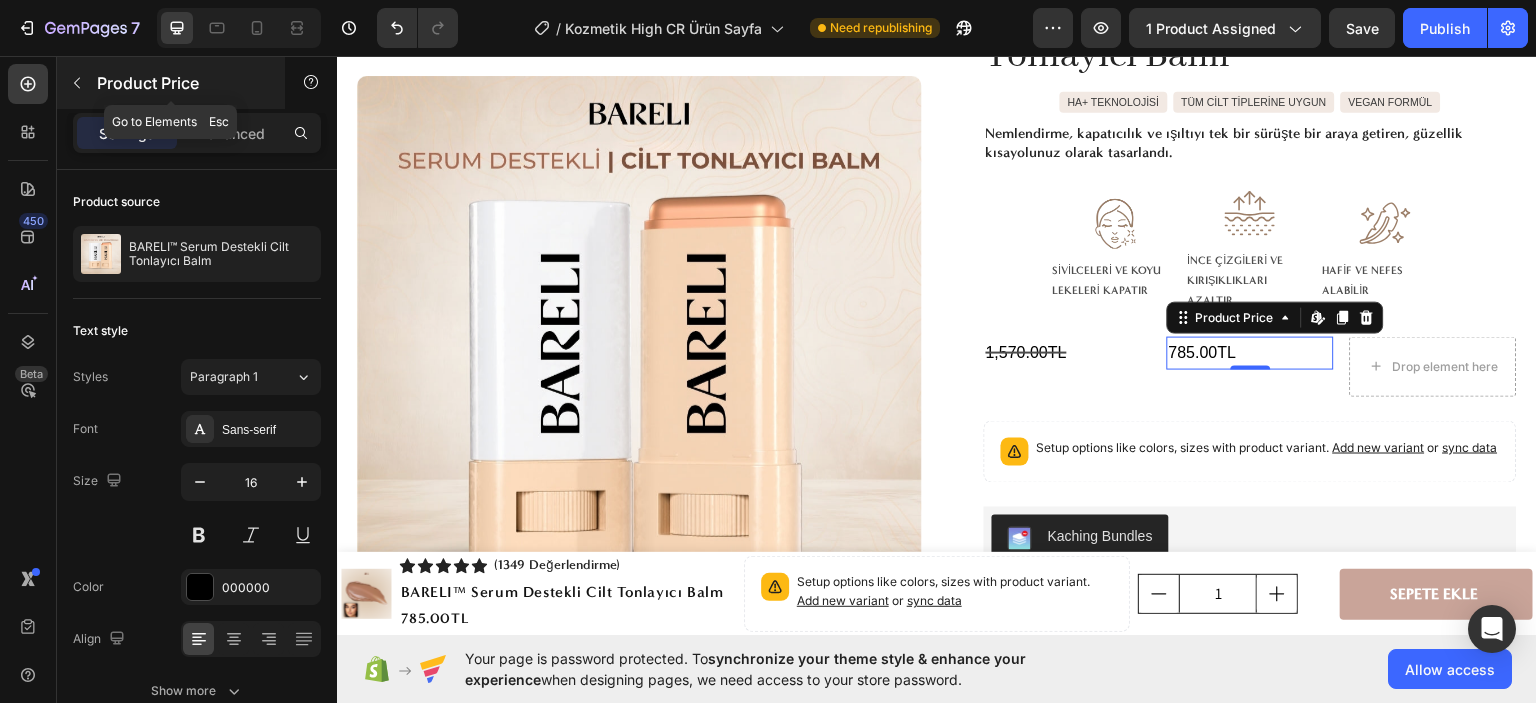 click 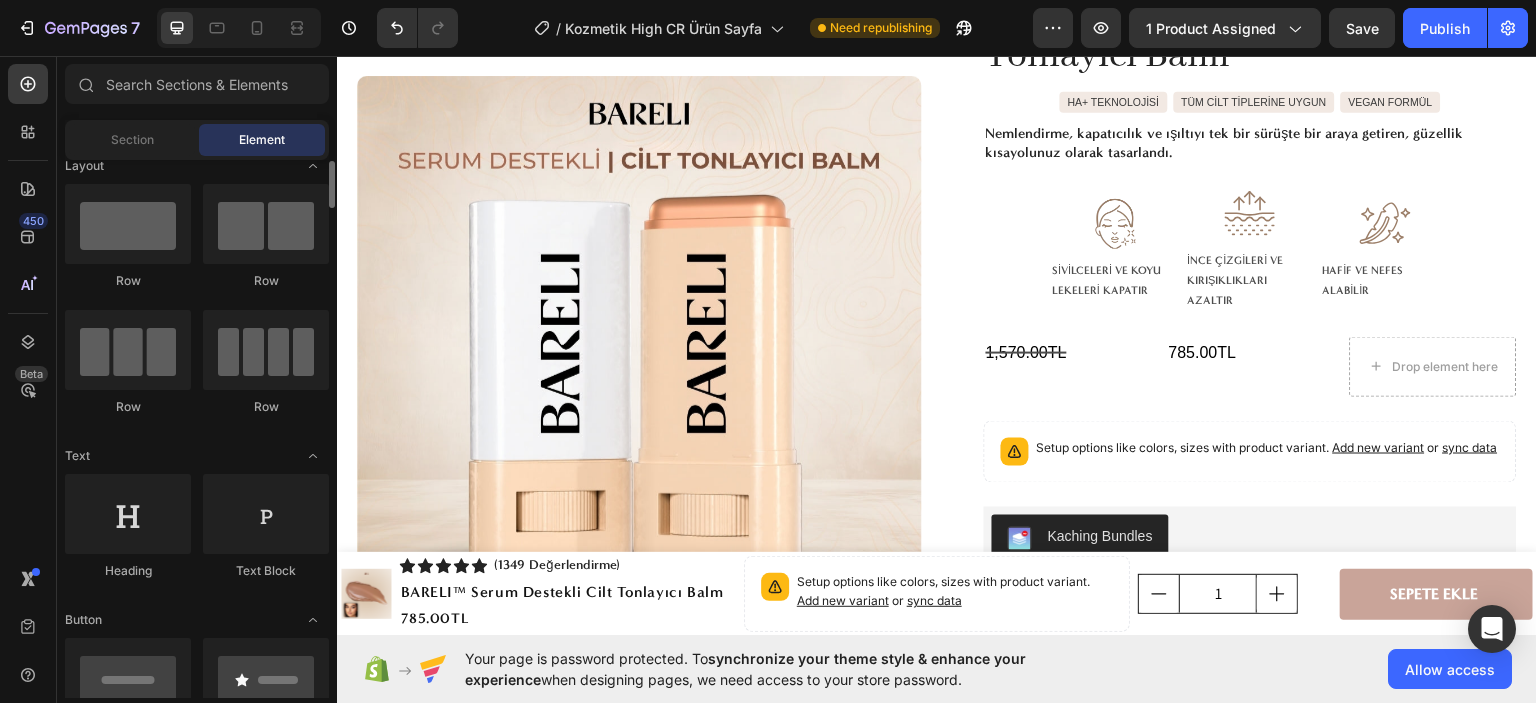 scroll, scrollTop: 0, scrollLeft: 0, axis: both 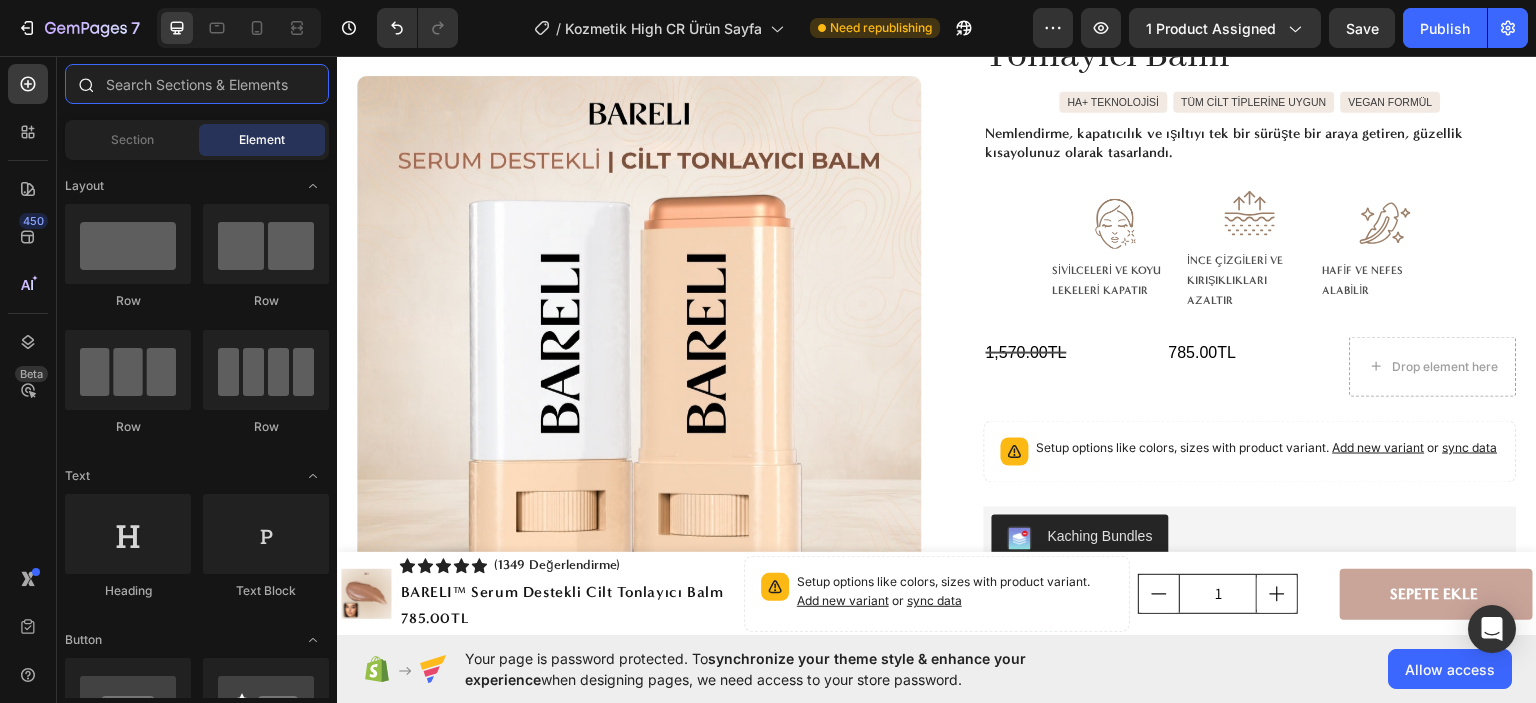 click at bounding box center (197, 84) 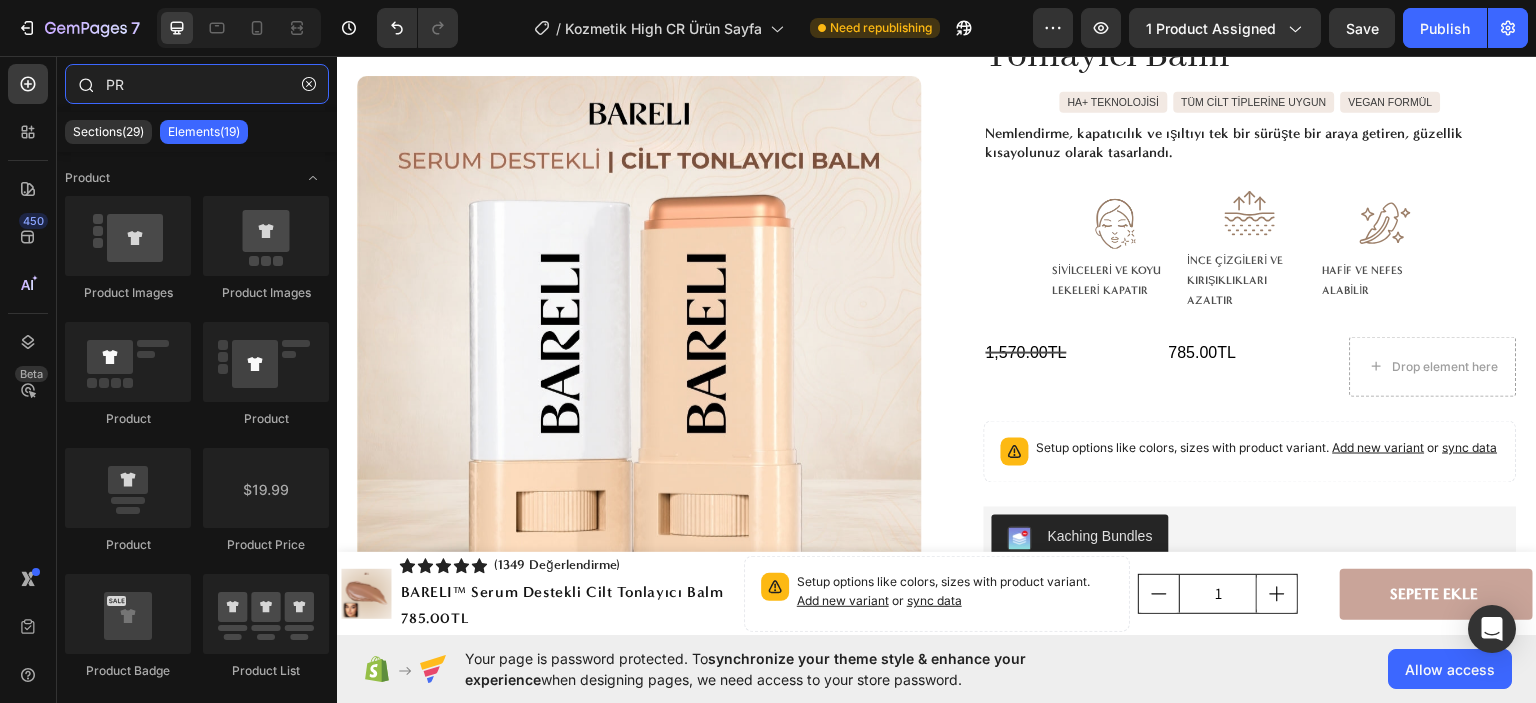 type on "P" 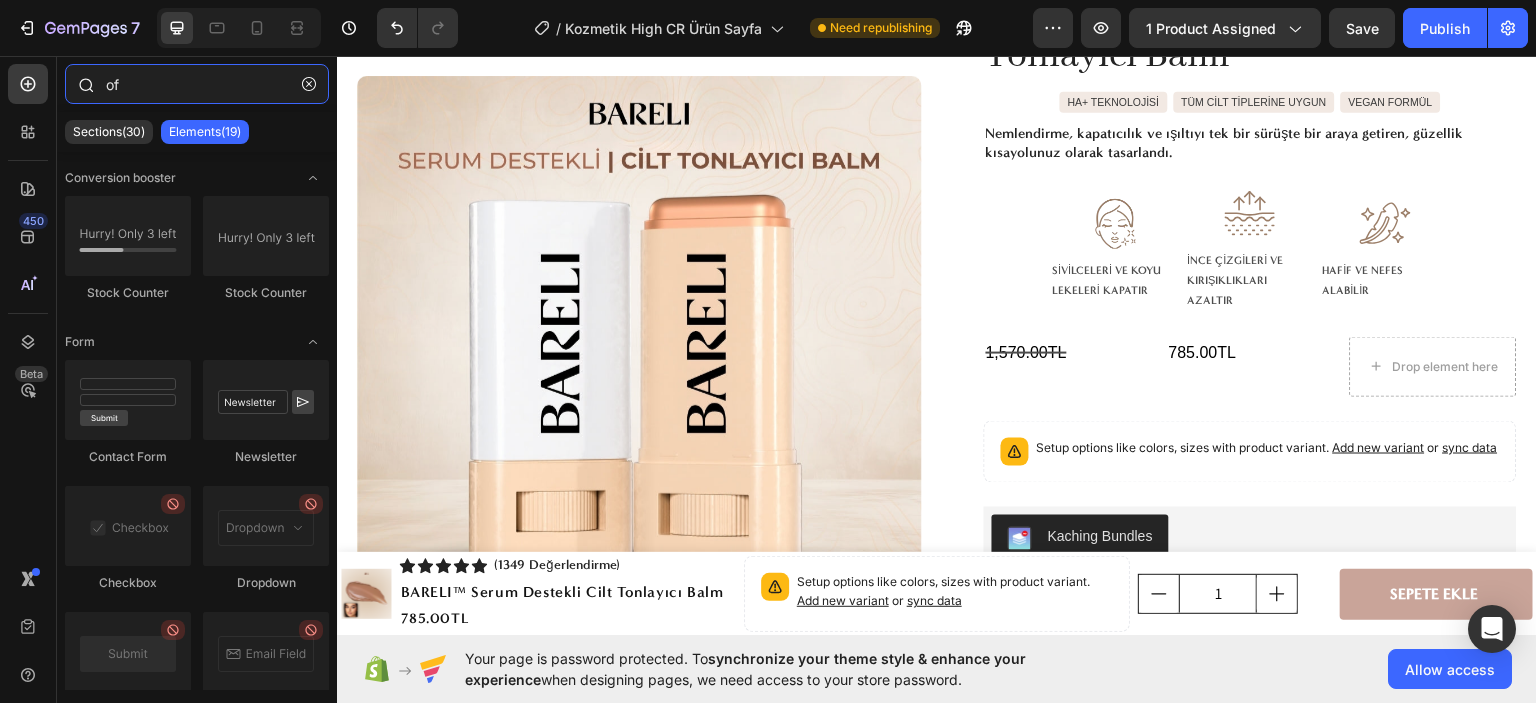 type on "o" 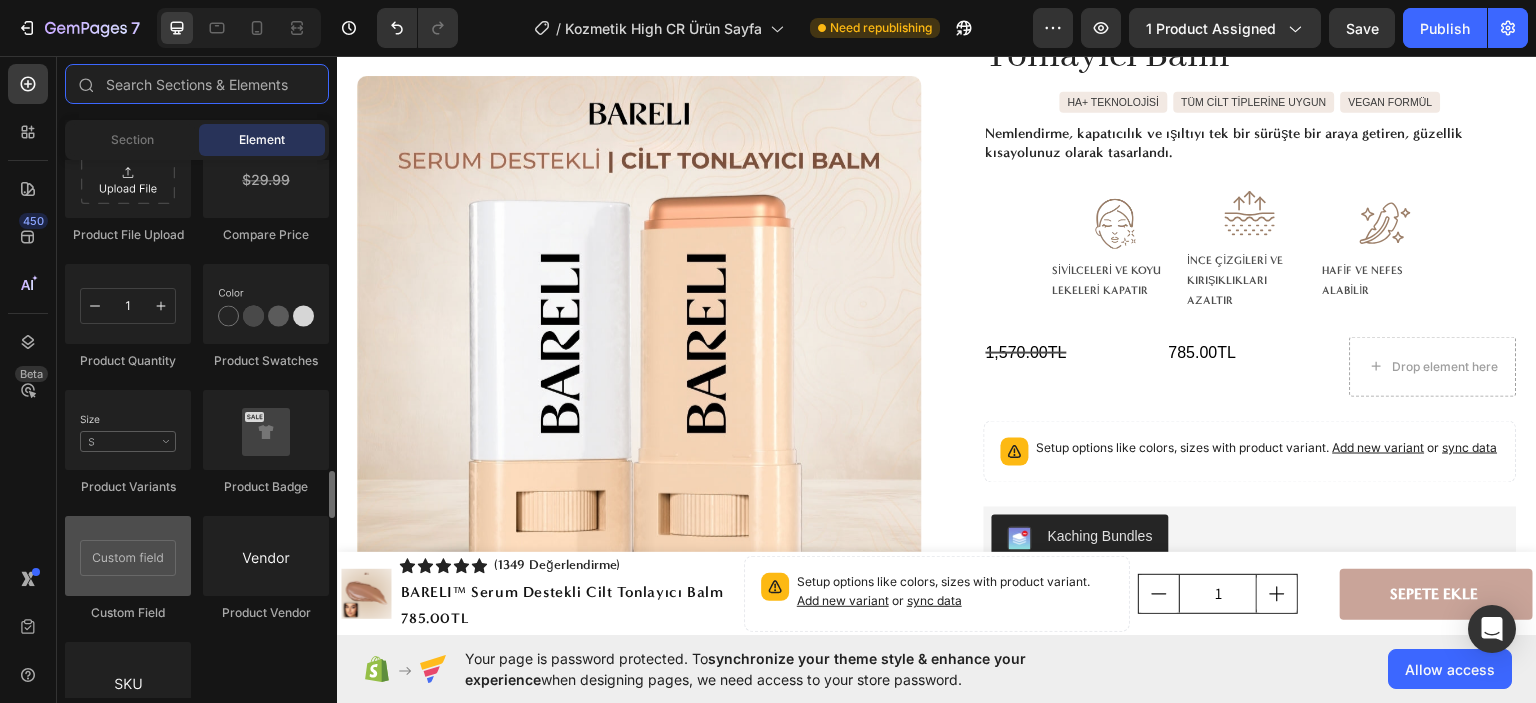 scroll, scrollTop: 3600, scrollLeft: 0, axis: vertical 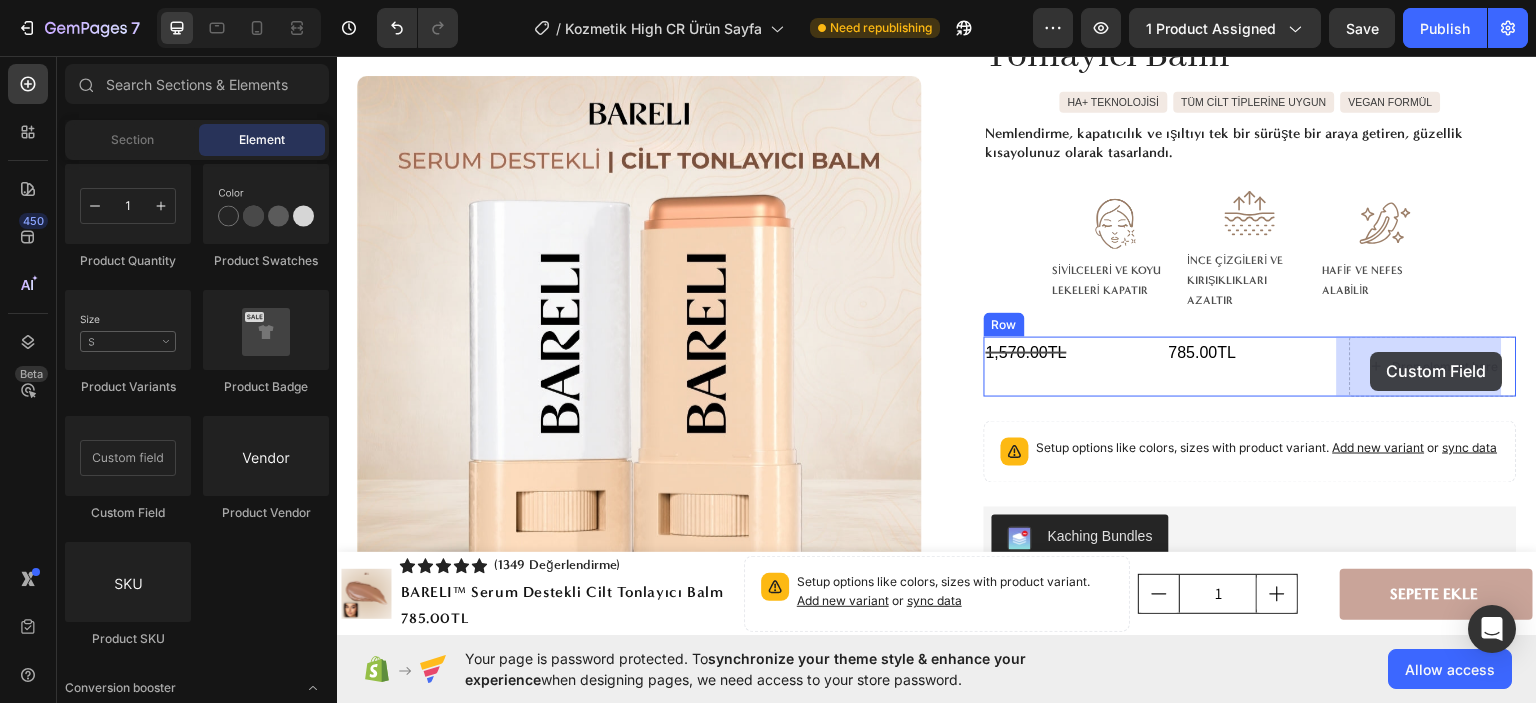 drag, startPoint x: 467, startPoint y: 527, endPoint x: 1371, endPoint y: 351, distance: 920.9734 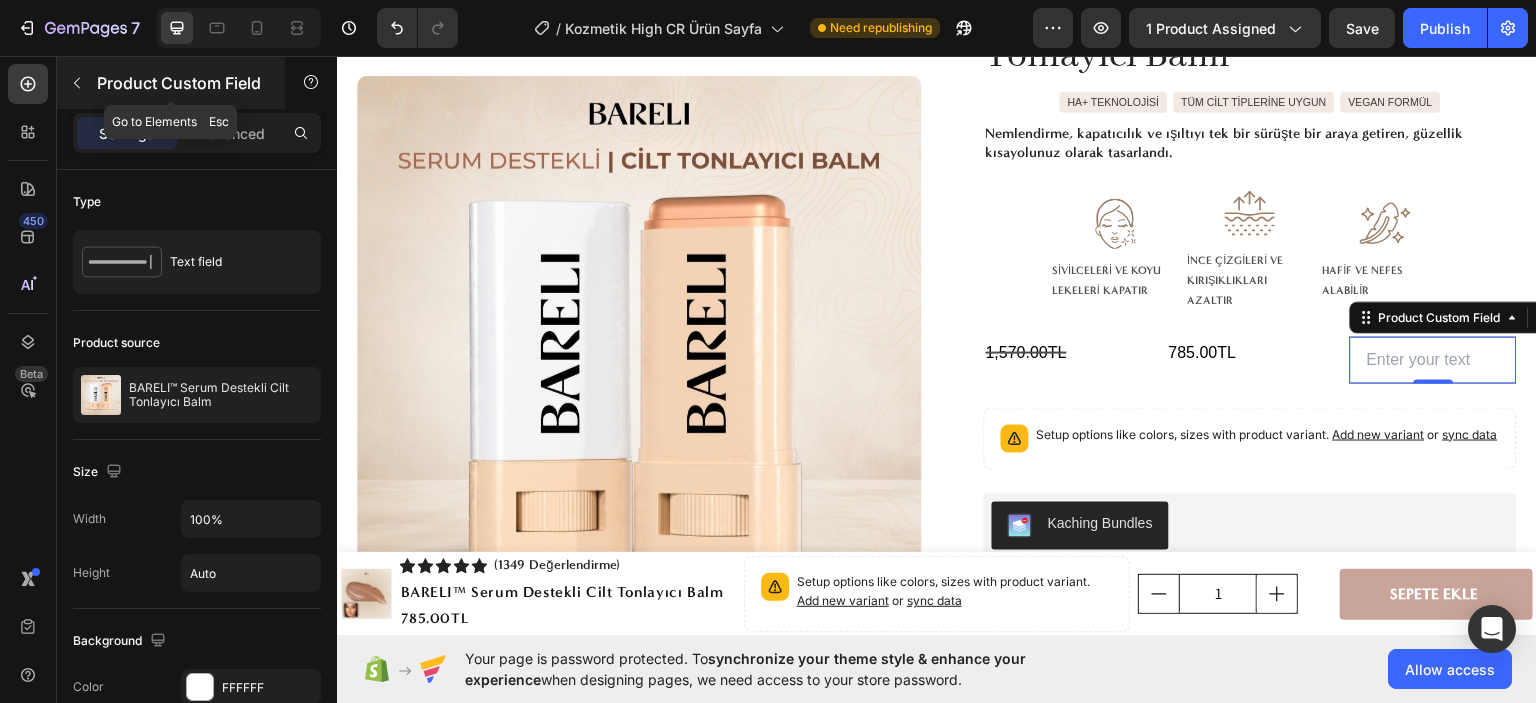 click 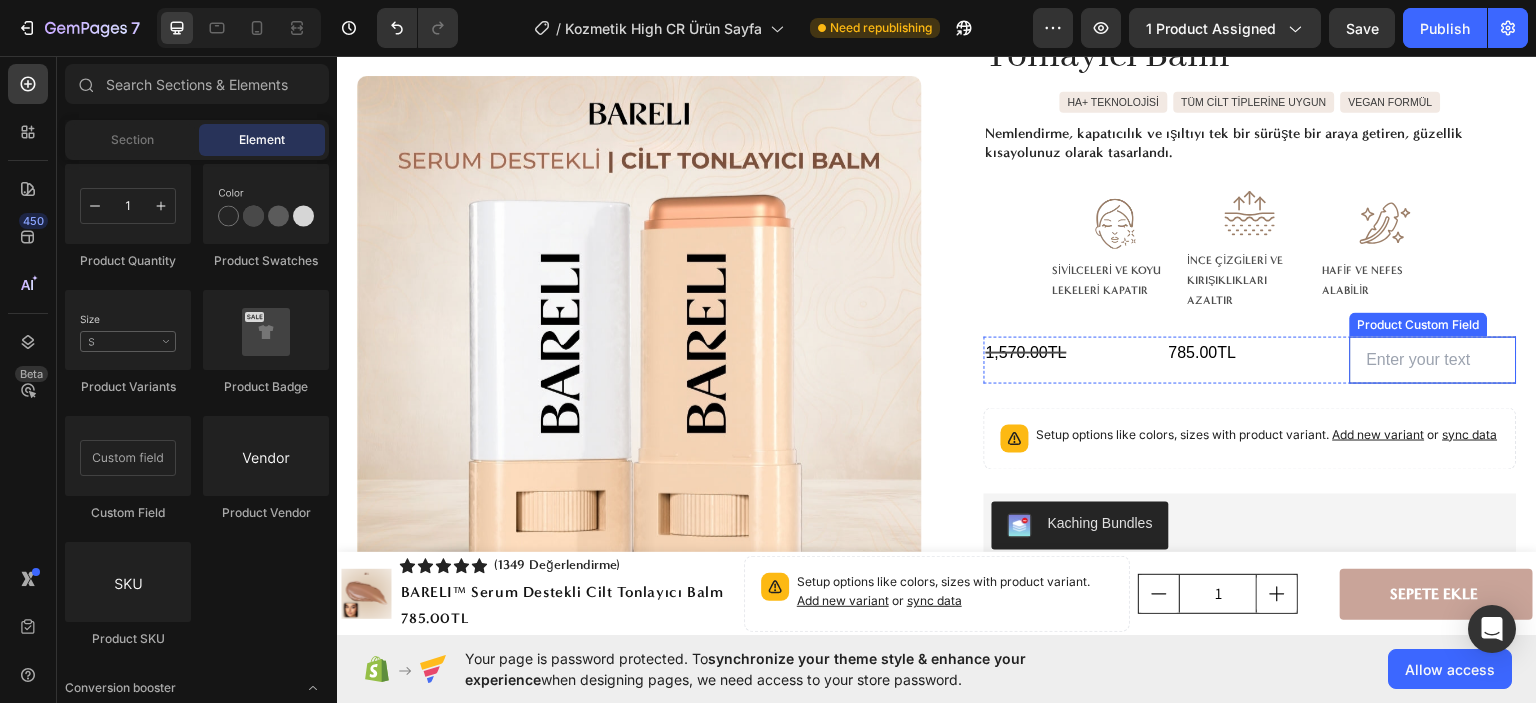 click at bounding box center [1433, 359] 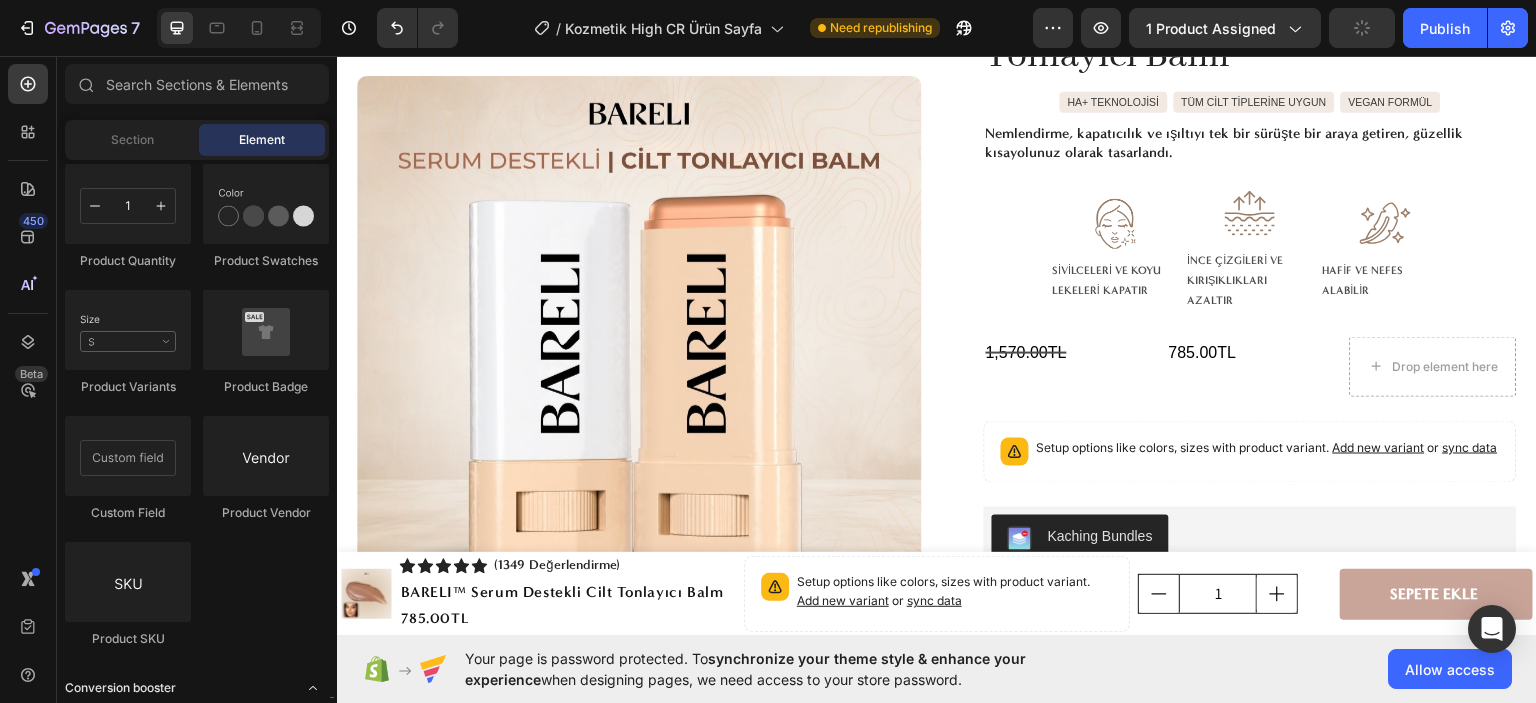 scroll, scrollTop: 3800, scrollLeft: 0, axis: vertical 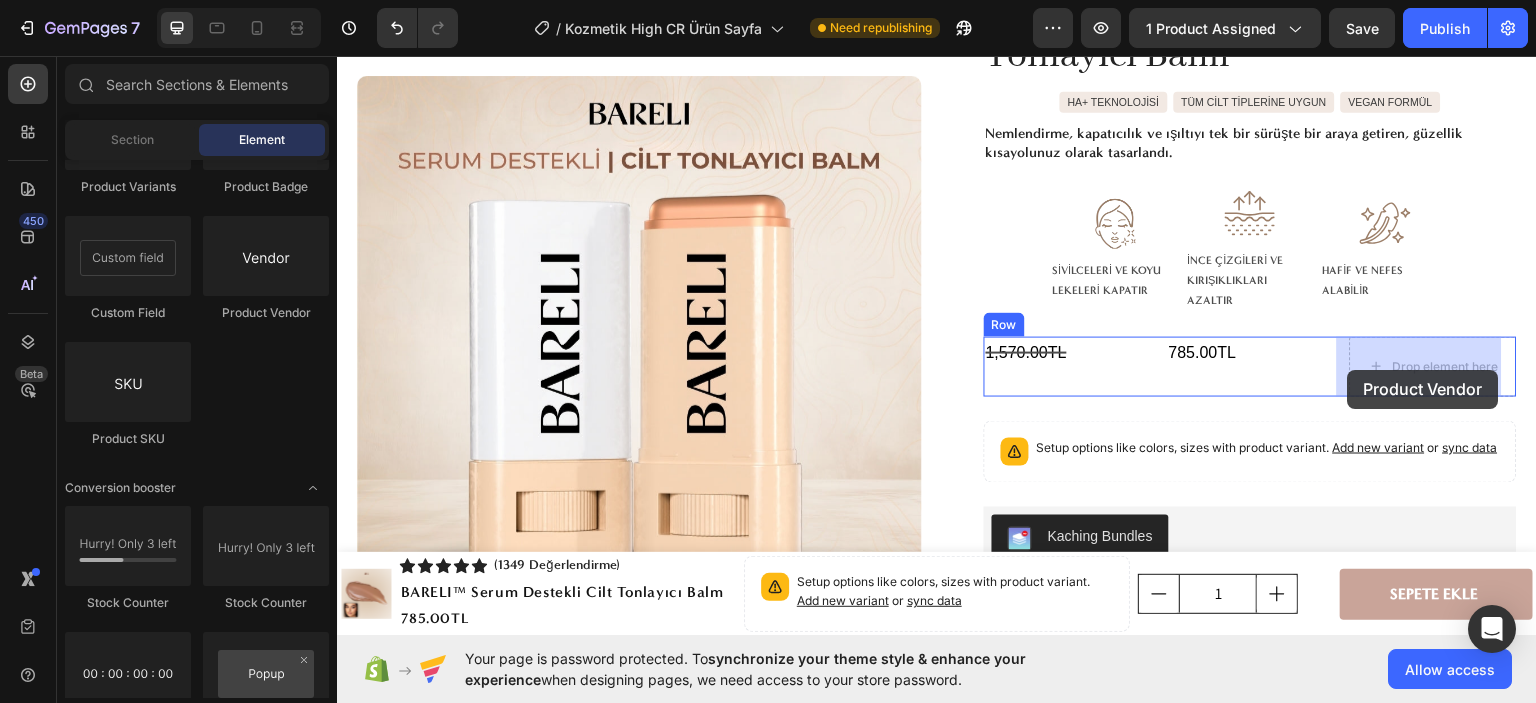 drag, startPoint x: 578, startPoint y: 330, endPoint x: 1347, endPoint y: 369, distance: 769.9883 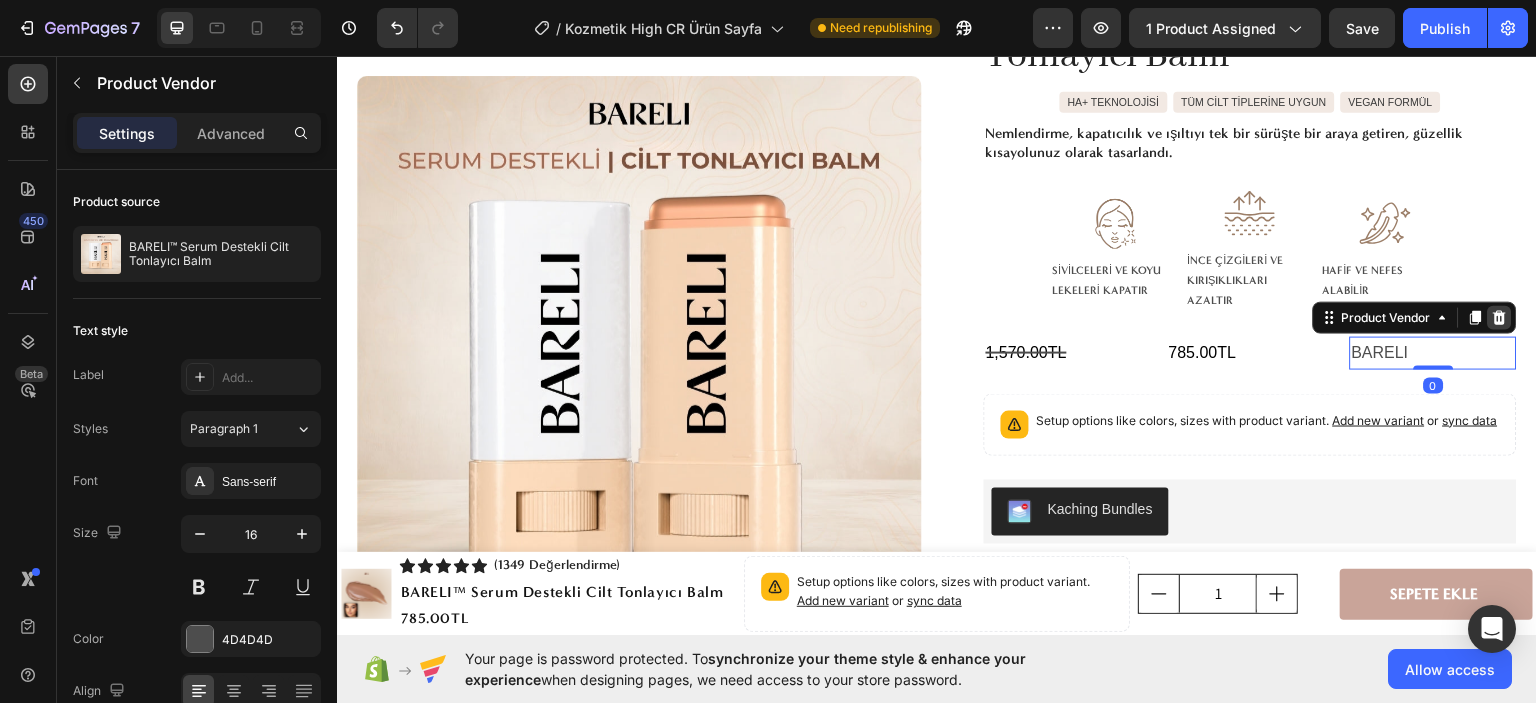 click 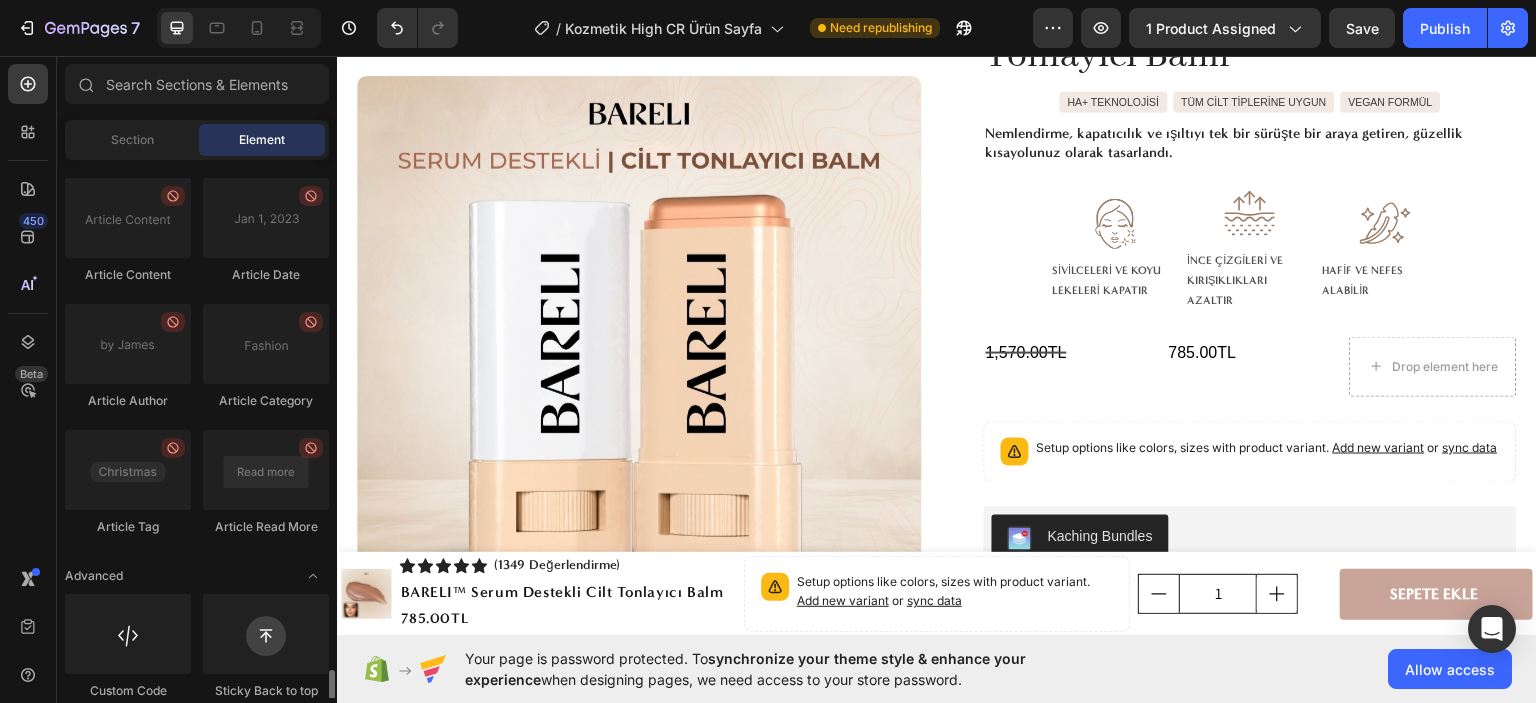 scroll, scrollTop: 5520, scrollLeft: 0, axis: vertical 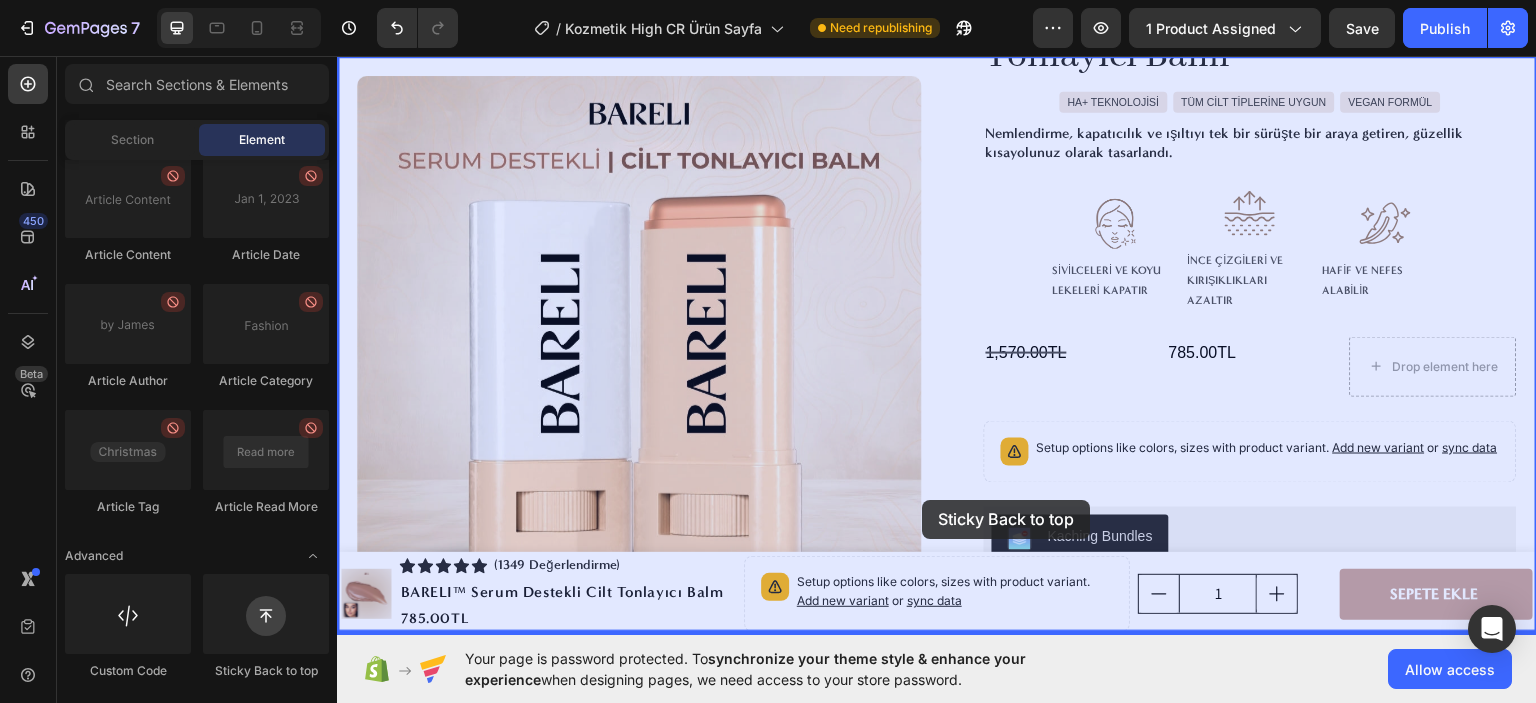 drag, startPoint x: 579, startPoint y: 666, endPoint x: 922, endPoint y: 499, distance: 381.49442 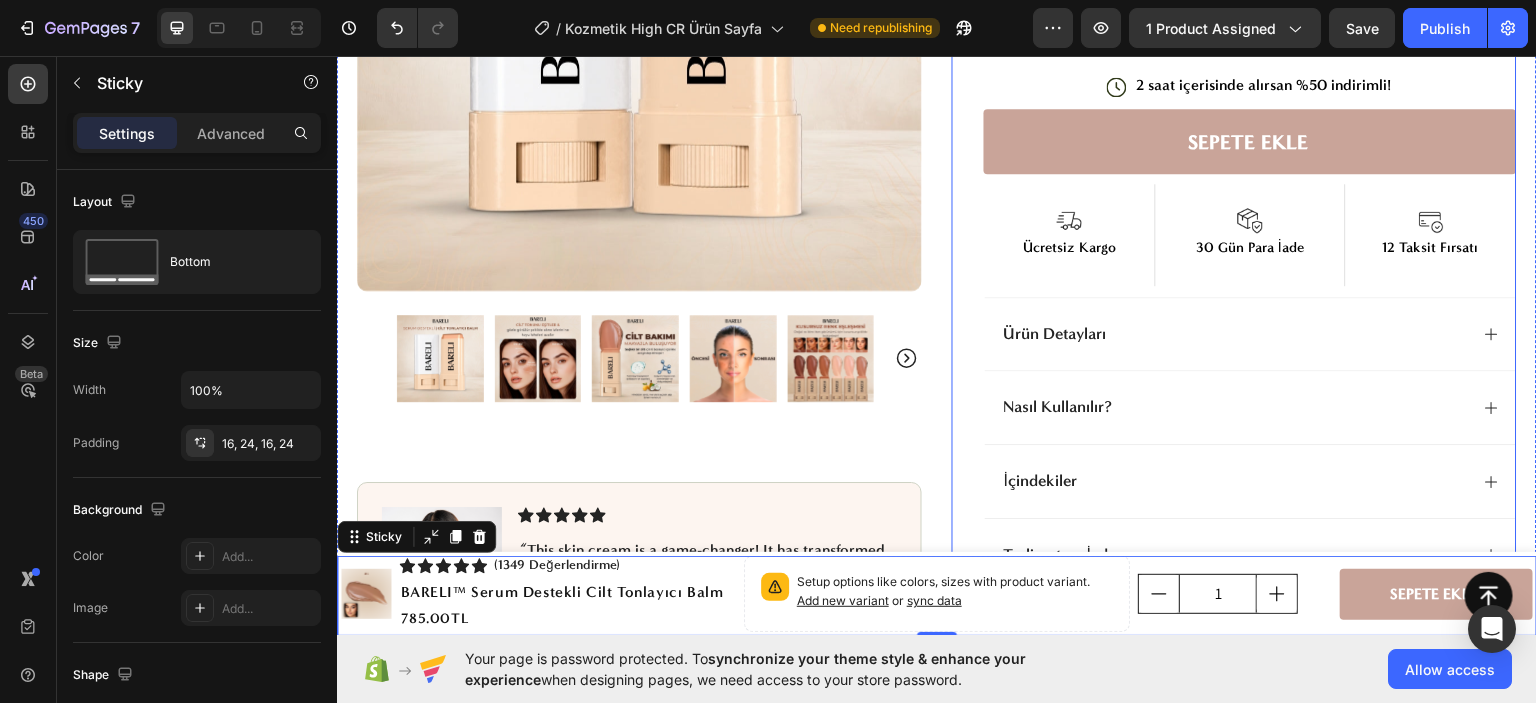 scroll, scrollTop: 900, scrollLeft: 0, axis: vertical 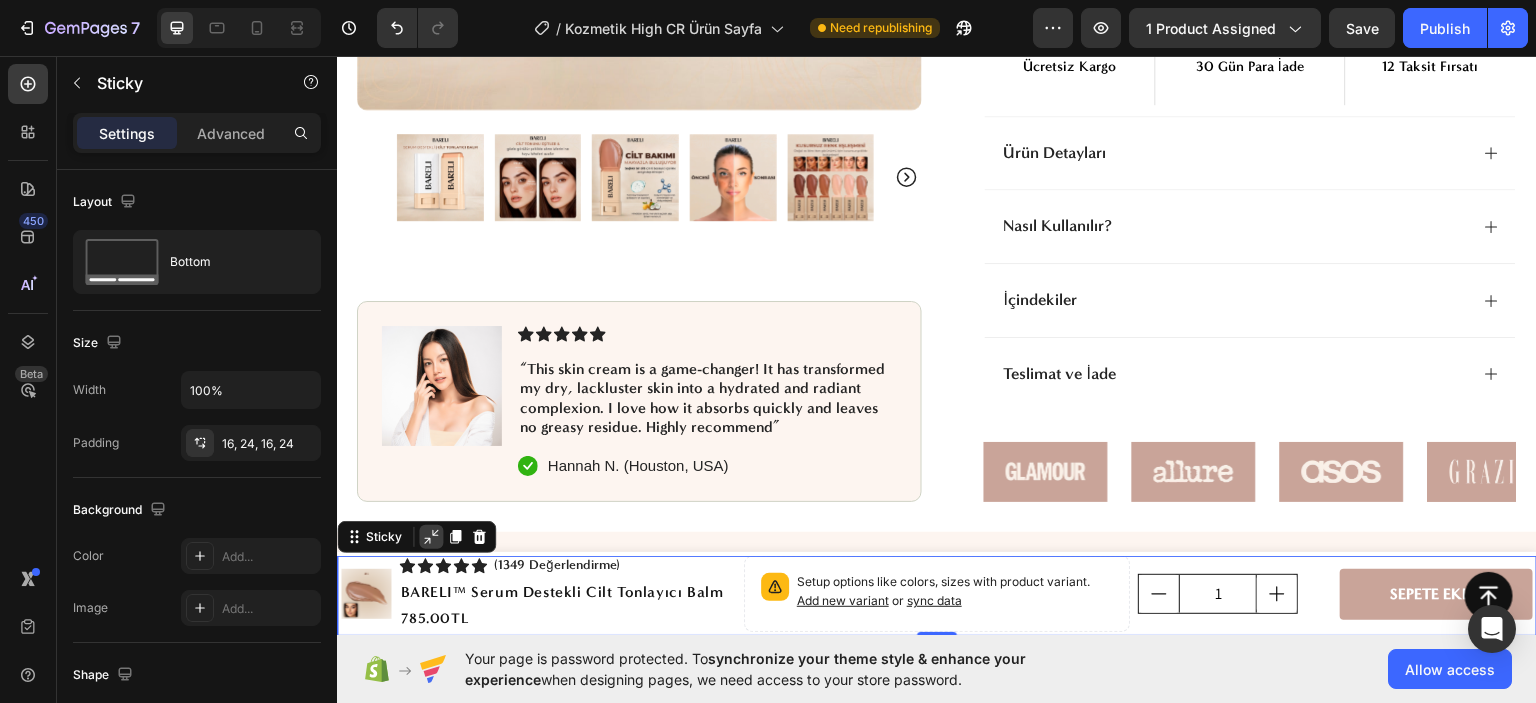 click 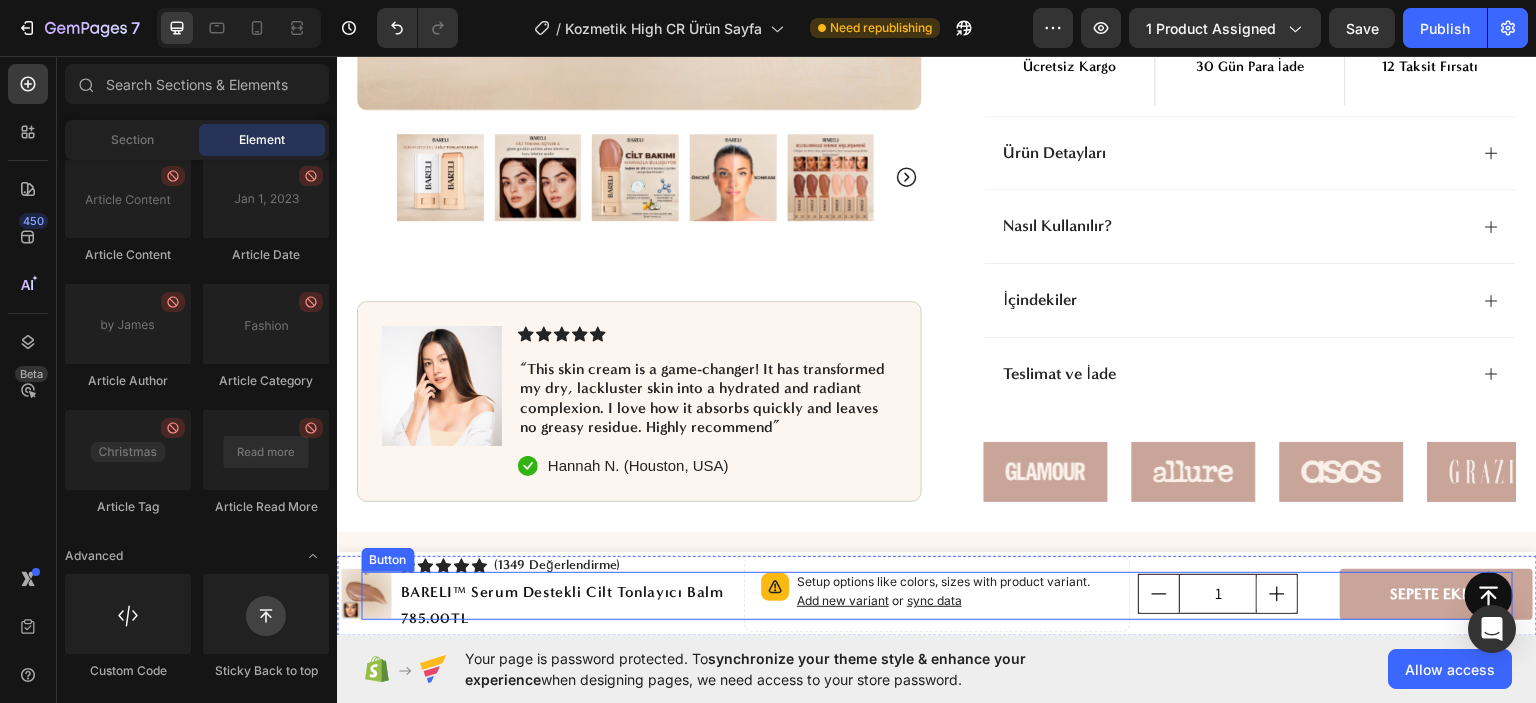 click on "Button" at bounding box center (937, 595) 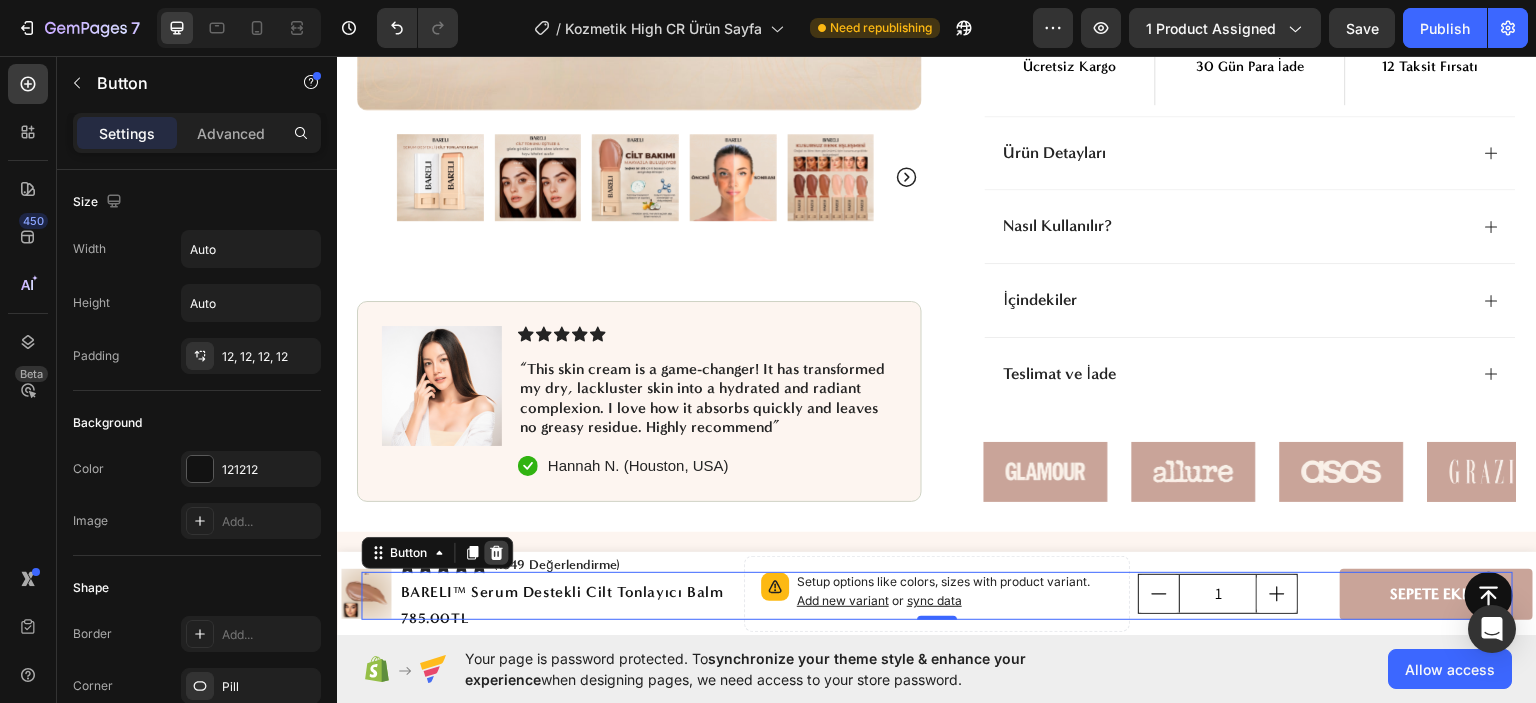 click 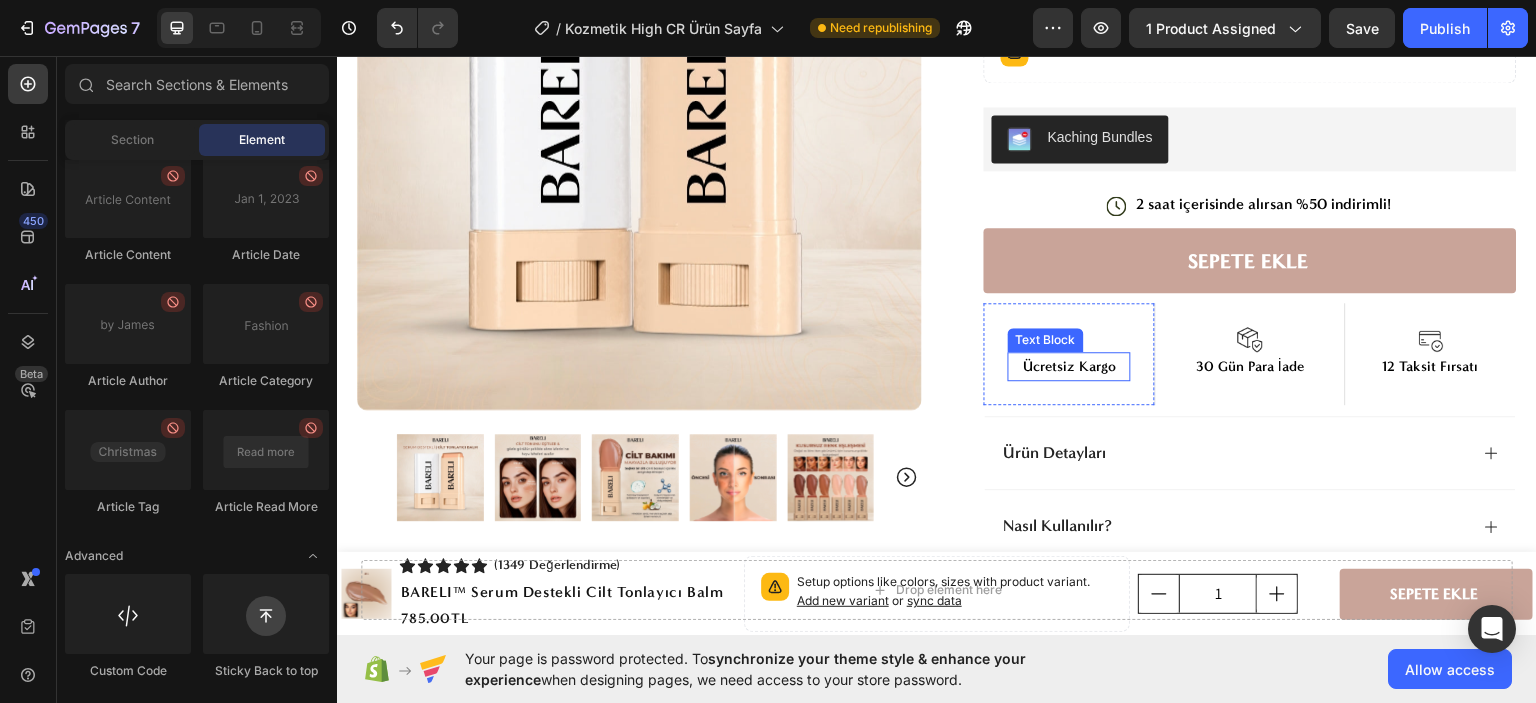 scroll, scrollTop: 300, scrollLeft: 0, axis: vertical 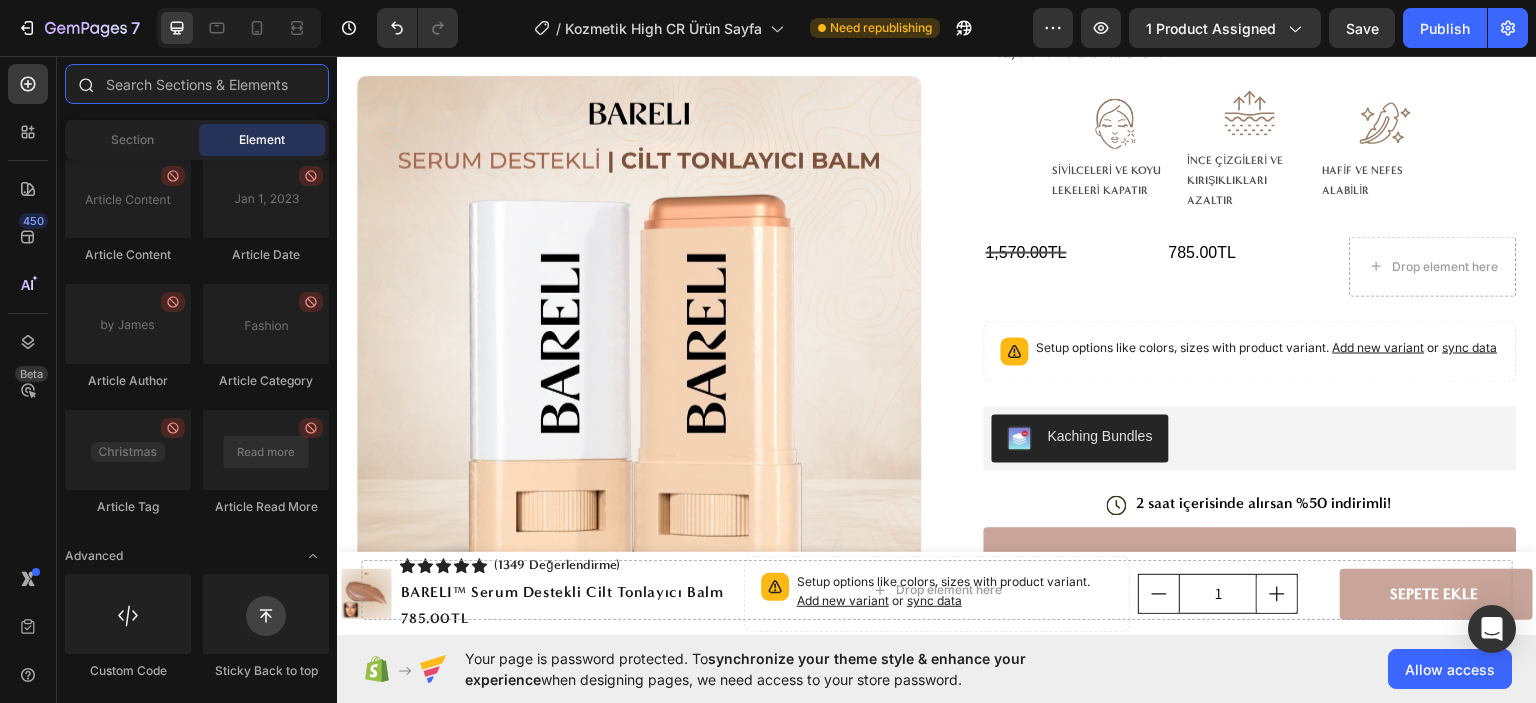 click at bounding box center [197, 84] 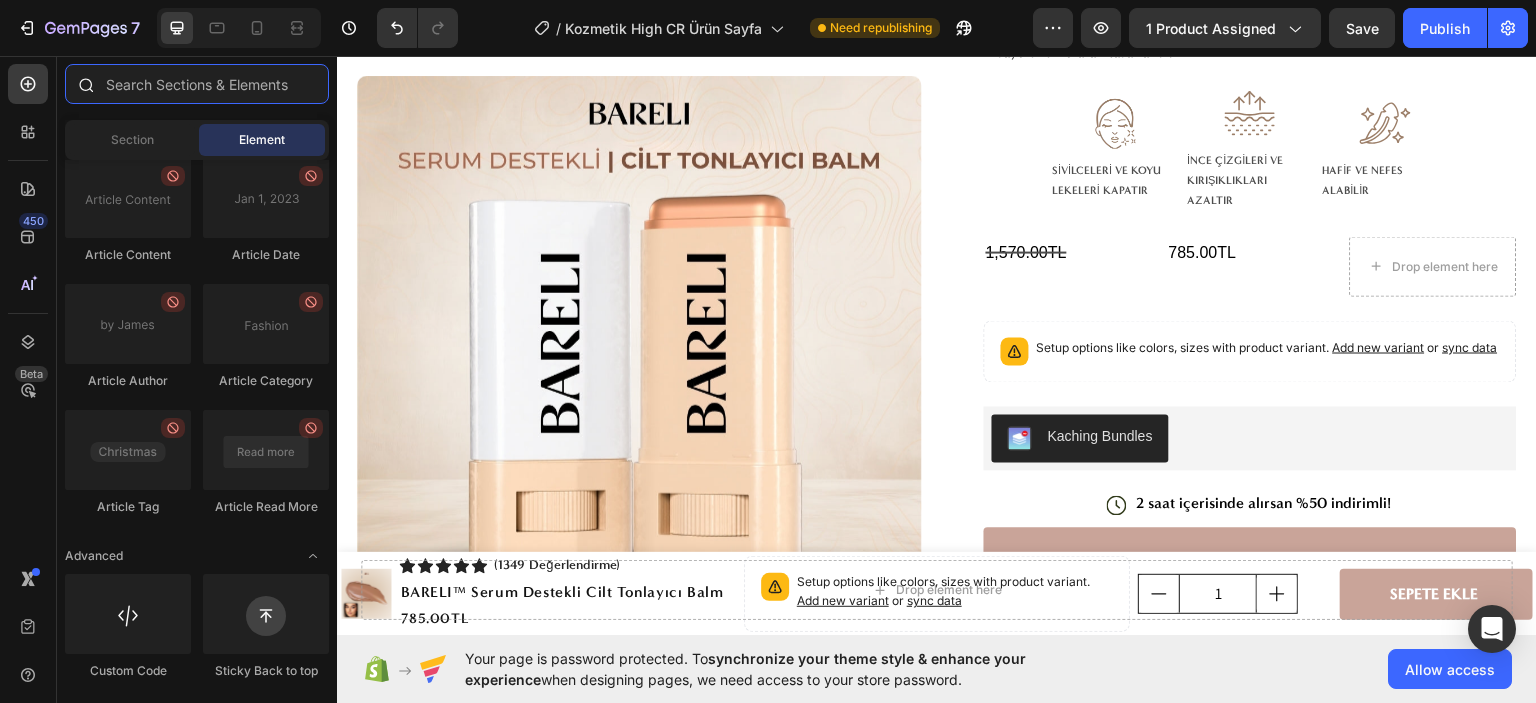 paste on "ticket" 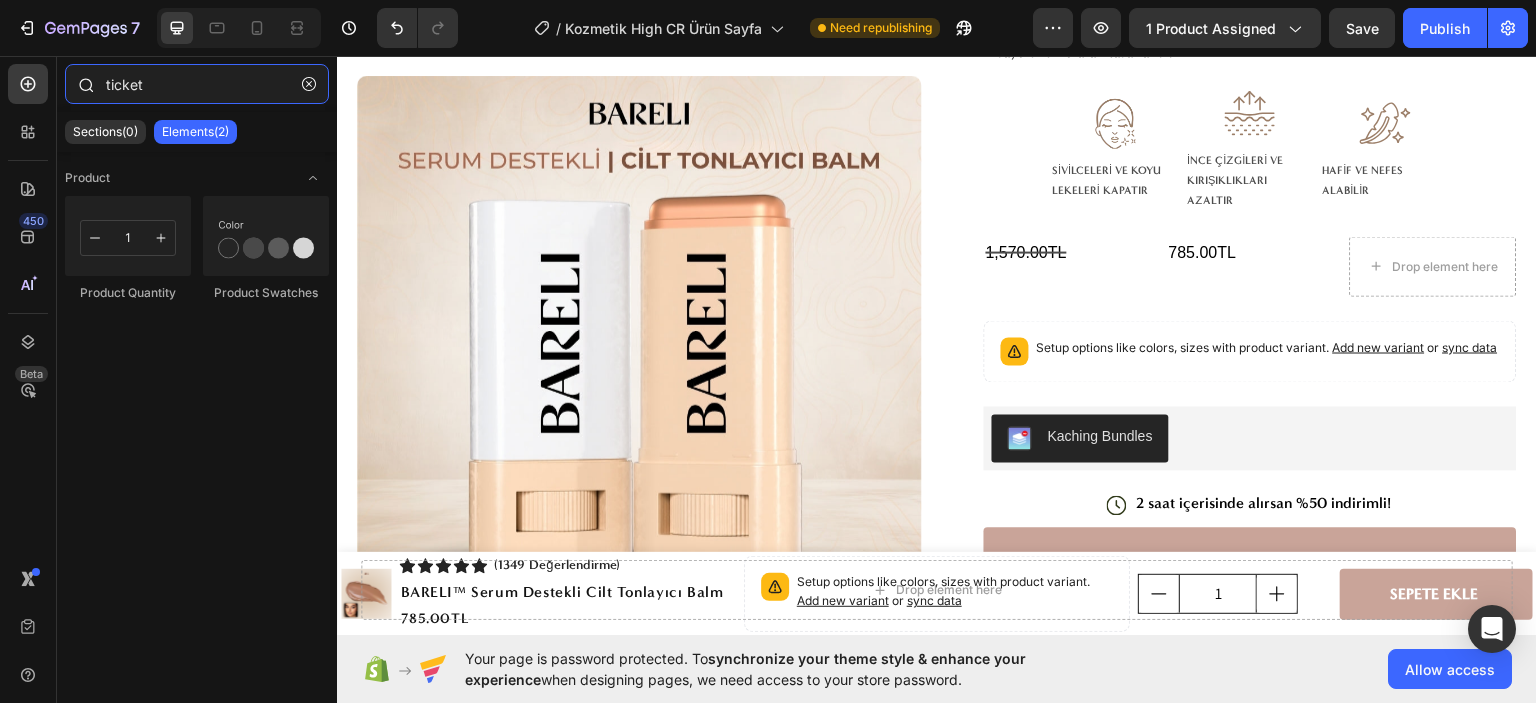click on "ticket" at bounding box center (197, 84) 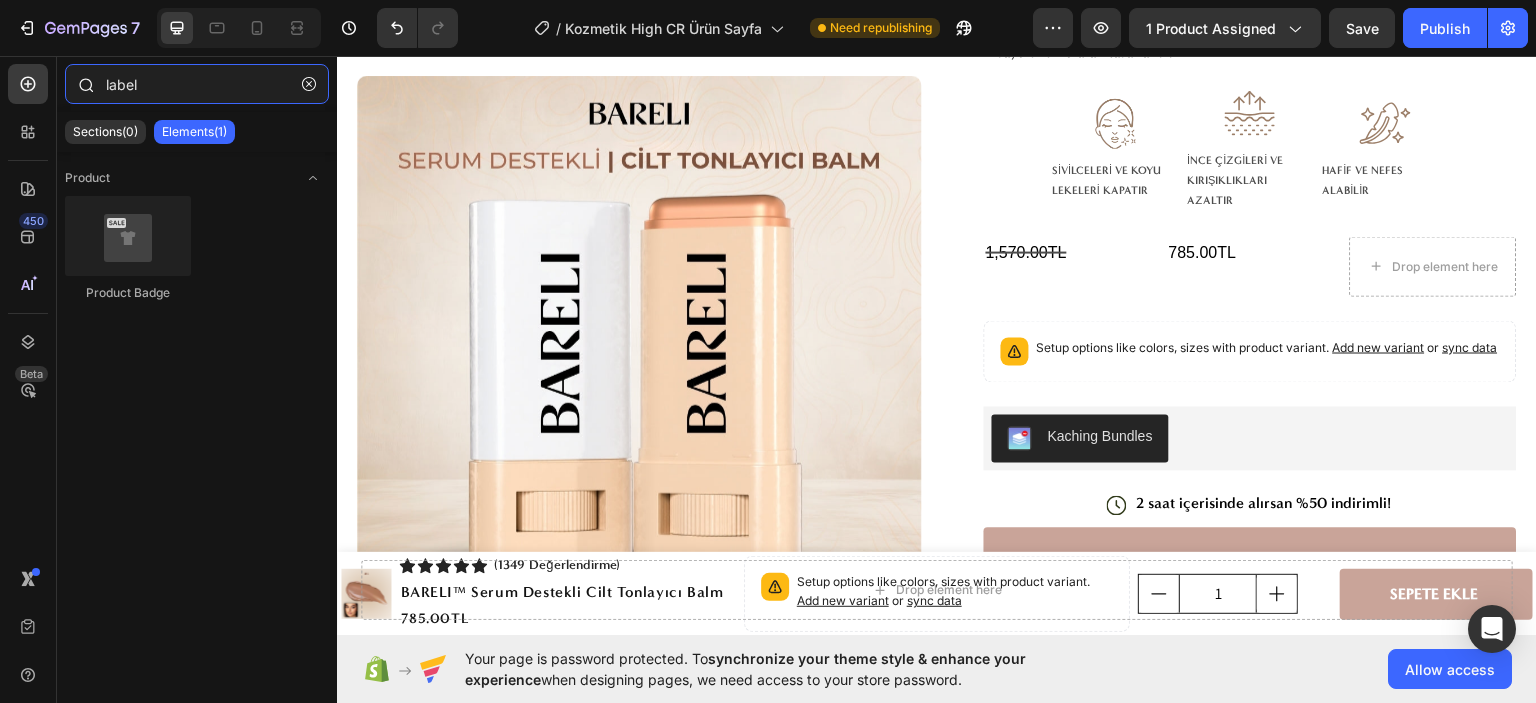paste on "label" 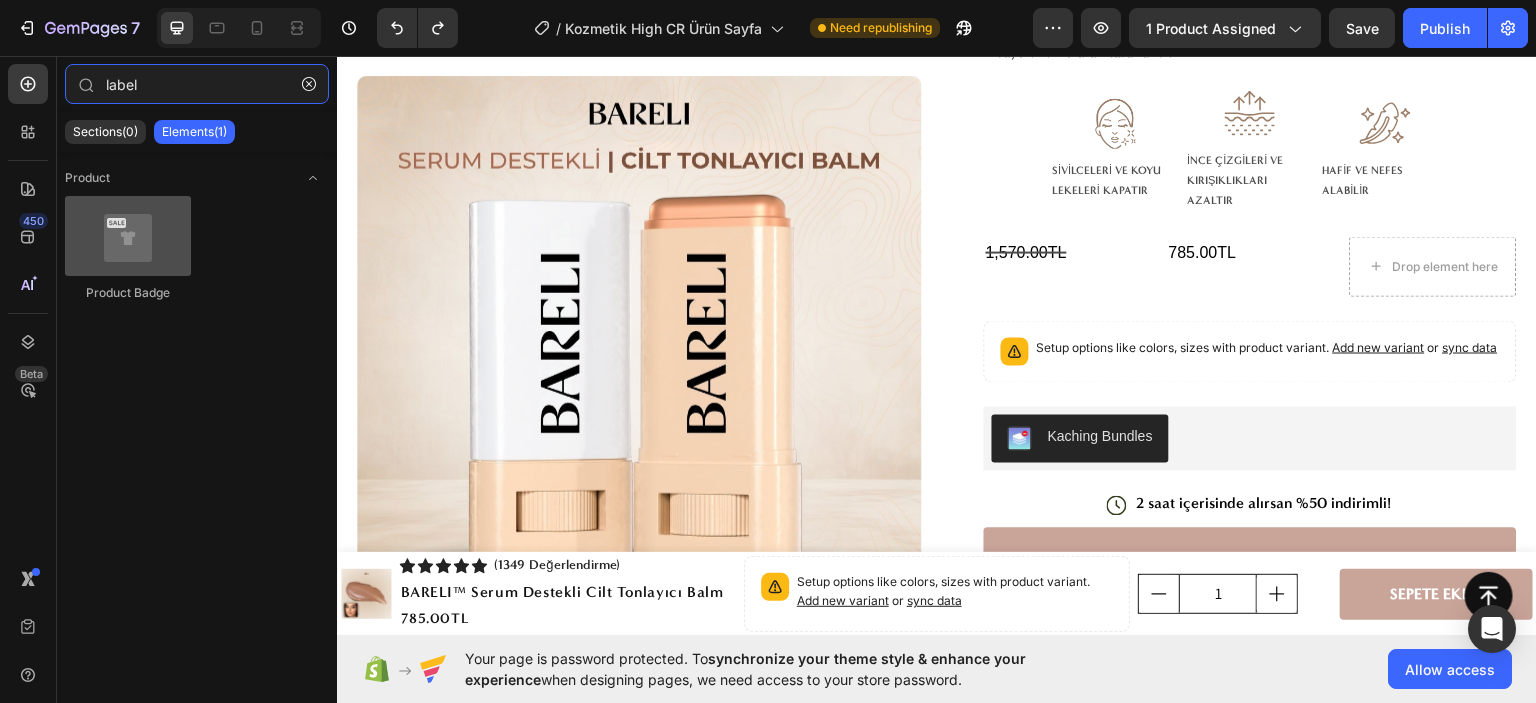 type on "label" 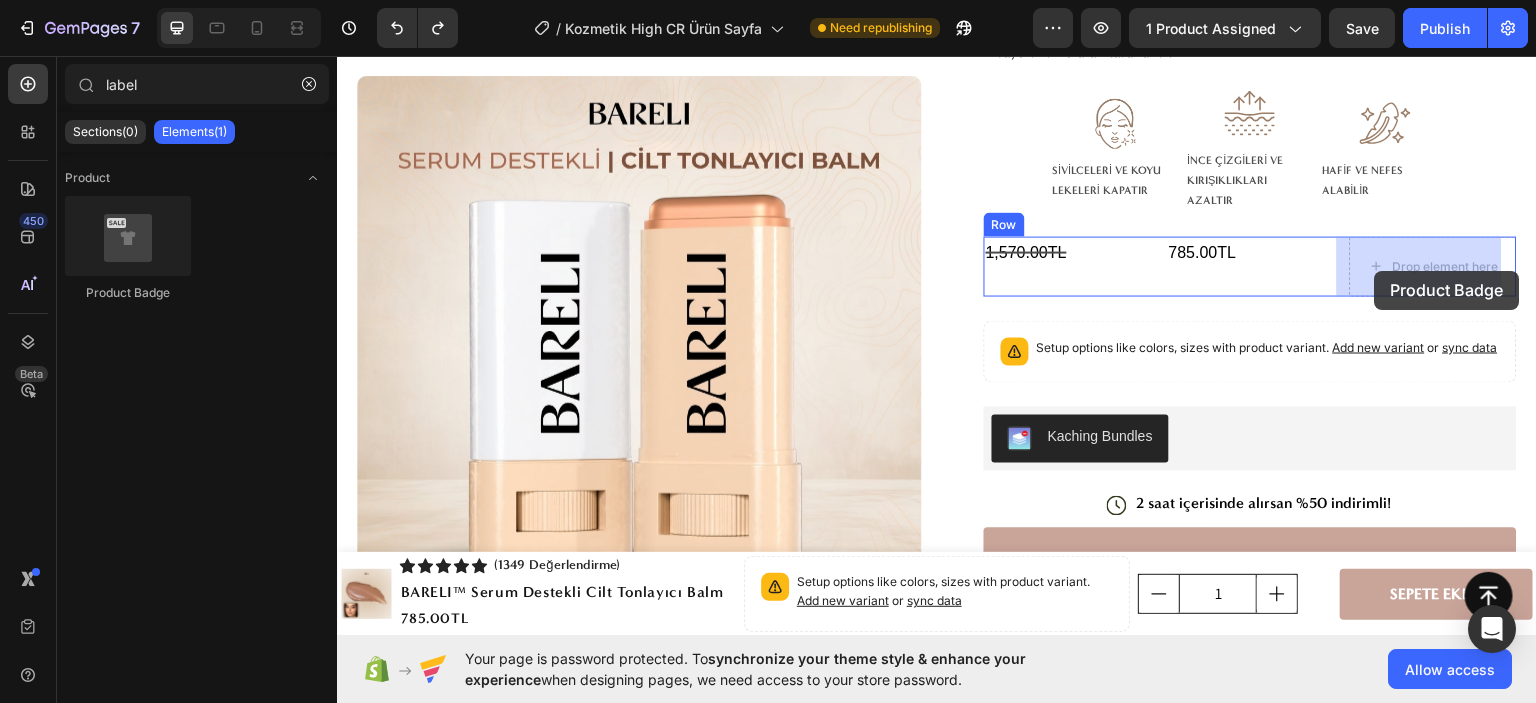 drag, startPoint x: 457, startPoint y: 306, endPoint x: 1377, endPoint y: 276, distance: 920.489 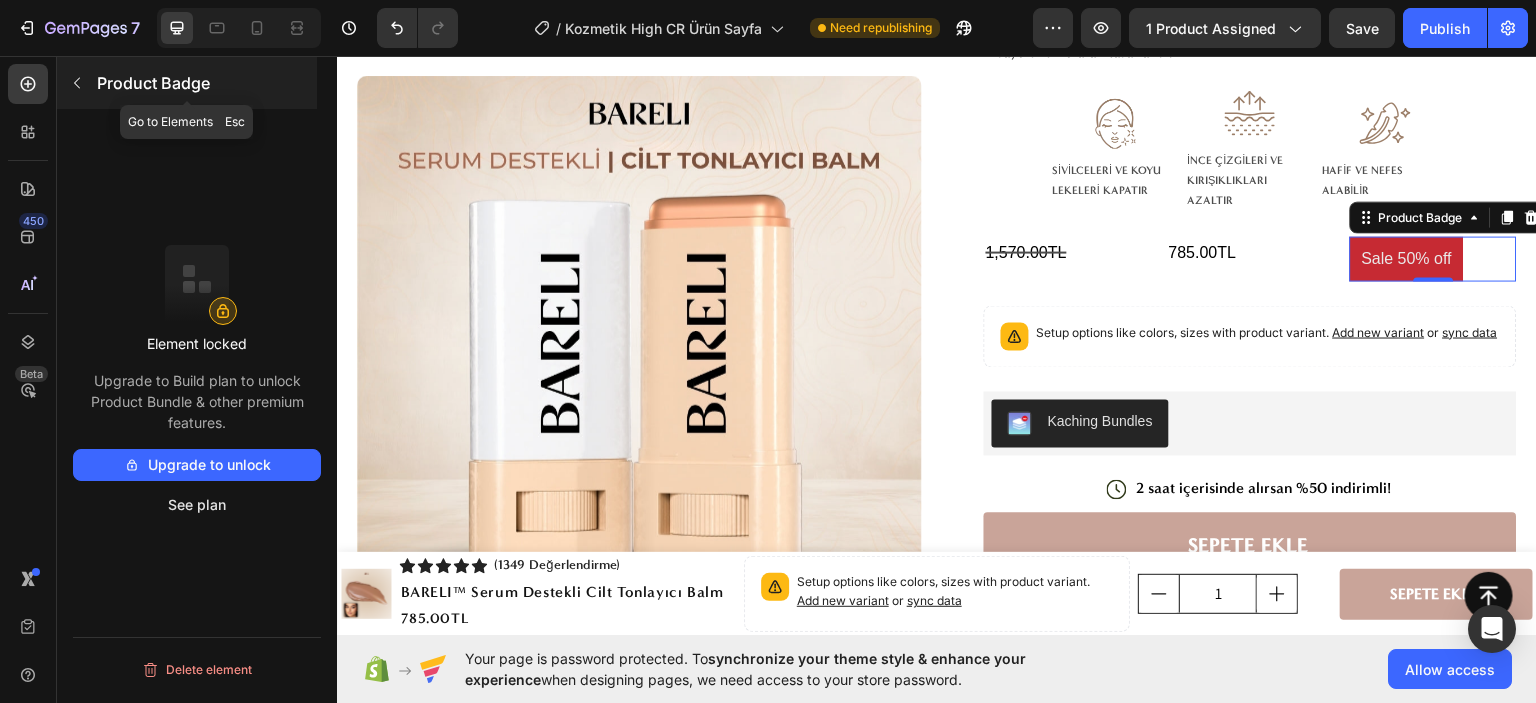 click 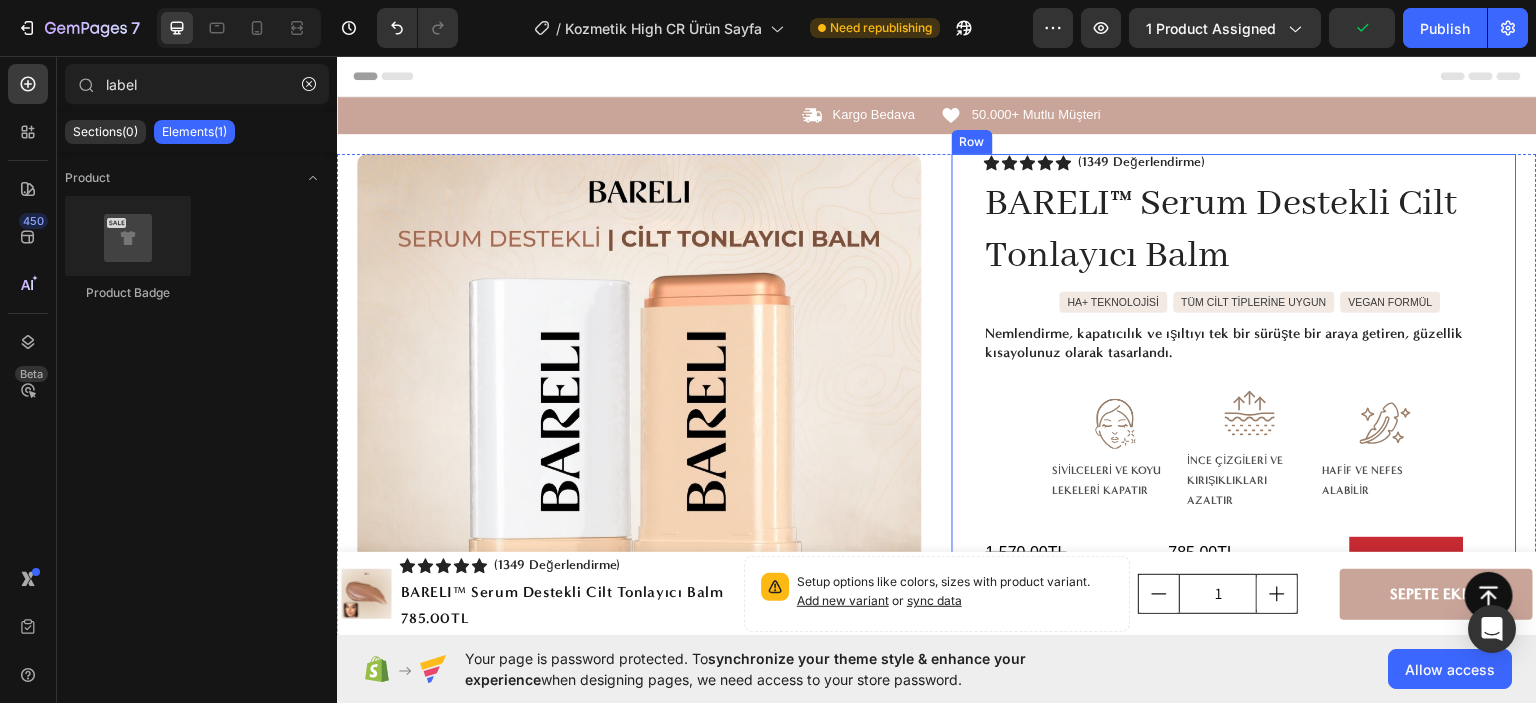 scroll, scrollTop: 200, scrollLeft: 0, axis: vertical 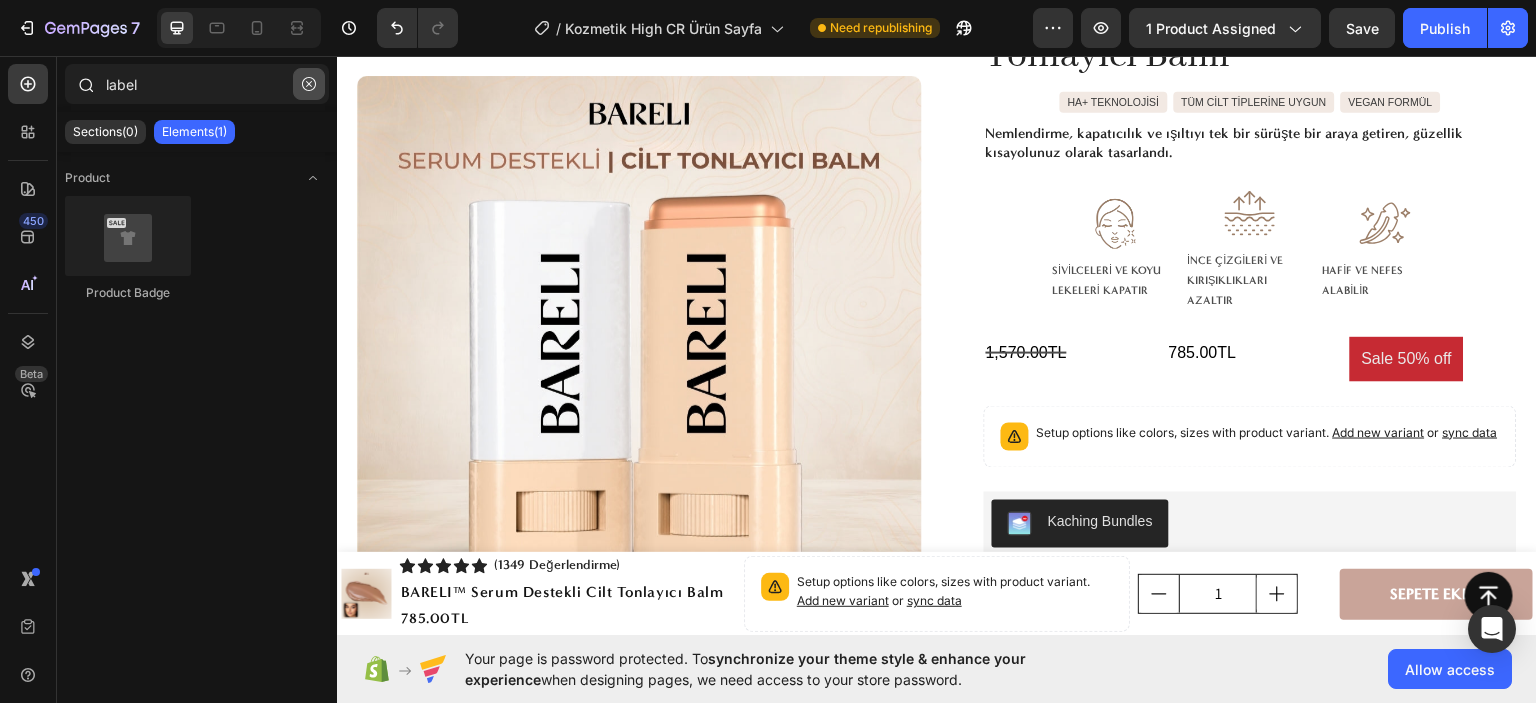 click 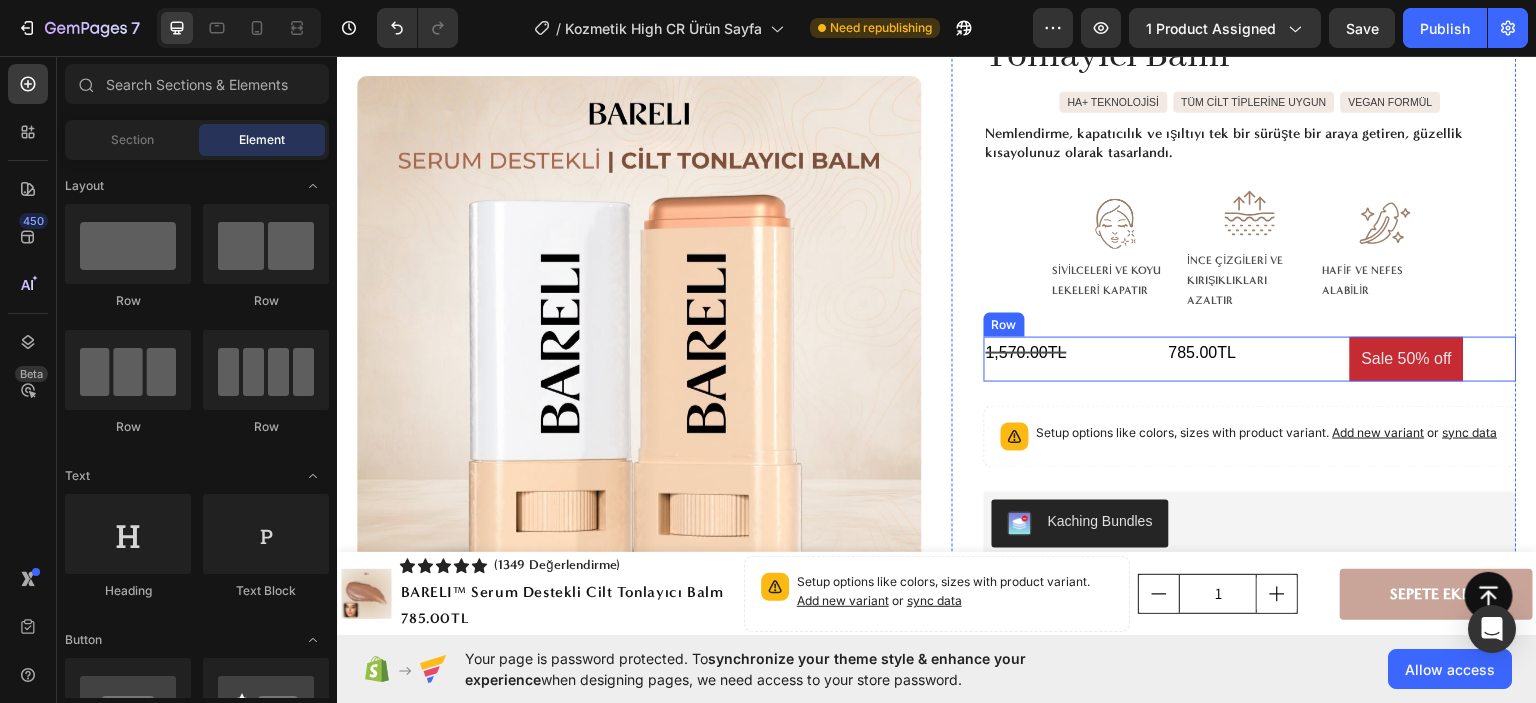 click on "1,570.00TL Compare Price Compare Price 785.00TL Product Price Product Price Sale 50% off Product Badge Row" at bounding box center [1250, 358] 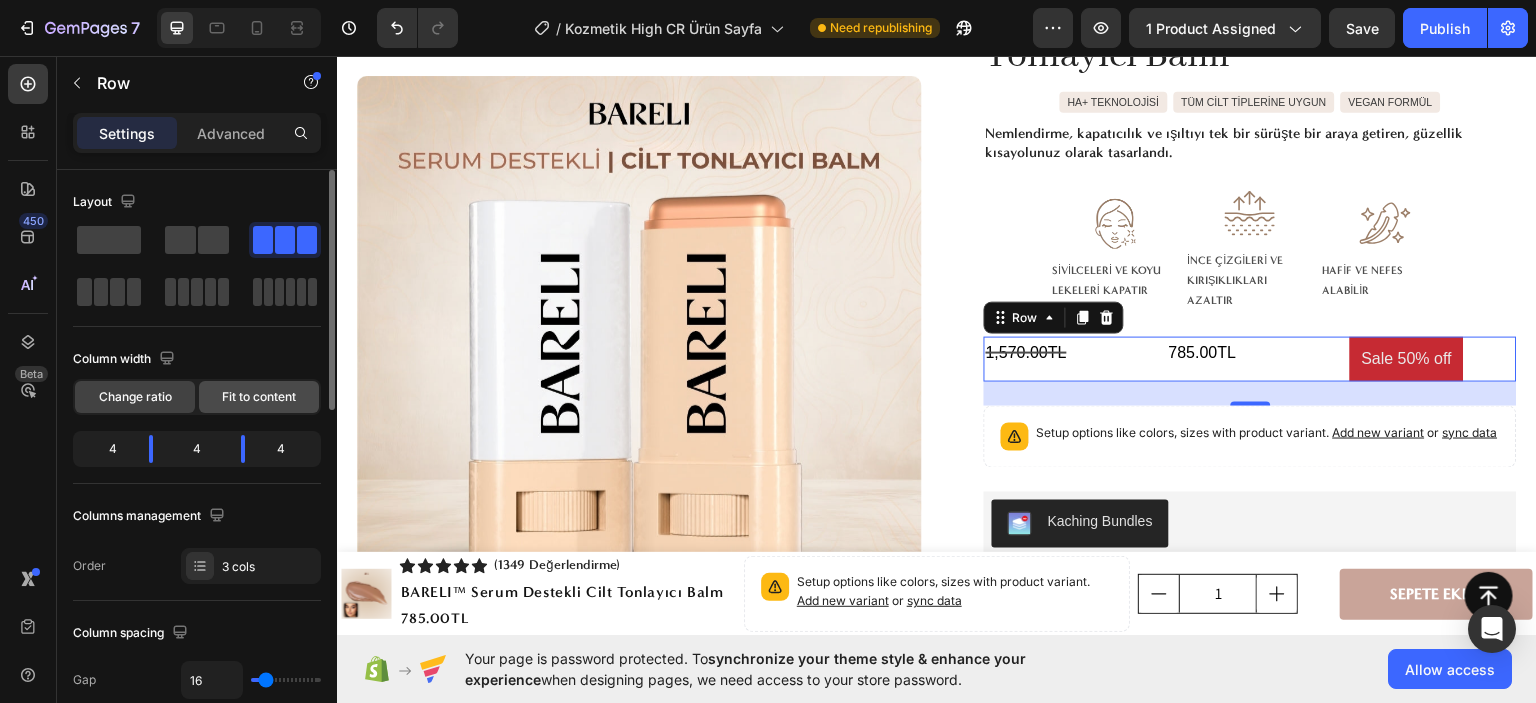 click on "Fit to content" 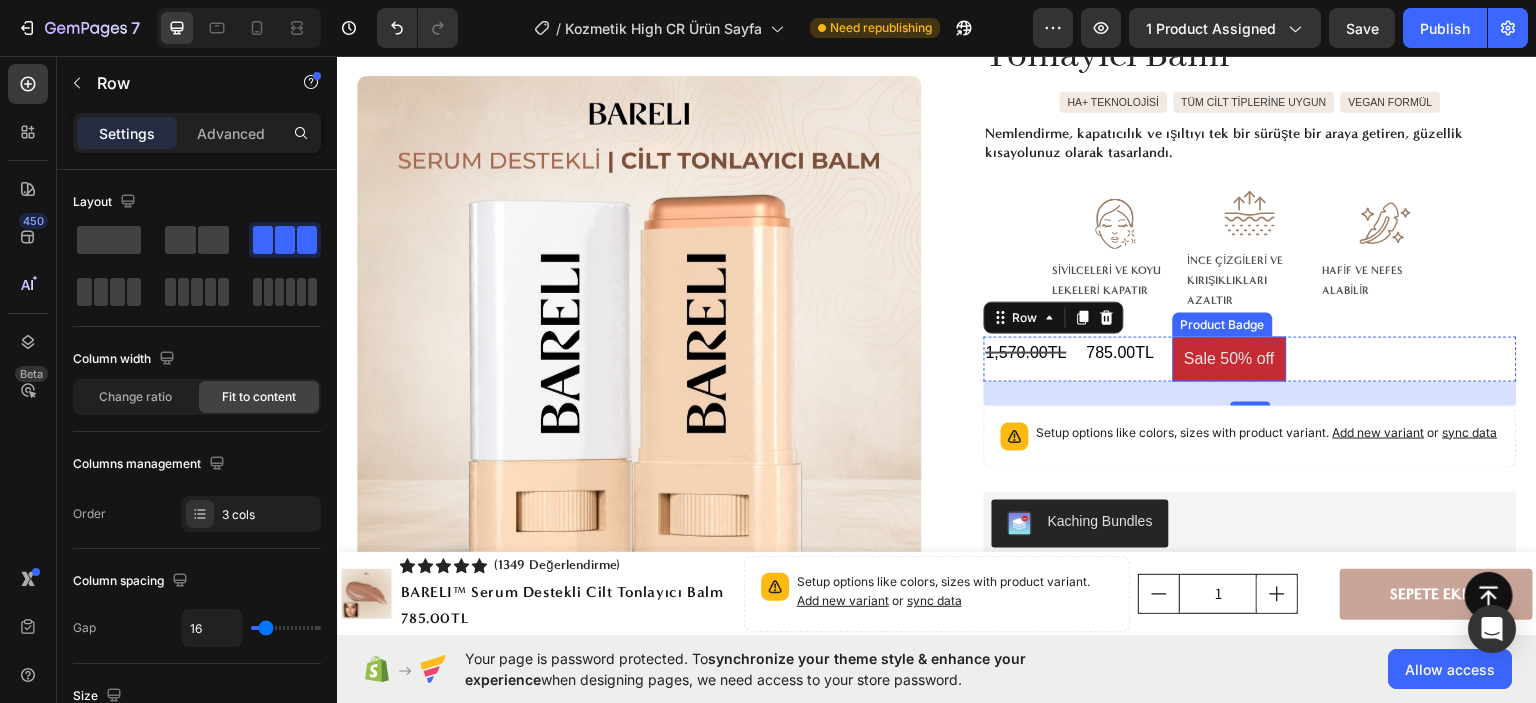 click on "Sale 50% off" at bounding box center (1230, 358) 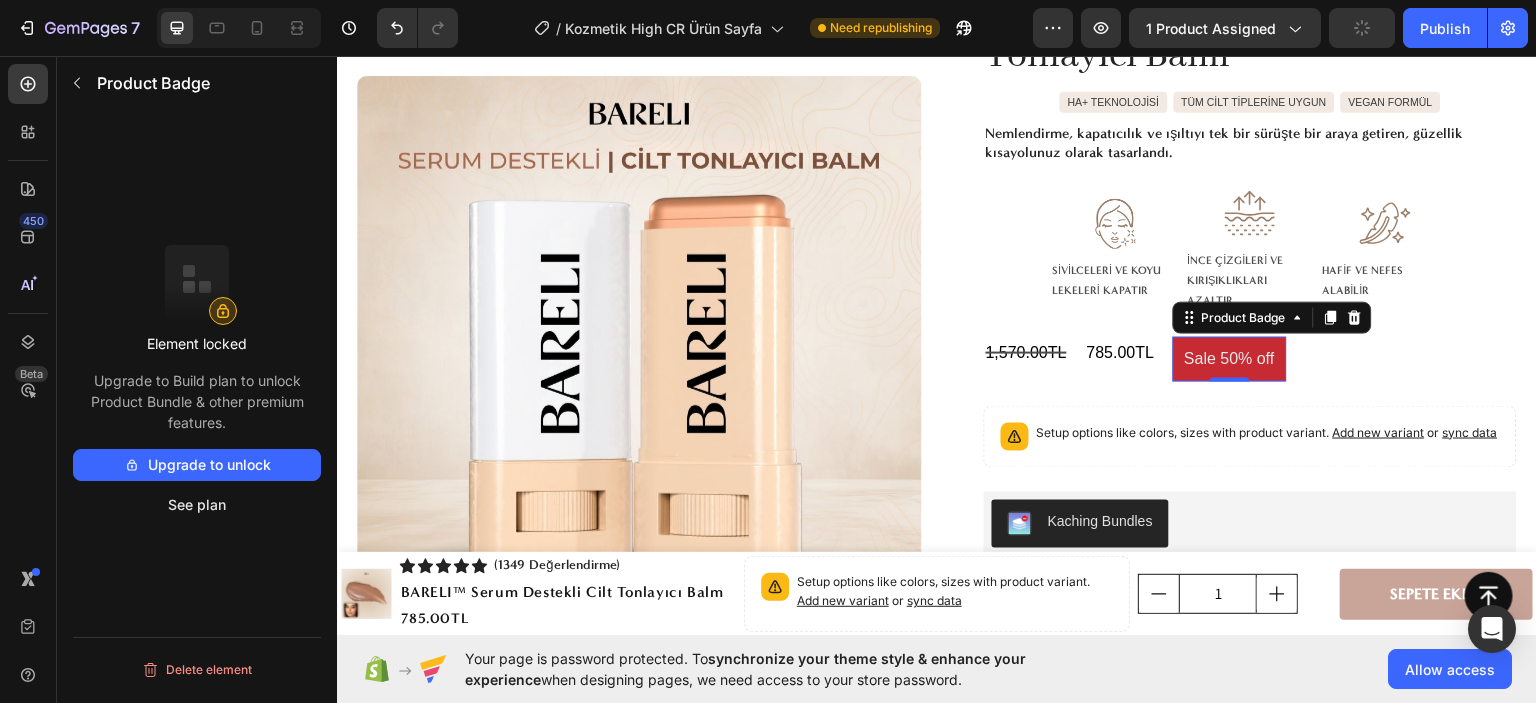 click on "Sale 50% off" at bounding box center [1230, 358] 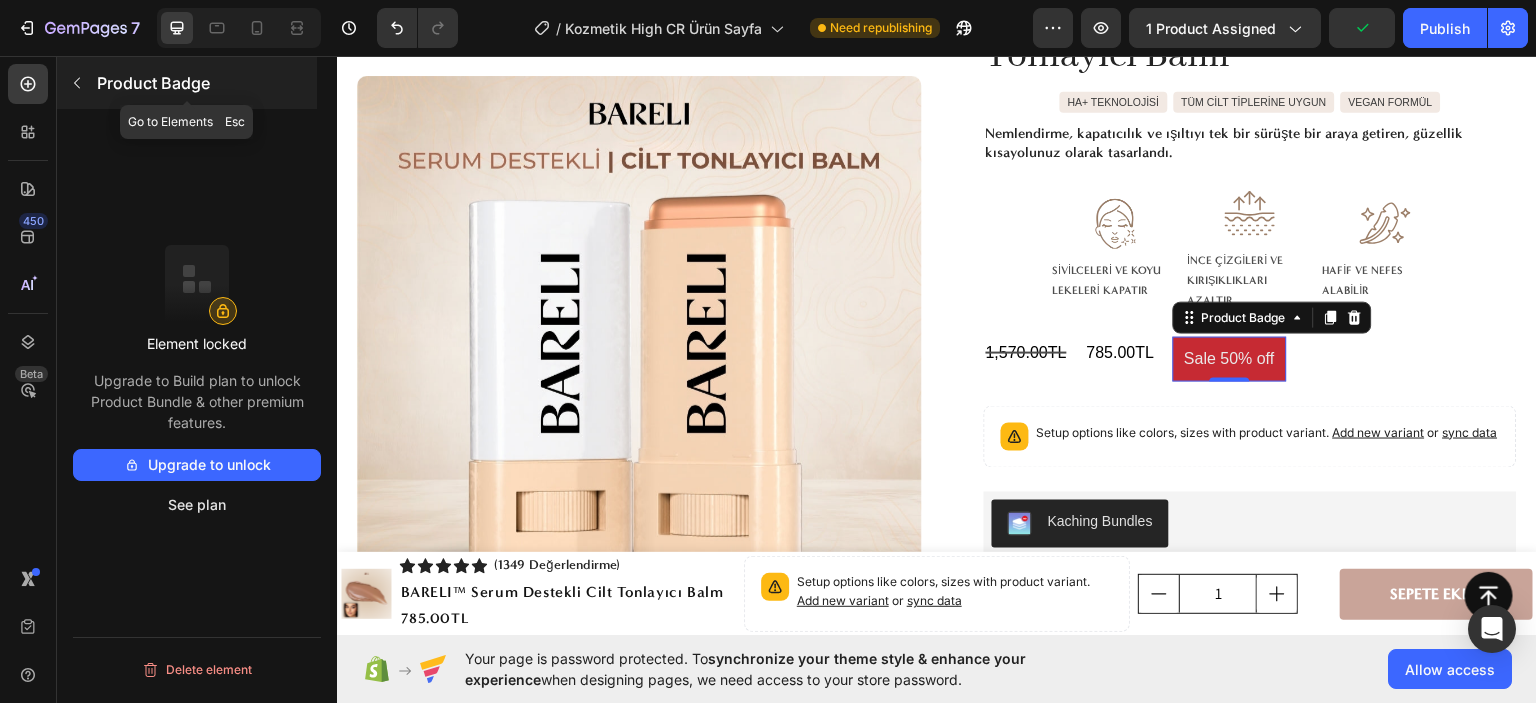 click at bounding box center [77, 83] 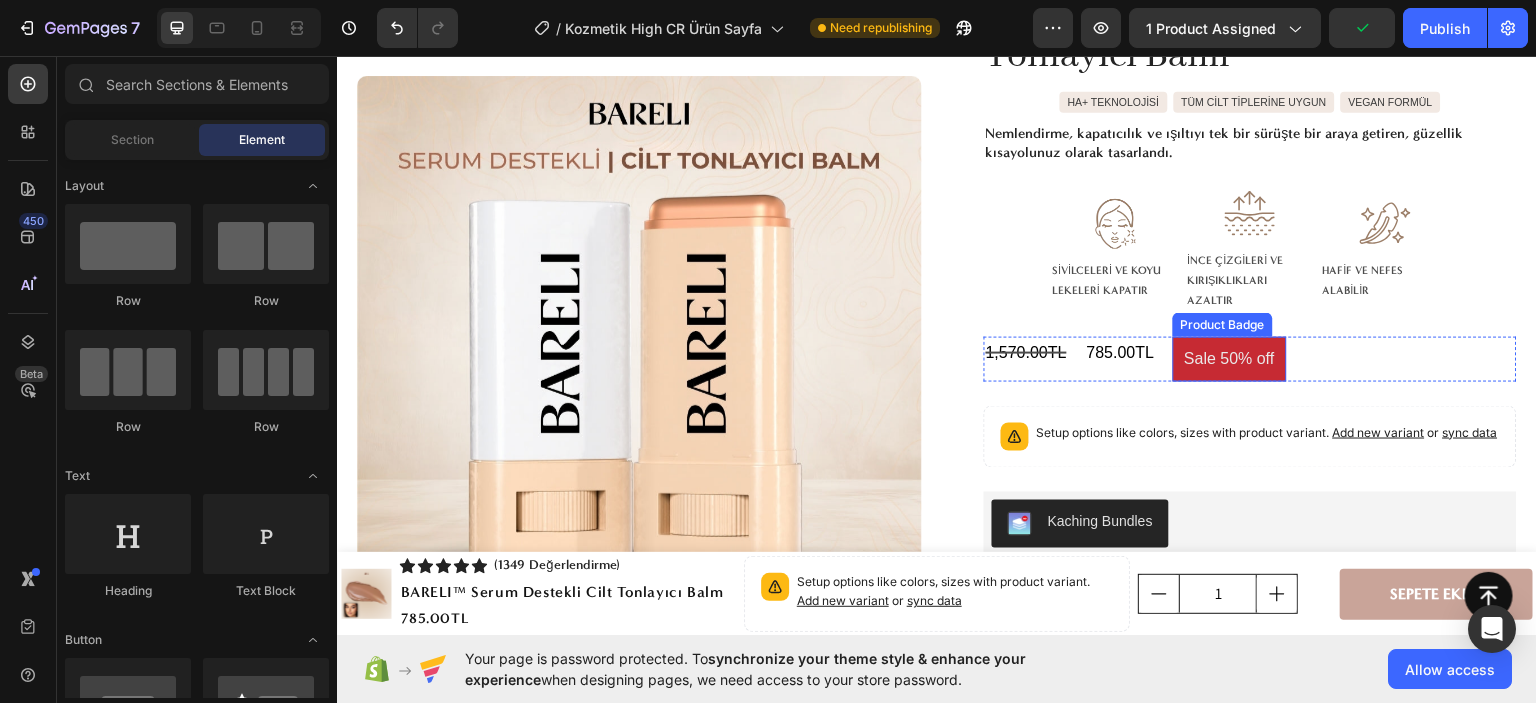 click on "Sale 50% off" at bounding box center [1230, 358] 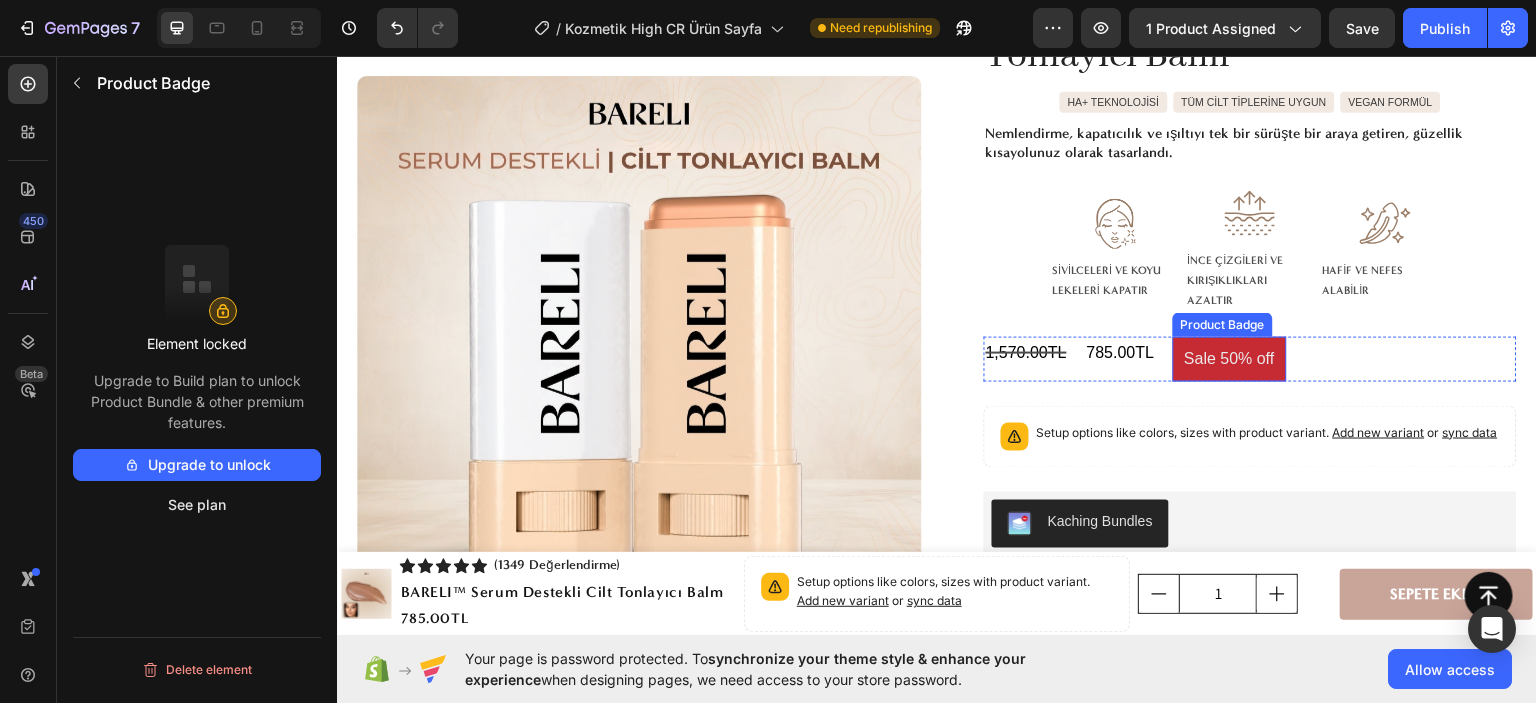 click on "Sale 50% off" at bounding box center (1230, 358) 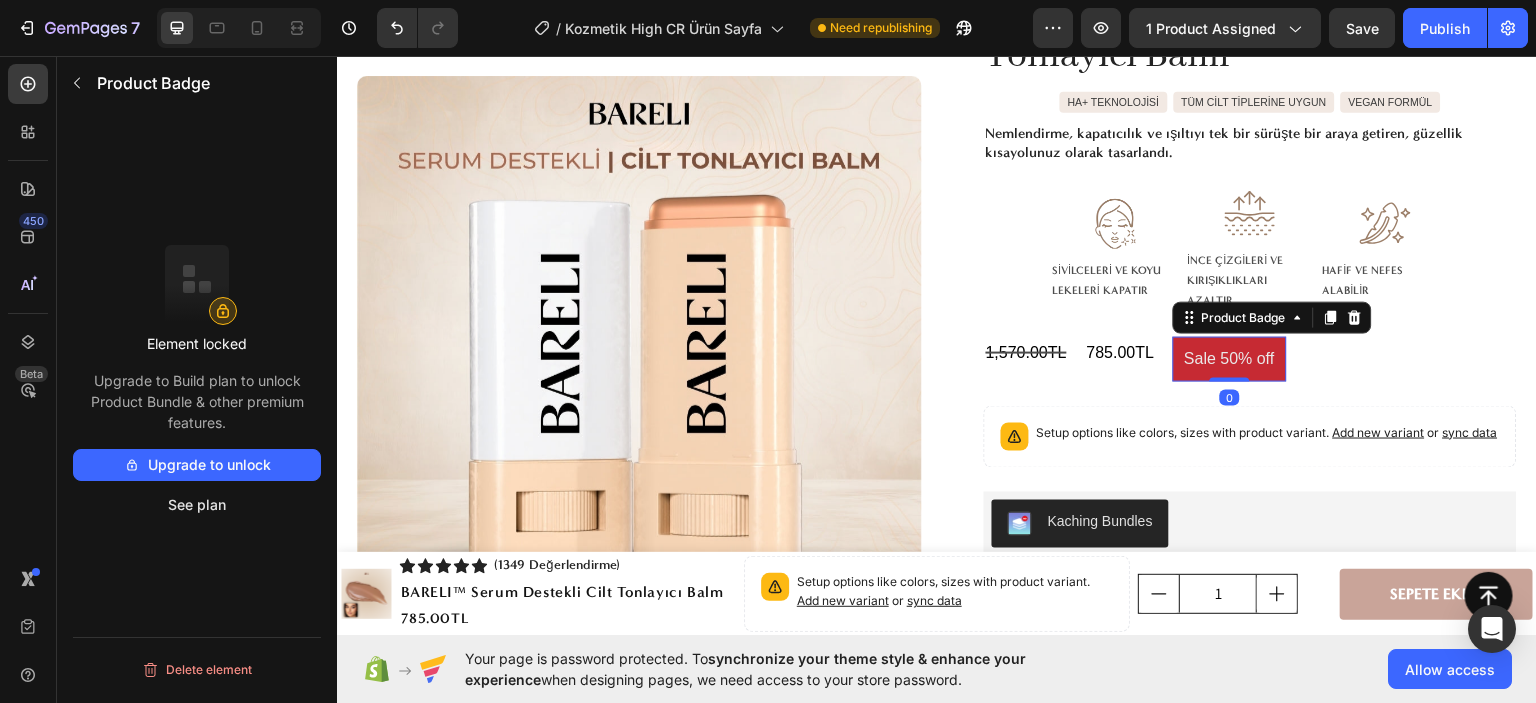 click on "Sale 50% off" at bounding box center (1230, 358) 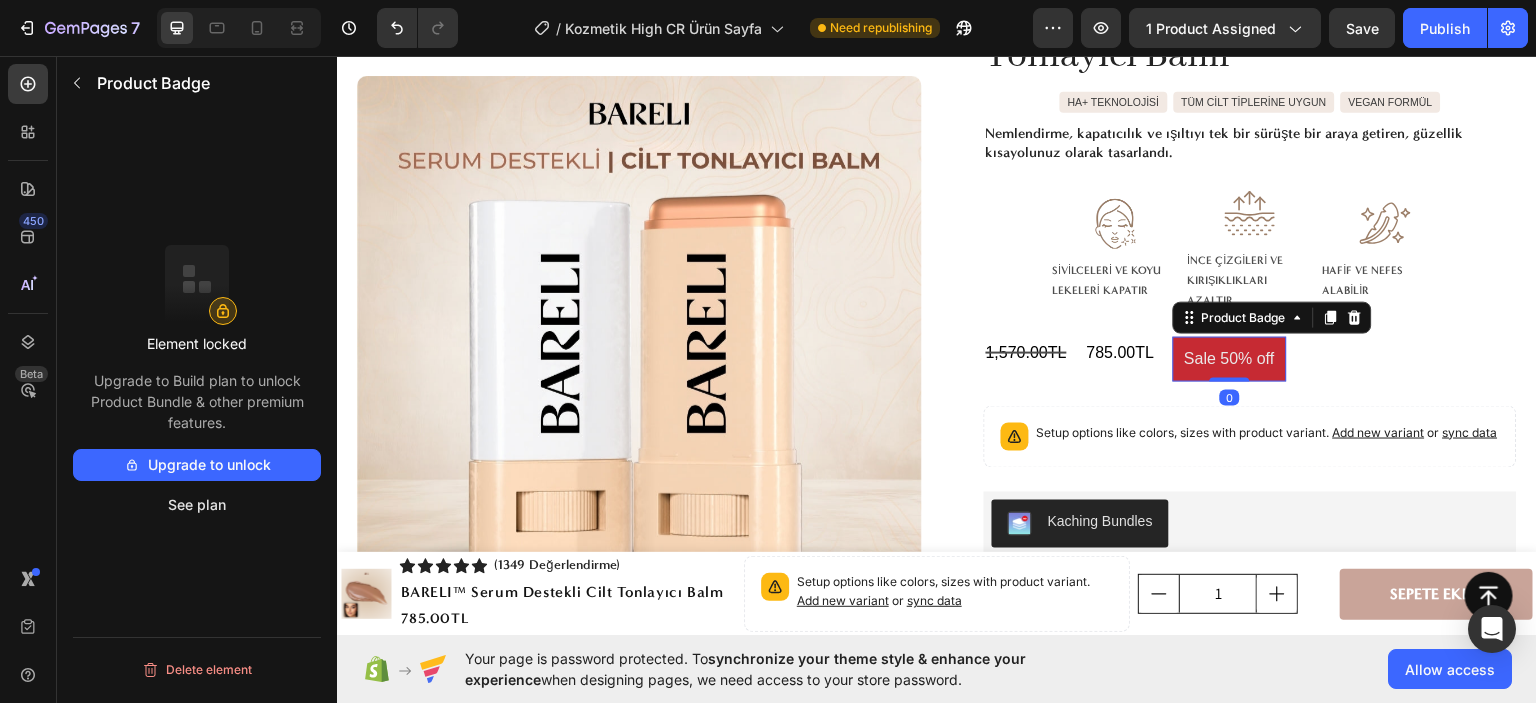 click on "Sale 50% off" at bounding box center (1230, 358) 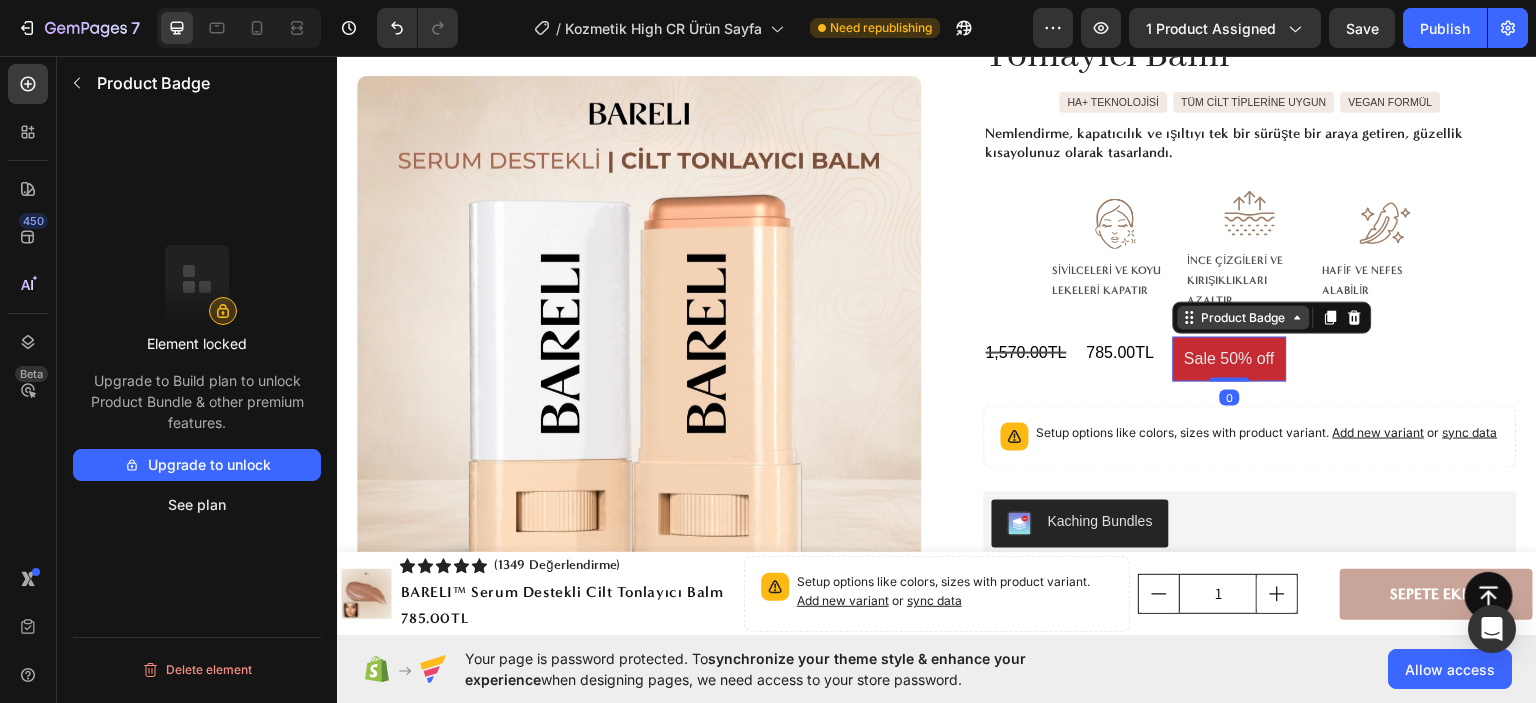 click on "Product Badge" at bounding box center [1244, 317] 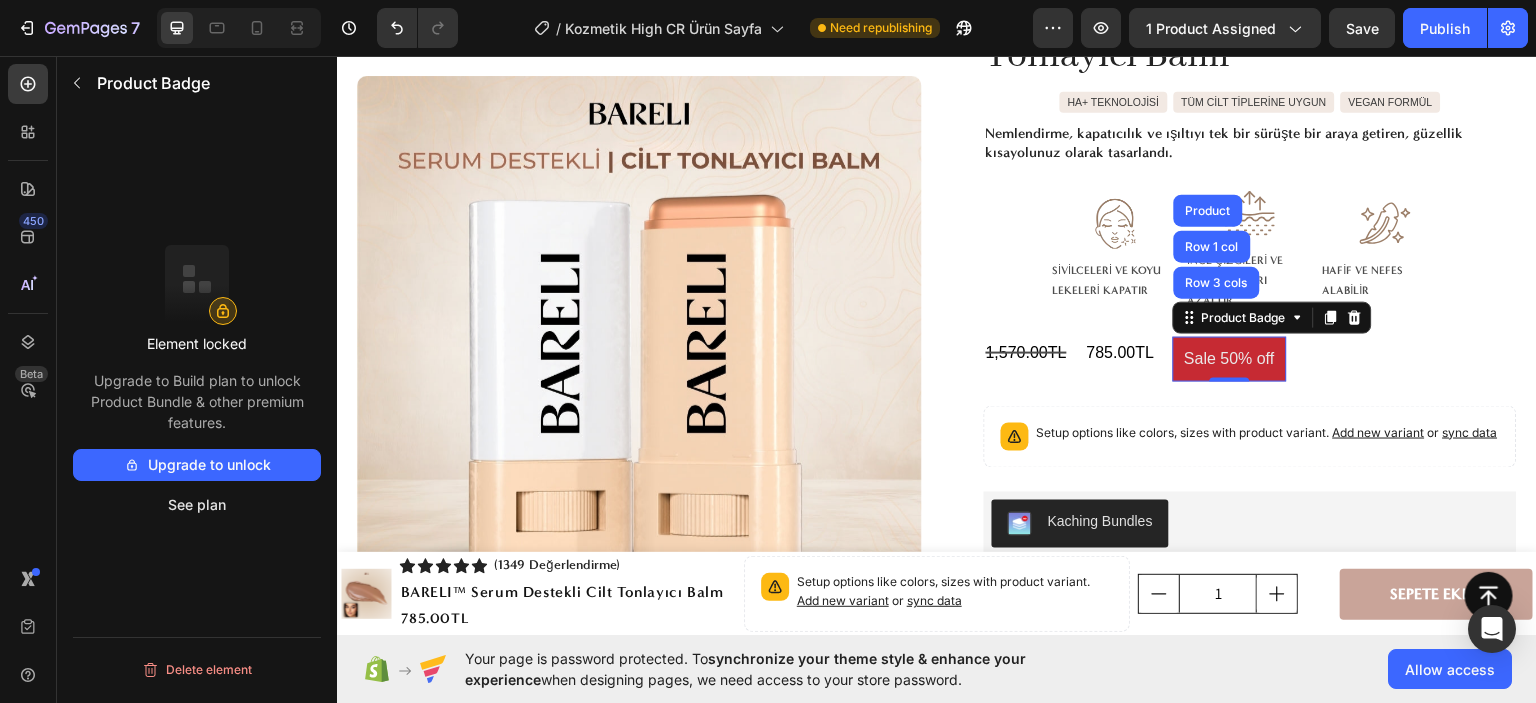 click on "Sale 50% off" at bounding box center [1230, 358] 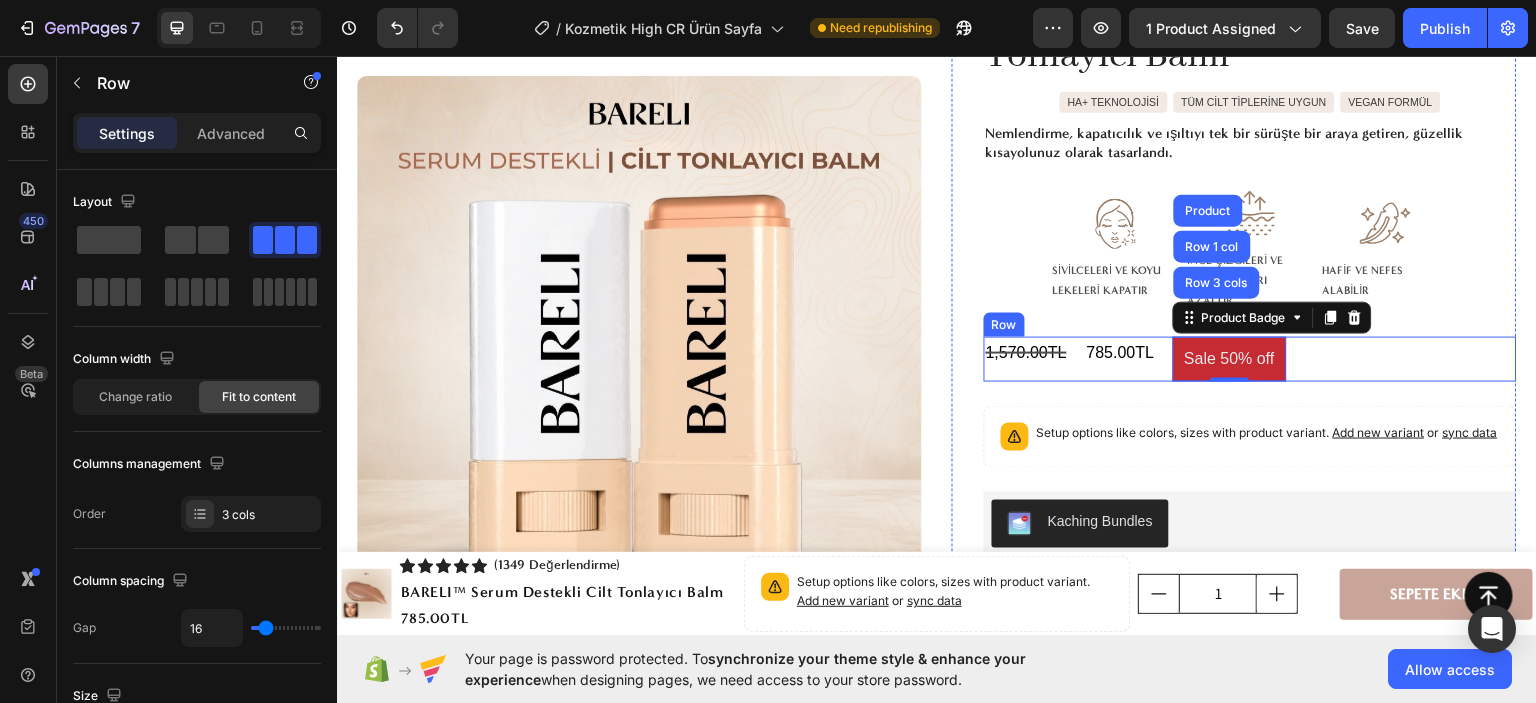 click on "1,570.00TL Compare Price Compare Price 785.00TL Product Price Product Price Sale 50% off Product Badge Row 3 cols Row 1 col Product   0 Row" at bounding box center [1250, 358] 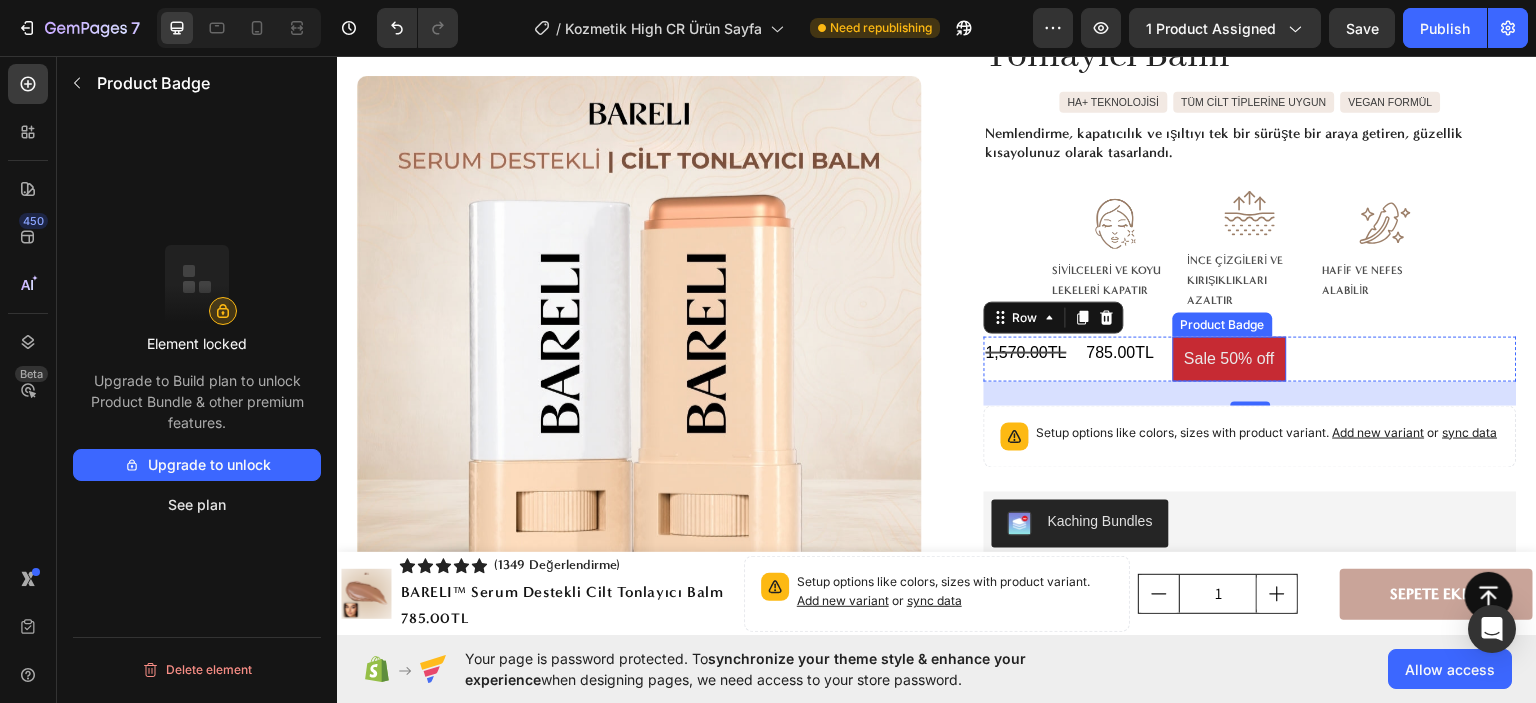 click on "Sale 50% off" at bounding box center [1230, 358] 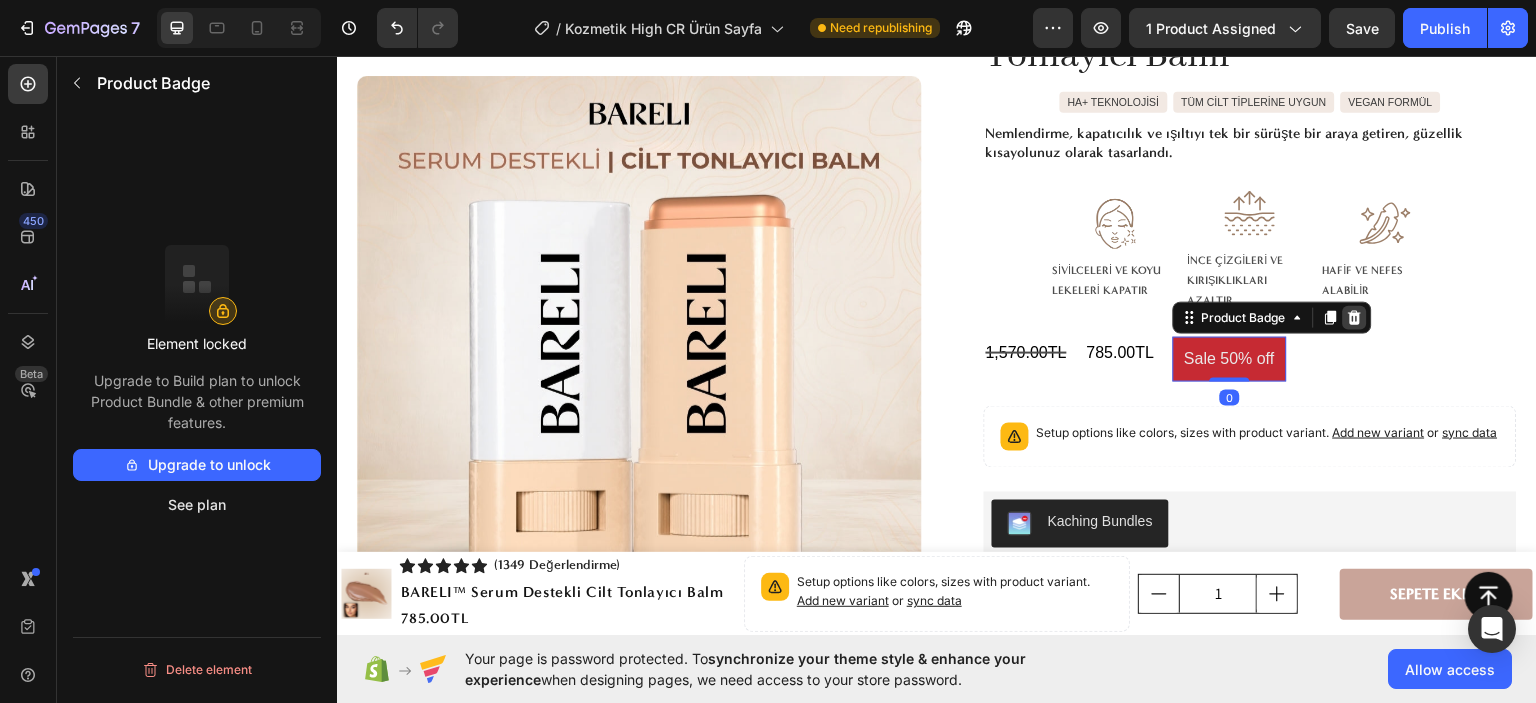 click 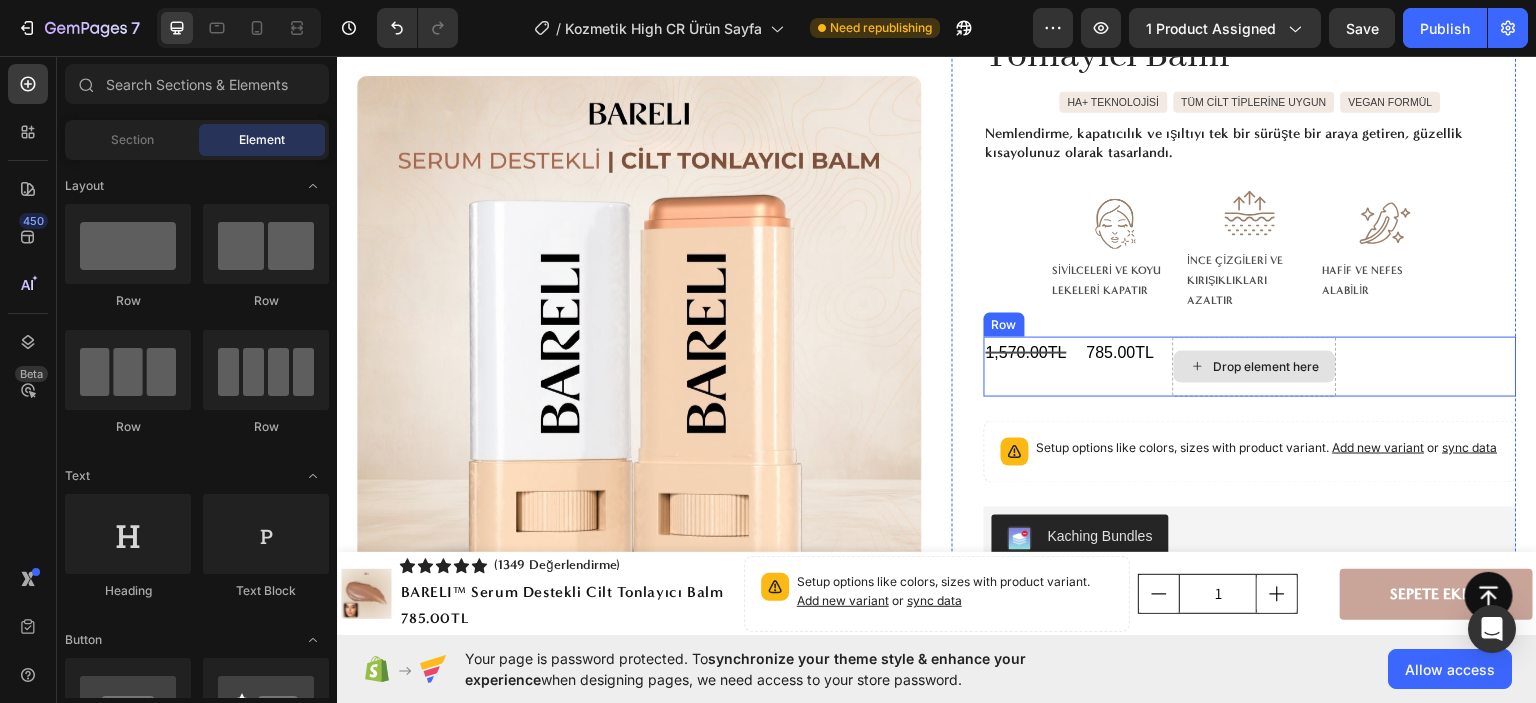 click on "Drop element here" at bounding box center (1255, 366) 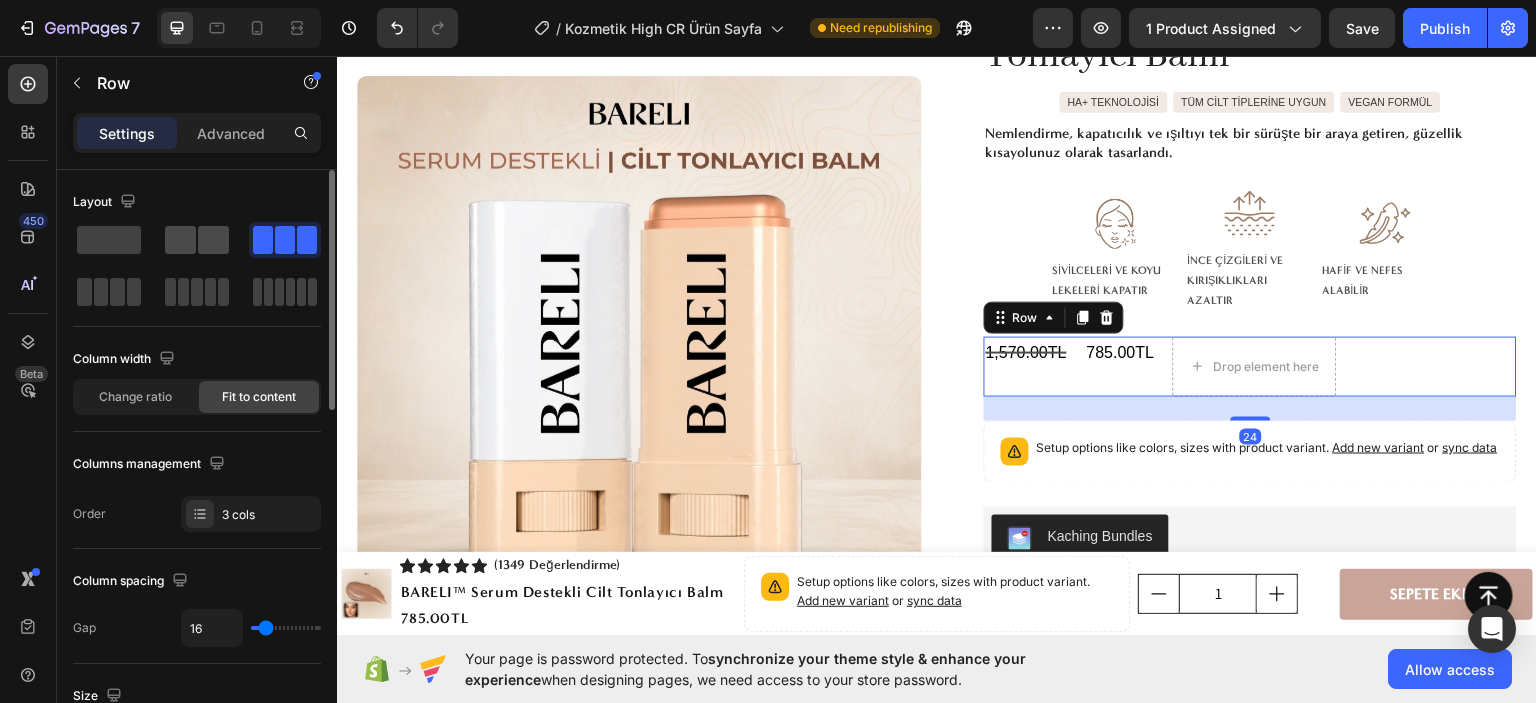 click 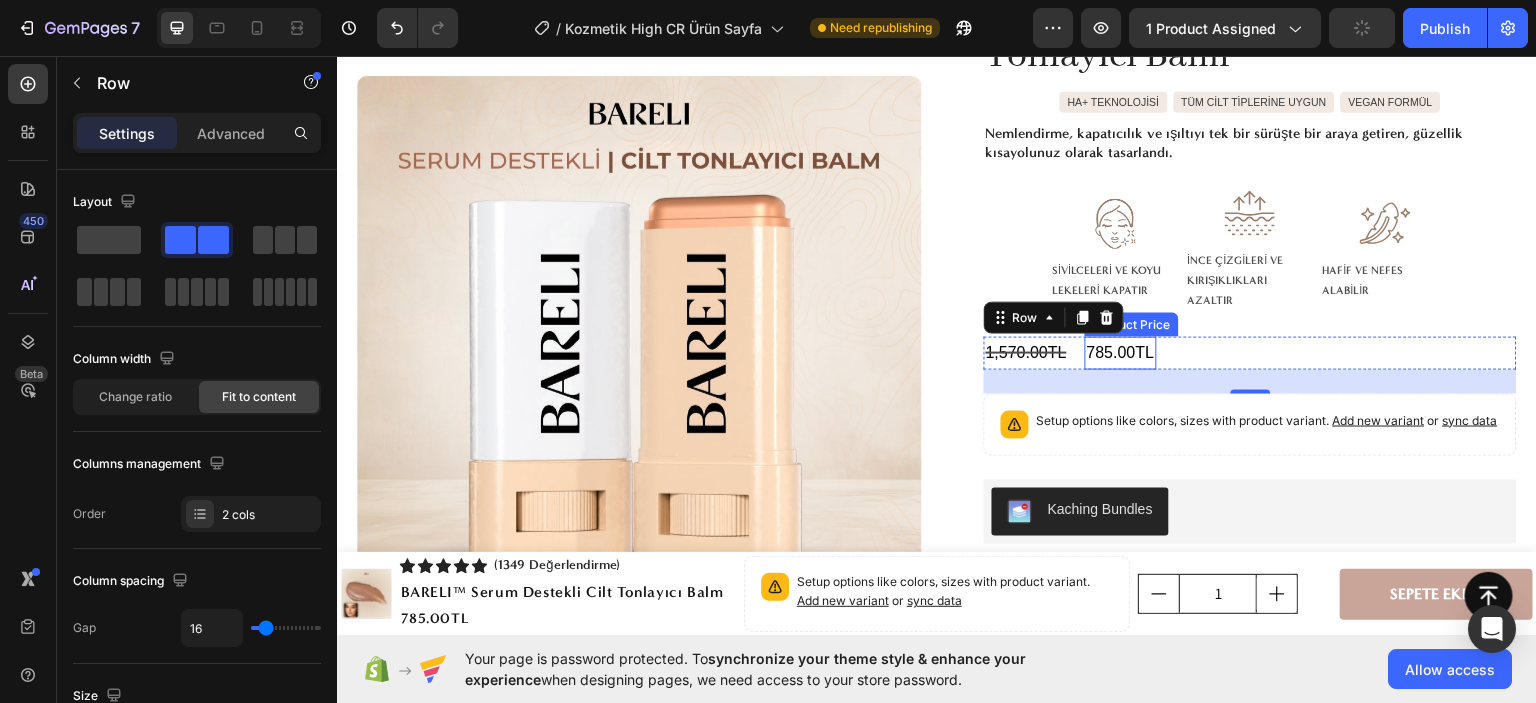click on "785.00TL" at bounding box center (1121, 352) 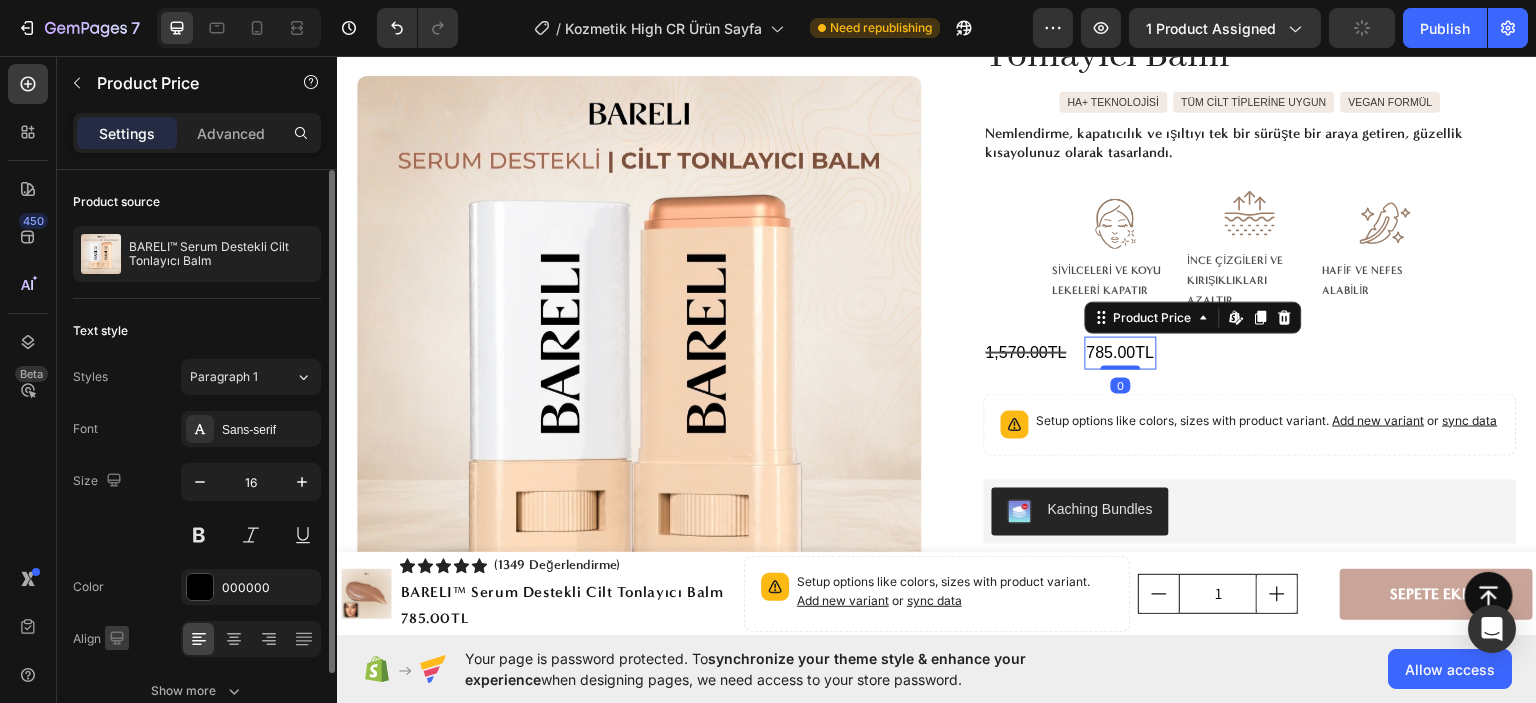 scroll, scrollTop: 100, scrollLeft: 0, axis: vertical 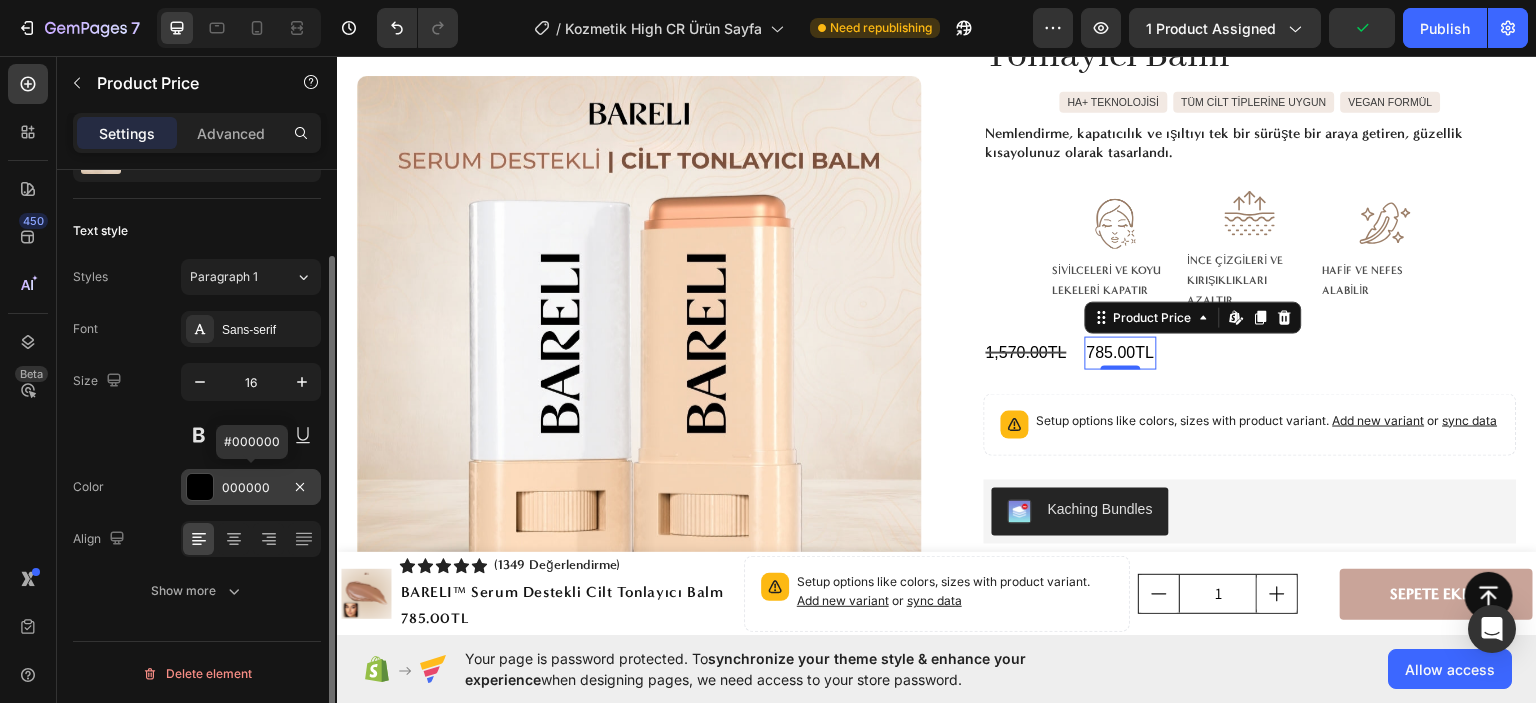 click on "000000" at bounding box center (251, 488) 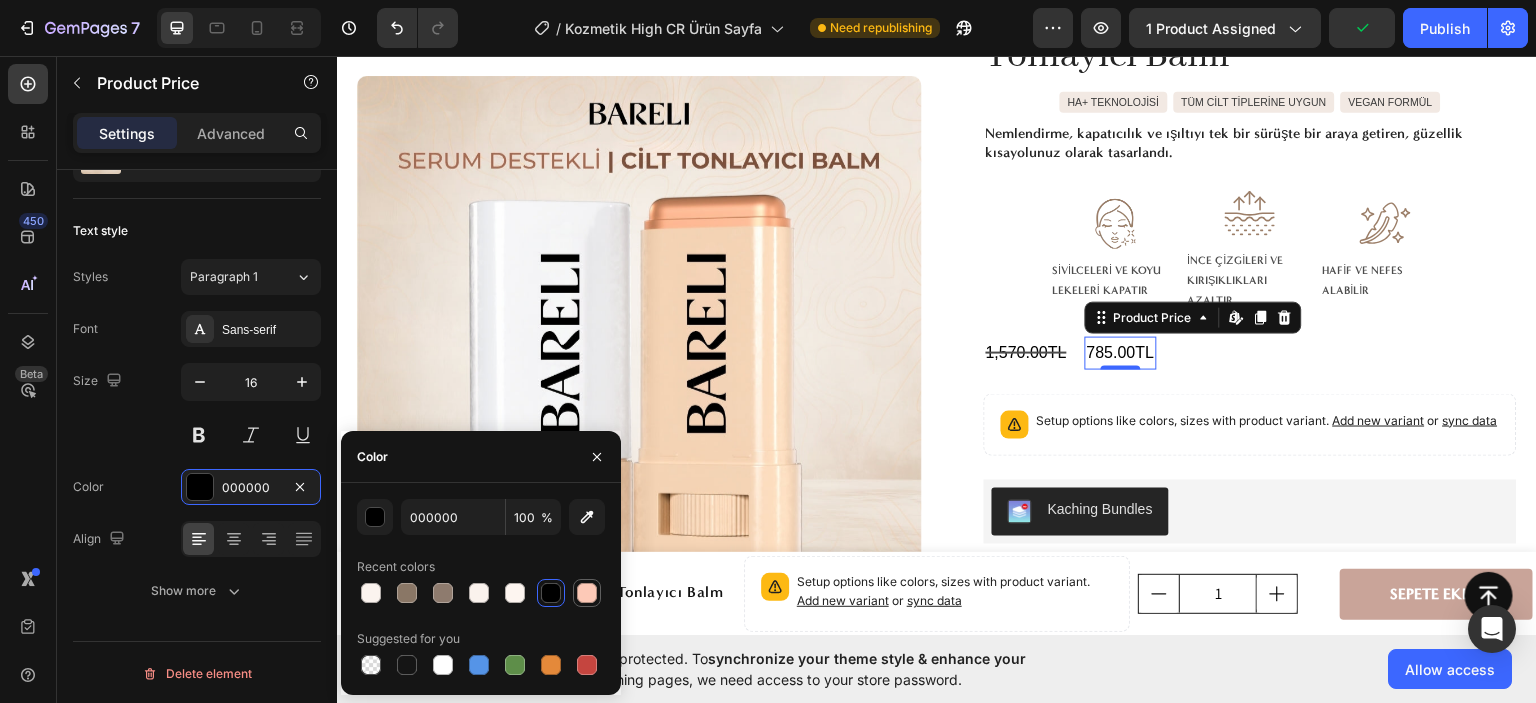 click at bounding box center [587, 593] 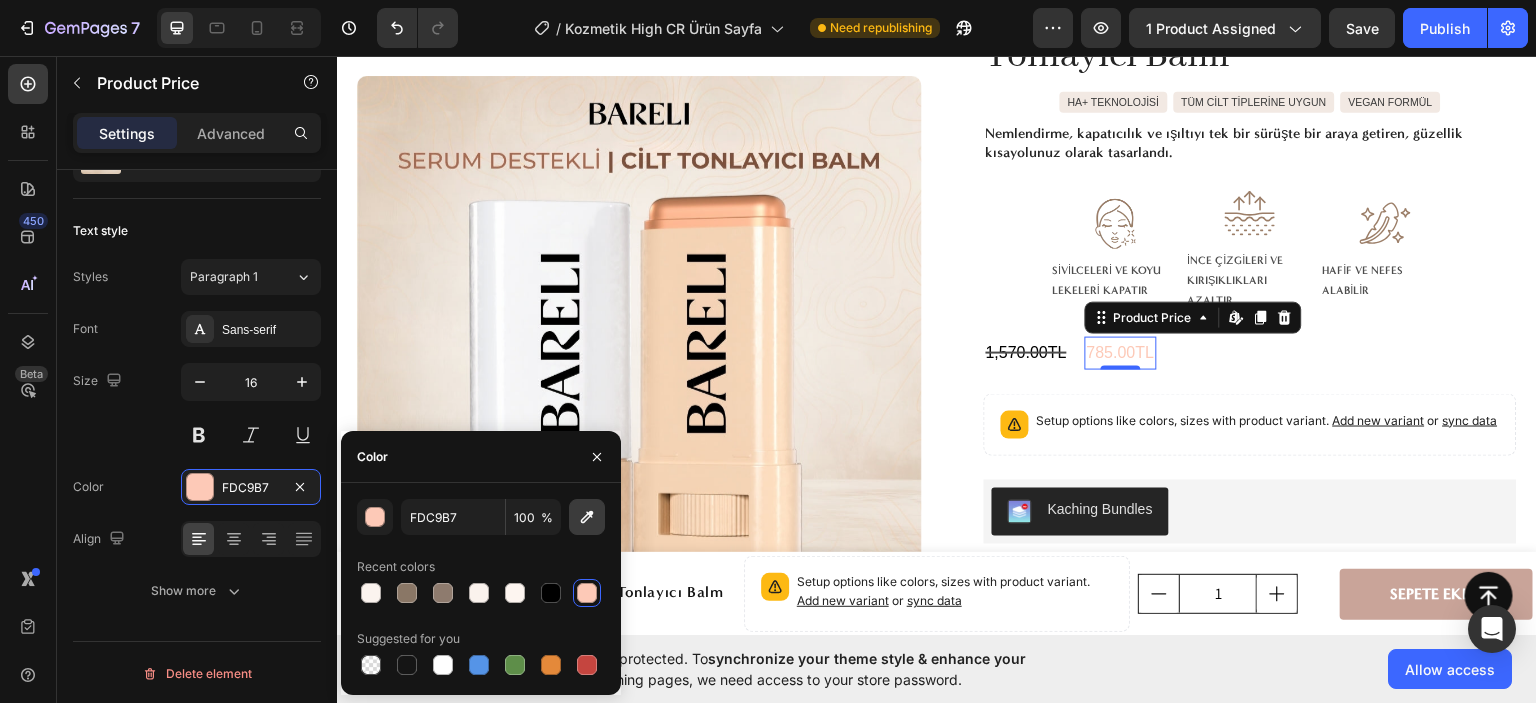 click at bounding box center (587, 517) 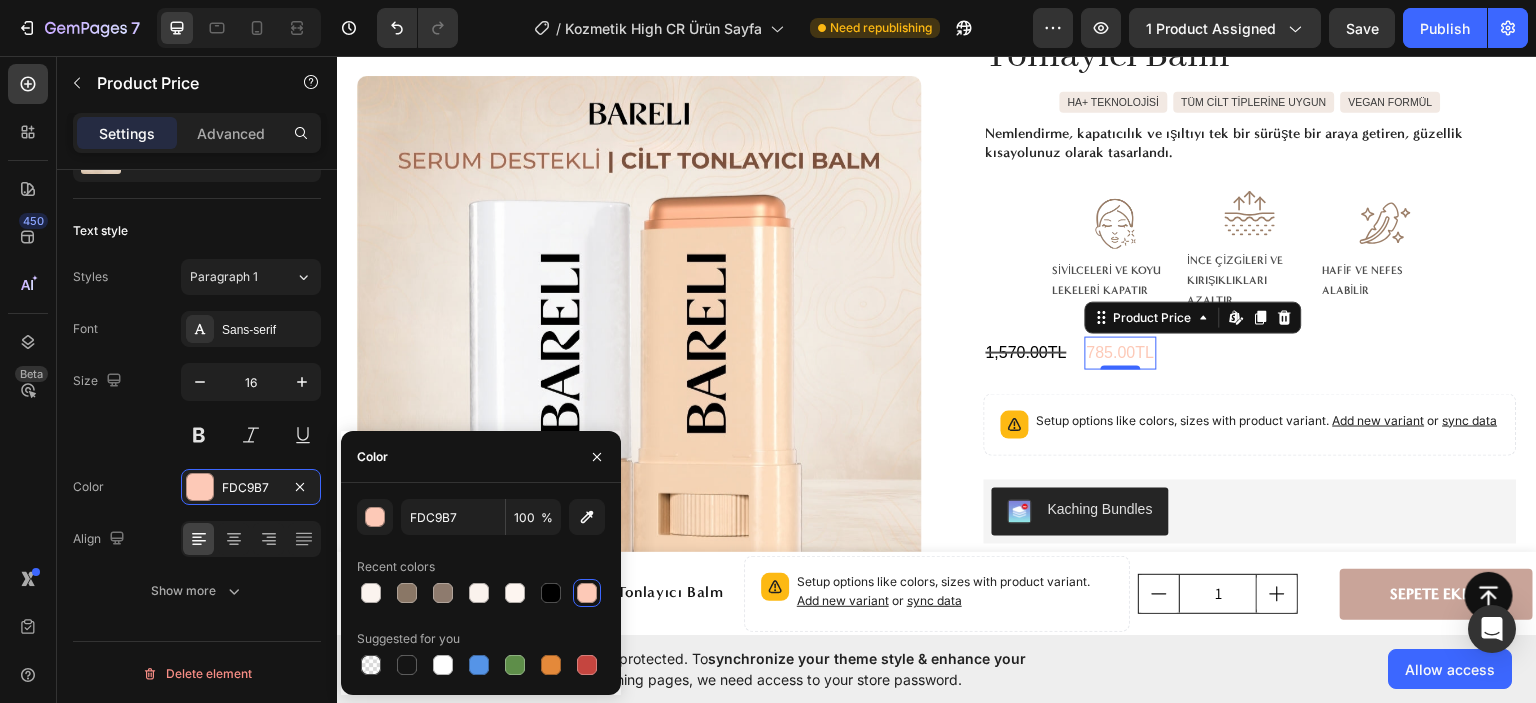 type on "C9A499" 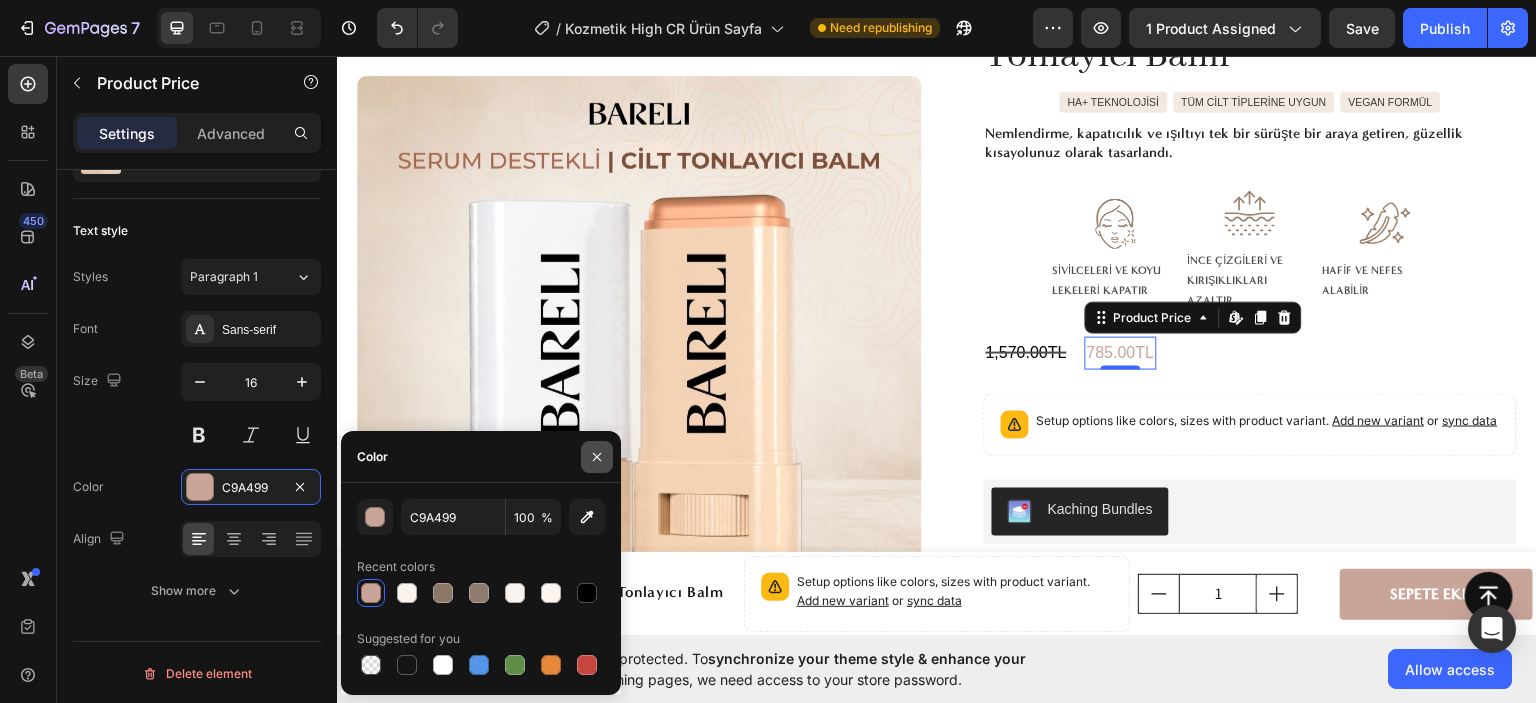 click 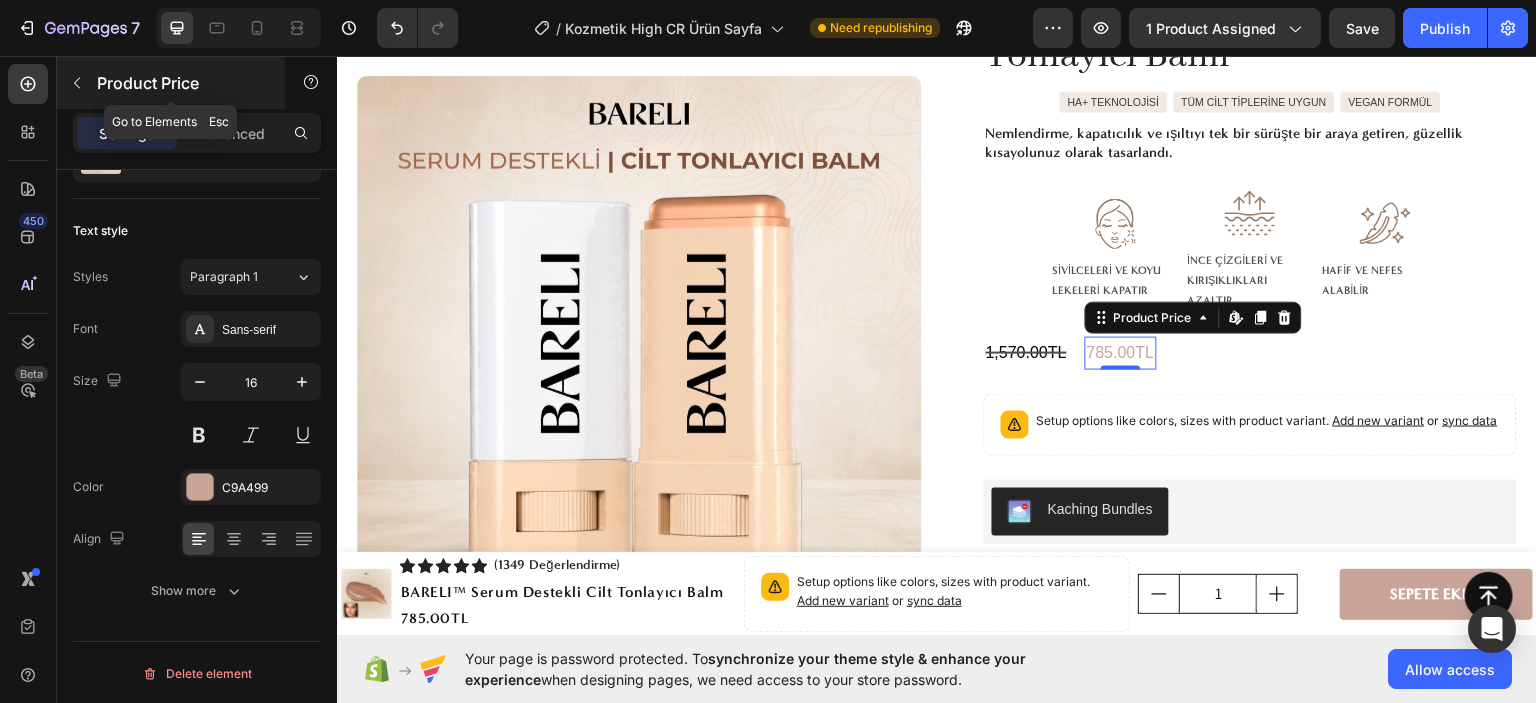 click 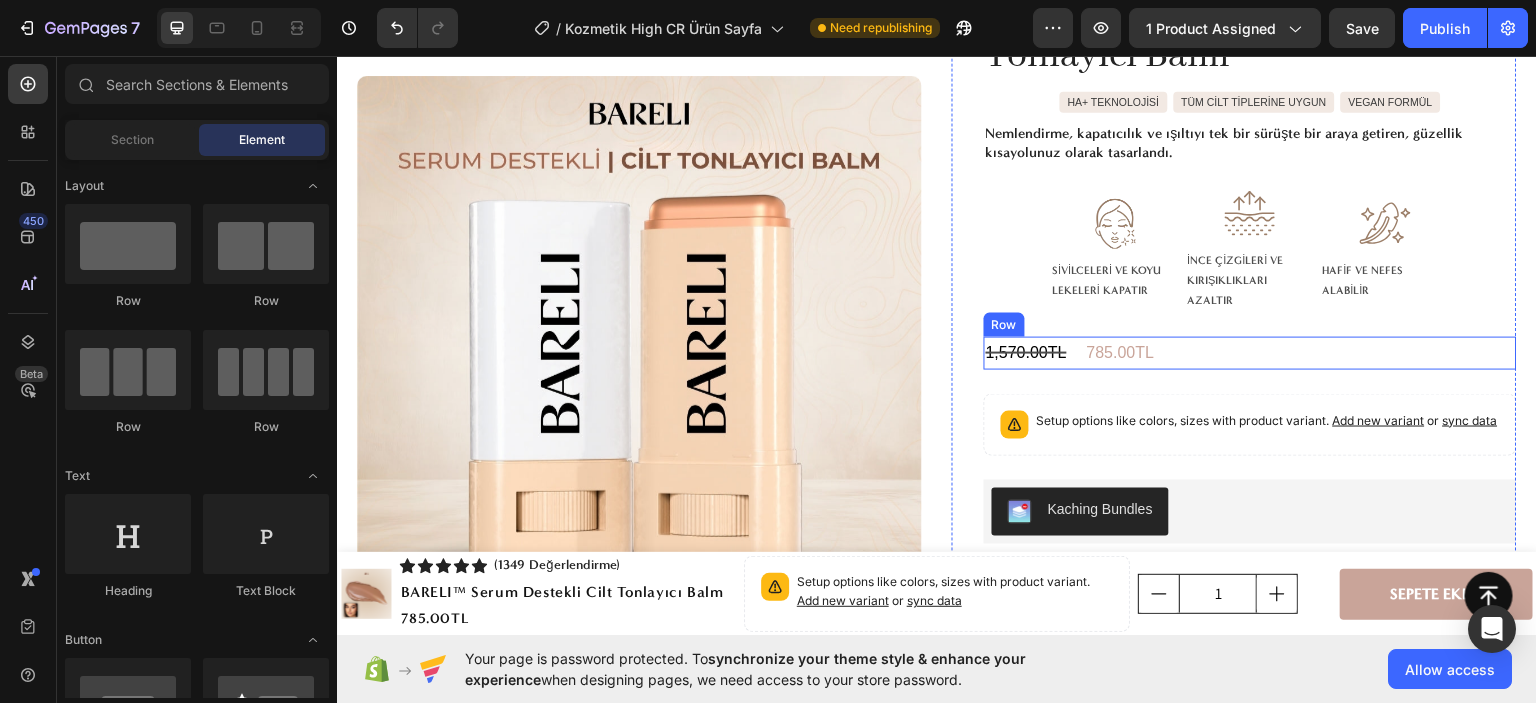click on "1,570.00TL Compare Price Compare Price 785.00TL Product Price Product Price Row" at bounding box center (1250, 352) 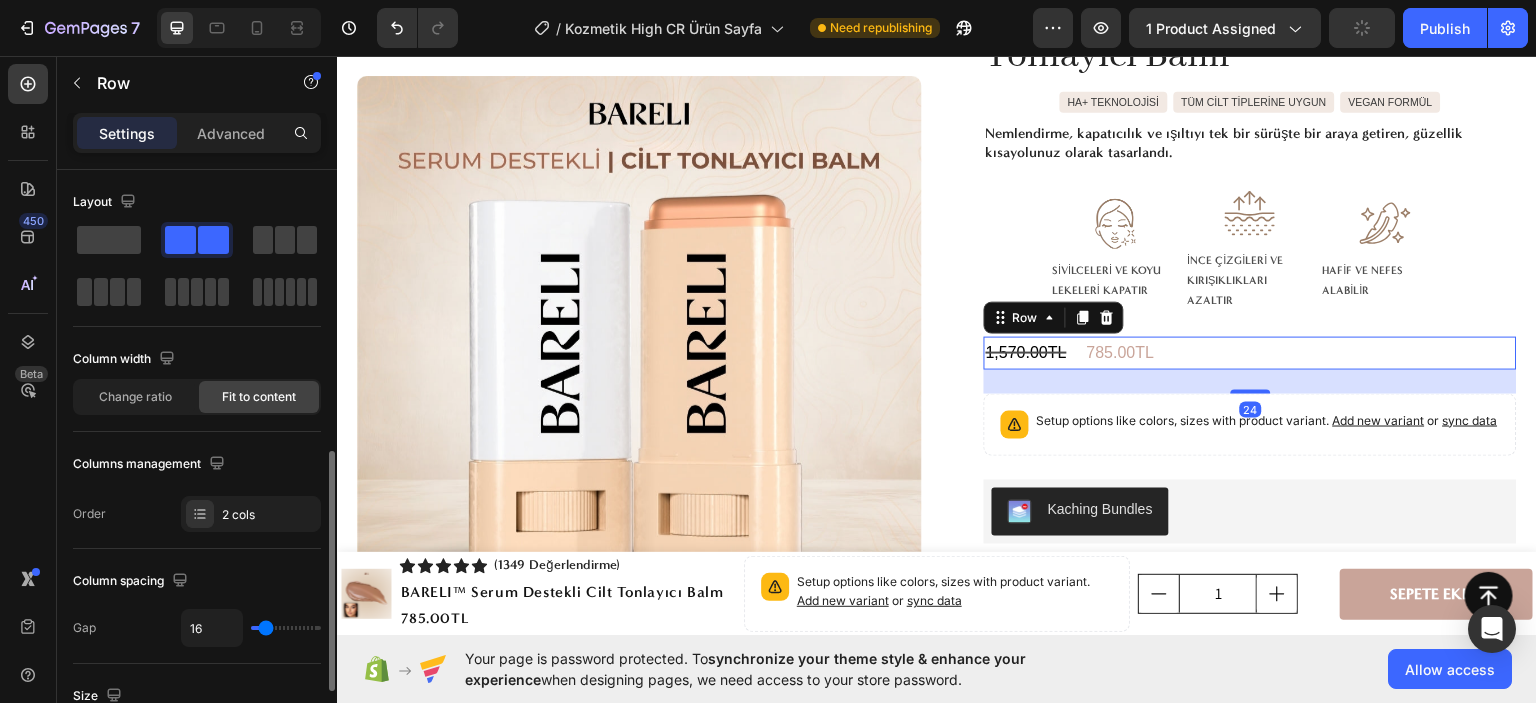 scroll, scrollTop: 200, scrollLeft: 0, axis: vertical 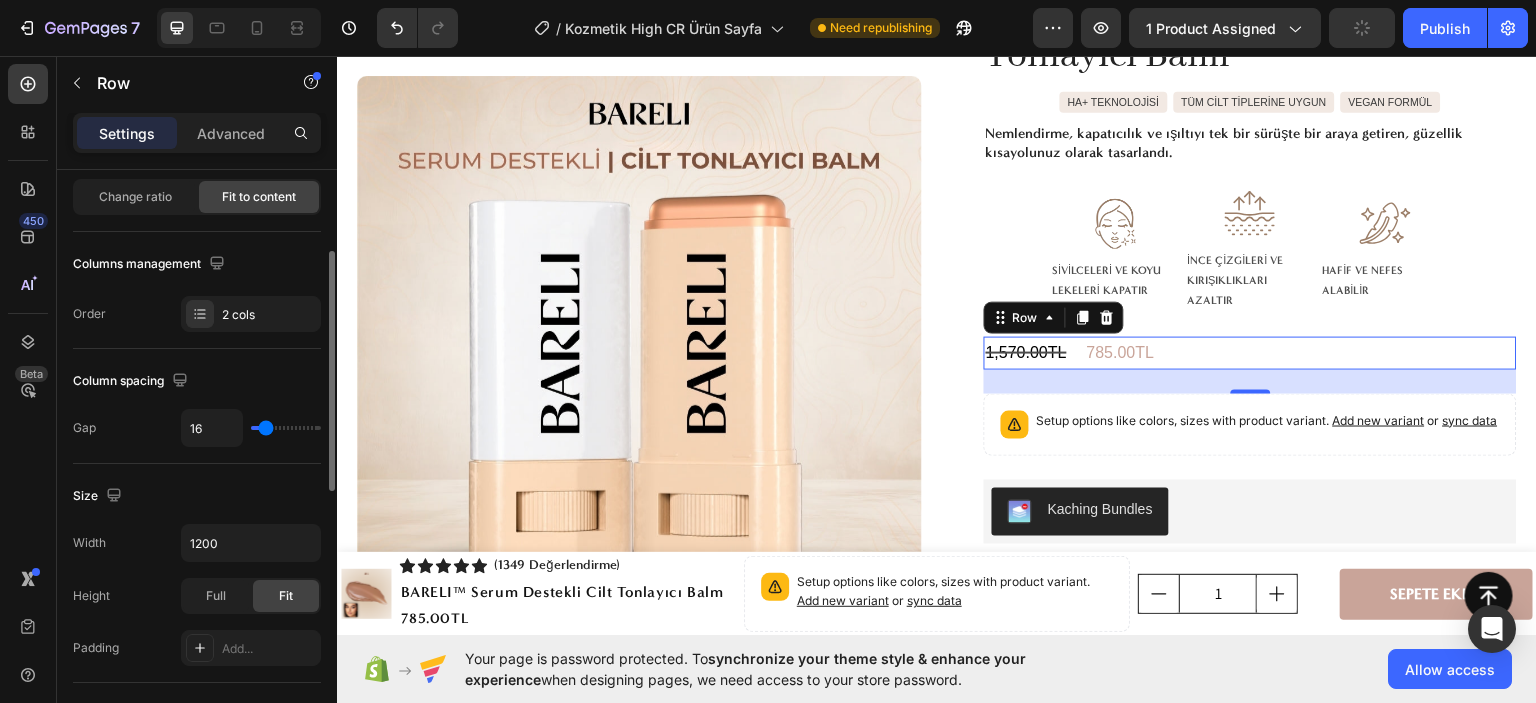 type on "18" 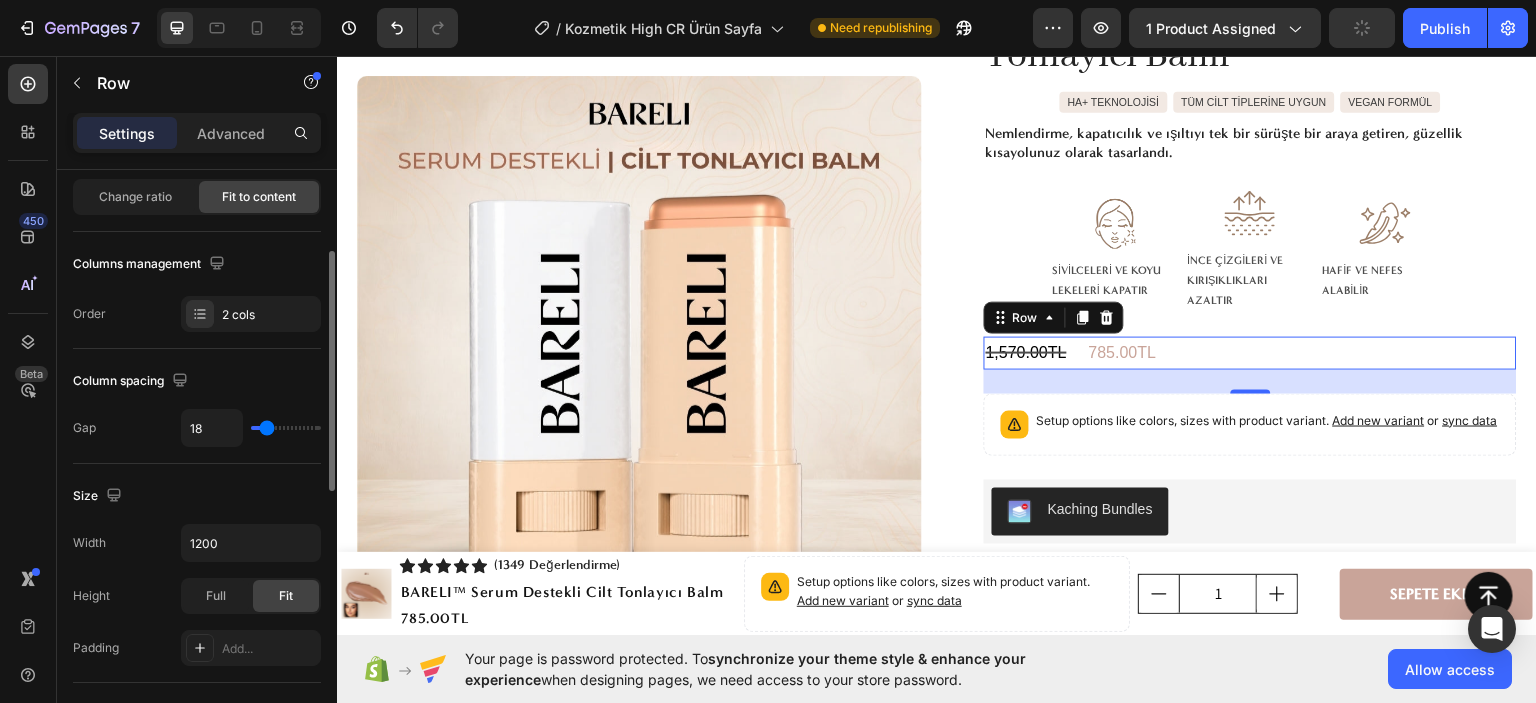 type on "6" 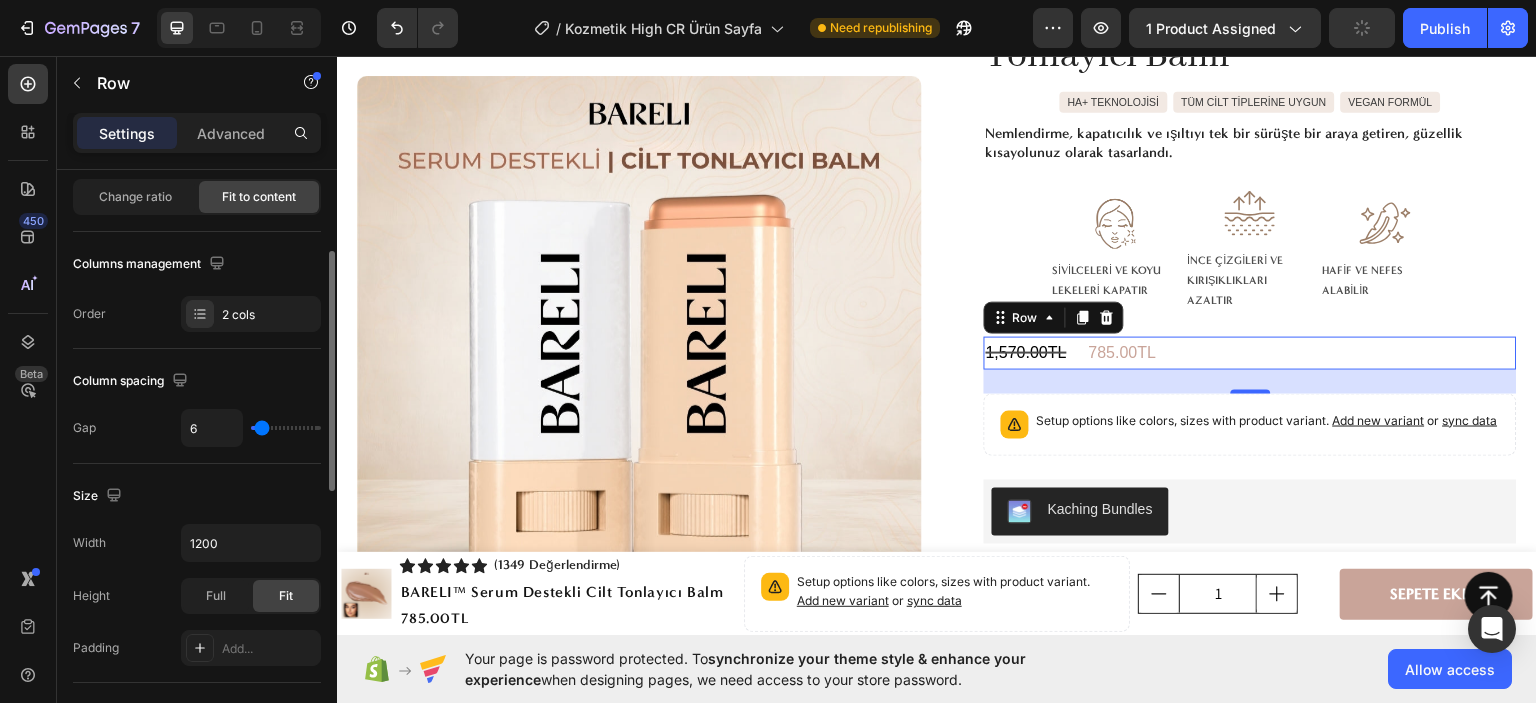 type on "4" 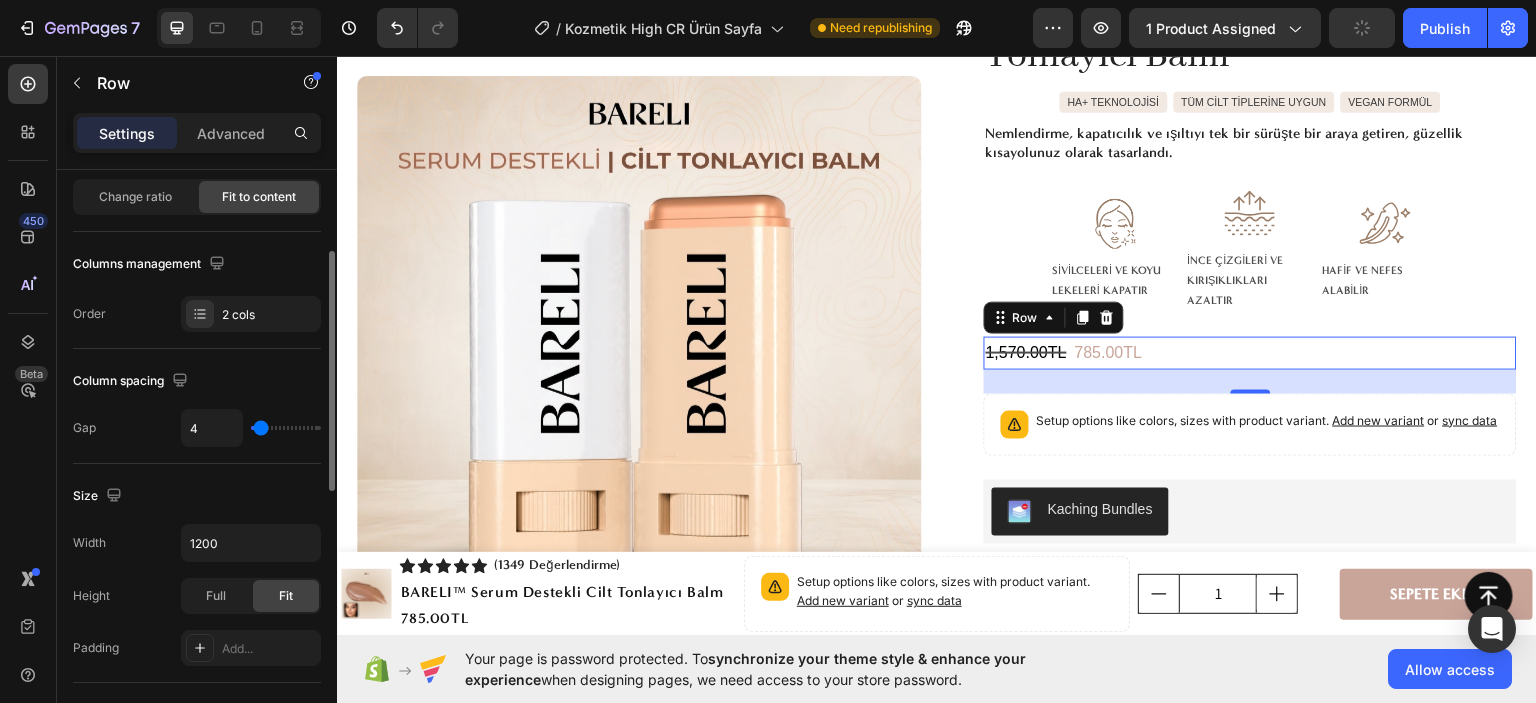 type on "2" 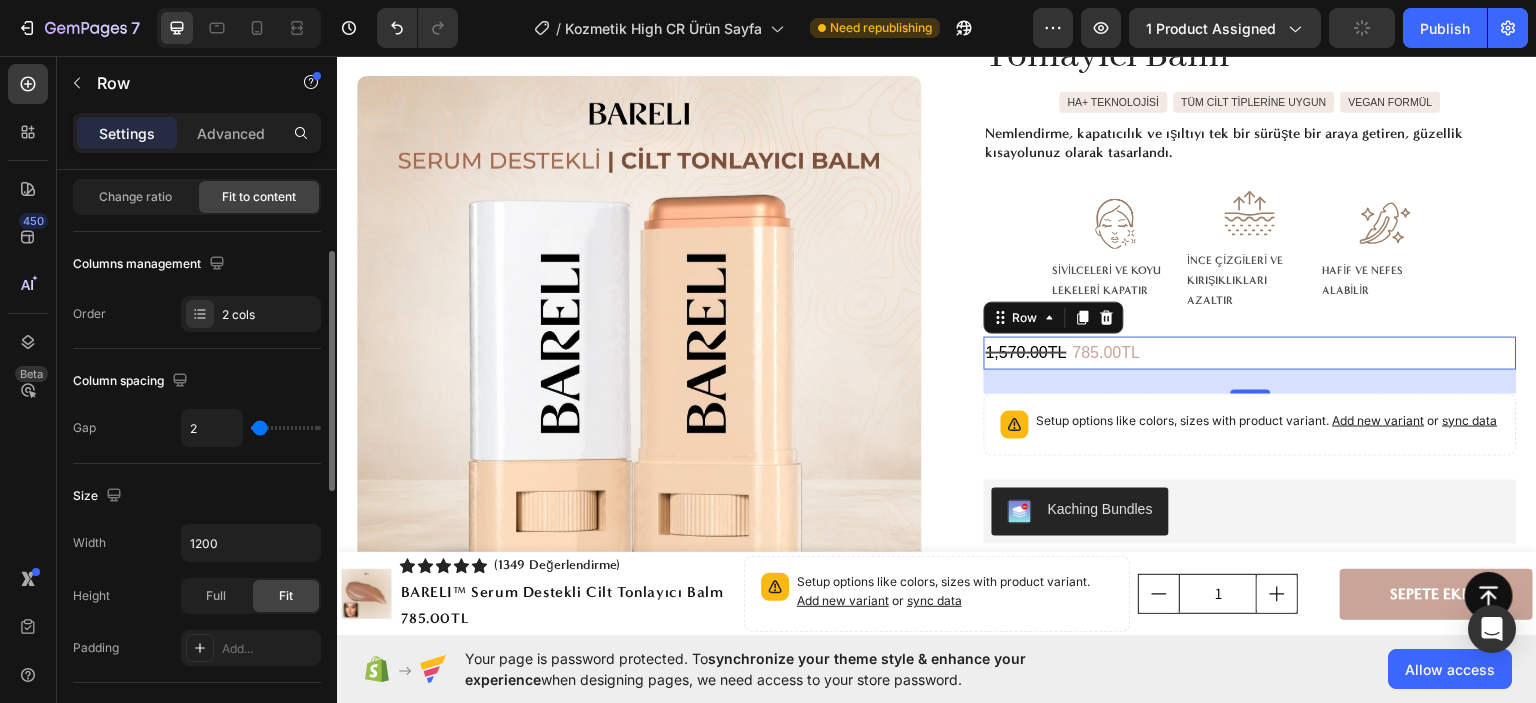 type on "8" 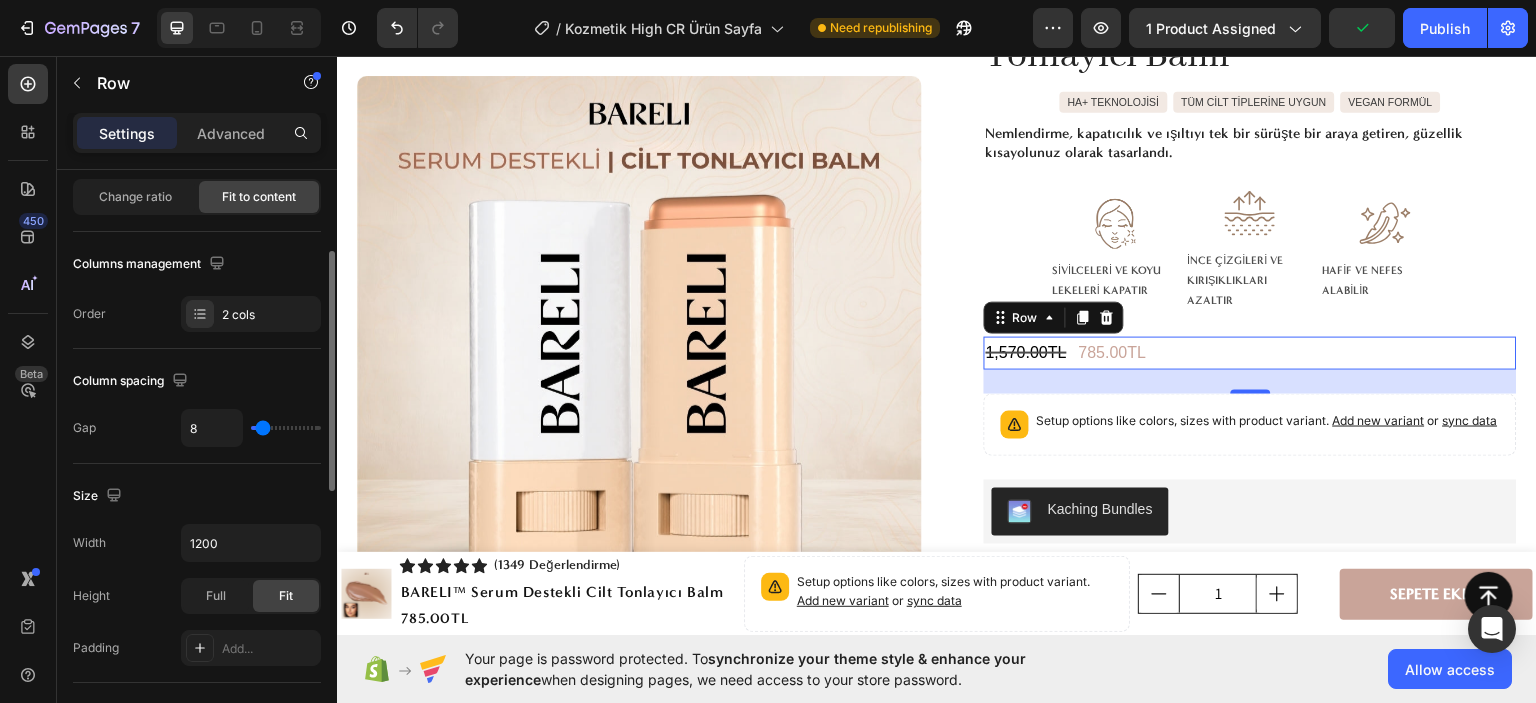 type on "8" 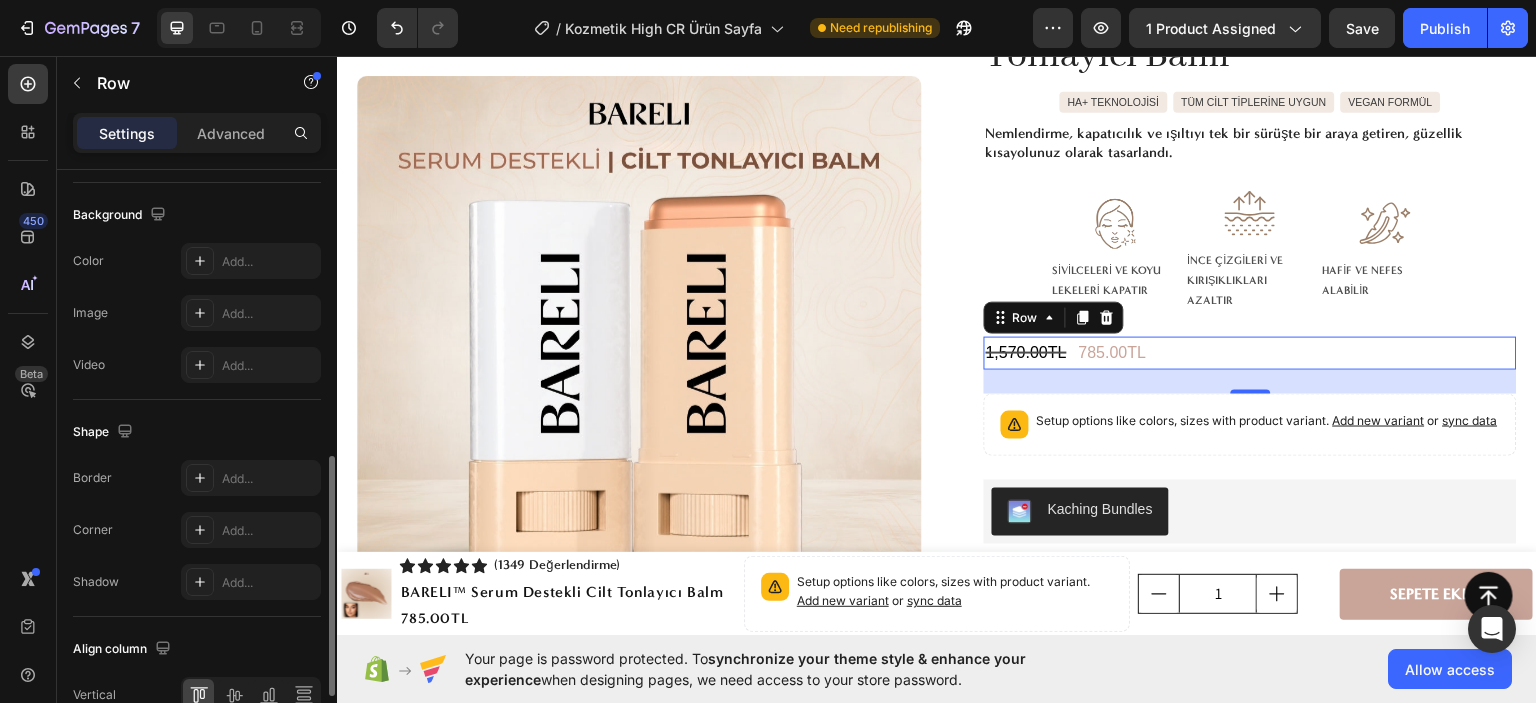 scroll, scrollTop: 855, scrollLeft: 0, axis: vertical 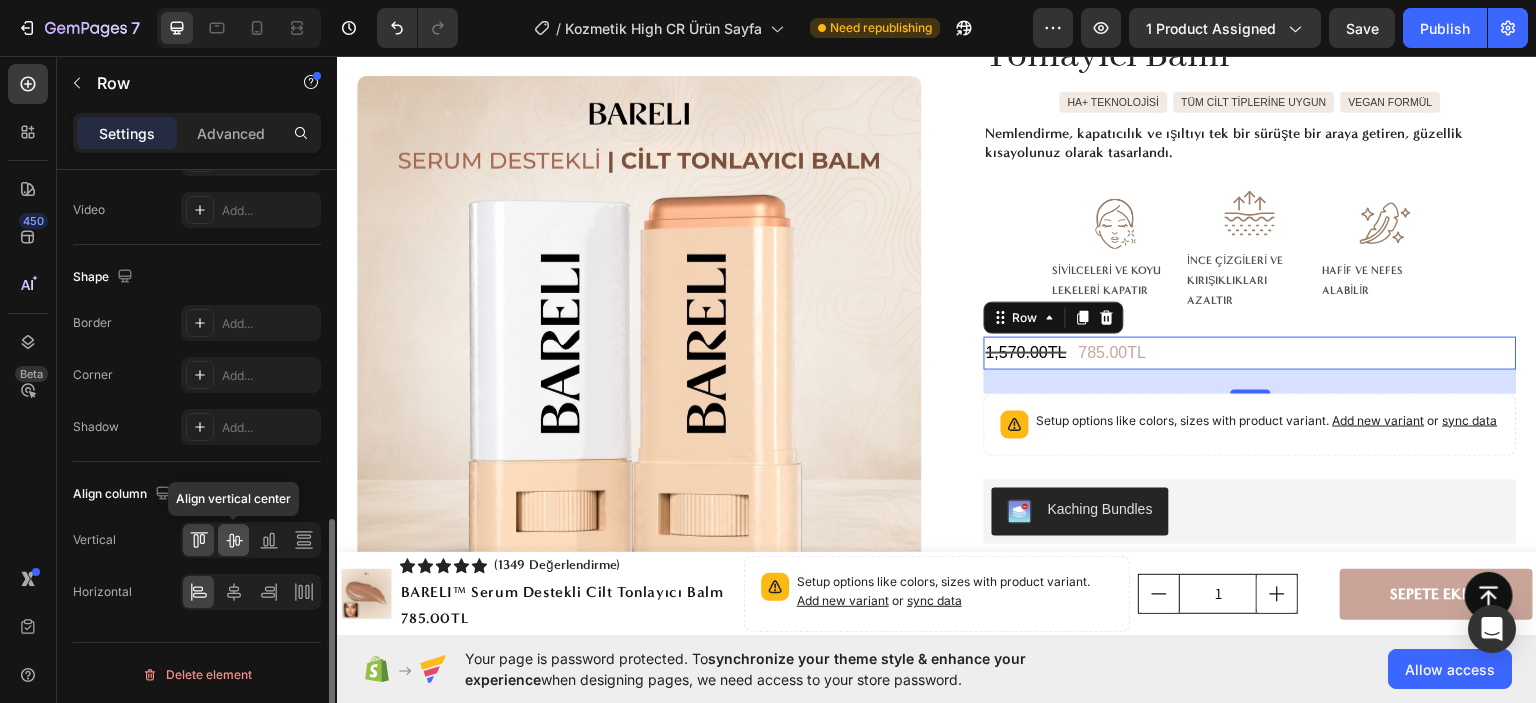click 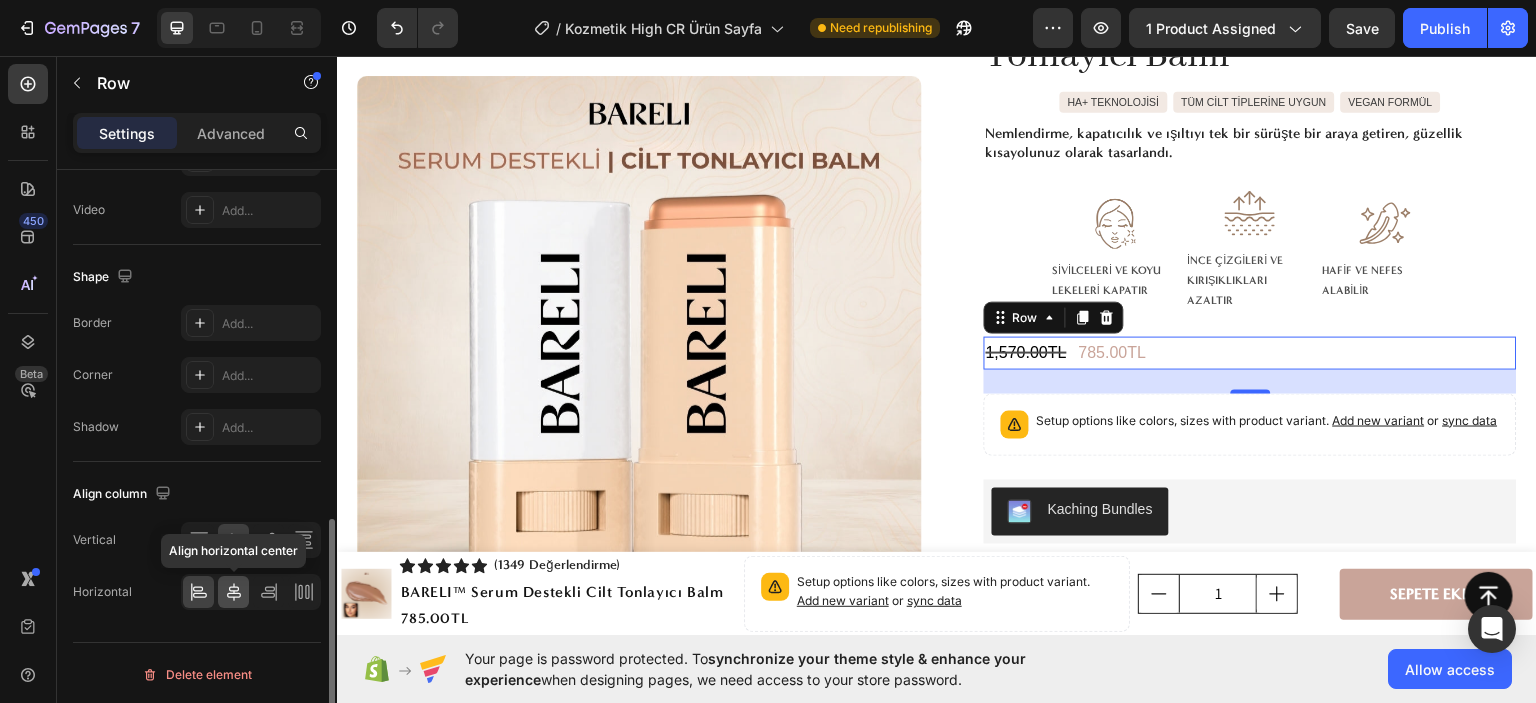 click 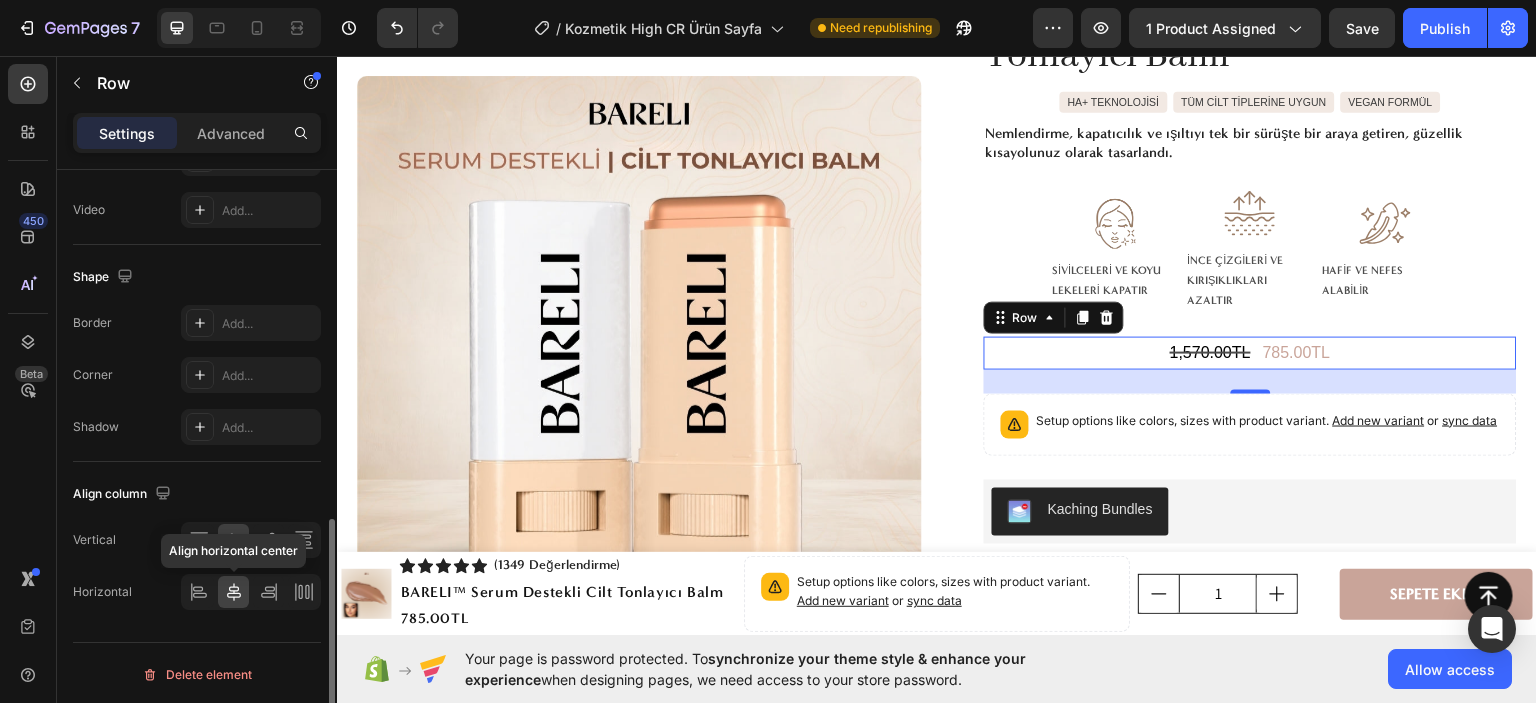 click 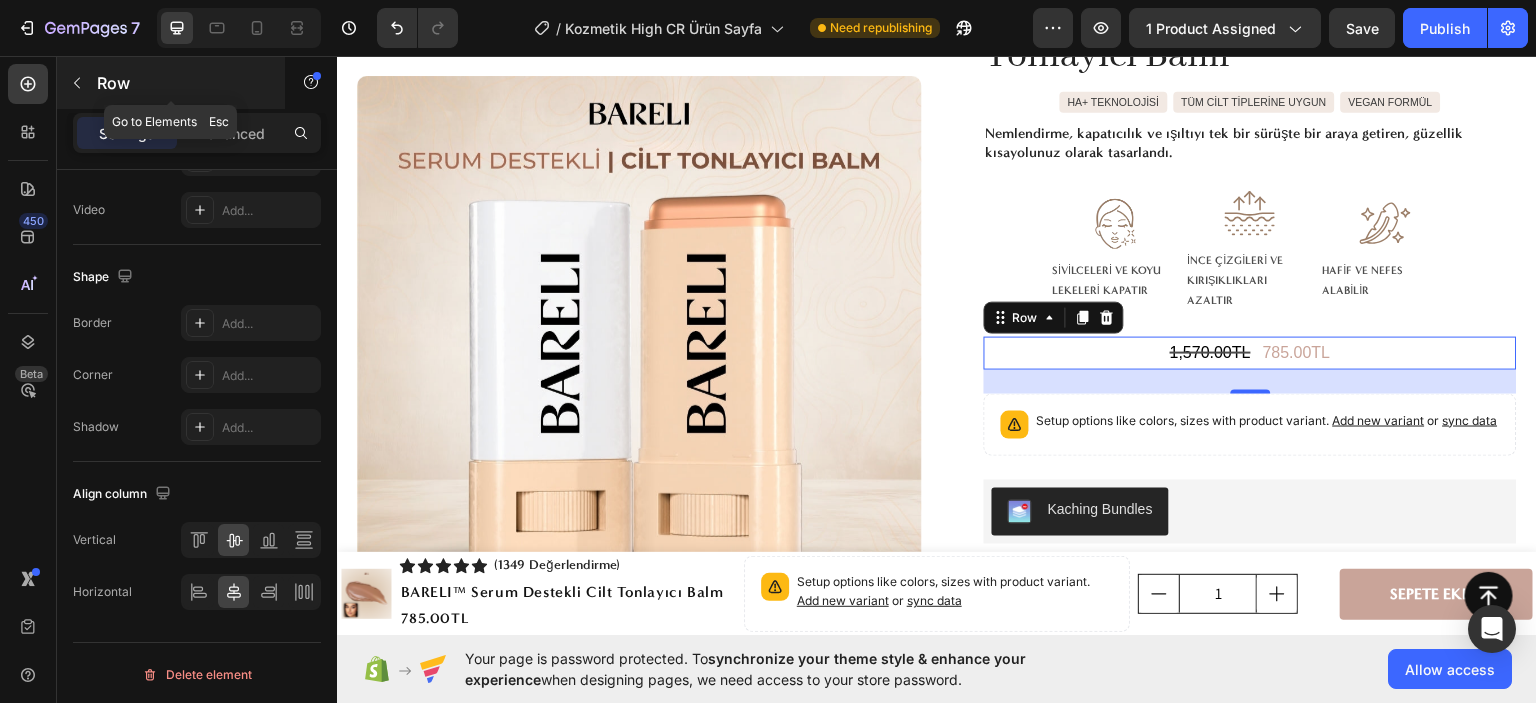 click 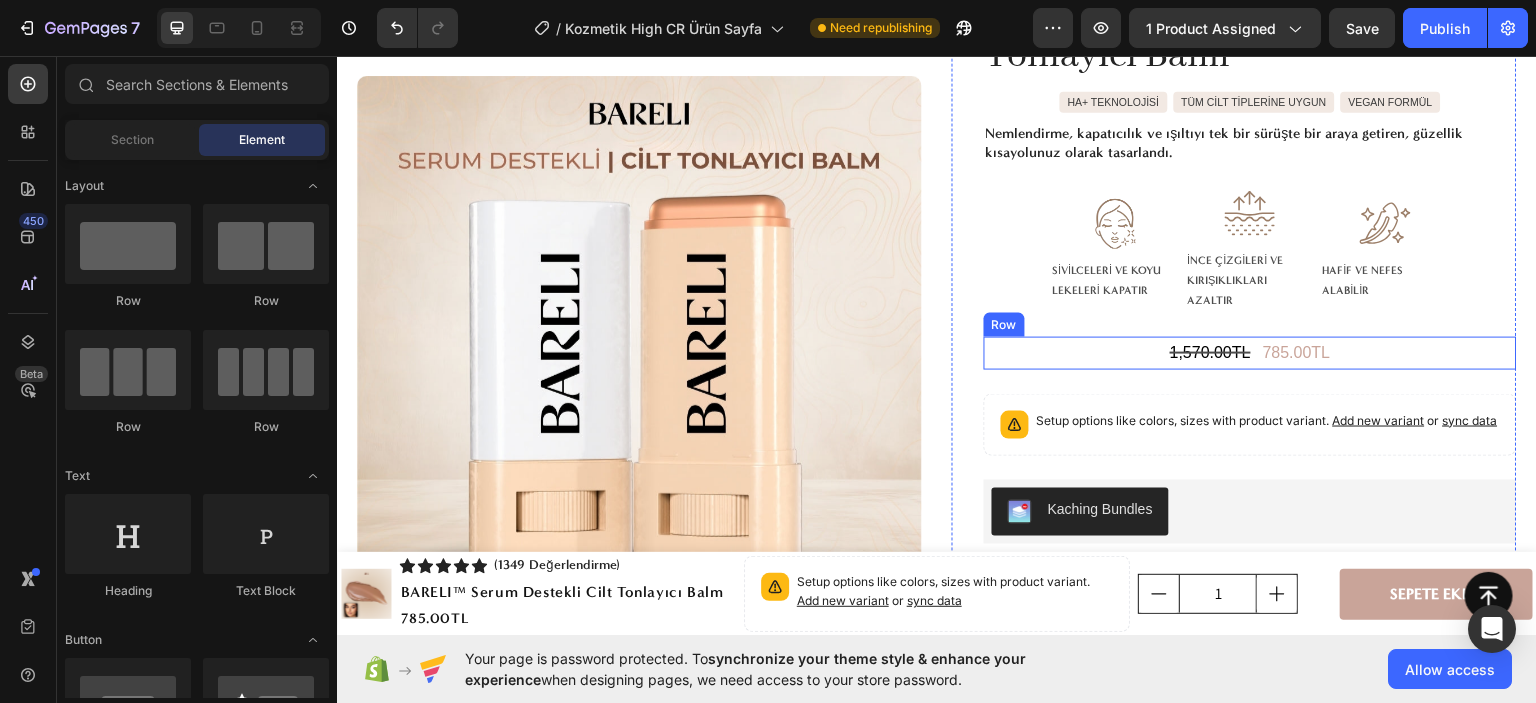 click on "1,570.00TL Compare Price Compare Price 785.00TL Product Price Product Price Row" at bounding box center [1250, 352] 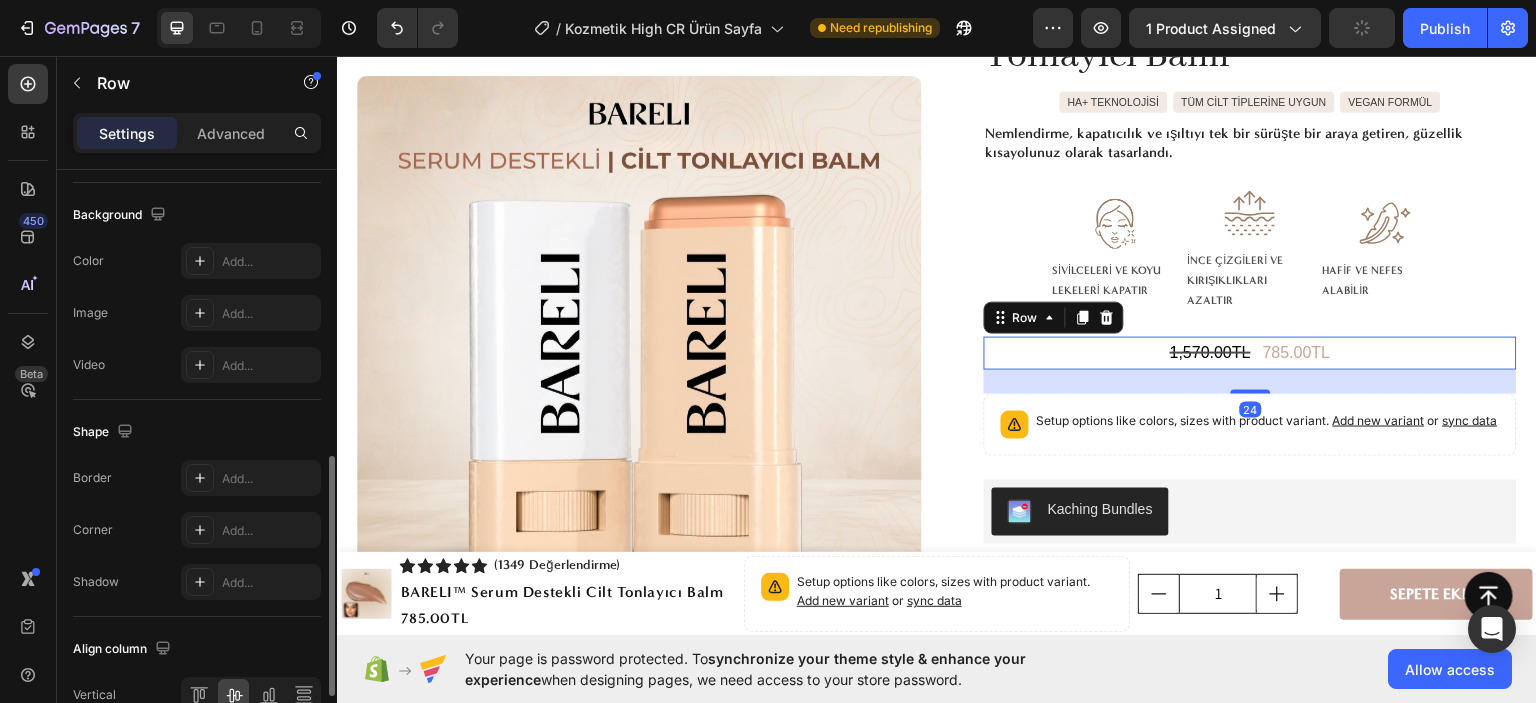 scroll, scrollTop: 855, scrollLeft: 0, axis: vertical 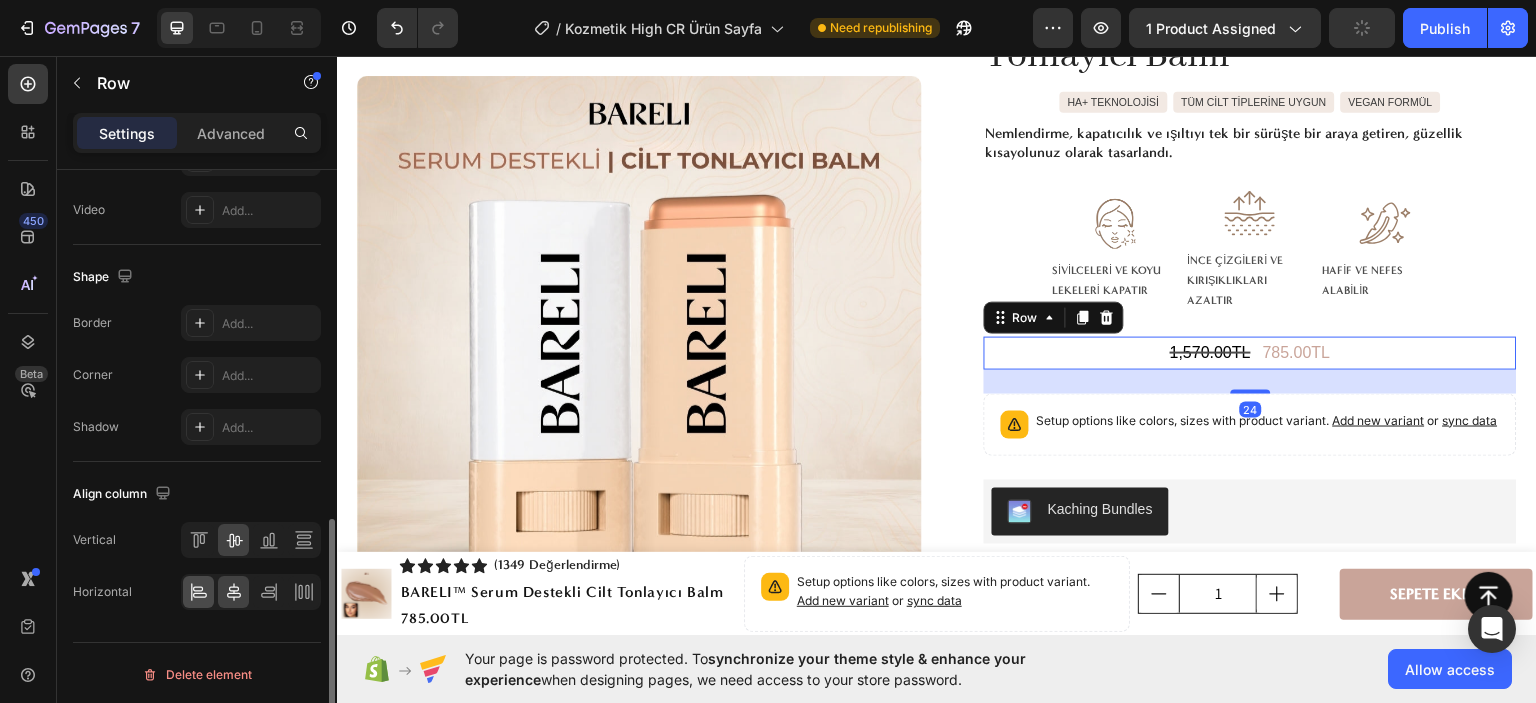 click 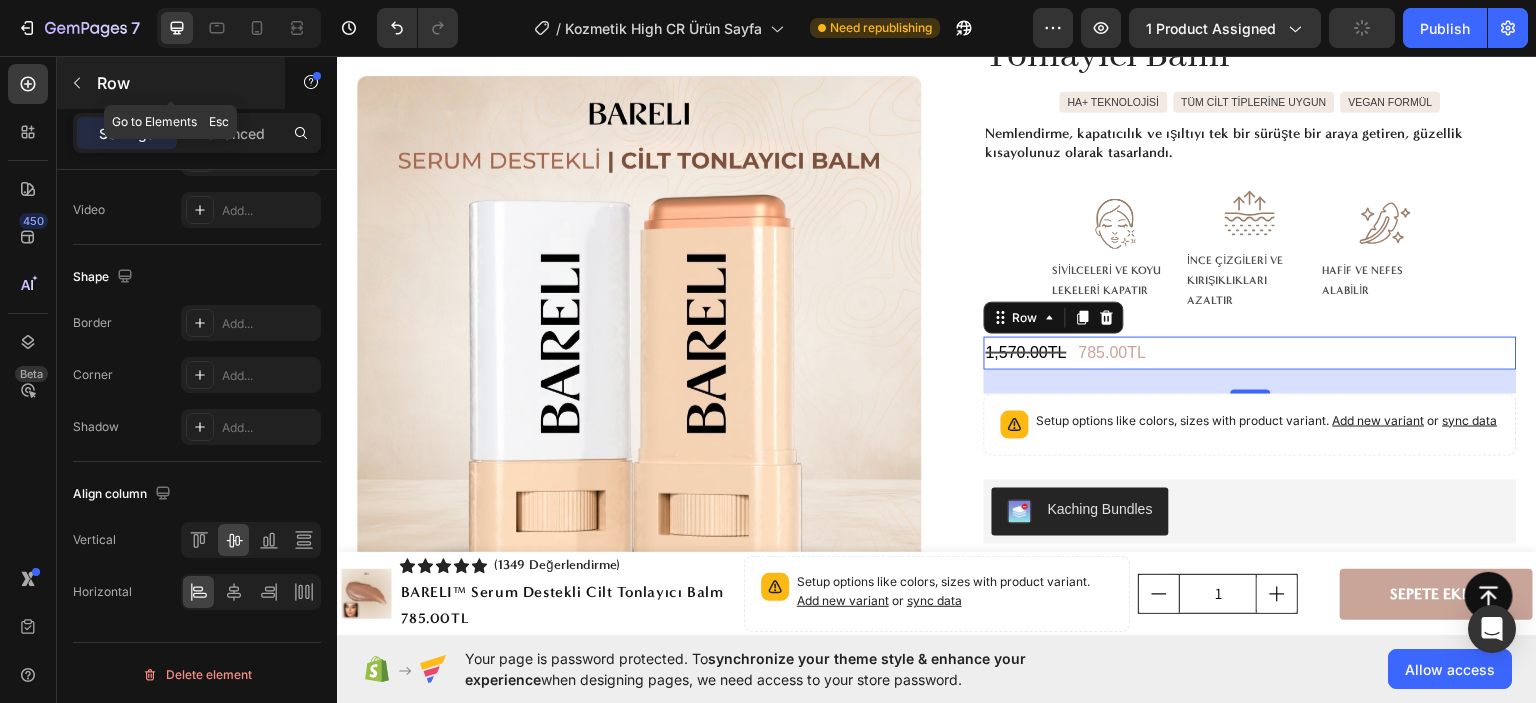 click at bounding box center (77, 83) 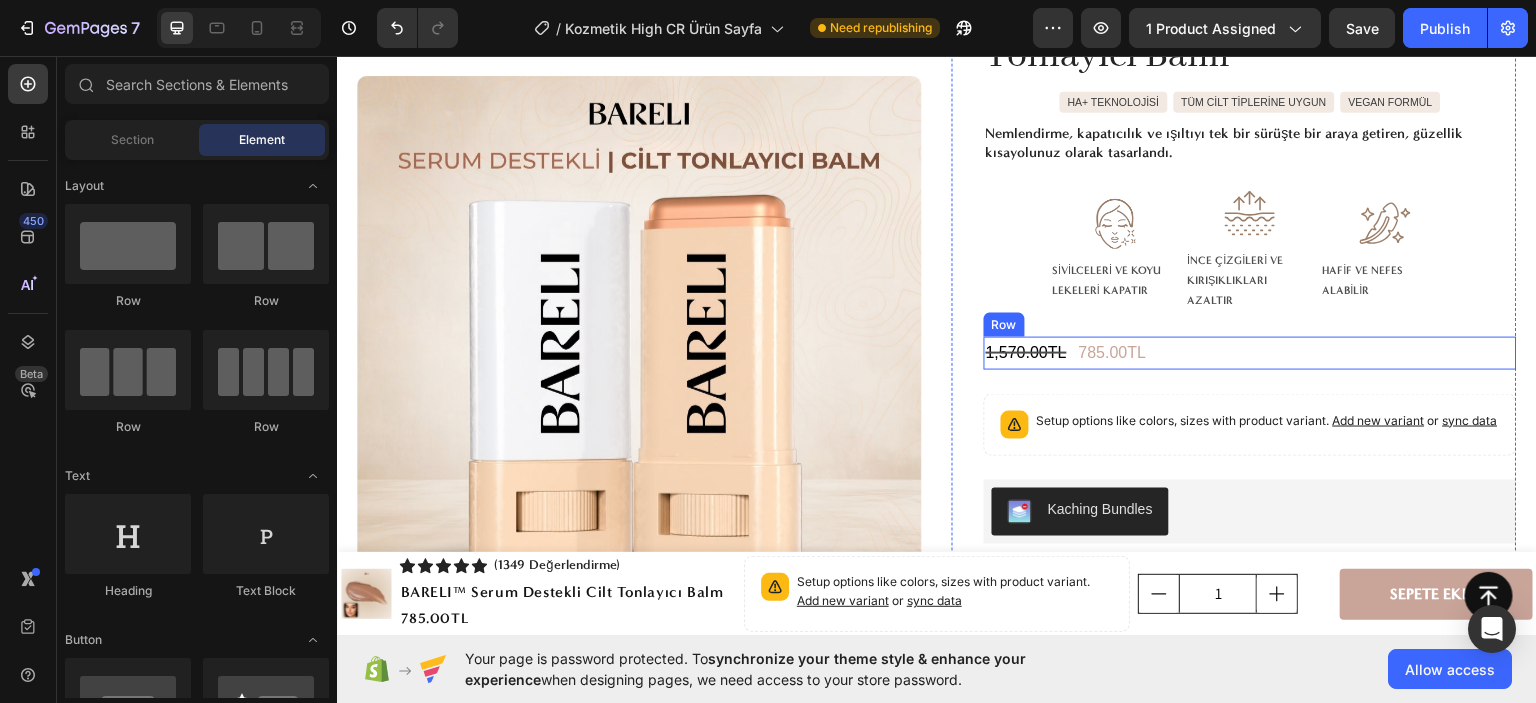 click on "1,570.00TL Compare Price Compare Price 785.00TL Product Price Product Price Row" at bounding box center [1250, 352] 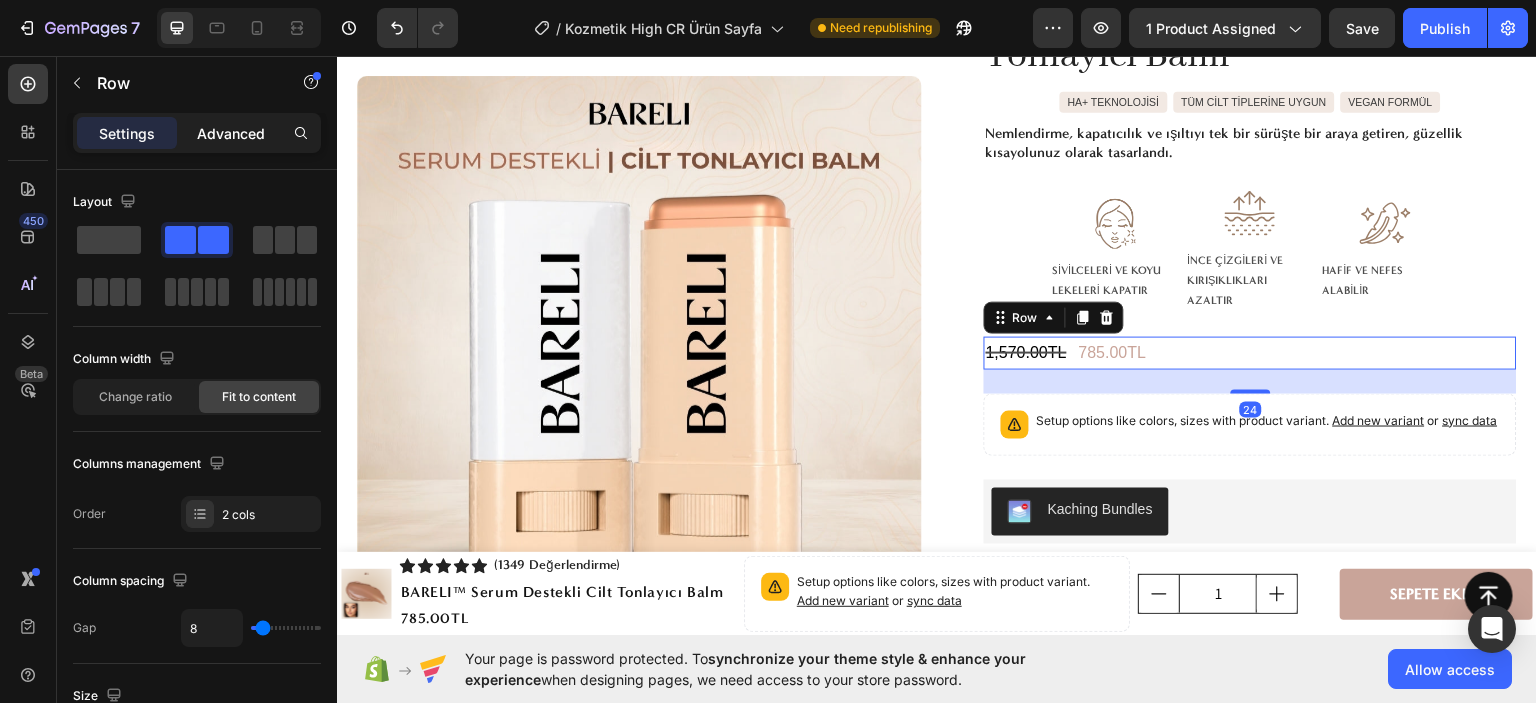 click on "Advanced" at bounding box center [231, 133] 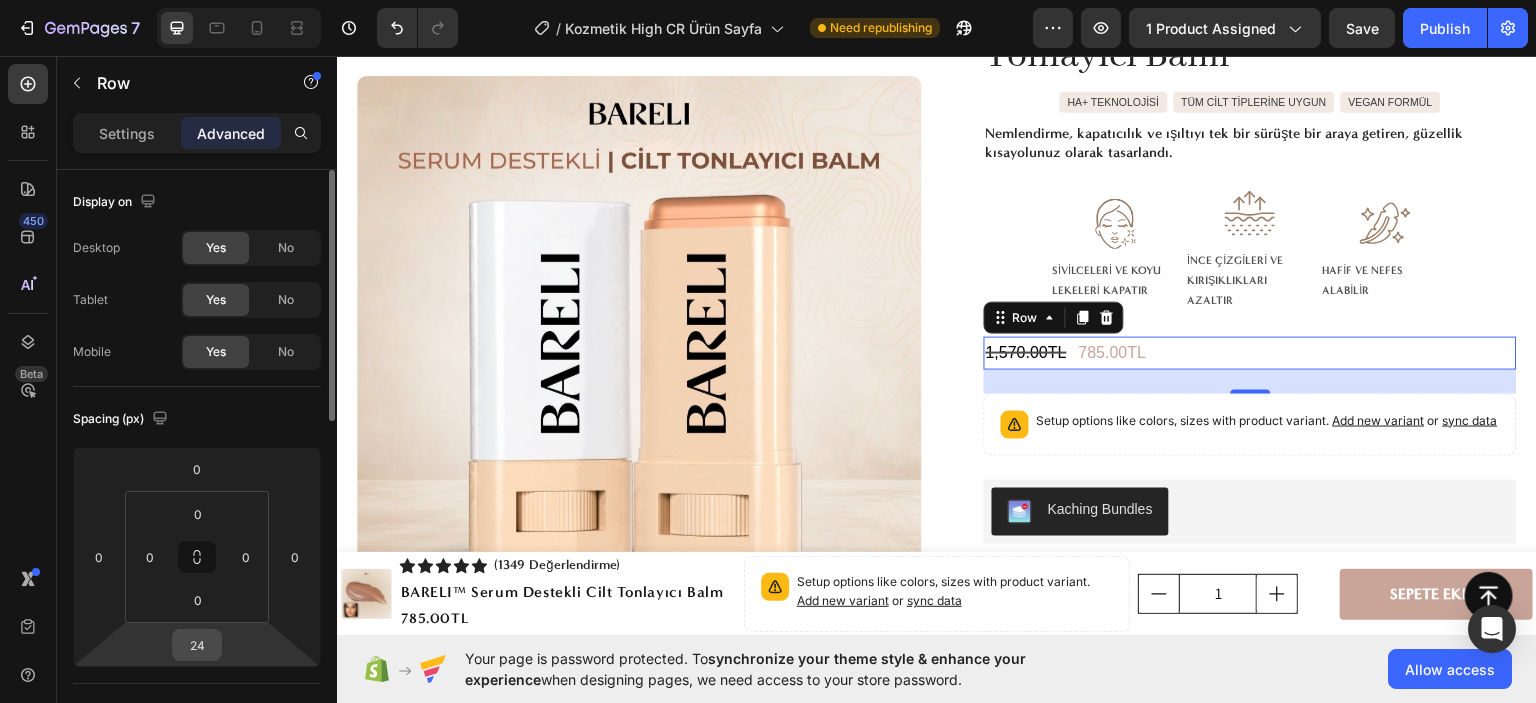 click on "24" at bounding box center [197, 645] 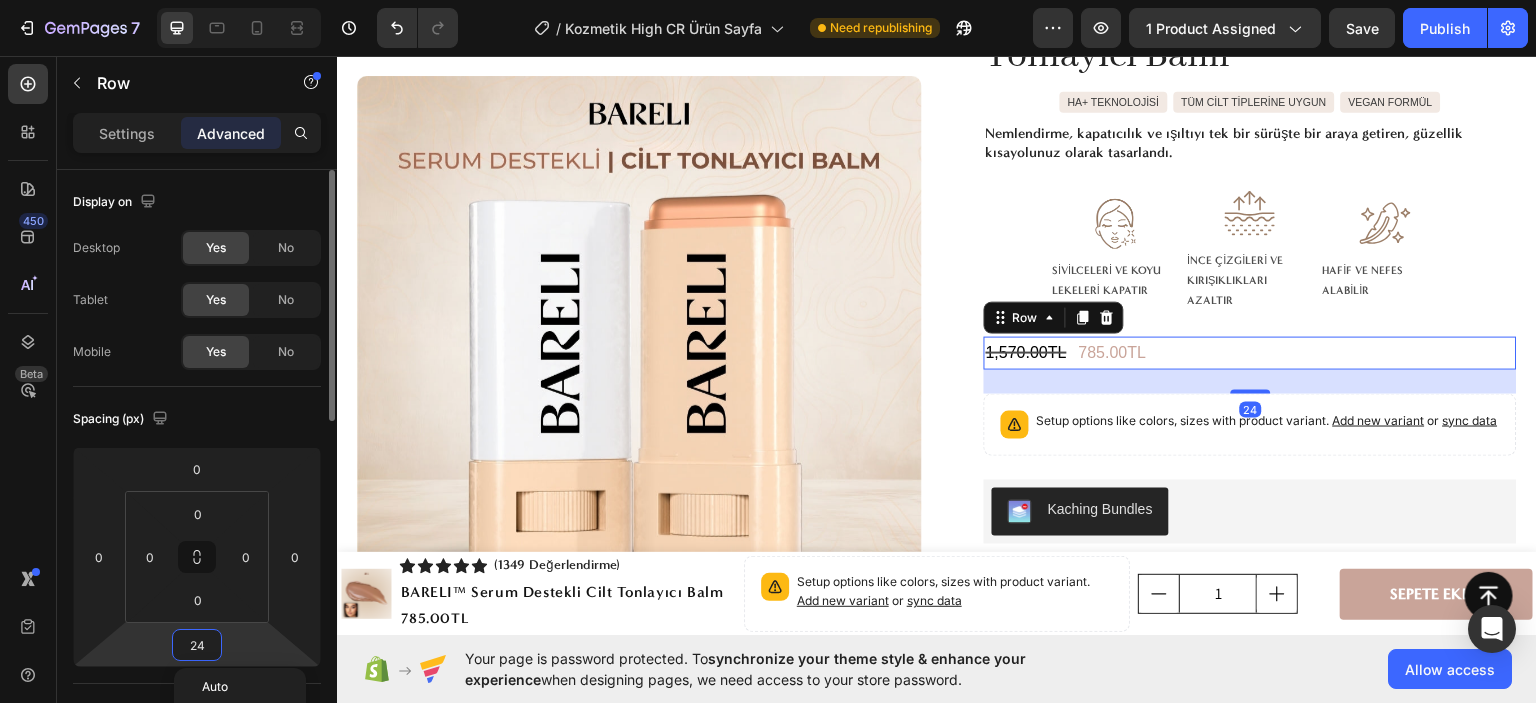 type on "0" 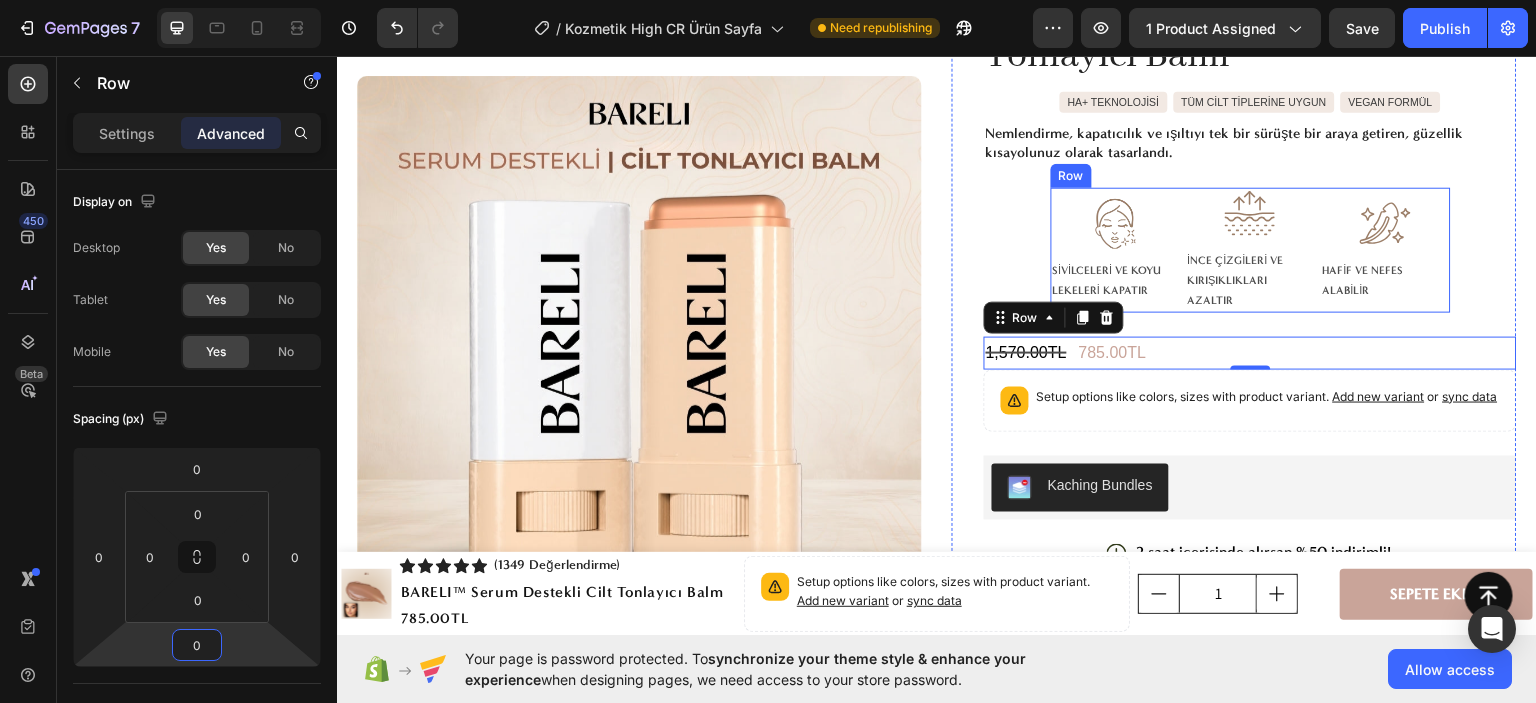 click on "Image HAFİF VE NEFES ALABİLİR Text Block" at bounding box center (1385, 249) 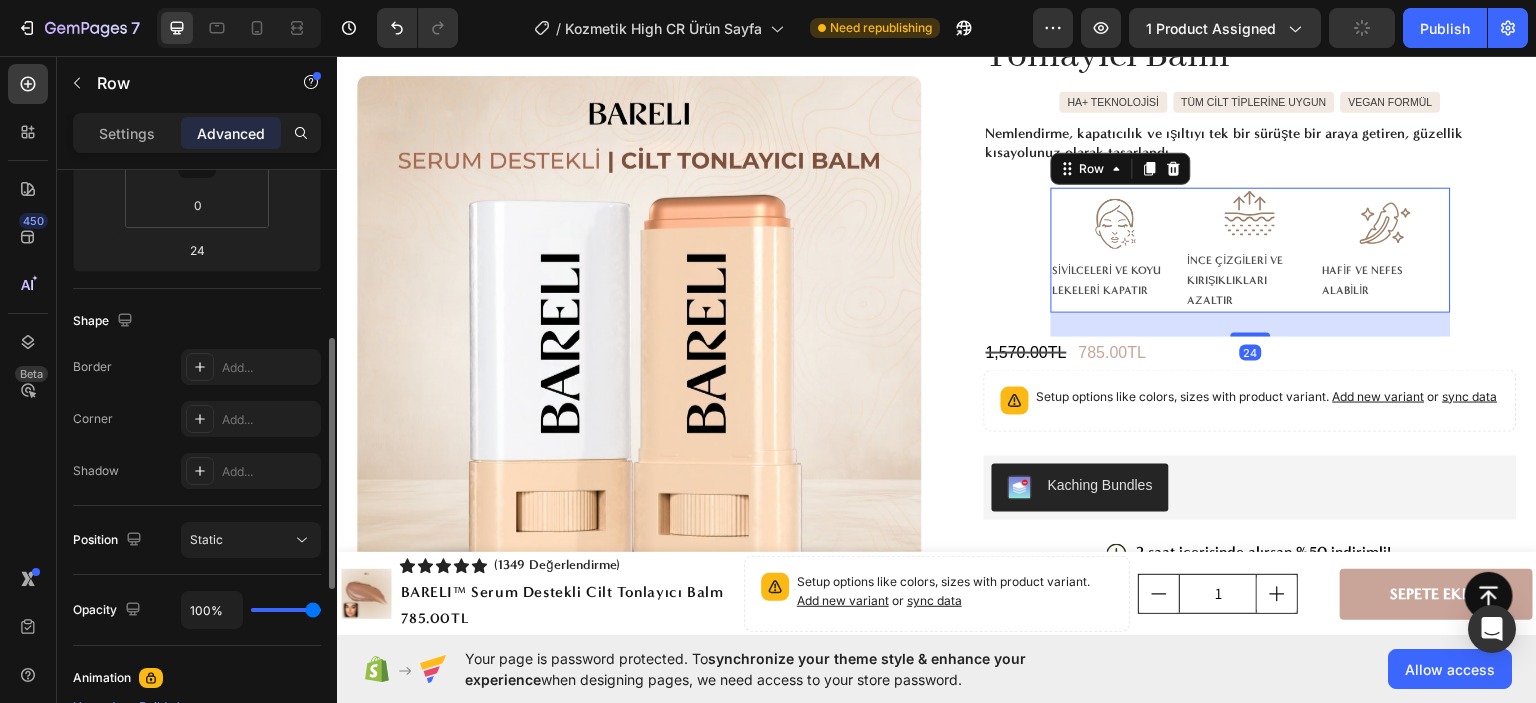 scroll, scrollTop: 195, scrollLeft: 0, axis: vertical 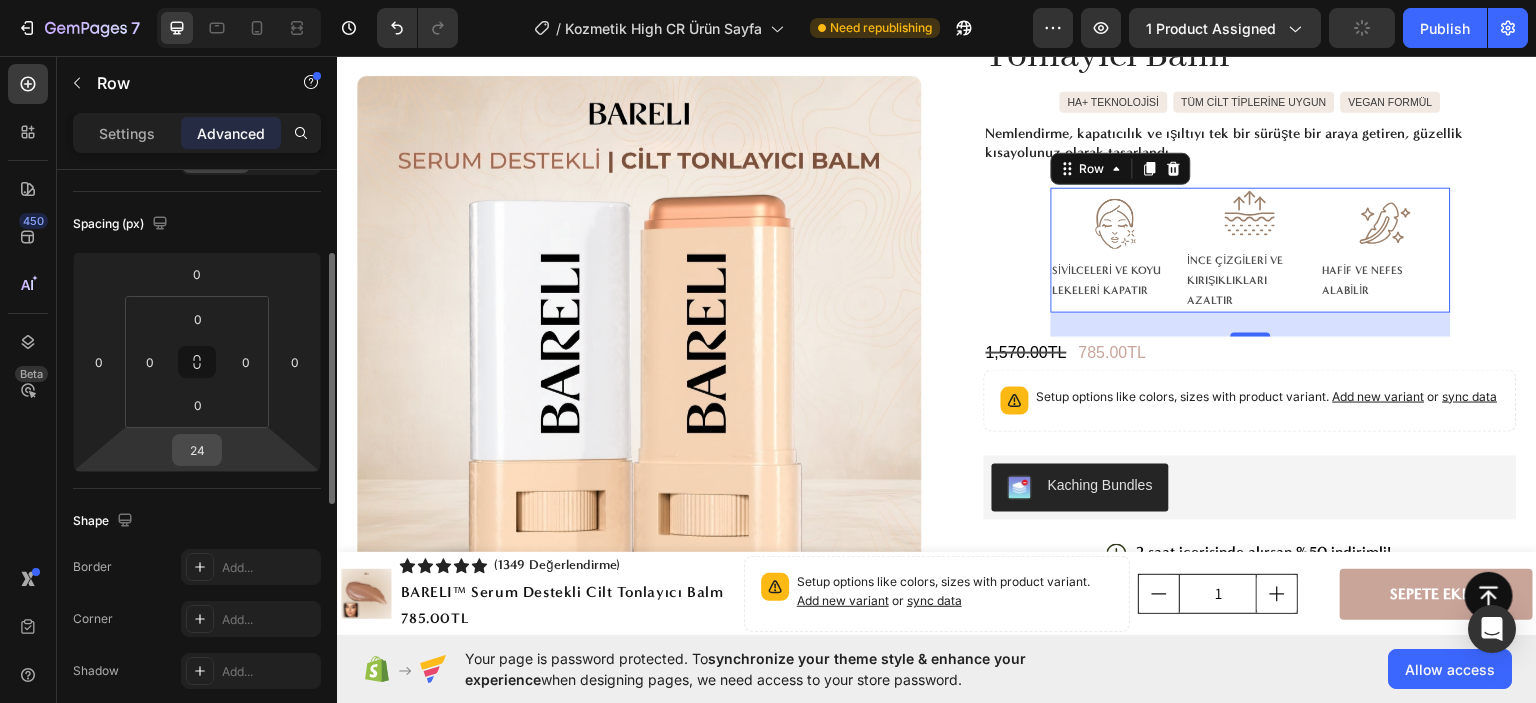 click on "24" at bounding box center (197, 450) 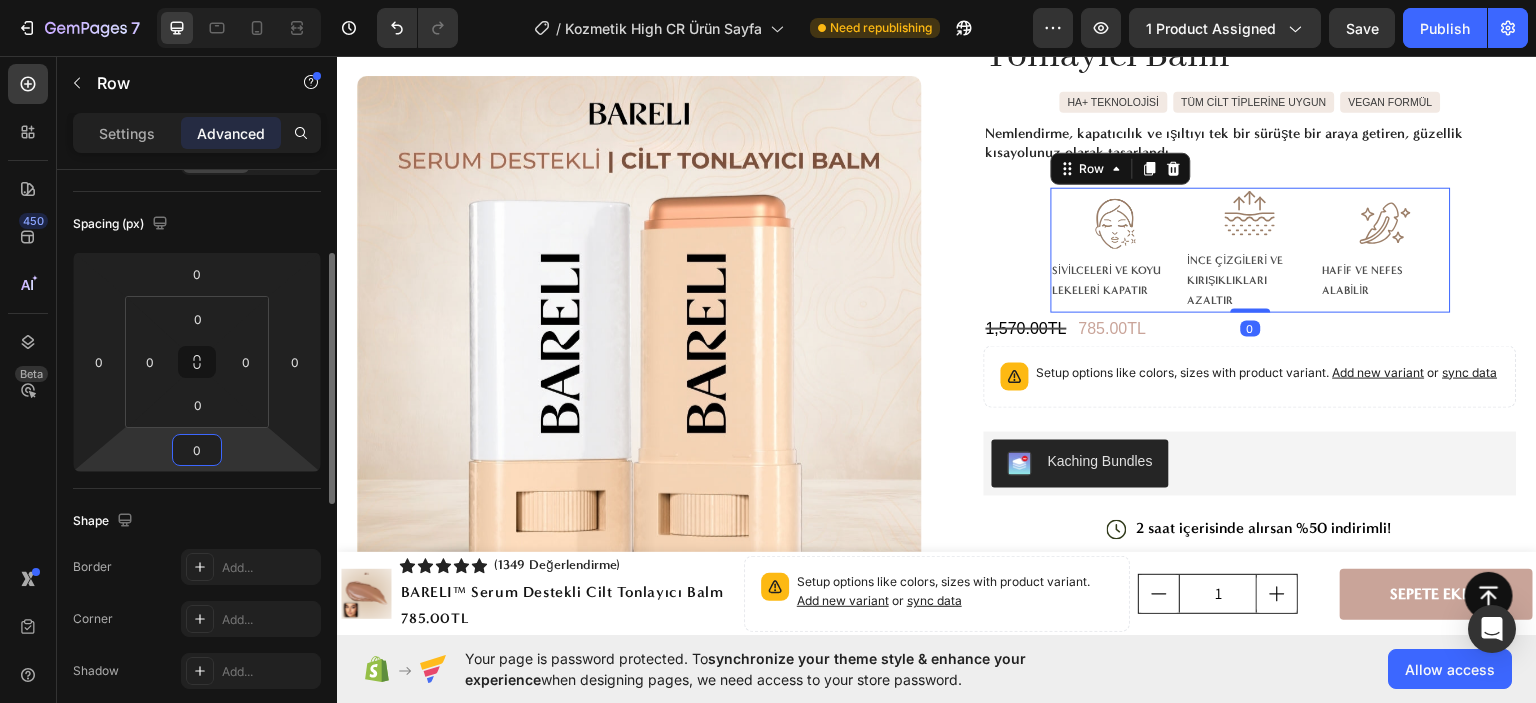 click on "0" at bounding box center [197, 450] 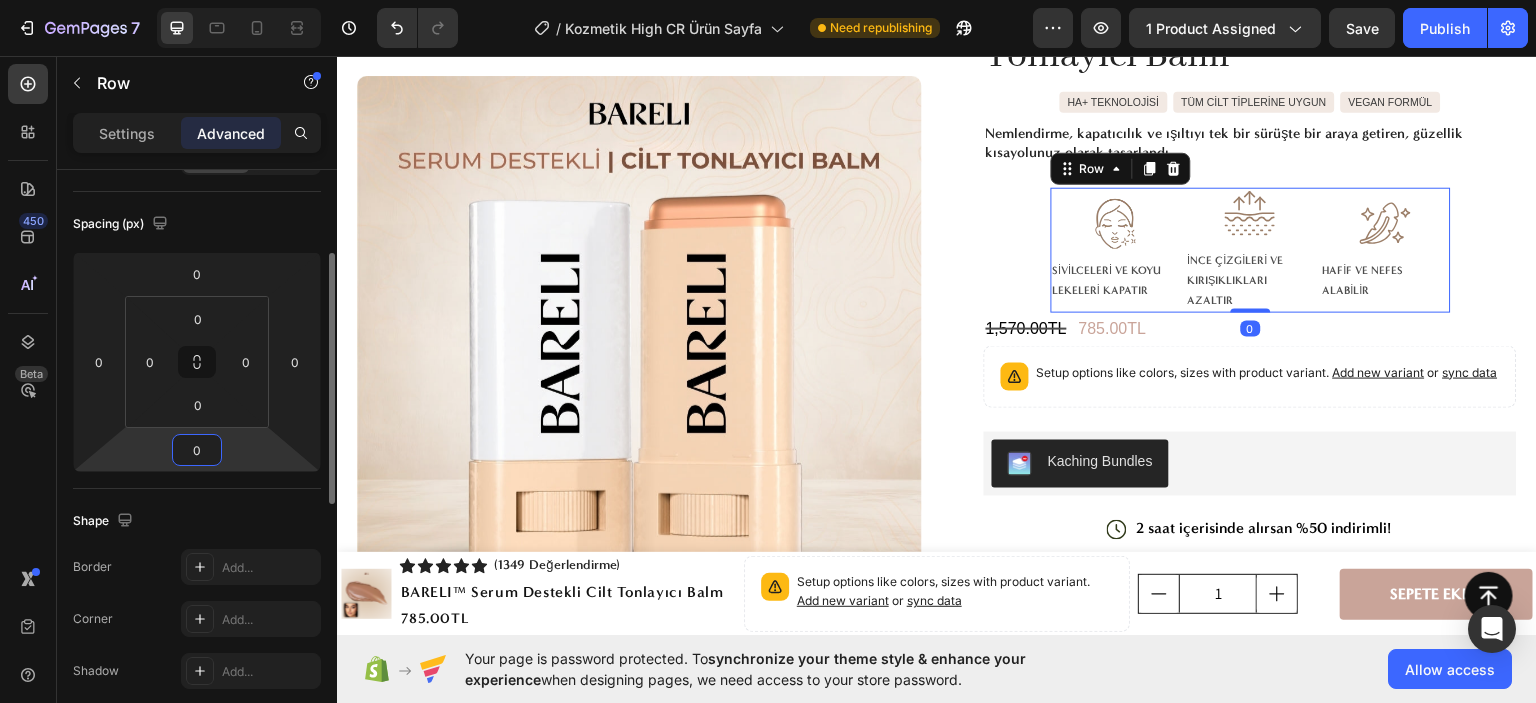 click on "0" at bounding box center (197, 450) 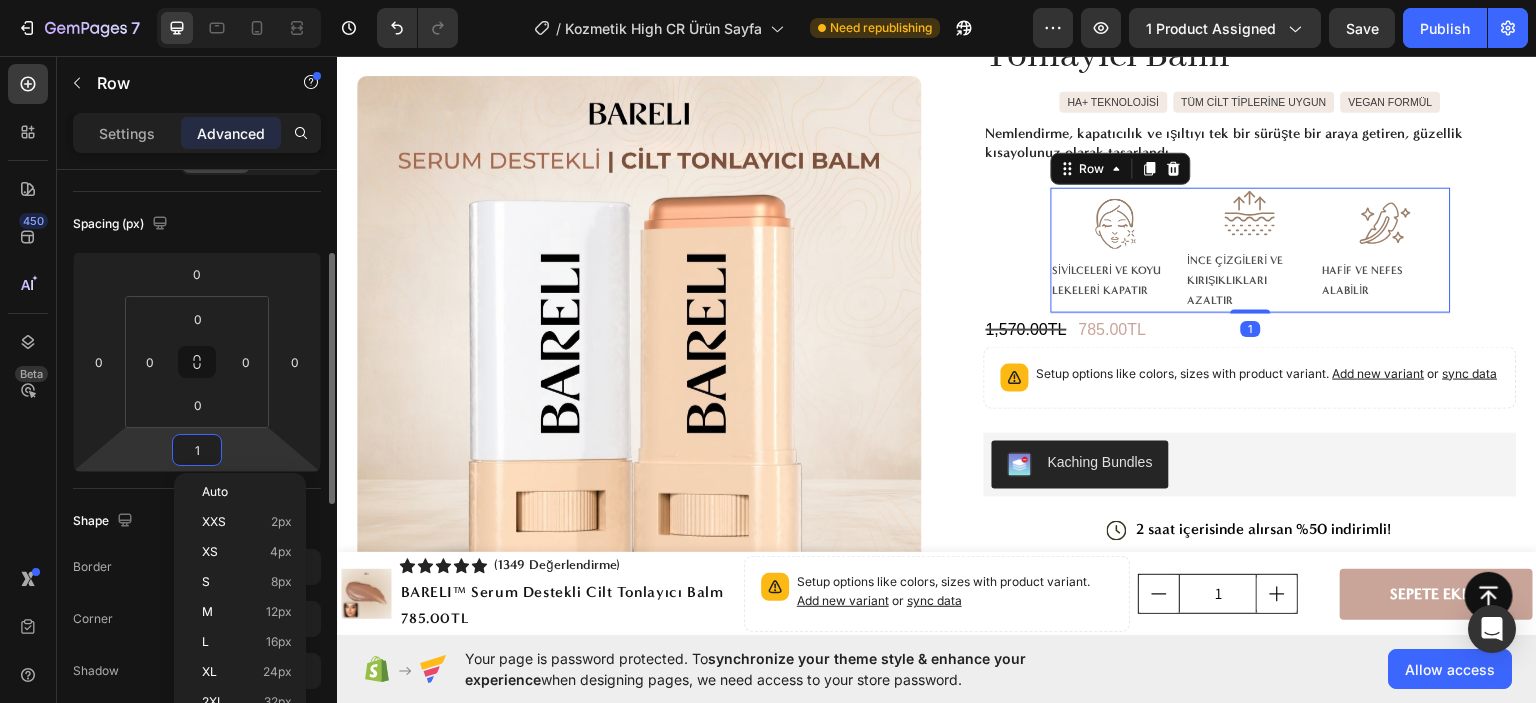 type on "10" 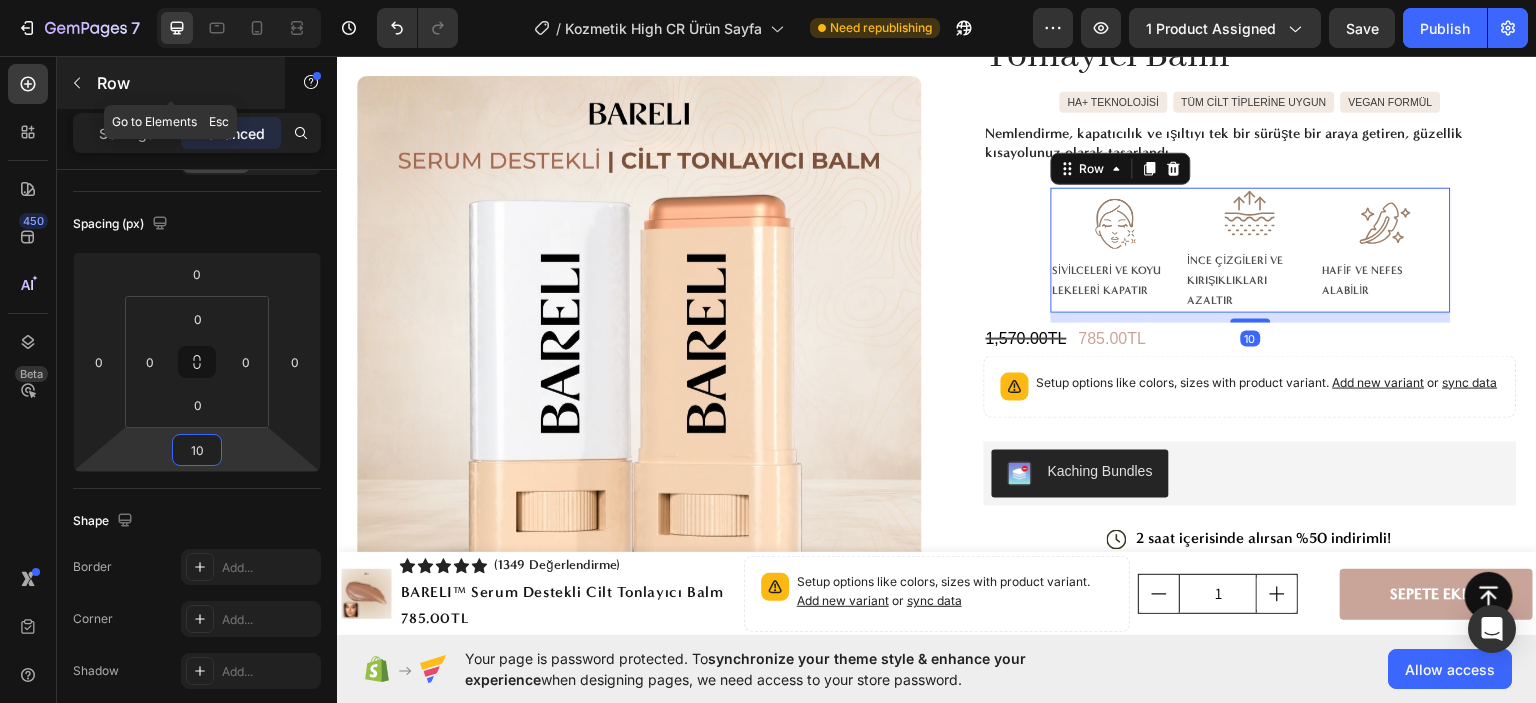click 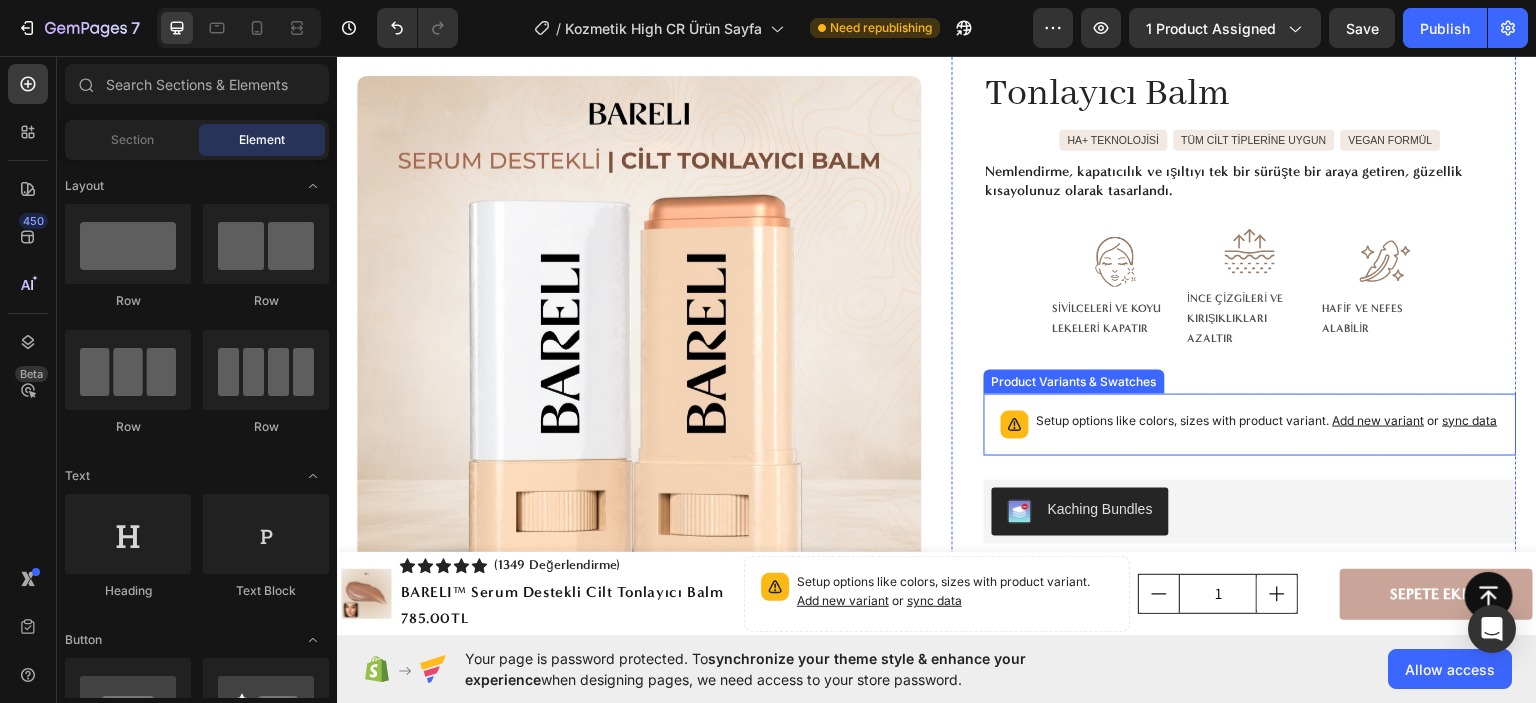 scroll, scrollTop: 100, scrollLeft: 0, axis: vertical 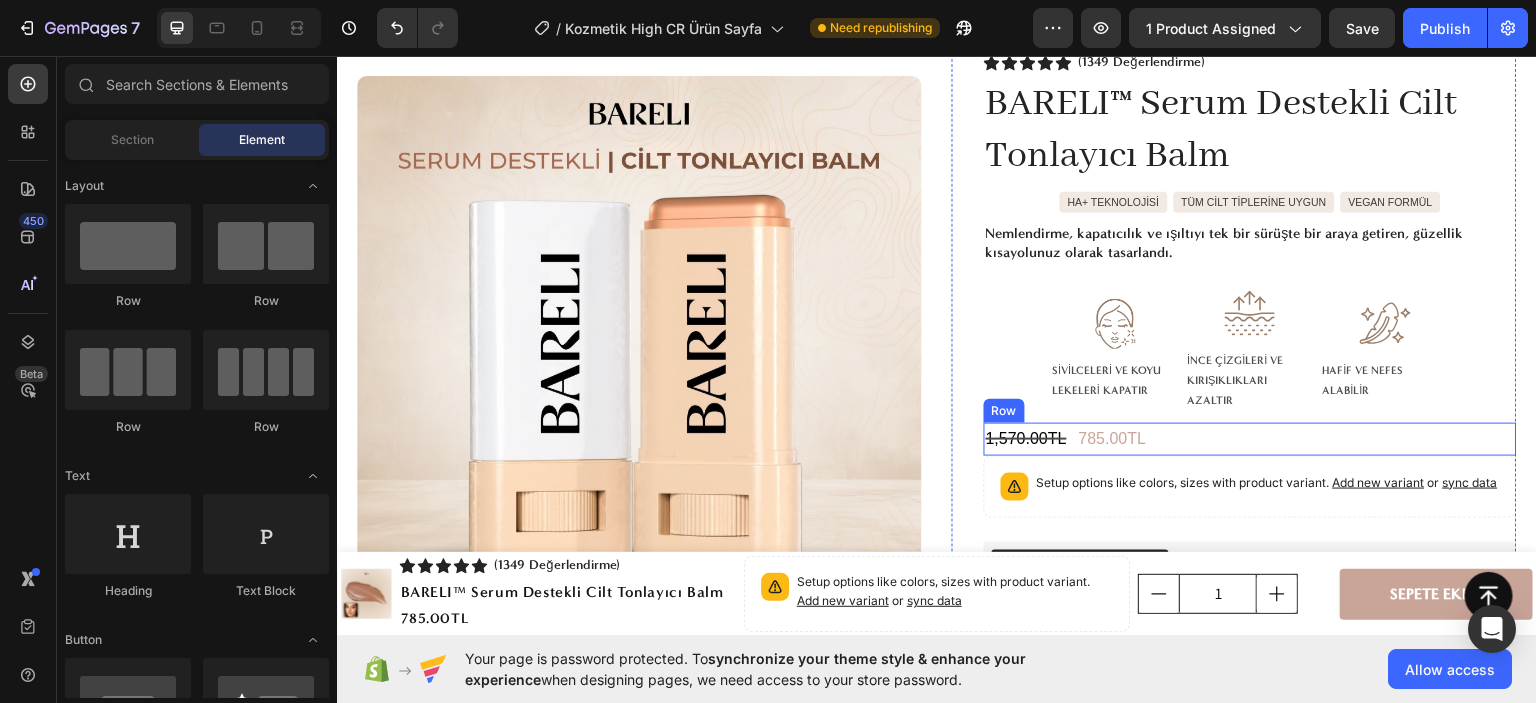 click on "1,570.00TL Compare Price Compare Price 785.00TL Product Price Product Price Row" at bounding box center (1250, 438) 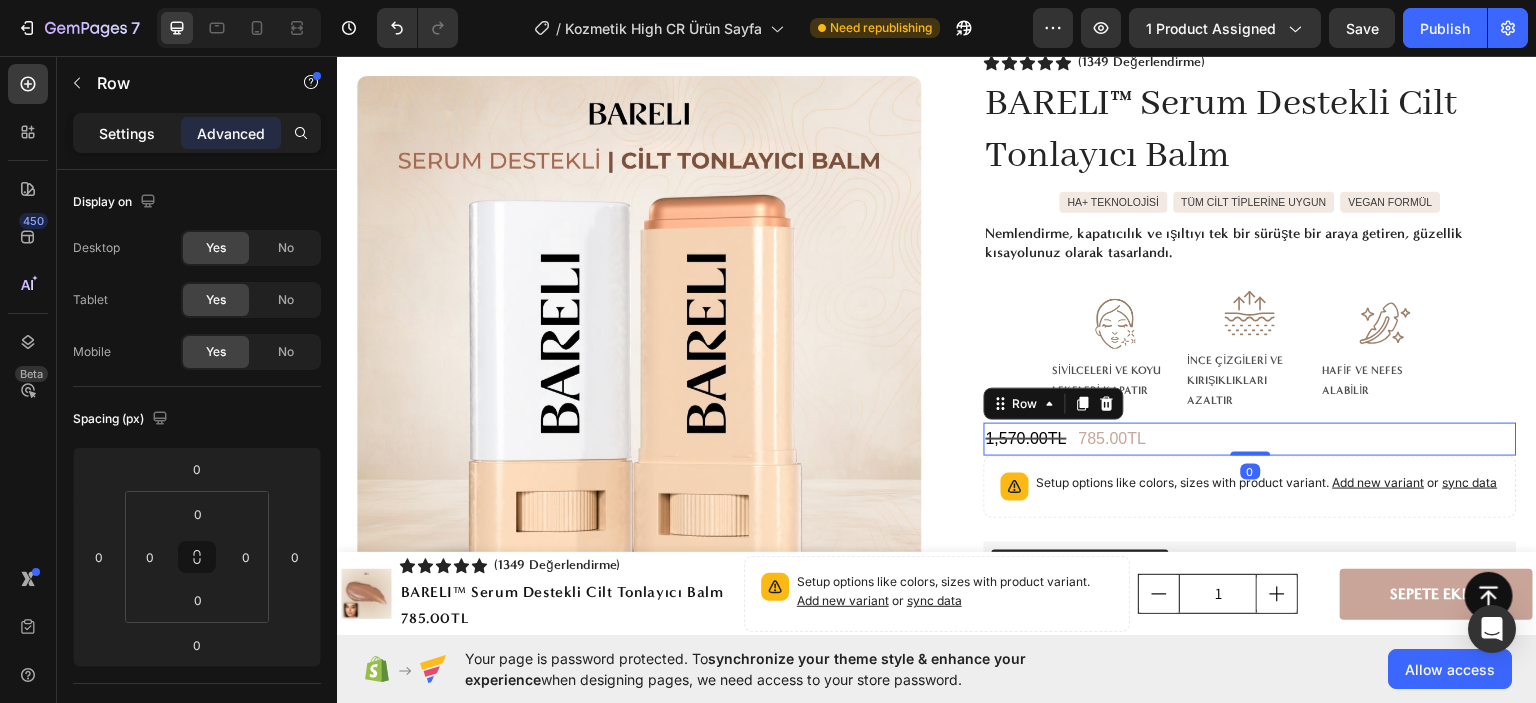 click on "Settings" at bounding box center [127, 133] 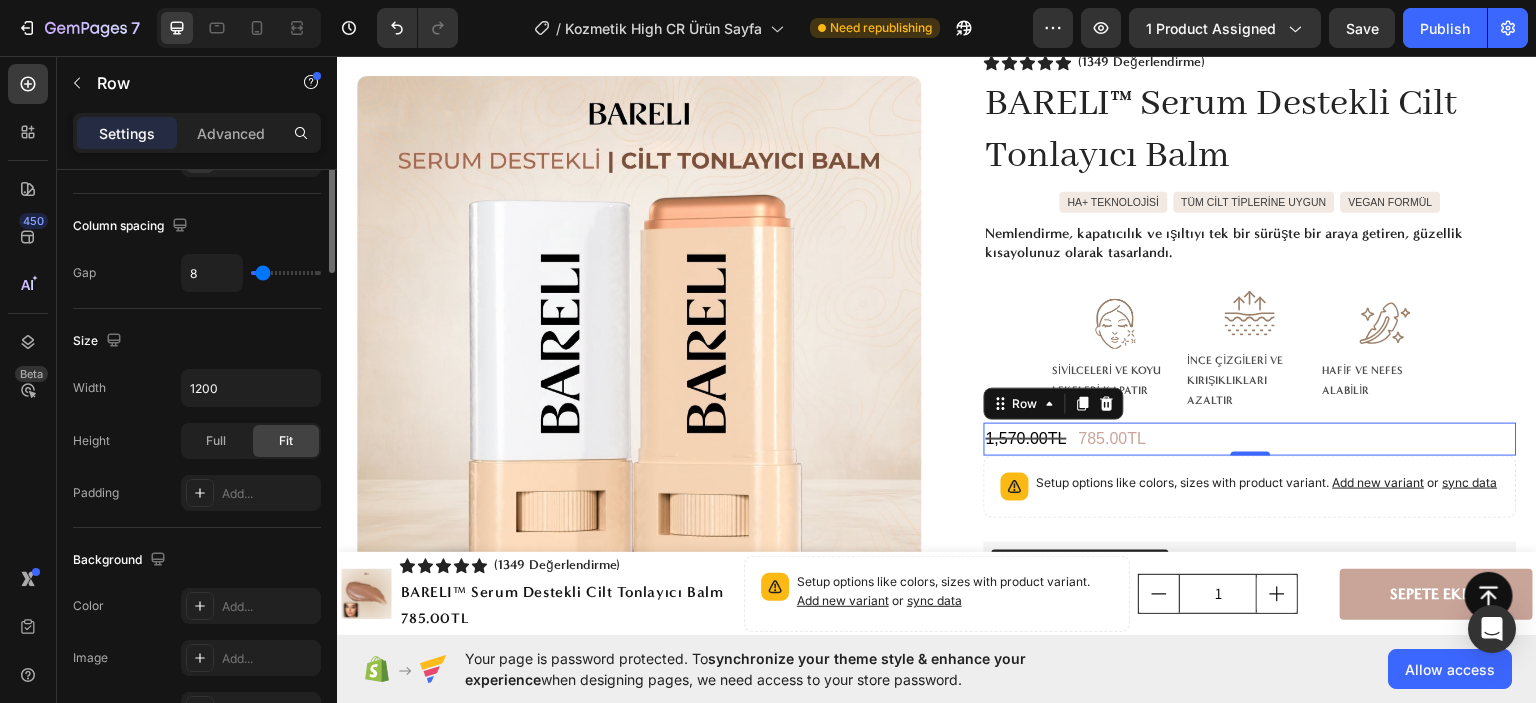 scroll, scrollTop: 0, scrollLeft: 0, axis: both 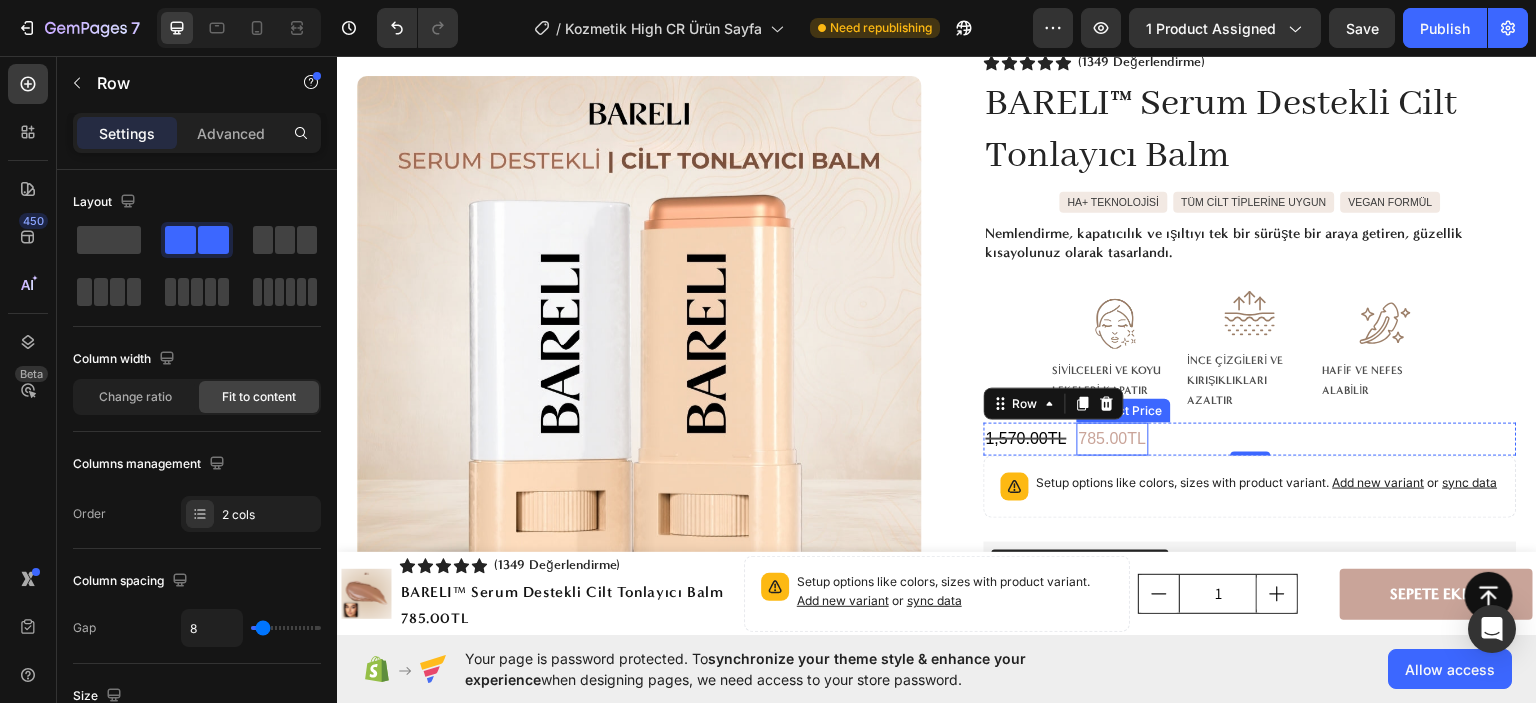 click on "785.00TL" at bounding box center [1113, 438] 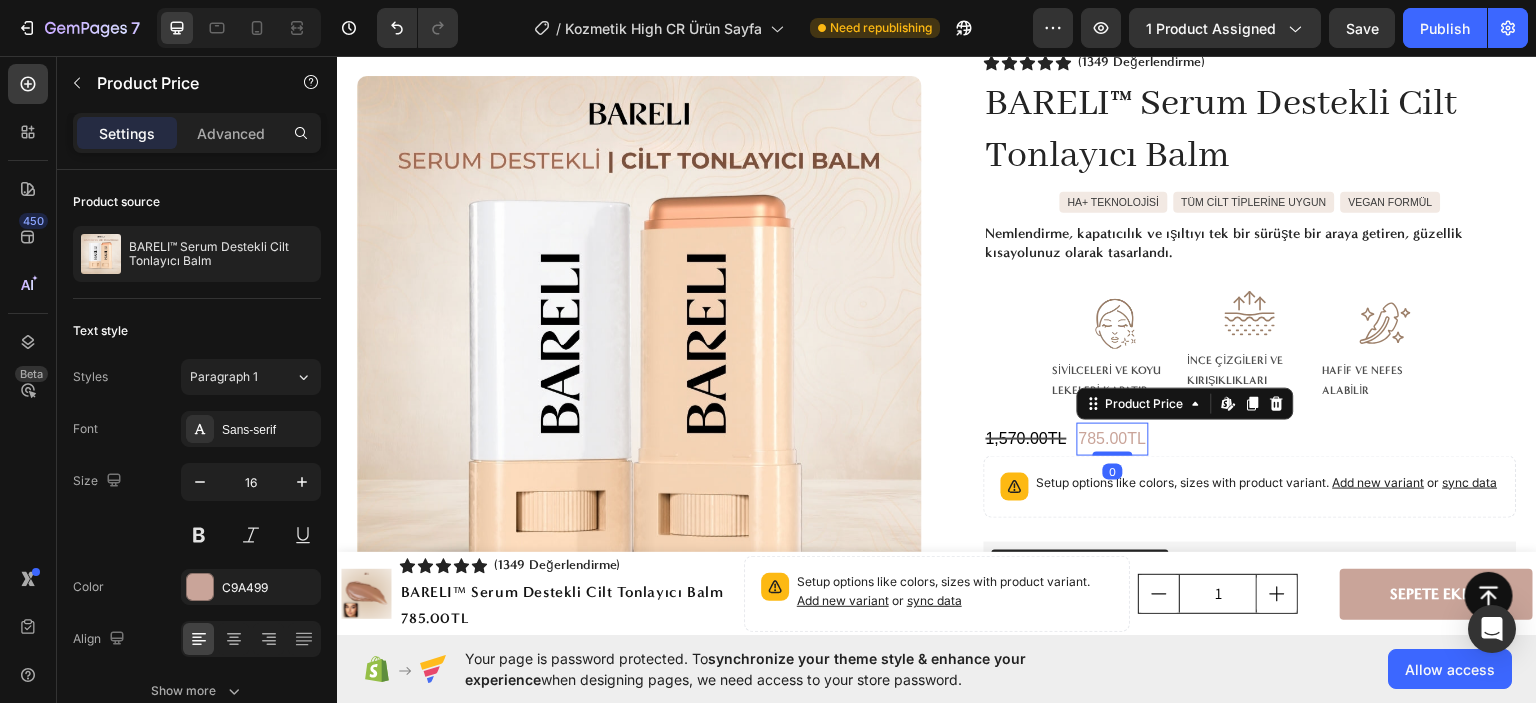 click on "785.00TL" at bounding box center [1113, 438] 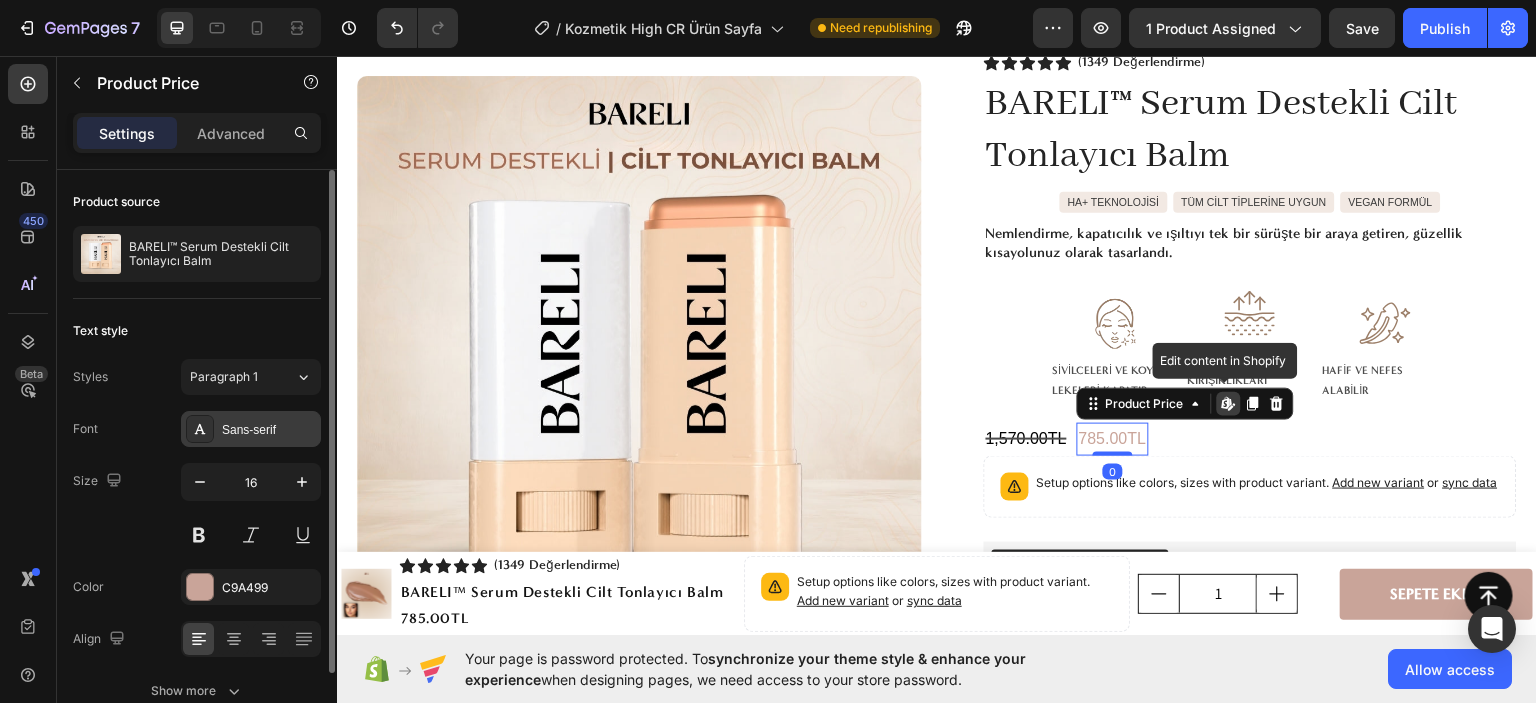 click on "Sans-serif" at bounding box center (251, 429) 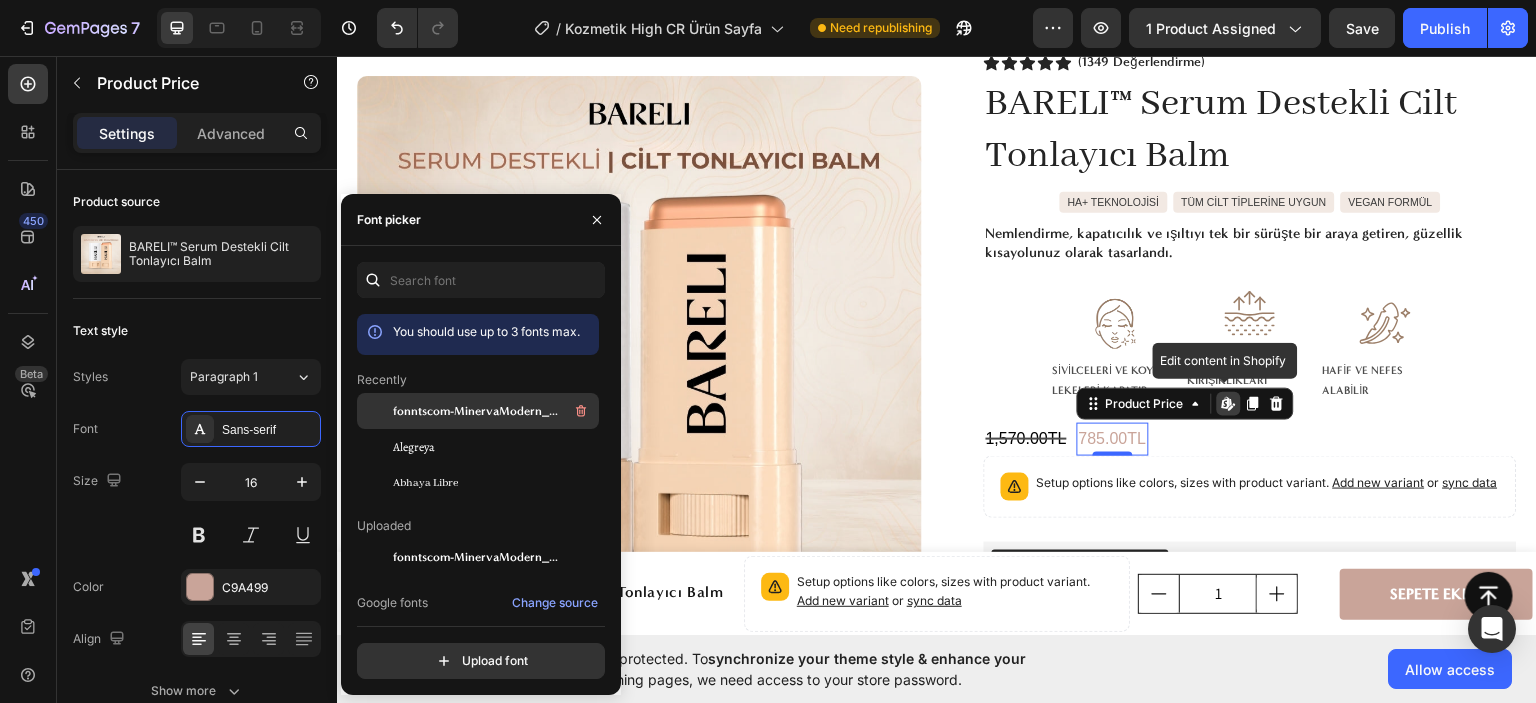 click on "fonntscom-MinervaModern_Bold" at bounding box center (476, 411) 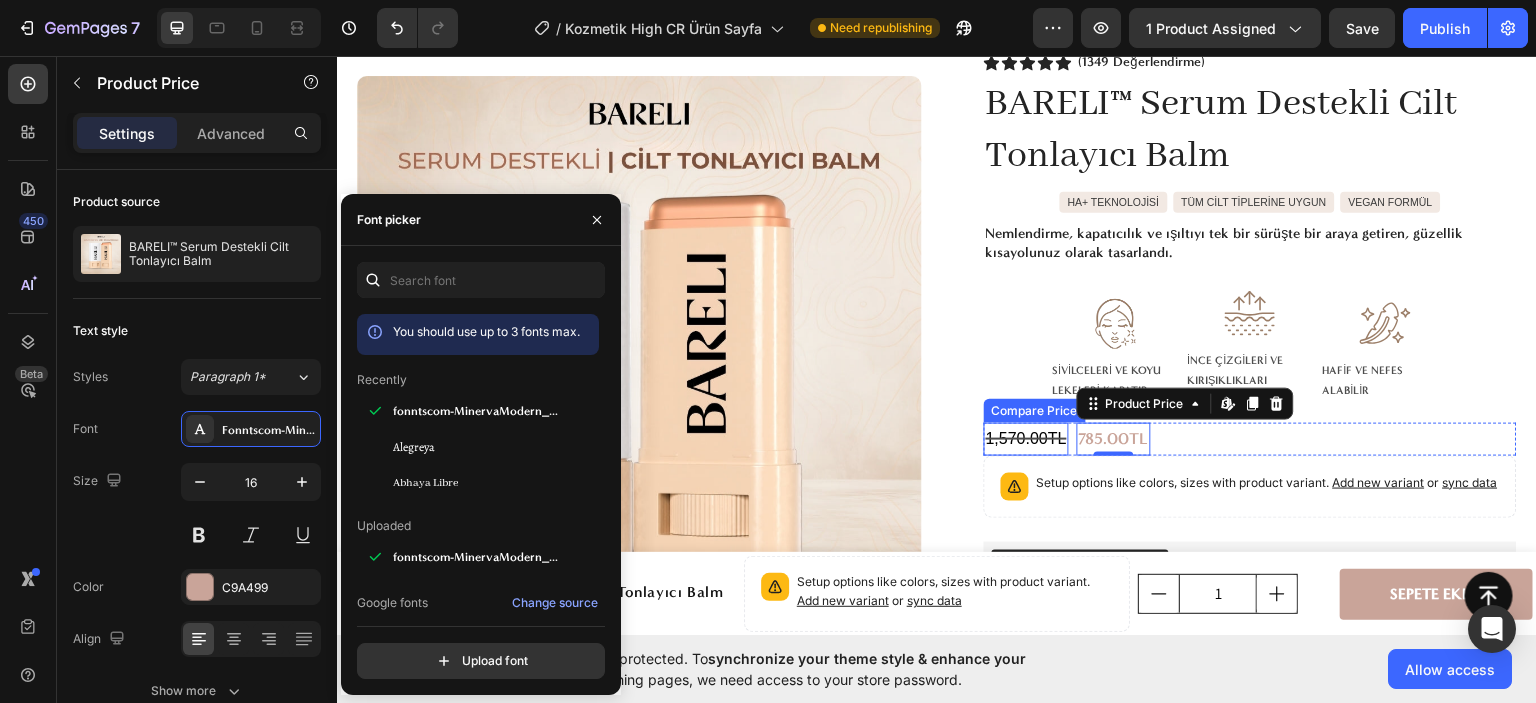 click on "1,570.00TL" at bounding box center (1026, 438) 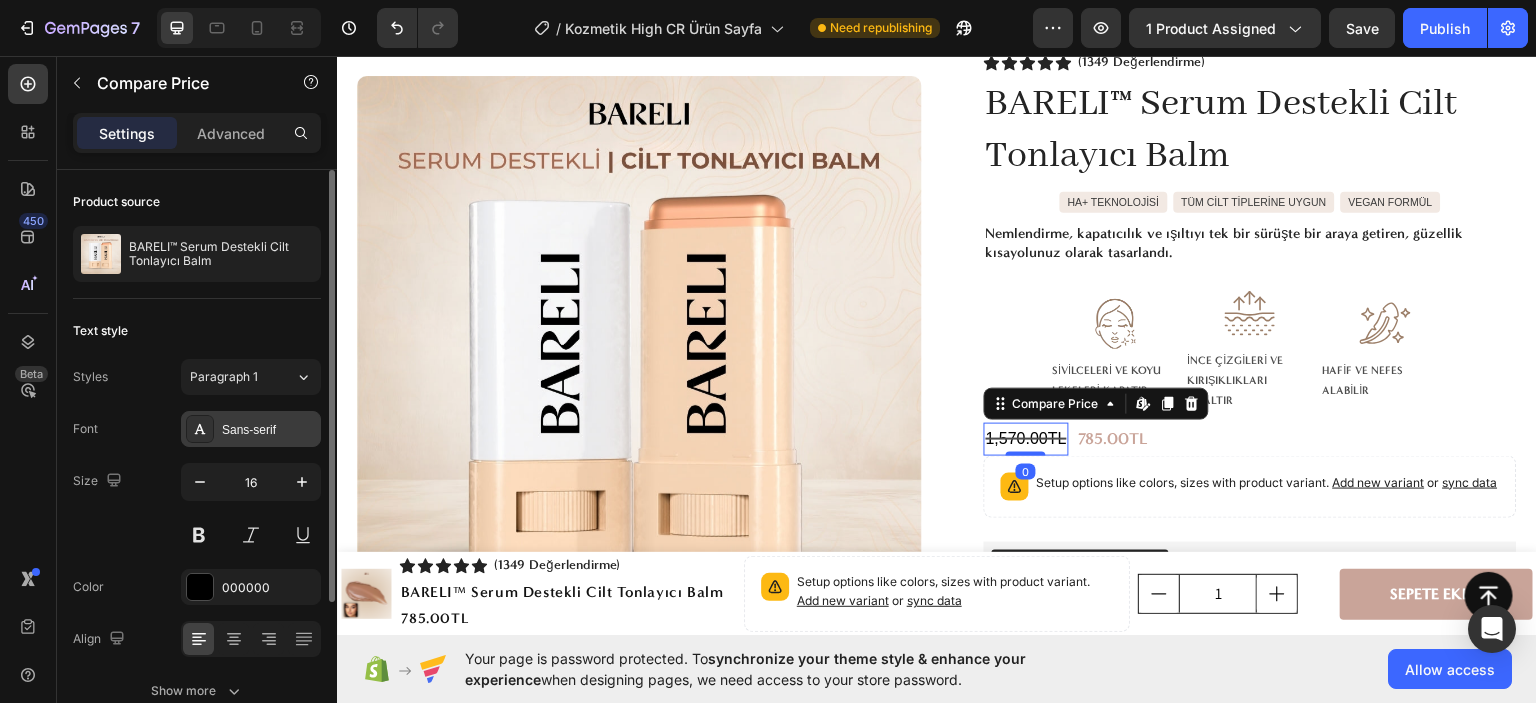 click on "Sans-serif" at bounding box center (269, 430) 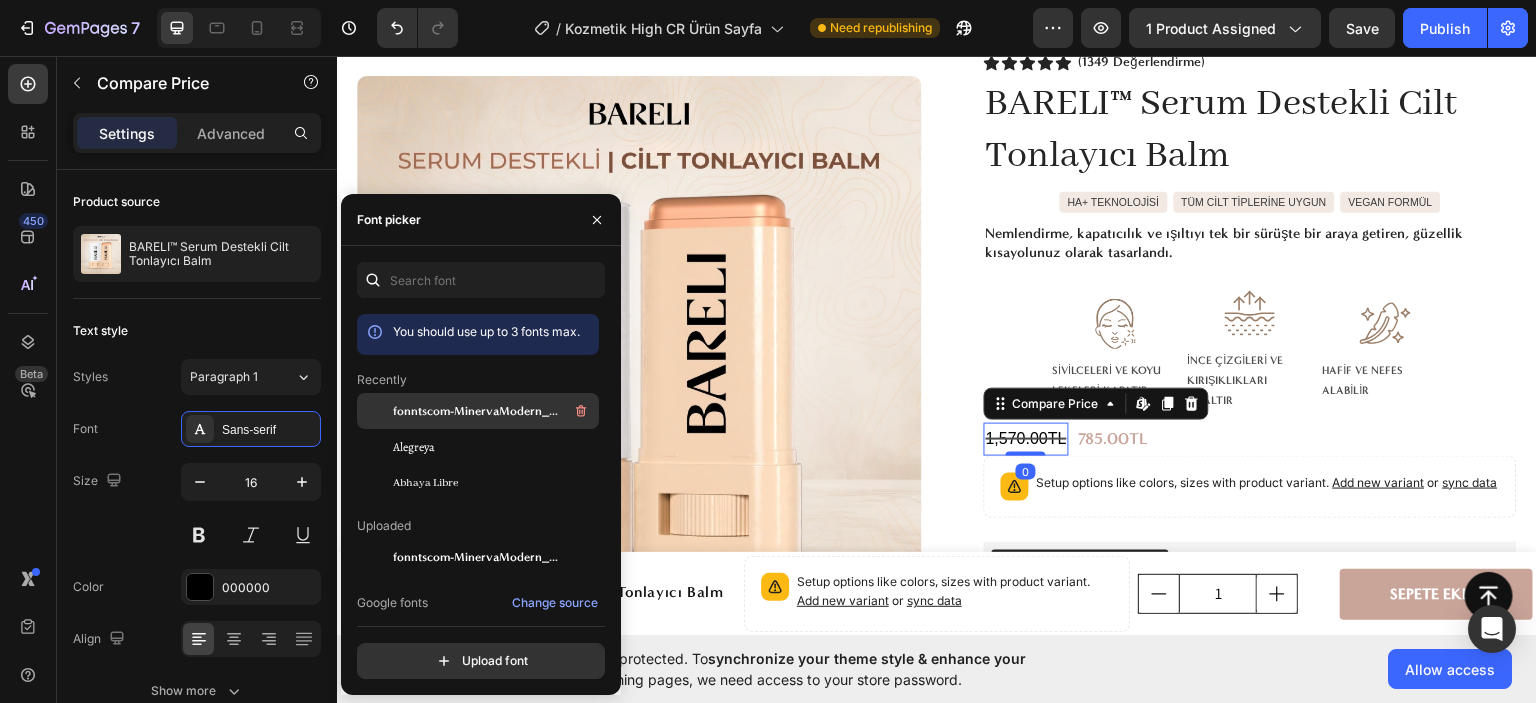 click on "fonntscom-MinervaModern_Bold" at bounding box center [476, 411] 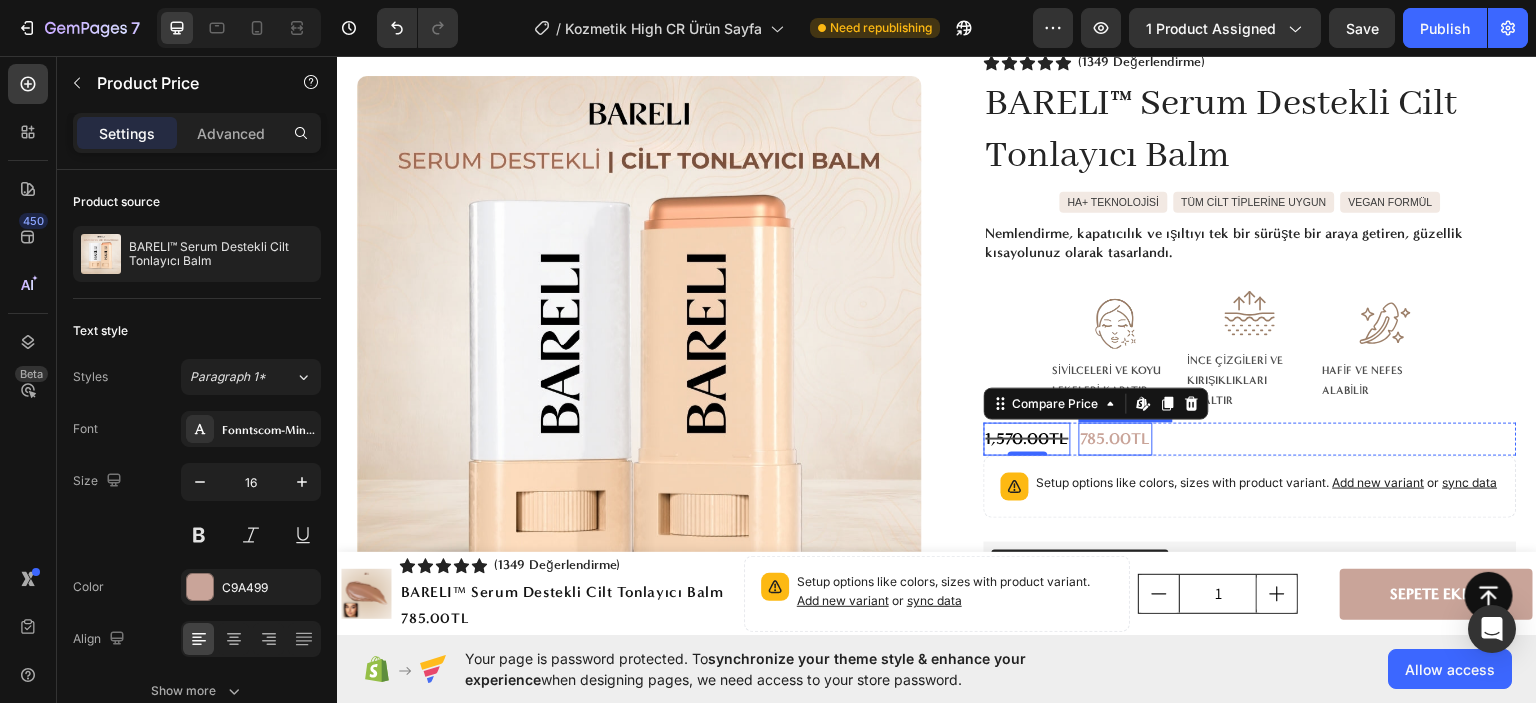 click on "785.00TL" at bounding box center (1116, 438) 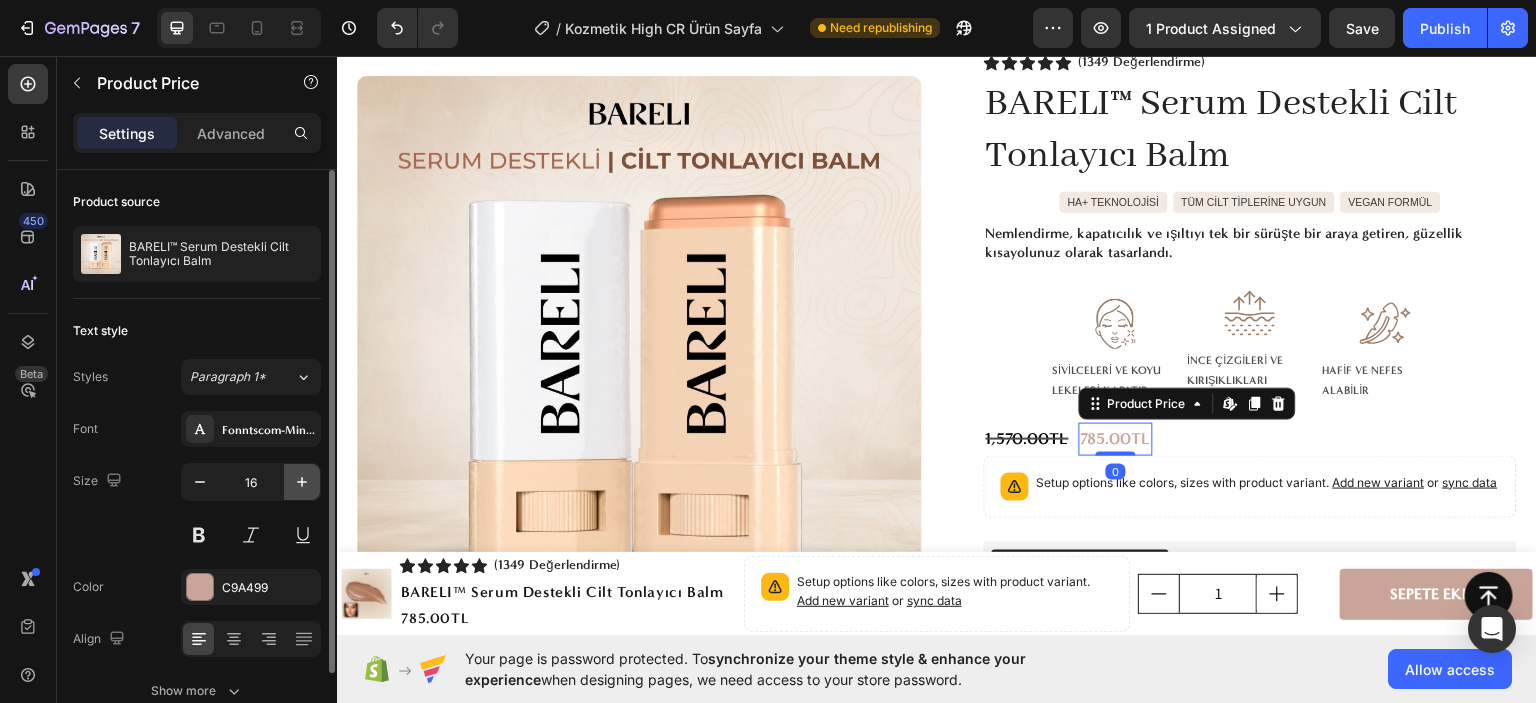 click 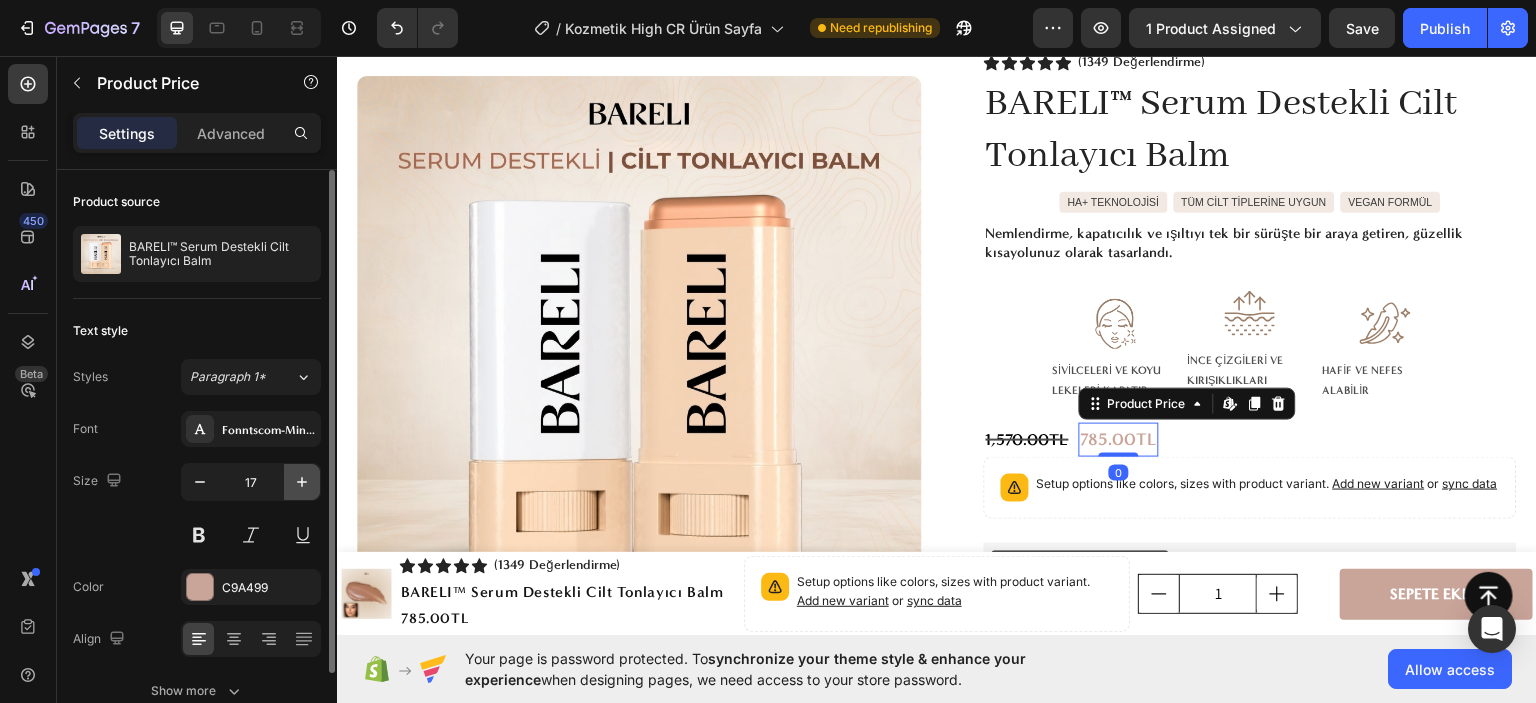 click 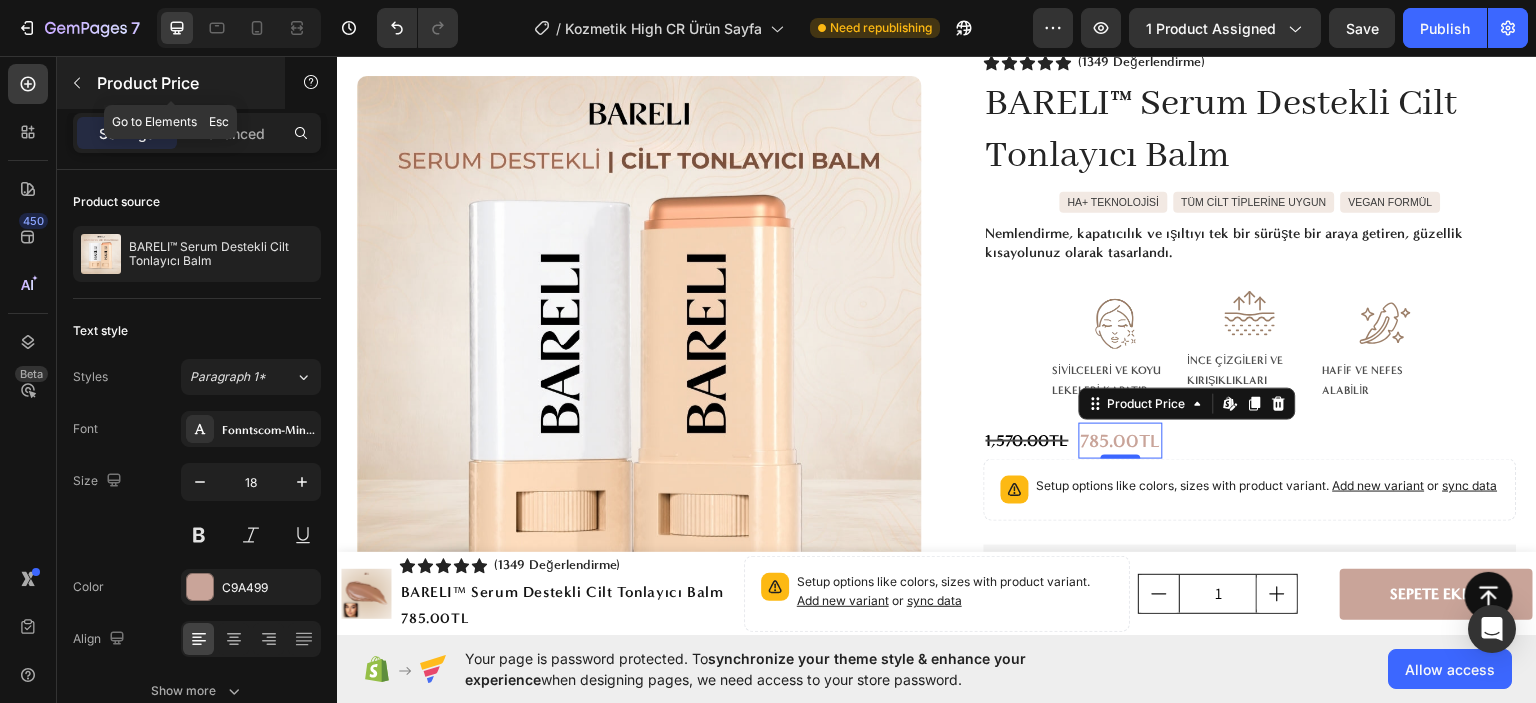 click at bounding box center [77, 83] 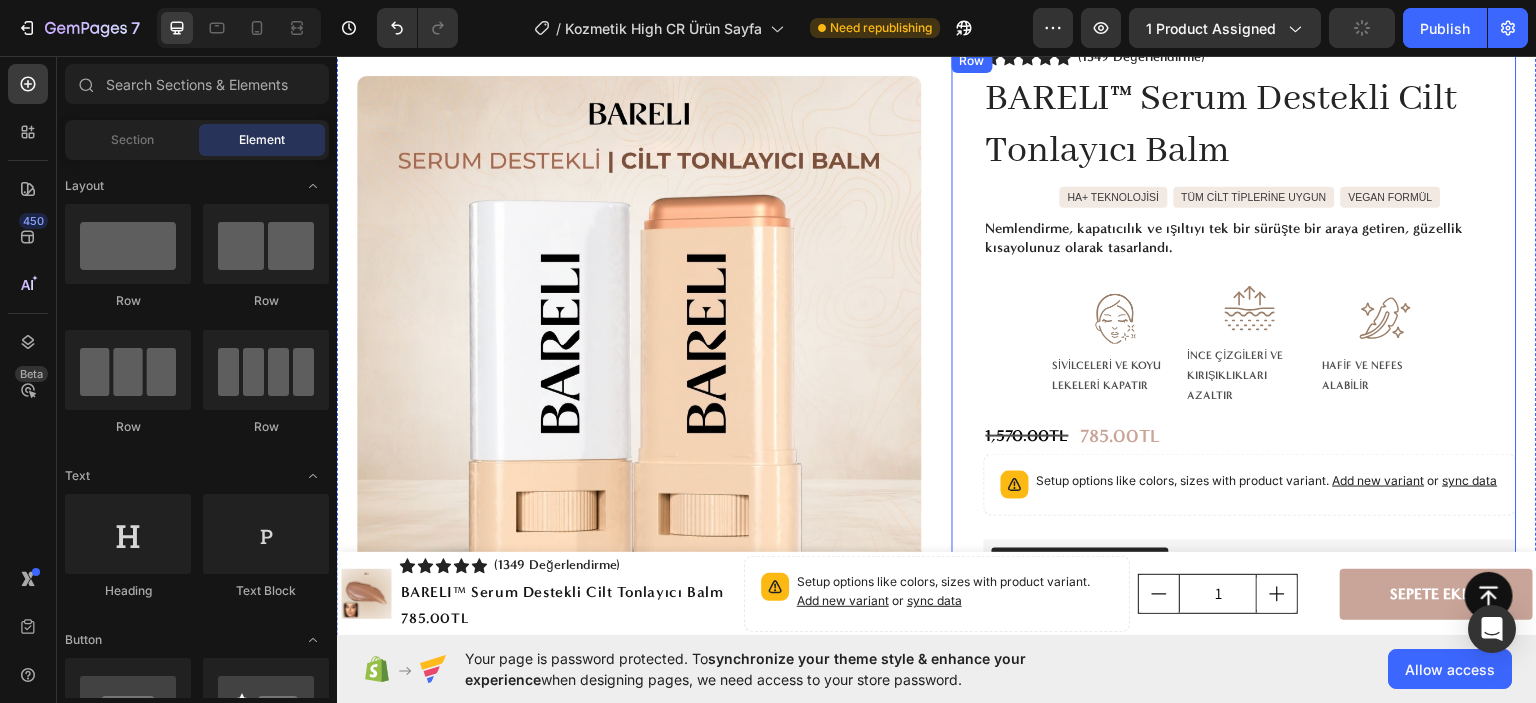 scroll, scrollTop: 100, scrollLeft: 0, axis: vertical 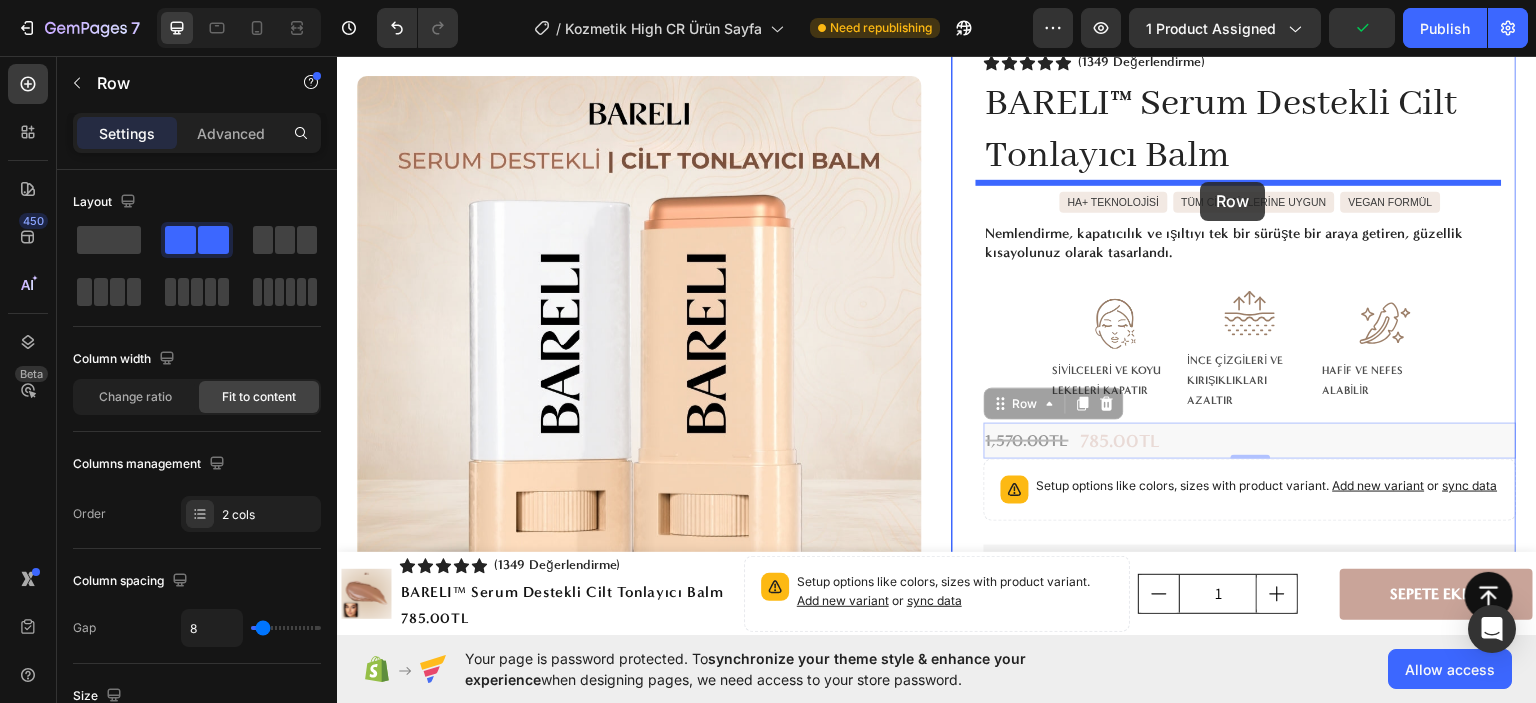 drag, startPoint x: 1209, startPoint y: 443, endPoint x: 1201, endPoint y: 181, distance: 262.1221 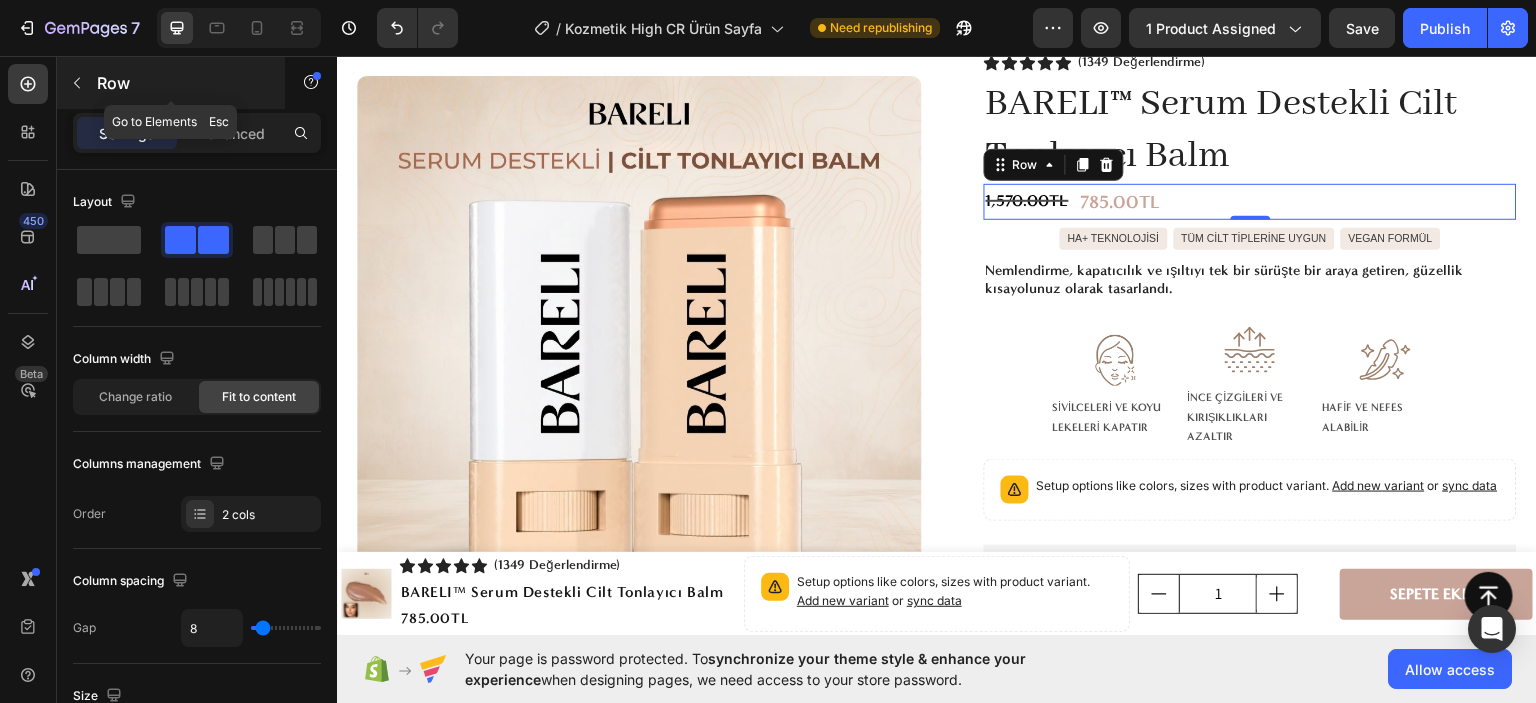 click at bounding box center (77, 83) 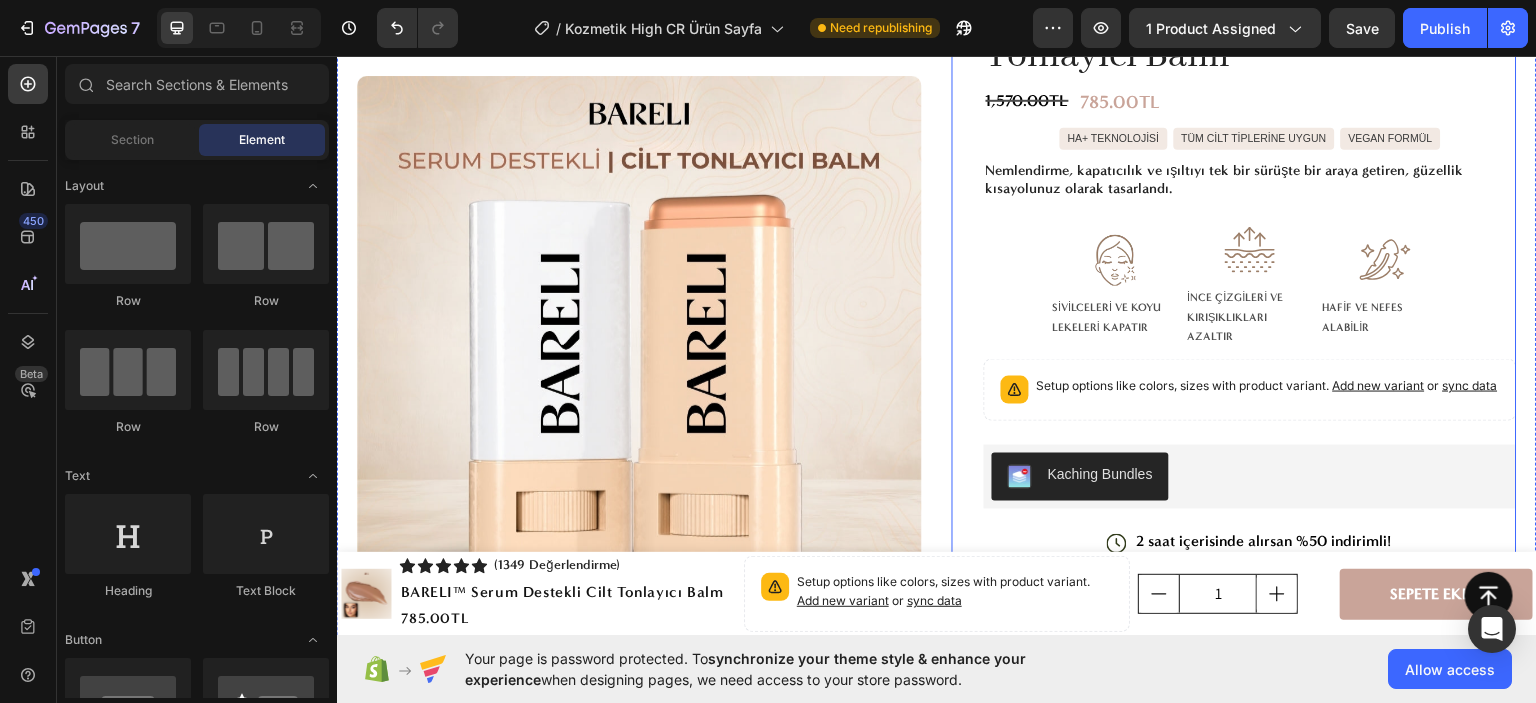 scroll, scrollTop: 0, scrollLeft: 0, axis: both 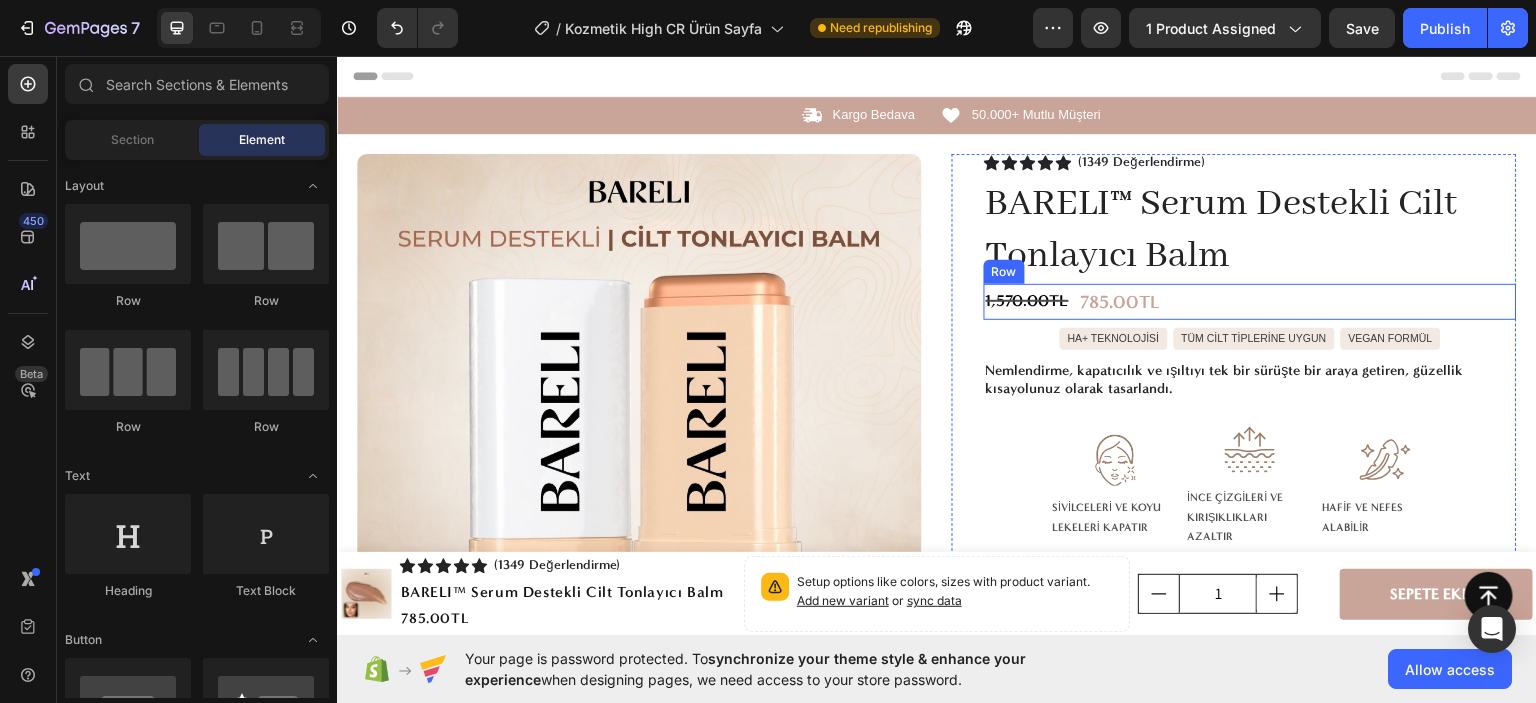 click on "1,570.00TL Compare Price Compare Price 785.00TL Product Price Product Price Row" at bounding box center (1250, 301) 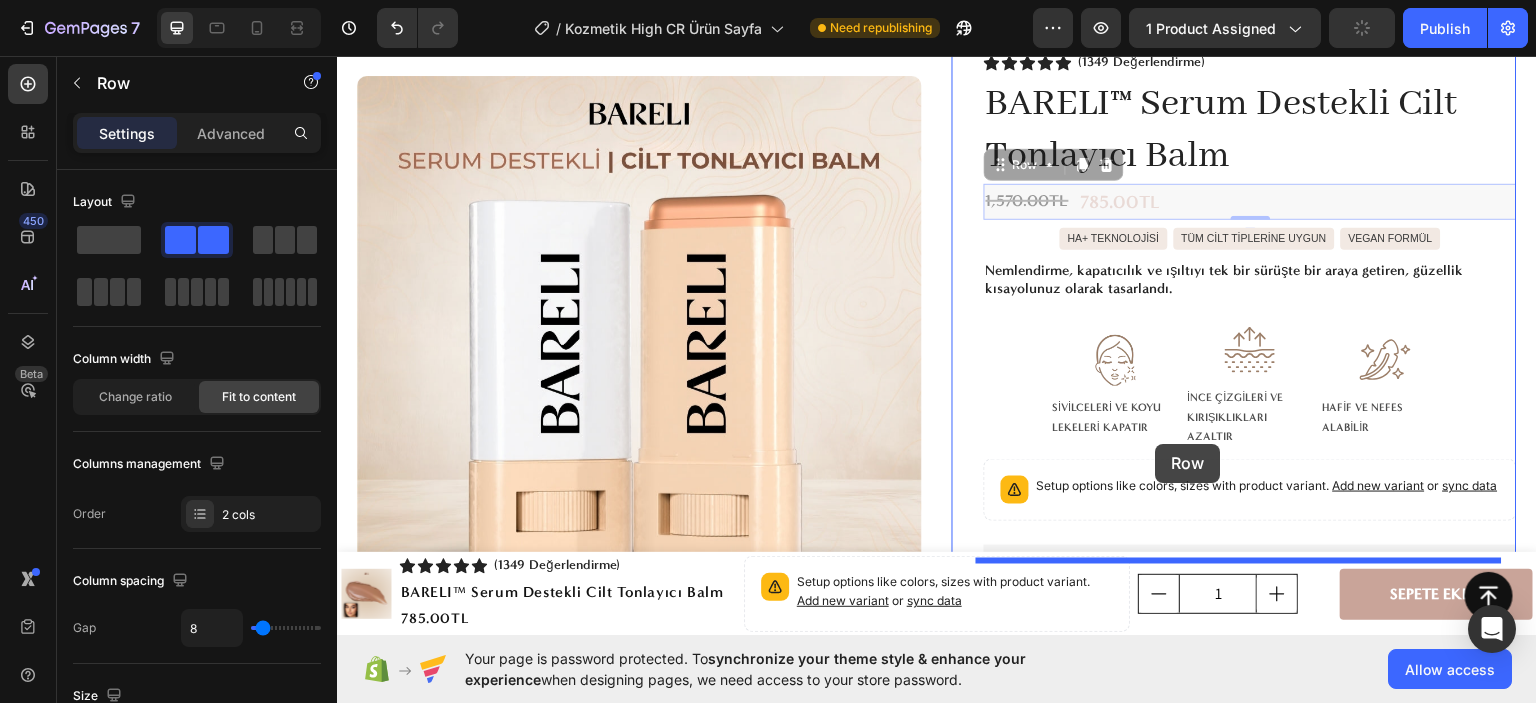 scroll, scrollTop: 200, scrollLeft: 0, axis: vertical 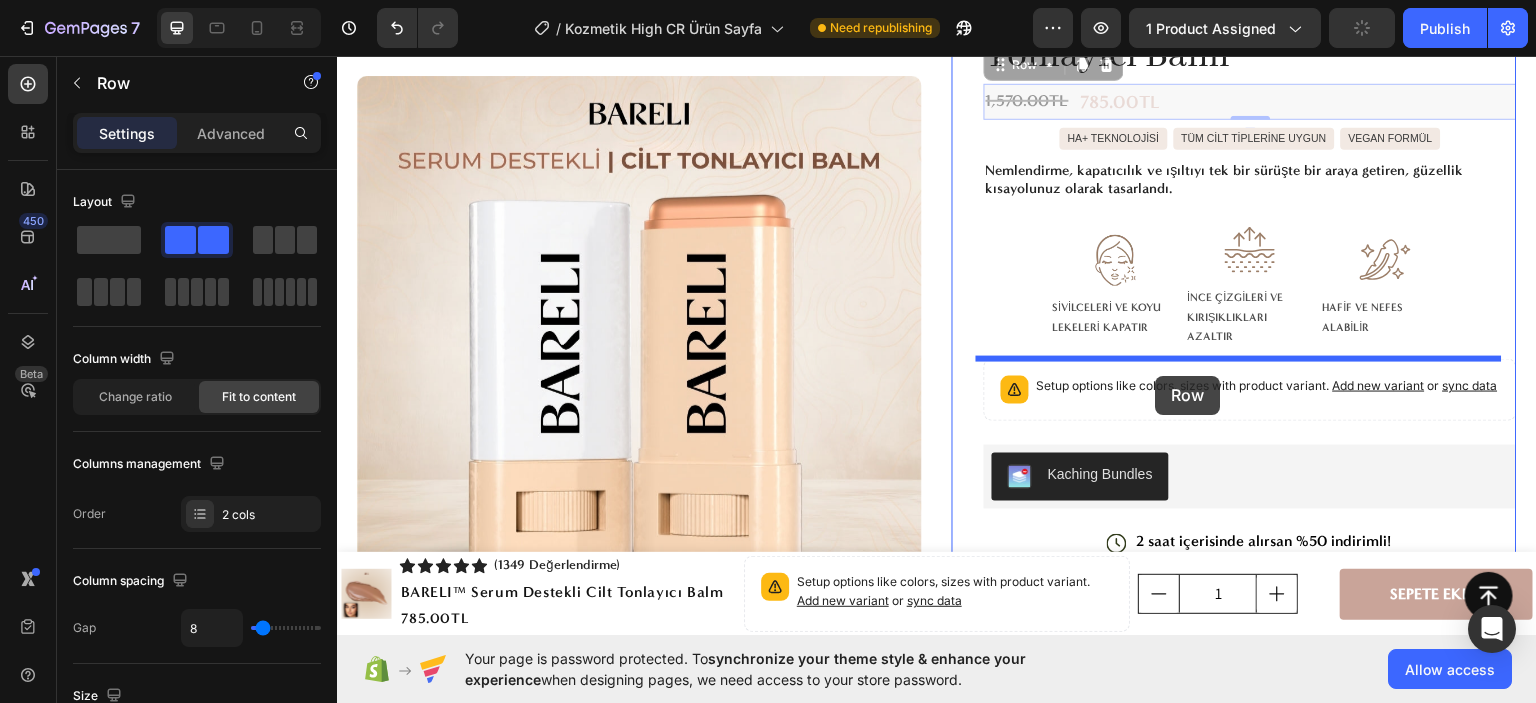 drag, startPoint x: 1192, startPoint y: 295, endPoint x: 1156, endPoint y: 375, distance: 87.72685 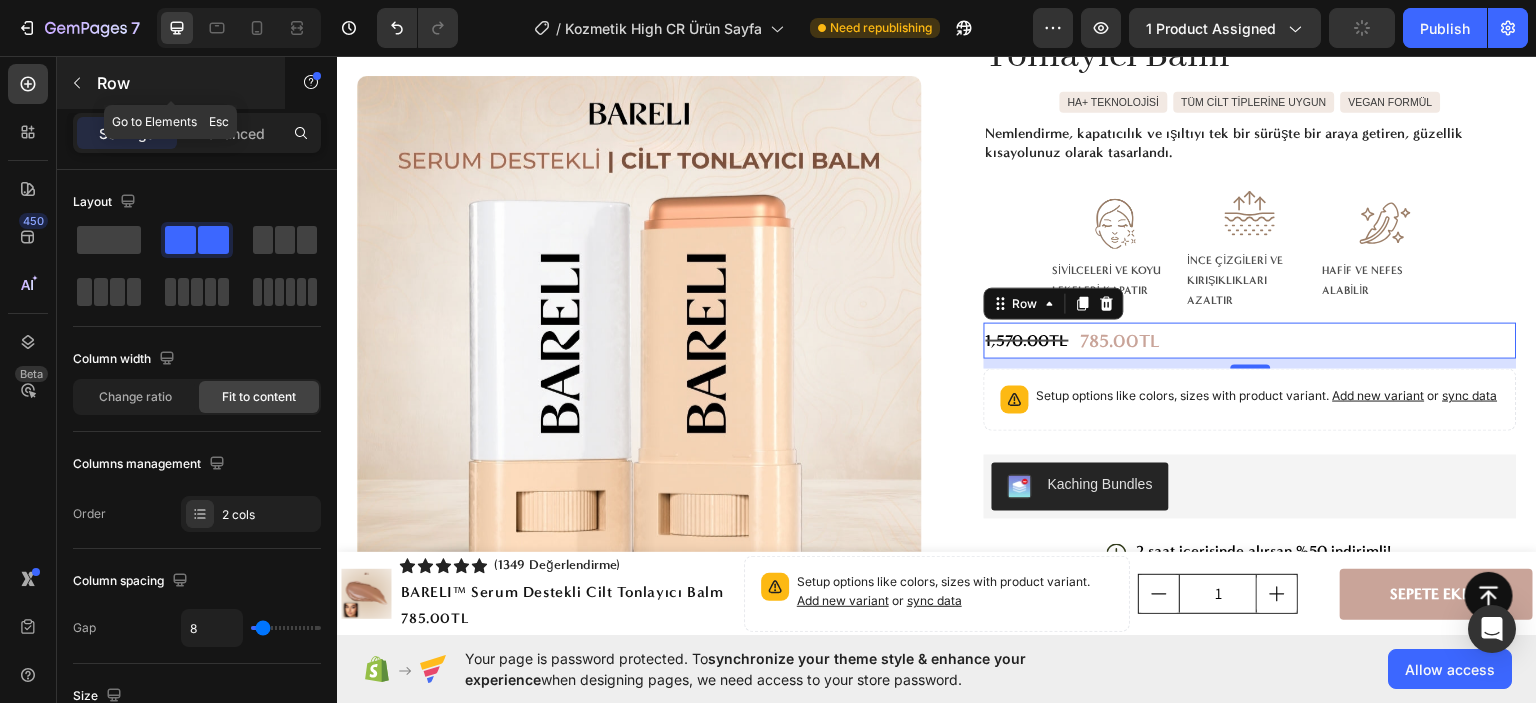 click at bounding box center [77, 83] 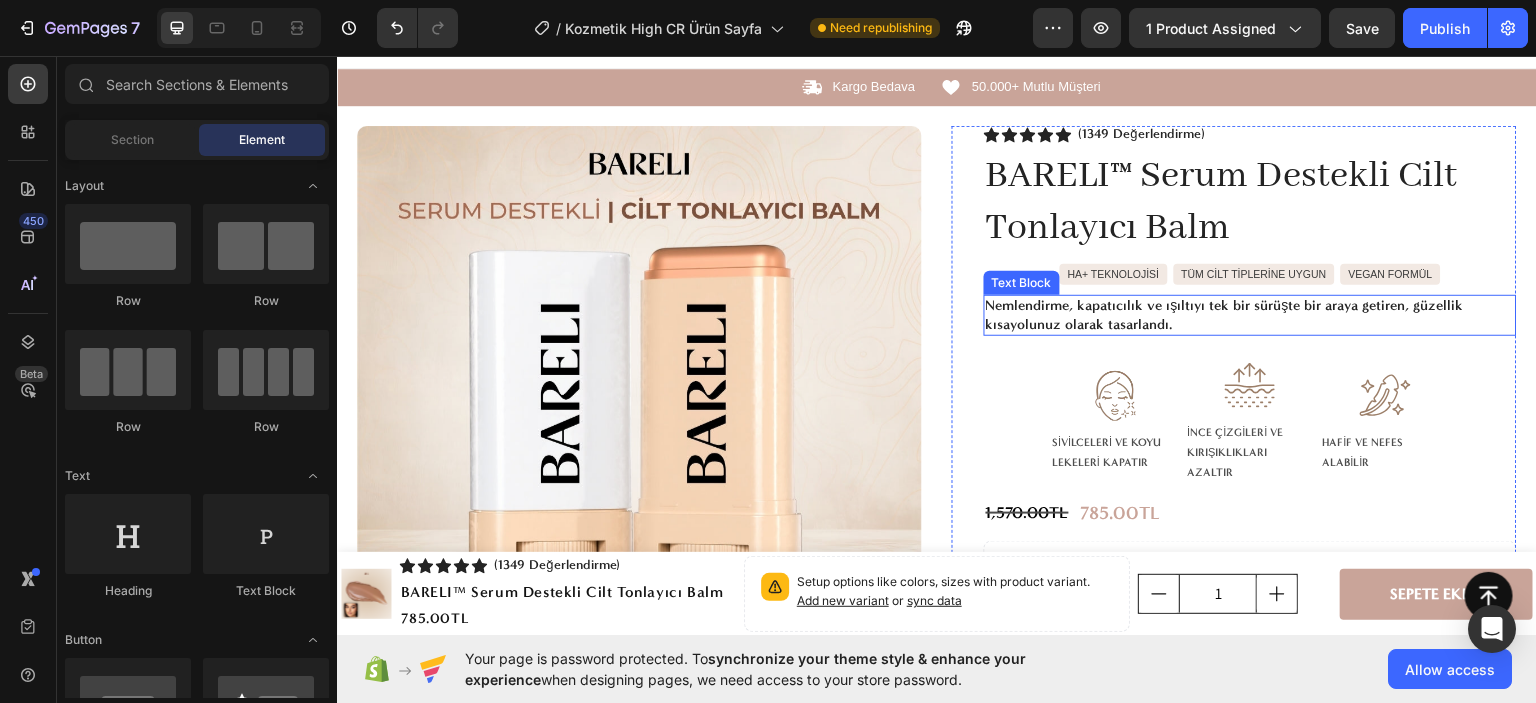 scroll, scrollTop: 0, scrollLeft: 0, axis: both 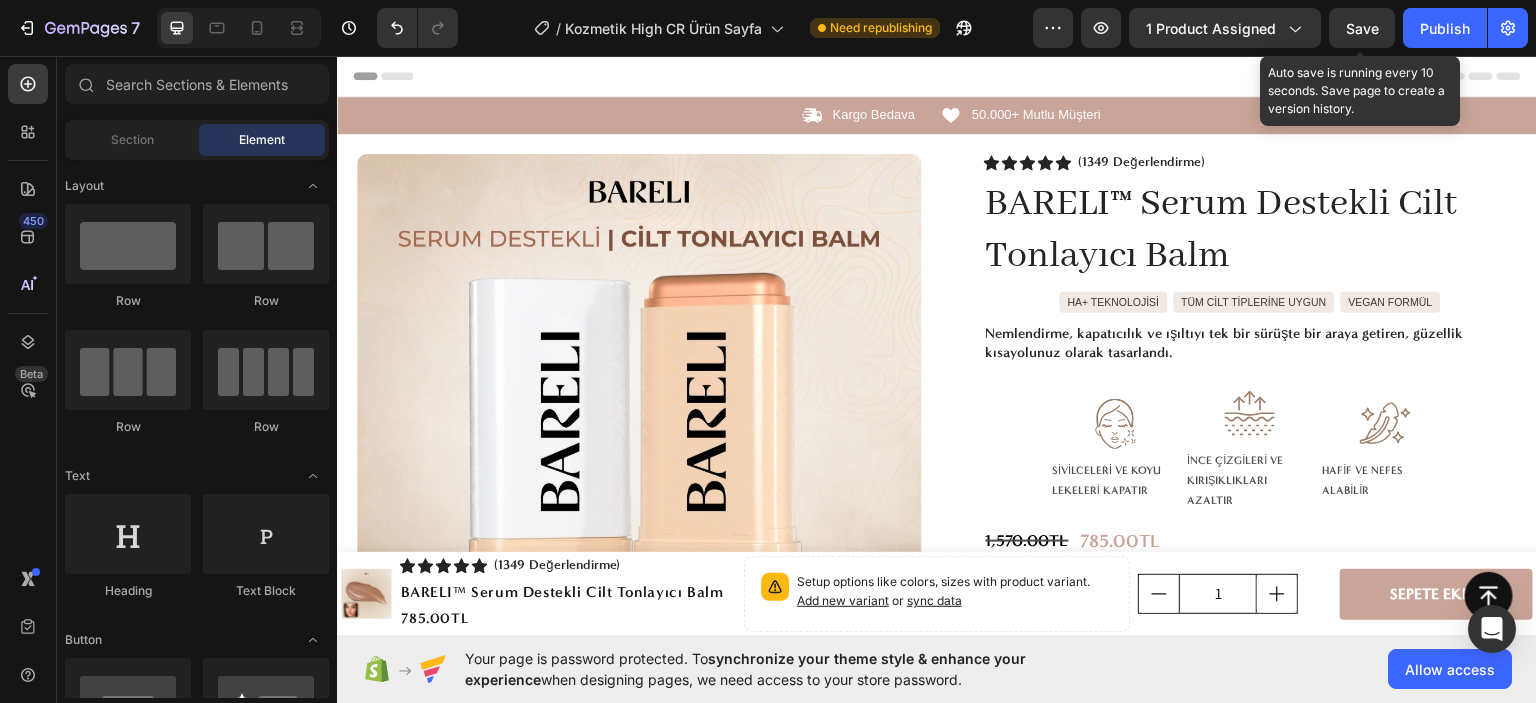 drag, startPoint x: 1369, startPoint y: 34, endPoint x: 1070, endPoint y: 68, distance: 300.9269 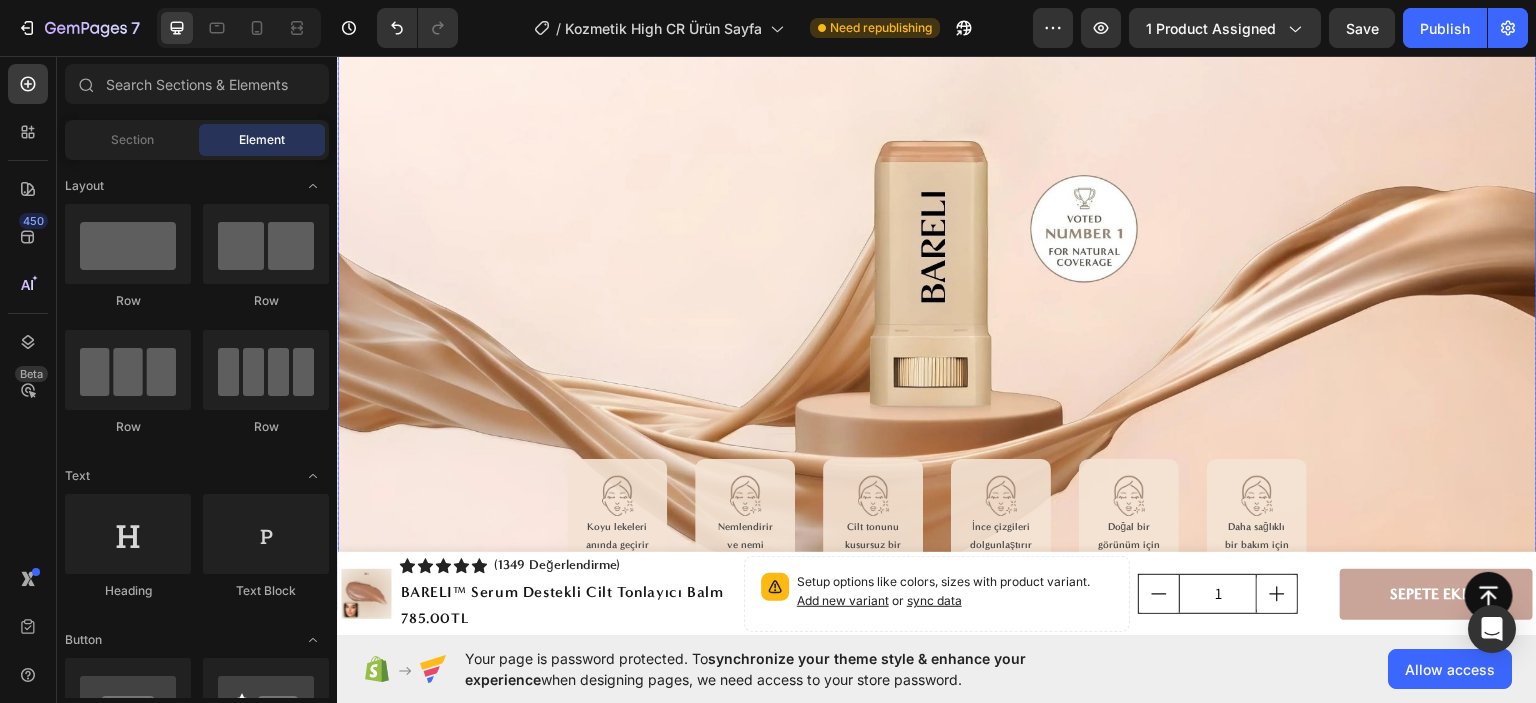 scroll, scrollTop: 2400, scrollLeft: 0, axis: vertical 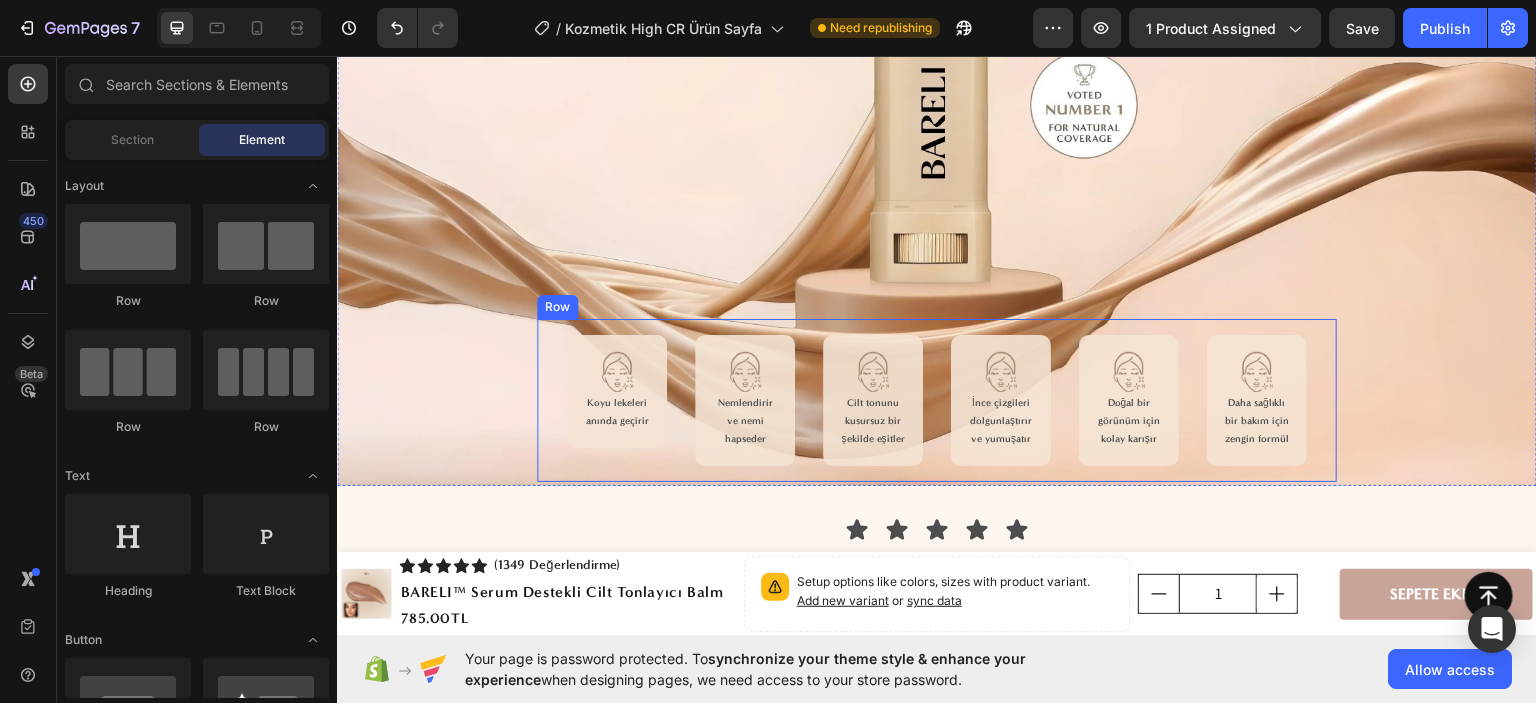 click on "Image Koyu lekeleri anında geçirir Text Block Row" at bounding box center (617, 399) 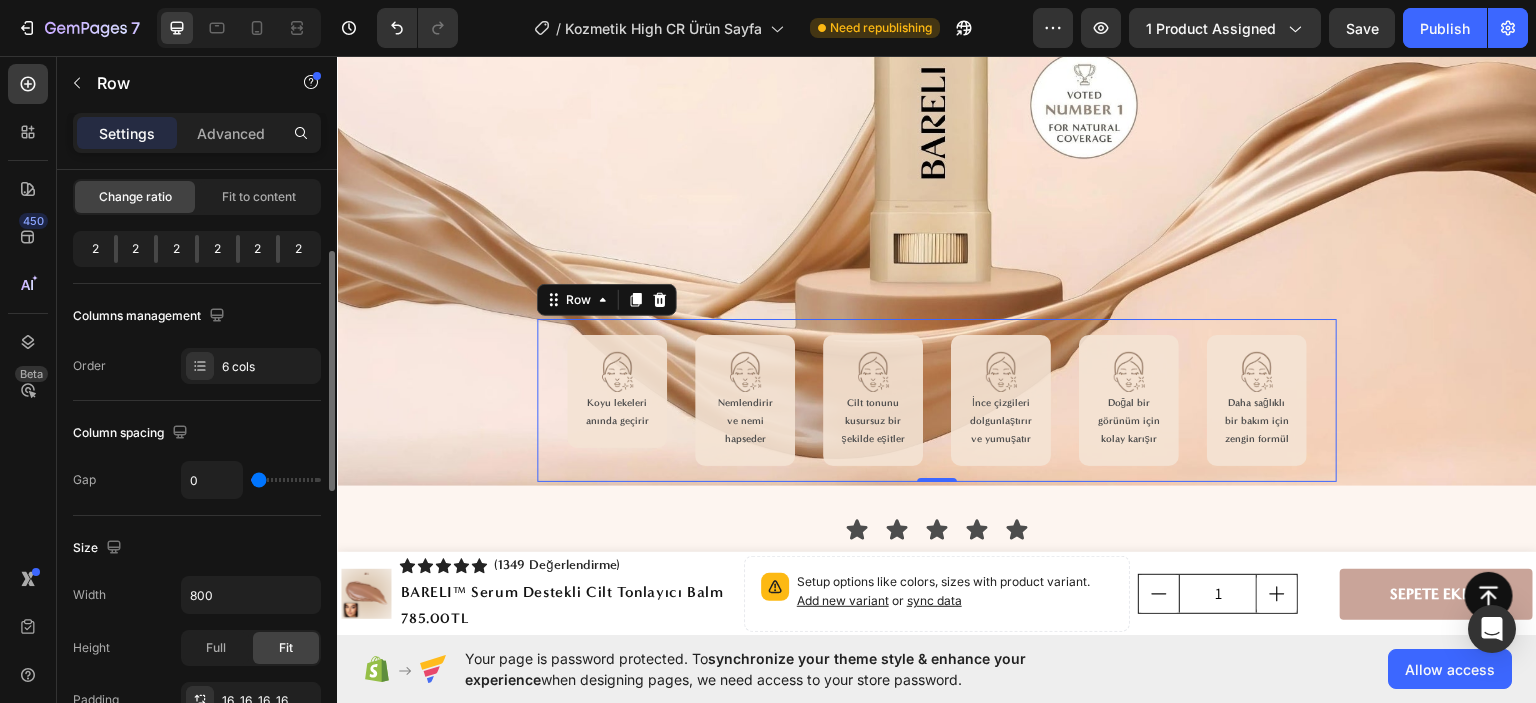 scroll, scrollTop: 400, scrollLeft: 0, axis: vertical 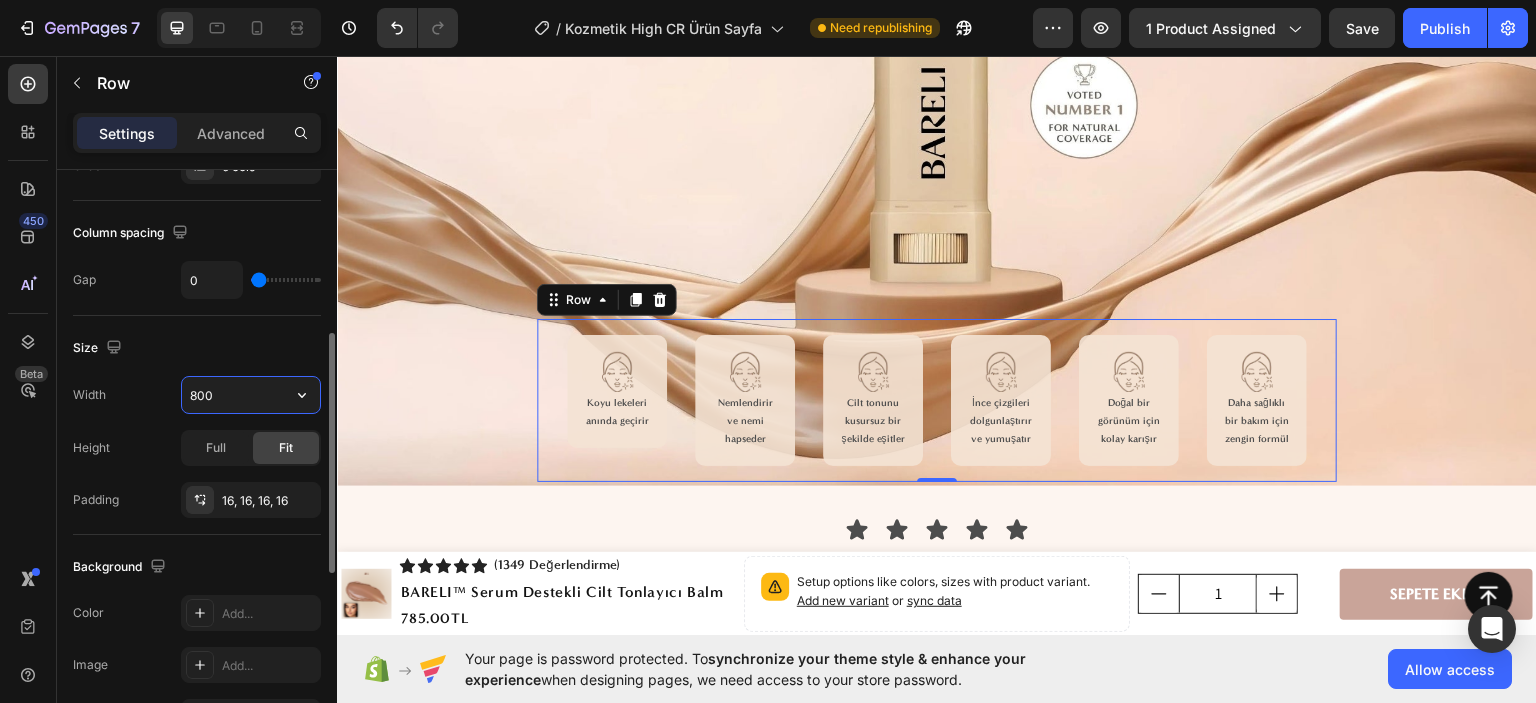 click on "800" at bounding box center (251, 395) 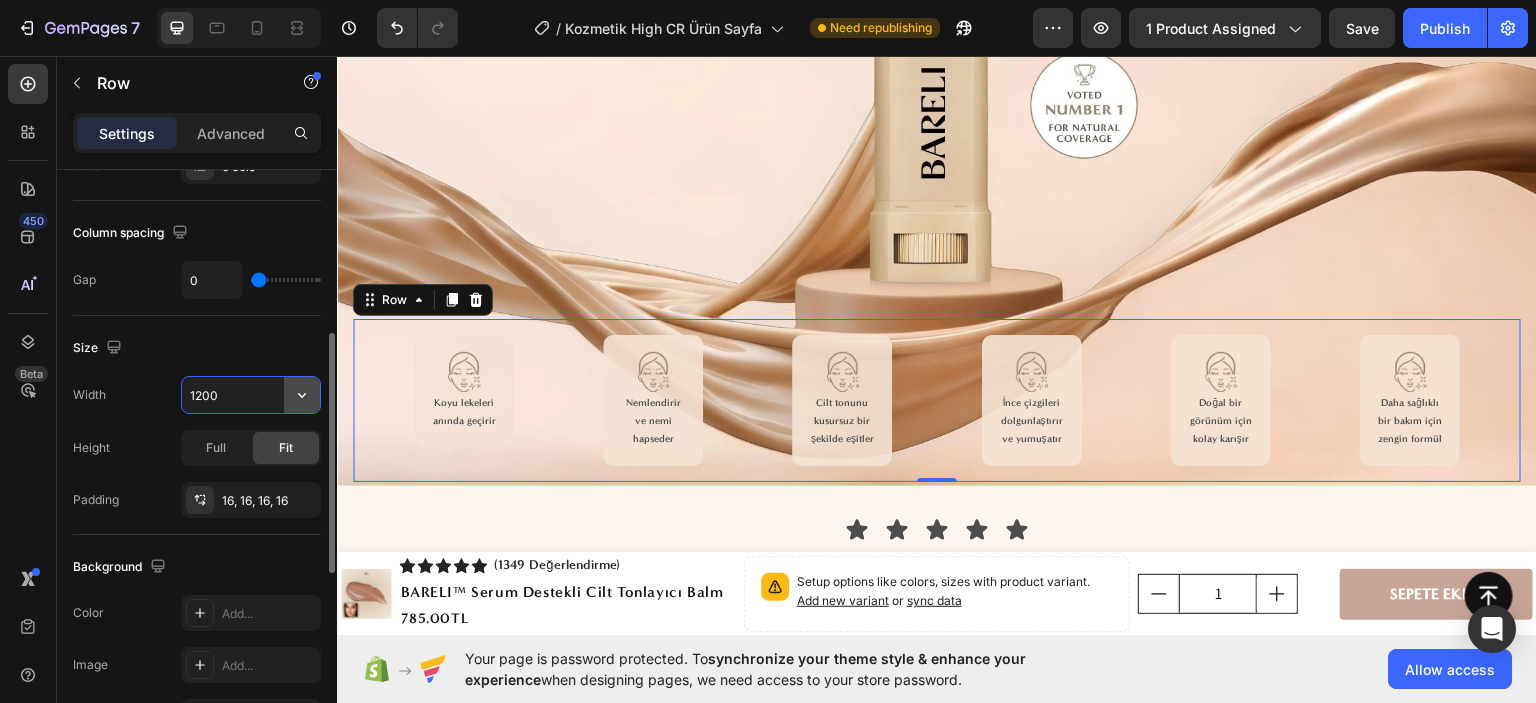 click 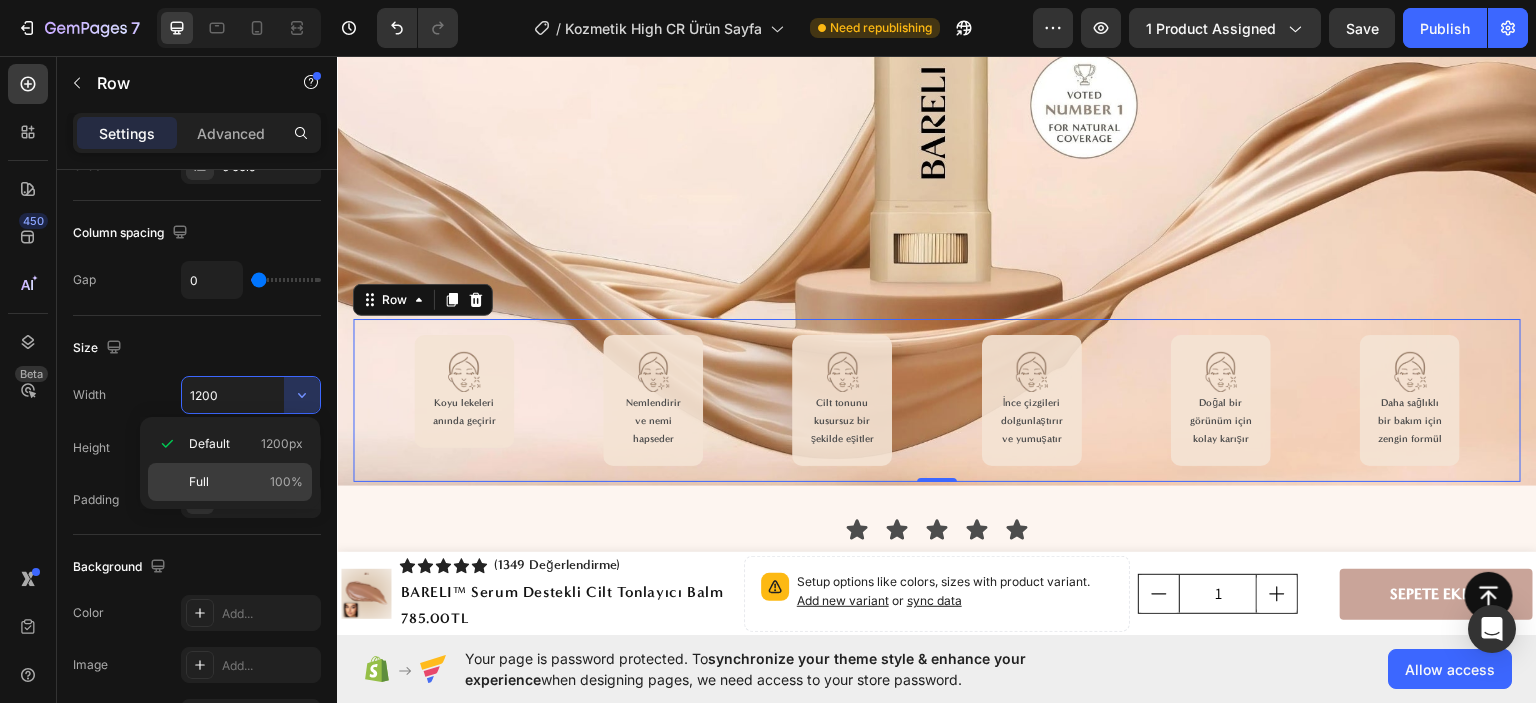 click on "Full 100%" at bounding box center [246, 482] 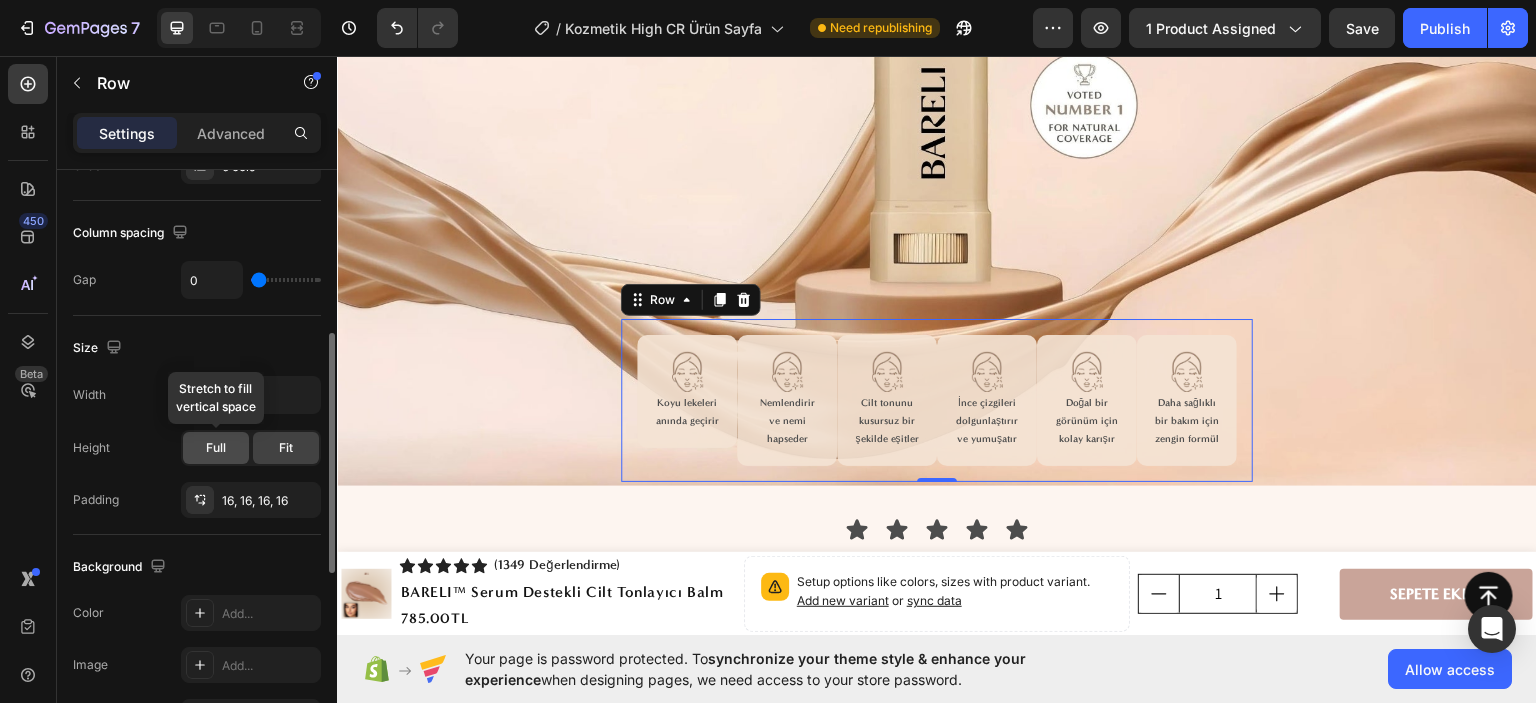 click on "Full" 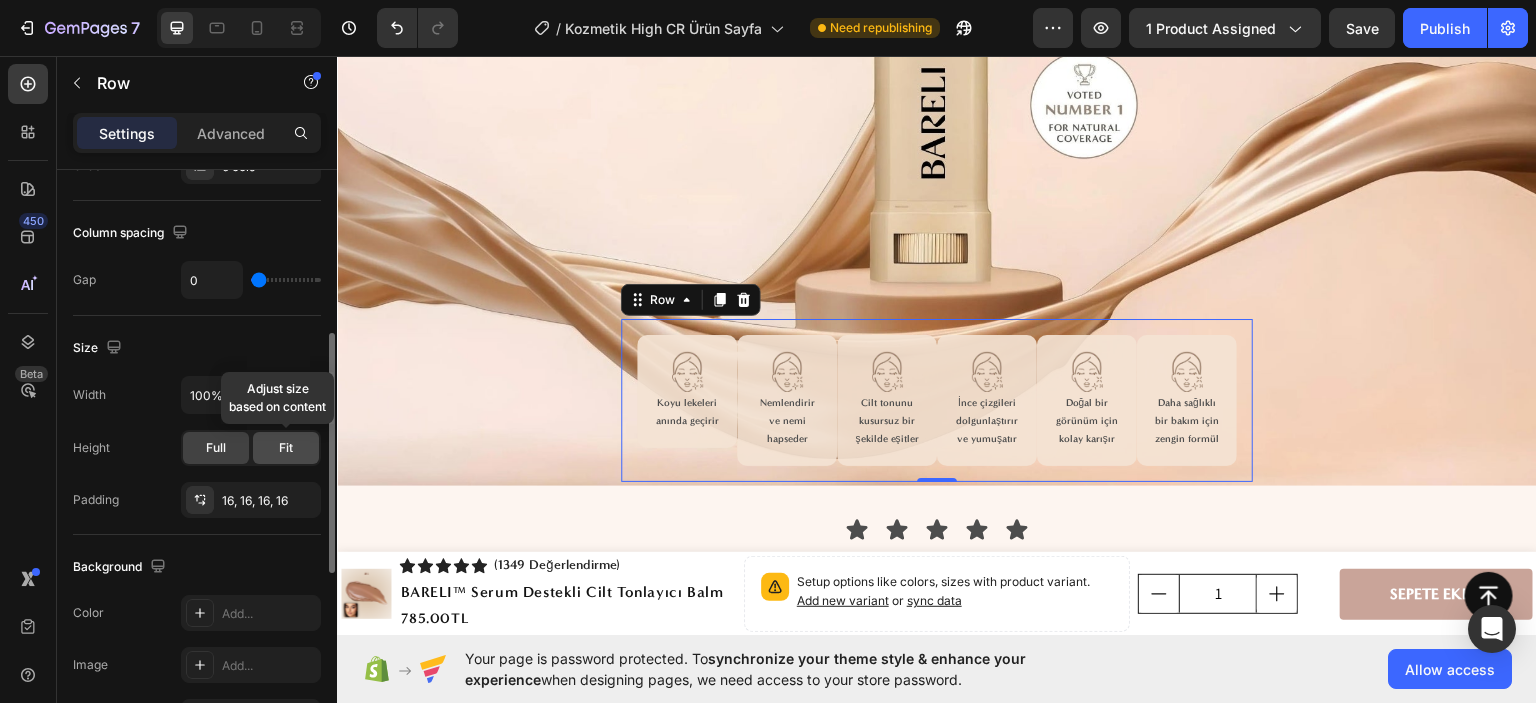 click on "Fit" 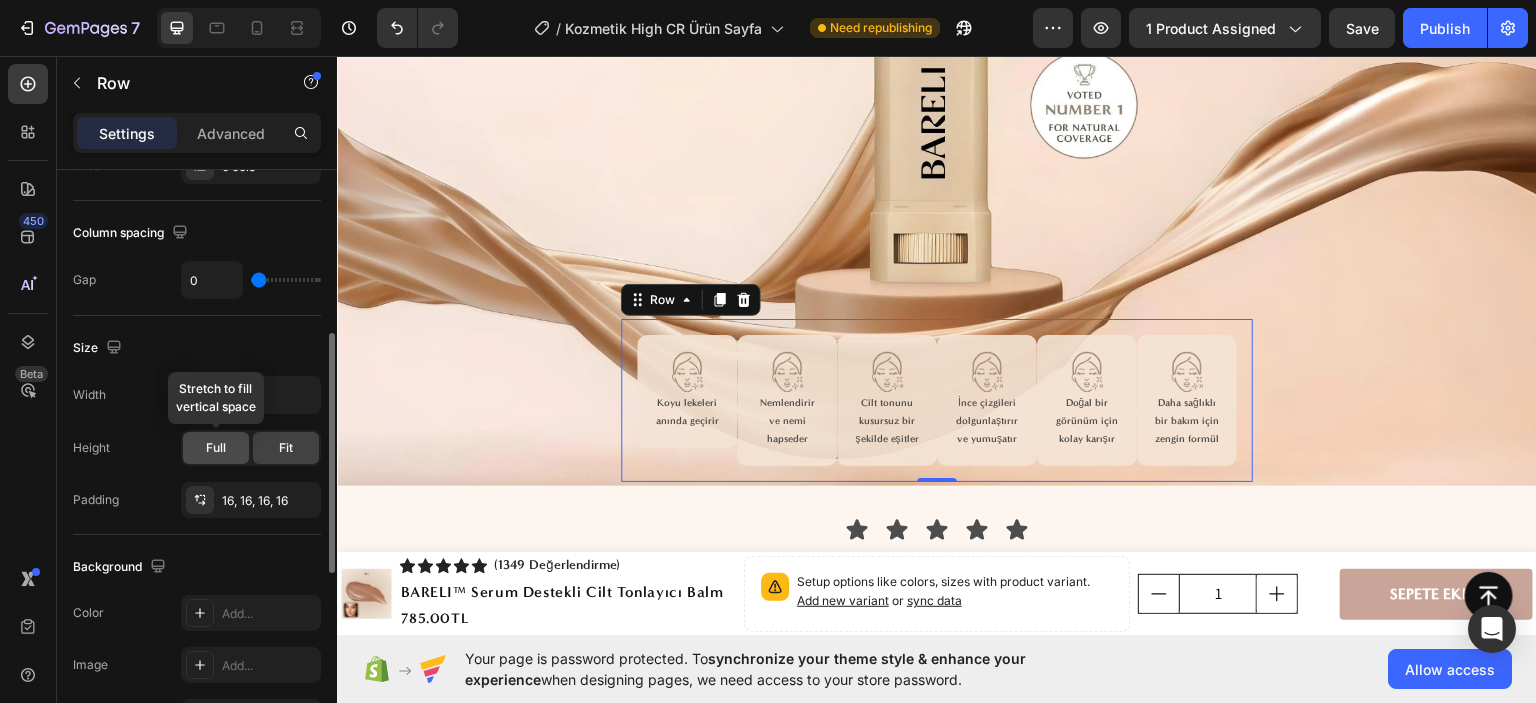 click on "Full" 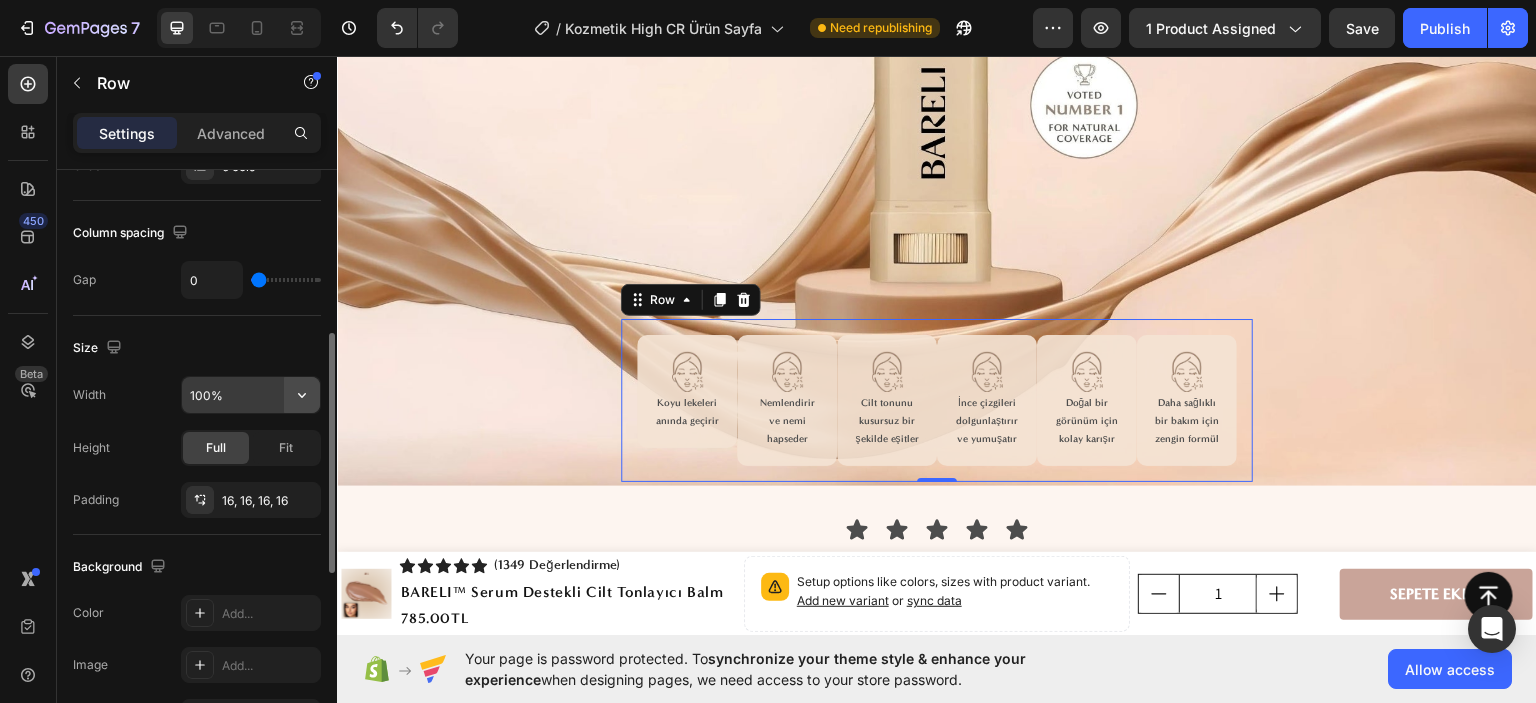 click 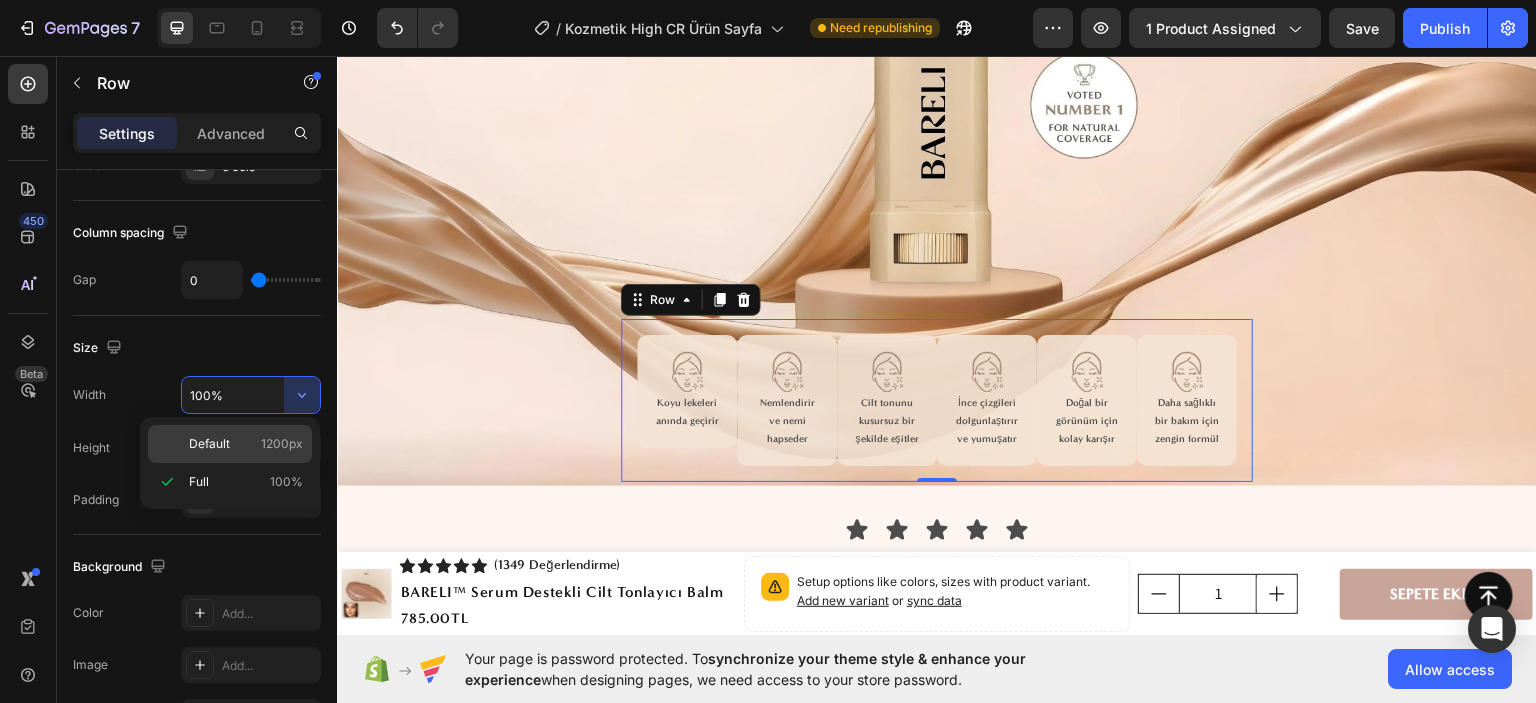 click on "Default" at bounding box center (209, 444) 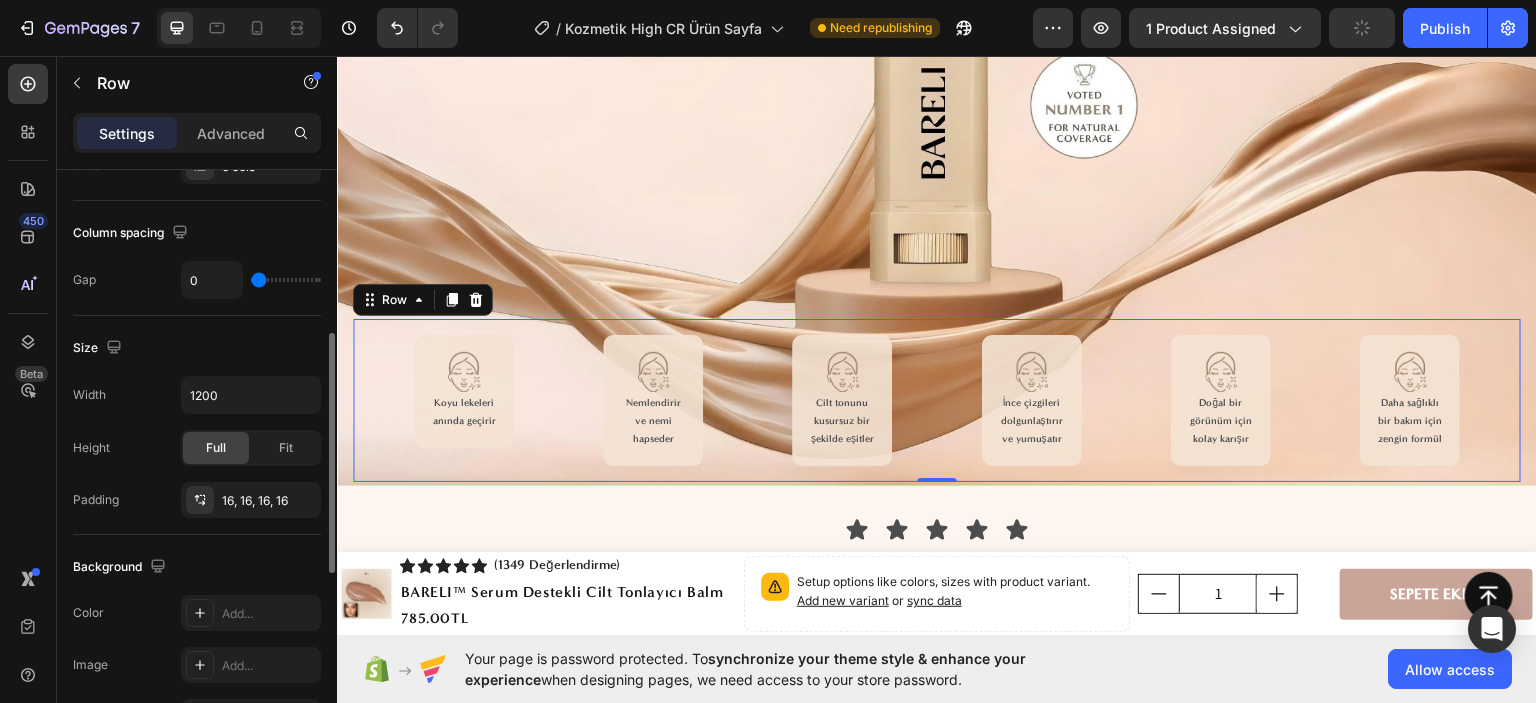 click on "Size Width 1200 Height Full Fit Padding 16, 16, 16, 16" 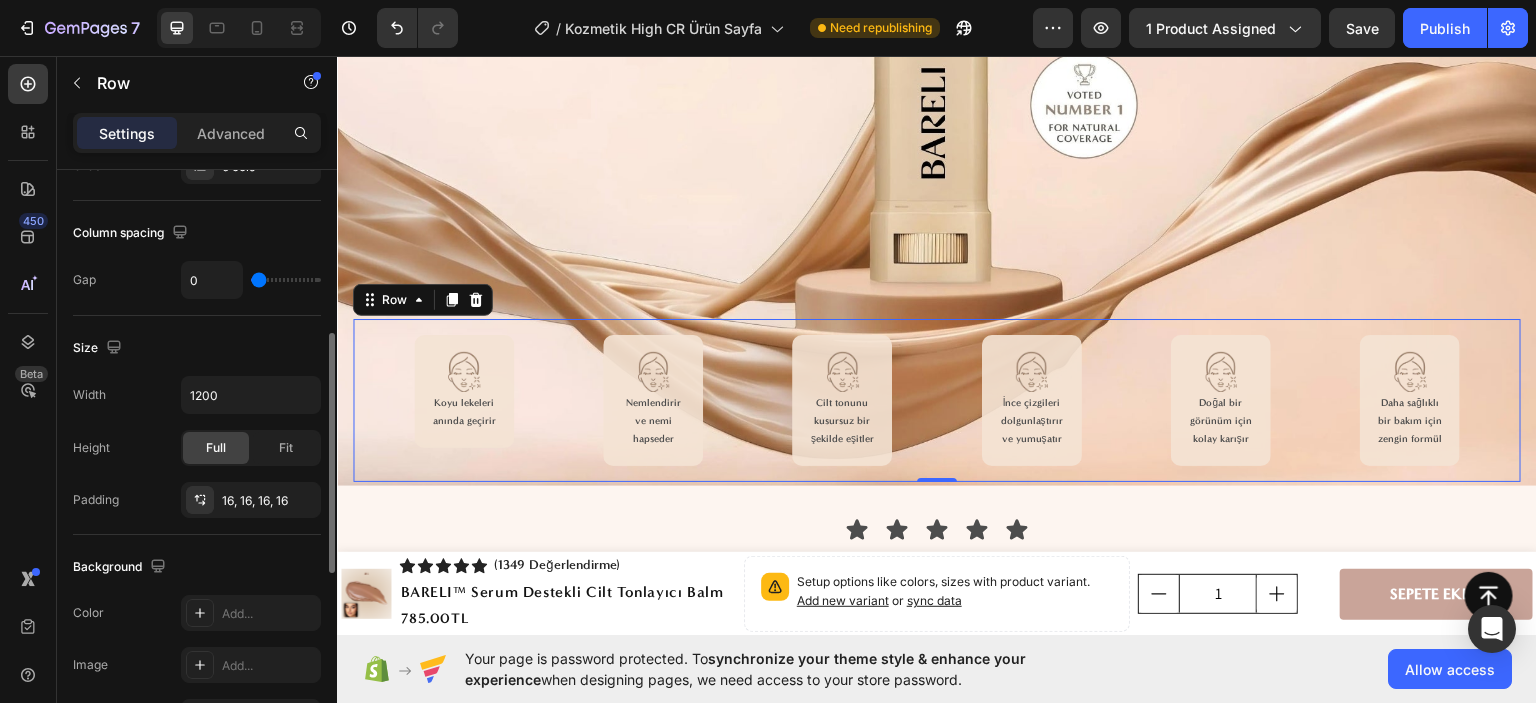 scroll, scrollTop: 600, scrollLeft: 0, axis: vertical 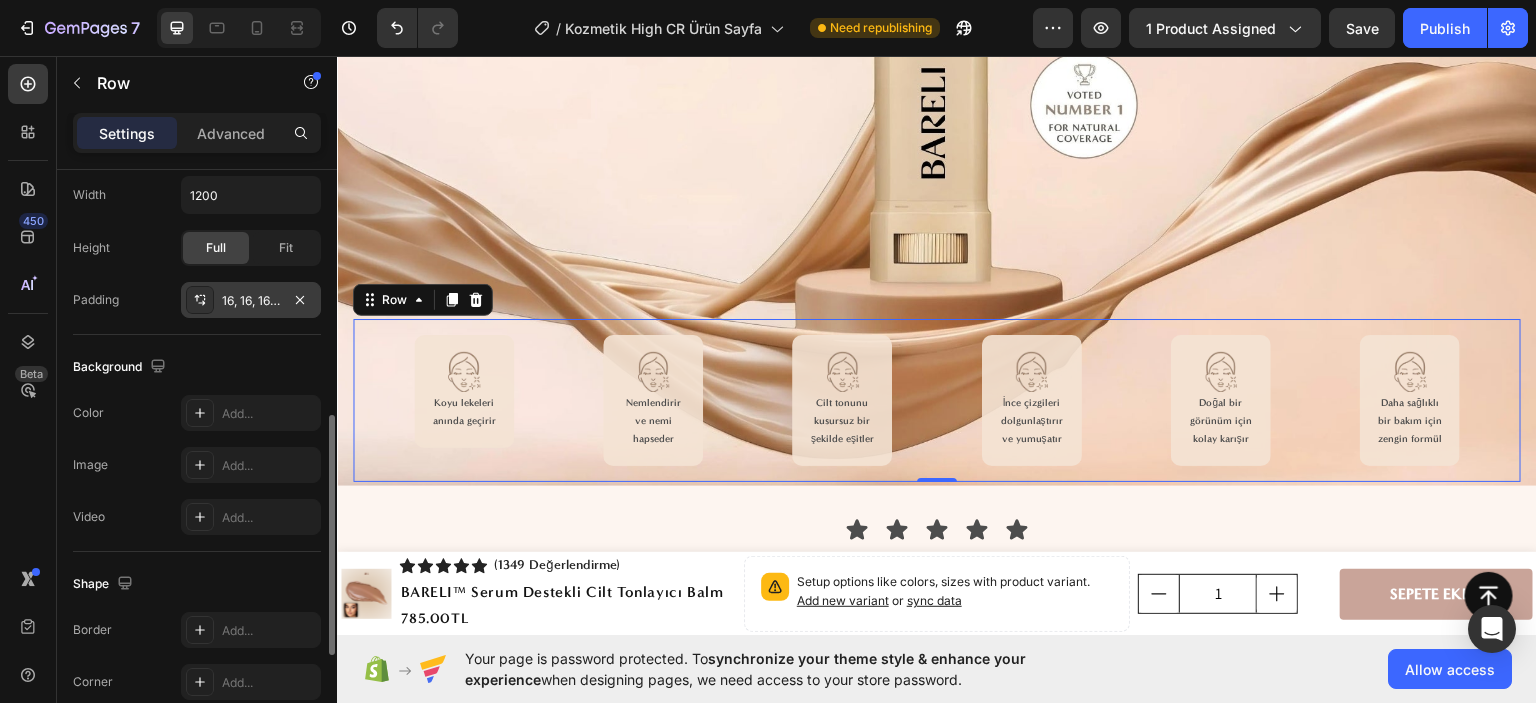 click on "16, 16, 16, 16" at bounding box center (251, 300) 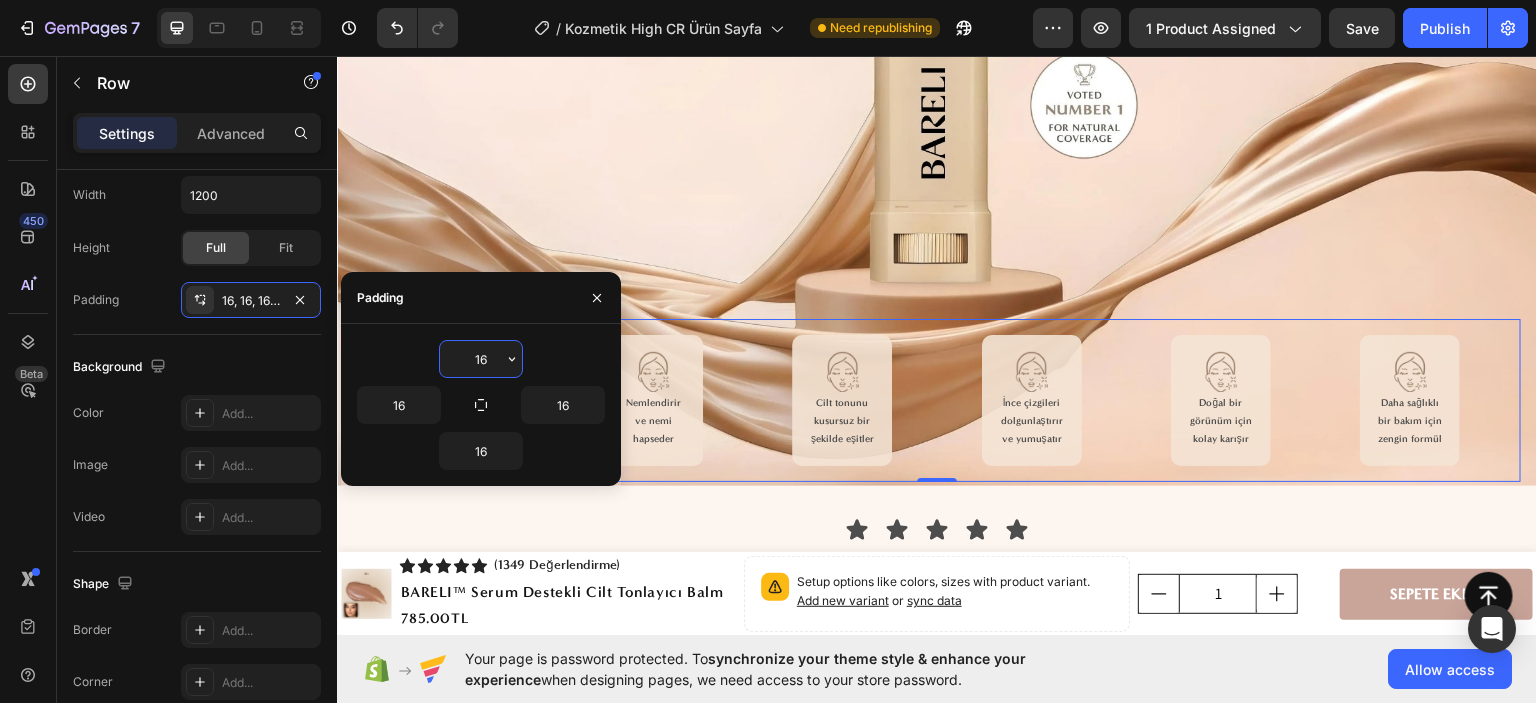 click on "16" at bounding box center [481, 359] 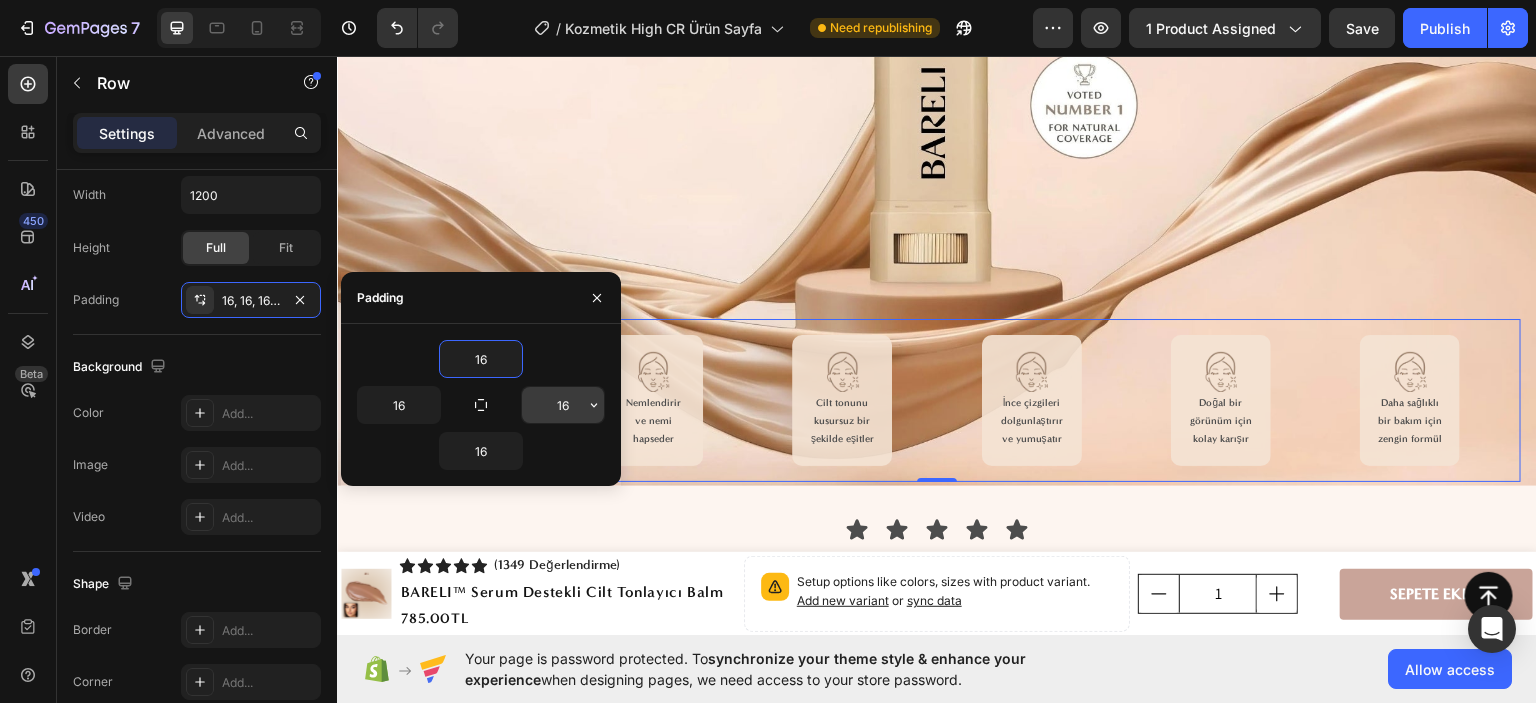 click on "16" at bounding box center [563, 405] 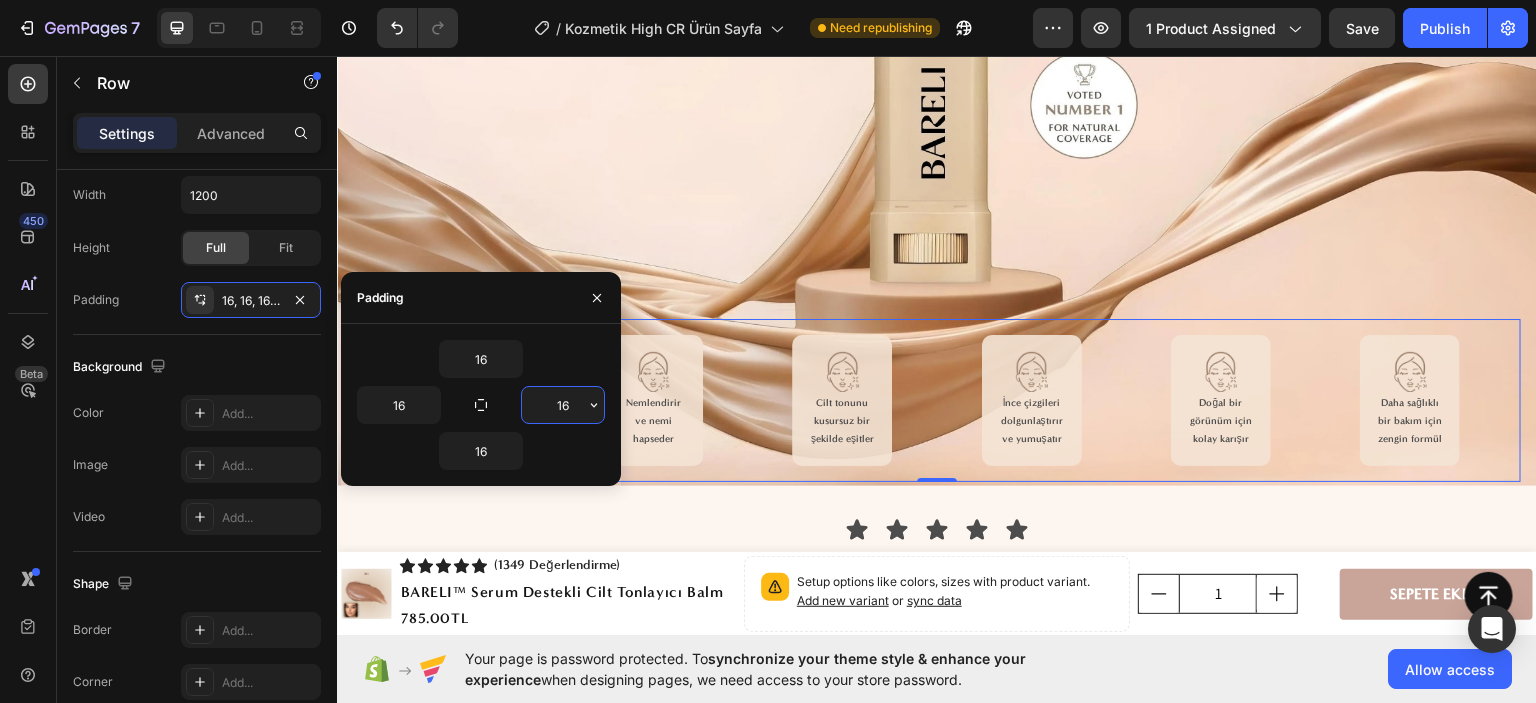 type on "0" 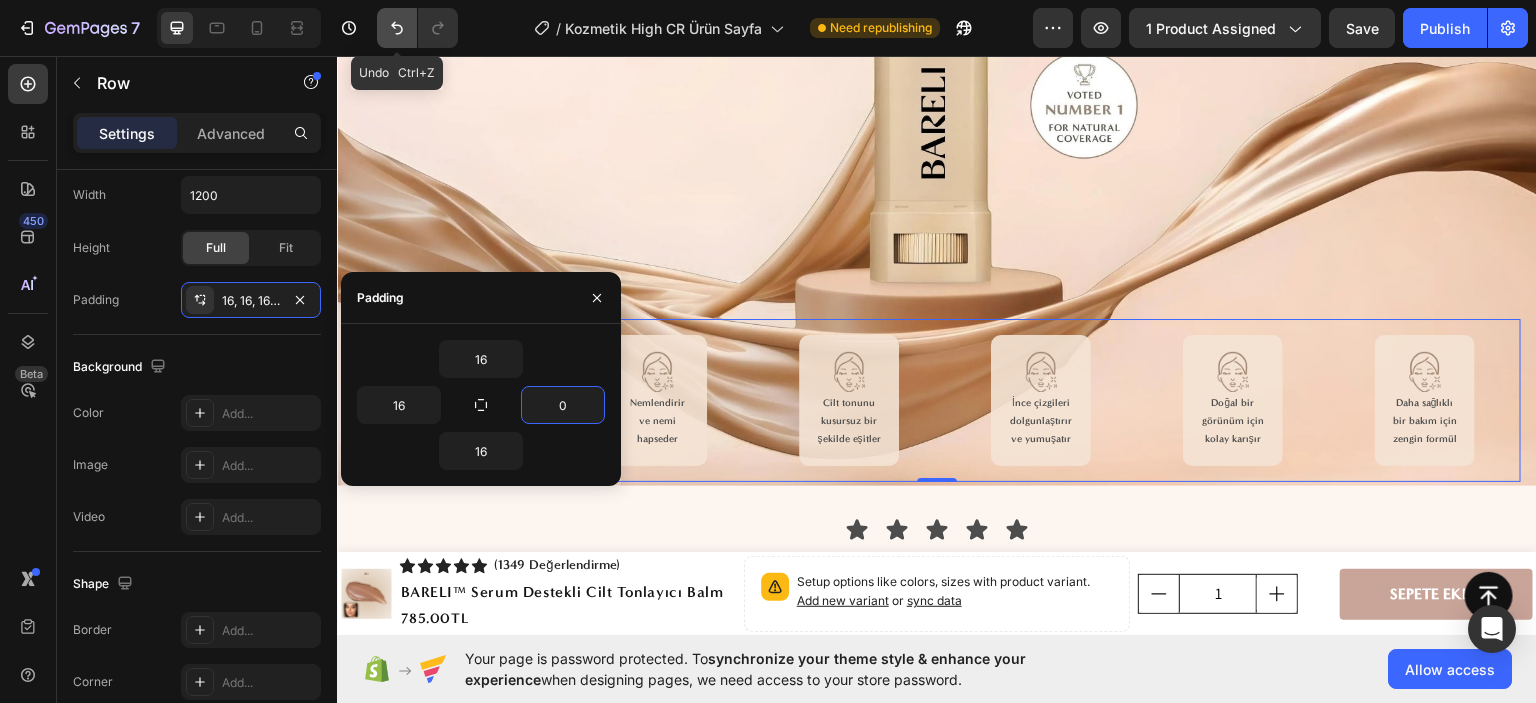 click 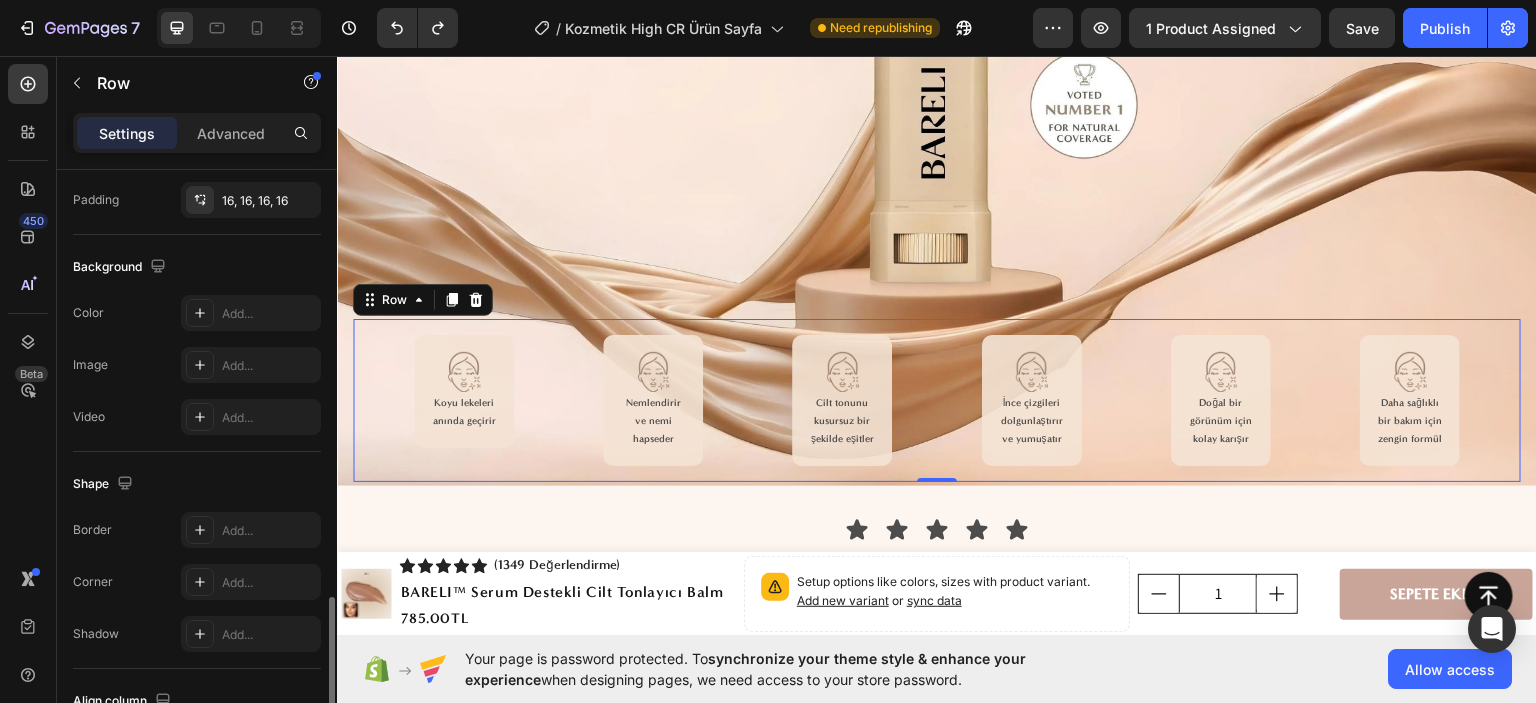 scroll, scrollTop: 855, scrollLeft: 0, axis: vertical 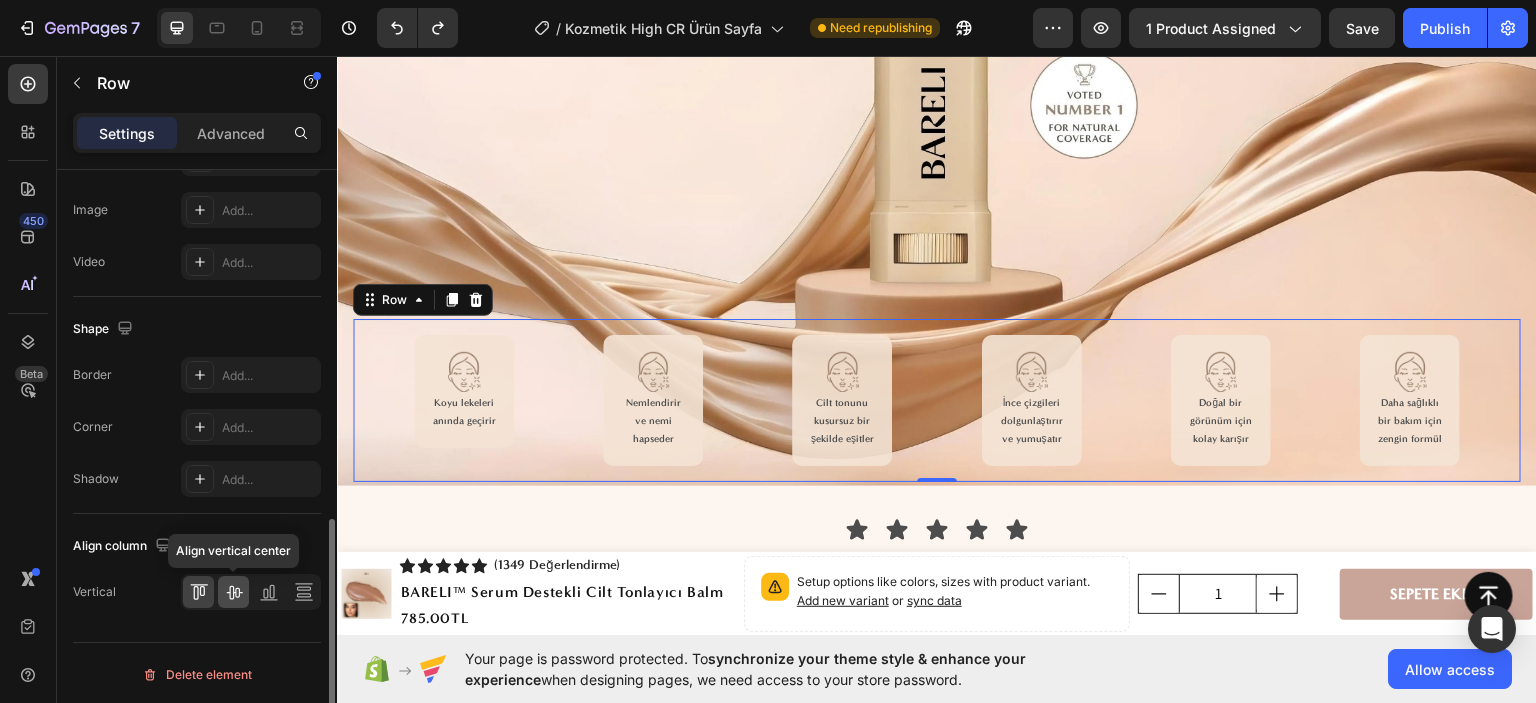 click 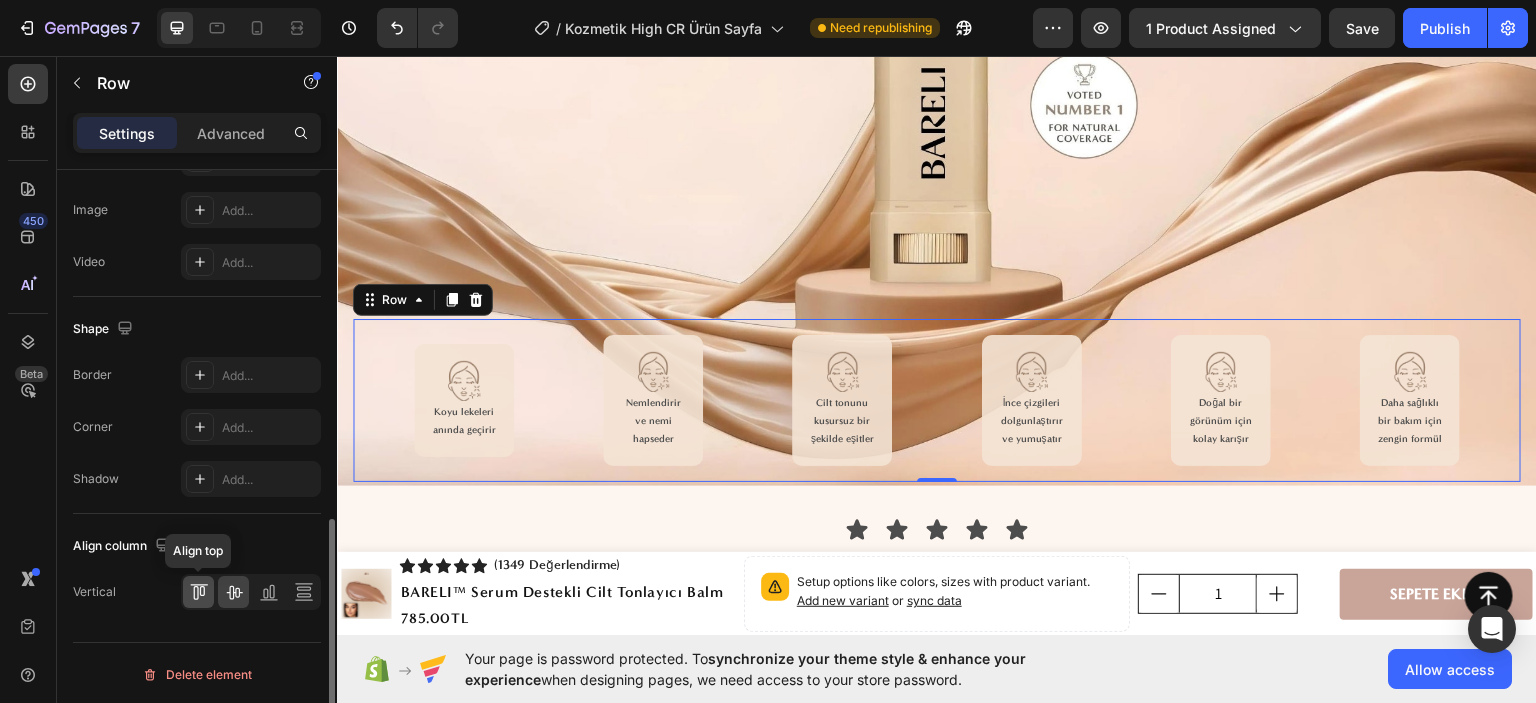 click 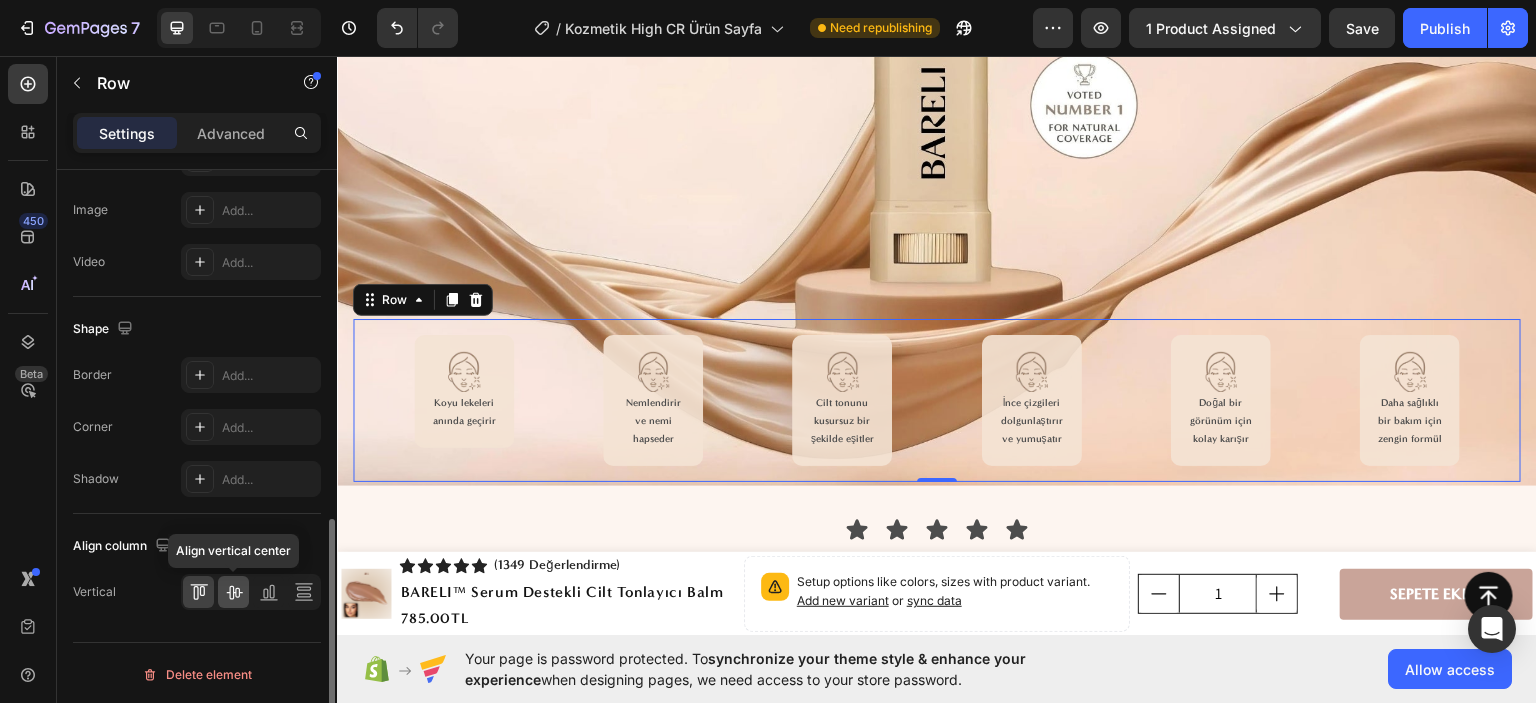 click 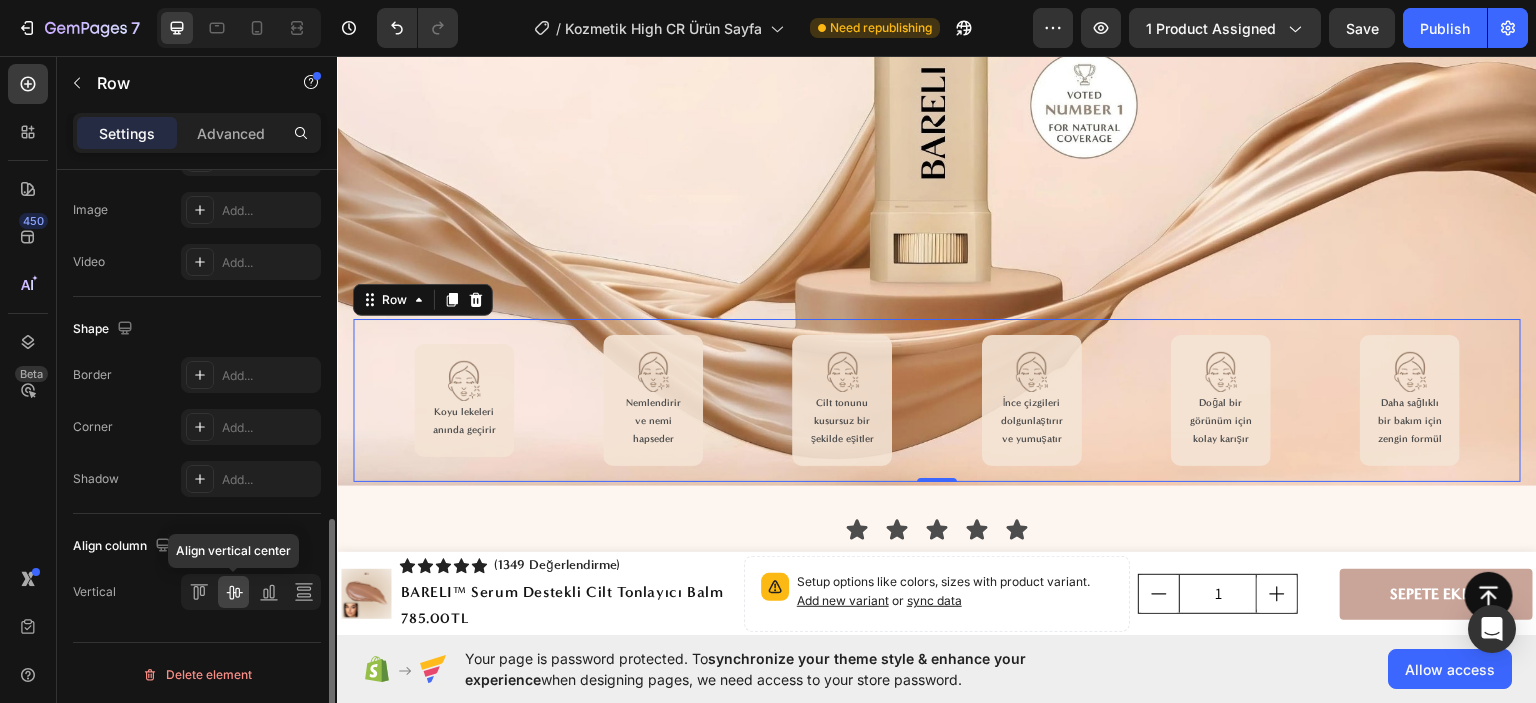 click 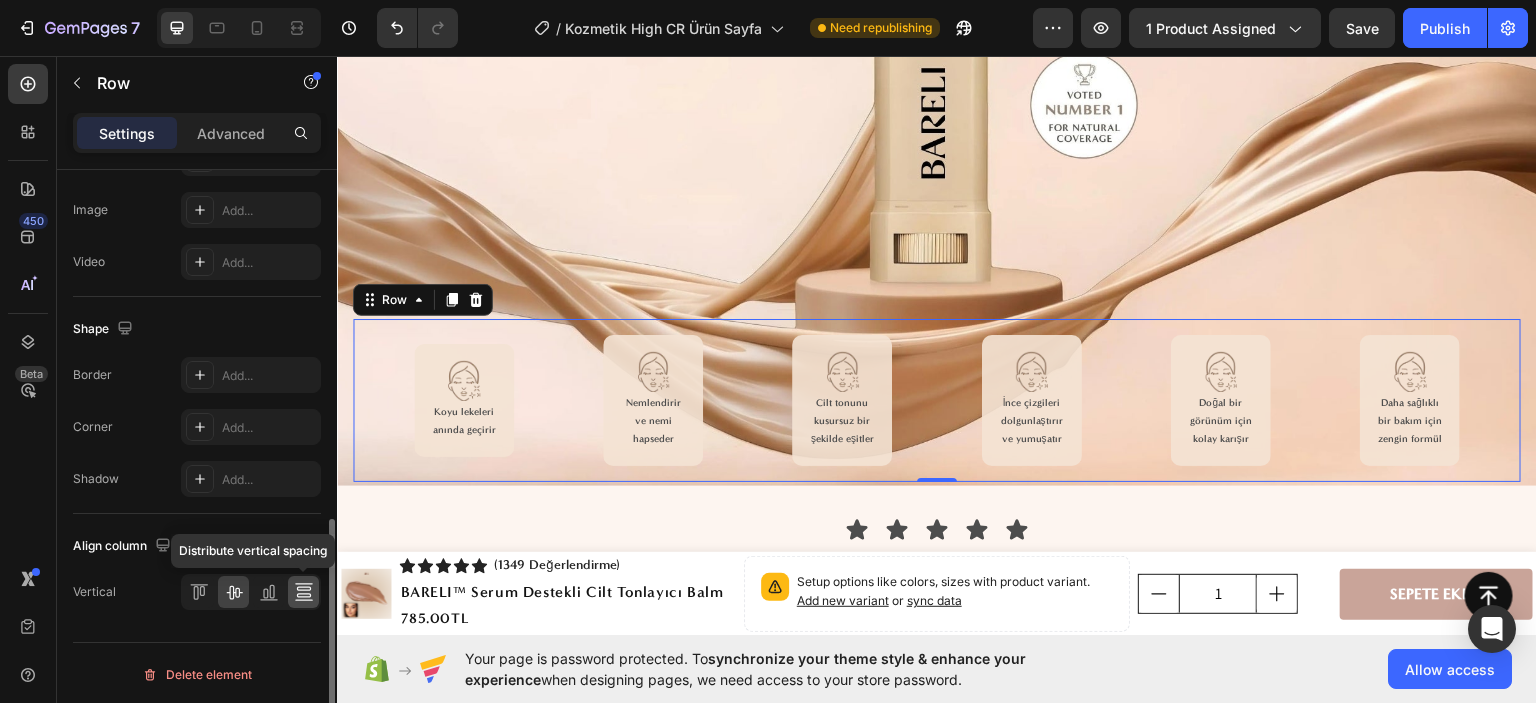 click 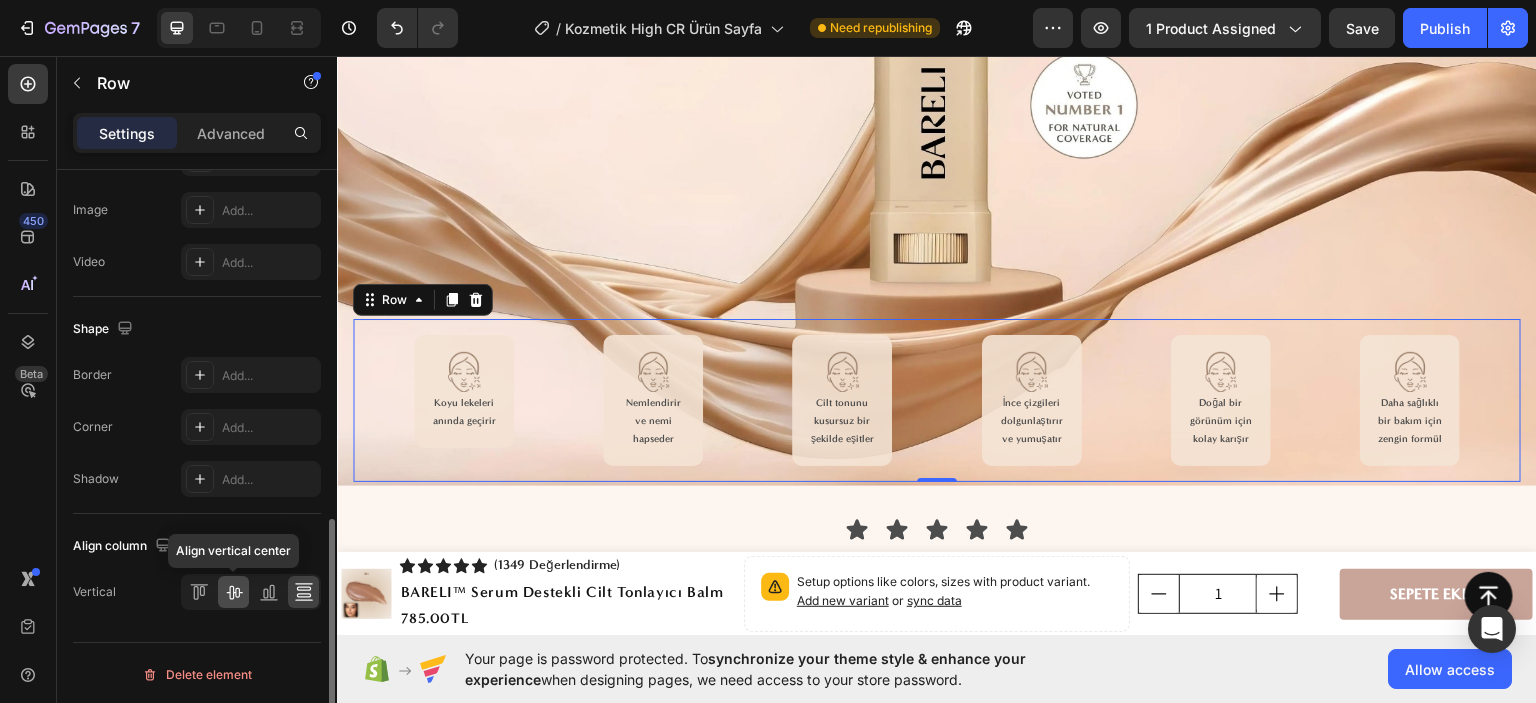 click 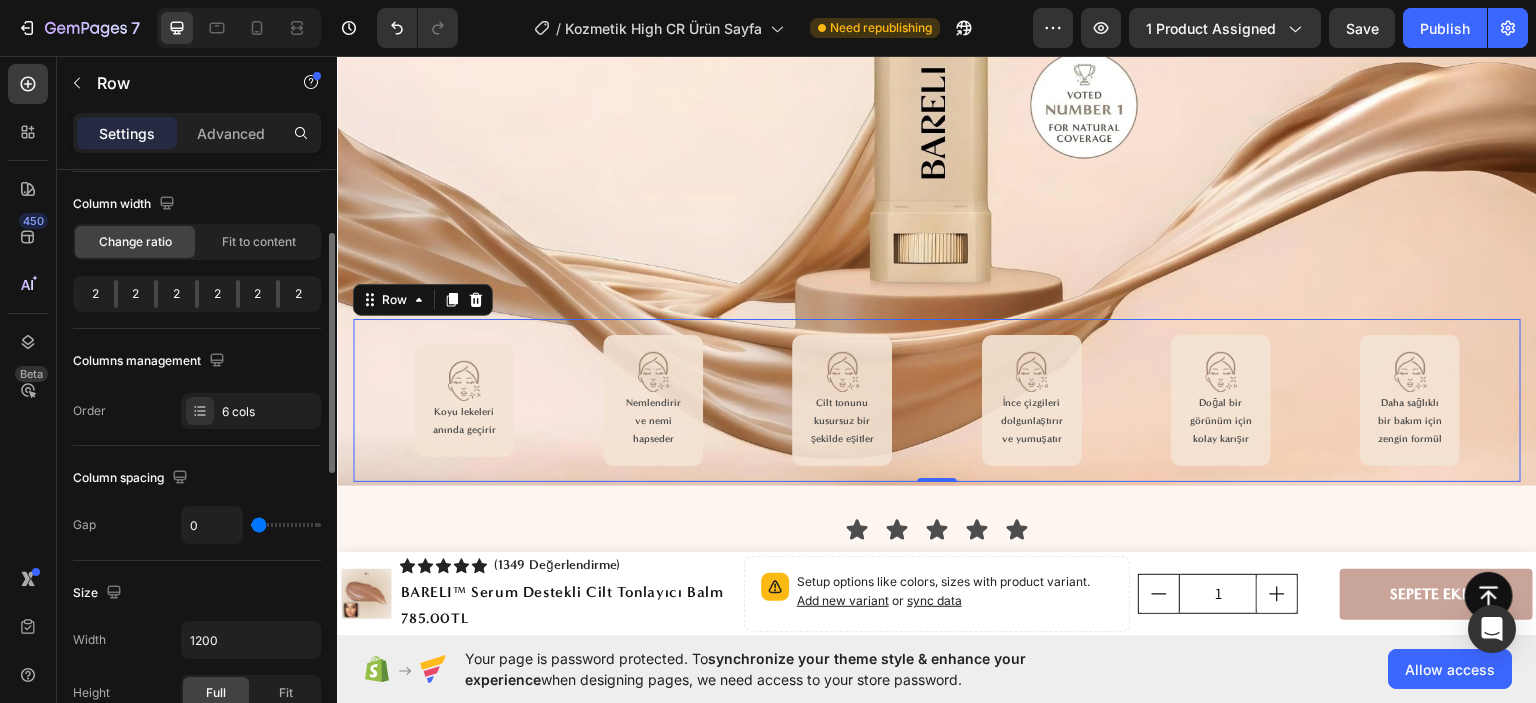 scroll, scrollTop: 0, scrollLeft: 0, axis: both 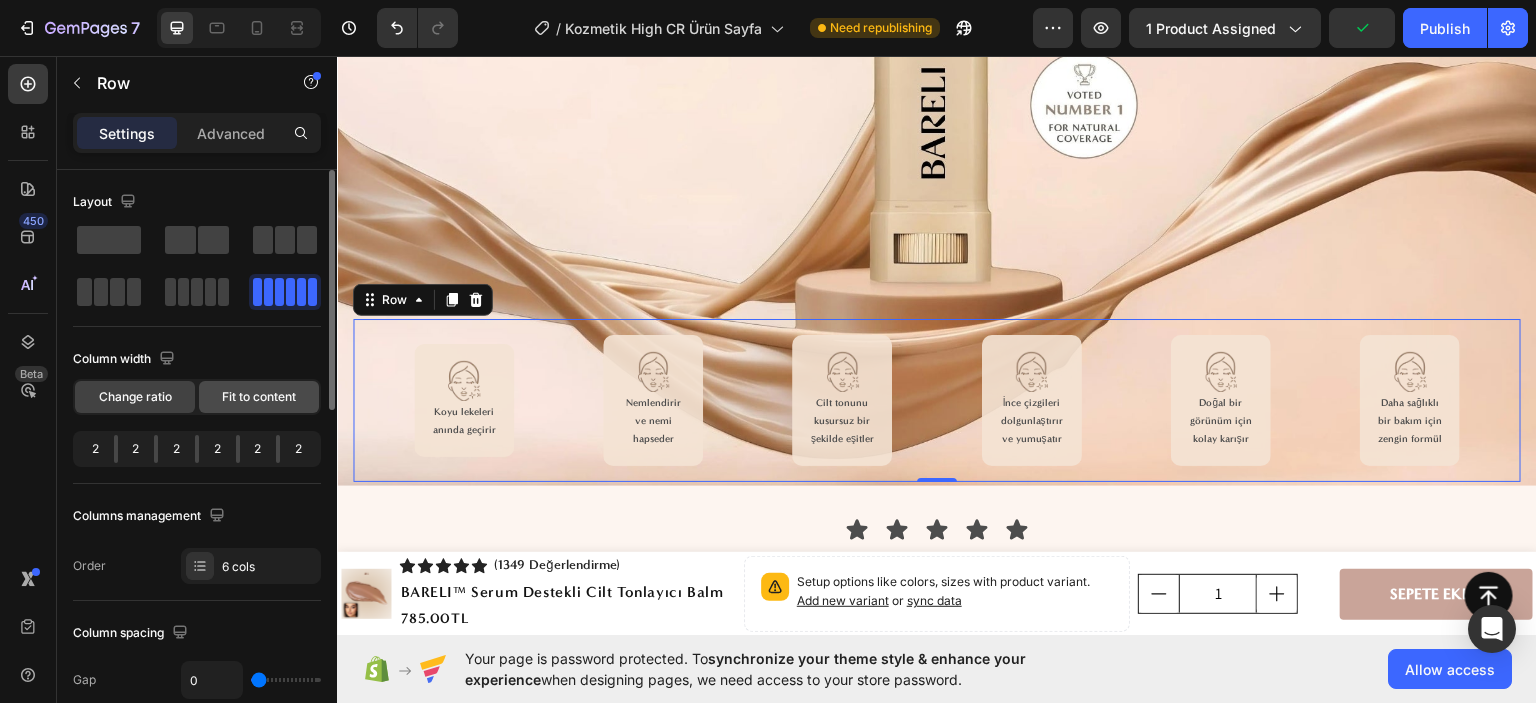 click on "Fit to content" 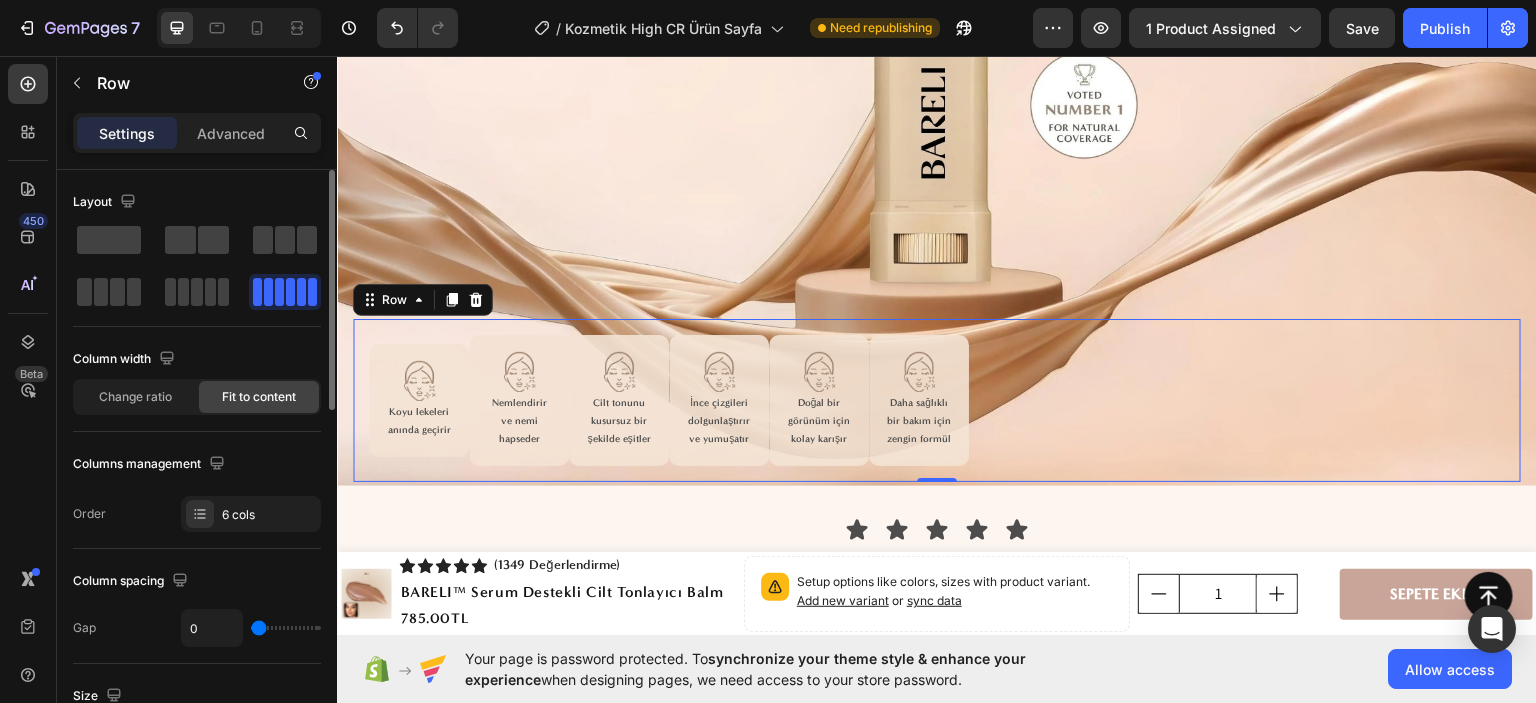 type on "11" 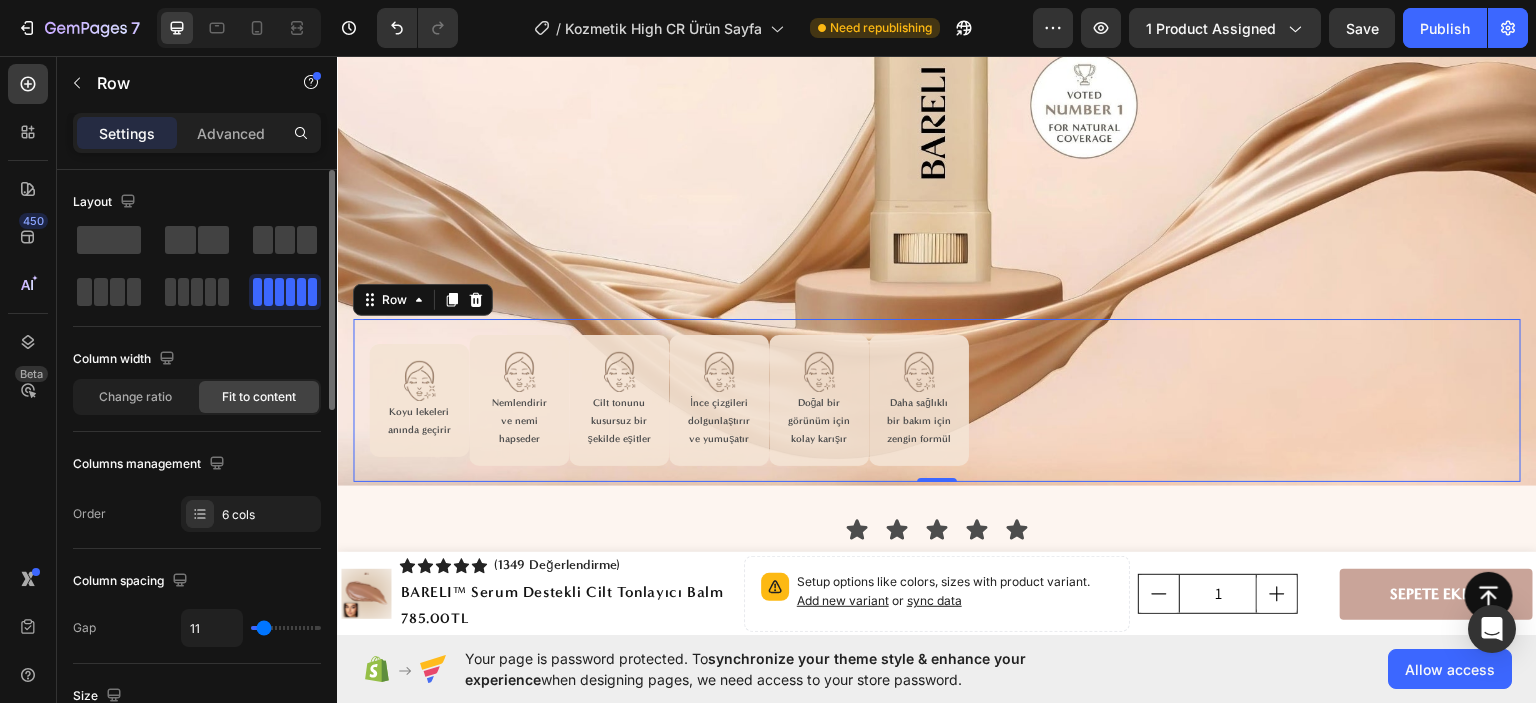 type on "13" 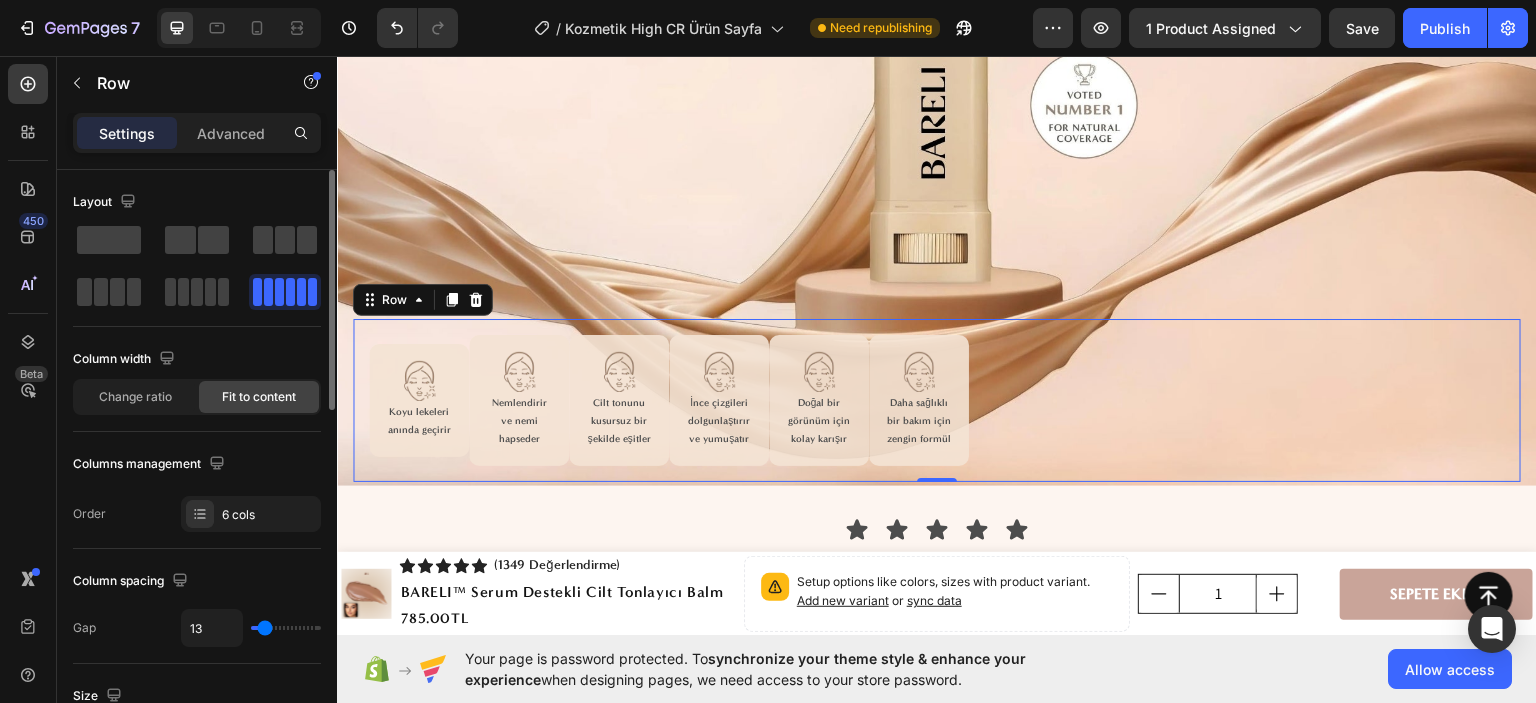 type on "15" 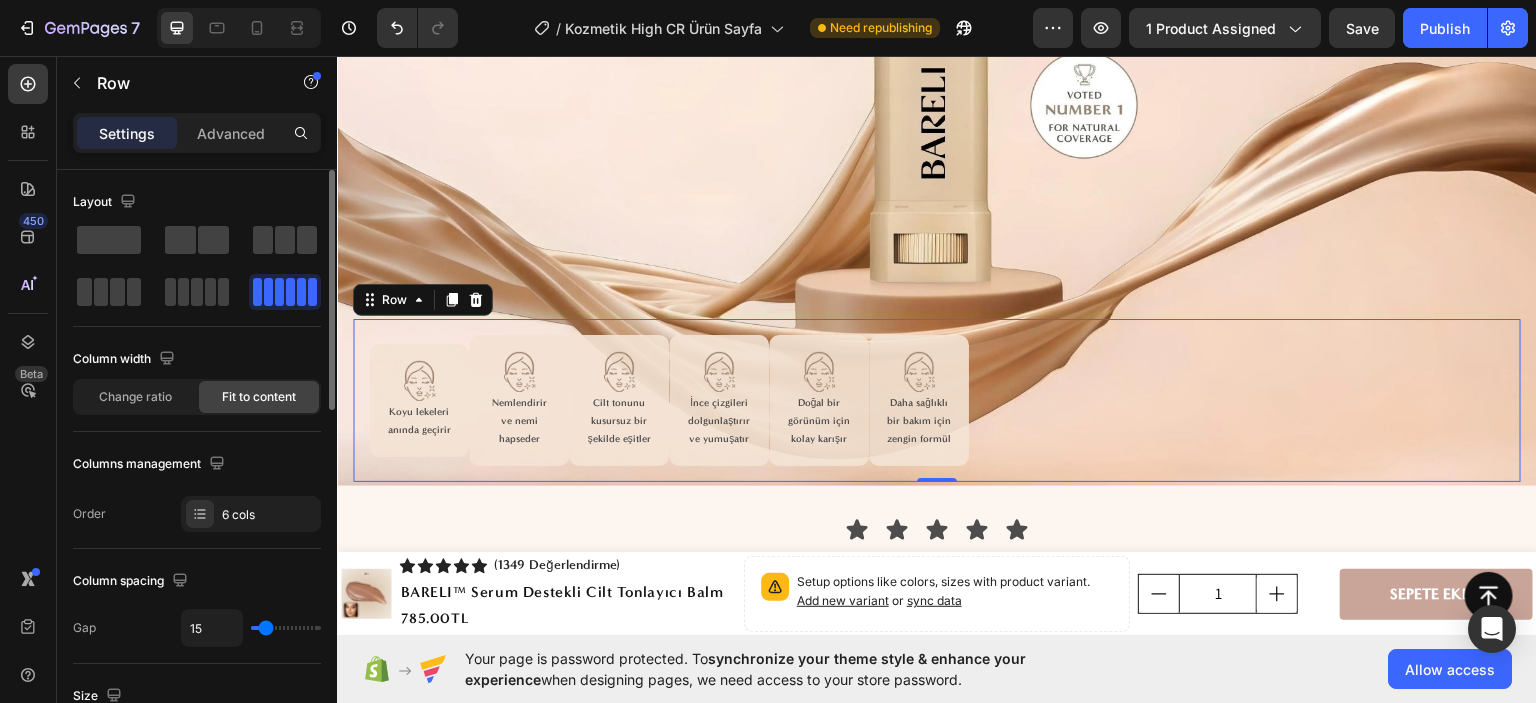 type on "16" 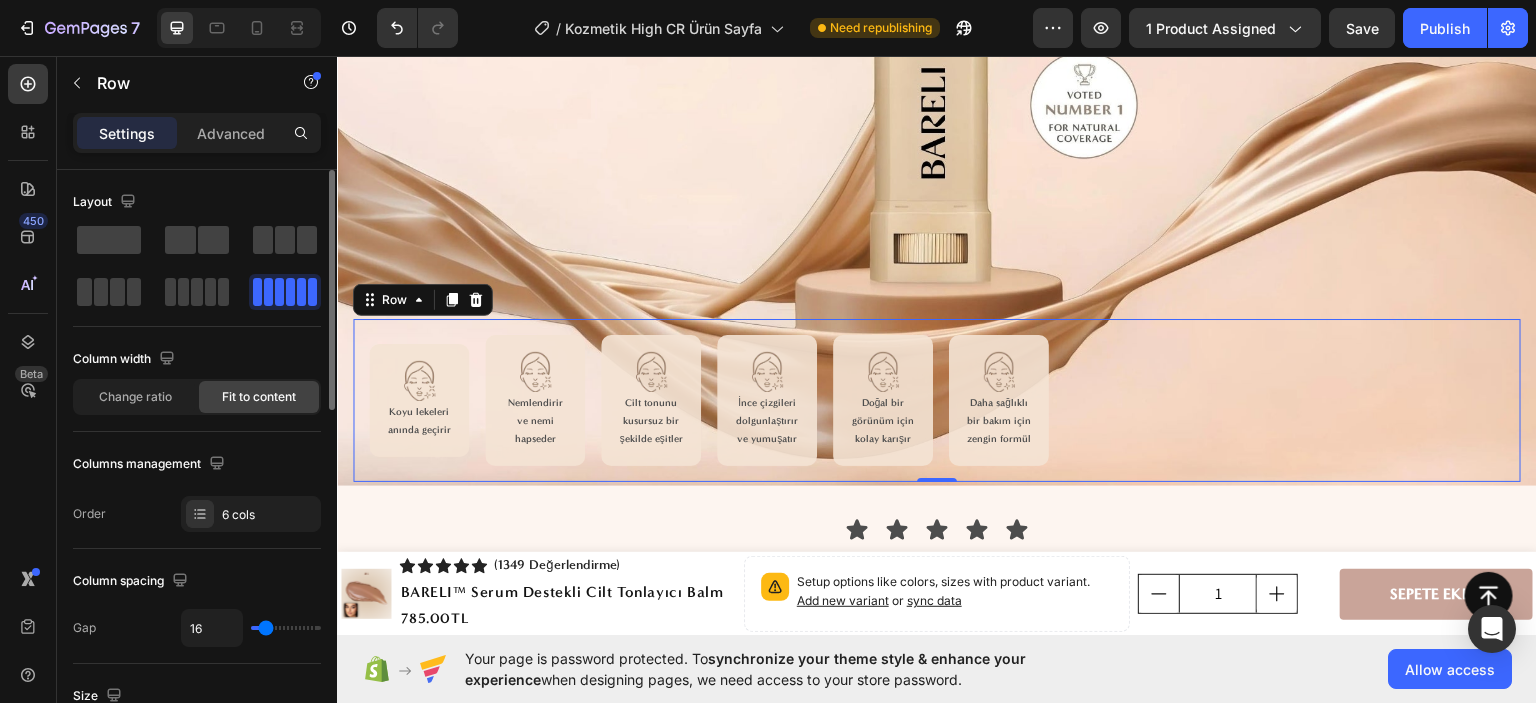 type on "20" 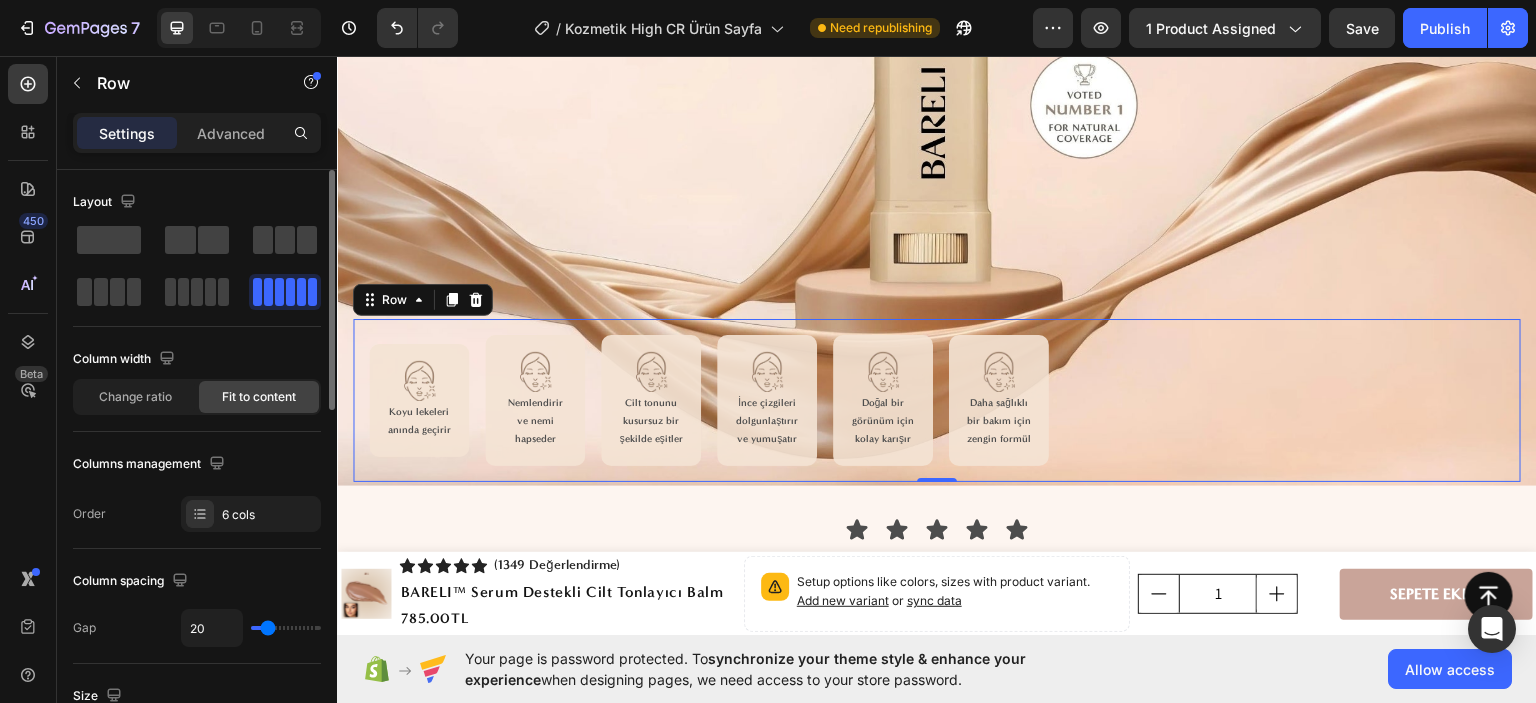 type on "22" 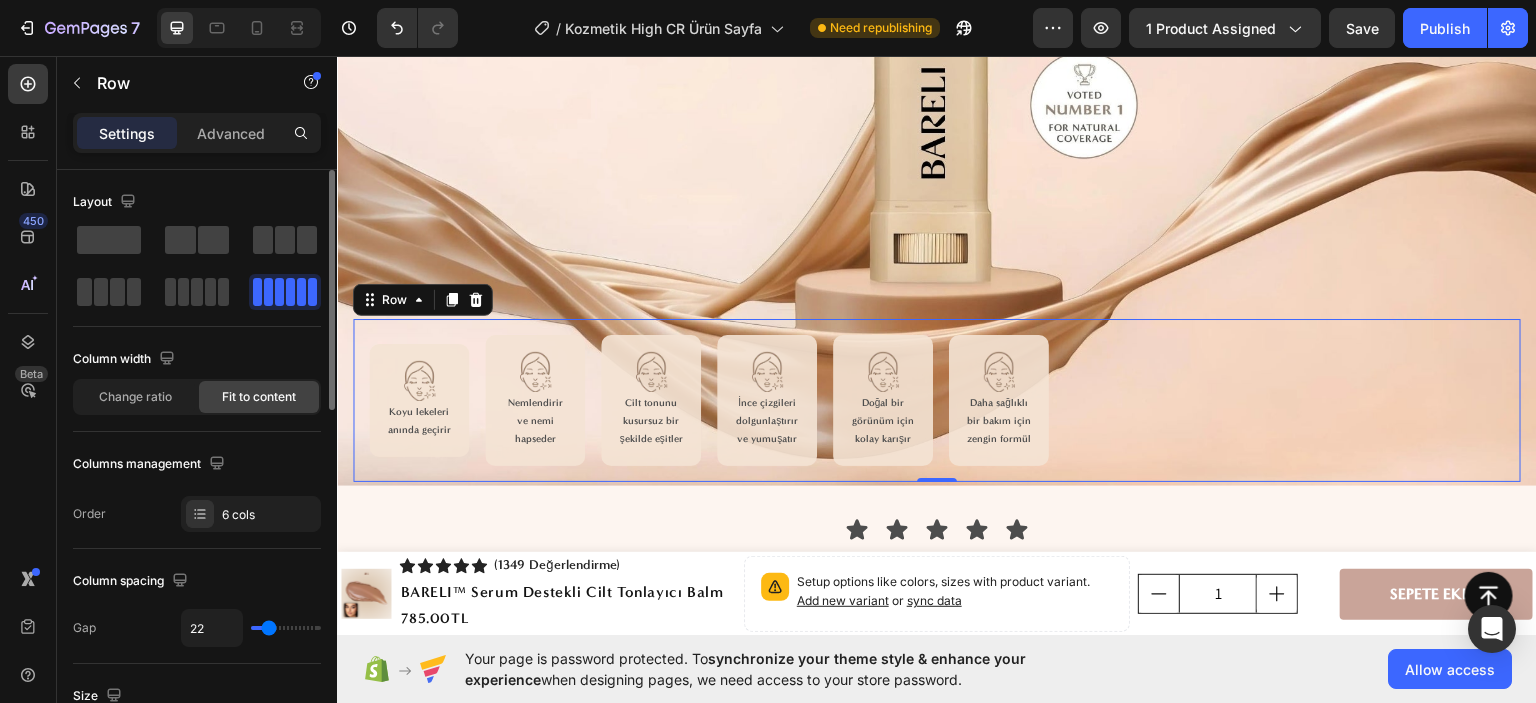 type on "24" 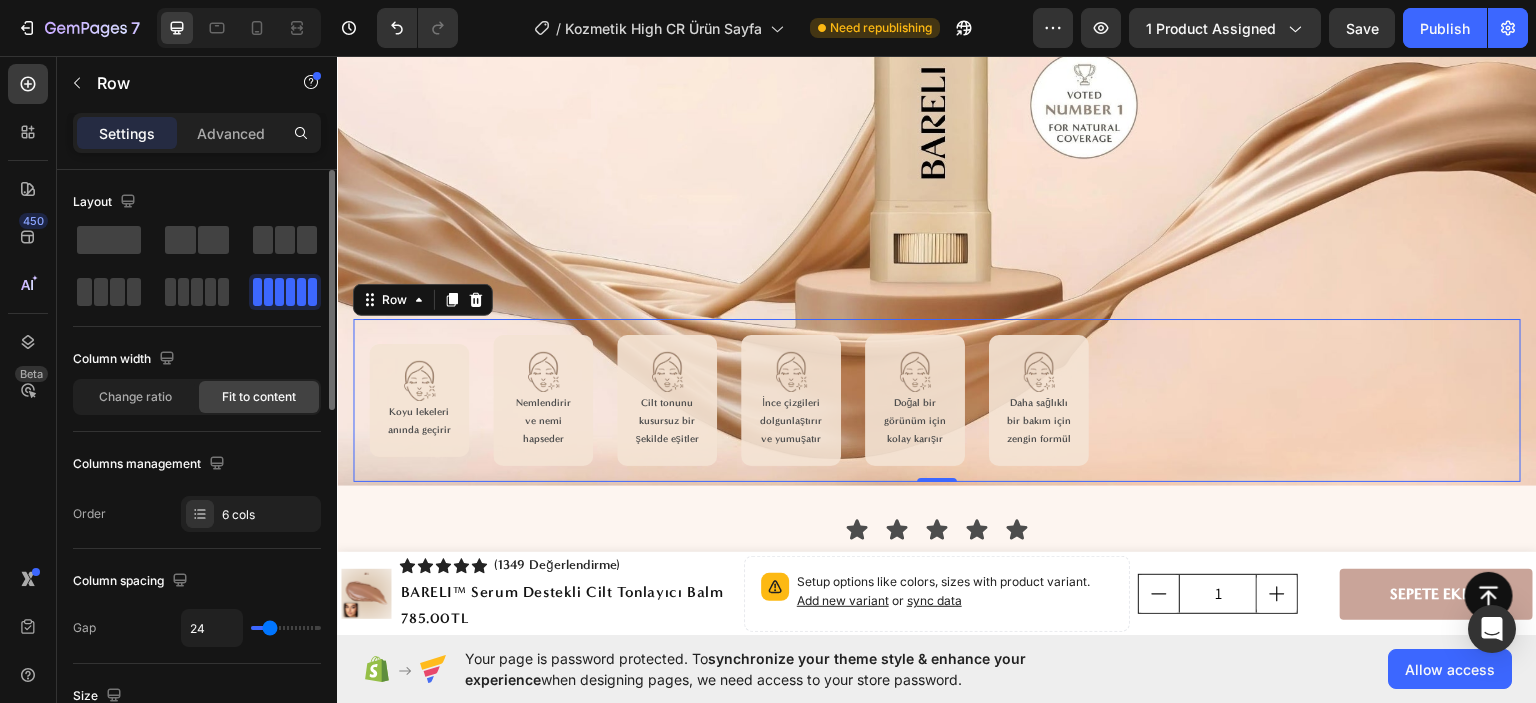 type on "22" 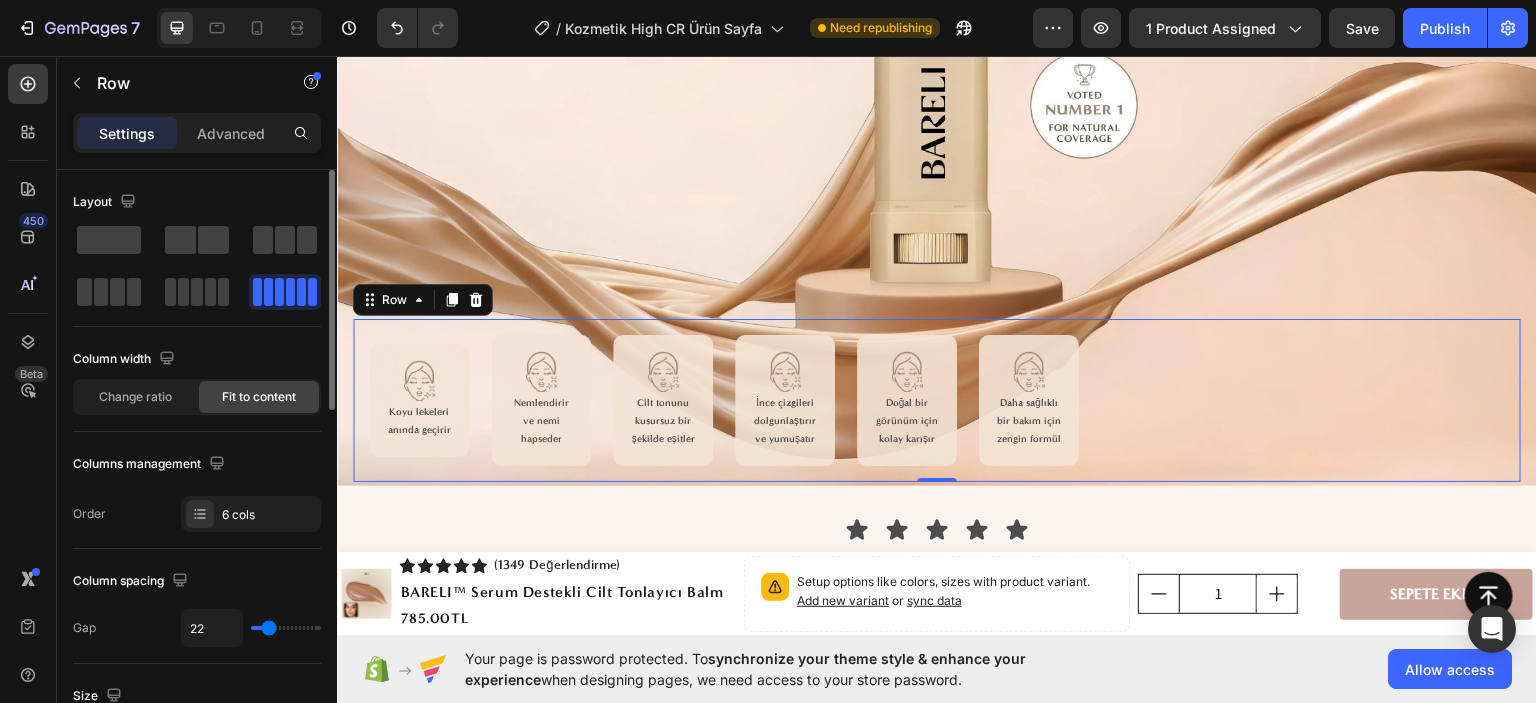 type on "18" 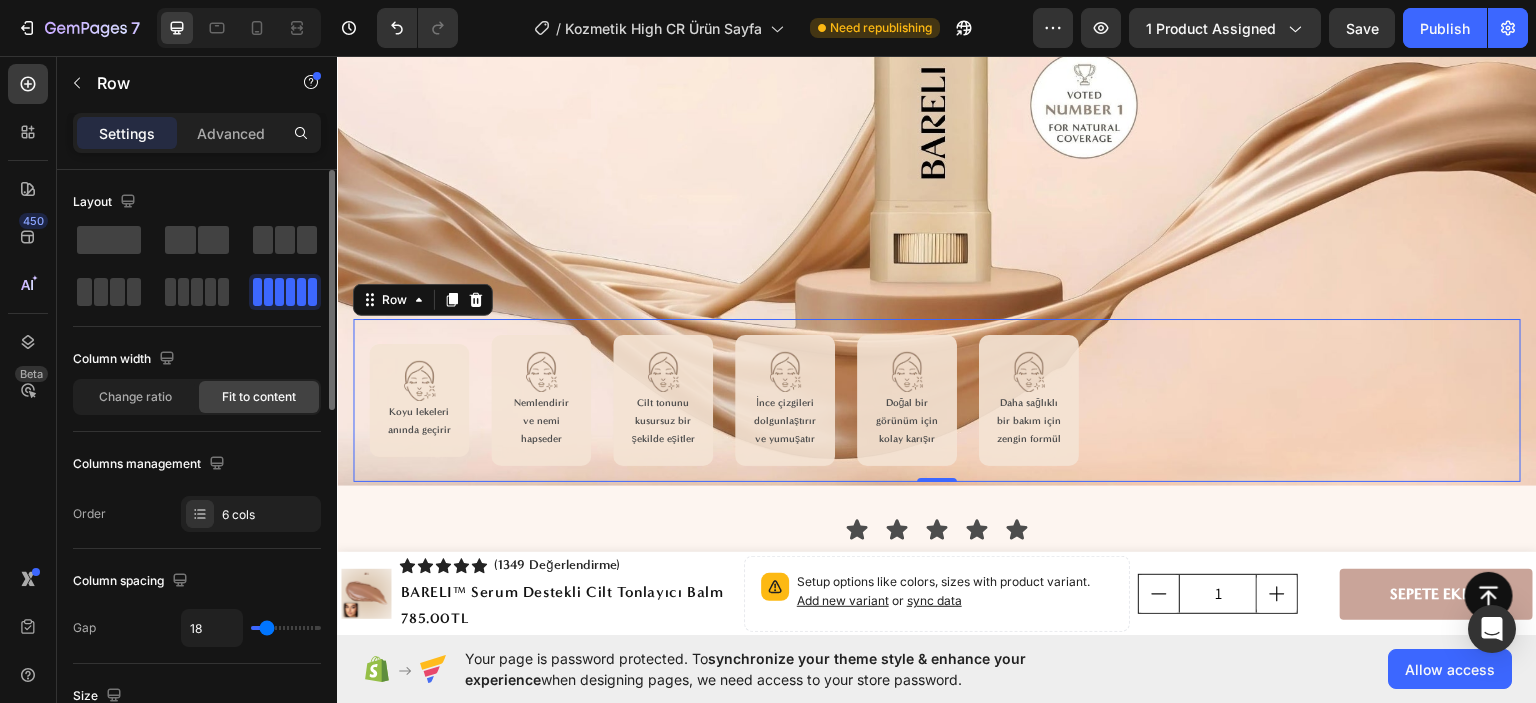 type on "16" 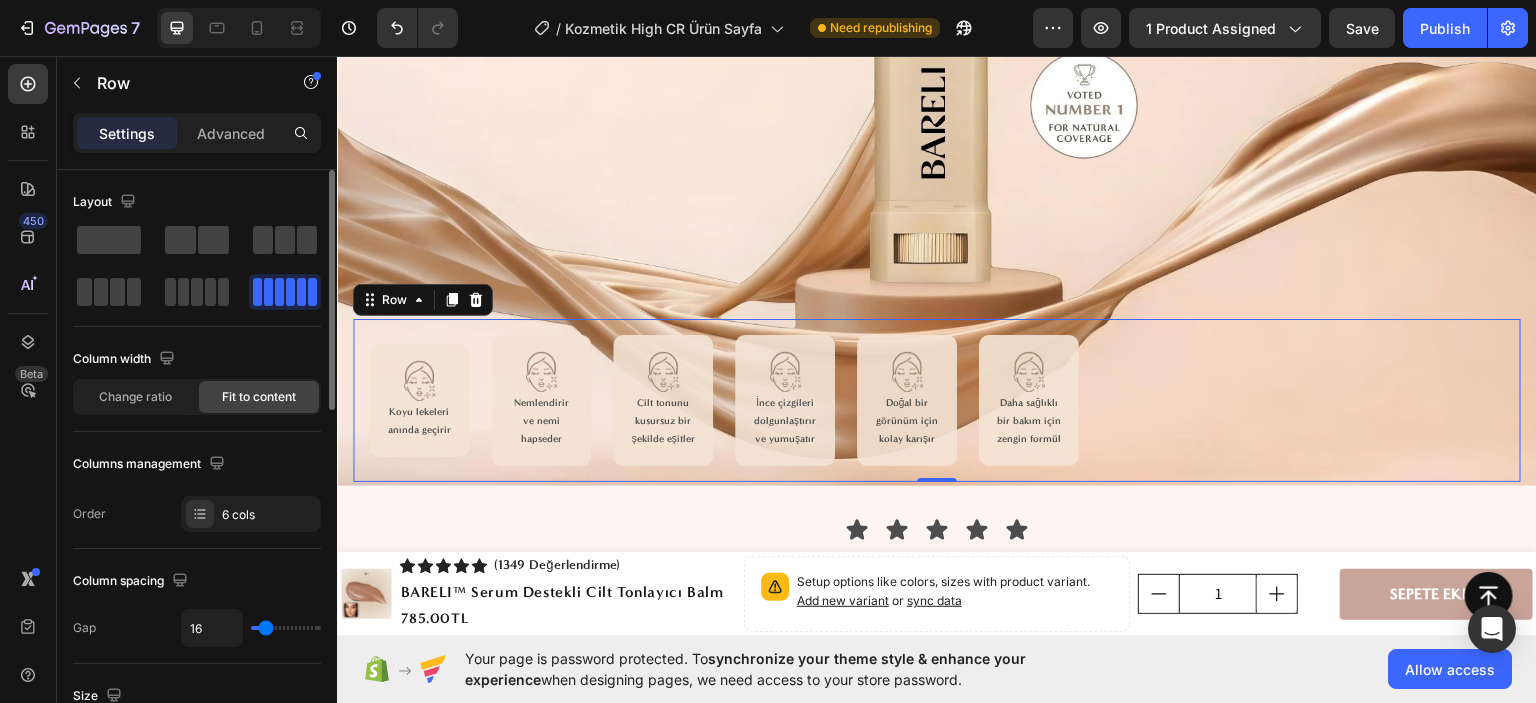 type on "15" 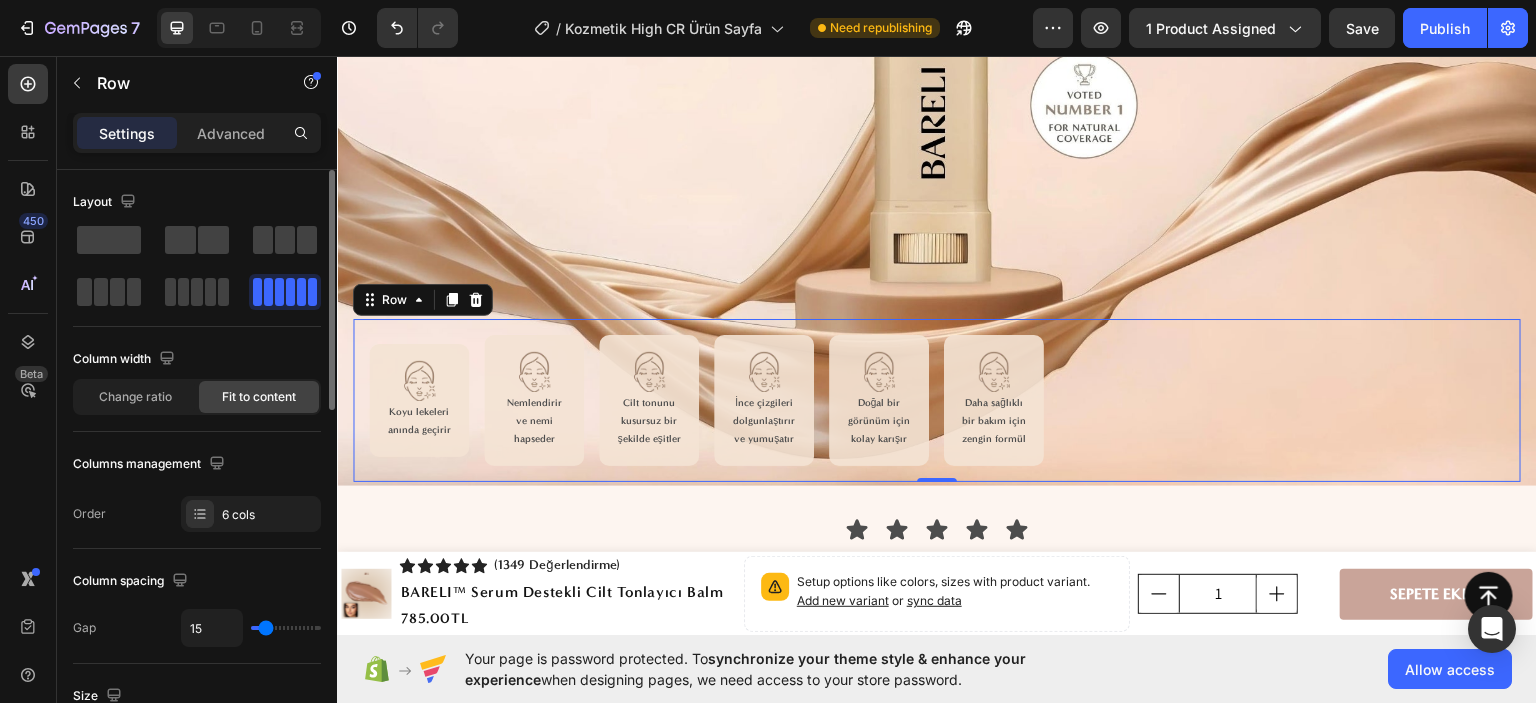 type on "13" 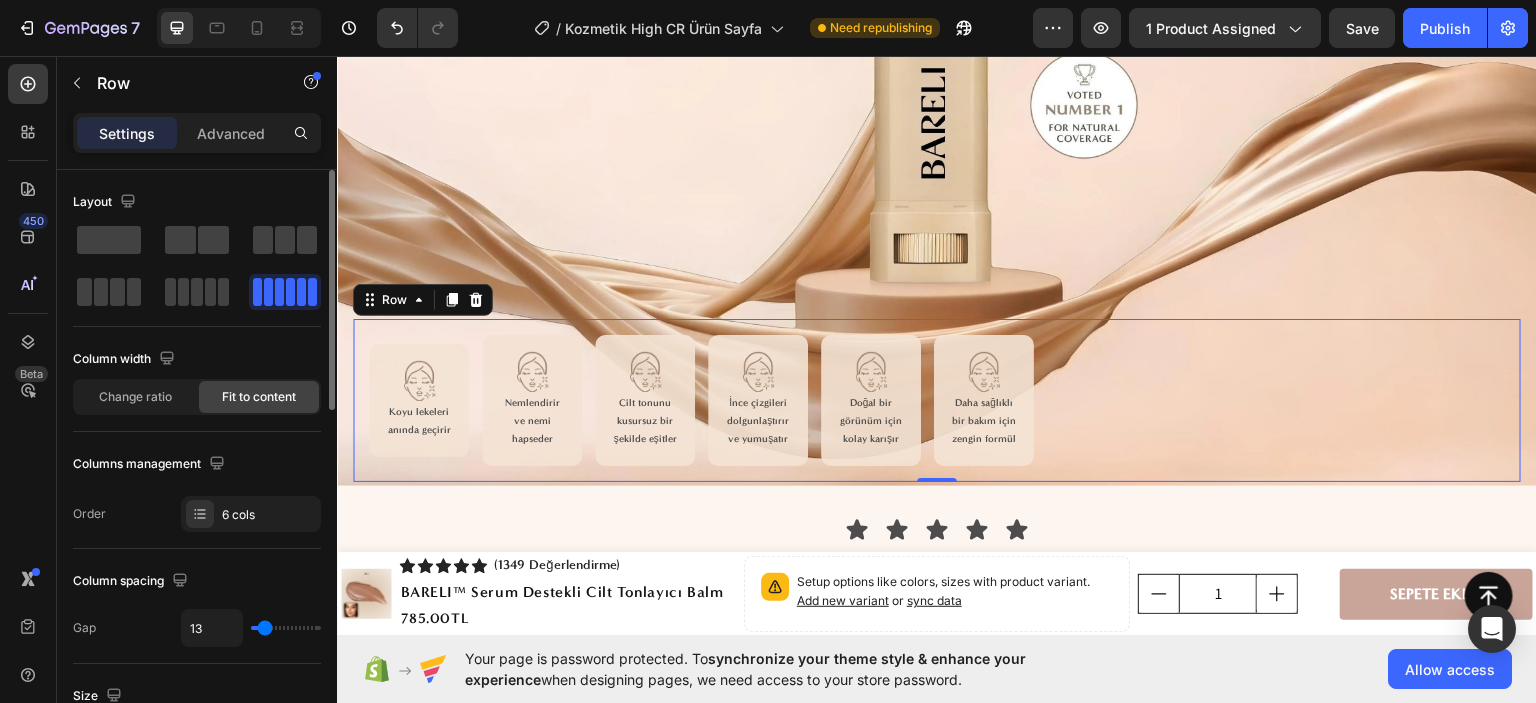 type on "15" 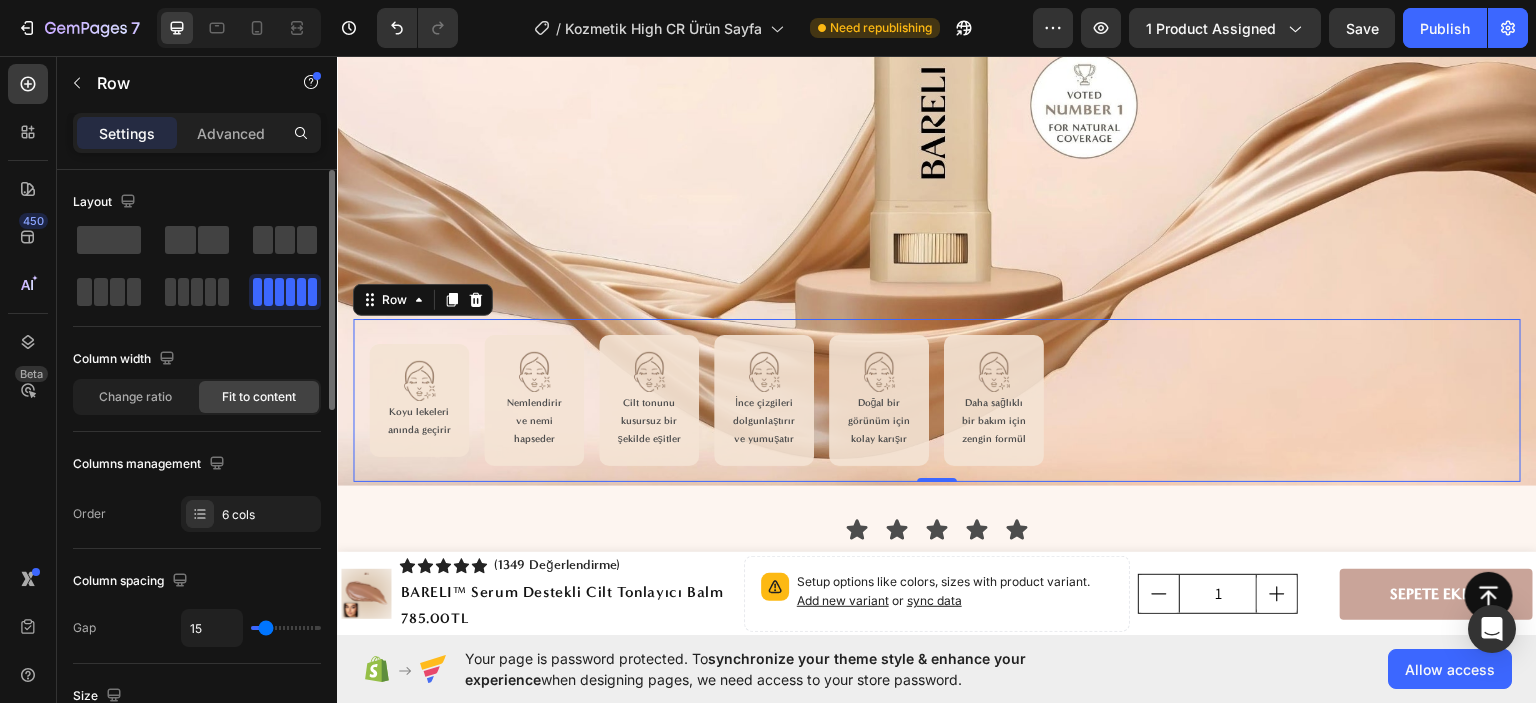 type on "15" 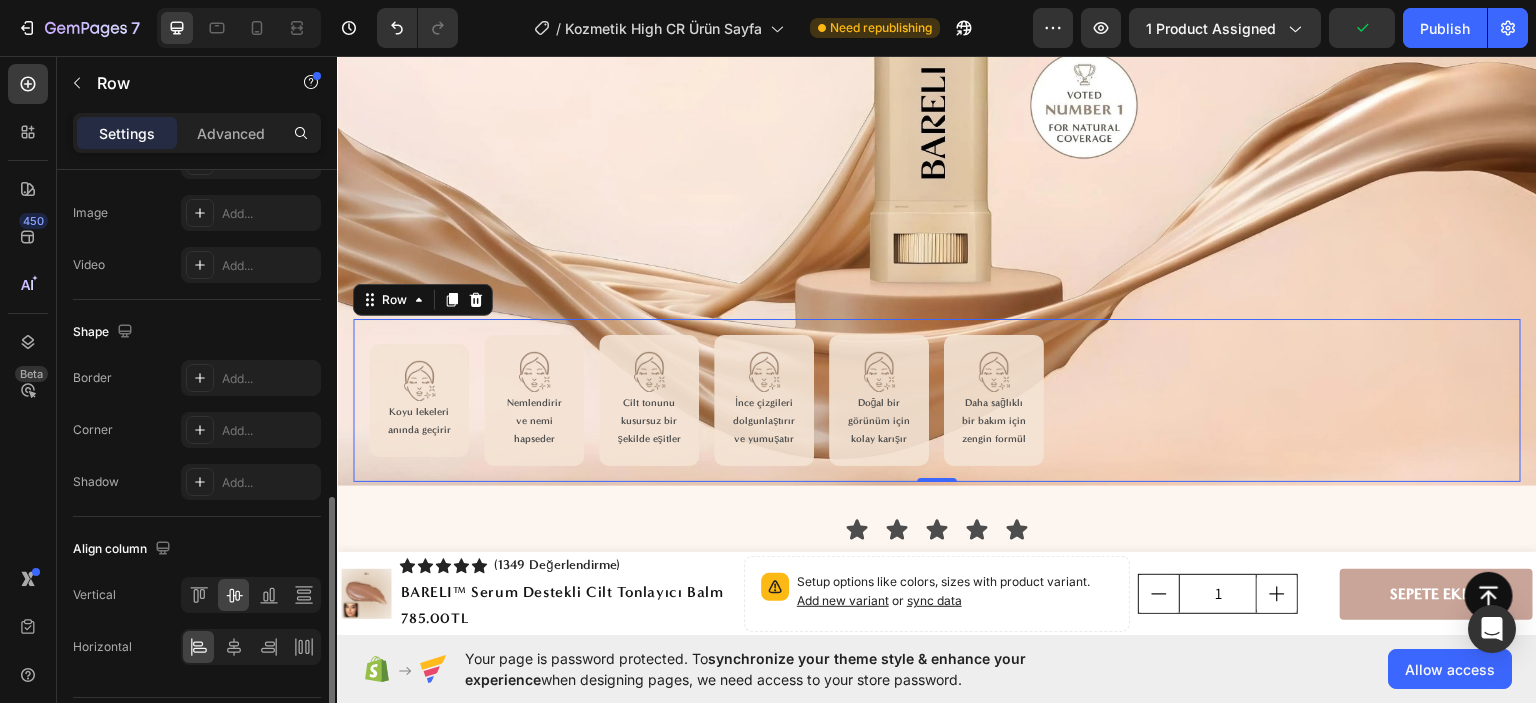 scroll, scrollTop: 855, scrollLeft: 0, axis: vertical 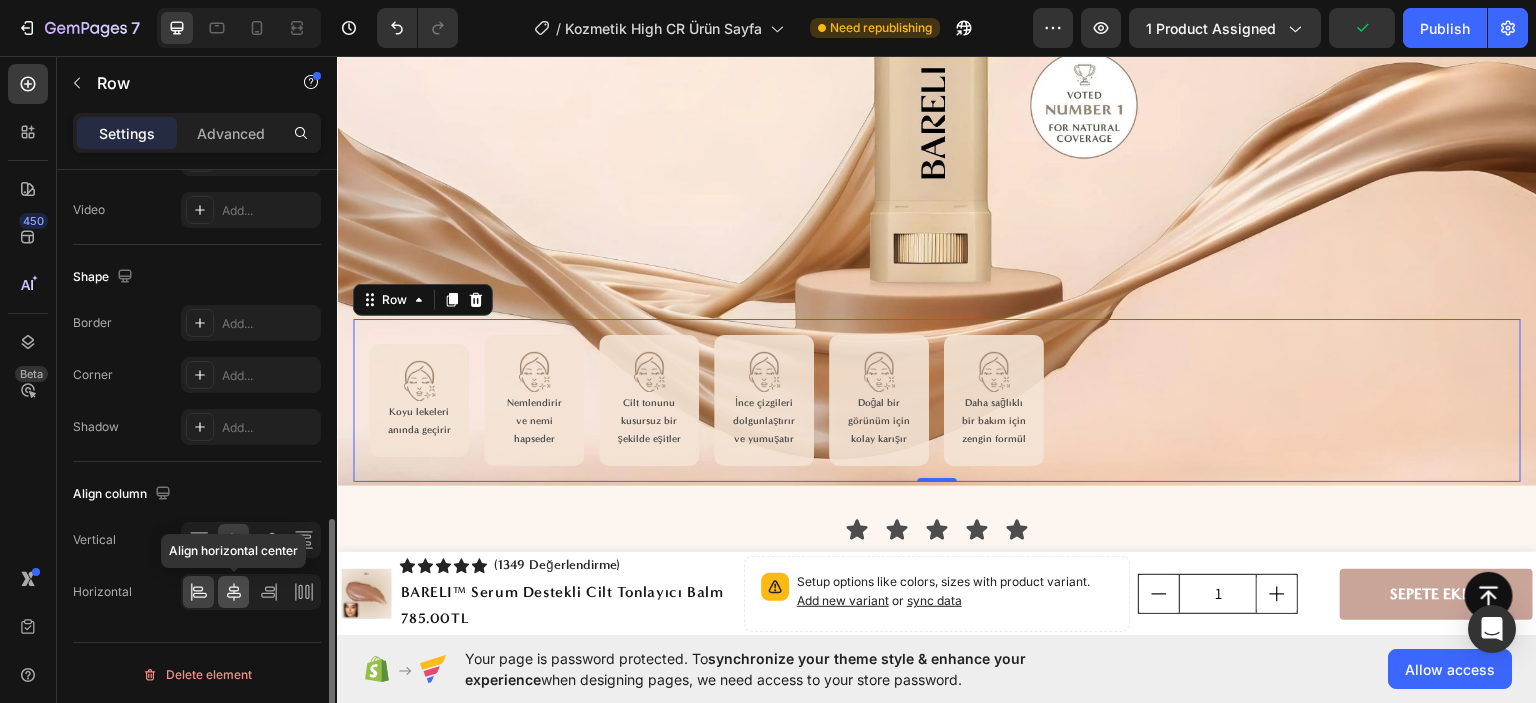 click 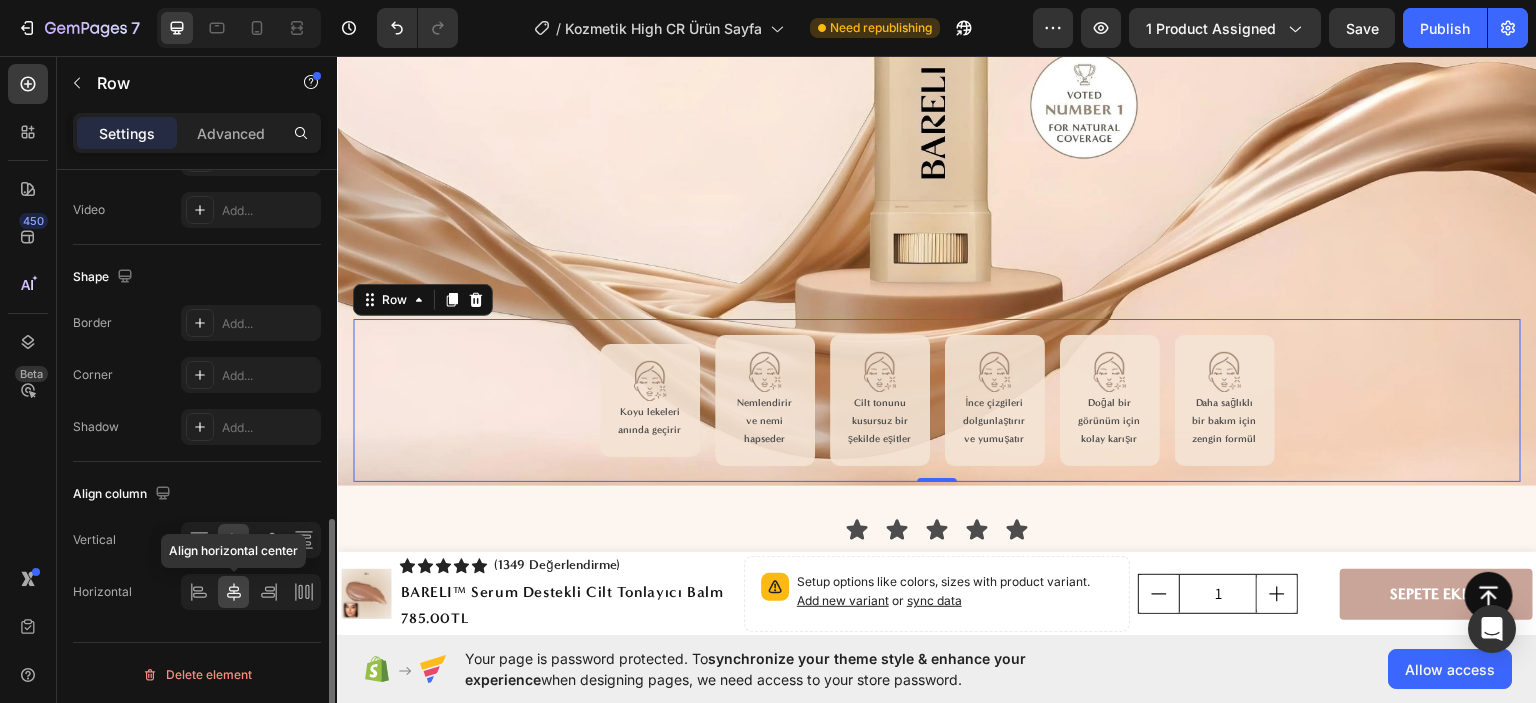 click 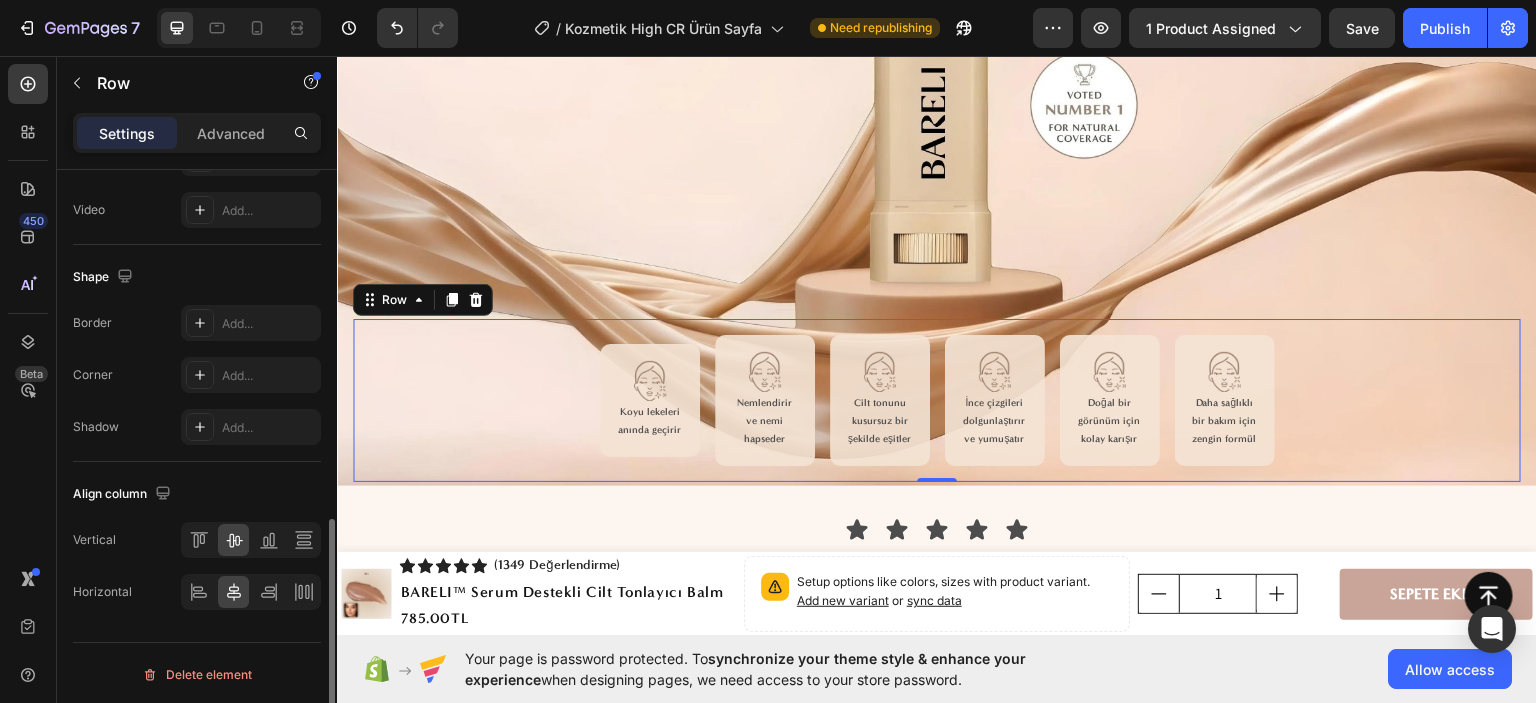 click on "Vertical" at bounding box center (197, 540) 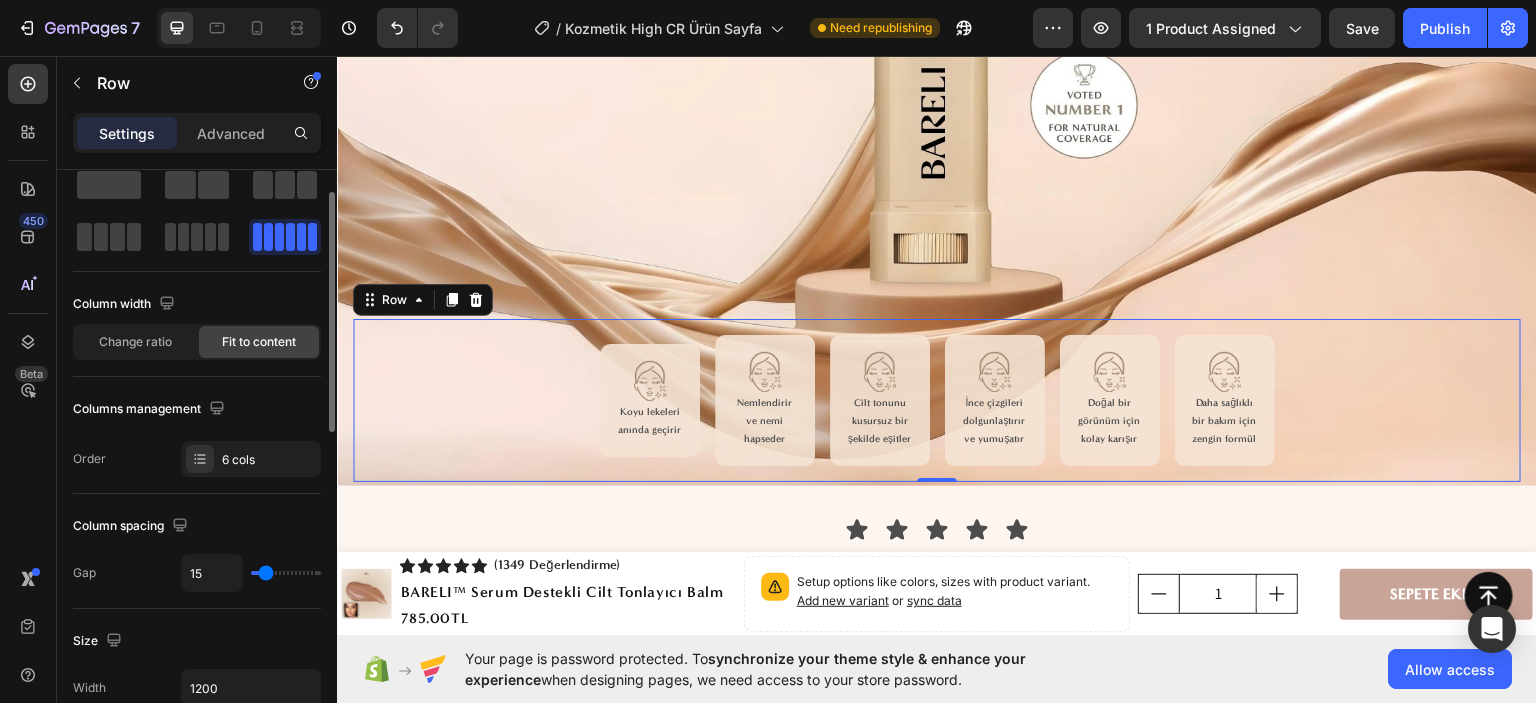scroll, scrollTop: 0, scrollLeft: 0, axis: both 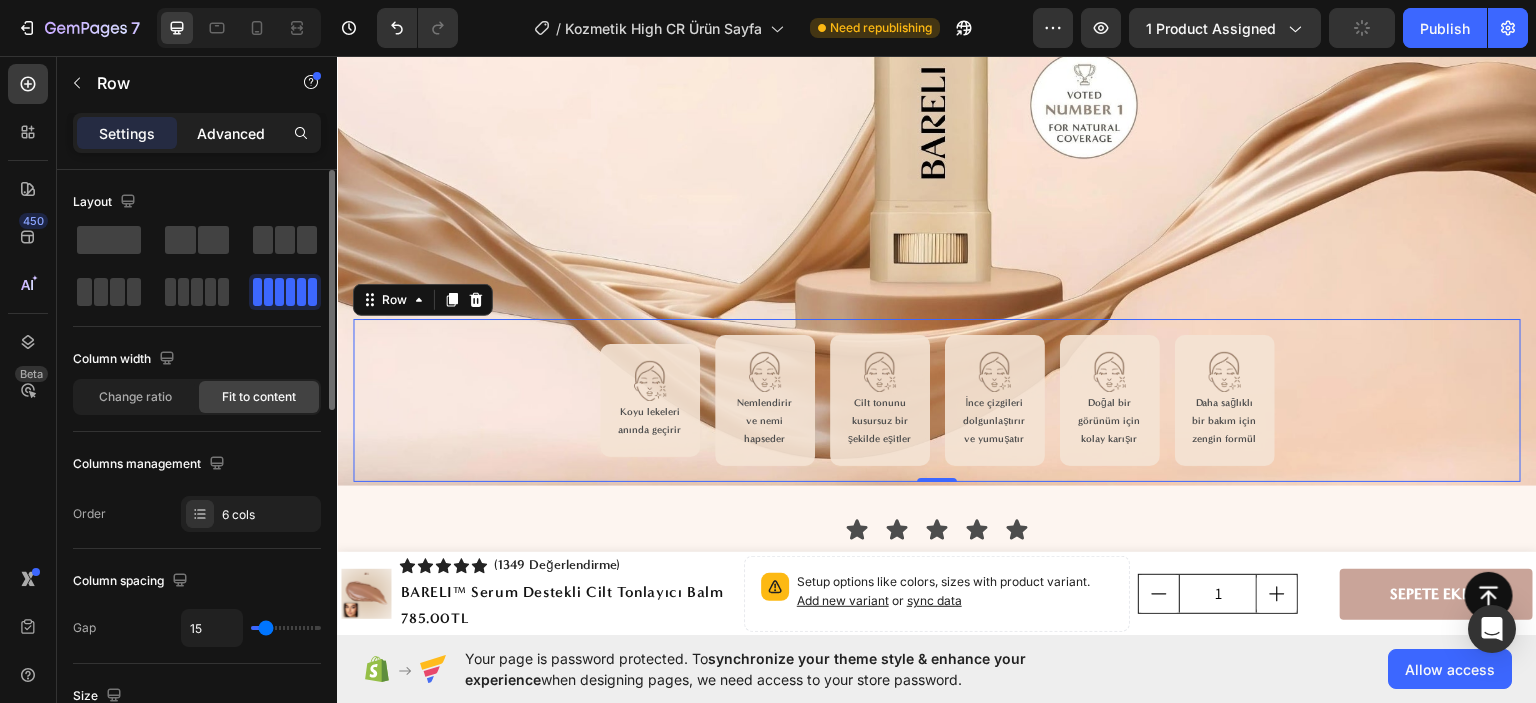 click on "Advanced" at bounding box center (231, 133) 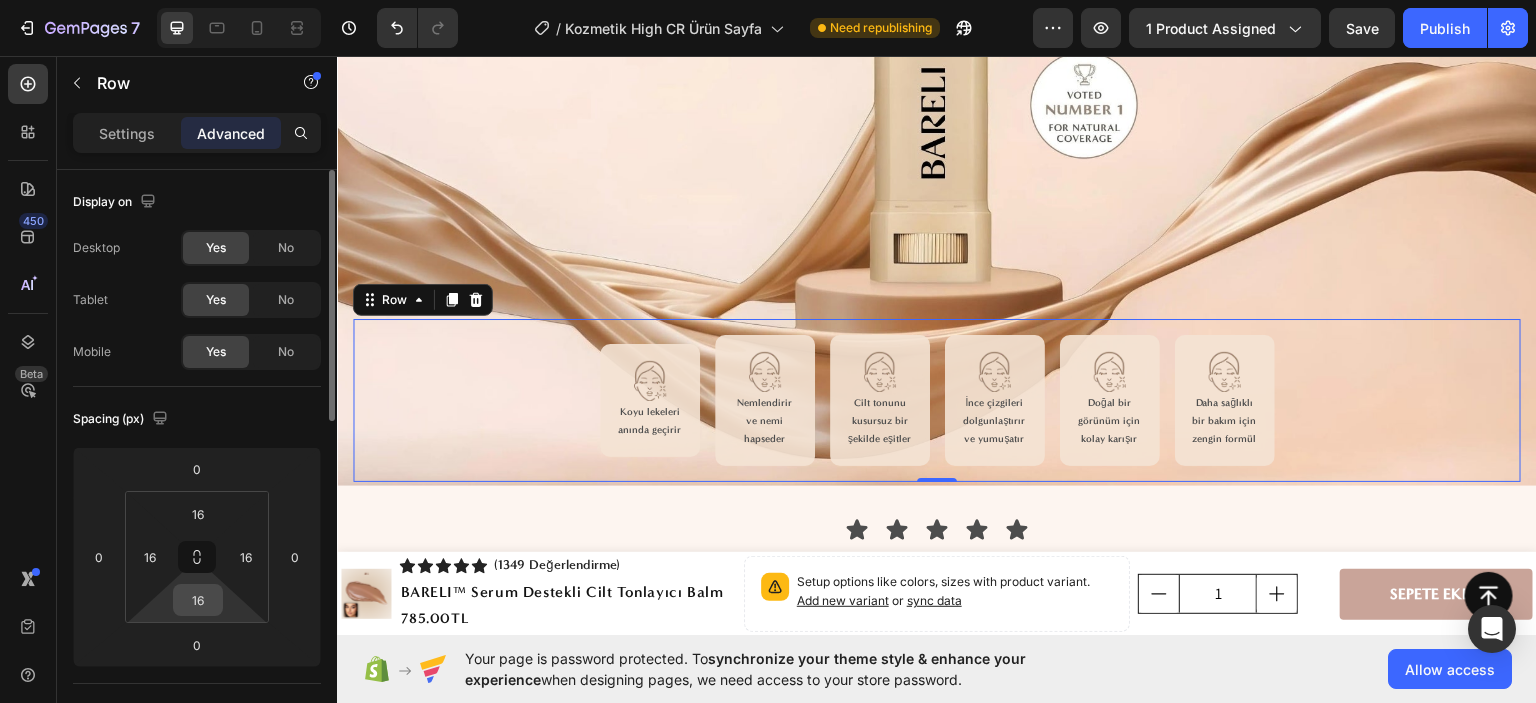 click on "16" at bounding box center (198, 600) 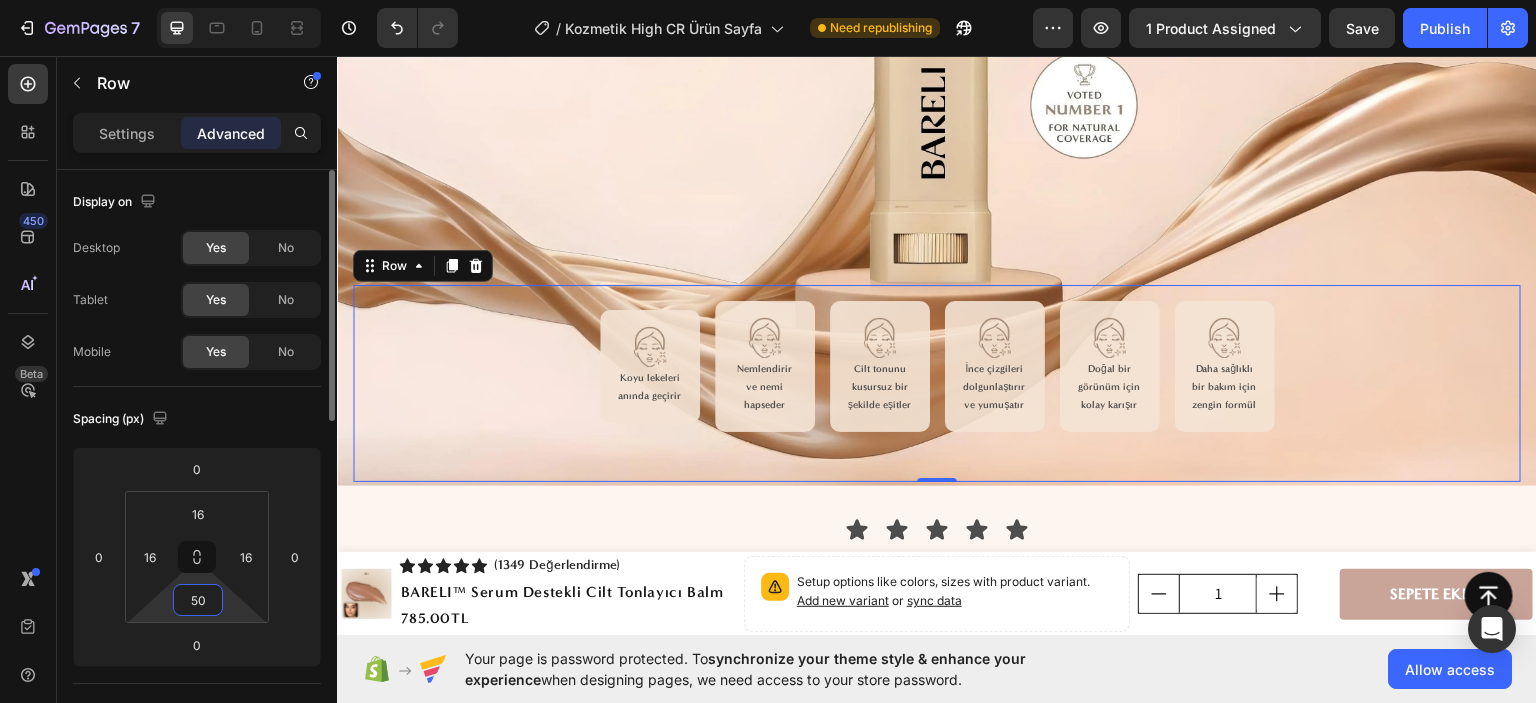 click on "50" at bounding box center (198, 600) 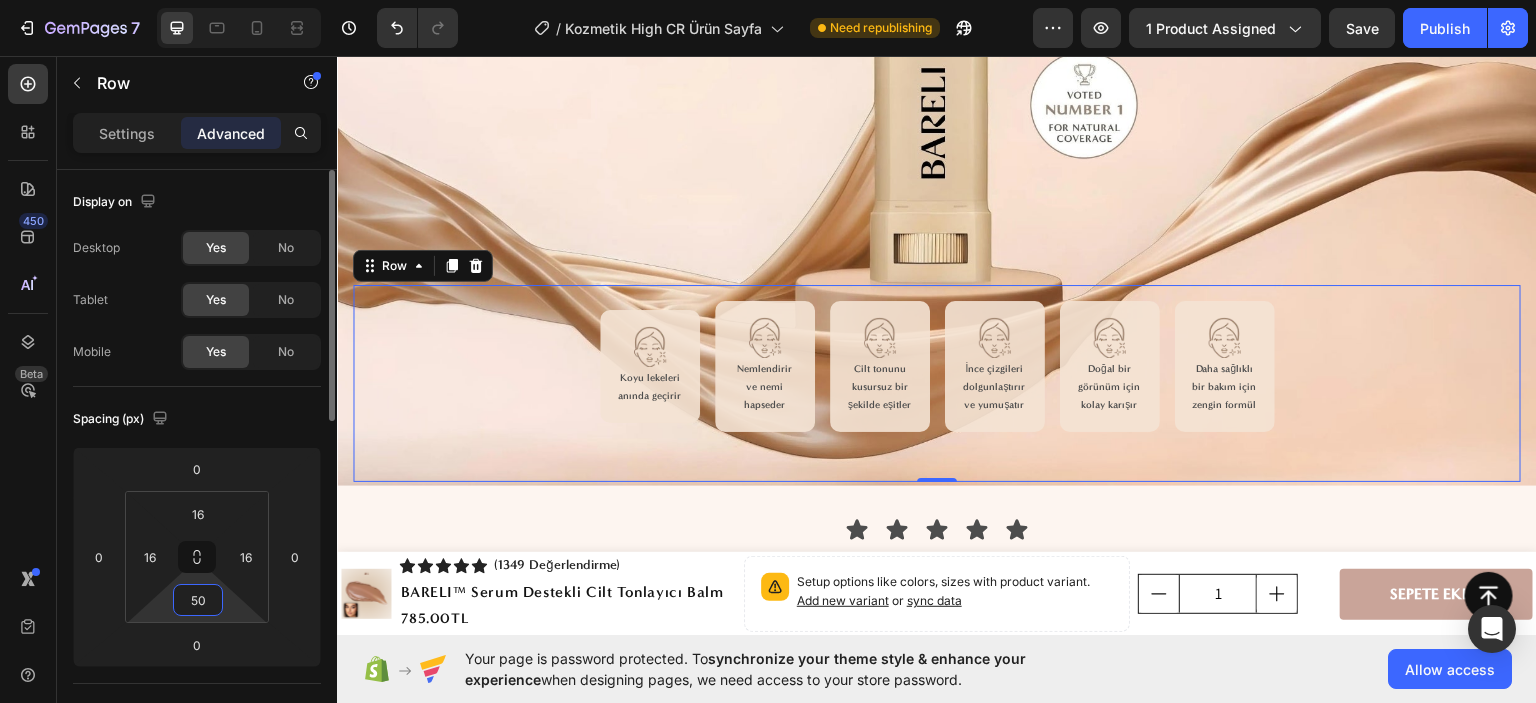 click on "50" at bounding box center [198, 600] 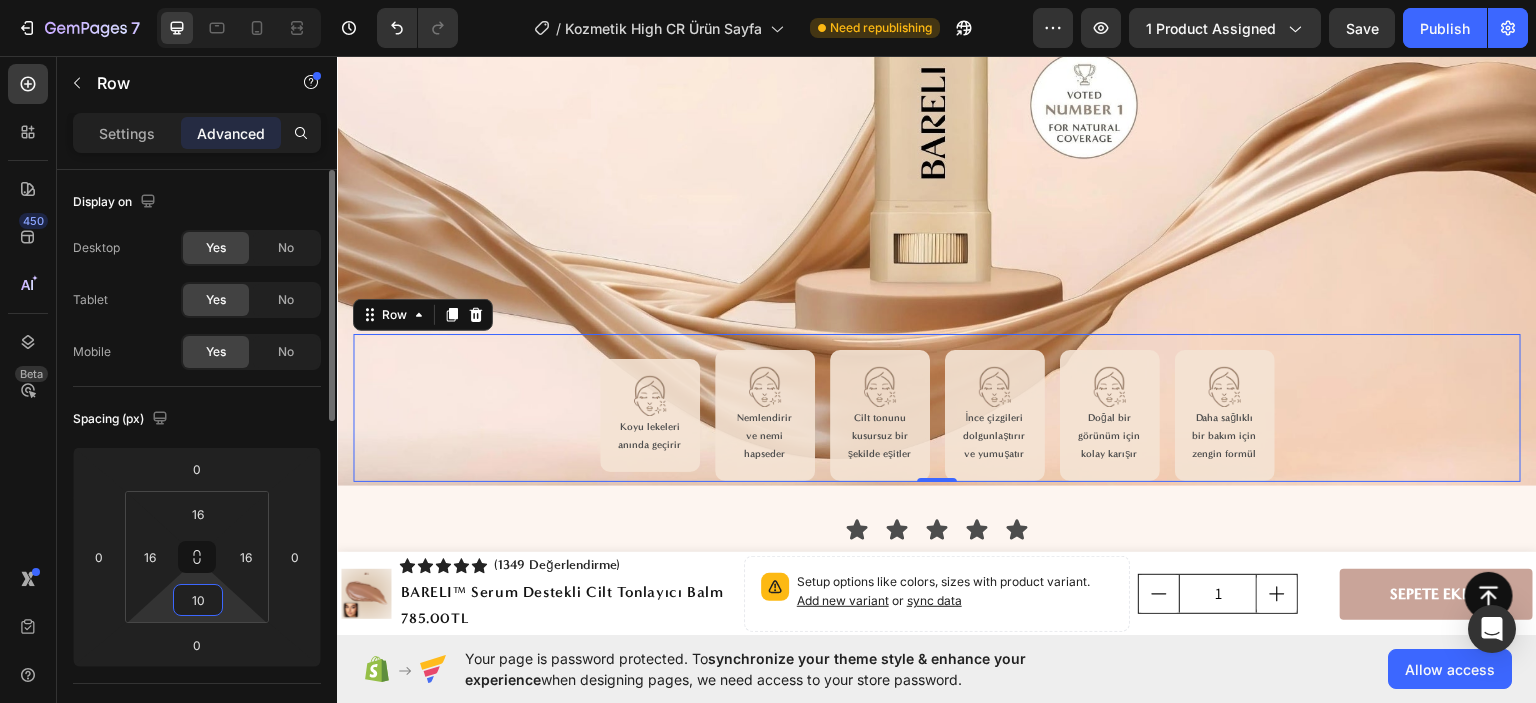type on "100" 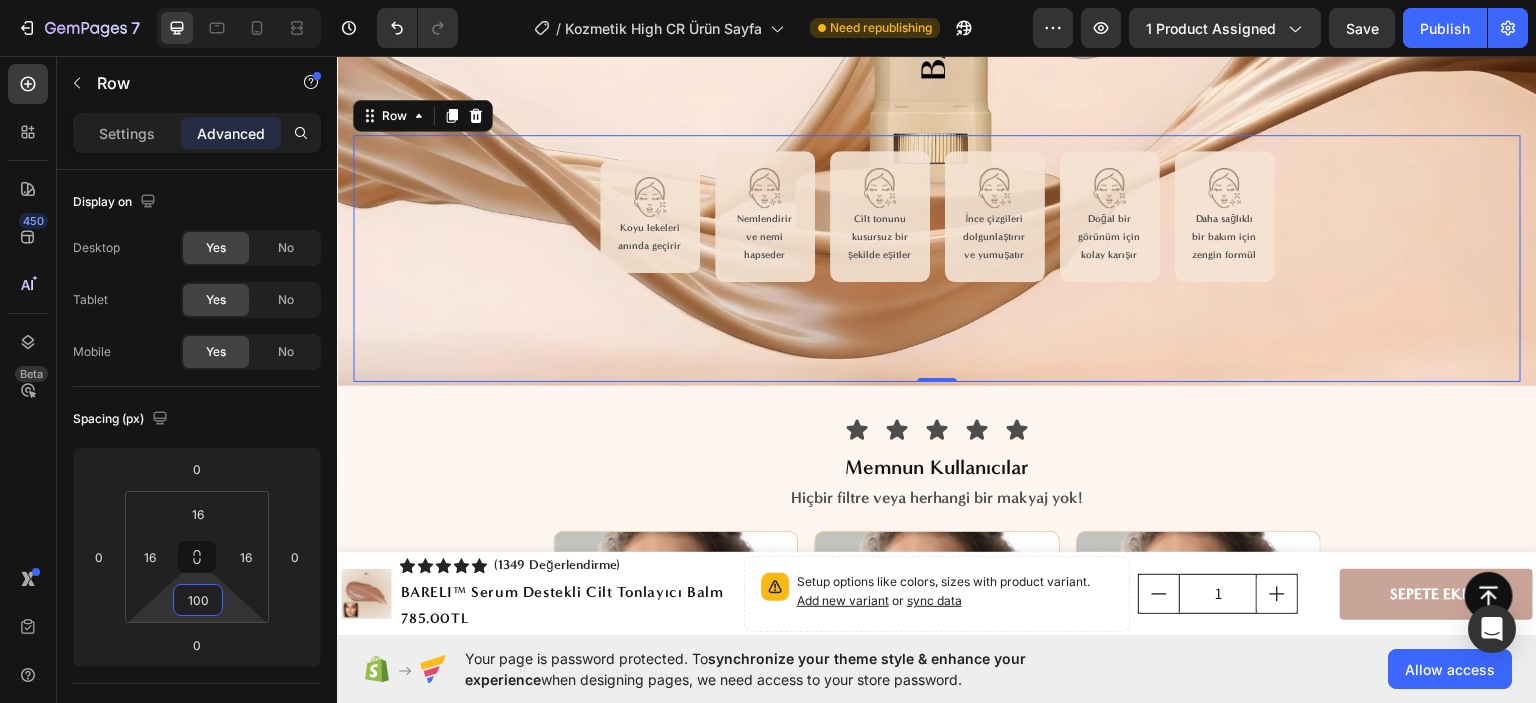 scroll, scrollTop: 2400, scrollLeft: 0, axis: vertical 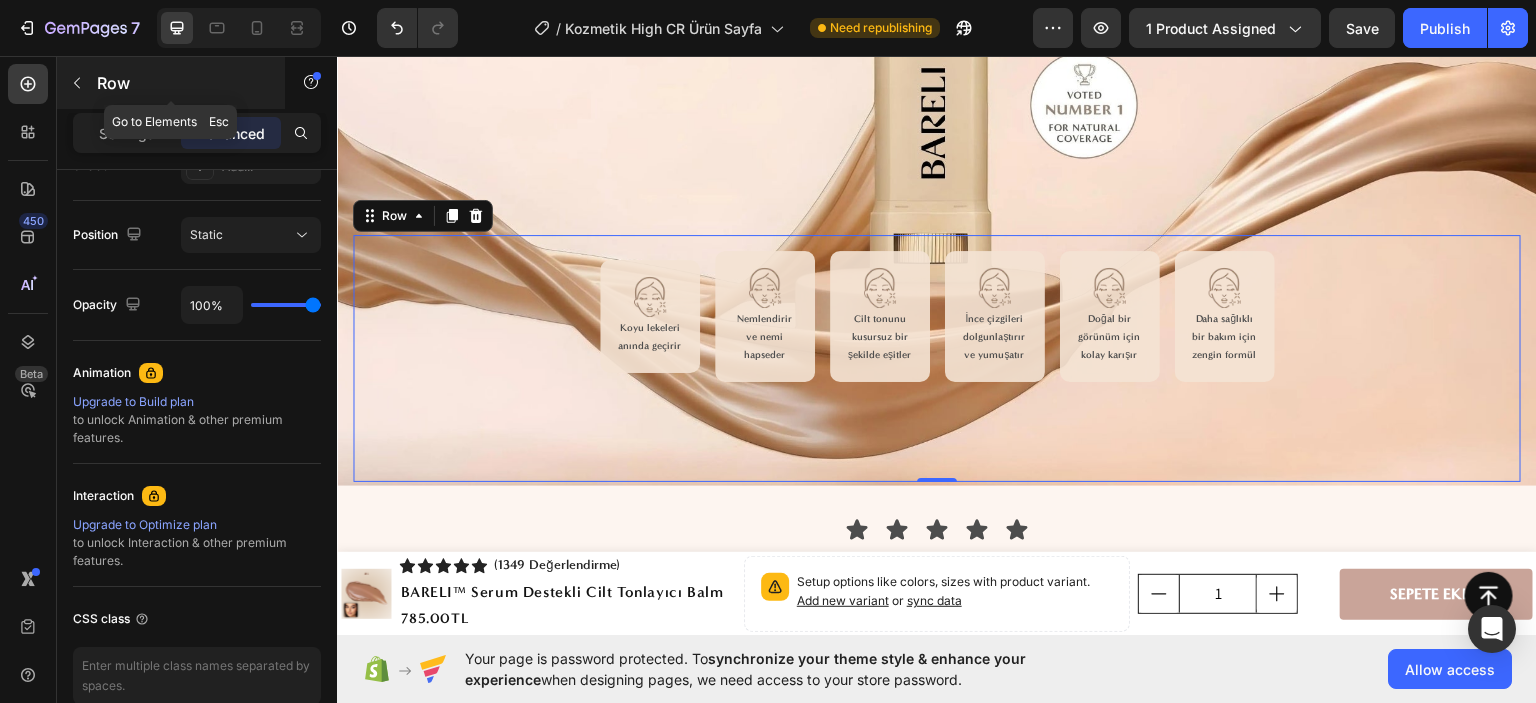 click at bounding box center (77, 83) 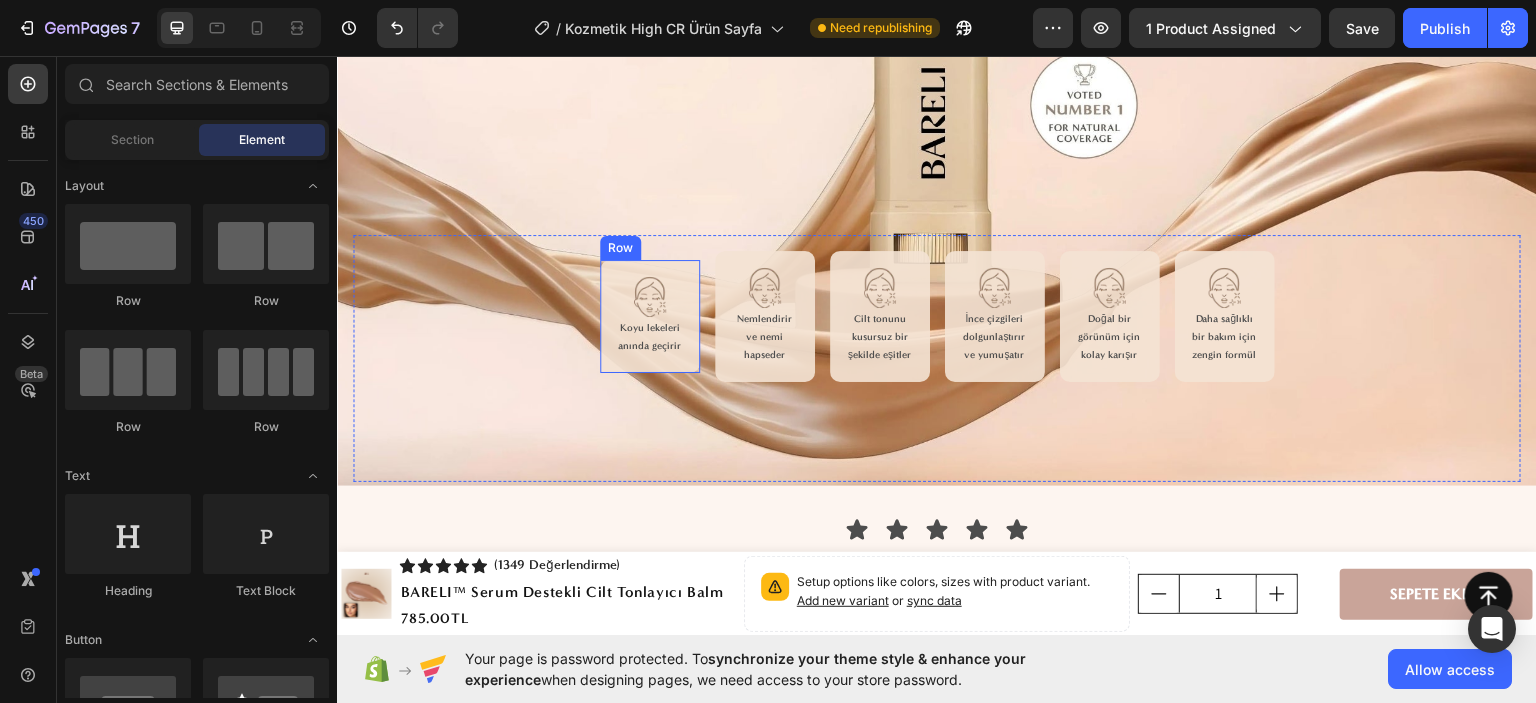 click on "Image Koyu lekeleri anında geçirir Text Block Row" at bounding box center (650, 315) 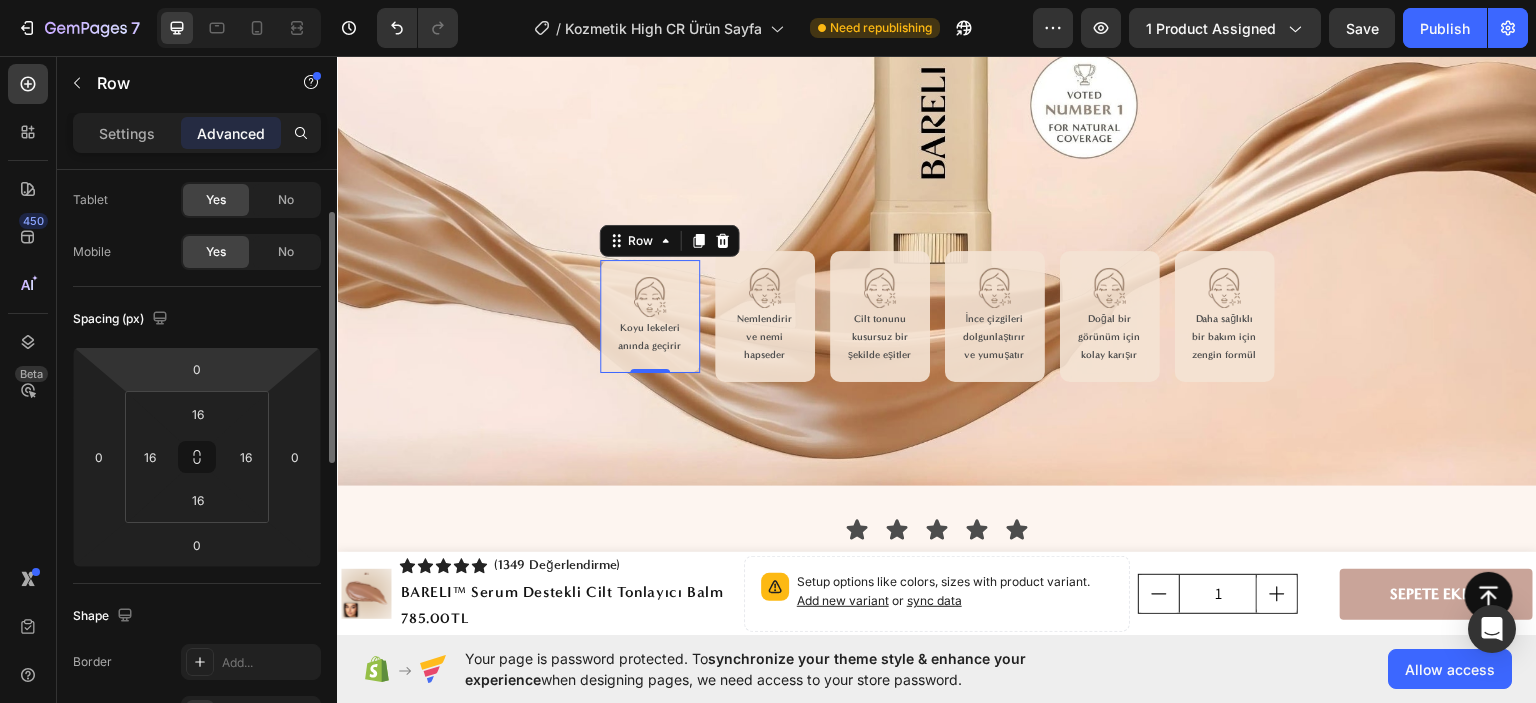 scroll, scrollTop: 0, scrollLeft: 0, axis: both 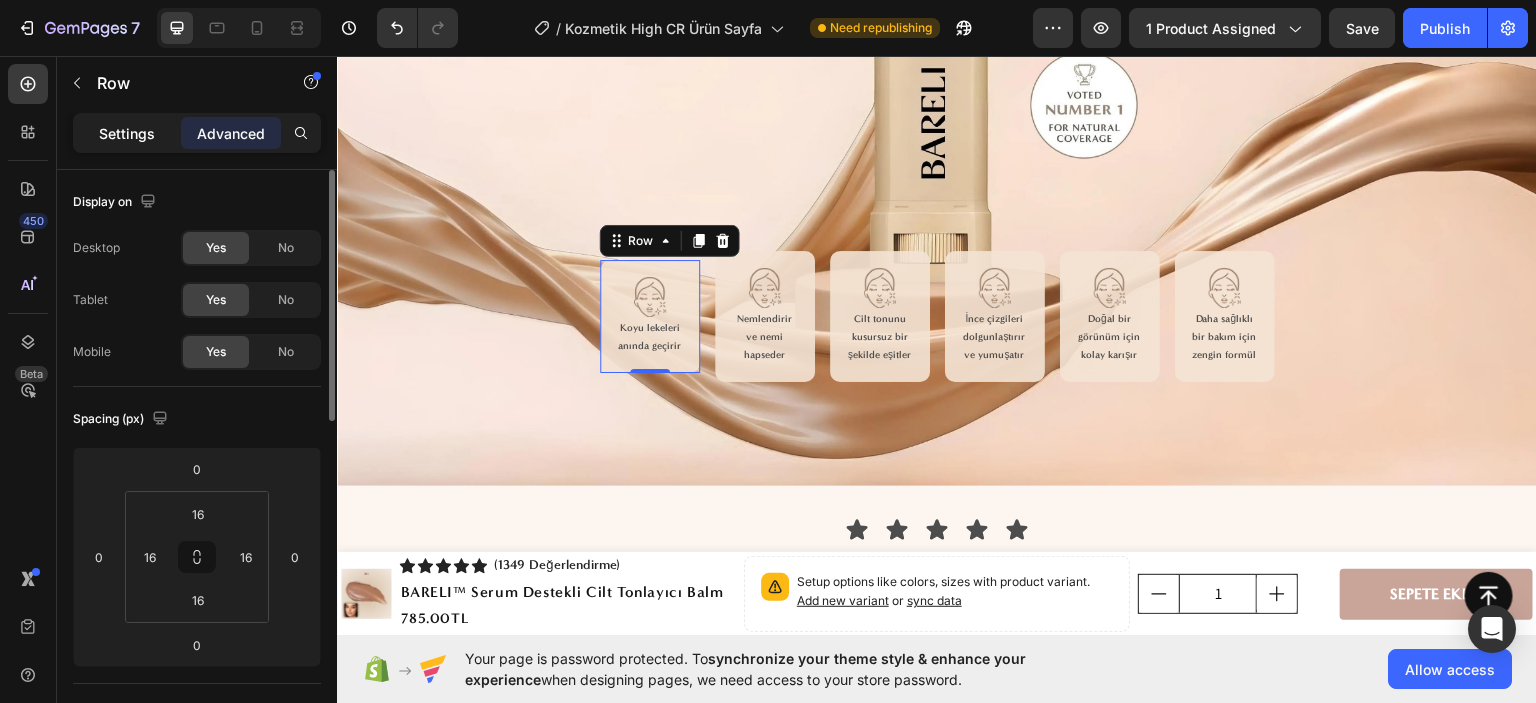 click on "Settings" 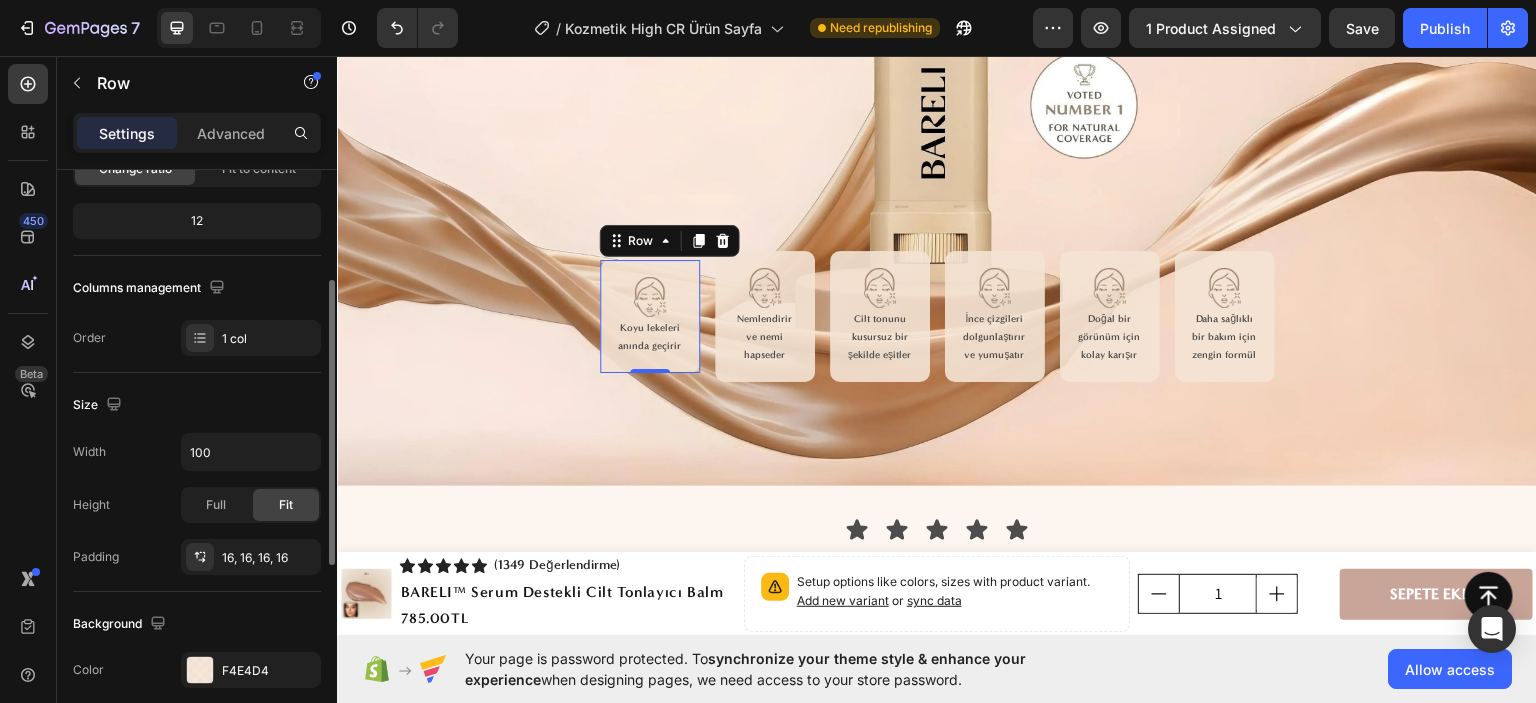 scroll, scrollTop: 0, scrollLeft: 0, axis: both 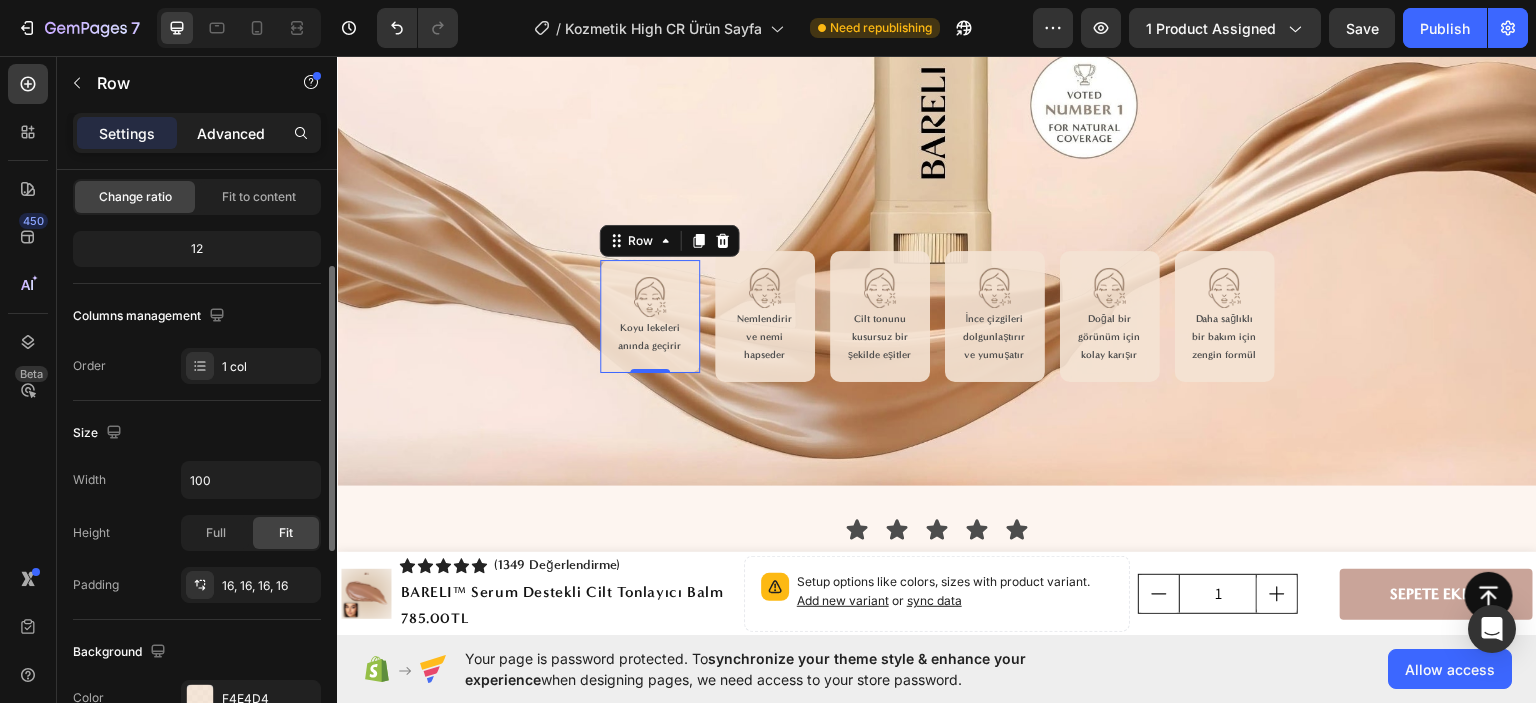 click on "Advanced" at bounding box center (231, 133) 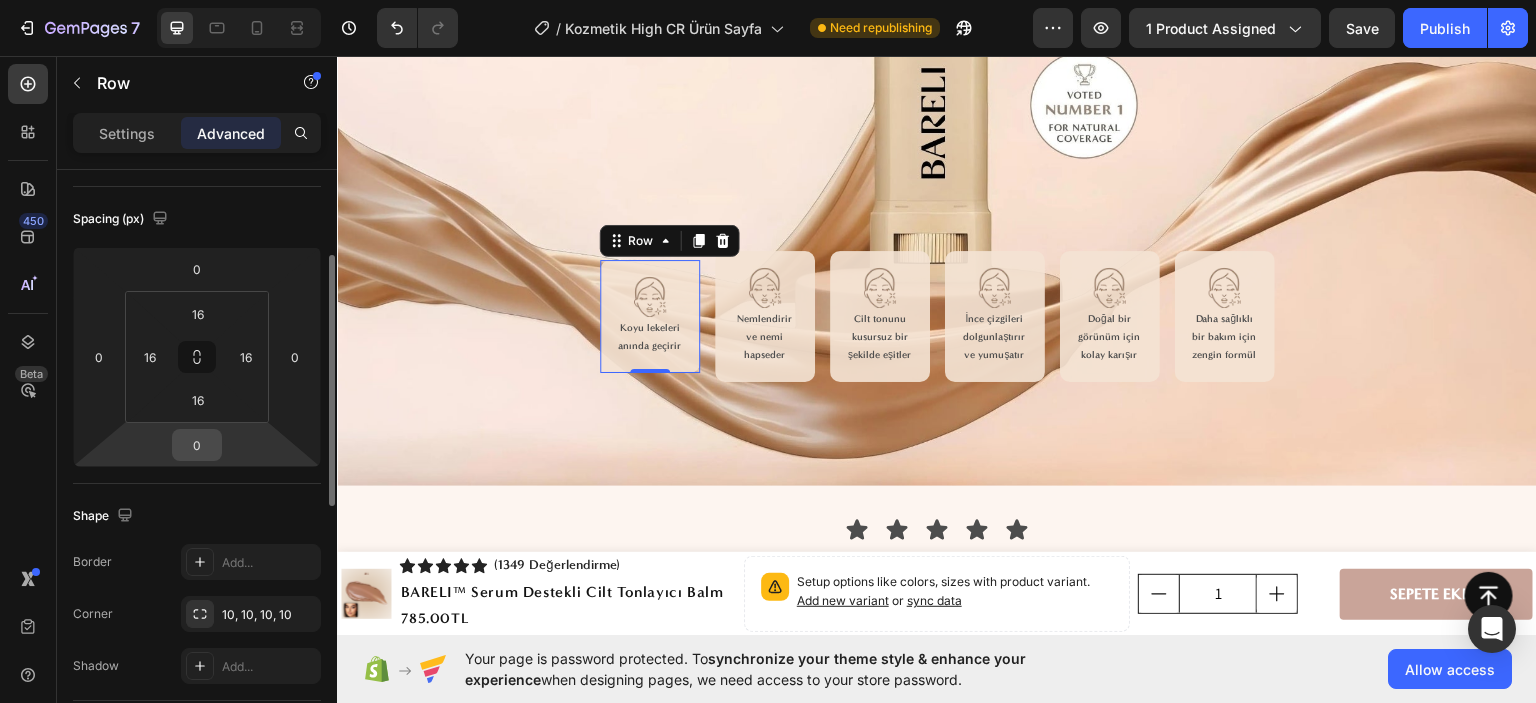 click on "0" at bounding box center [197, 445] 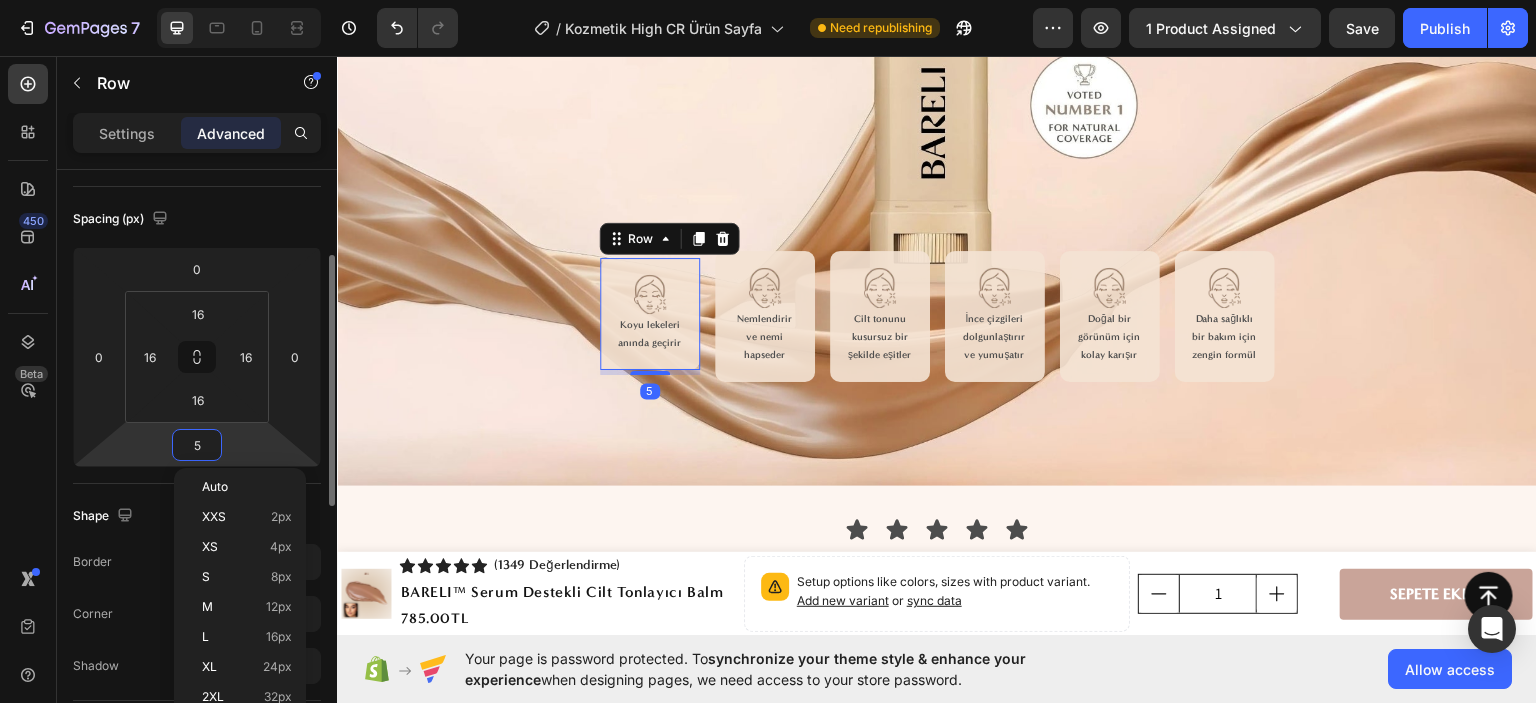 type on "50" 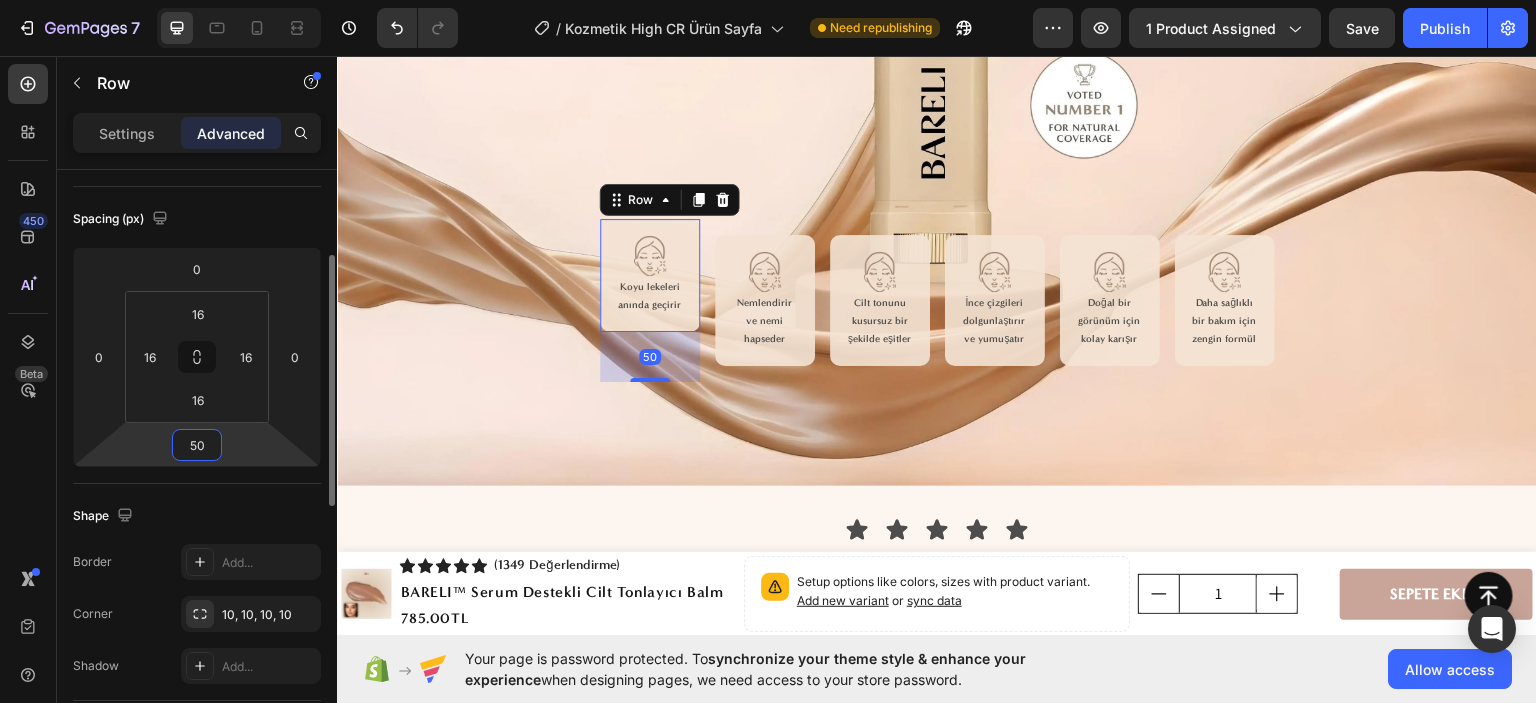 click on "50" at bounding box center [197, 445] 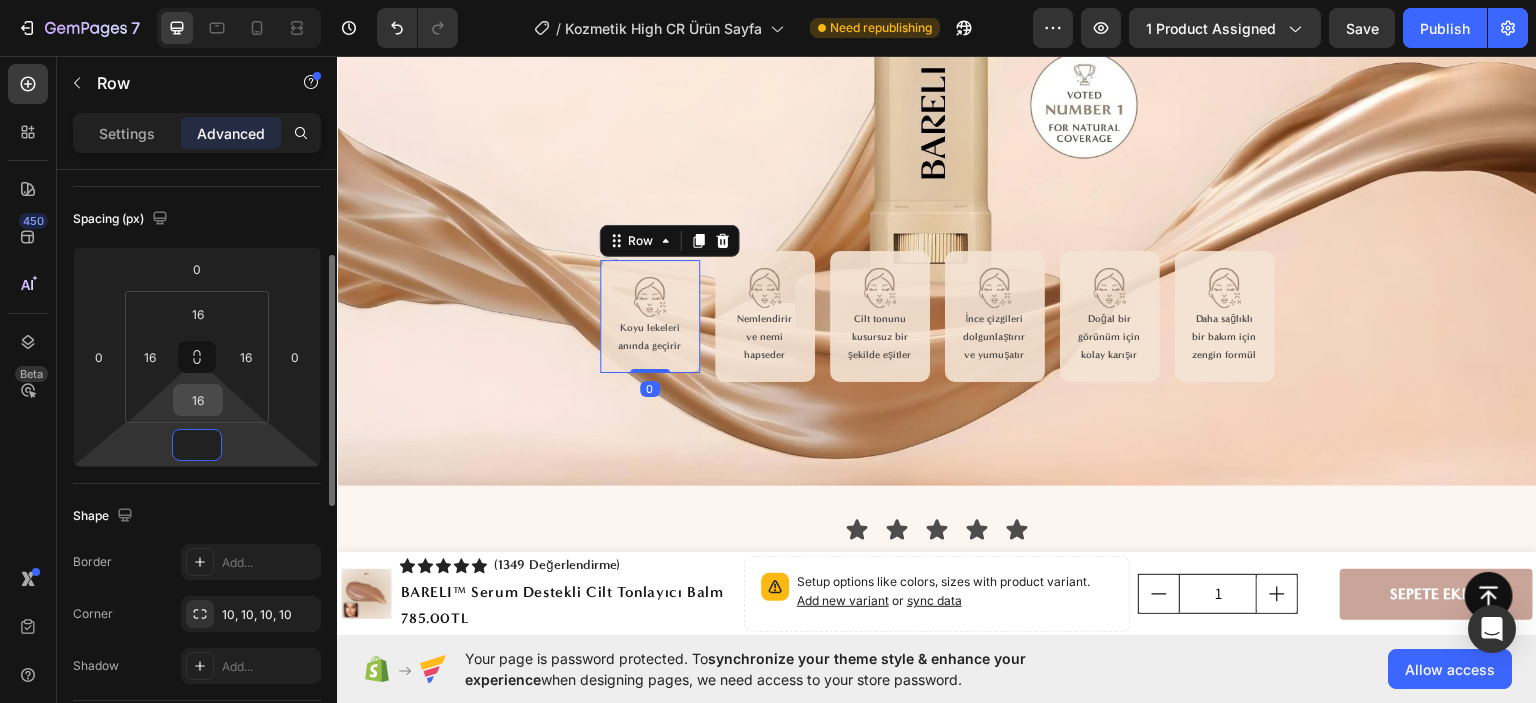 click on "16" at bounding box center (198, 400) 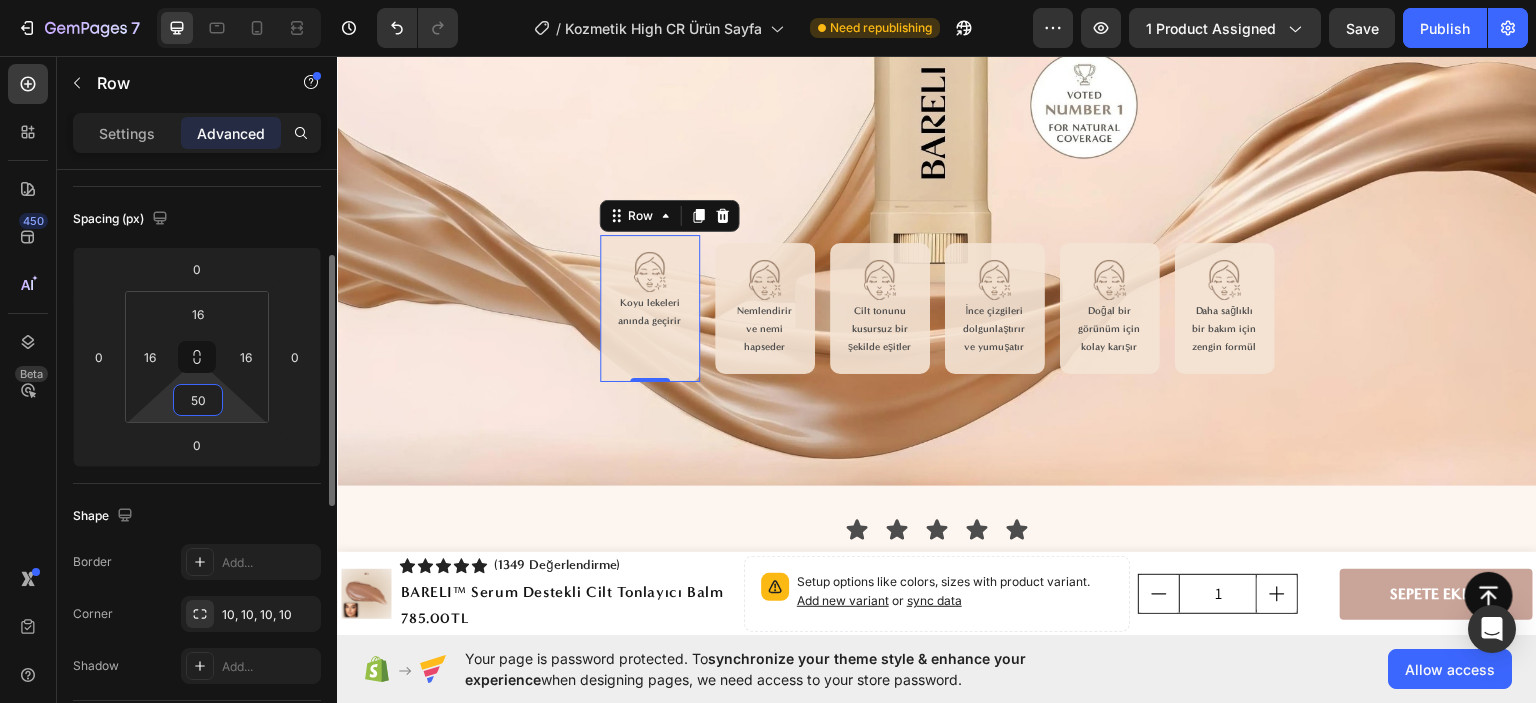 click on "50" at bounding box center (198, 400) 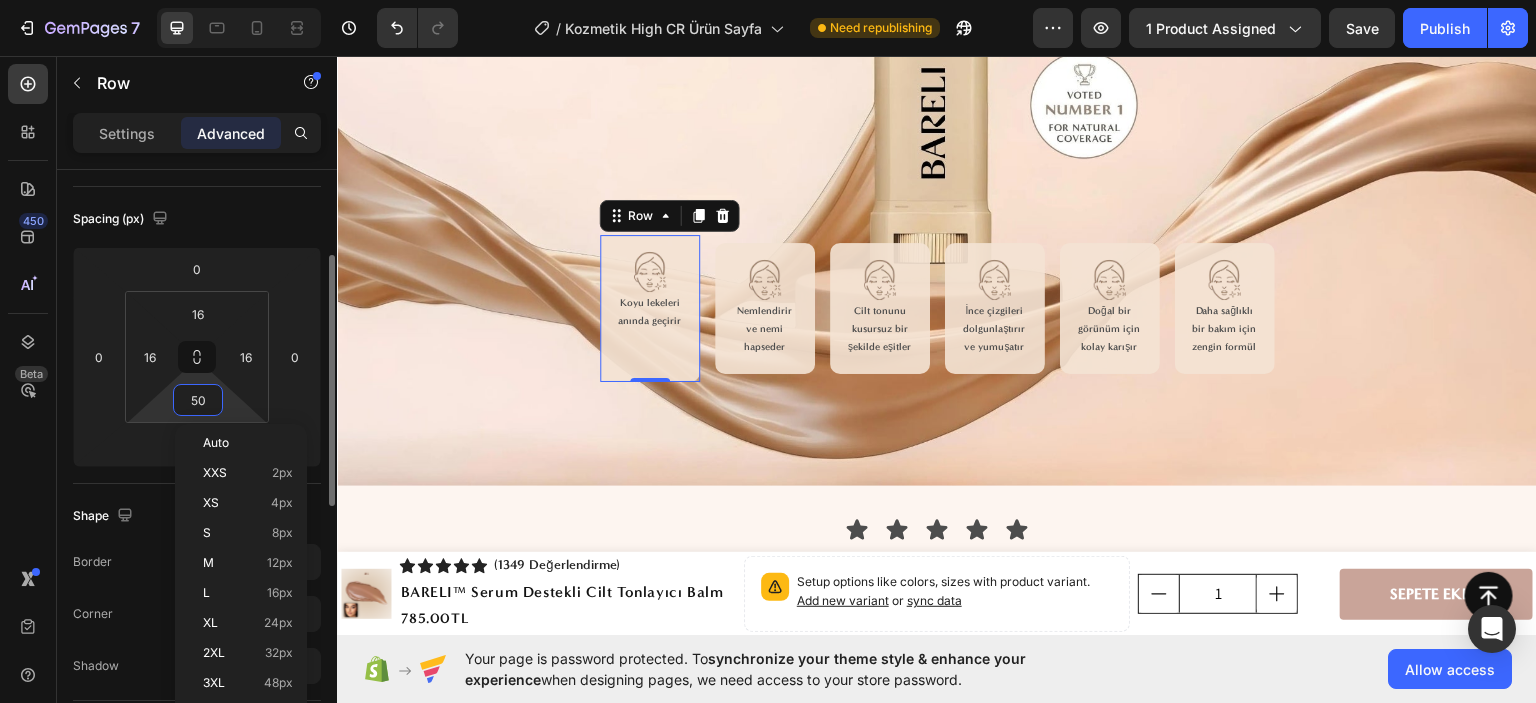 click on "50" at bounding box center [198, 400] 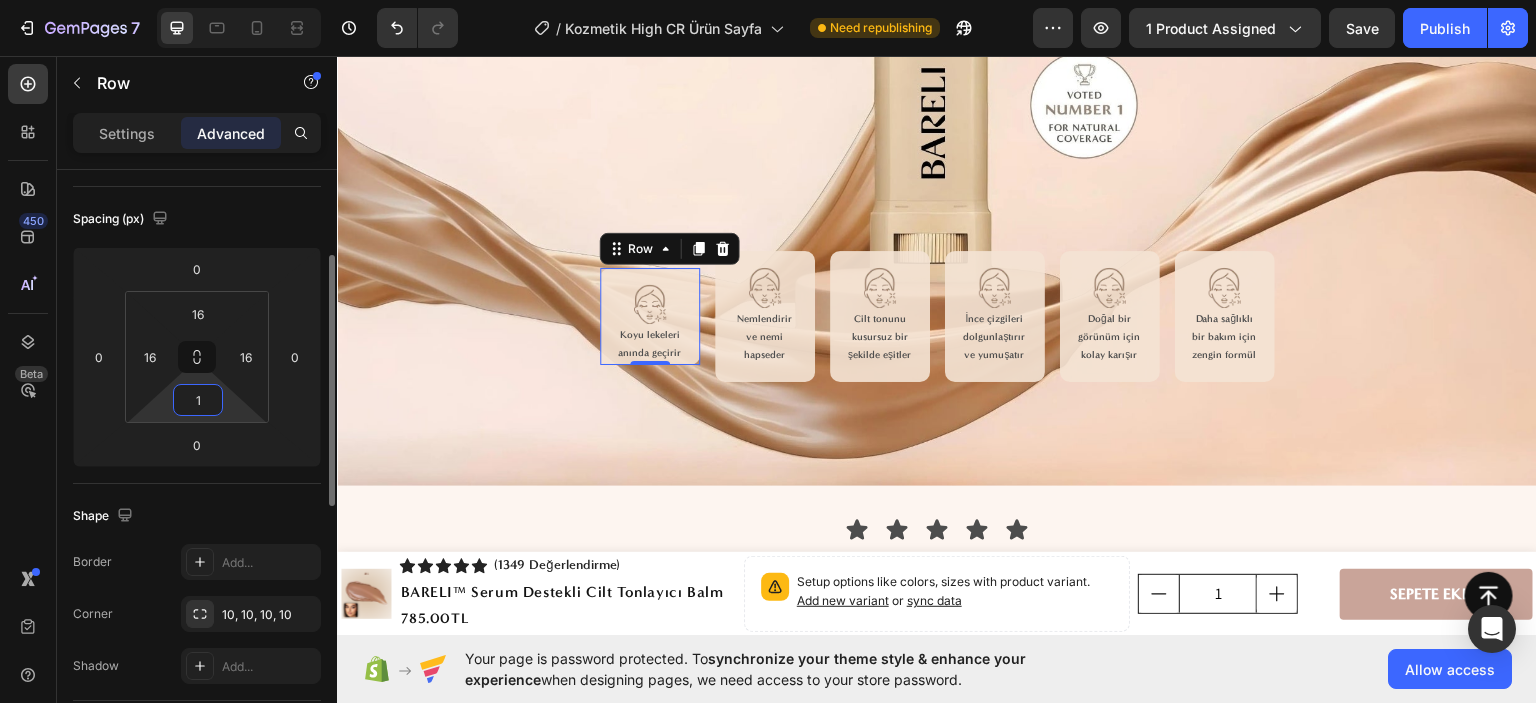 type on "16" 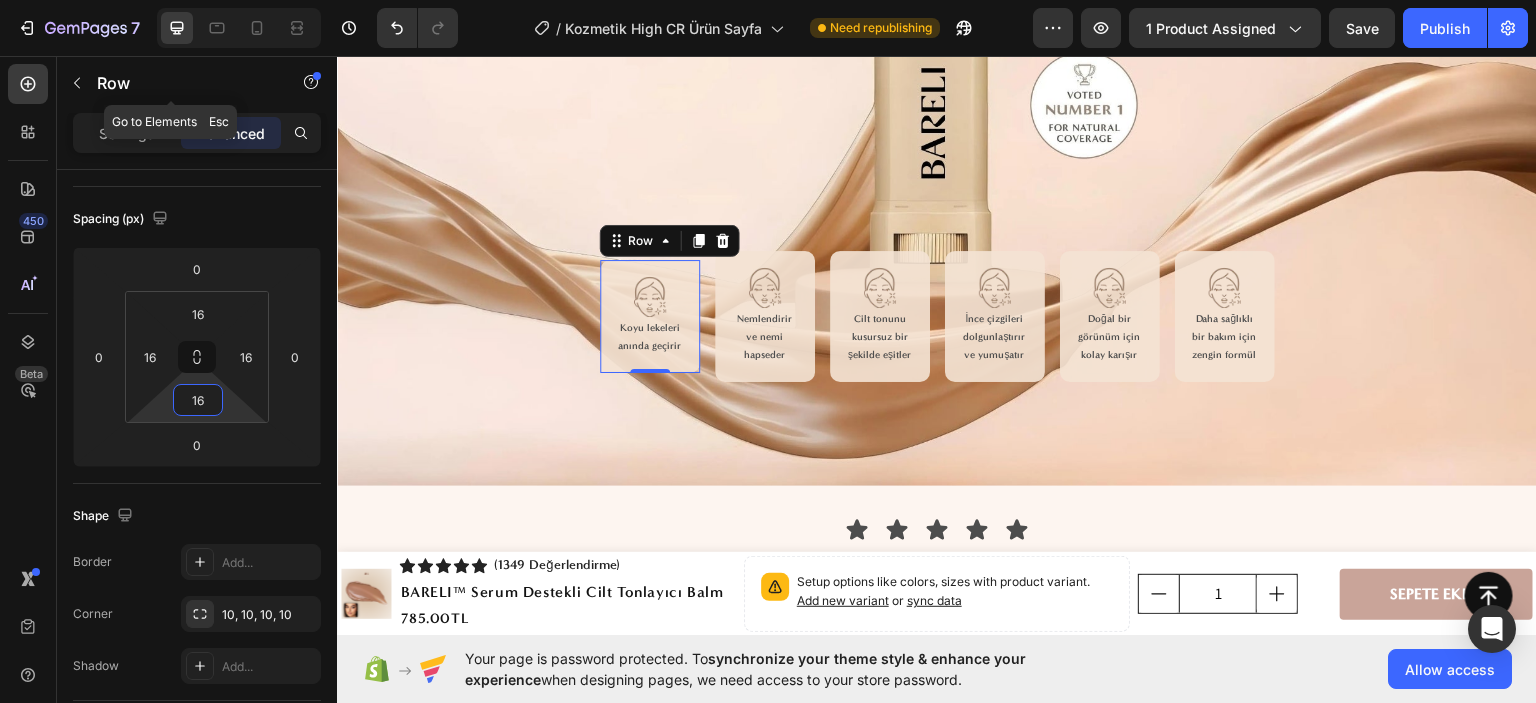 click 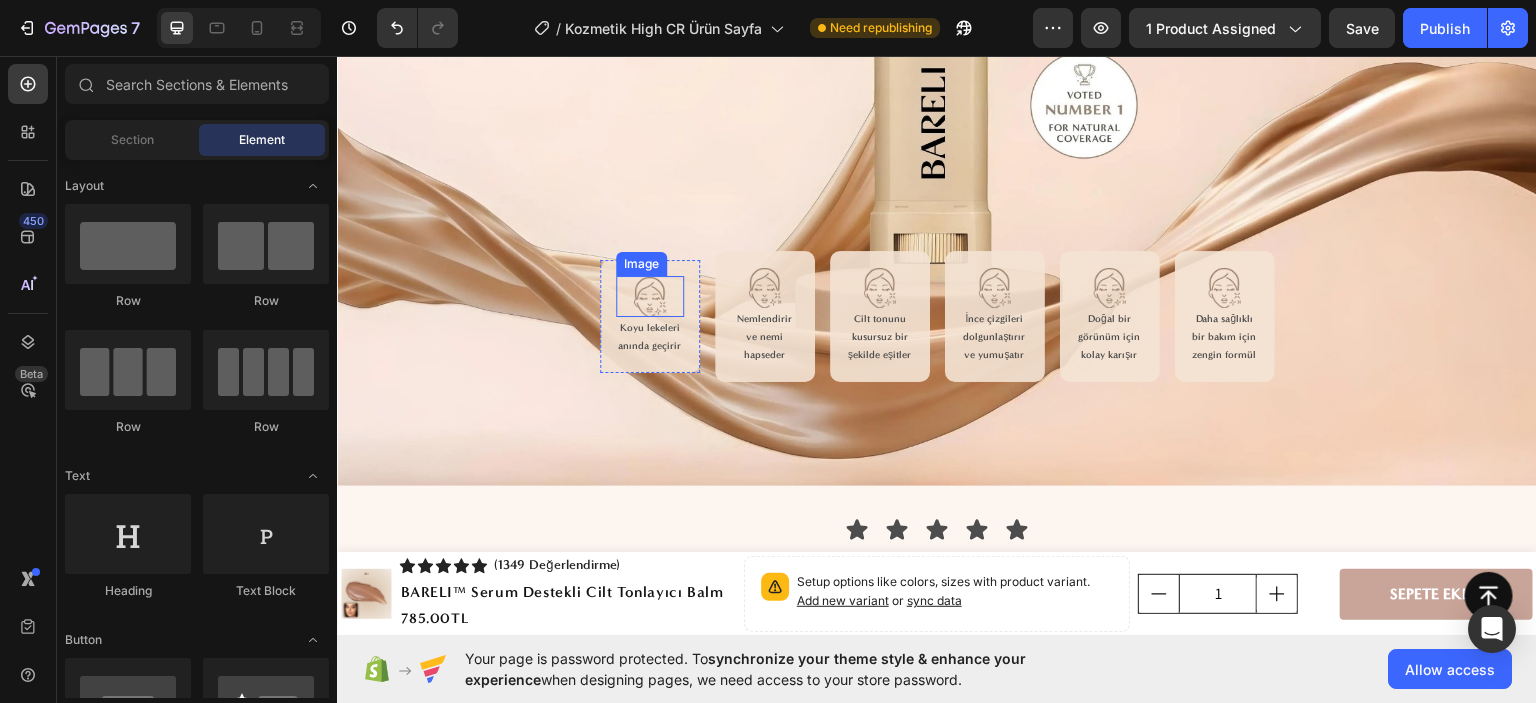 click at bounding box center [649, 295] 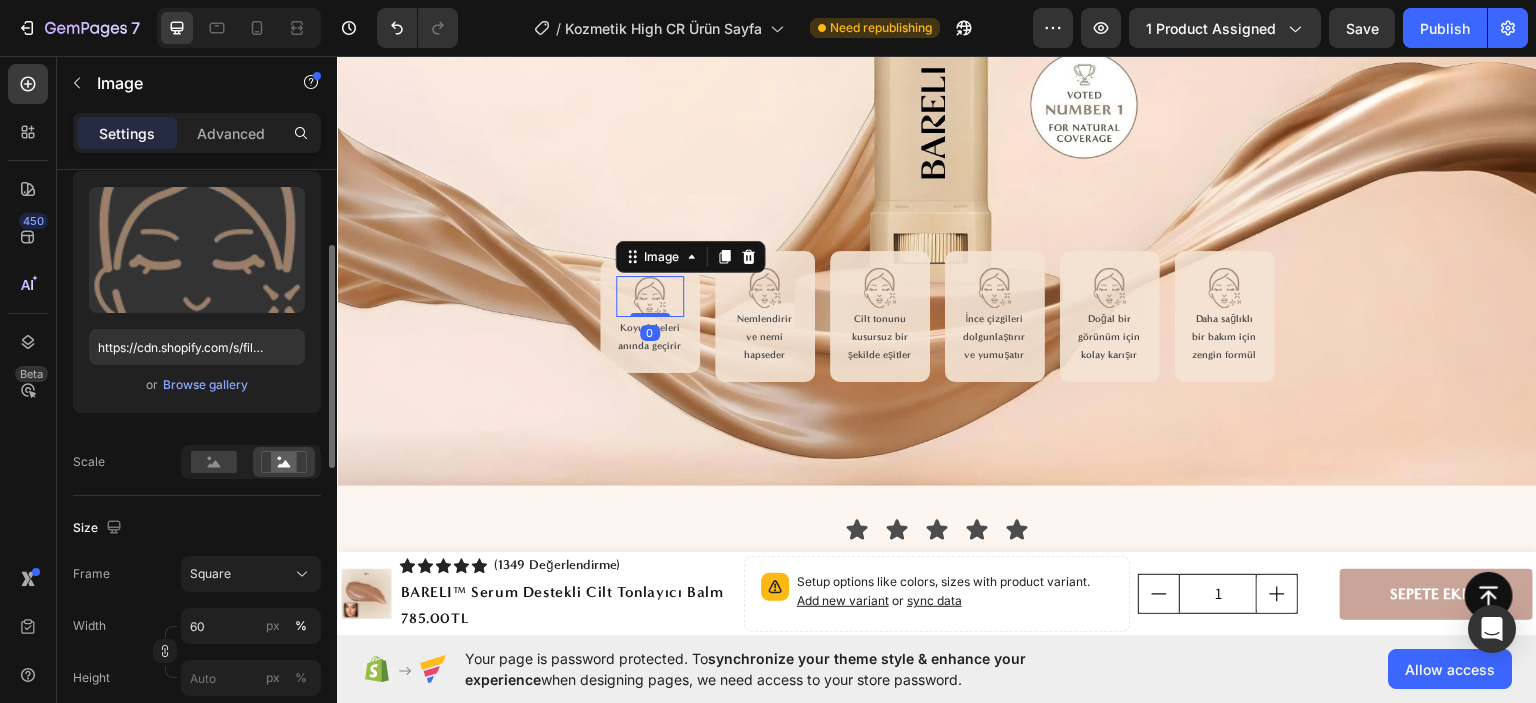 scroll, scrollTop: 300, scrollLeft: 0, axis: vertical 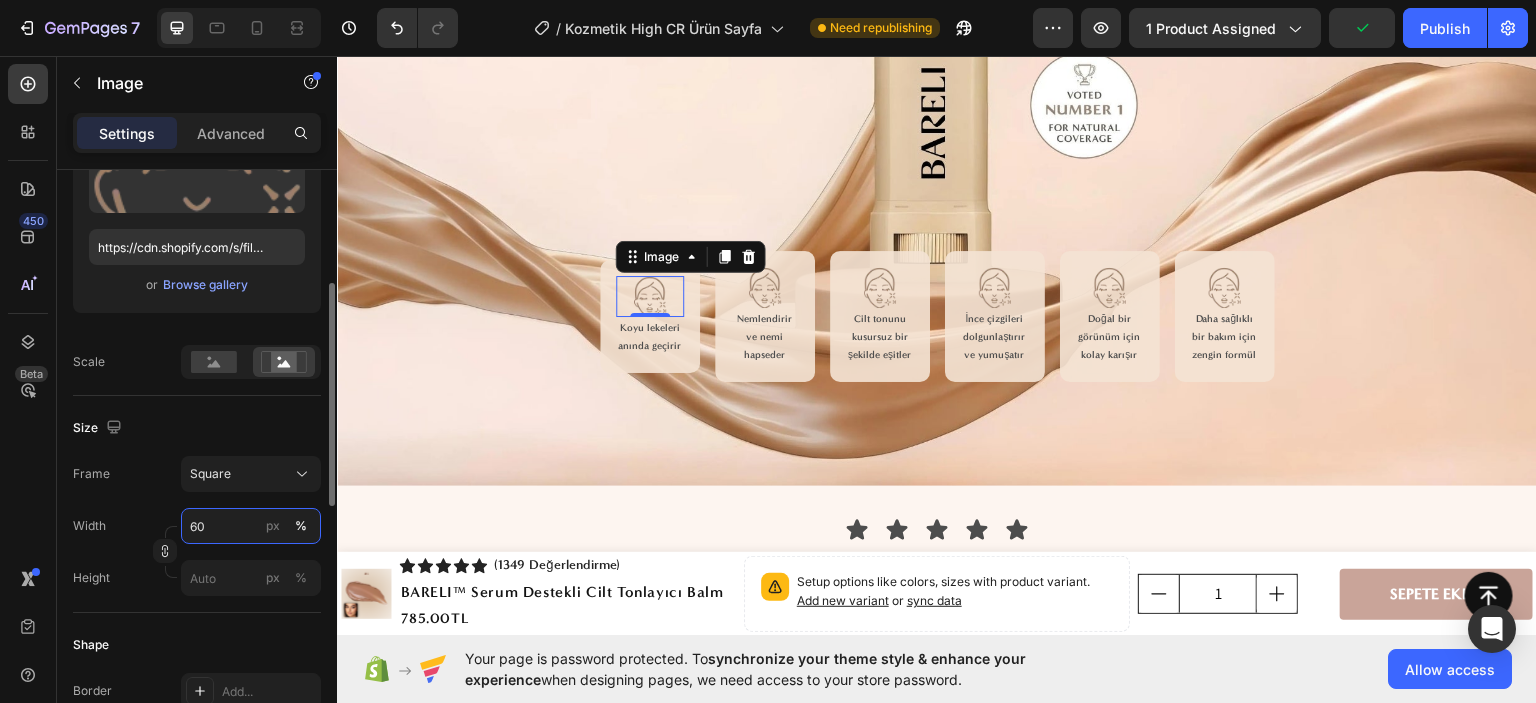 click on "60" at bounding box center [251, 526] 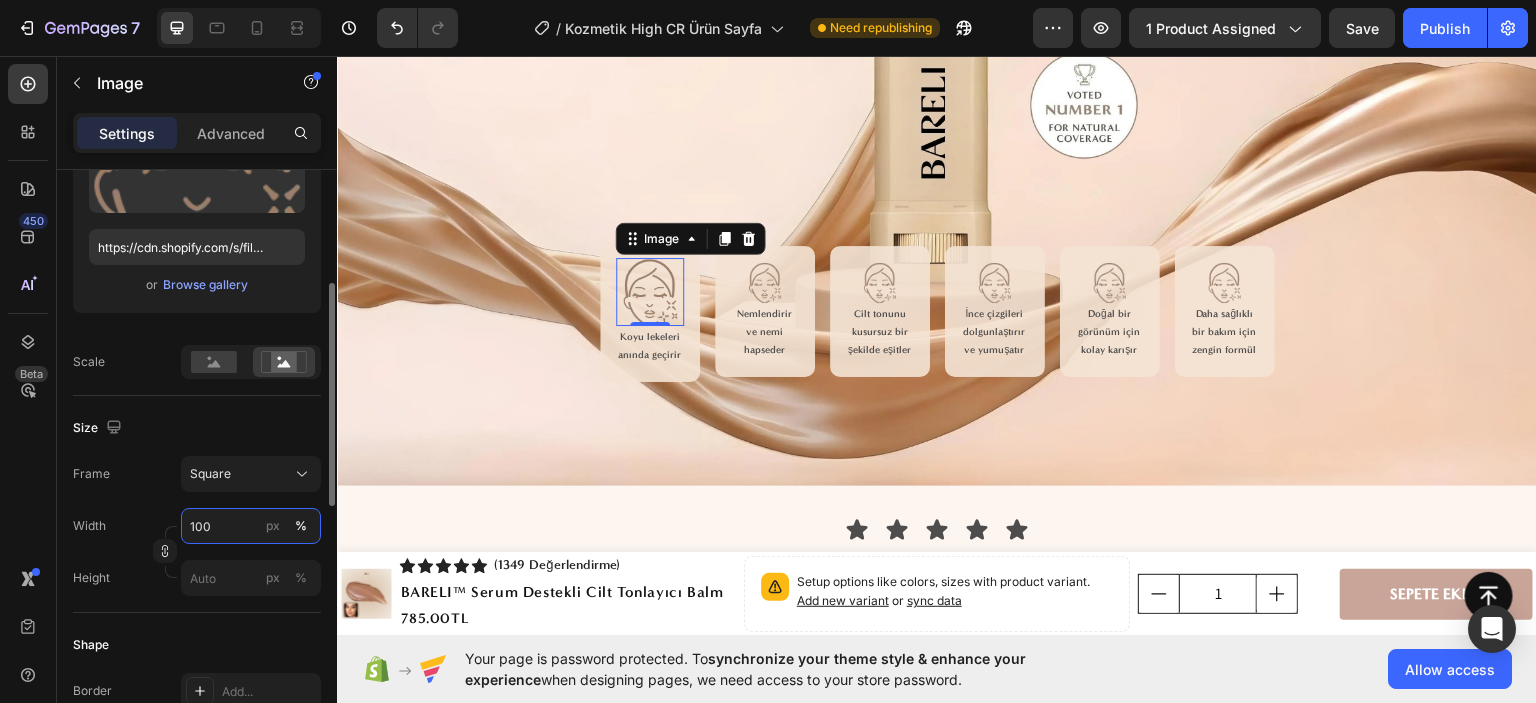 type on "100" 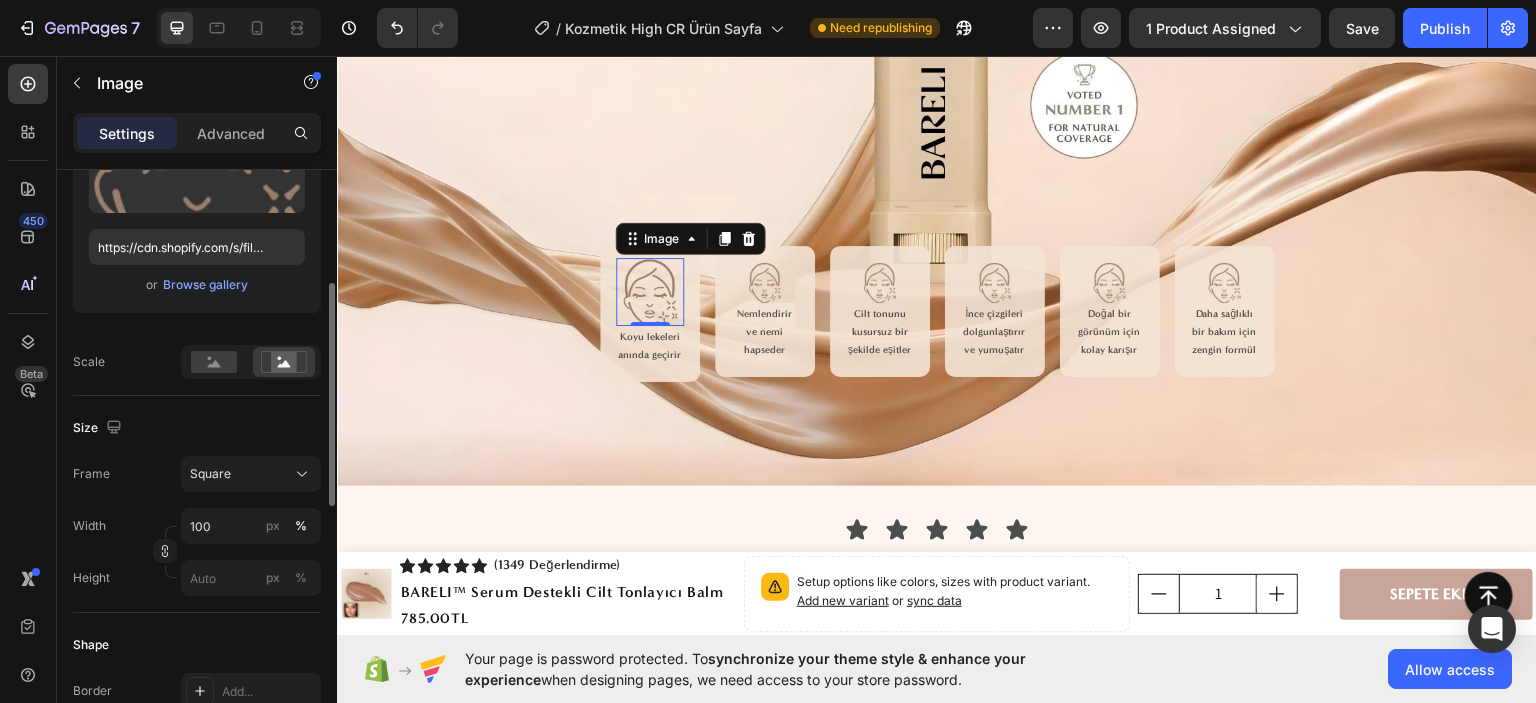 click on "Frame Square" at bounding box center [197, 474] 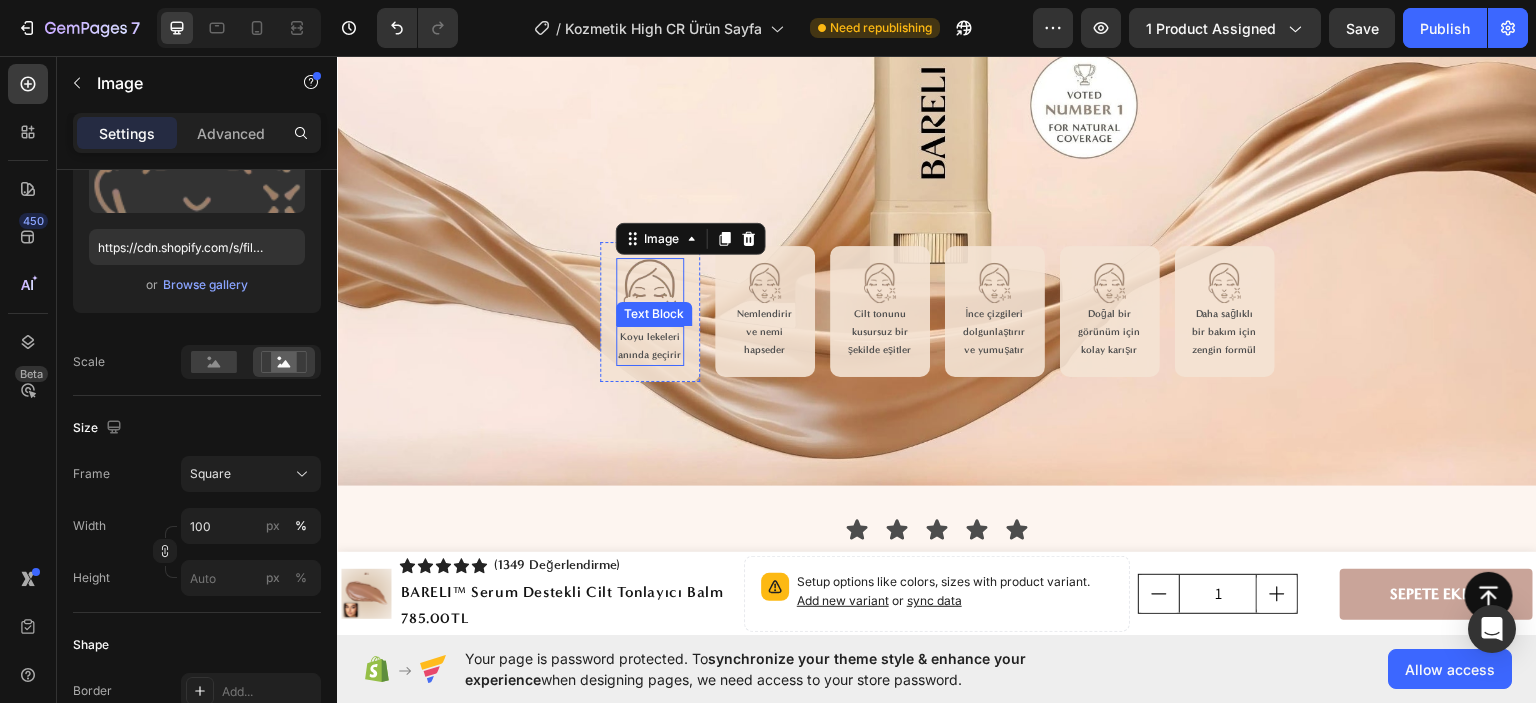 click on "Koyu lekeleri anında geçirir" at bounding box center (650, 345) 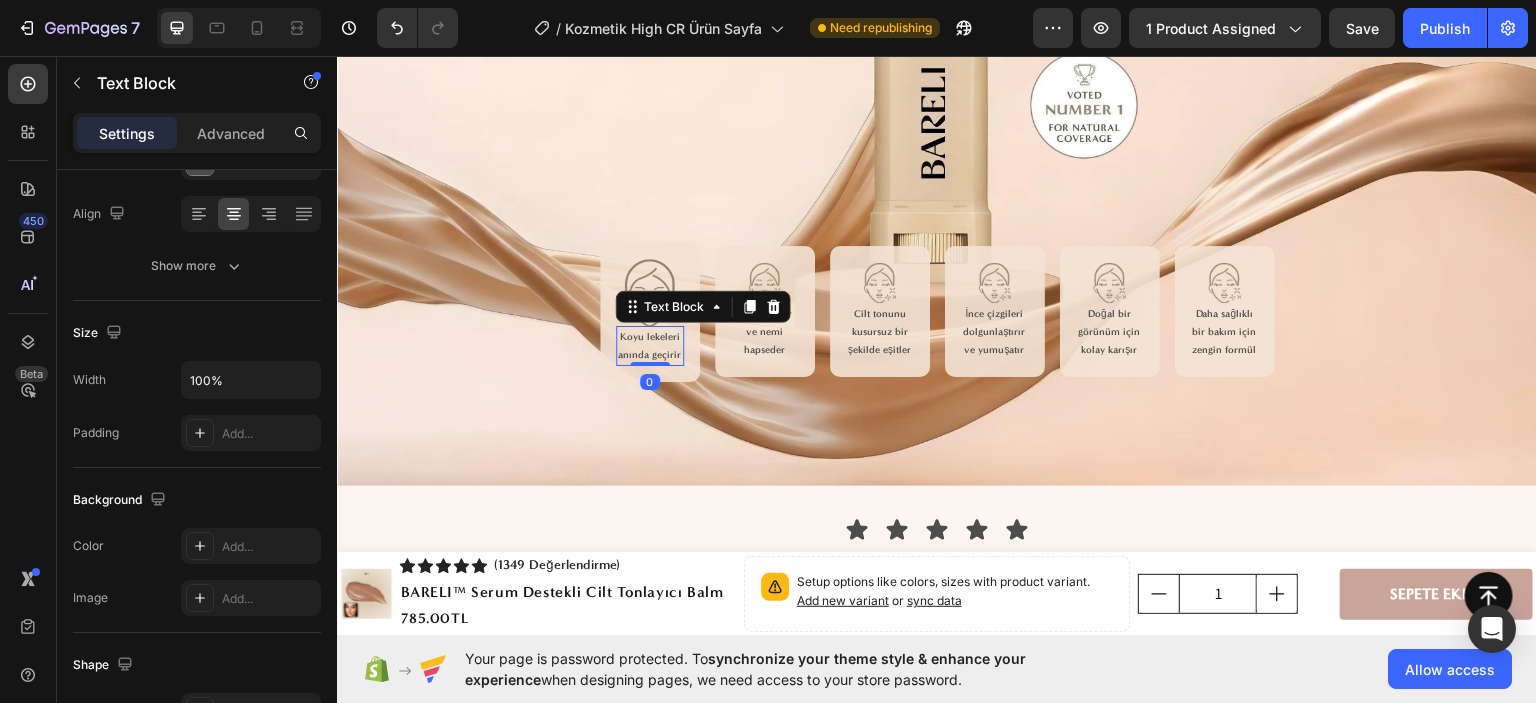 scroll, scrollTop: 0, scrollLeft: 0, axis: both 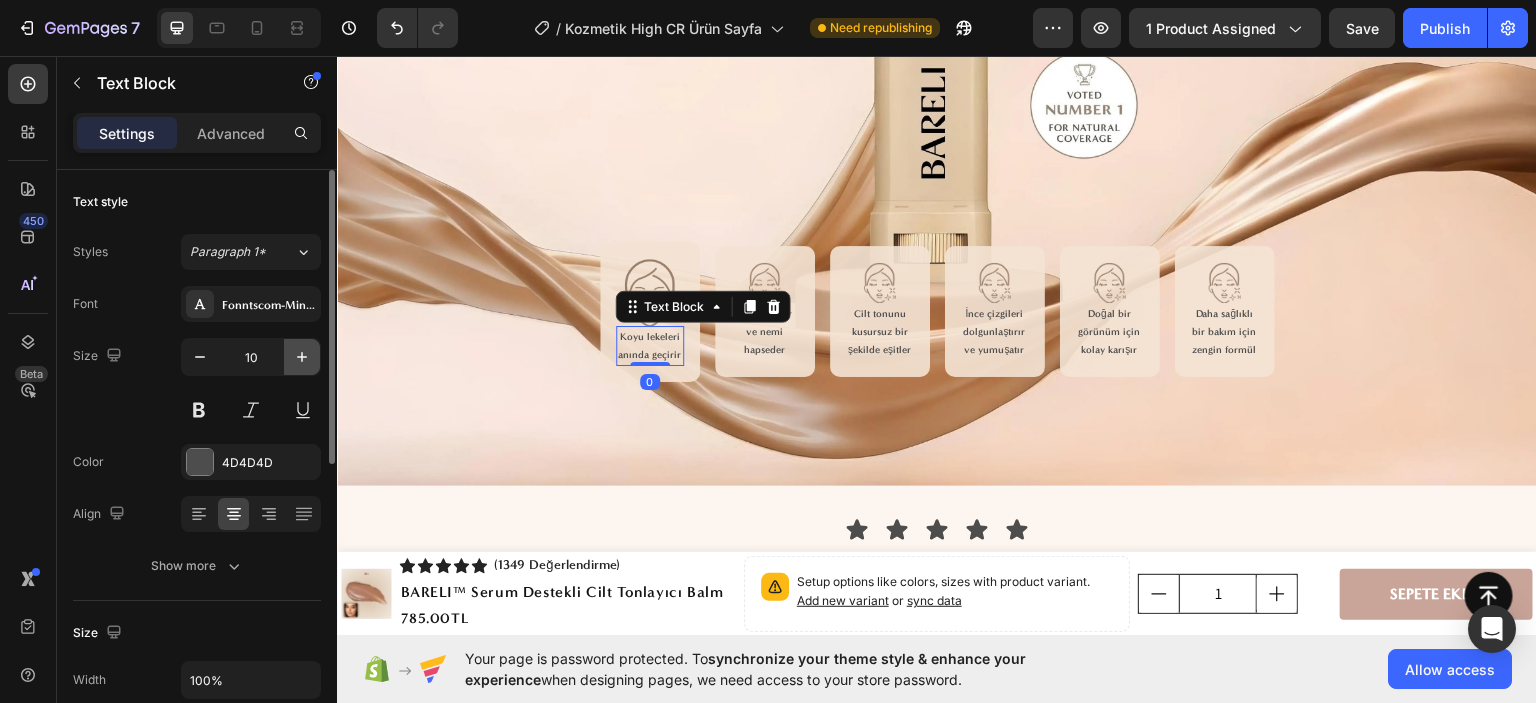 click at bounding box center [302, 357] 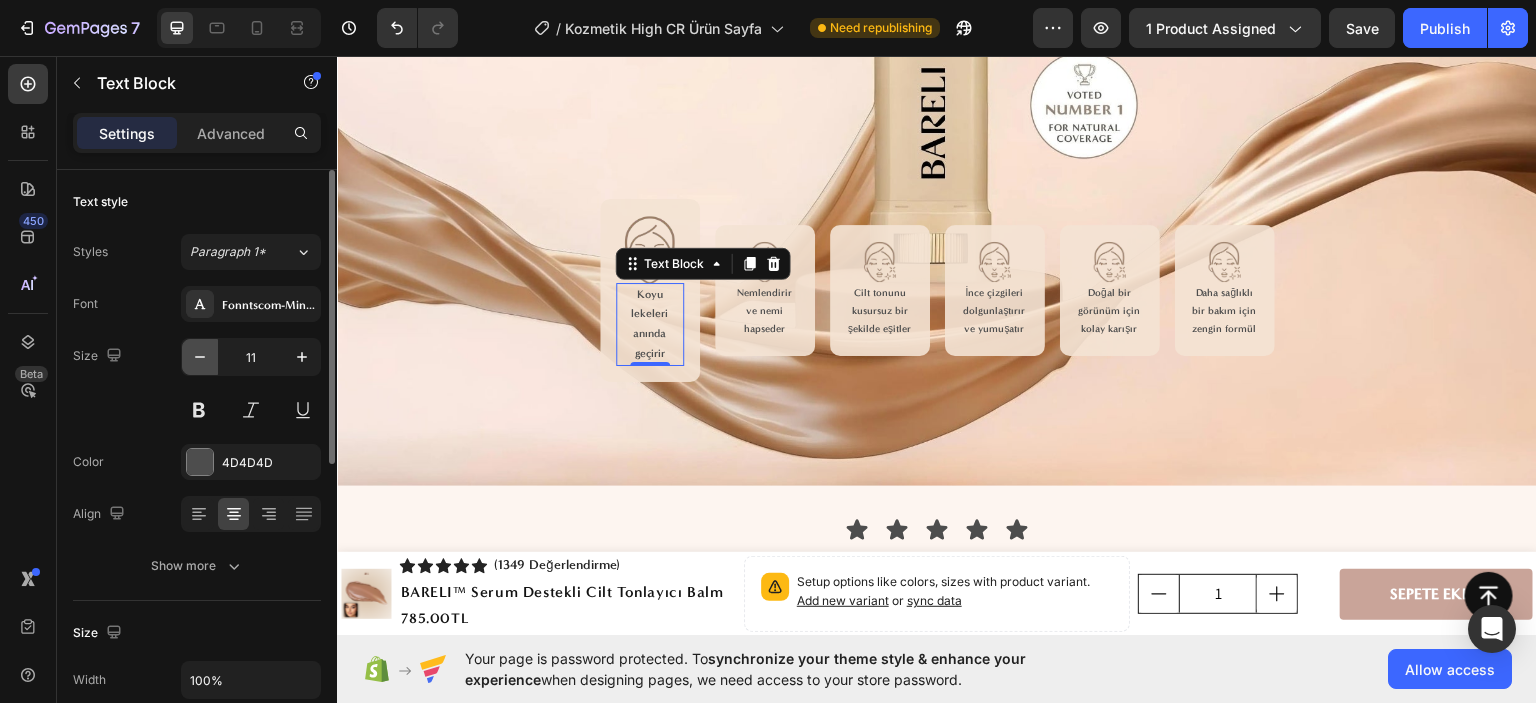 click 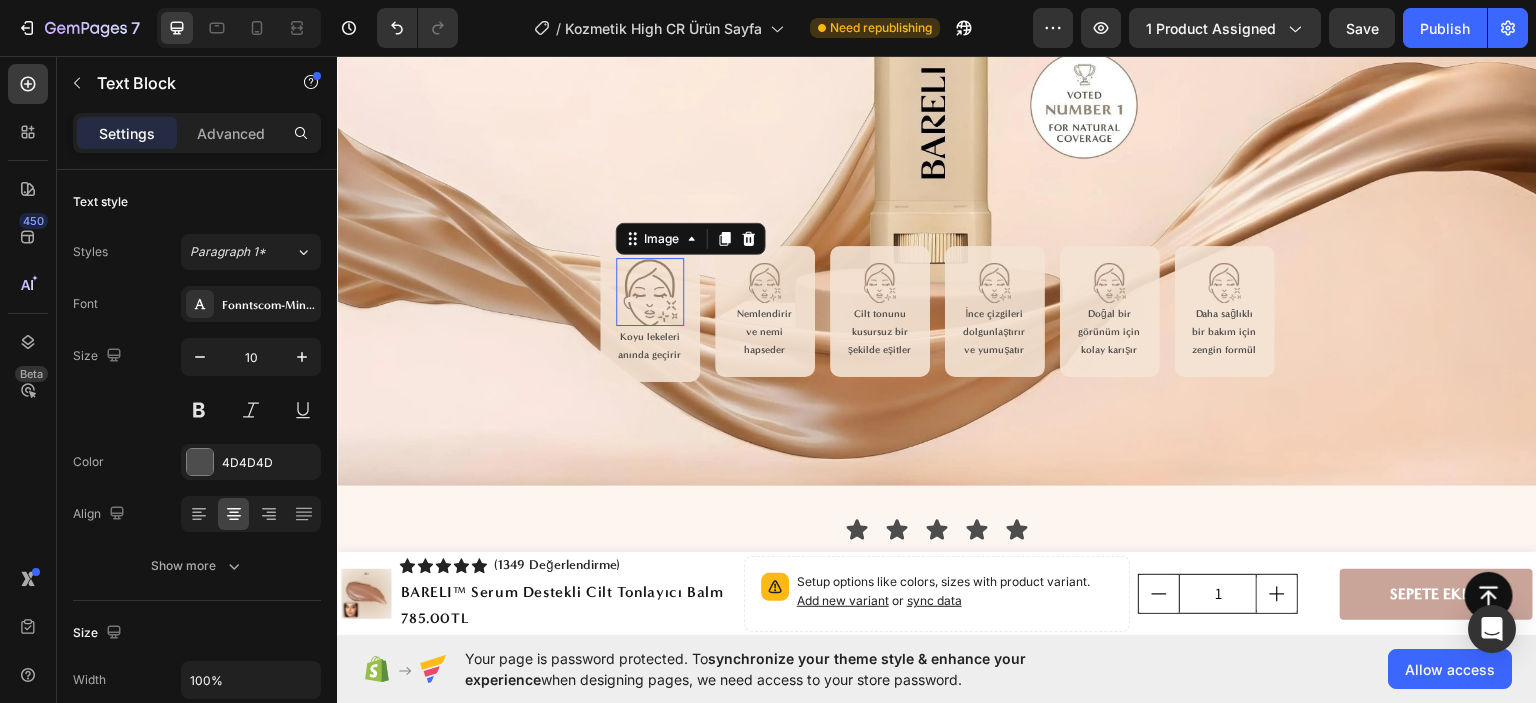 click at bounding box center (650, 291) 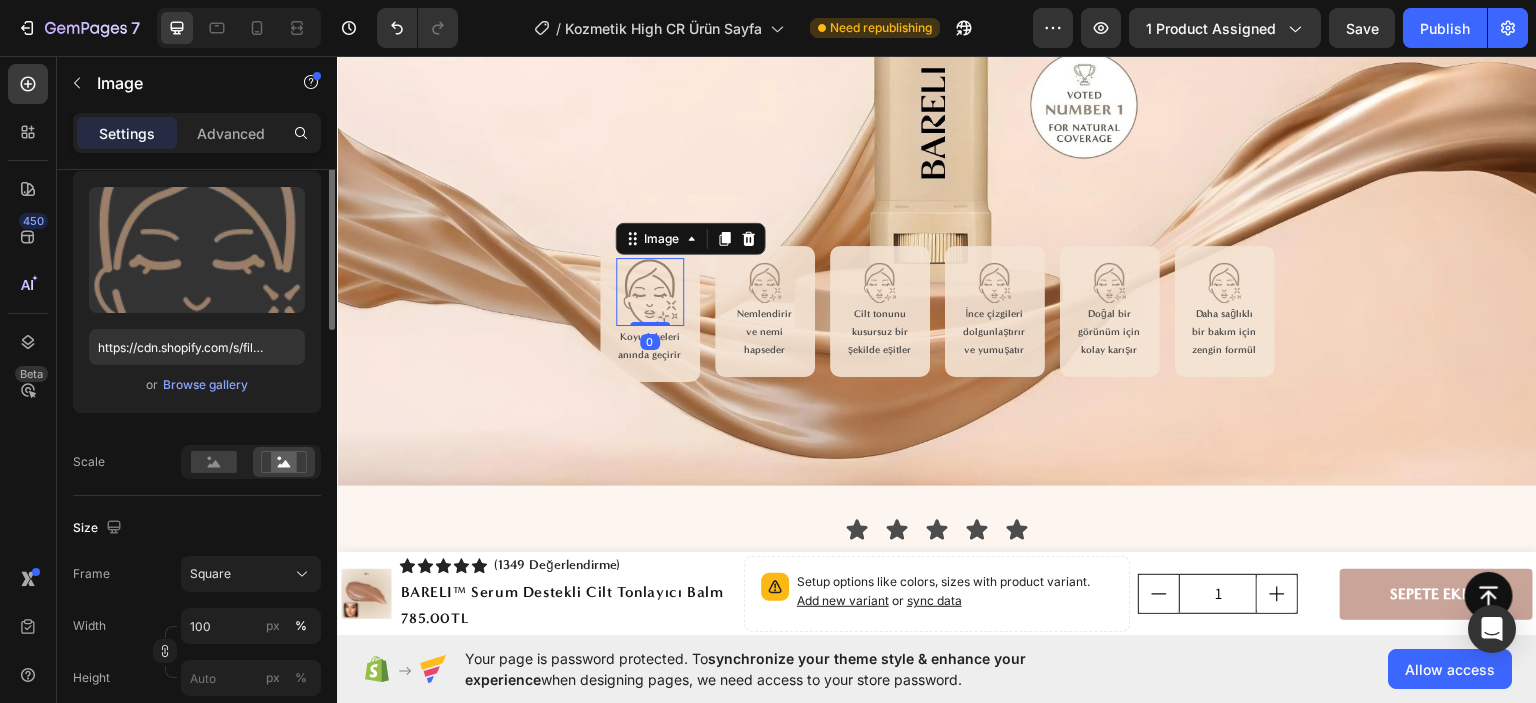 scroll, scrollTop: 300, scrollLeft: 0, axis: vertical 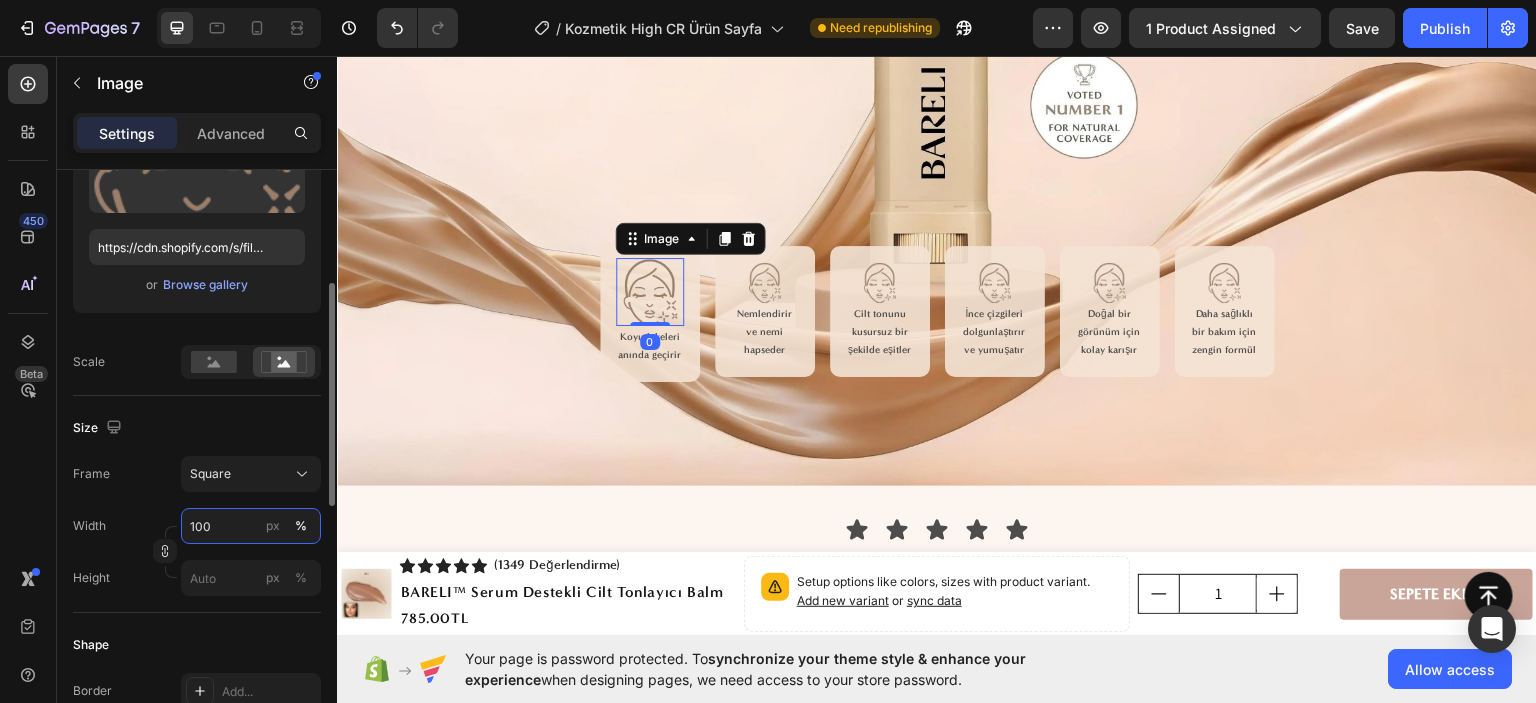 click on "100" at bounding box center [251, 526] 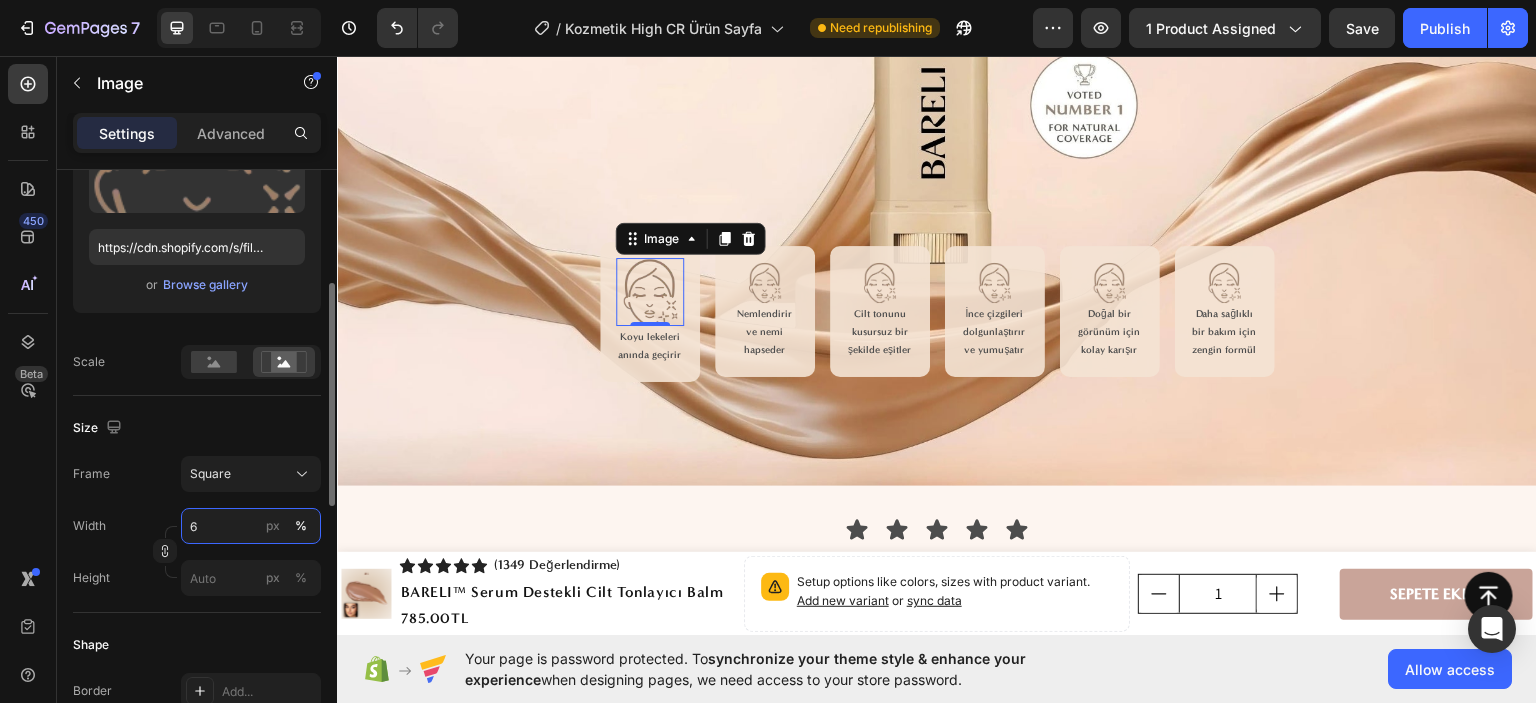 type on "60" 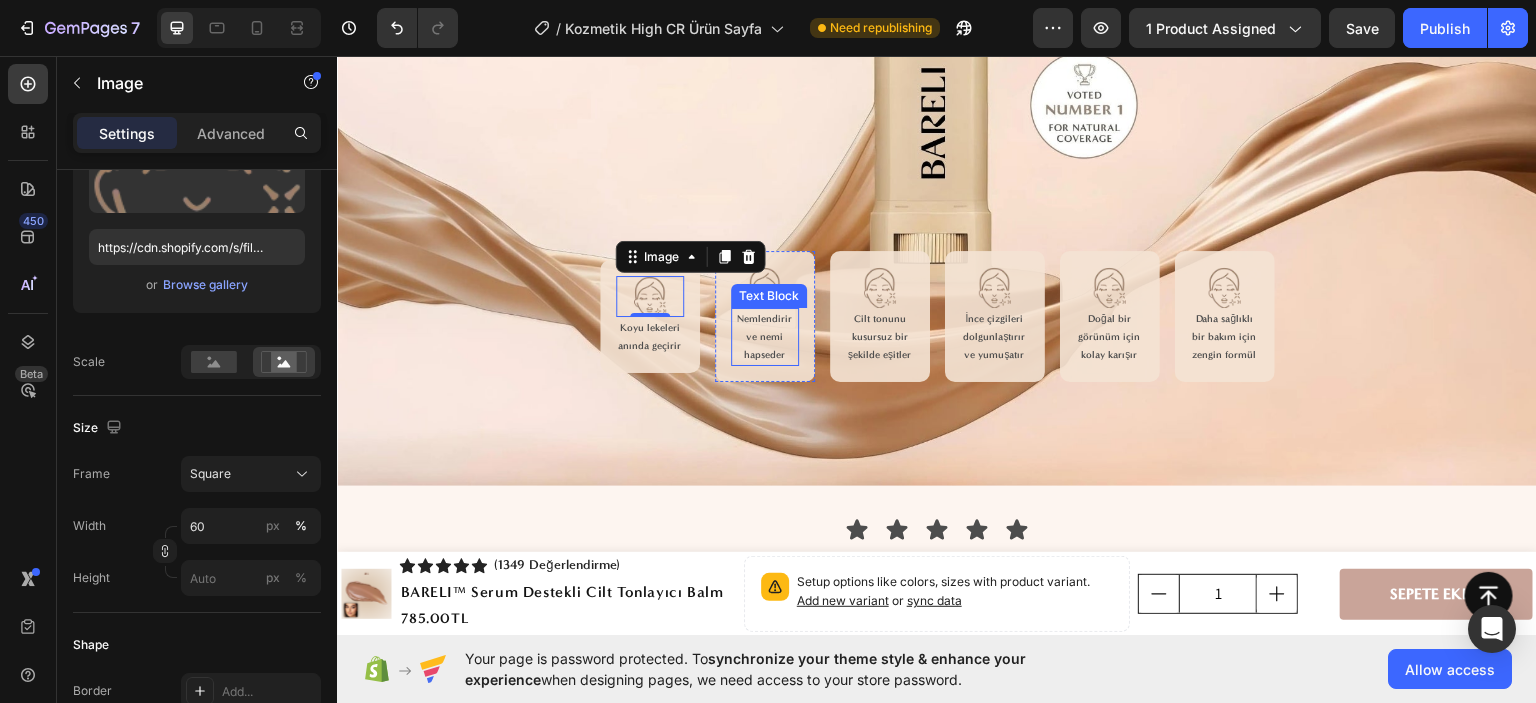 click on "Text Block" at bounding box center [769, 295] 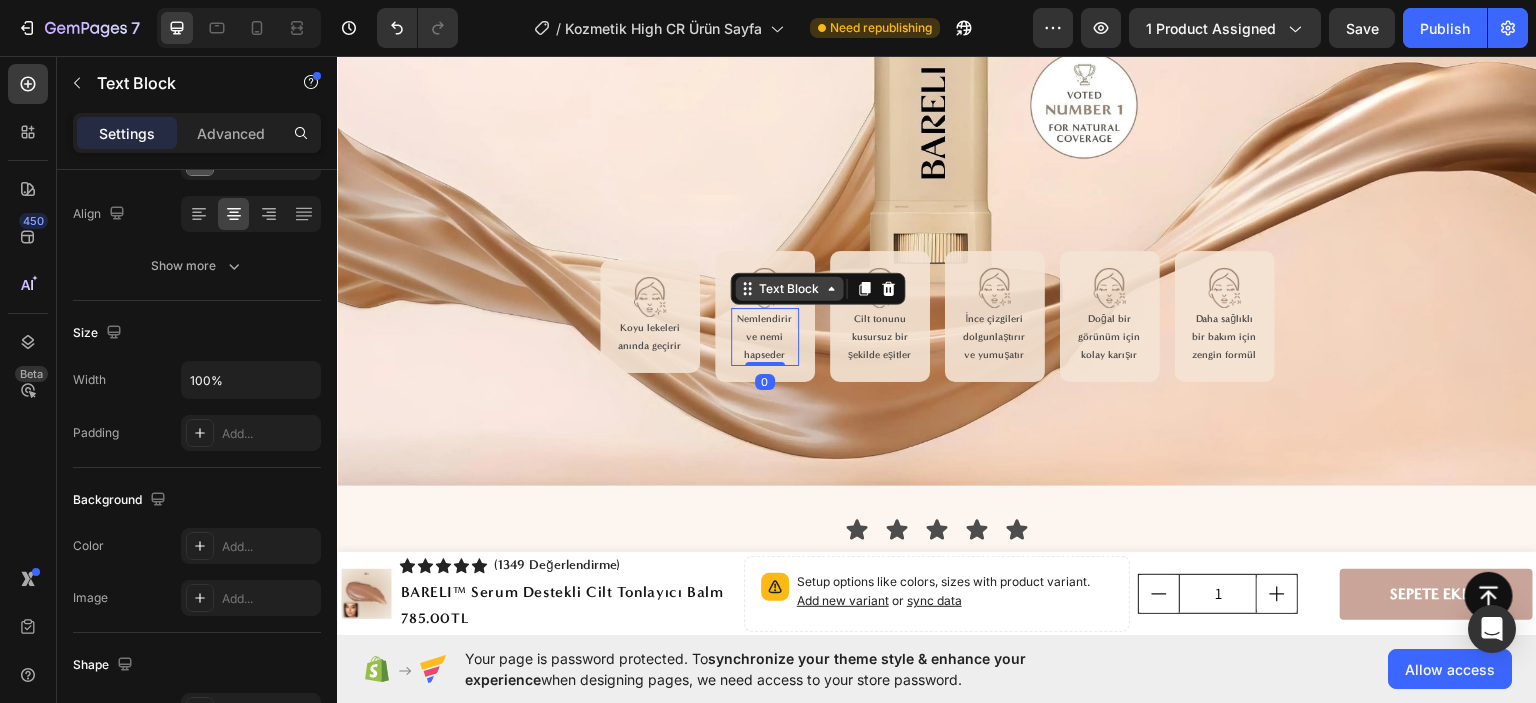 scroll, scrollTop: 0, scrollLeft: 0, axis: both 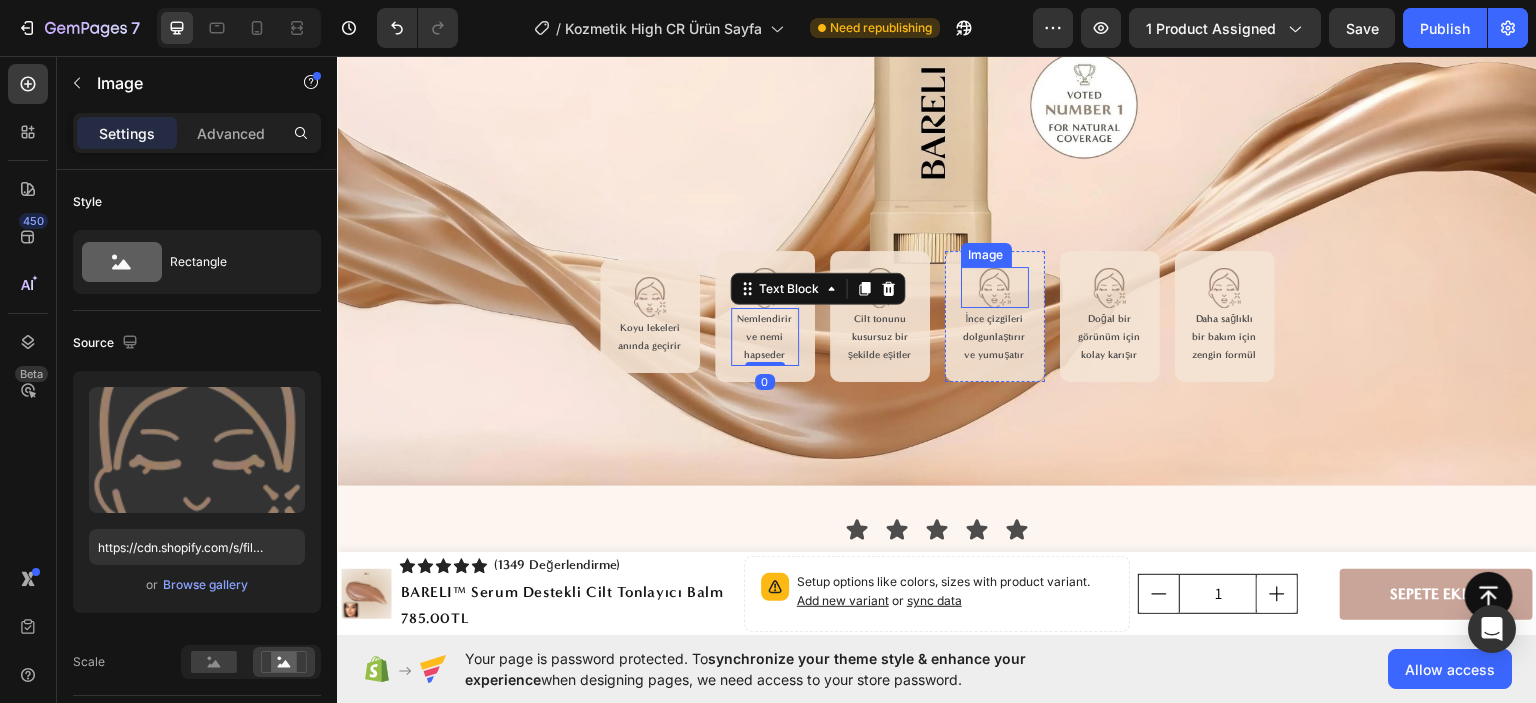 click at bounding box center (994, 286) 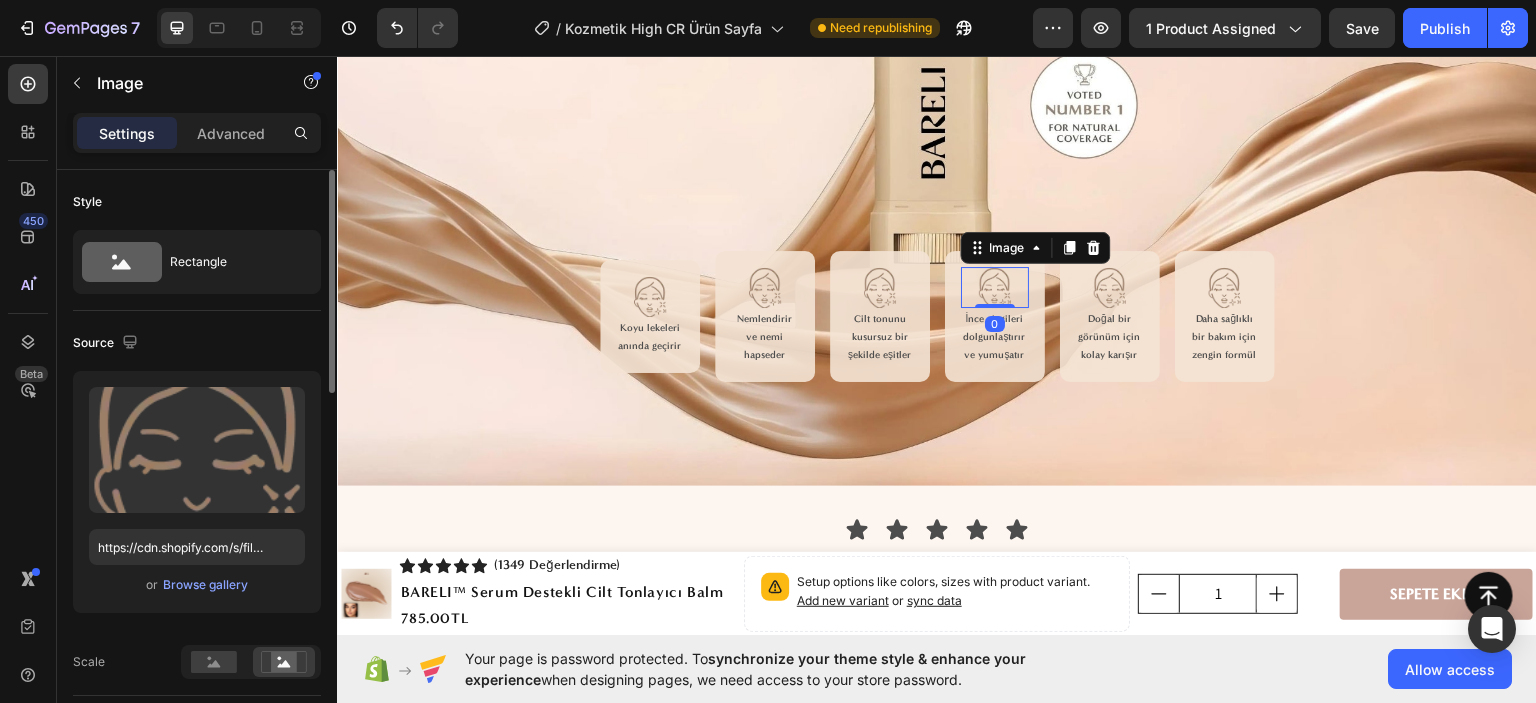 scroll, scrollTop: 300, scrollLeft: 0, axis: vertical 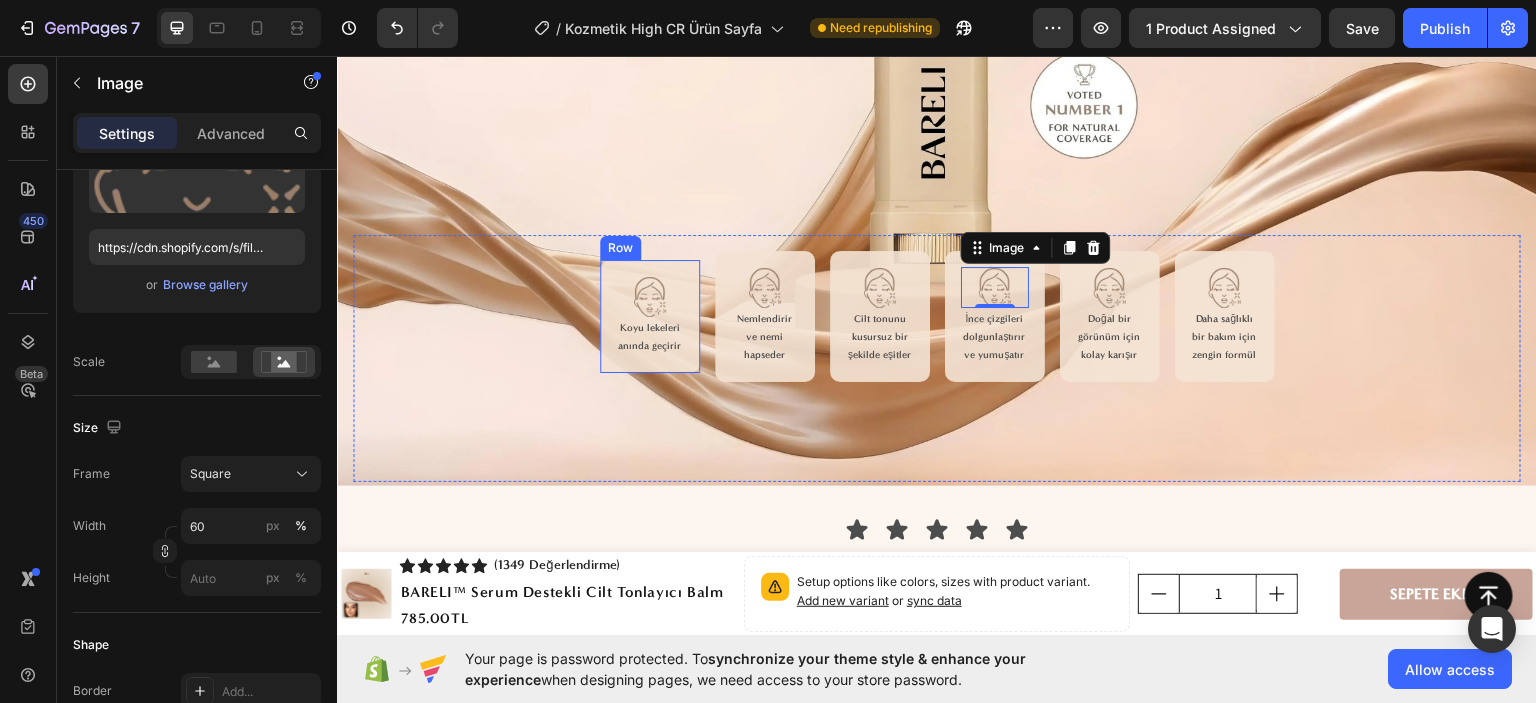 click on "Image Koyu lekeleri anında geçirir Text Block Row" at bounding box center [650, 315] 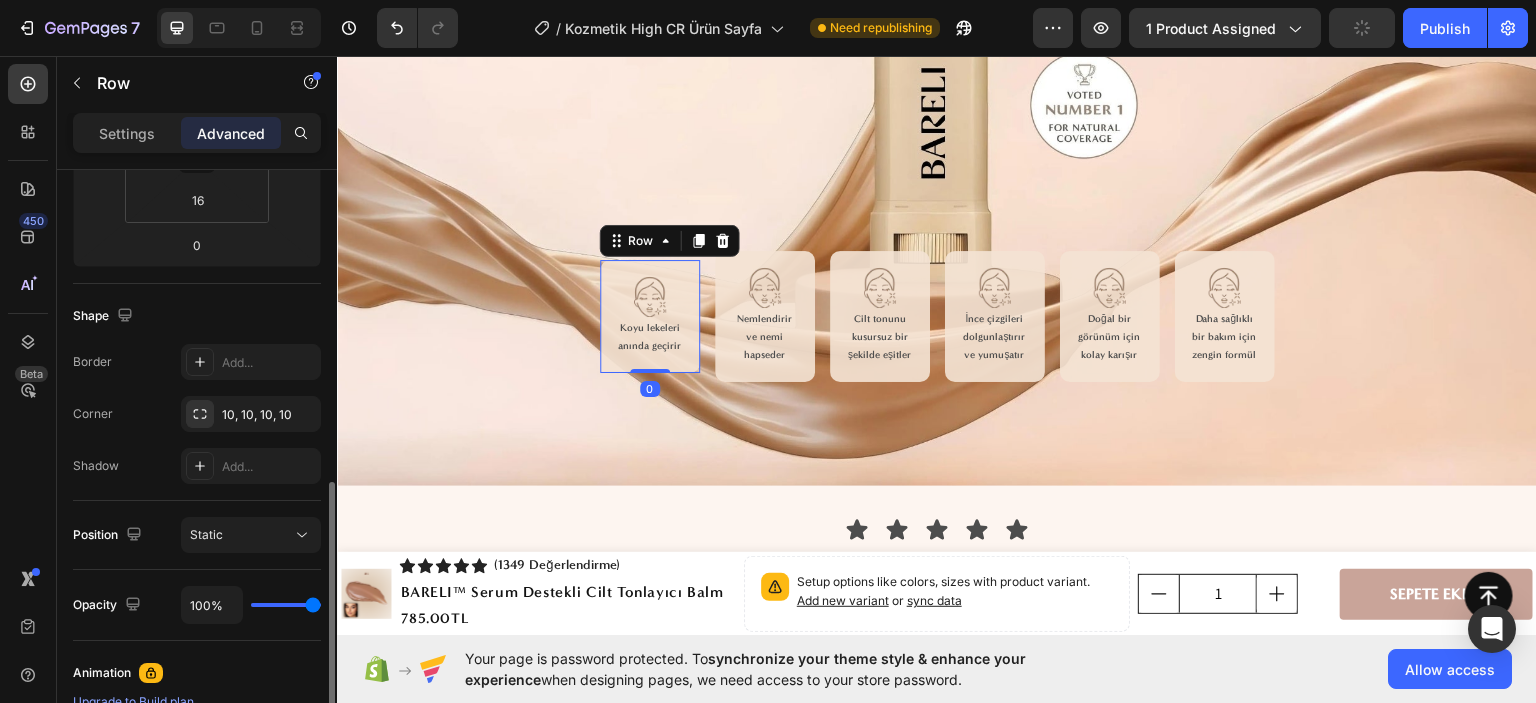 scroll, scrollTop: 600, scrollLeft: 0, axis: vertical 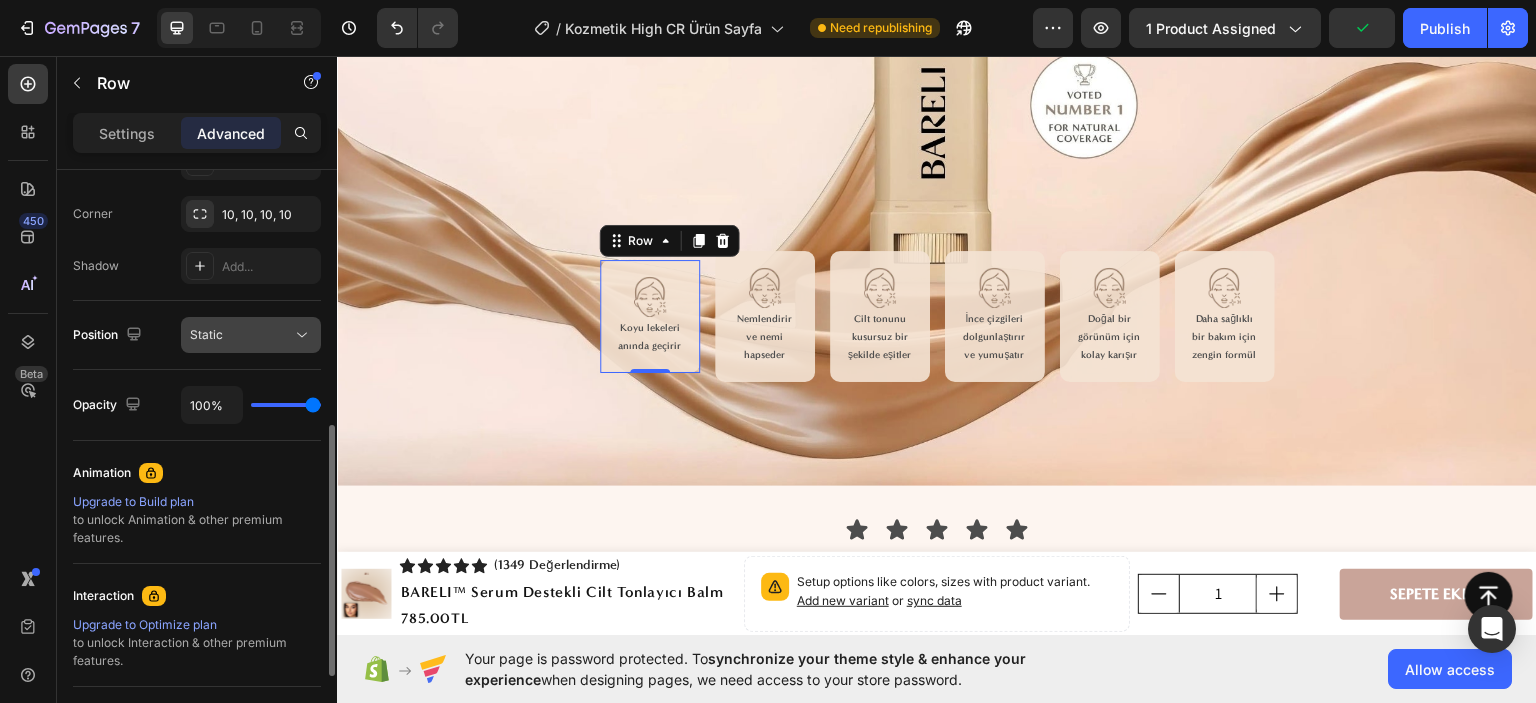 click on "Static" at bounding box center (206, 334) 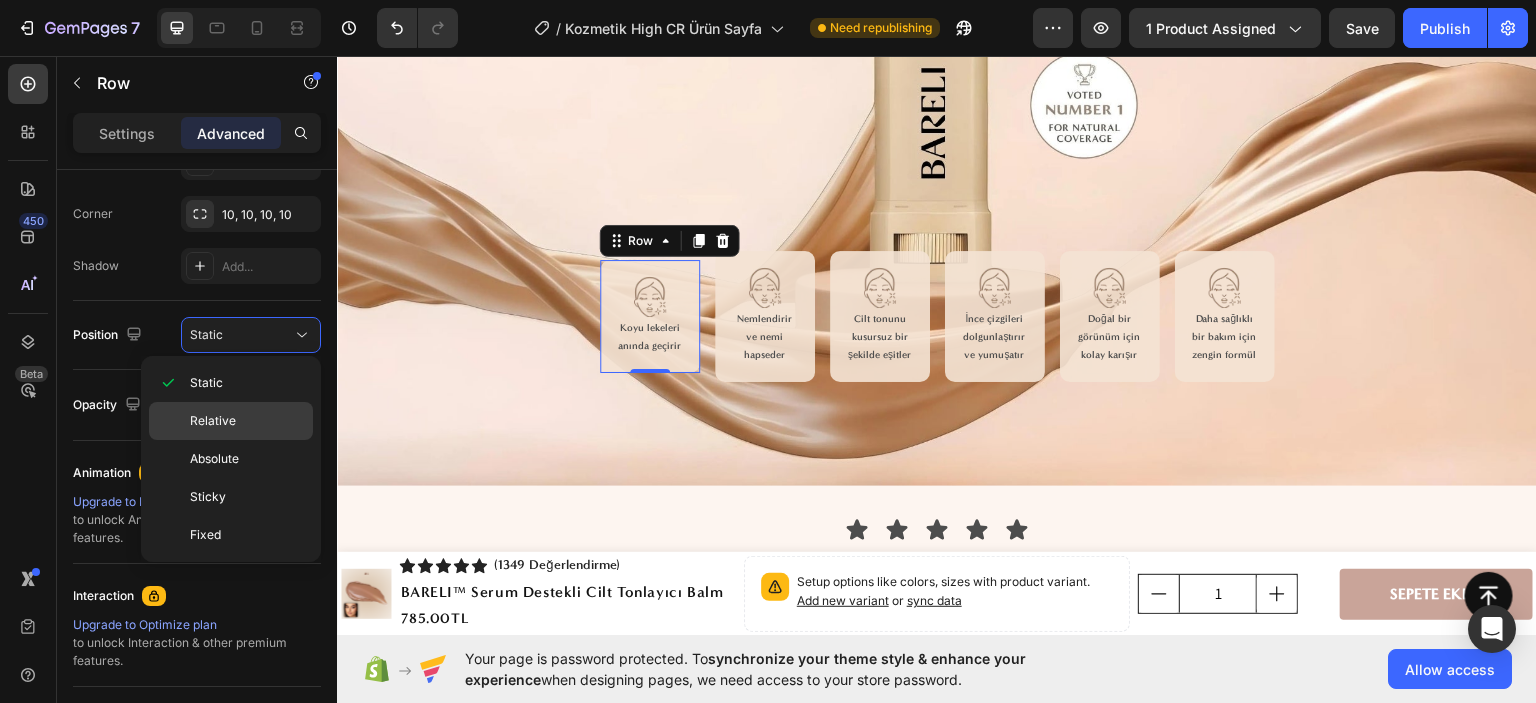 click on "Relative" at bounding box center [247, 421] 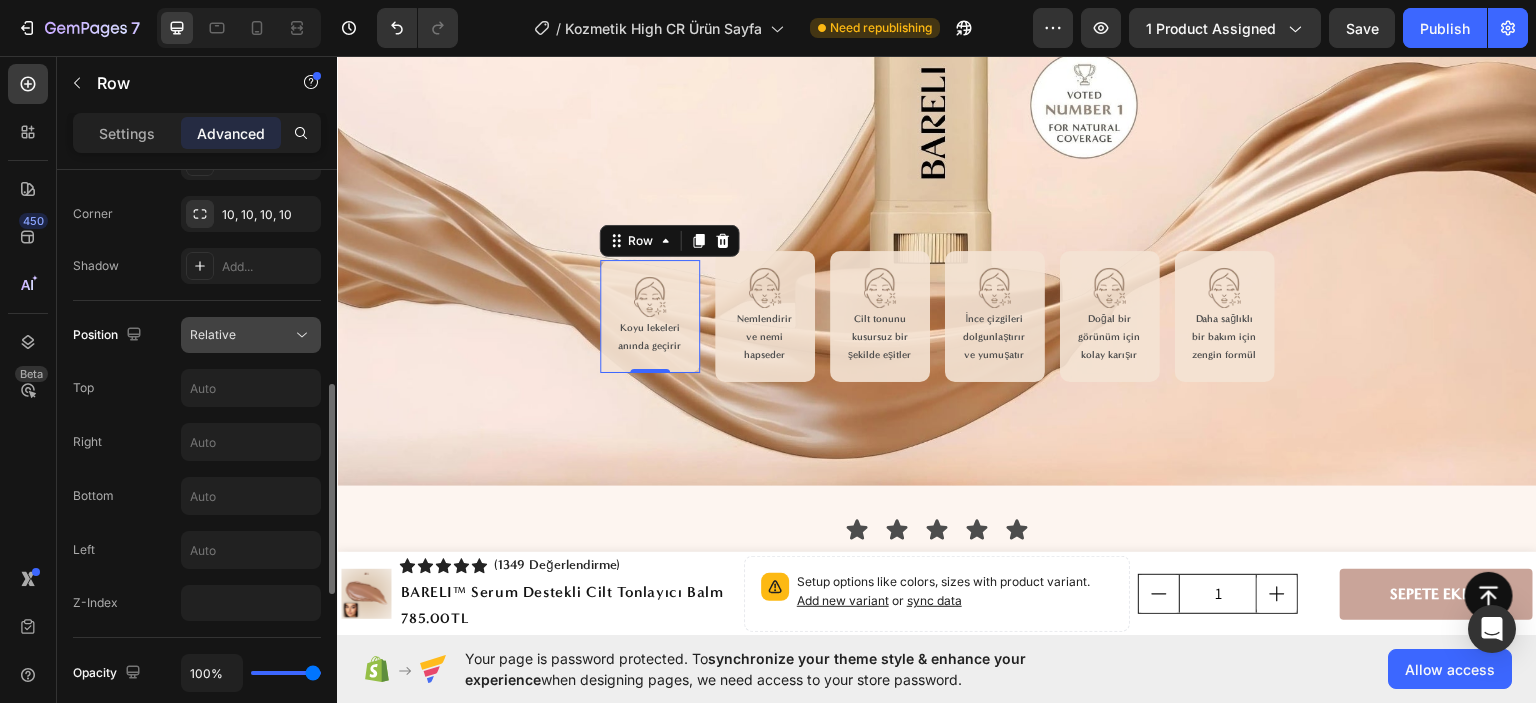 click on "Relative" at bounding box center (241, 335) 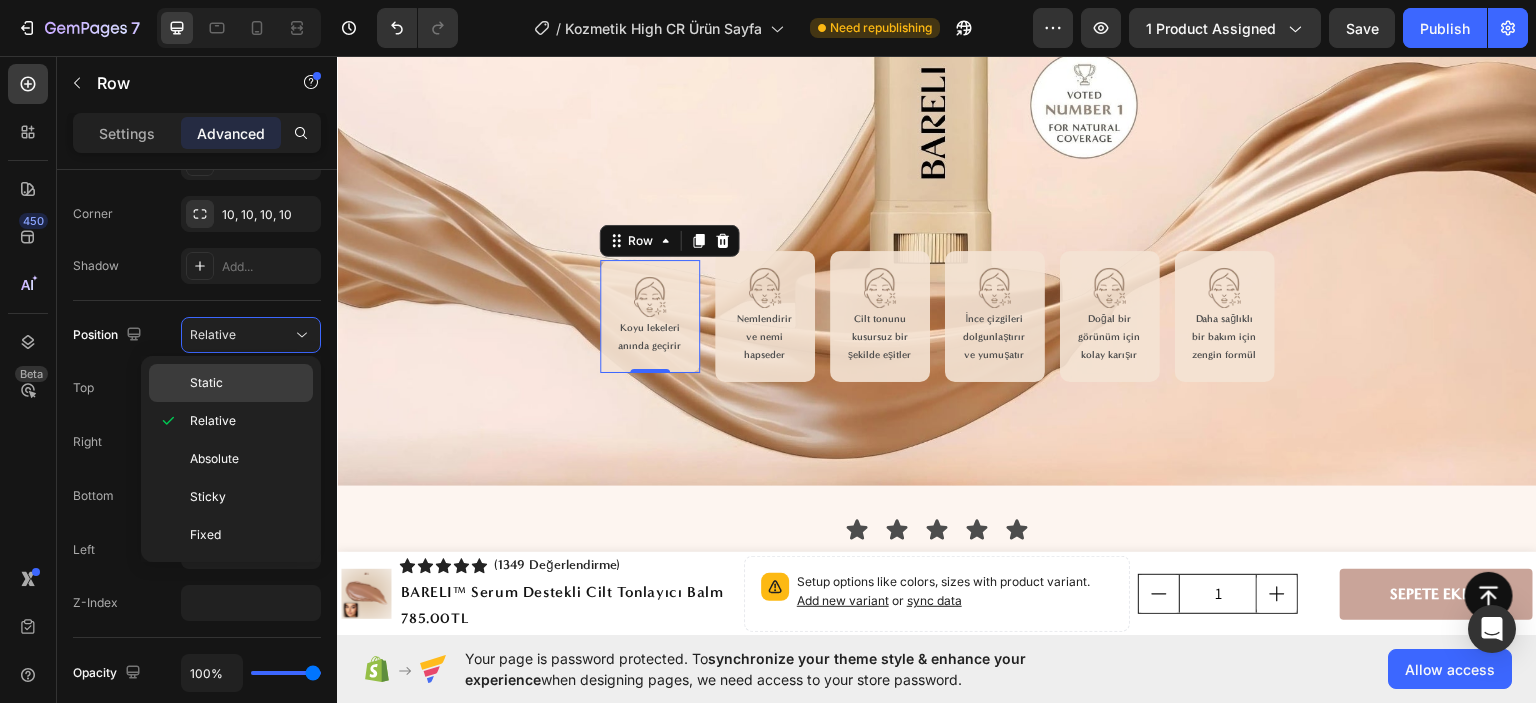 click on "Static" at bounding box center [247, 383] 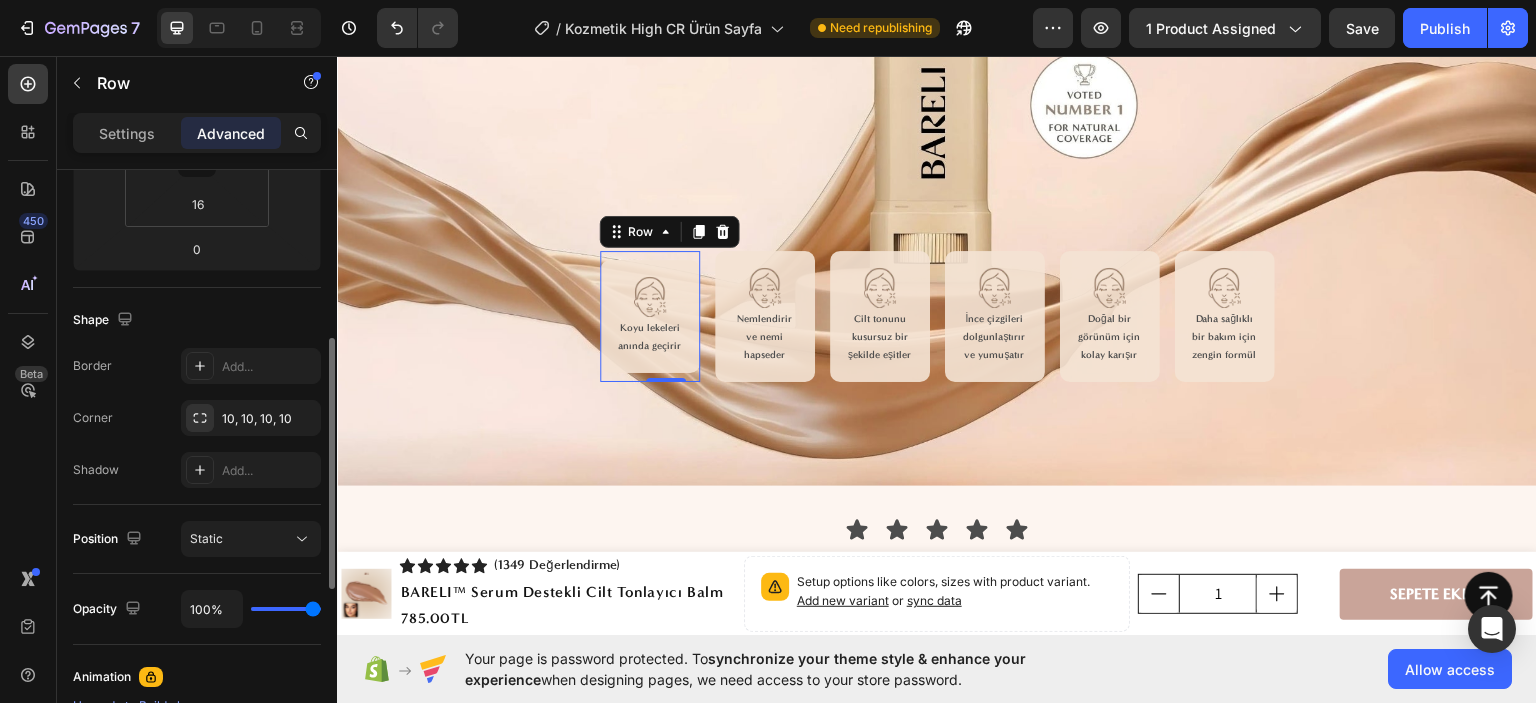 scroll, scrollTop: 0, scrollLeft: 0, axis: both 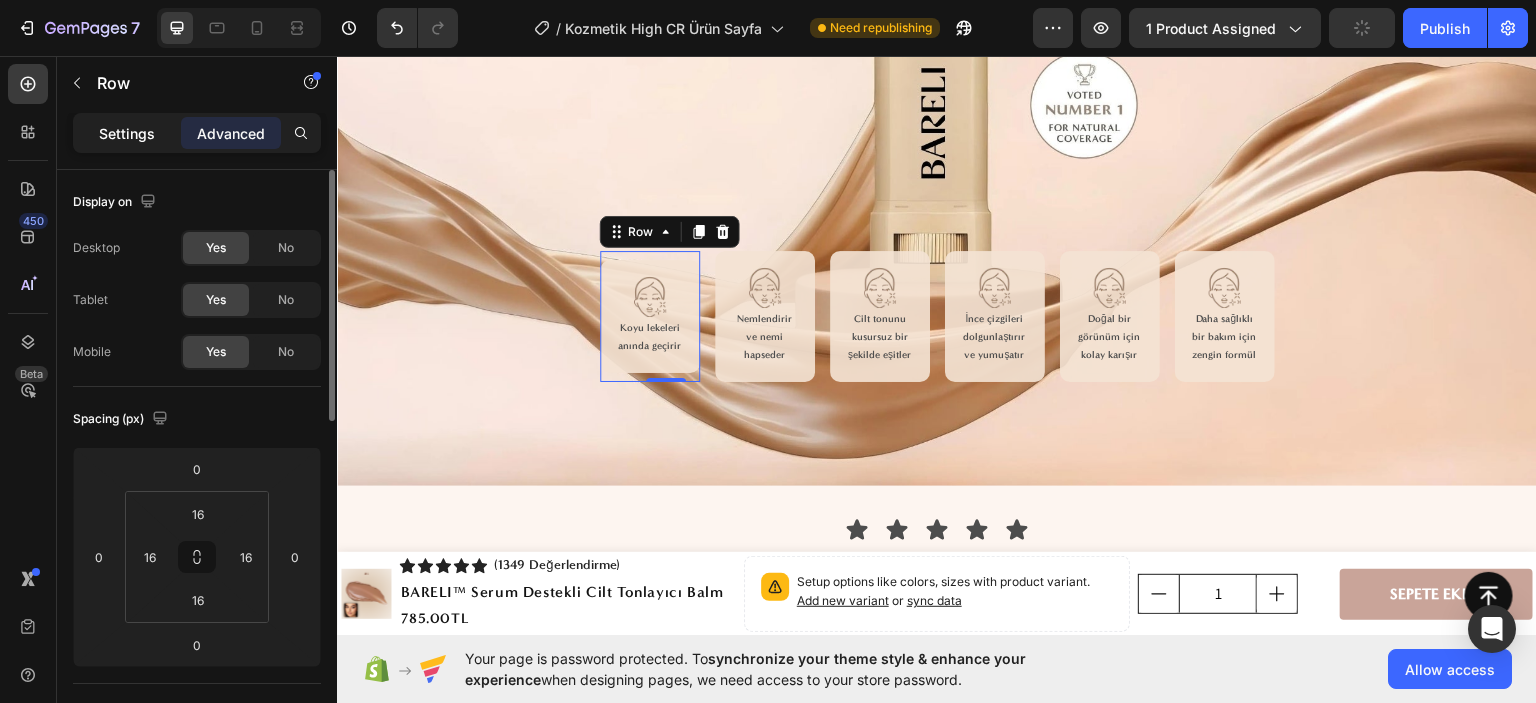 click on "Settings" at bounding box center [127, 133] 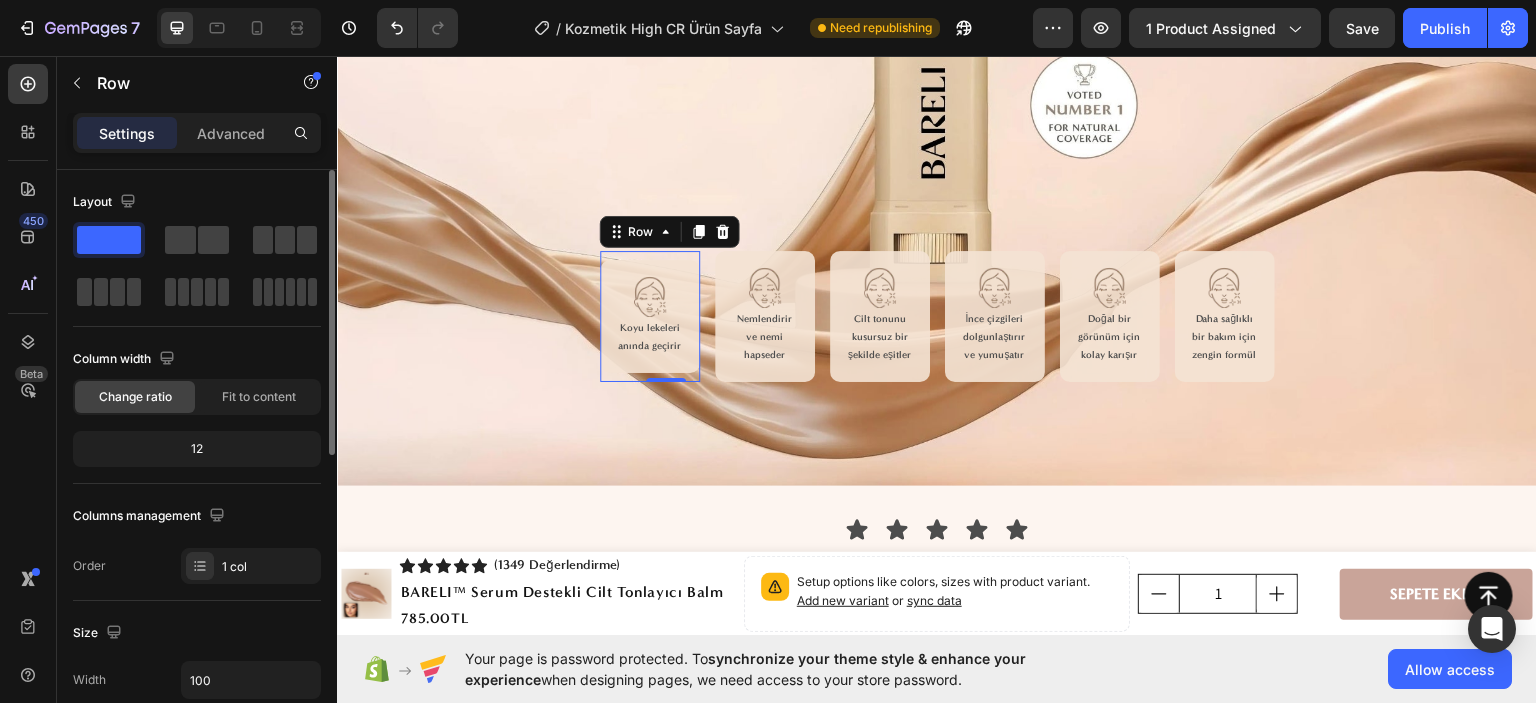scroll, scrollTop: 100, scrollLeft: 0, axis: vertical 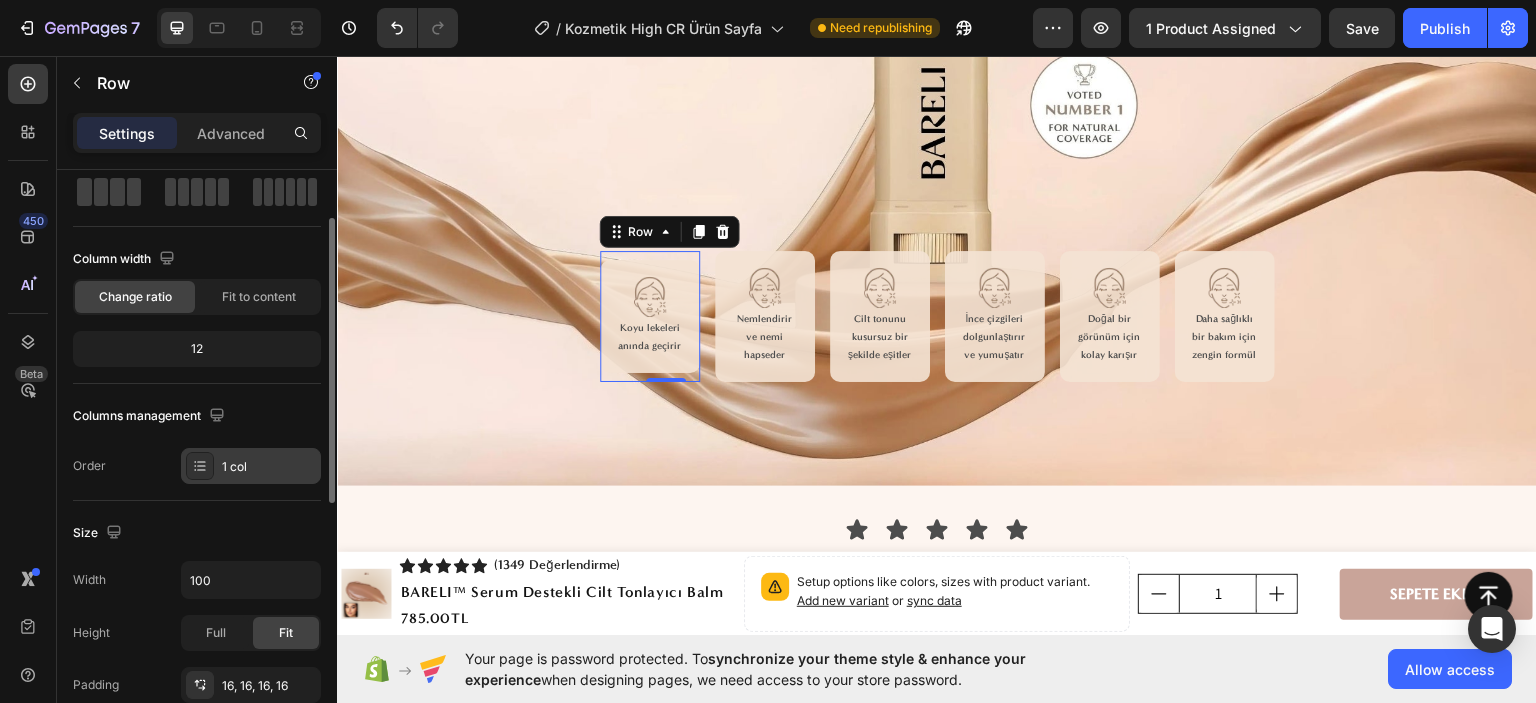 click on "1 col" at bounding box center [269, 467] 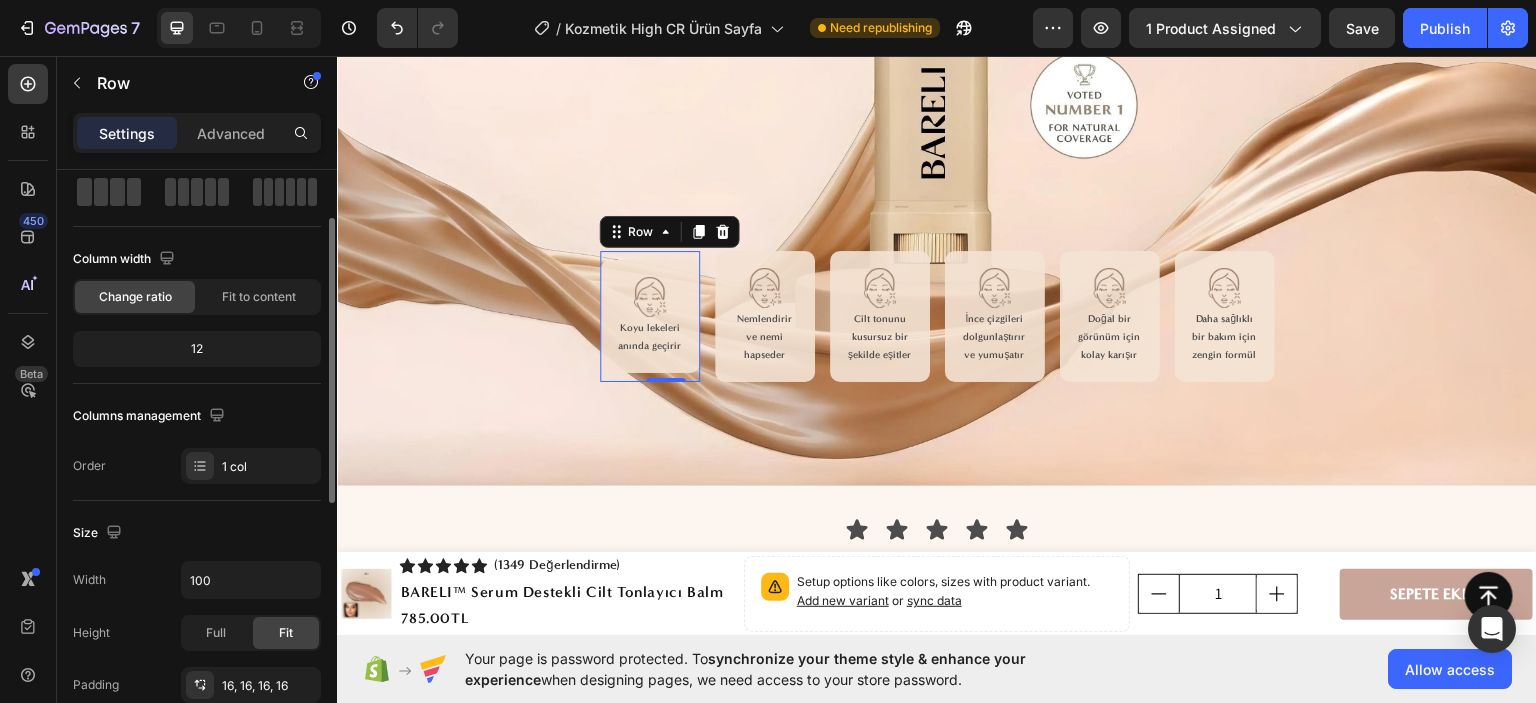 click on "Columns management Order 1 col" at bounding box center [197, 442] 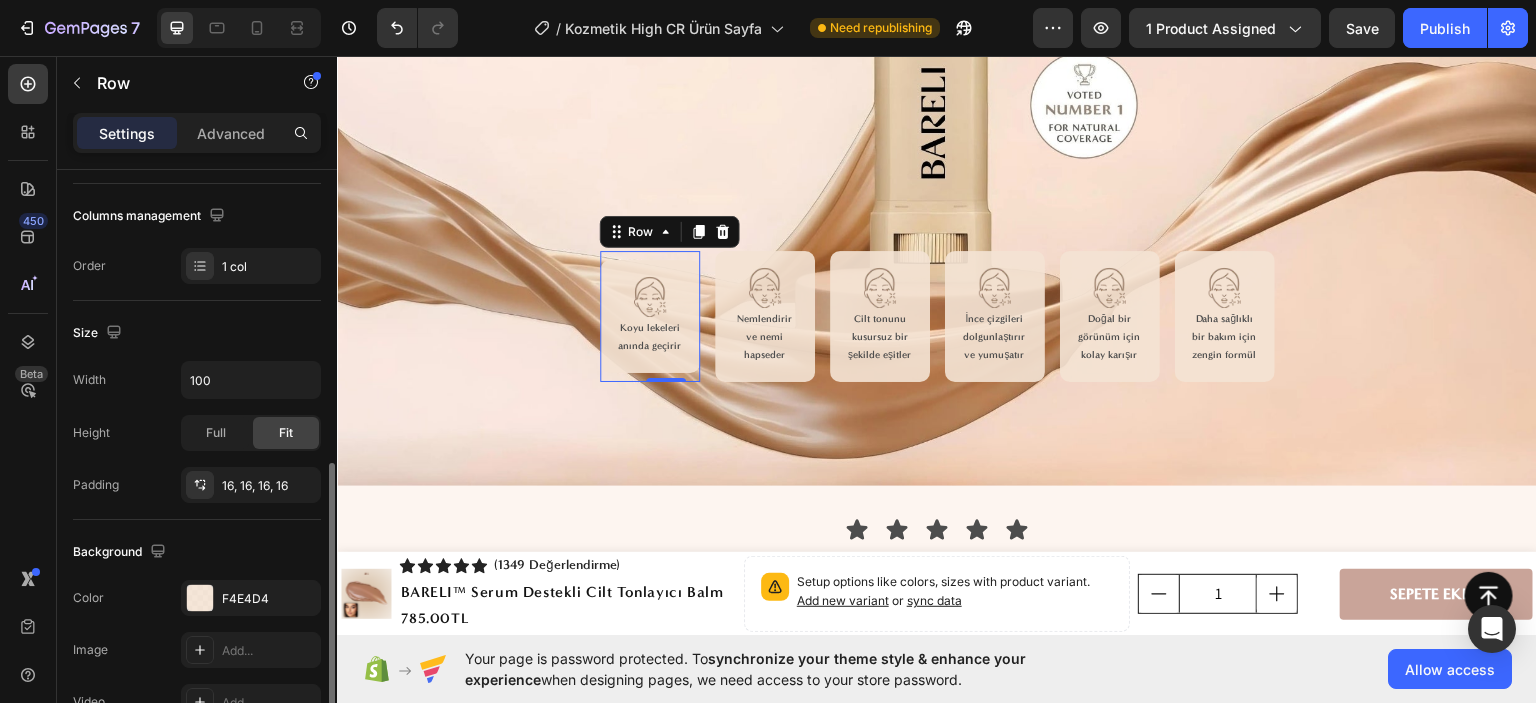 scroll, scrollTop: 400, scrollLeft: 0, axis: vertical 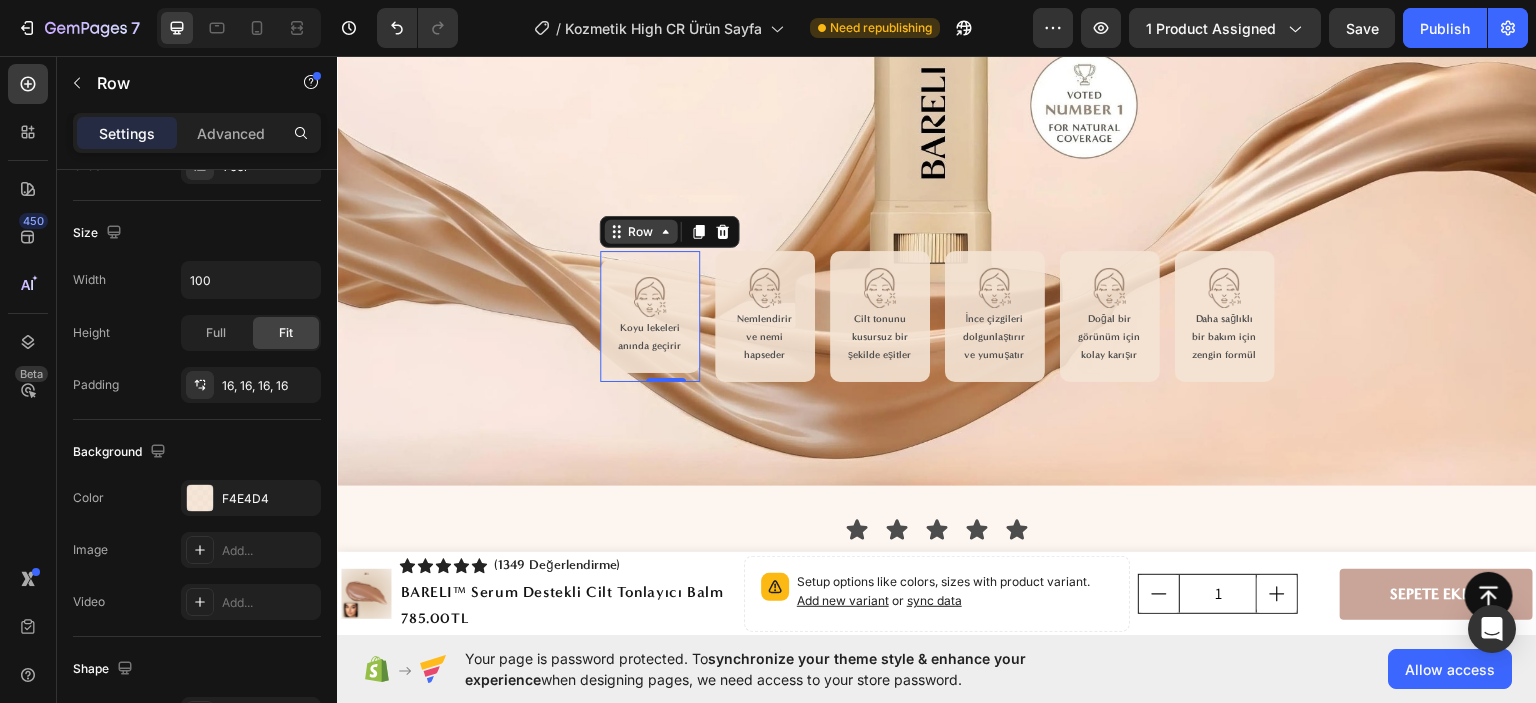 click on "Row" at bounding box center (641, 231) 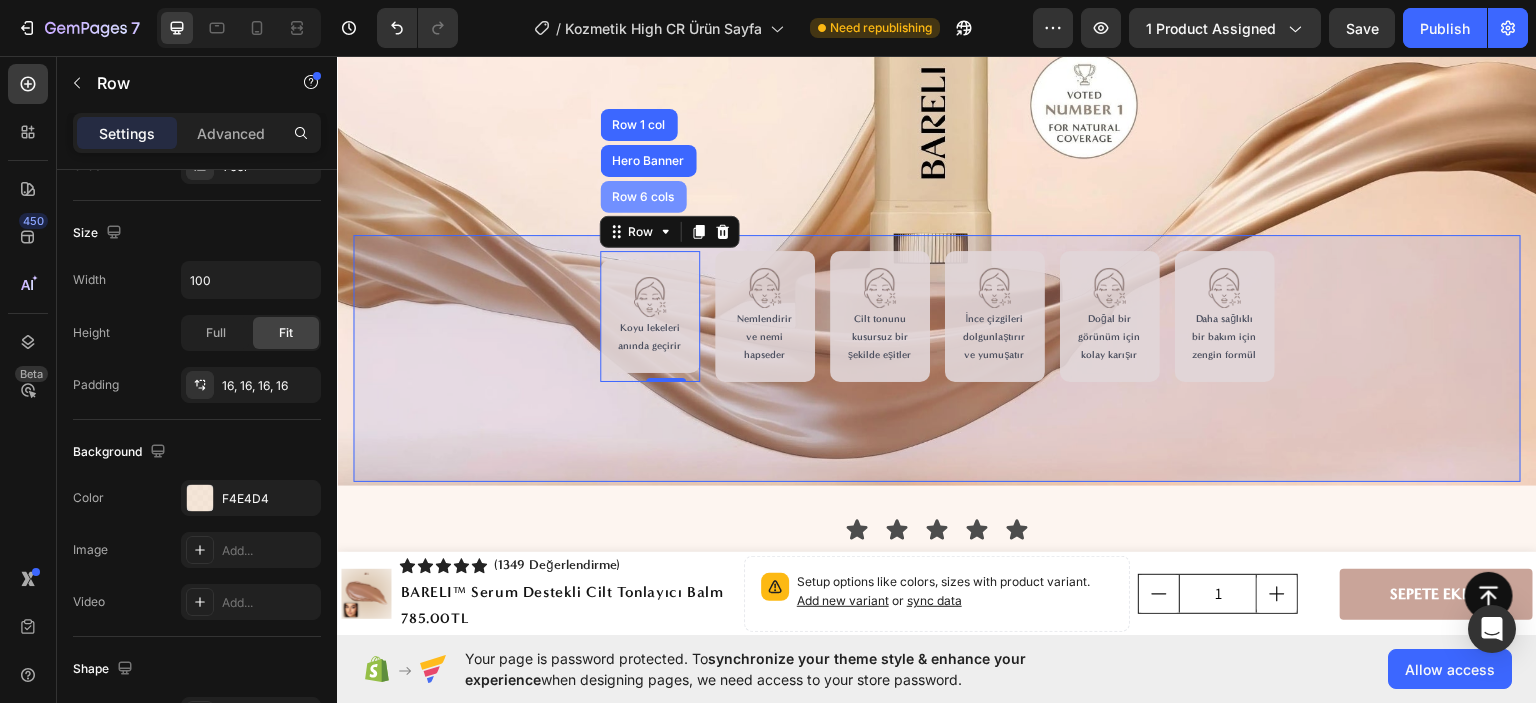 click on "Row 6 cols" at bounding box center (644, 196) 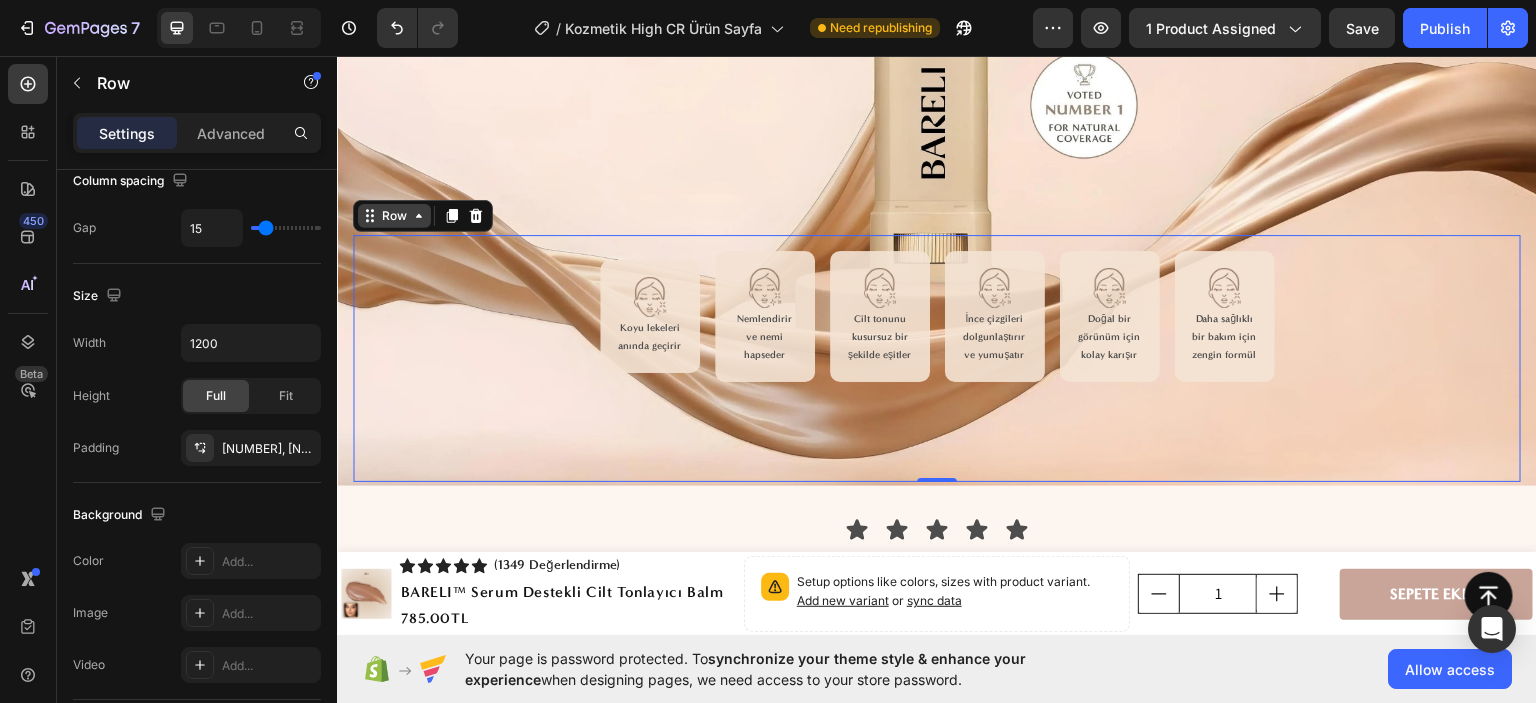 click on "Row" at bounding box center (394, 215) 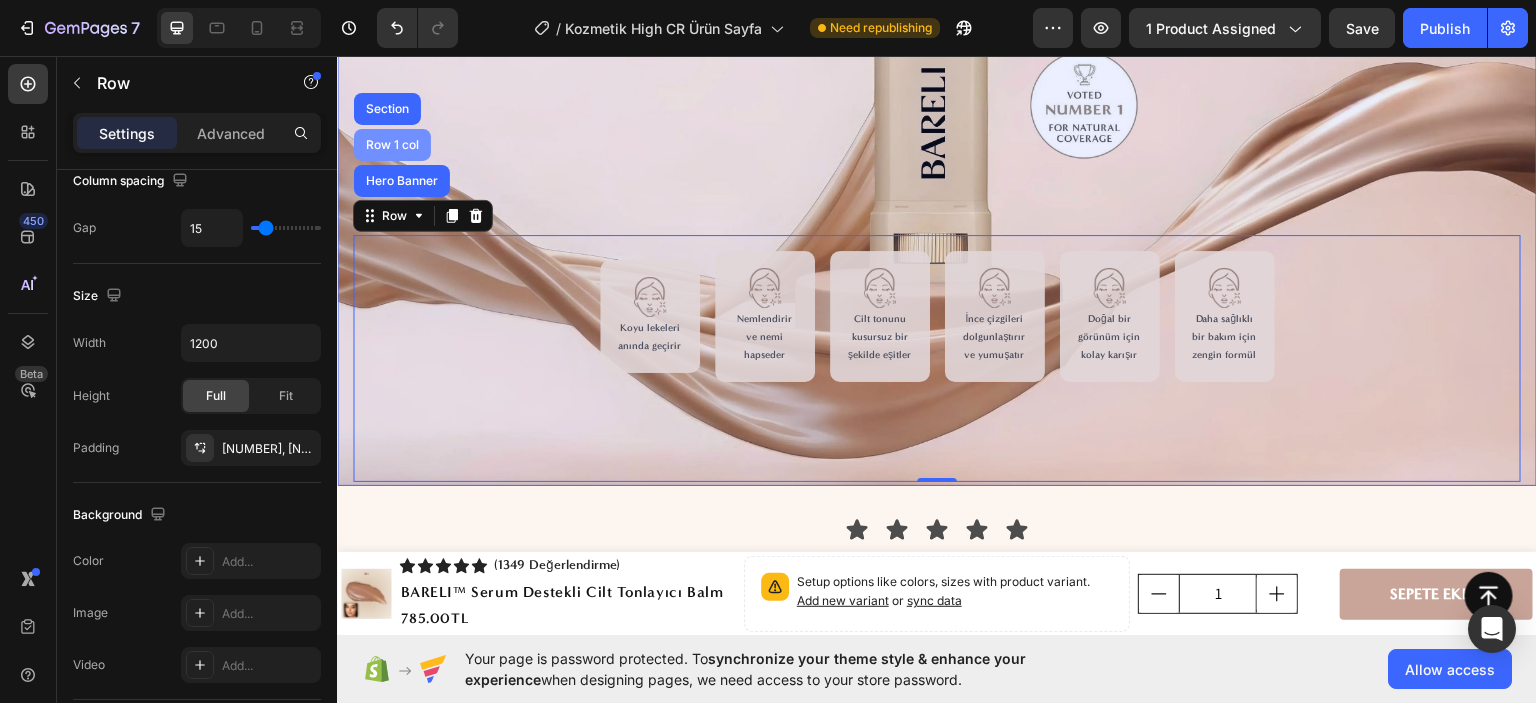 click on "Row 1 col" at bounding box center (392, 144) 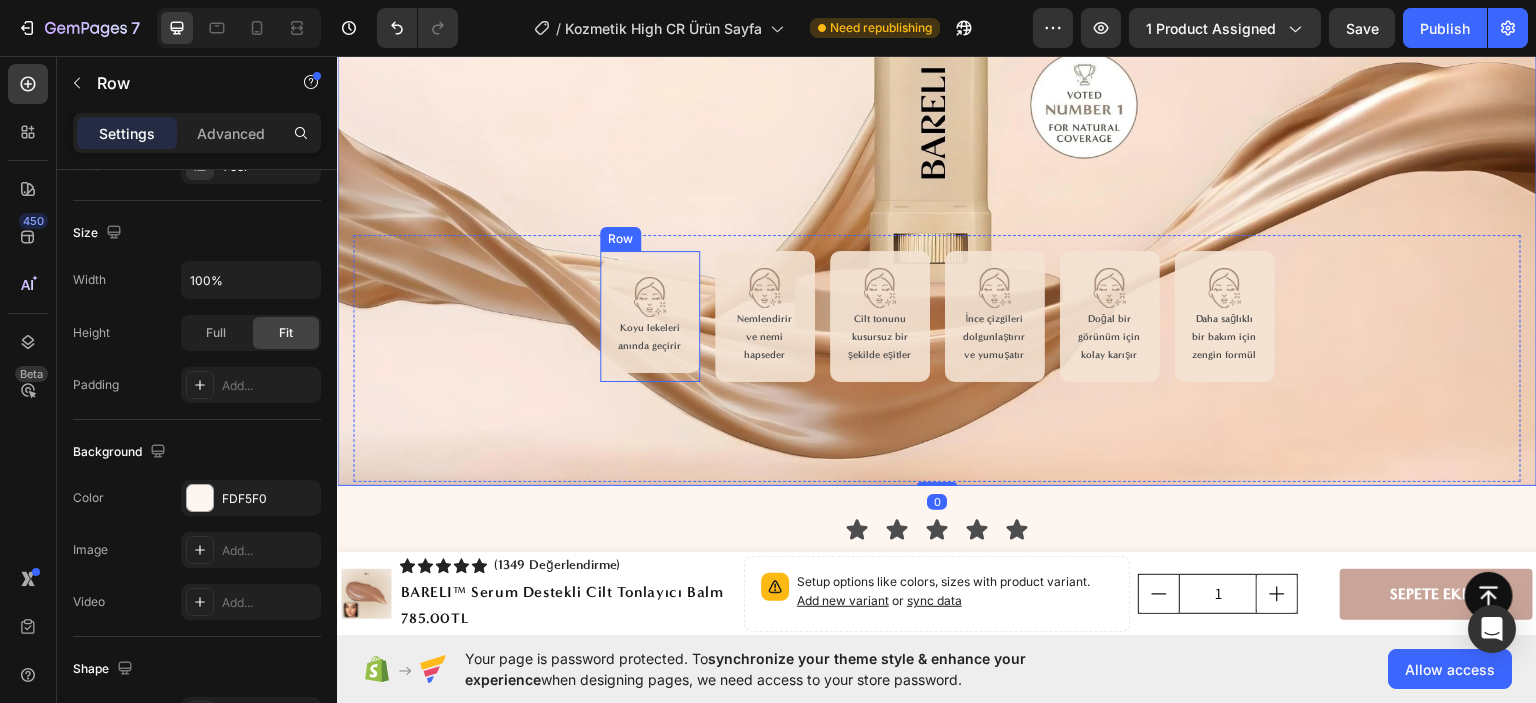click on "Image Koyu lekeleri anında geçirir Text Block Row" at bounding box center [650, 315] 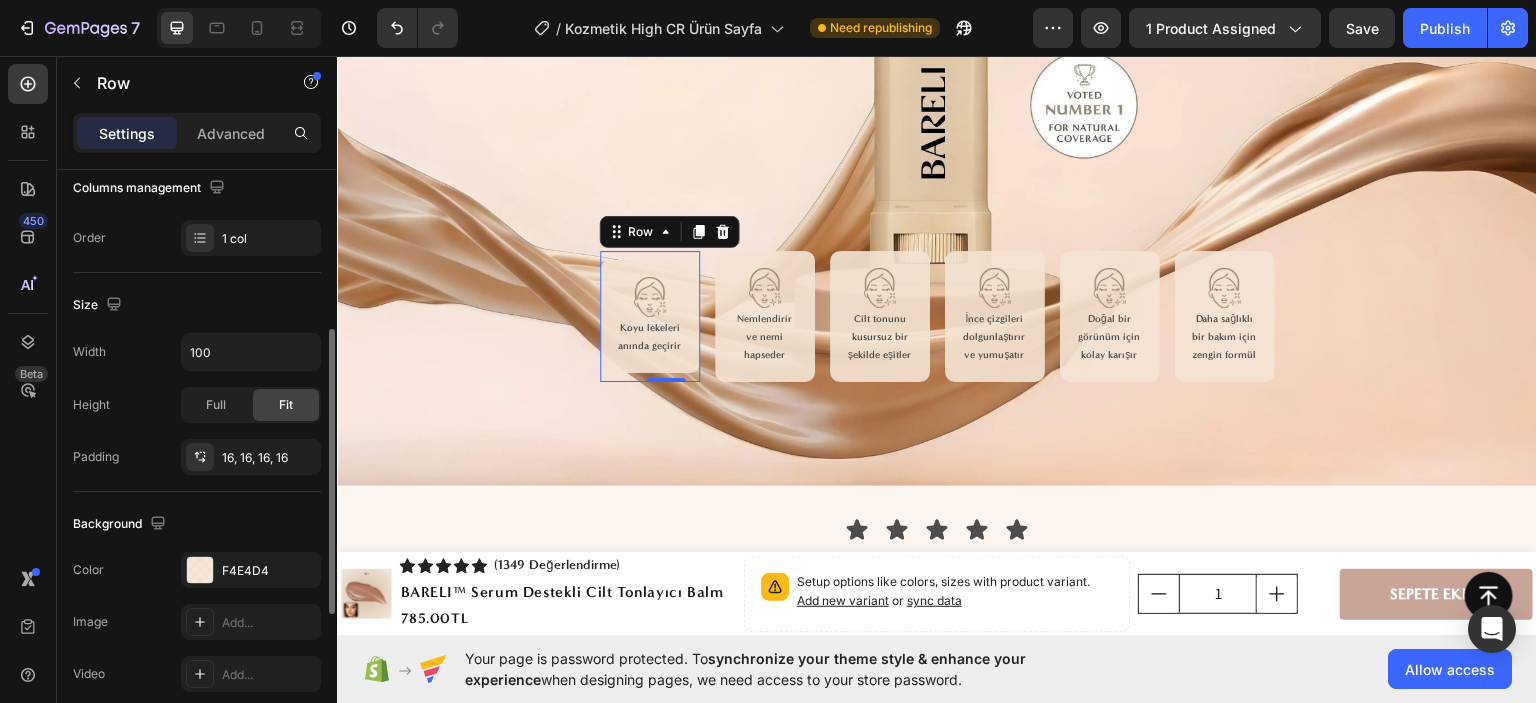 scroll, scrollTop: 0, scrollLeft: 0, axis: both 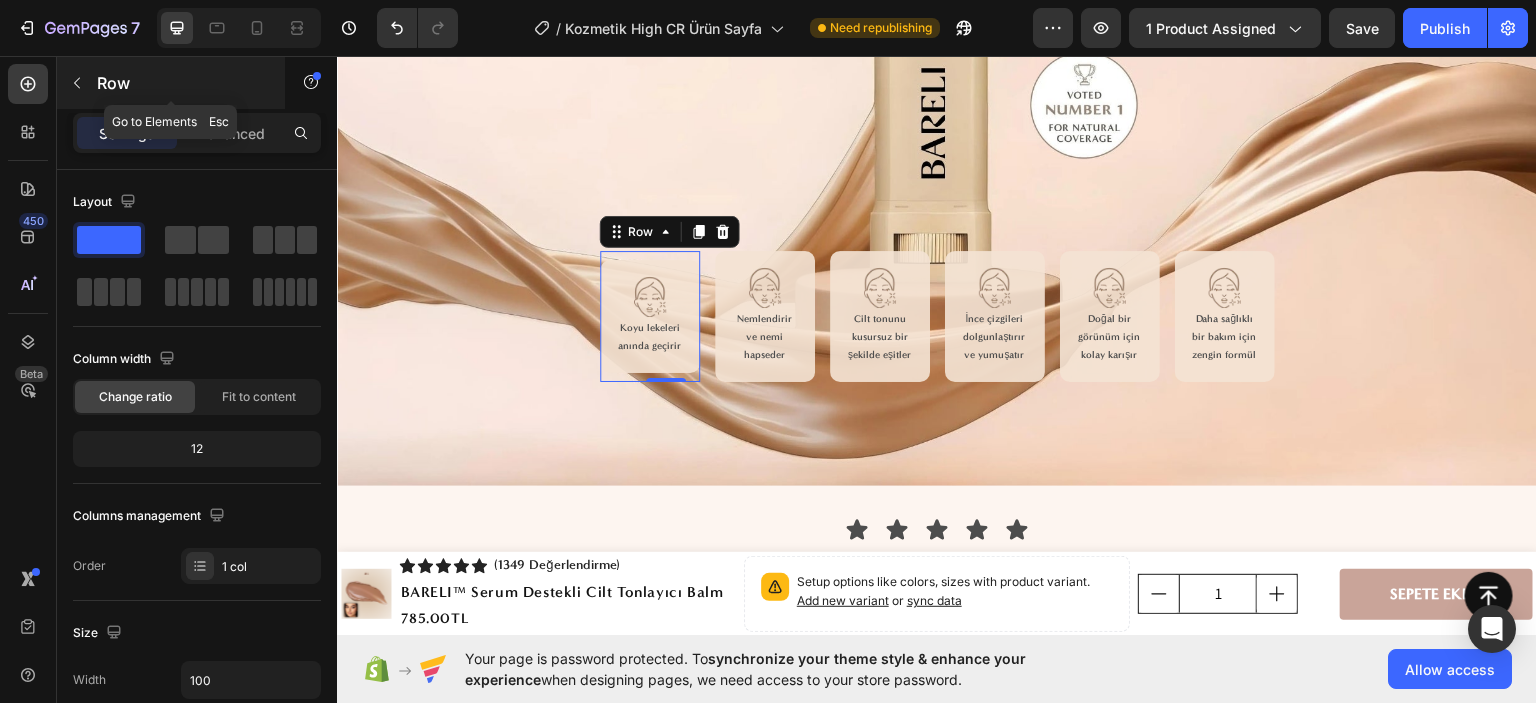 click 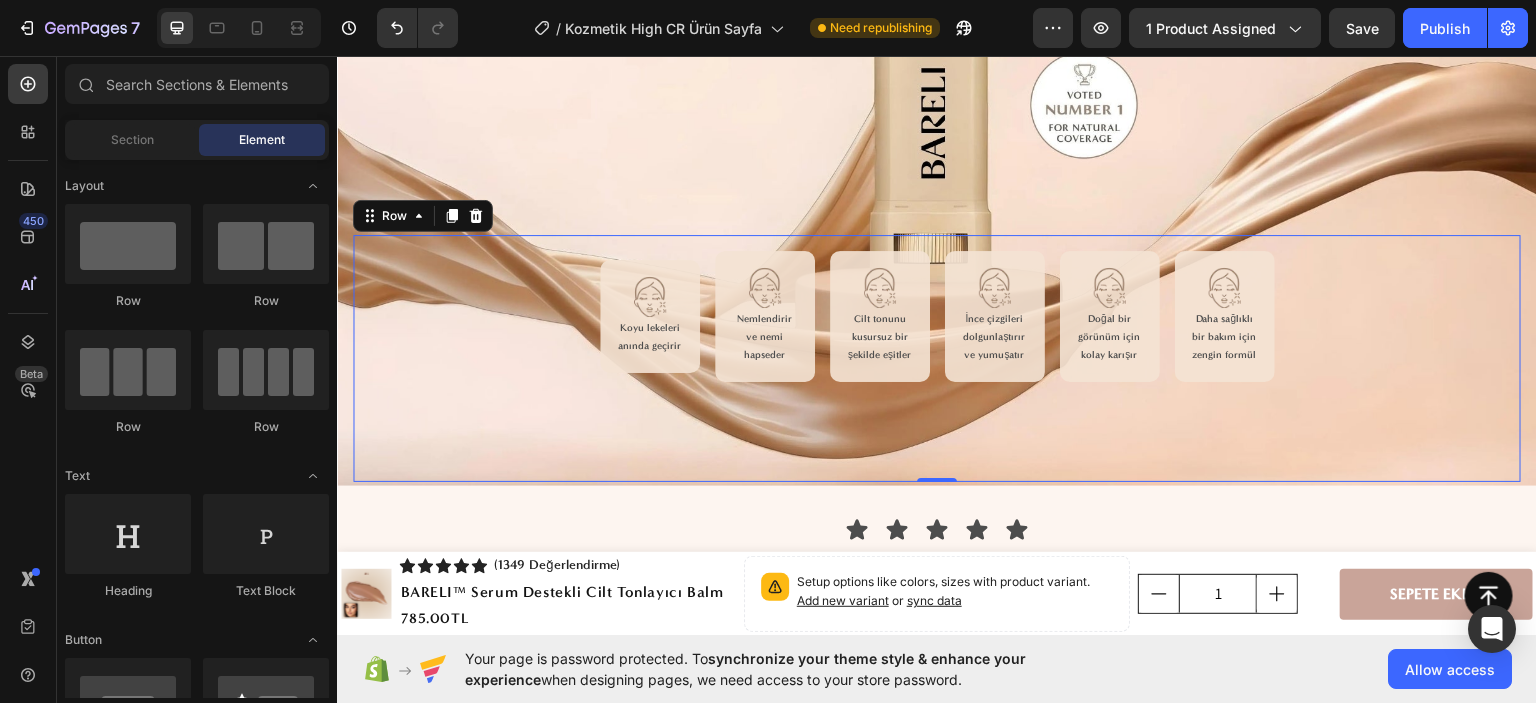 click on "Image Koyu lekeleri anında geçirir Text Block Row Image Nemlendirir ve nemi hapseder Text Block Row Image Cilt tonunu kusursuz bir şekilde eşitler Text Block Row Image İnce çizgileri dolgunlaştırır ve yumuşatır Text Block Row Image Doğal bir görünüm için kolay karışır Text Block Row Image Daha sağlıklı bir bakım için zengin formül Text Block Row Row   0" at bounding box center [937, 357] 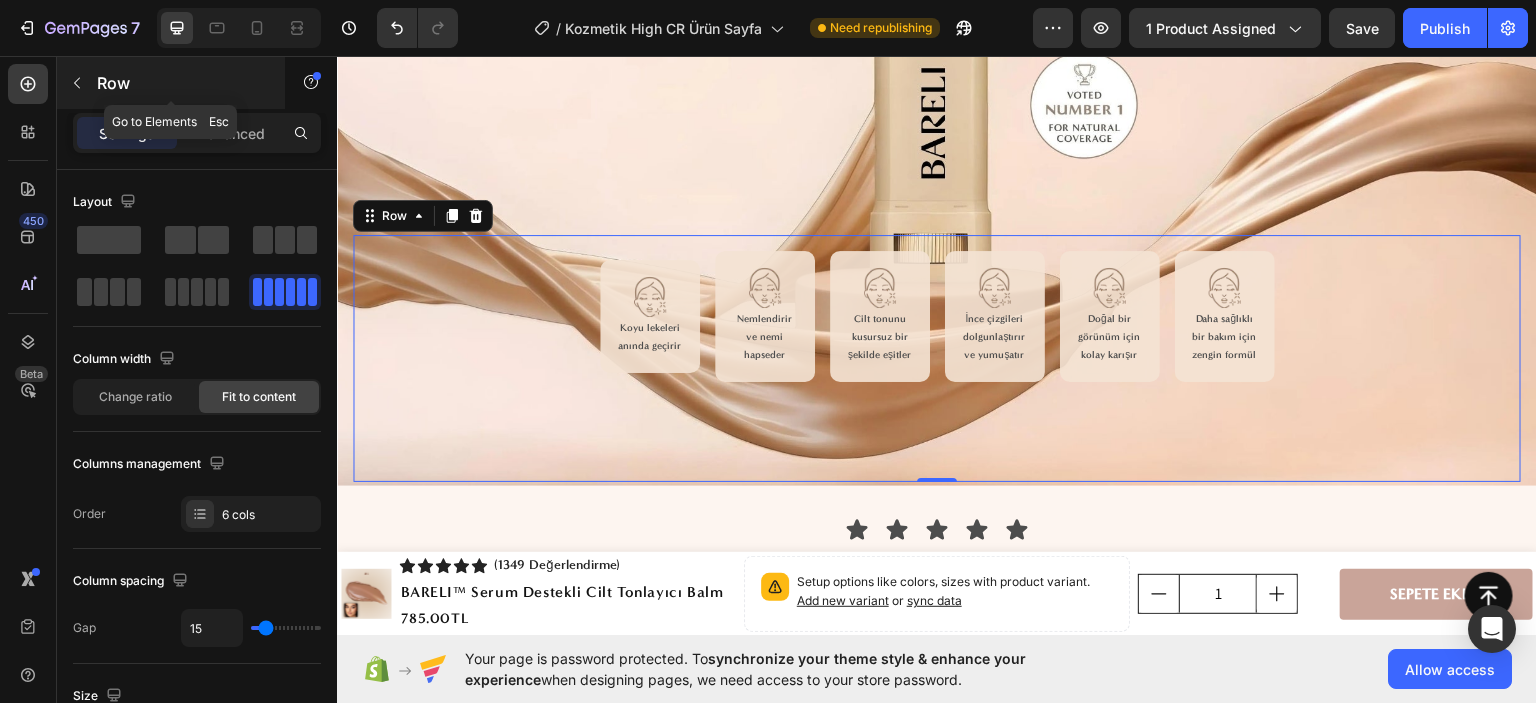 click at bounding box center [77, 83] 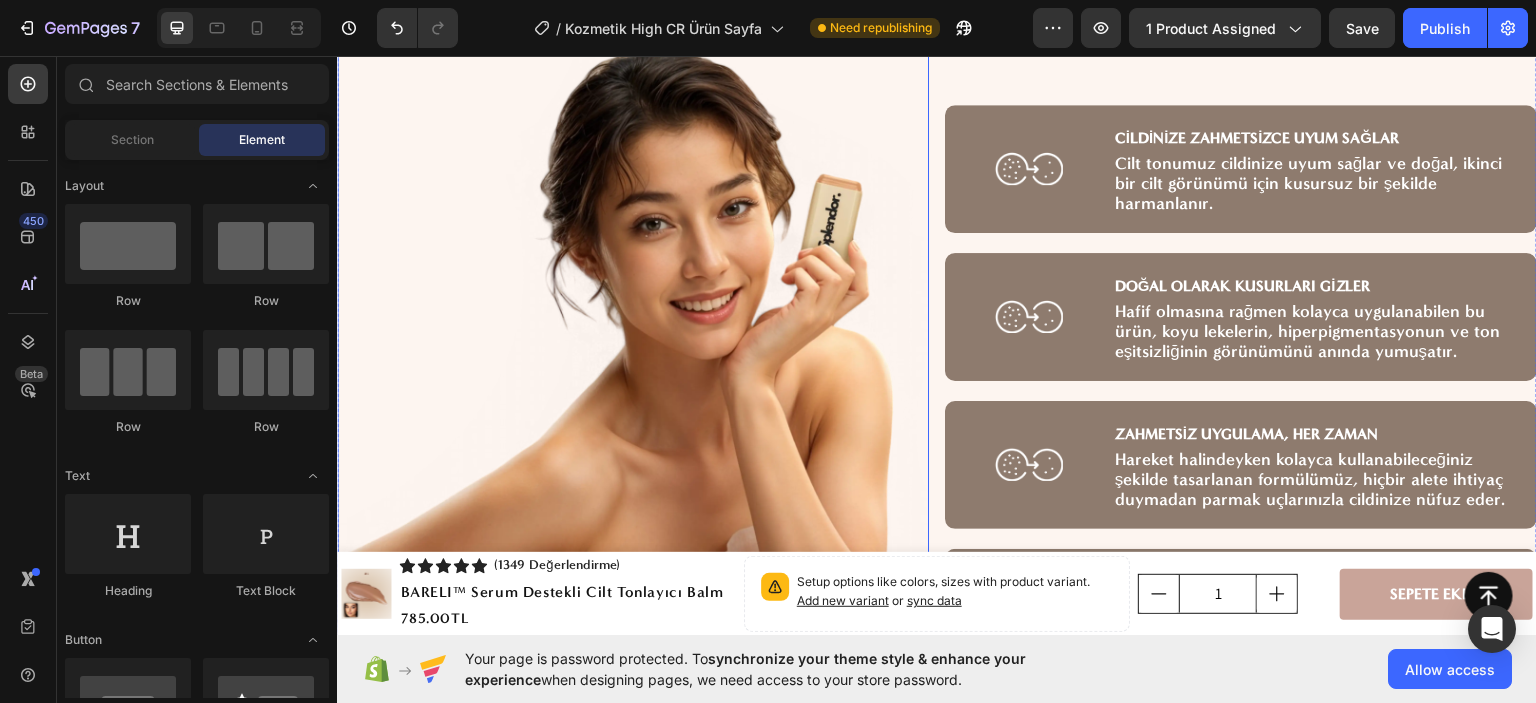 scroll, scrollTop: 3800, scrollLeft: 0, axis: vertical 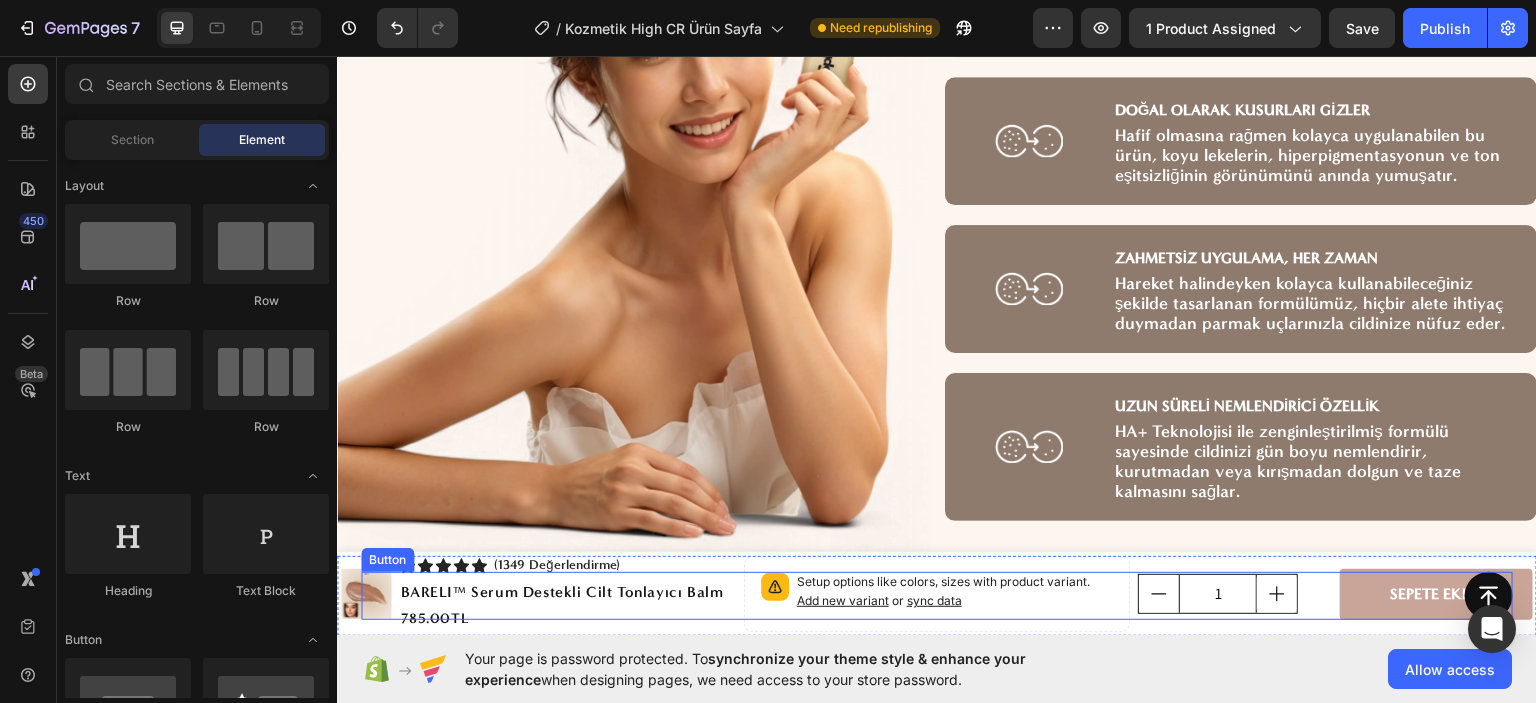 click on "Button" at bounding box center [937, 595] 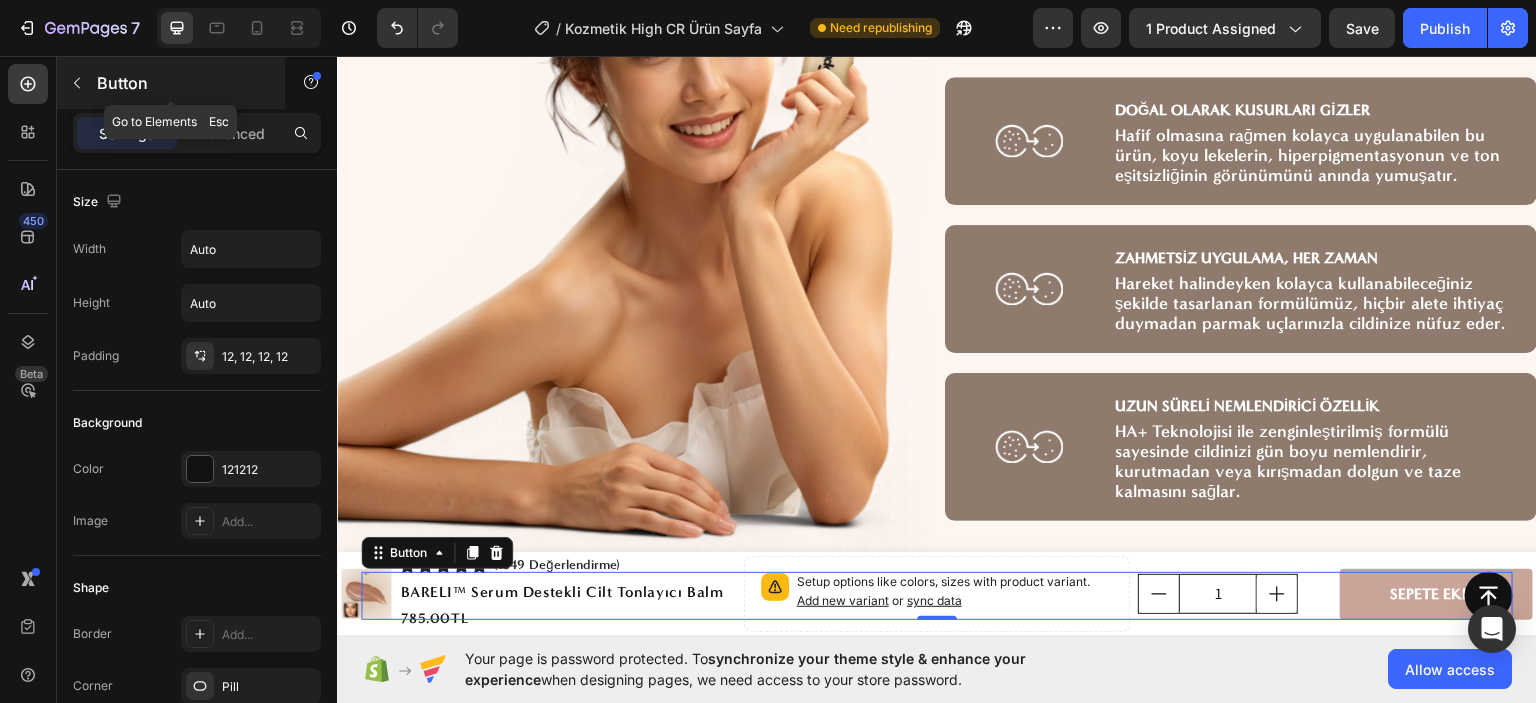 click at bounding box center [77, 83] 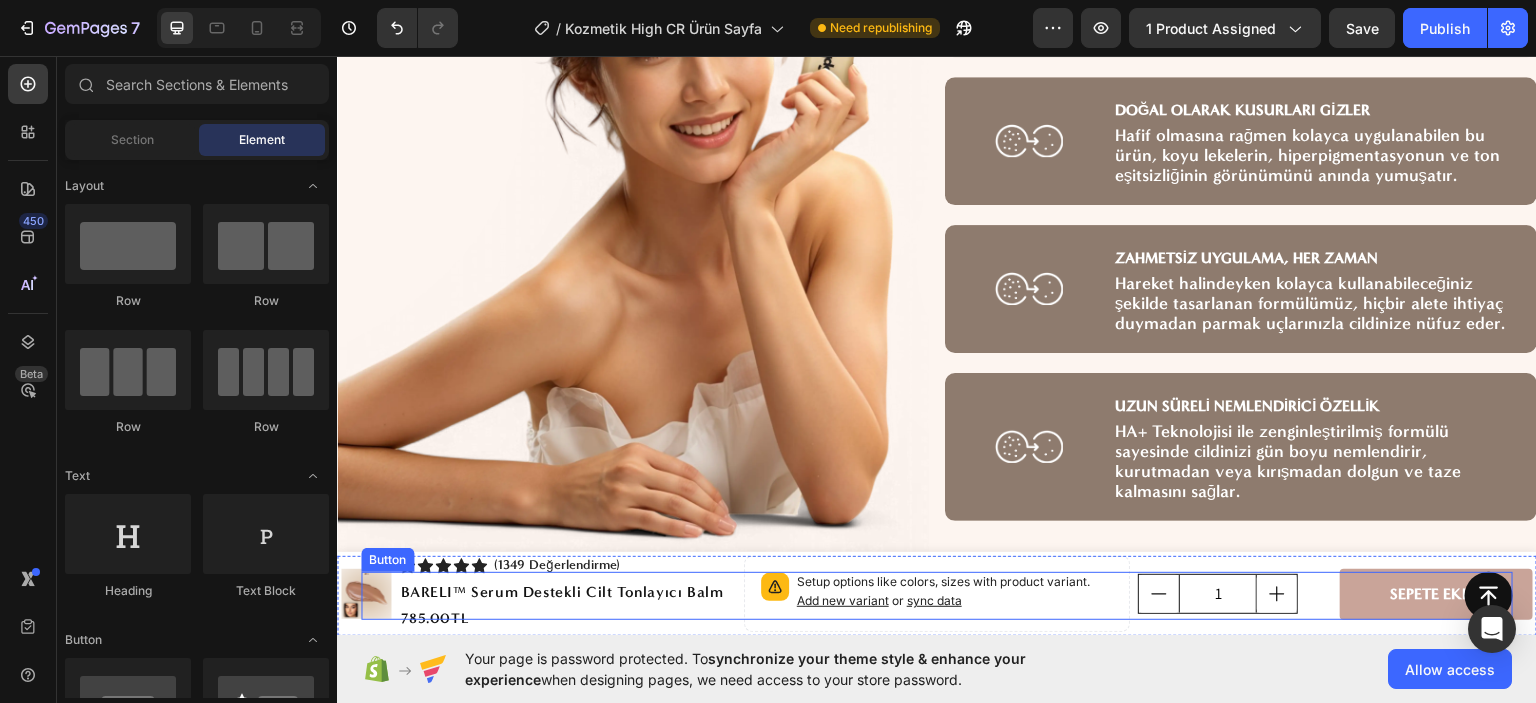 click on "Button" at bounding box center [937, 595] 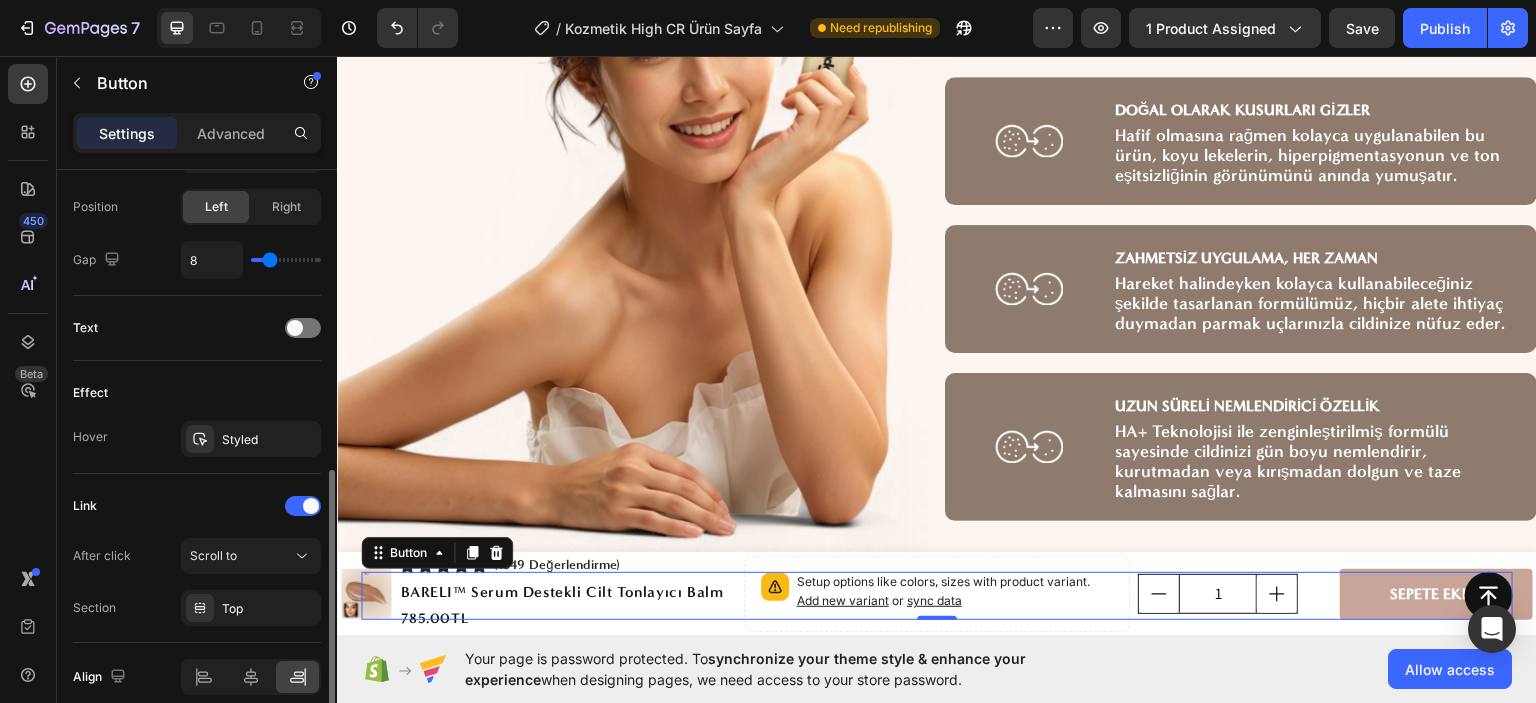 scroll, scrollTop: 500, scrollLeft: 0, axis: vertical 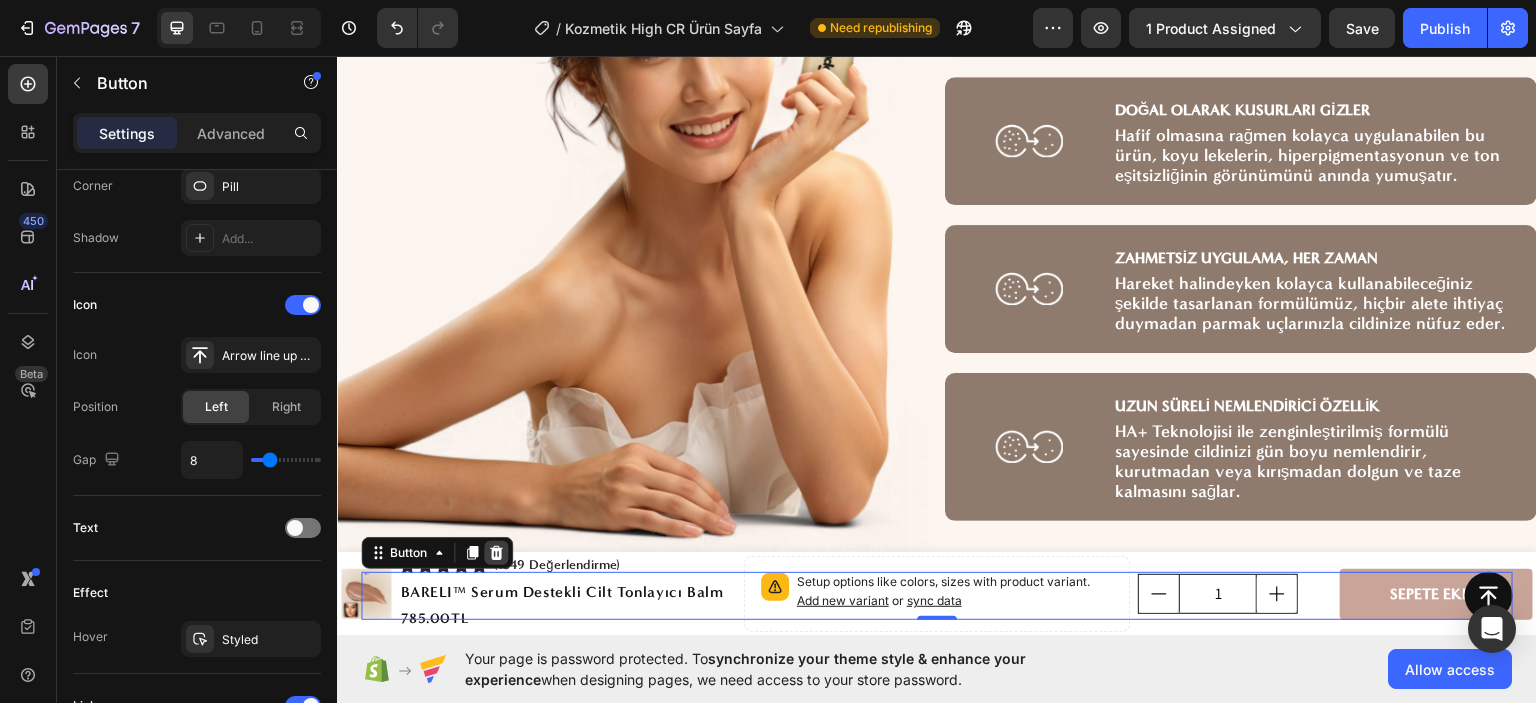 click 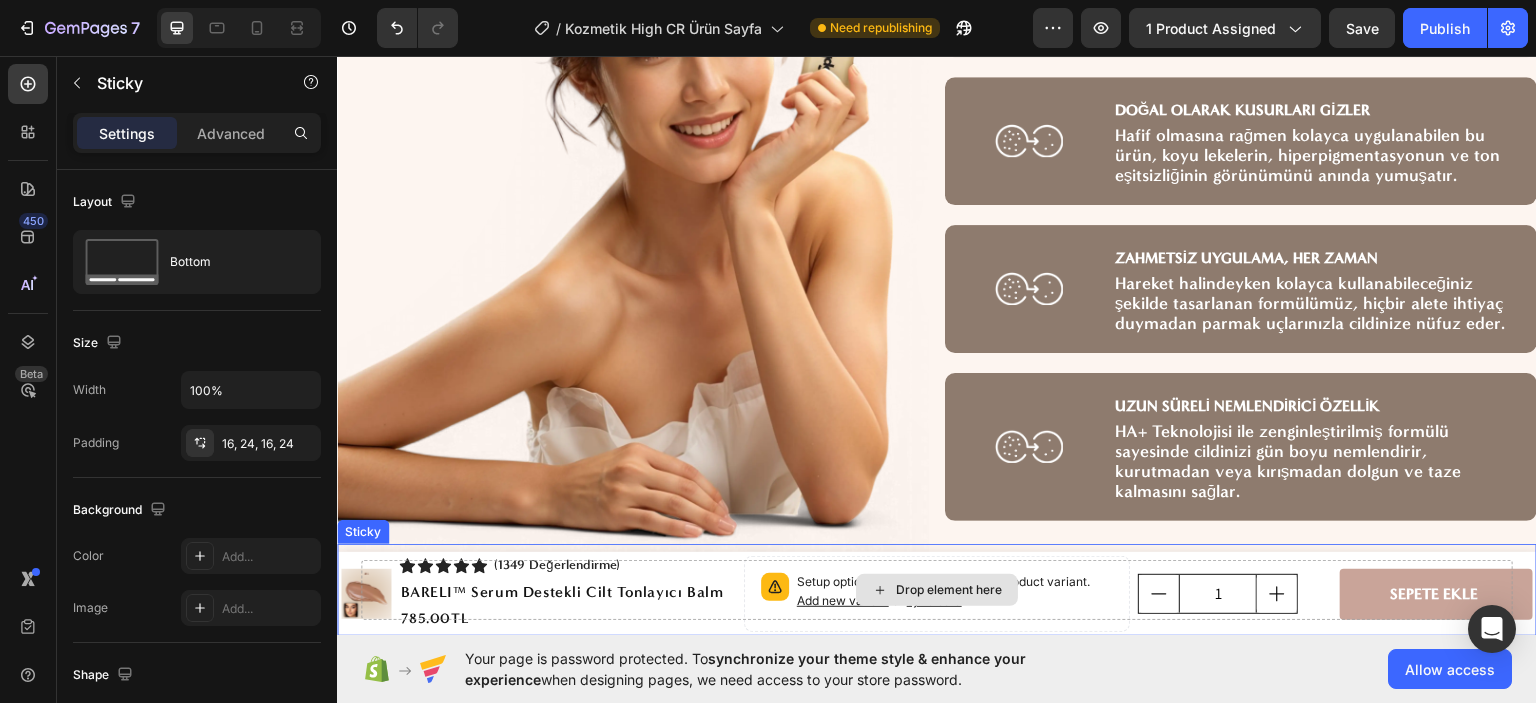 click on "Drop element here" at bounding box center (937, 589) 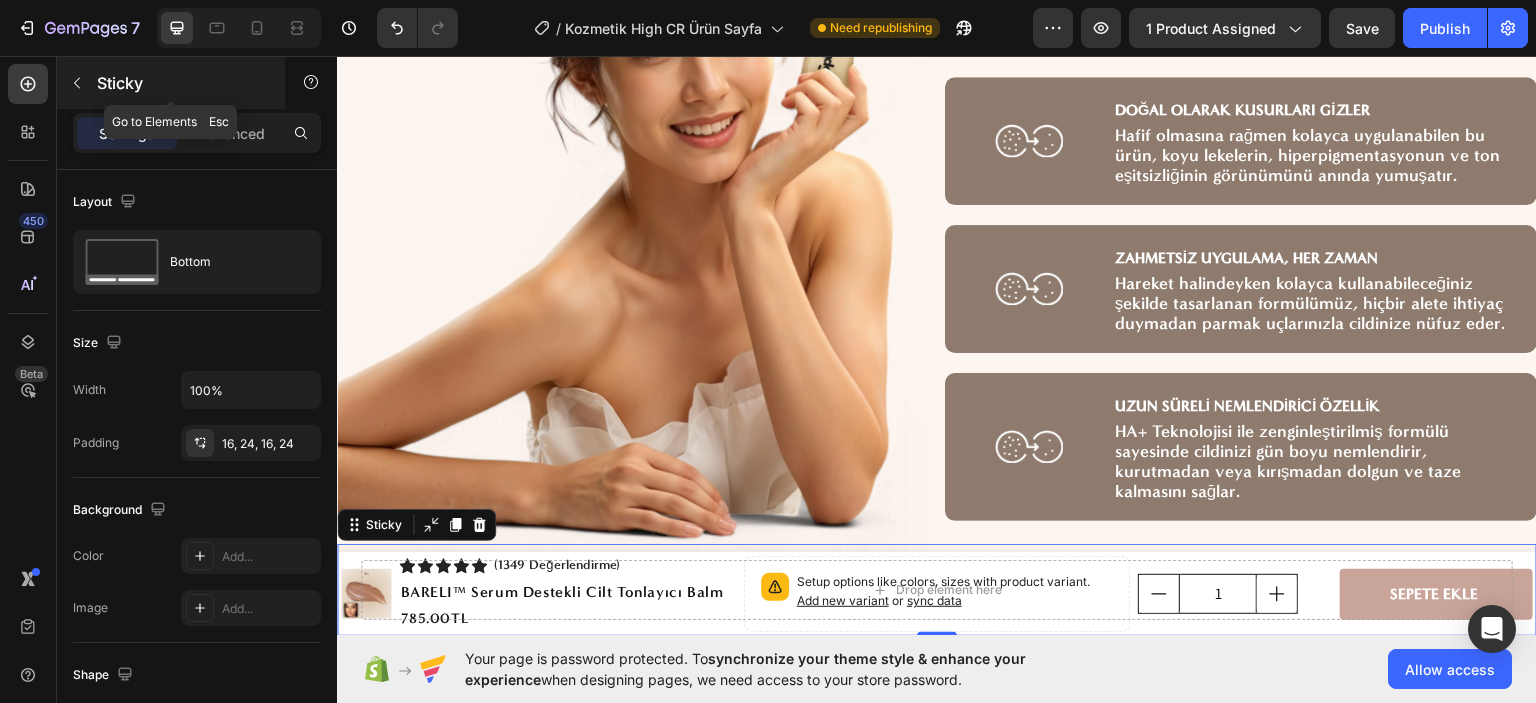 click 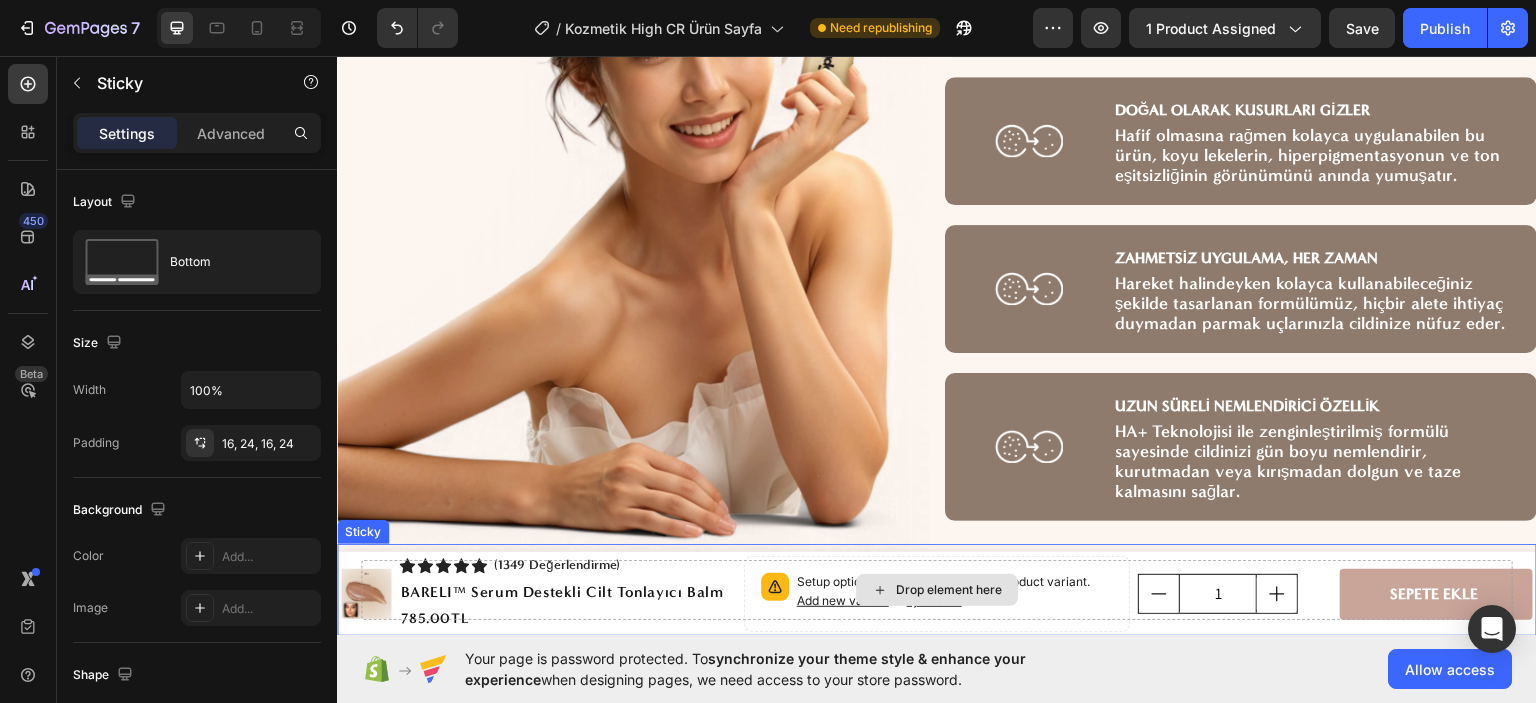 click on "Drop element here" at bounding box center (937, 589) 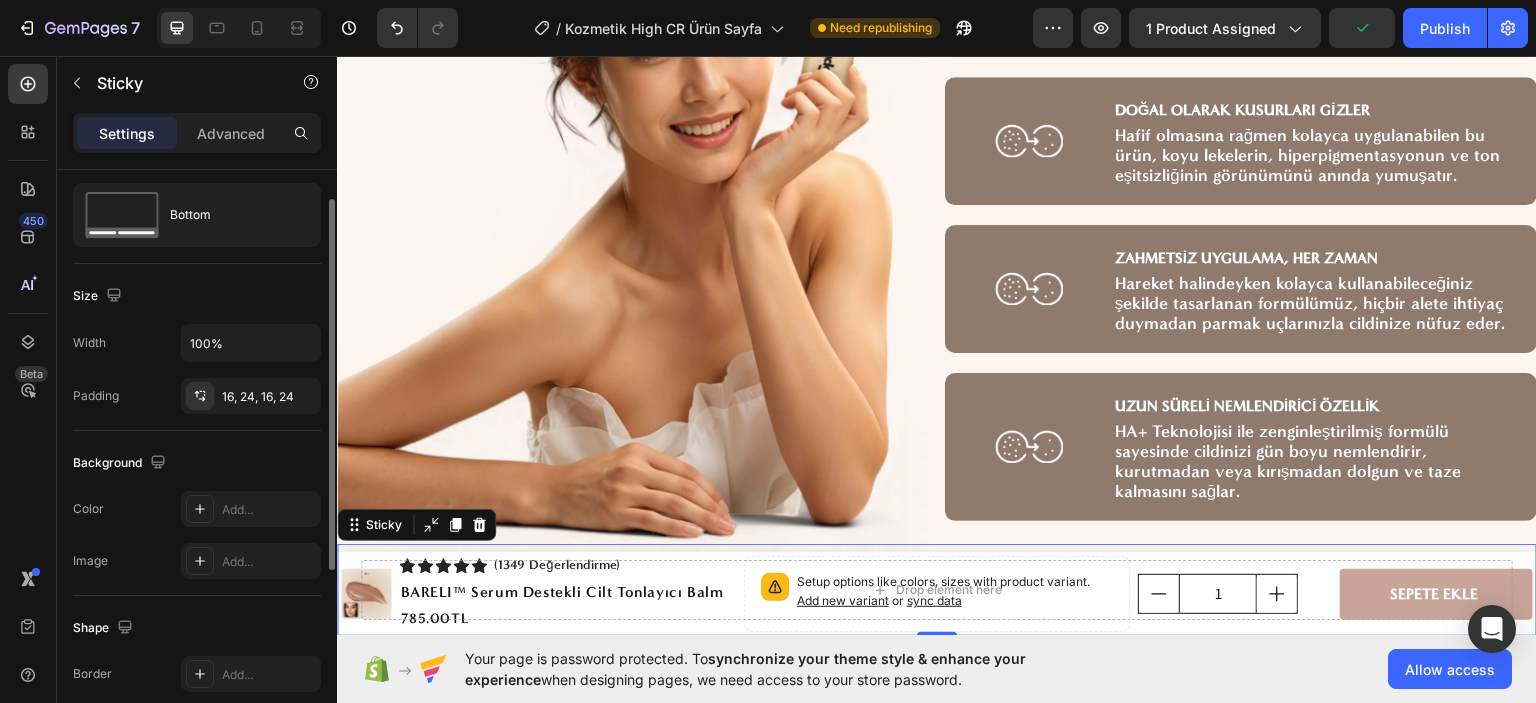 scroll, scrollTop: 0, scrollLeft: 0, axis: both 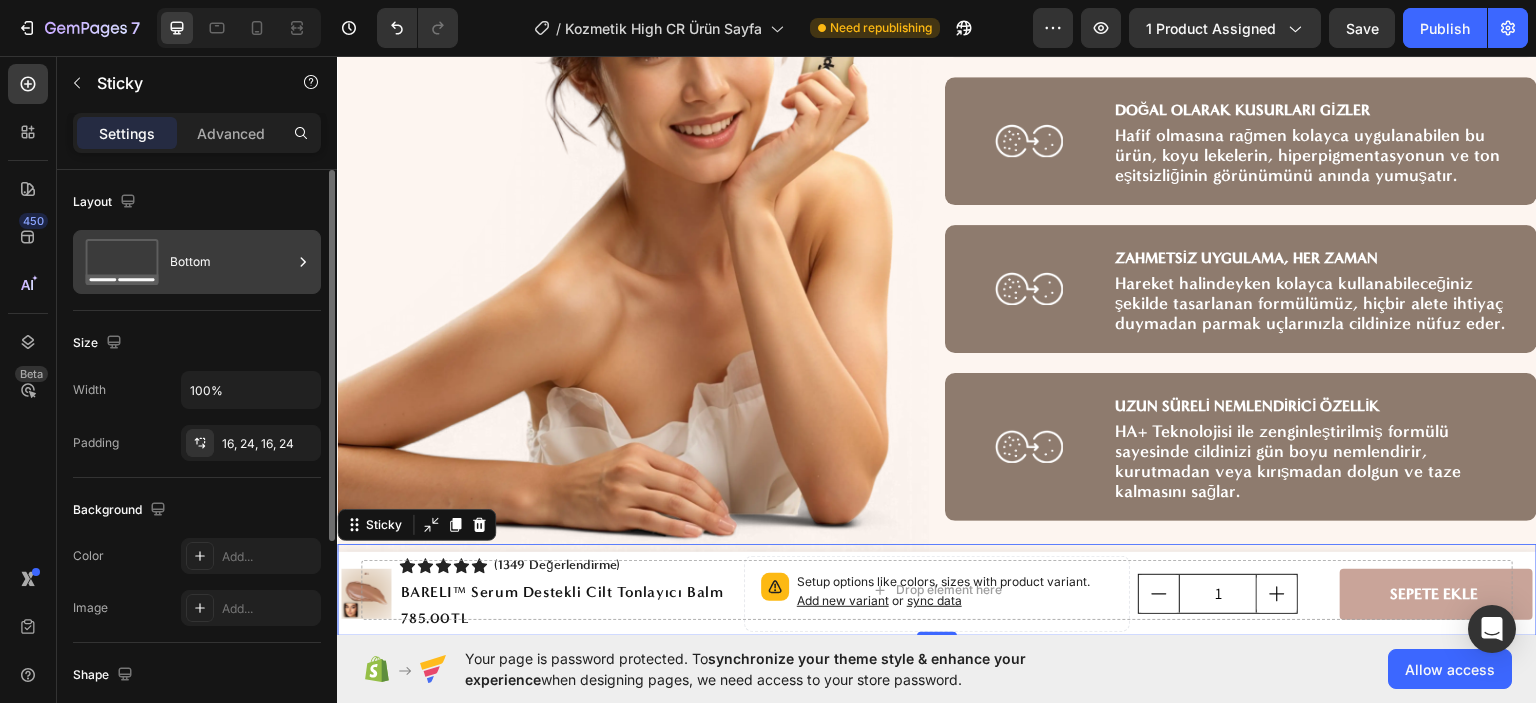 click on "Bottom" at bounding box center (231, 262) 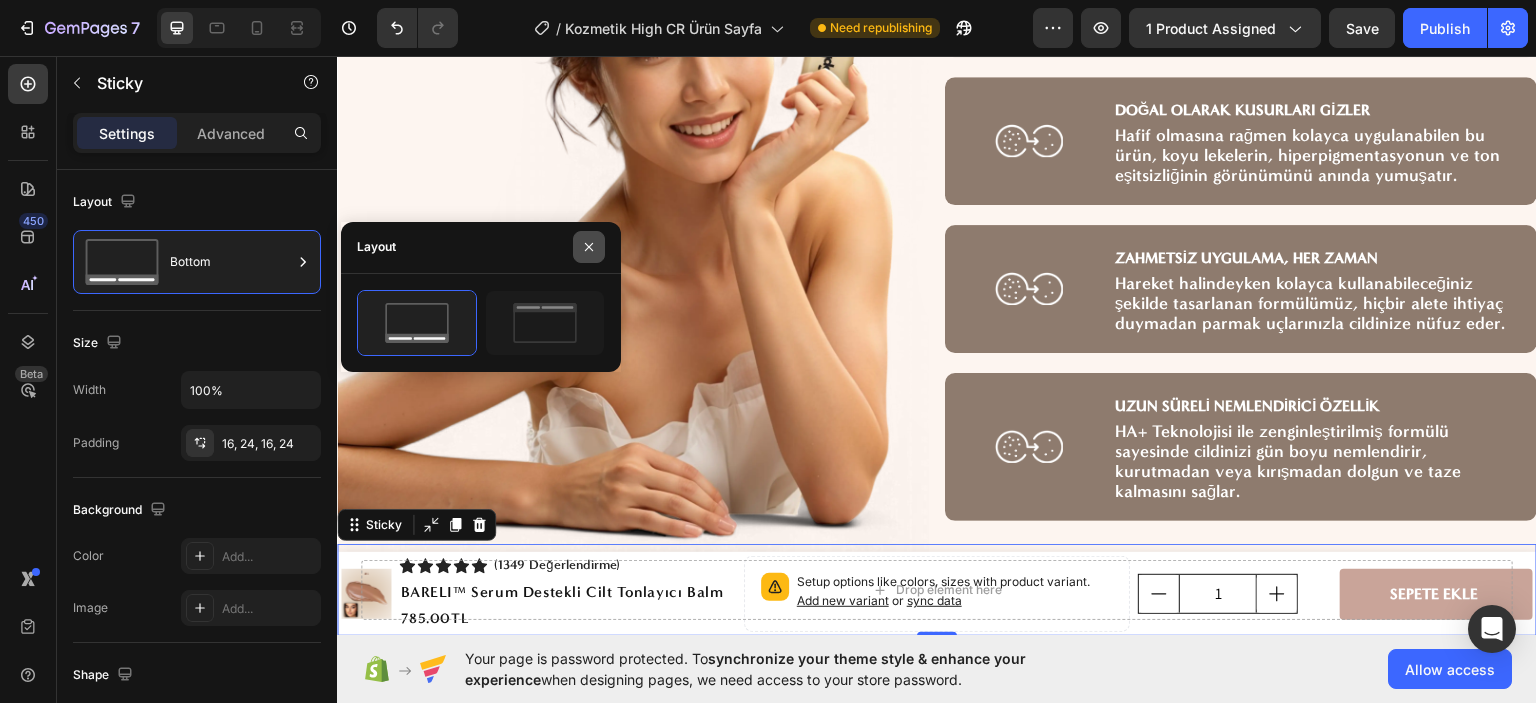 click 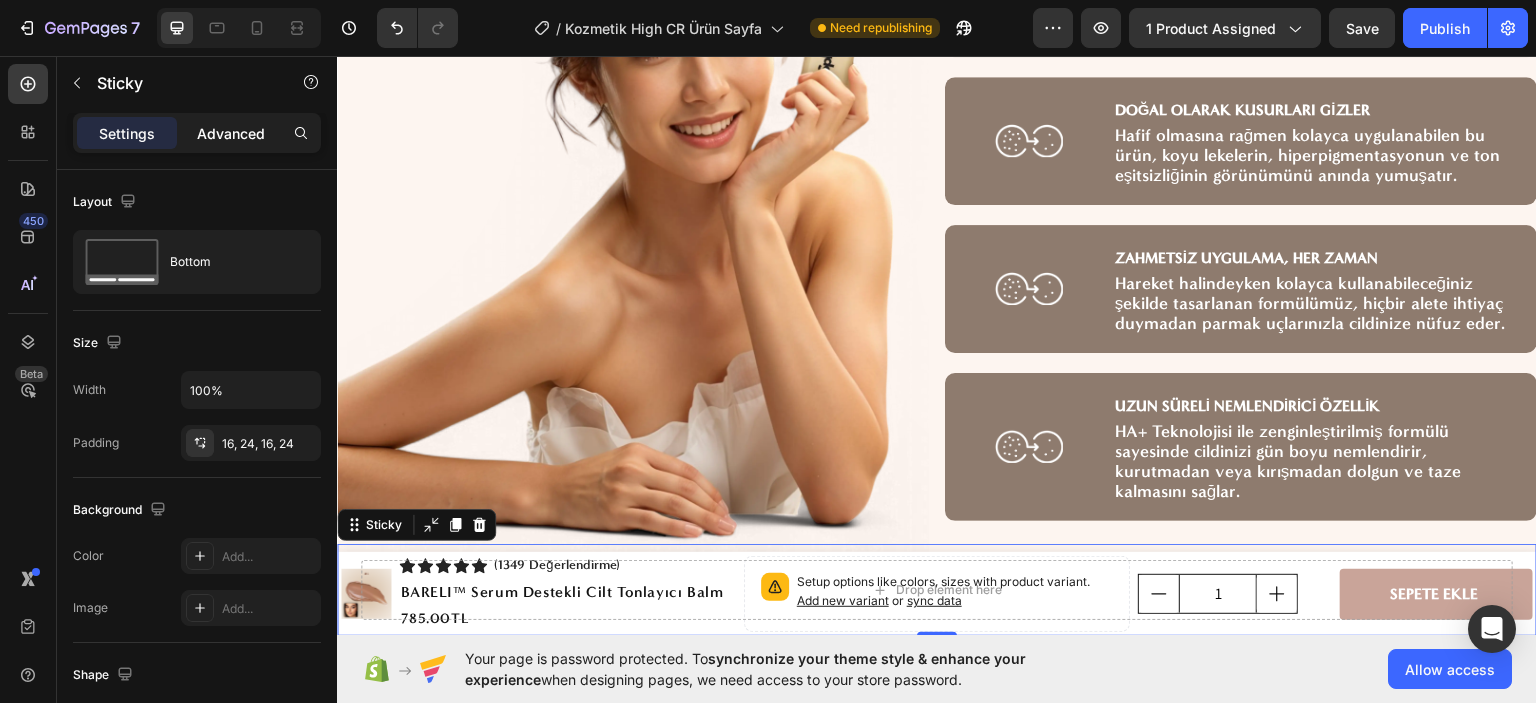 click on "Advanced" 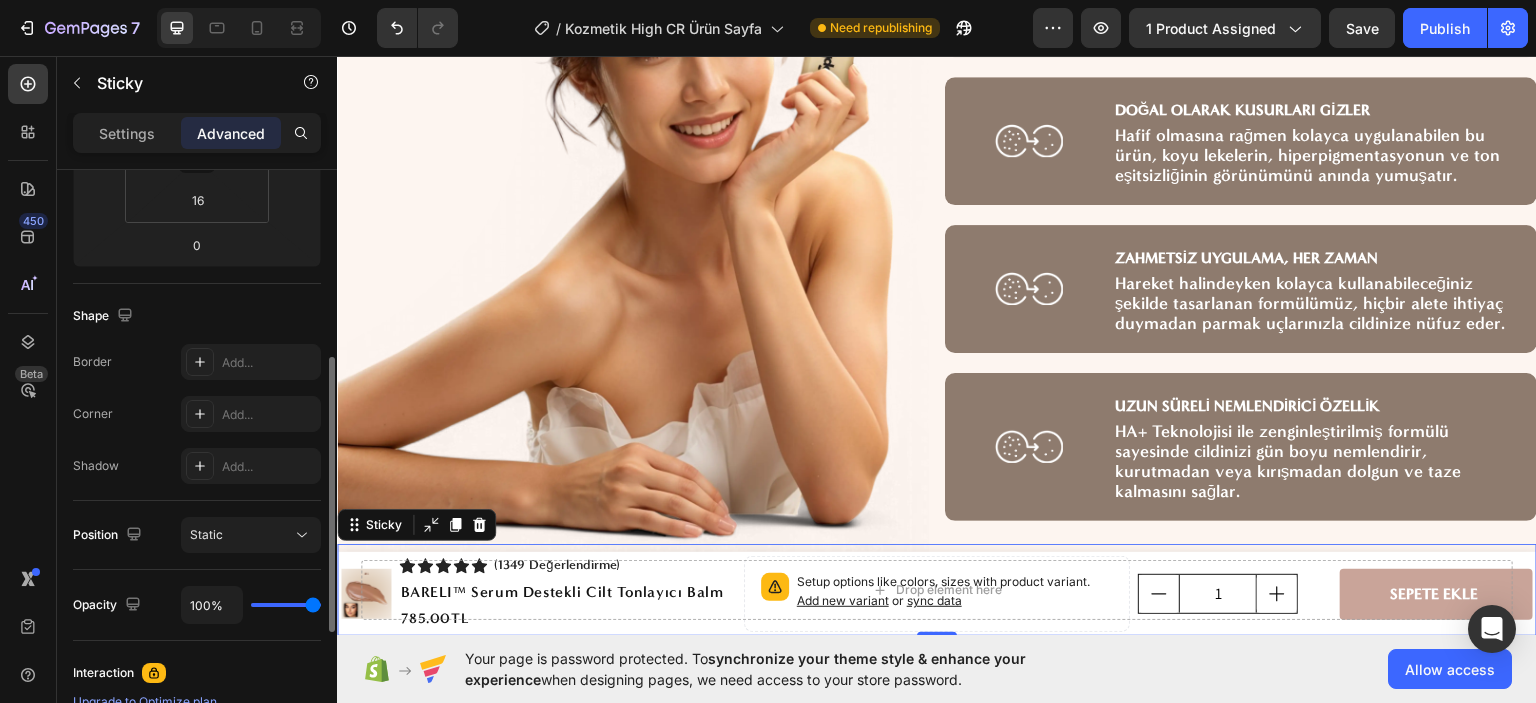 scroll, scrollTop: 600, scrollLeft: 0, axis: vertical 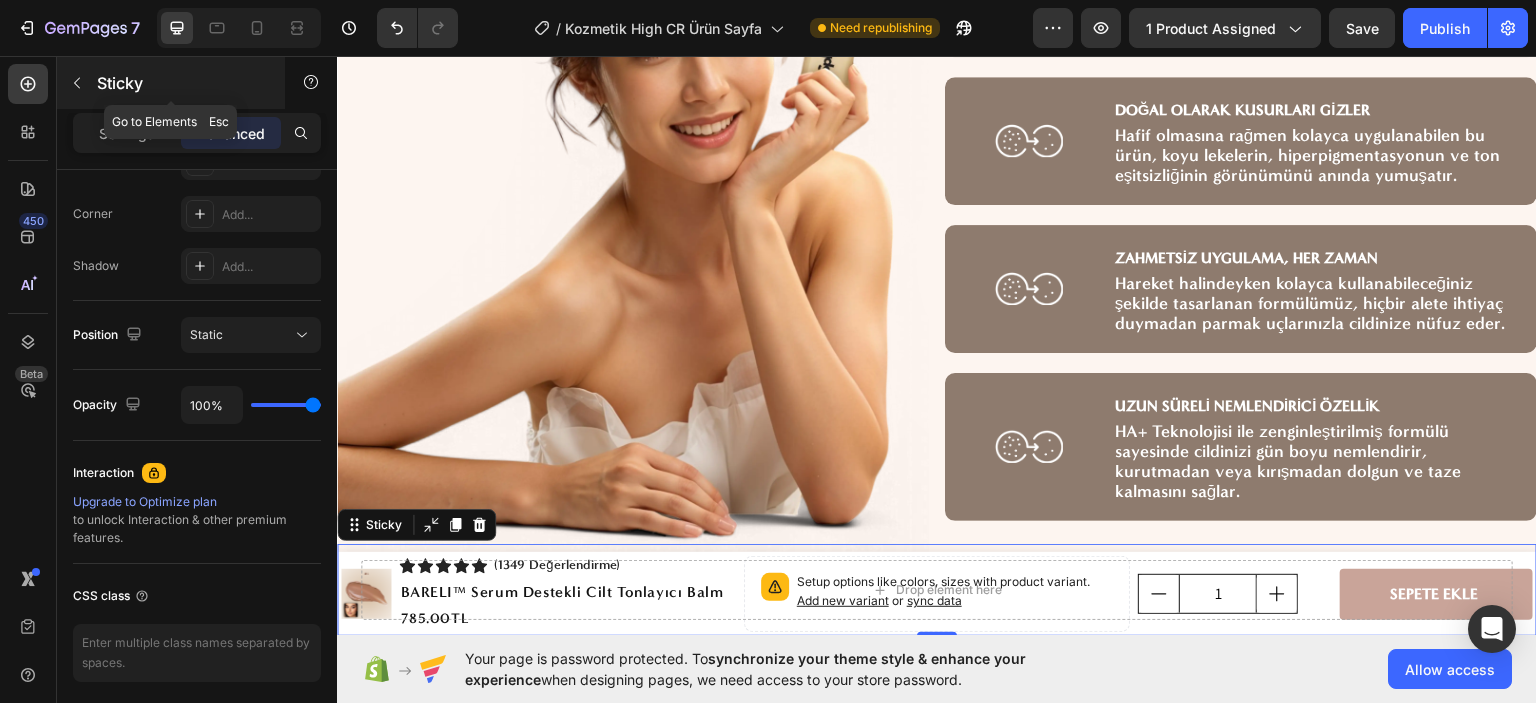 click 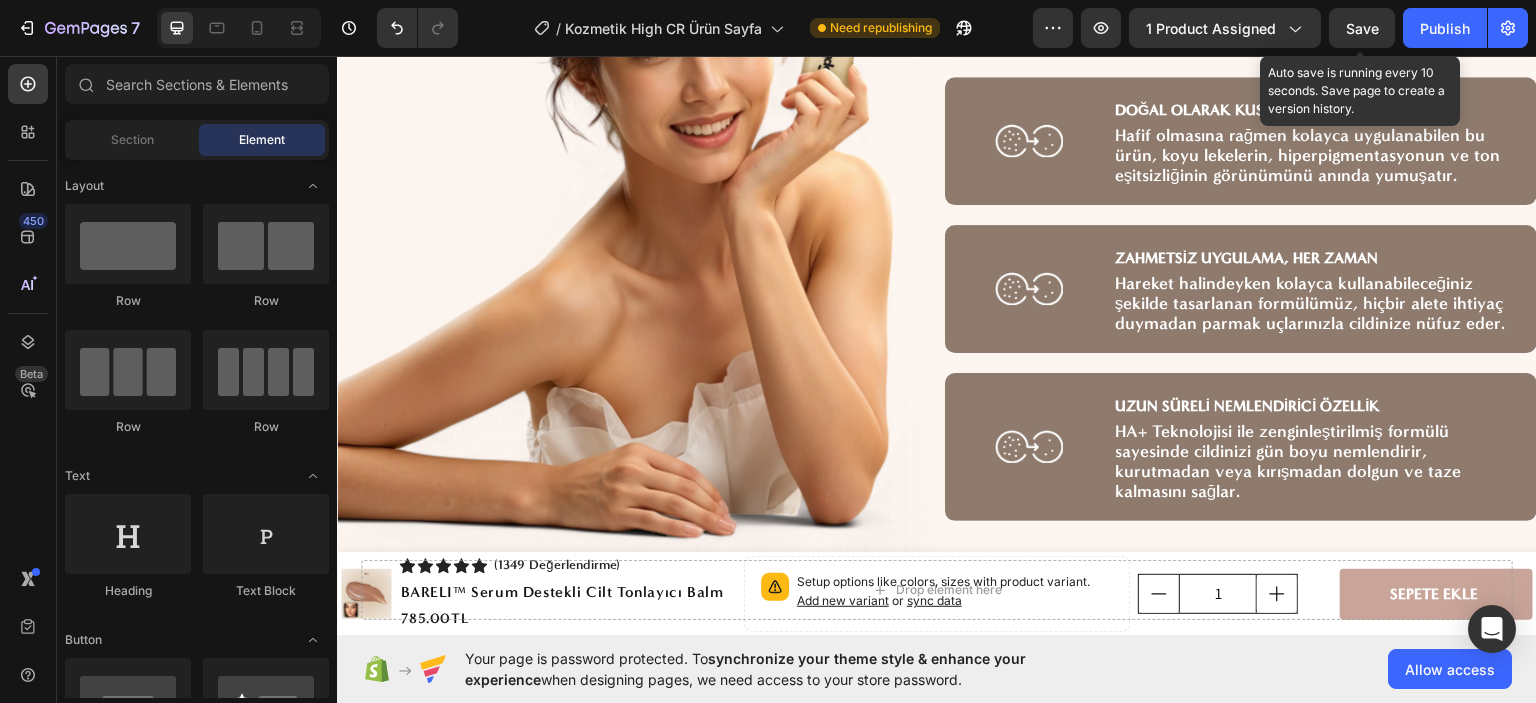 click on "Save" at bounding box center (1362, 28) 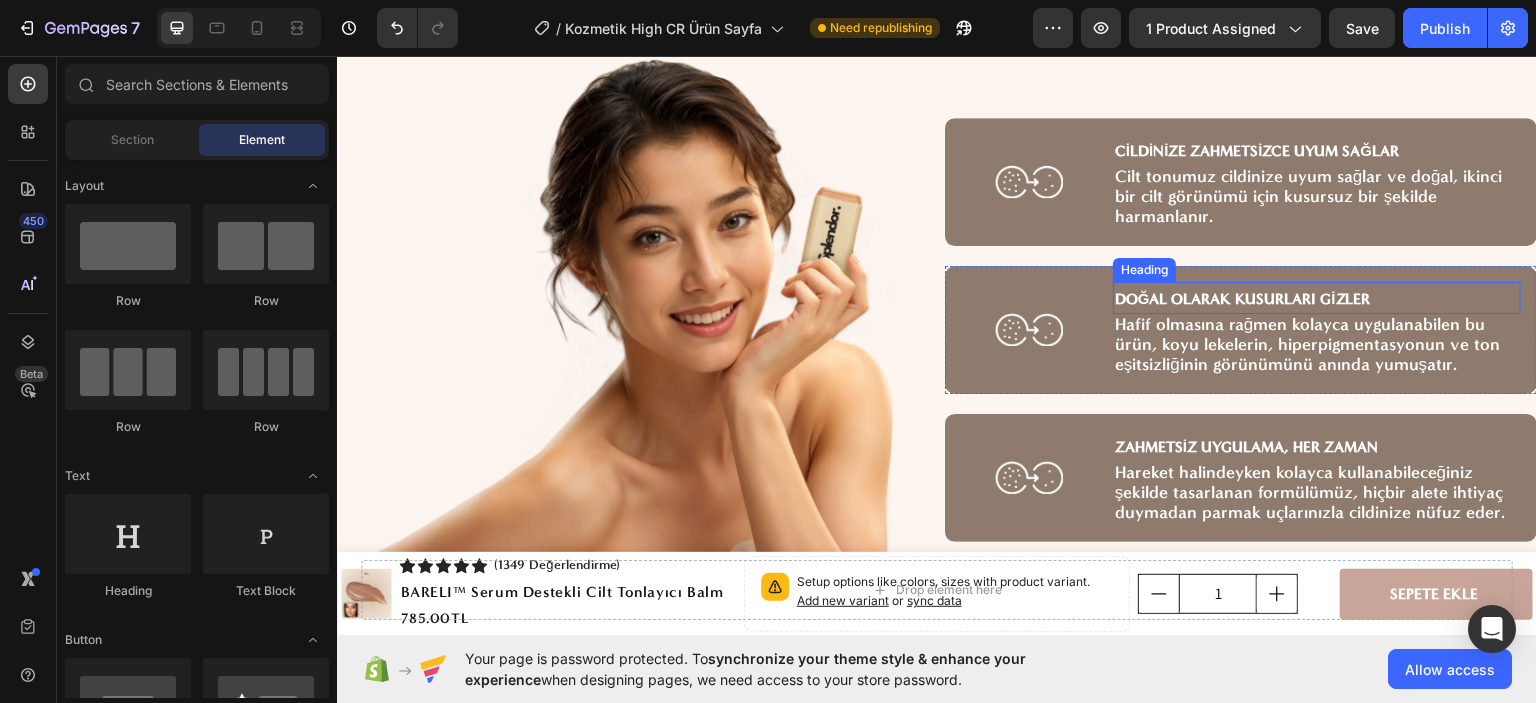 scroll, scrollTop: 3600, scrollLeft: 0, axis: vertical 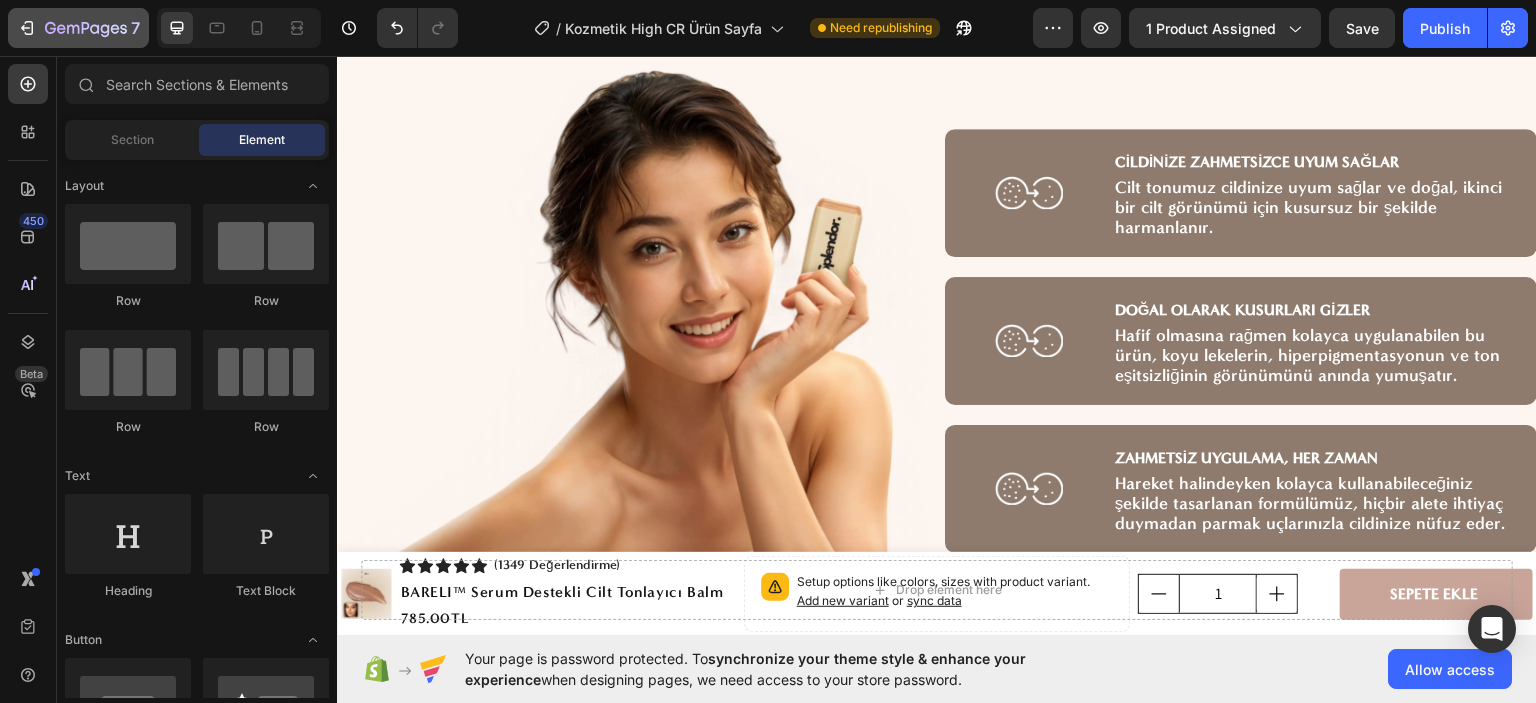 click 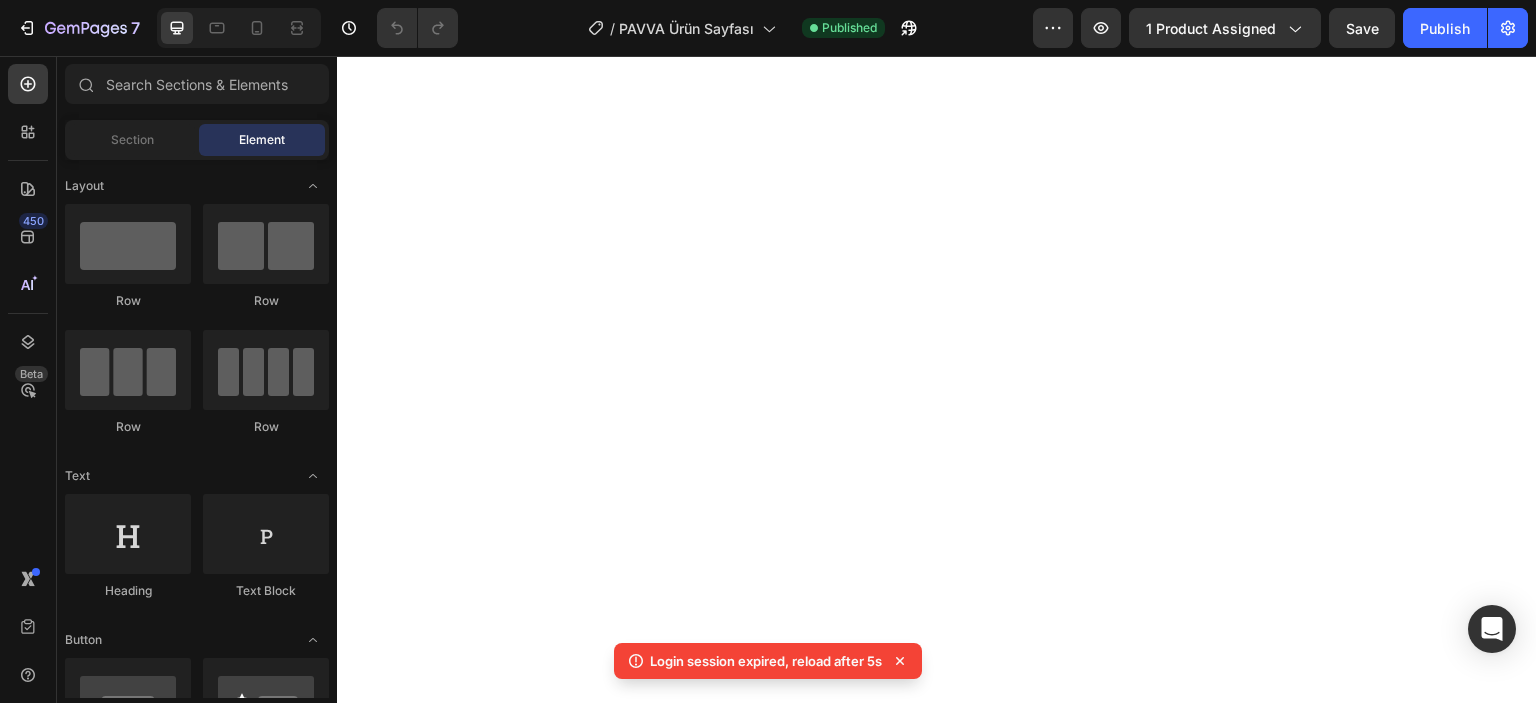 scroll, scrollTop: 0, scrollLeft: 0, axis: both 